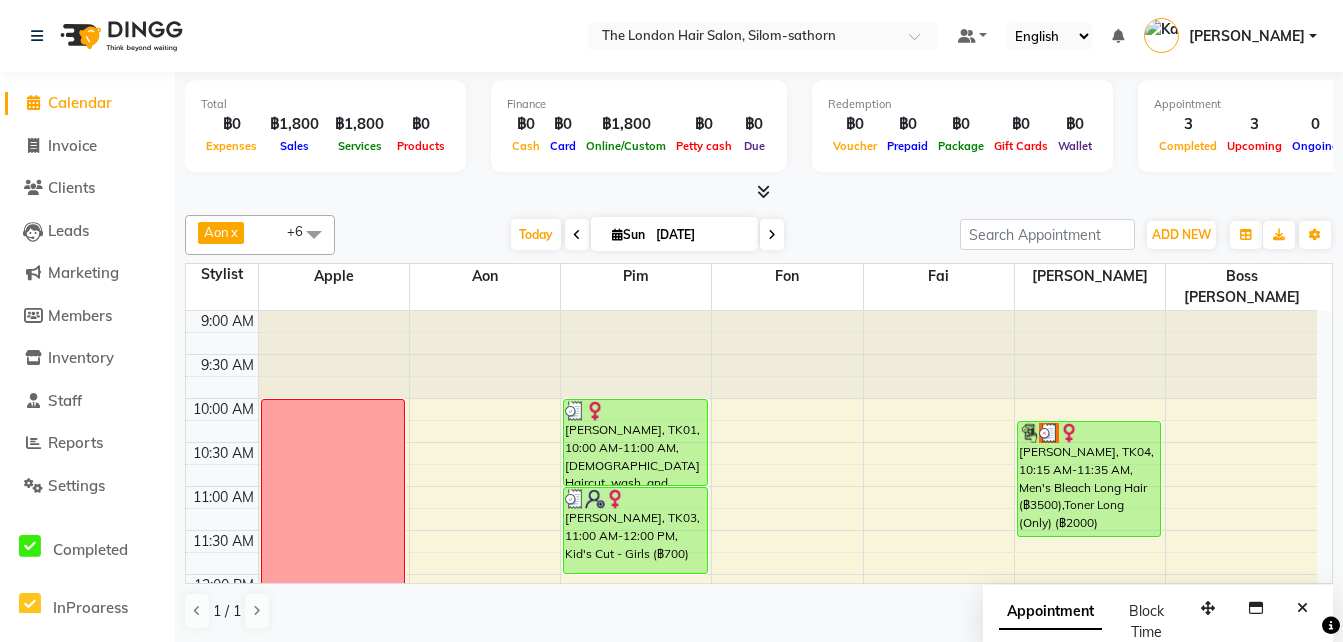 scroll, scrollTop: 1, scrollLeft: 0, axis: vertical 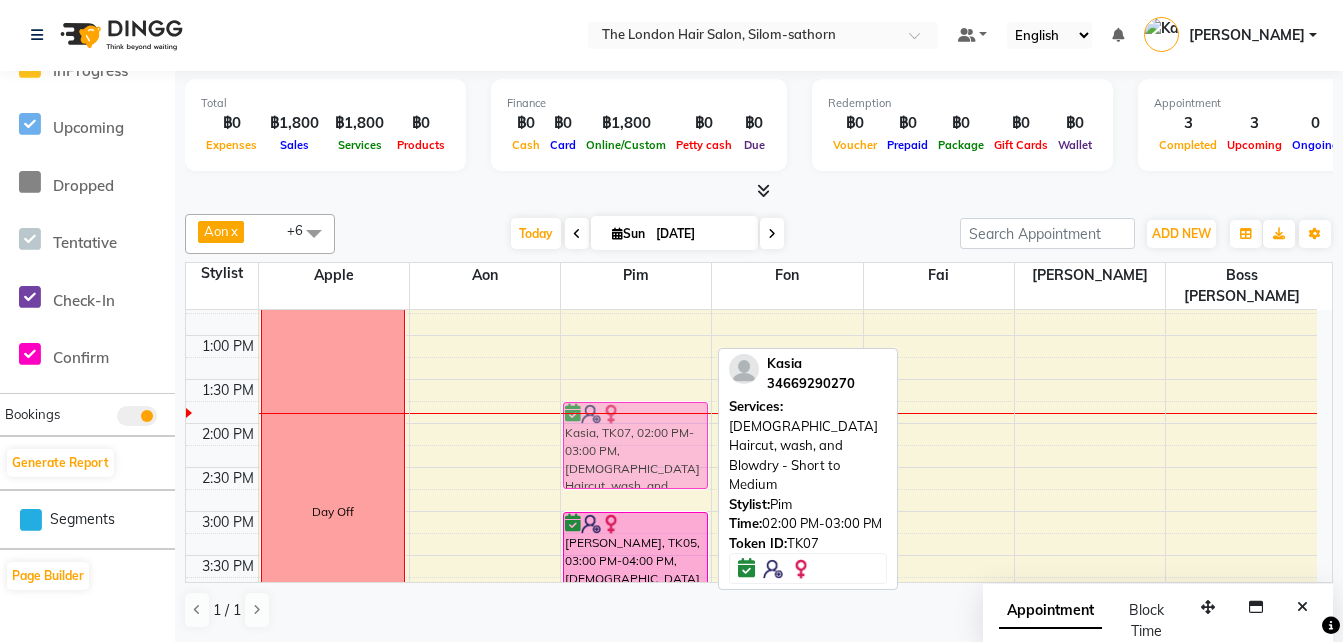drag, startPoint x: 642, startPoint y: 428, endPoint x: 638, endPoint y: 413, distance: 15.524175 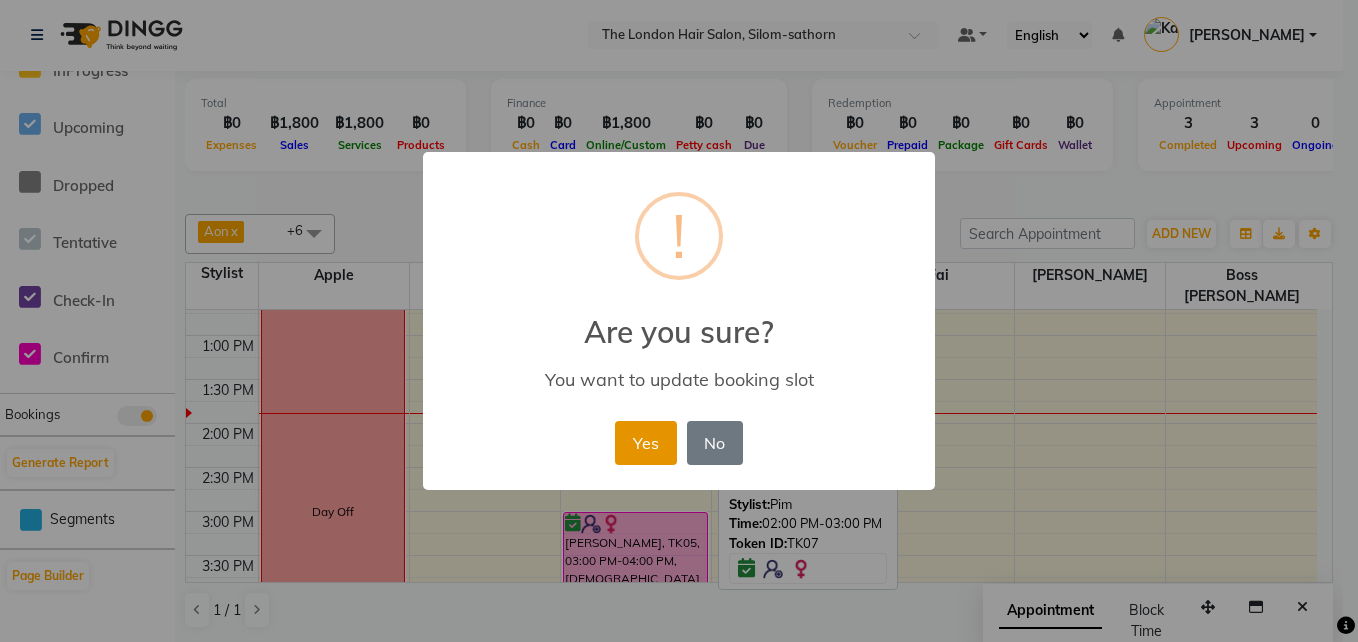 click on "Yes" at bounding box center (645, 443) 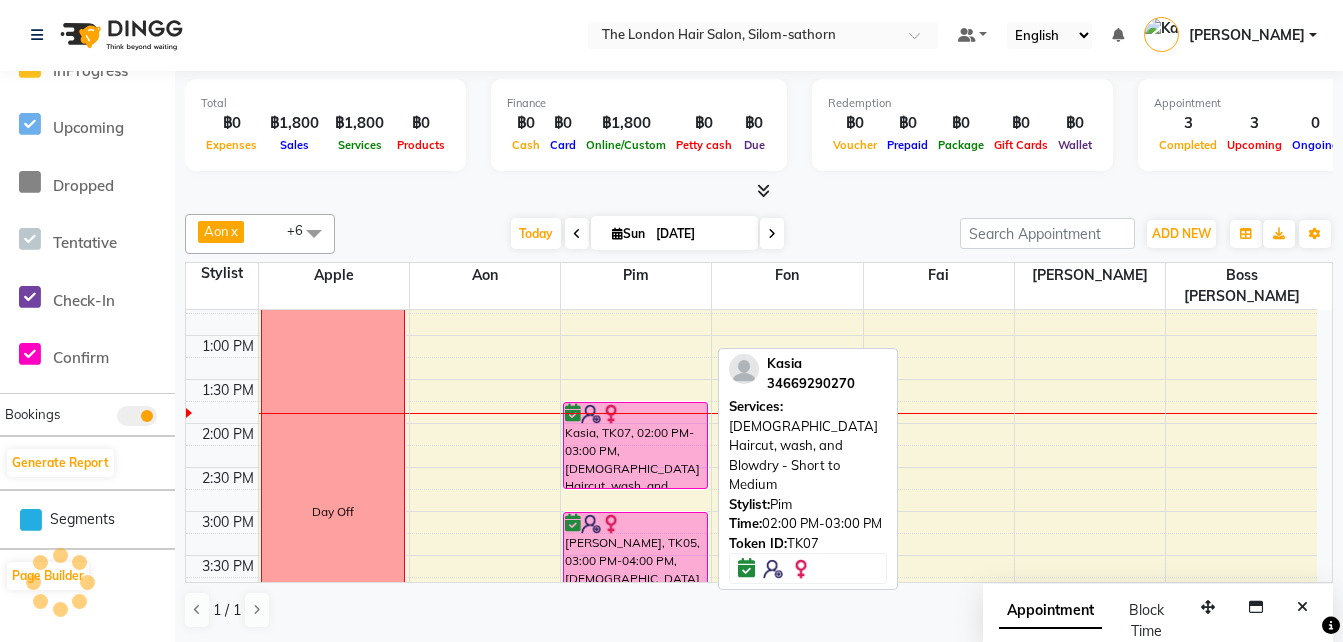 scroll, scrollTop: 0, scrollLeft: 0, axis: both 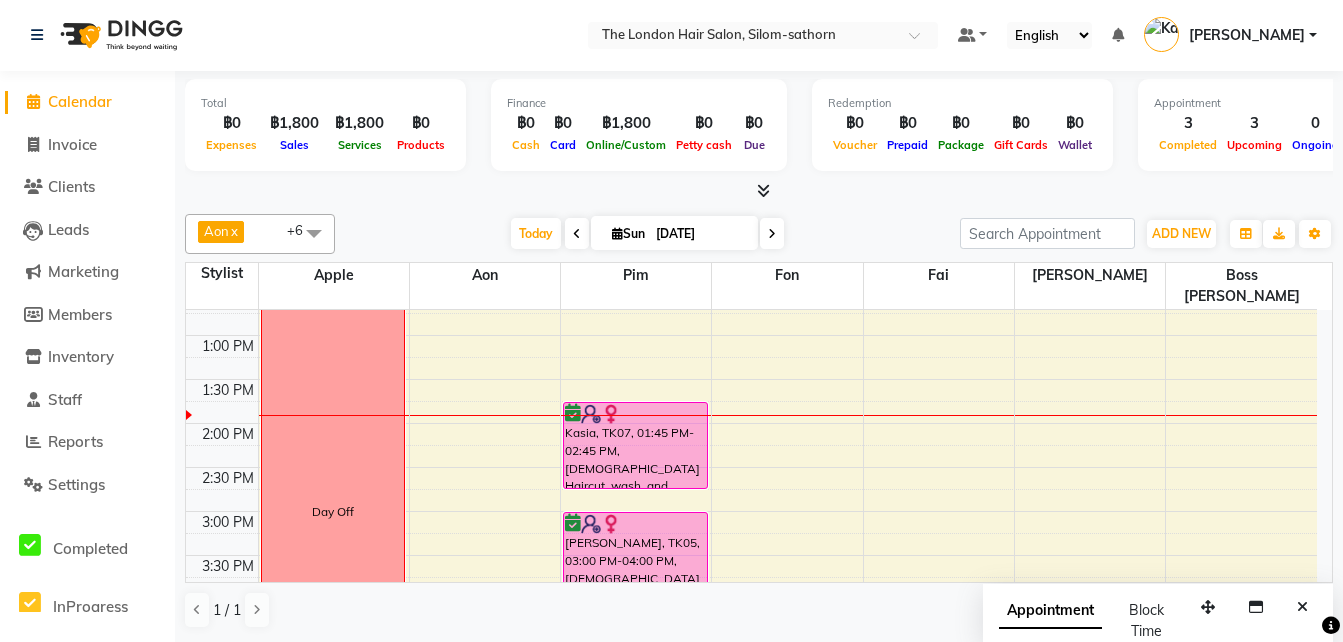 click at bounding box center [772, 234] 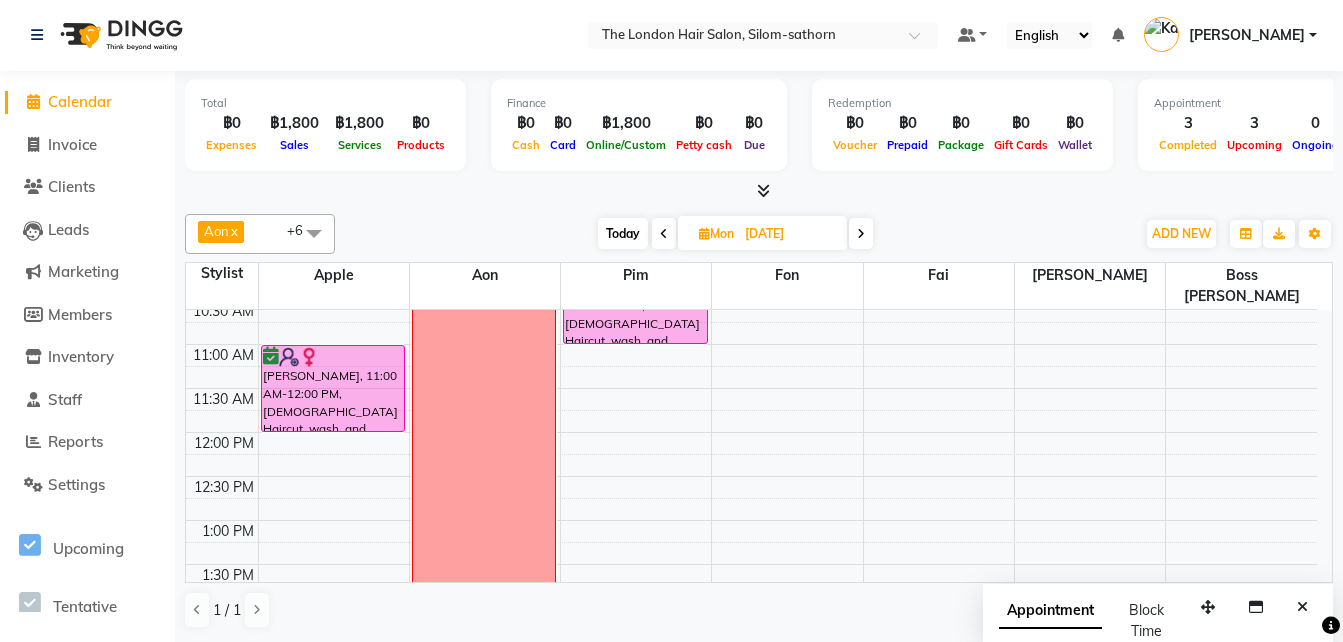 scroll, scrollTop: 180, scrollLeft: 0, axis: vertical 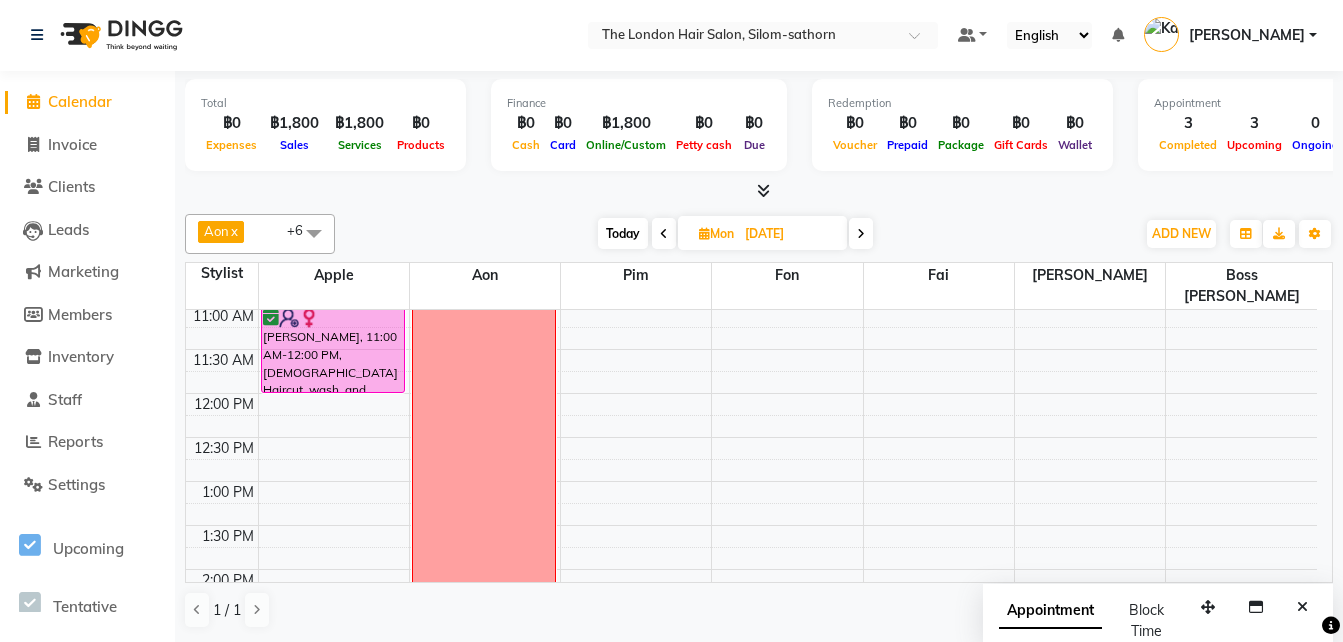 click on "Aon  x Apple    x Boss Luke  x Fai   x Fon  x Kate   x Pim  x +6 UnSelect All Aon Apple   Boss Luke Fai  Fon Kate  Pim Today  Mon 14-07-2025 Toggle Dropdown Add Appointment Add Invoice Add Expense Add Attendance Add Client Add Transaction Toggle Dropdown Add Appointment Add Invoice Add Expense Add Attendance Add Client ADD NEW Toggle Dropdown Add Appointment Add Invoice Add Expense Add Attendance Add Client Add Transaction Aon  x Apple    x Boss Luke  x Fai   x Fon  x Kate   x Pim  x +6 UnSelect All Aon Apple   Boss Luke Fai  Fon Kate  Pim Group By  Staff View   Room View  View as Vertical  Vertical - Week View  Horizontal  Horizontal - Week View  List  Toggle Dropdown Calendar Settings Manage Tags   Arrange Stylists   Reset Stylists  Full Screen Appointment Form Zoom 100% Staff/Room Display Count 7 Stylist Apple   Aon Pim Fon Fai  Kate  Boss Luke 9:00 AM 9:30 AM 10:00 AM 10:30 AM 11:00 AM 11:30 AM 12:00 PM 12:30 PM 1:00 PM 1:30 PM 2:00 PM 2:30 PM 3:00 PM 3:30 PM 4:00 PM 4:30 PM 5:00 PM 5:30 PM" 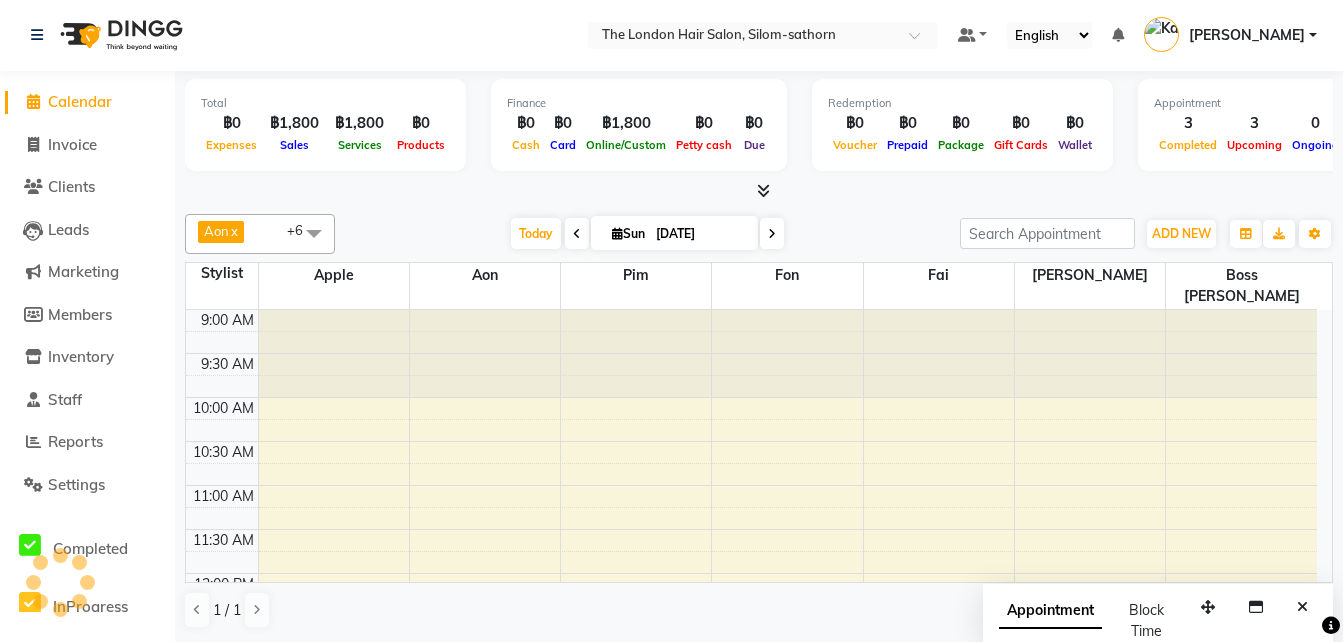 scroll, scrollTop: 353, scrollLeft: 0, axis: vertical 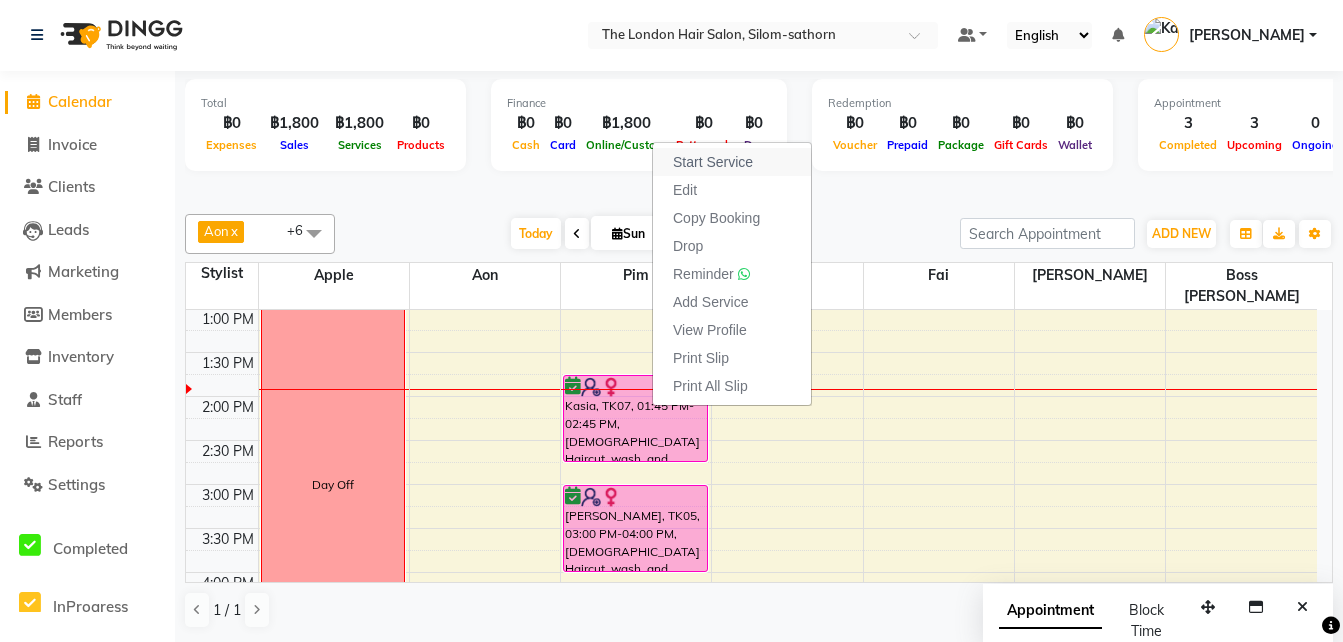 click on "Start Service" at bounding box center (732, 162) 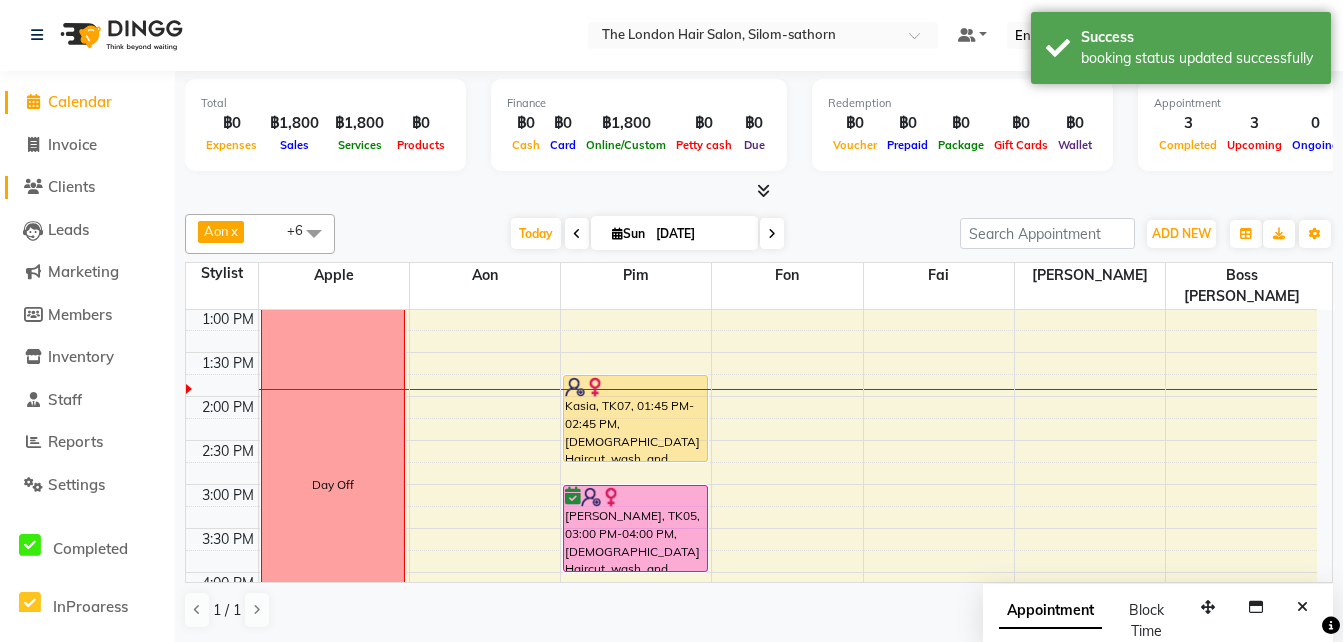 click on "Clients" 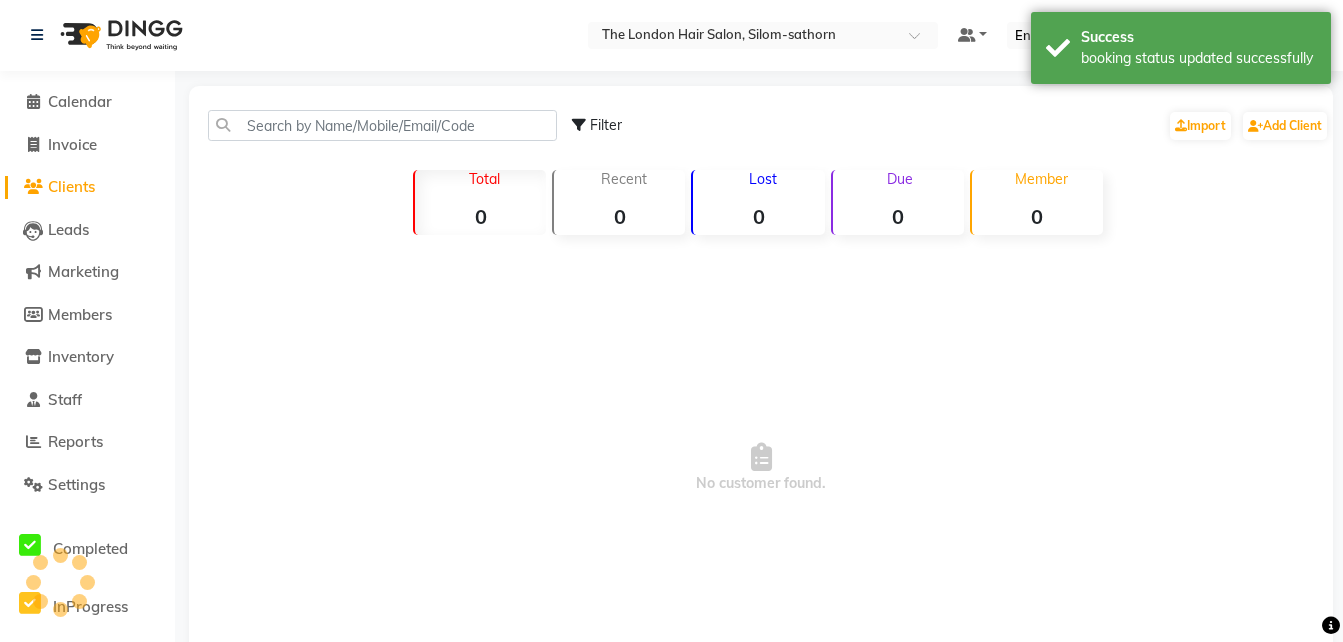 scroll, scrollTop: 0, scrollLeft: 0, axis: both 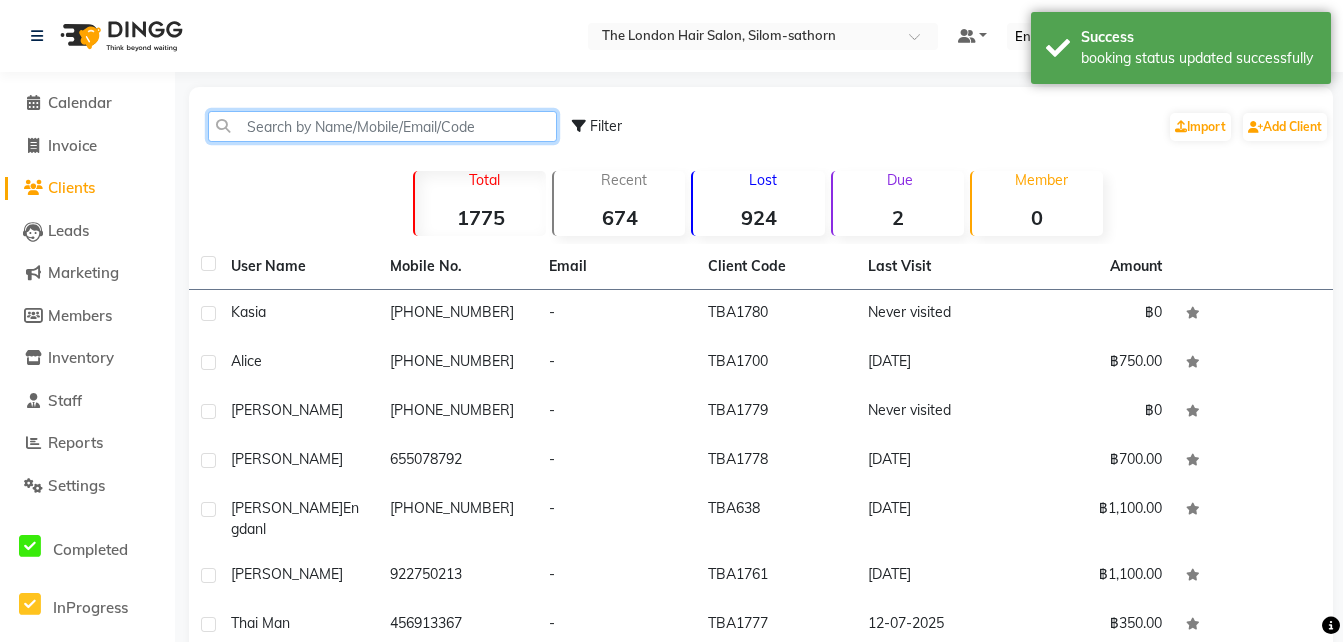 click 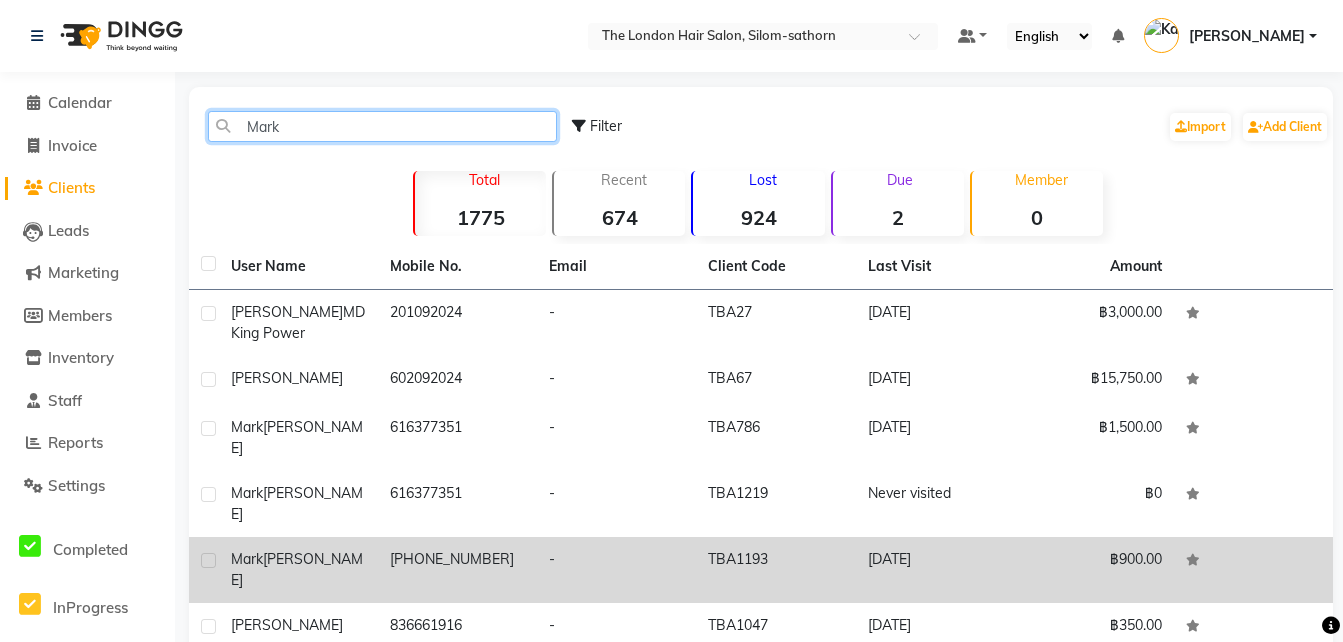 scroll, scrollTop: 75, scrollLeft: 0, axis: vertical 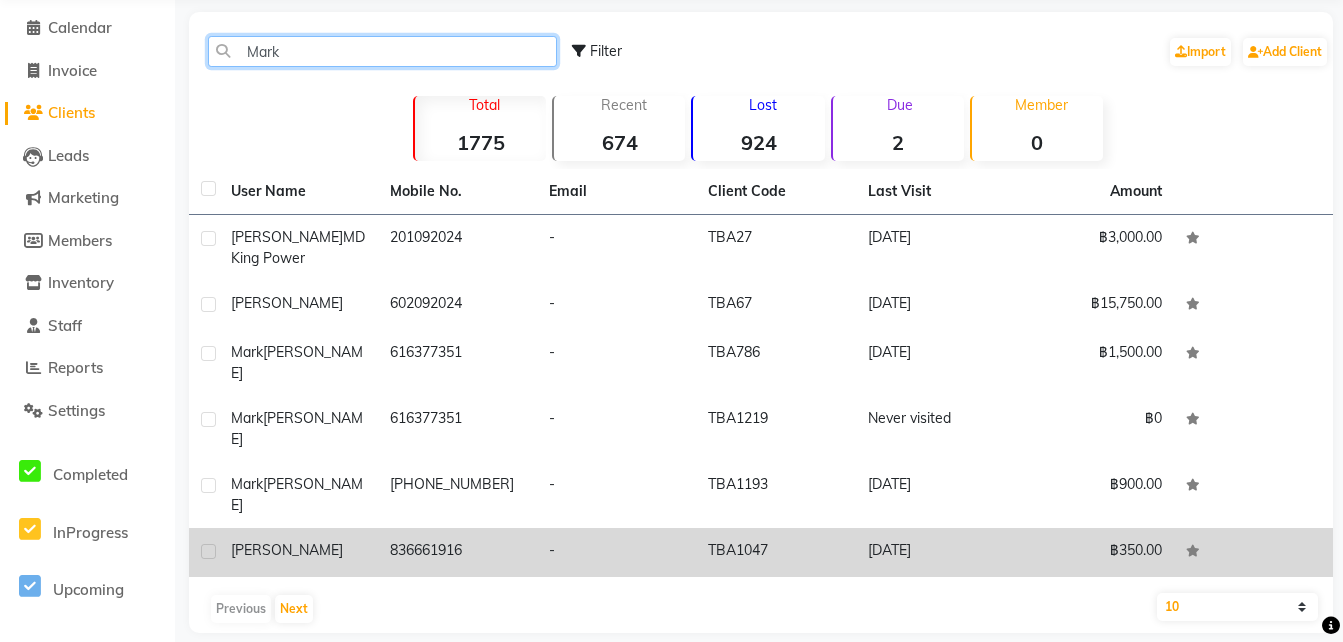 type on "Mark" 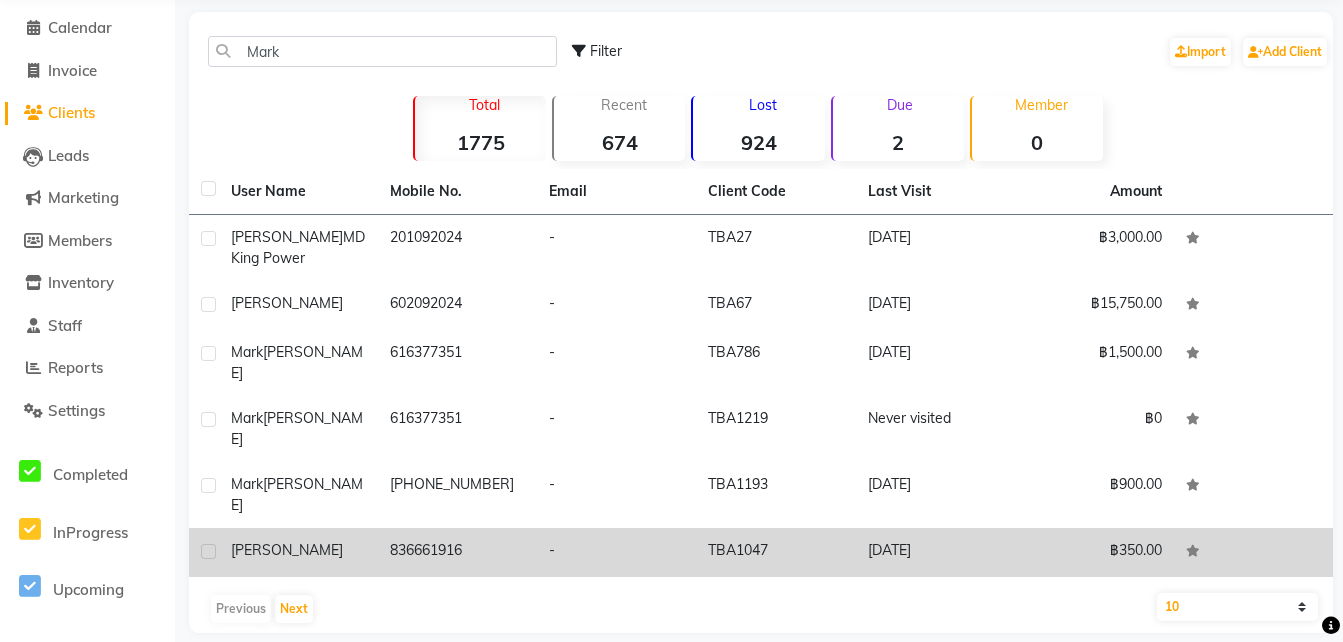 click on "836661916" 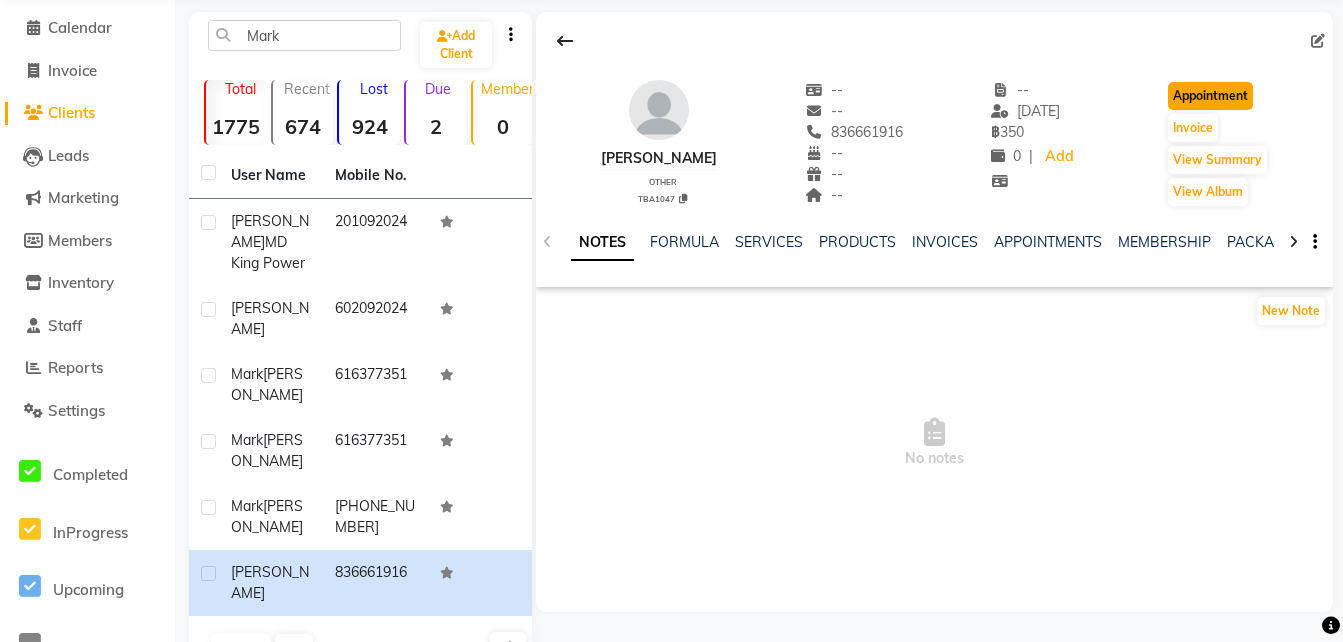 click on "Appointment" 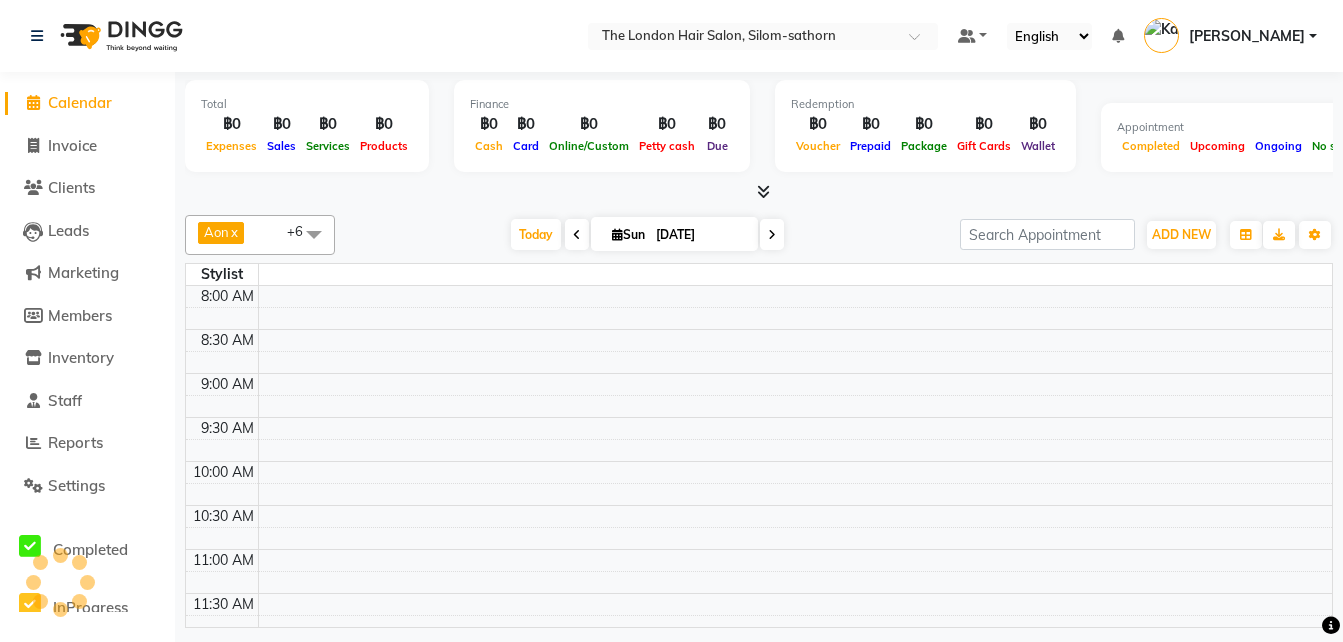 scroll, scrollTop: 0, scrollLeft: 0, axis: both 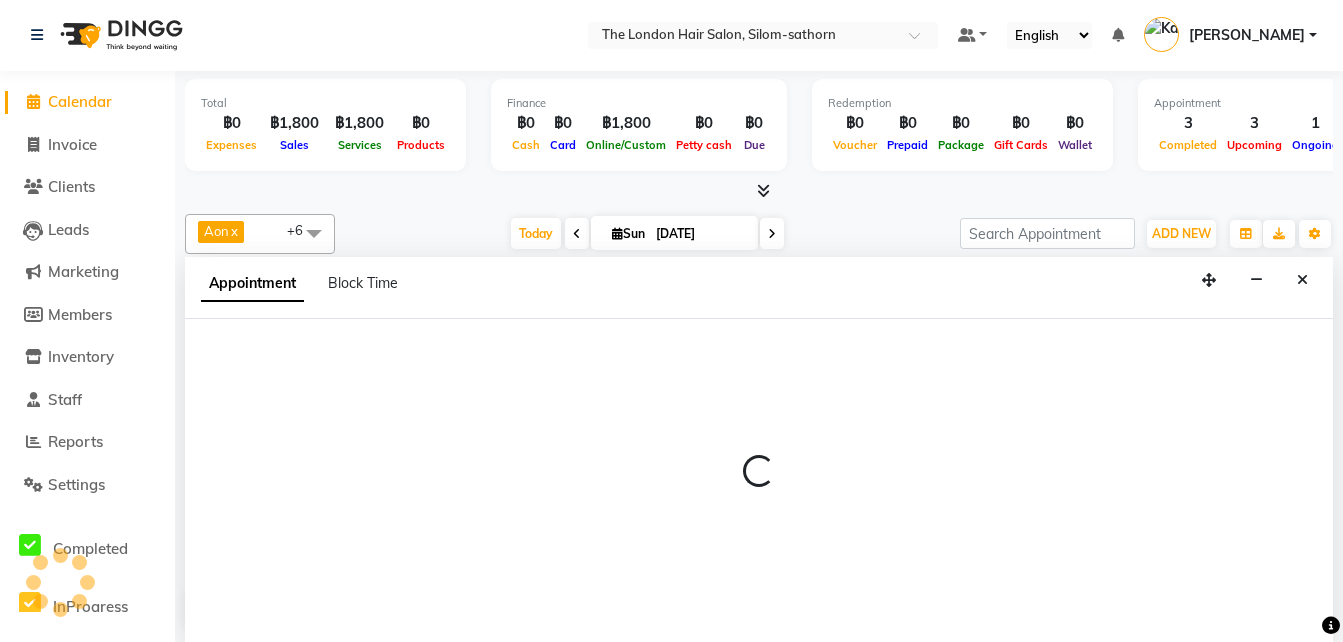 select on "tentative" 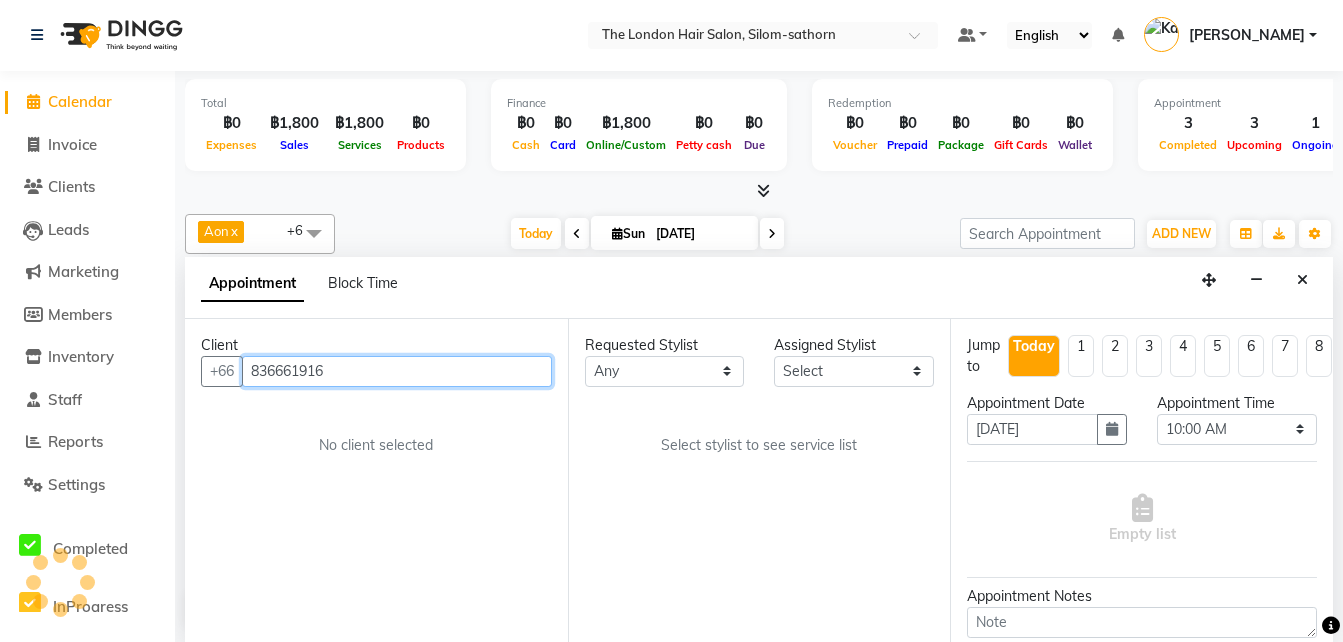 scroll, scrollTop: 353, scrollLeft: 0, axis: vertical 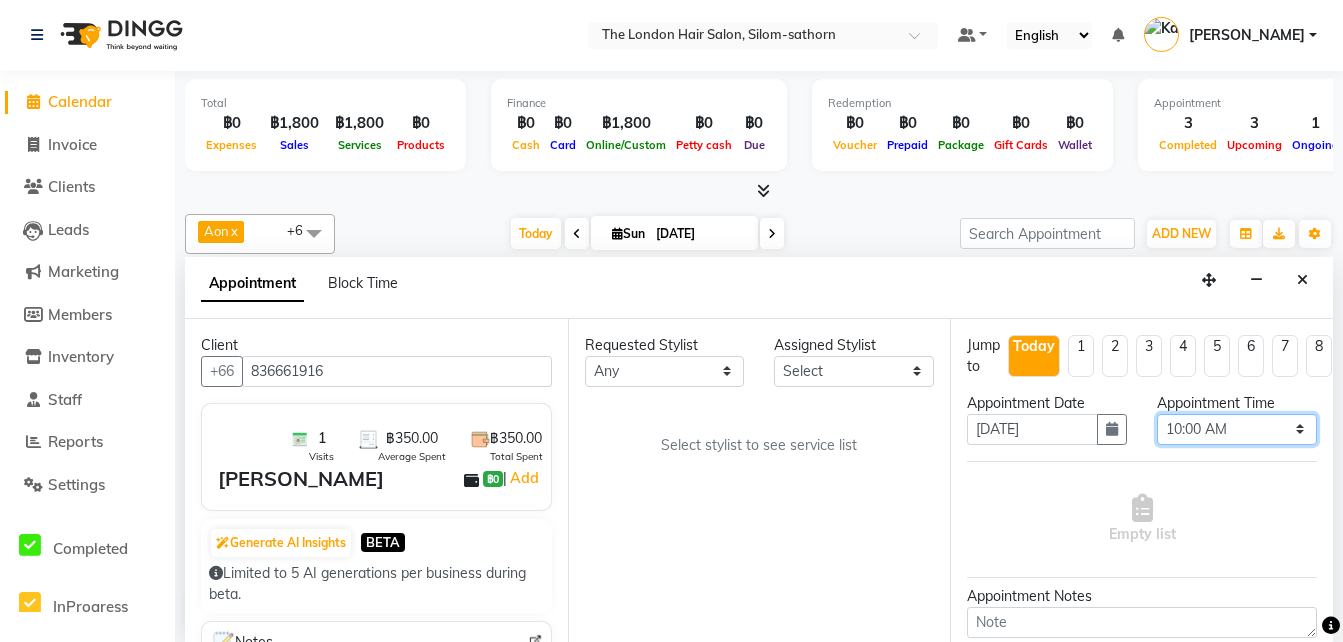 click on "Select 10:00 AM 10:05 AM 10:10 AM 10:15 AM 10:20 AM 10:25 AM 10:30 AM 10:35 AM 10:40 AM 10:45 AM 10:50 AM 10:55 AM 11:00 AM 11:05 AM 11:10 AM 11:15 AM 11:20 AM 11:25 AM 11:30 AM 11:35 AM 11:40 AM 11:45 AM 11:50 AM 11:55 AM 12:00 PM 12:05 PM 12:10 PM 12:15 PM 12:20 PM 12:25 PM 12:30 PM 12:35 PM 12:40 PM 12:45 PM 12:50 PM 12:55 PM 01:00 PM 01:05 PM 01:10 PM 01:15 PM 01:20 PM 01:25 PM 01:30 PM 01:35 PM 01:40 PM 01:45 PM 01:50 PM 01:55 PM 02:00 PM 02:05 PM 02:10 PM 02:15 PM 02:20 PM 02:25 PM 02:30 PM 02:35 PM 02:40 PM 02:45 PM 02:50 PM 02:55 PM 03:00 PM 03:05 PM 03:10 PM 03:15 PM 03:20 PM 03:25 PM 03:30 PM 03:35 PM 03:40 PM 03:45 PM 03:50 PM 03:55 PM 04:00 PM 04:05 PM 04:10 PM 04:15 PM 04:20 PM 04:25 PM 04:30 PM 04:35 PM 04:40 PM 04:45 PM 04:50 PM 04:55 PM 05:00 PM 05:05 PM 05:10 PM 05:15 PM 05:20 PM 05:25 PM 05:30 PM 05:35 PM 05:40 PM 05:45 PM 05:50 PM 05:55 PM 06:00 PM 06:05 PM 06:10 PM 06:15 PM 06:20 PM 06:25 PM 06:30 PM 06:35 PM 06:40 PM 06:45 PM 06:50 PM 06:55 PM 07:00 PM 07:05 PM 07:10 PM 07:15 PM 07:20 PM" at bounding box center [1237, 429] 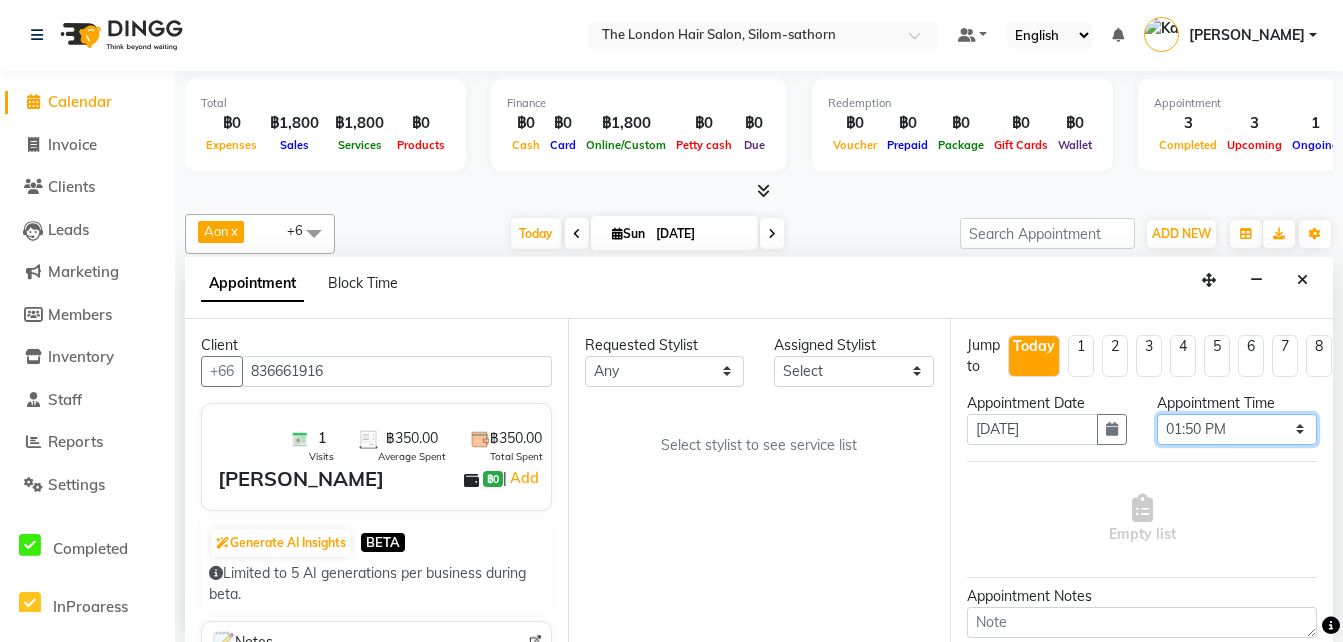 click on "Select 10:00 AM 10:05 AM 10:10 AM 10:15 AM 10:20 AM 10:25 AM 10:30 AM 10:35 AM 10:40 AM 10:45 AM 10:50 AM 10:55 AM 11:00 AM 11:05 AM 11:10 AM 11:15 AM 11:20 AM 11:25 AM 11:30 AM 11:35 AM 11:40 AM 11:45 AM 11:50 AM 11:55 AM 12:00 PM 12:05 PM 12:10 PM 12:15 PM 12:20 PM 12:25 PM 12:30 PM 12:35 PM 12:40 PM 12:45 PM 12:50 PM 12:55 PM 01:00 PM 01:05 PM 01:10 PM 01:15 PM 01:20 PM 01:25 PM 01:30 PM 01:35 PM 01:40 PM 01:45 PM 01:50 PM 01:55 PM 02:00 PM 02:05 PM 02:10 PM 02:15 PM 02:20 PM 02:25 PM 02:30 PM 02:35 PM 02:40 PM 02:45 PM 02:50 PM 02:55 PM 03:00 PM 03:05 PM 03:10 PM 03:15 PM 03:20 PM 03:25 PM 03:30 PM 03:35 PM 03:40 PM 03:45 PM 03:50 PM 03:55 PM 04:00 PM 04:05 PM 04:10 PM 04:15 PM 04:20 PM 04:25 PM 04:30 PM 04:35 PM 04:40 PM 04:45 PM 04:50 PM 04:55 PM 05:00 PM 05:05 PM 05:10 PM 05:15 PM 05:20 PM 05:25 PM 05:30 PM 05:35 PM 05:40 PM 05:45 PM 05:50 PM 05:55 PM 06:00 PM 06:05 PM 06:10 PM 06:15 PM 06:20 PM 06:25 PM 06:30 PM 06:35 PM 06:40 PM 06:45 PM 06:50 PM 06:55 PM 07:00 PM 07:05 PM 07:10 PM 07:15 PM 07:20 PM" at bounding box center (1237, 429) 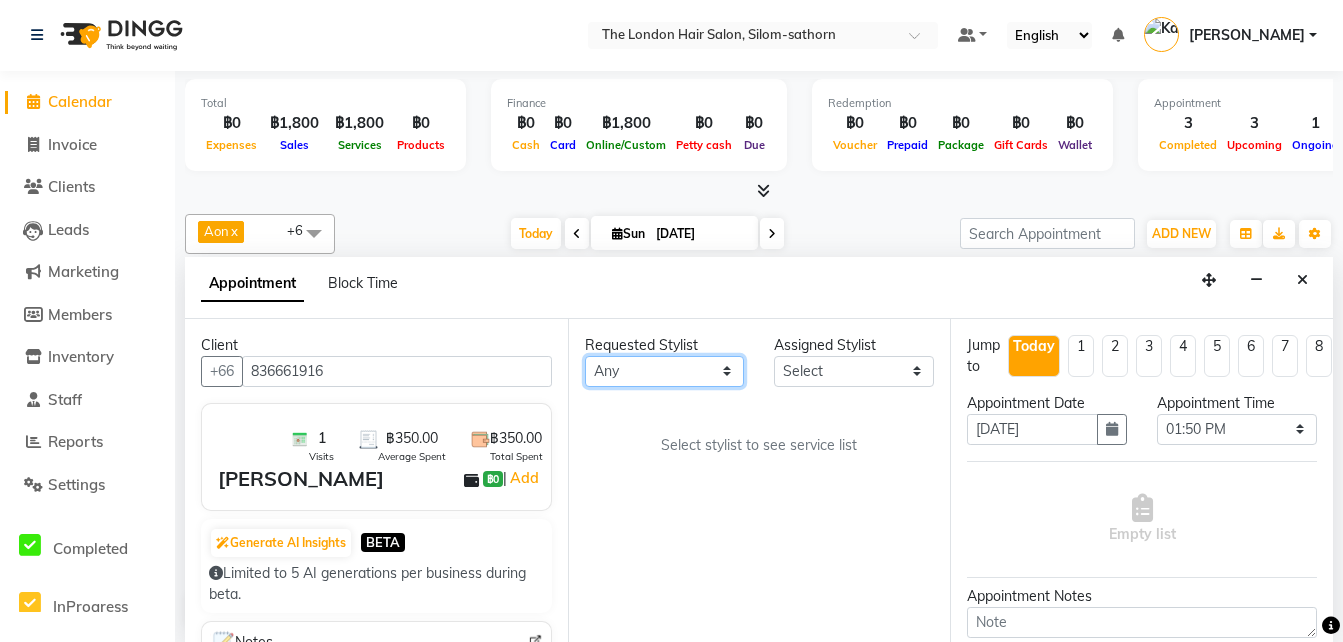 click on "Any Aon Apple   Boss [PERSON_NAME]  [PERSON_NAME]" at bounding box center [665, 371] 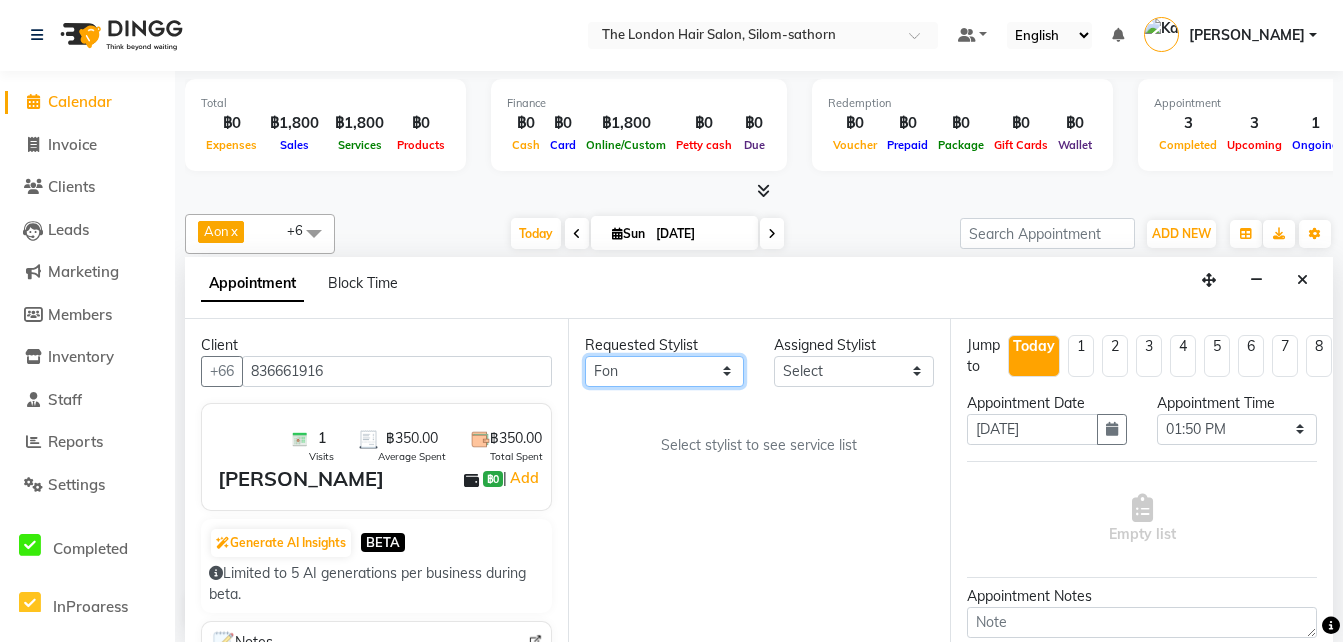 click on "Any Aon Apple   Boss [PERSON_NAME]  [PERSON_NAME]" at bounding box center [665, 371] 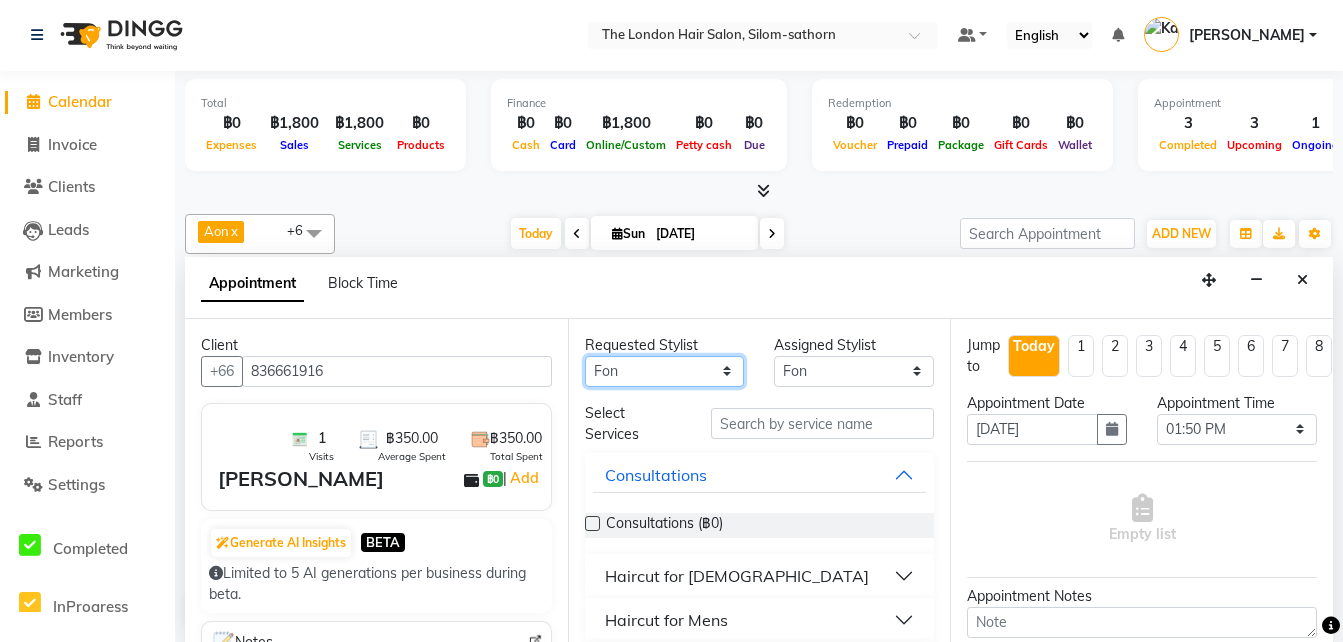 scroll, scrollTop: 161, scrollLeft: 0, axis: vertical 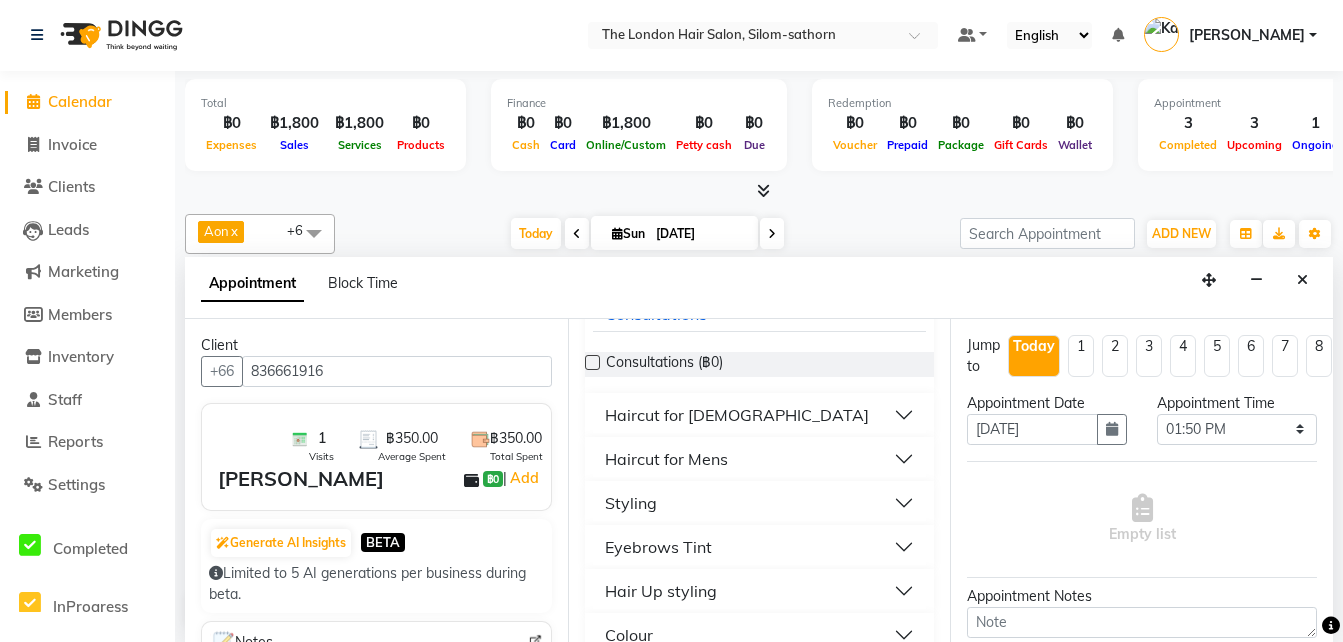 click on "Styling" at bounding box center (631, 503) 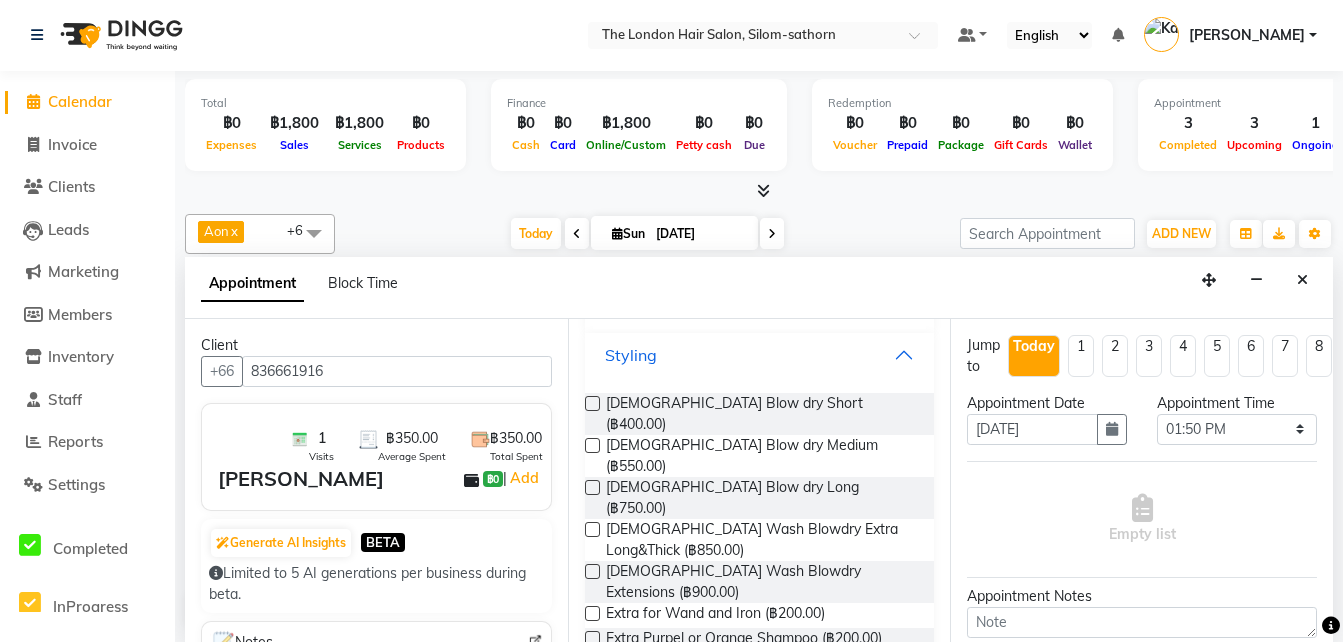 scroll, scrollTop: 395, scrollLeft: 0, axis: vertical 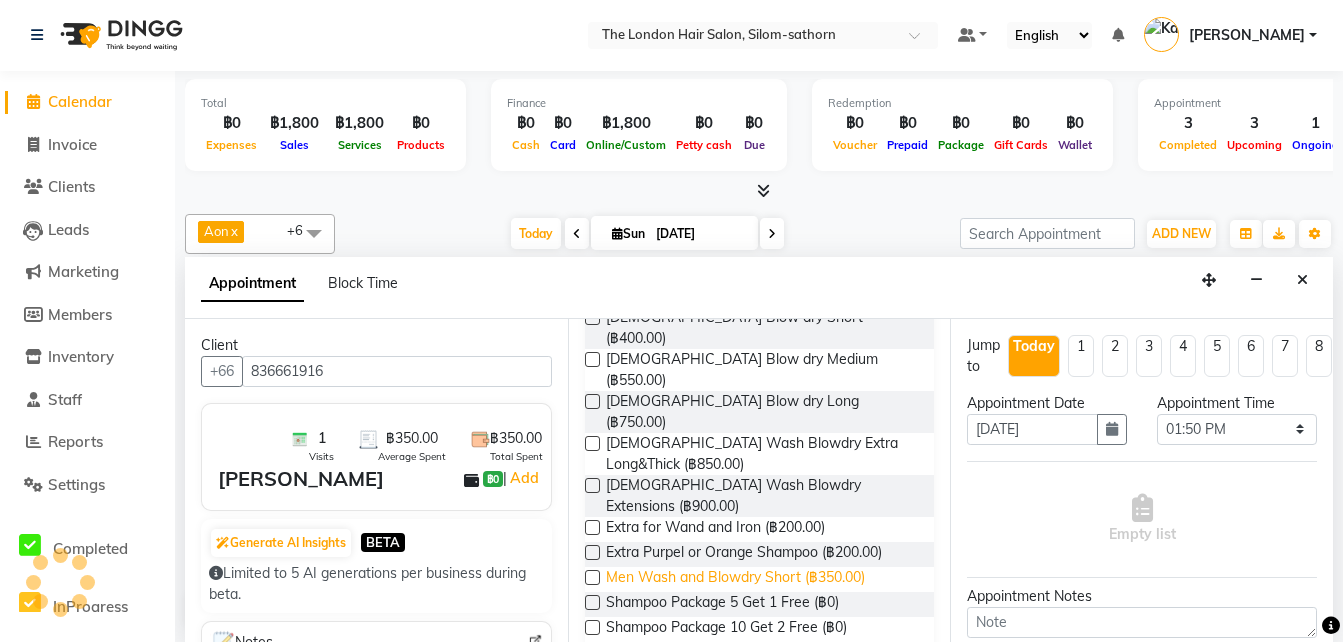 click on "Men Wash and Blowdry Short (฿350.00)" at bounding box center [735, 579] 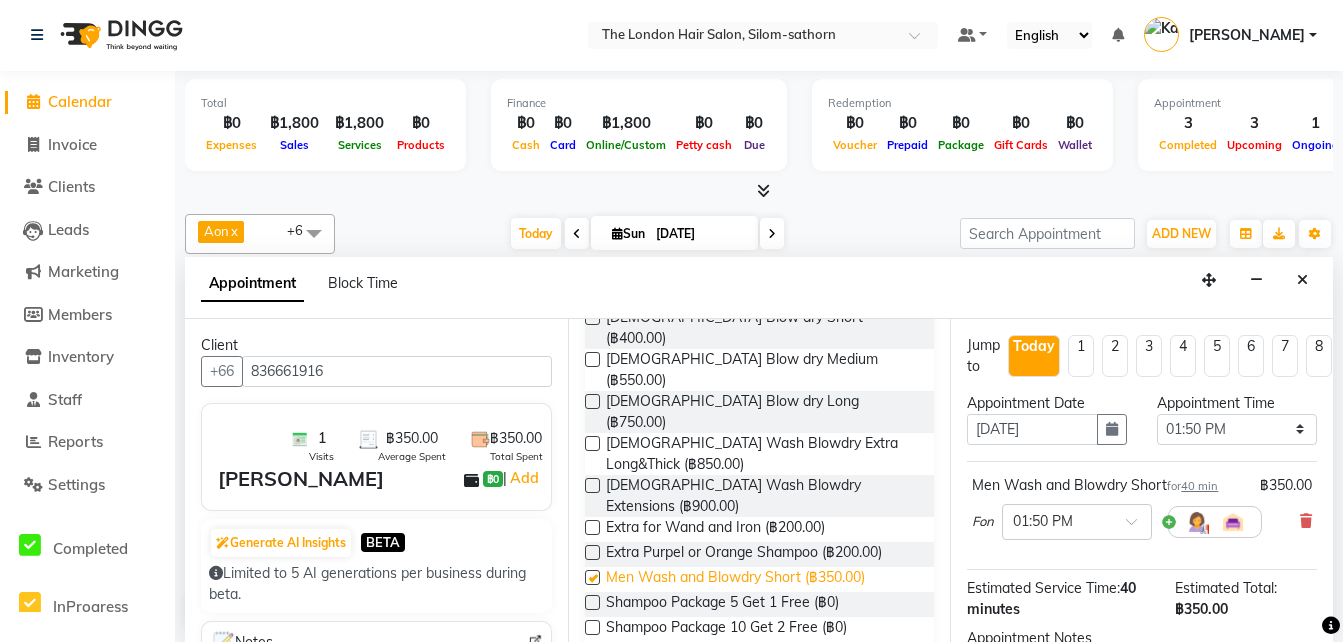 checkbox on "false" 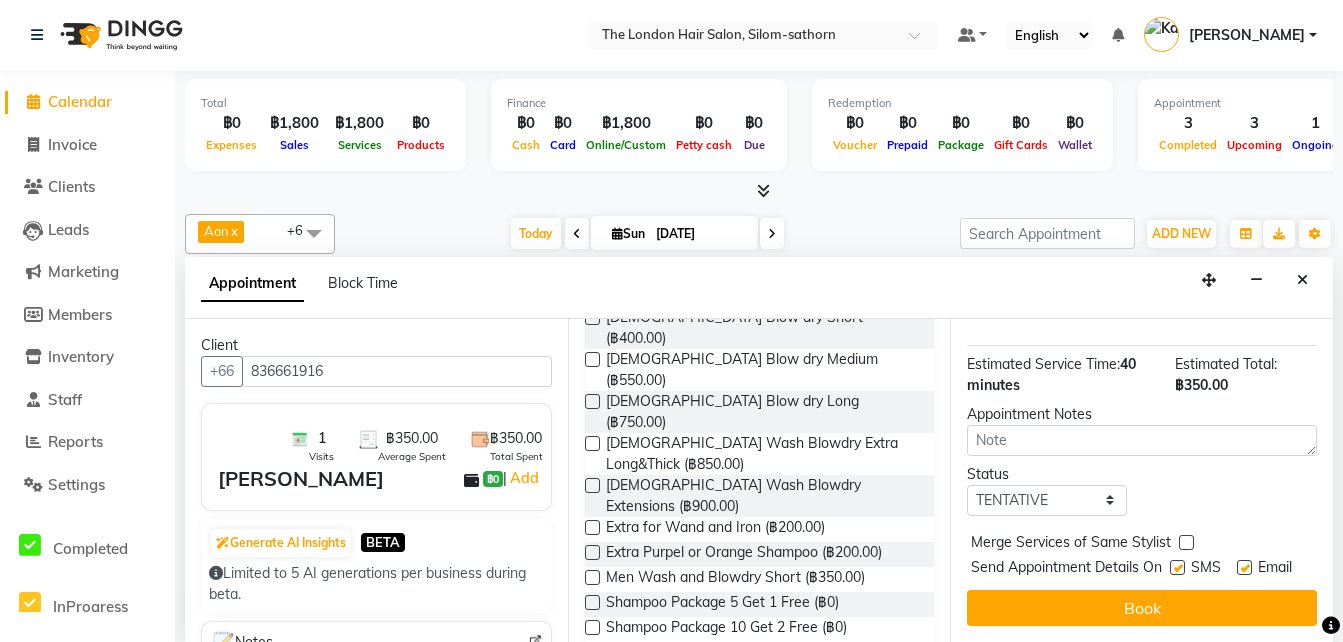 scroll, scrollTop: 256, scrollLeft: 0, axis: vertical 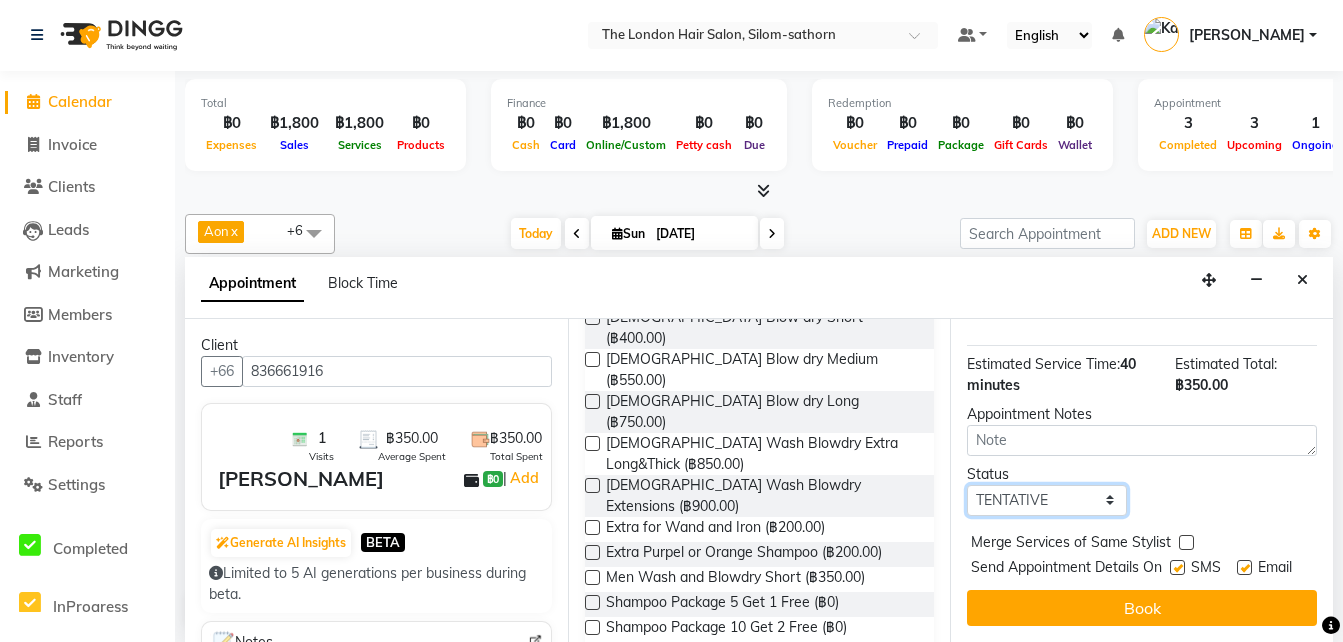 click on "Select TENTATIVE CONFIRM CHECK-IN UPCOMING" at bounding box center [1047, 500] 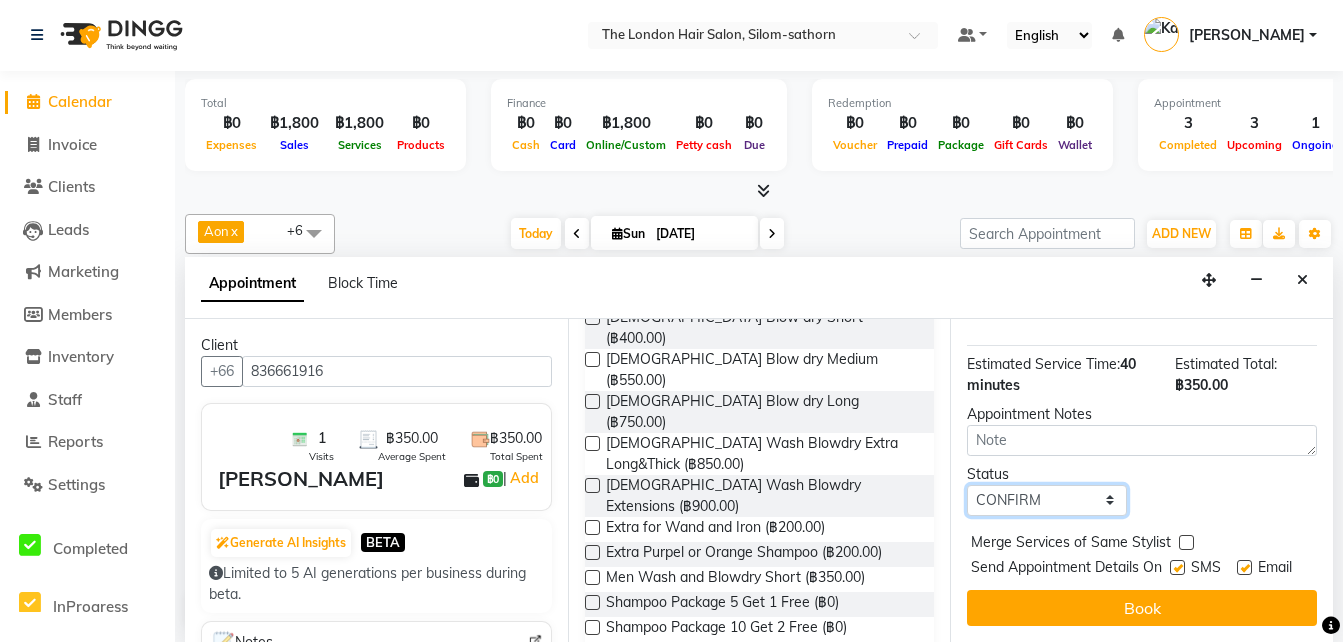 click on "Select TENTATIVE CONFIRM CHECK-IN UPCOMING" at bounding box center (1047, 500) 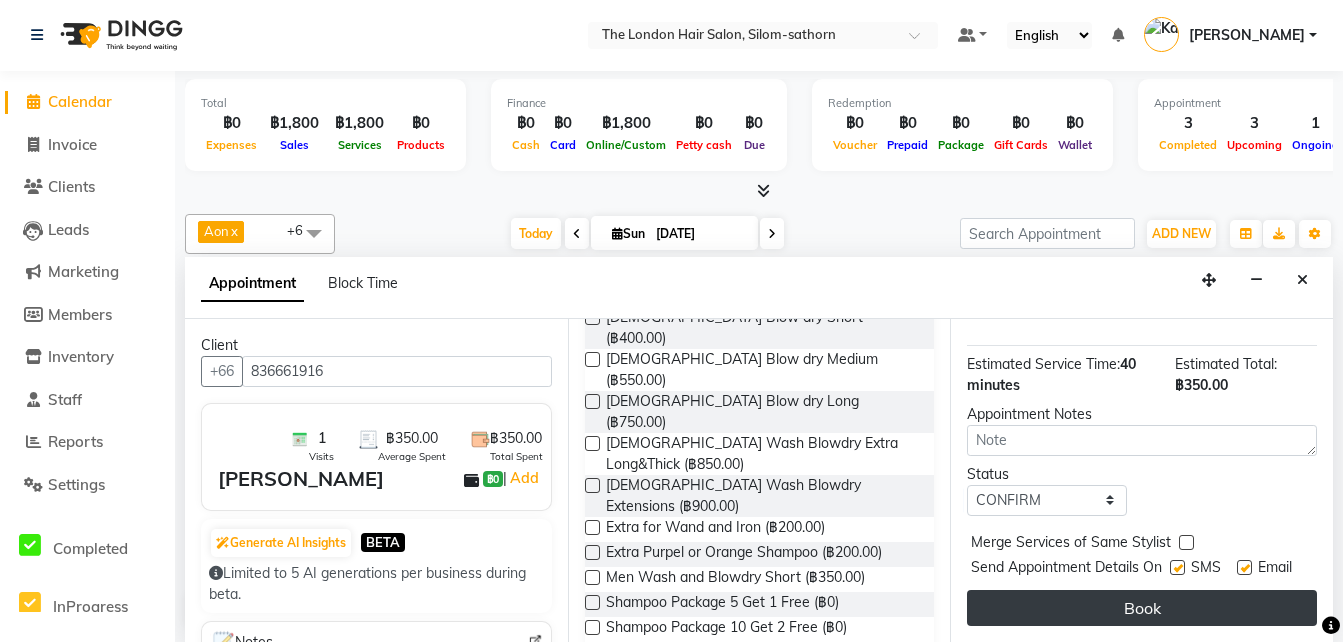 click on "Book" at bounding box center [1142, 608] 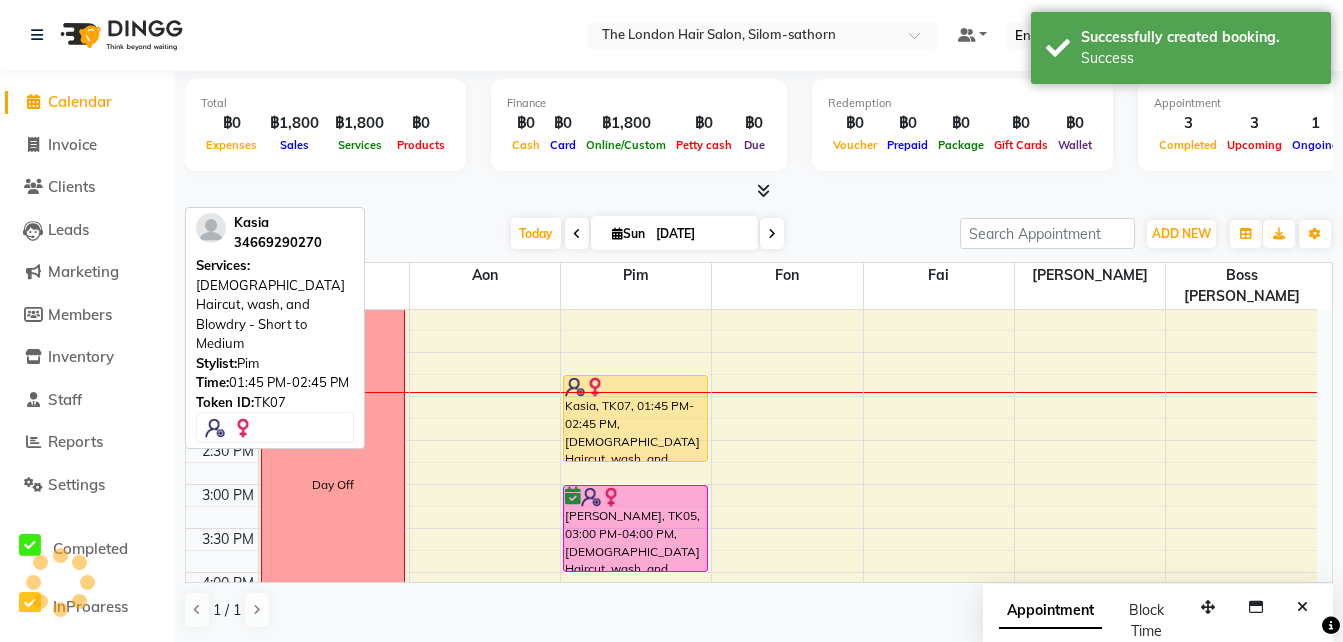 scroll, scrollTop: 0, scrollLeft: 0, axis: both 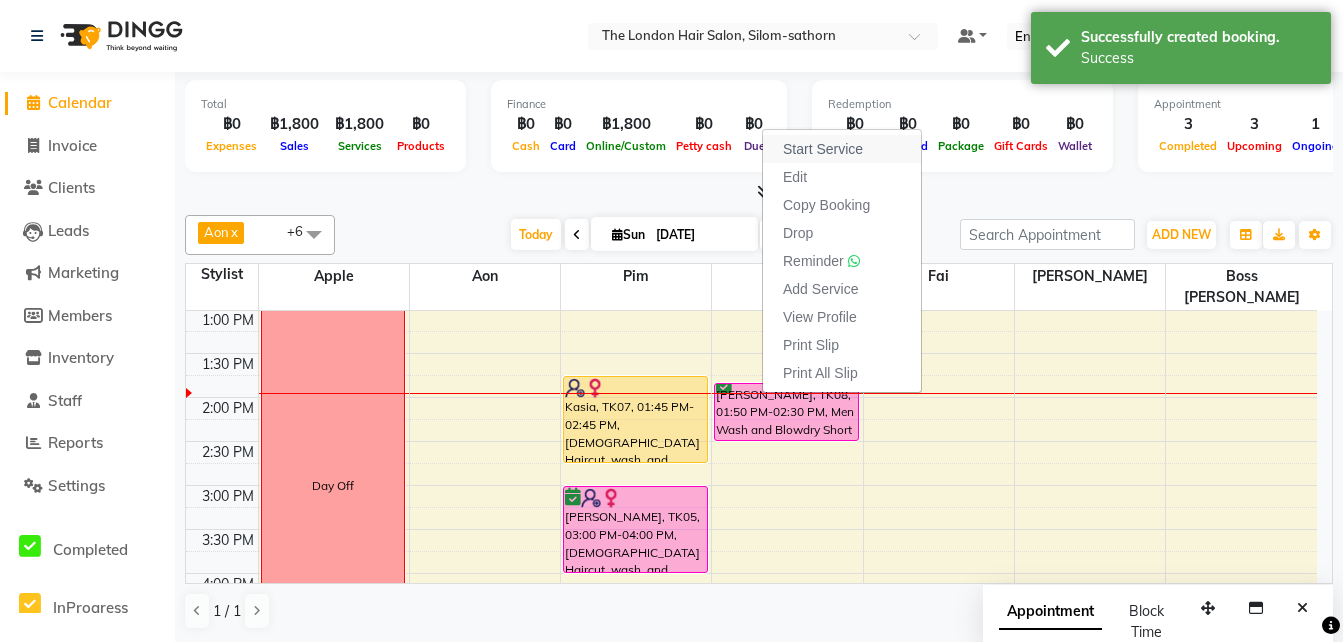 click on "Start Service" at bounding box center (823, 149) 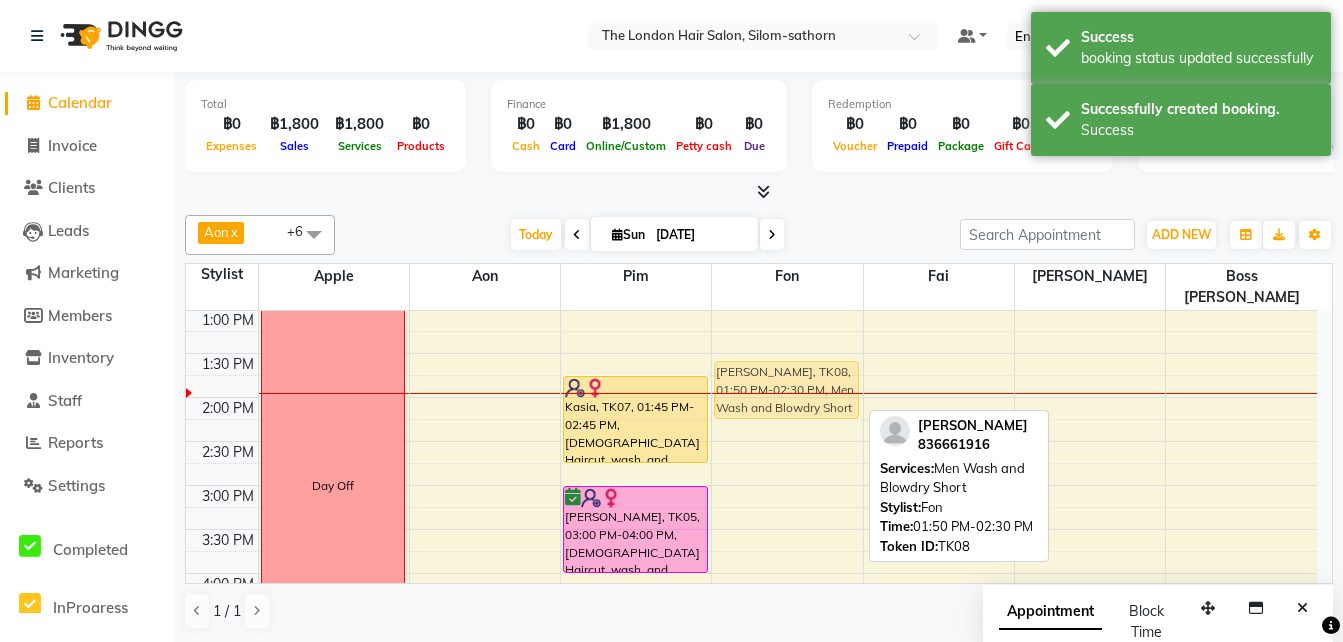 drag, startPoint x: 802, startPoint y: 388, endPoint x: 788, endPoint y: 371, distance: 22.022715 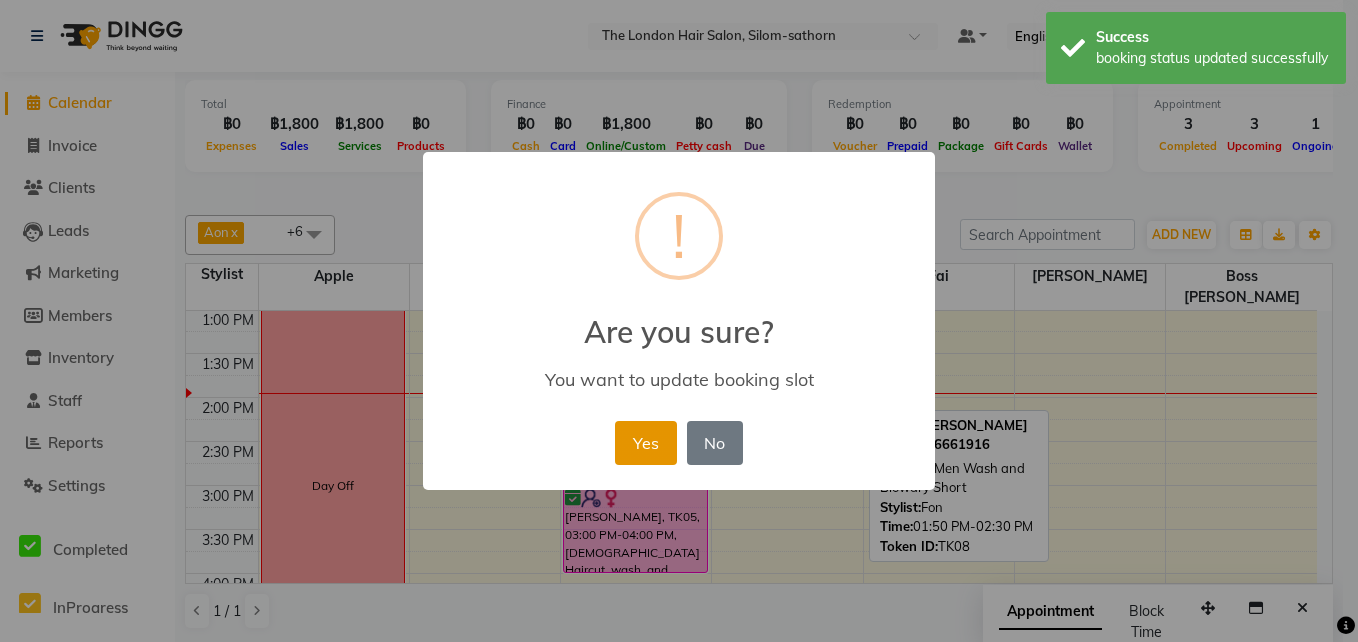 click on "Yes" at bounding box center [645, 443] 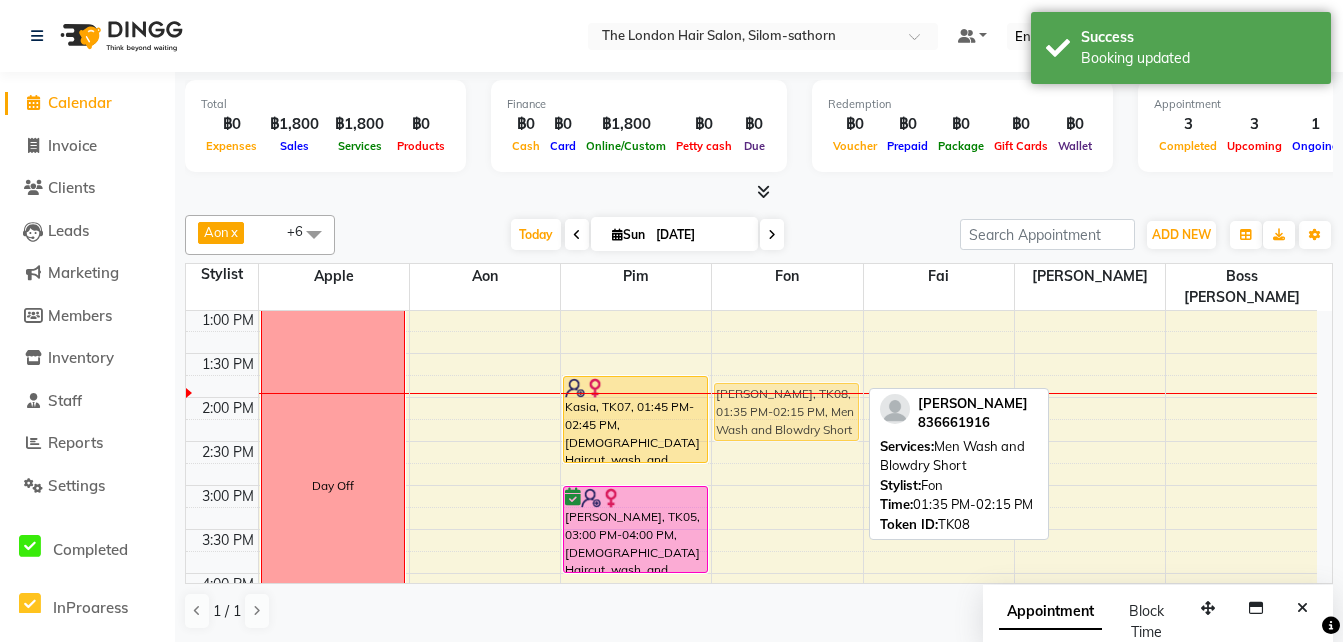 click on "Mark Thanaphat, TK08, 01:35 PM-02:15 PM, Men Wash and Blowdry Short     Alice, TK06, 05:00 PM-05:55 PM, Ladies Blow dry Long    Mark Thanaphat, TK08, 01:35 PM-02:15 PM, Men Wash and Blowdry Short" at bounding box center [787, 485] 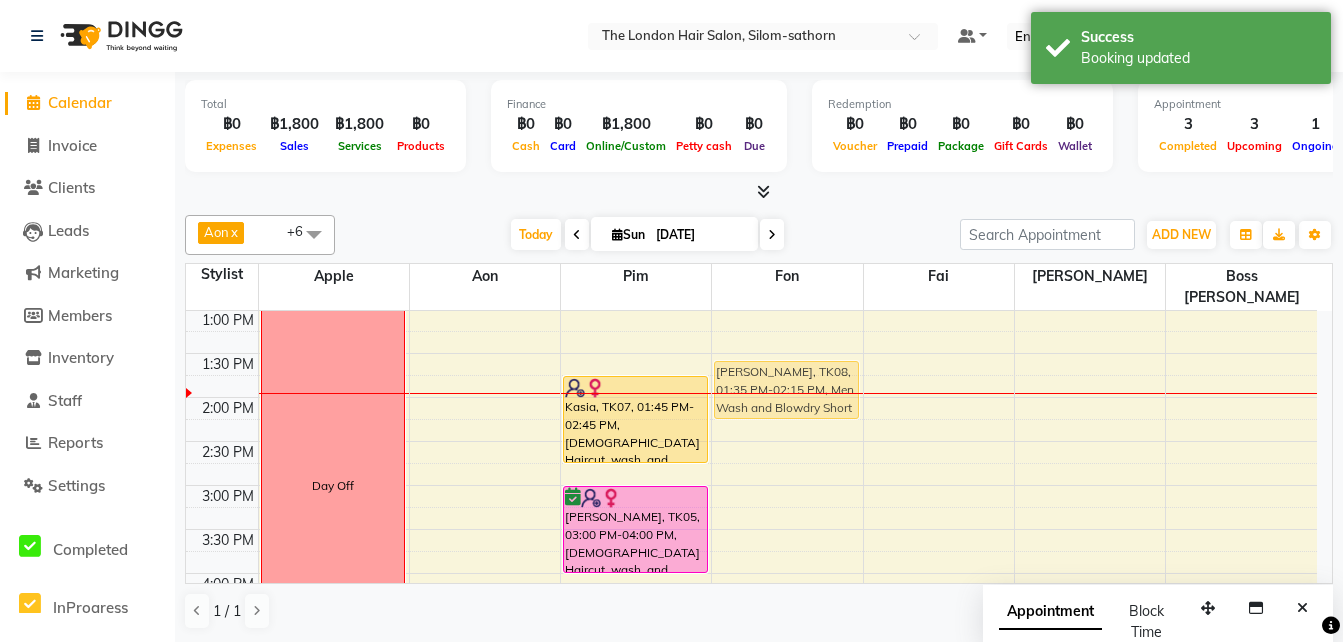 click on "Mark Thanaphat, TK08, 01:35 PM-02:15 PM, Men Wash and Blowdry Short     Alice, TK06, 05:00 PM-05:55 PM, Ladies Blow dry Long    Mark Thanaphat, TK08, 01:35 PM-02:15 PM, Men Wash and Blowdry Short" at bounding box center [787, 485] 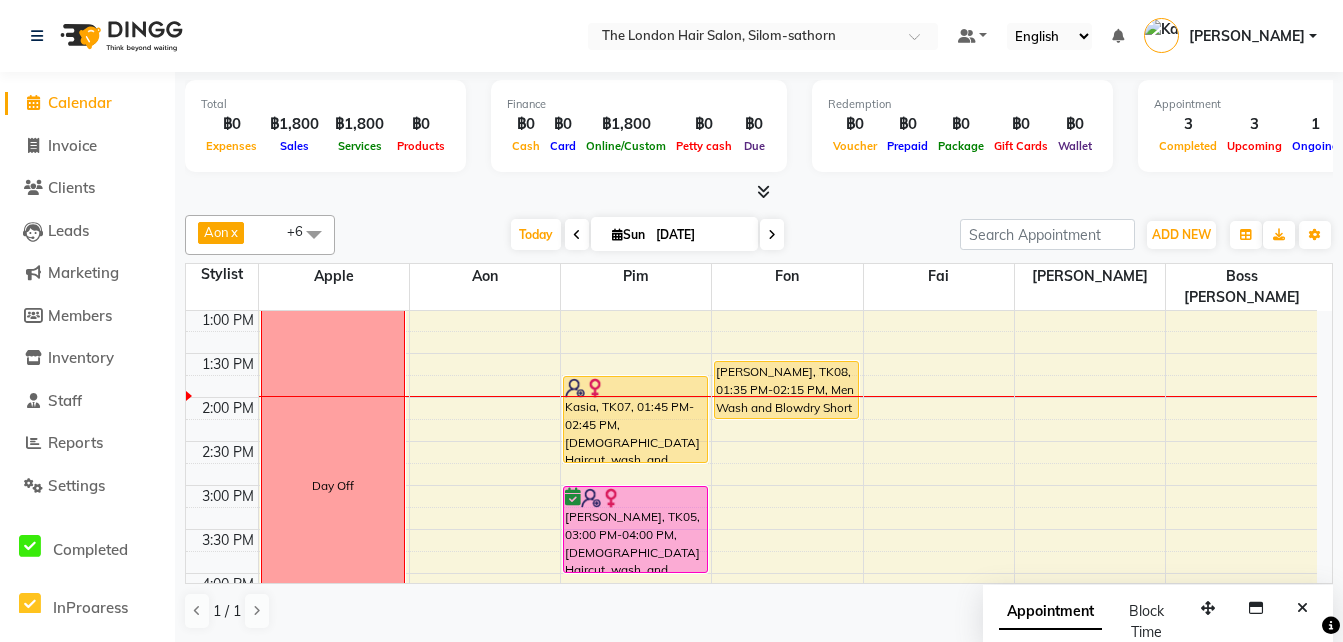 click at bounding box center [772, 235] 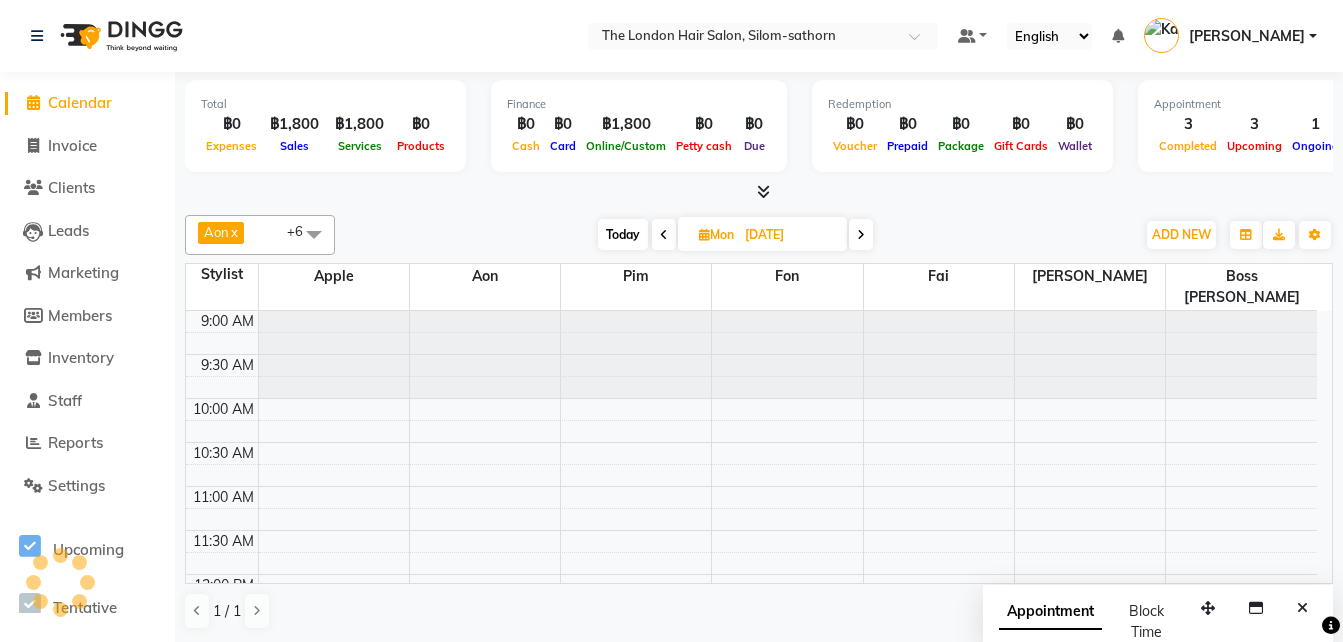 scroll, scrollTop: 353, scrollLeft: 0, axis: vertical 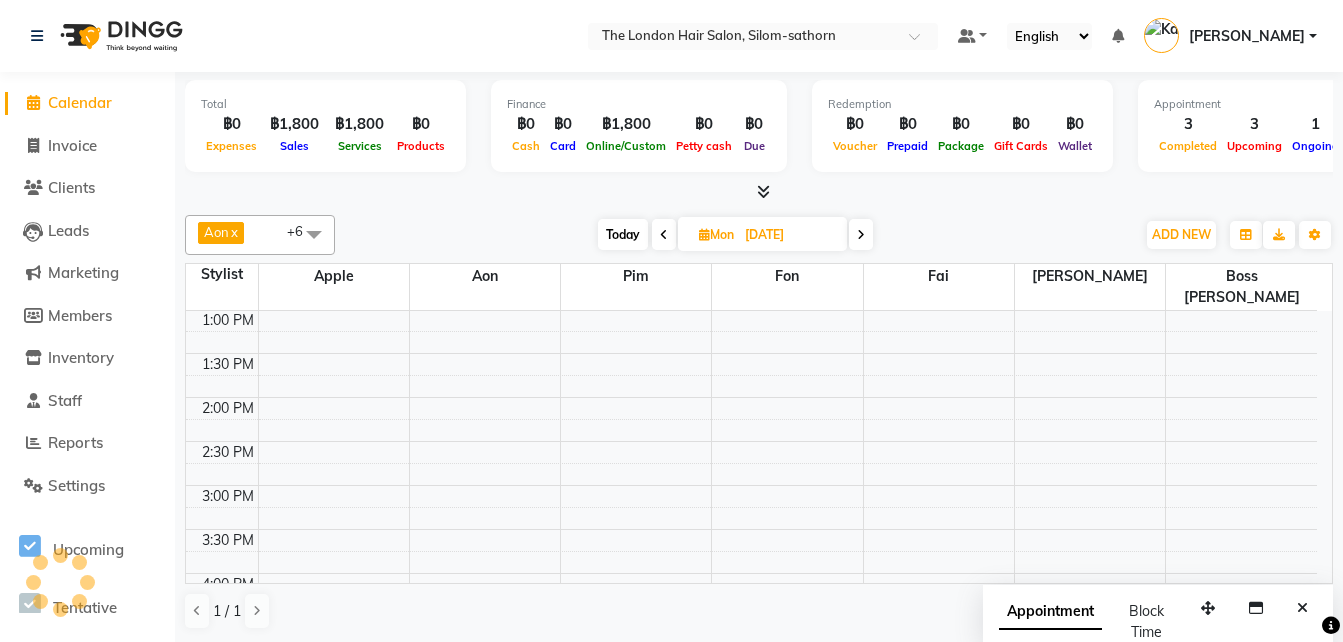 click at bounding box center [861, 235] 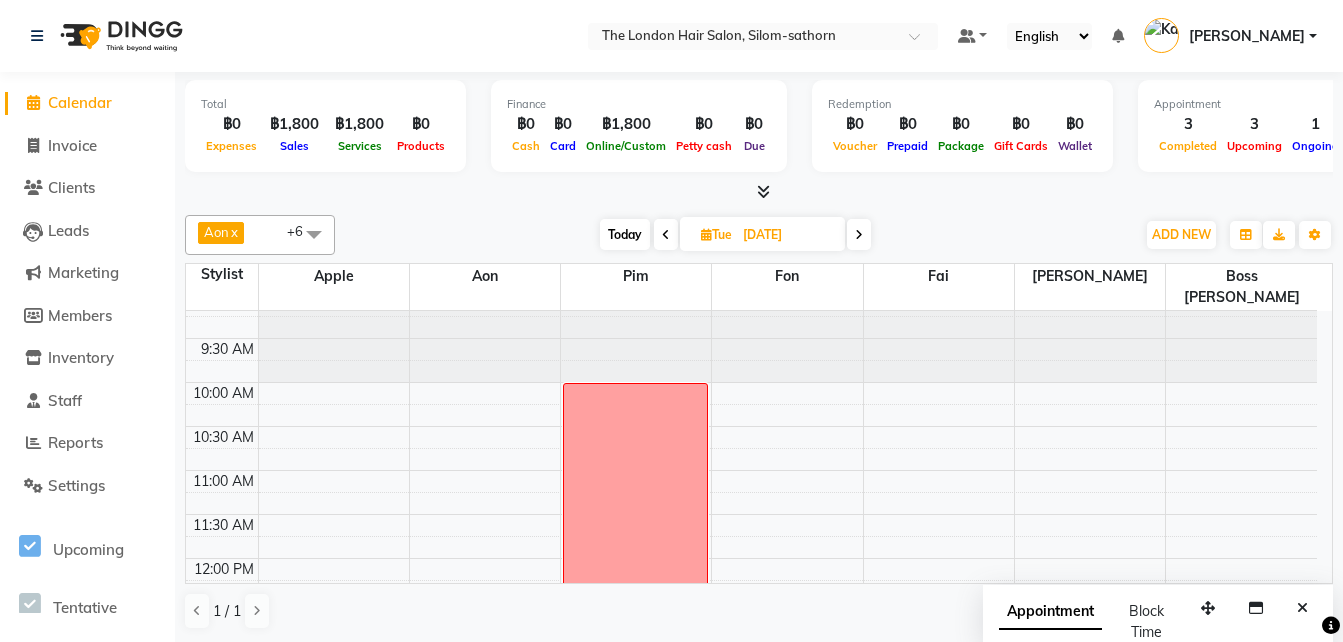 scroll, scrollTop: 0, scrollLeft: 0, axis: both 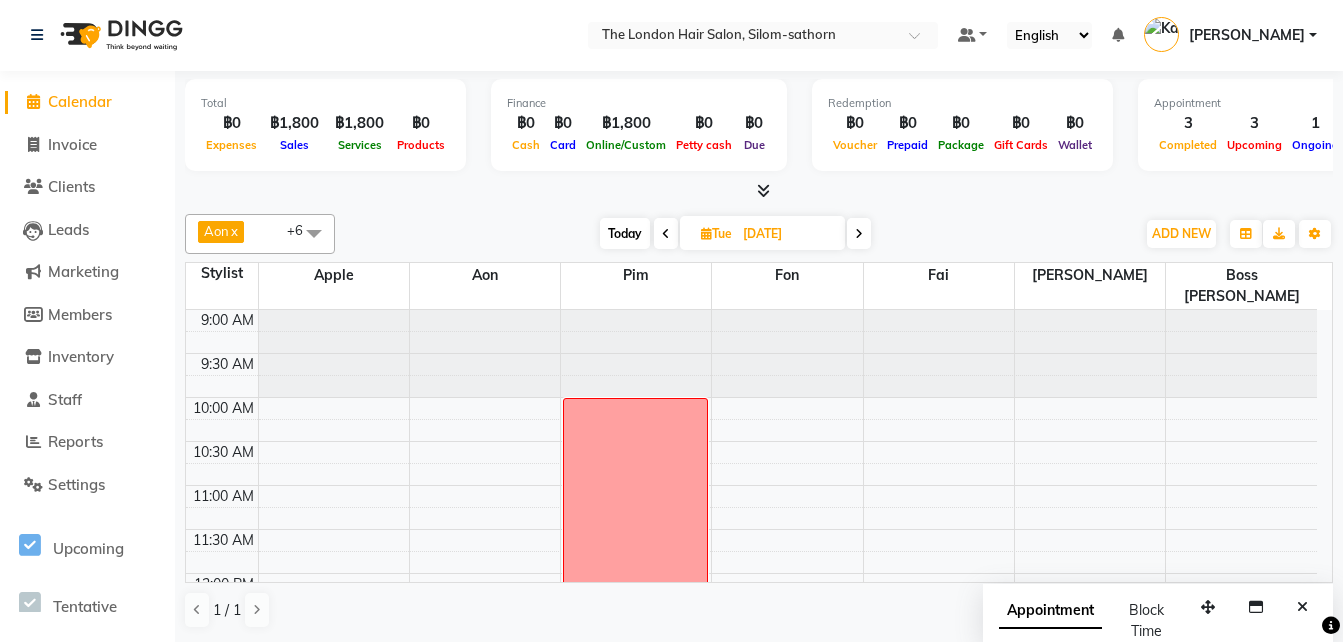 click on "Today" at bounding box center (625, 233) 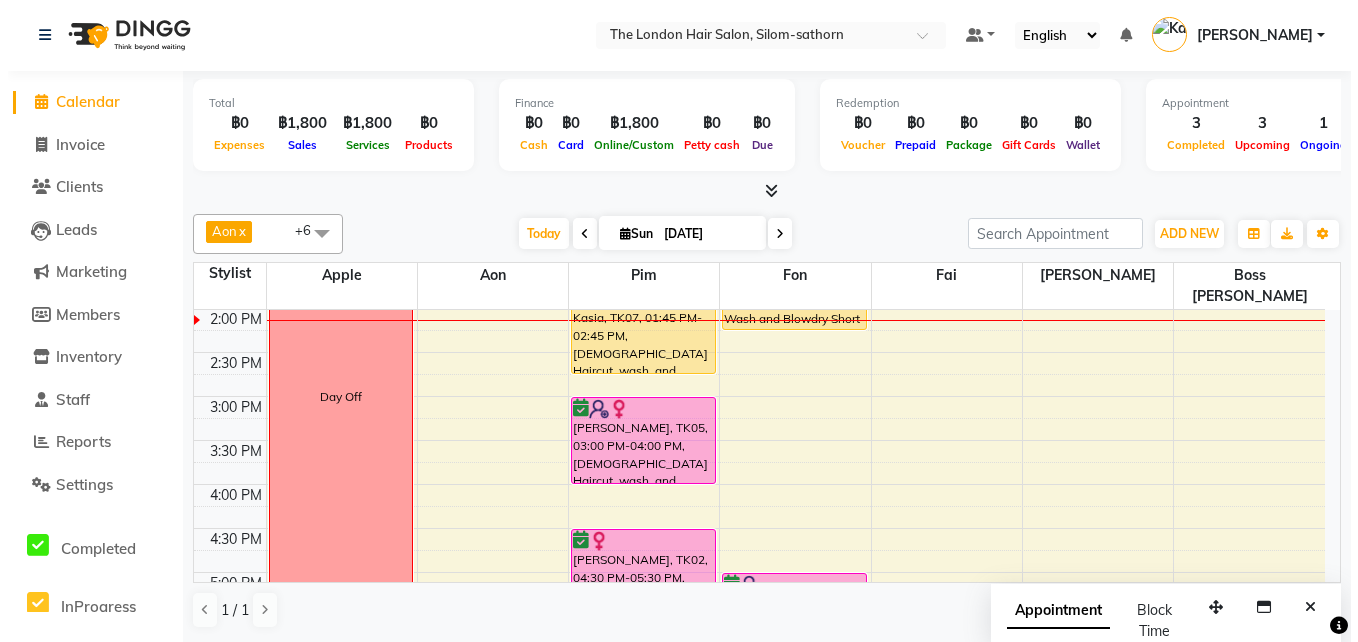 scroll, scrollTop: 329, scrollLeft: 0, axis: vertical 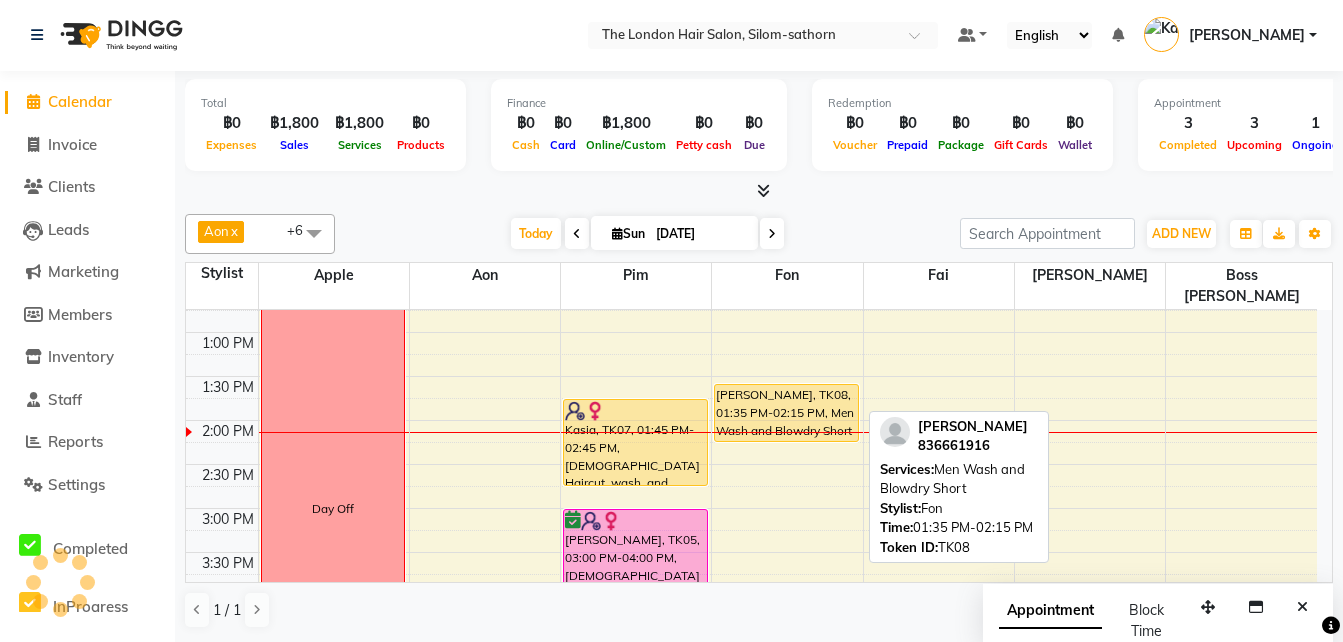 click on "[PERSON_NAME], TK08, 01:35 PM-02:15 PM, Men Wash and Blowdry Short" at bounding box center (786, 413) 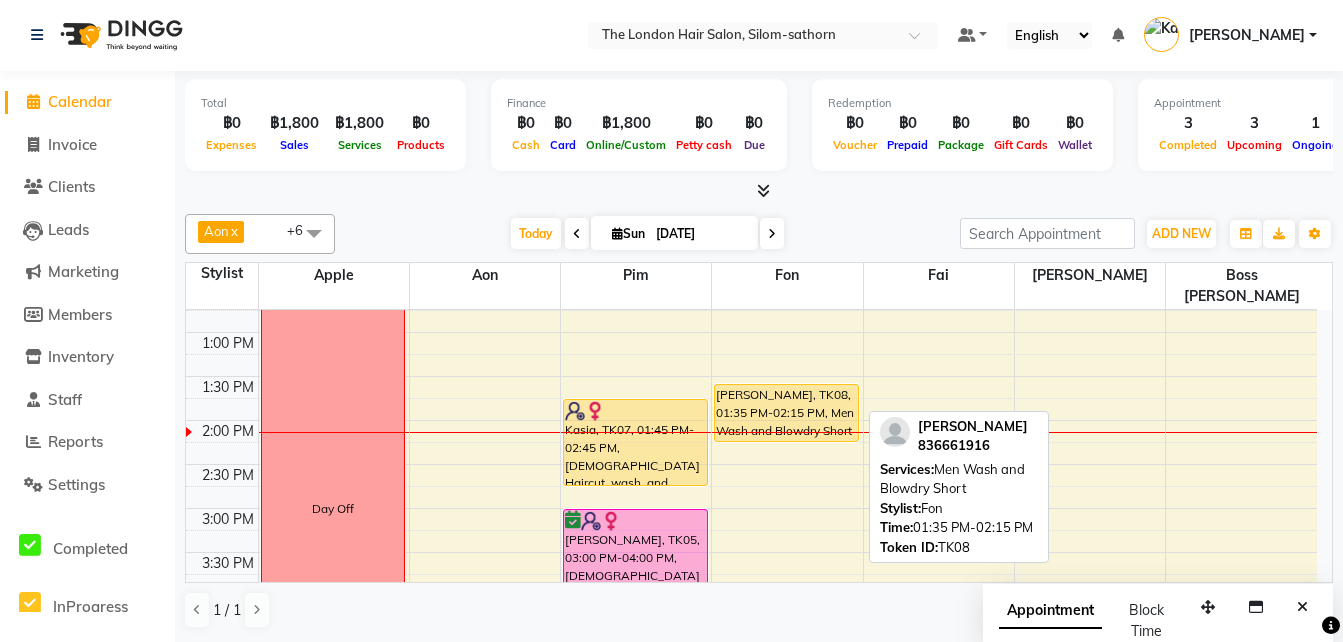 click on "[PERSON_NAME], TK08, 01:35 PM-02:15 PM, Men Wash and Blowdry Short" at bounding box center [786, 413] 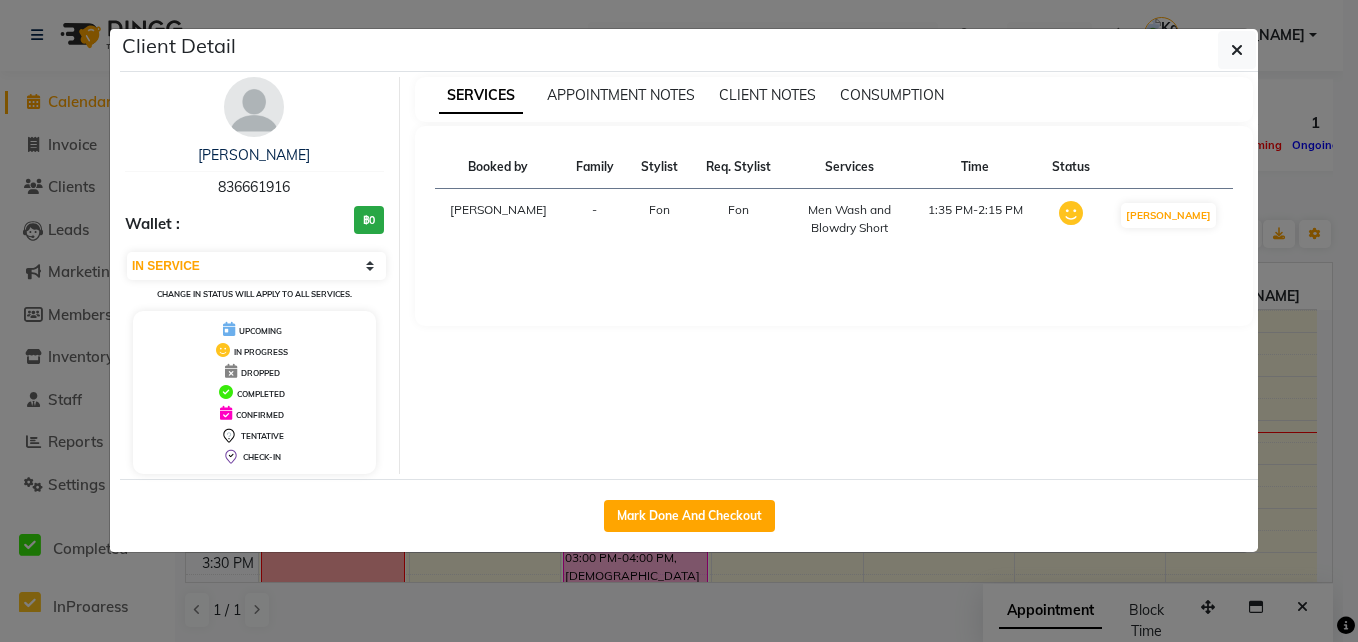 click on "SERVICES APPOINTMENT NOTES CLIENT NOTES CONSUMPTION Booked by Family Stylist Req. Stylist Services Time Status  Kate   - Fon Fon  Men Wash and Blowdry Short   1:35 PM-2:15 PM   MARK DONE" at bounding box center (834, 275) 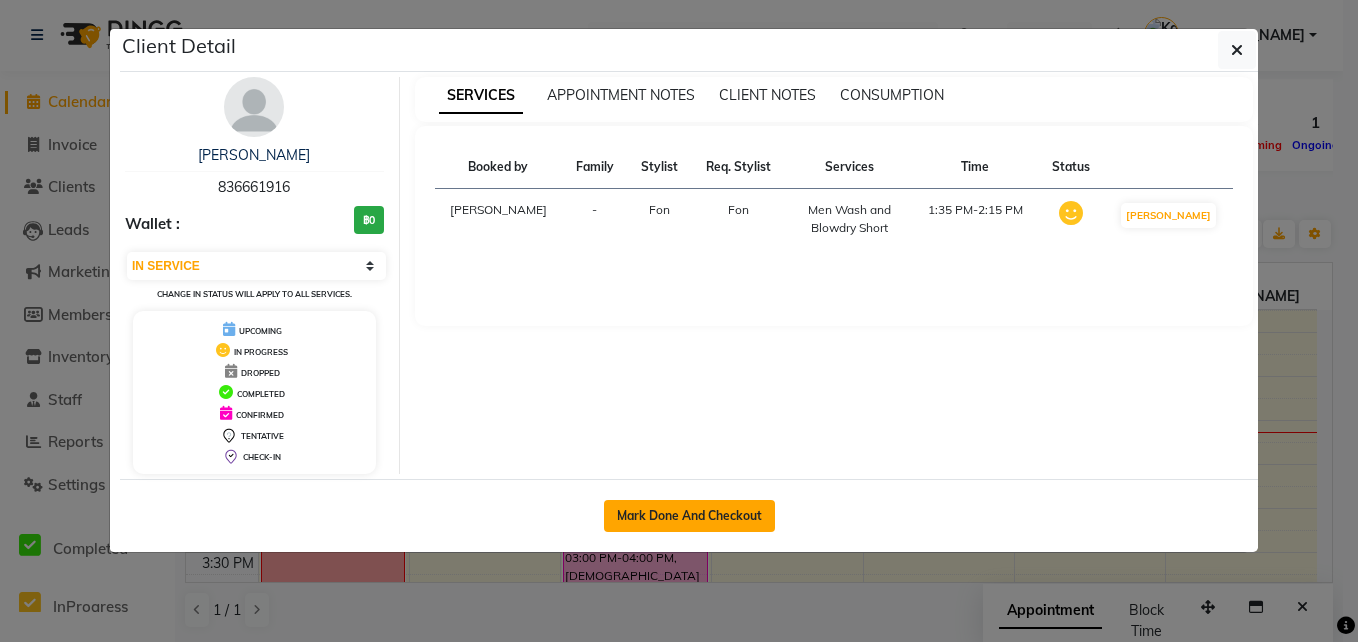 click on "Mark Done And Checkout" 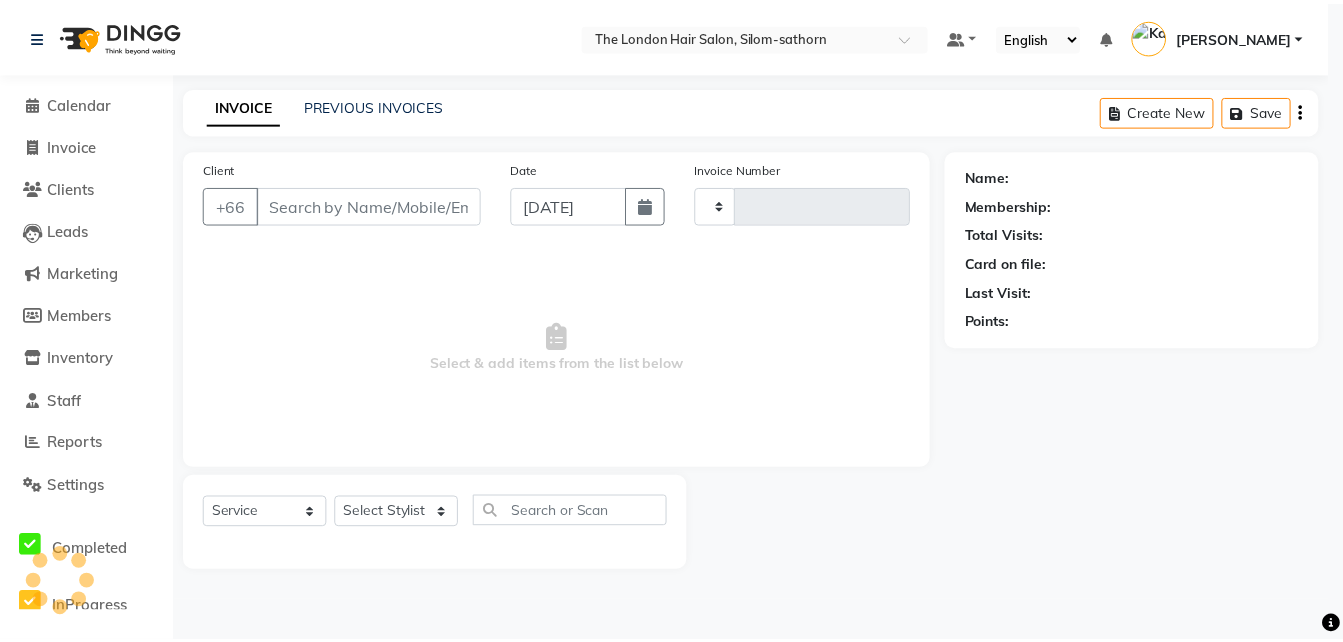 scroll, scrollTop: 0, scrollLeft: 0, axis: both 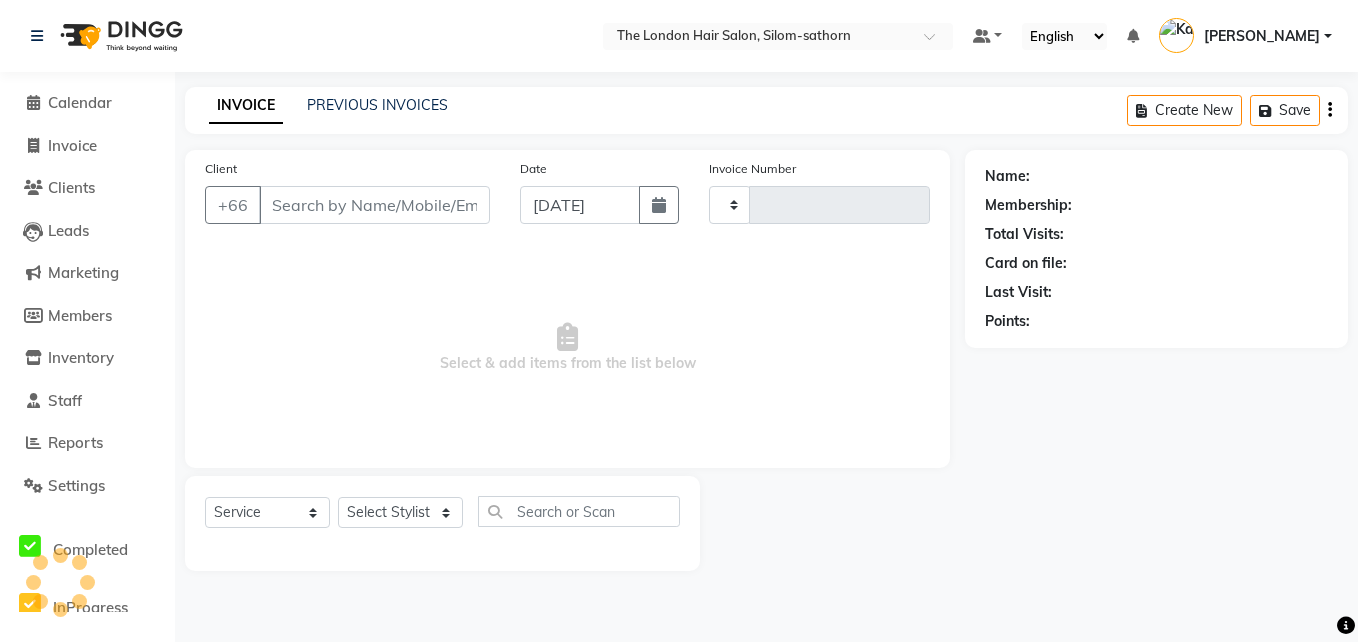 type on "0979" 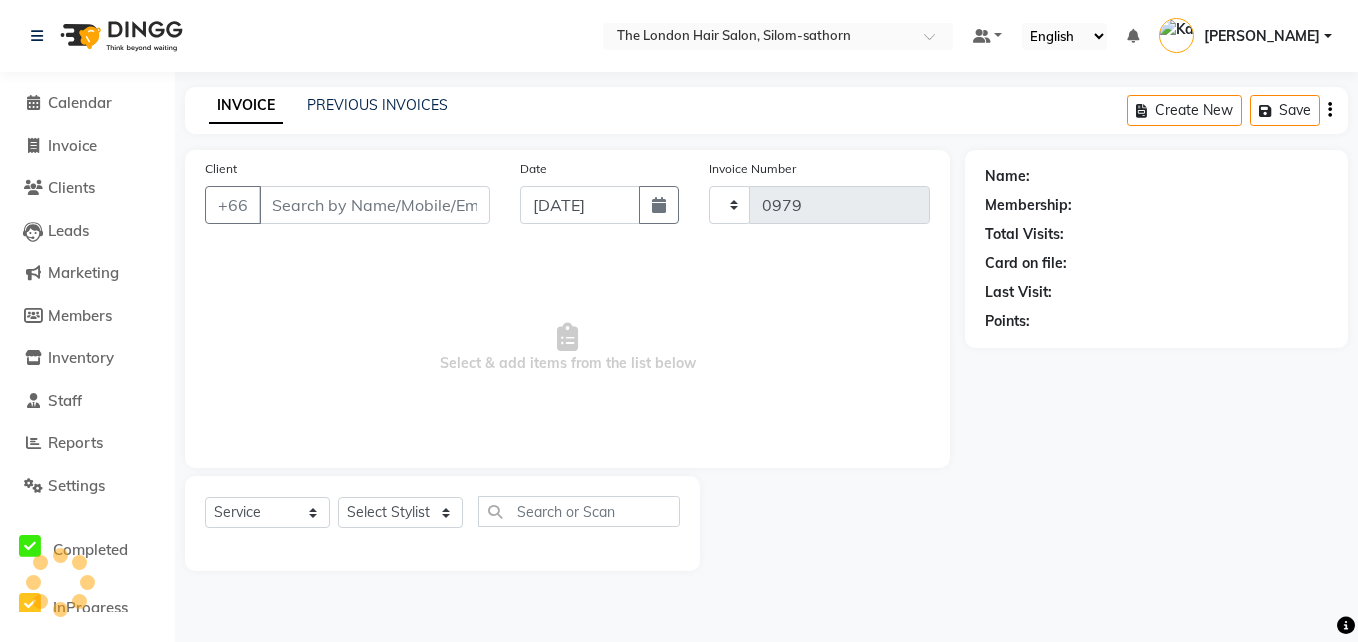 select on "6977" 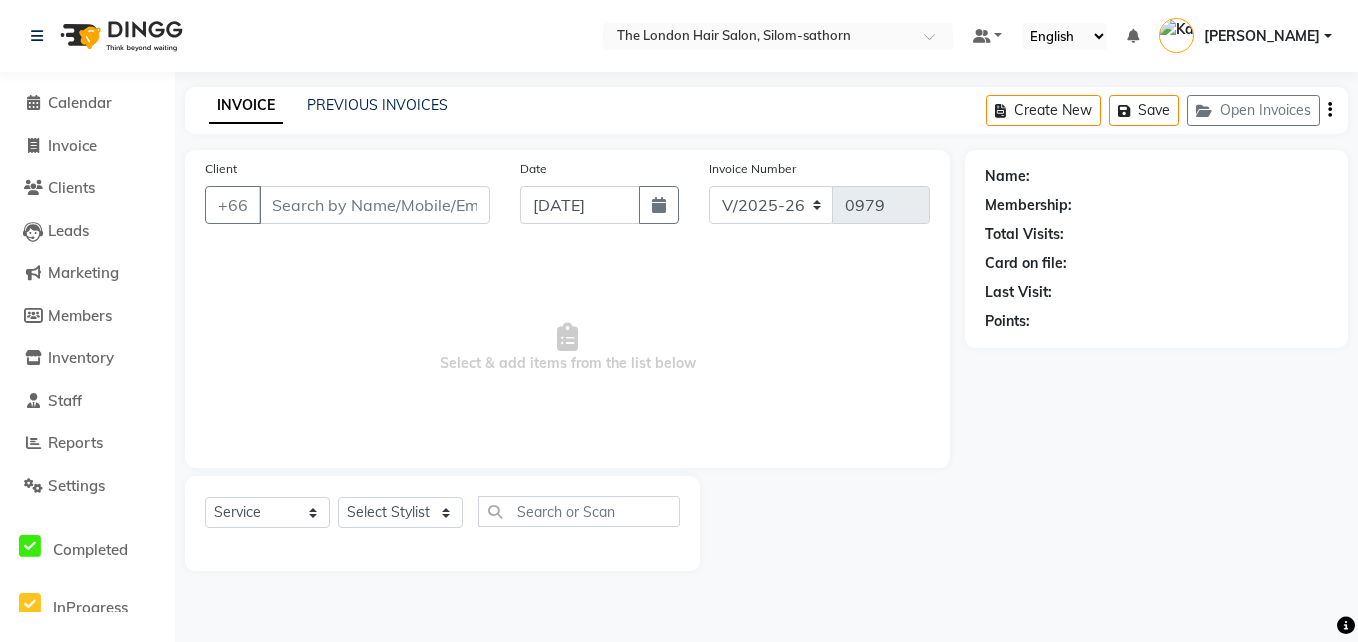 type on "836661916" 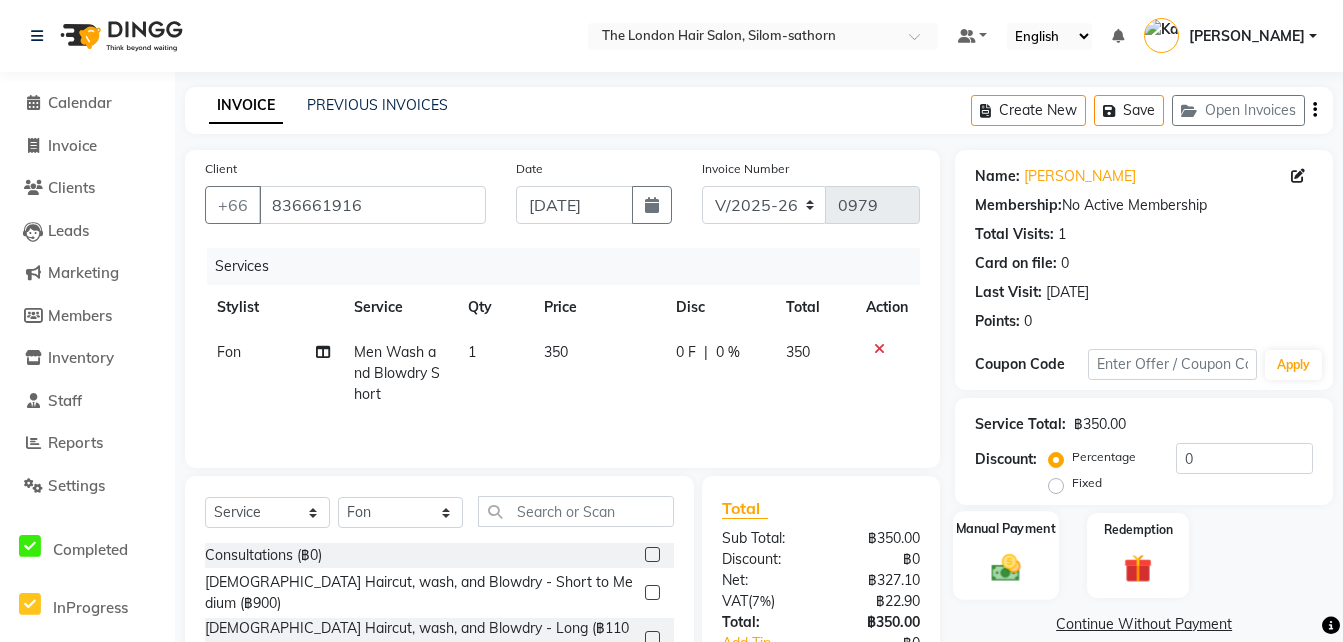 click 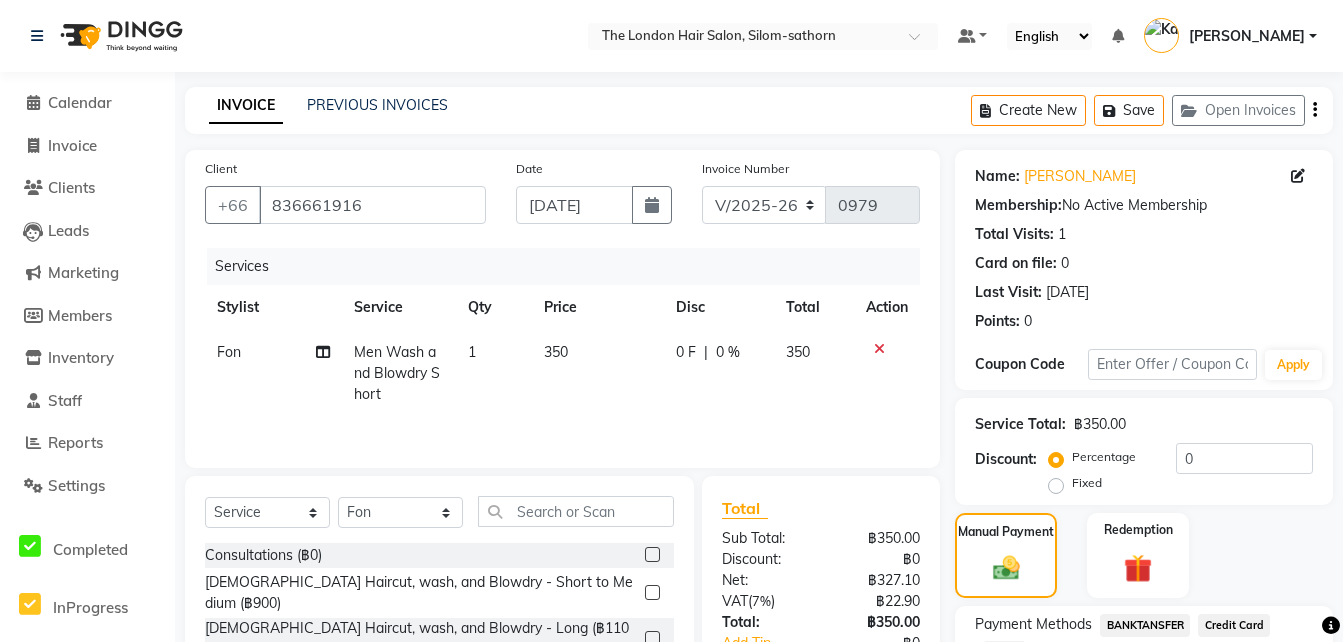 scroll, scrollTop: 38, scrollLeft: 0, axis: vertical 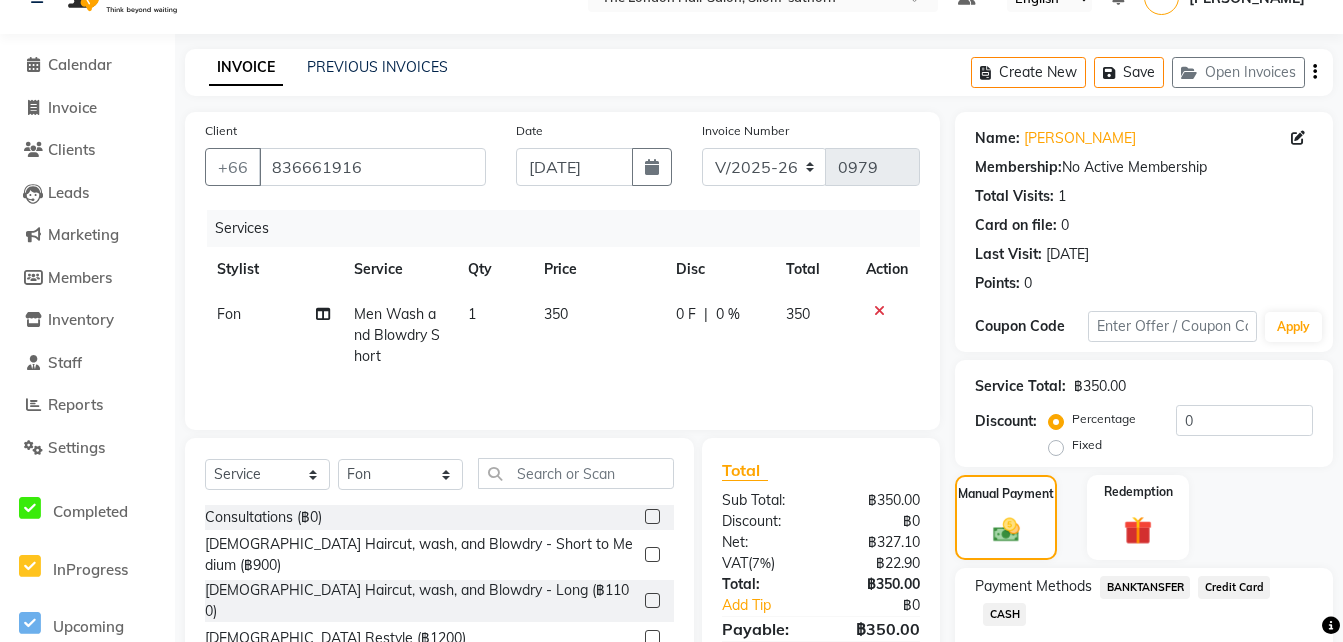 click on "BANKTANSFER" 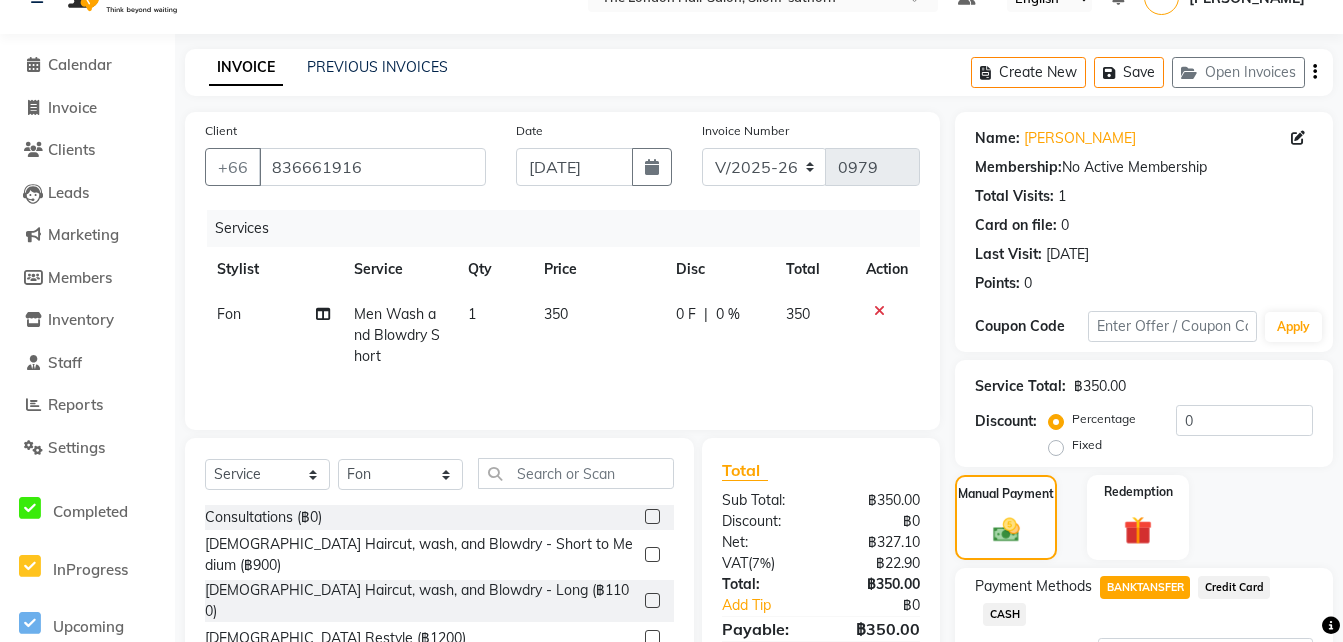 scroll, scrollTop: 211, scrollLeft: 0, axis: vertical 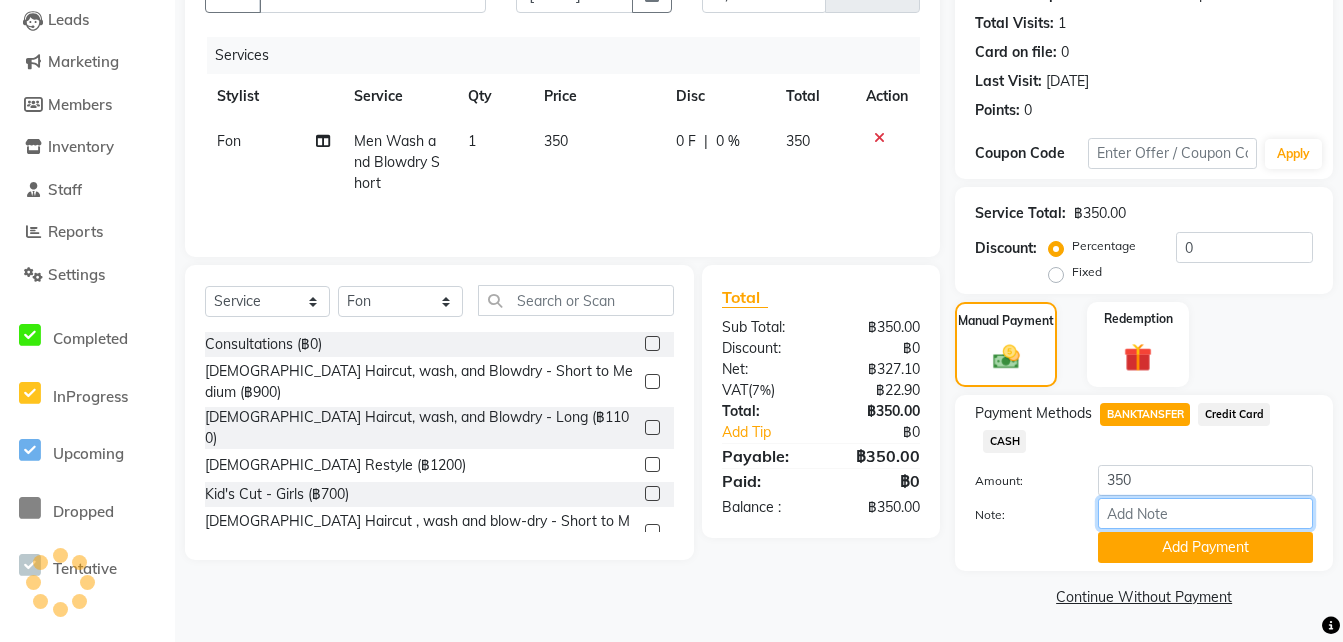 click on "Note:" at bounding box center [1205, 513] 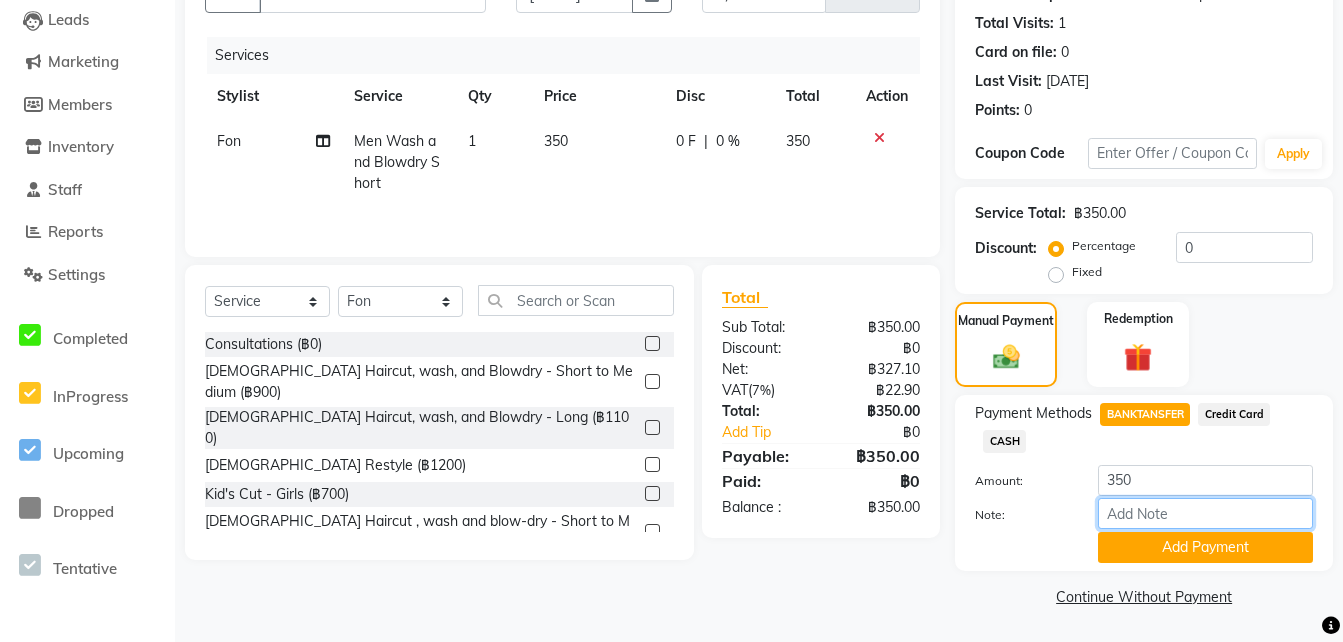 type on "Boss's Acc" 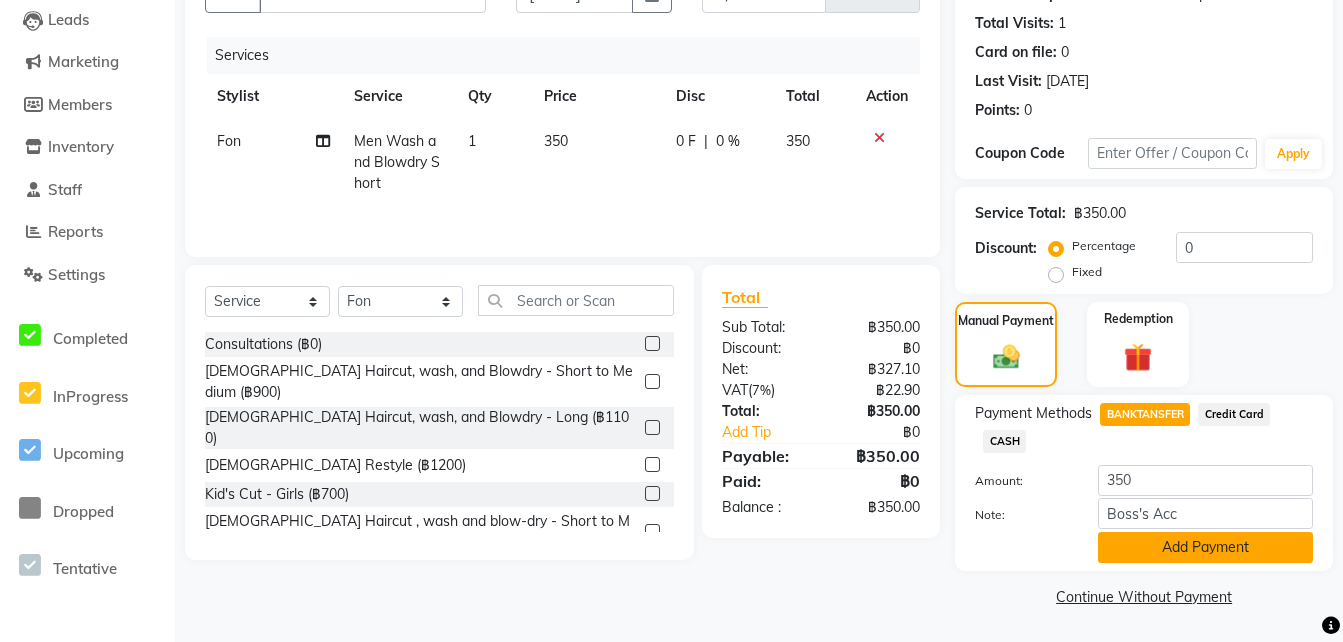 click on "Add Payment" 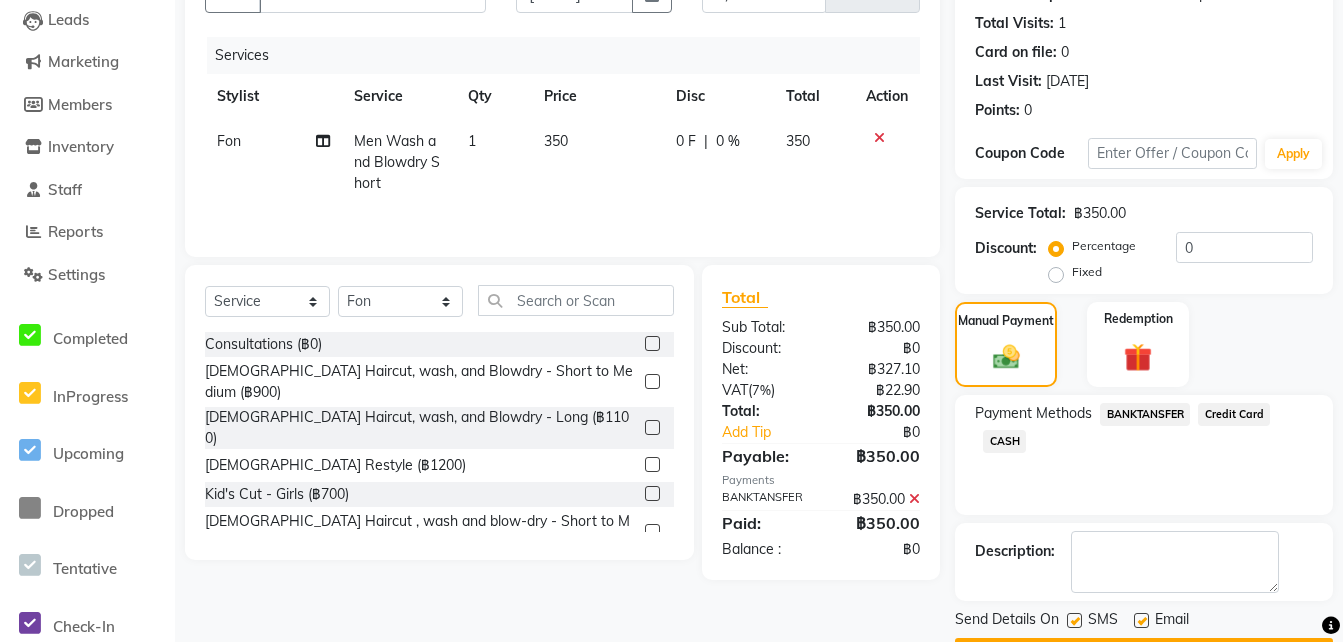 scroll, scrollTop: 268, scrollLeft: 0, axis: vertical 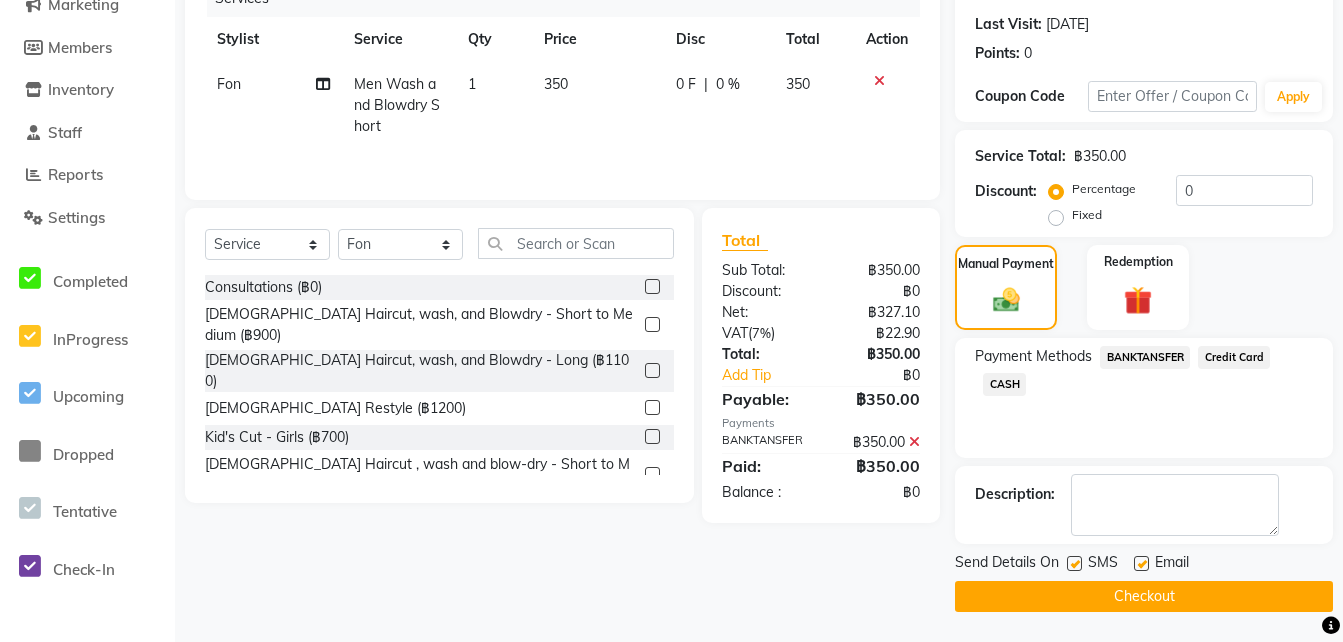 click on "Checkout" 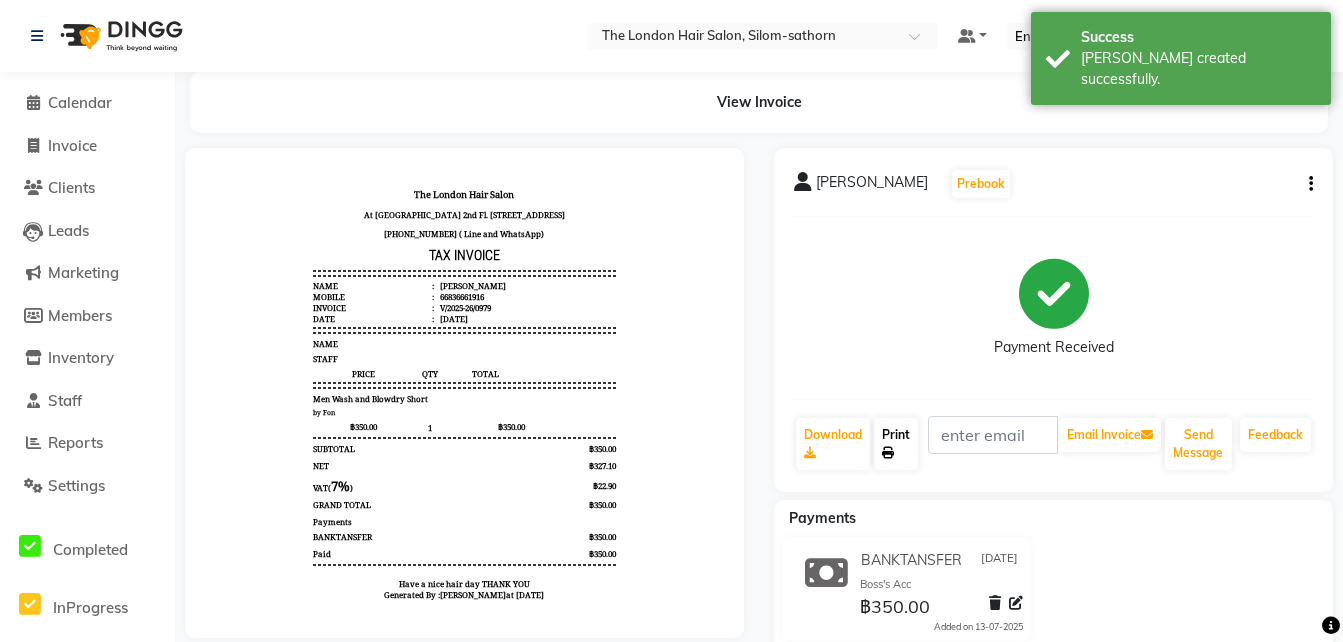 scroll, scrollTop: 0, scrollLeft: 0, axis: both 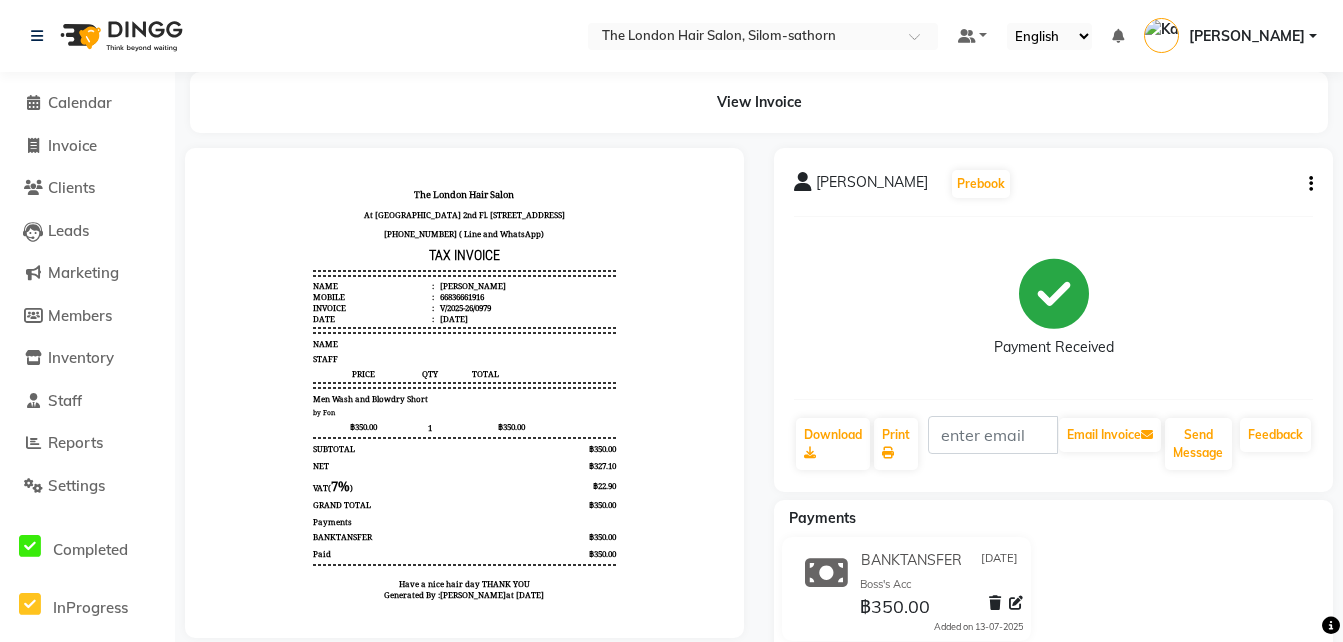 click on "Select Location × The London Hair Salon, Silom-sathorn  Default Panel My Panel English ENGLISH Español العربية मराठी हिंदी ગુજરાતી தமிழ் 中文 Notifications nothing to show Kate  Manage Profile Change Password Sign out  Version:3.15.4" 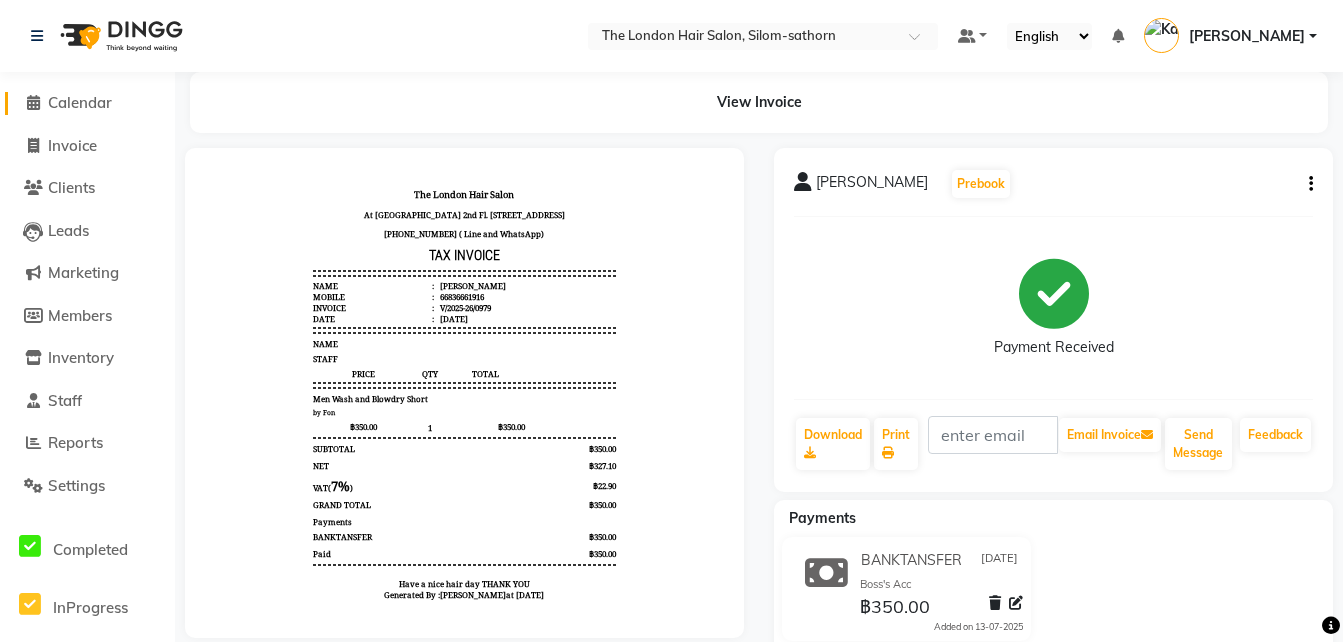 click on "Calendar" 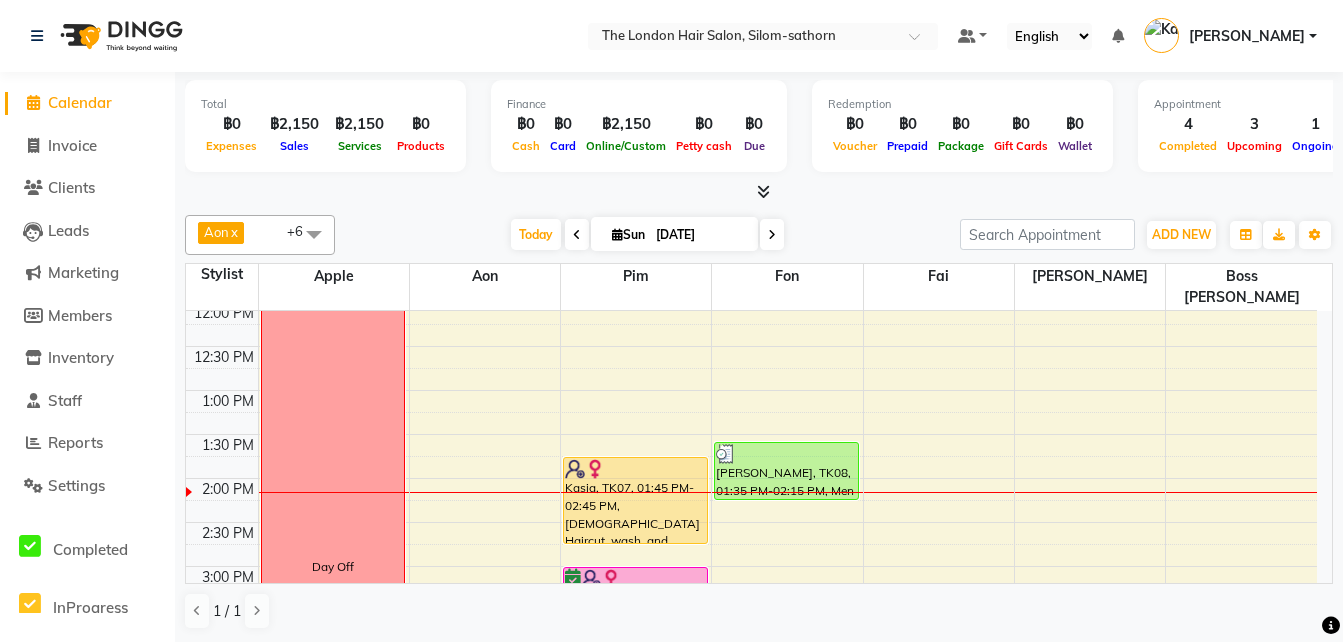 scroll, scrollTop: 271, scrollLeft: 0, axis: vertical 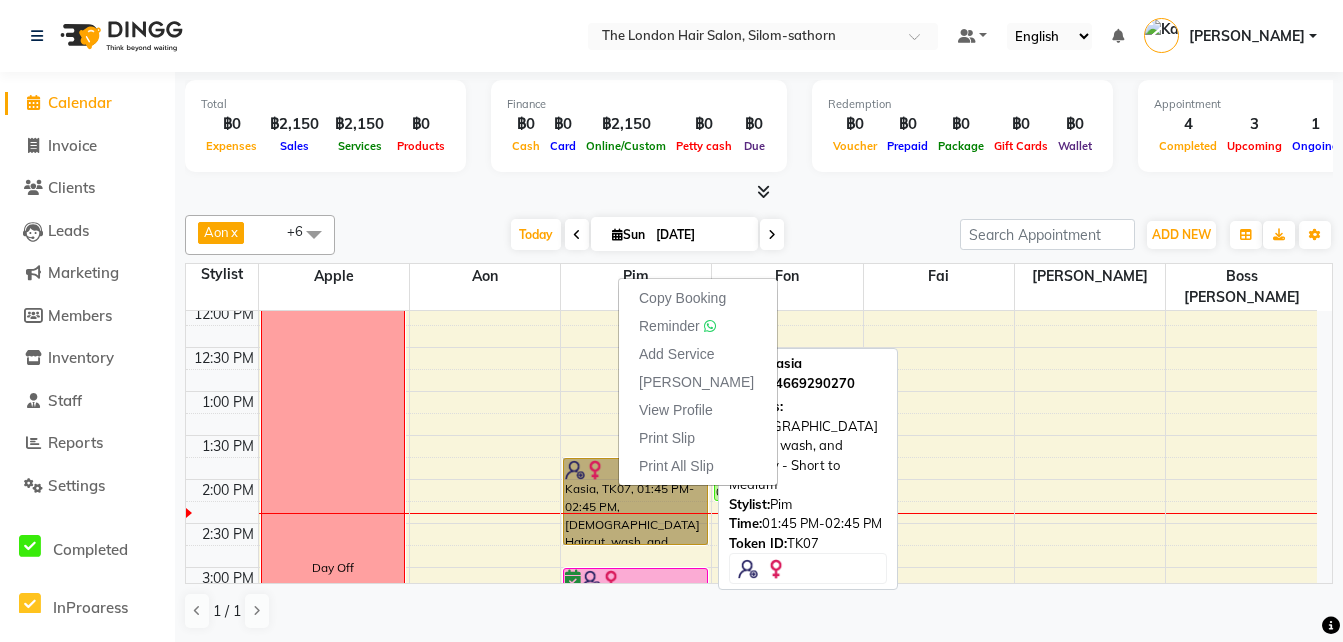 click on "Kasia, TK07, 01:45 PM-02:45 PM, [DEMOGRAPHIC_DATA] Haircut, wash, and Blowdry - Short to Medium" at bounding box center [635, 501] 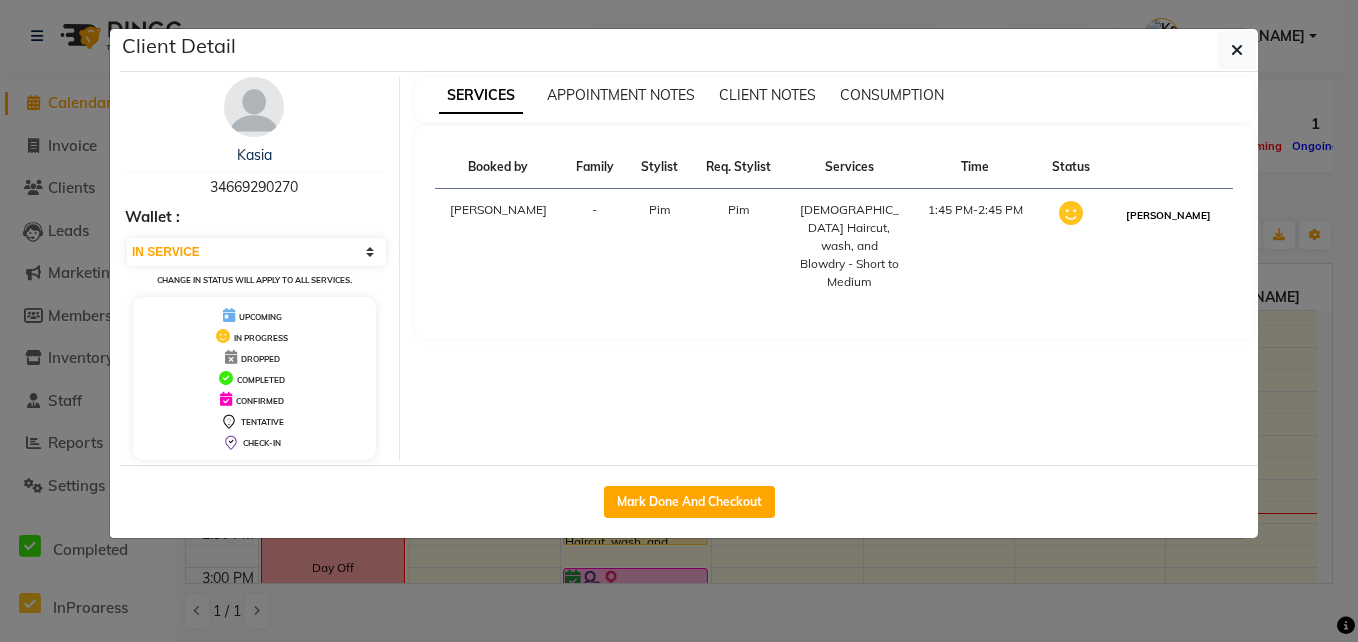 click on "[PERSON_NAME]" at bounding box center [1168, 215] 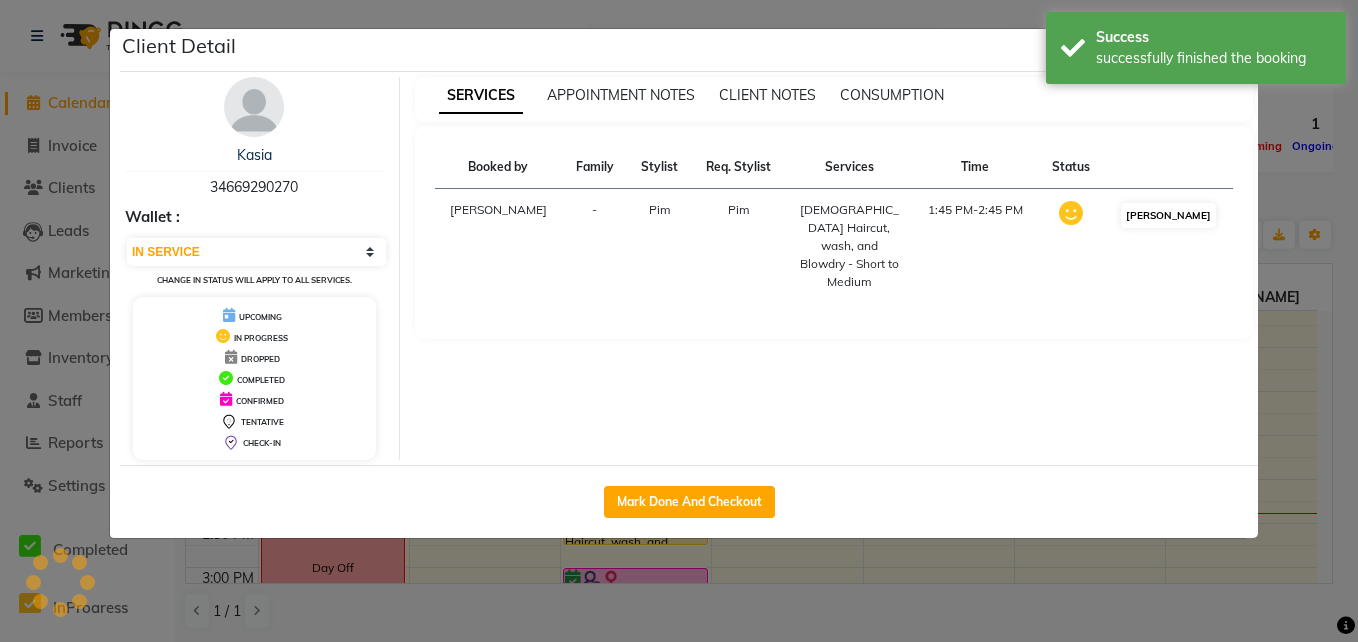 select on "3" 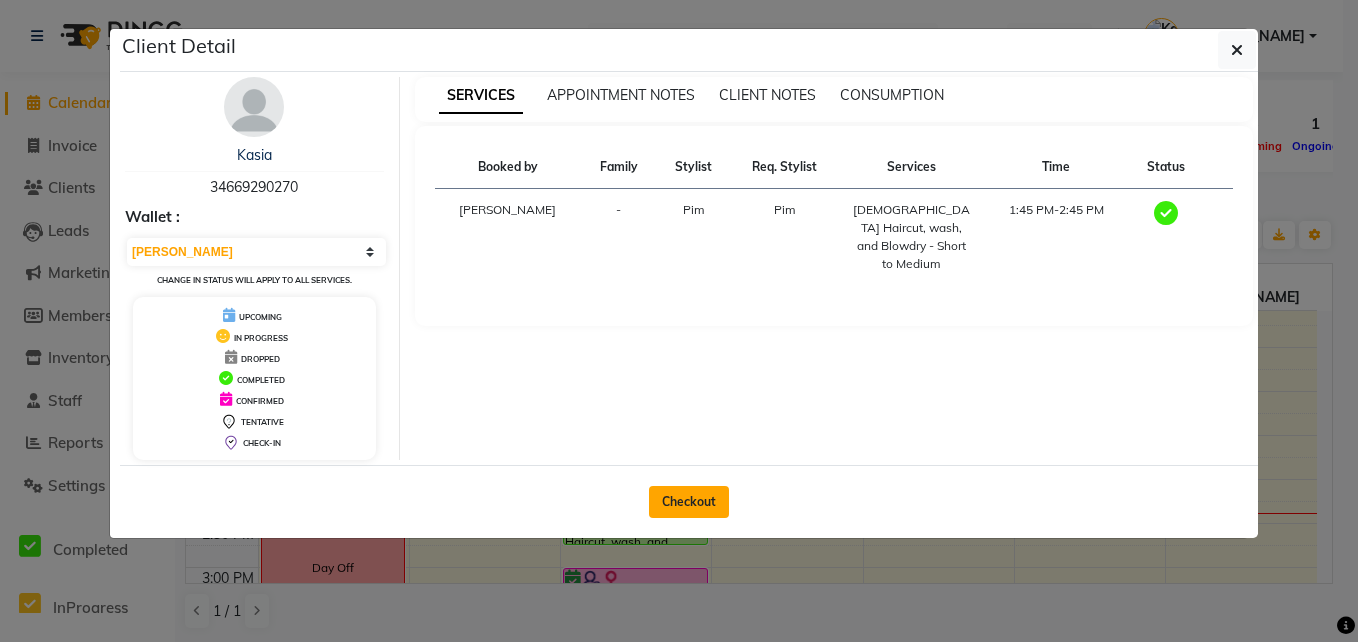 click on "Checkout" 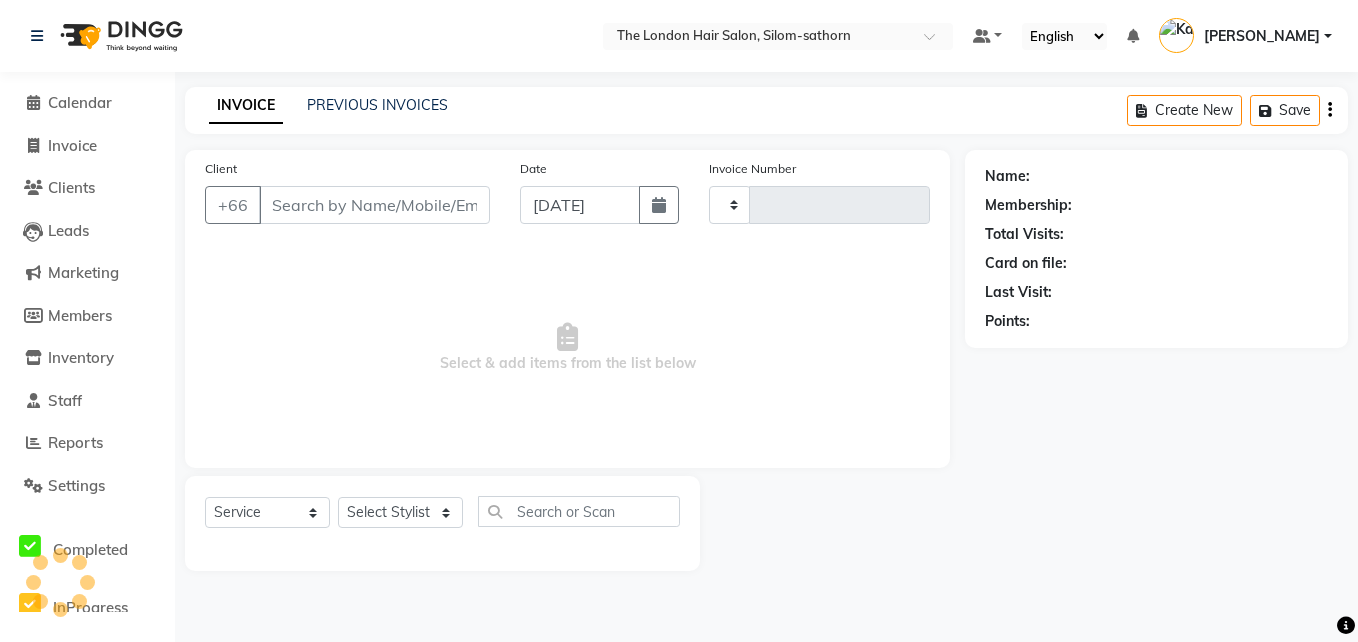 type on "0980" 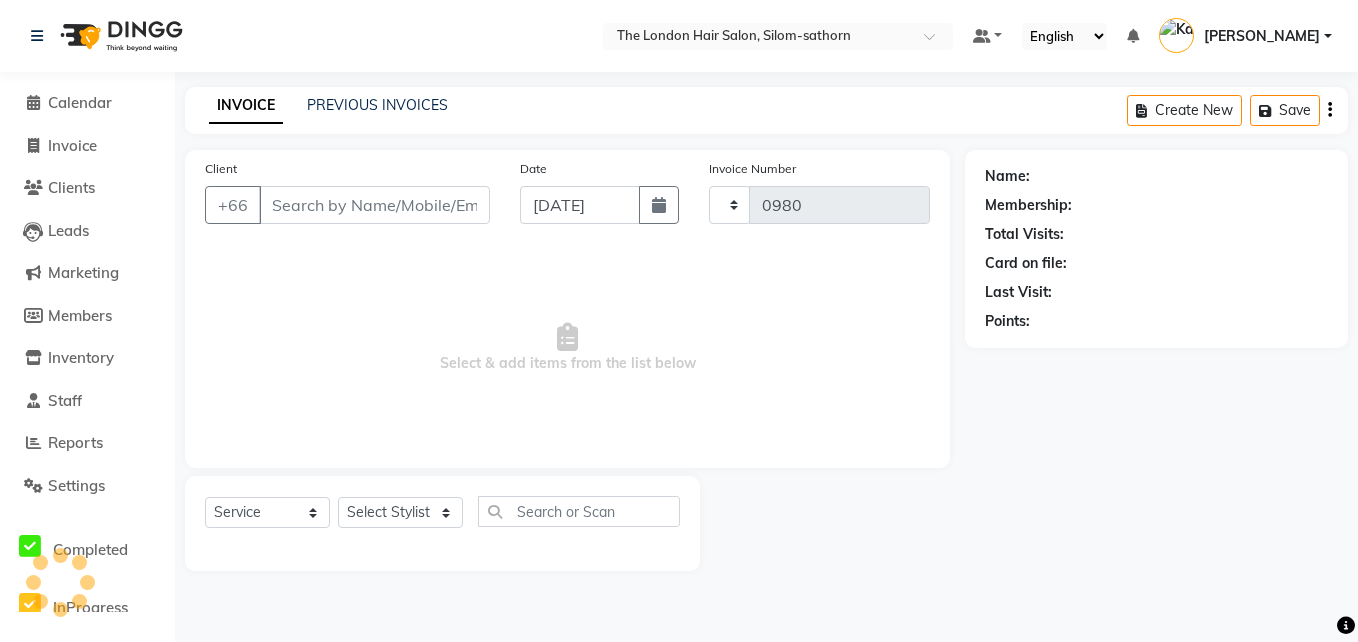 select on "6977" 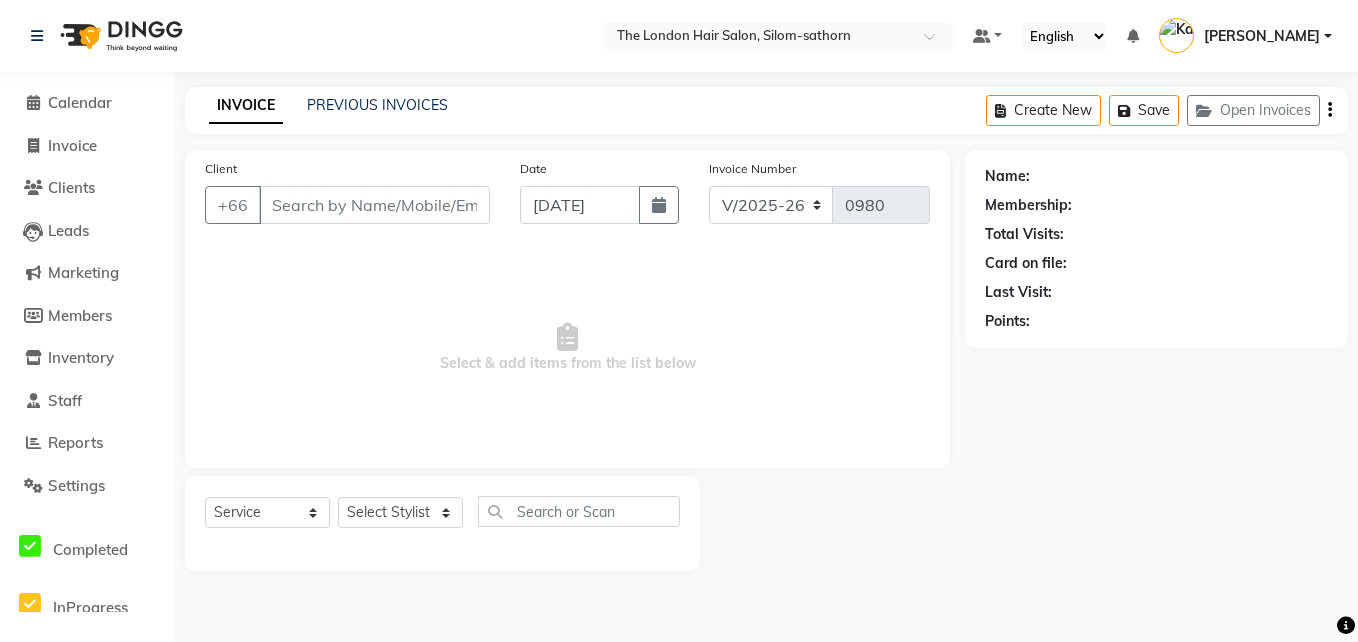type on "34669290270" 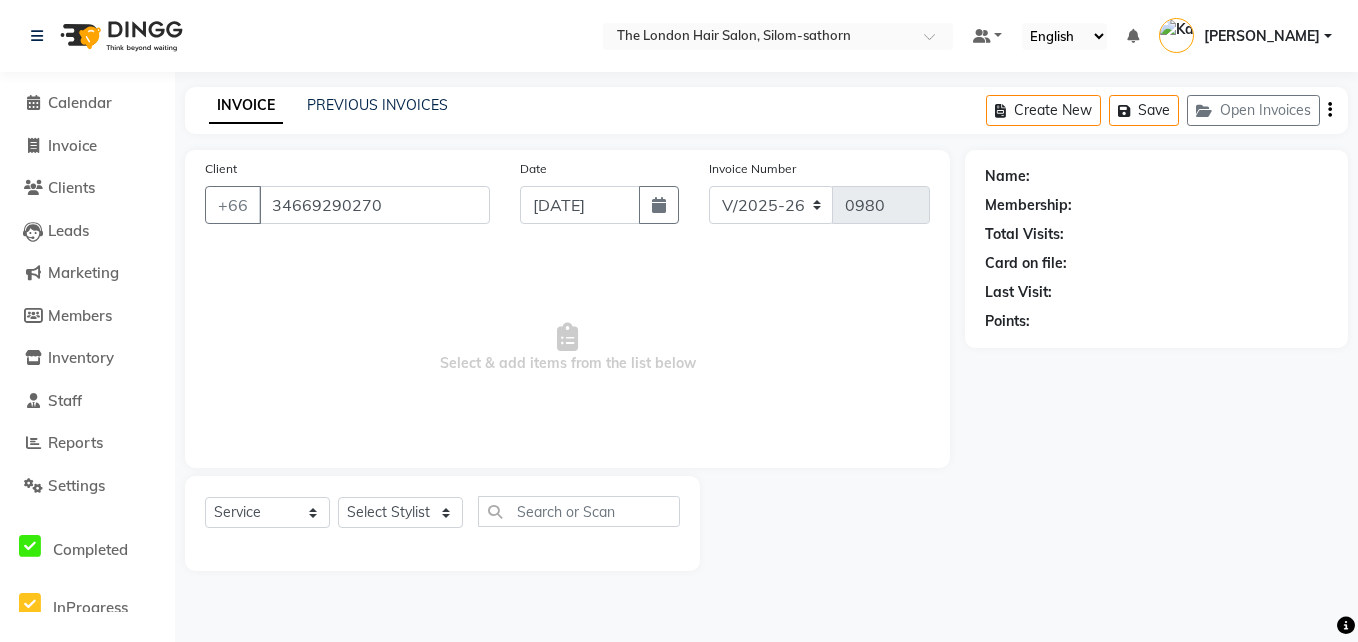 select on "65351" 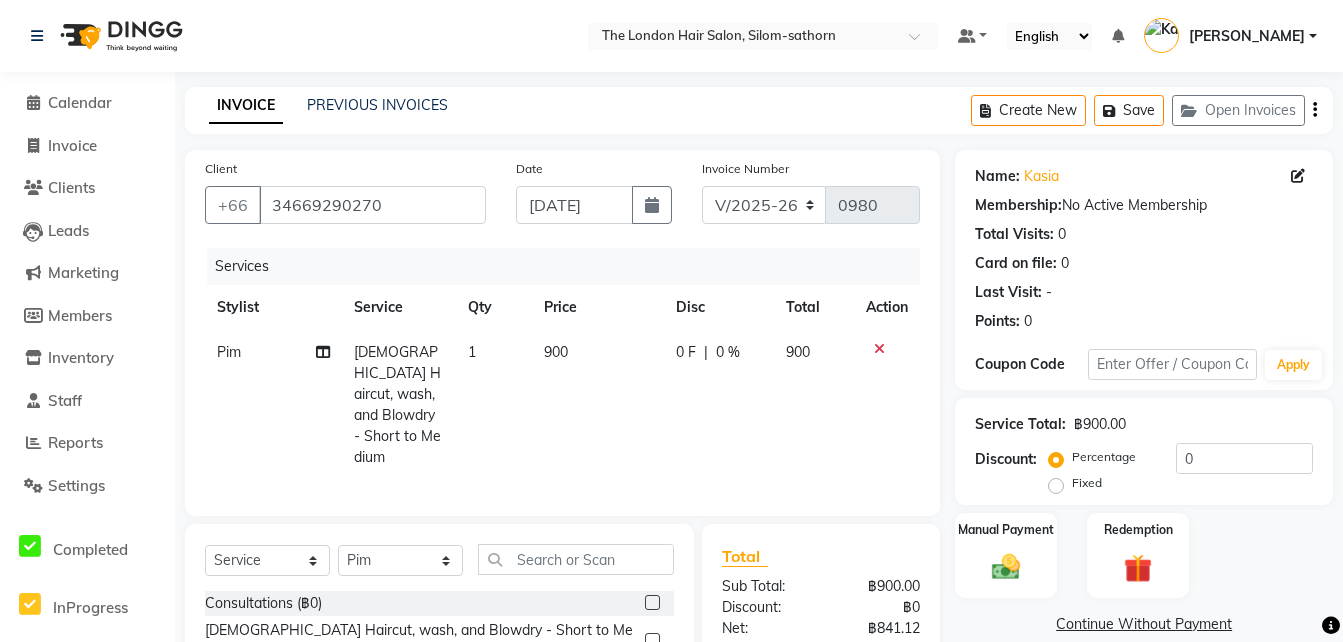click on "Pim" 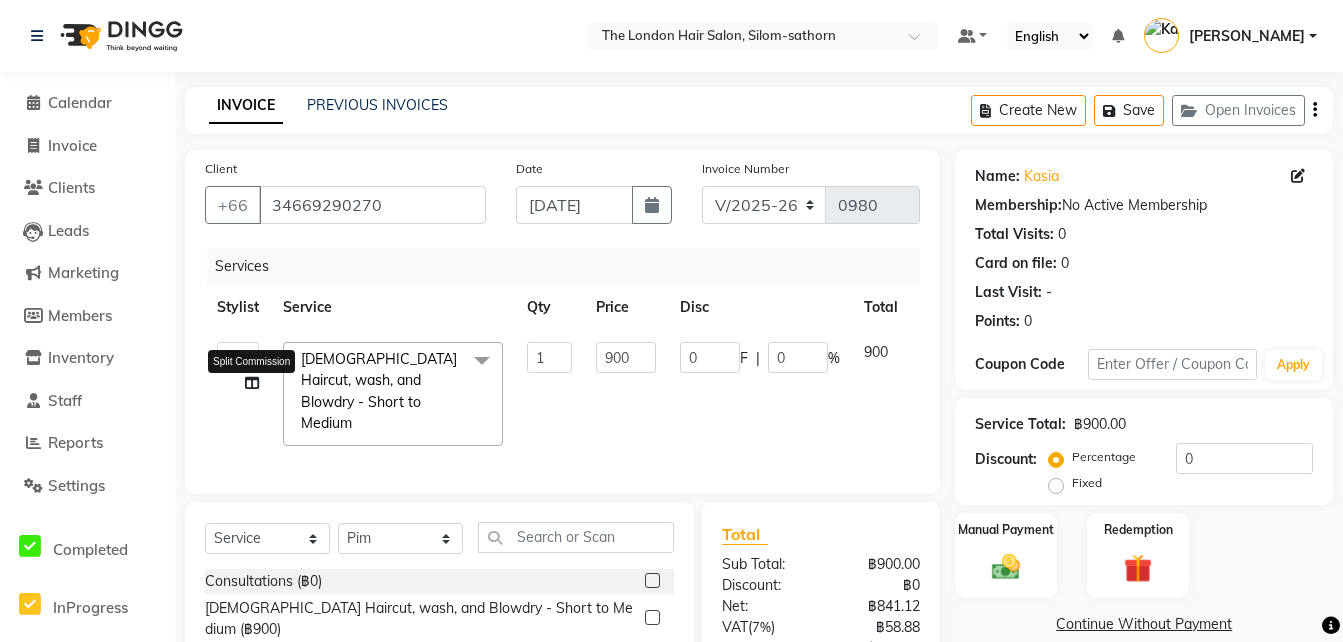 click 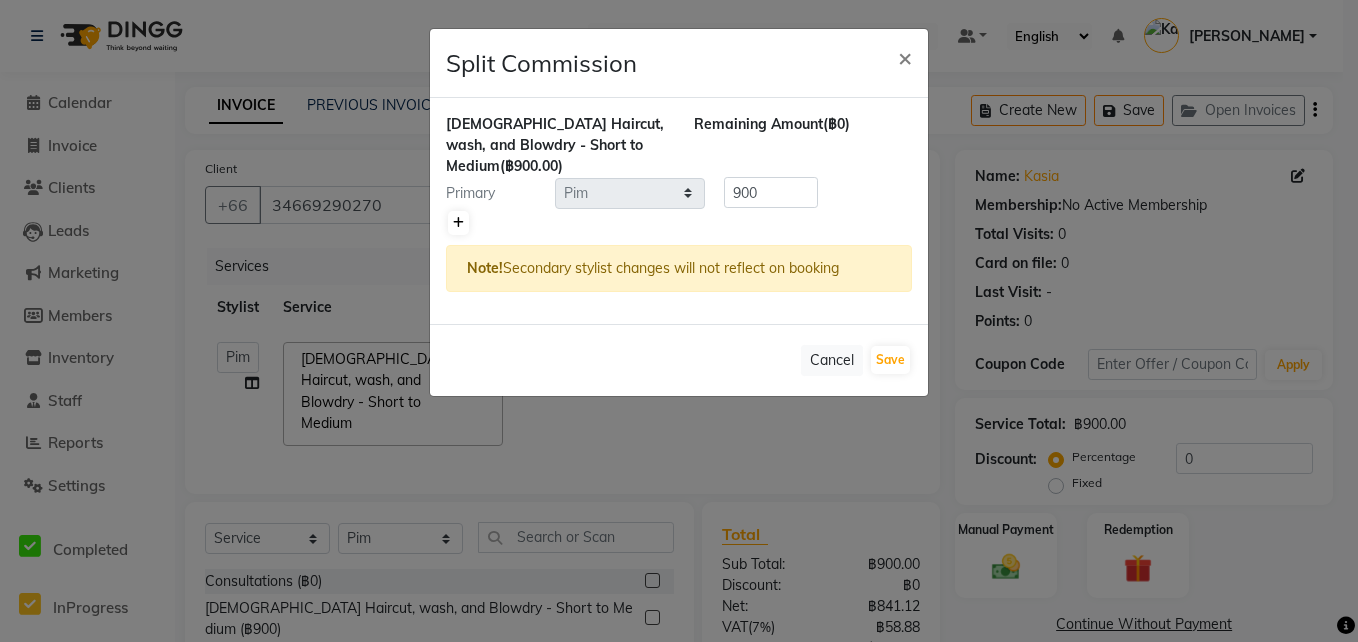 click 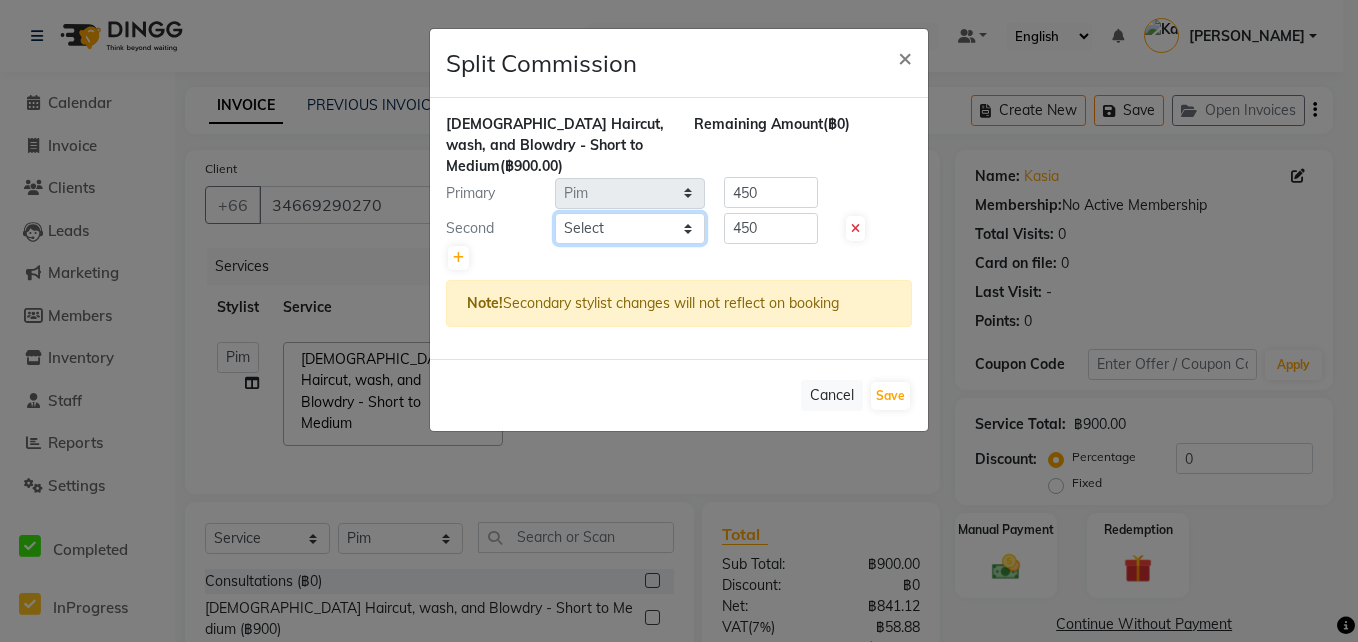 click on "Select  Aon   Apple     Boss [PERSON_NAME]    [PERSON_NAME]    Pim" 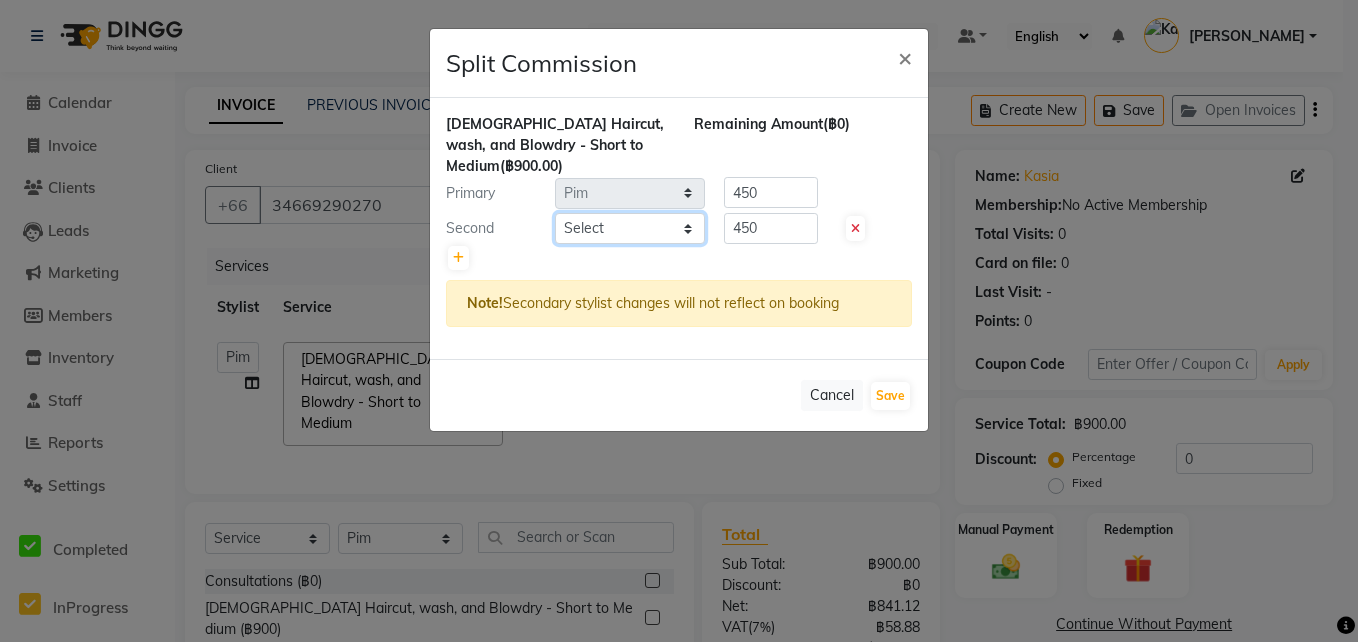 select on "83403" 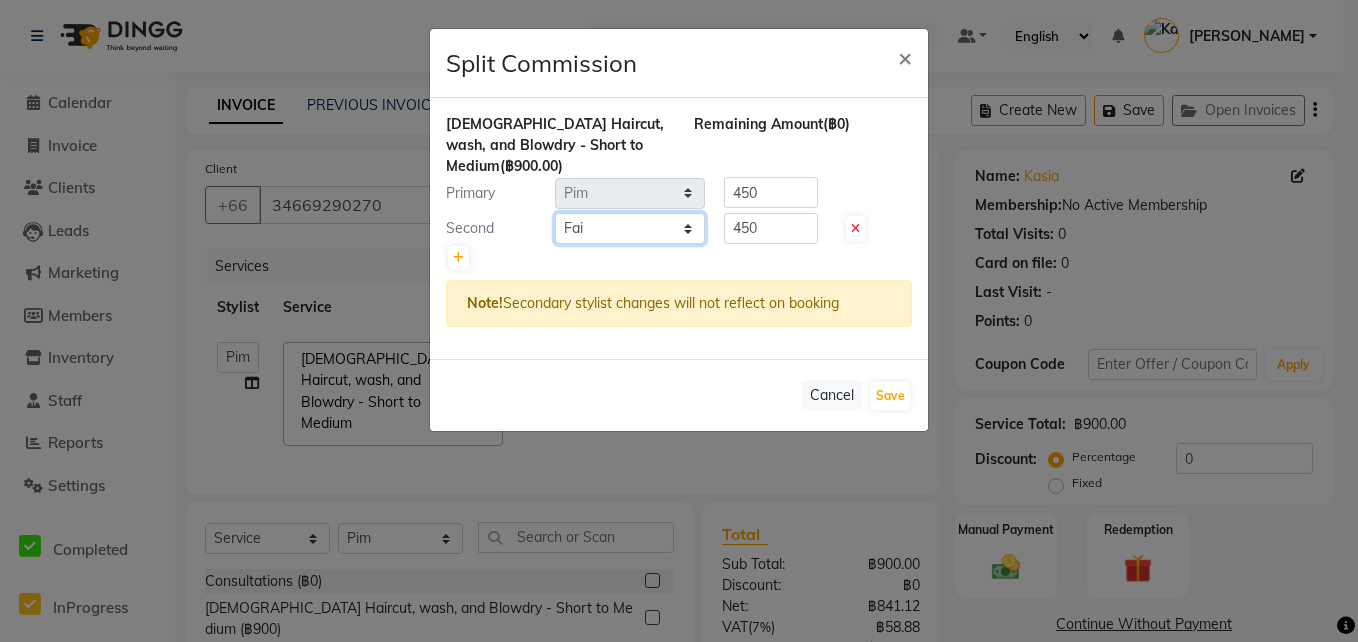 click on "Select  Aon   Apple     Boss [PERSON_NAME]    [PERSON_NAME]    Pim" 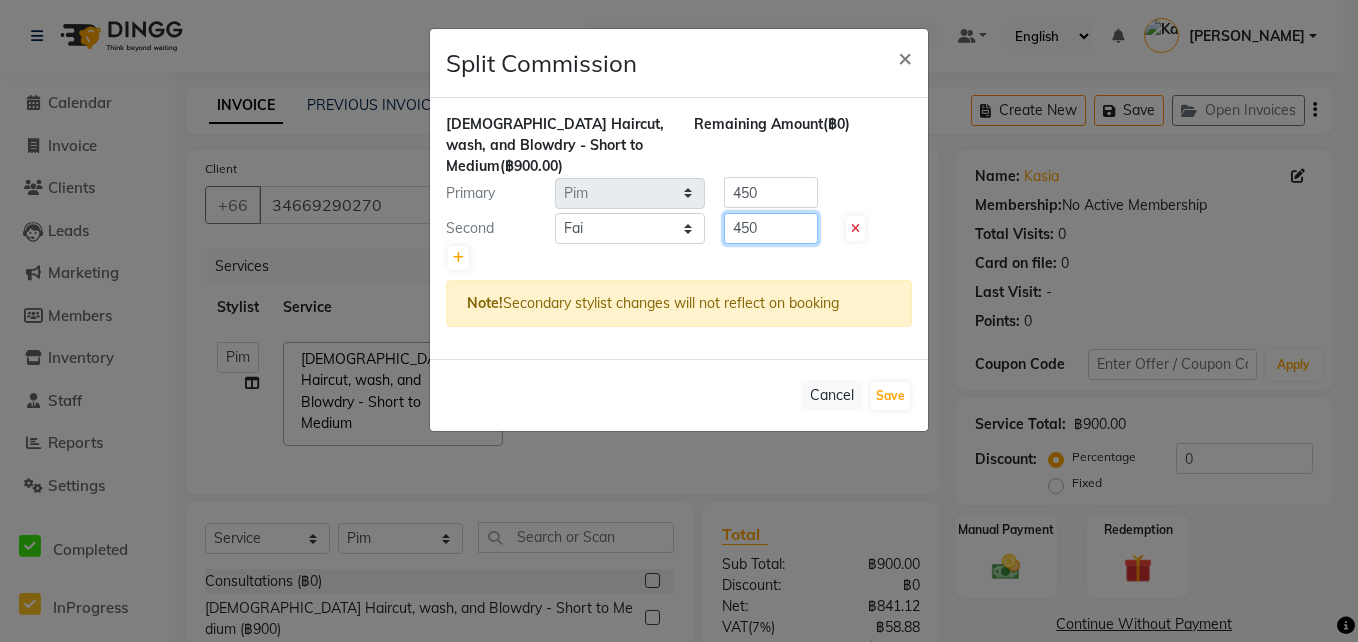 click on "450" 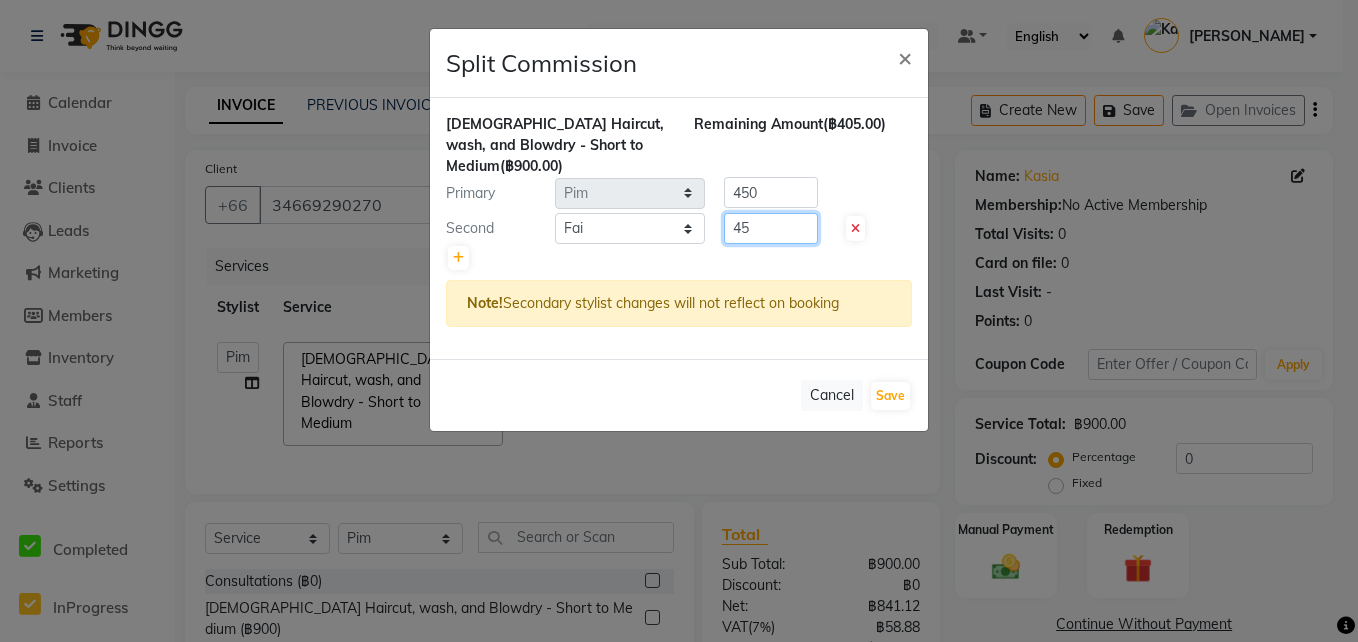 type on "4" 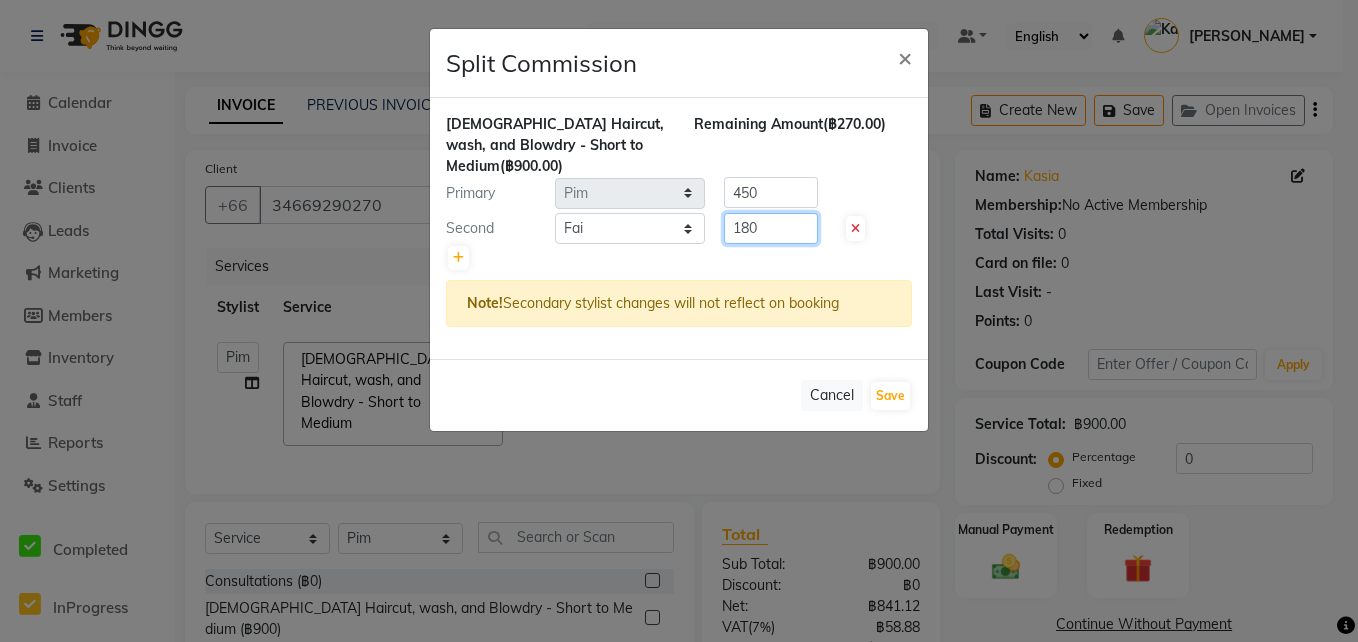 type on "180" 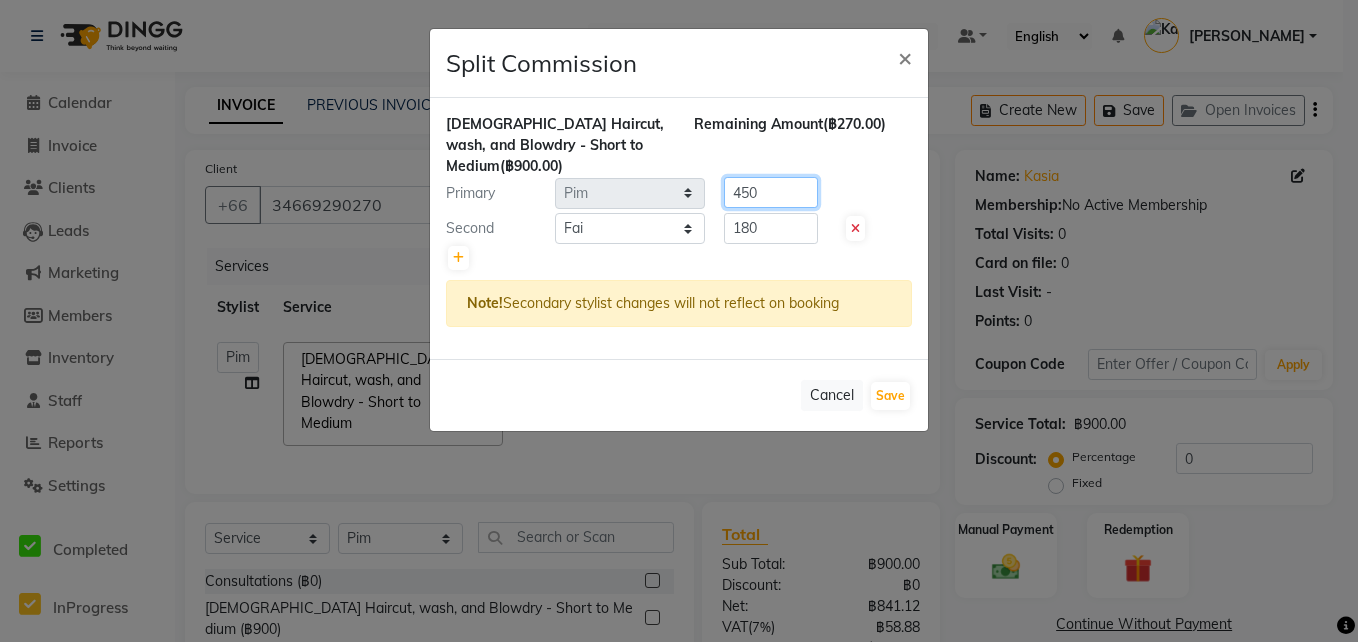 click on "450" 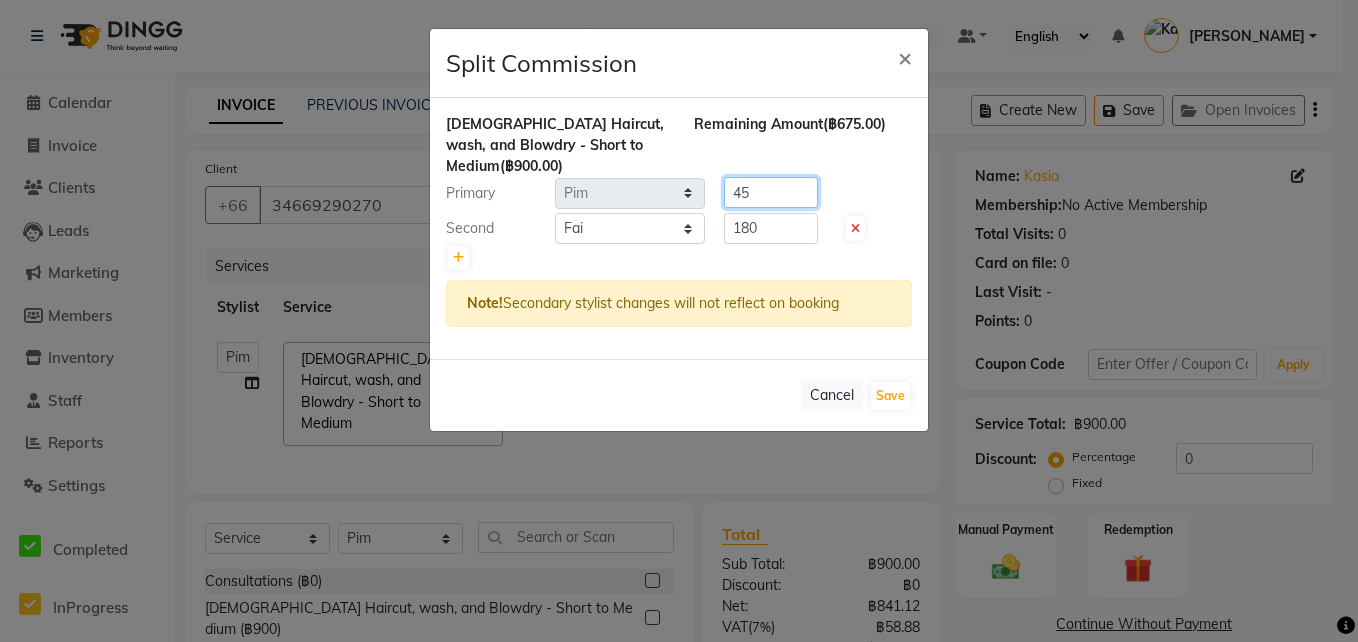 type on "4" 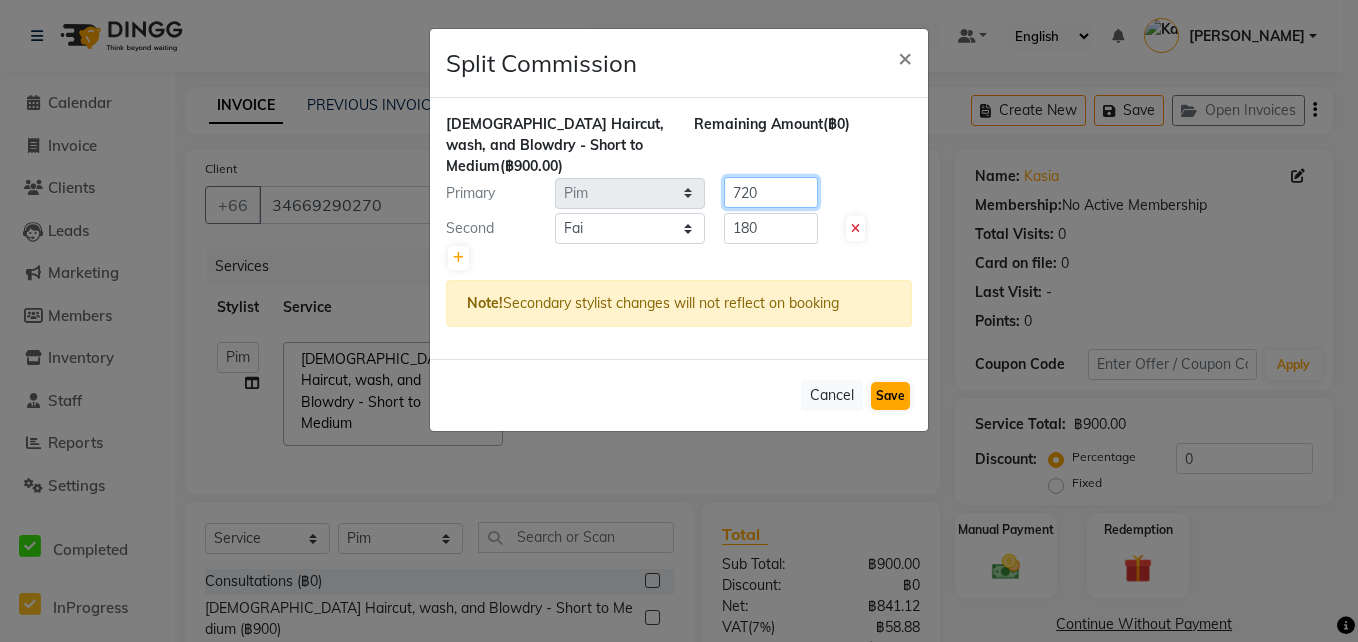 type on "720" 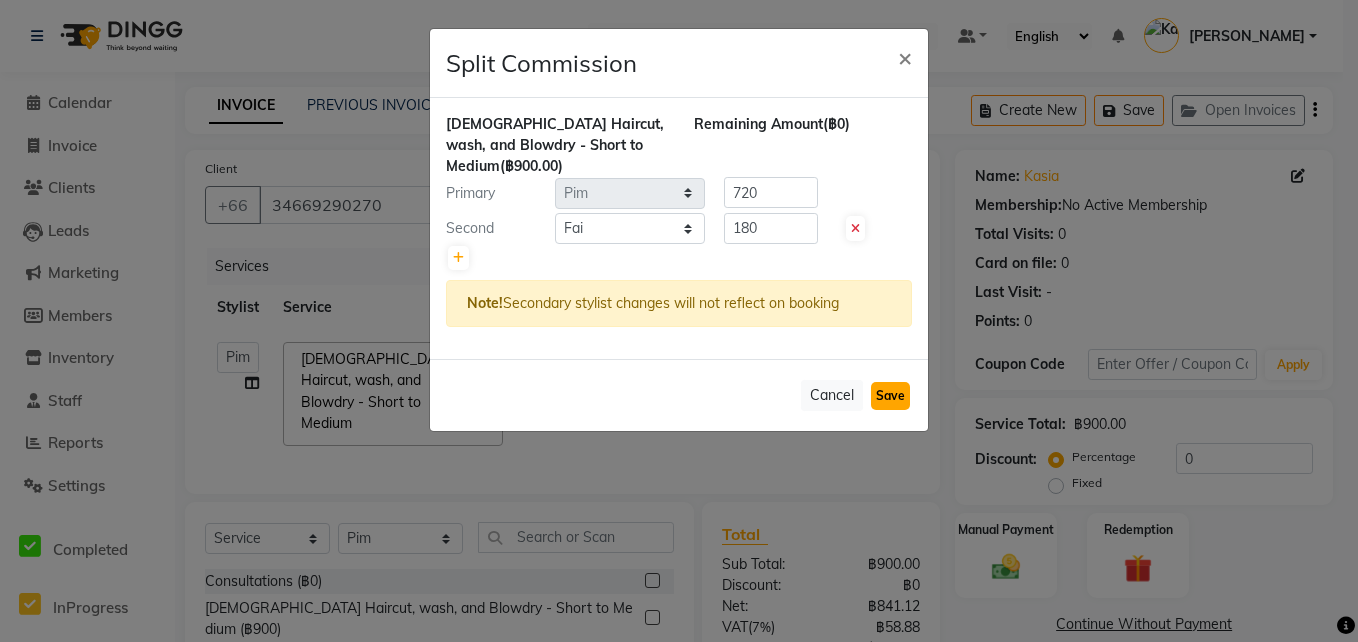 click on "Save" 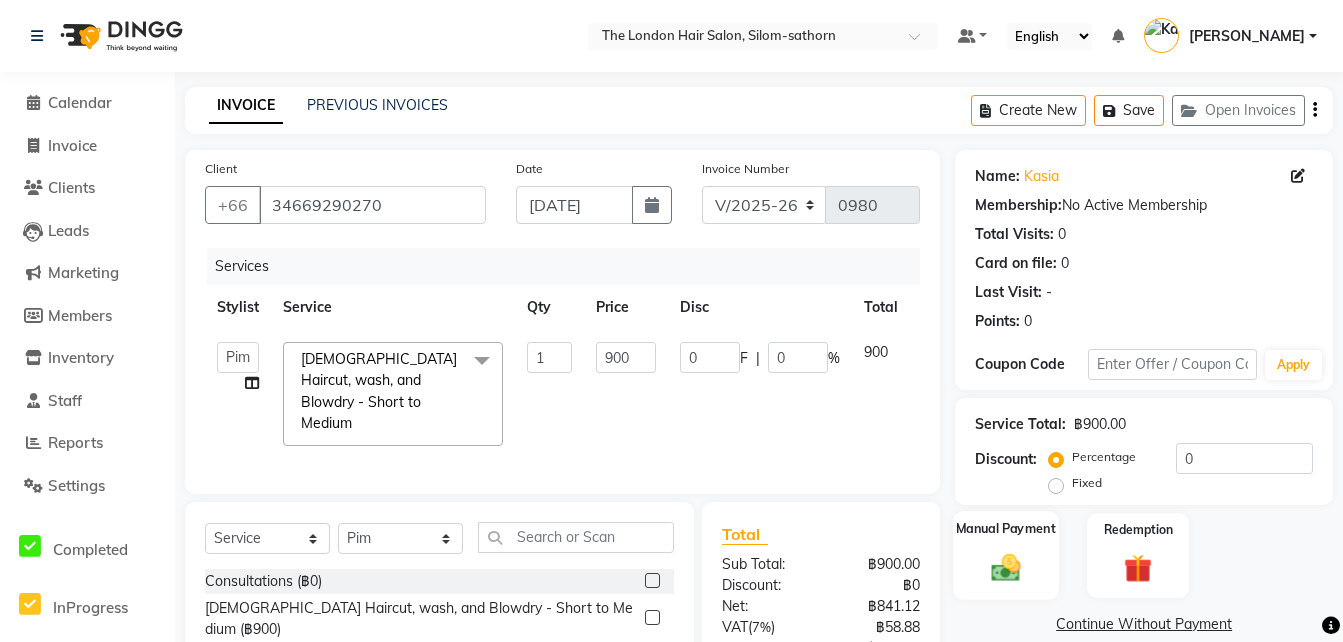 click on "Manual Payment" 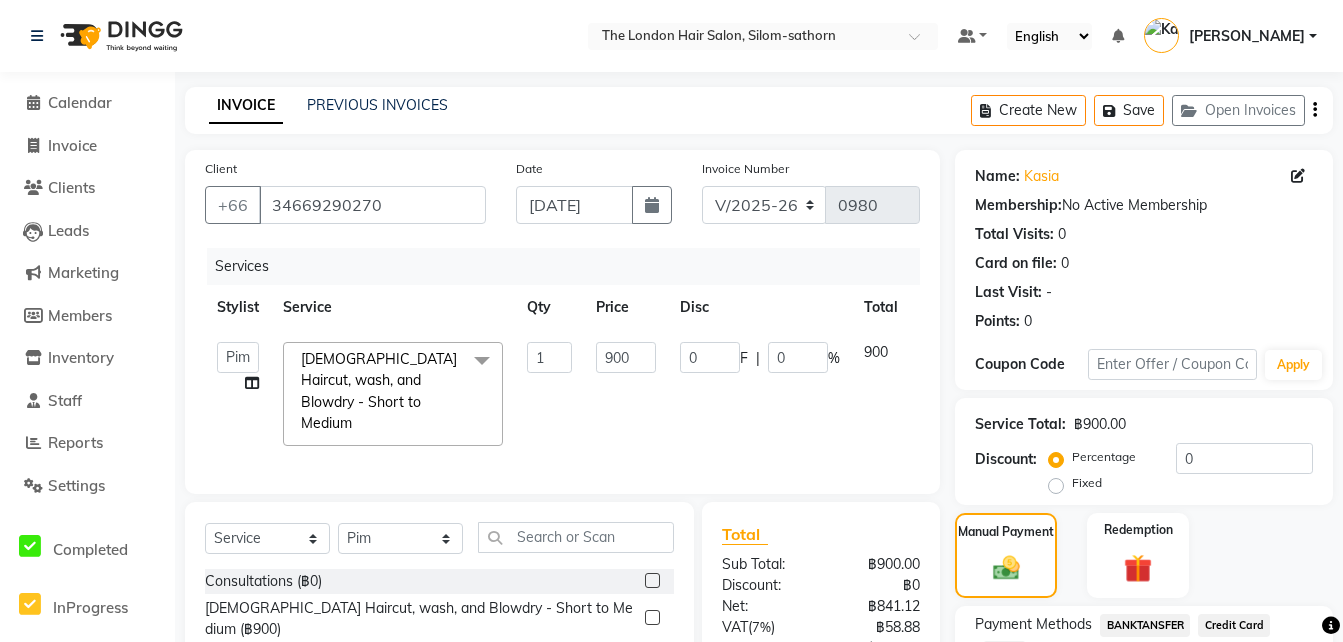 scroll, scrollTop: 178, scrollLeft: 0, axis: vertical 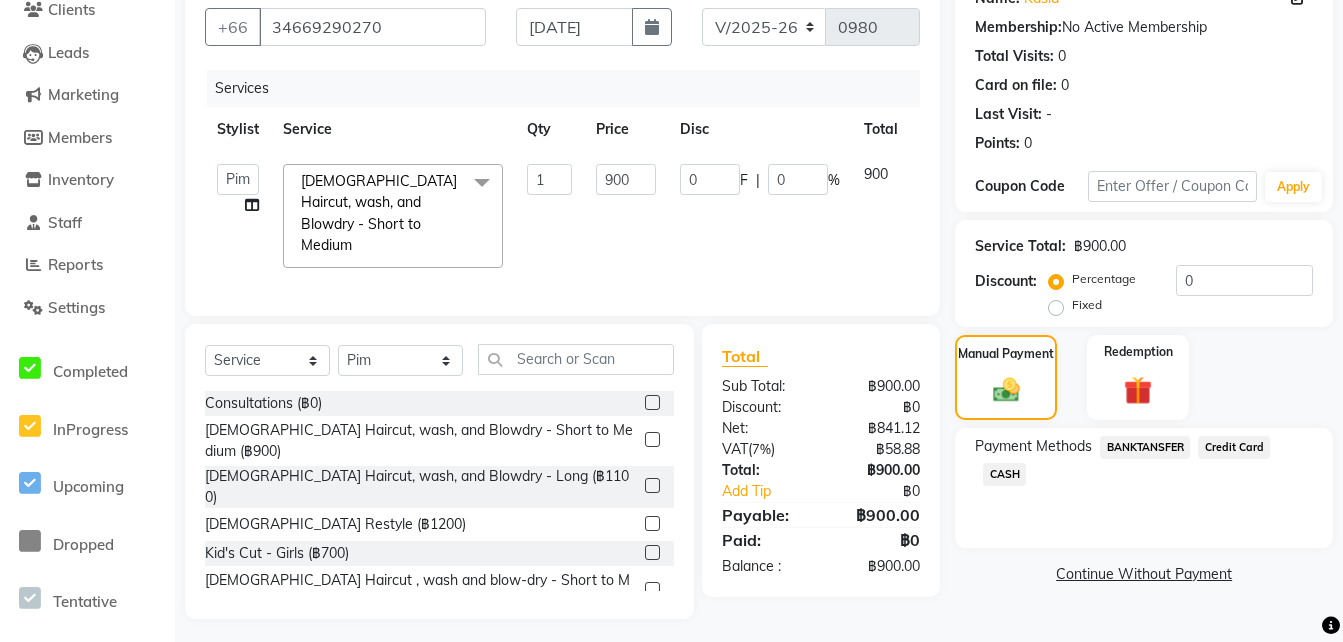 click on "CASH" 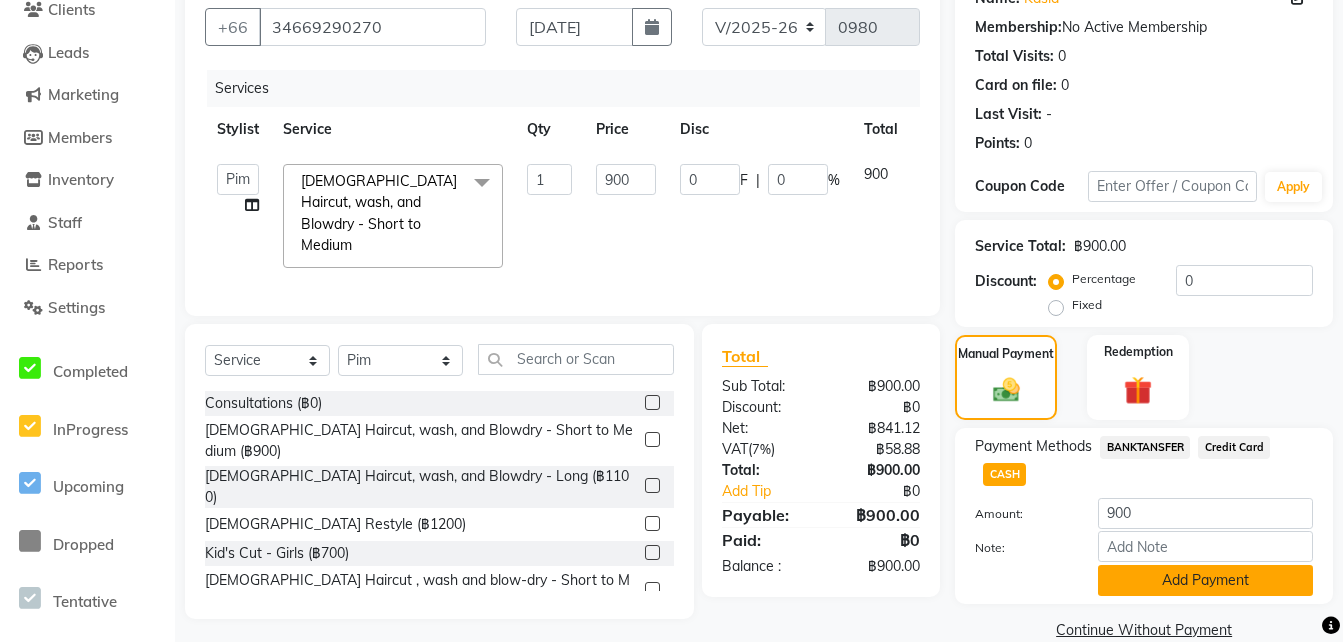 click on "Add Payment" 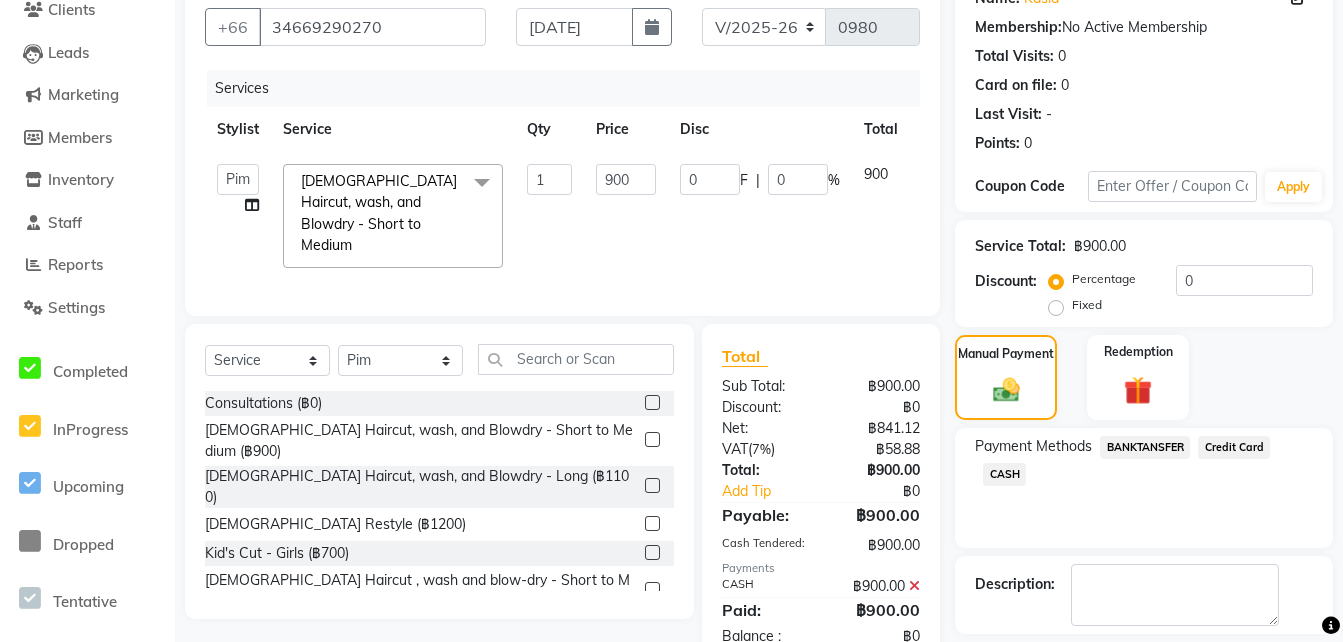 scroll, scrollTop: 268, scrollLeft: 0, axis: vertical 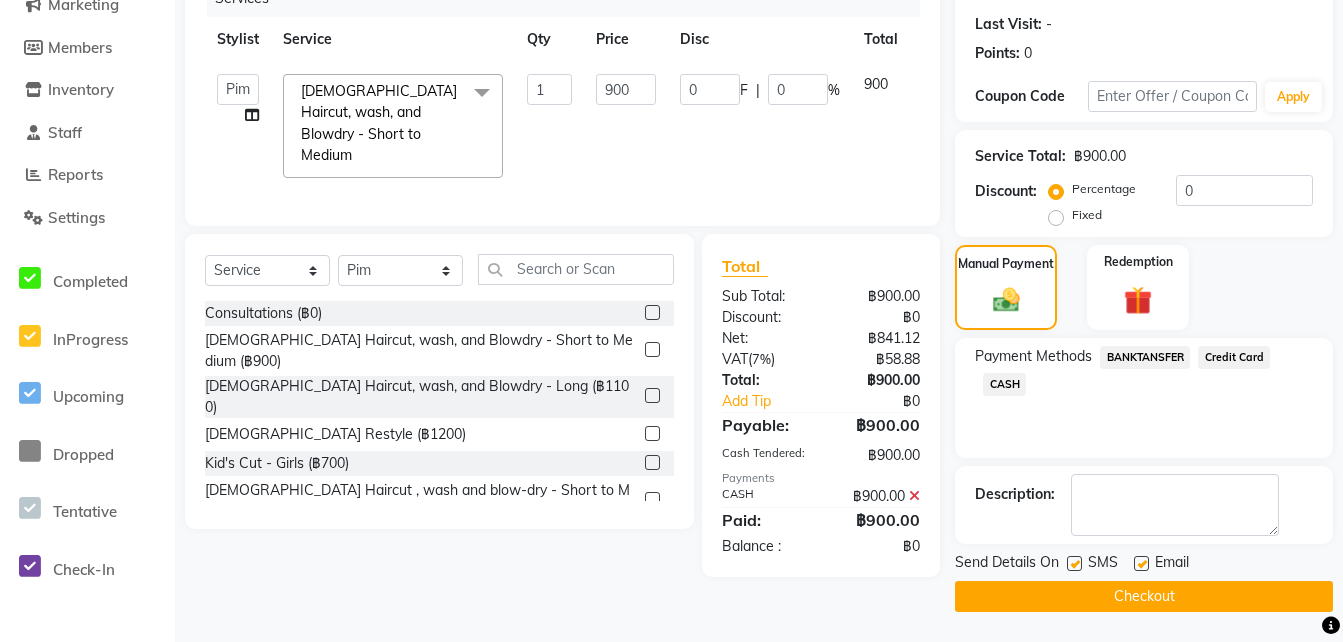 click on "Checkout" 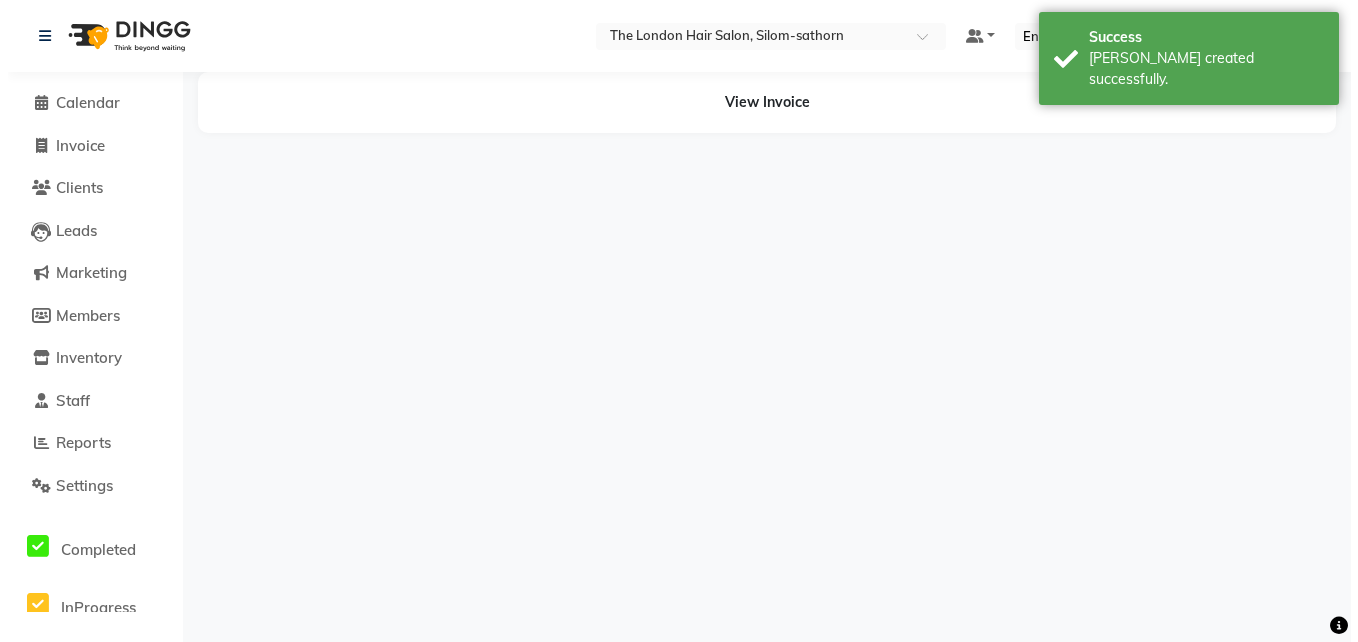 scroll, scrollTop: 0, scrollLeft: 0, axis: both 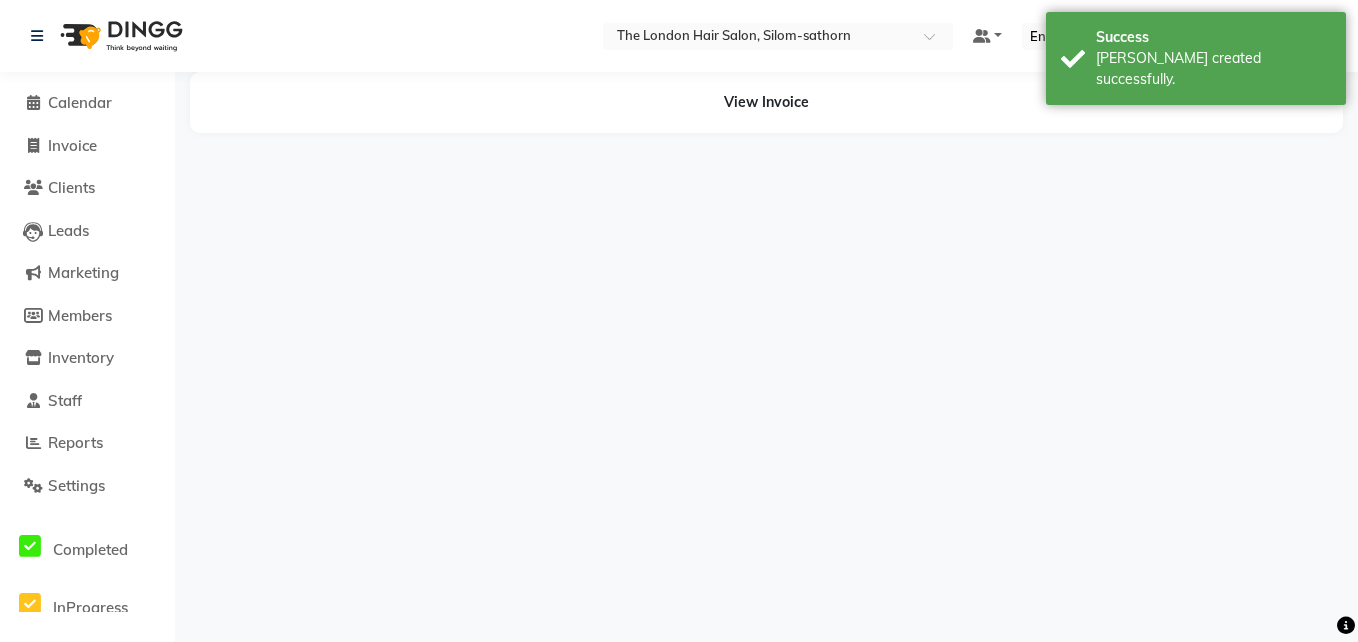select on "65351" 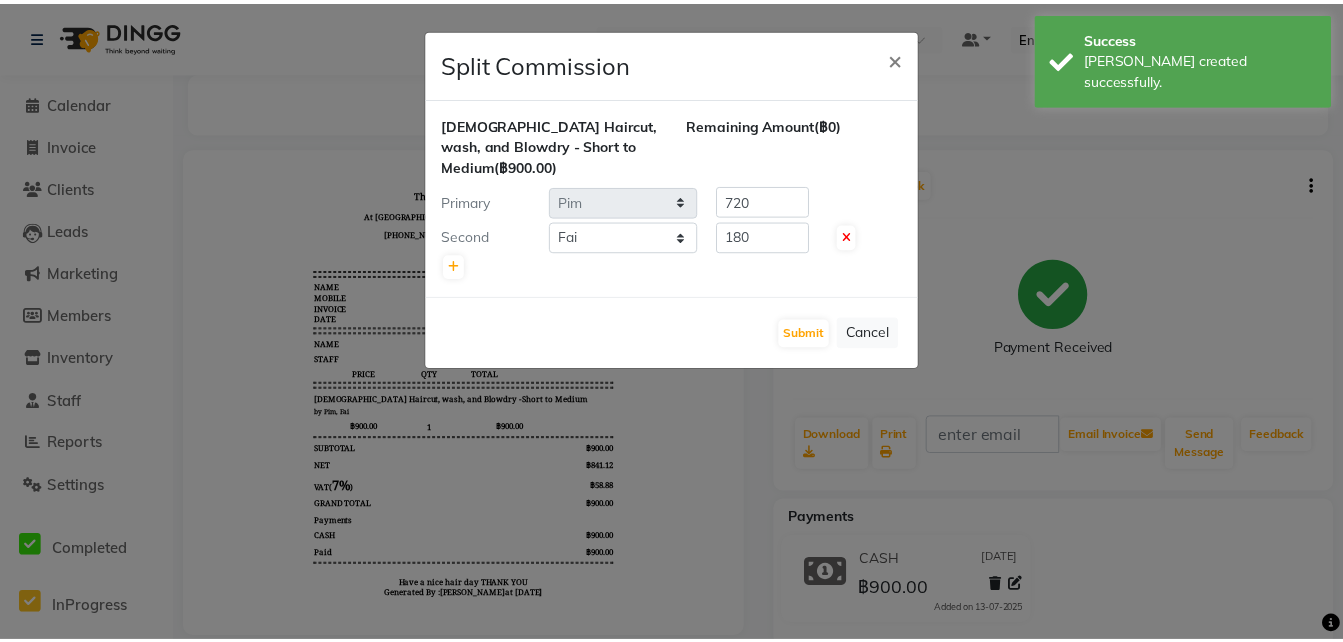scroll, scrollTop: 0, scrollLeft: 0, axis: both 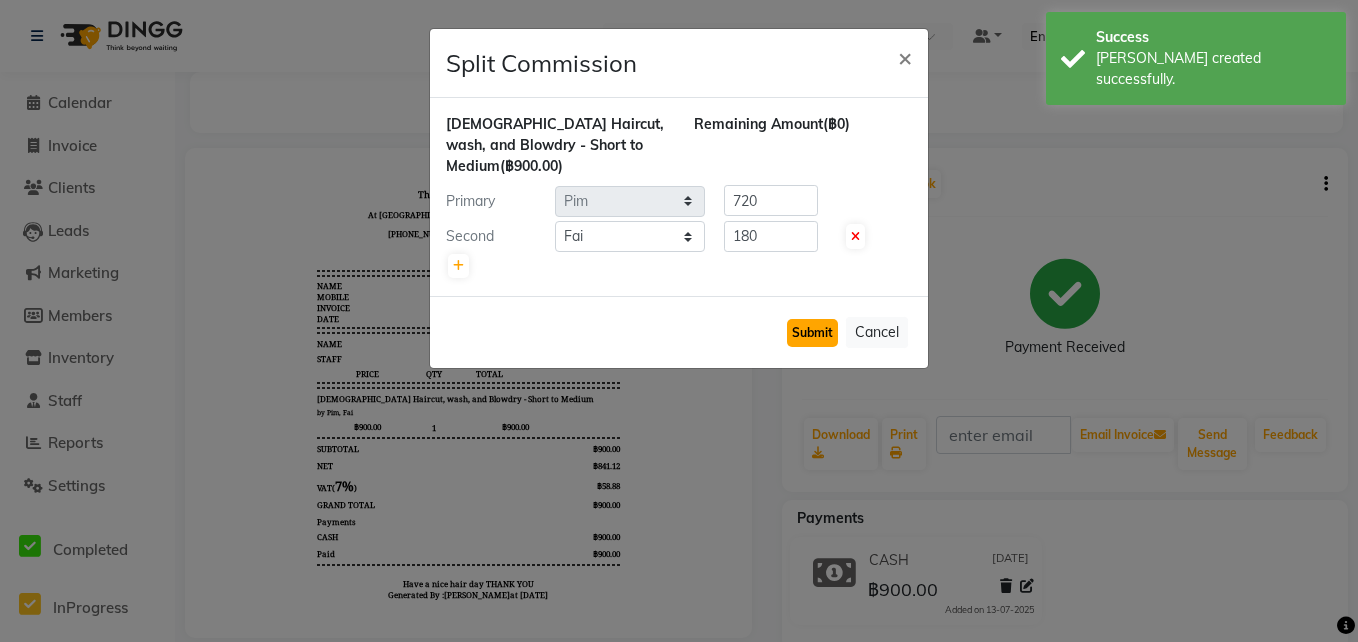 click on "Submit" 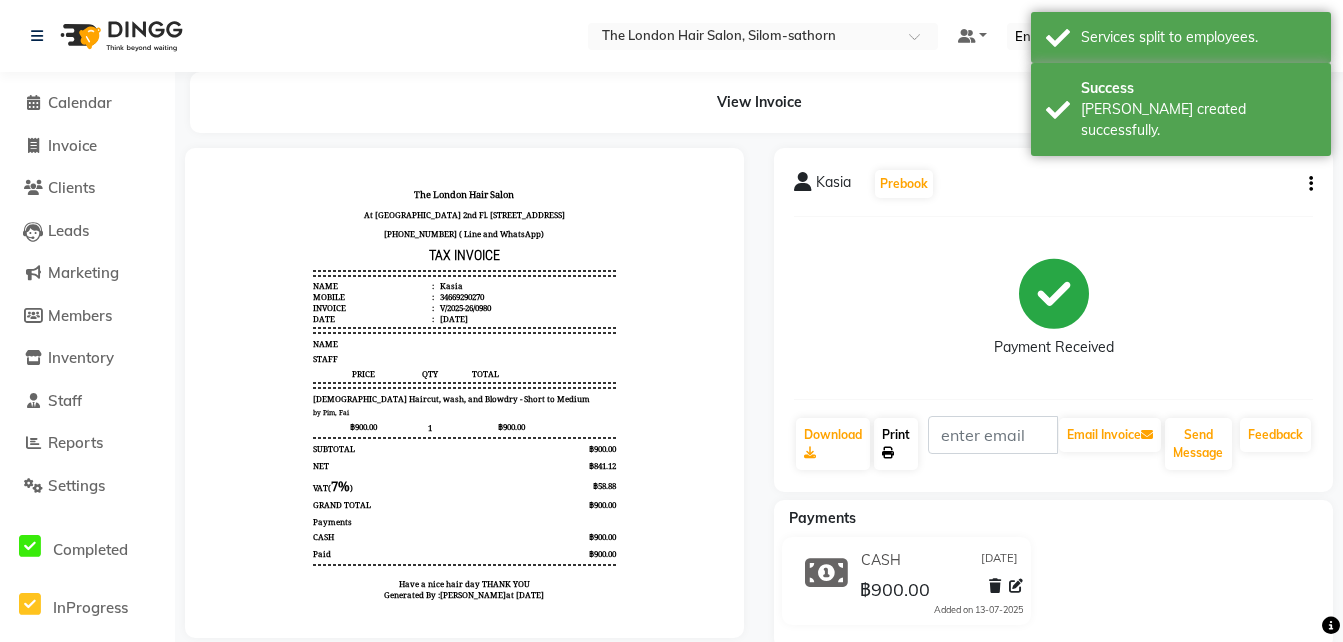 click 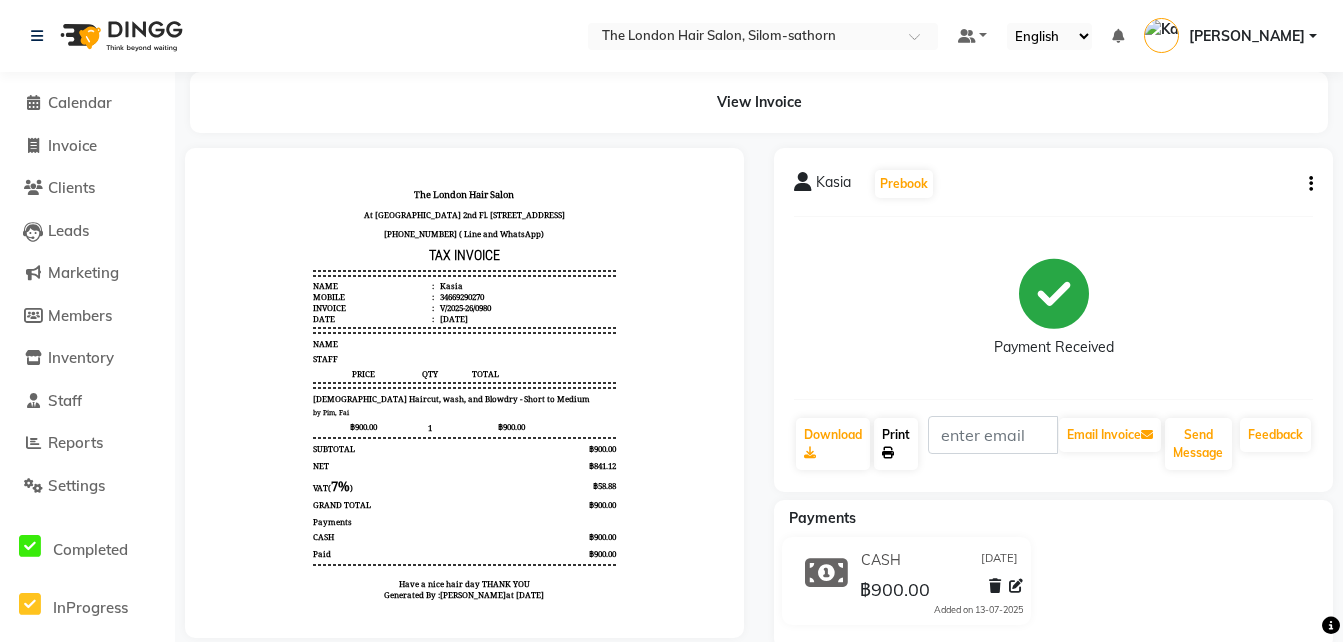 click on "Print" 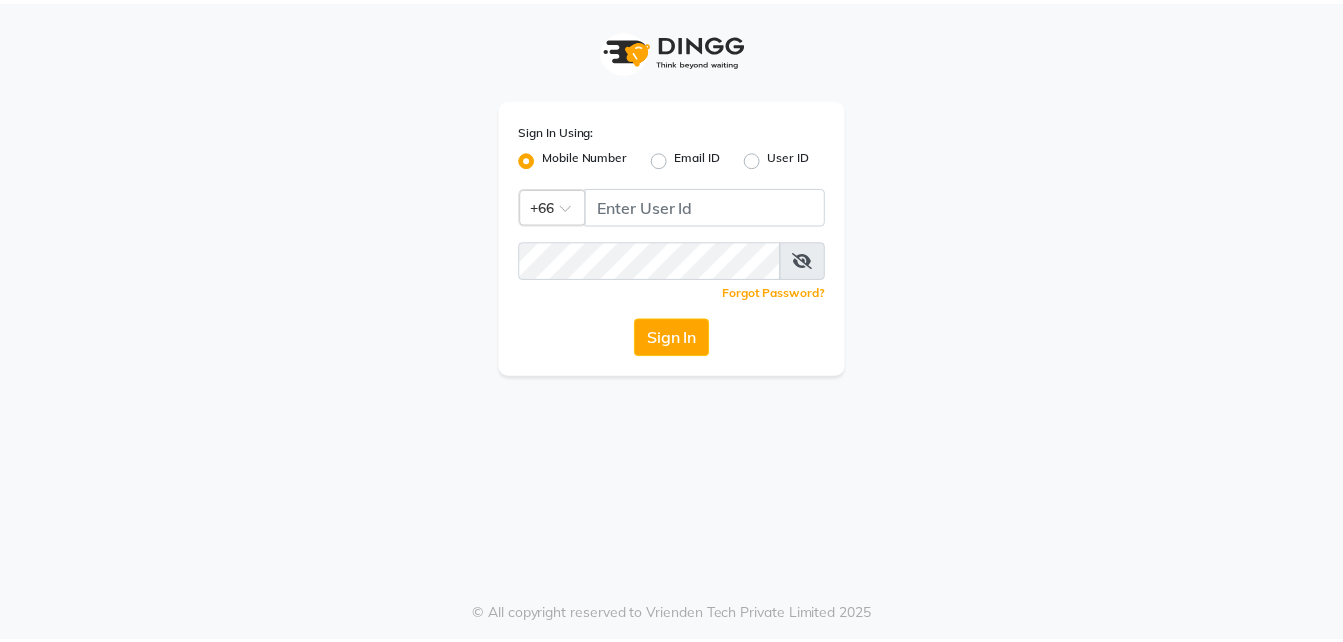 scroll, scrollTop: 0, scrollLeft: 0, axis: both 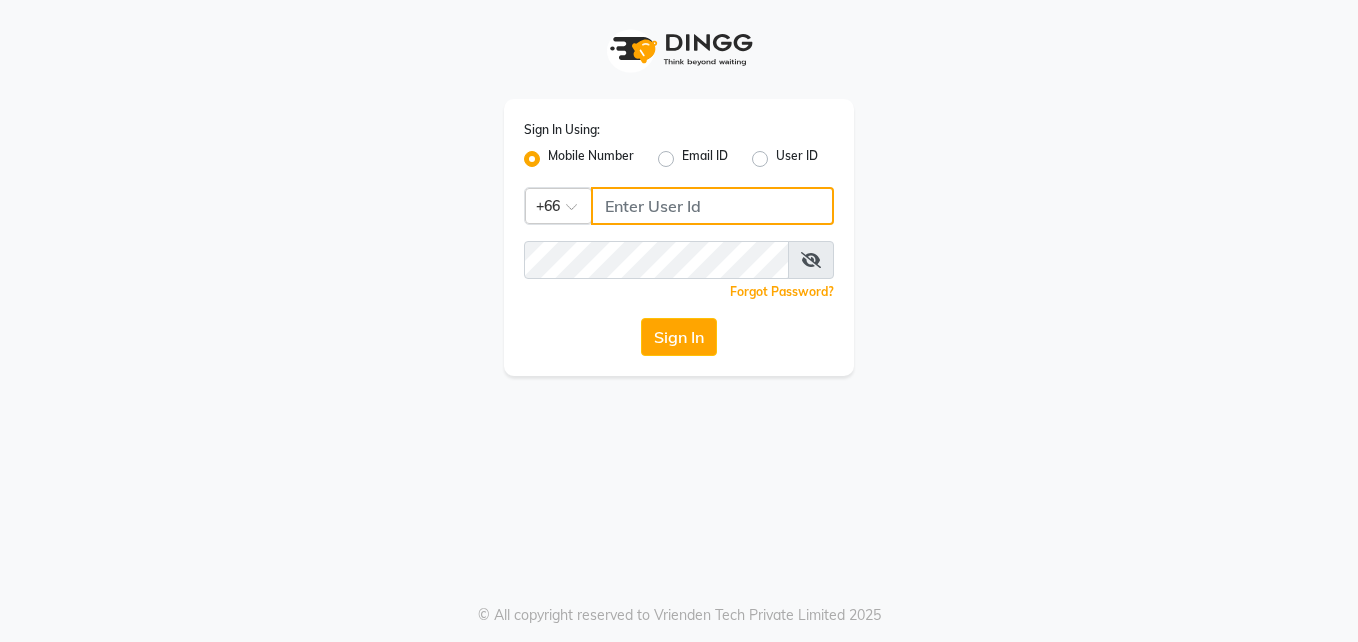 click 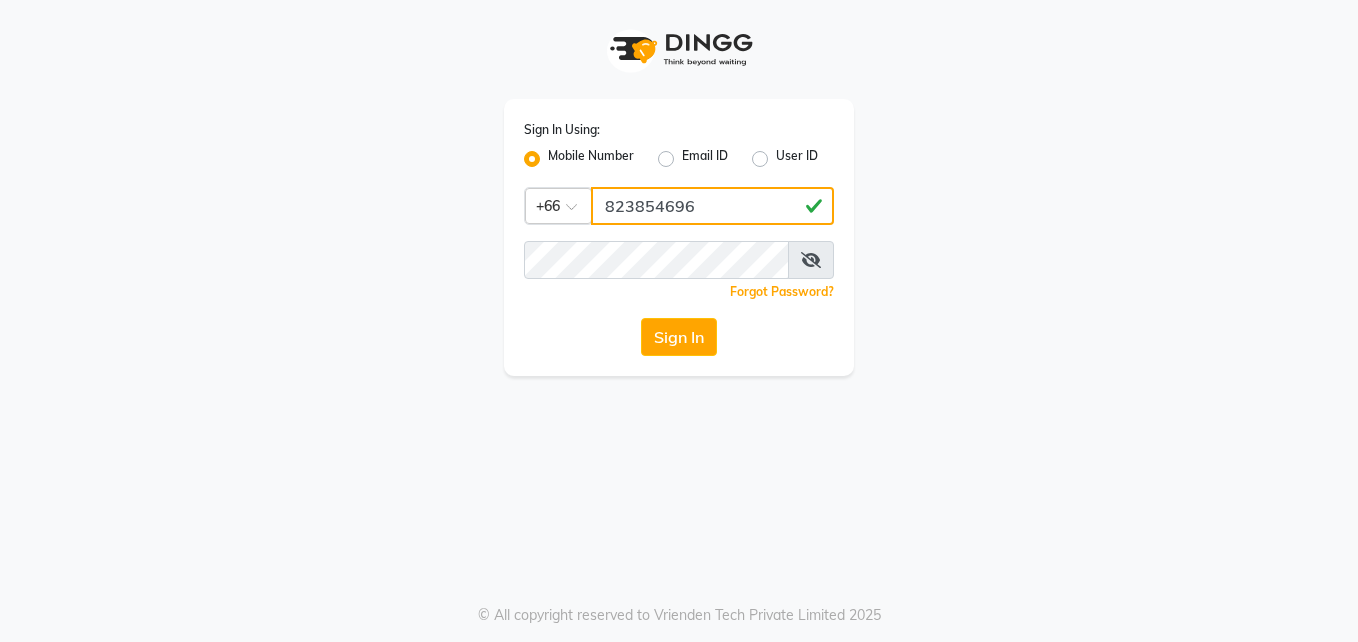 type on "823854696" 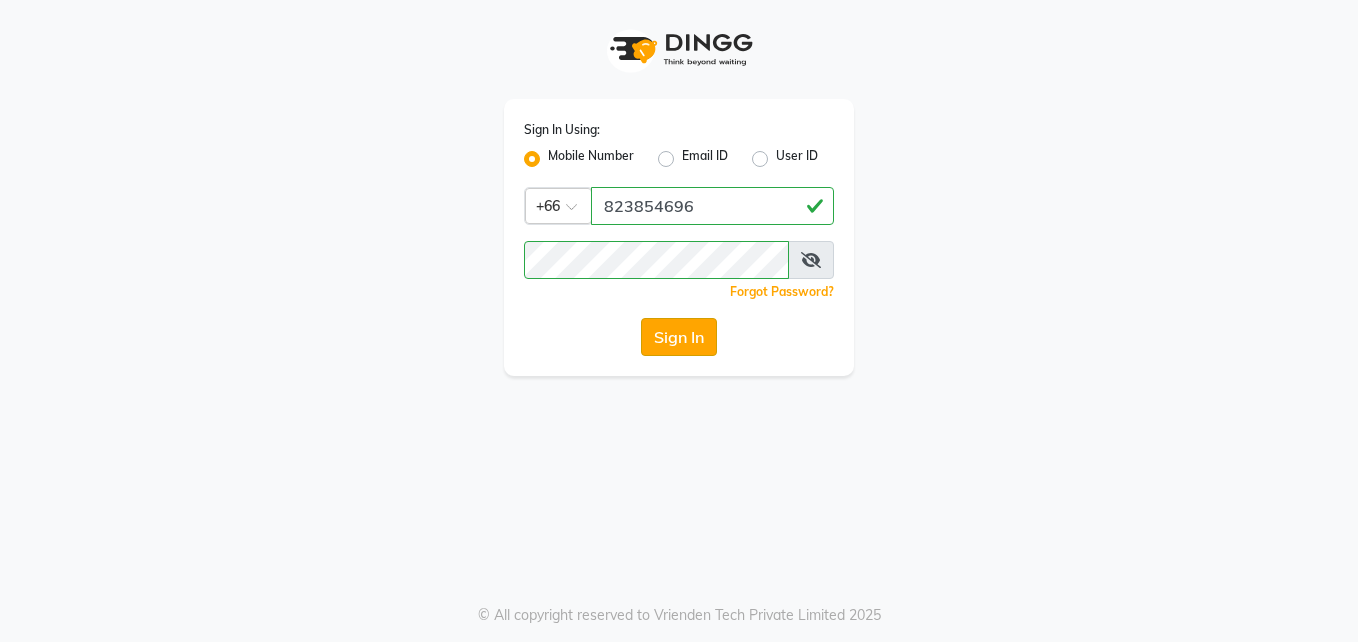 click on "Sign In" 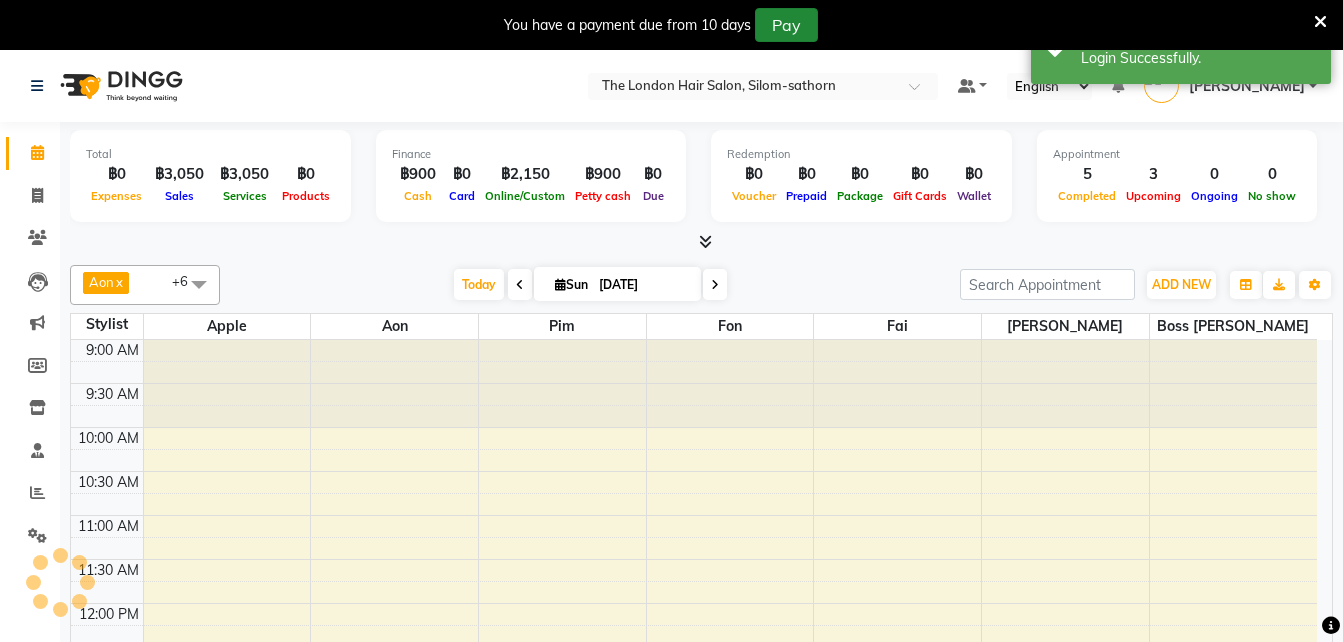select on "en" 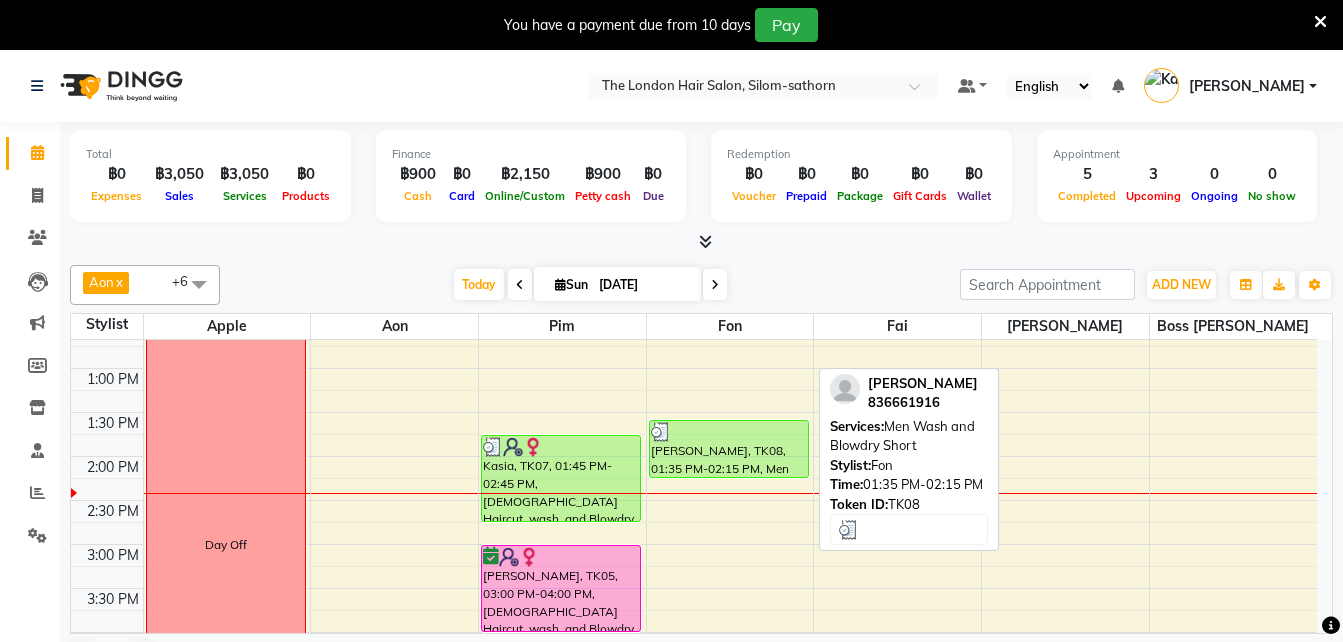 scroll, scrollTop: 343, scrollLeft: 0, axis: vertical 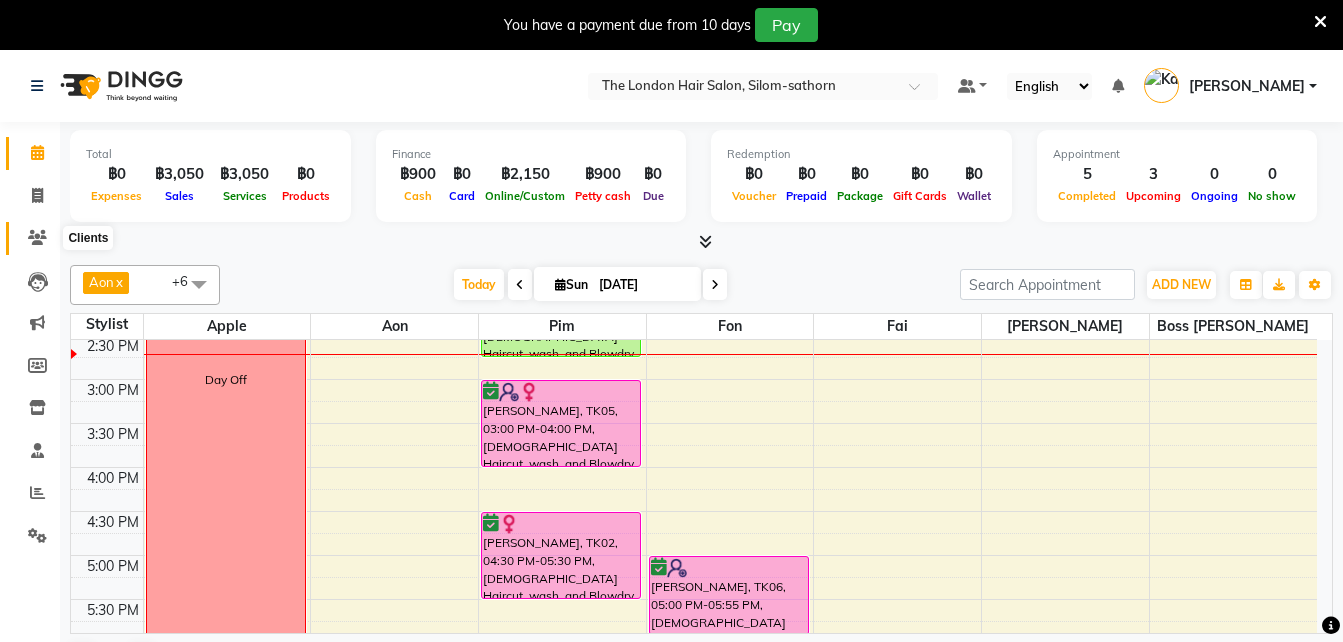 click 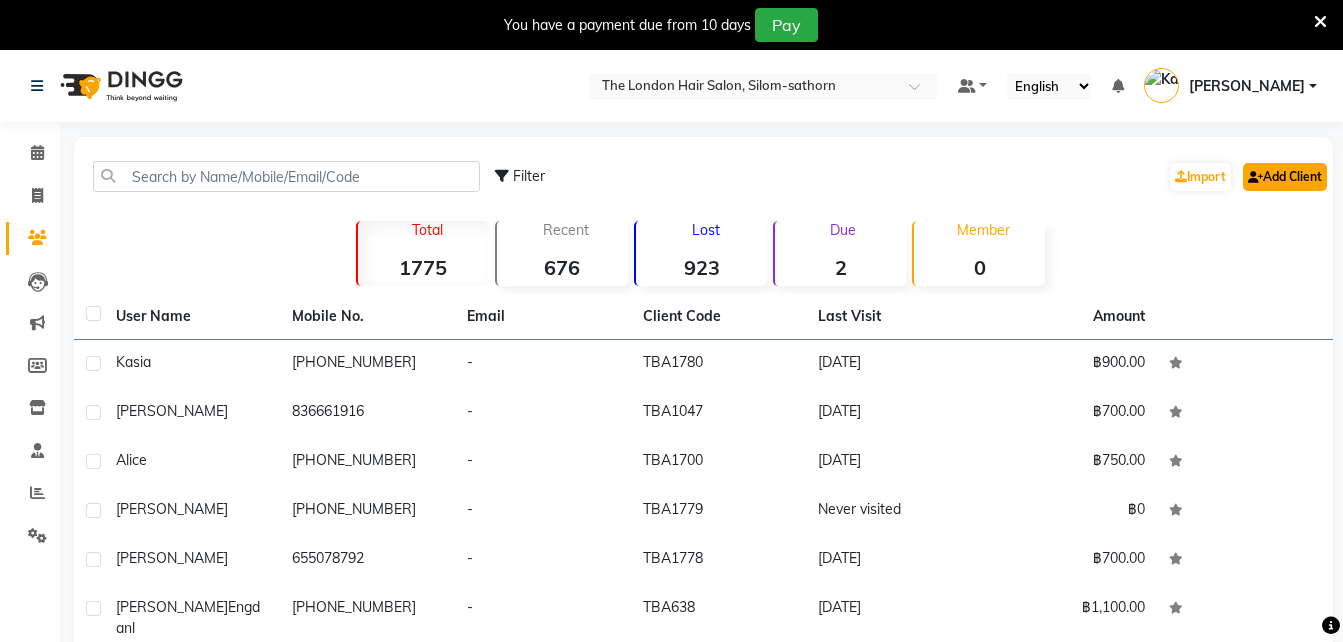 click on "Add Client" 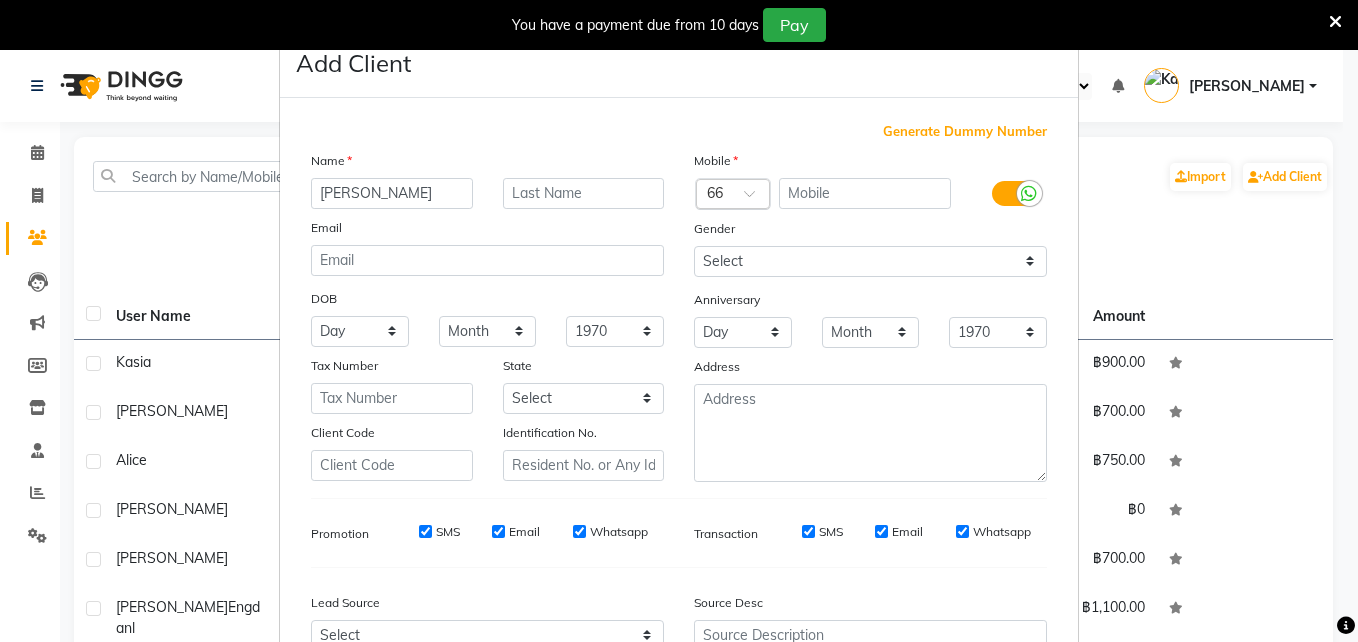 type on "[PERSON_NAME]" 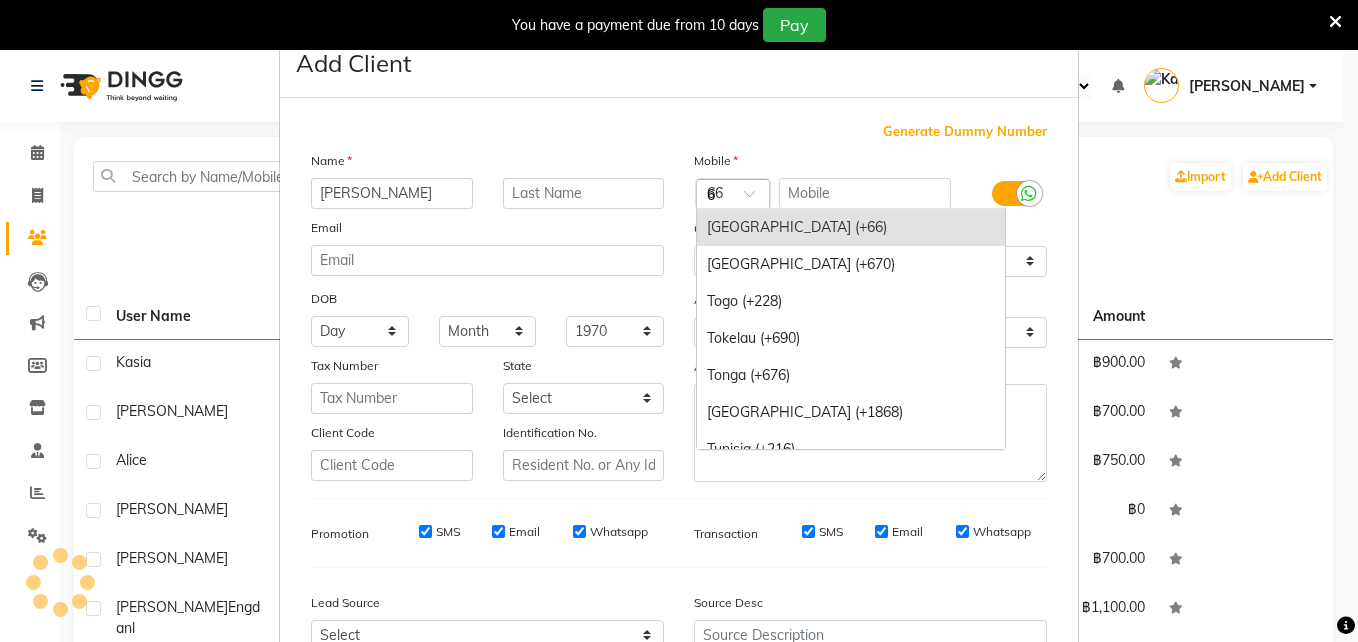 scroll, scrollTop: 2720, scrollLeft: 0, axis: vertical 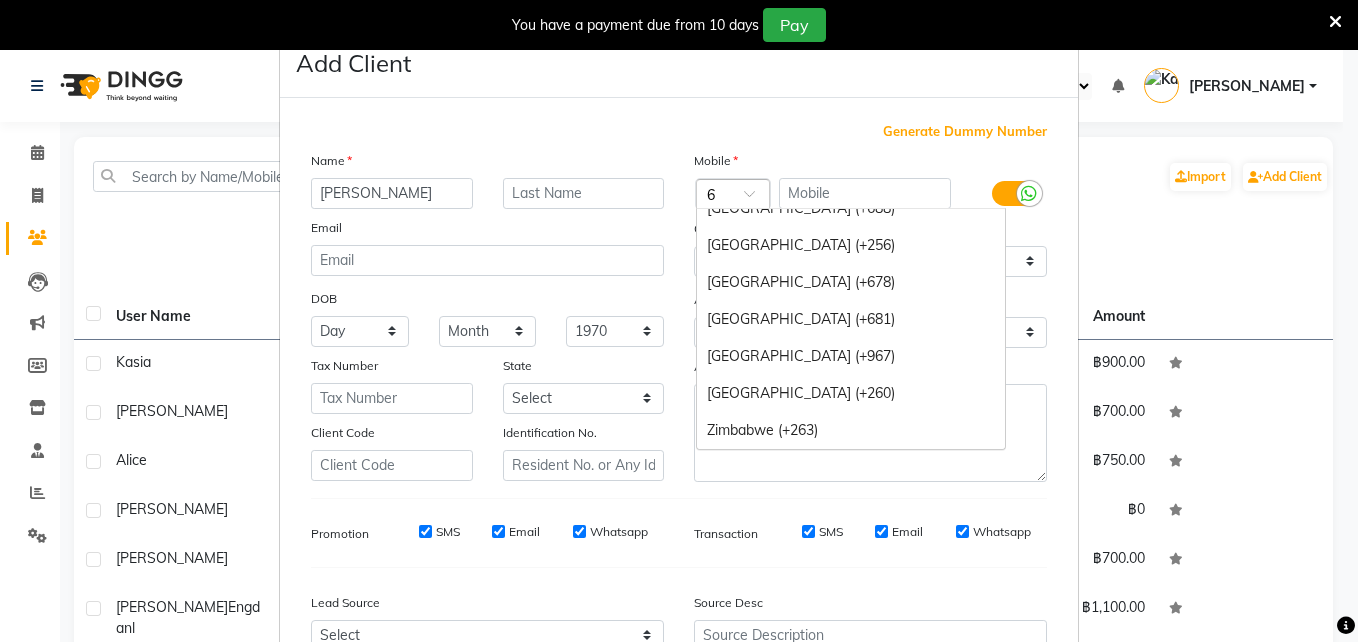type on "65" 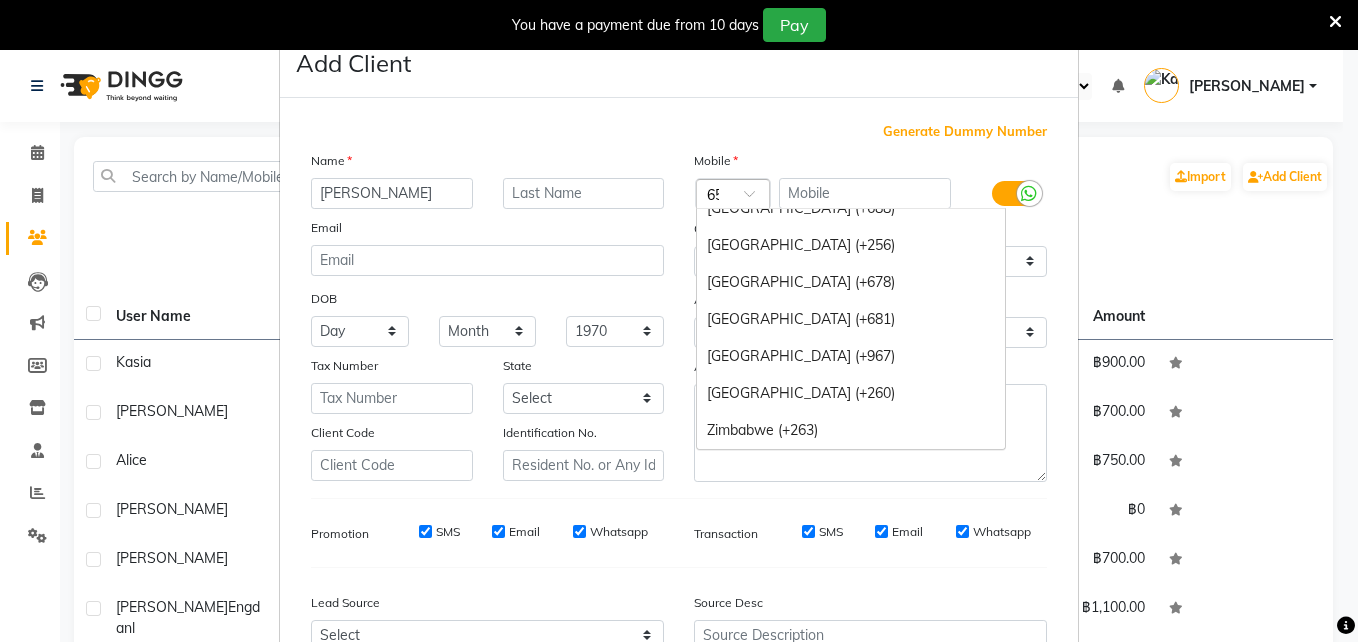 scroll, scrollTop: 0, scrollLeft: 5, axis: horizontal 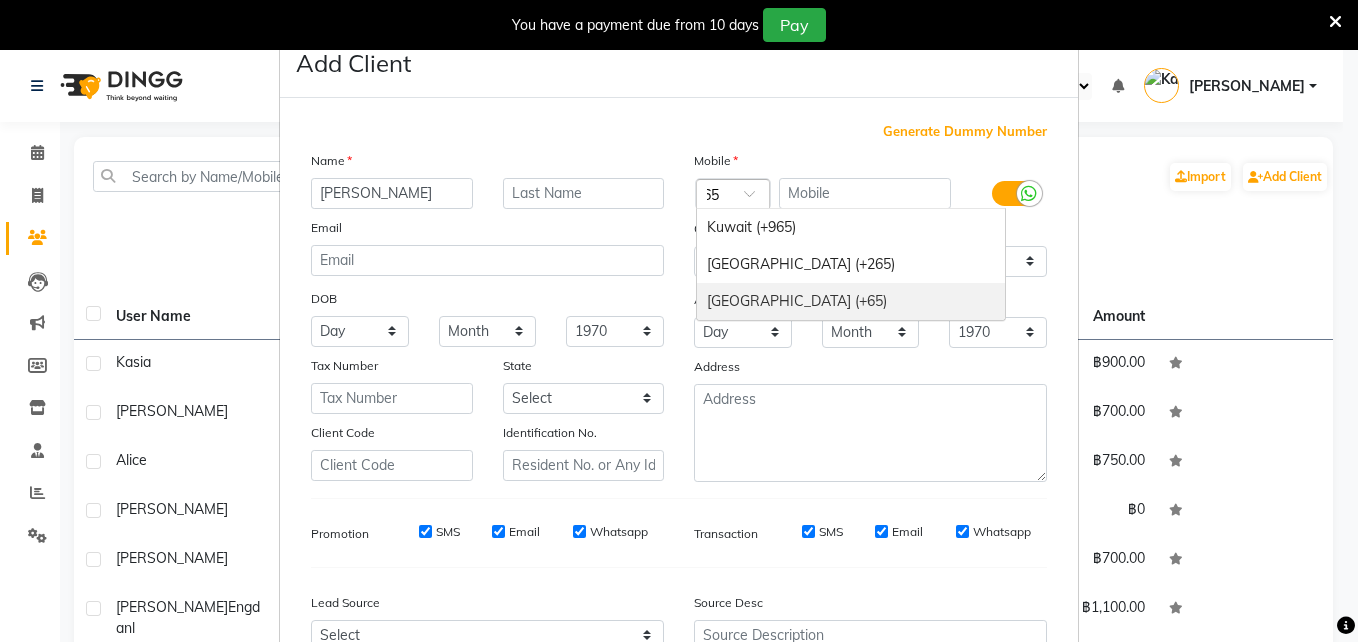 click on "Singapore (+65)" at bounding box center (851, 301) 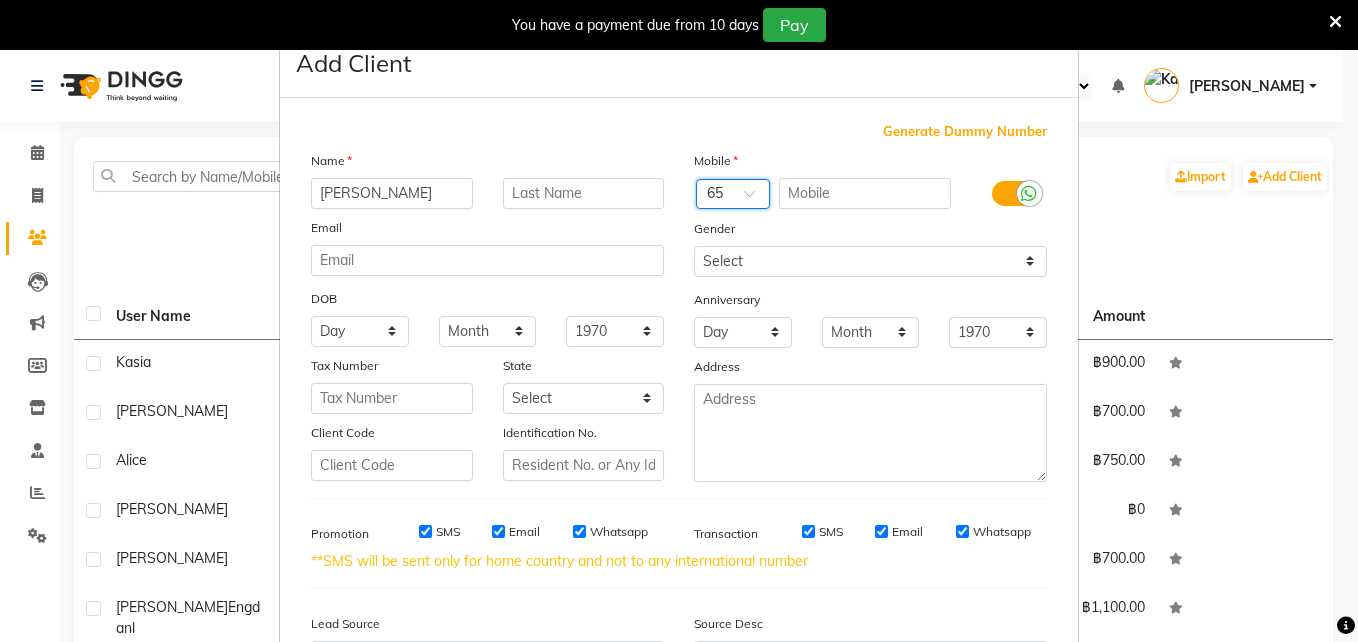 scroll, scrollTop: 0, scrollLeft: 0, axis: both 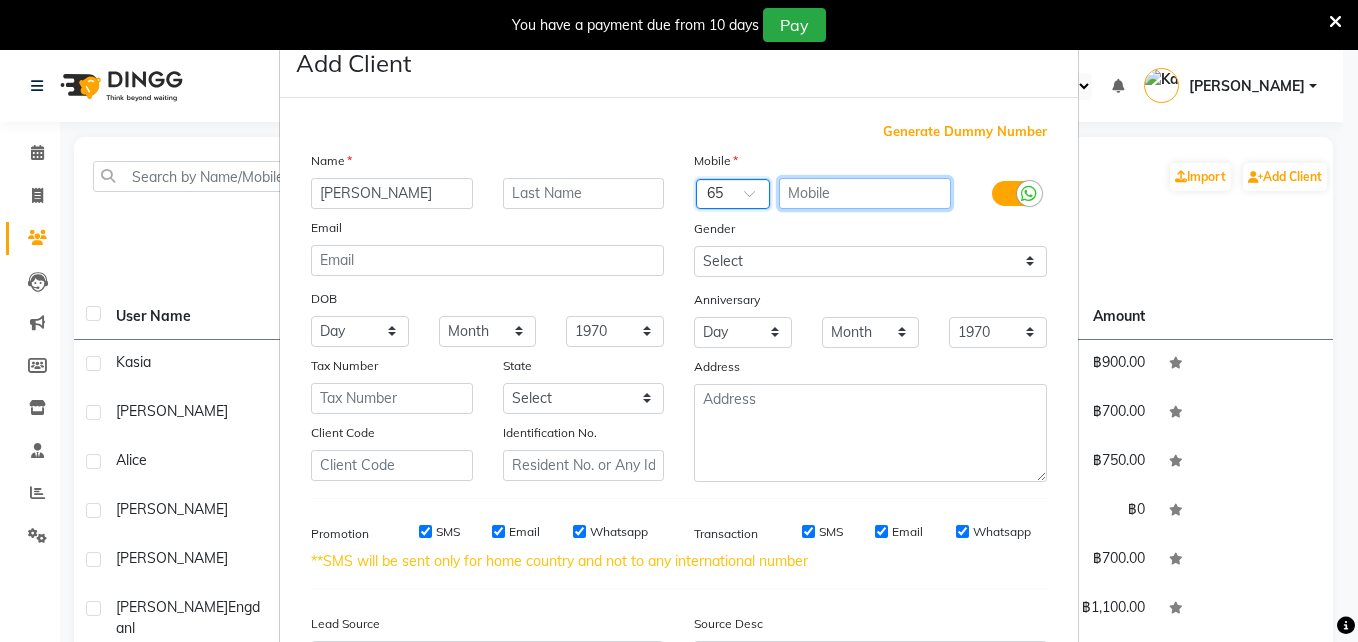 click at bounding box center (865, 193) 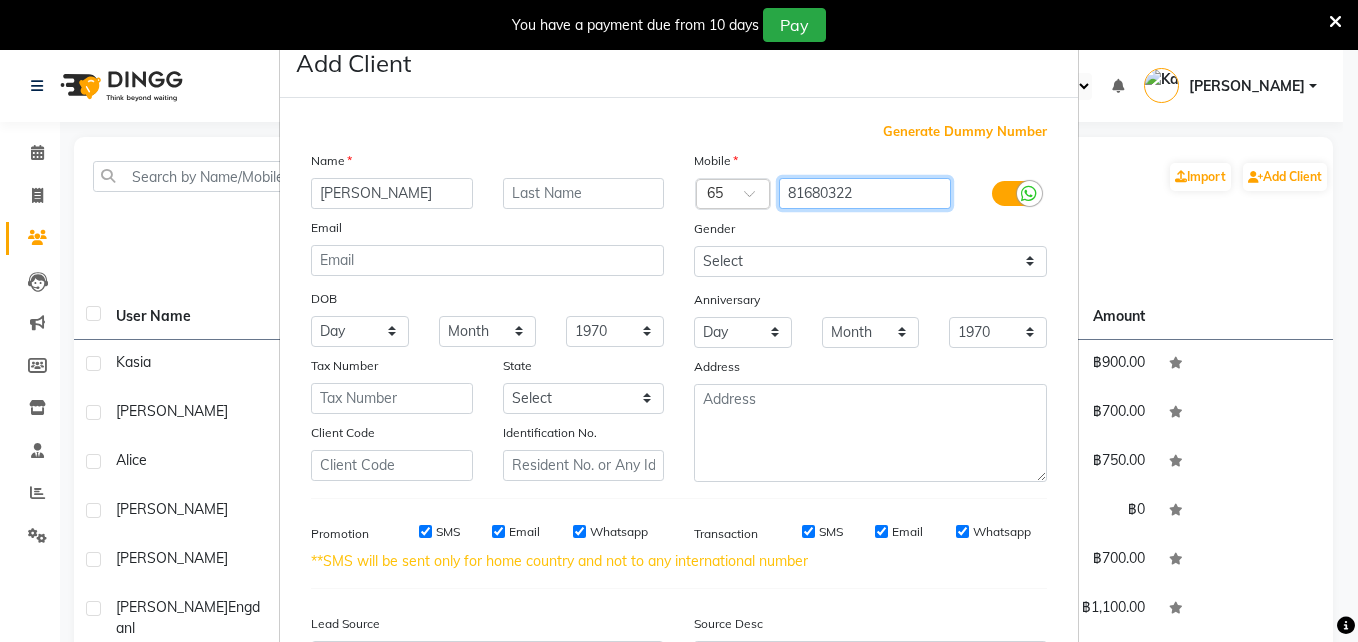type on "81680322" 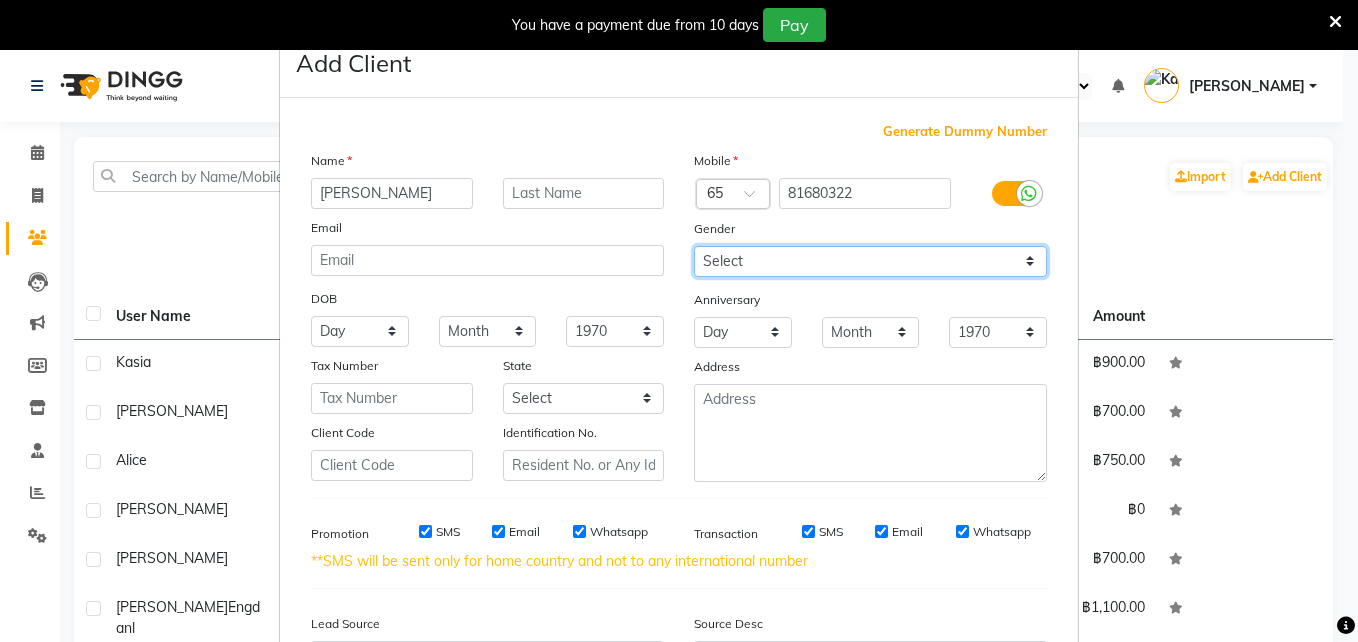 click on "Select [DEMOGRAPHIC_DATA] [DEMOGRAPHIC_DATA] Other Prefer Not To Say" at bounding box center (870, 261) 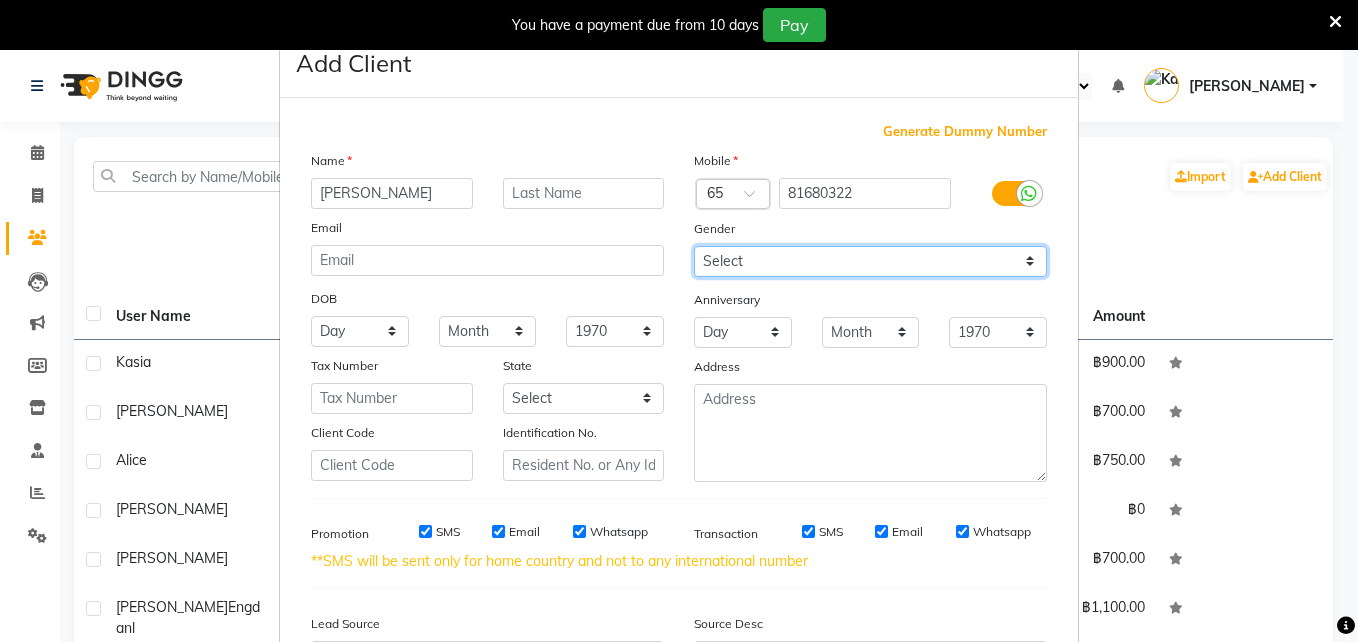 select on "[DEMOGRAPHIC_DATA]" 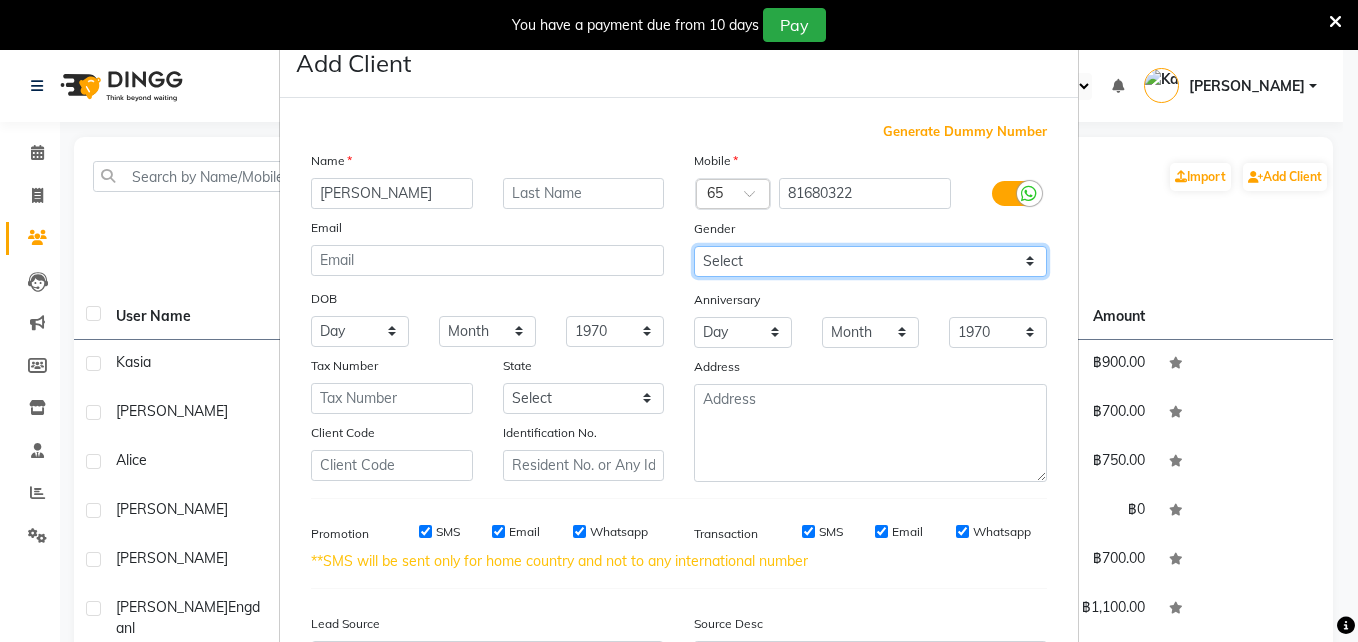 click on "Select [DEMOGRAPHIC_DATA] [DEMOGRAPHIC_DATA] Other Prefer Not To Say" at bounding box center [870, 261] 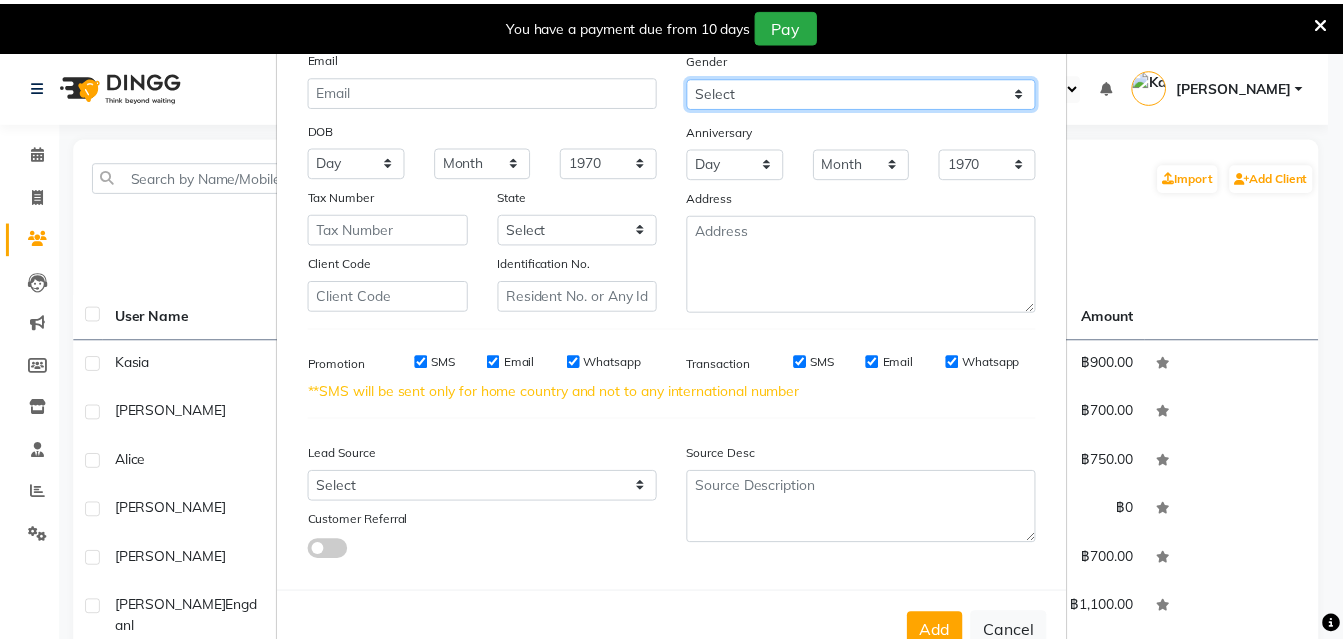 scroll, scrollTop: 228, scrollLeft: 0, axis: vertical 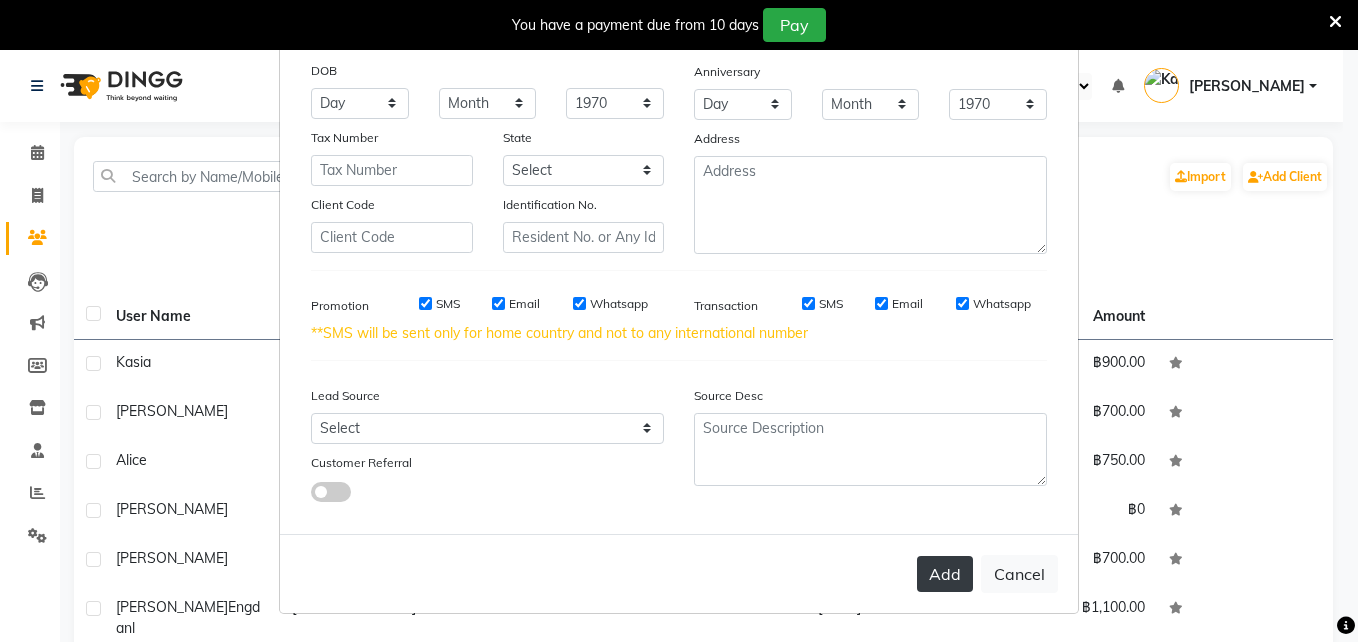 click on "Add" at bounding box center (945, 574) 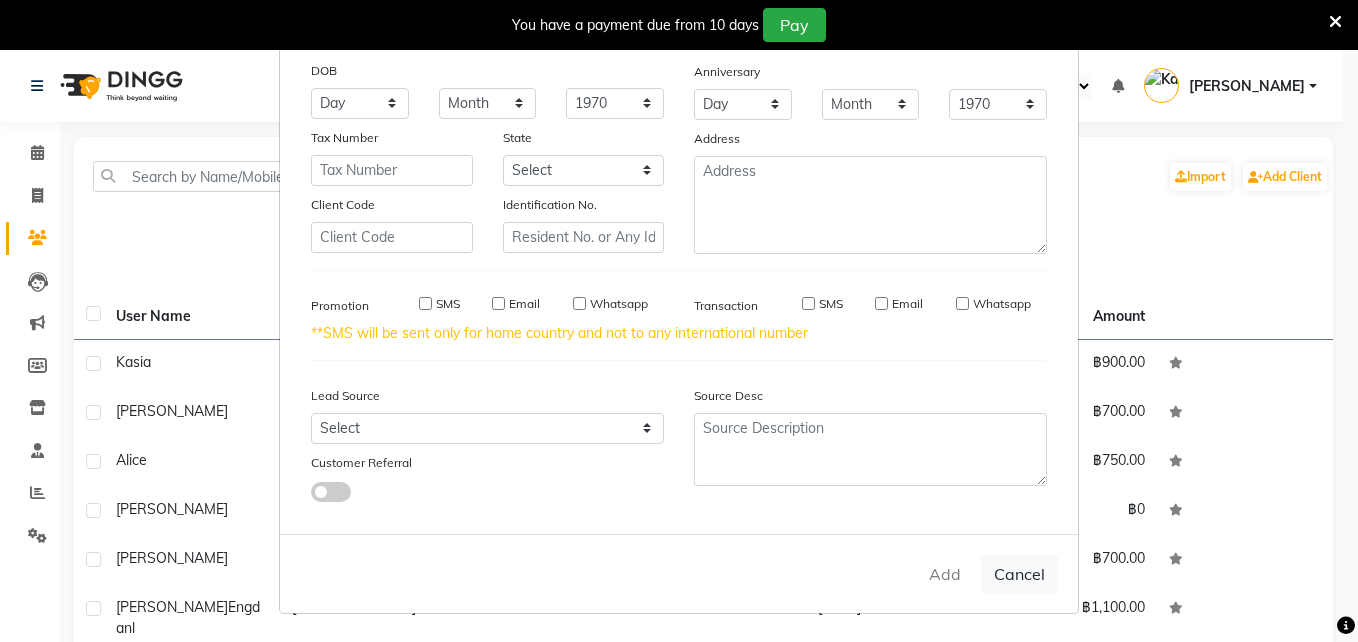 type 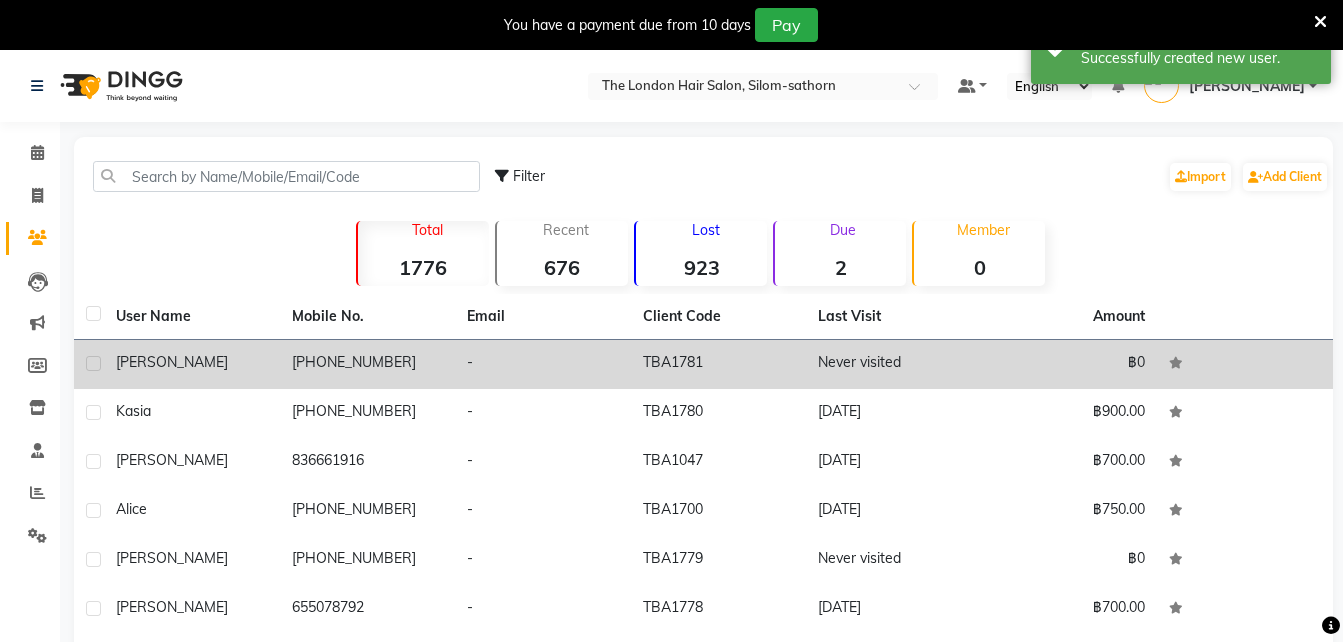 click on "[PHONE_NUMBER]" 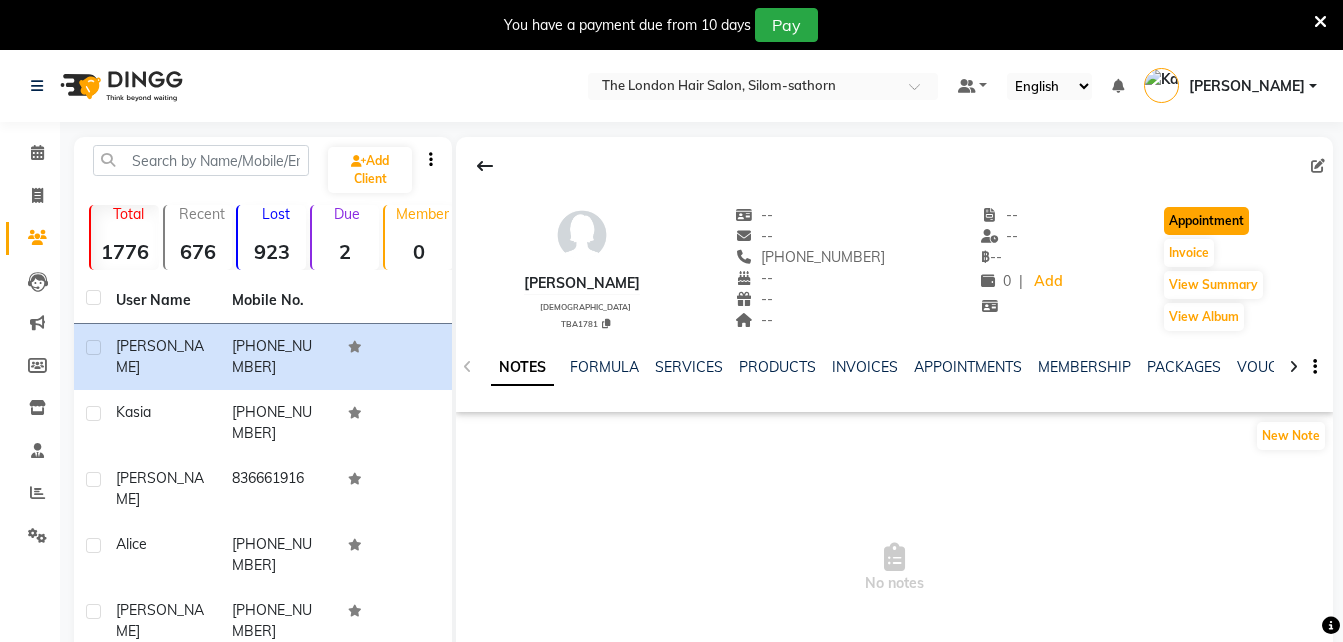 click on "Appointment" 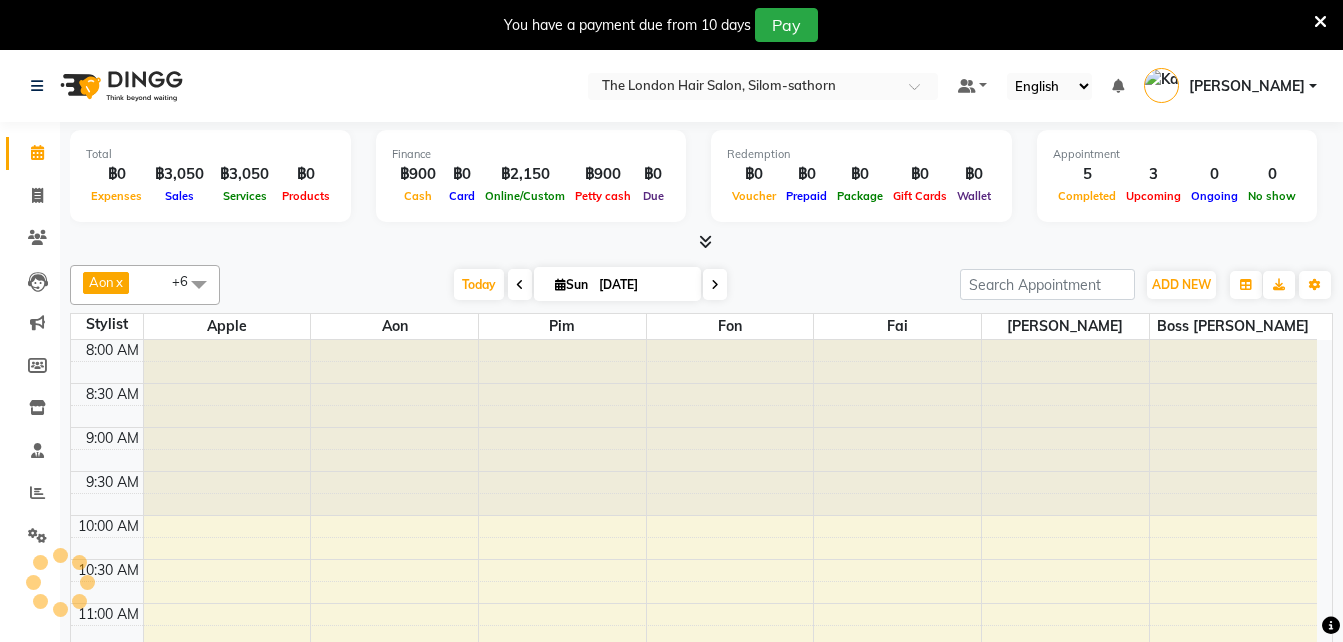 scroll, scrollTop: 0, scrollLeft: 0, axis: both 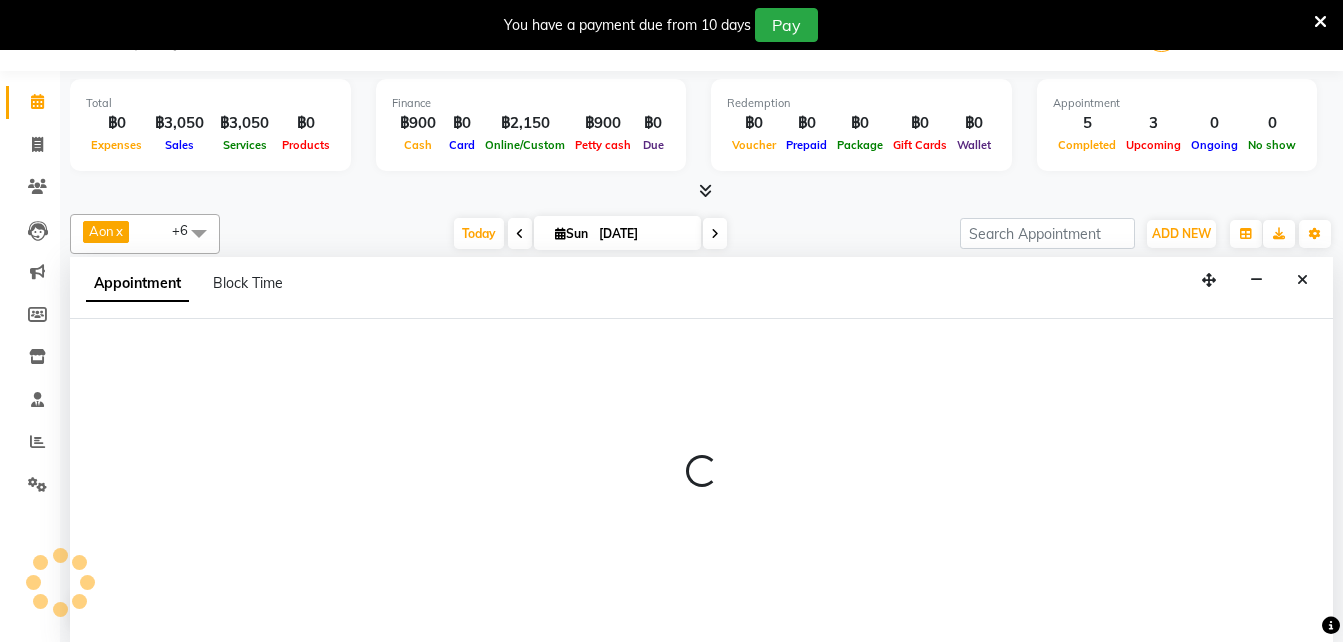 select on "600" 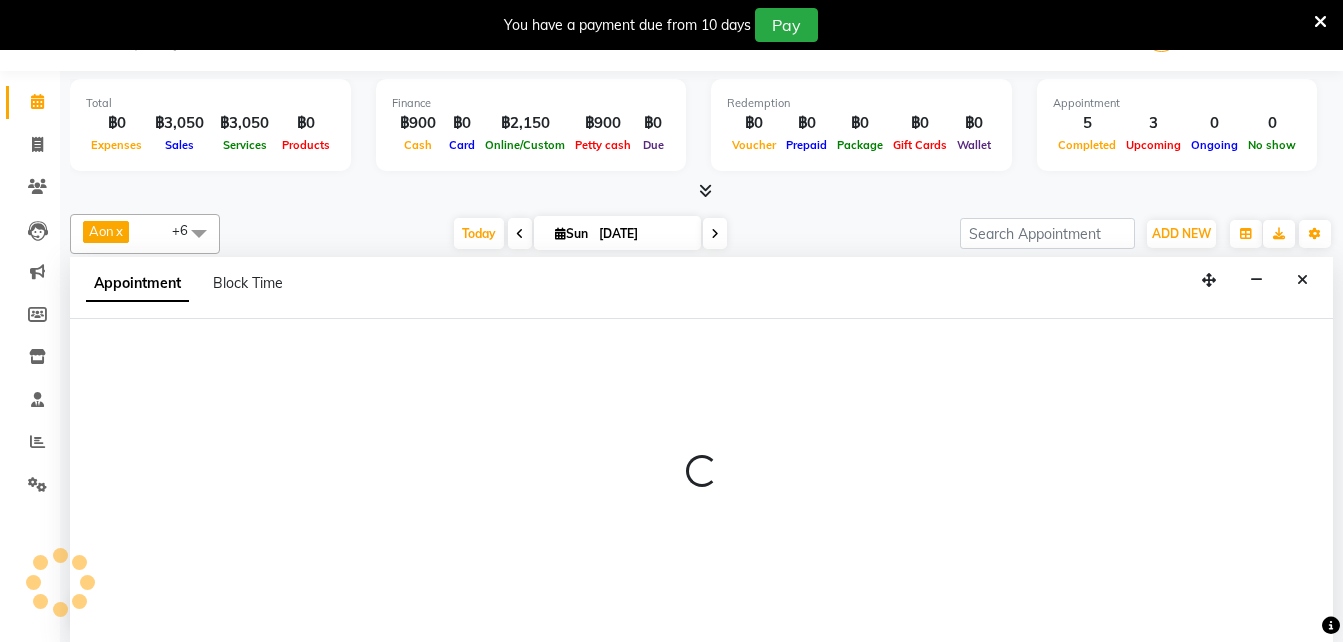 select on "tentative" 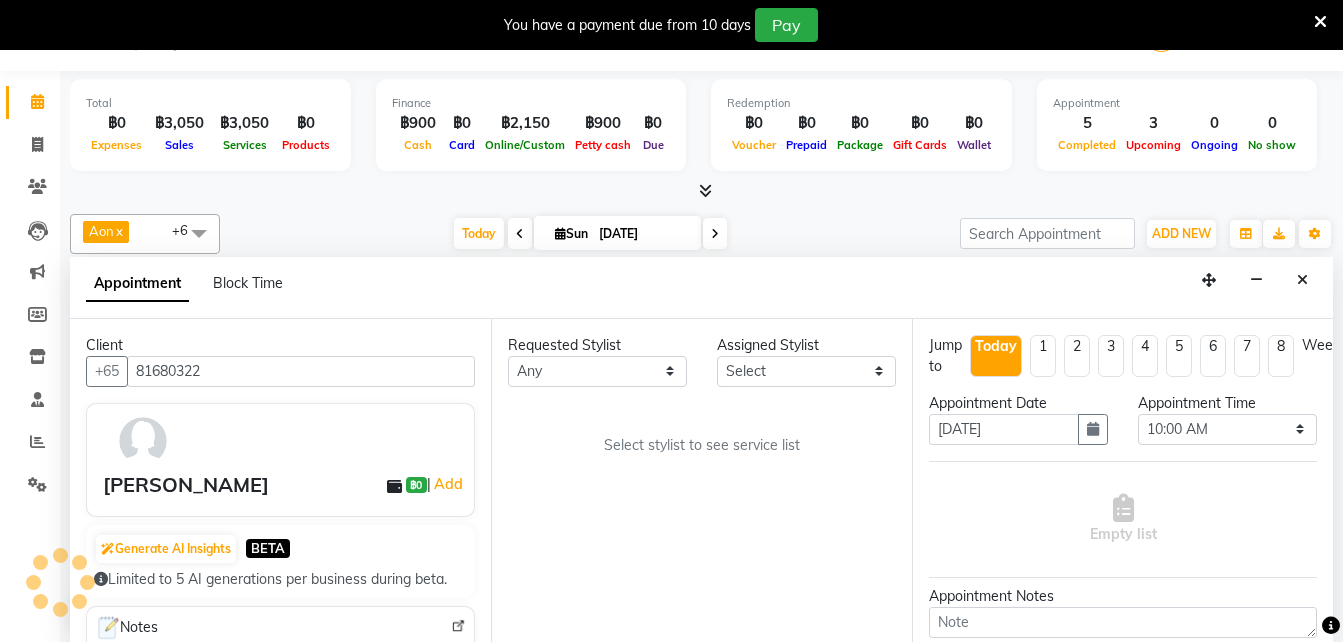 scroll, scrollTop: 441, scrollLeft: 0, axis: vertical 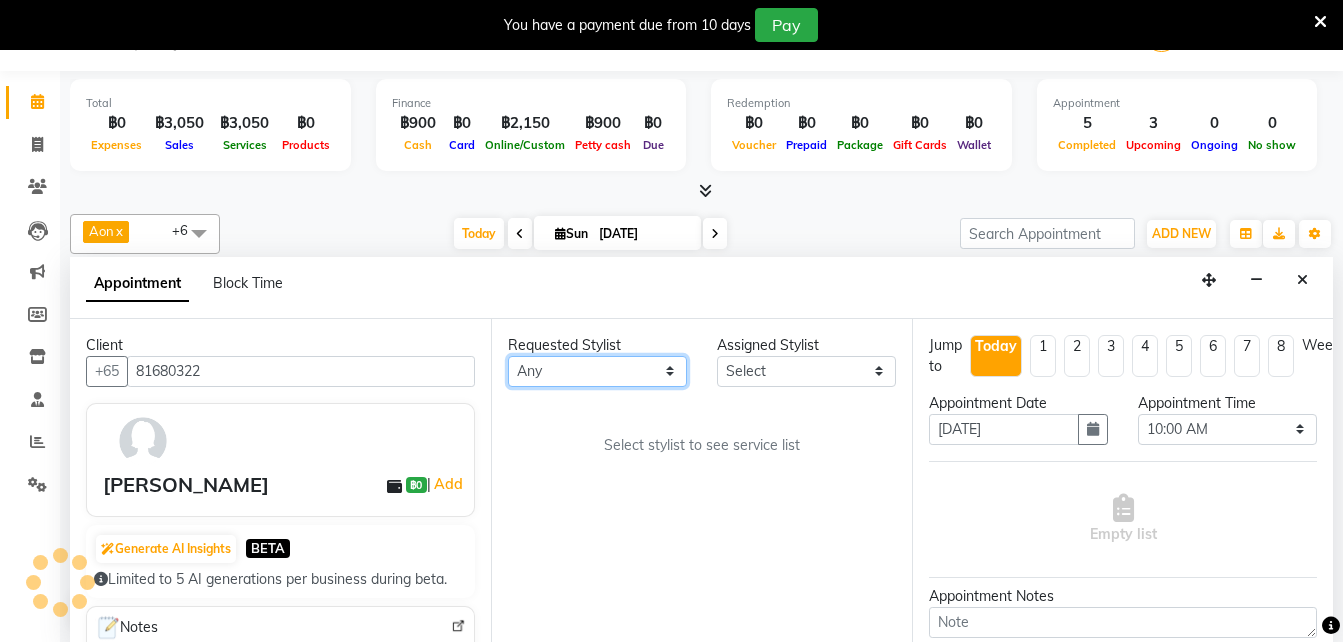 click on "Any Aon Apple   Boss [PERSON_NAME]  [PERSON_NAME]" at bounding box center (597, 371) 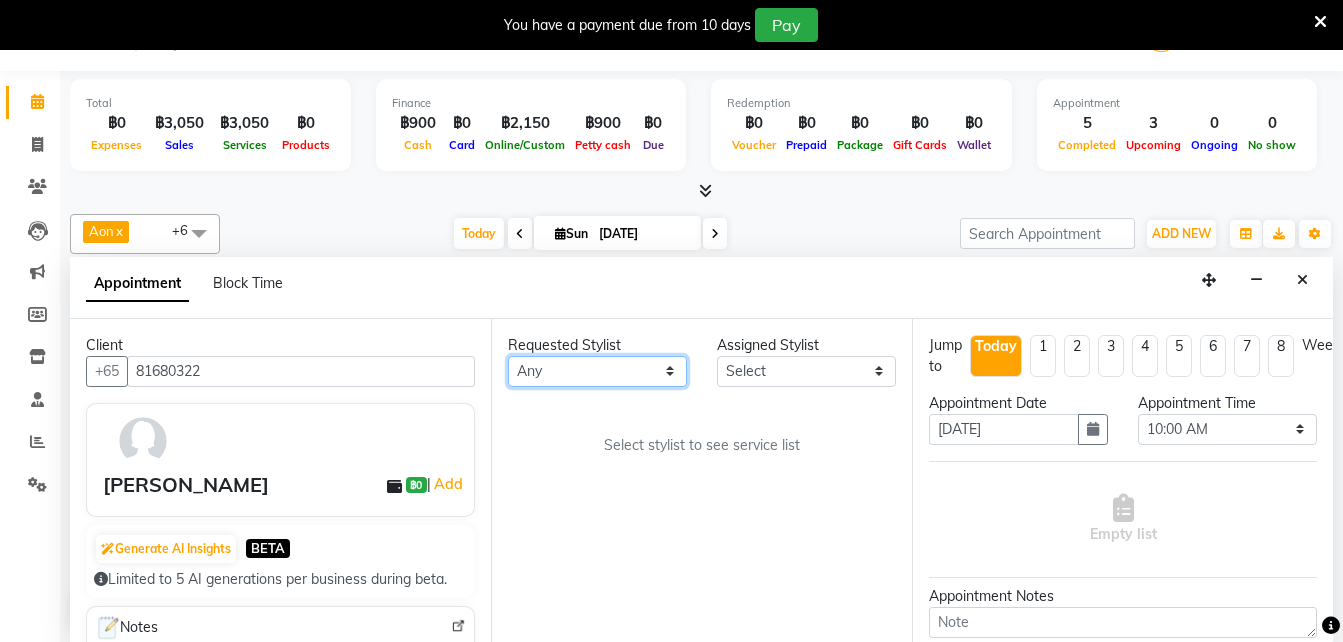 select on "83403" 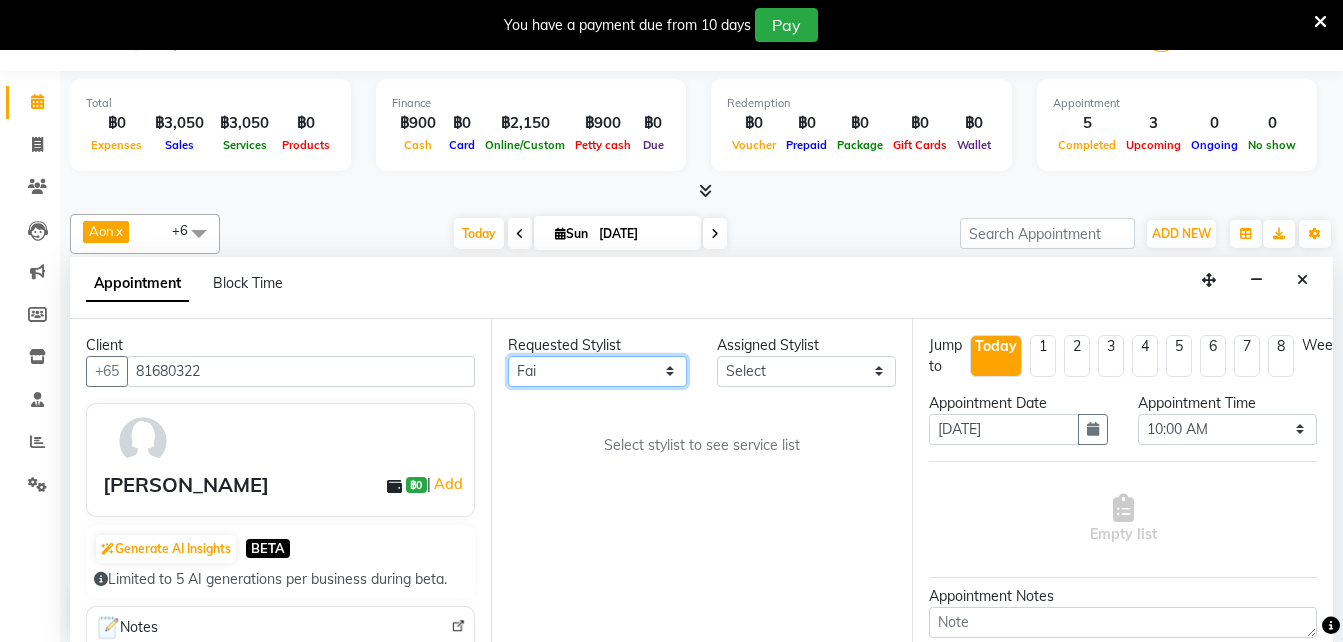 click on "Any Aon Apple   Boss [PERSON_NAME]  [PERSON_NAME]" at bounding box center (597, 371) 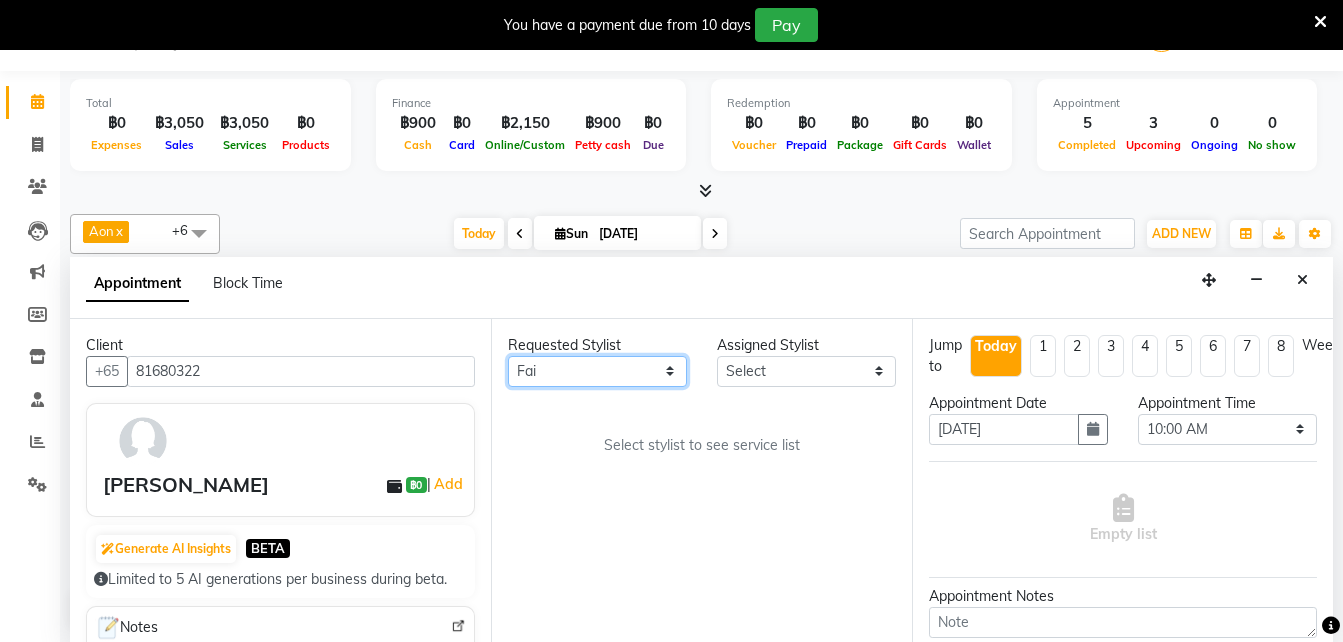 select on "83403" 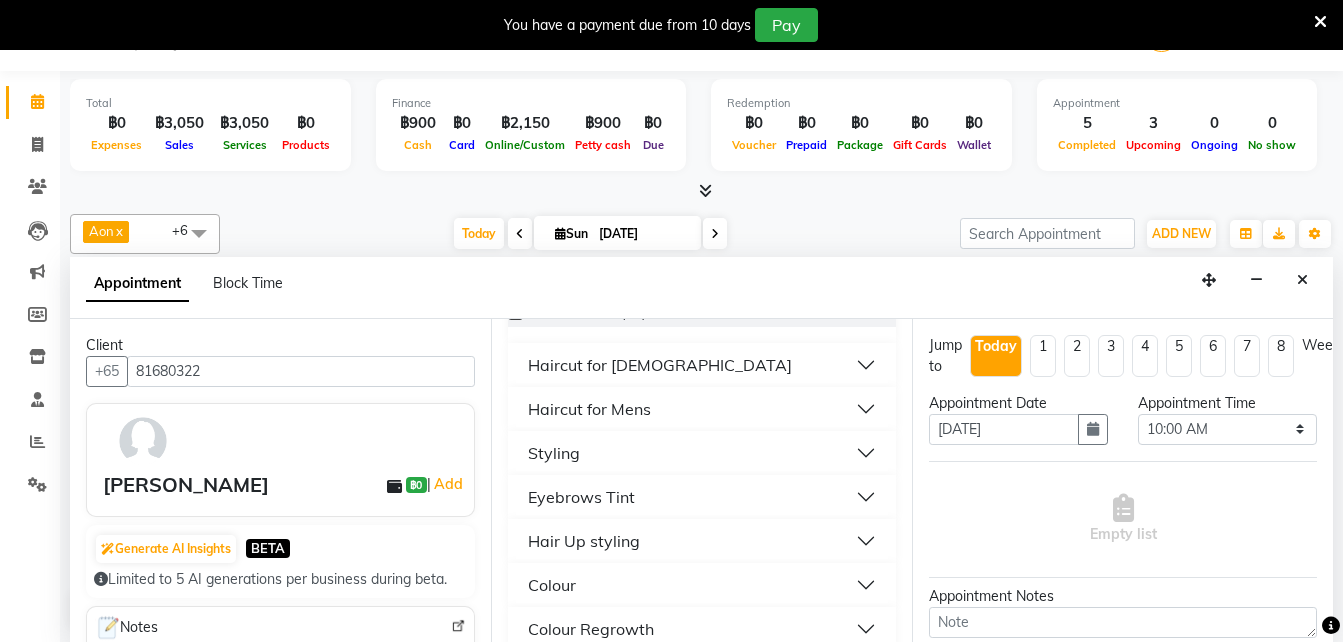 scroll, scrollTop: 201, scrollLeft: 0, axis: vertical 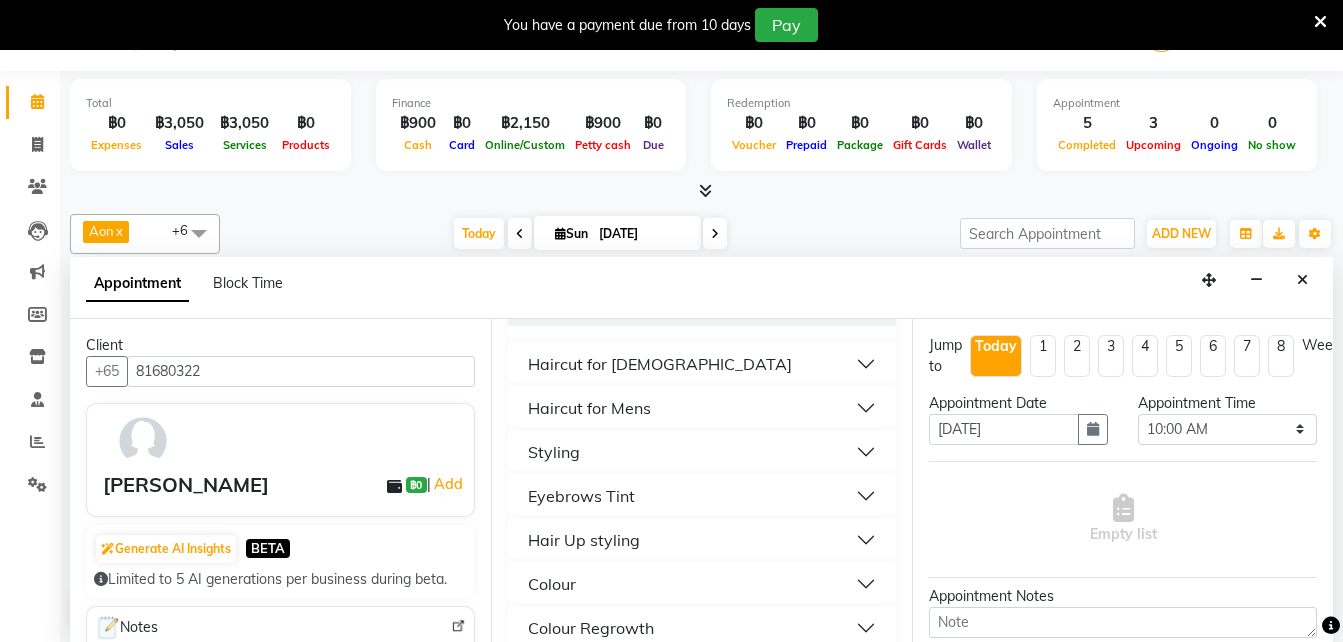 click on "Styling" at bounding box center (554, 452) 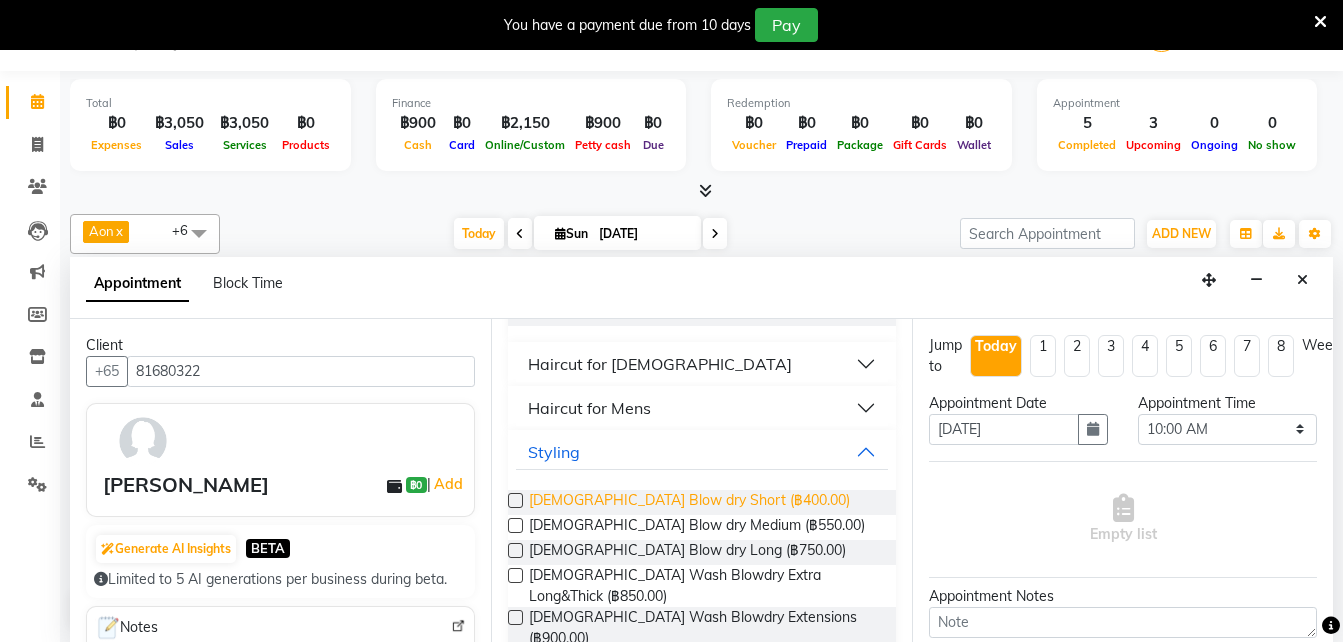drag, startPoint x: 713, startPoint y: 488, endPoint x: 686, endPoint y: 495, distance: 27.89265 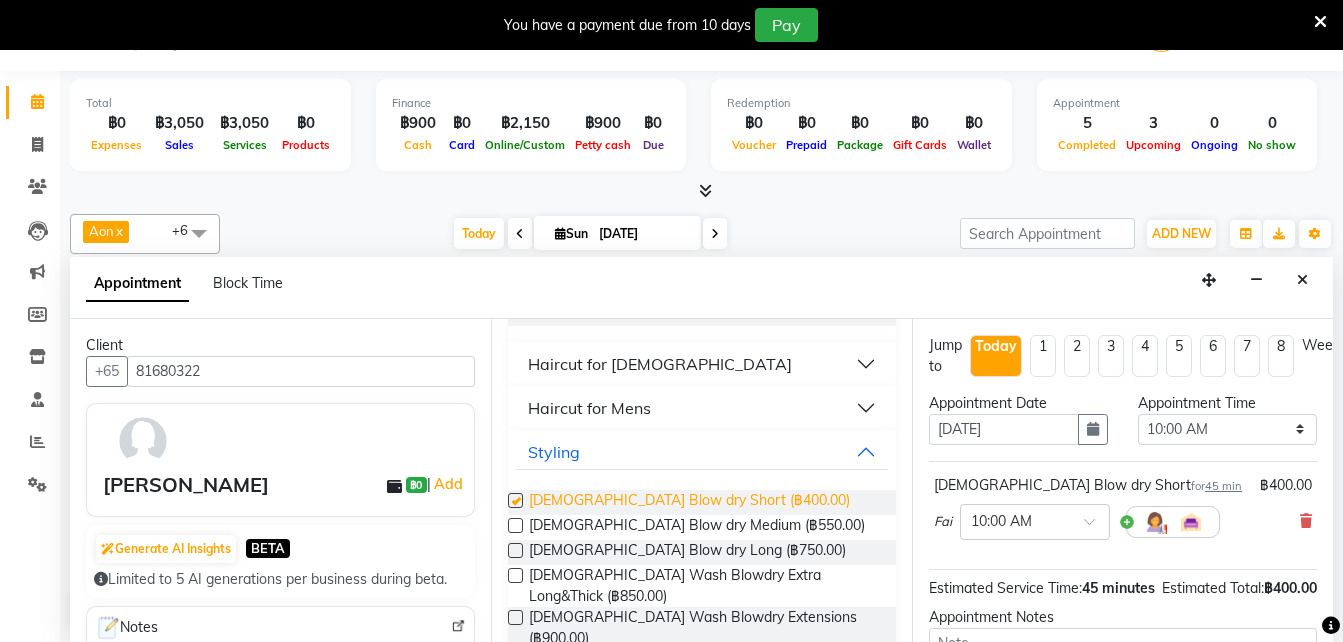 click on "[DEMOGRAPHIC_DATA] Blow dry Short (฿400.00)" at bounding box center [689, 502] 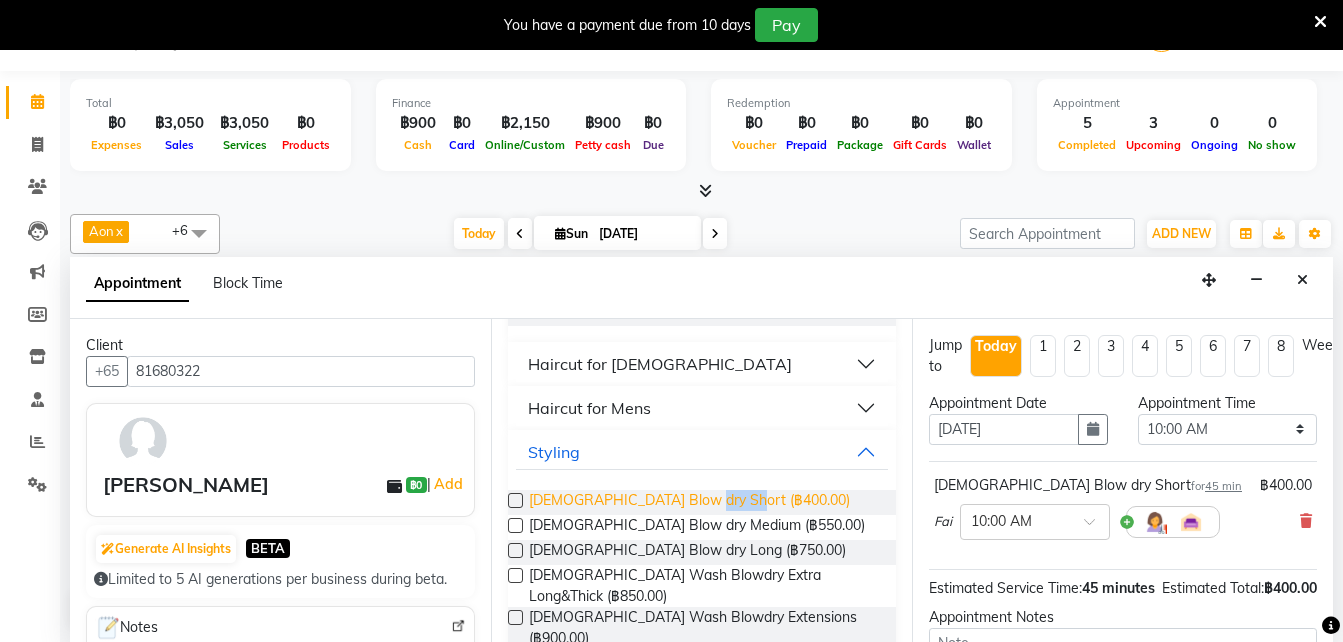 checkbox on "false" 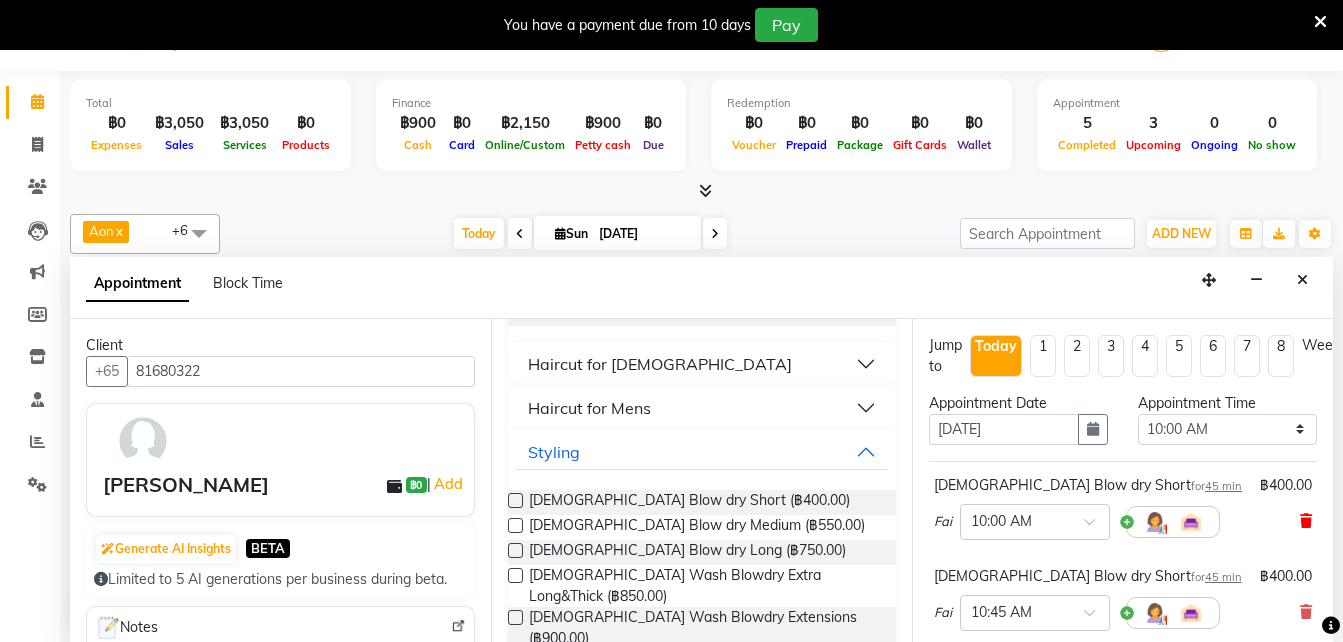 click at bounding box center [1306, 521] 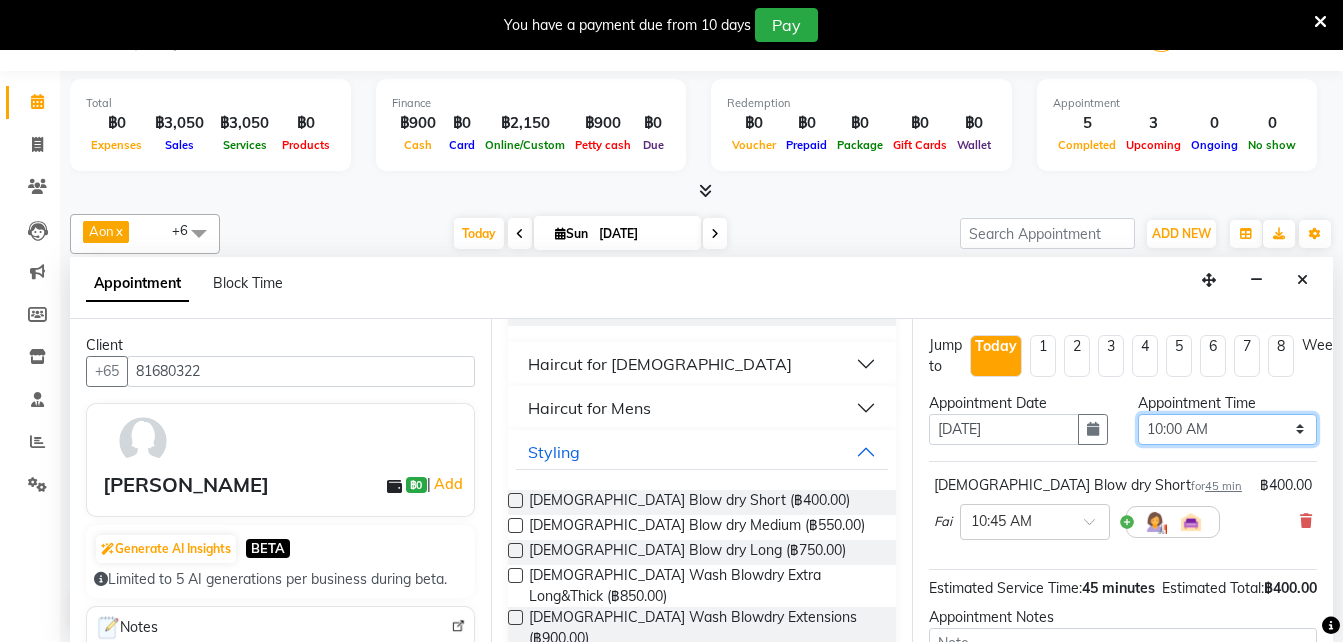 click on "Select 10:00 AM 10:05 AM 10:10 AM 10:15 AM 10:20 AM 10:25 AM 10:30 AM 10:35 AM 10:40 AM 10:45 AM 10:50 AM 10:55 AM 11:00 AM 11:05 AM 11:10 AM 11:15 AM 11:20 AM 11:25 AM 11:30 AM 11:35 AM 11:40 AM 11:45 AM 11:50 AM 11:55 AM 12:00 PM 12:05 PM 12:10 PM 12:15 PM 12:20 PM 12:25 PM 12:30 PM 12:35 PM 12:40 PM 12:45 PM 12:50 PM 12:55 PM 01:00 PM 01:05 PM 01:10 PM 01:15 PM 01:20 PM 01:25 PM 01:30 PM 01:35 PM 01:40 PM 01:45 PM 01:50 PM 01:55 PM 02:00 PM 02:05 PM 02:10 PM 02:15 PM 02:20 PM 02:25 PM 02:30 PM 02:35 PM 02:40 PM 02:45 PM 02:50 PM 02:55 PM 03:00 PM 03:05 PM 03:10 PM 03:15 PM 03:20 PM 03:25 PM 03:30 PM 03:35 PM 03:40 PM 03:45 PM 03:50 PM 03:55 PM 04:00 PM 04:05 PM 04:10 PM 04:15 PM 04:20 PM 04:25 PM 04:30 PM 04:35 PM 04:40 PM 04:45 PM 04:50 PM 04:55 PM 05:00 PM 05:05 PM 05:10 PM 05:15 PM 05:20 PM 05:25 PM 05:30 PM 05:35 PM 05:40 PM 05:45 PM 05:50 PM 05:55 PM 06:00 PM 06:05 PM 06:10 PM 06:15 PM 06:20 PM 06:25 PM 06:30 PM 06:35 PM 06:40 PM 06:45 PM 06:50 PM 06:55 PM 07:00 PM 07:05 PM 07:10 PM 07:15 PM 07:20 PM" at bounding box center (1227, 429) 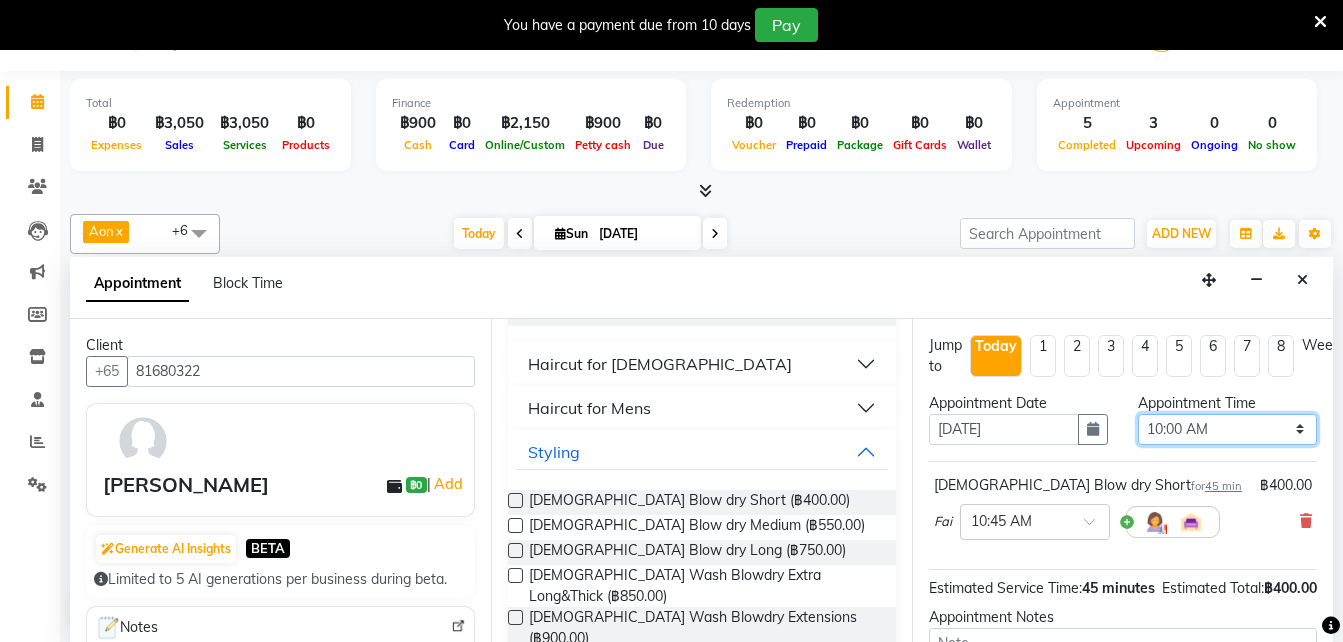 select on "880" 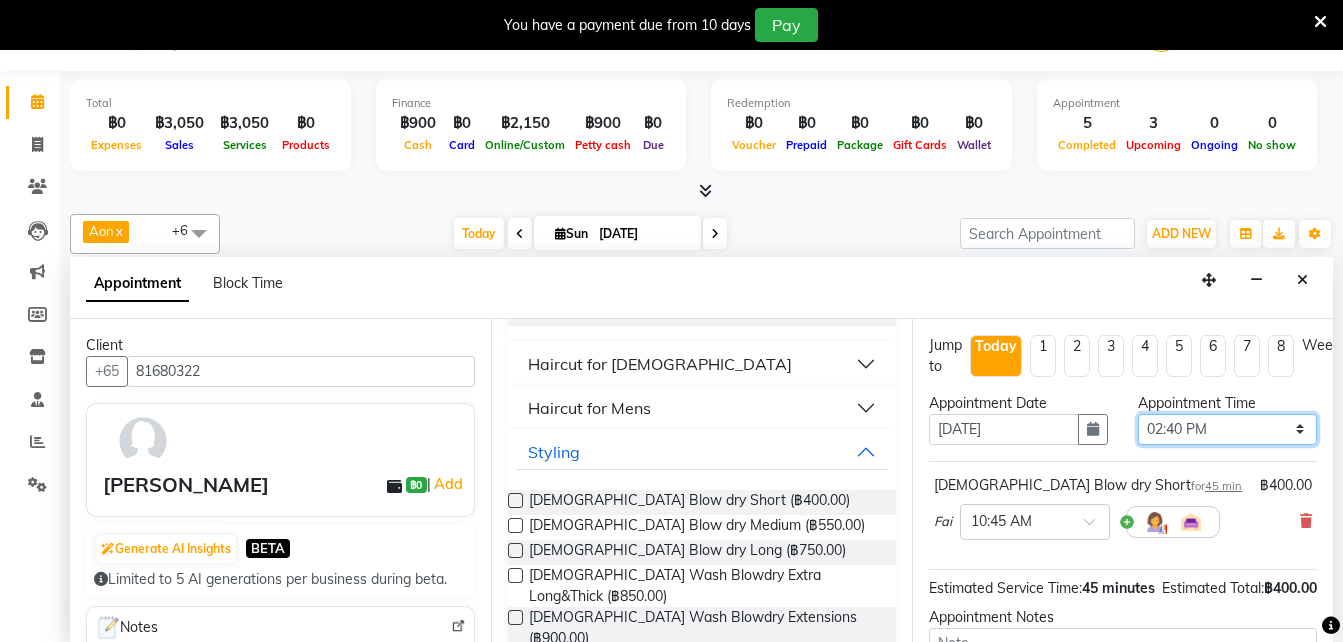 click on "Select 10:00 AM 10:05 AM 10:10 AM 10:15 AM 10:20 AM 10:25 AM 10:30 AM 10:35 AM 10:40 AM 10:45 AM 10:50 AM 10:55 AM 11:00 AM 11:05 AM 11:10 AM 11:15 AM 11:20 AM 11:25 AM 11:30 AM 11:35 AM 11:40 AM 11:45 AM 11:50 AM 11:55 AM 12:00 PM 12:05 PM 12:10 PM 12:15 PM 12:20 PM 12:25 PM 12:30 PM 12:35 PM 12:40 PM 12:45 PM 12:50 PM 12:55 PM 01:00 PM 01:05 PM 01:10 PM 01:15 PM 01:20 PM 01:25 PM 01:30 PM 01:35 PM 01:40 PM 01:45 PM 01:50 PM 01:55 PM 02:00 PM 02:05 PM 02:10 PM 02:15 PM 02:20 PM 02:25 PM 02:30 PM 02:35 PM 02:40 PM 02:45 PM 02:50 PM 02:55 PM 03:00 PM 03:05 PM 03:10 PM 03:15 PM 03:20 PM 03:25 PM 03:30 PM 03:35 PM 03:40 PM 03:45 PM 03:50 PM 03:55 PM 04:00 PM 04:05 PM 04:10 PM 04:15 PM 04:20 PM 04:25 PM 04:30 PM 04:35 PM 04:40 PM 04:45 PM 04:50 PM 04:55 PM 05:00 PM 05:05 PM 05:10 PM 05:15 PM 05:20 PM 05:25 PM 05:30 PM 05:35 PM 05:40 PM 05:45 PM 05:50 PM 05:55 PM 06:00 PM 06:05 PM 06:10 PM 06:15 PM 06:20 PM 06:25 PM 06:30 PM 06:35 PM 06:40 PM 06:45 PM 06:50 PM 06:55 PM 07:00 PM 07:05 PM 07:10 PM 07:15 PM 07:20 PM" at bounding box center (1227, 429) 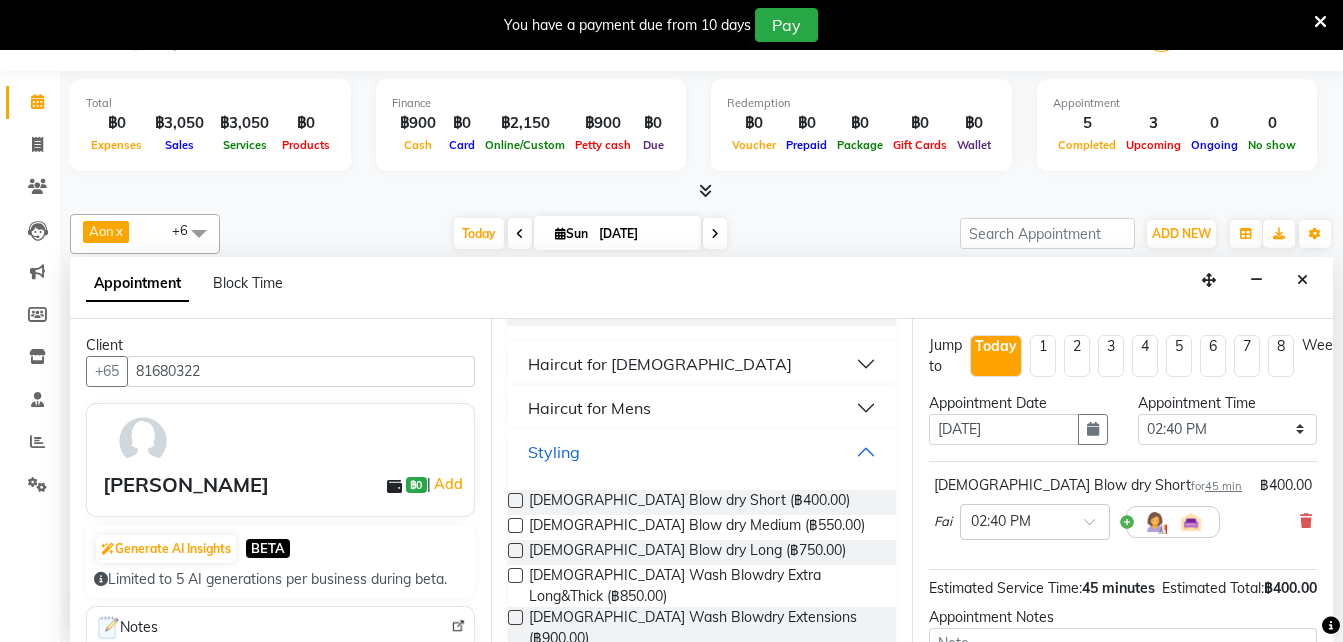click on "Styling" at bounding box center [702, 452] 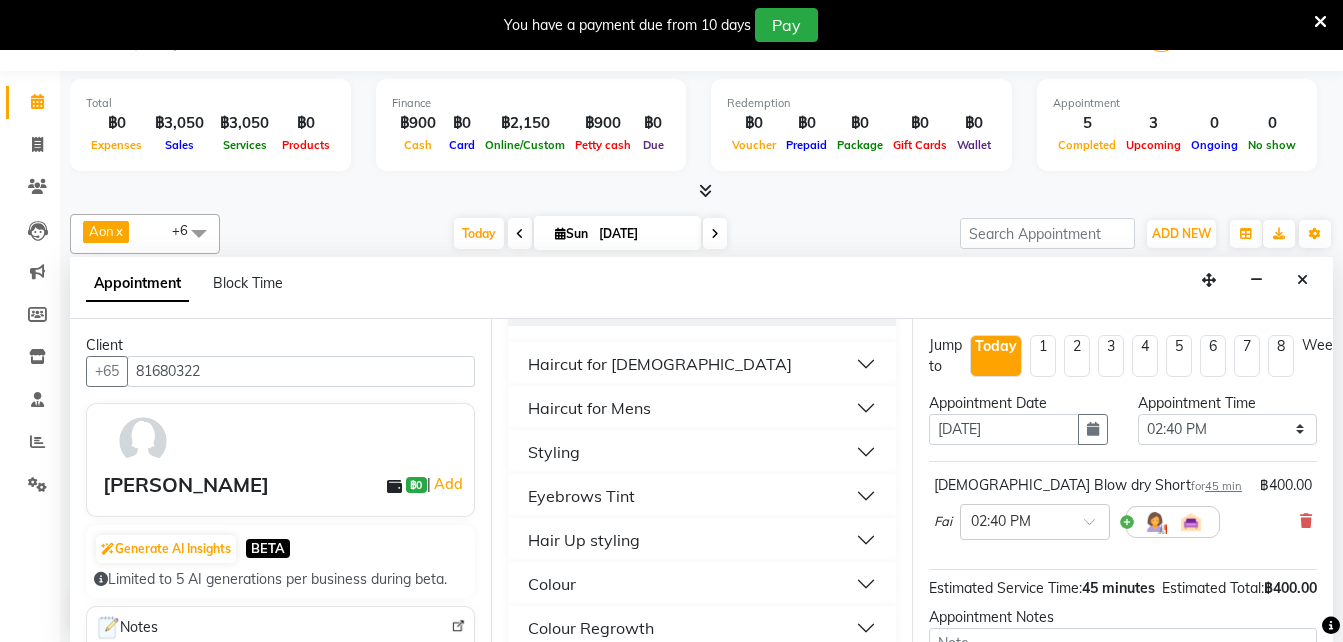 scroll, scrollTop: 0, scrollLeft: 0, axis: both 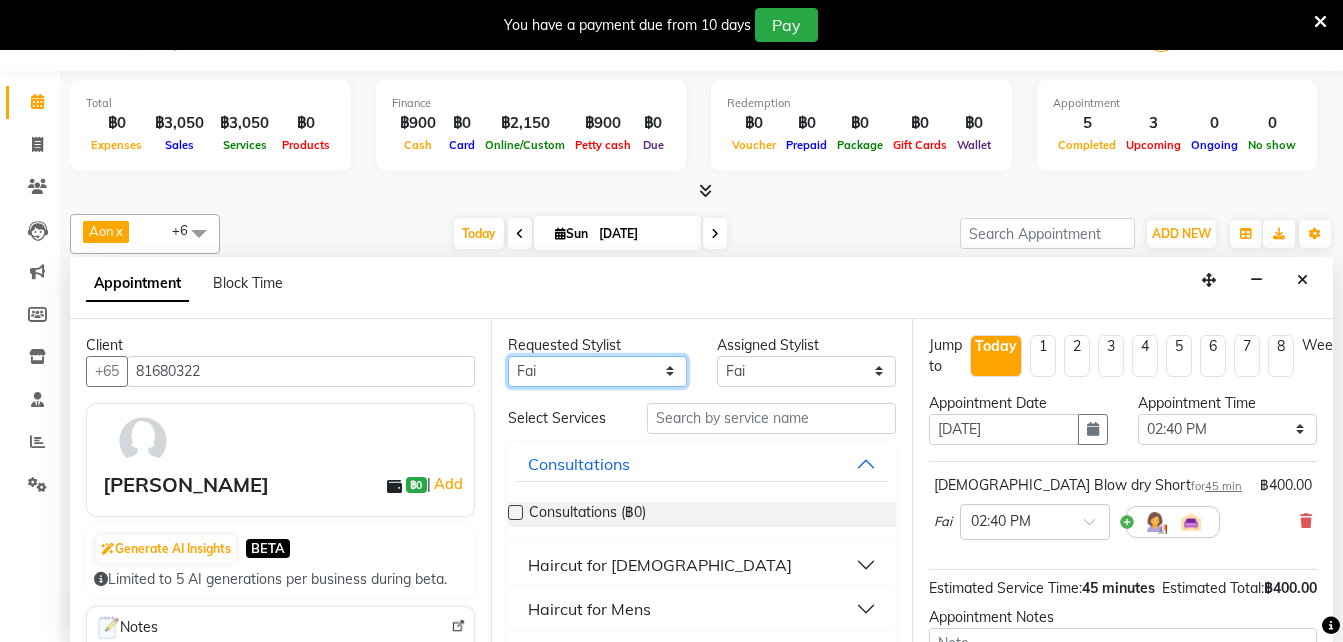 drag, startPoint x: 580, startPoint y: 360, endPoint x: 553, endPoint y: 383, distance: 35.468296 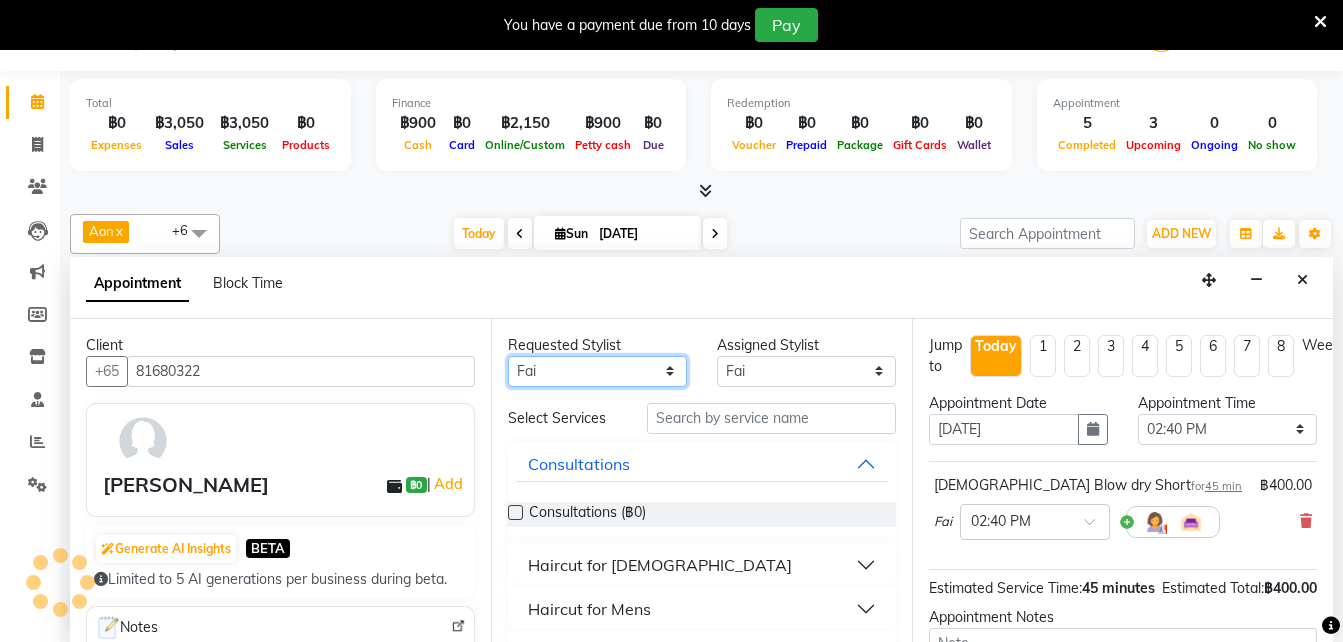 select on "65351" 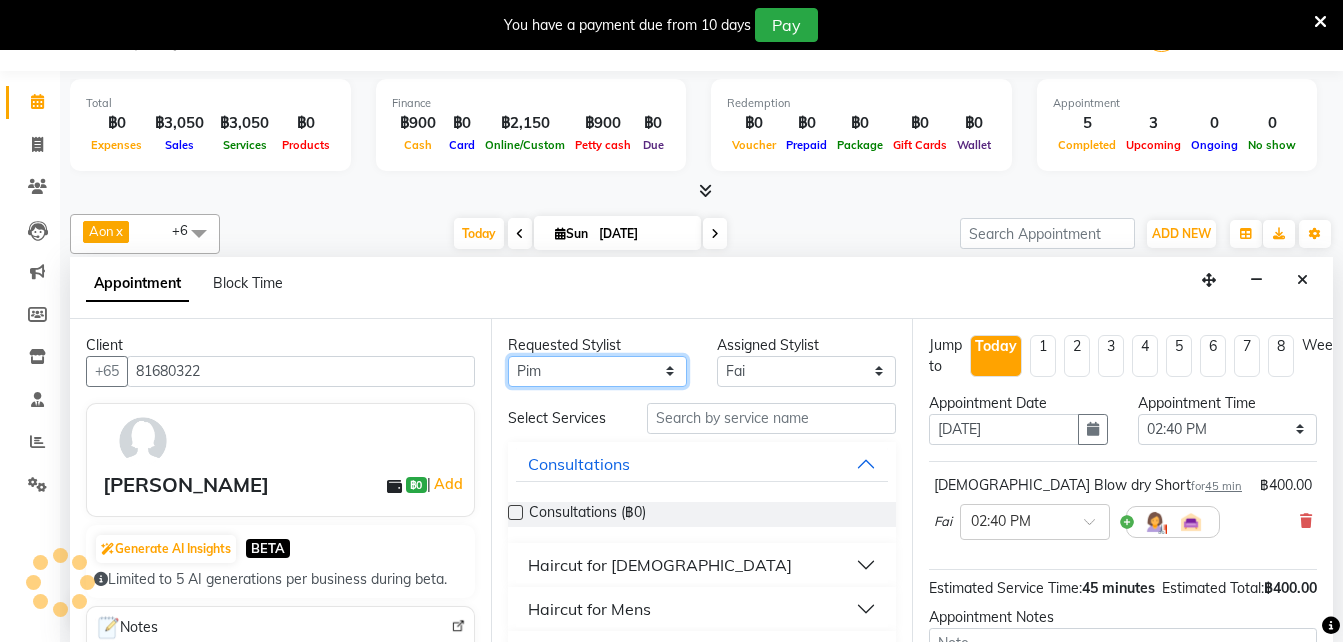 click on "Any Aon Apple   Boss [PERSON_NAME]  [PERSON_NAME]" at bounding box center [597, 371] 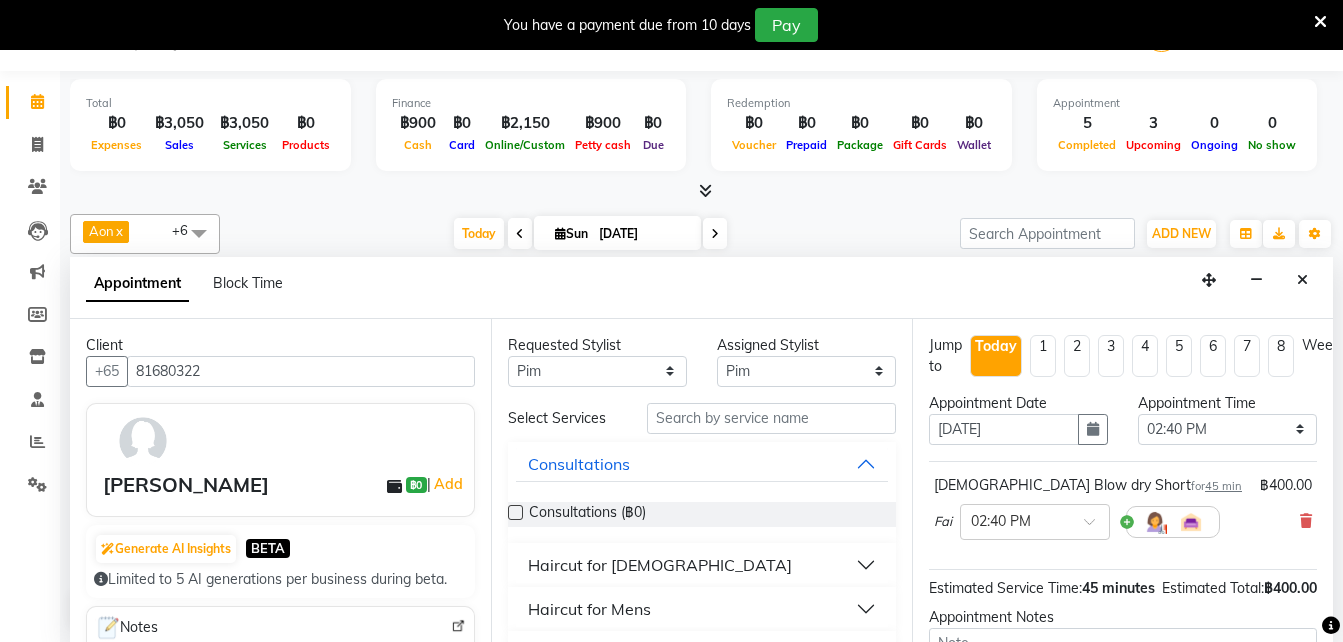 click on "Haircut for [DEMOGRAPHIC_DATA]" at bounding box center (660, 565) 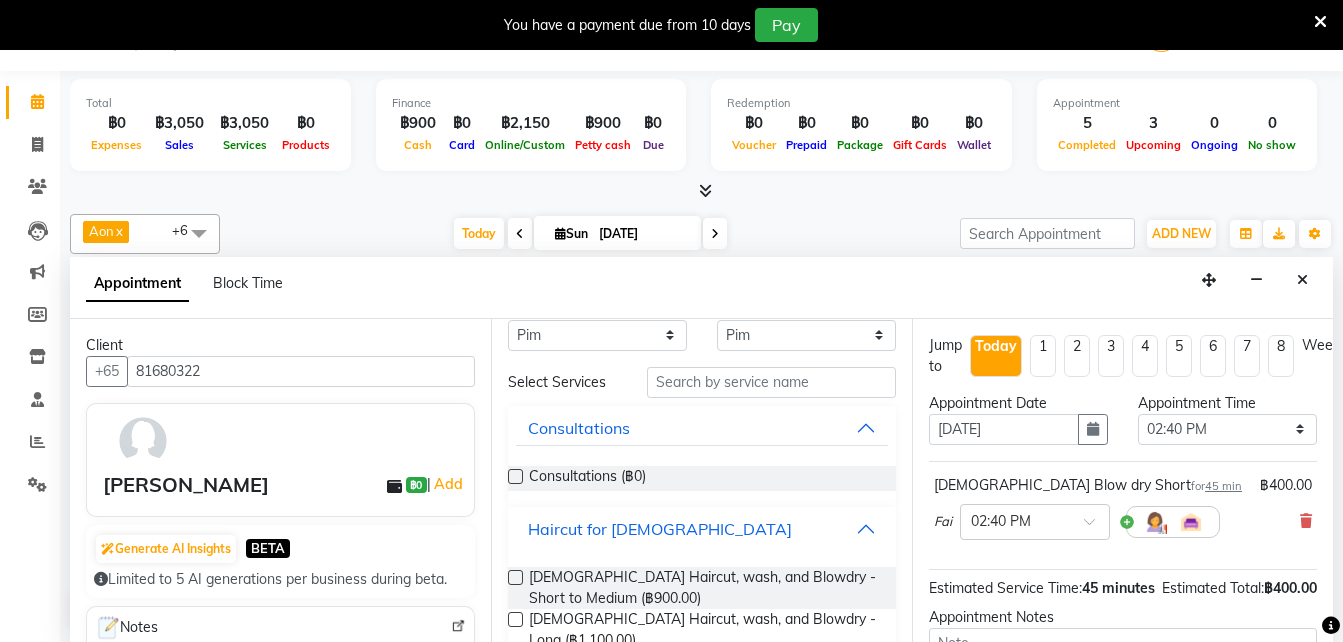 scroll, scrollTop: 40, scrollLeft: 0, axis: vertical 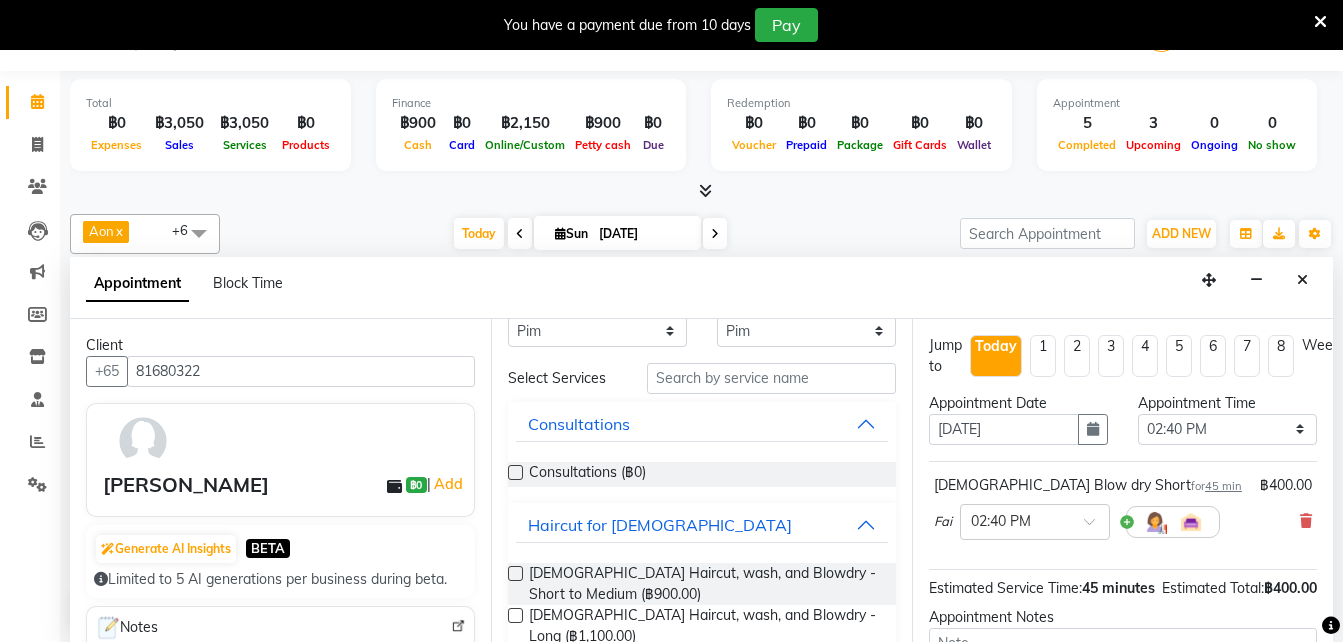 click at bounding box center (515, 573) 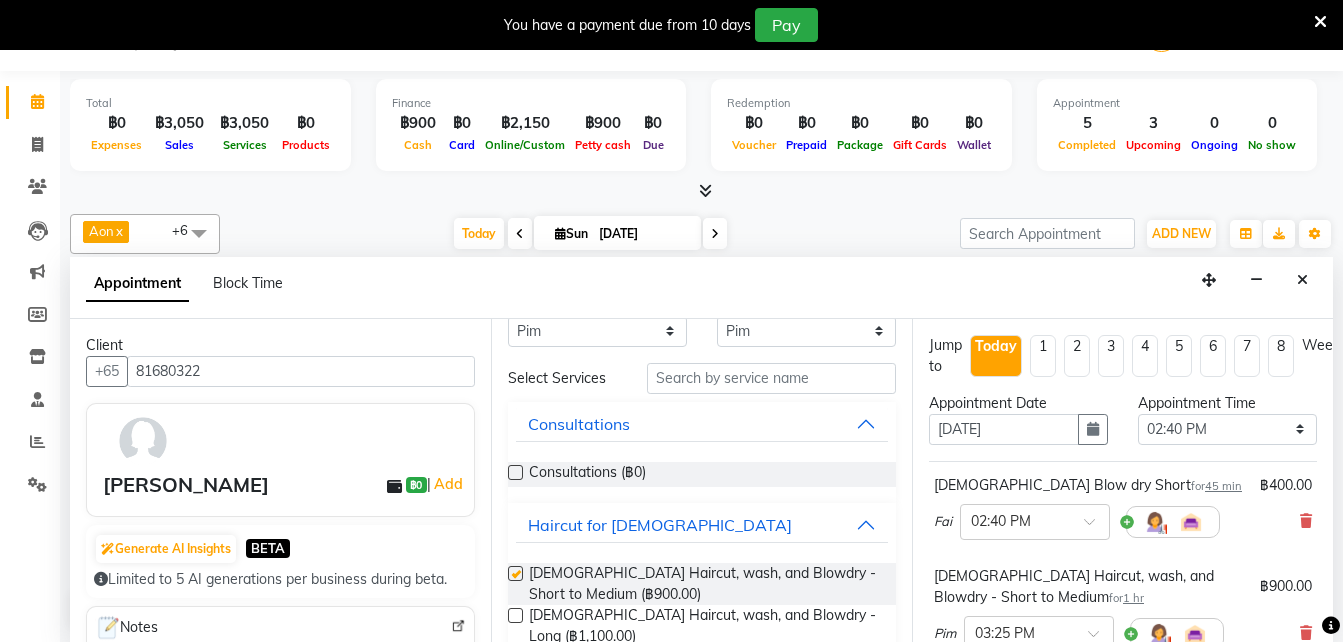 checkbox on "false" 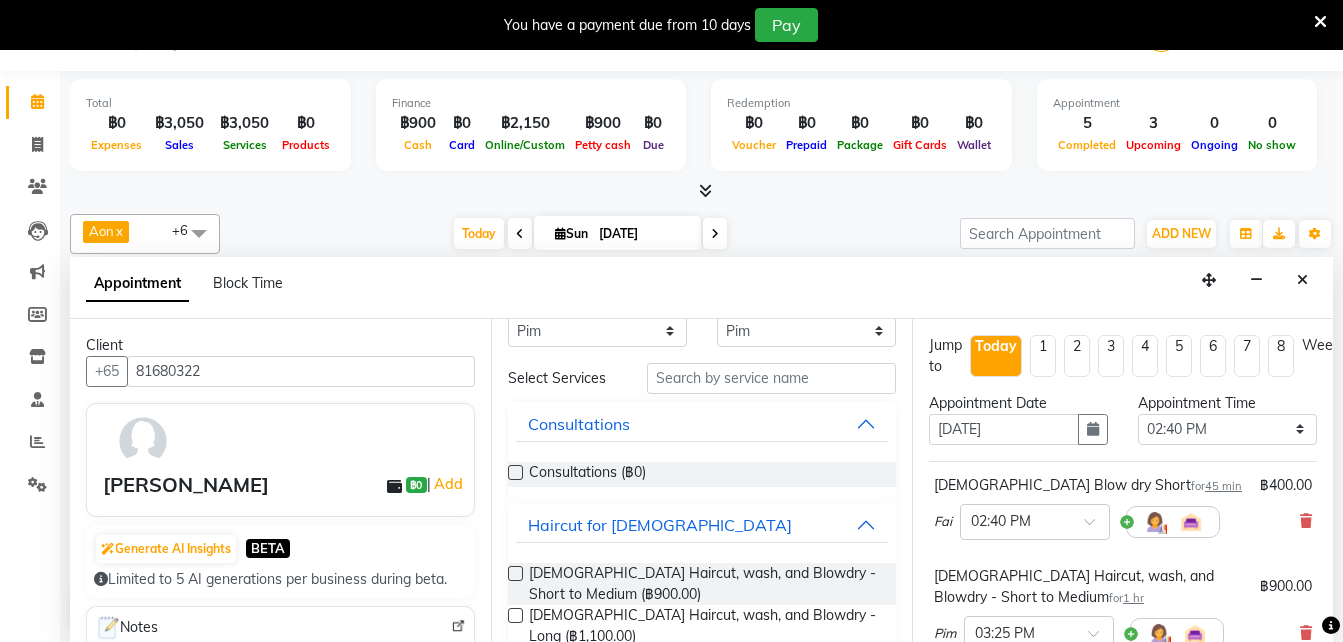 scroll, scrollTop: 121, scrollLeft: 8, axis: both 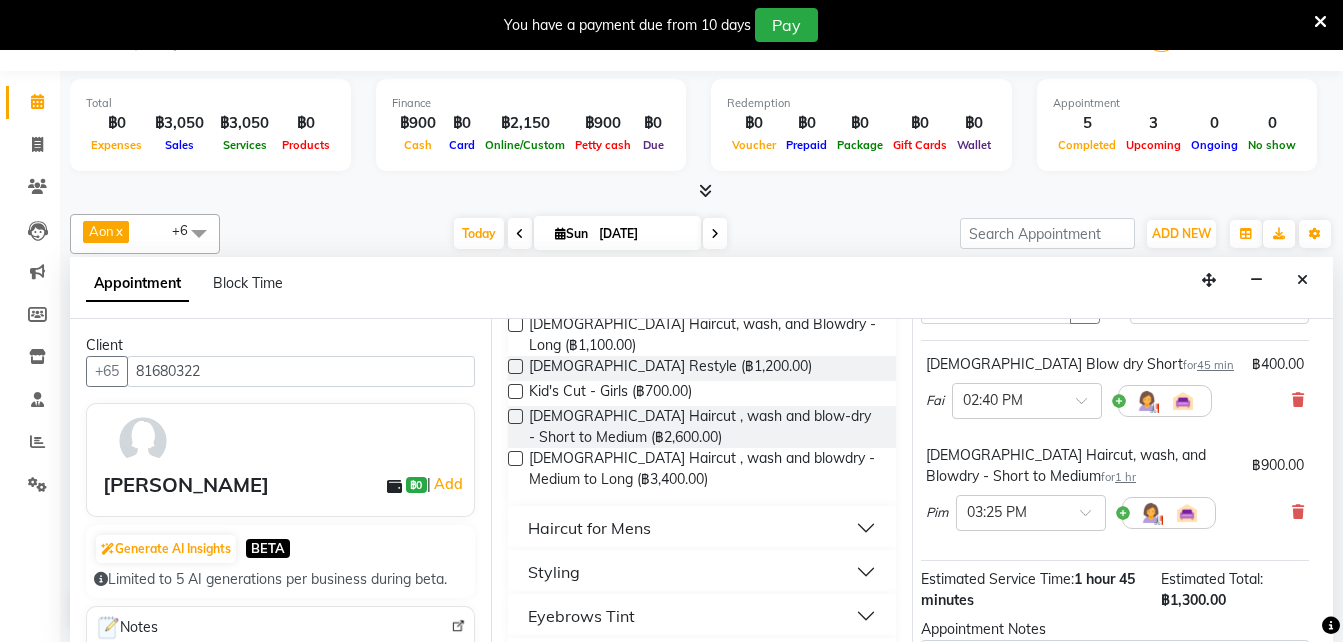 click on "Styling" at bounding box center [554, 572] 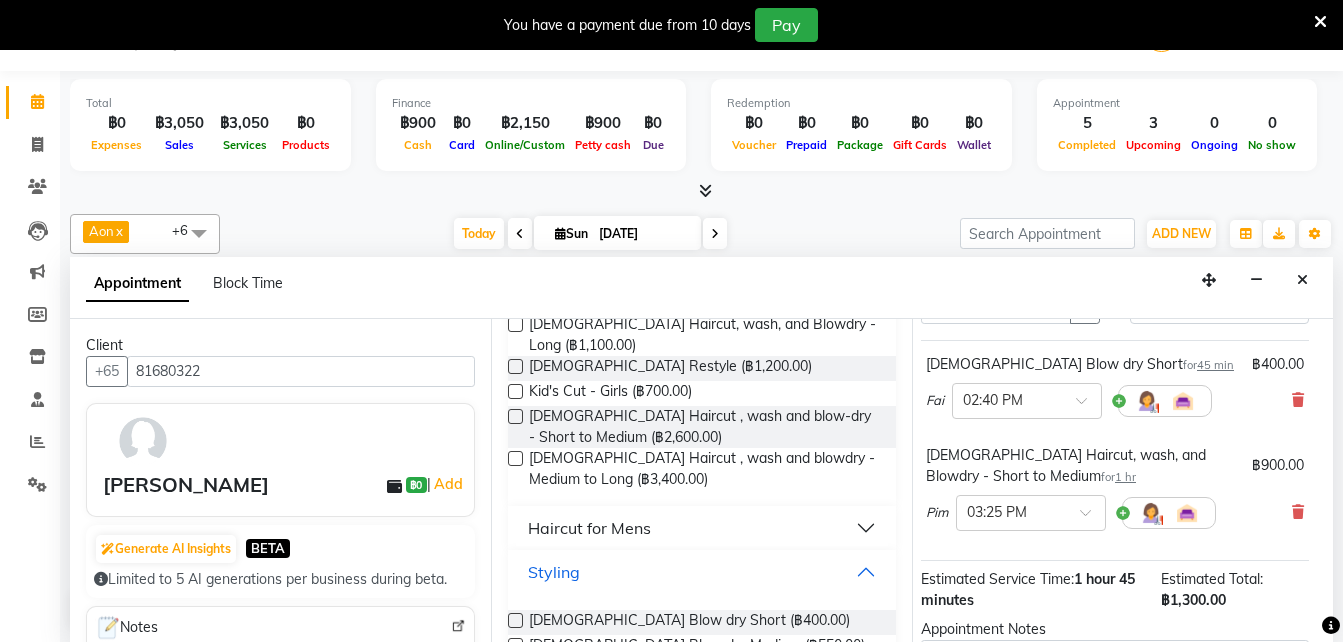 click on "Styling" at bounding box center [554, 572] 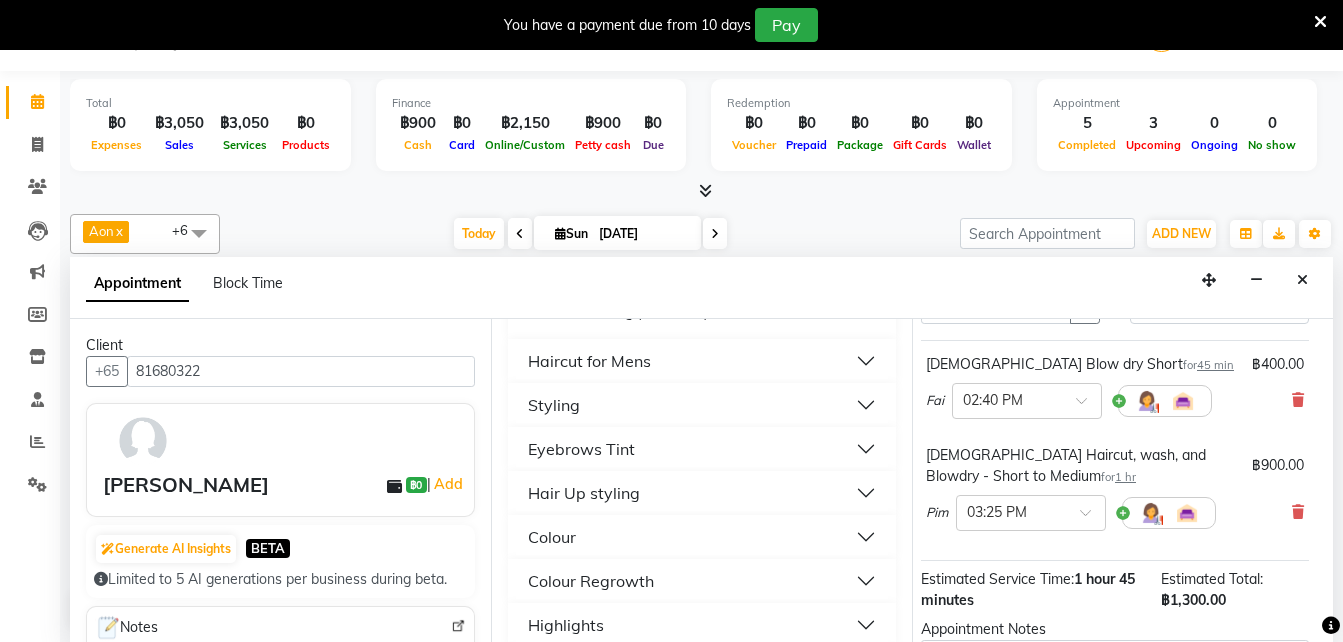scroll, scrollTop: 500, scrollLeft: 0, axis: vertical 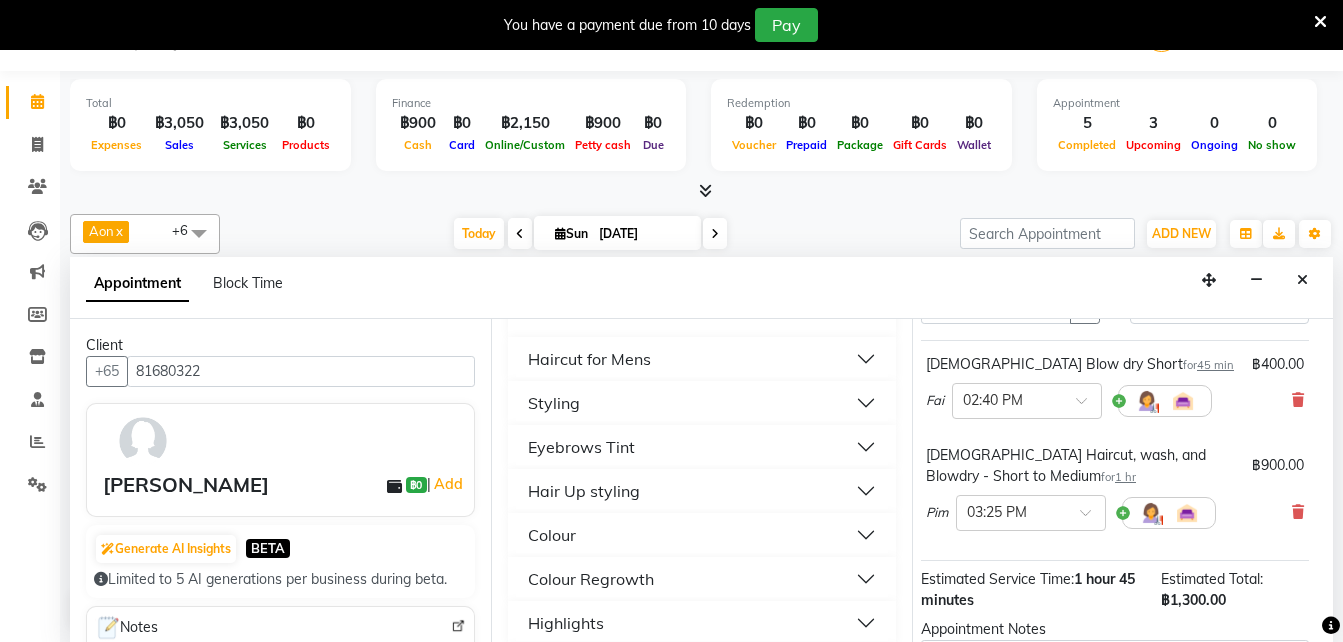 click on "Colour Regrowth" at bounding box center [591, 579] 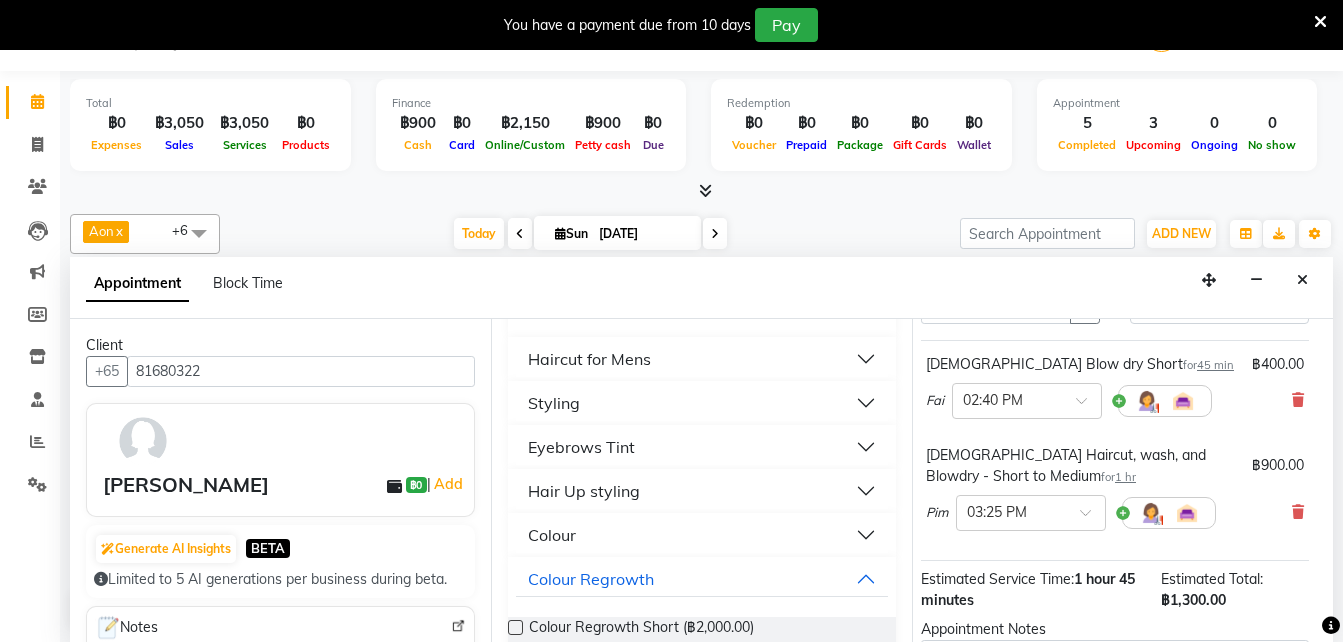 click at bounding box center [515, 627] 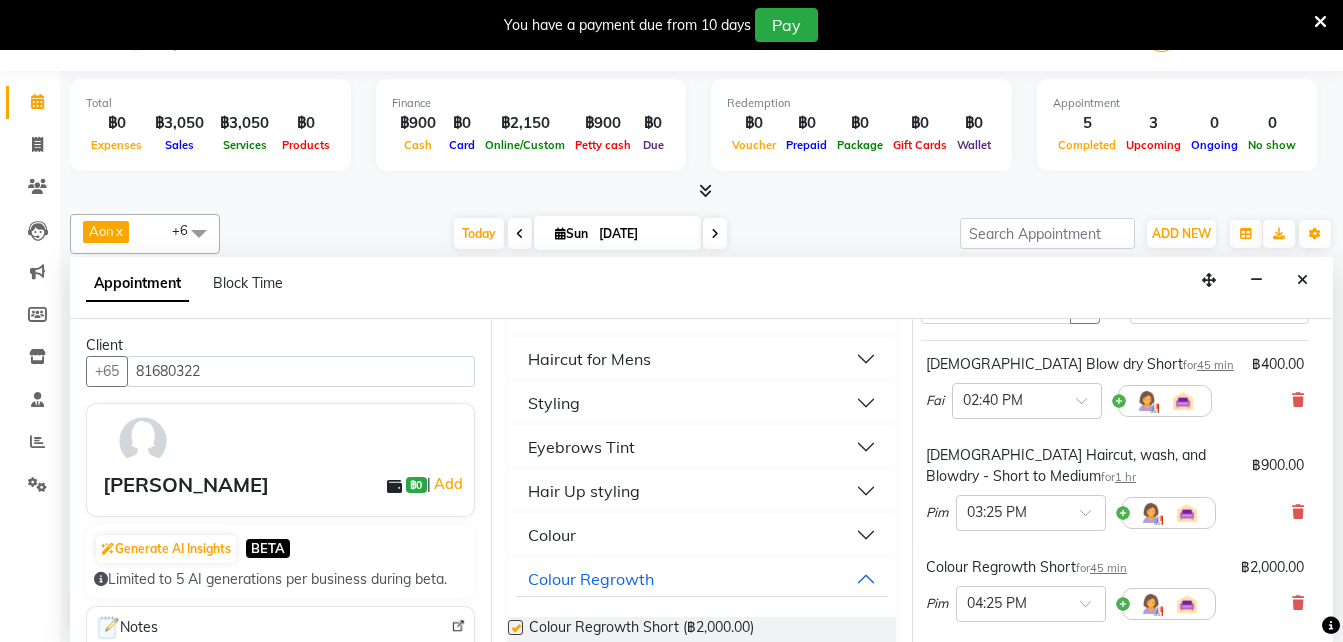 checkbox on "false" 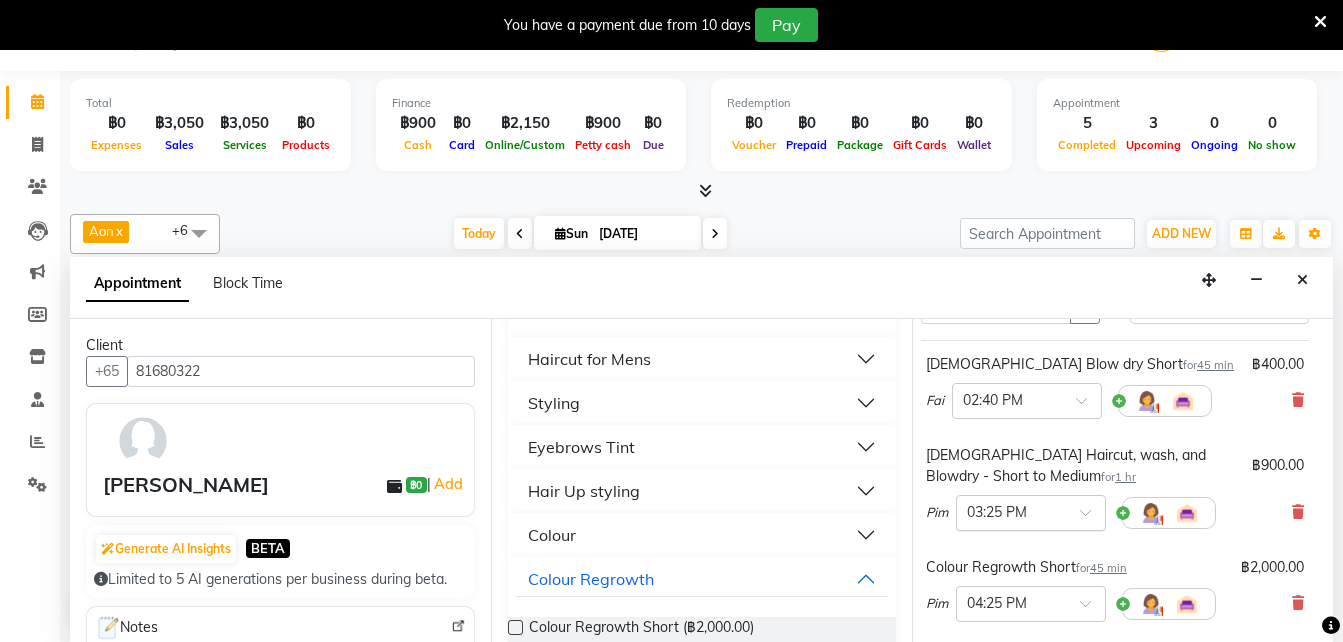 click at bounding box center [1031, 511] 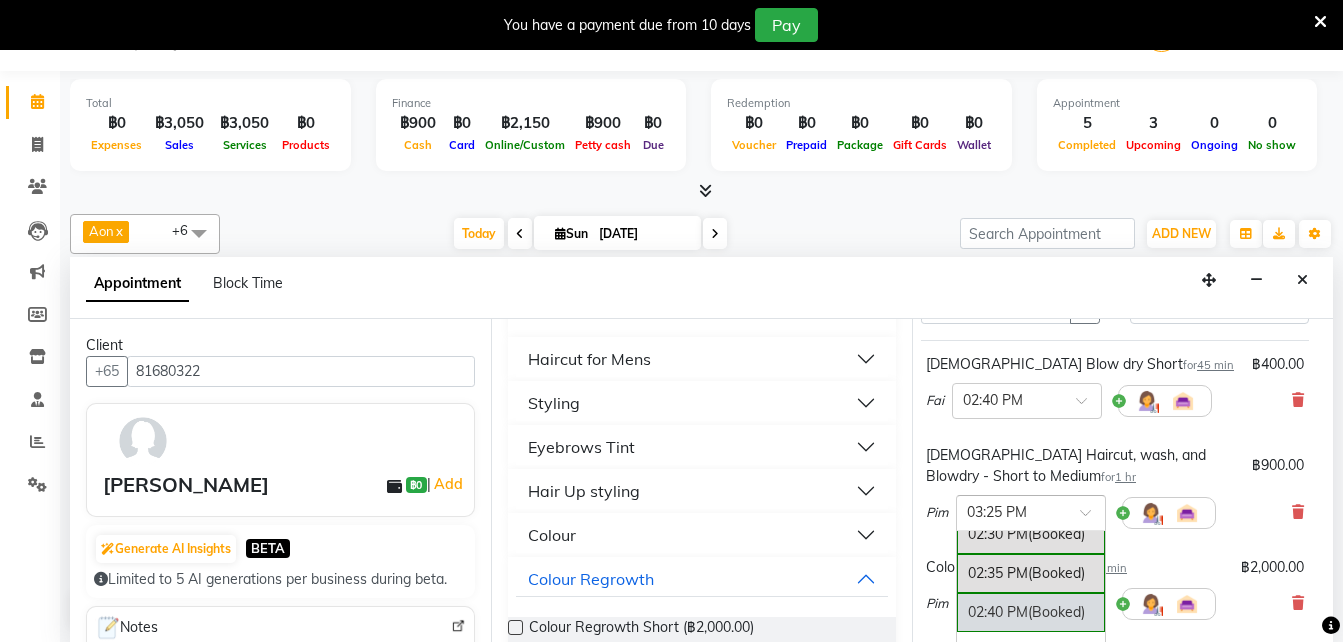 scroll, scrollTop: 2079, scrollLeft: 0, axis: vertical 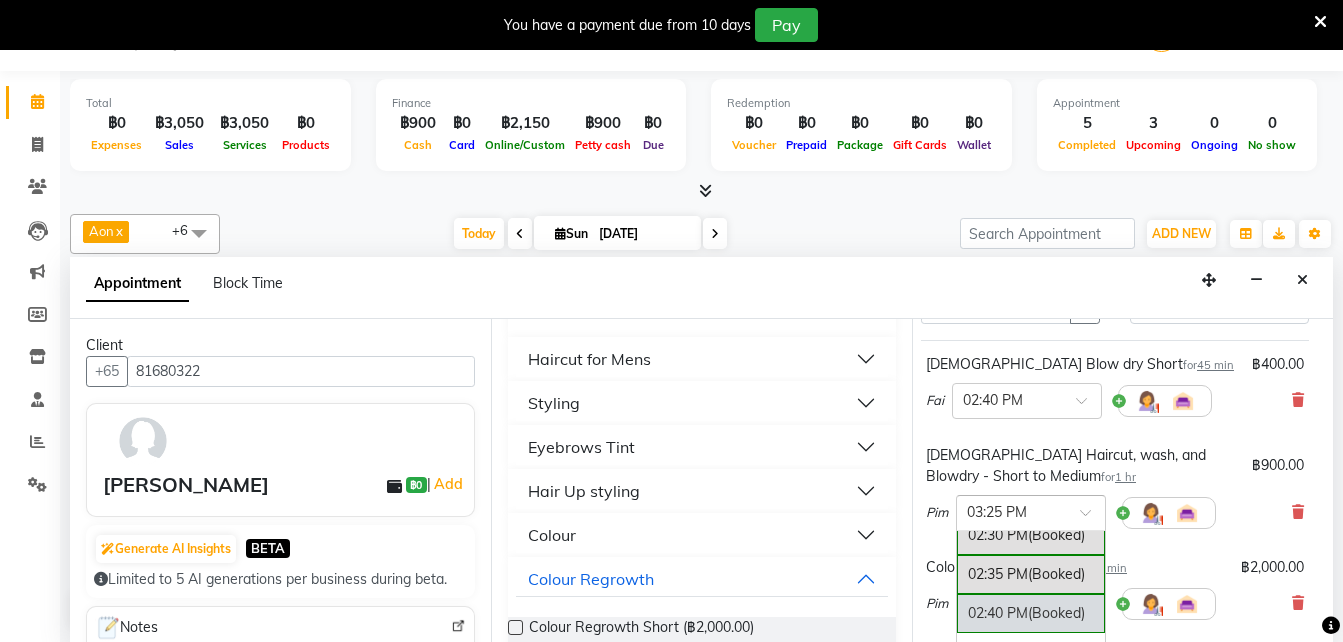 drag, startPoint x: 986, startPoint y: 612, endPoint x: 961, endPoint y: 608, distance: 25.317978 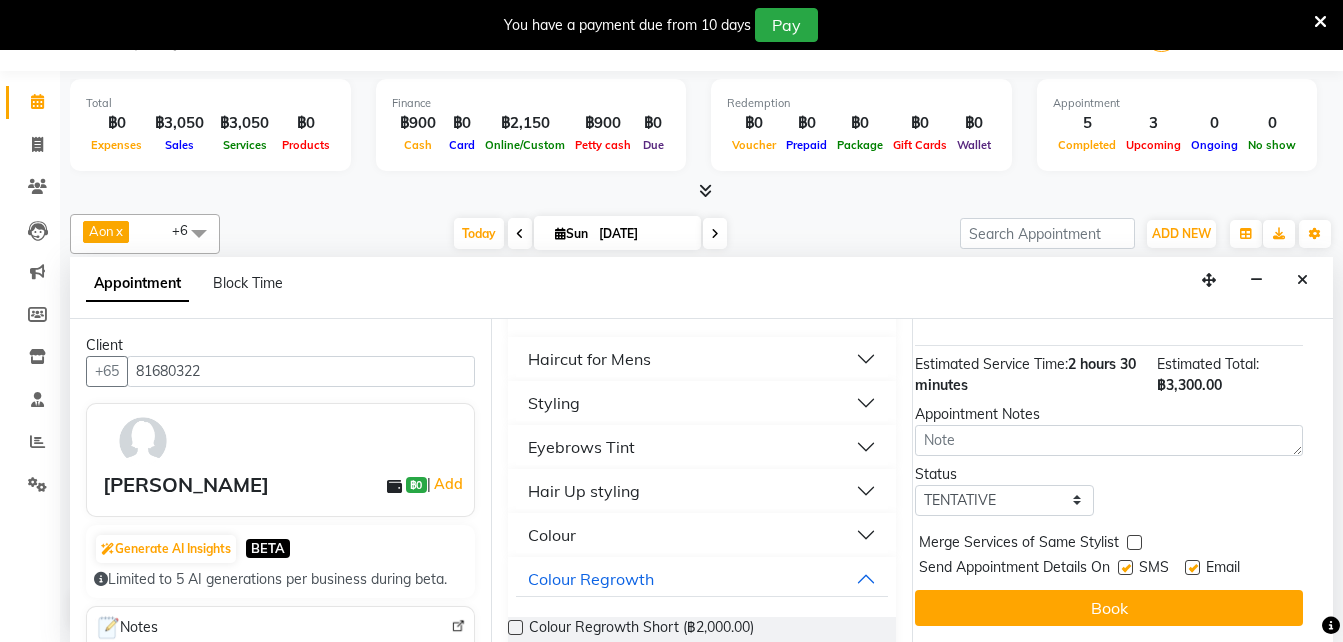 scroll, scrollTop: 442, scrollLeft: 30, axis: both 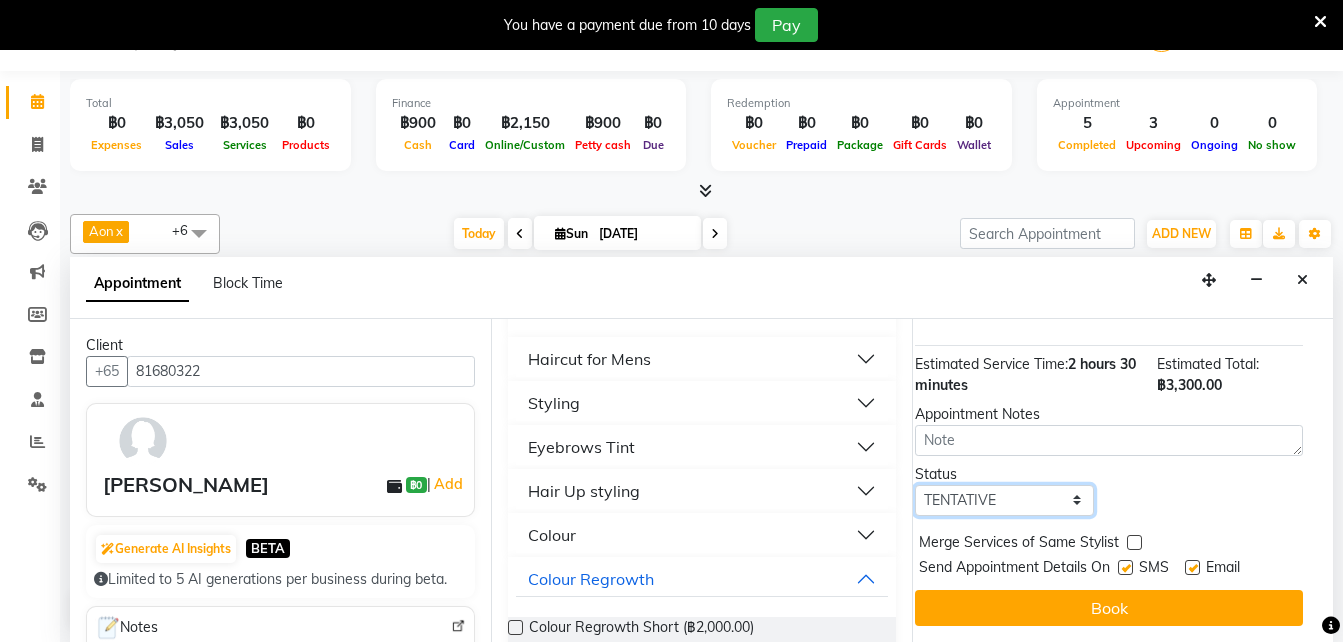 click on "Select TENTATIVE CONFIRM CHECK-IN UPCOMING" at bounding box center (1004, 500) 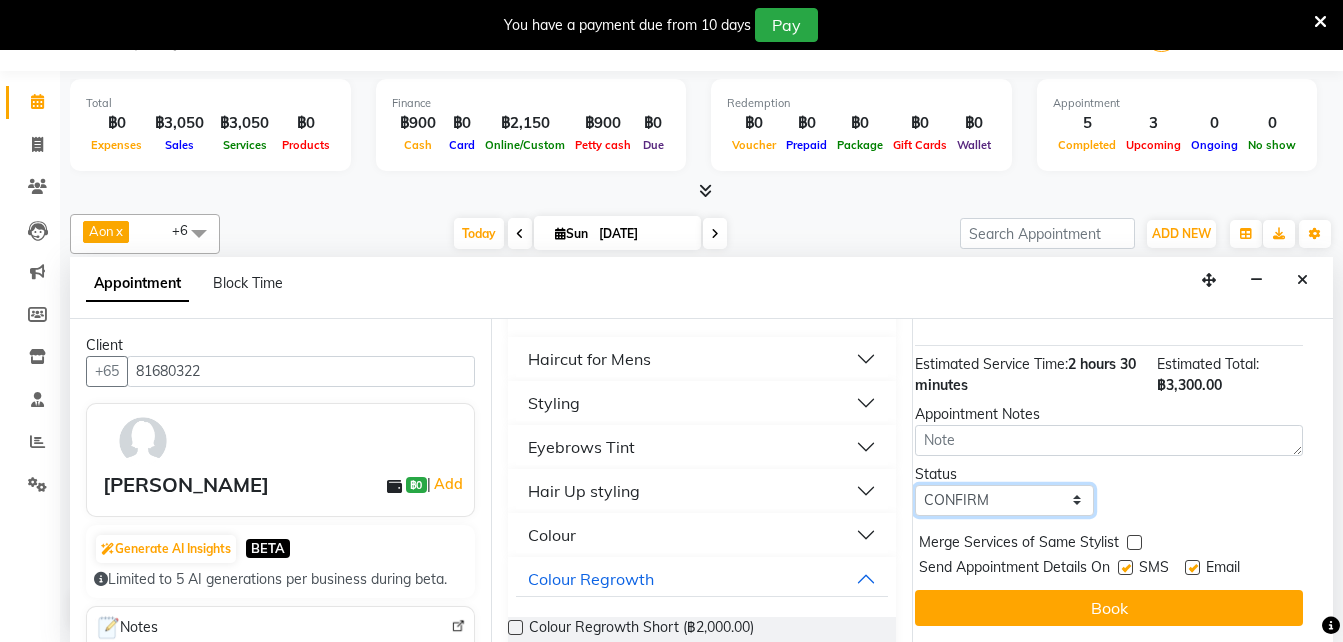 click on "Select TENTATIVE CONFIRM CHECK-IN UPCOMING" at bounding box center [1004, 500] 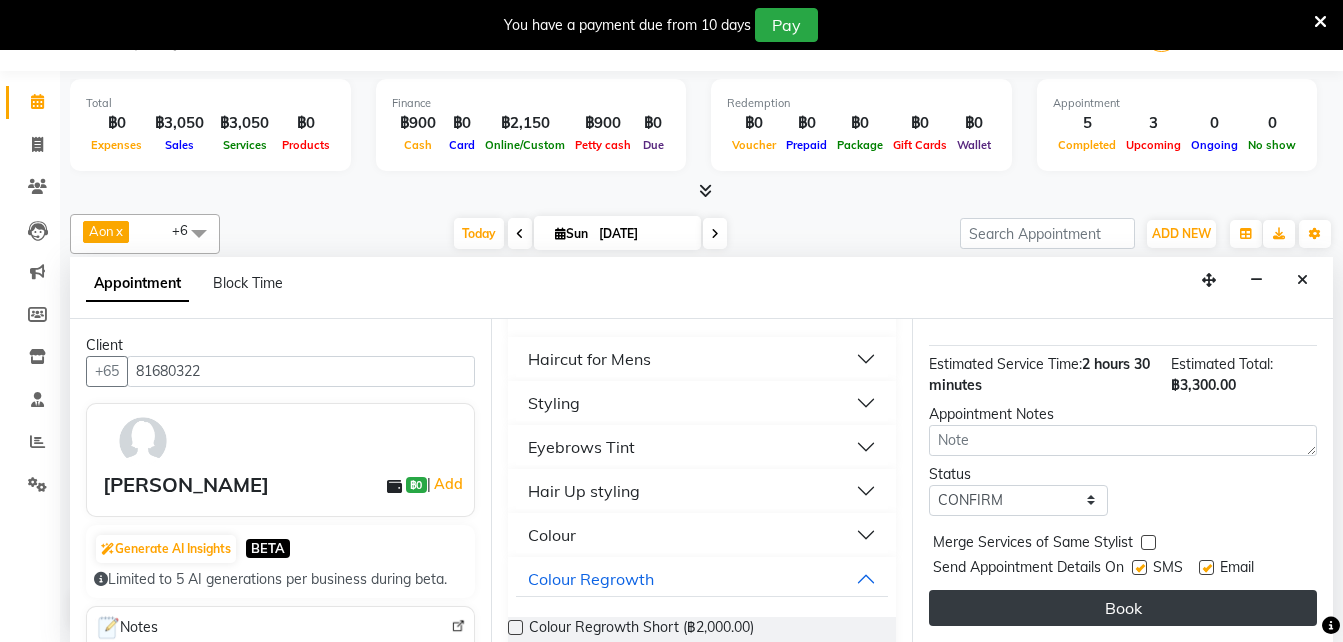 click on "Book" at bounding box center [1123, 608] 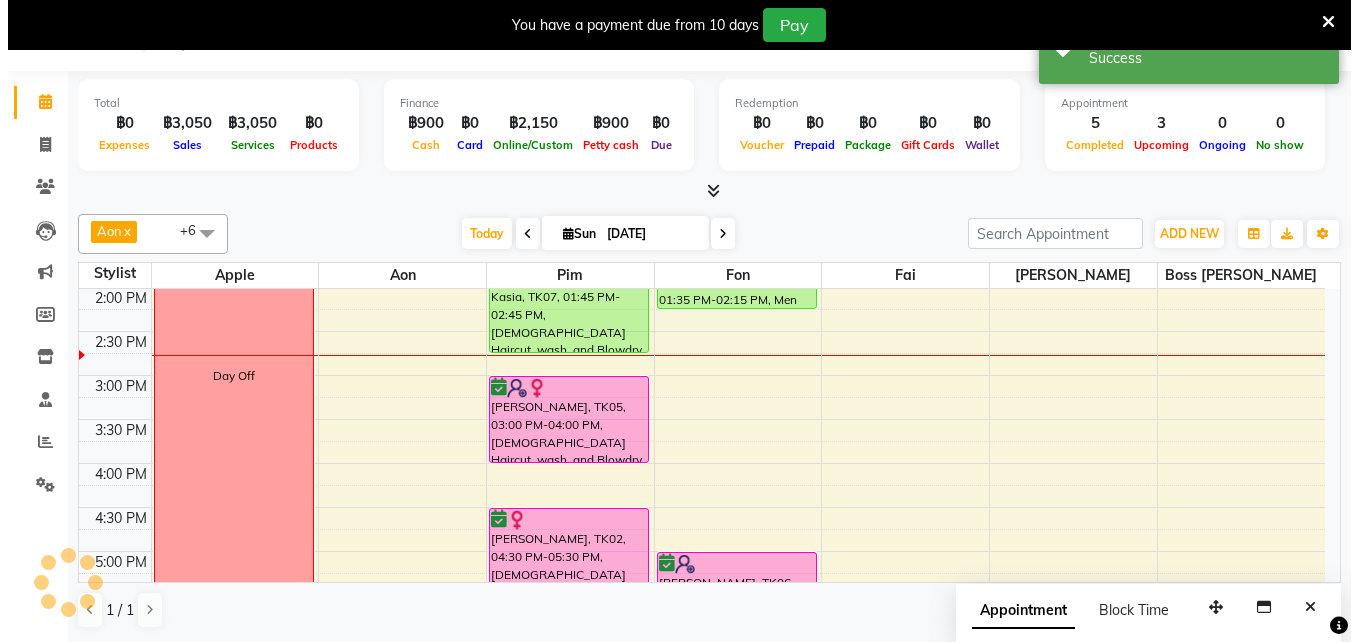 scroll, scrollTop: 0, scrollLeft: 0, axis: both 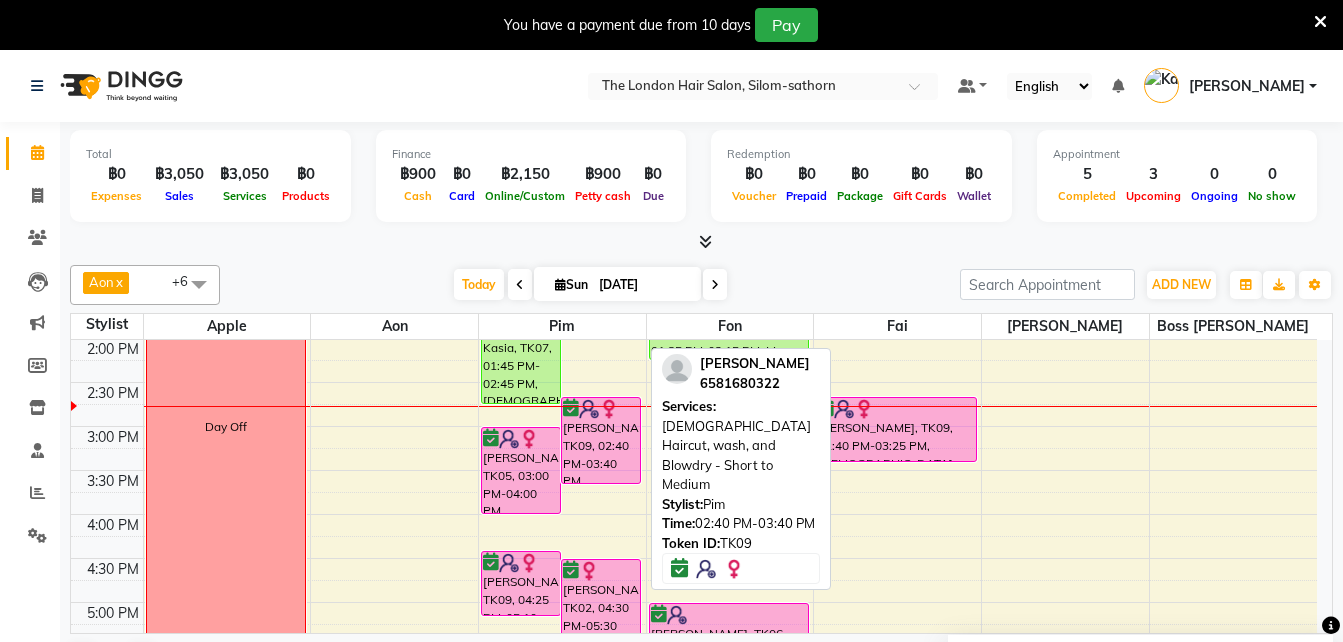 click on "[PERSON_NAME], TK09, 02:40 PM-03:40 PM, [DEMOGRAPHIC_DATA] Haircut, wash, and Blowdry - Short to Medium" at bounding box center [601, 440] 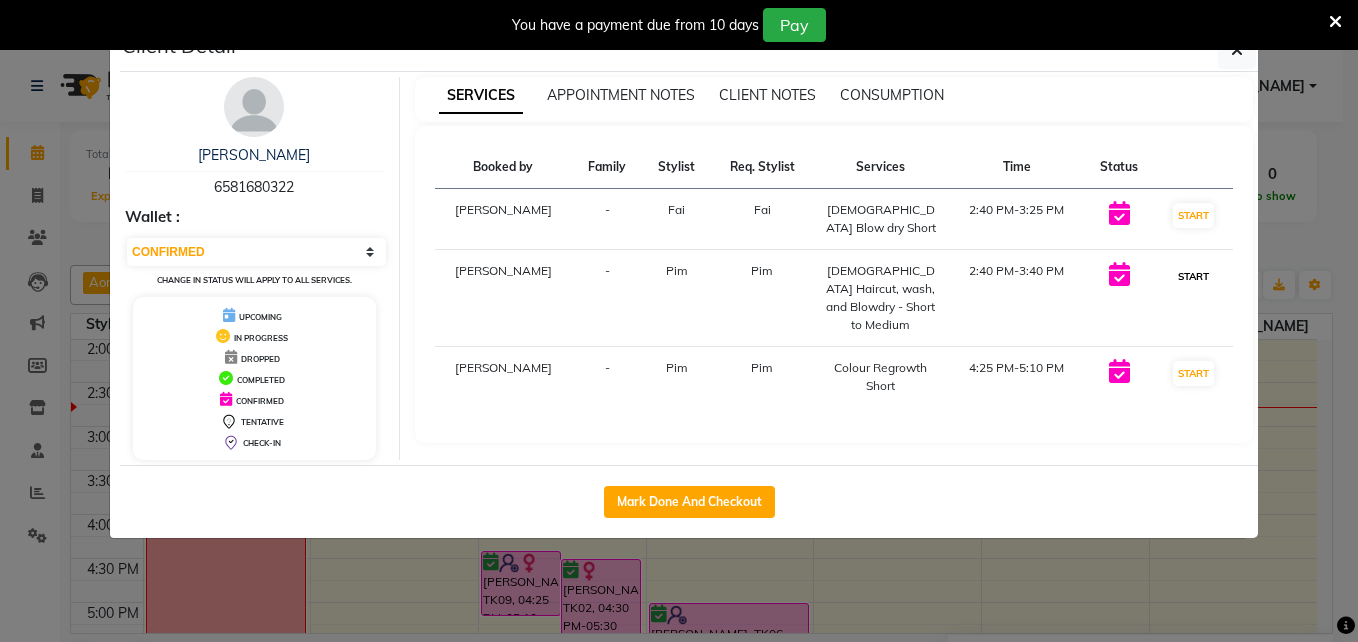 click on "START" at bounding box center [1193, 276] 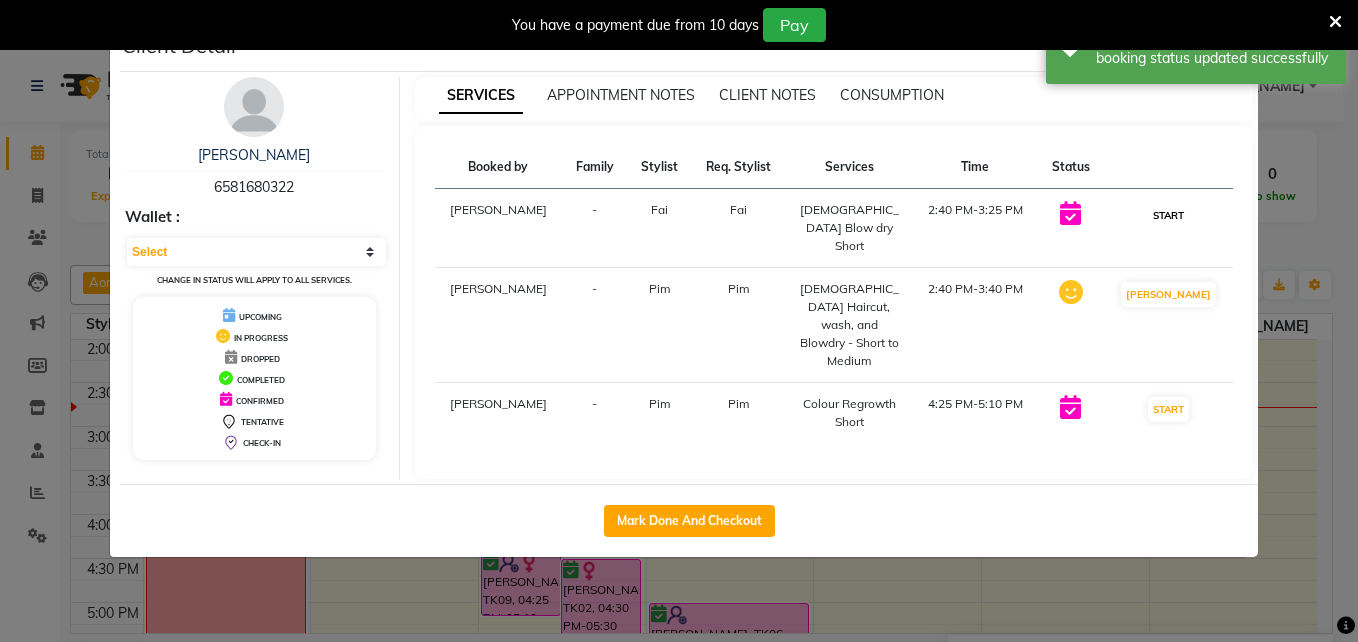 click on "START" at bounding box center (1168, 215) 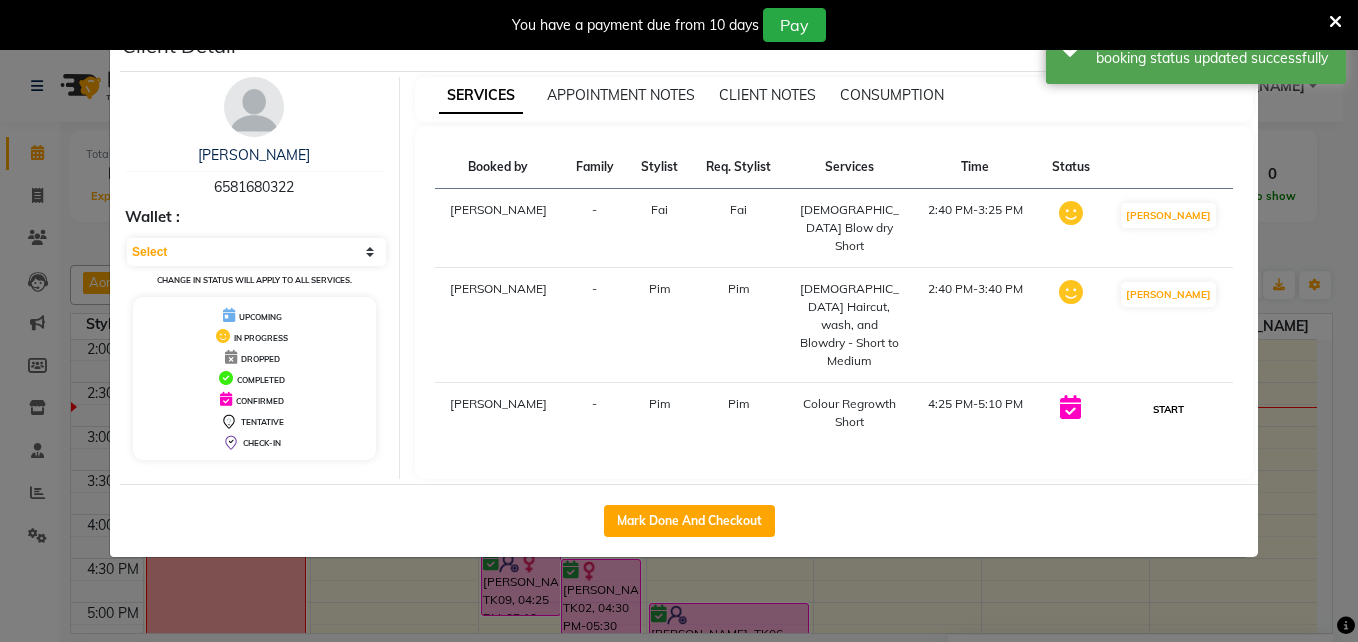 click on "START" at bounding box center [1168, 409] 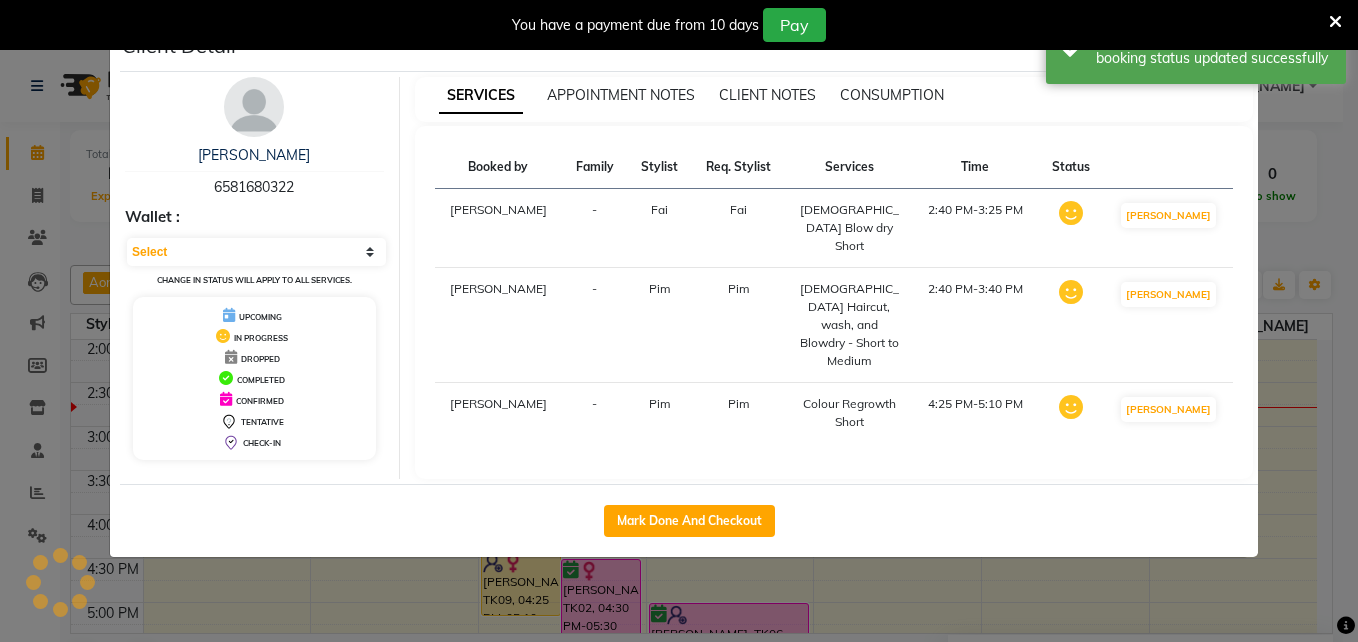 select on "1" 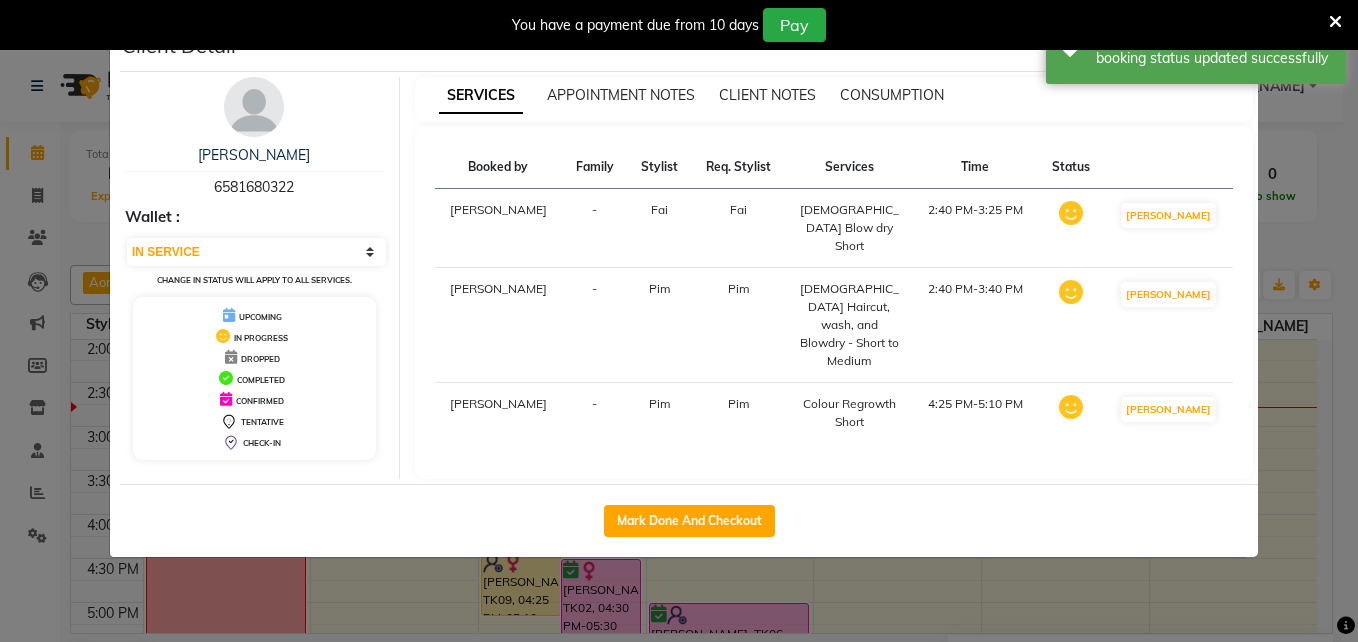 click on "Client Detail  Ng Carole    6581680322 Wallet : Select IN SERVICE CONFIRMED TENTATIVE CHECK IN MARK DONE DROPPED UPCOMING Change in status will apply to all services. UPCOMING IN PROGRESS DROPPED COMPLETED CONFIRMED TENTATIVE CHECK-IN SERVICES APPOINTMENT NOTES CLIENT NOTES CONSUMPTION Booked by Family Stylist Req. Stylist Services Time Status  Kate   - Fai  Fai   Ladies Blow dry Short   2:40 PM-3:25 PM   MARK DONE   Kate   - Pim Pim  Ladies Haircut, wash, and Blowdry - Short to Medium   2:40 PM-3:40 PM   MARK DONE   Kate   - Pim Pim  Colour Regrowth Short   4:25 PM-5:10 PM   MARK DONE   Mark Done And Checkout" 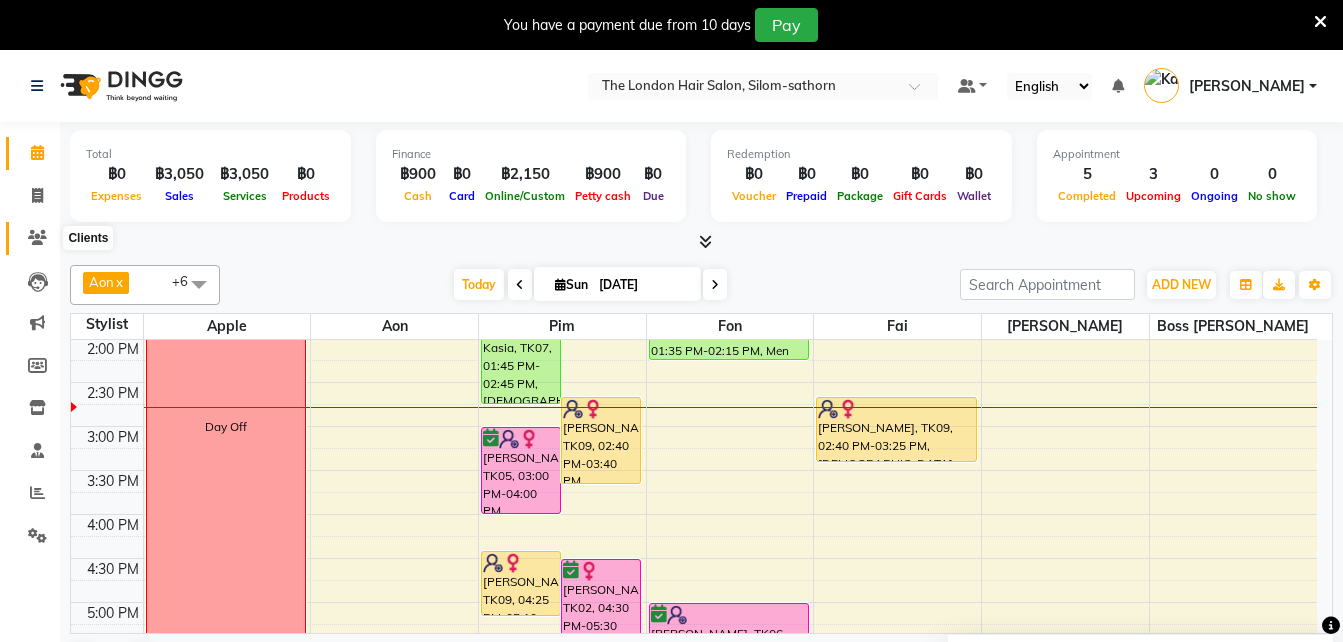click 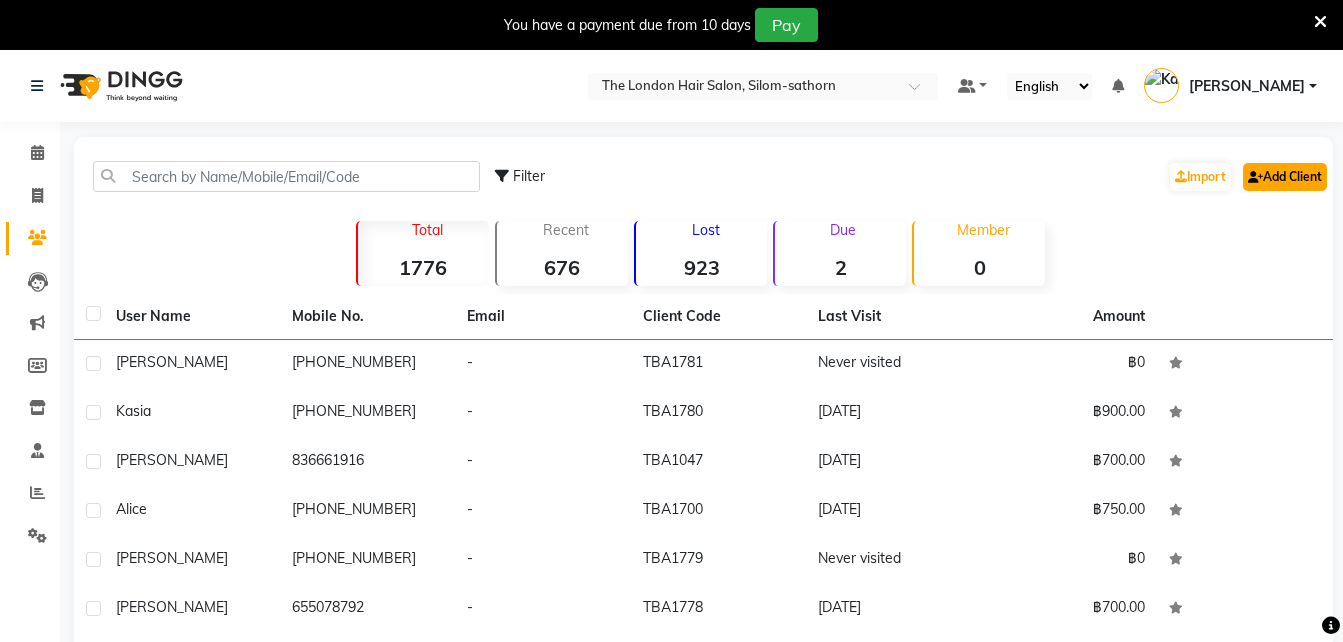 click on "Add Client" 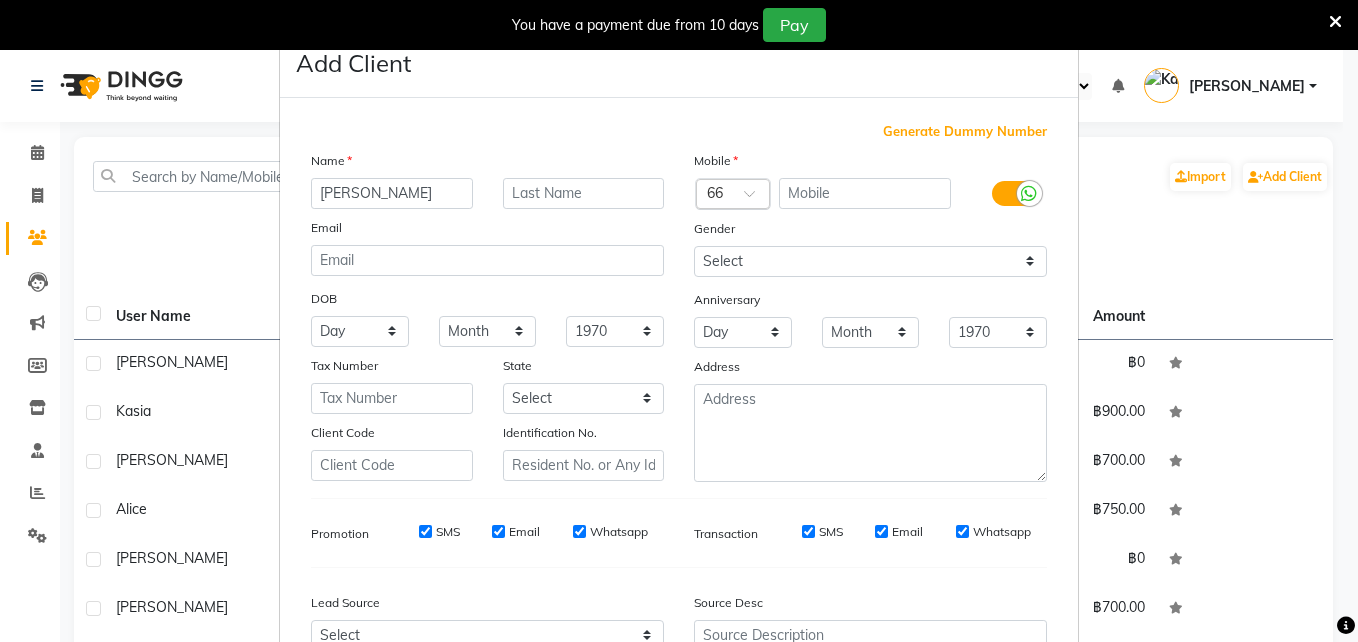 type on "[PERSON_NAME]" 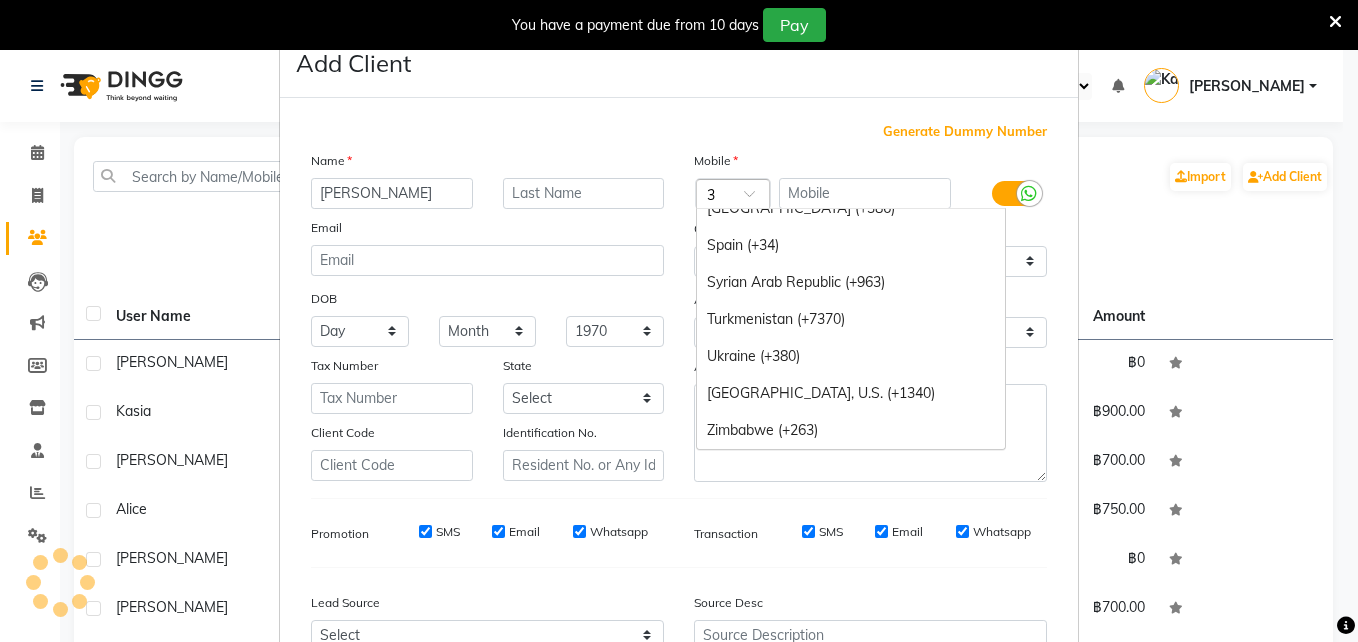 scroll, scrollTop: 2128, scrollLeft: 0, axis: vertical 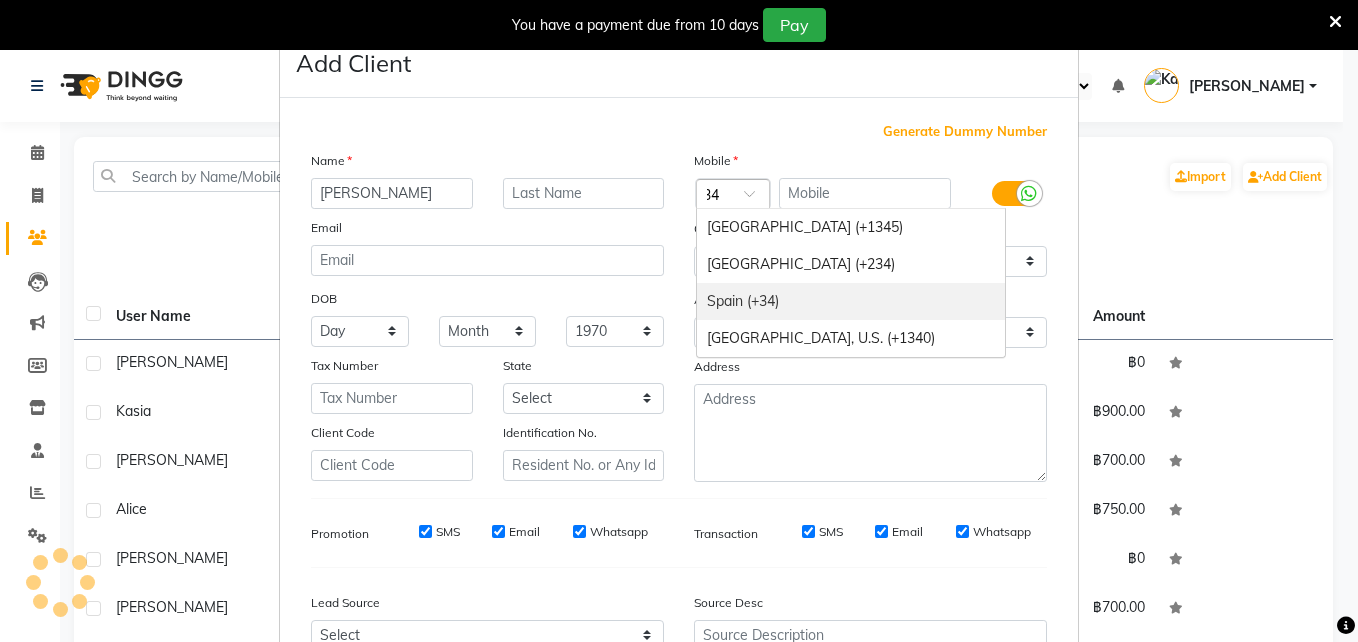 click on "Spain (+34)" at bounding box center [851, 301] 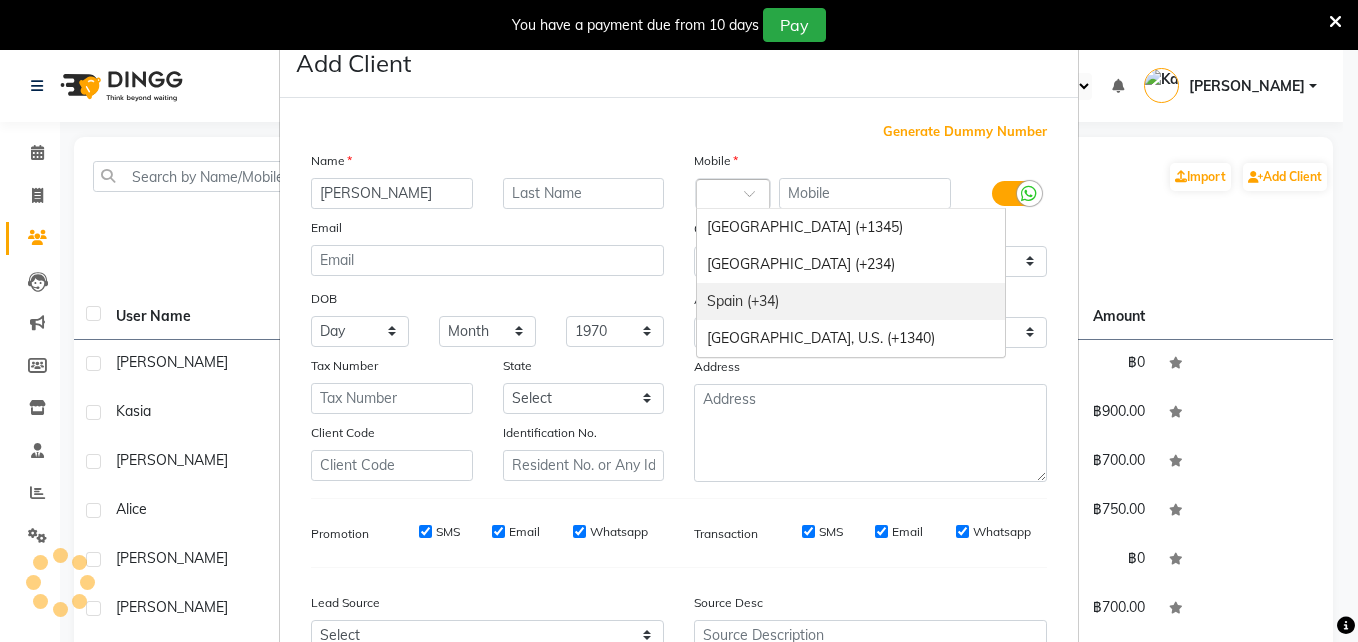 scroll, scrollTop: 0, scrollLeft: 0, axis: both 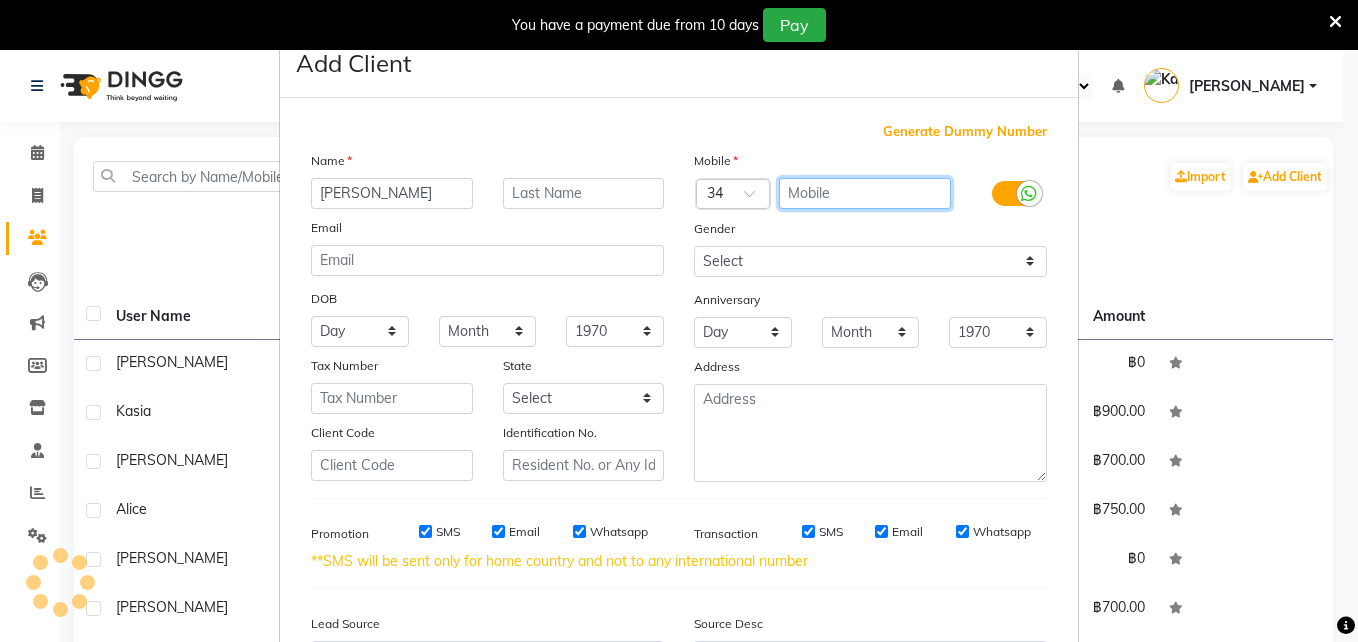 click at bounding box center (865, 193) 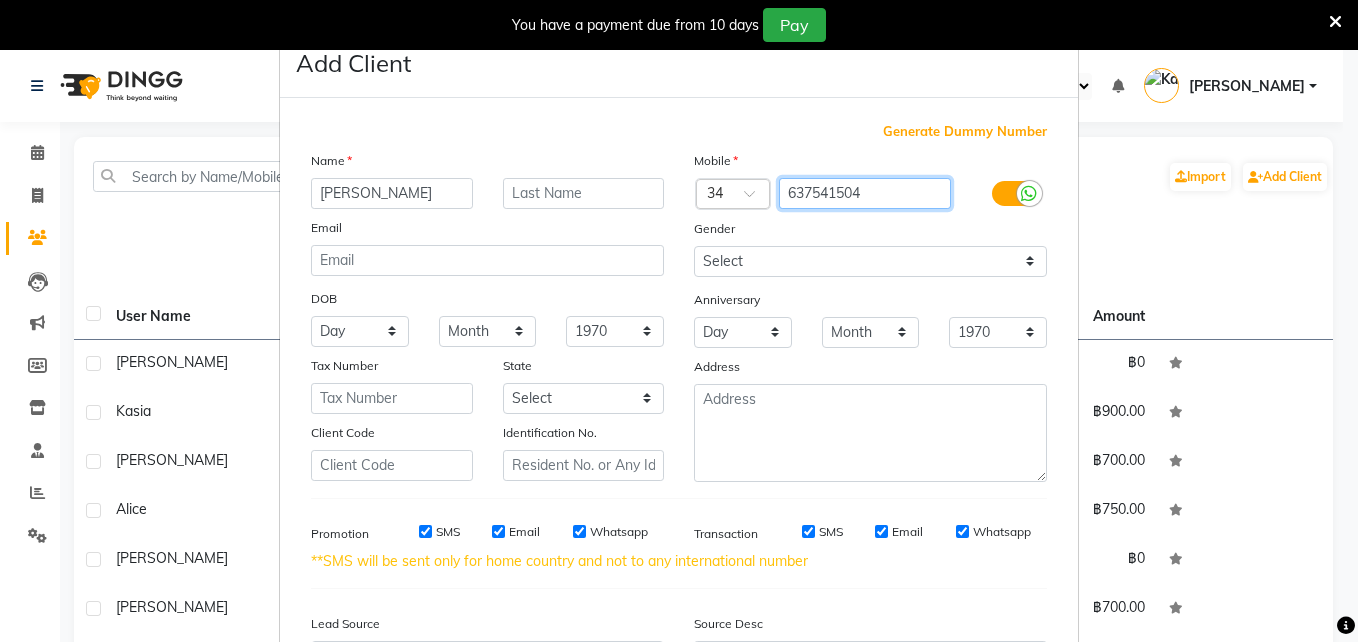 type on "637541504" 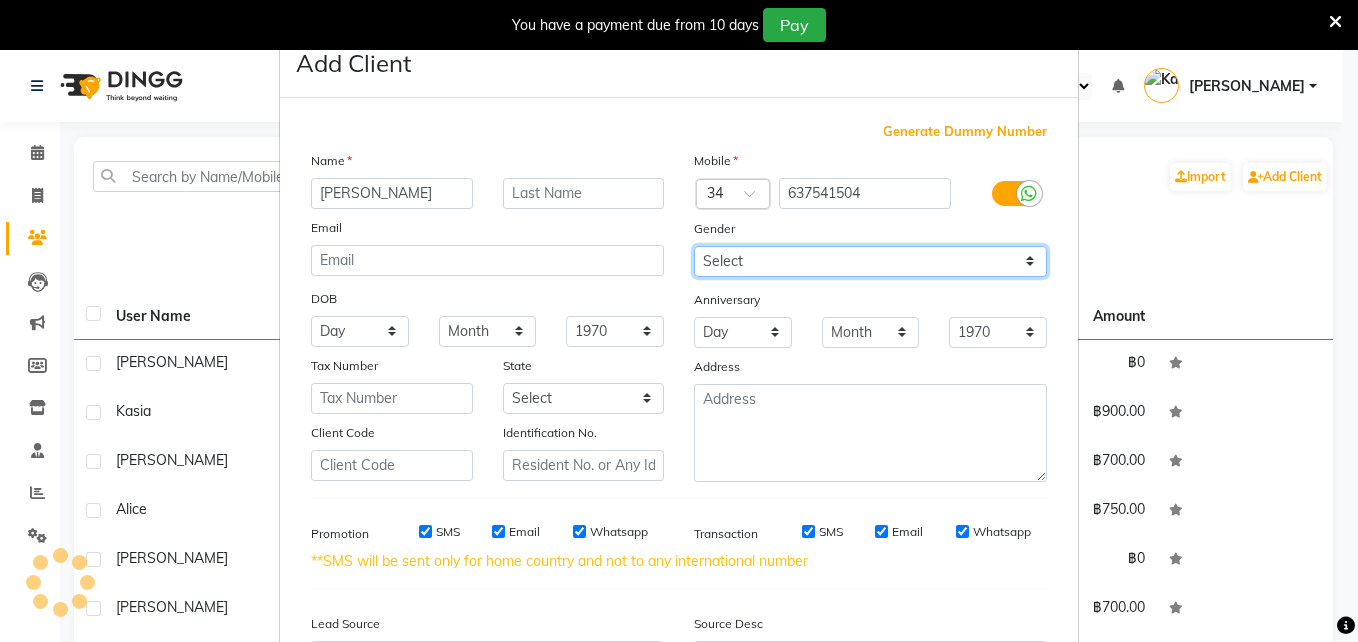click on "Select [DEMOGRAPHIC_DATA] [DEMOGRAPHIC_DATA] Other Prefer Not To Say" at bounding box center [870, 261] 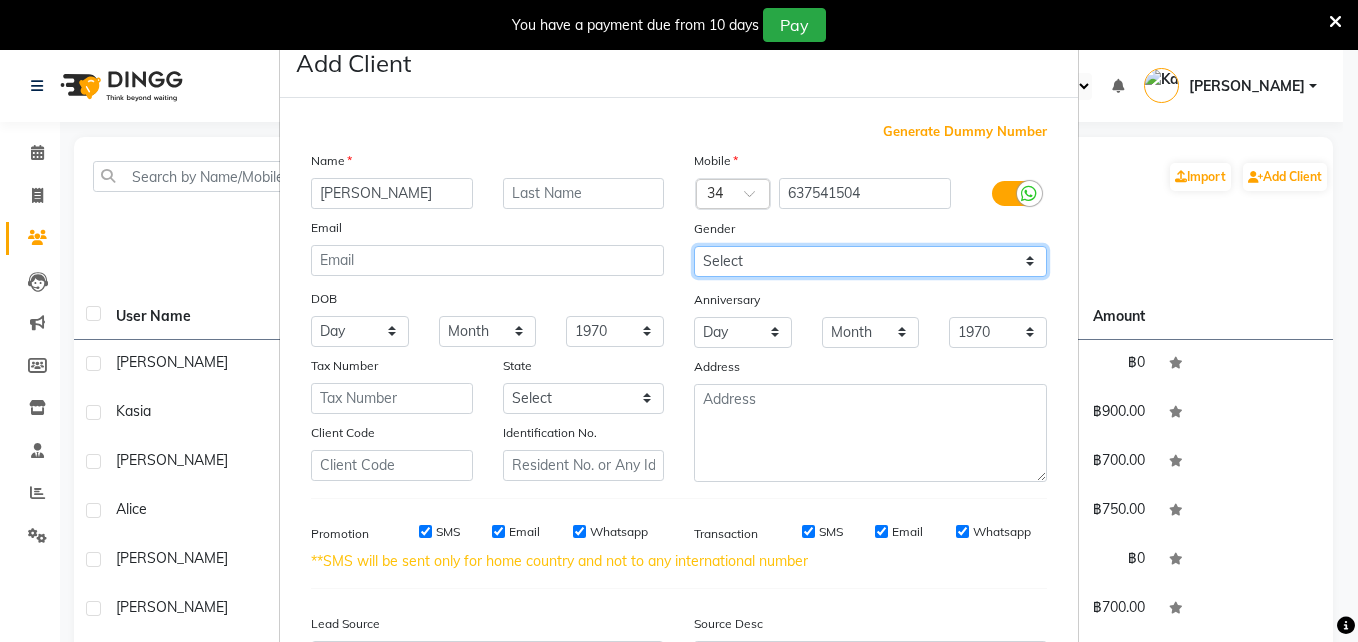 select on "[DEMOGRAPHIC_DATA]" 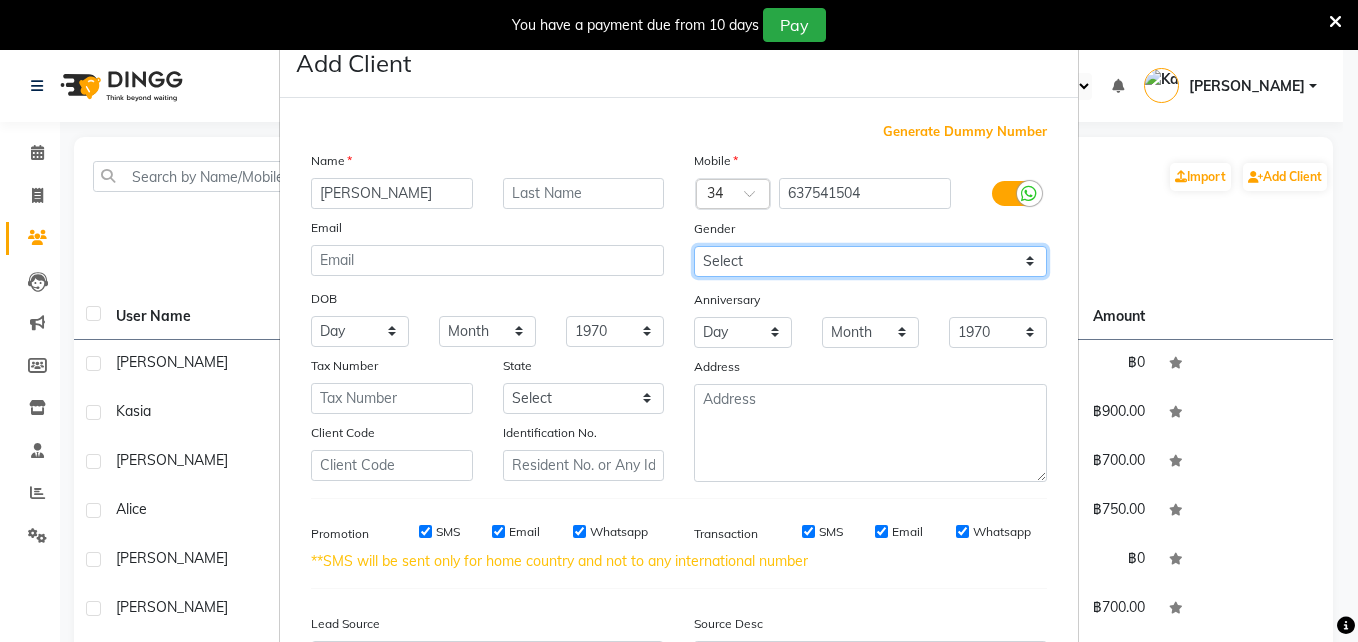 click on "Select [DEMOGRAPHIC_DATA] [DEMOGRAPHIC_DATA] Other Prefer Not To Say" at bounding box center (870, 261) 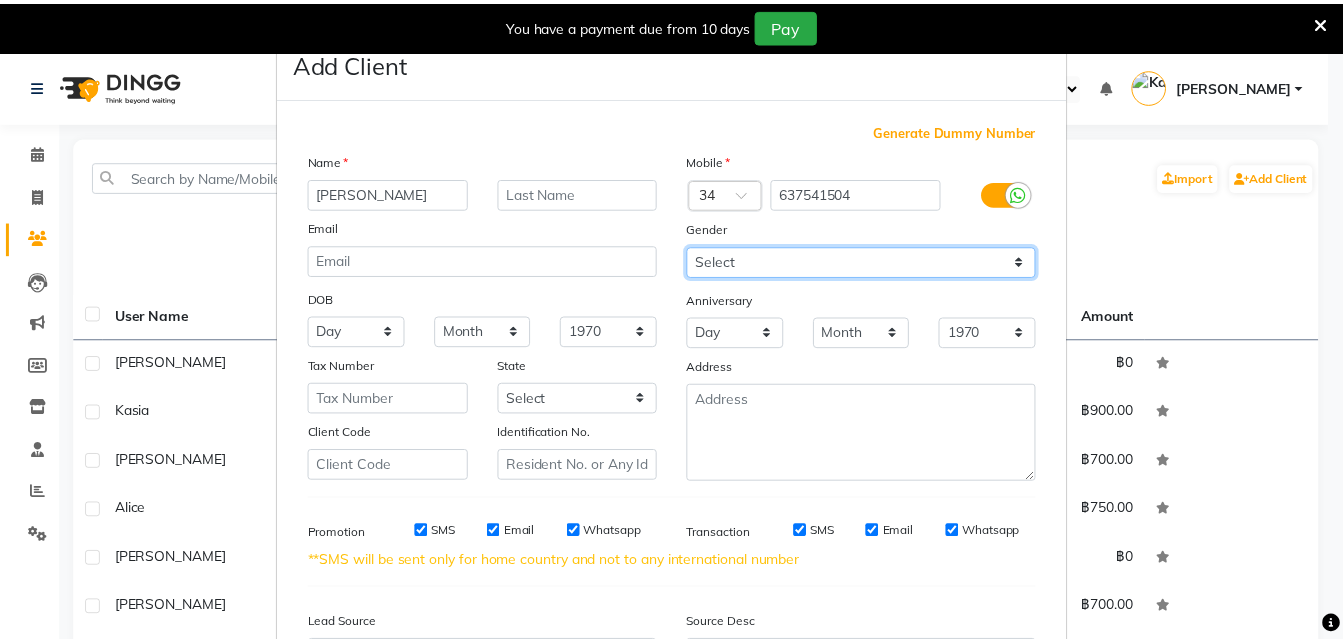 scroll, scrollTop: 228, scrollLeft: 0, axis: vertical 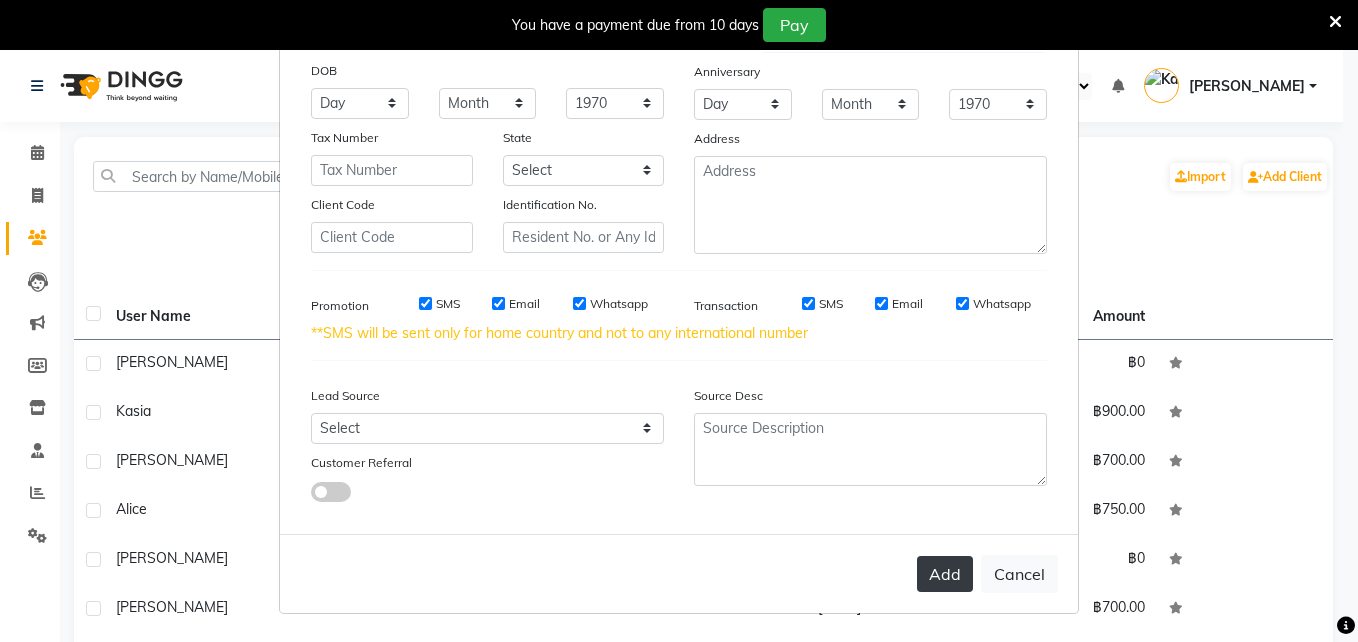click on "Add" at bounding box center (945, 574) 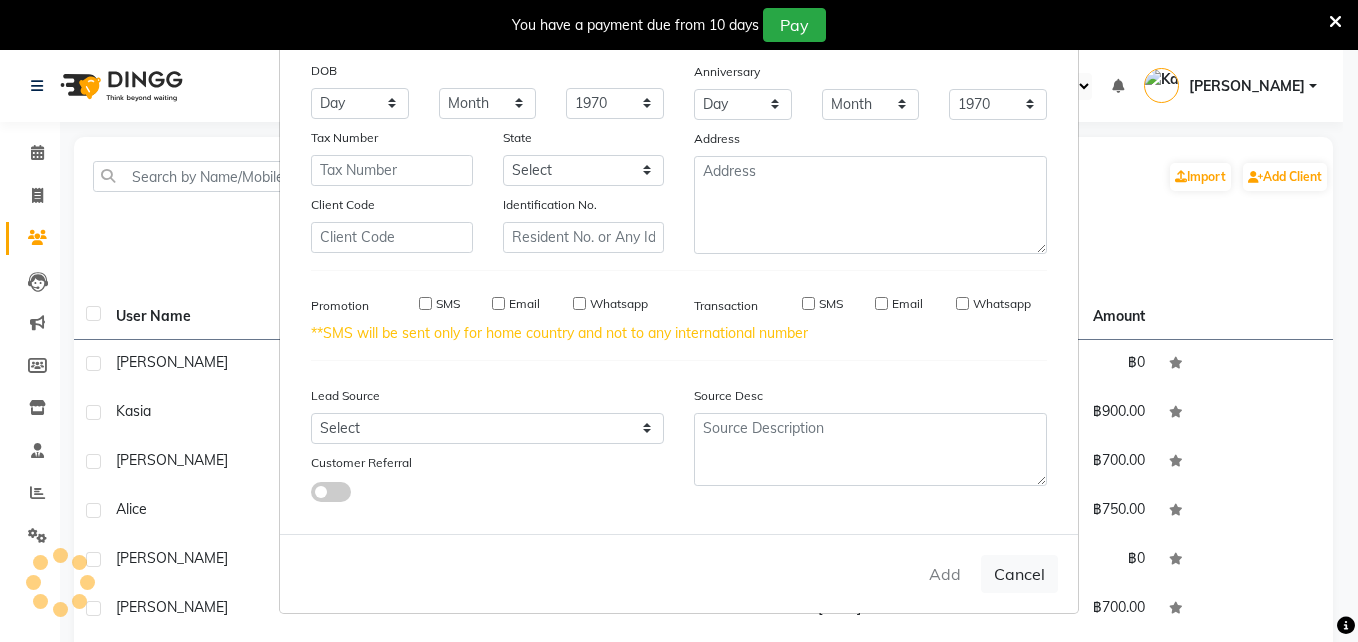 type 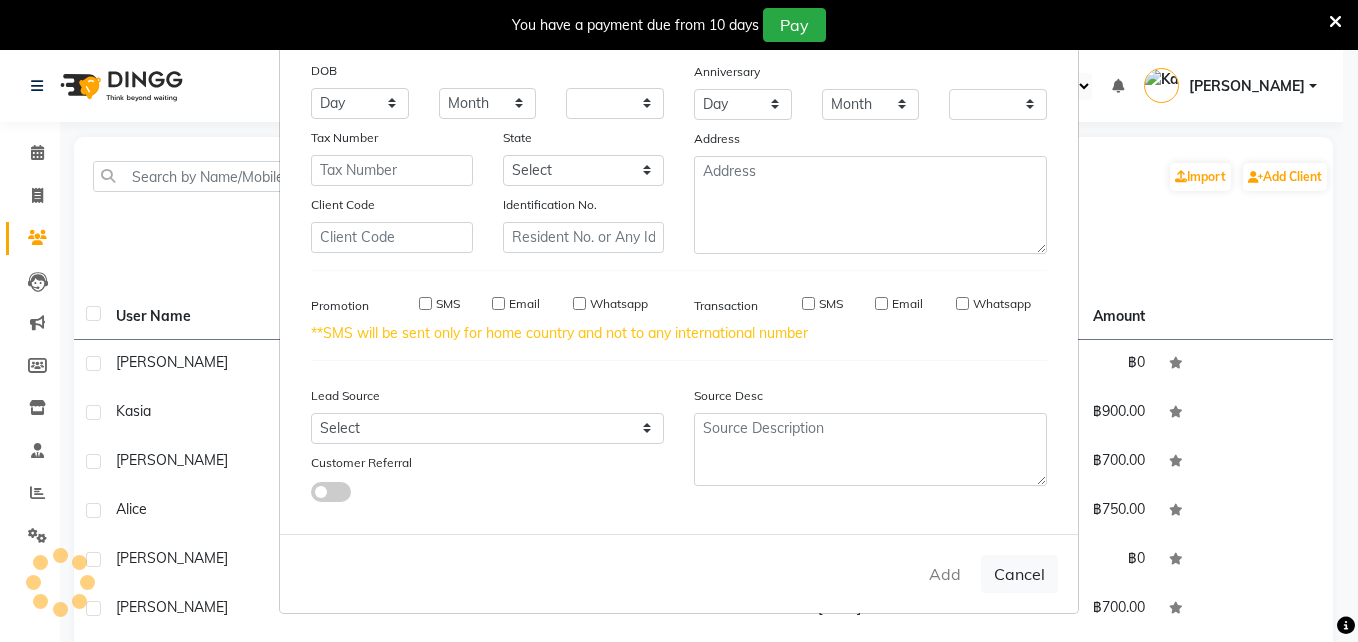 checkbox on "false" 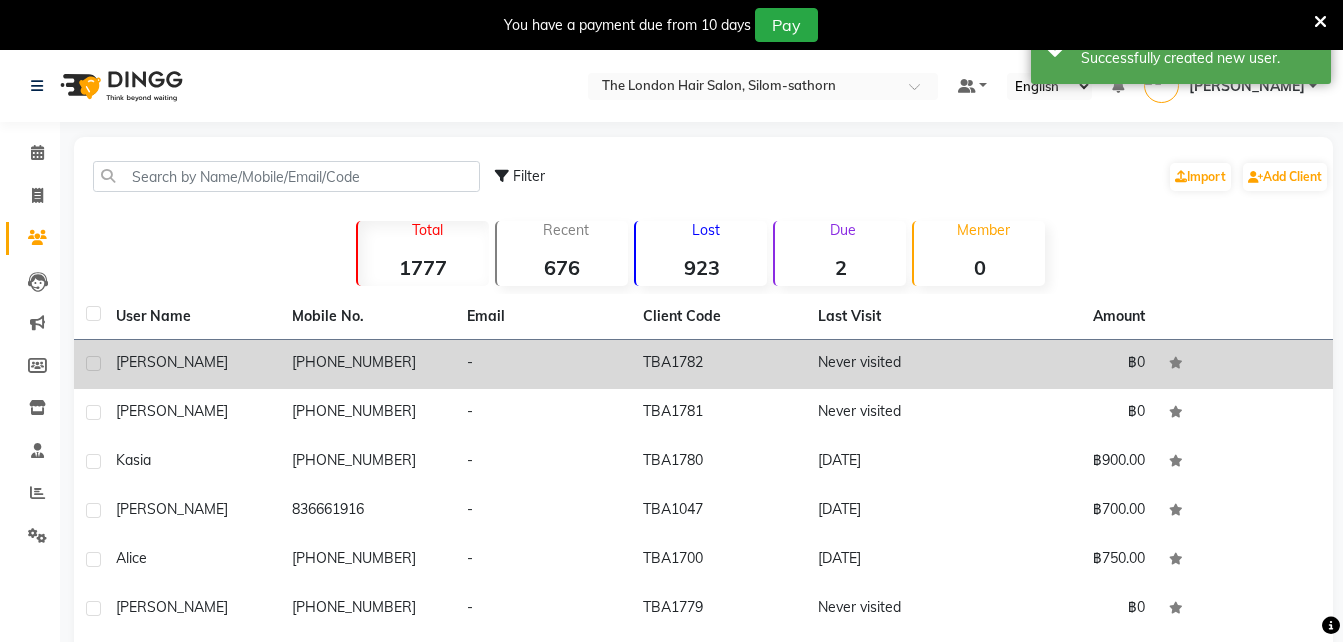 click on "[PHONE_NUMBER]" 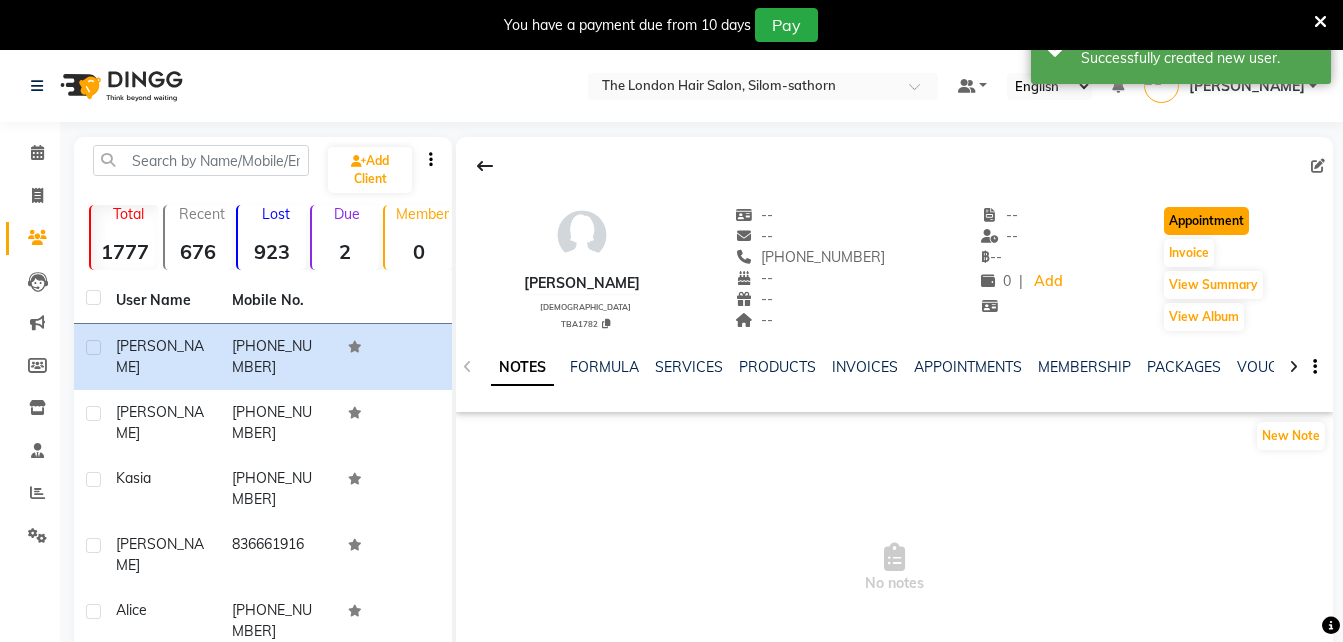 click on "Appointment" 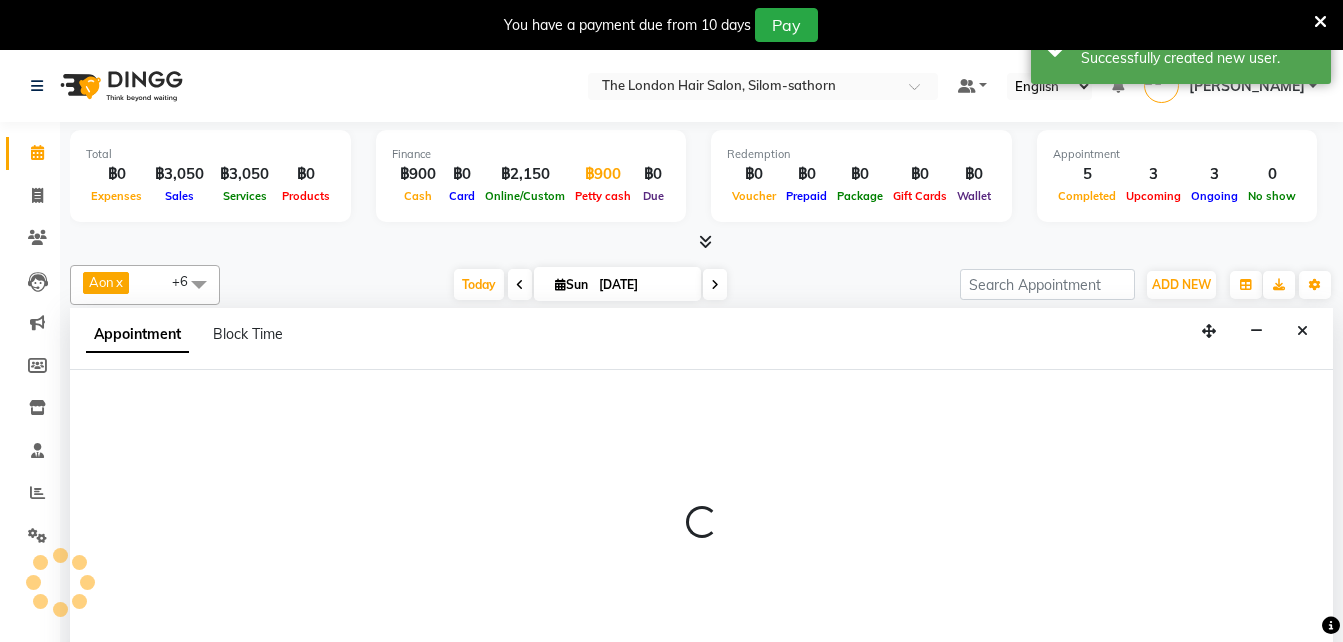 scroll, scrollTop: 0, scrollLeft: 0, axis: both 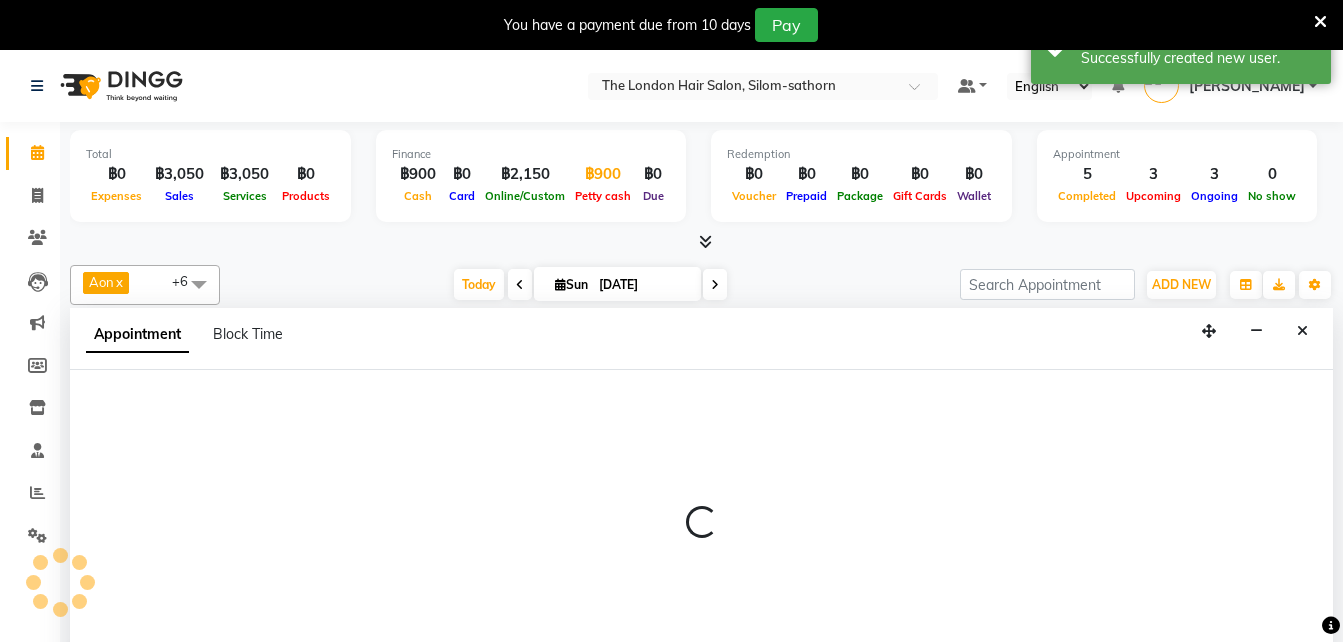 select on "600" 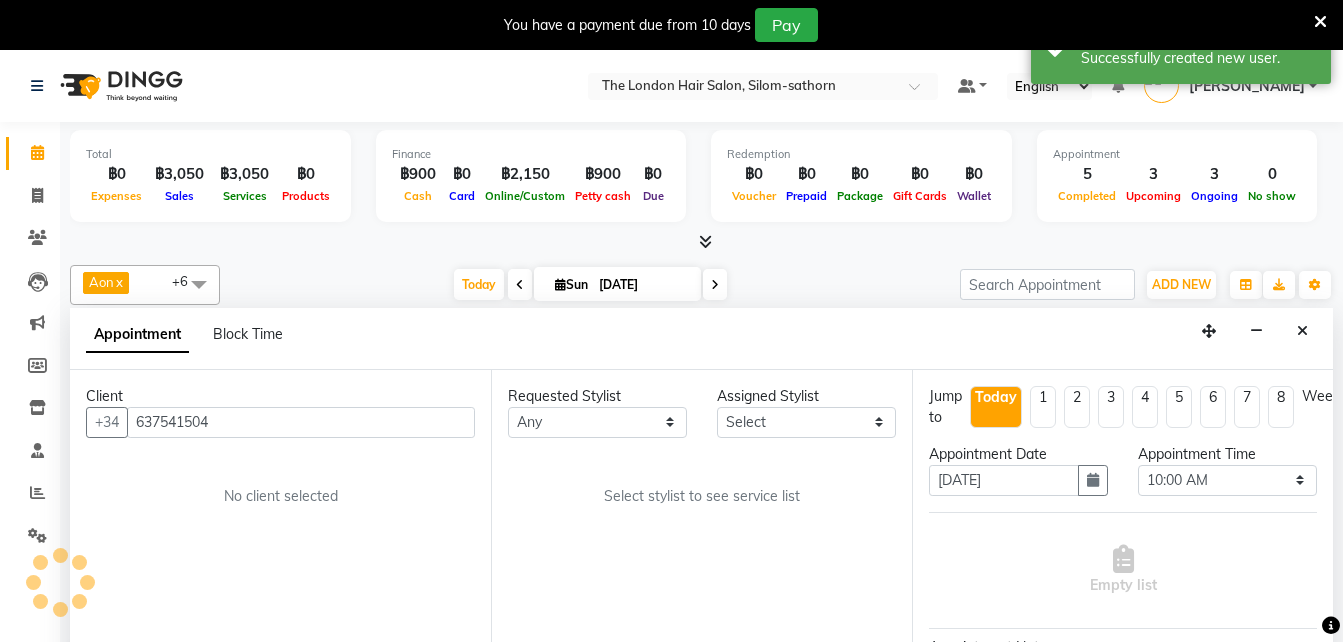 scroll, scrollTop: 51, scrollLeft: 0, axis: vertical 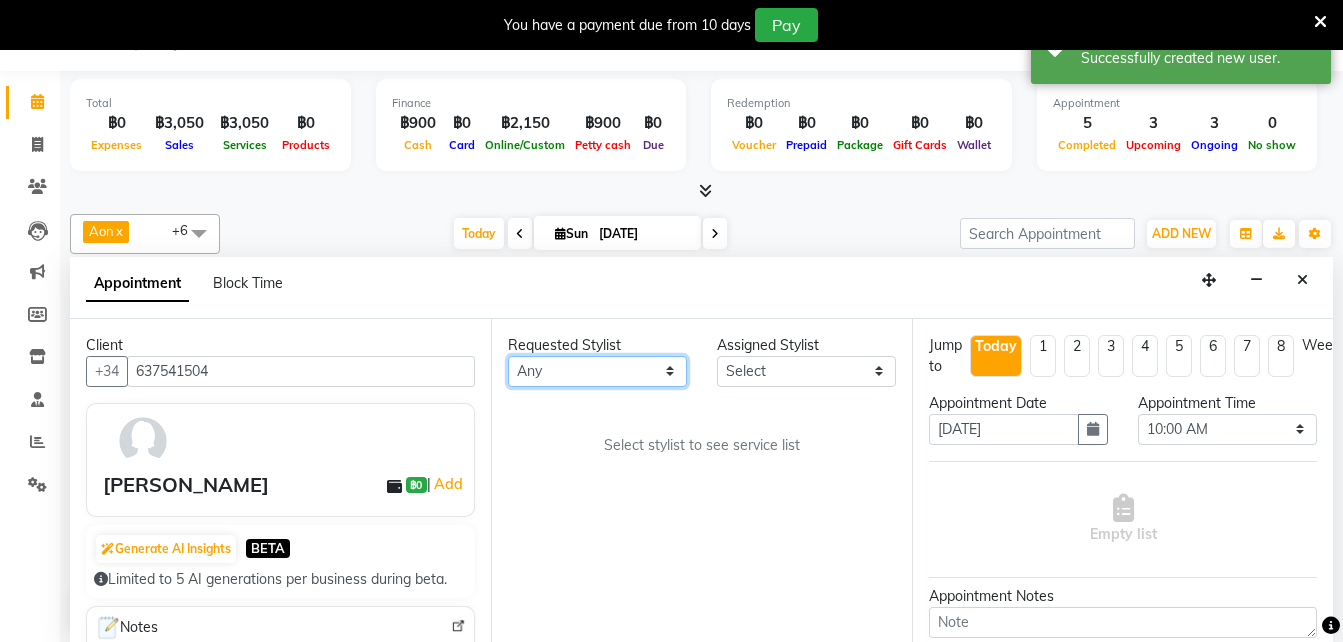 click on "Any Aon Apple   Boss [PERSON_NAME]  [PERSON_NAME]" at bounding box center [597, 371] 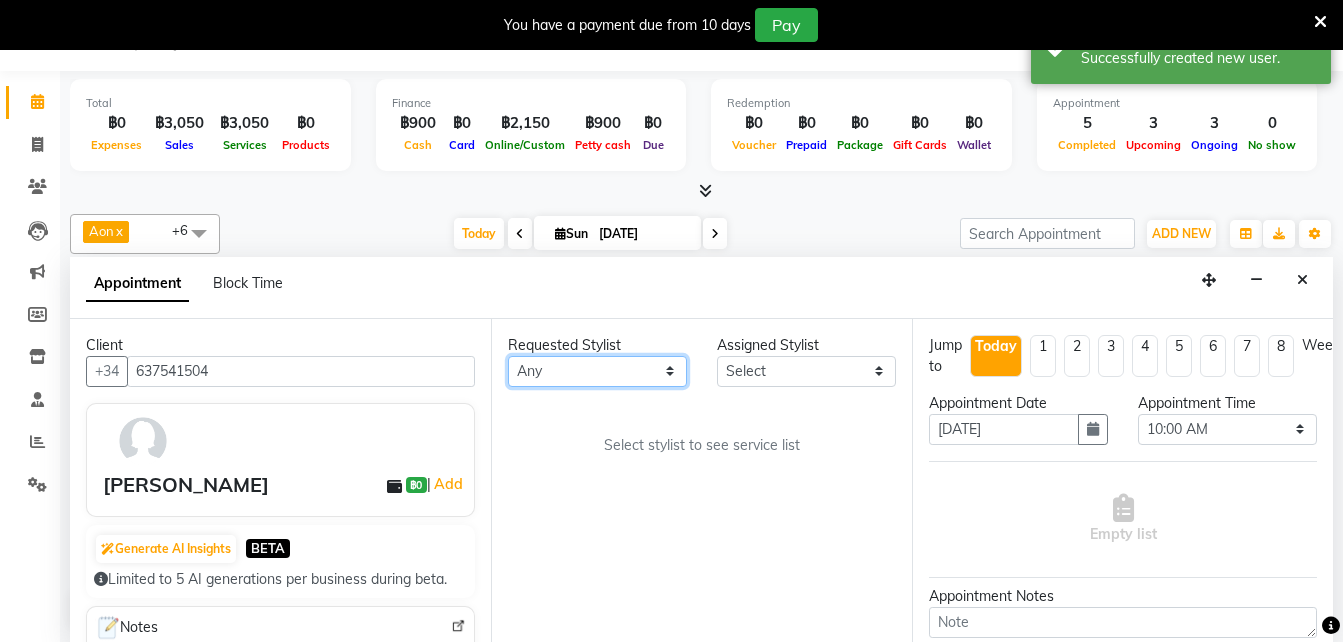 select on "56709" 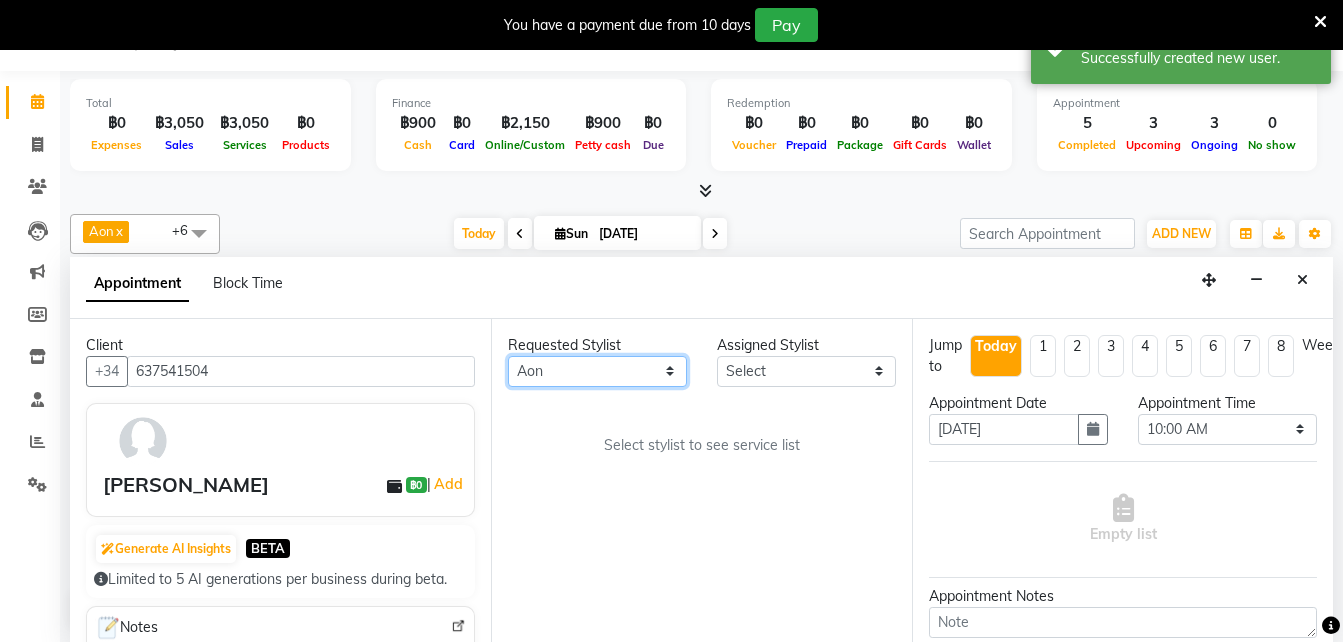 click on "Any Aon Apple   Boss [PERSON_NAME]  [PERSON_NAME]" at bounding box center [597, 371] 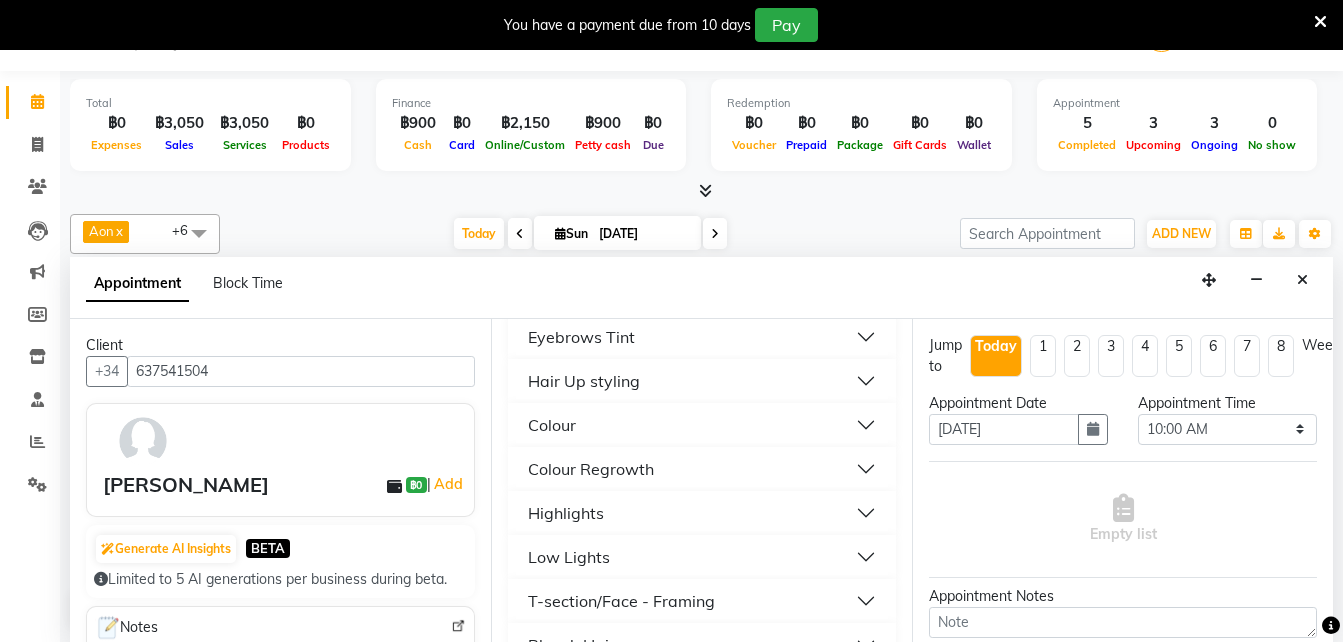 scroll, scrollTop: 359, scrollLeft: 0, axis: vertical 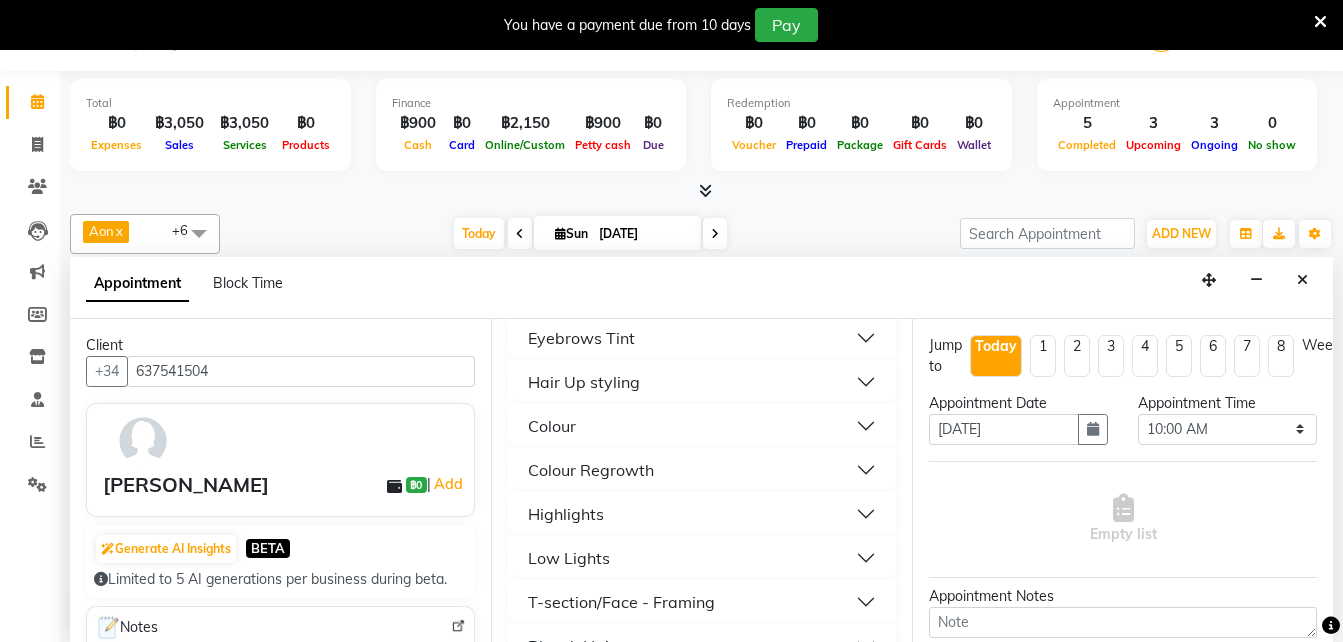 click on "Colour Regrowth" at bounding box center (591, 470) 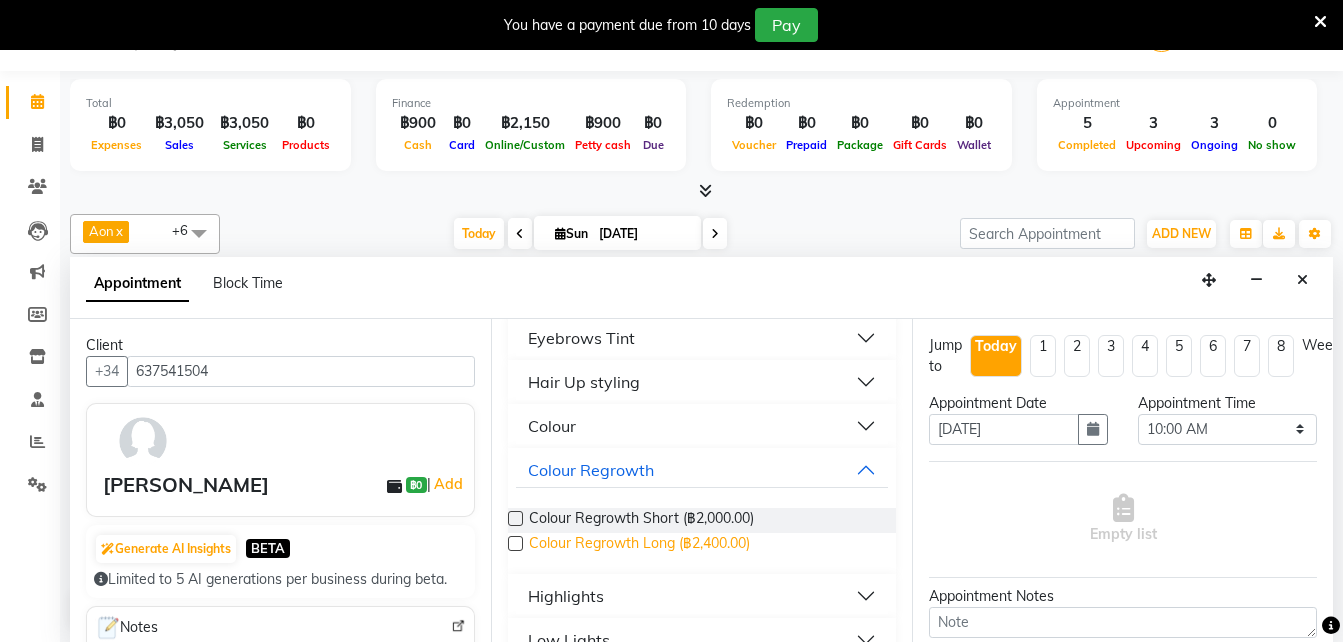 click on "Colour Regrowth Long (฿2,400.00)" at bounding box center (639, 545) 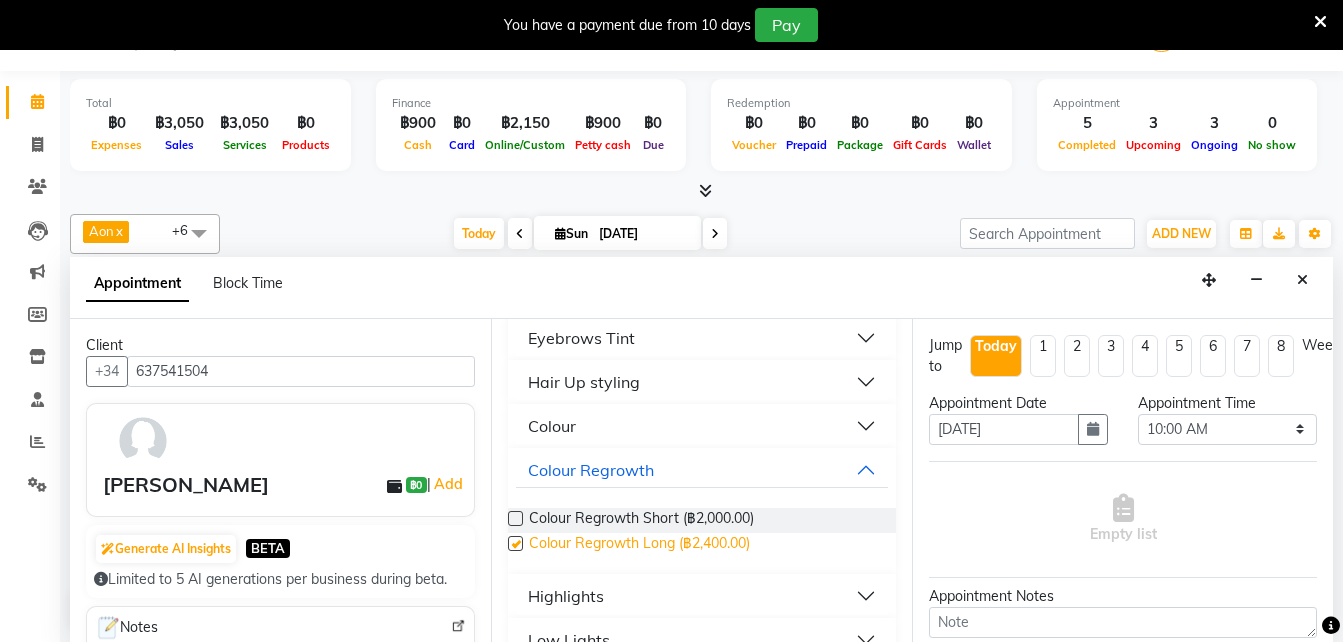 checkbox on "false" 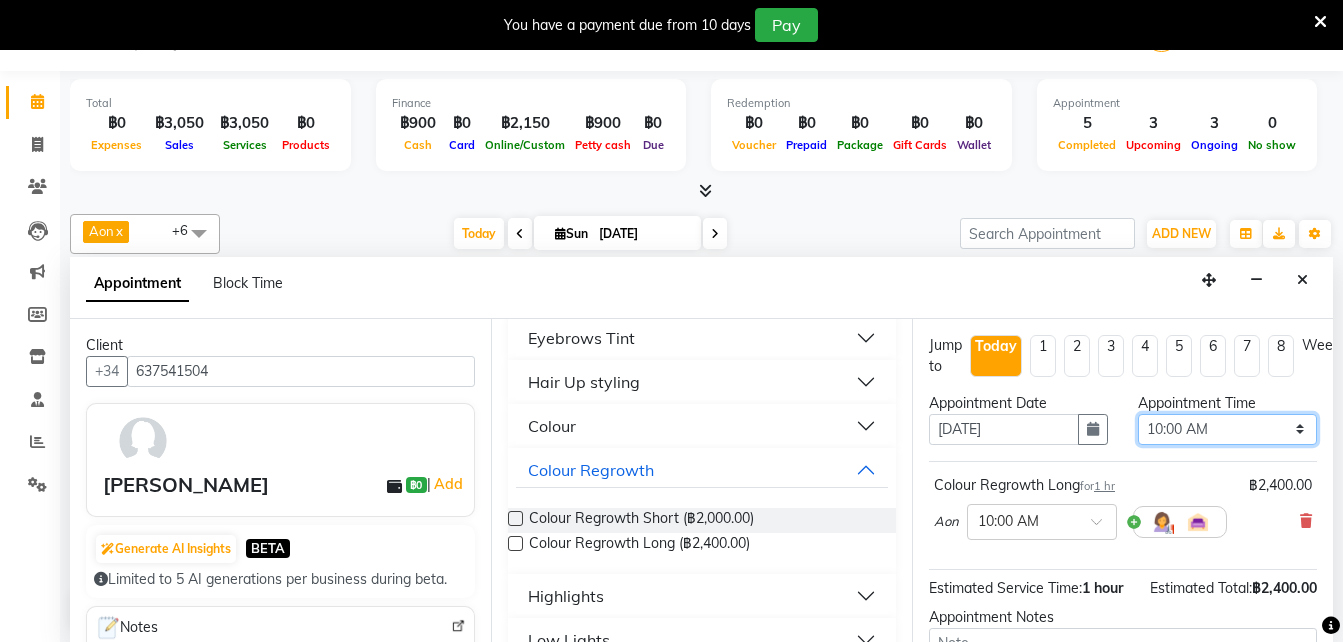 click on "Select 10:00 AM 10:05 AM 10:10 AM 10:15 AM 10:20 AM 10:25 AM 10:30 AM 10:35 AM 10:40 AM 10:45 AM 10:50 AM 10:55 AM 11:00 AM 11:05 AM 11:10 AM 11:15 AM 11:20 AM 11:25 AM 11:30 AM 11:35 AM 11:40 AM 11:45 AM 11:50 AM 11:55 AM 12:00 PM 12:05 PM 12:10 PM 12:15 PM 12:20 PM 12:25 PM 12:30 PM 12:35 PM 12:40 PM 12:45 PM 12:50 PM 12:55 PM 01:00 PM 01:05 PM 01:10 PM 01:15 PM 01:20 PM 01:25 PM 01:30 PM 01:35 PM 01:40 PM 01:45 PM 01:50 PM 01:55 PM 02:00 PM 02:05 PM 02:10 PM 02:15 PM 02:20 PM 02:25 PM 02:30 PM 02:35 PM 02:40 PM 02:45 PM 02:50 PM 02:55 PM 03:00 PM 03:05 PM 03:10 PM 03:15 PM 03:20 PM 03:25 PM 03:30 PM 03:35 PM 03:40 PM 03:45 PM 03:50 PM 03:55 PM 04:00 PM 04:05 PM 04:10 PM 04:15 PM 04:20 PM 04:25 PM 04:30 PM 04:35 PM 04:40 PM 04:45 PM 04:50 PM 04:55 PM 05:00 PM 05:05 PM 05:10 PM 05:15 PM 05:20 PM 05:25 PM 05:30 PM 05:35 PM 05:40 PM 05:45 PM 05:50 PM 05:55 PM 06:00 PM 06:05 PM 06:10 PM 06:15 PM 06:20 PM 06:25 PM 06:30 PM 06:35 PM 06:40 PM 06:45 PM 06:50 PM 06:55 PM 07:00 PM 07:05 PM 07:10 PM 07:15 PM 07:20 PM" at bounding box center (1227, 429) 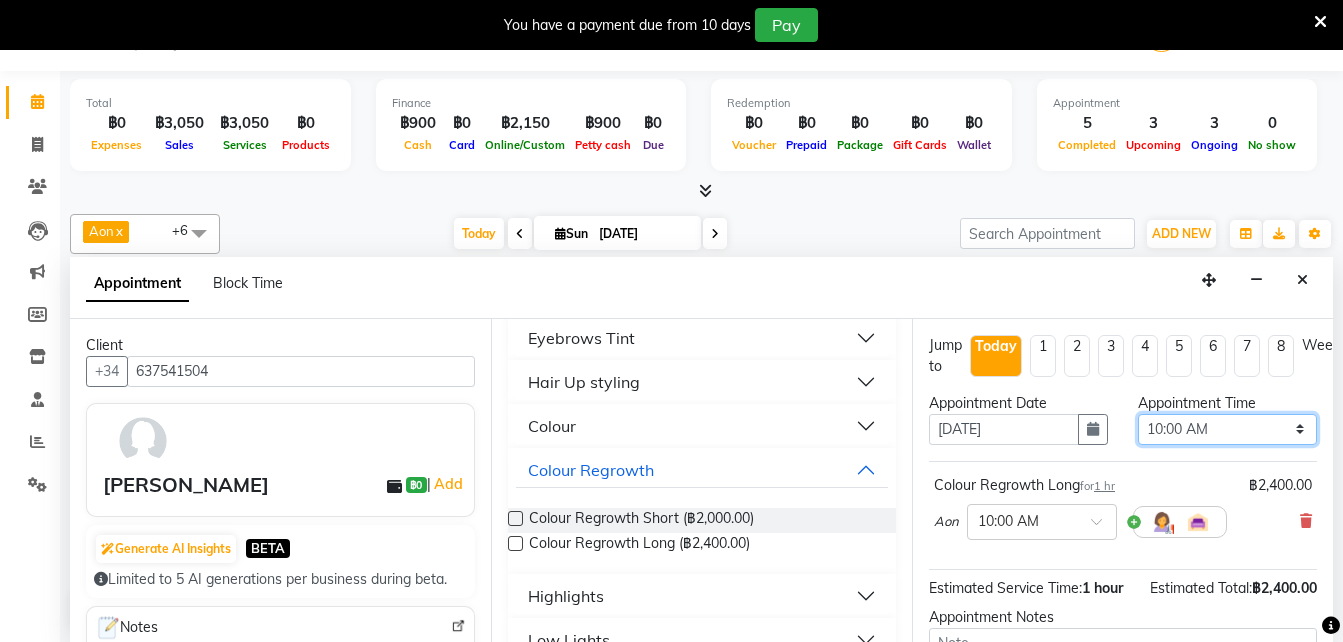 select on "900" 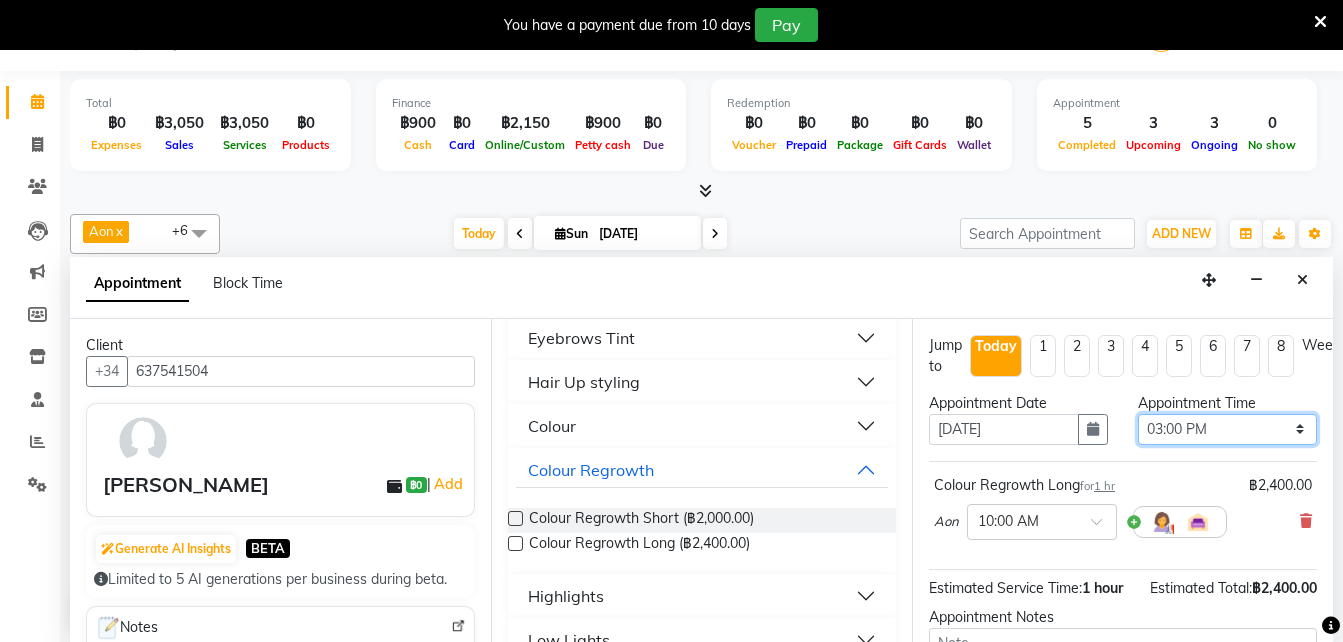 click on "Select 10:00 AM 10:05 AM 10:10 AM 10:15 AM 10:20 AM 10:25 AM 10:30 AM 10:35 AM 10:40 AM 10:45 AM 10:50 AM 10:55 AM 11:00 AM 11:05 AM 11:10 AM 11:15 AM 11:20 AM 11:25 AM 11:30 AM 11:35 AM 11:40 AM 11:45 AM 11:50 AM 11:55 AM 12:00 PM 12:05 PM 12:10 PM 12:15 PM 12:20 PM 12:25 PM 12:30 PM 12:35 PM 12:40 PM 12:45 PM 12:50 PM 12:55 PM 01:00 PM 01:05 PM 01:10 PM 01:15 PM 01:20 PM 01:25 PM 01:30 PM 01:35 PM 01:40 PM 01:45 PM 01:50 PM 01:55 PM 02:00 PM 02:05 PM 02:10 PM 02:15 PM 02:20 PM 02:25 PM 02:30 PM 02:35 PM 02:40 PM 02:45 PM 02:50 PM 02:55 PM 03:00 PM 03:05 PM 03:10 PM 03:15 PM 03:20 PM 03:25 PM 03:30 PM 03:35 PM 03:40 PM 03:45 PM 03:50 PM 03:55 PM 04:00 PM 04:05 PM 04:10 PM 04:15 PM 04:20 PM 04:25 PM 04:30 PM 04:35 PM 04:40 PM 04:45 PM 04:50 PM 04:55 PM 05:00 PM 05:05 PM 05:10 PM 05:15 PM 05:20 PM 05:25 PM 05:30 PM 05:35 PM 05:40 PM 05:45 PM 05:50 PM 05:55 PM 06:00 PM 06:05 PM 06:10 PM 06:15 PM 06:20 PM 06:25 PM 06:30 PM 06:35 PM 06:40 PM 06:45 PM 06:50 PM 06:55 PM 07:00 PM 07:05 PM 07:10 PM 07:15 PM 07:20 PM" at bounding box center (1227, 429) 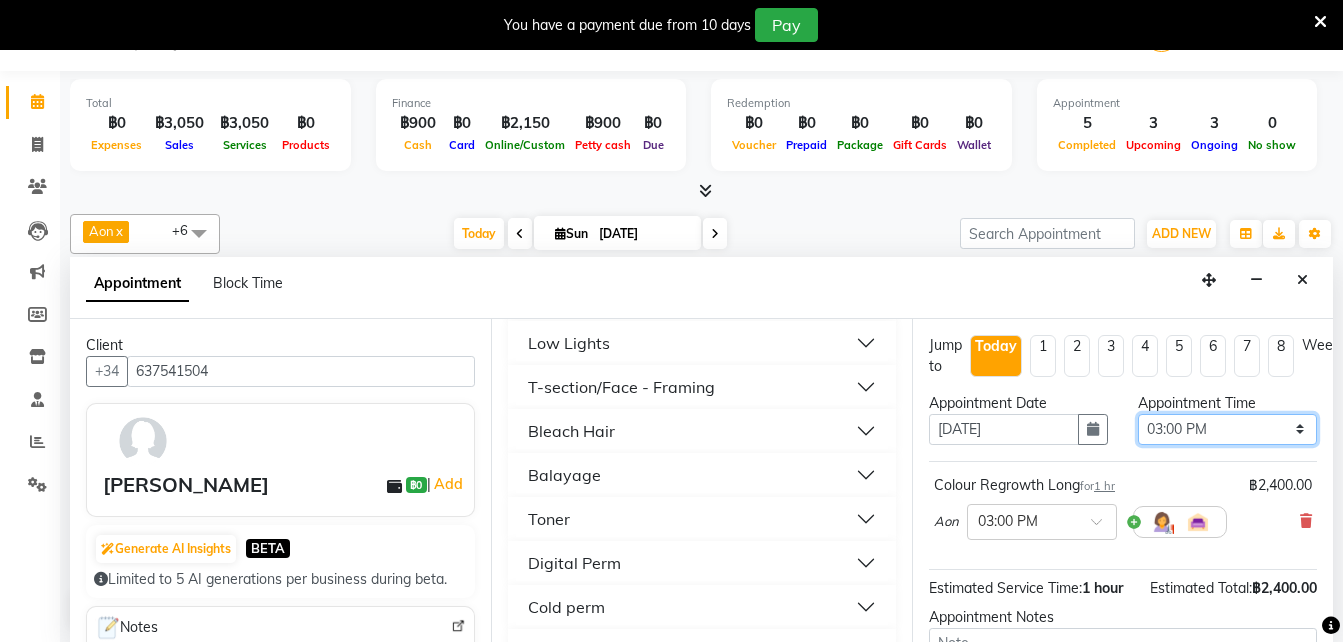 scroll, scrollTop: 657, scrollLeft: 0, axis: vertical 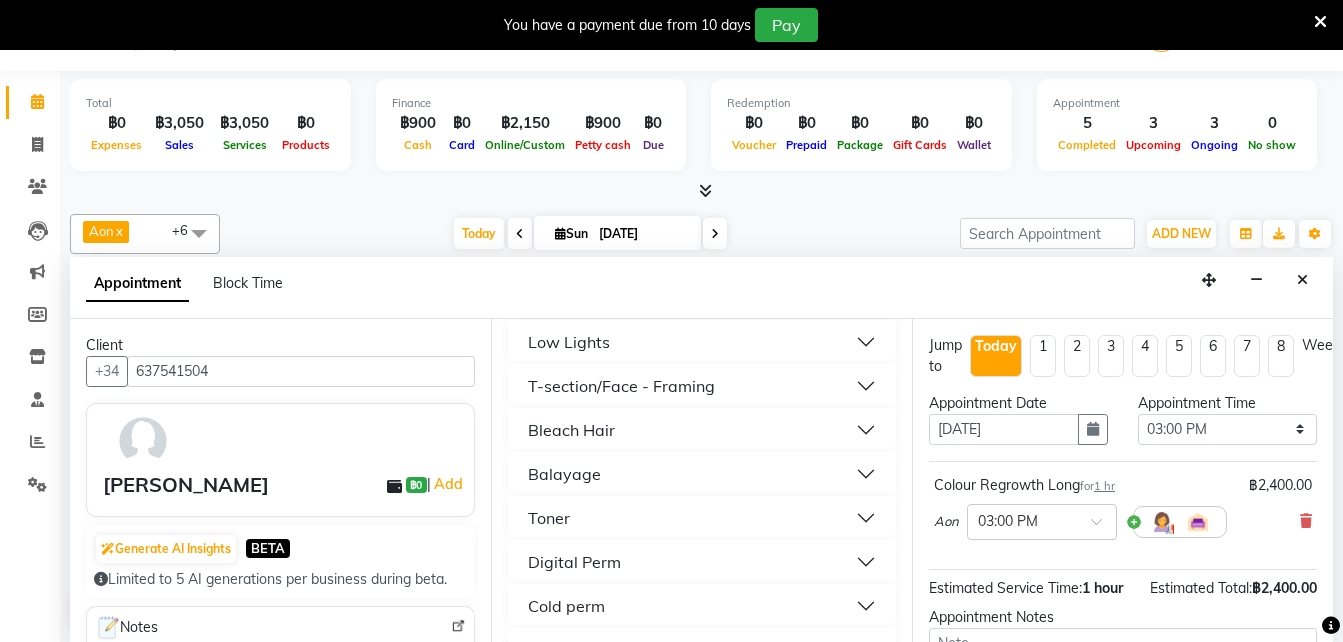 click on "Toner" at bounding box center [549, 518] 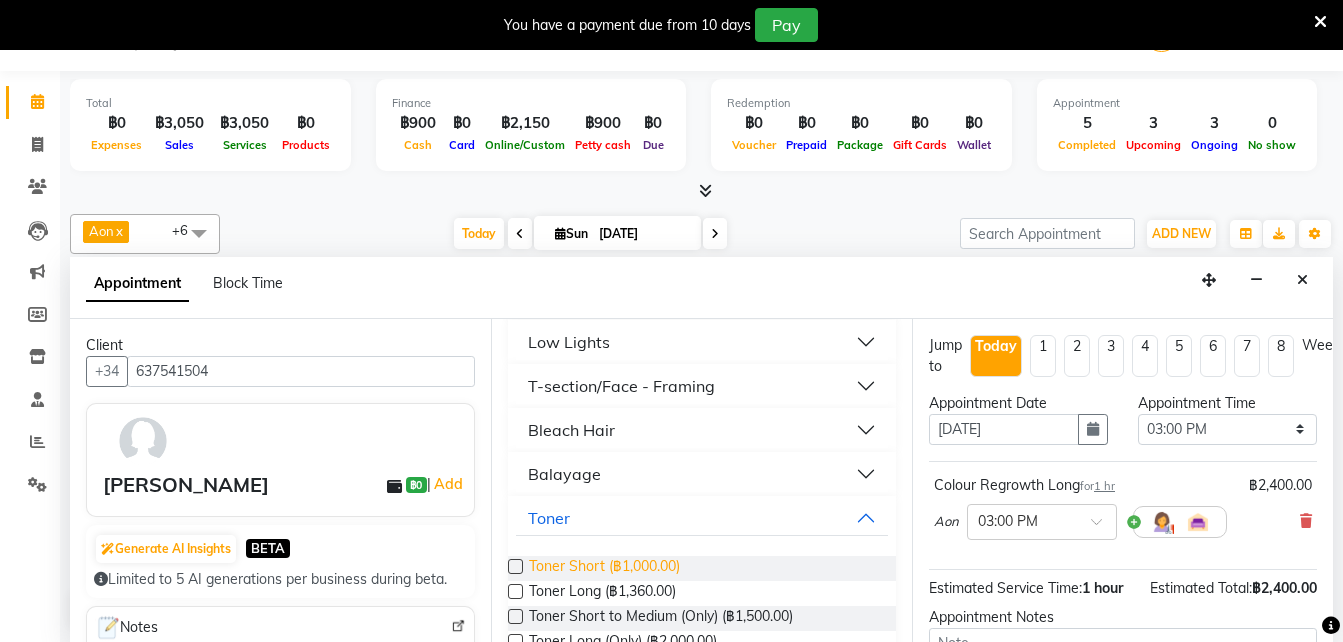 click on "Toner Short (฿1,000.00)" at bounding box center (604, 568) 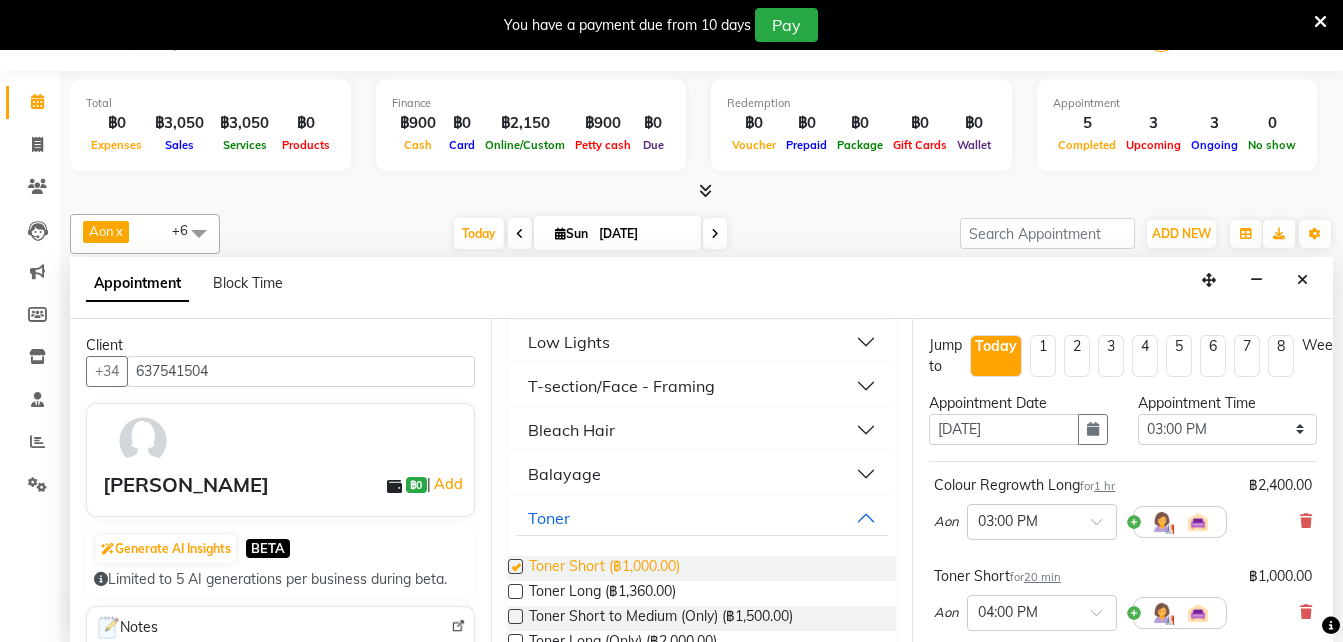 checkbox on "false" 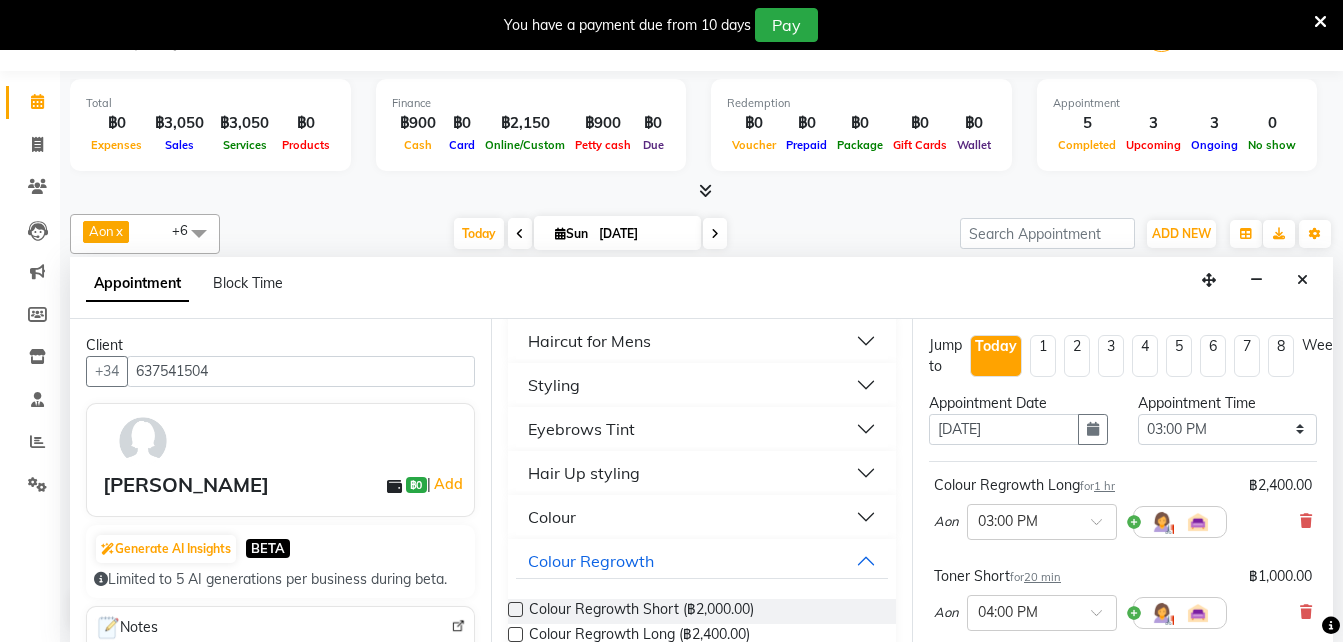 scroll, scrollTop: 278, scrollLeft: 0, axis: vertical 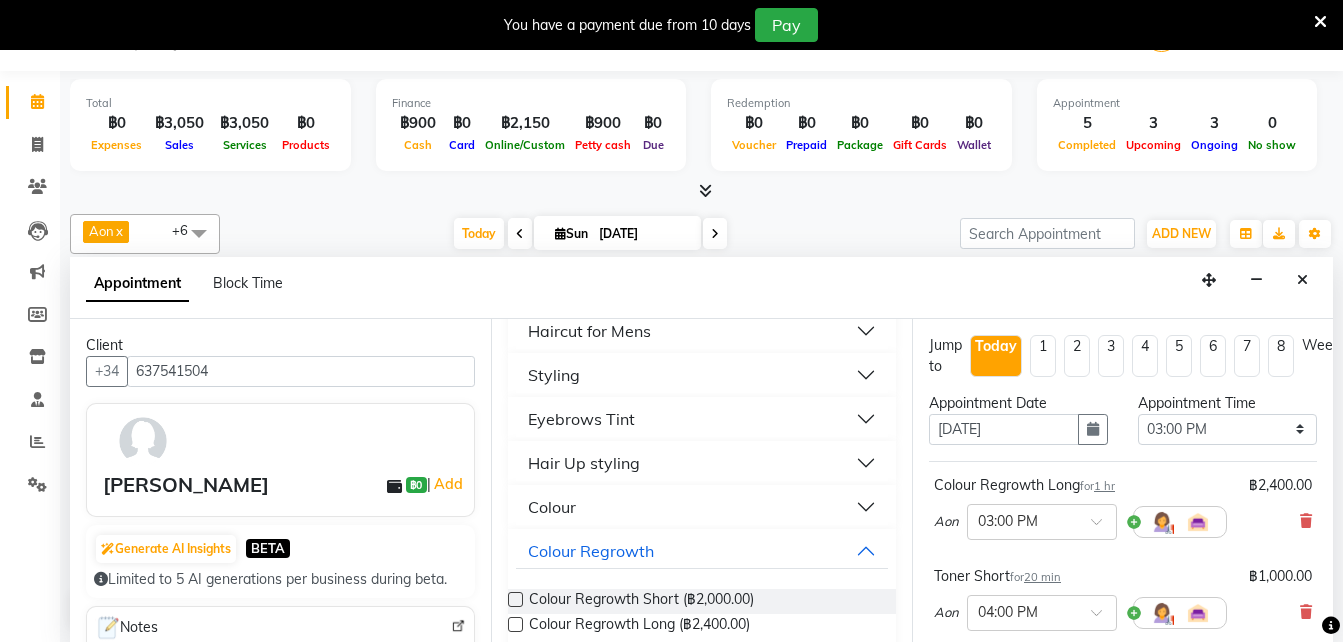 click on "Styling" at bounding box center [554, 375] 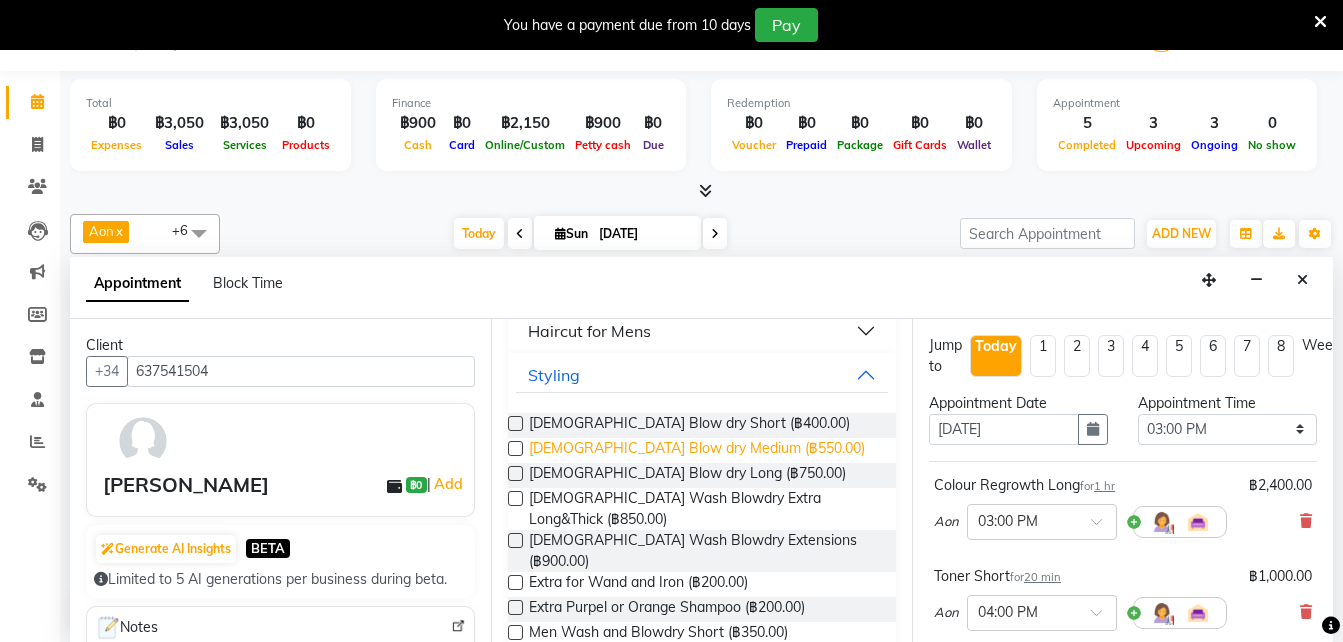click on "[DEMOGRAPHIC_DATA] Blow dry Medium (฿550.00)" at bounding box center (697, 450) 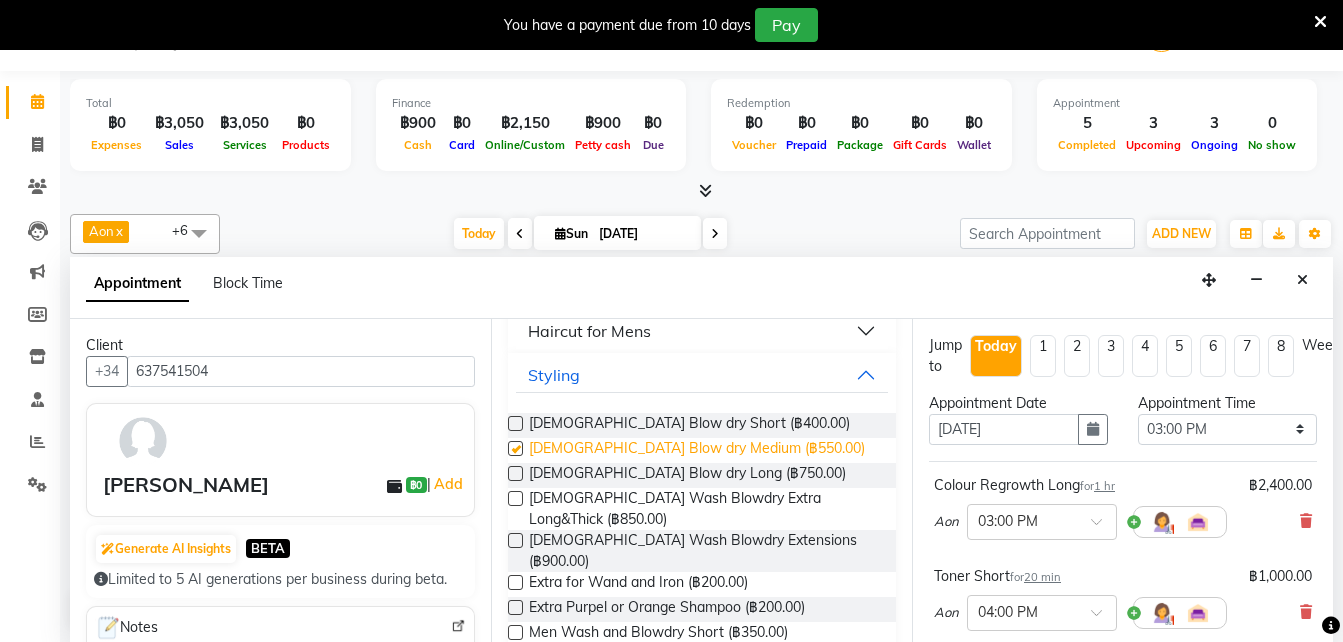checkbox on "false" 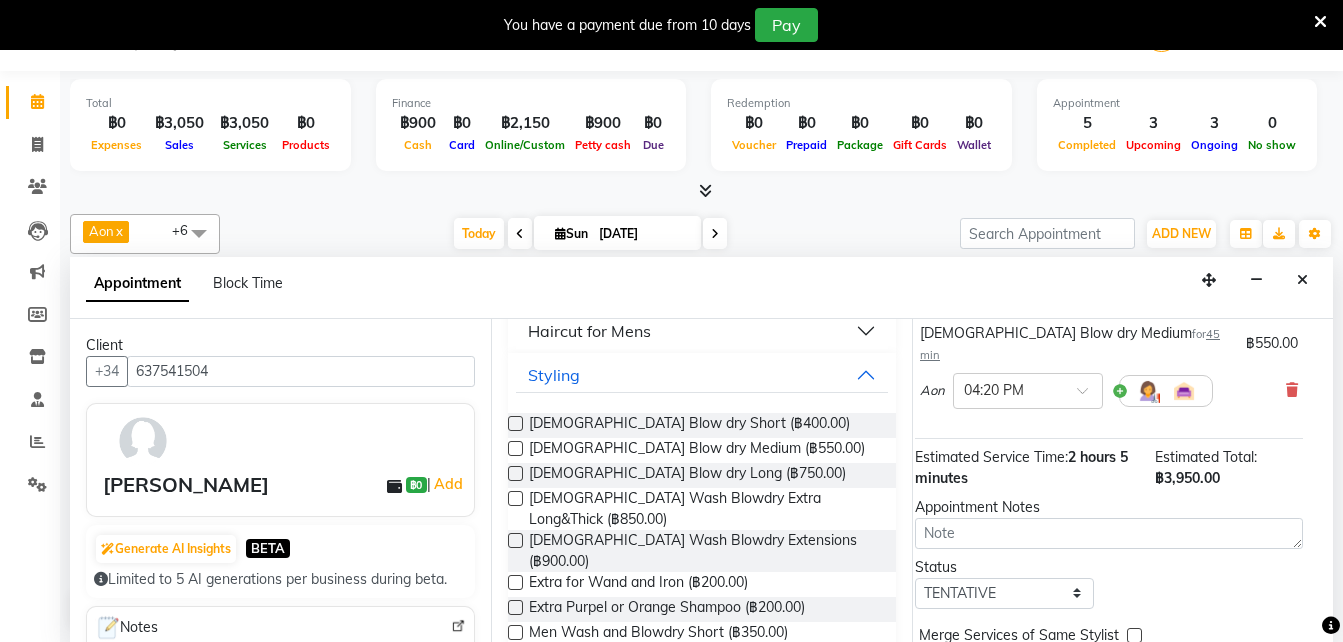 scroll, scrollTop: 335, scrollLeft: 30, axis: both 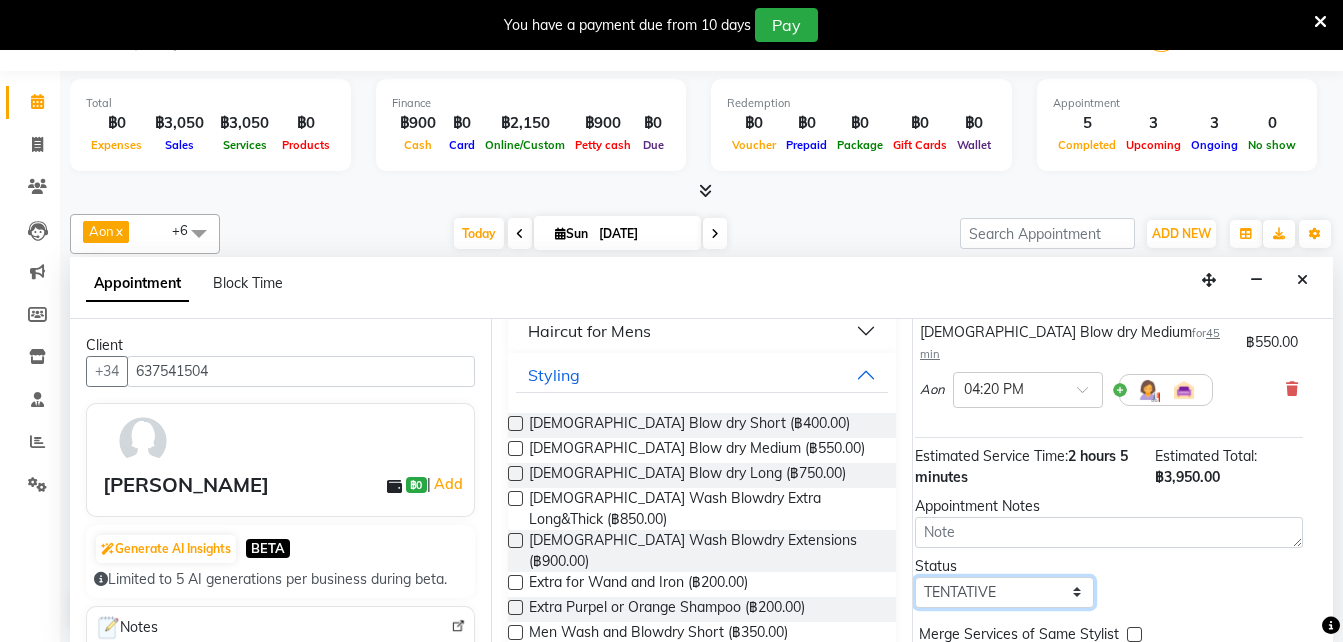 click on "Select TENTATIVE CONFIRM CHECK-IN UPCOMING" at bounding box center [1004, 592] 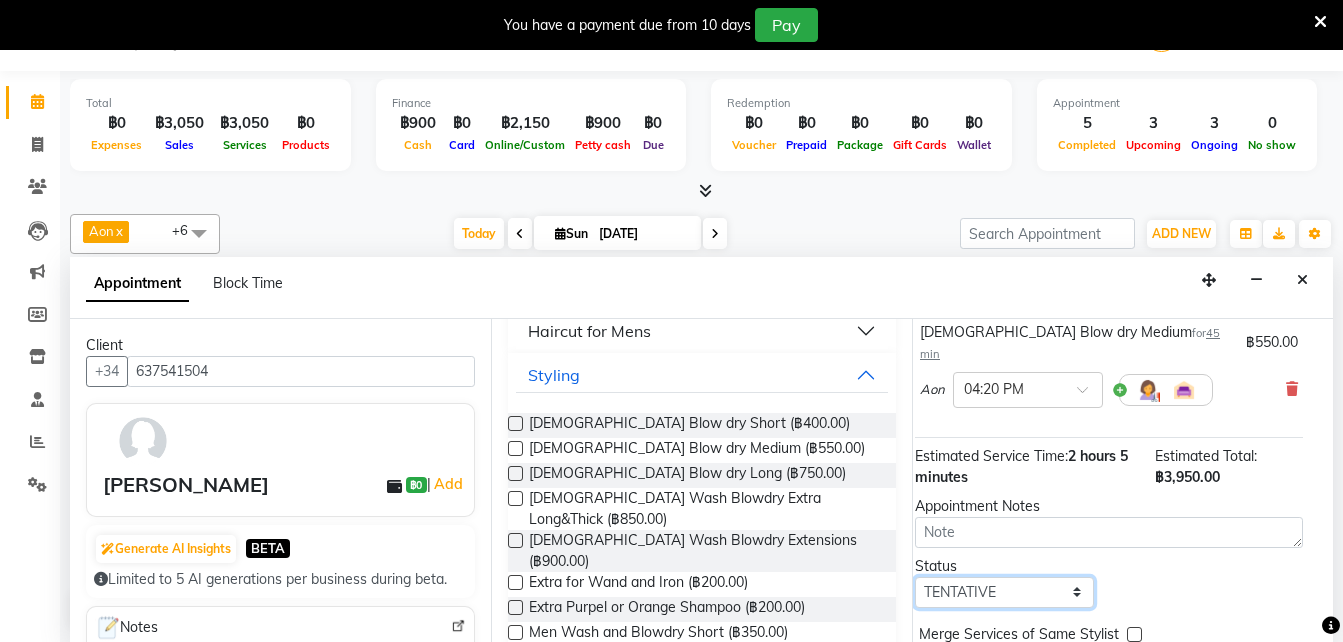 select on "confirm booking" 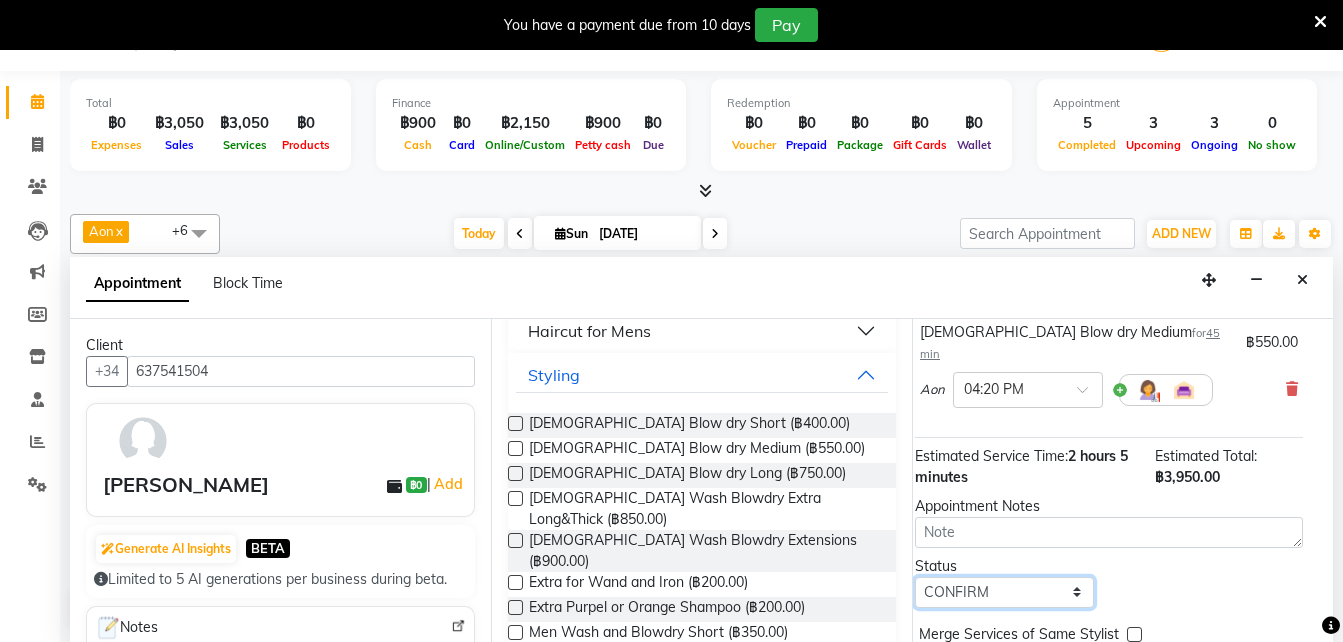 click on "Select TENTATIVE CONFIRM CHECK-IN UPCOMING" at bounding box center [1004, 592] 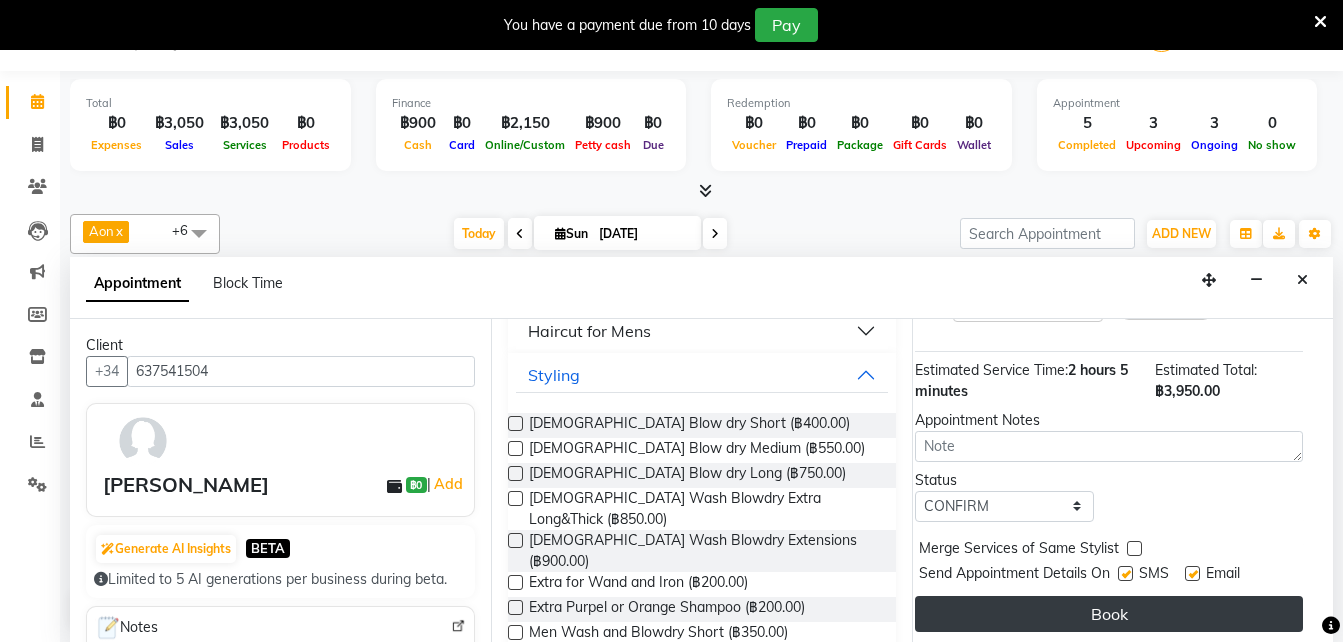 click on "Book" at bounding box center (1109, 614) 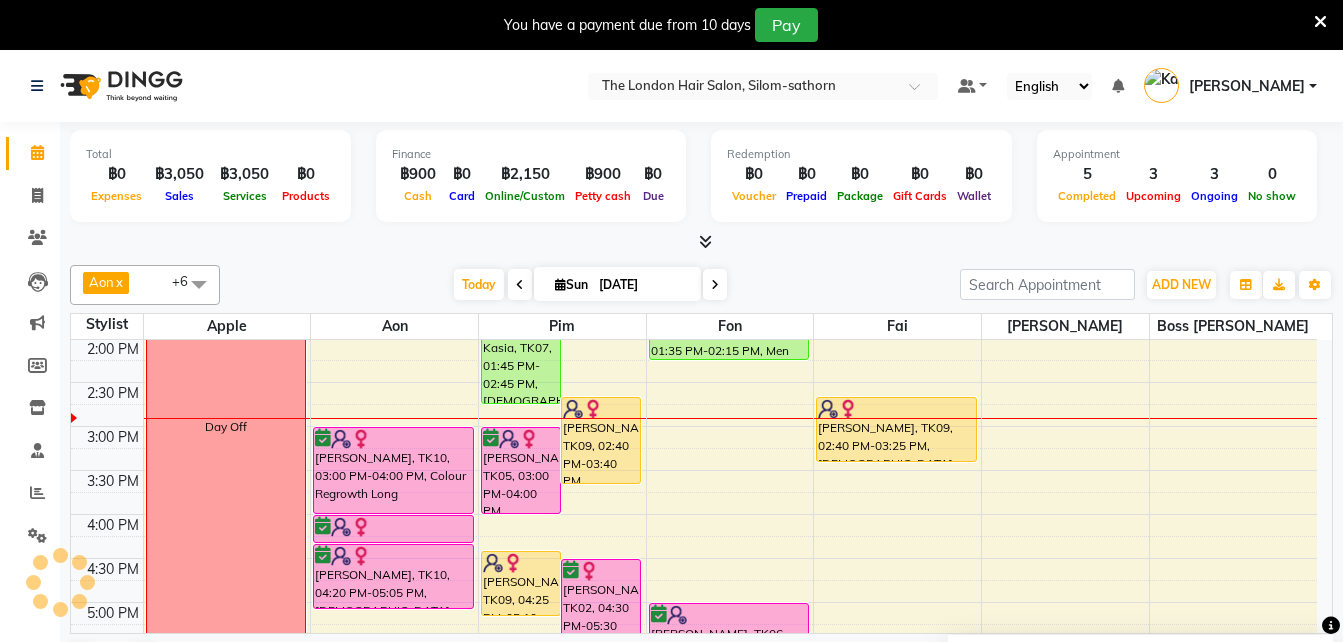 scroll, scrollTop: 51, scrollLeft: 0, axis: vertical 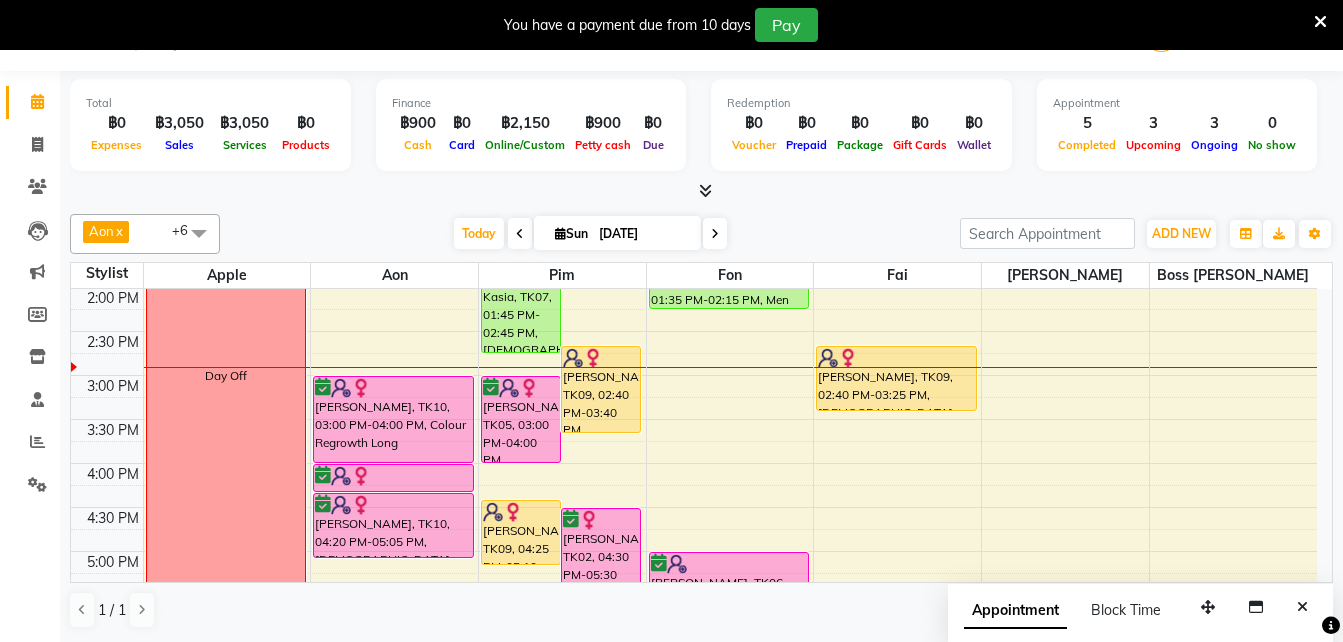 click on "Sun" at bounding box center (571, 233) 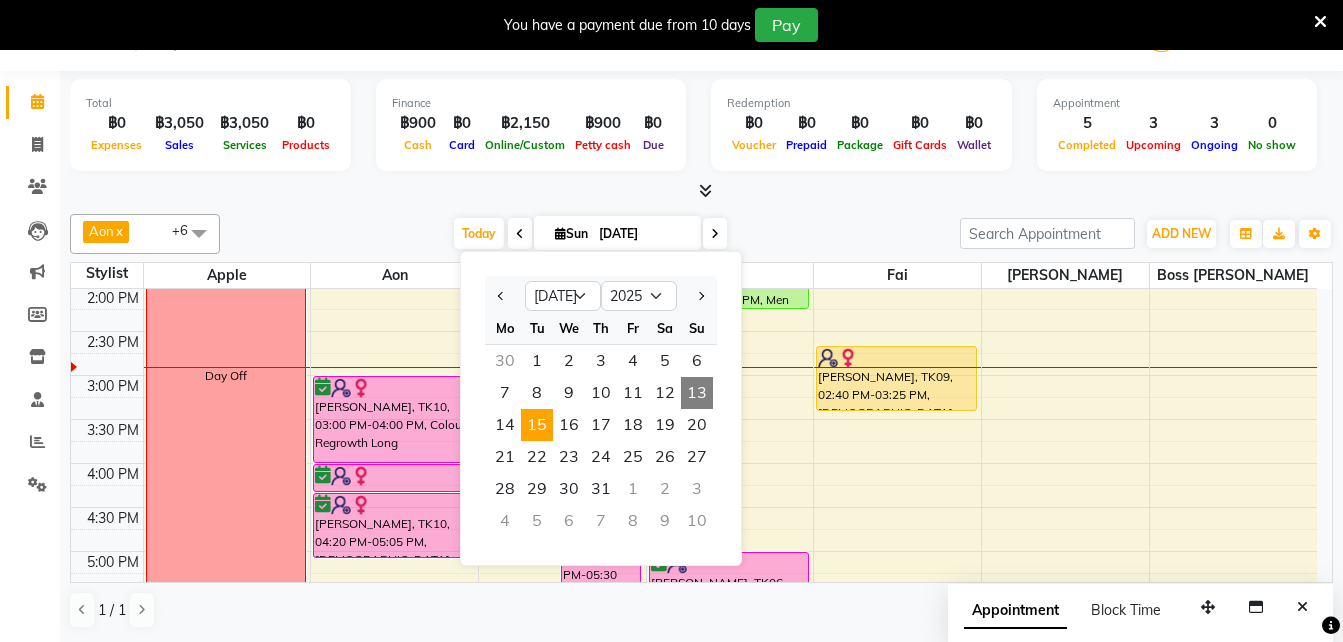 click on "15" at bounding box center [537, 425] 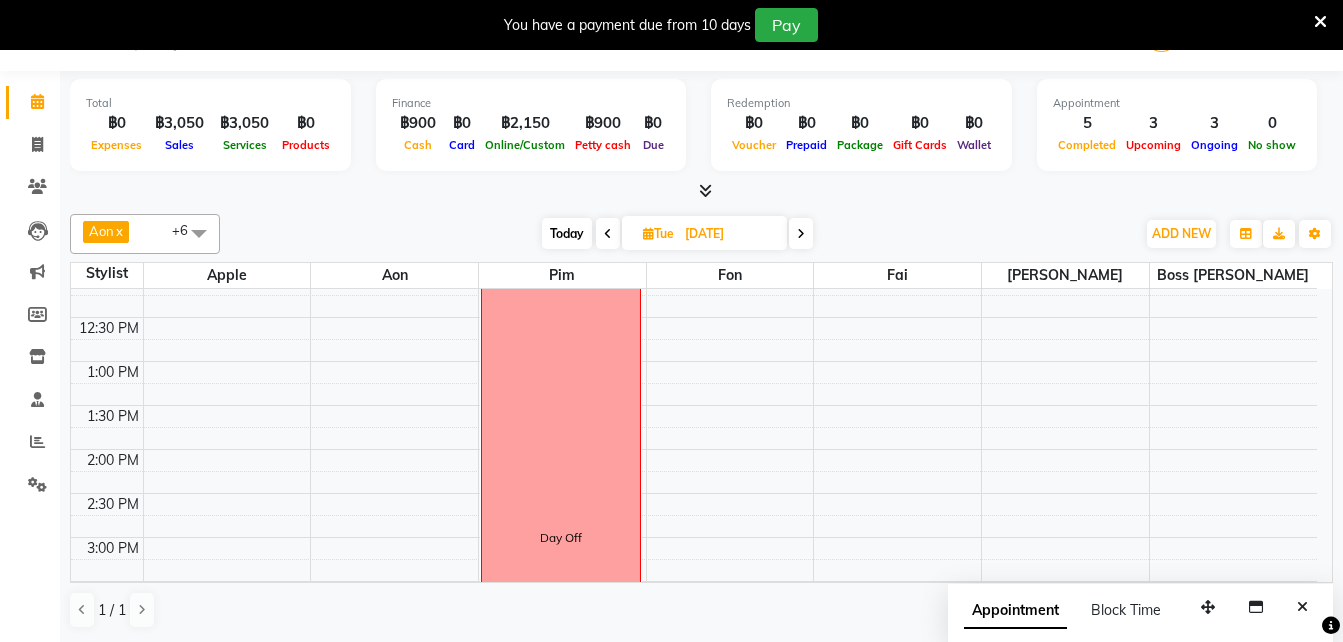 scroll, scrollTop: 0, scrollLeft: 0, axis: both 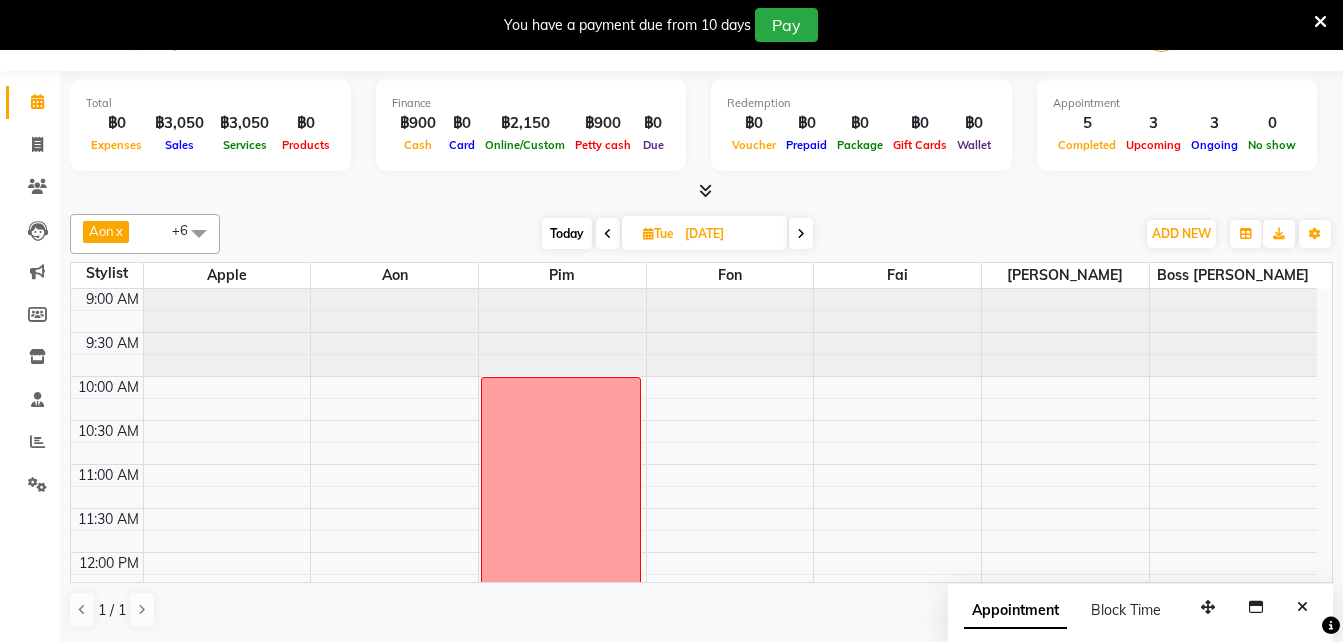 click on "Today" at bounding box center (567, 233) 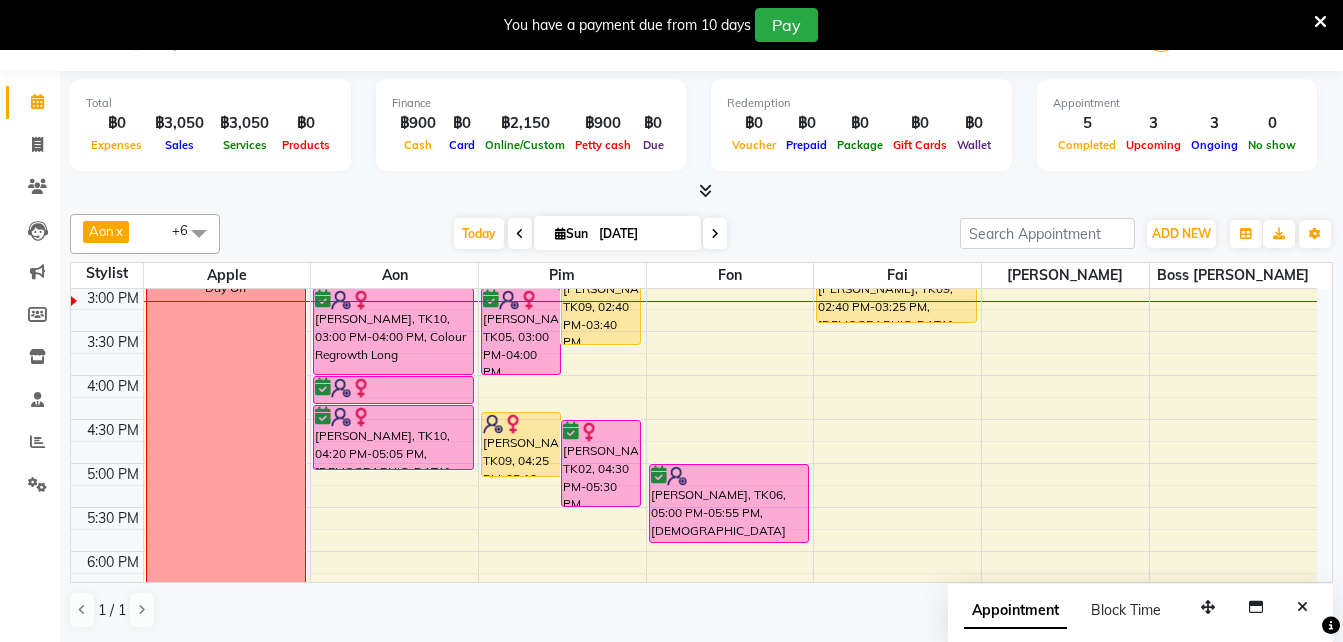 scroll, scrollTop: 366, scrollLeft: 0, axis: vertical 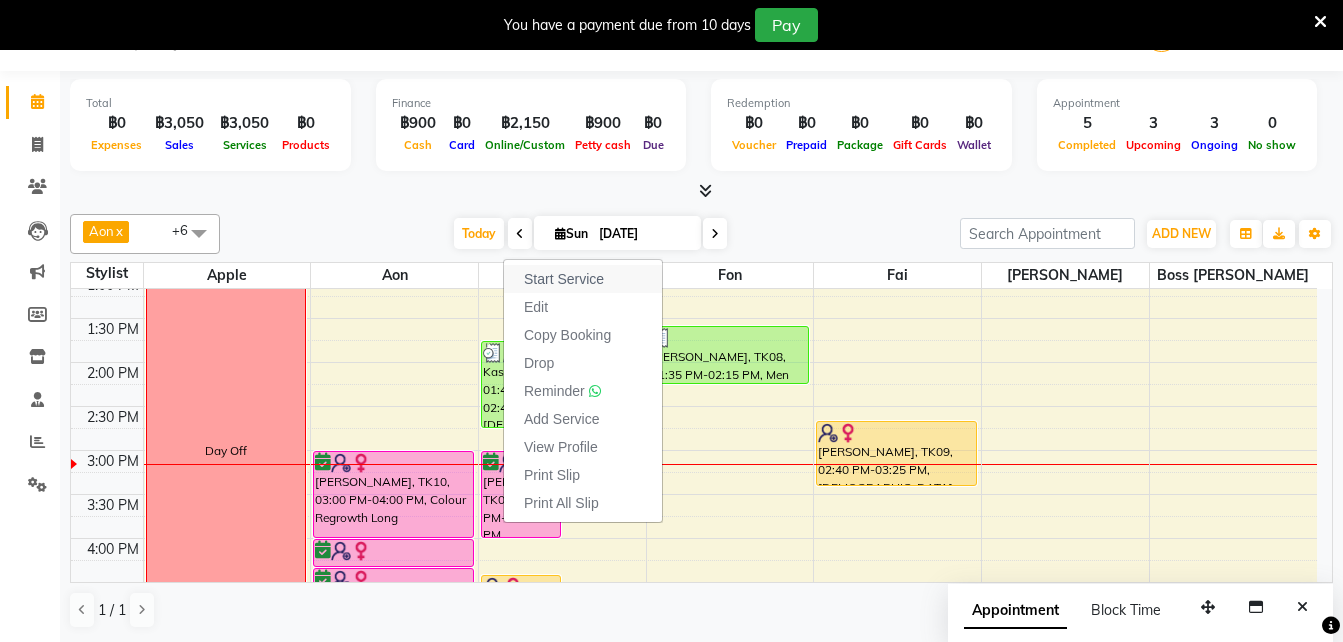 click on "Start Service" at bounding box center (583, 279) 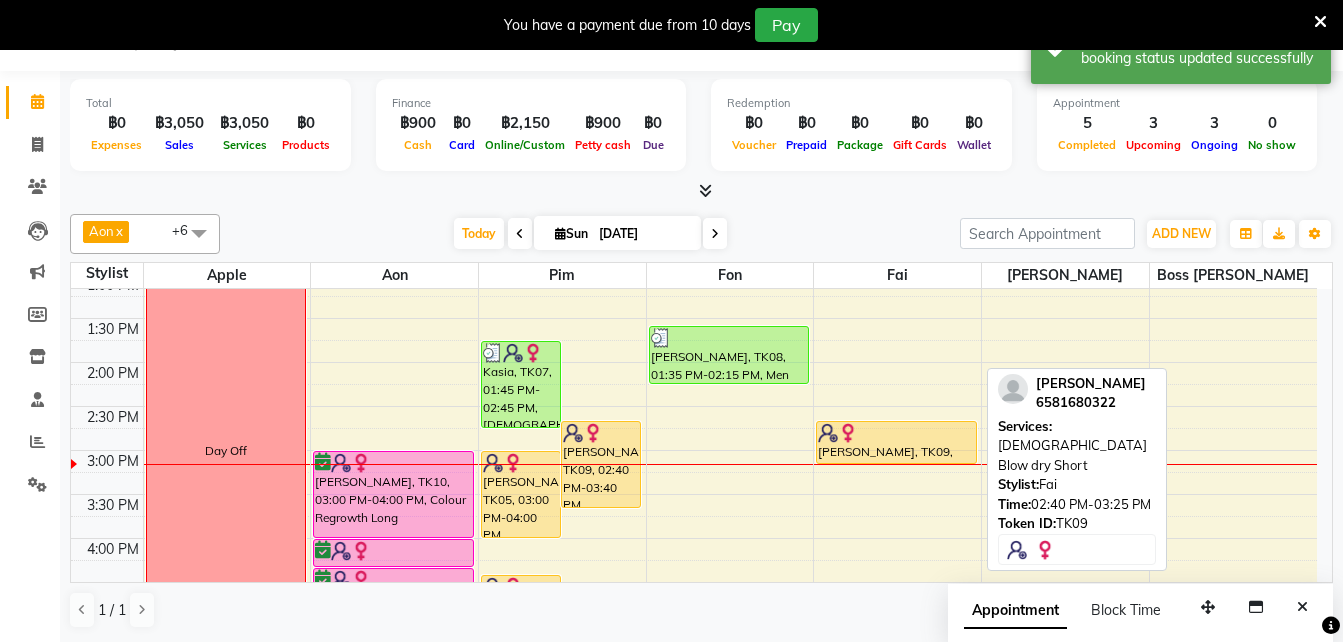 drag, startPoint x: 904, startPoint y: 486, endPoint x: 903, endPoint y: 462, distance: 24.020824 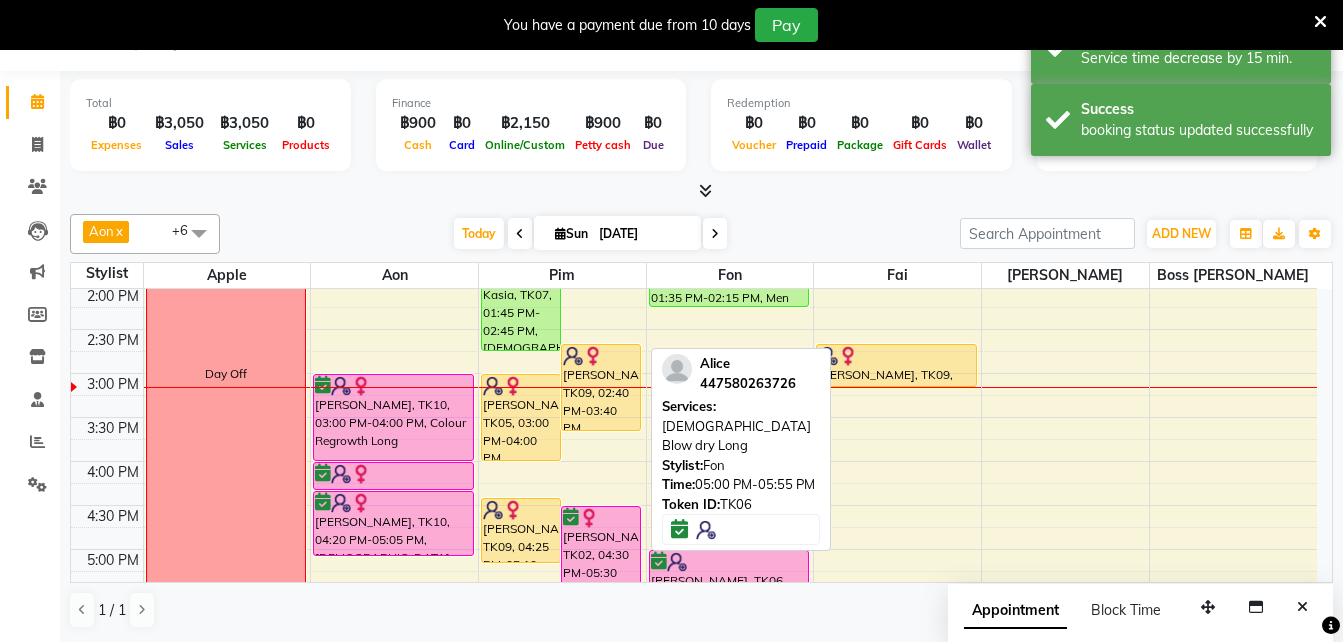 scroll, scrollTop: 444, scrollLeft: 0, axis: vertical 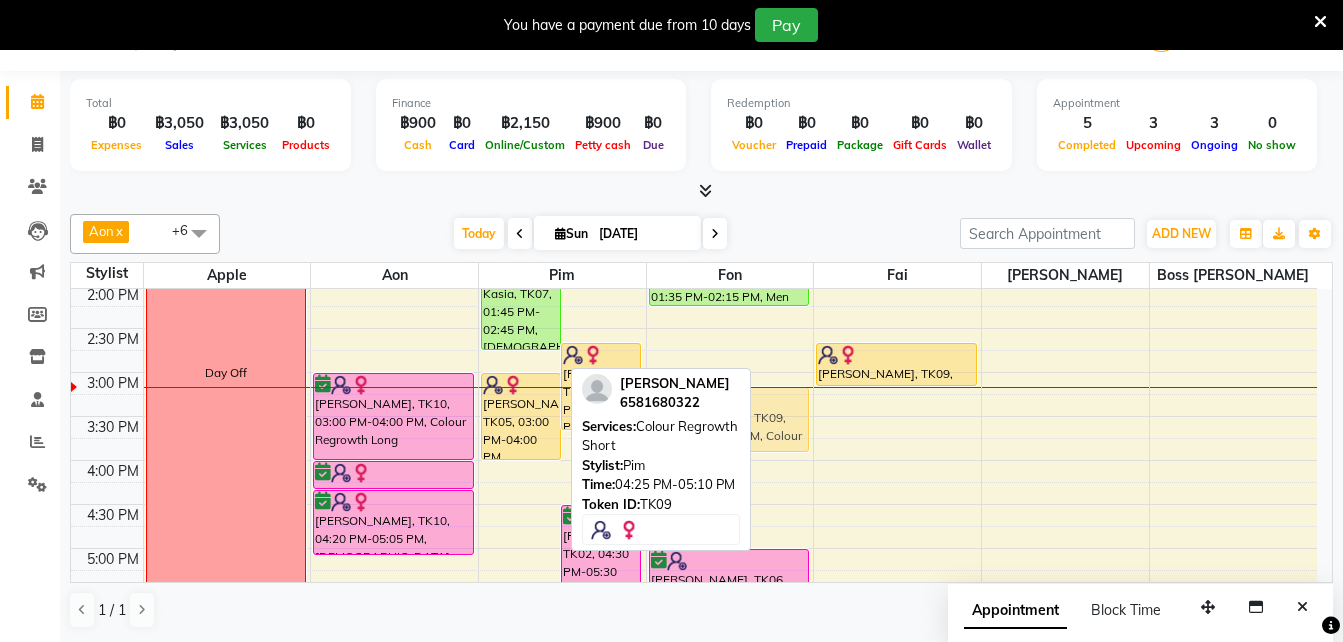 drag, startPoint x: 504, startPoint y: 529, endPoint x: 767, endPoint y: 426, distance: 282.44998 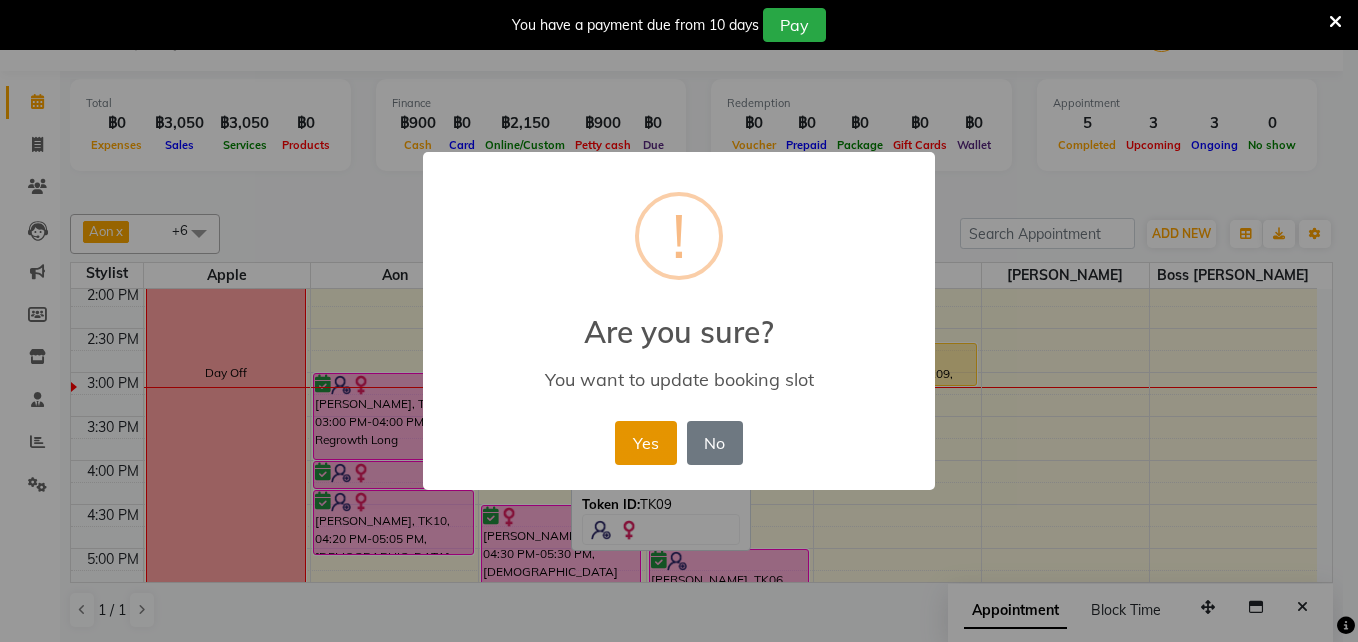 click on "Yes" at bounding box center (645, 443) 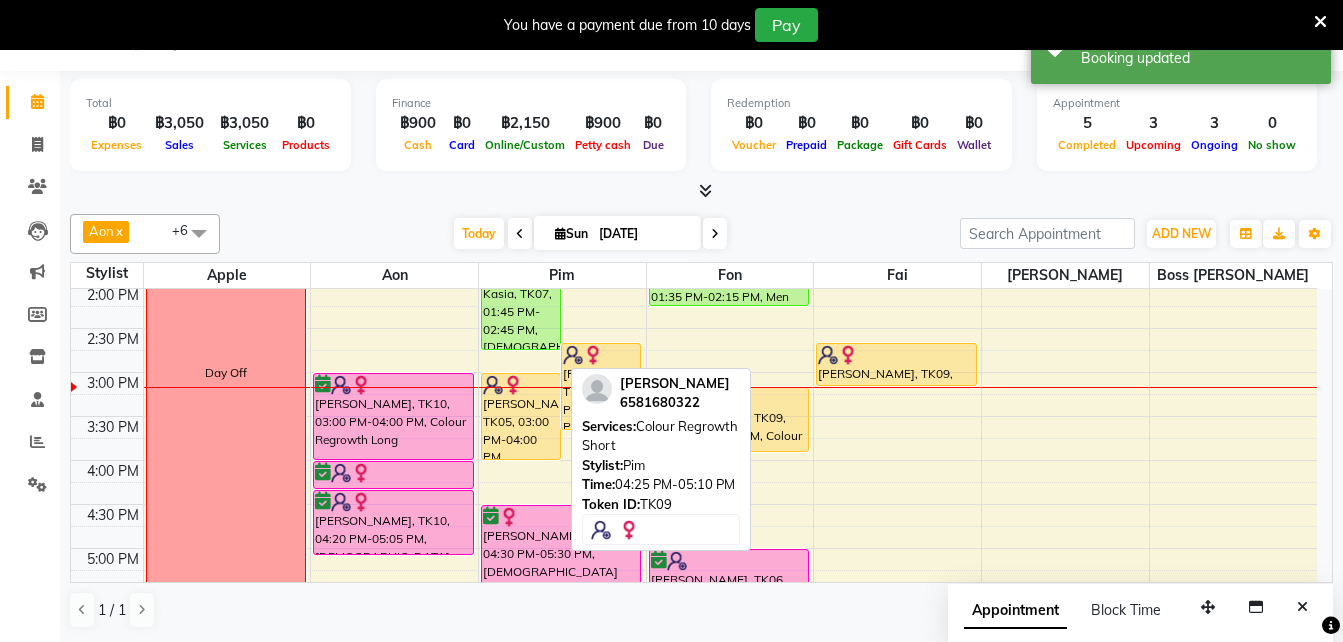 click on "9:00 AM 9:30 AM 10:00 AM 10:30 AM 11:00 AM 11:30 AM 12:00 PM 12:30 PM 1:00 PM 1:30 PM 2:00 PM 2:30 PM 3:00 PM 3:30 PM 4:00 PM 4:30 PM 5:00 PM 5:30 PM 6:00 PM 6:30 PM 7:00 PM 7:30 PM 8:00 PM 8:30 PM  Day Off       Esther, TK10, 03:00 PM-04:00 PM, Colour Regrowth Long     Esther, TK10, 04:00 PM-04:20 PM, Toner Short     Esther, TK10, 04:20 PM-05:05 PM, Ladies Blow dry Medium     Kasia, TK07, 01:45 PM-02:45 PM, Ladies Haircut, wash, and Blowdry - Short to Medium     Ng Carole, TK09, 02:40 PM-03:40 PM, Ladies Haircut, wash, and Blowdry - Short to Medium     Claire, TK05, 03:00 PM-04:00 PM, Ladies Haircut, wash, and Blowdry - Long     Kristin, TK01, 10:00 AM-11:00 AM, Ladies Haircut, wash, and Blowdry - Long     Rachel, TK03, 11:00 AM-12:00 PM, Kid's Cut - Girls (฿700)     Melanie Jacobs, TK02, 04:30 PM-05:30 PM, Ladies Haircut, wash, and Blowdry - Short to Medium     Mark Thanaphat, TK08, 01:35 PM-02:15 PM, Men Wash and Blowdry Short     Ng Carole, TK09, 03:10 PM-03:55 PM, Colour Regrowth Short" at bounding box center (694, 372) 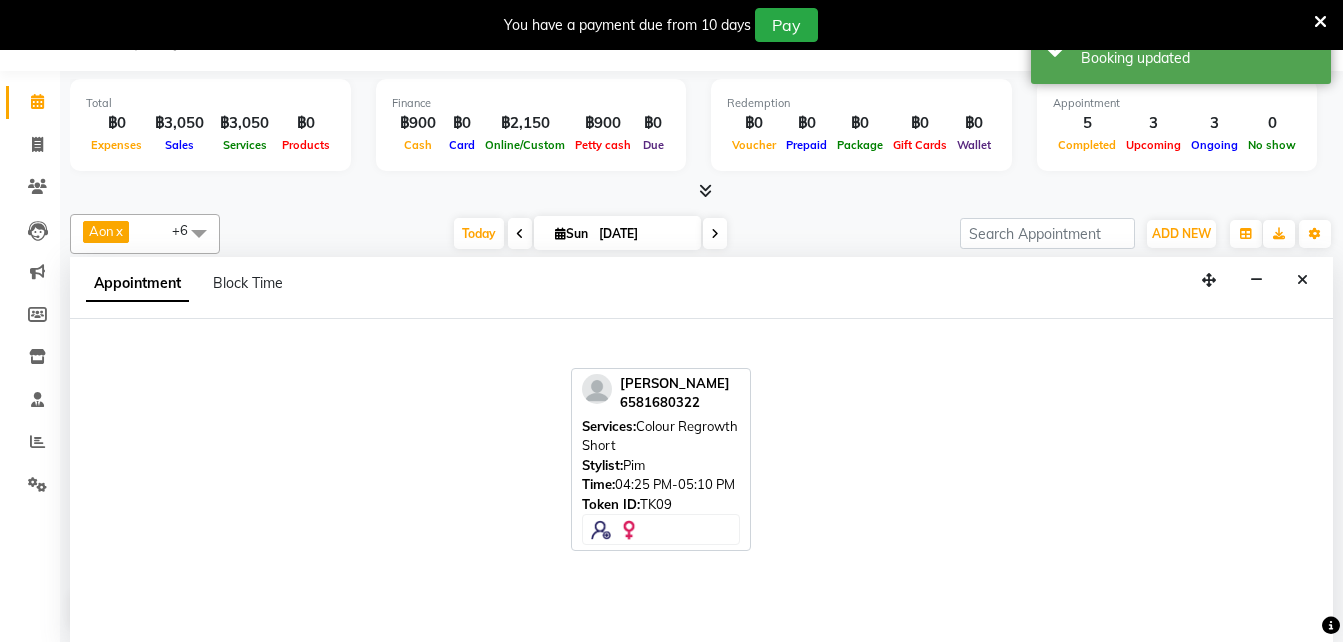 select on "83403" 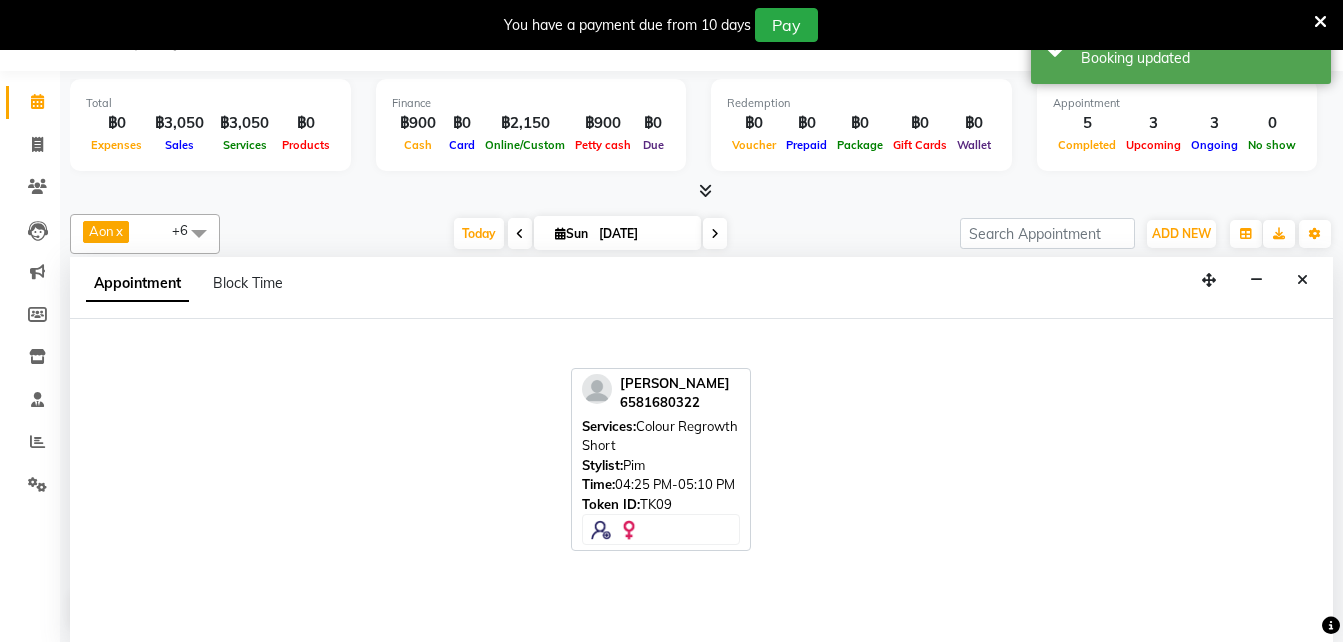 select on "960" 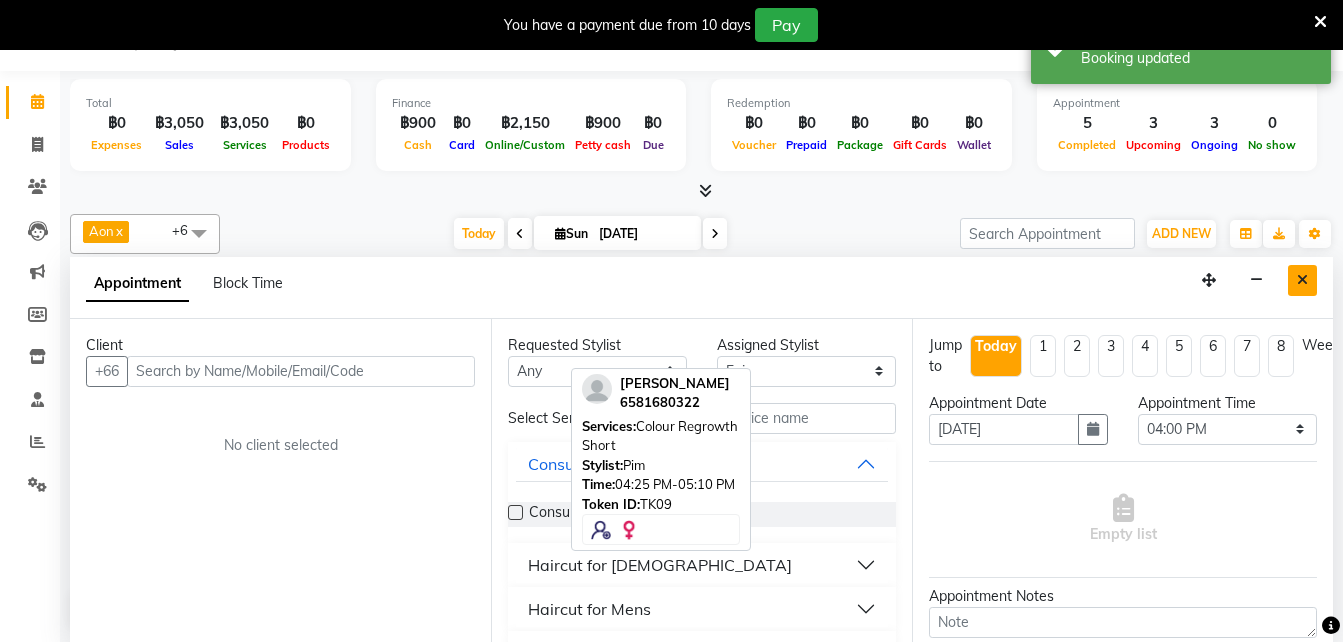 click at bounding box center [1302, 280] 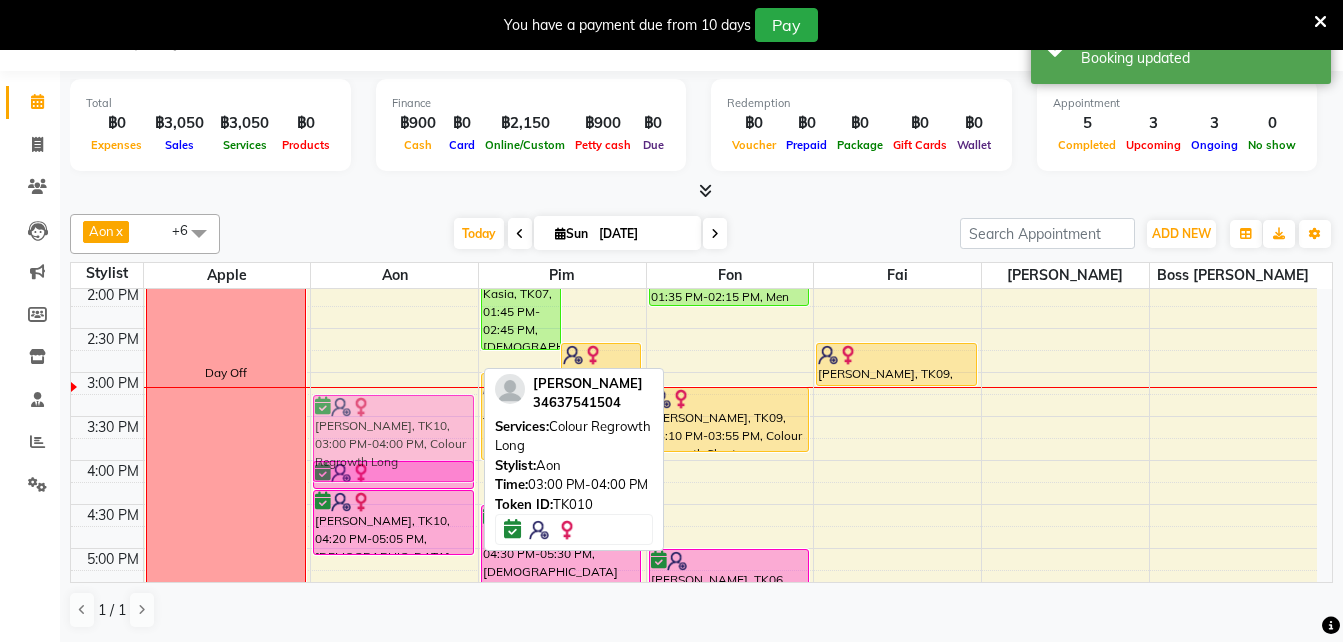drag, startPoint x: 361, startPoint y: 414, endPoint x: 346, endPoint y: 440, distance: 30.016663 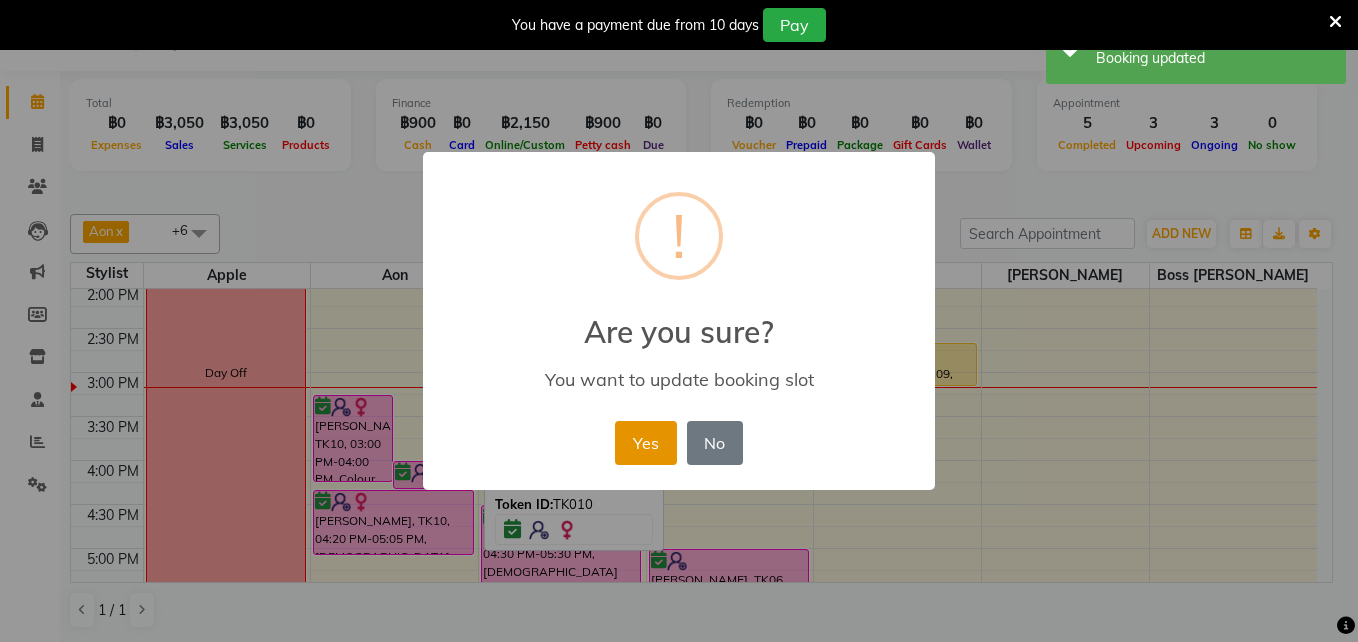 click on "Yes" at bounding box center (645, 443) 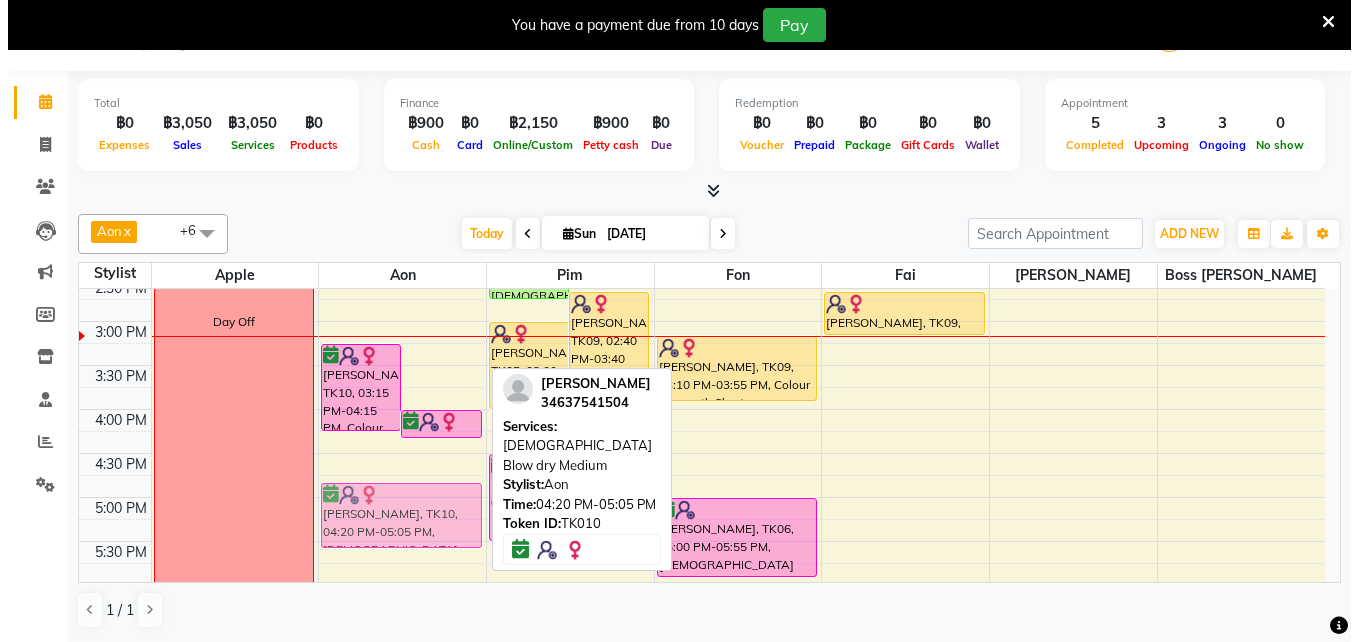 scroll, scrollTop: 508, scrollLeft: 0, axis: vertical 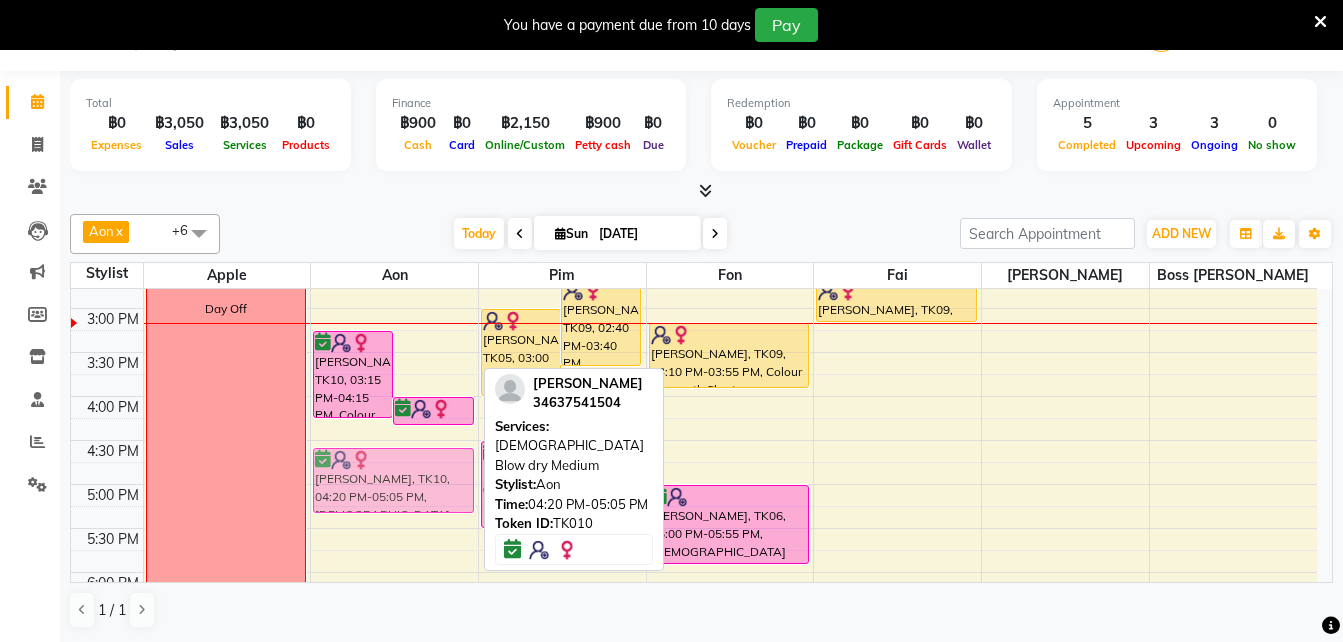 drag, startPoint x: 411, startPoint y: 521, endPoint x: 402, endPoint y: 485, distance: 37.107952 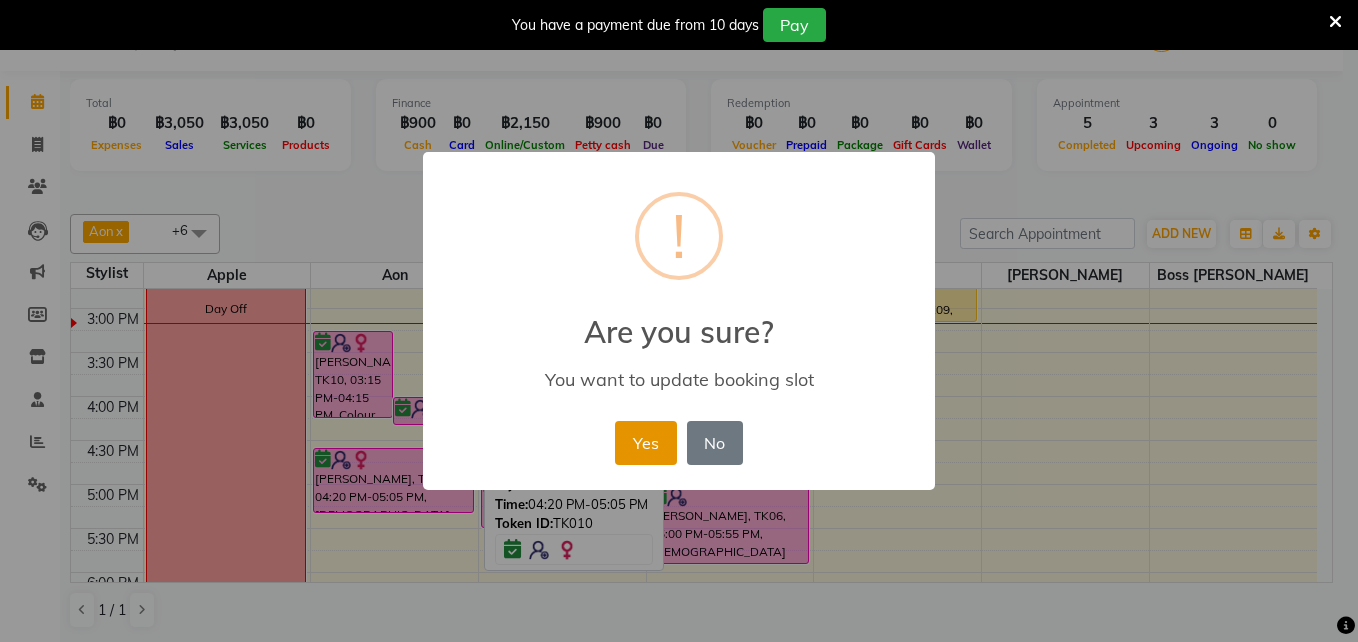 click on "Yes" at bounding box center [645, 443] 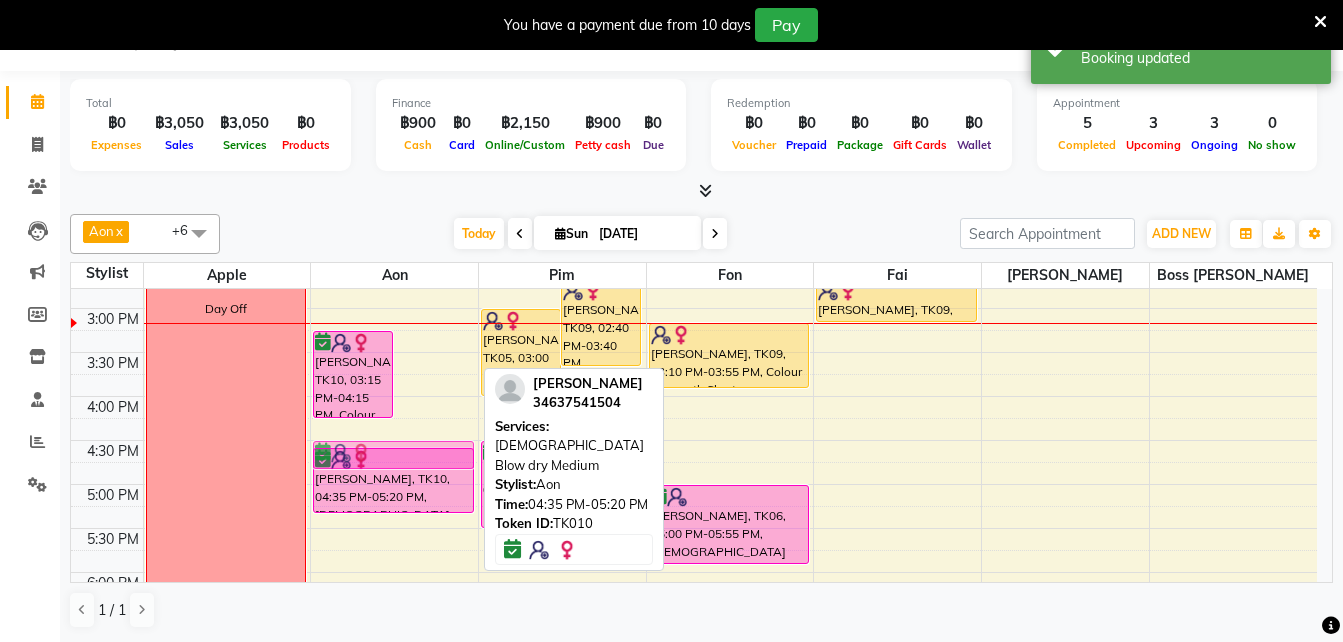 drag, startPoint x: 432, startPoint y: 409, endPoint x: 418, endPoint y: 449, distance: 42.379242 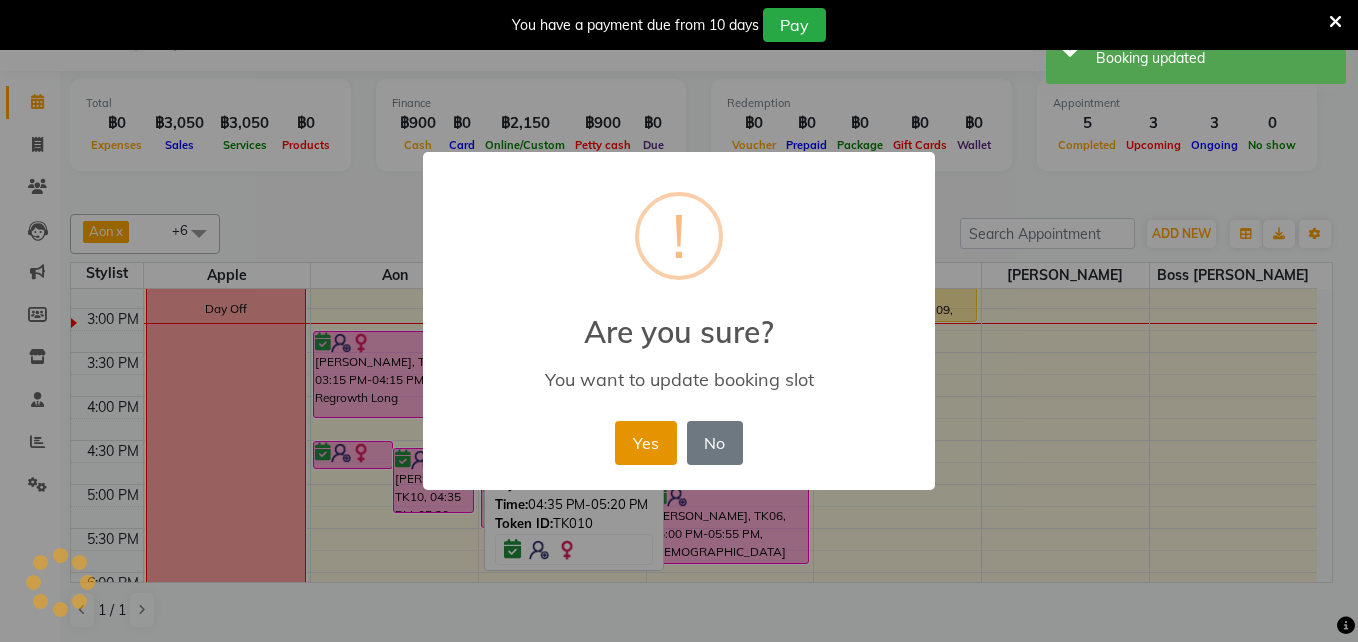 click on "Yes" at bounding box center [645, 443] 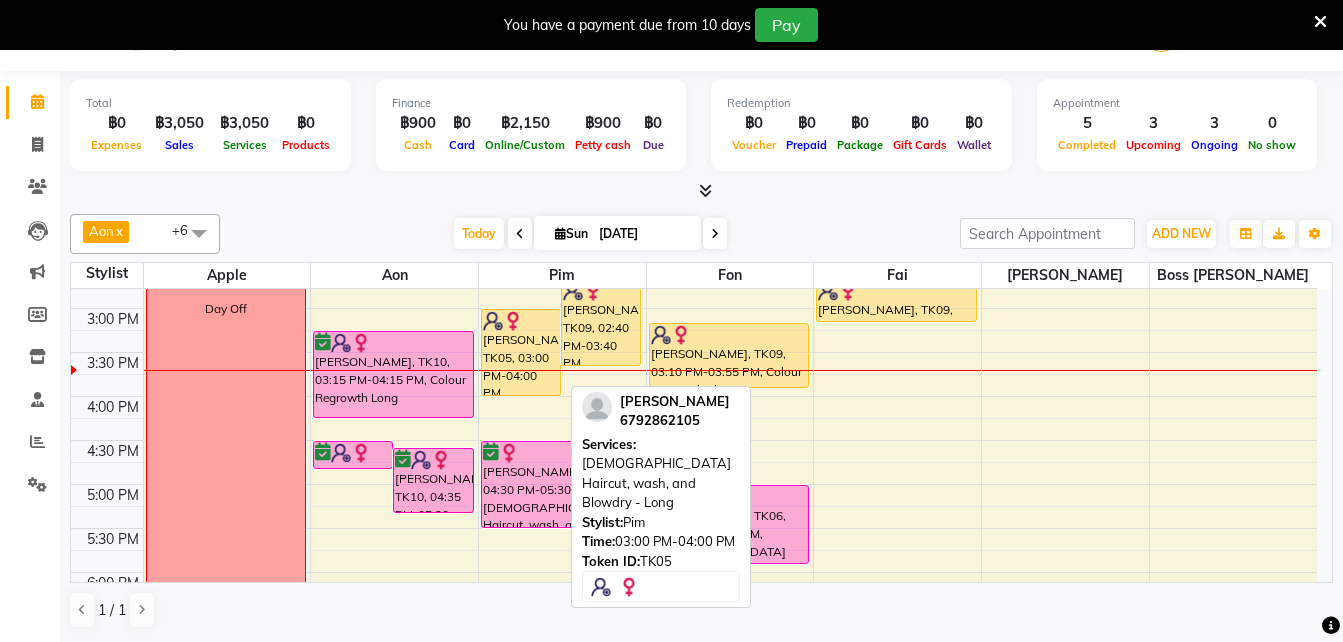 click on "Claire, TK05, 03:00 PM-04:00 PM, Ladies Haircut, wash, and Blowdry - Long" at bounding box center (521, 352) 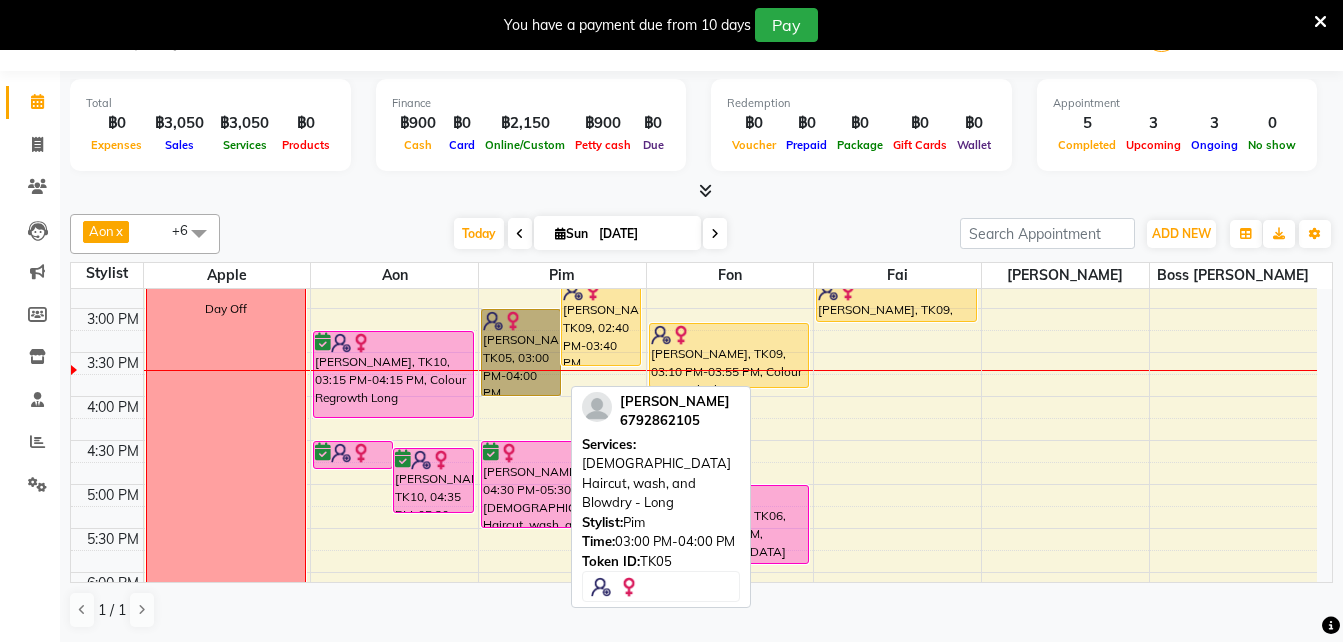 drag, startPoint x: 515, startPoint y: 391, endPoint x: 513, endPoint y: 365, distance: 26.076809 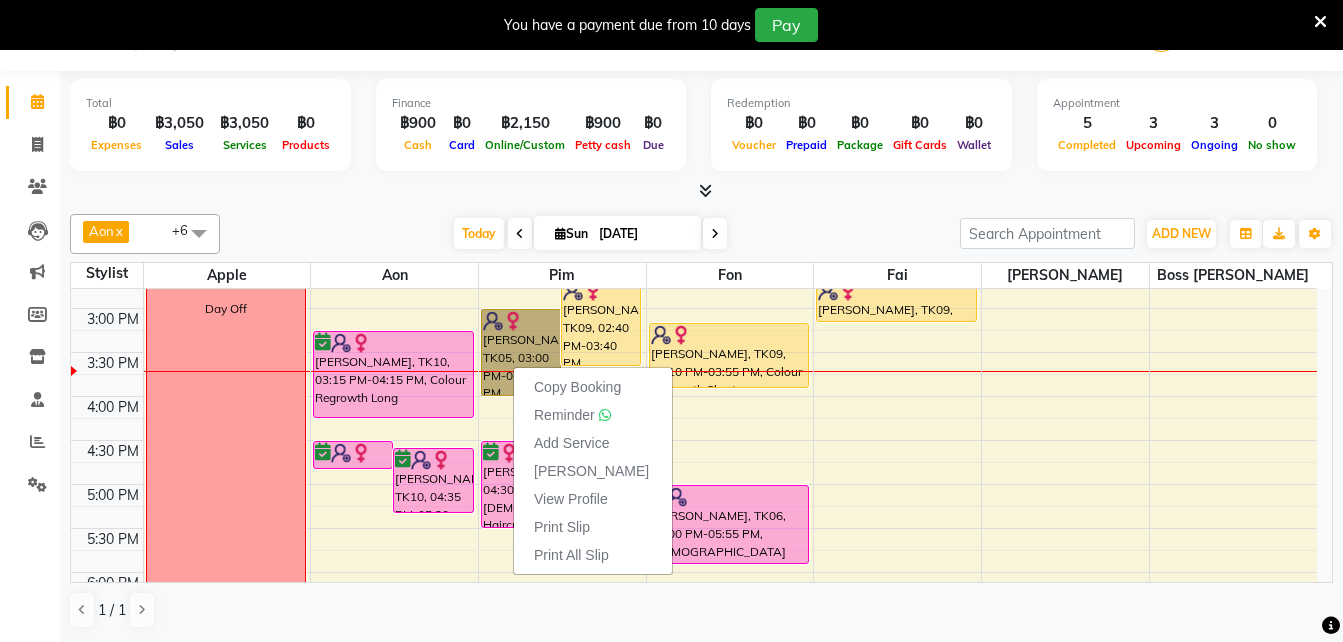 click on "9:00 AM 9:30 AM 10:00 AM 10:30 AM 11:00 AM 11:30 AM 12:00 PM 12:30 PM 1:00 PM 1:30 PM 2:00 PM 2:30 PM 3:00 PM 3:30 PM 4:00 PM 4:30 PM 5:00 PM 5:30 PM 6:00 PM 6:30 PM 7:00 PM 7:30 PM 8:00 PM 8:30 PM  Day Off       Esther, TK10, 04:30 PM-04:50 PM, Toner Short     Esther, TK10, 04:35 PM-05:20 PM, Ladies Blow dry Medium     Esther, TK10, 03:15 PM-04:15 PM, Colour Regrowth Long     Kasia, TK07, 01:45 PM-02:45 PM, Ladies Haircut, wash, and Blowdry - Short to Medium     Ng Carole, TK09, 02:40 PM-03:40 PM, Ladies Haircut, wash, and Blowdry - Short to Medium     Claire, TK05, 03:00 PM-04:00 PM, Ladies Haircut, wash, and Blowdry - Long     Kristin, TK01, 10:00 AM-11:00 AM, Ladies Haircut, wash, and Blowdry - Long     Rachel, TK03, 11:00 AM-12:00 PM, Kid's Cut - Girls (฿700)     Melanie Jacobs, TK02, 04:30 PM-05:30 PM, Ladies Haircut, wash, and Blowdry - Short to Medium     Mark Thanaphat, TK08, 01:35 PM-02:15 PM, Men Wash and Blowdry Short     Ng Carole, TK09, 03:10 PM-03:55 PM, Colour Regrowth Short" at bounding box center (694, 308) 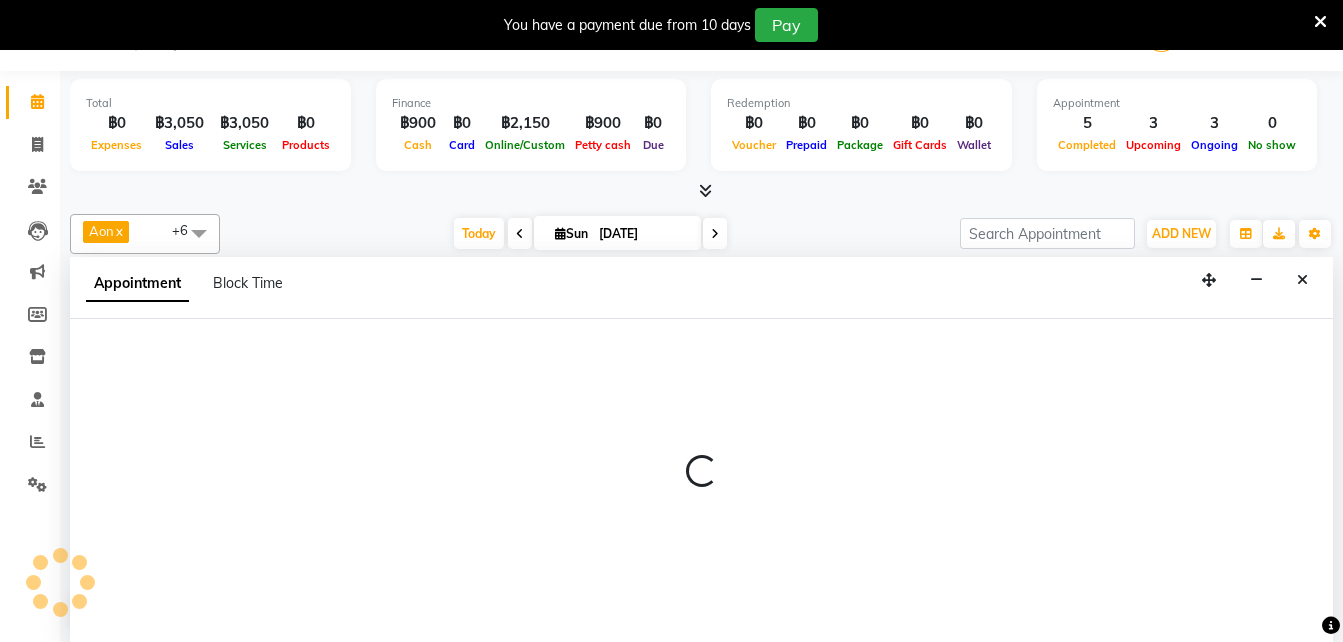select on "56711" 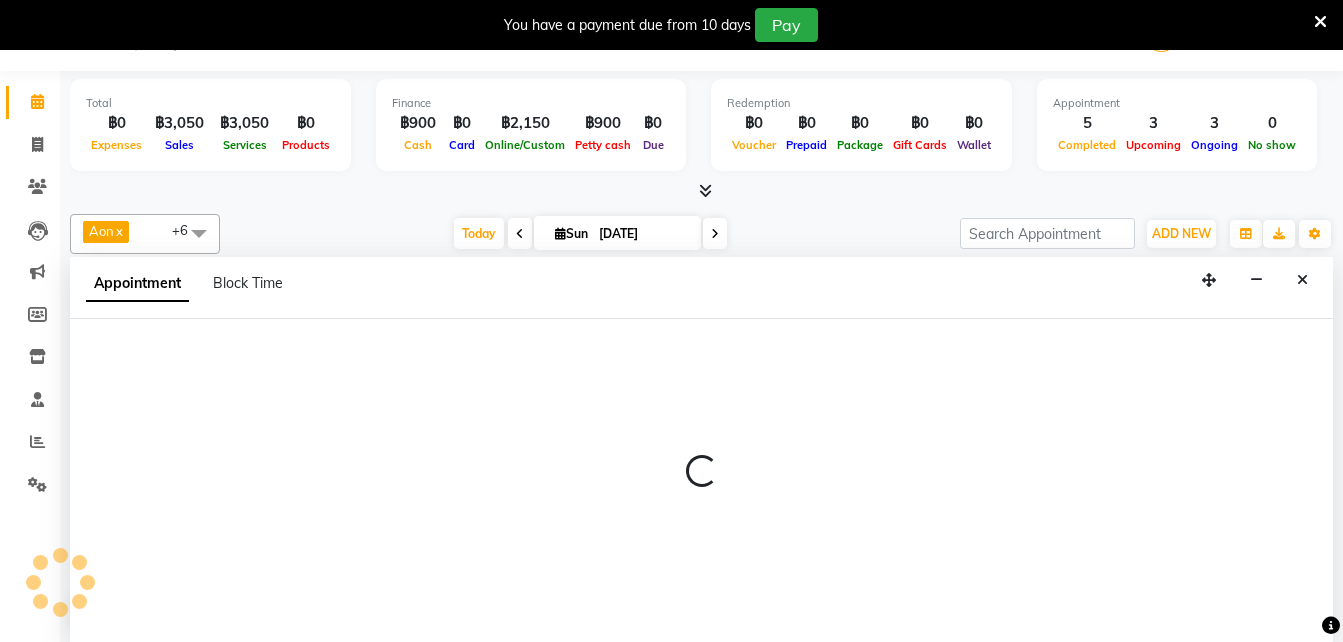 select on "tentative" 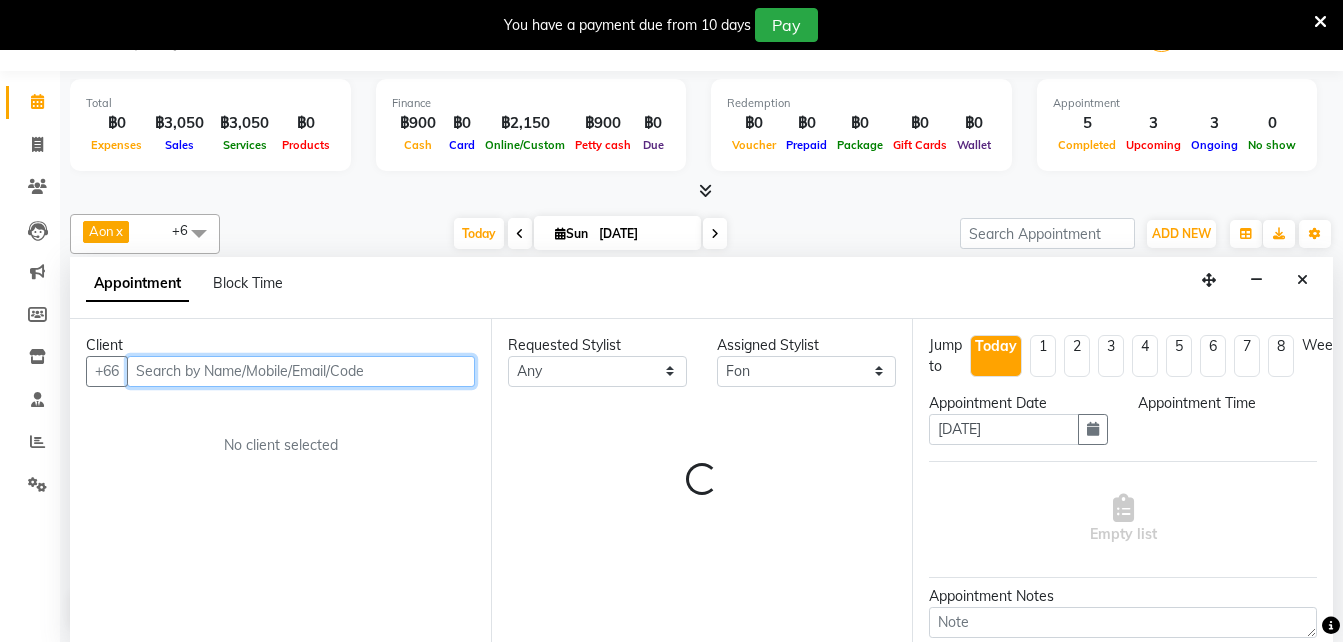 select on "975" 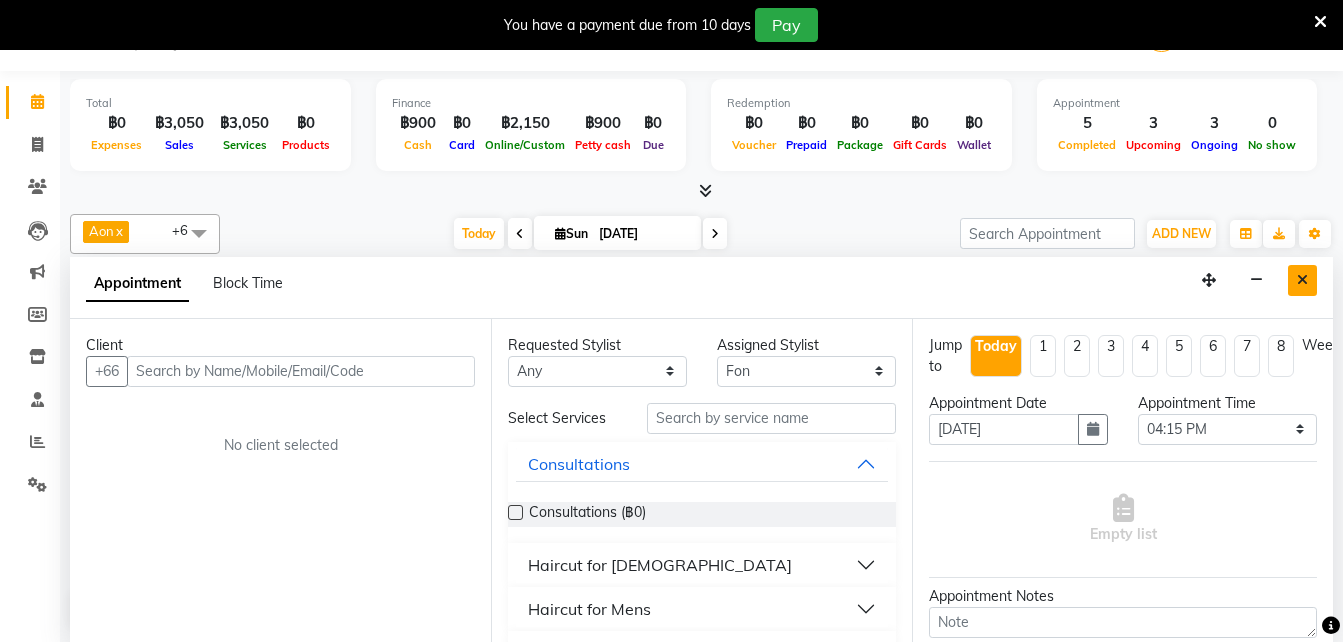 click at bounding box center (1302, 280) 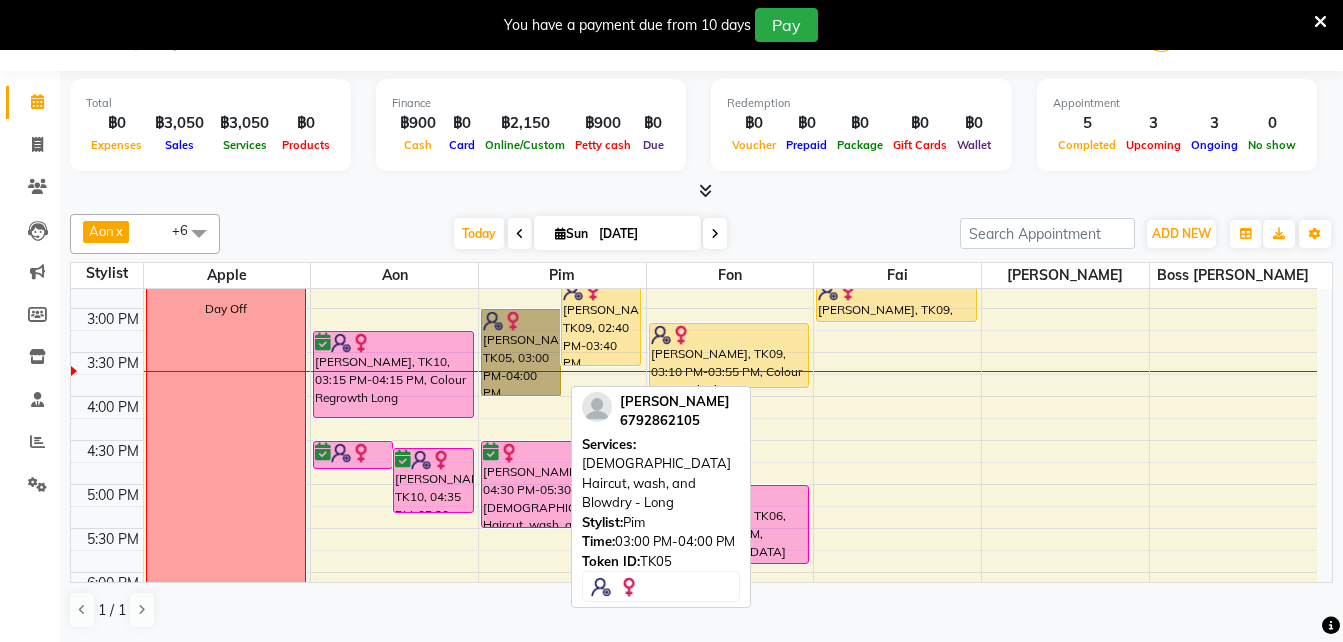 drag, startPoint x: 513, startPoint y: 394, endPoint x: 508, endPoint y: 333, distance: 61.204575 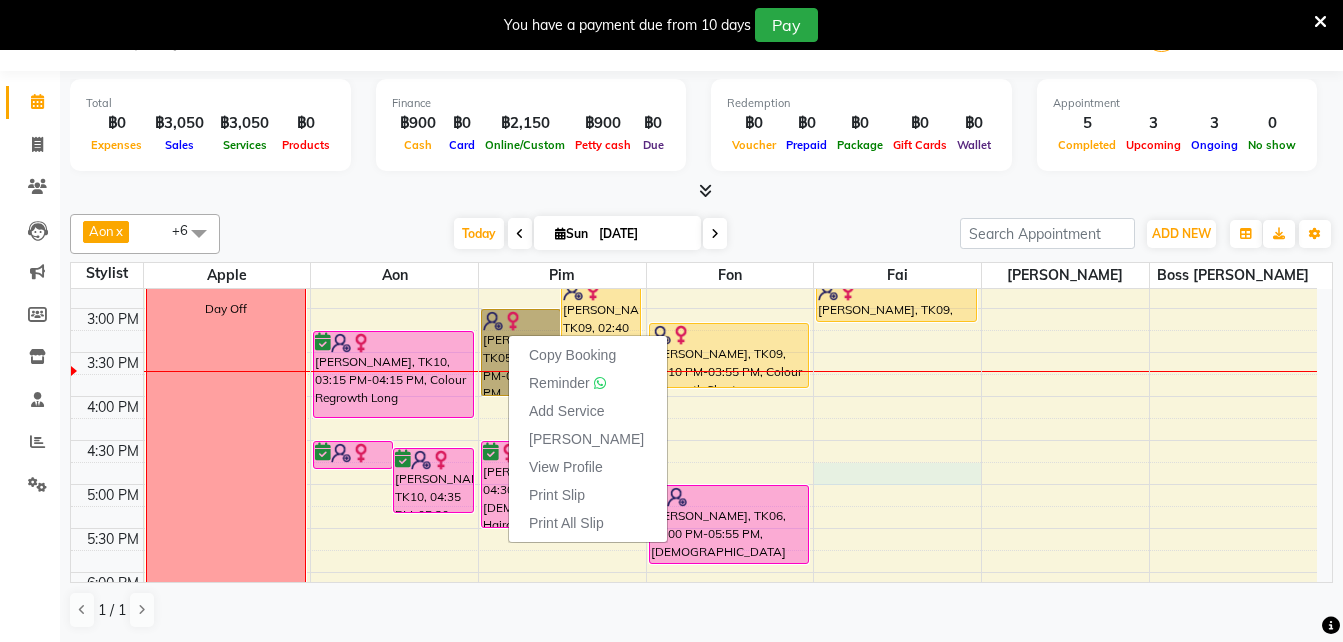 click on "9:00 AM 9:30 AM 10:00 AM 10:30 AM 11:00 AM 11:30 AM 12:00 PM 12:30 PM 1:00 PM 1:30 PM 2:00 PM 2:30 PM 3:00 PM 3:30 PM 4:00 PM 4:30 PM 5:00 PM 5:30 PM 6:00 PM 6:30 PM 7:00 PM 7:30 PM 8:00 PM 8:30 PM  Day Off       Esther, TK10, 04:30 PM-04:50 PM, Toner Short     Esther, TK10, 04:35 PM-05:20 PM, Ladies Blow dry Medium     Esther, TK10, 03:15 PM-04:15 PM, Colour Regrowth Long     Kasia, TK07, 01:45 PM-02:45 PM, Ladies Haircut, wash, and Blowdry - Short to Medium     Ng Carole, TK09, 02:40 PM-03:40 PM, Ladies Haircut, wash, and Blowdry - Short to Medium     Claire, TK05, 03:00 PM-04:00 PM, Ladies Haircut, wash, and Blowdry - Long     Kristin, TK01, 10:00 AM-11:00 AM, Ladies Haircut, wash, and Blowdry - Long     Rachel, TK03, 11:00 AM-12:00 PM, Kid's Cut - Girls (฿700)     Melanie Jacobs, TK02, 04:30 PM-05:30 PM, Ladies Haircut, wash, and Blowdry - Short to Medium     Mark Thanaphat, TK08, 01:35 PM-02:15 PM, Men Wash and Blowdry Short     Ng Carole, TK09, 03:10 PM-03:55 PM, Colour Regrowth Short" at bounding box center [694, 308] 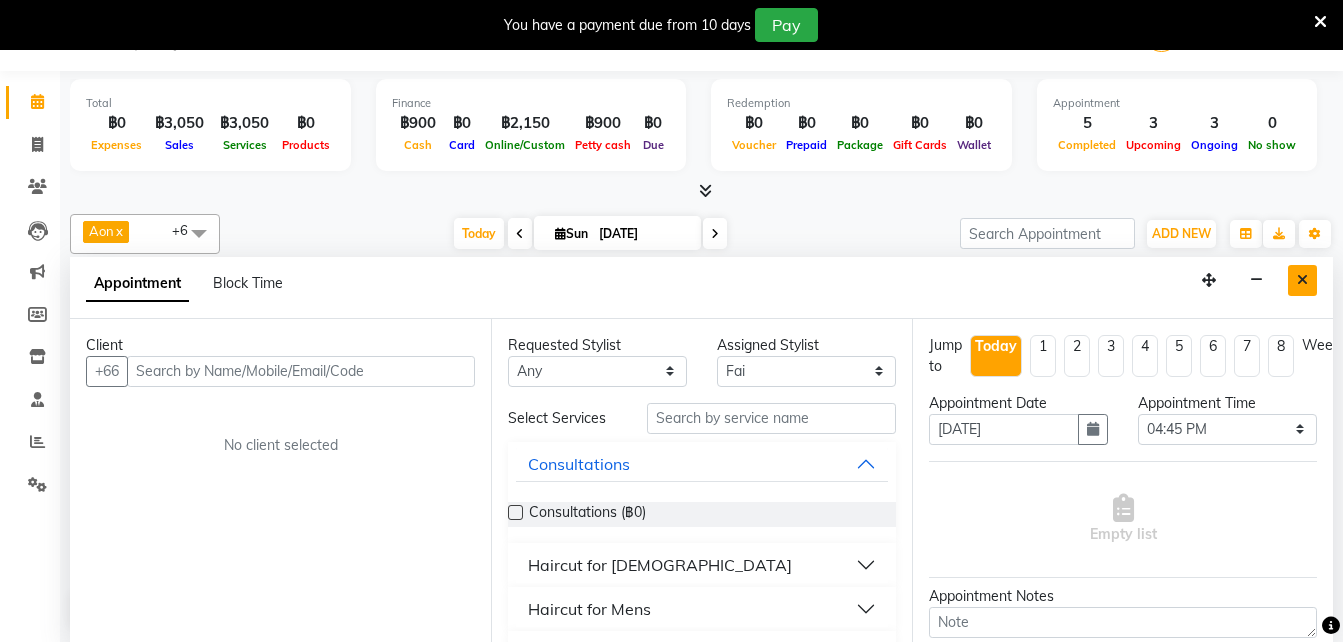 click at bounding box center (1302, 280) 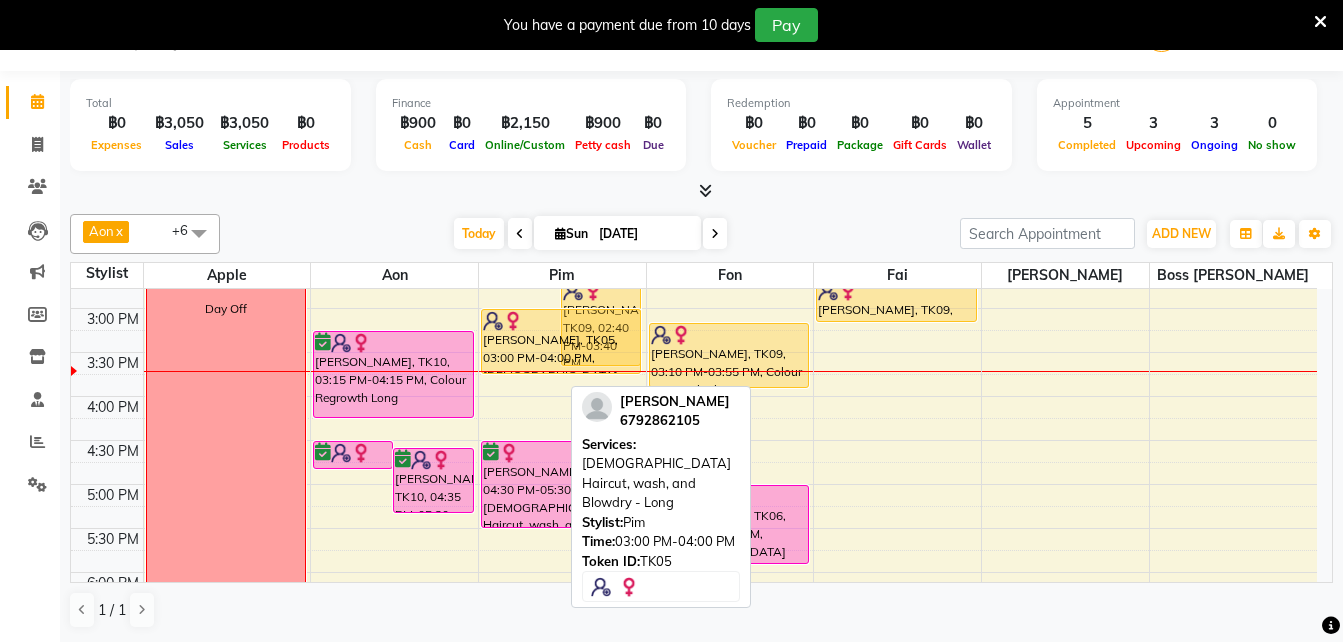 drag, startPoint x: 525, startPoint y: 396, endPoint x: 521, endPoint y: 369, distance: 27.294687 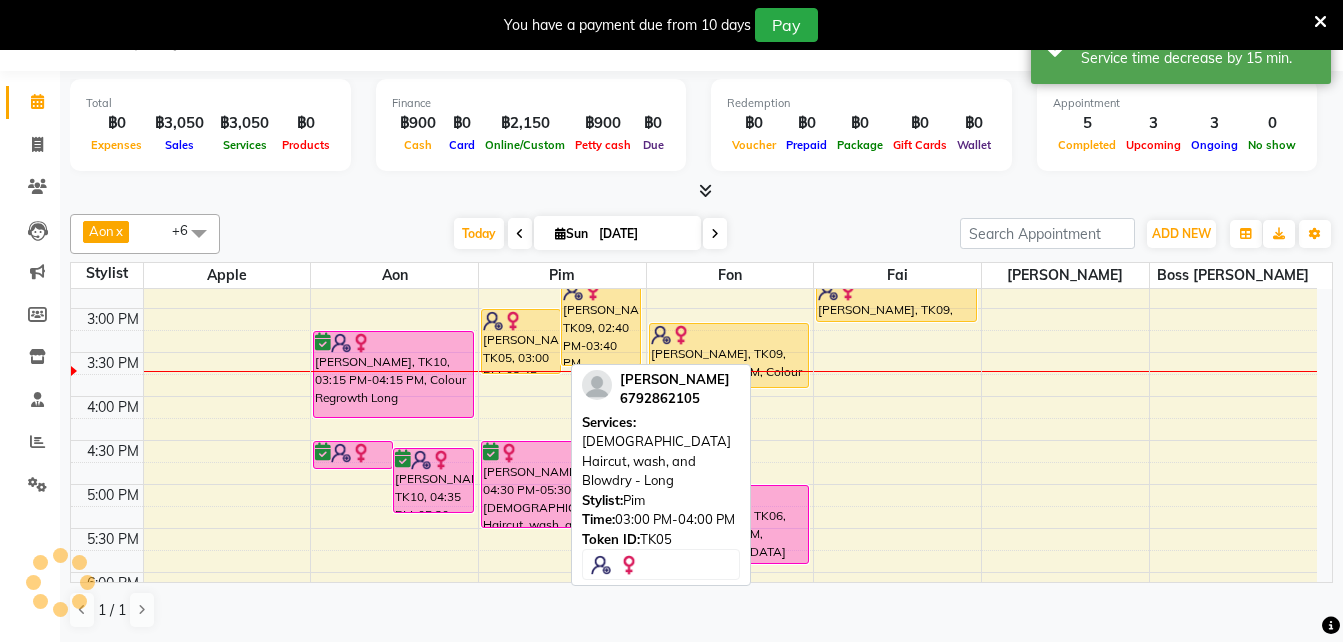 click on "Claire, TK05, 03:00 PM-03:45 PM, Ladies Haircut, wash, and Blowdry - Long" at bounding box center (521, 341) 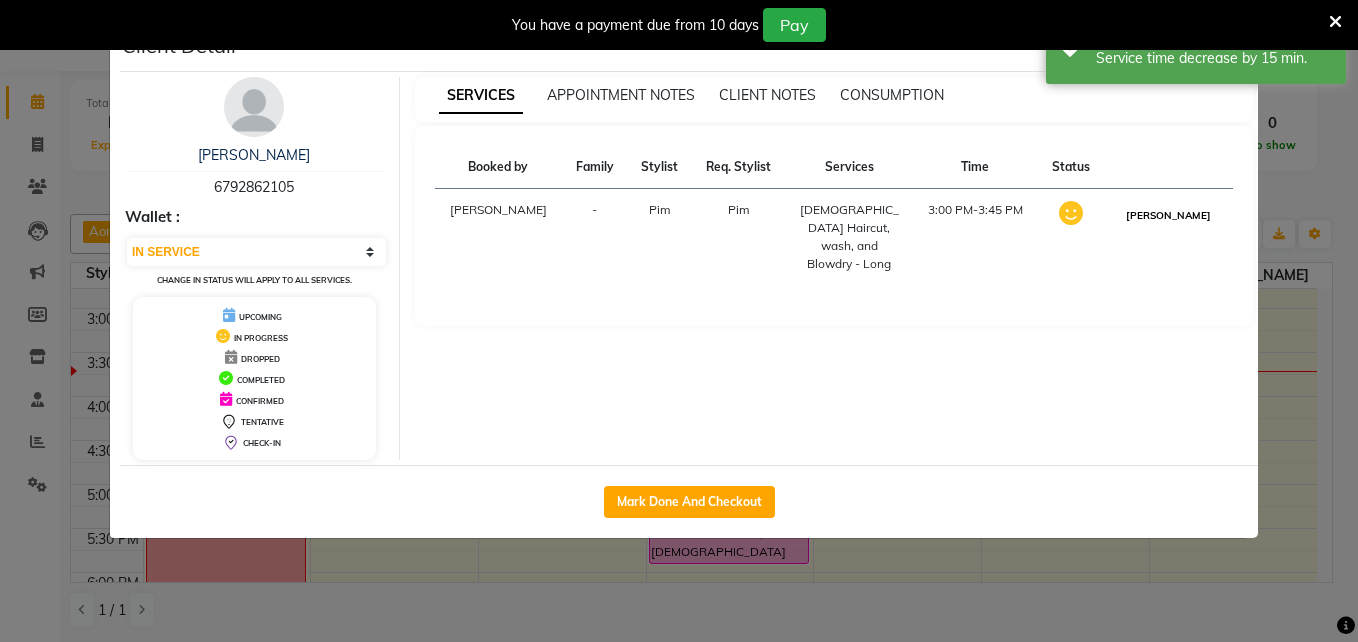 click on "MARK DONE" at bounding box center (1168, 215) 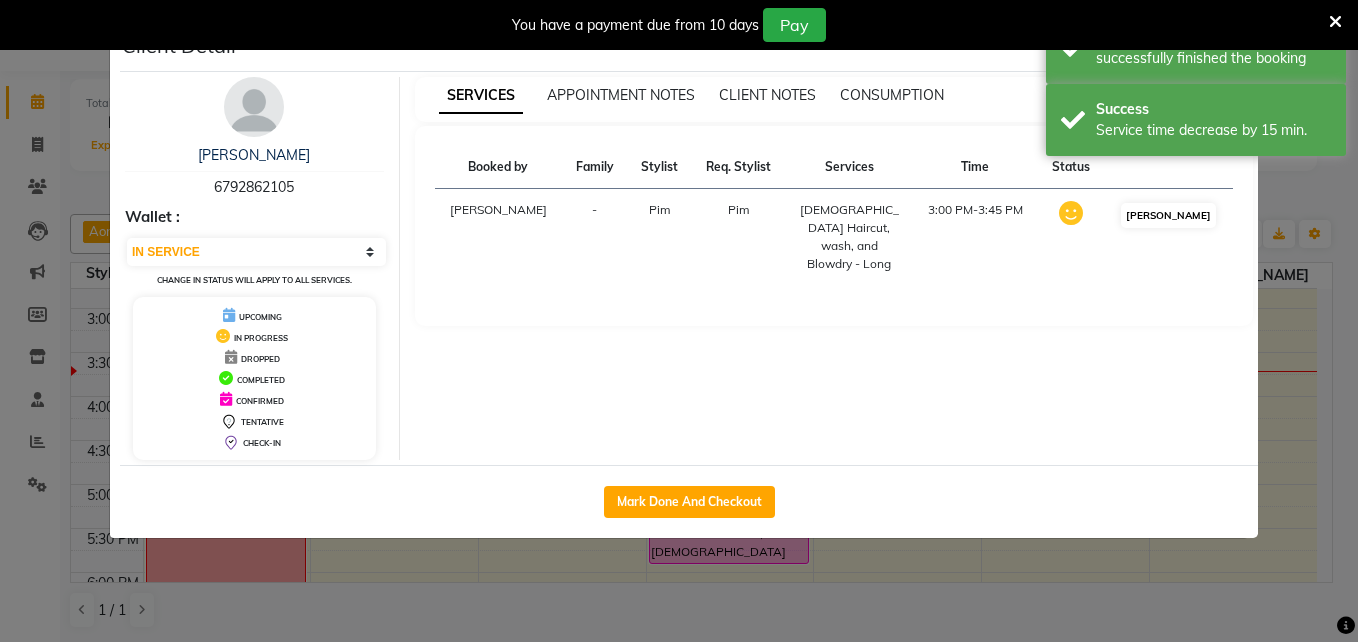 select on "3" 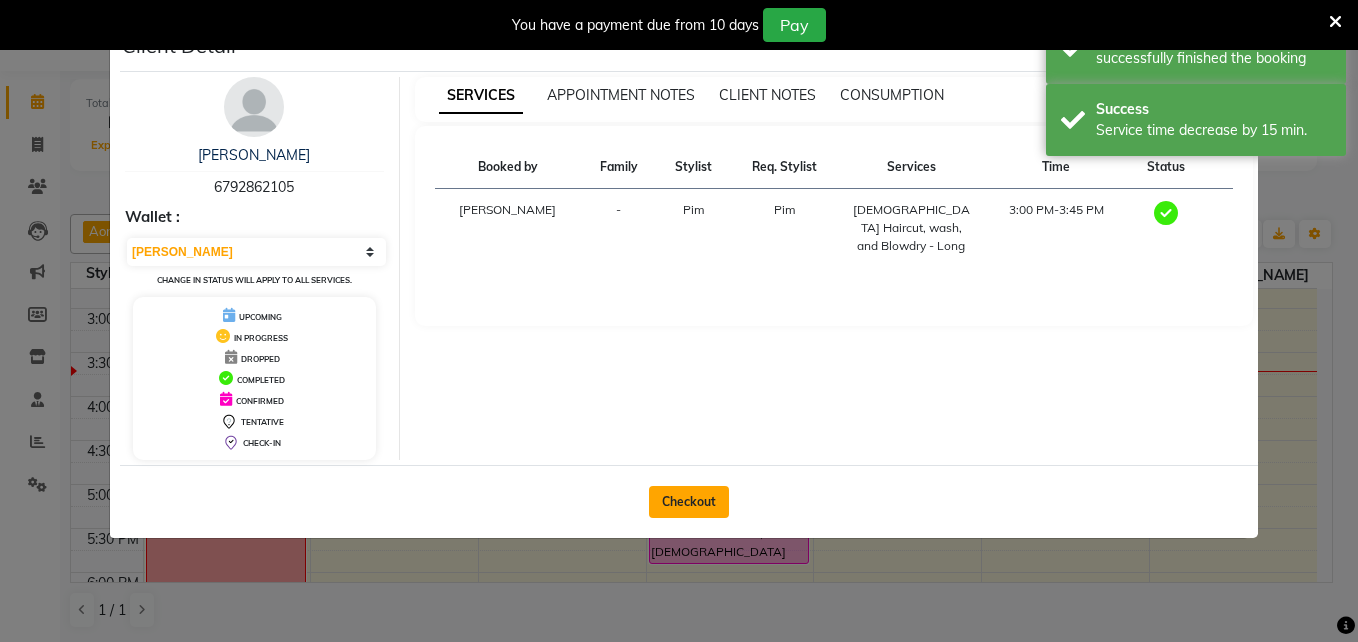 click on "Checkout" 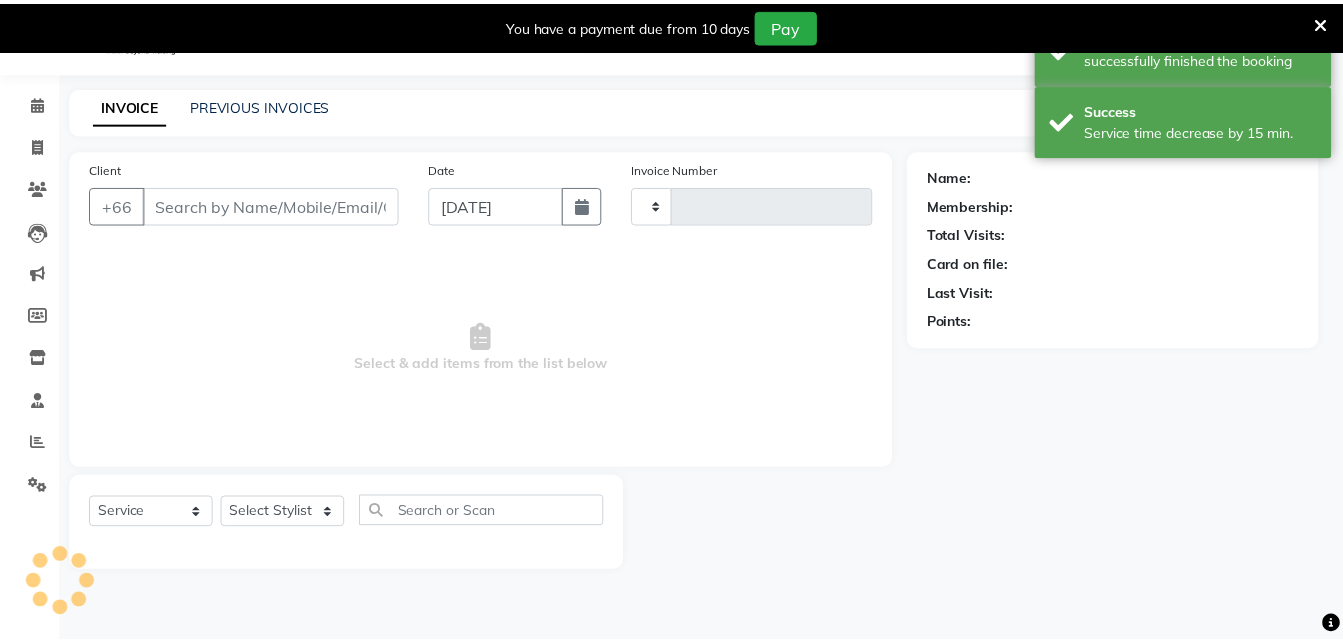scroll, scrollTop: 50, scrollLeft: 0, axis: vertical 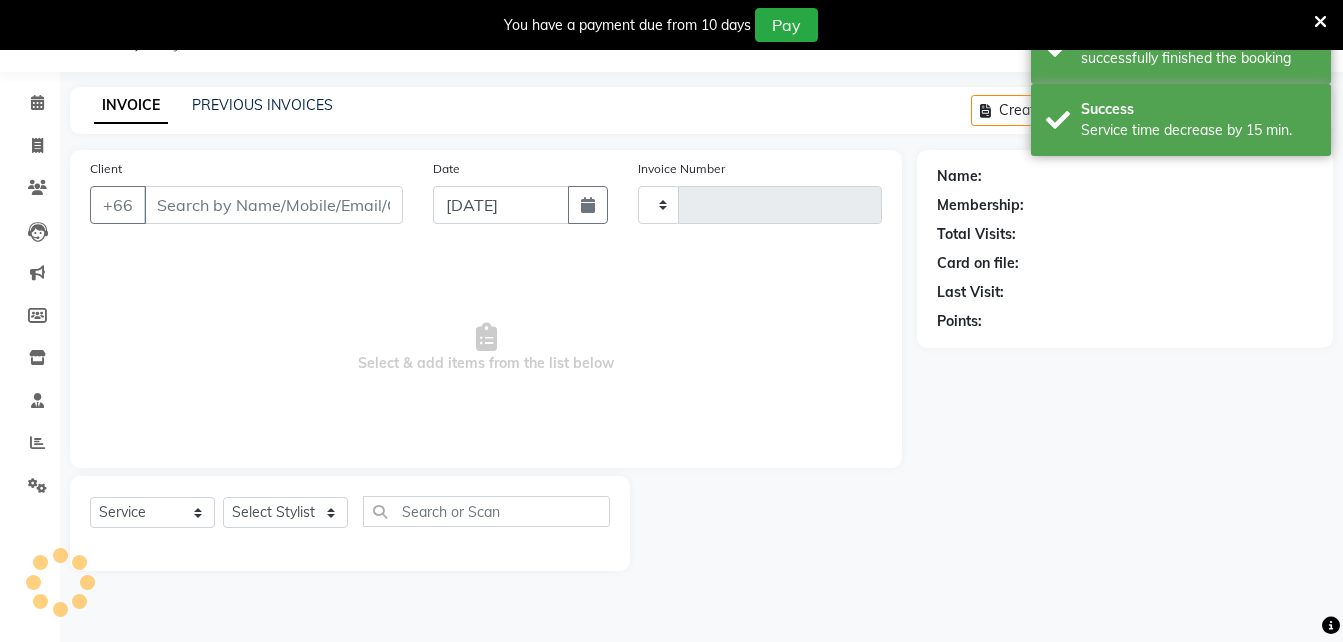 type on "0981" 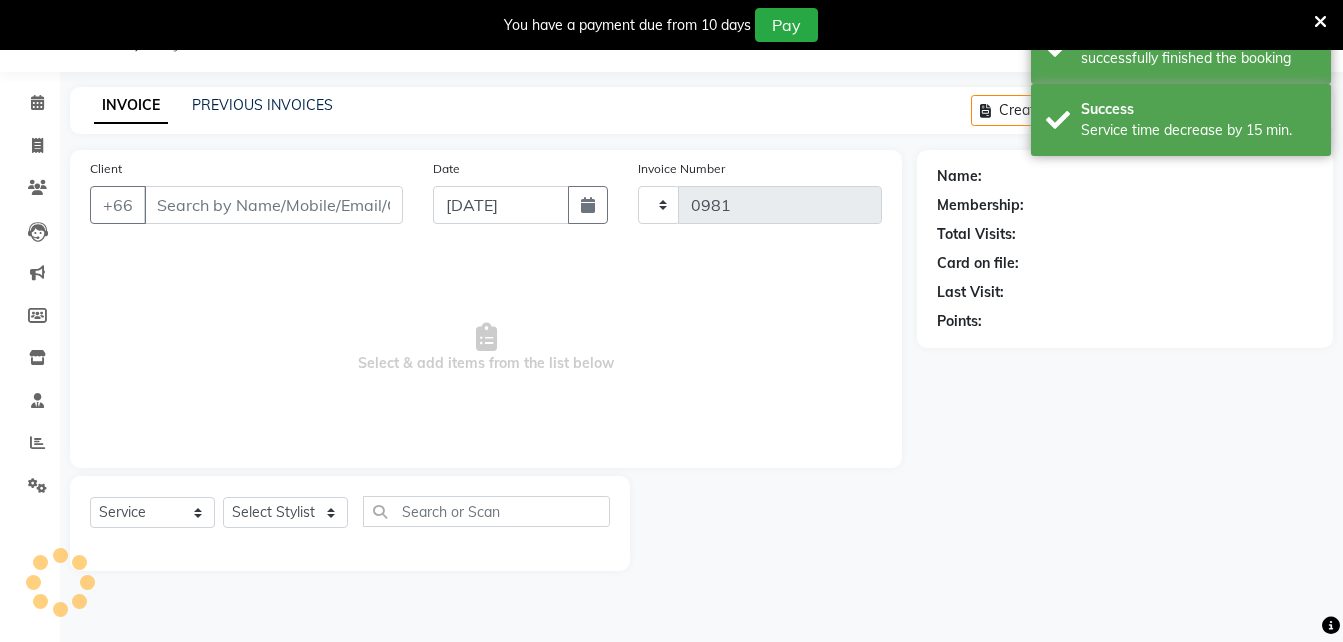 select on "6977" 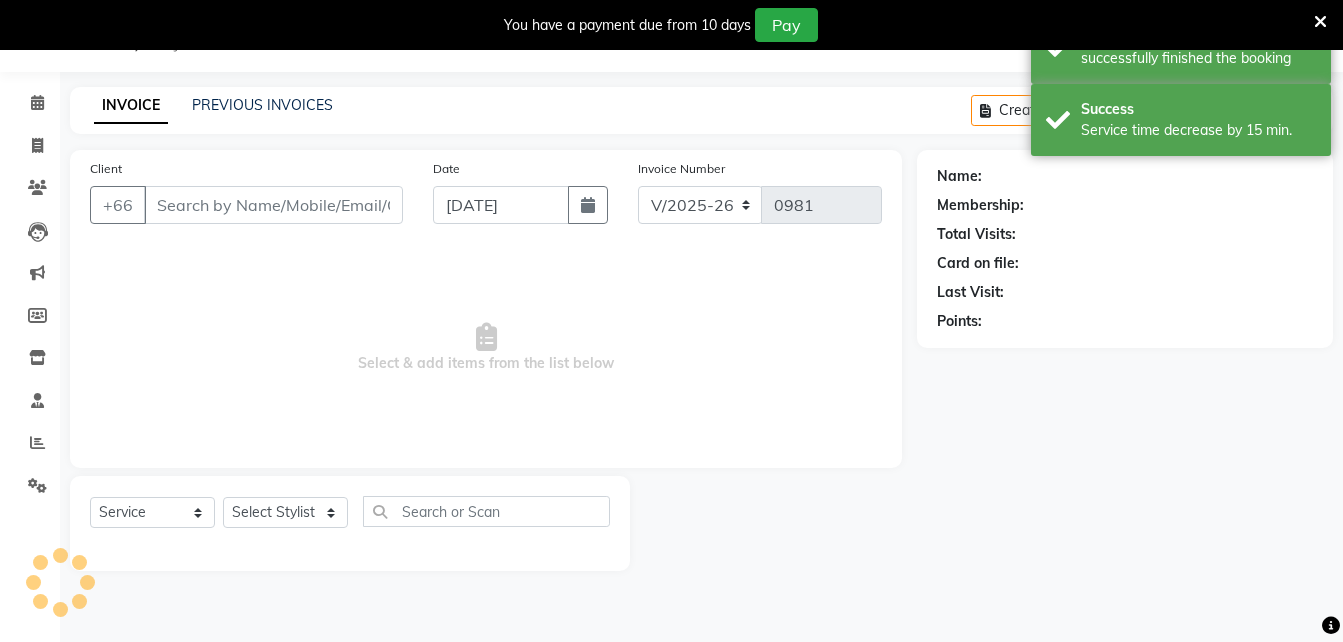type on "6792862105" 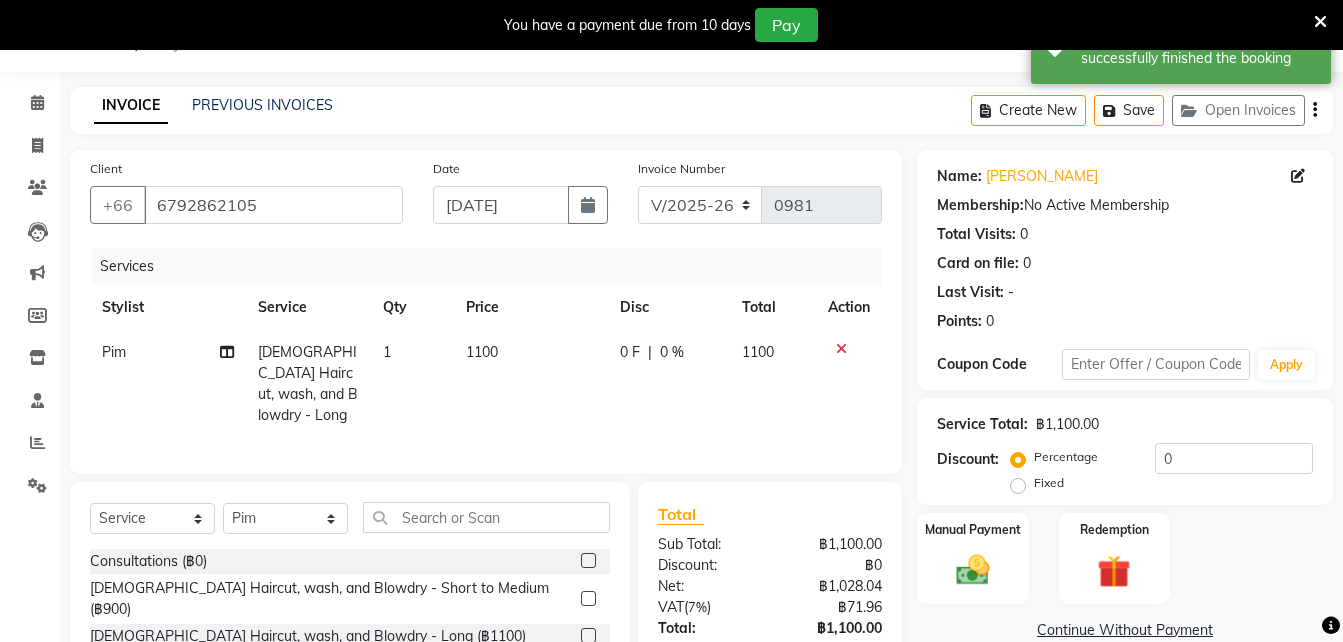 drag, startPoint x: 281, startPoint y: 363, endPoint x: 253, endPoint y: 363, distance: 28 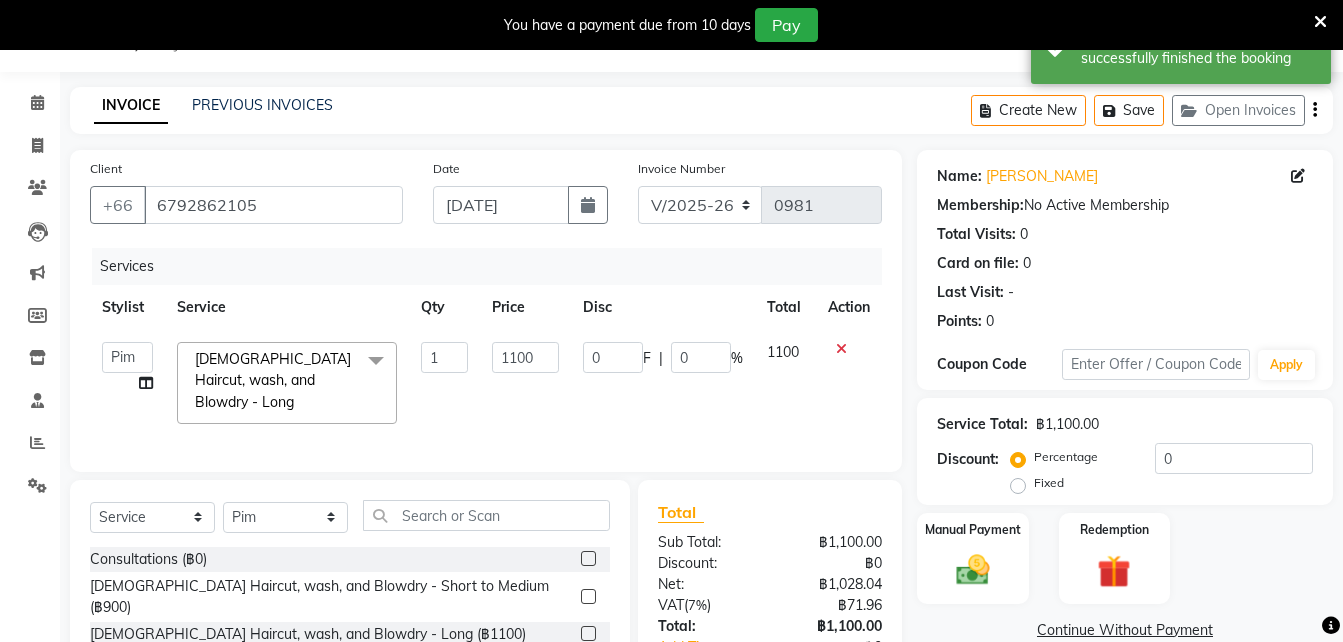 click on "[DEMOGRAPHIC_DATA] Haircut, wash, and Blowdry - Long" 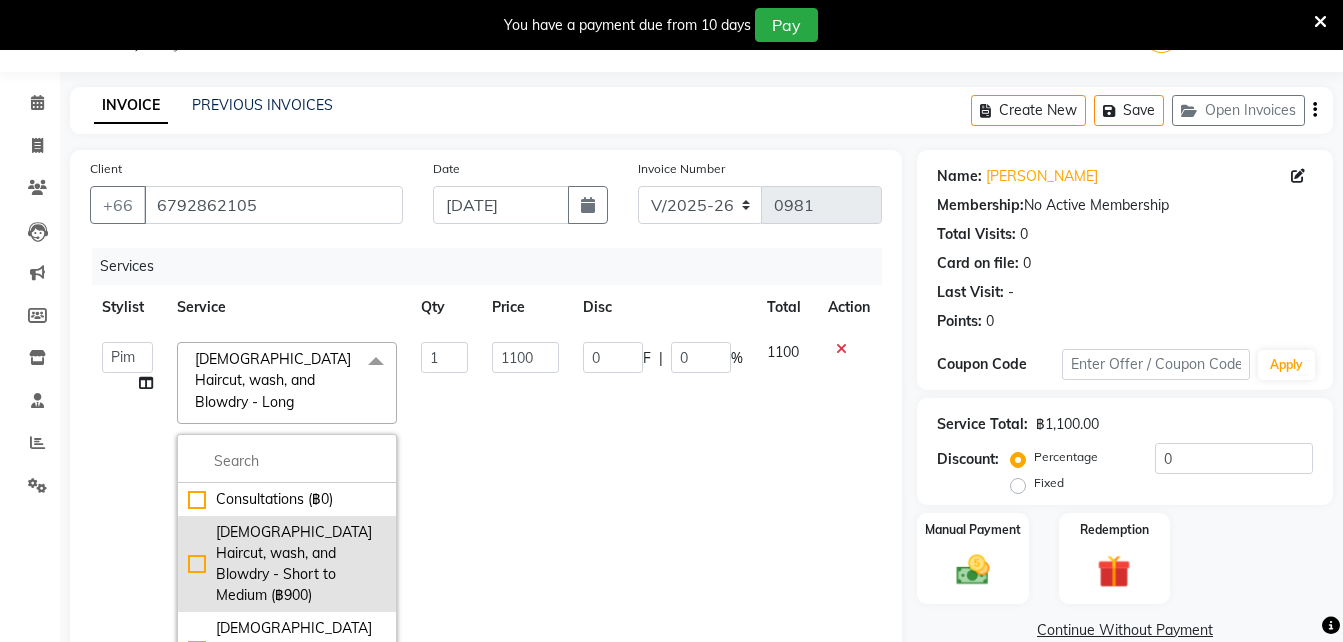 click on "Ladies Haircut, wash, and Blowdry - Short to Medium (฿900)" 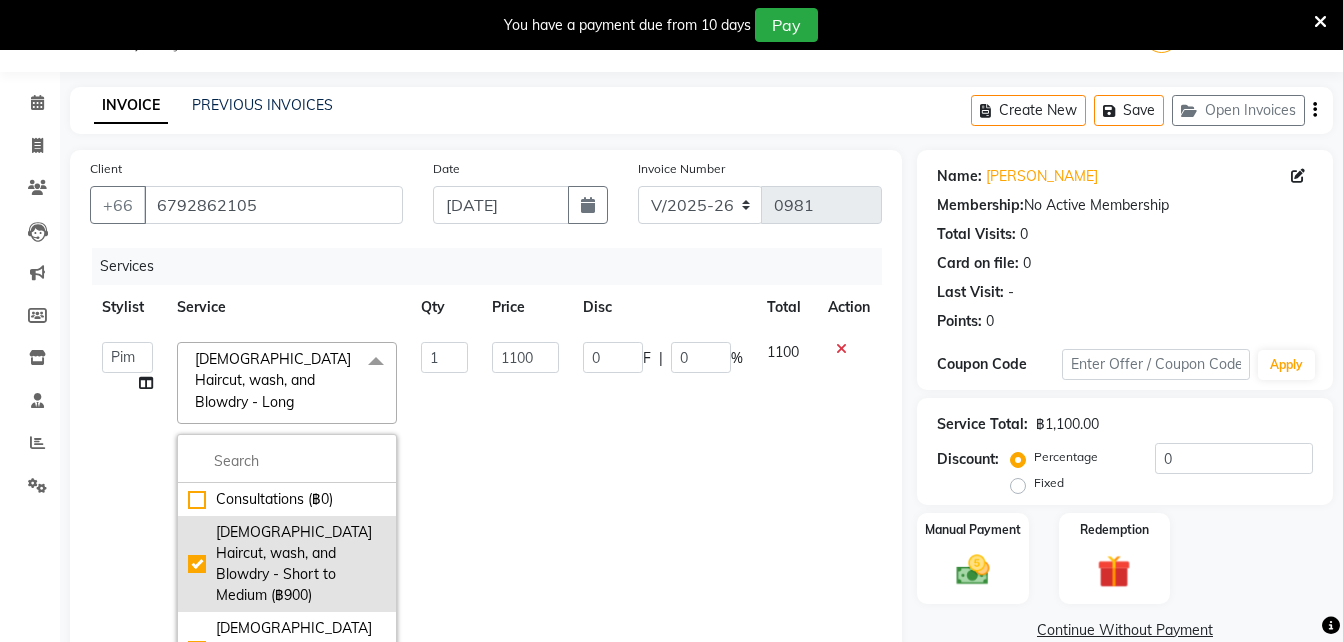 checkbox on "true" 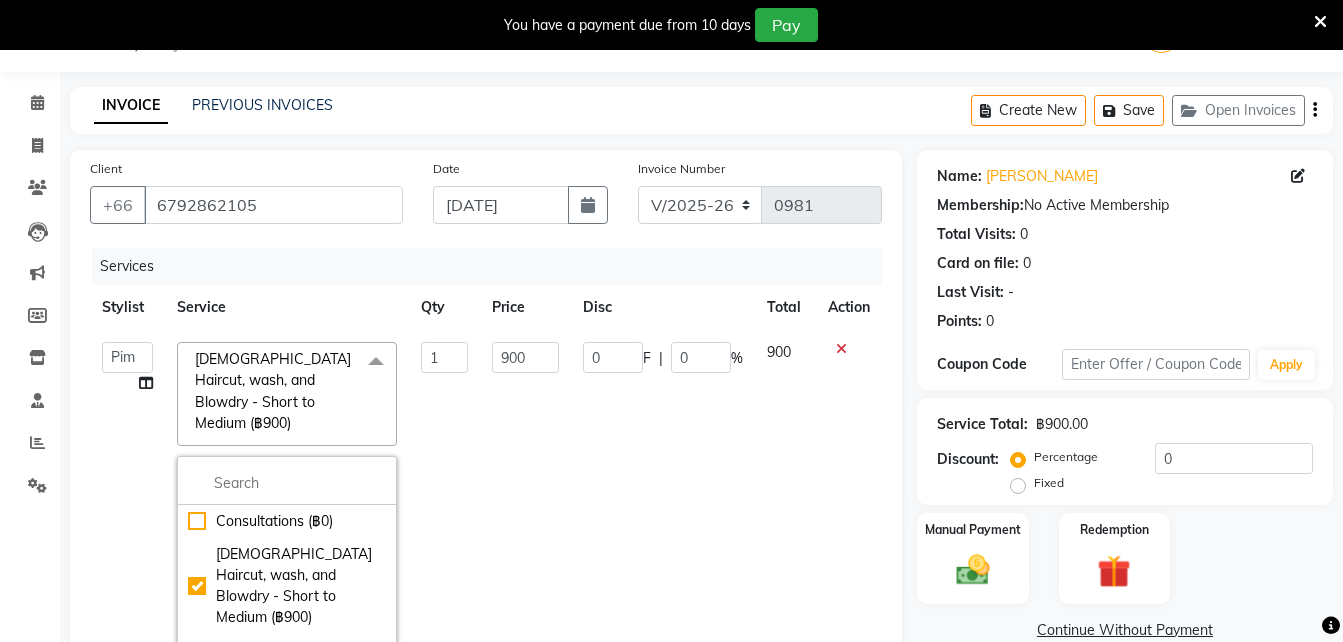 click on "Aon   Apple     Boss Luke   Fai    Fon   Kate    Pim" 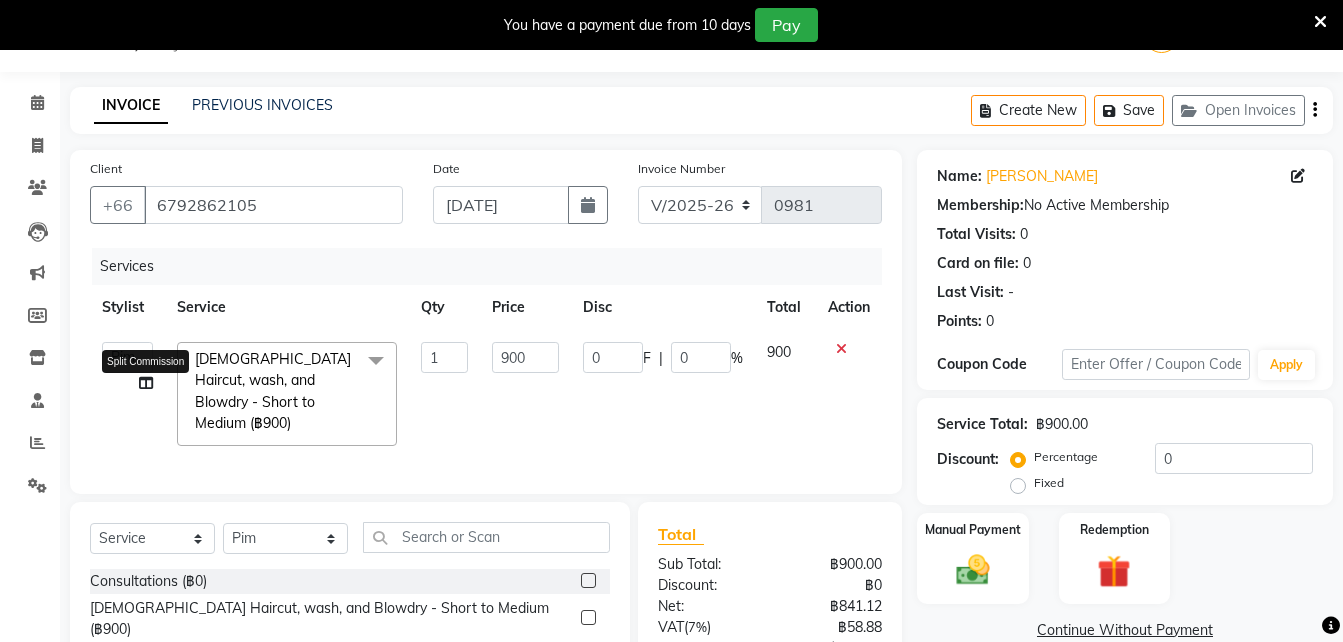 click 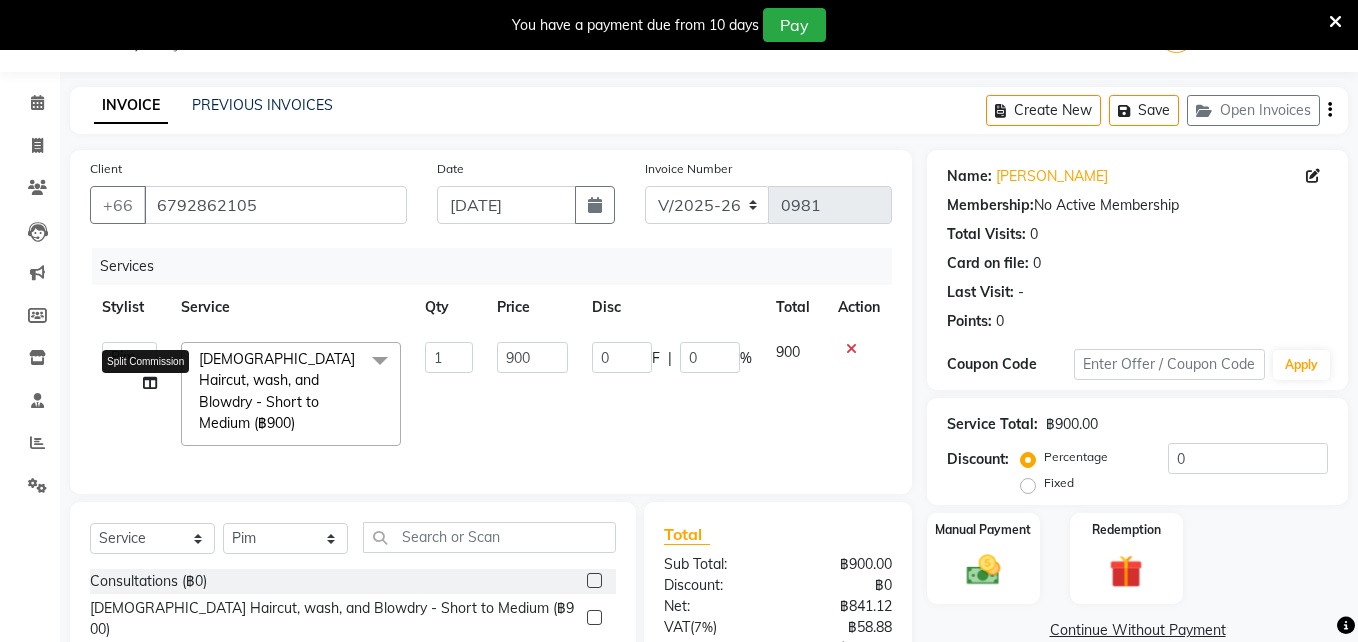 select on "65351" 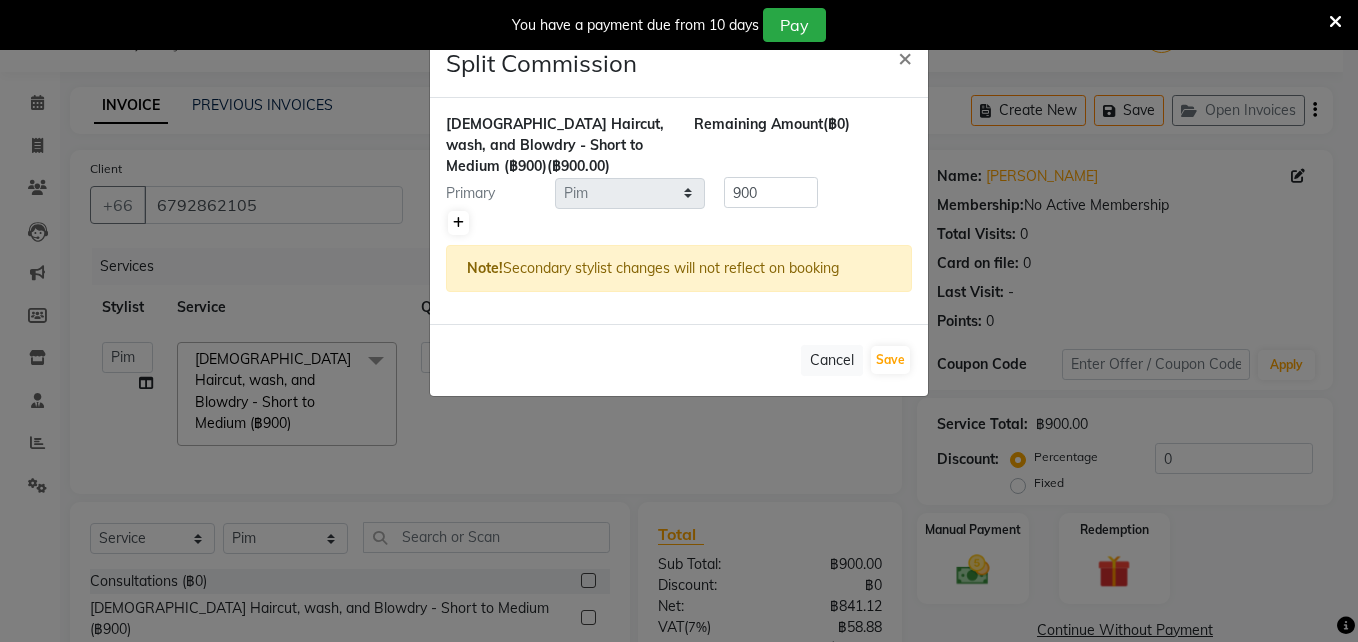 click 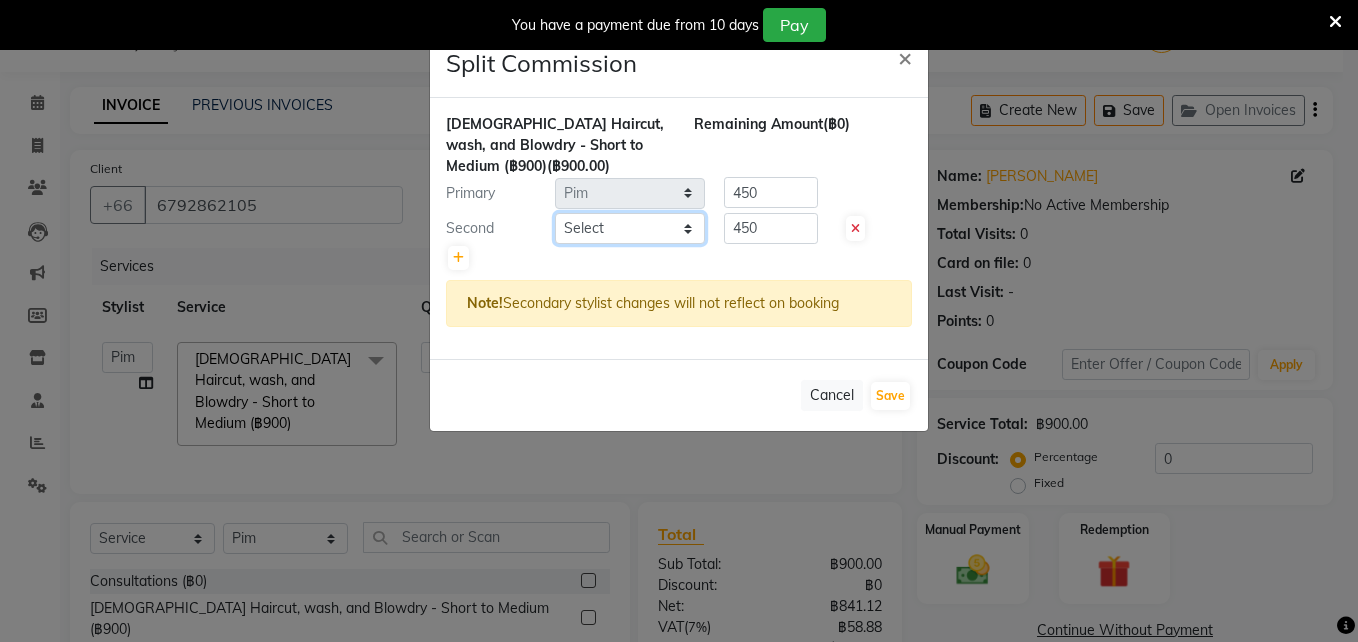 click on "Select  Aon   Apple     Boss Luke   Fai    Fon   Kate    Pim" 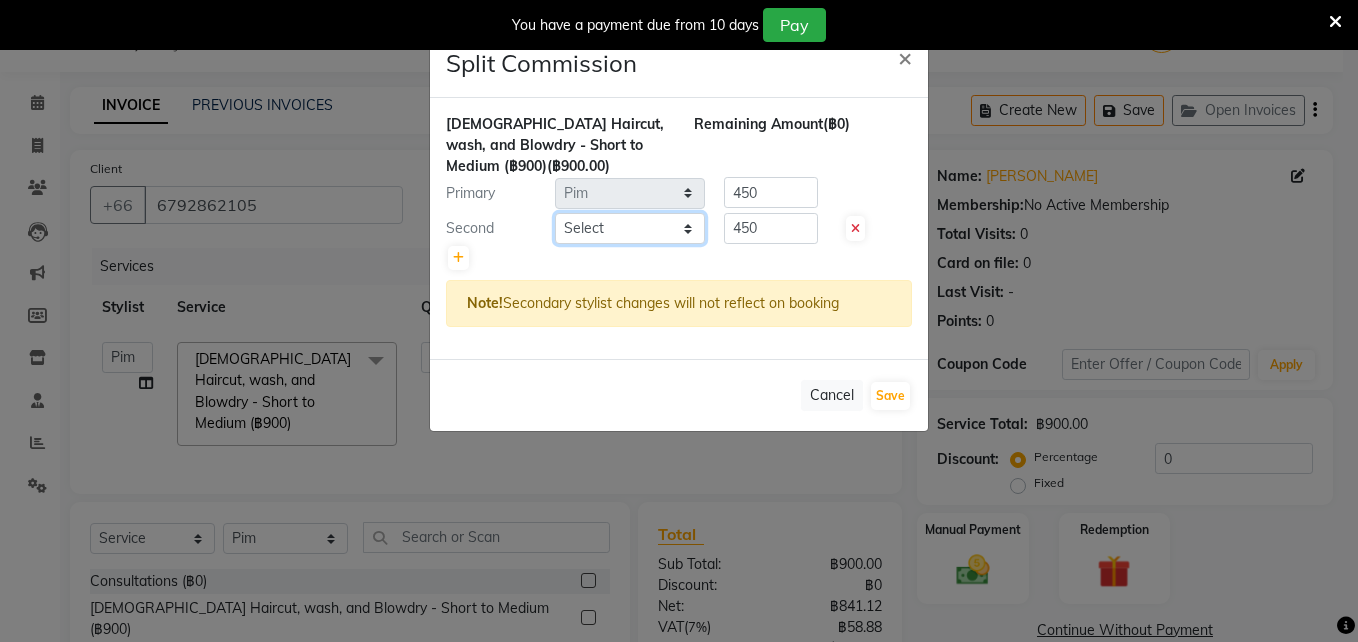 select on "56711" 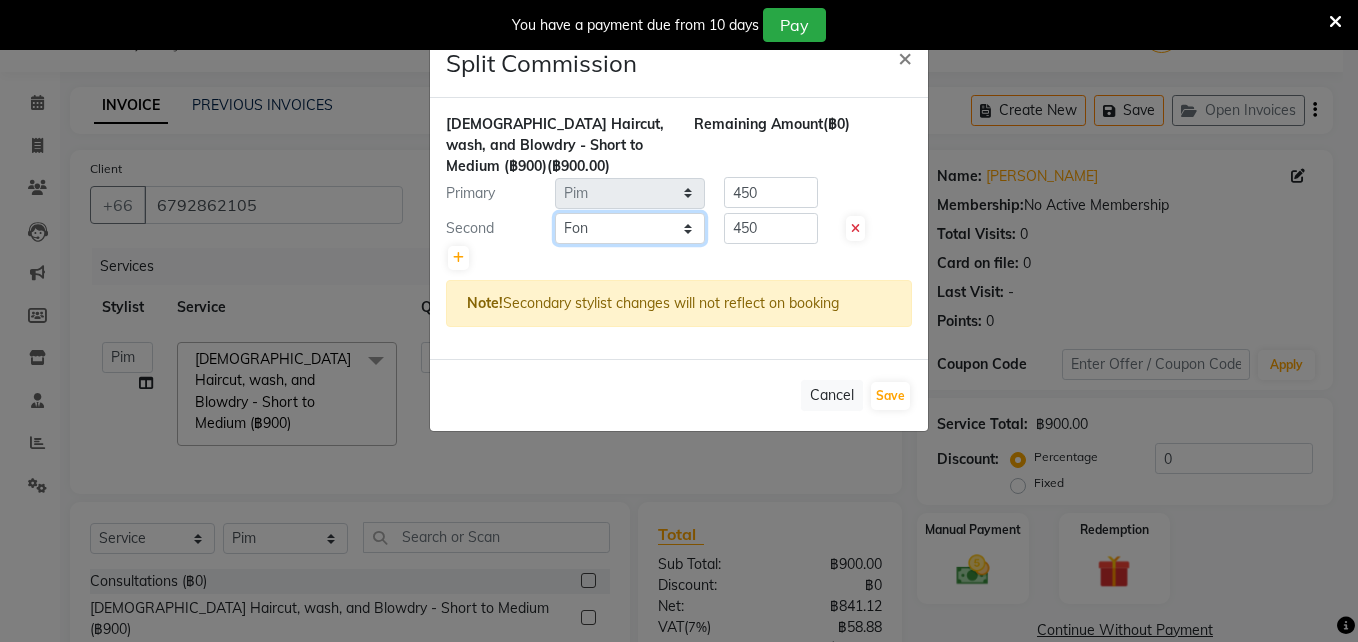click on "Select  Aon   Apple     Boss Luke   Fai    Fon   Kate    Pim" 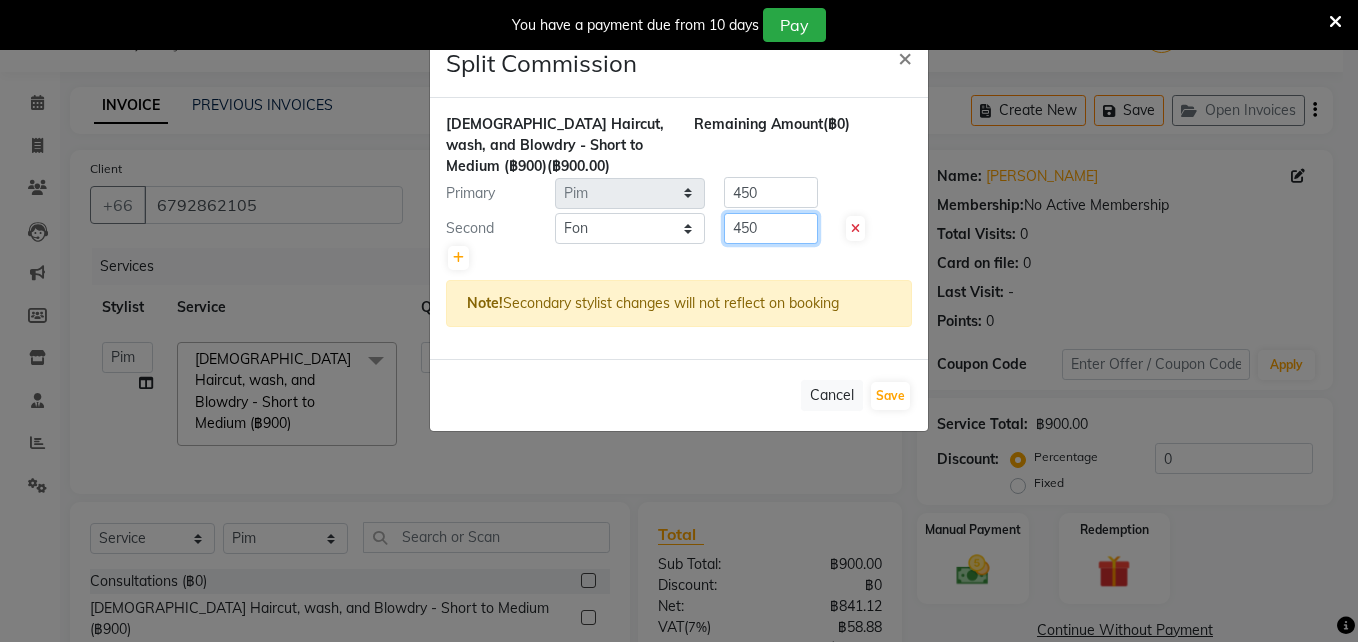 click on "450" 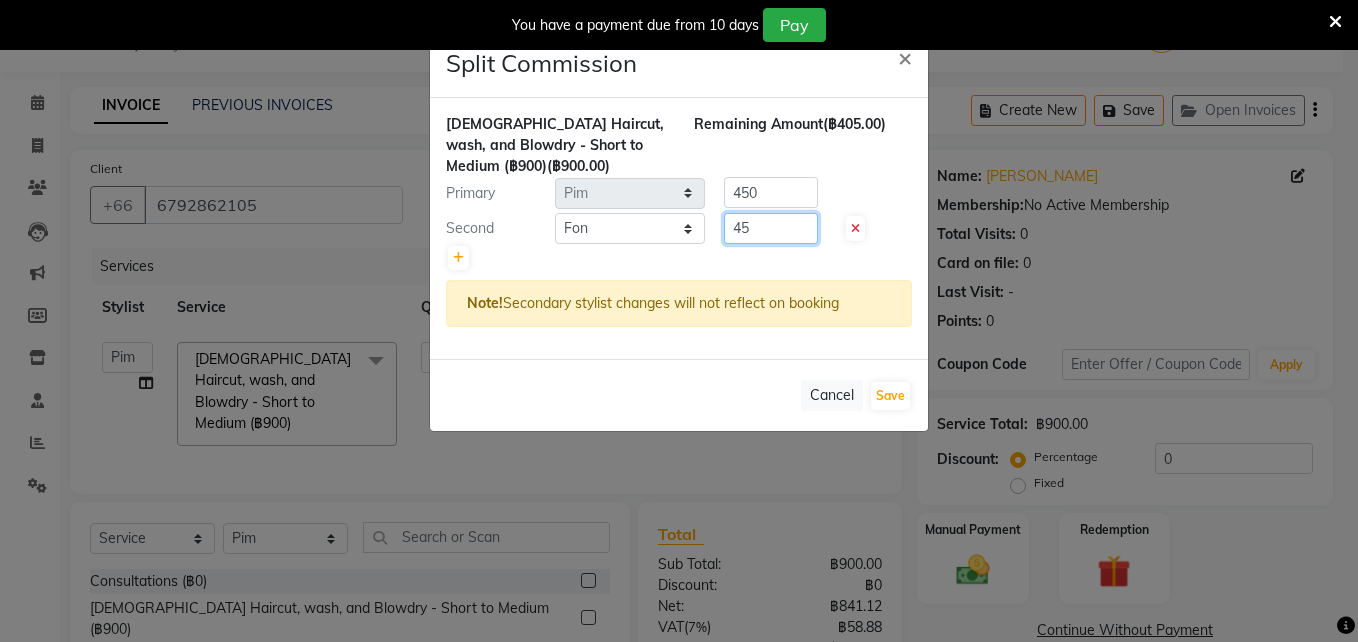 type on "4" 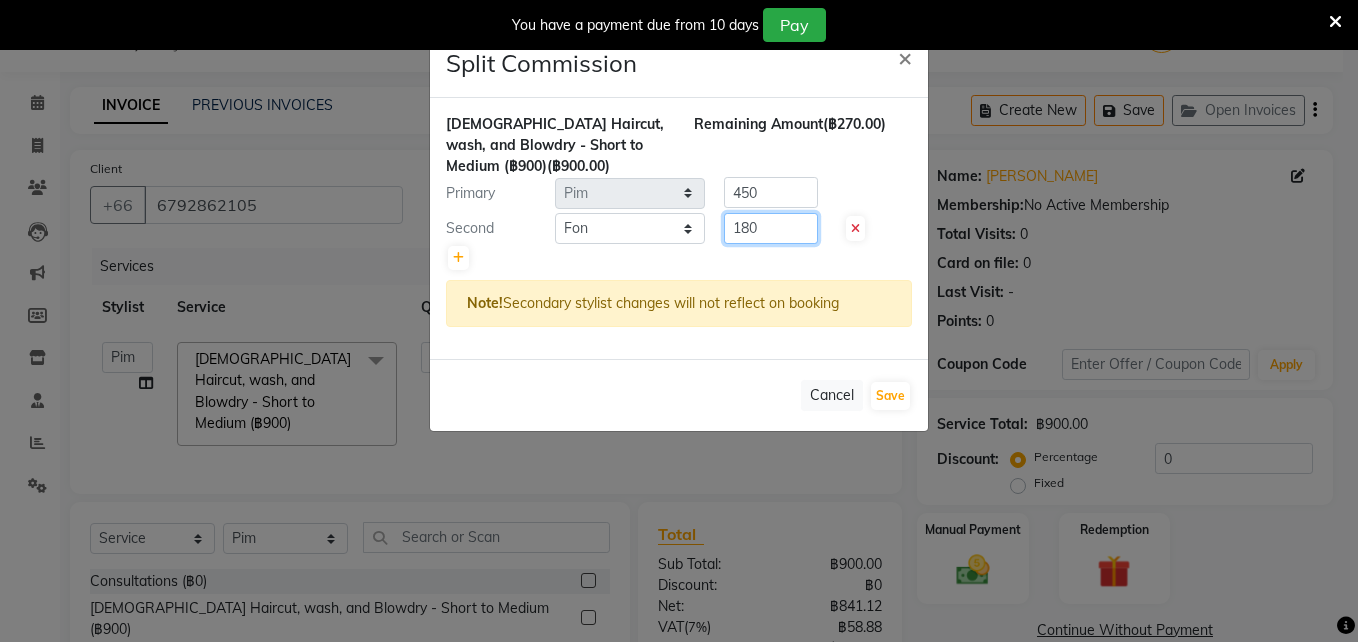 type on "180" 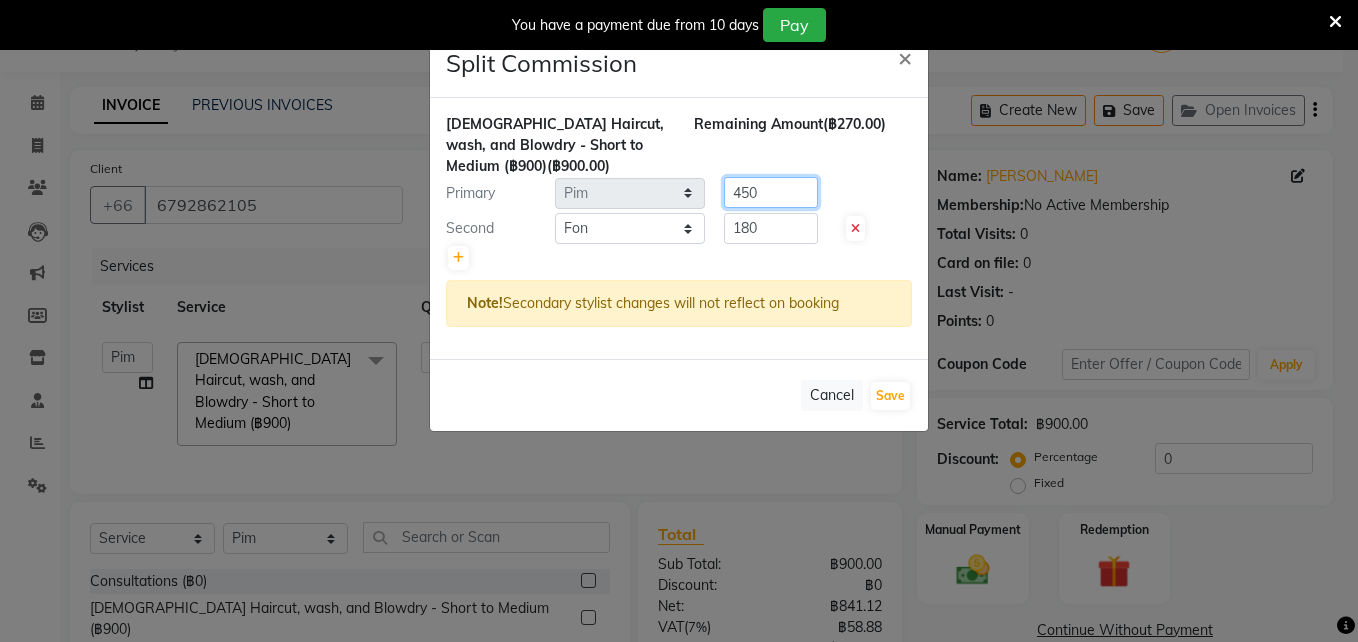click on "450" 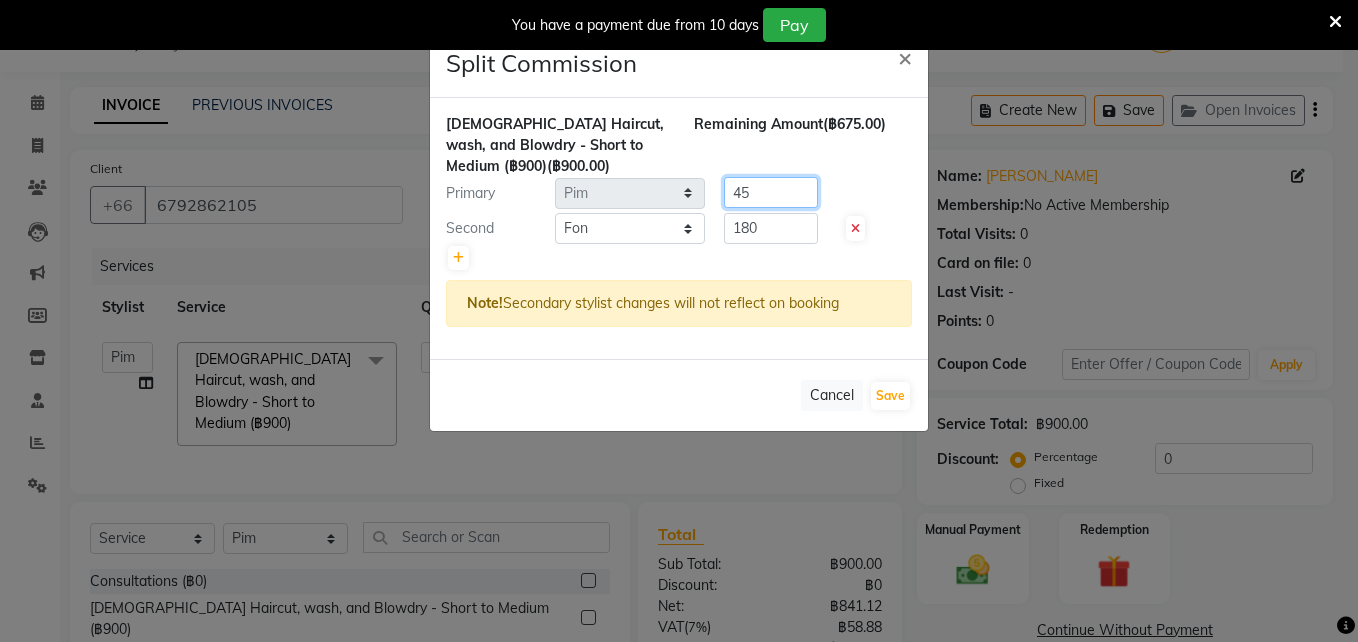 type on "4" 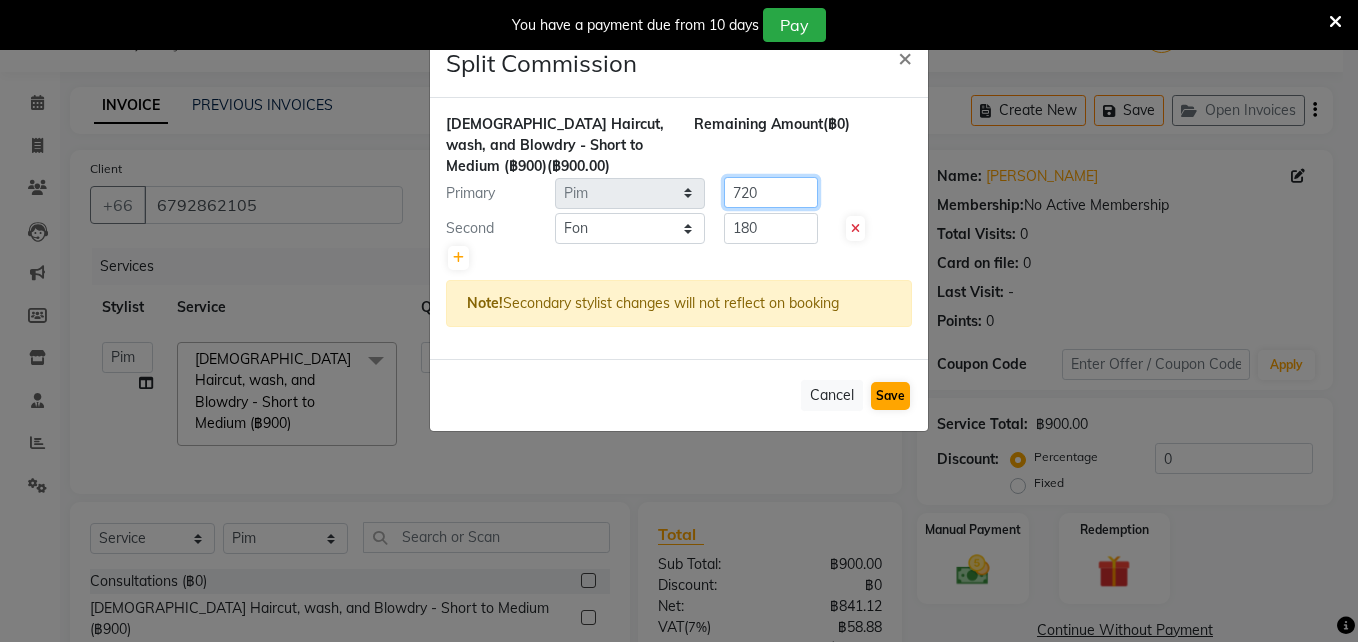 type on "720" 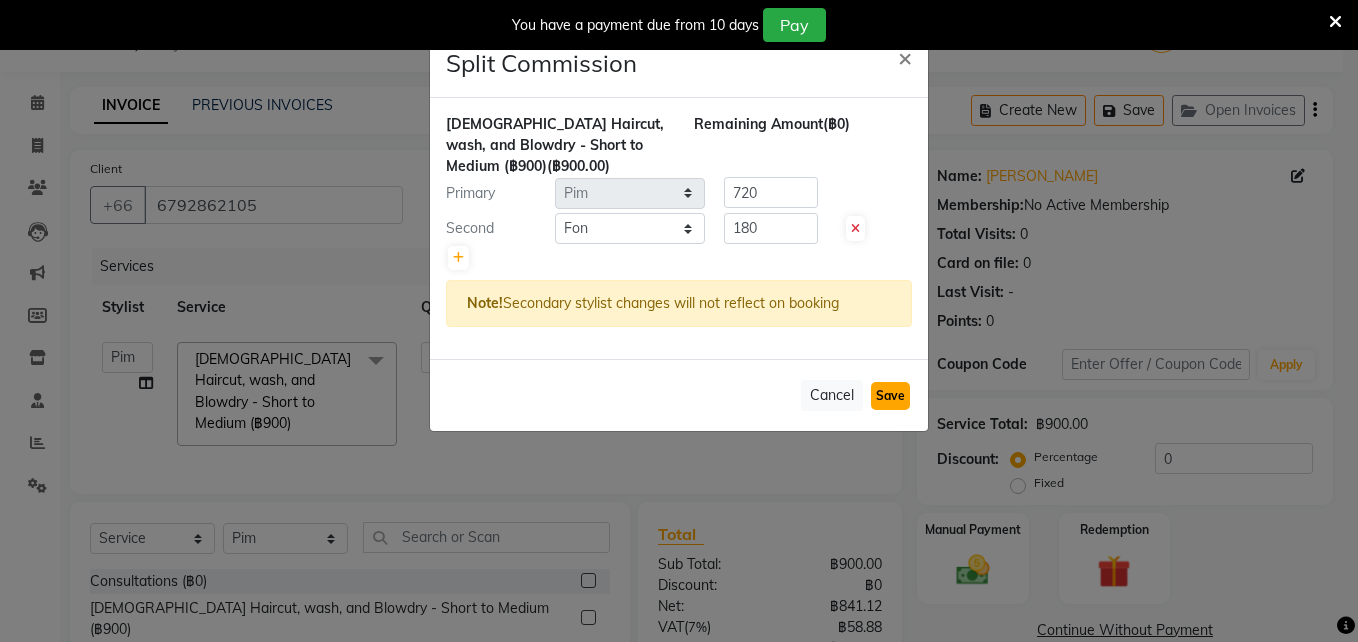 click on "Save" 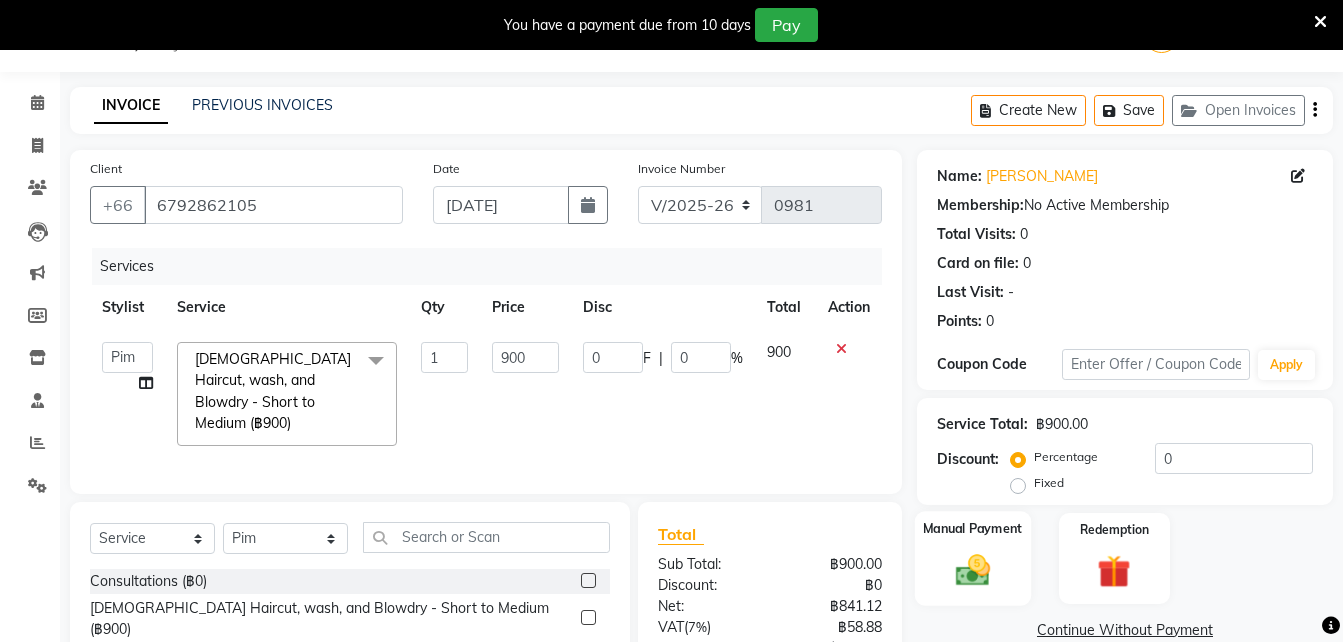 click 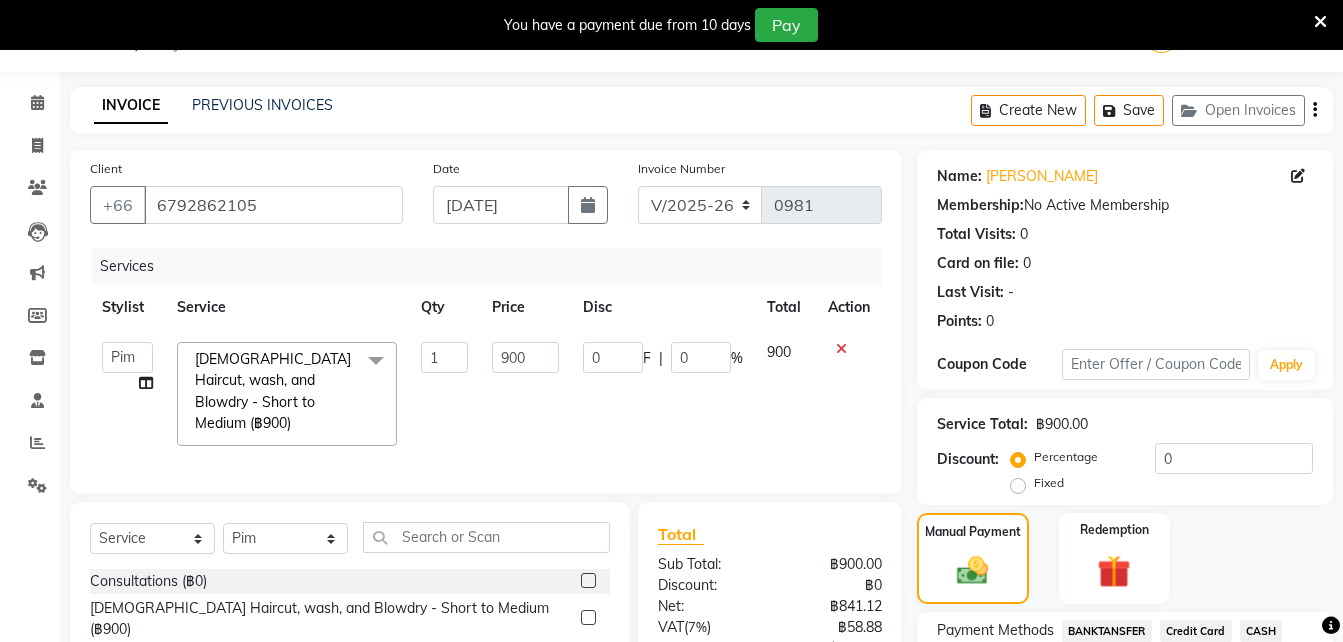 scroll, scrollTop: 228, scrollLeft: 0, axis: vertical 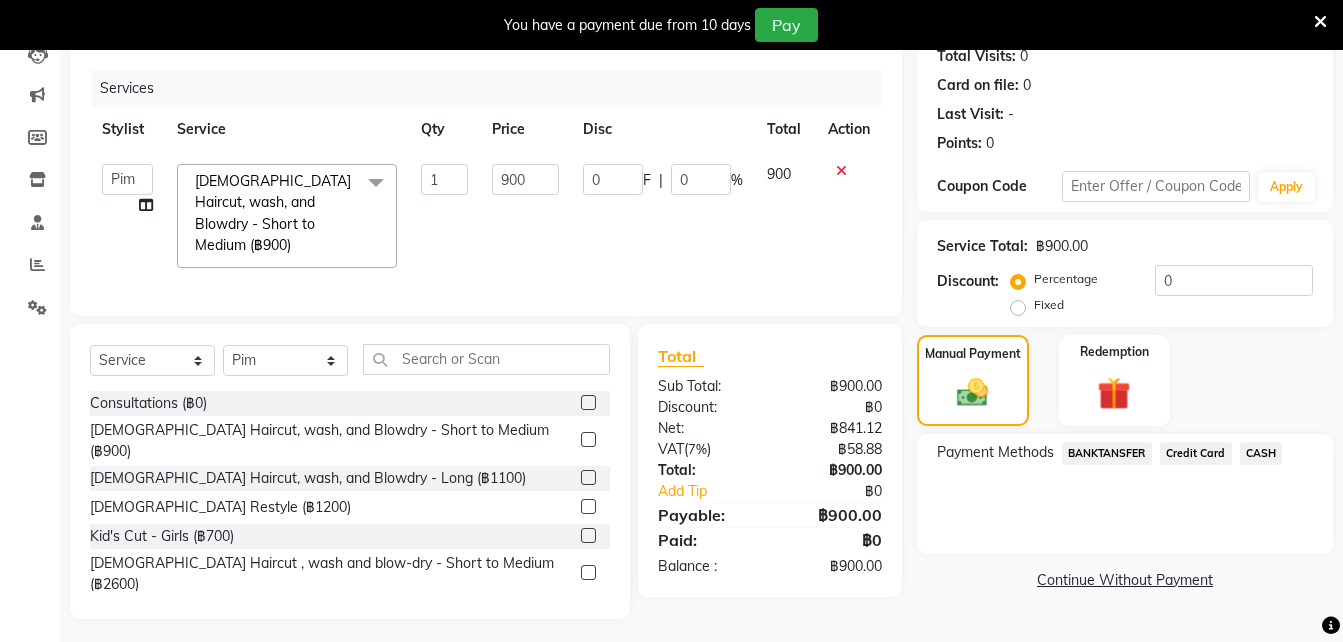 click on "Credit Card" 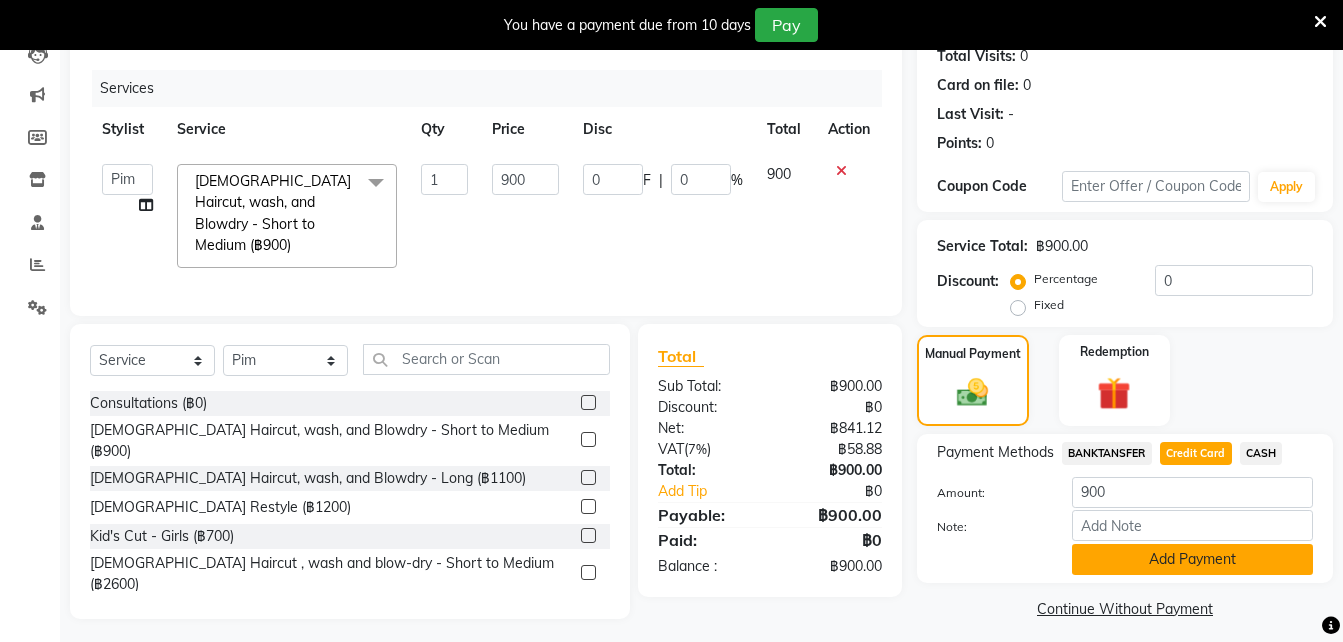 click on "Add Payment" 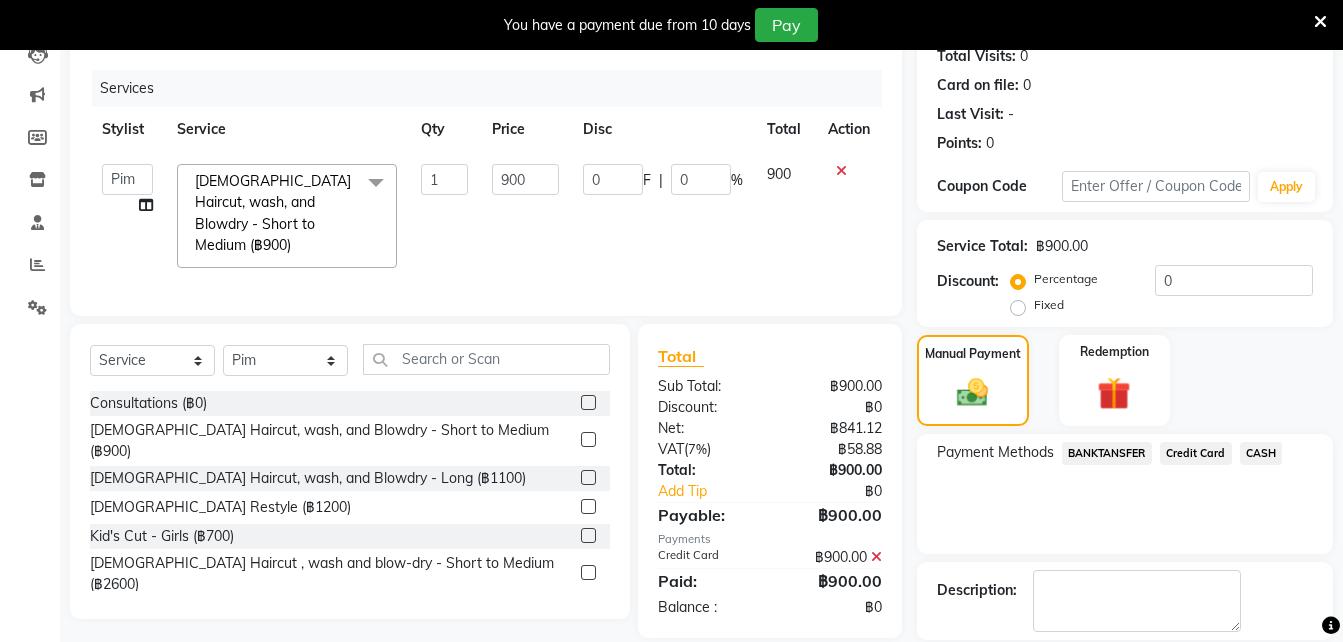 scroll, scrollTop: 324, scrollLeft: 0, axis: vertical 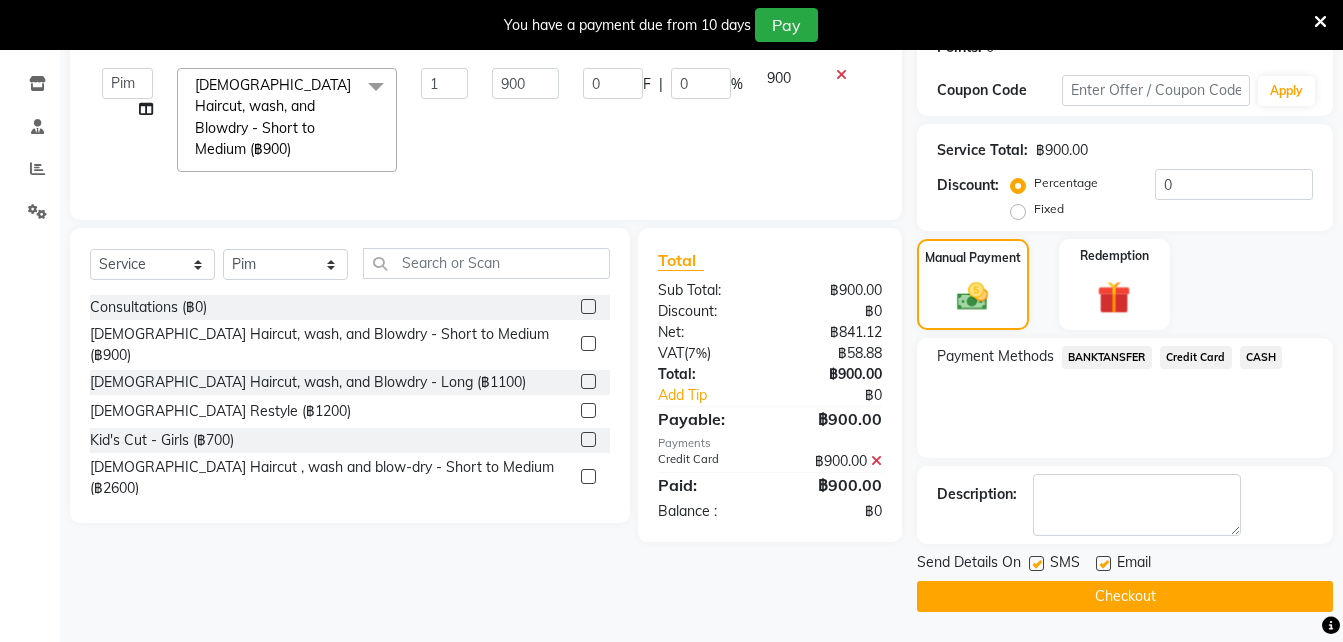 click on "Checkout" 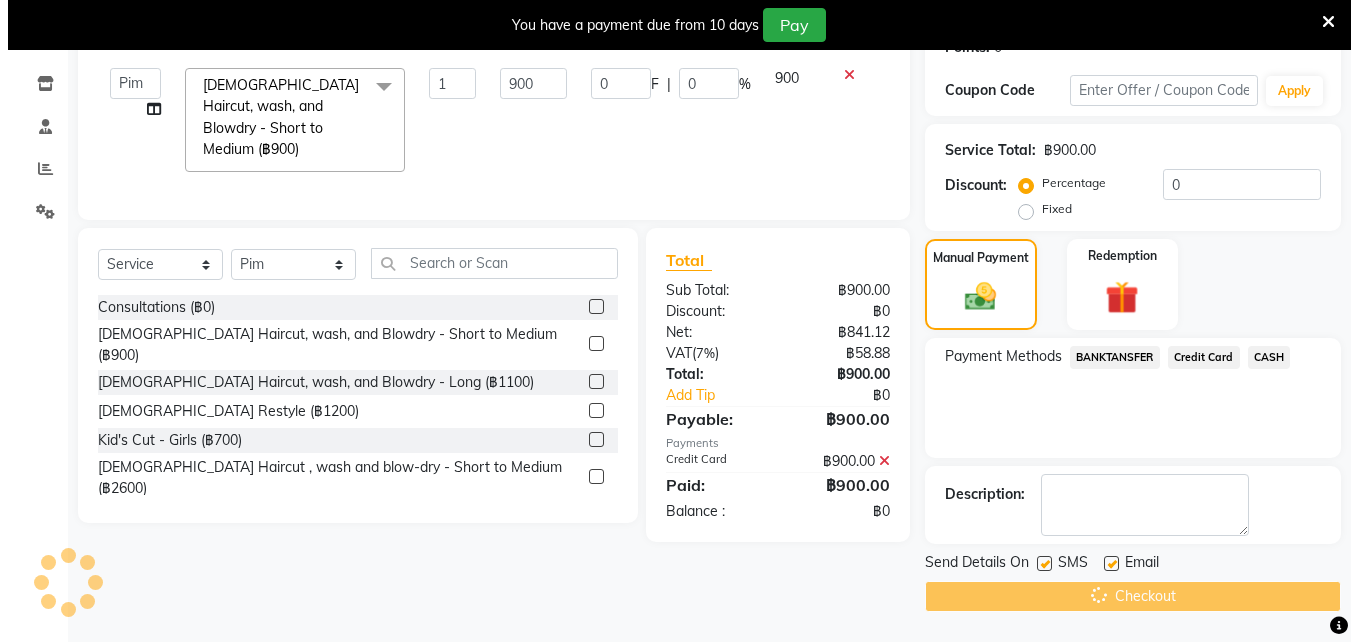 scroll, scrollTop: 50, scrollLeft: 0, axis: vertical 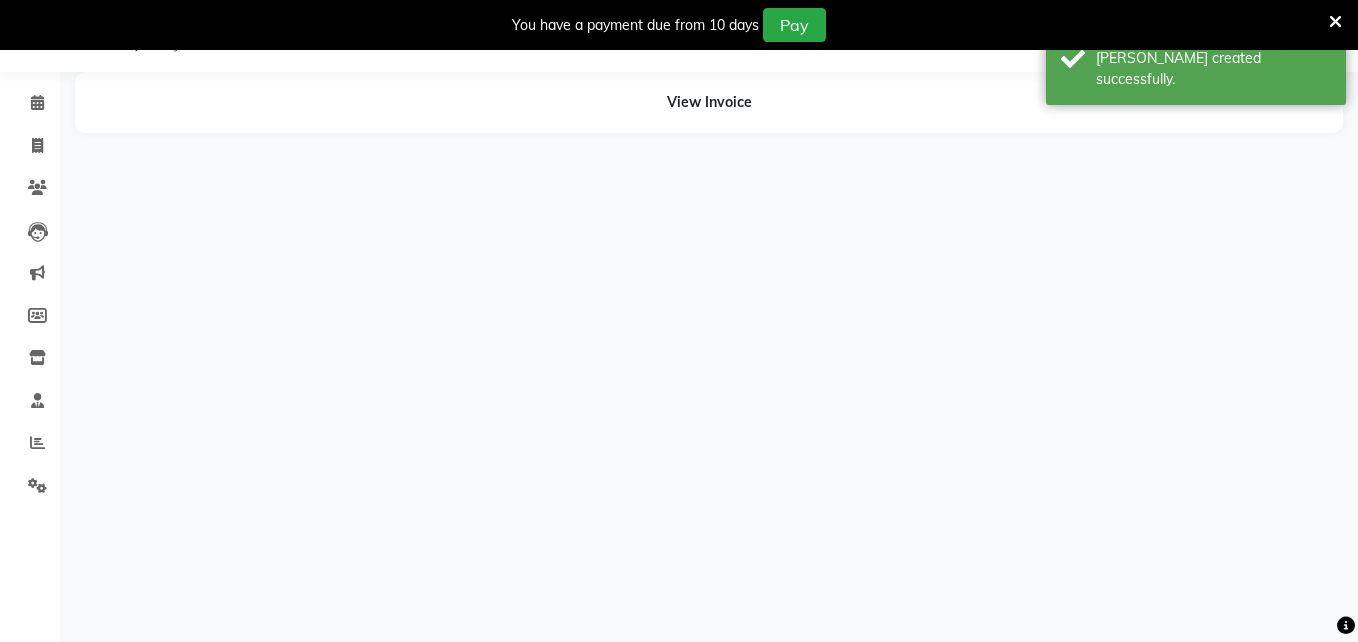 select on "65351" 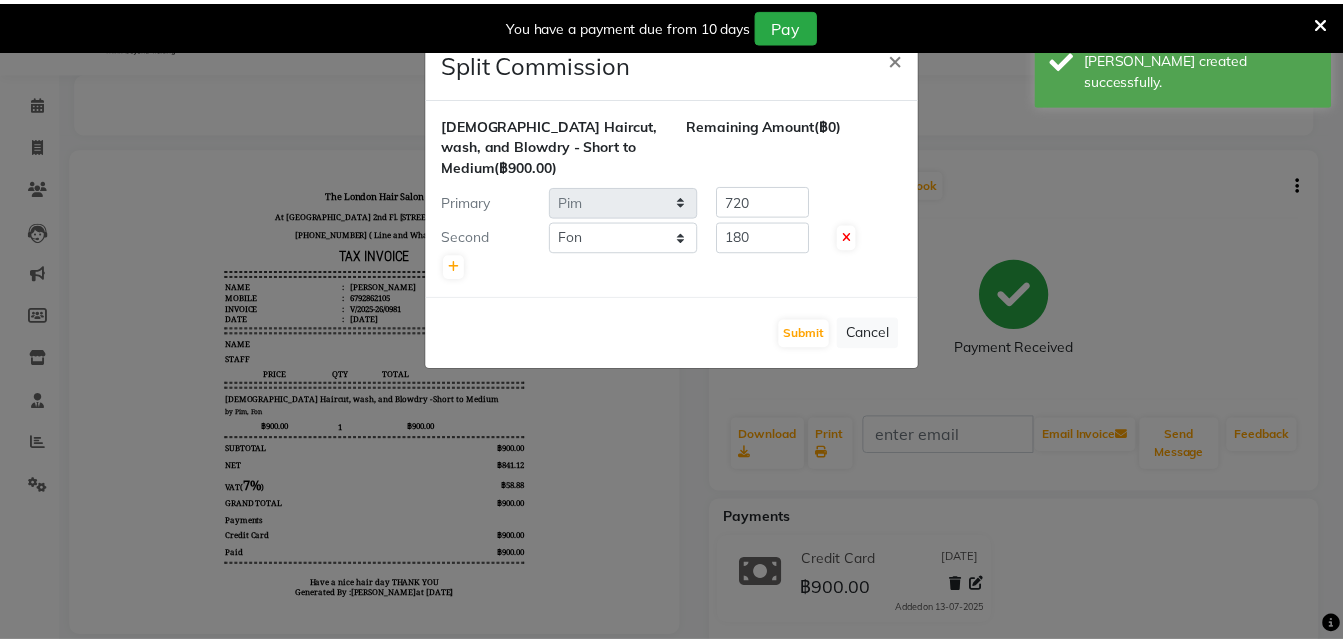 scroll, scrollTop: 0, scrollLeft: 0, axis: both 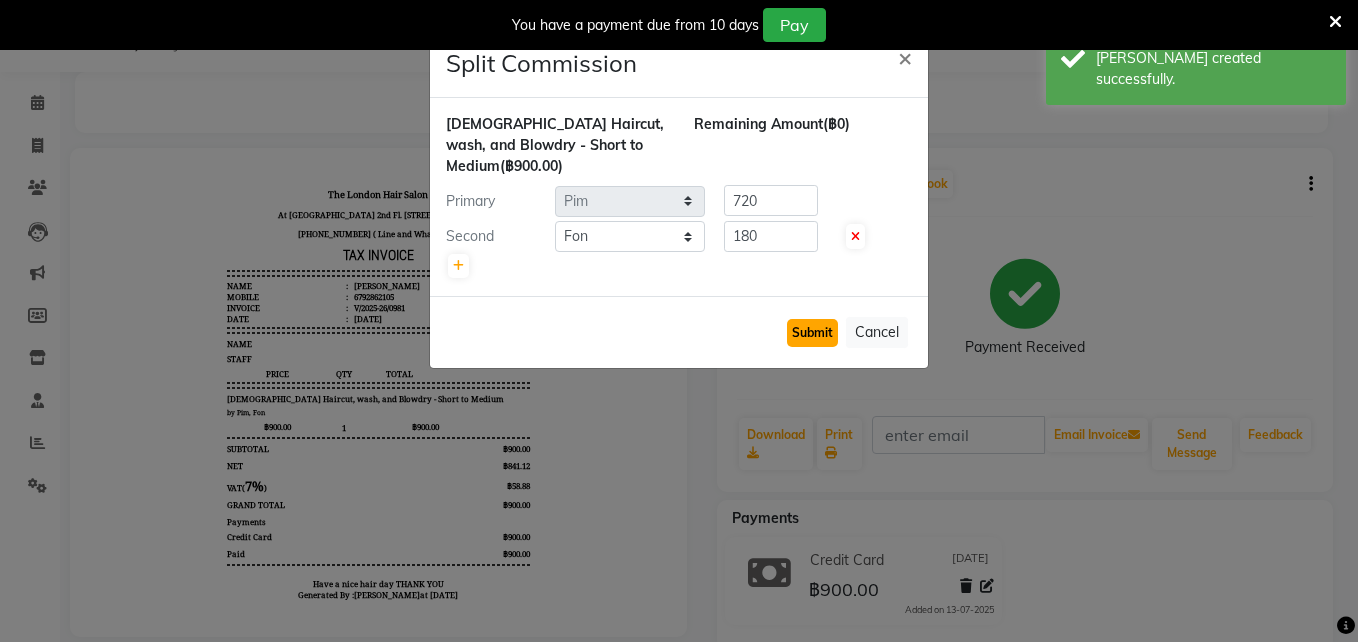 click on "Submit" 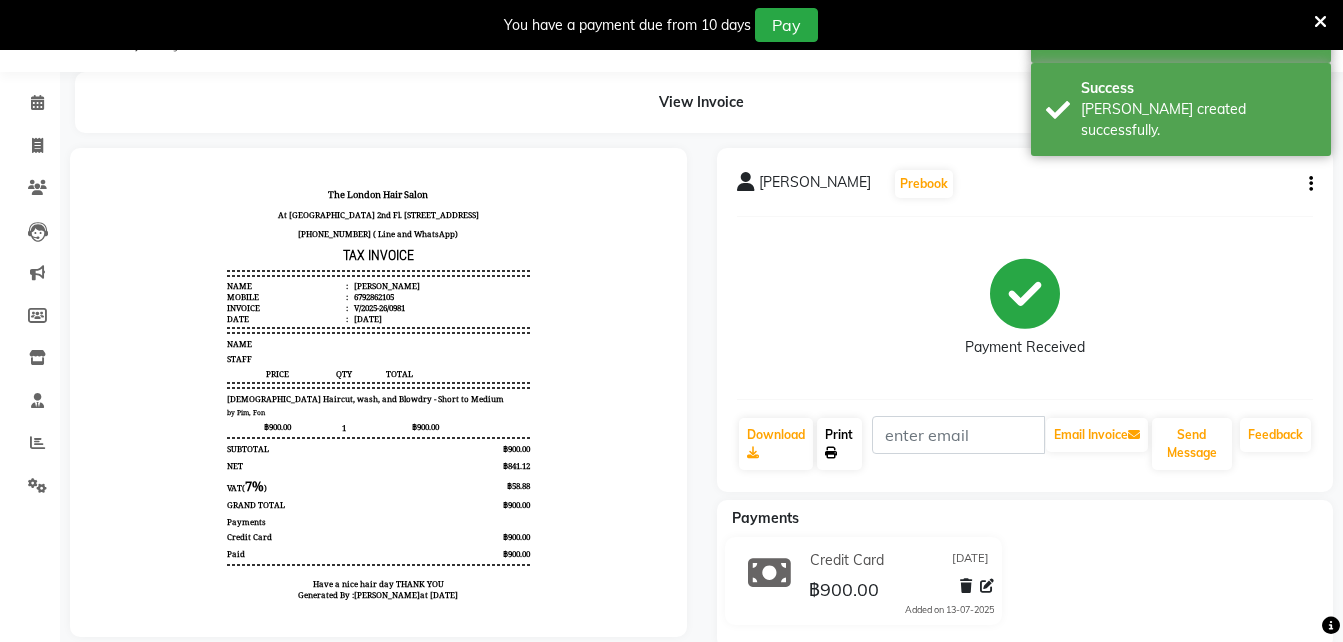 click 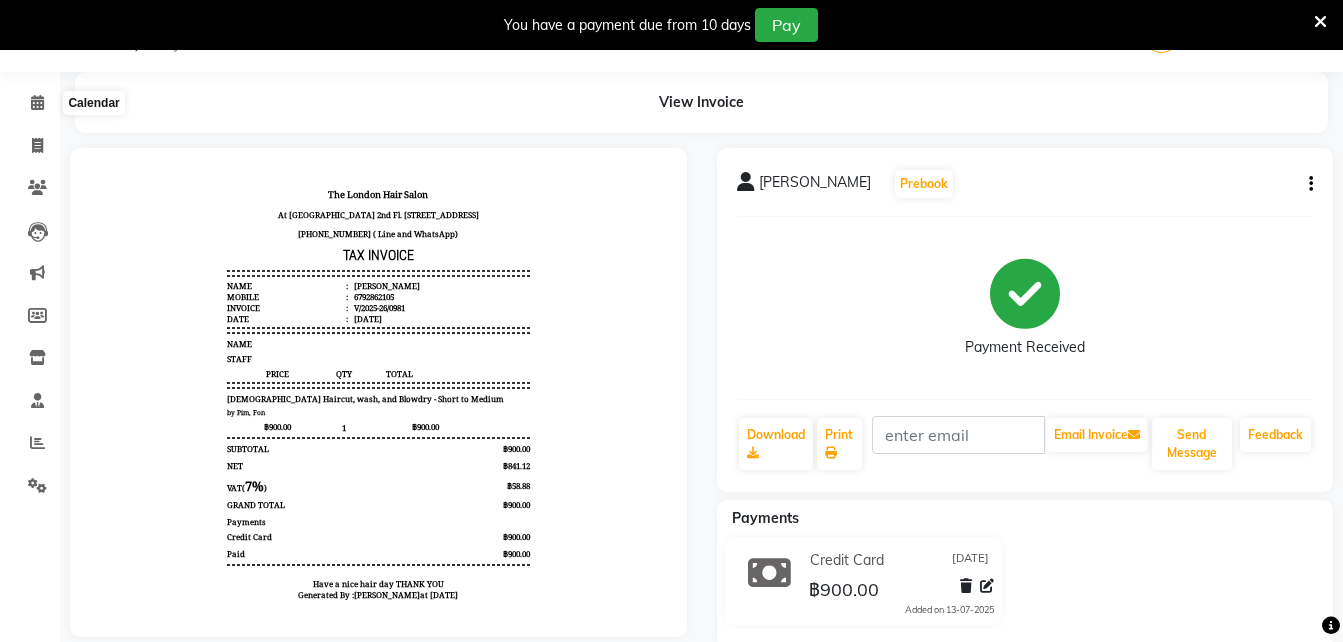 drag, startPoint x: 40, startPoint y: 103, endPoint x: 33, endPoint y: 70, distance: 33.734257 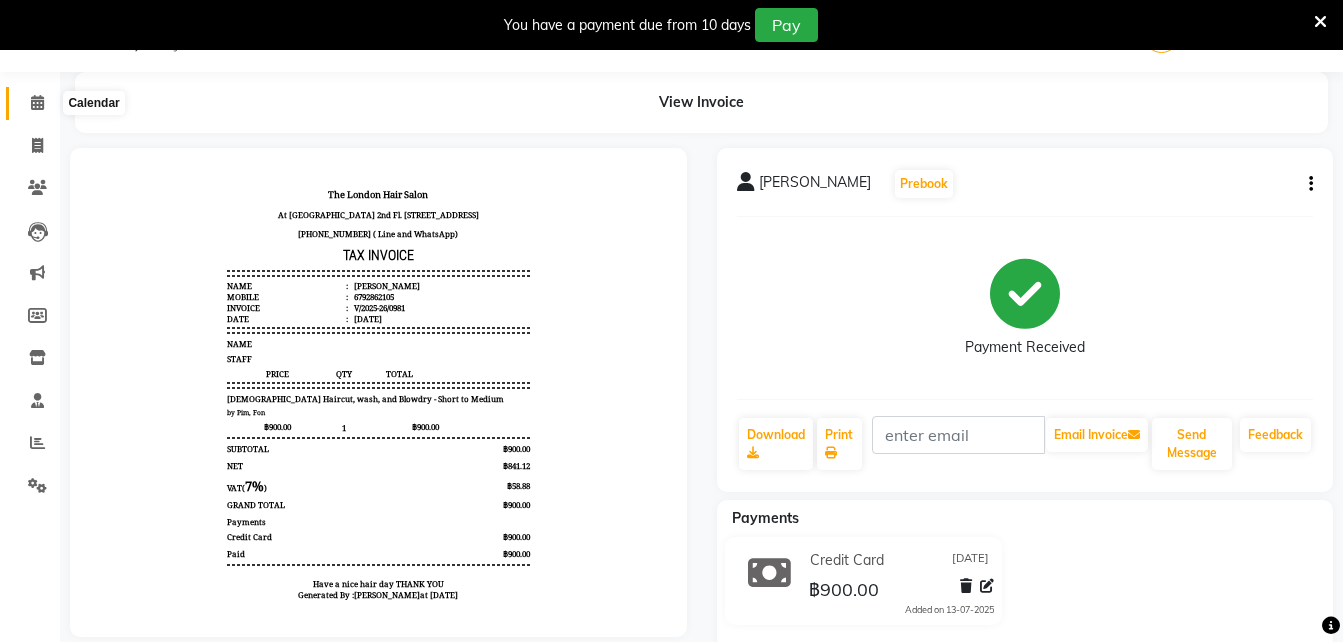 click 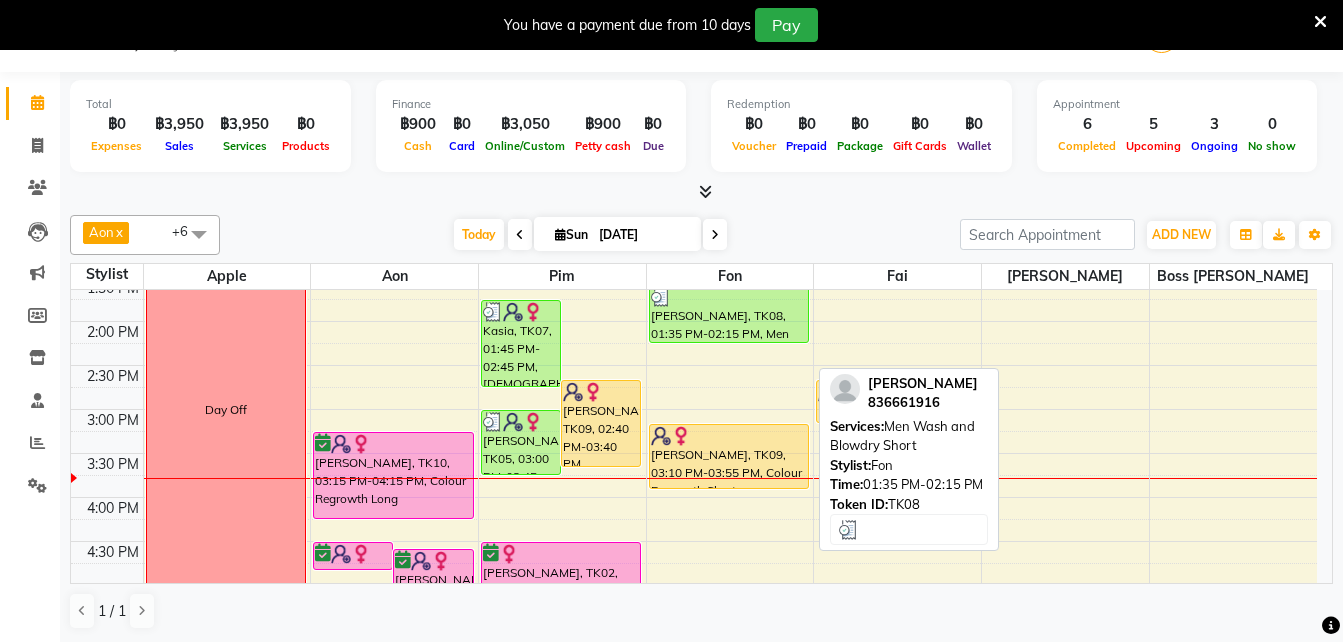 scroll, scrollTop: 409, scrollLeft: 0, axis: vertical 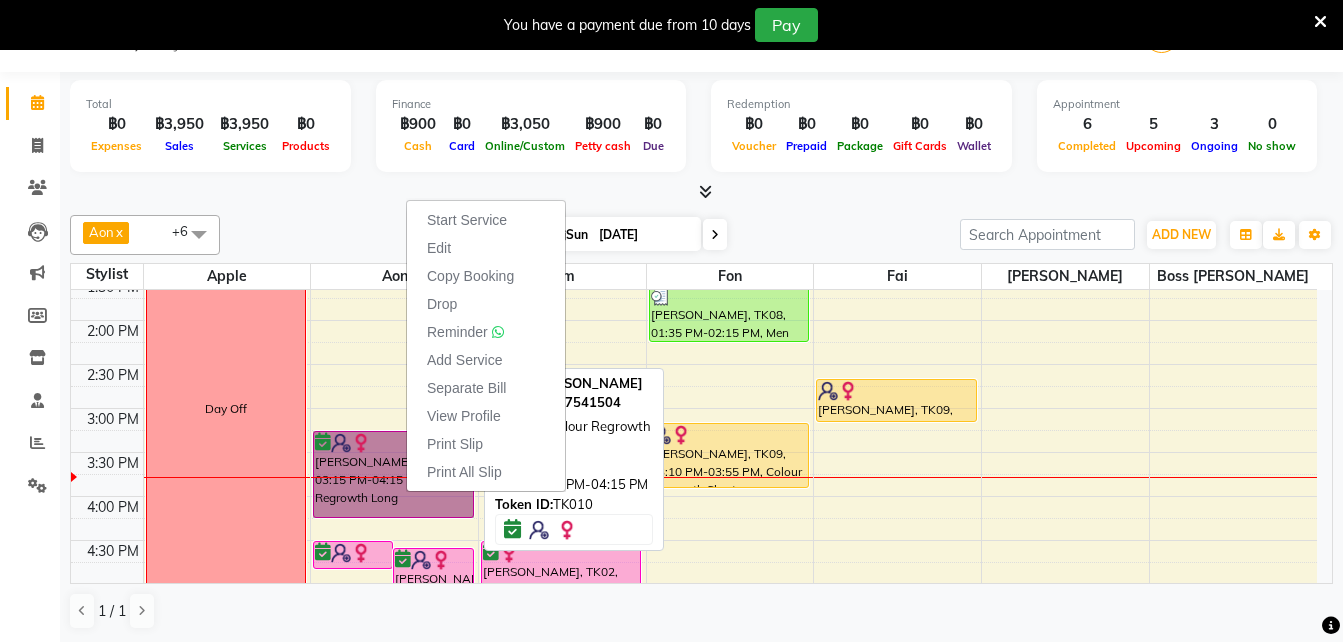 click on "Esther, TK10, 03:15 PM-04:15 PM, Colour Regrowth Long" at bounding box center [393, 474] 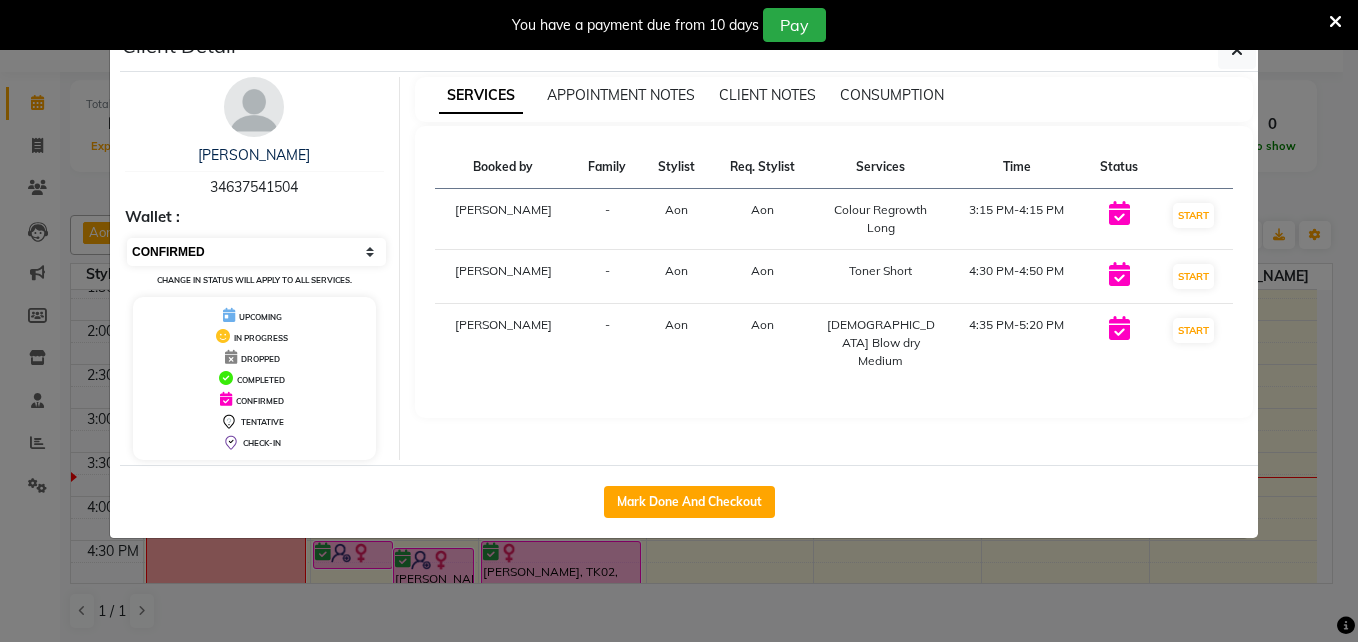 click on "Select IN SERVICE CONFIRMED TENTATIVE CHECK IN MARK DONE DROPPED UPCOMING" at bounding box center [256, 252] 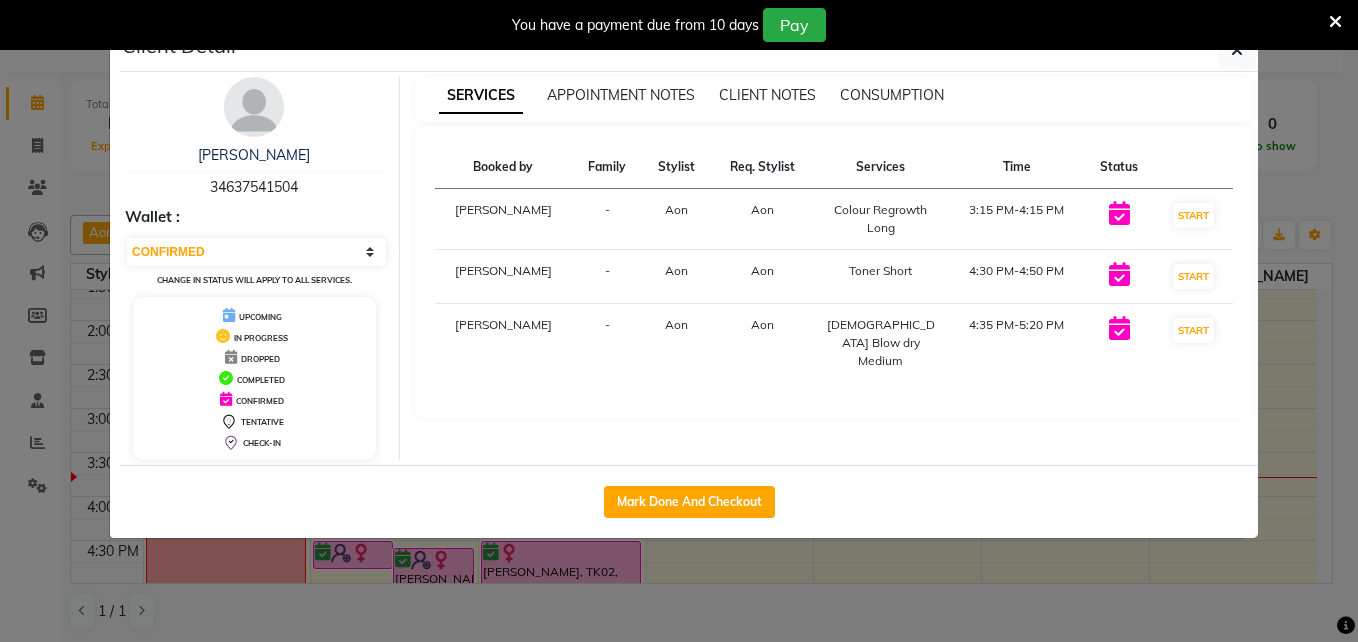 select on "2" 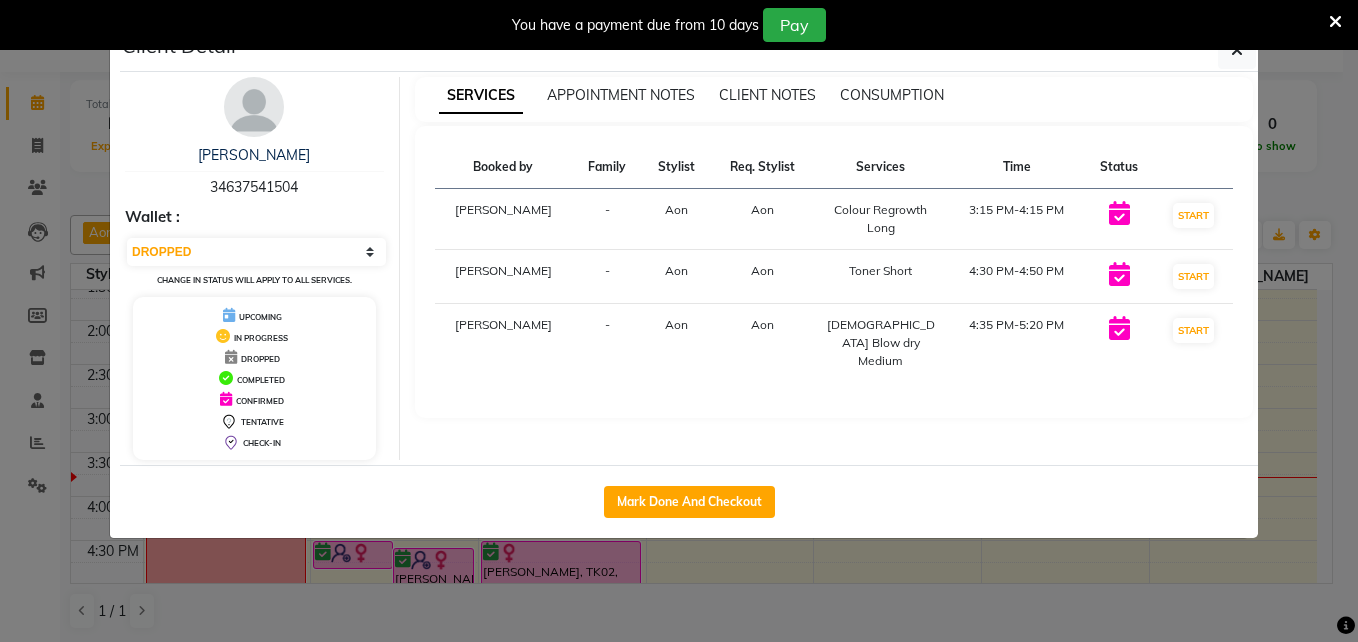 click on "Select IN SERVICE CONFIRMED TENTATIVE CHECK IN MARK DONE DROPPED UPCOMING" at bounding box center [256, 252] 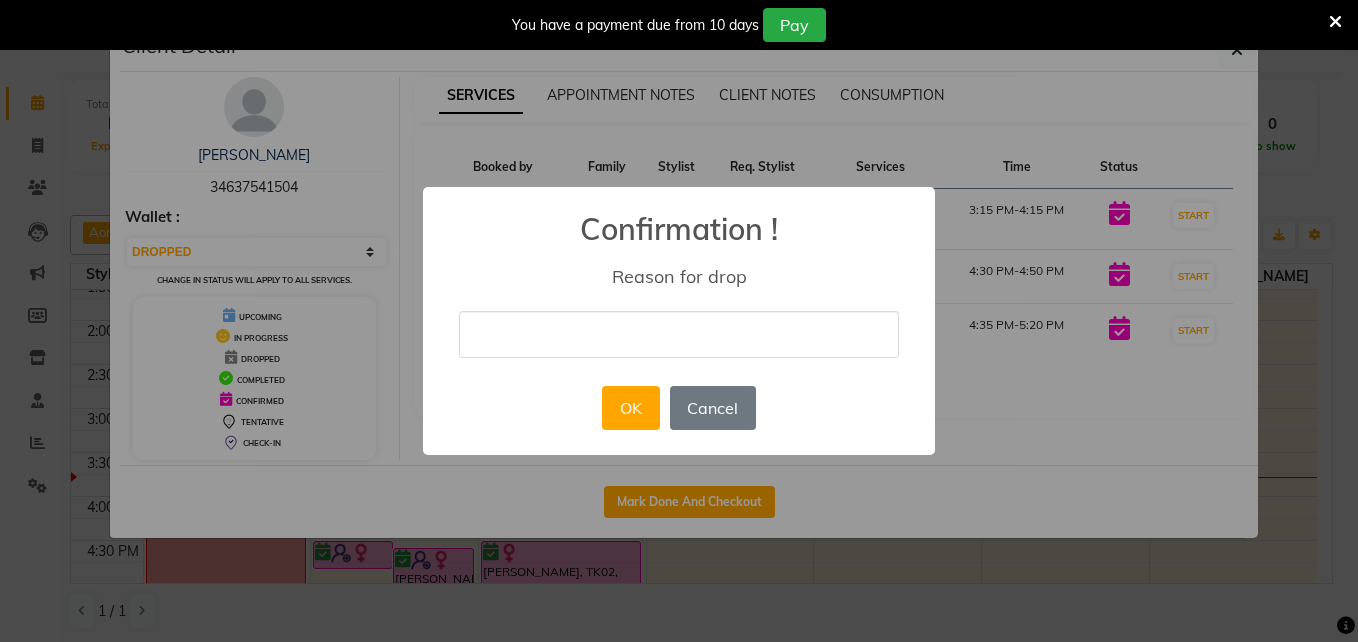 click at bounding box center [679, 334] 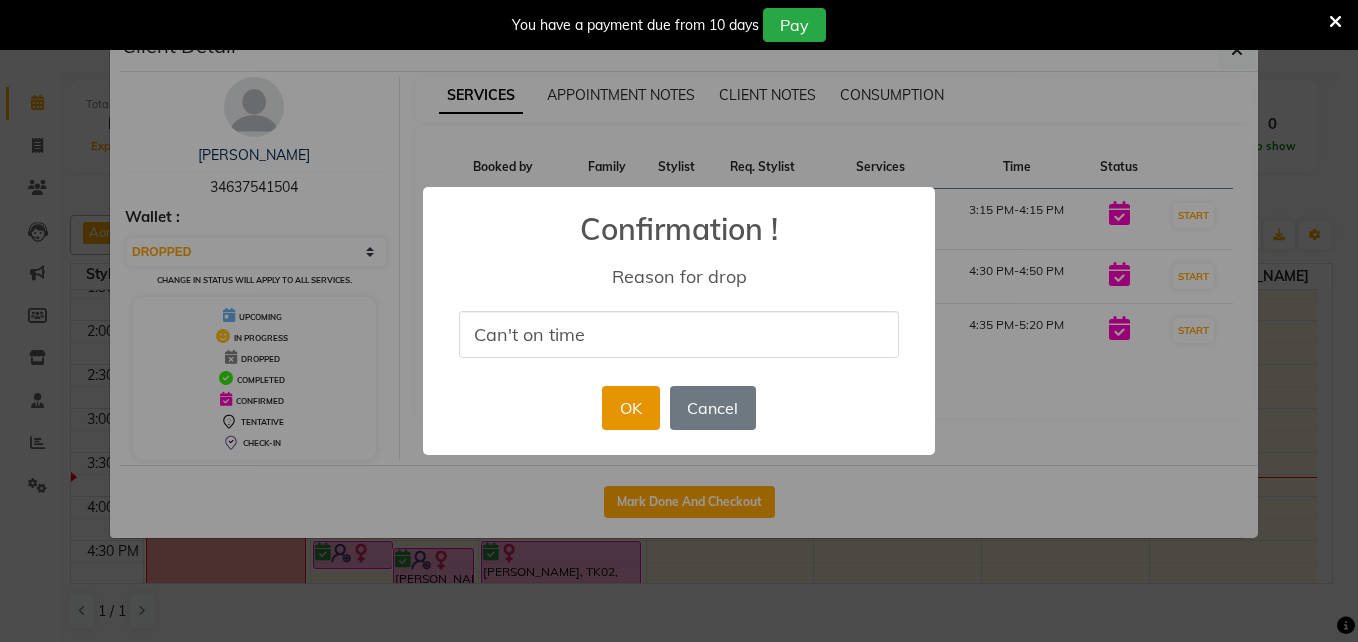 click on "OK" at bounding box center [630, 408] 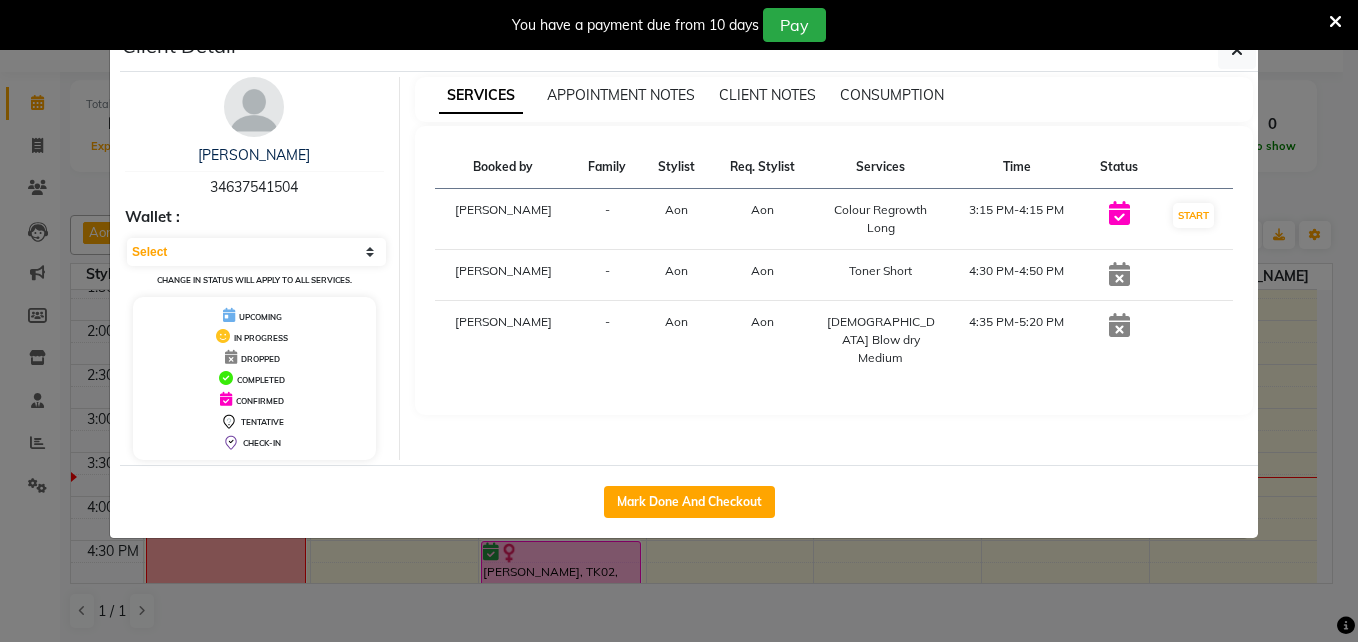 drag, startPoint x: 251, startPoint y: 242, endPoint x: 877, endPoint y: 396, distance: 644.66425 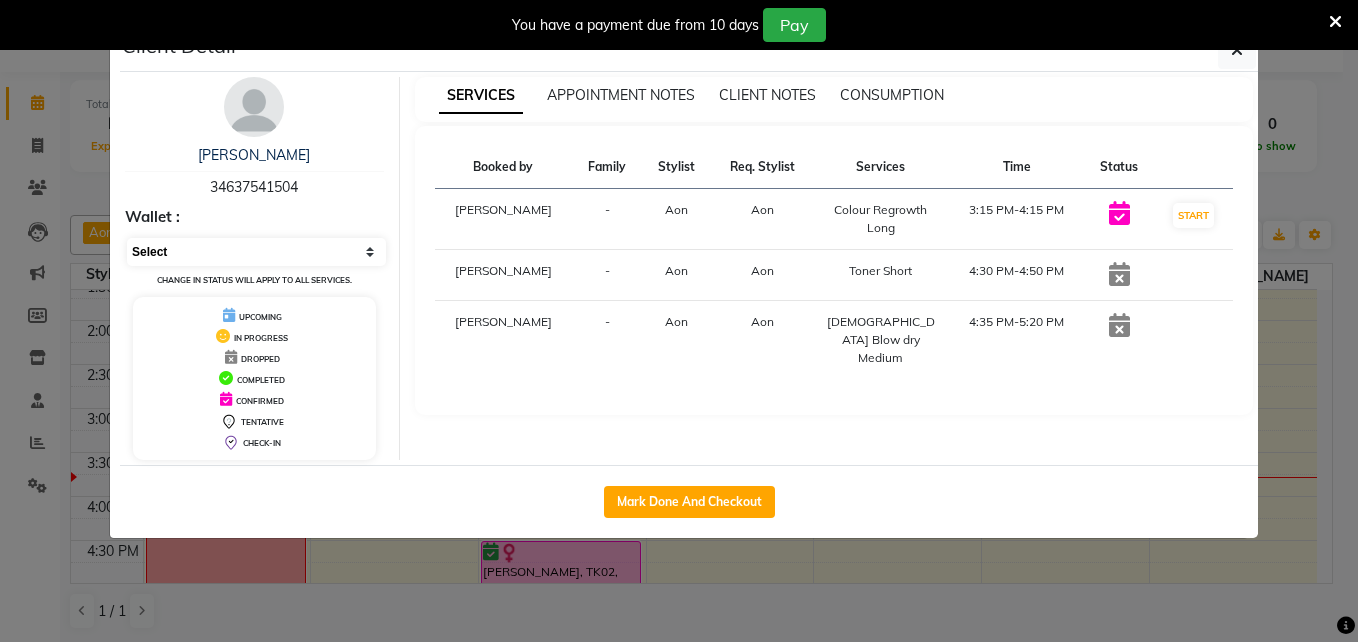 drag, startPoint x: 877, startPoint y: 396, endPoint x: 198, endPoint y: 254, distance: 693.6894 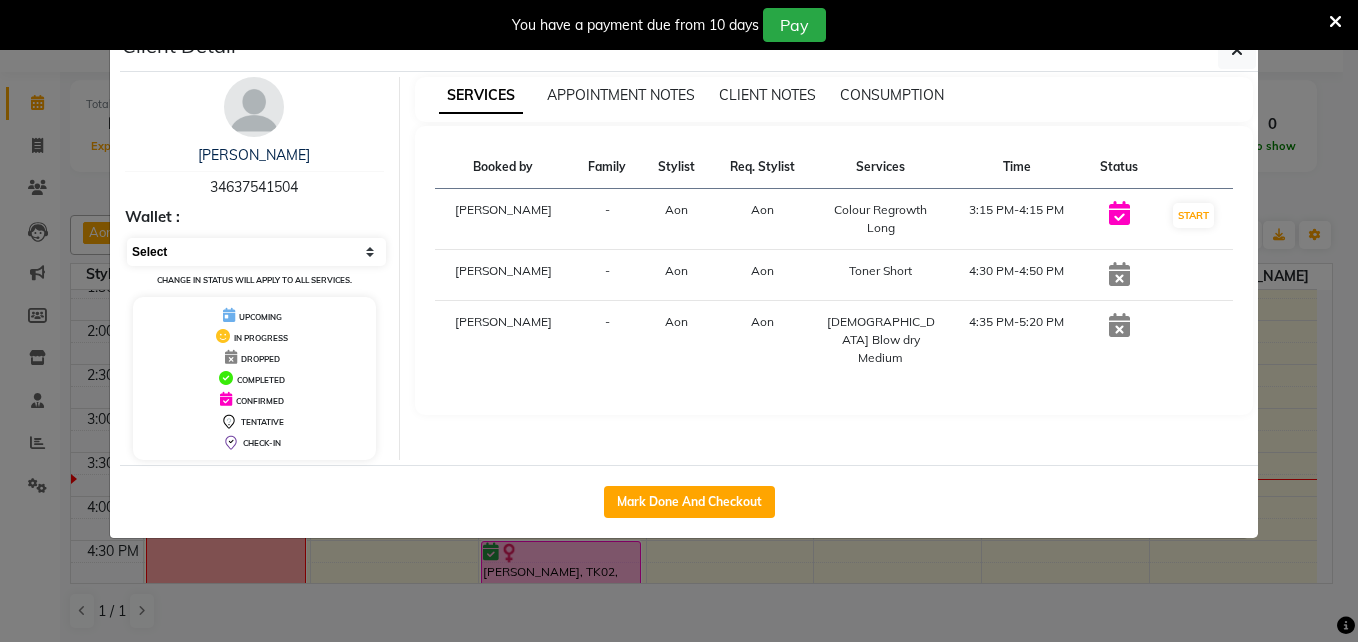 drag, startPoint x: 198, startPoint y: 254, endPoint x: 134, endPoint y: 255, distance: 64.00781 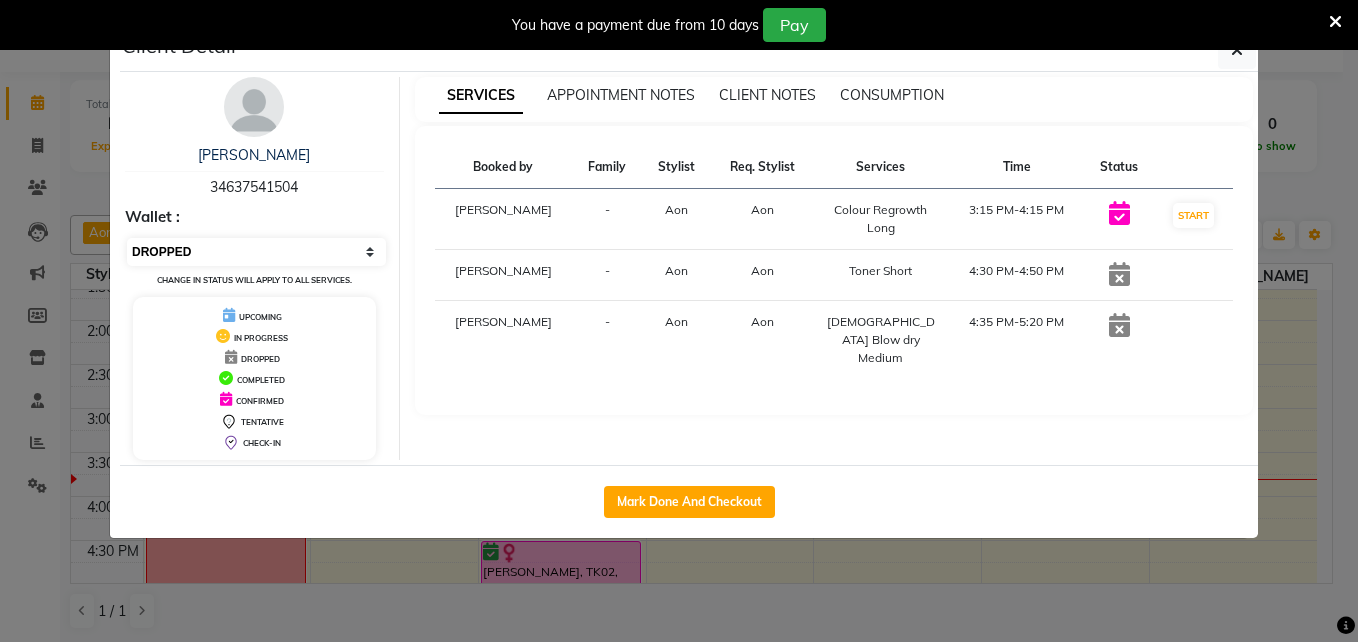click on "Select IN SERVICE CONFIRMED TENTATIVE CHECK IN MARK DONE DROPPED UPCOMING" at bounding box center (256, 252) 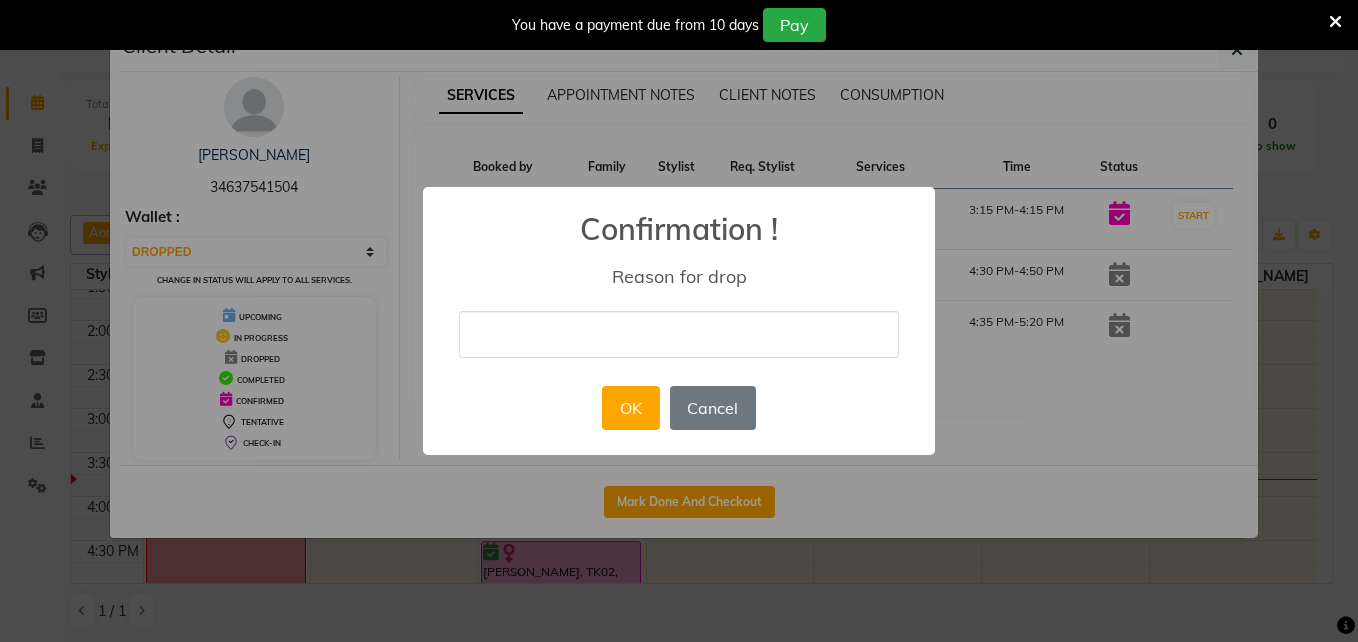 click at bounding box center [679, 334] 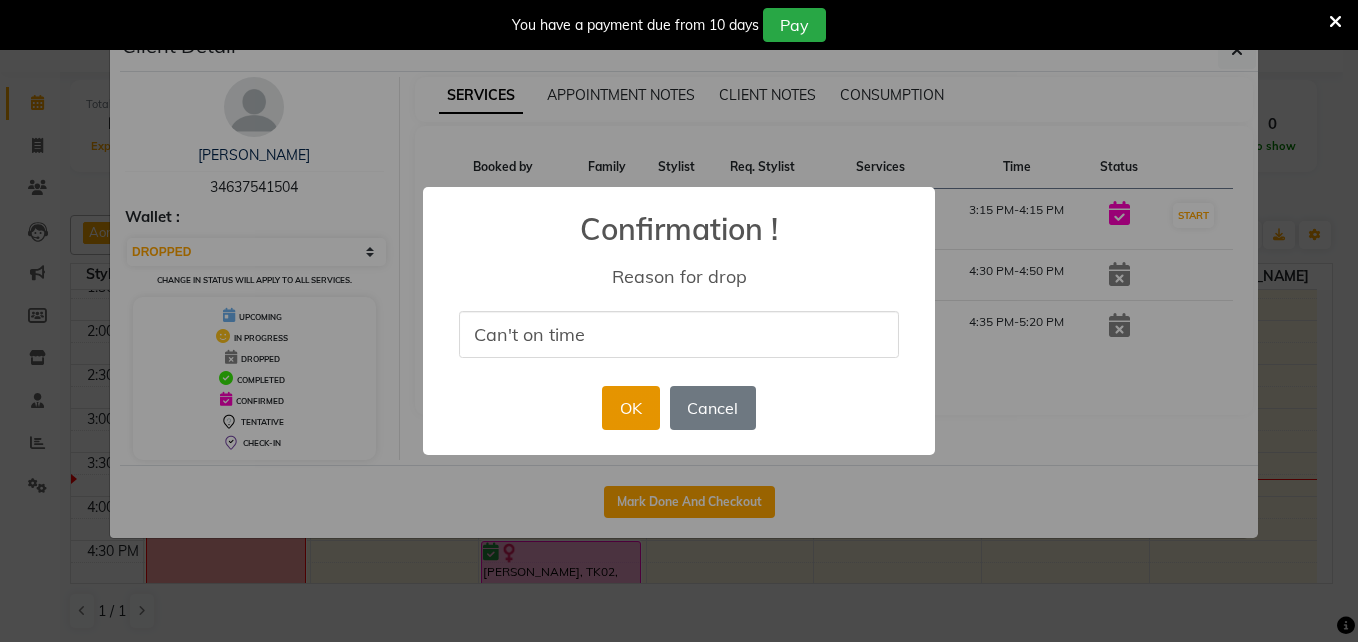 click on "OK" at bounding box center [630, 408] 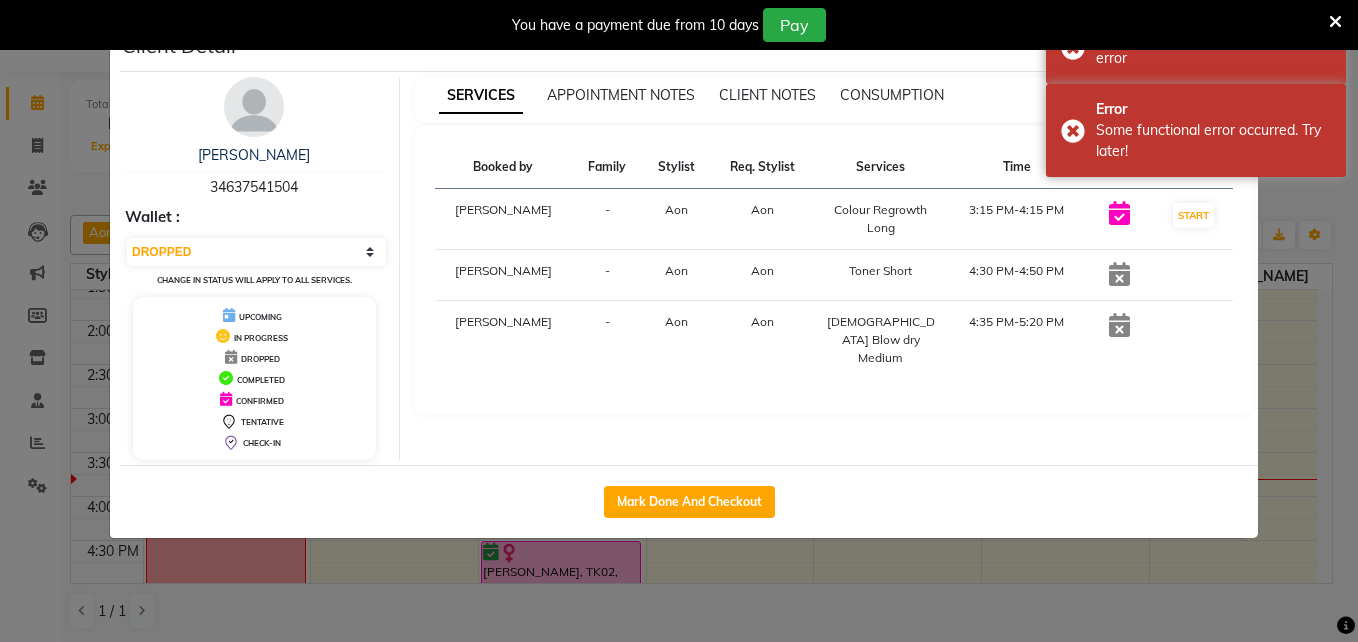 click on "Client Detail  Esther    34637541504 Wallet : Select IN SERVICE CONFIRMED TENTATIVE CHECK IN MARK DONE DROPPED UPCOMING Change in status will apply to all services. UPCOMING IN PROGRESS DROPPED COMPLETED CONFIRMED TENTATIVE CHECK-IN SERVICES APPOINTMENT NOTES CLIENT NOTES CONSUMPTION Booked by Family Stylist Req. Stylist Services Time Status  Kate   - Aon Aon  Colour Regrowth Long   3:15 PM-4:15 PM   START   Kate   - Aon Aon  Toner Short   4:30 PM-4:50 PM   Kate   - Aon Aon  Ladies Blow dry Medium   4:35 PM-5:20 PM   Mark Done And Checkout" 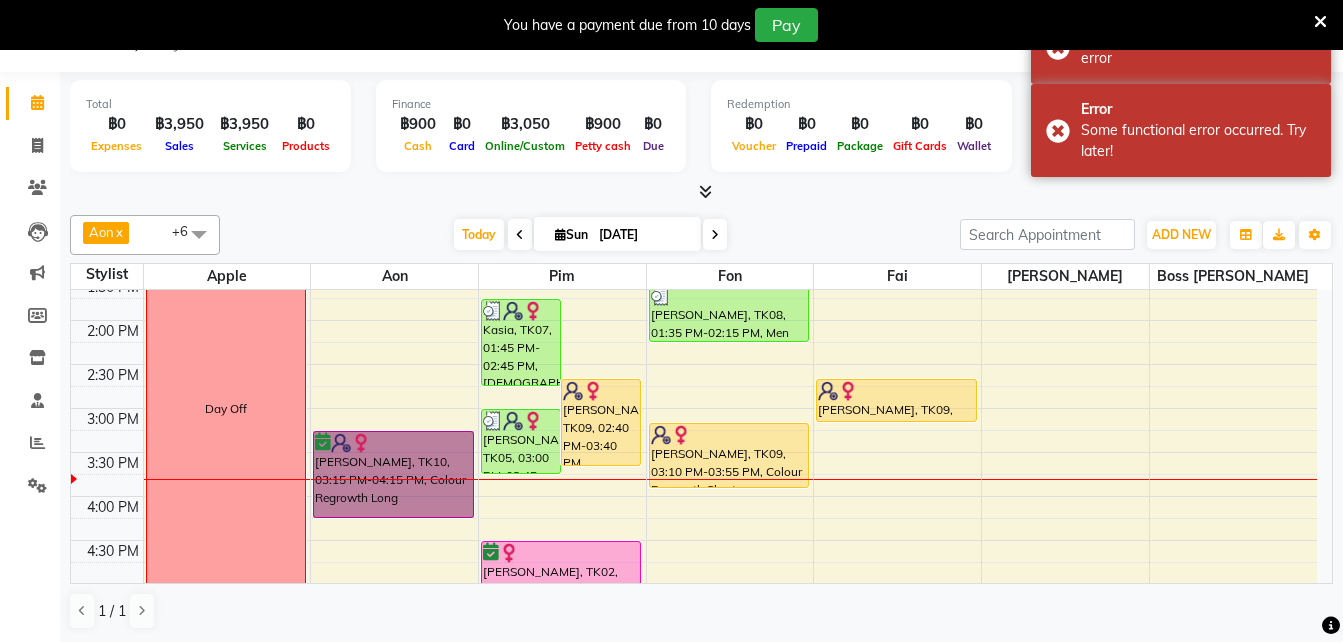 click on "9:00 AM 9:30 AM 10:00 AM 10:30 AM 11:00 AM 11:30 AM 12:00 PM 12:30 PM 1:00 PM 1:30 PM 2:00 PM 2:30 PM 3:00 PM 3:30 PM 4:00 PM 4:30 PM 5:00 PM 5:30 PM 6:00 PM 6:30 PM 7:00 PM 7:30 PM 8:00 PM 8:30 PM  Day Off       Esther, TK10, 03:15 PM-04:15 PM, Colour Regrowth Long     Kasia, TK07, 01:45 PM-02:45 PM, Ladies Haircut, wash, and Blowdry - Short to Medium     Ng Carole, TK09, 02:40 PM-03:40 PM, Ladies Haircut, wash, and Blowdry - Short to Medium     Claire, TK05, 03:00 PM-03:45 PM, Ladies Haircut, wash, and Blowdry - Short to Medium (฿900)     Kristin, TK01, 10:00 AM-11:00 AM, Ladies Haircut, wash, and Blowdry - Long     Rachel, TK03, 11:00 AM-12:00 PM, Kid's Cut - Girls (฿700)     Melanie Jacobs, TK02, 04:30 PM-05:30 PM, Ladies Haircut, wash, and Blowdry - Short to Medium     Mark Thanaphat, TK08, 01:35 PM-02:15 PM, Men Wash and Blowdry Short     Ng Carole, TK09, 03:10 PM-03:55 PM, Colour Regrowth Short     Alice, TK06, 05:00 PM-05:55 PM, Ladies Blow dry Long" at bounding box center [694, 408] 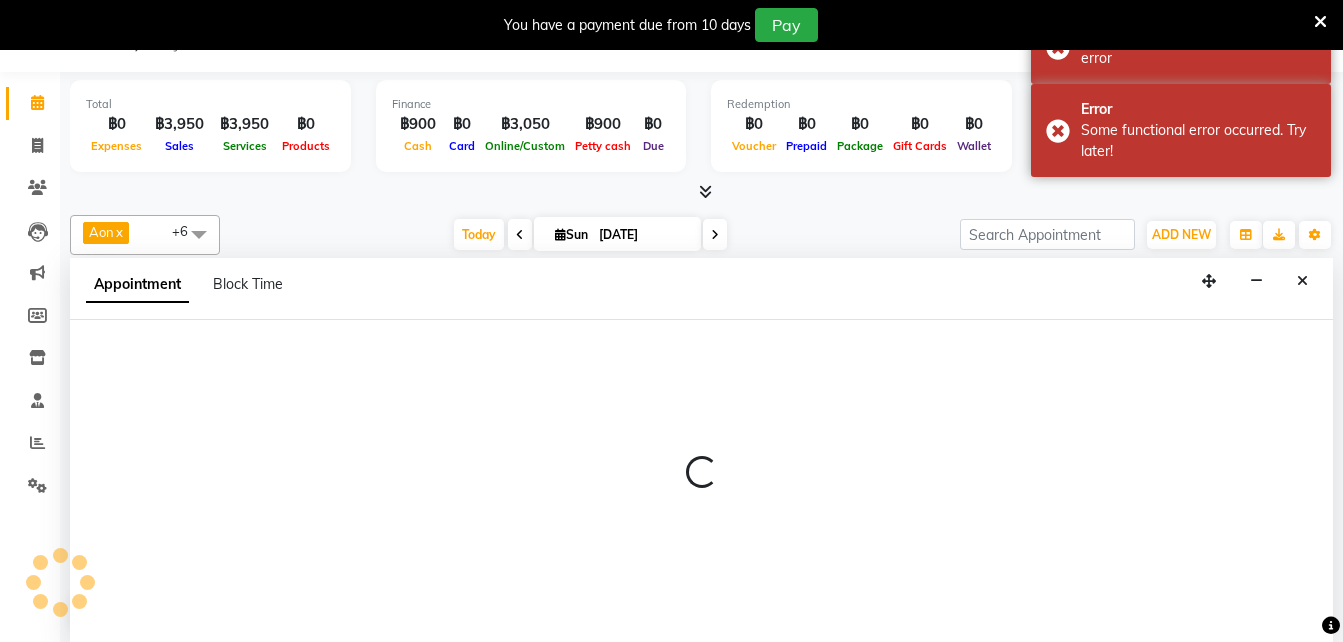 scroll, scrollTop: 51, scrollLeft: 0, axis: vertical 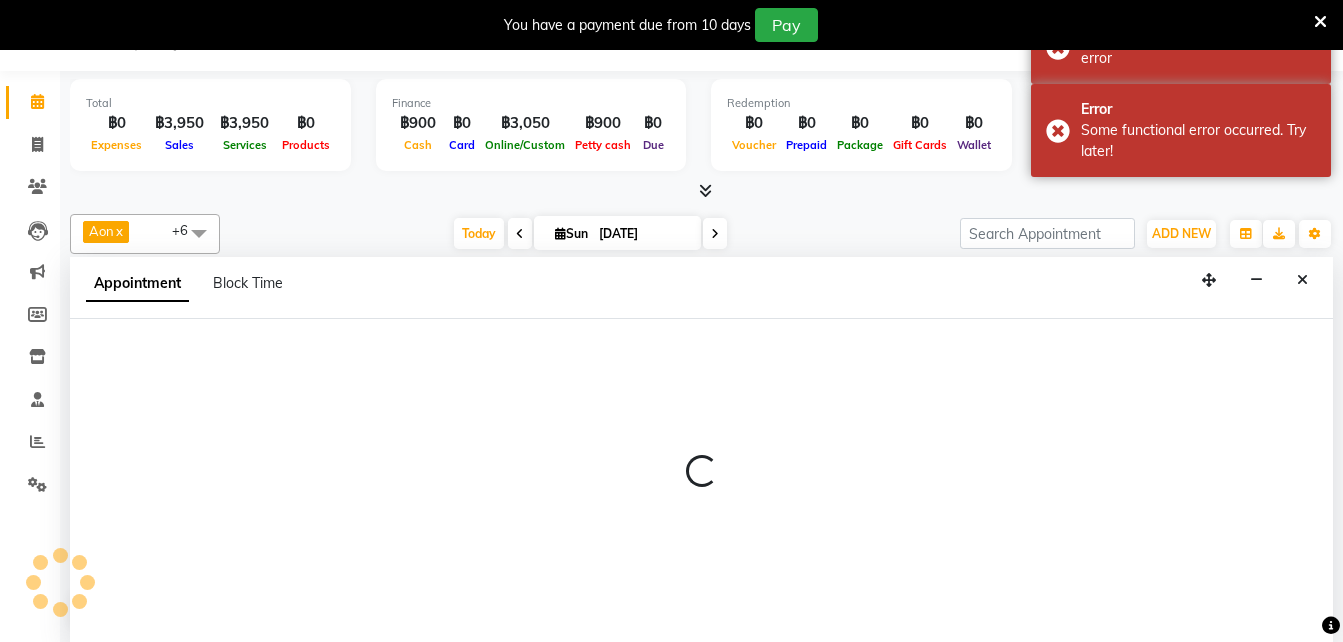 select on "56711" 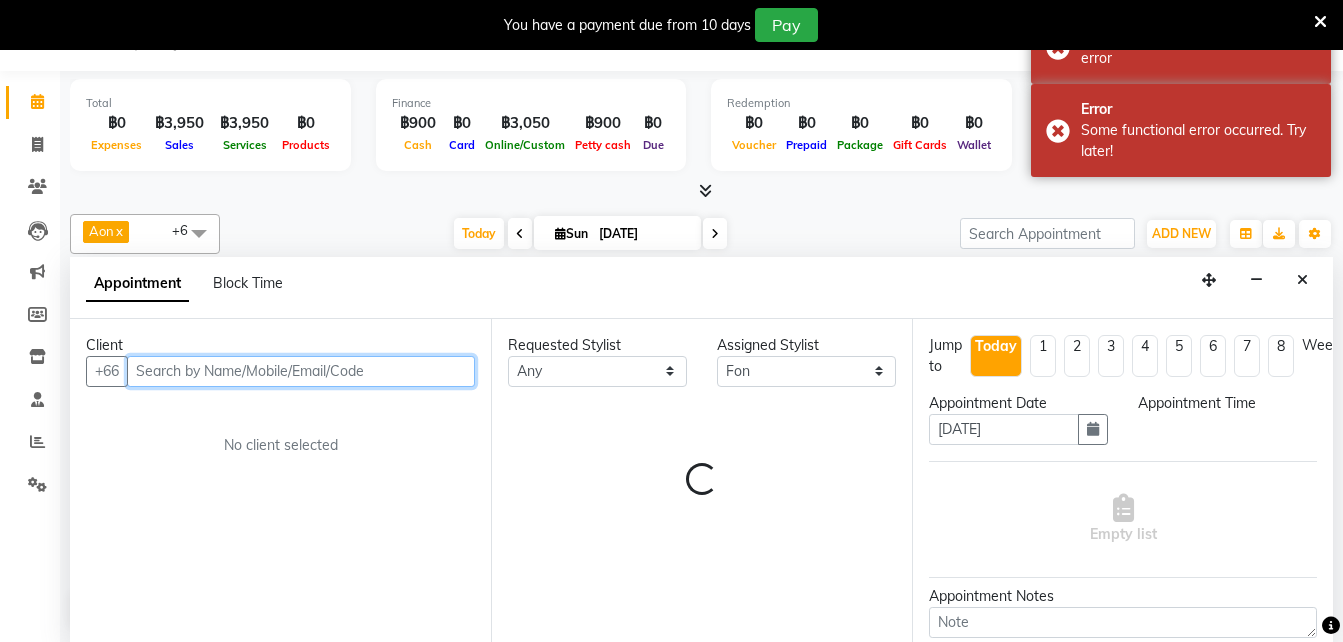 select on "1005" 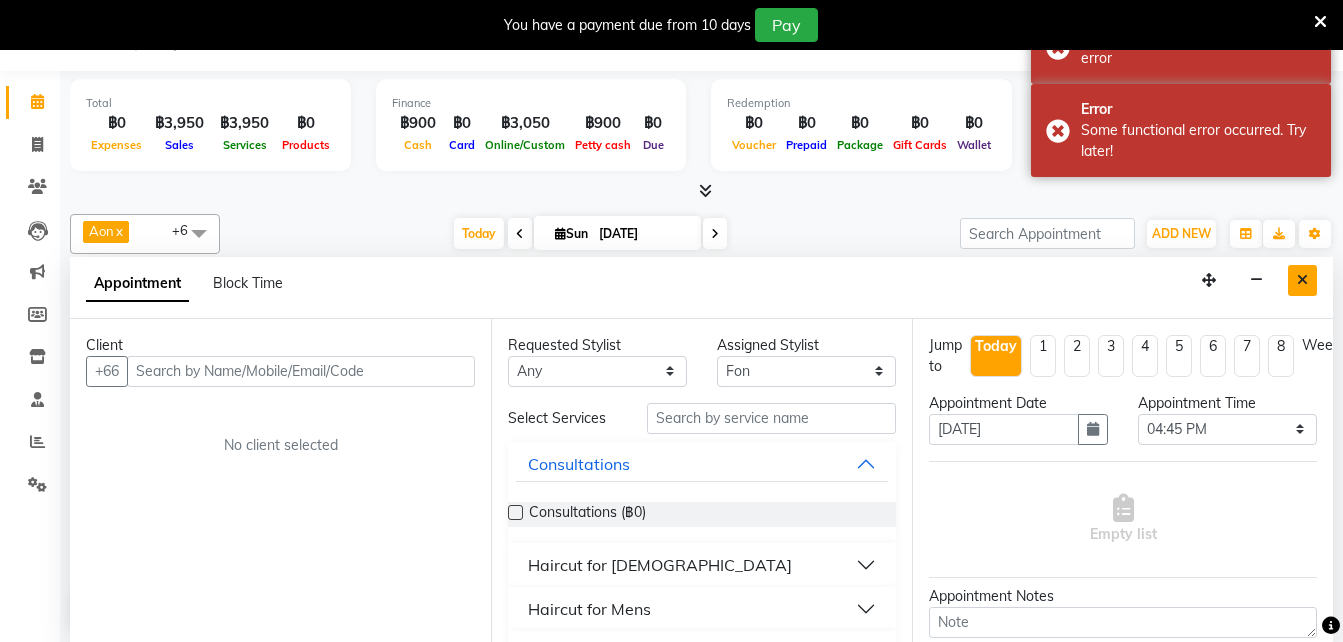 click at bounding box center [1302, 280] 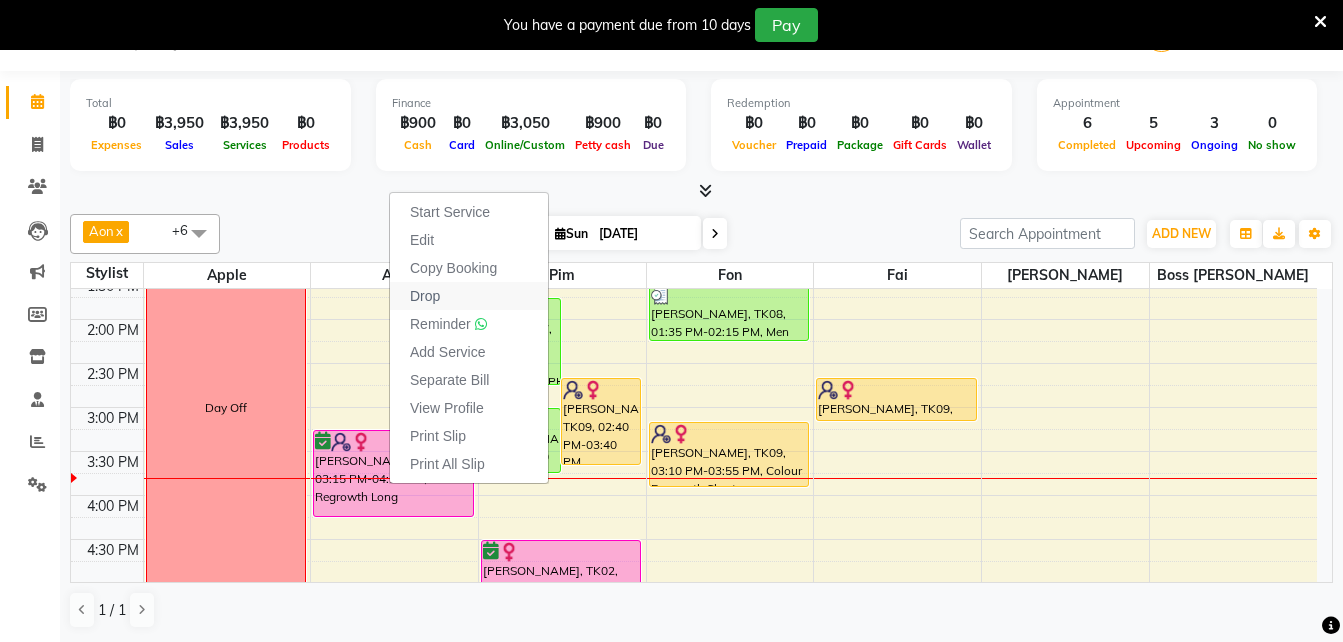 click on "Drop" at bounding box center [425, 296] 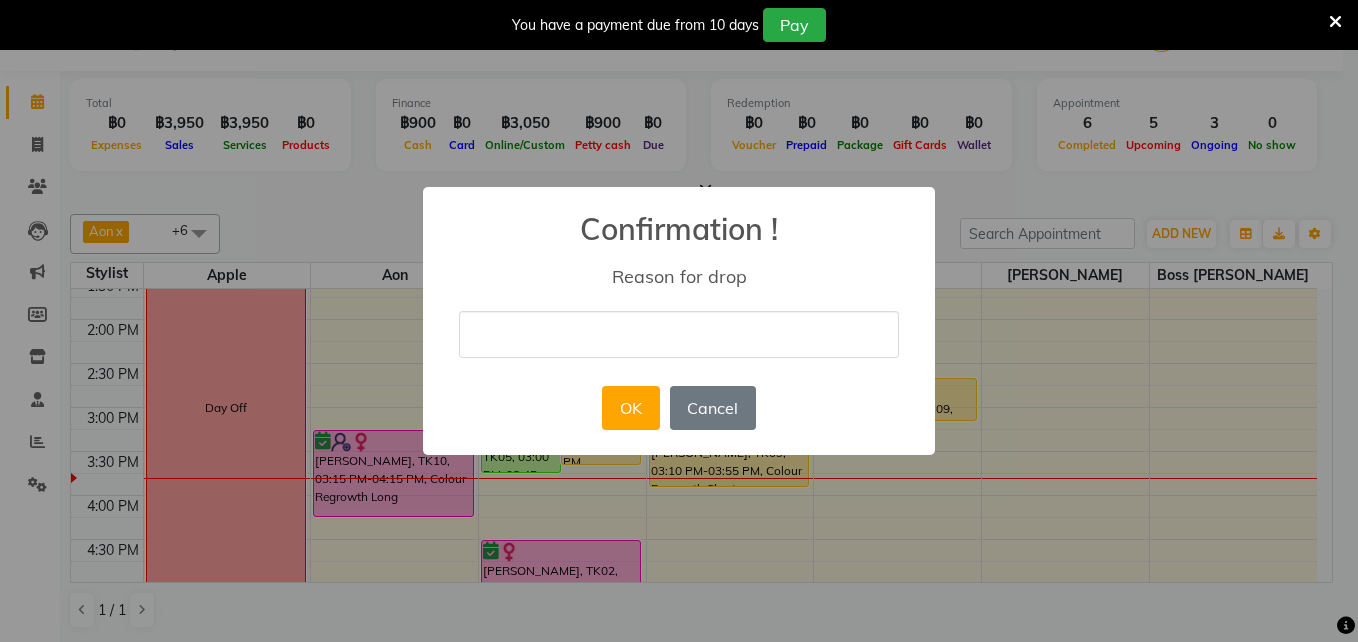 click at bounding box center (679, 334) 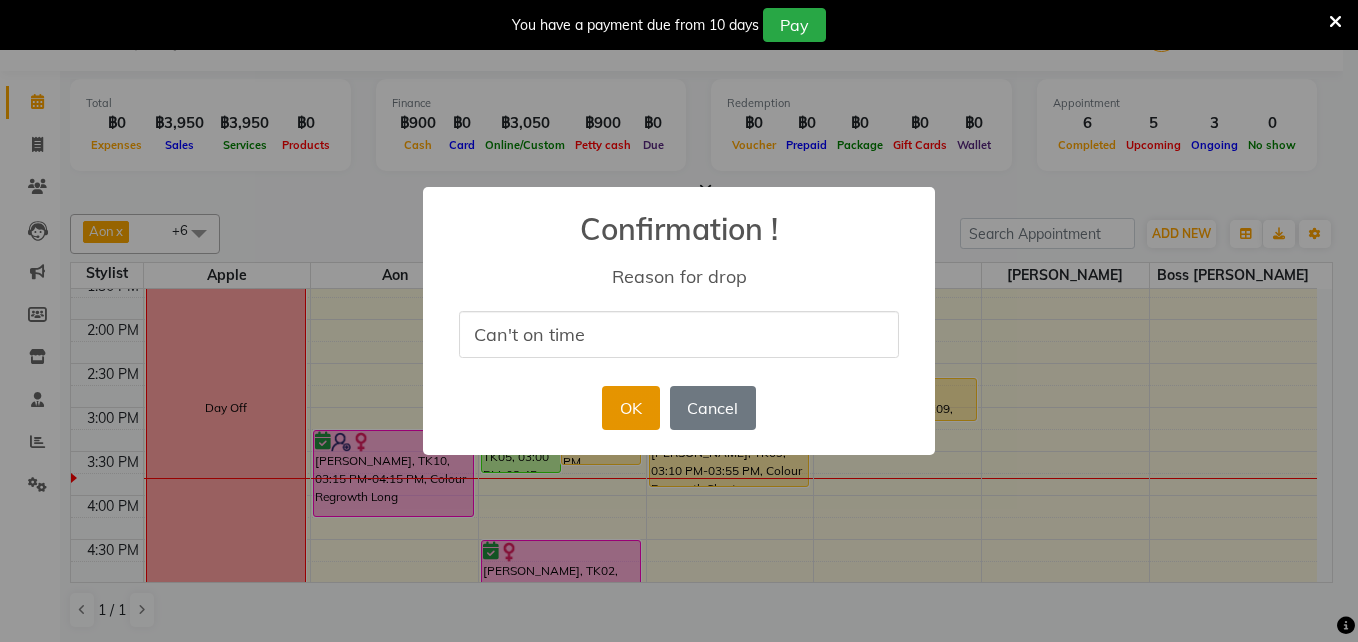 click on "OK" at bounding box center [630, 408] 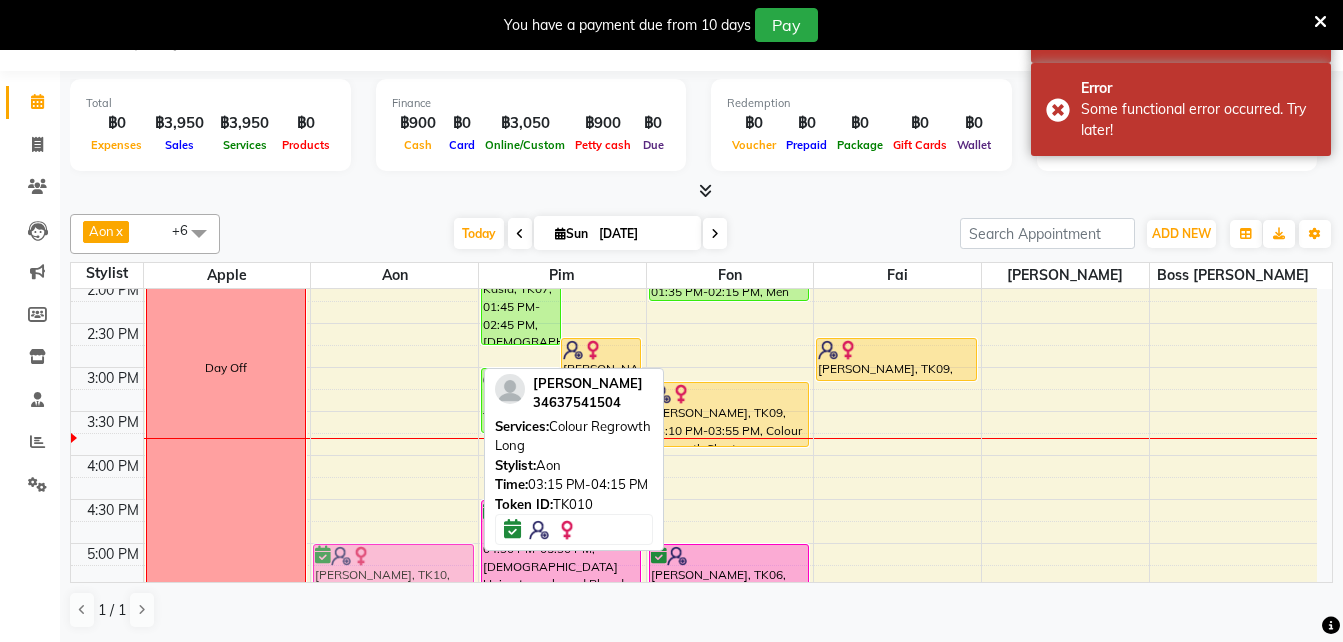 scroll, scrollTop: 468, scrollLeft: 0, axis: vertical 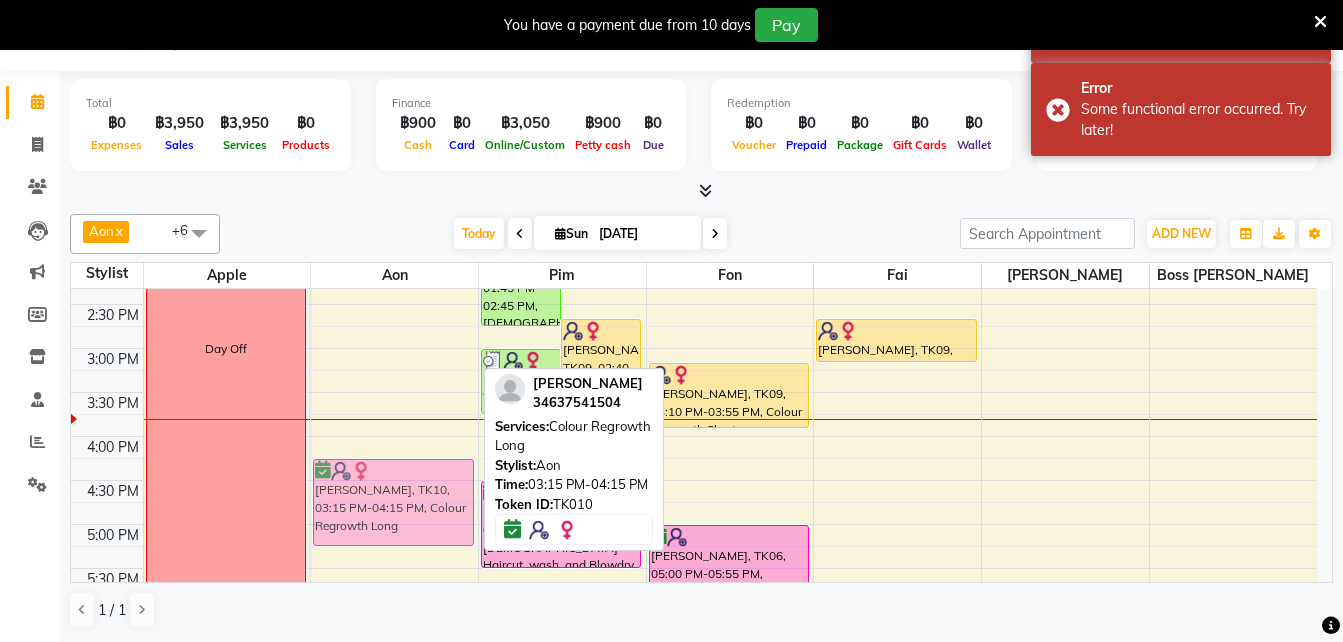 drag, startPoint x: 388, startPoint y: 455, endPoint x: 385, endPoint y: 490, distance: 35.128338 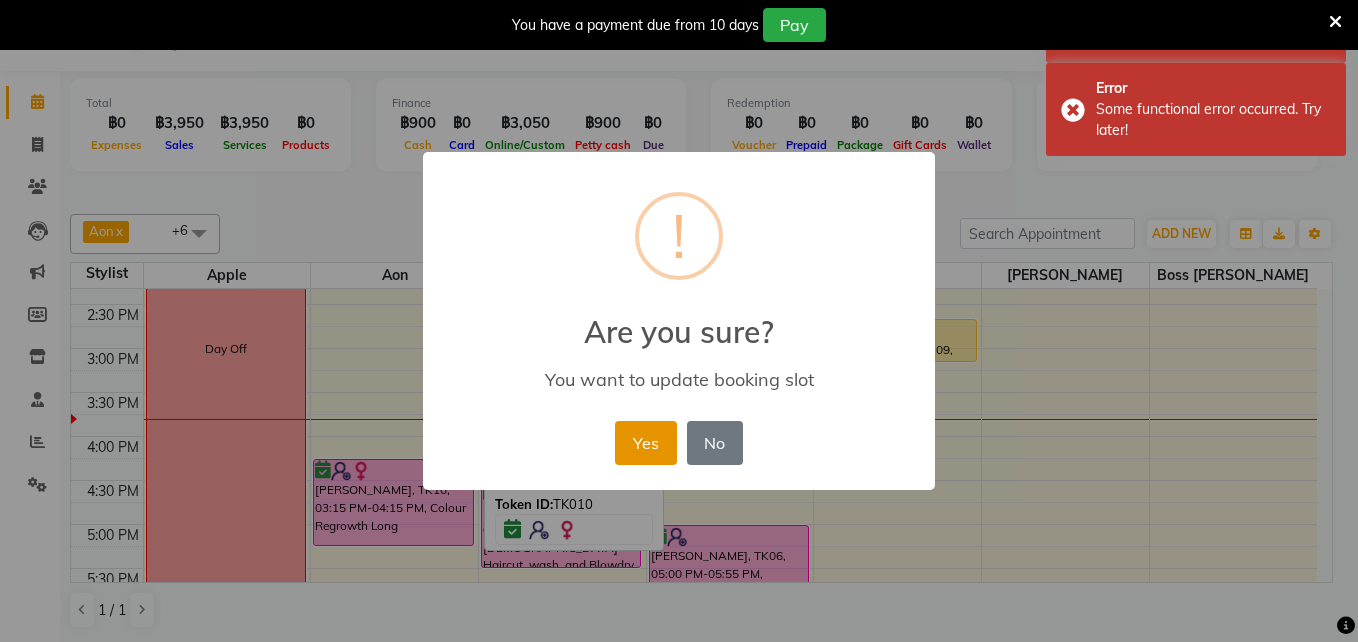 click on "Yes" at bounding box center (645, 443) 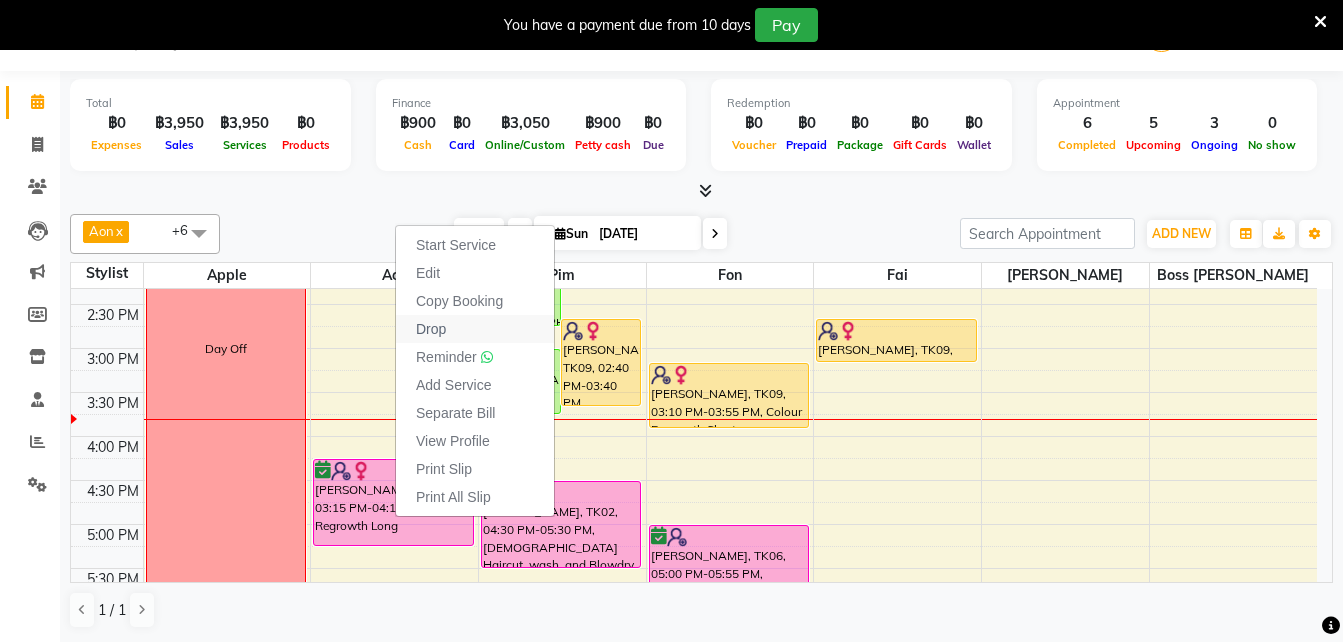 click on "Drop" at bounding box center (431, 329) 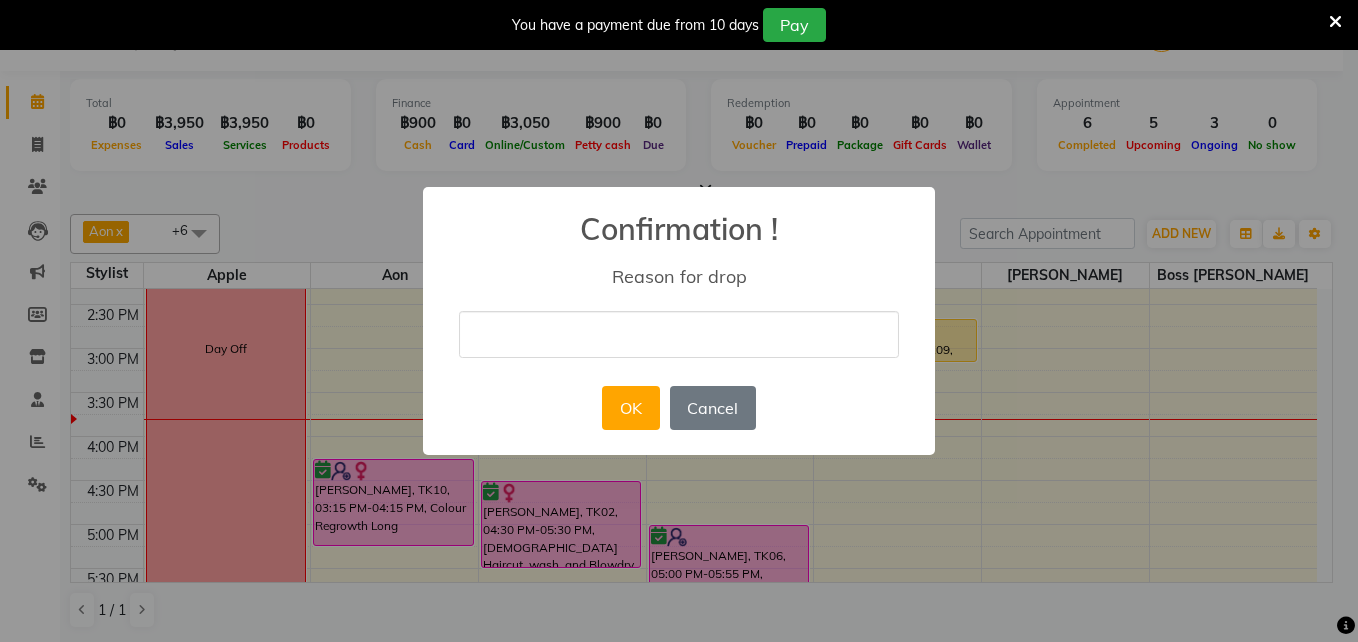 click at bounding box center [679, 334] 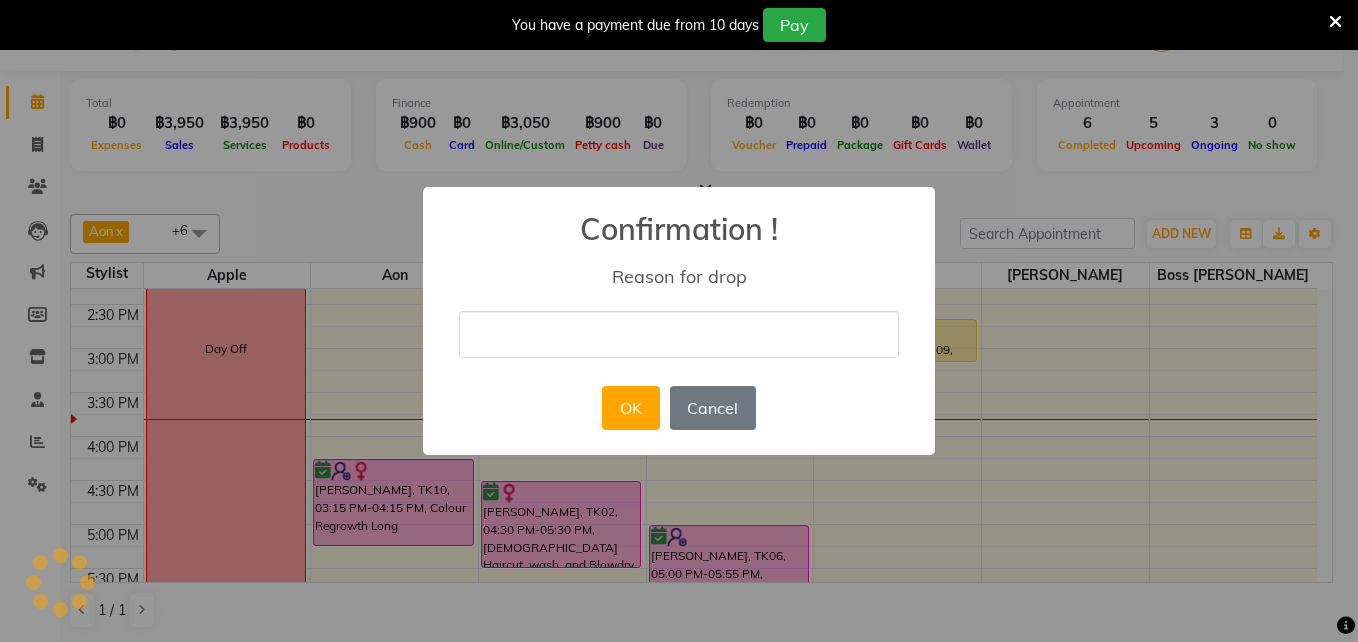 type on "Can't on time" 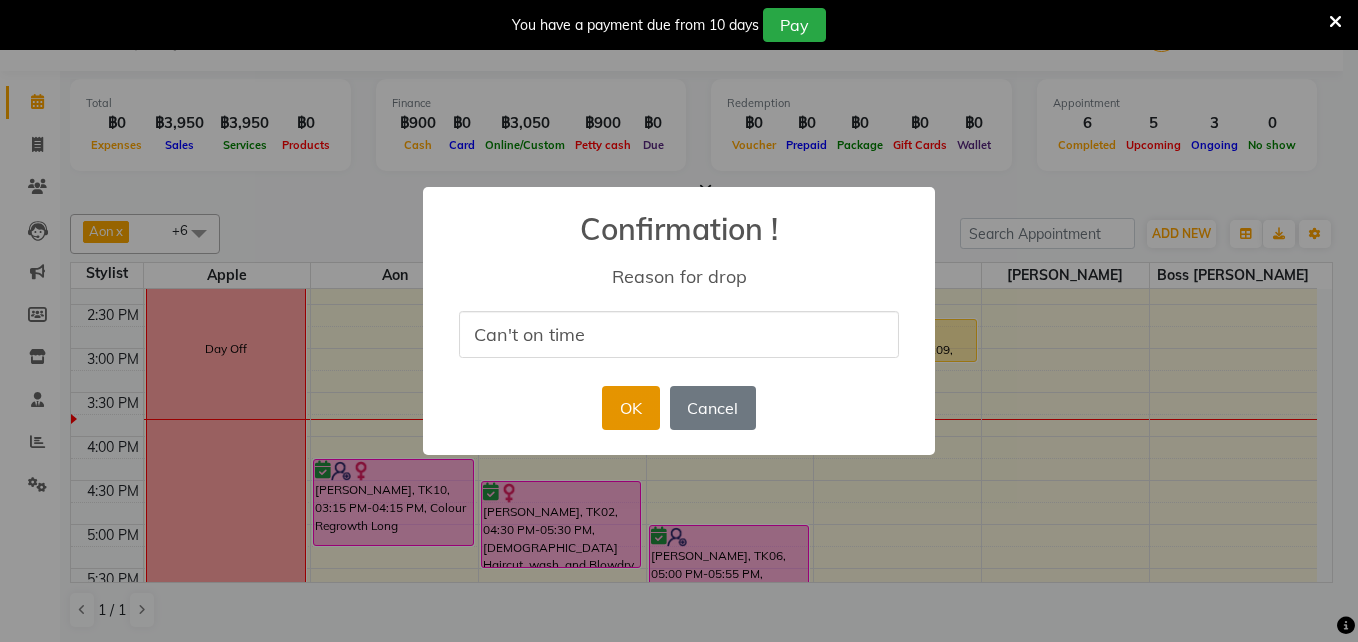click on "OK" at bounding box center [630, 408] 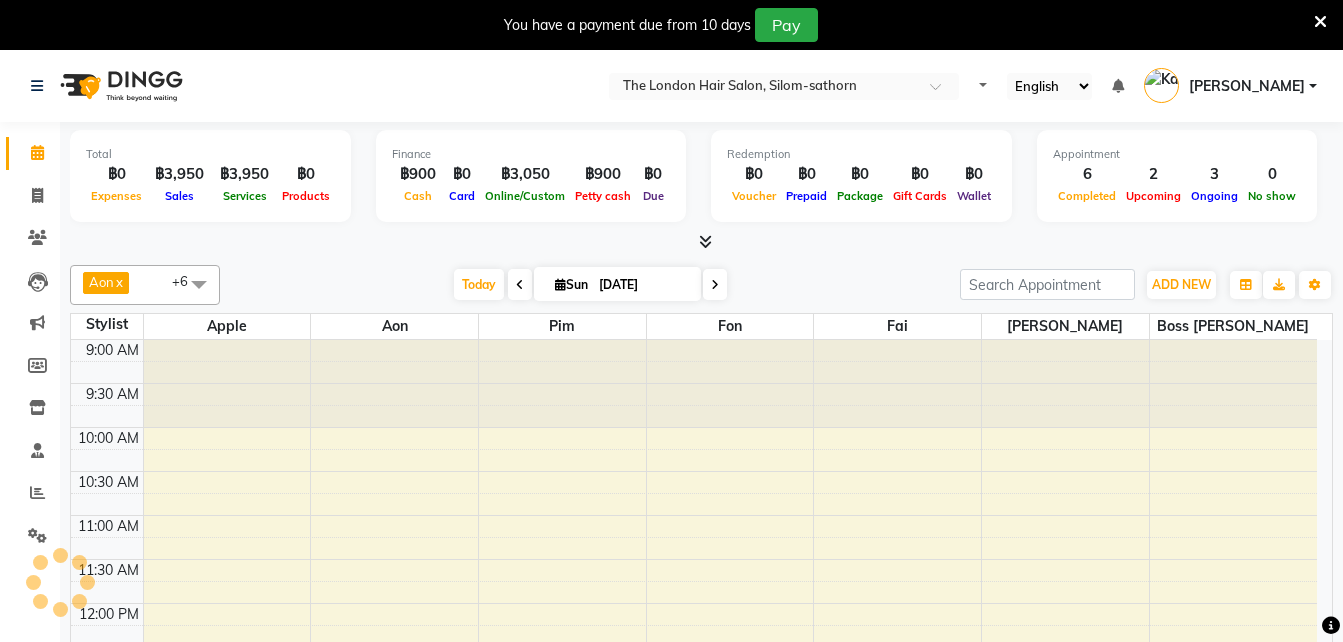 scroll, scrollTop: 0, scrollLeft: 0, axis: both 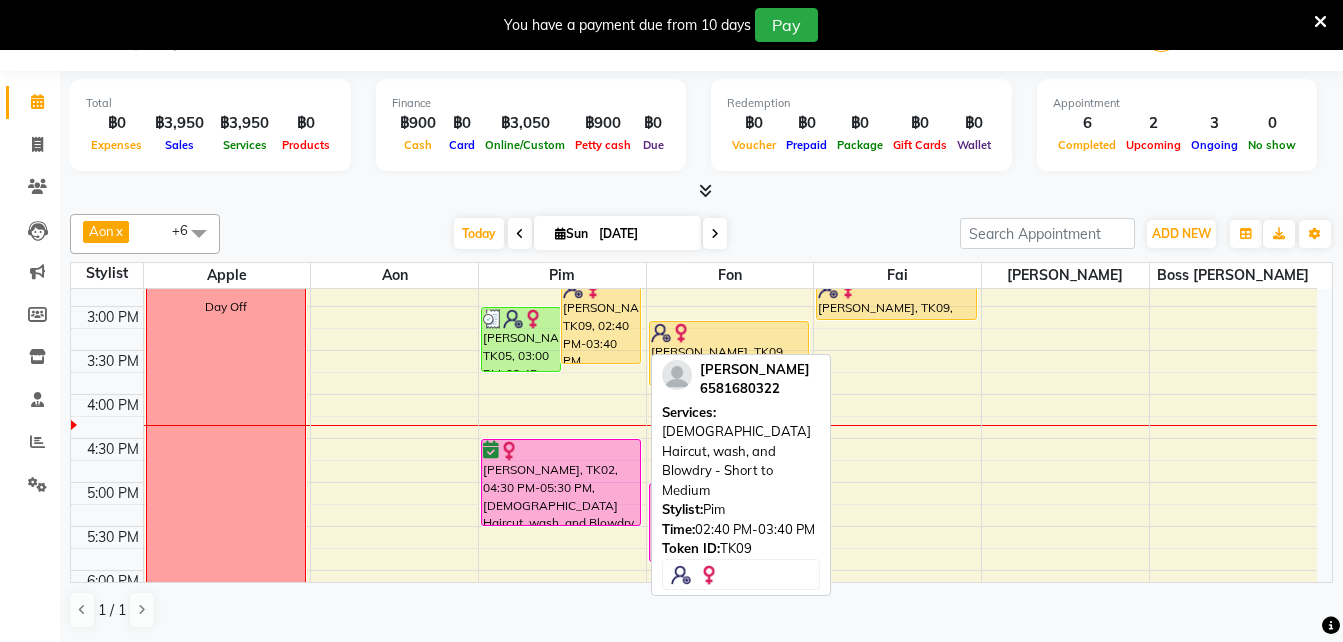 click on "[PERSON_NAME], TK09, 02:40 PM-03:40 PM, [DEMOGRAPHIC_DATA] Haircut, wash, and Blowdry - Short to Medium" at bounding box center [601, 320] 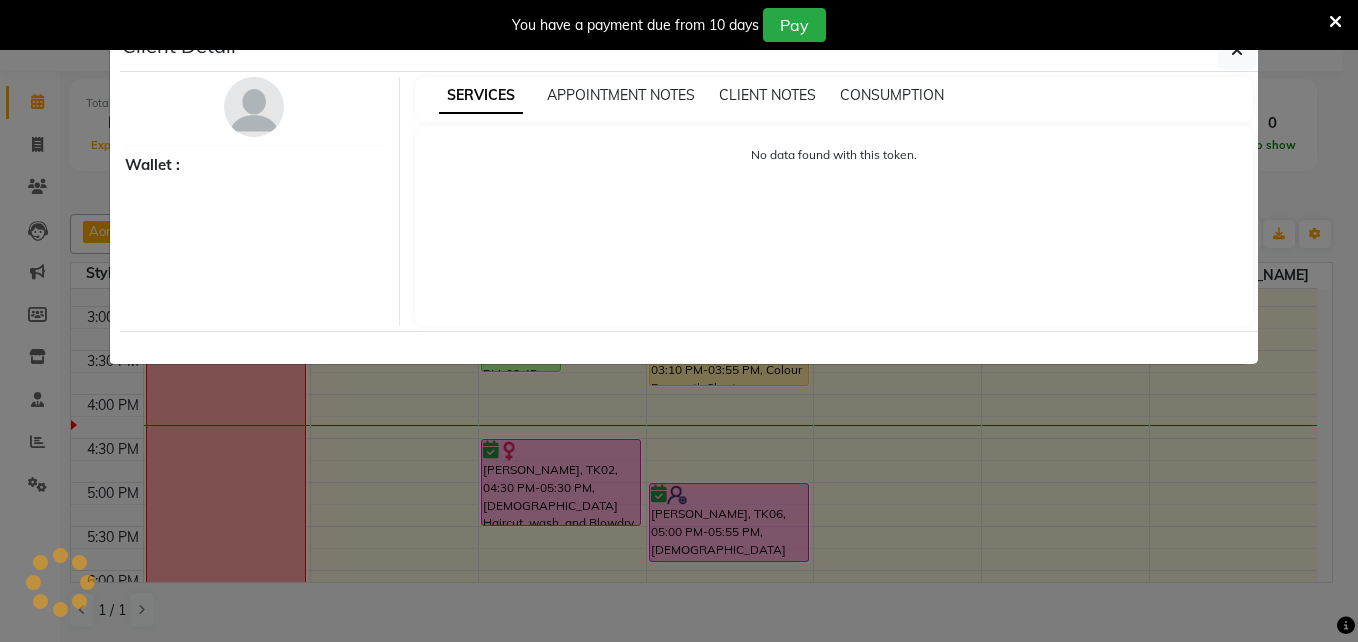 select on "1" 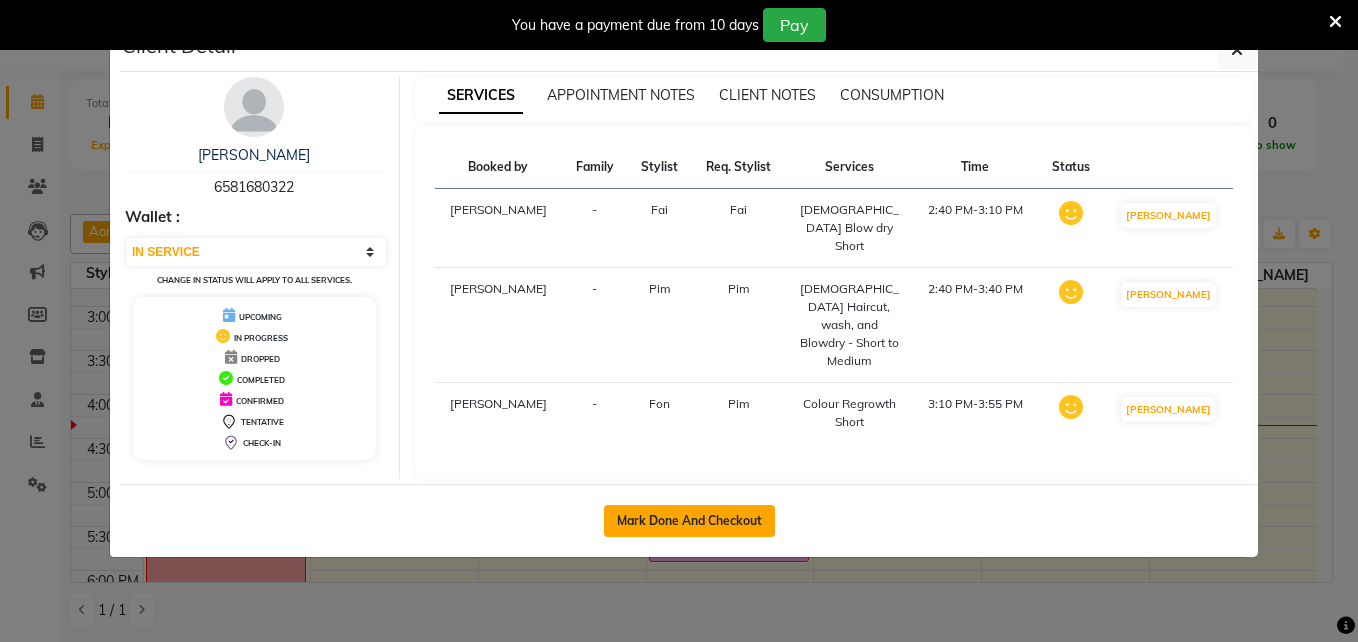 click on "Mark Done And Checkout" 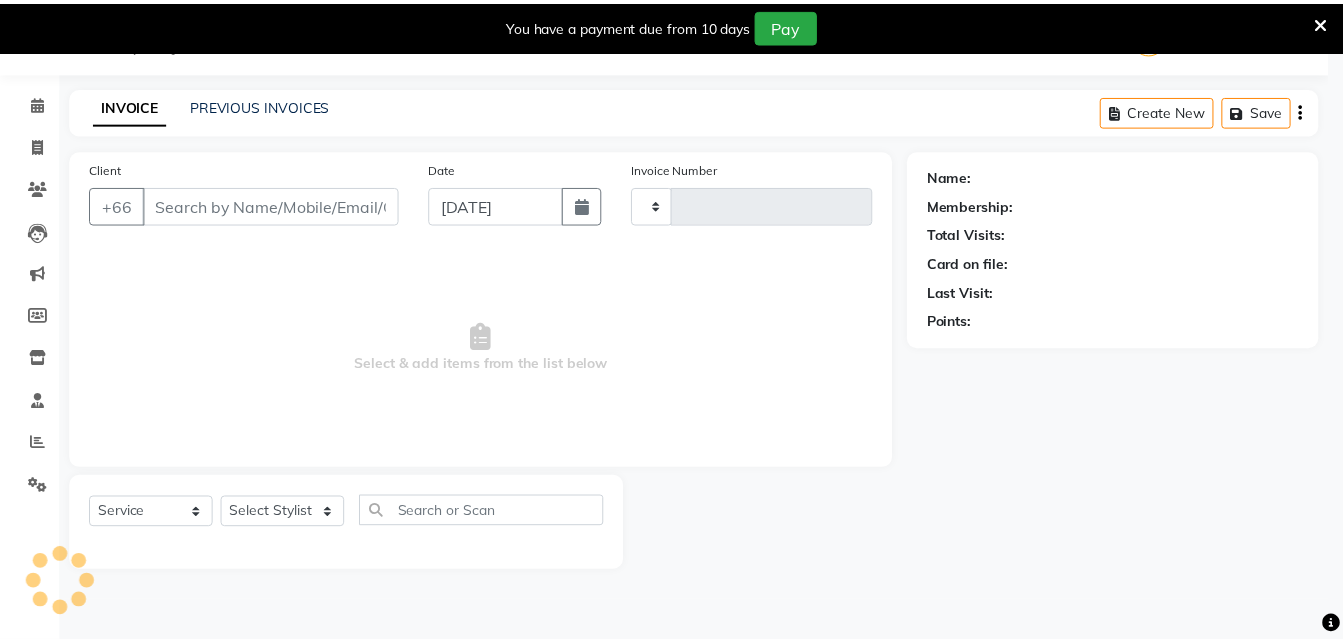 scroll, scrollTop: 50, scrollLeft: 0, axis: vertical 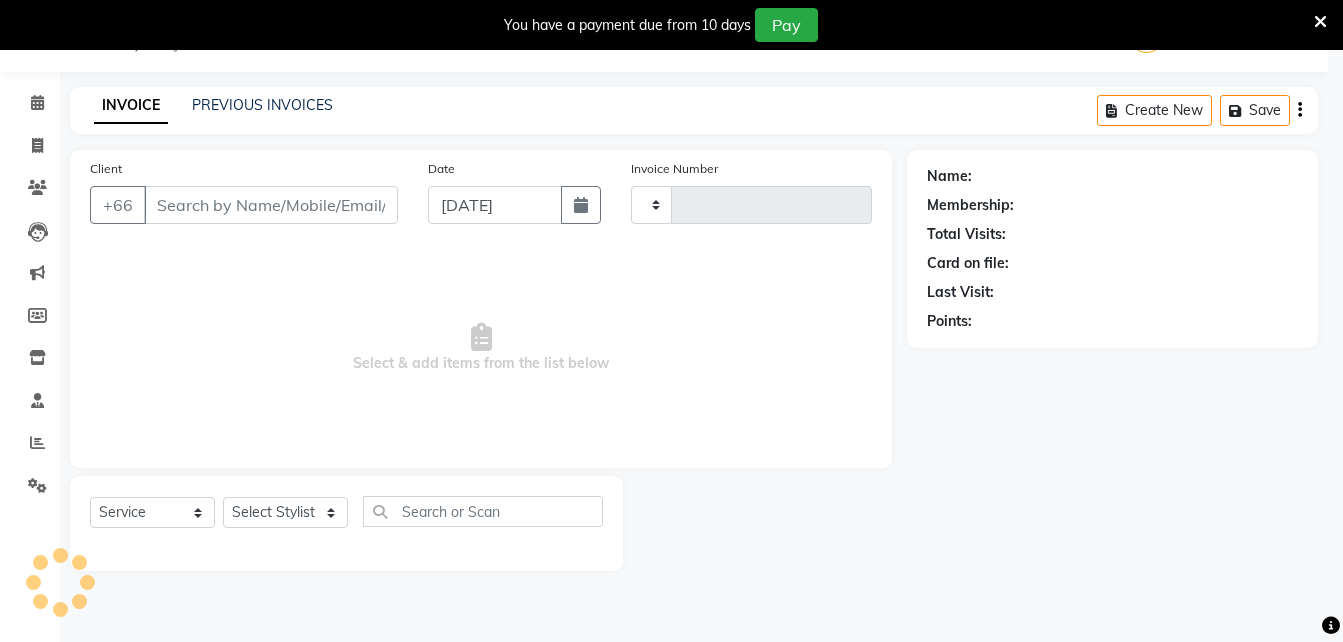 type on "0982" 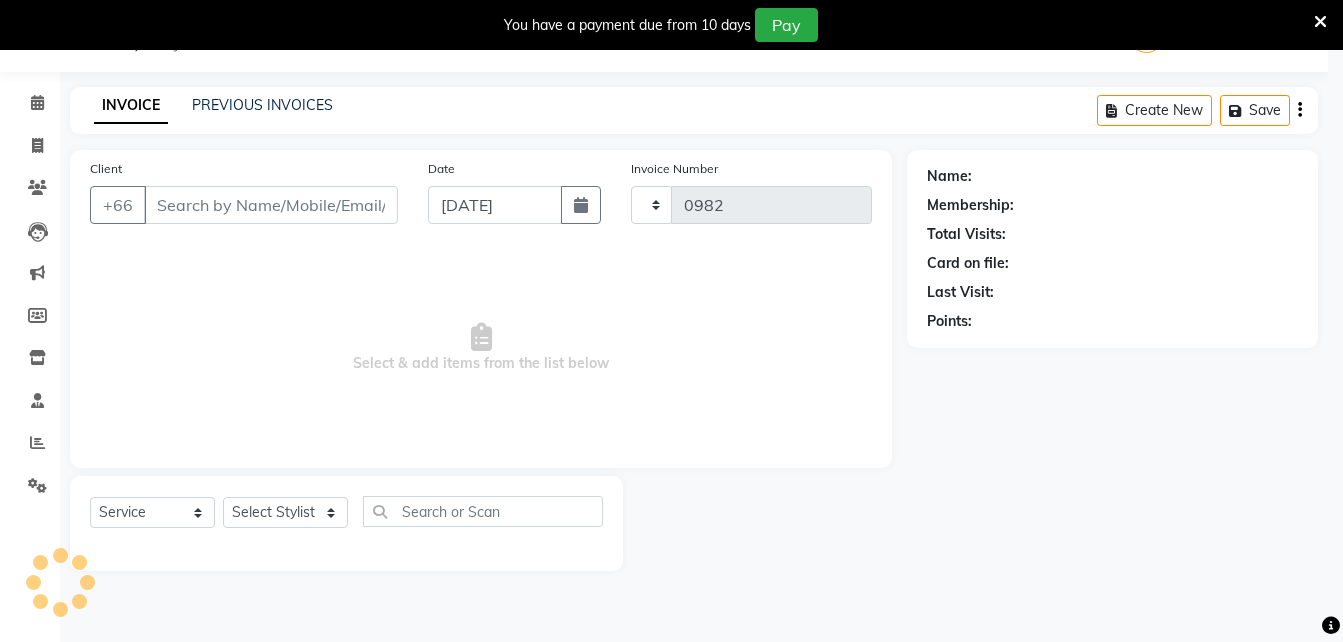 select on "6977" 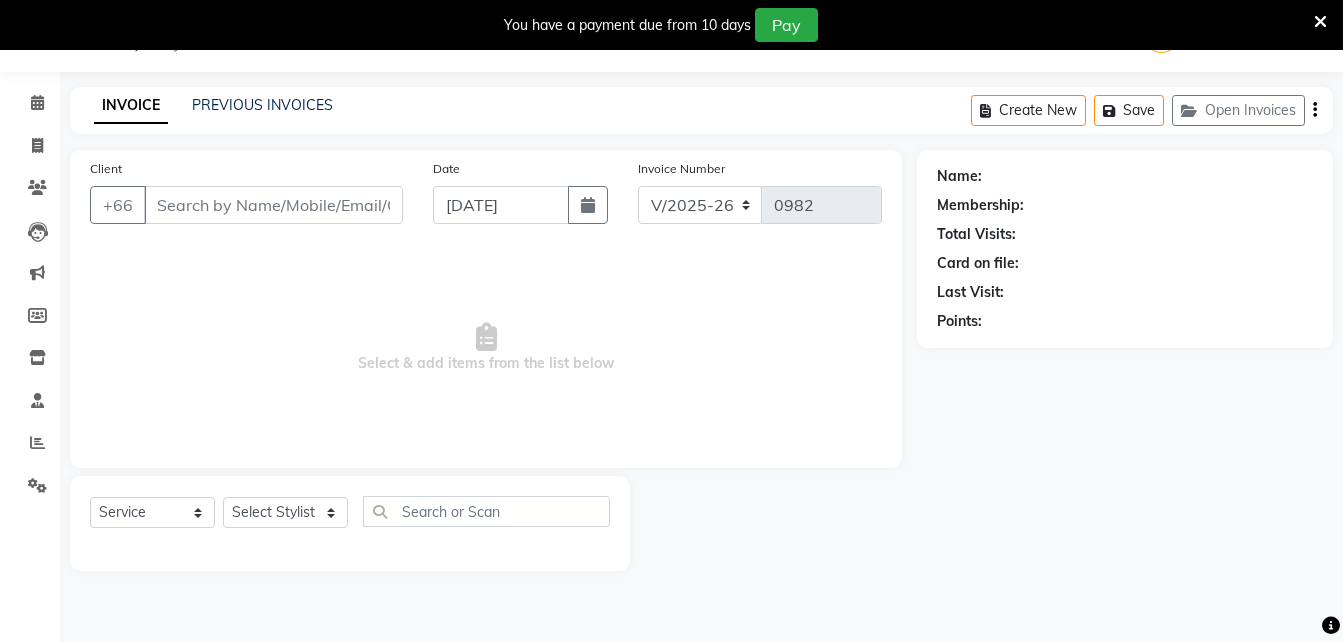 type on "6581680322" 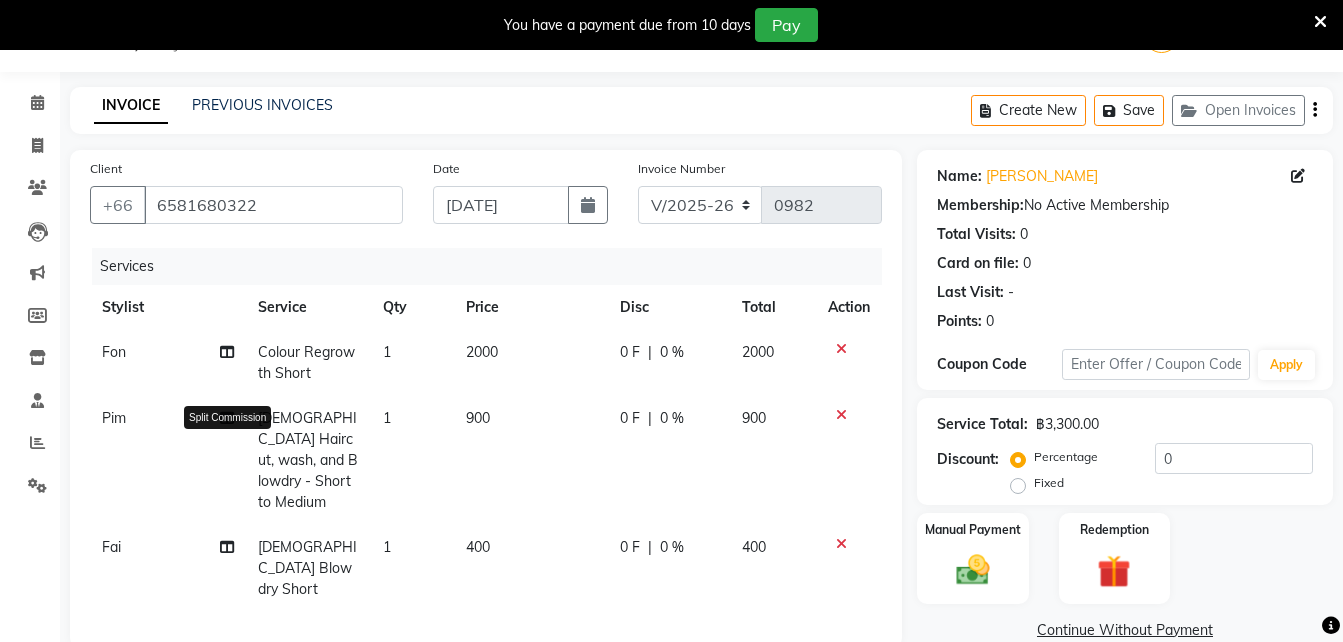 click 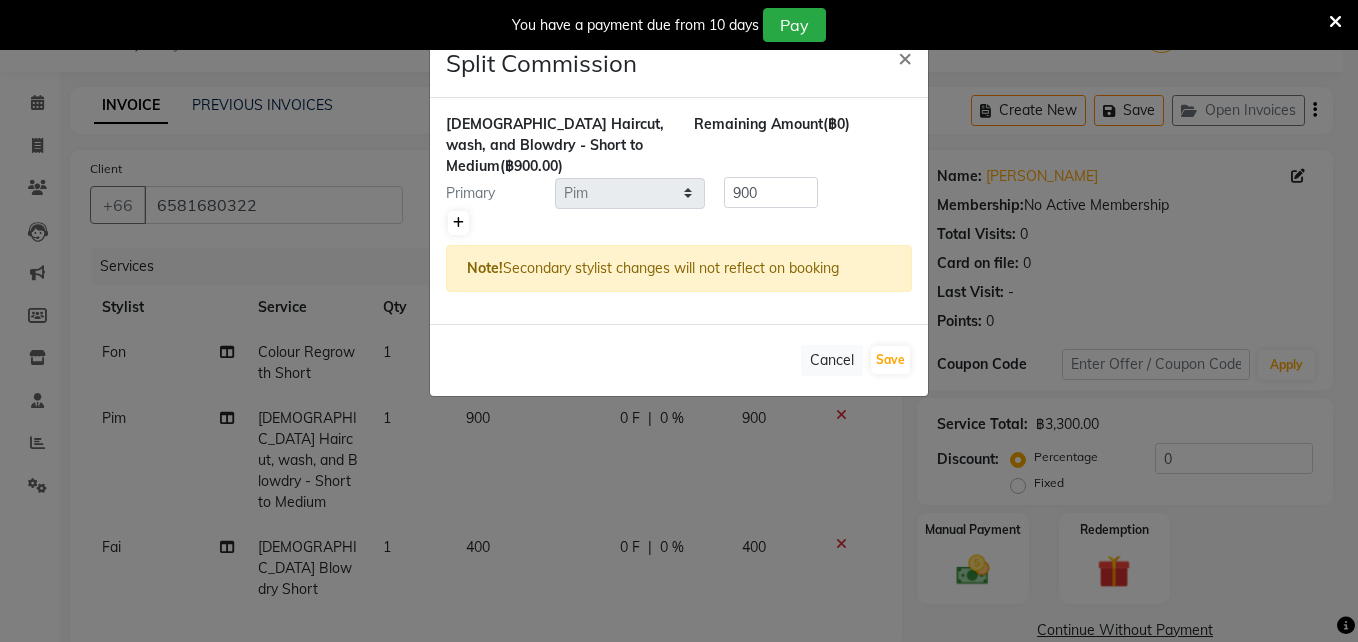 click 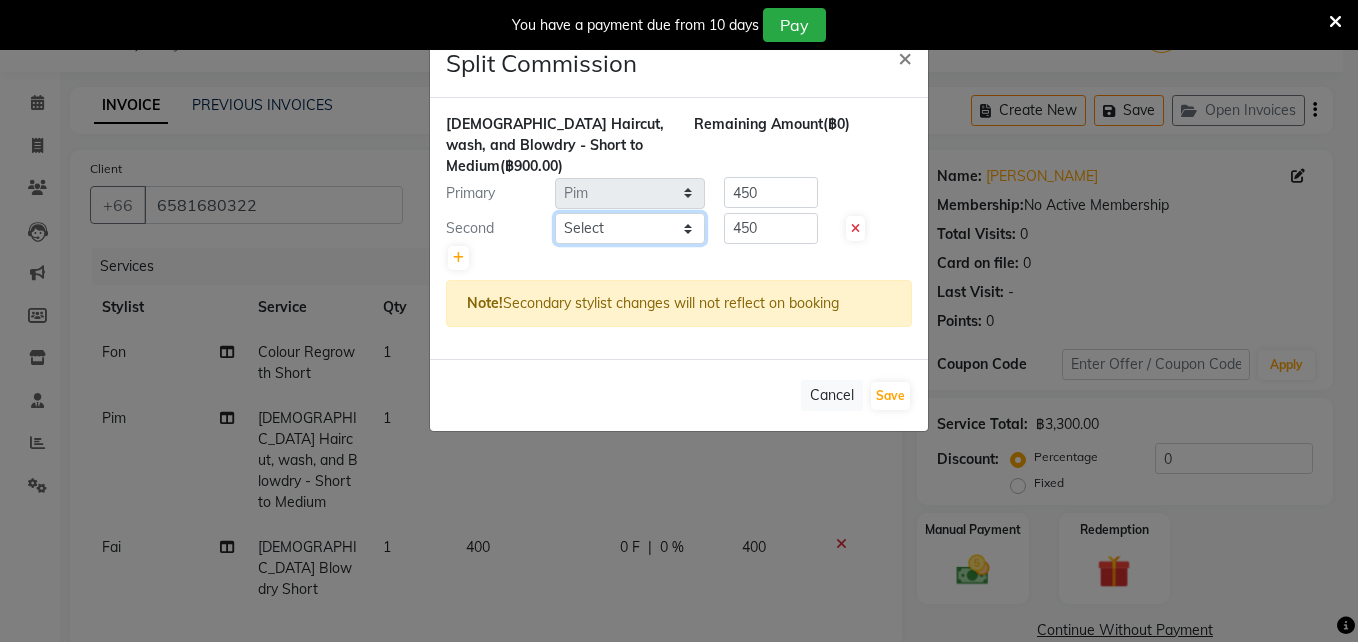 click on "Select  Aon   Apple     Boss [PERSON_NAME]    [PERSON_NAME]    Pim" 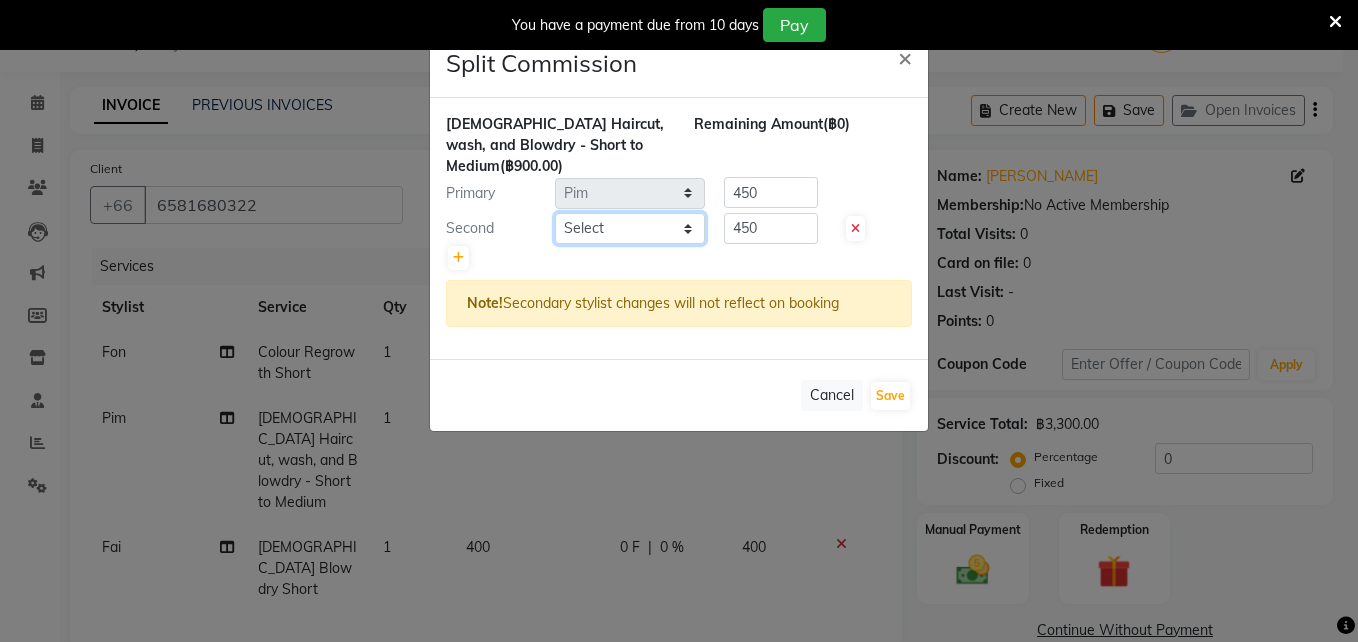 select on "56711" 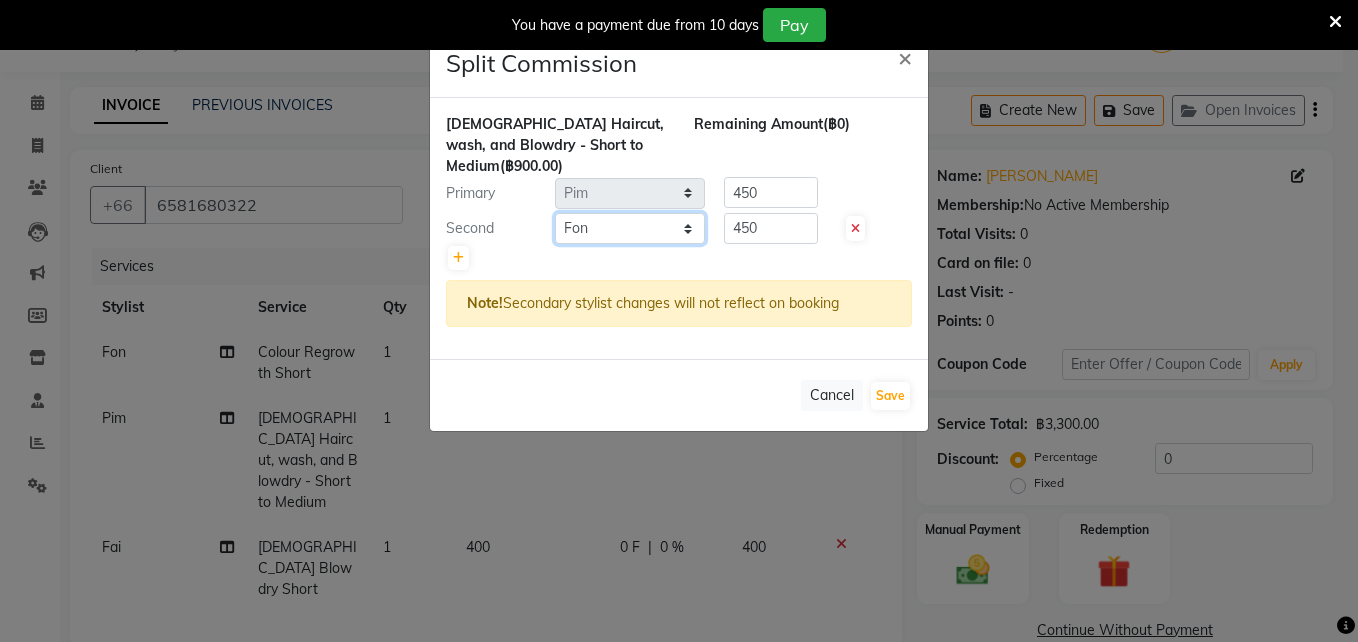 click on "Select  Aon   Apple     Boss [PERSON_NAME]    [PERSON_NAME]    Pim" 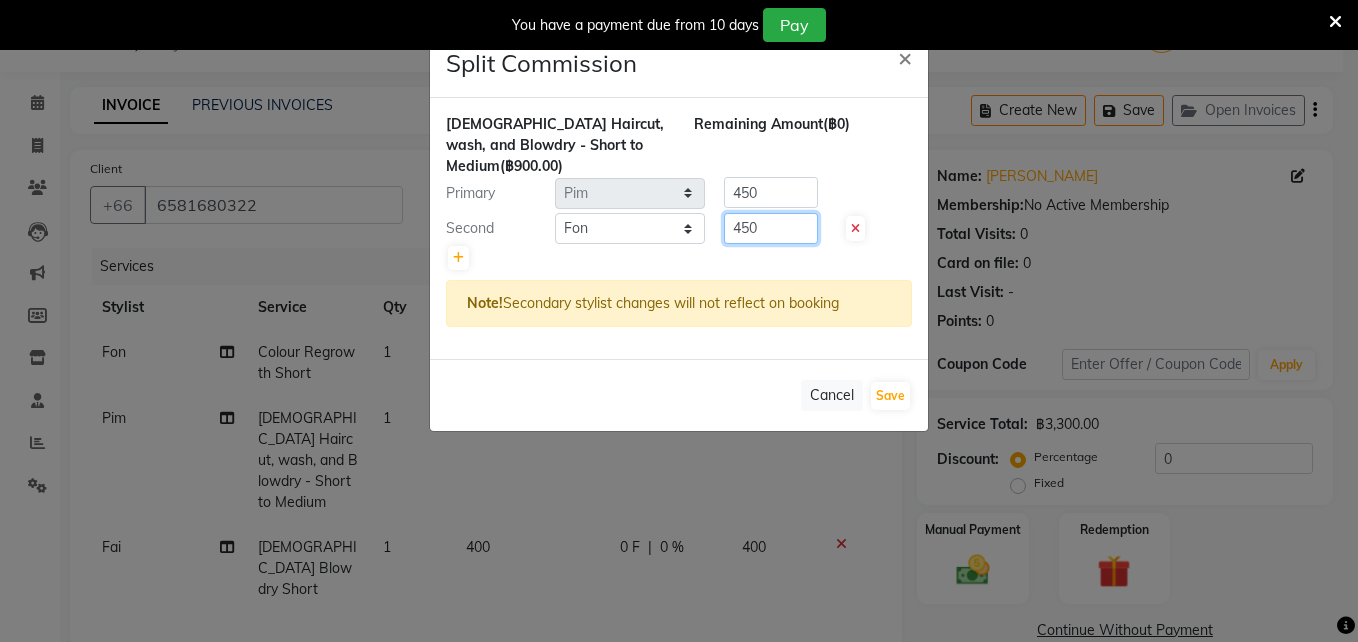 click on "450" 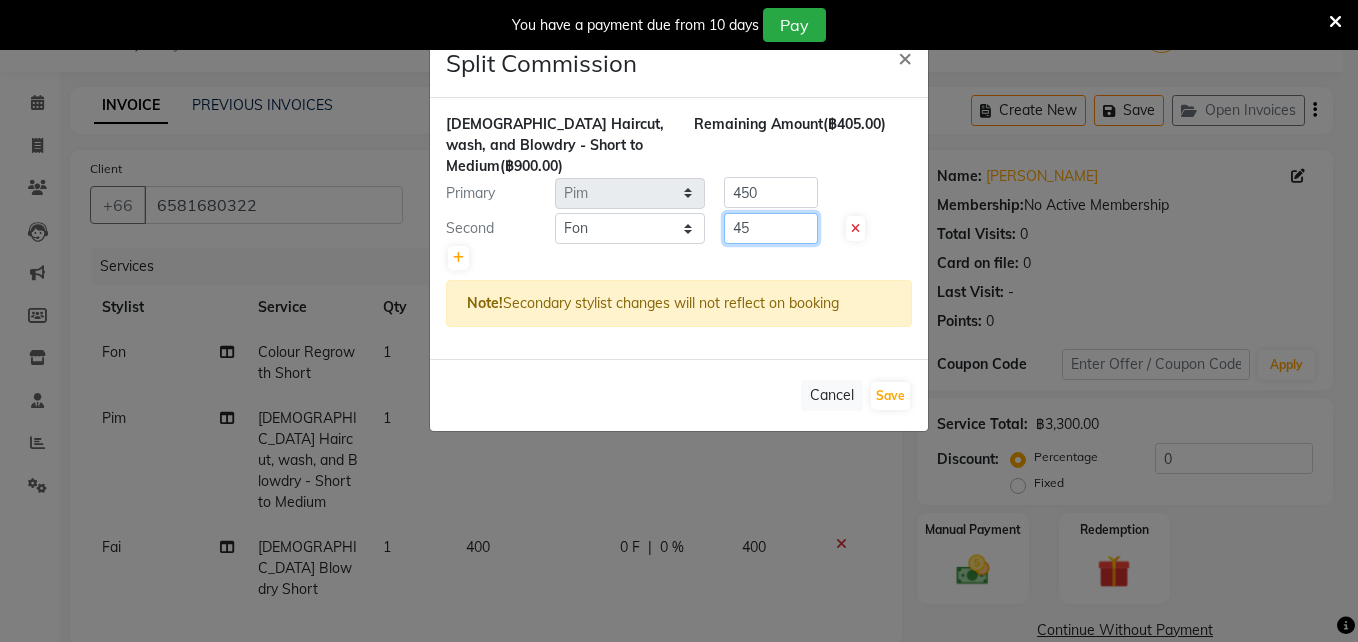 type on "4" 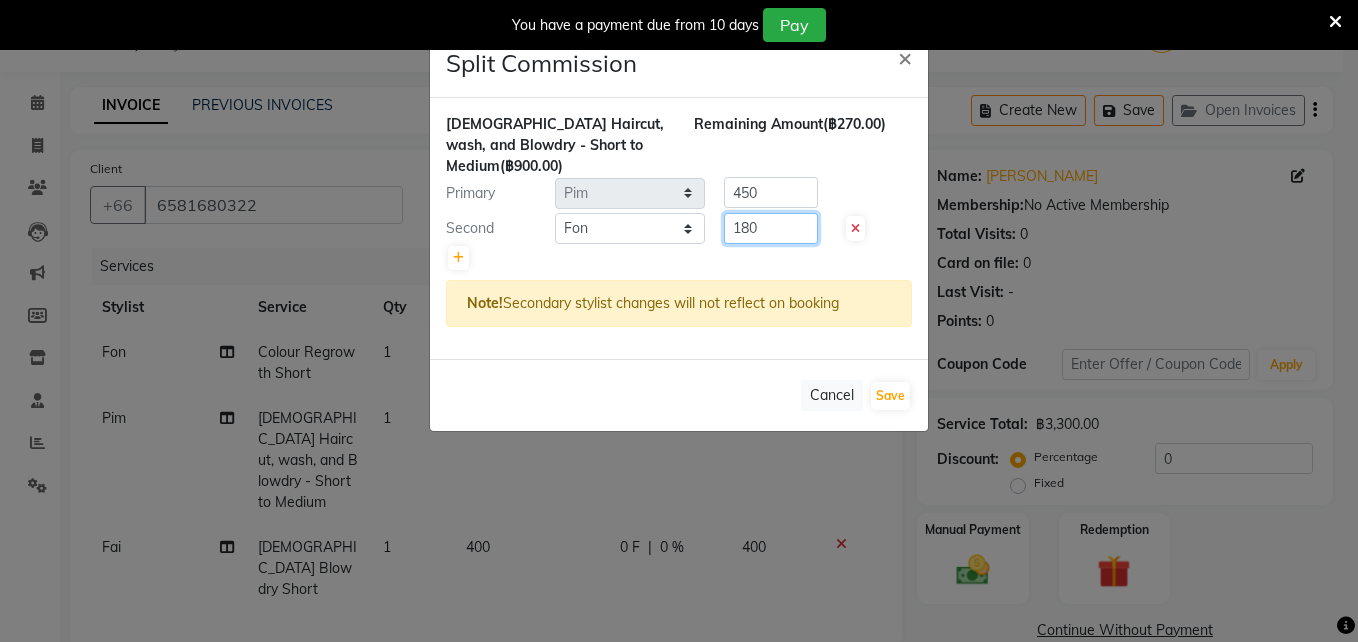 type on "180" 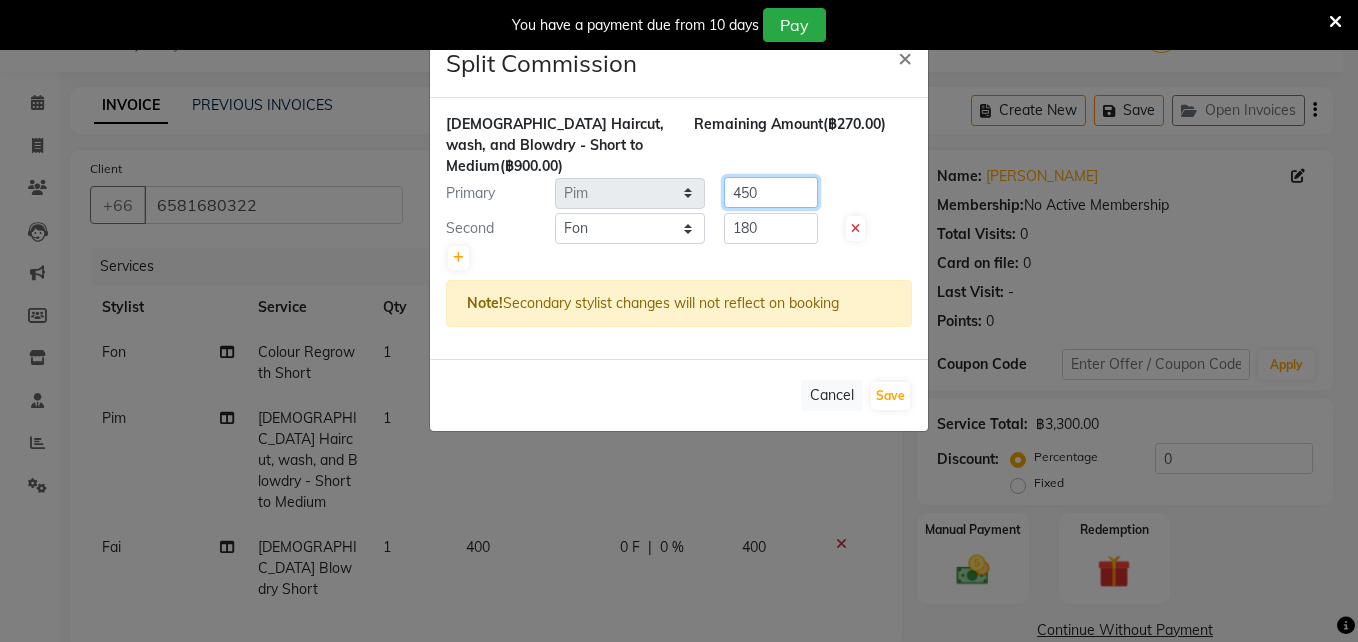 click on "450" 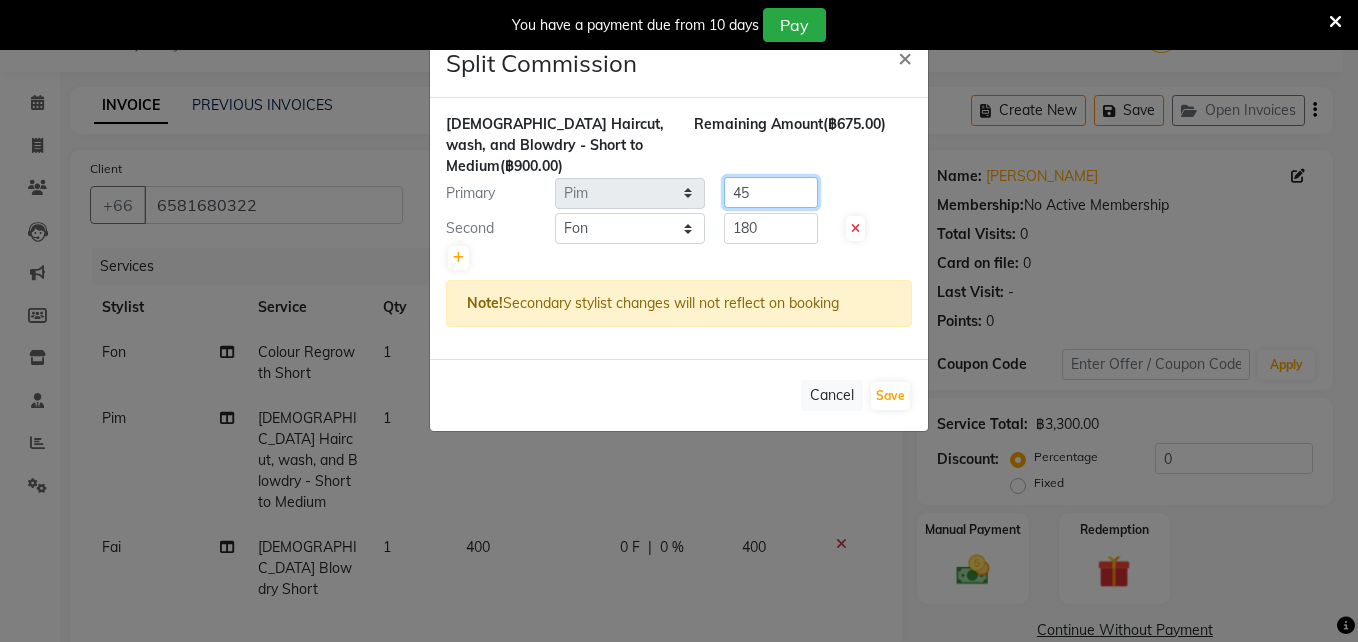 type on "4" 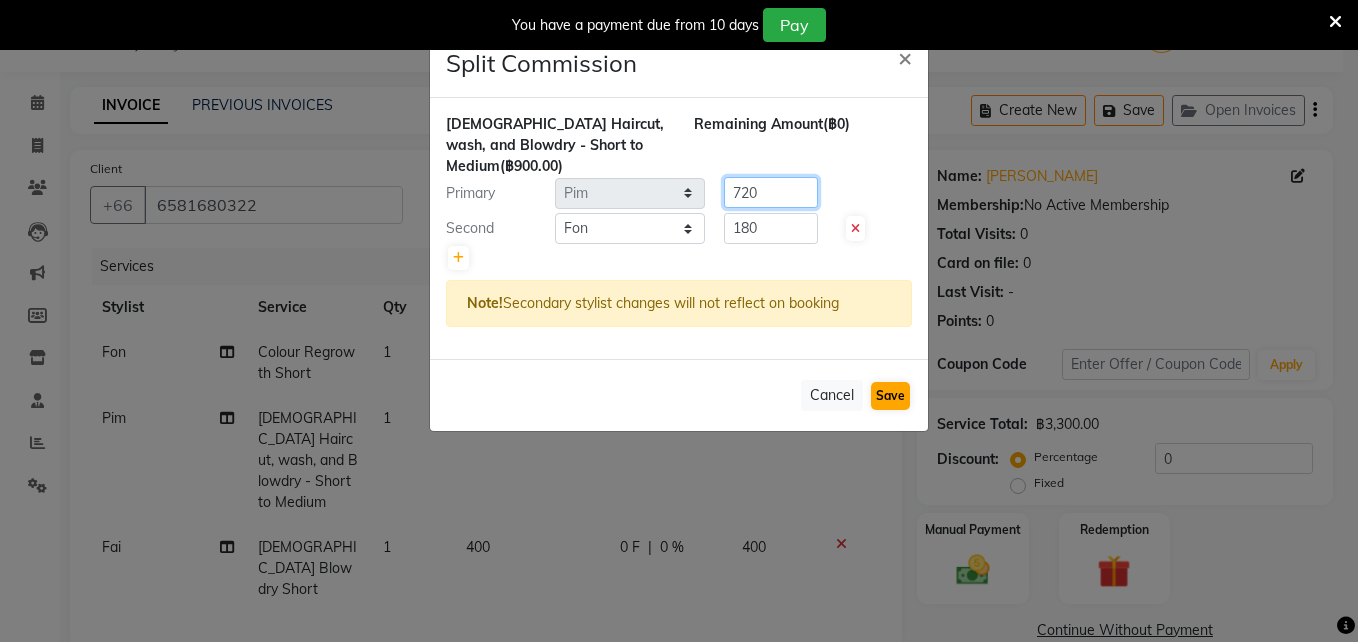 type on "720" 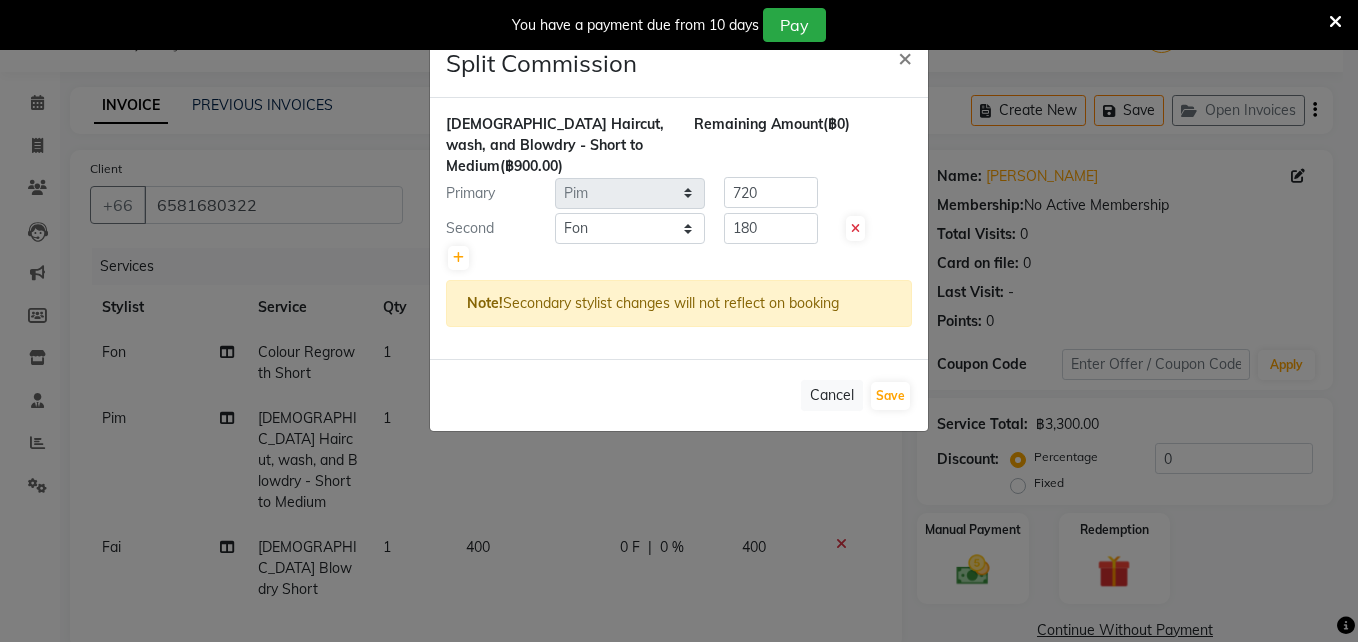 drag, startPoint x: 895, startPoint y: 392, endPoint x: 875, endPoint y: 421, distance: 35.22783 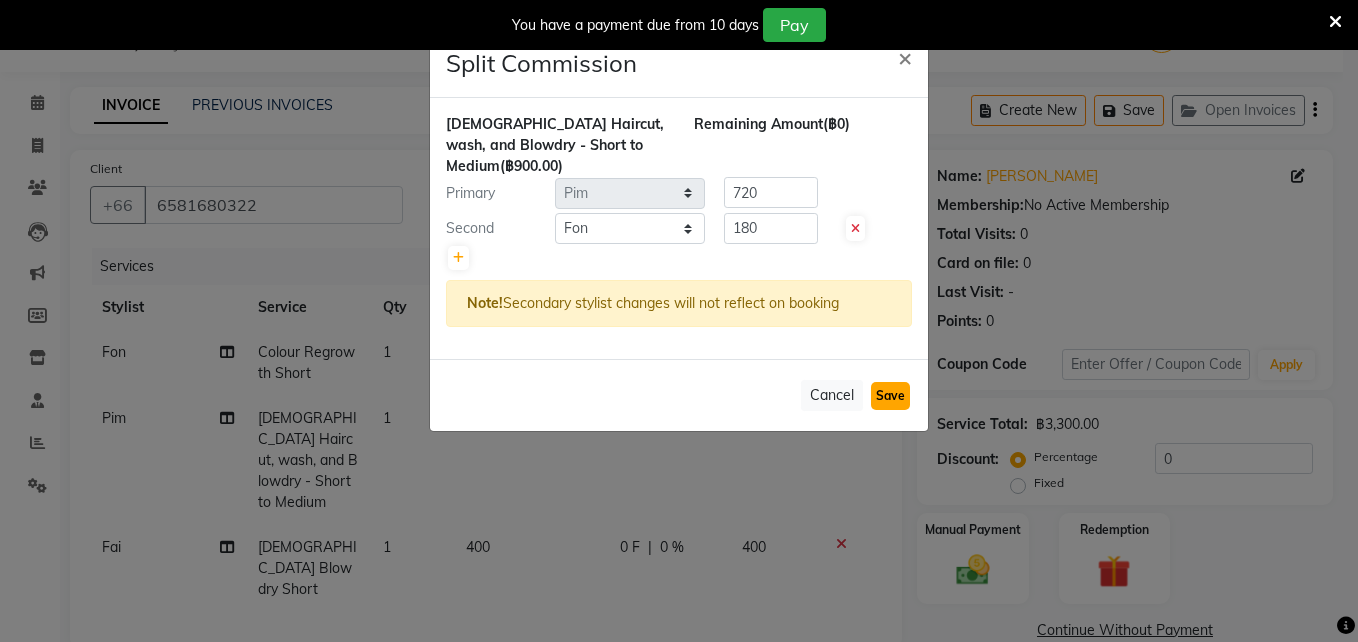 click on "Save" 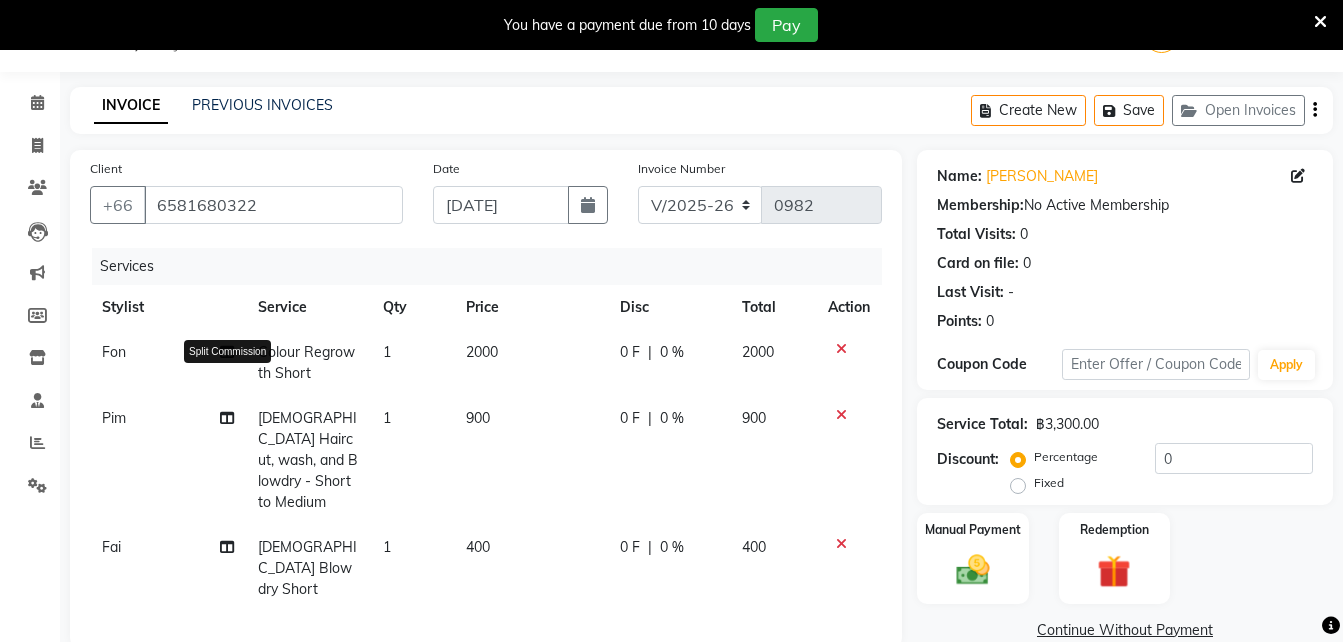 click 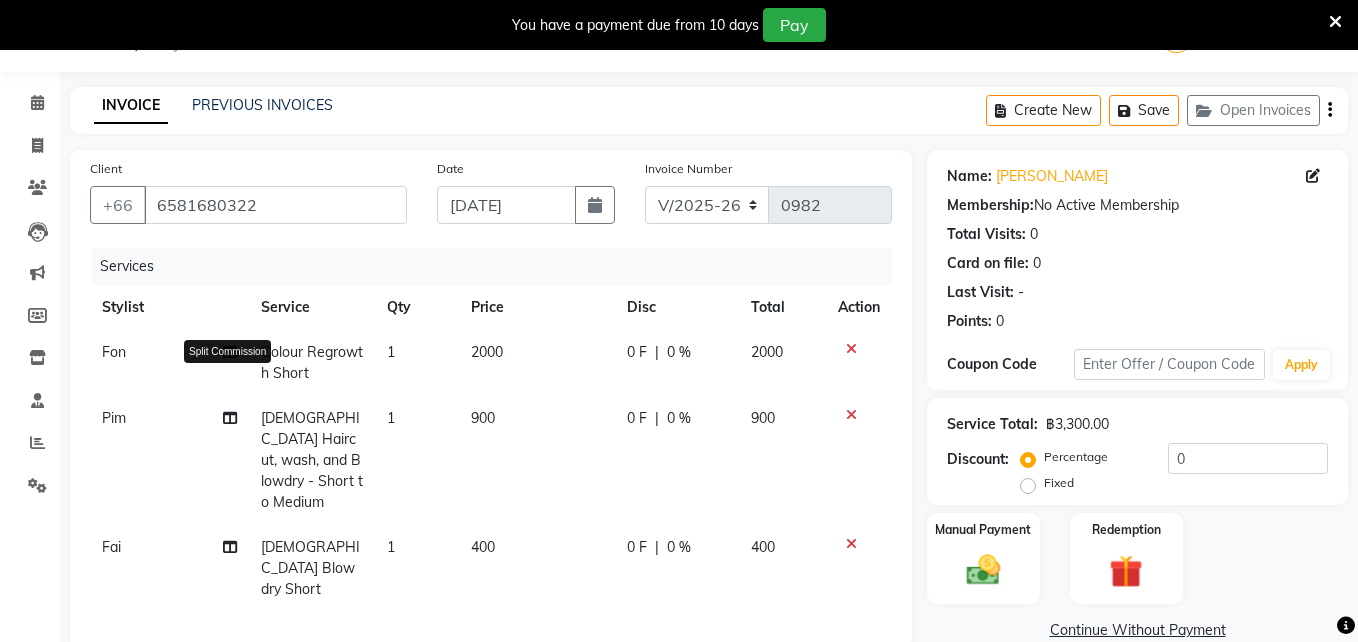 select on "56711" 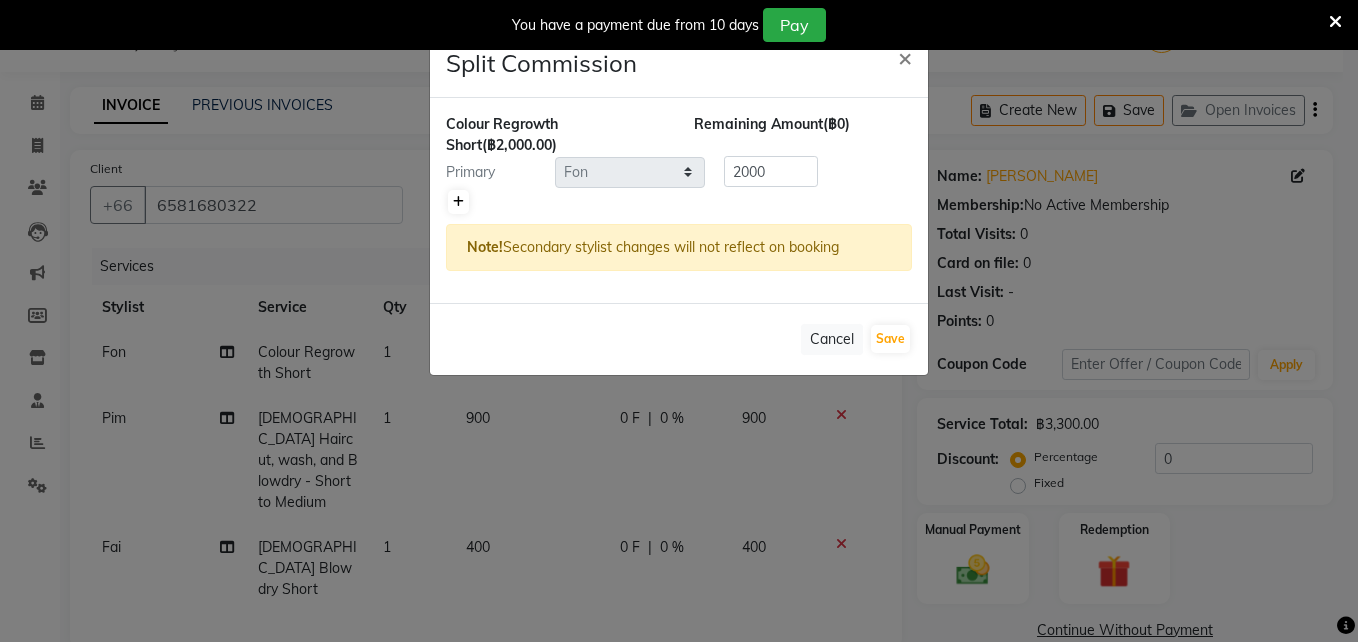 click 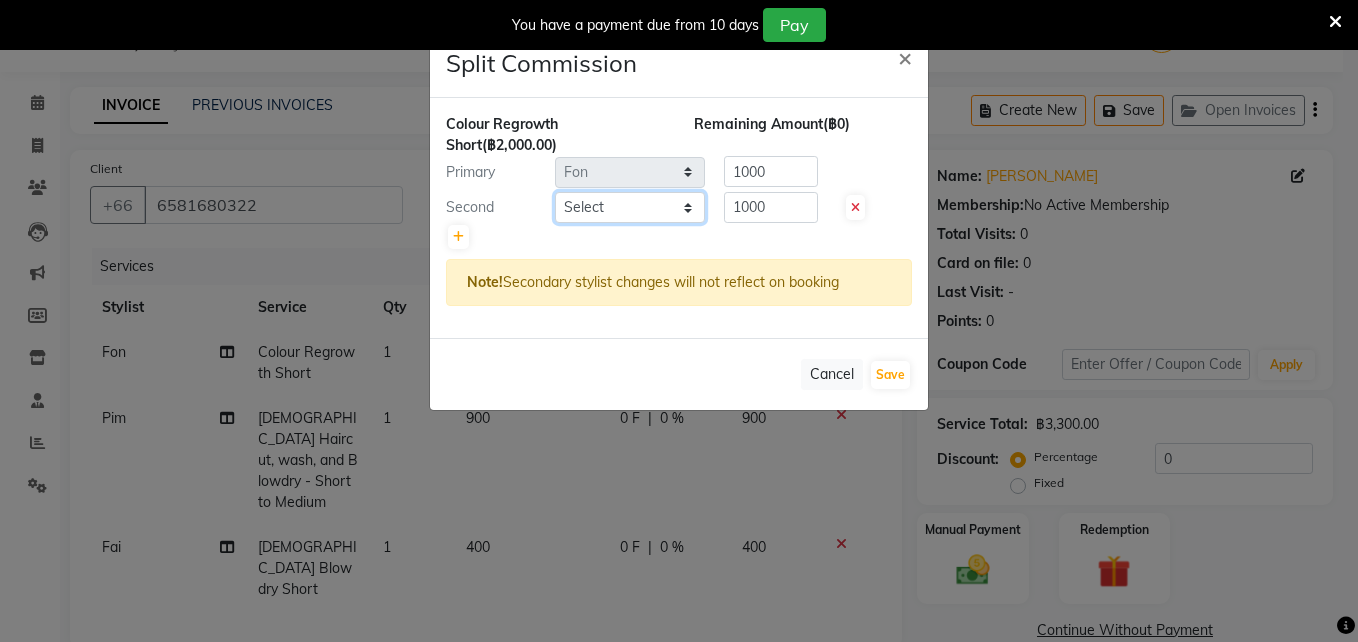 click on "Select  Aon   Apple     Boss [PERSON_NAME]    [PERSON_NAME]    Pim" 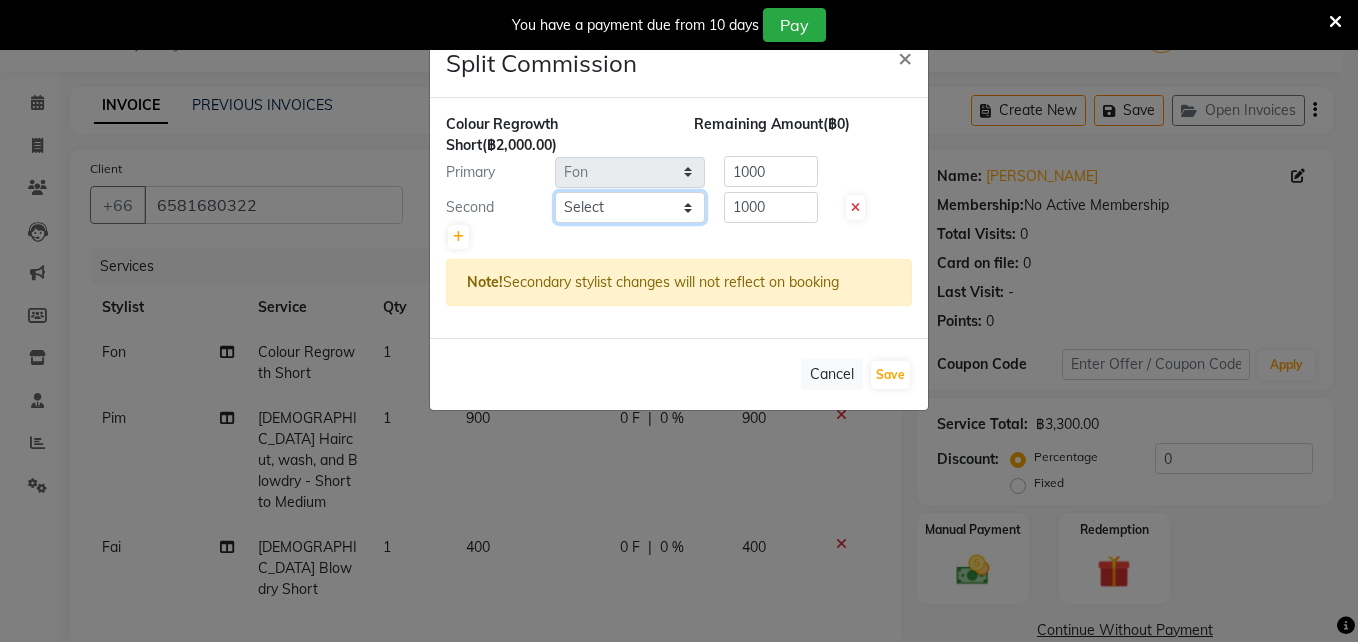 select on "65351" 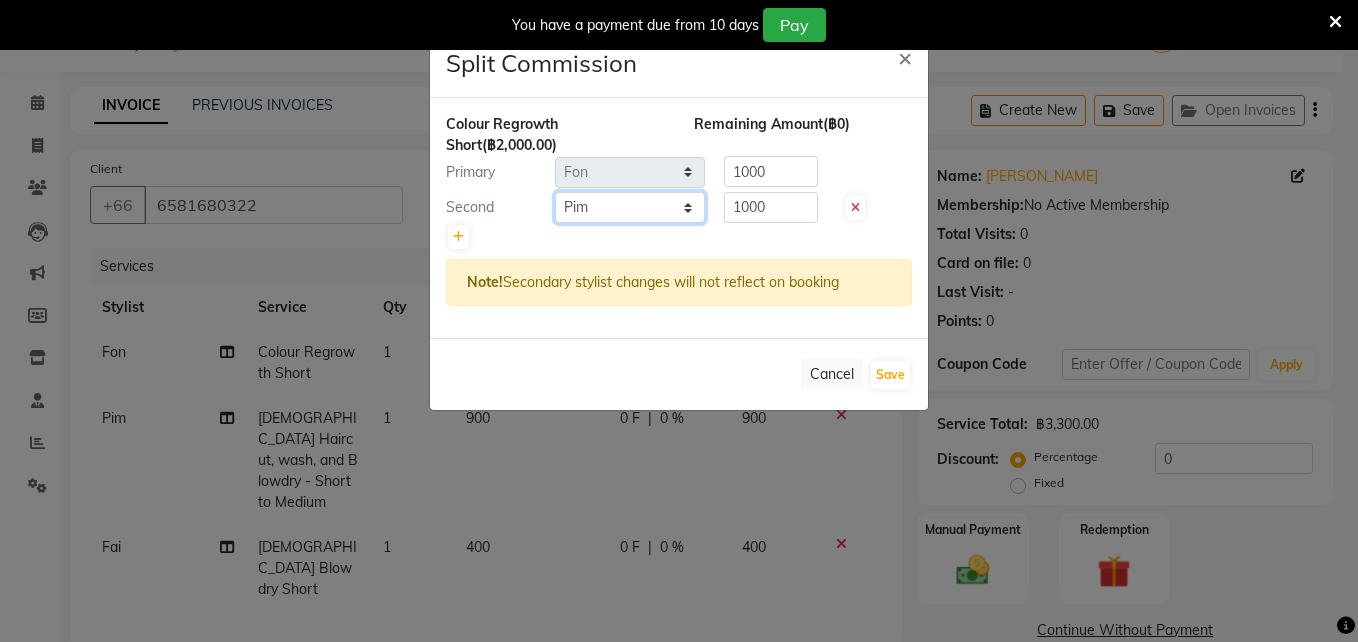 click on "Select  Aon   Apple     Boss [PERSON_NAME]    [PERSON_NAME]    Pim" 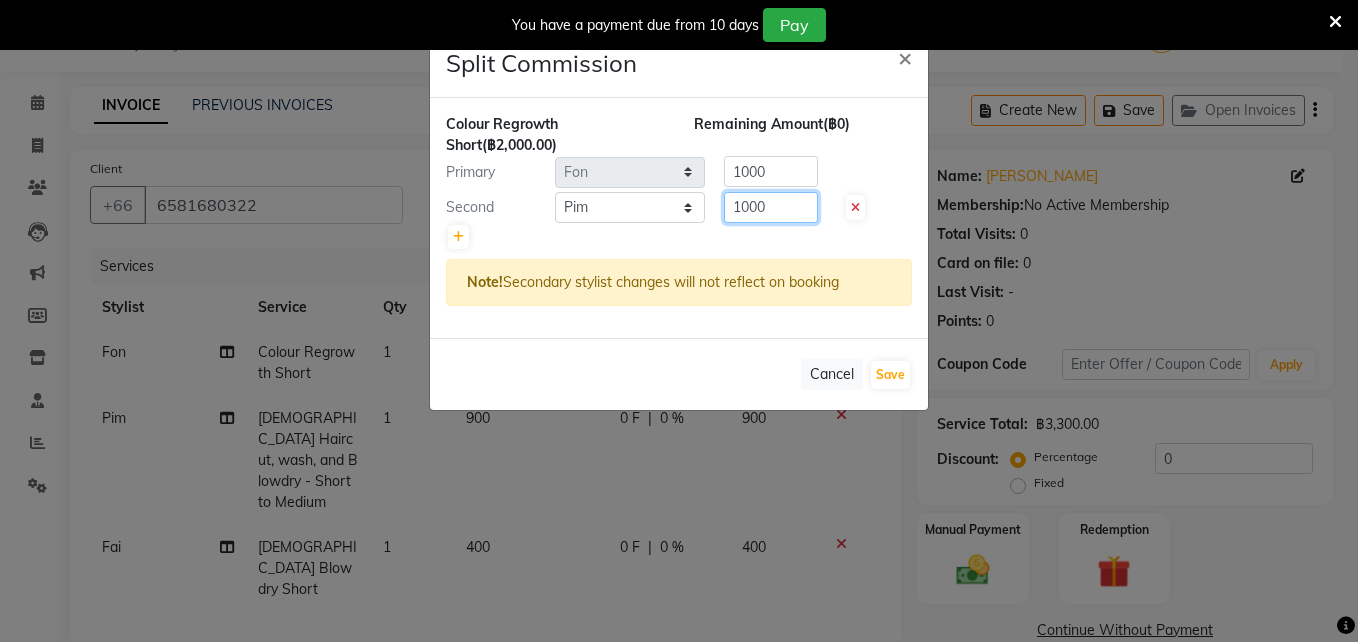 click on "1000" 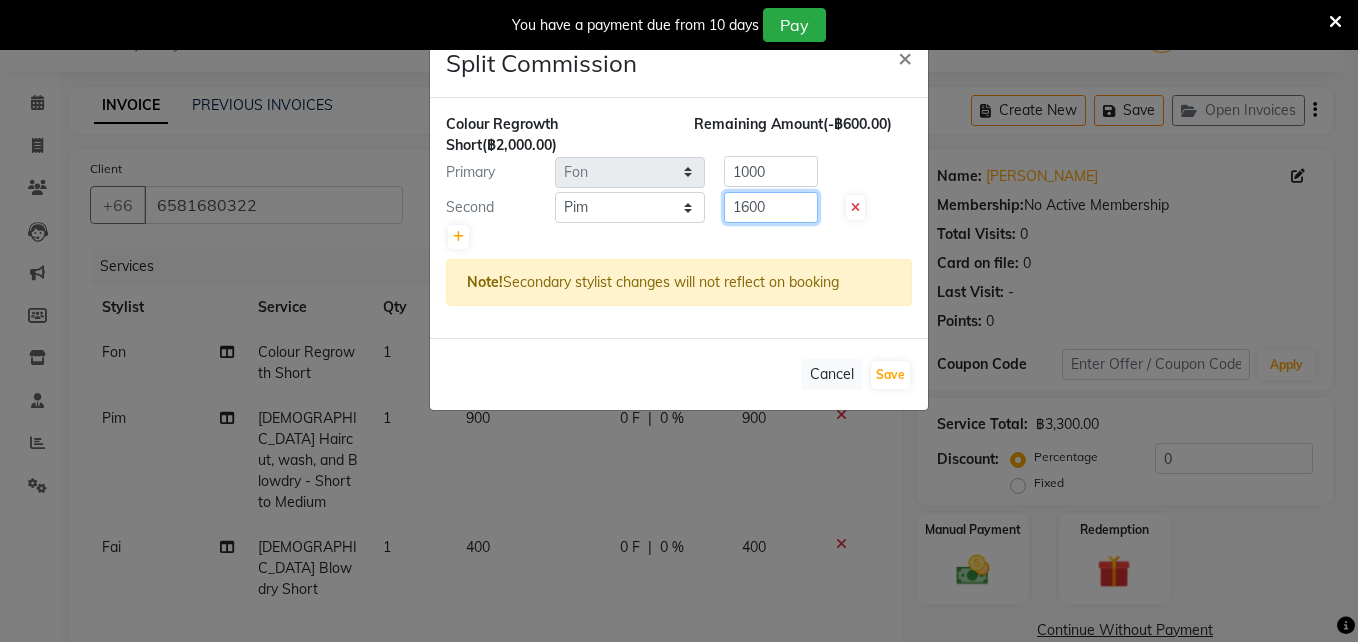 type on "1600" 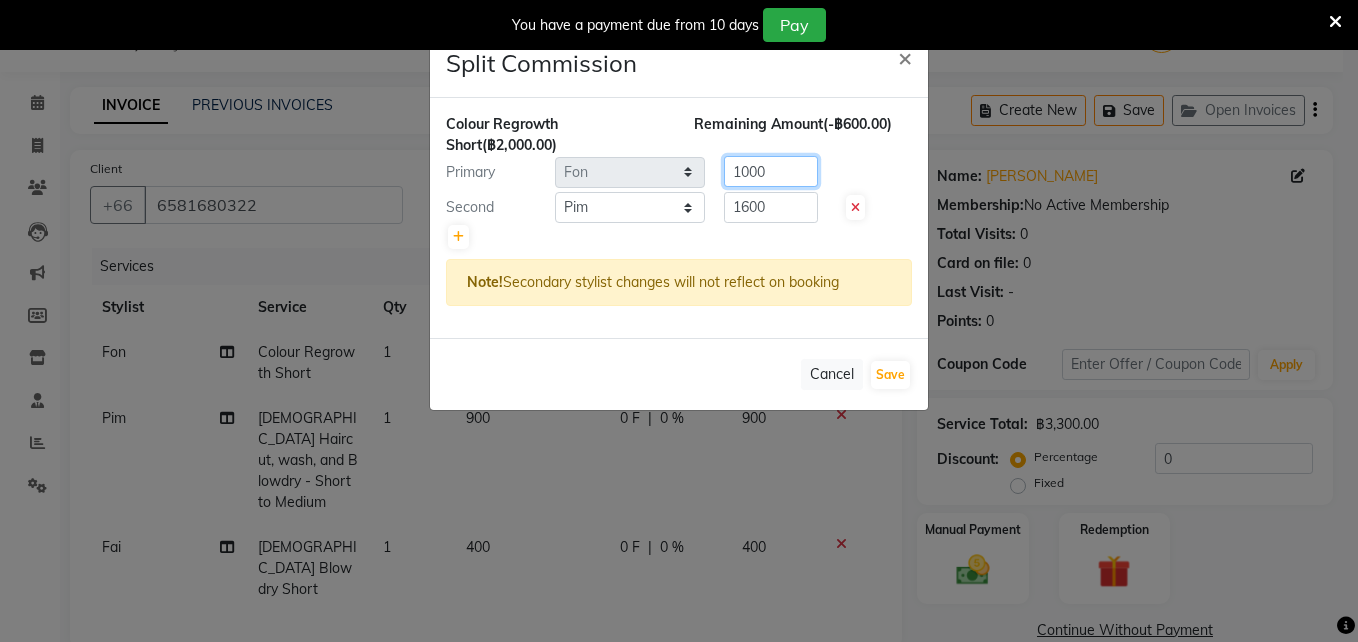 click on "1000" 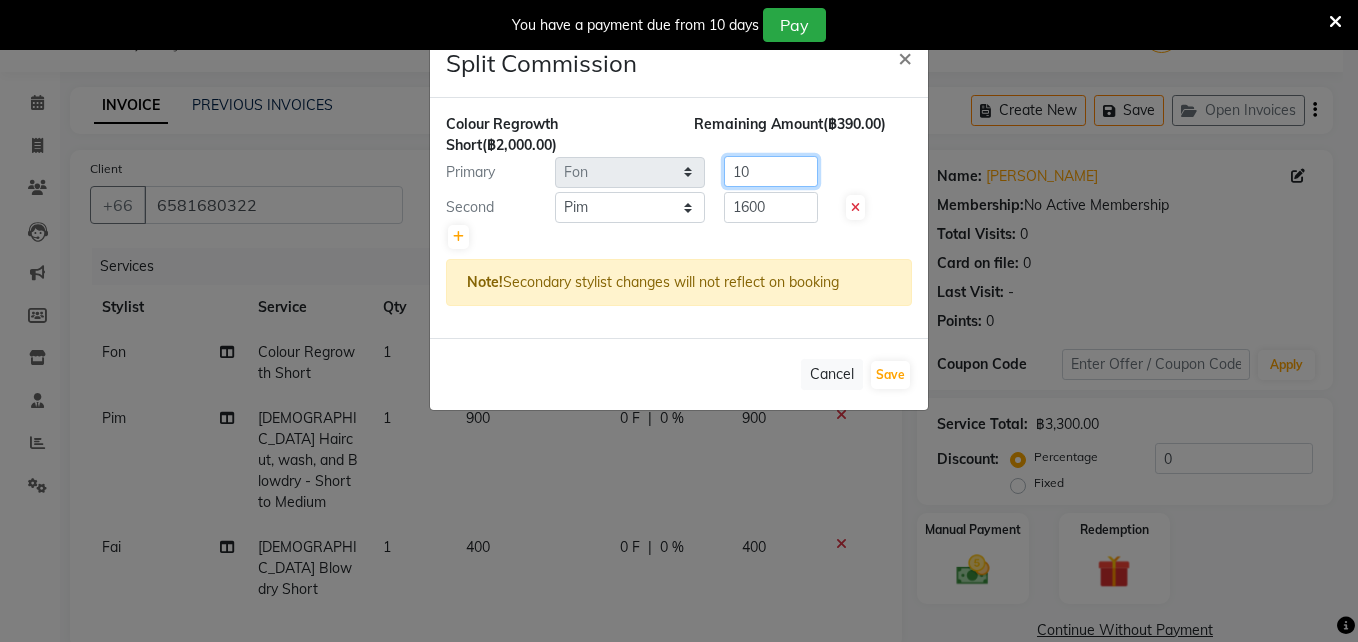 type on "1" 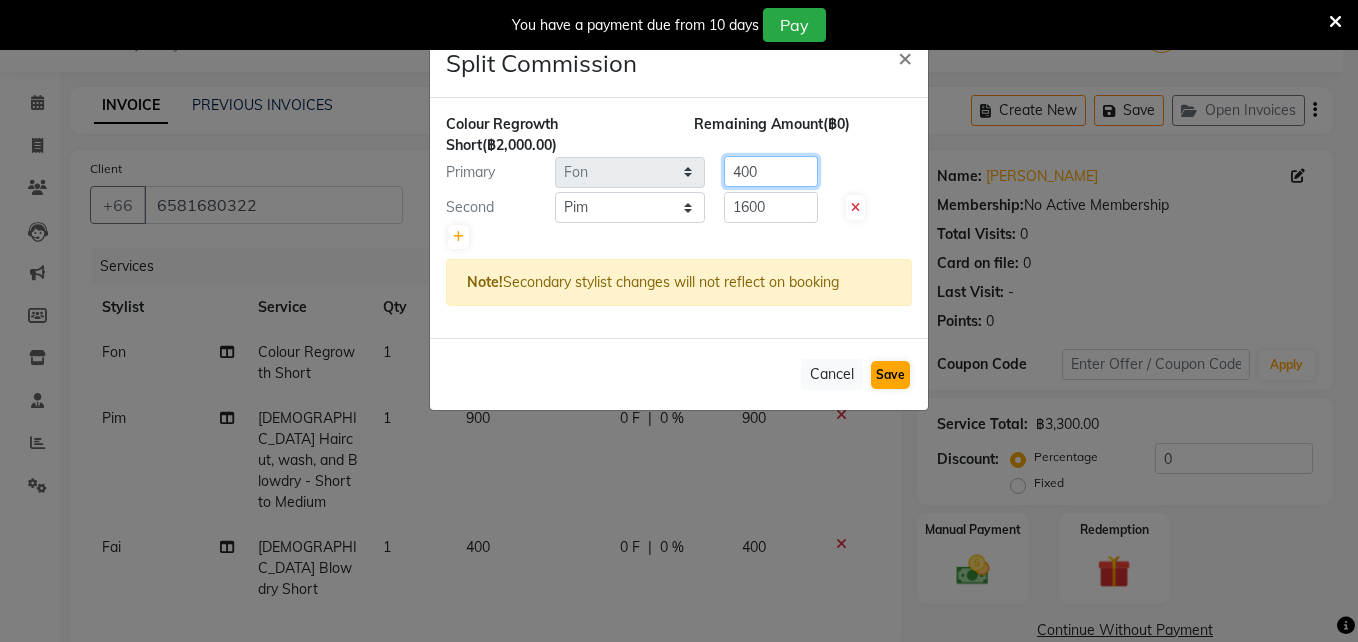 type on "400" 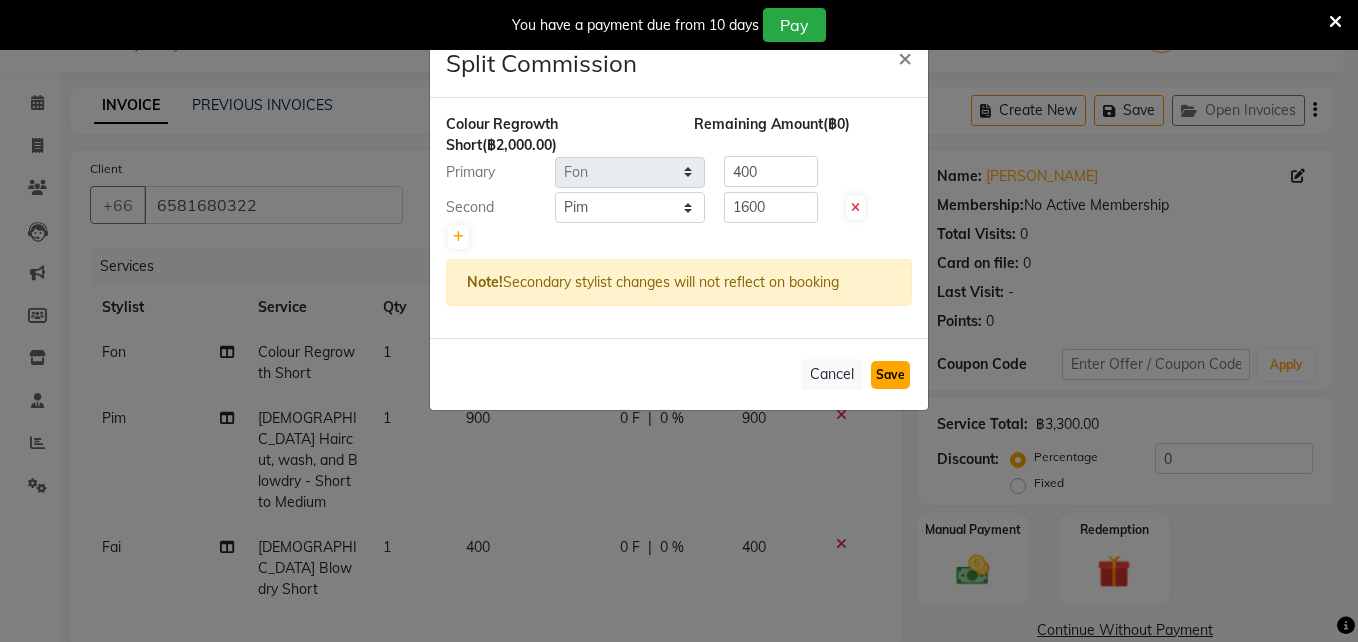 click on "Save" 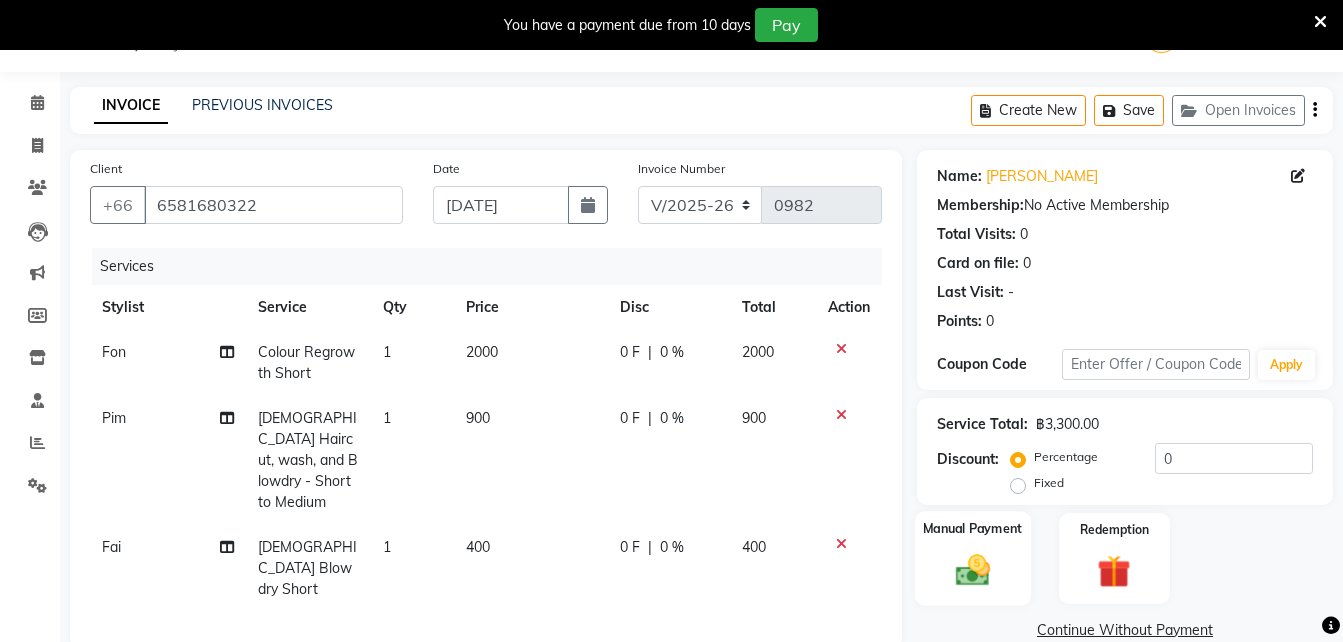 click 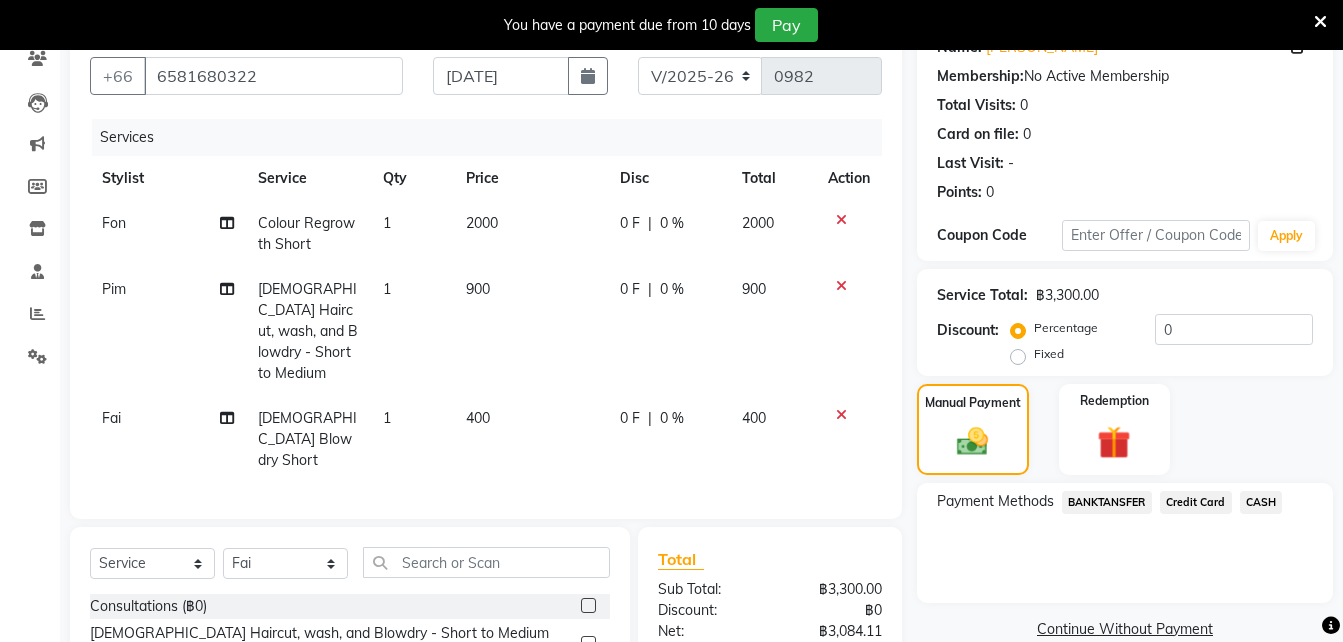 scroll, scrollTop: 180, scrollLeft: 0, axis: vertical 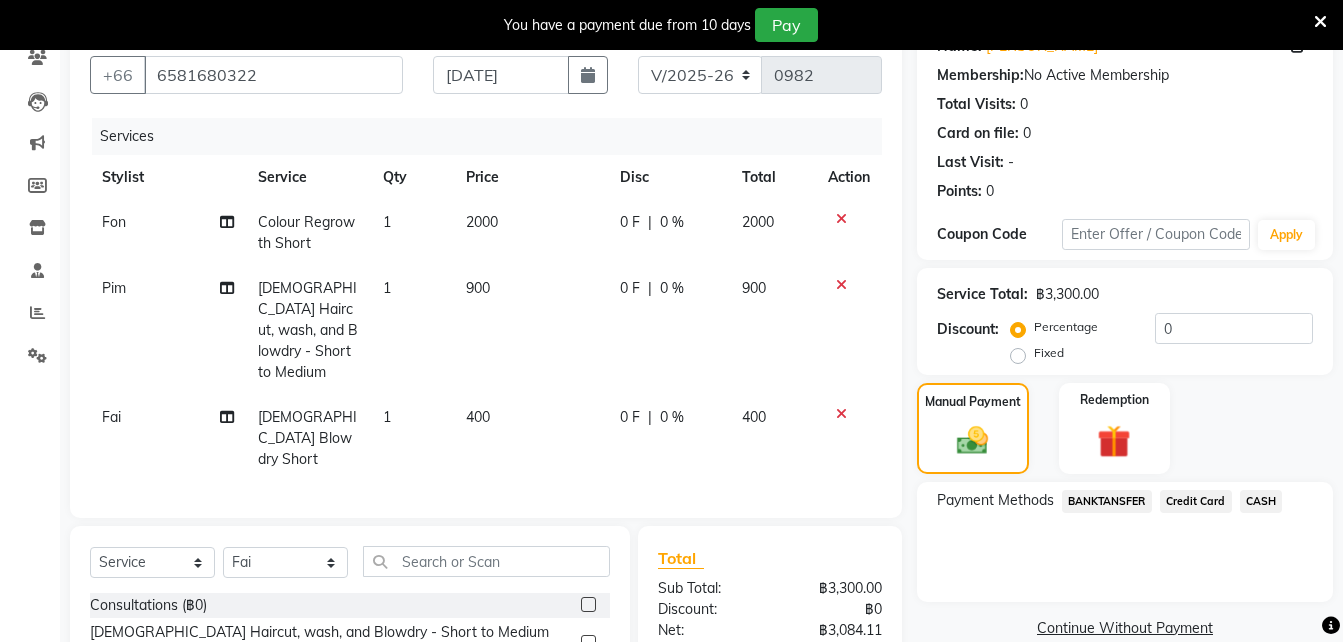 click on "CASH" 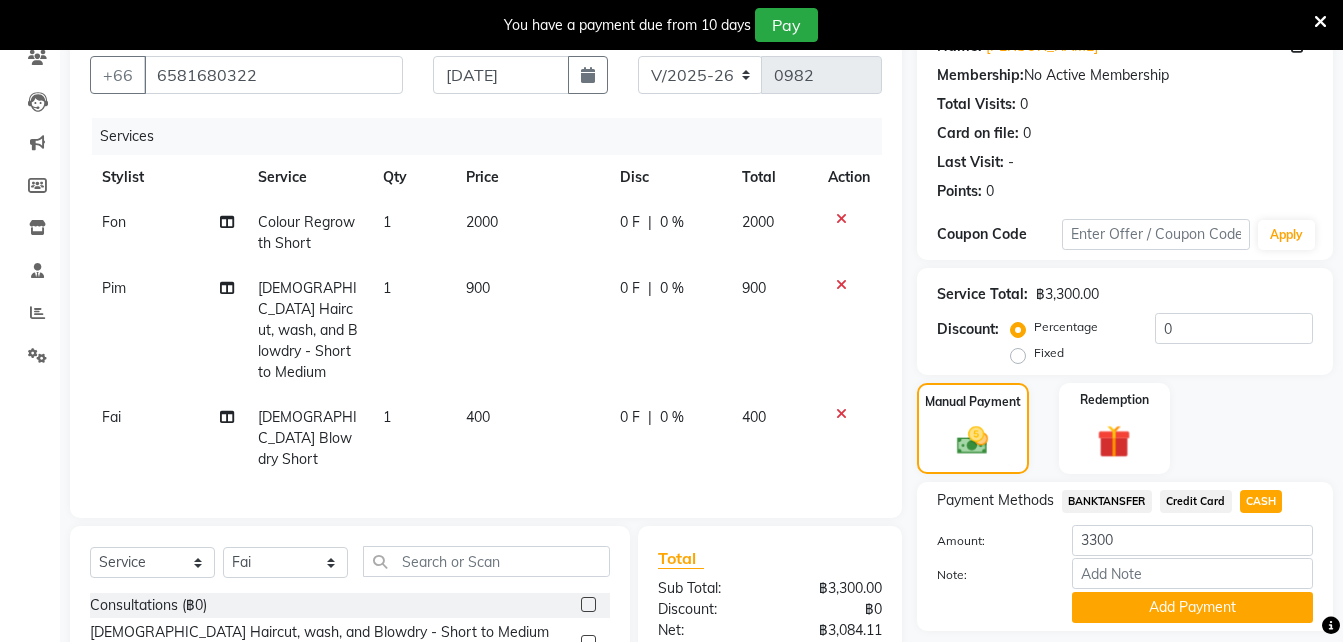 scroll, scrollTop: 362, scrollLeft: 0, axis: vertical 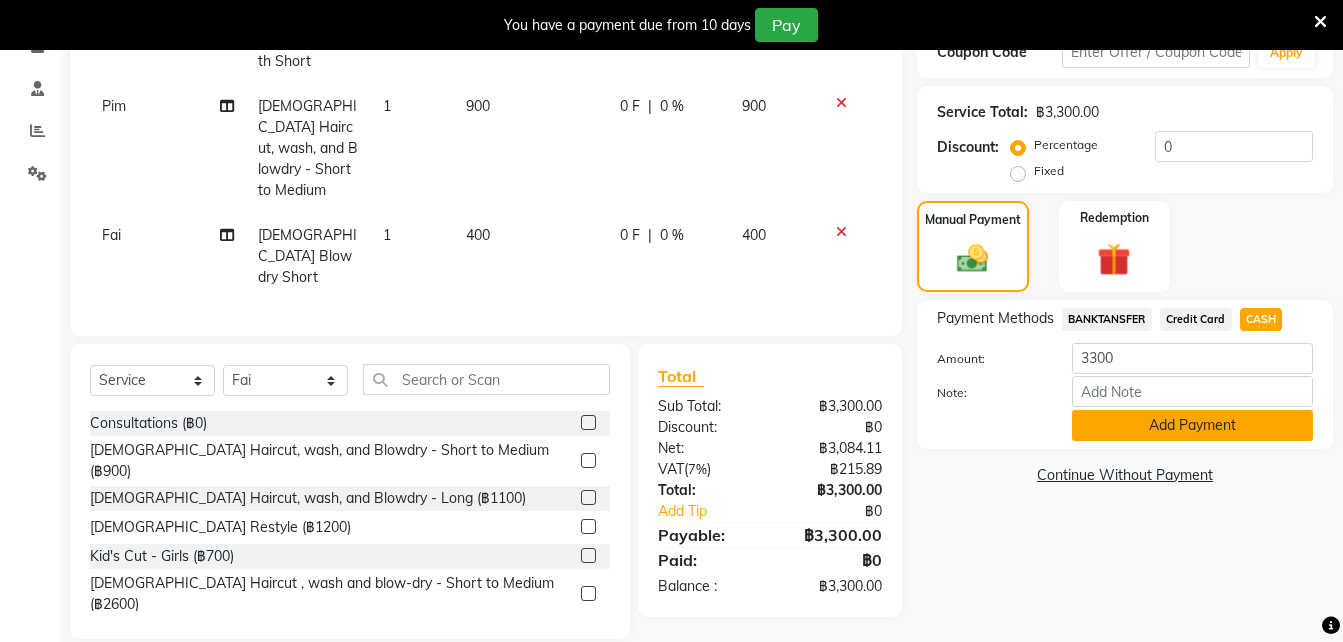 click on "Add Payment" 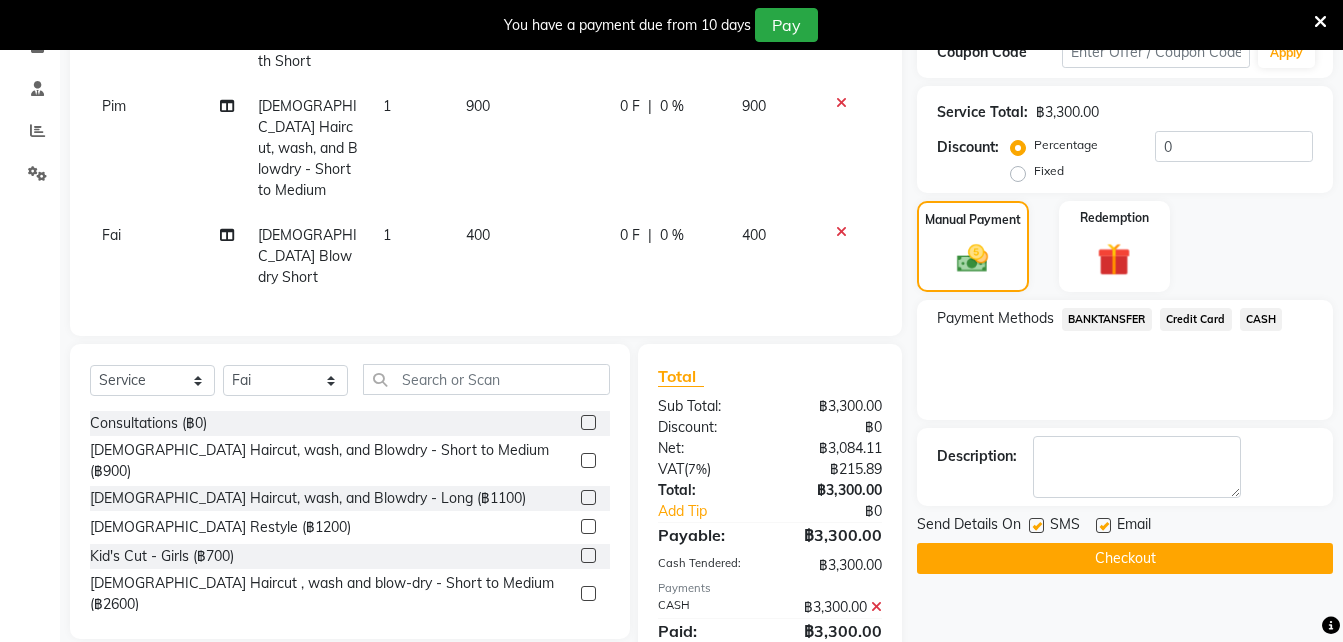 scroll, scrollTop: 411, scrollLeft: 0, axis: vertical 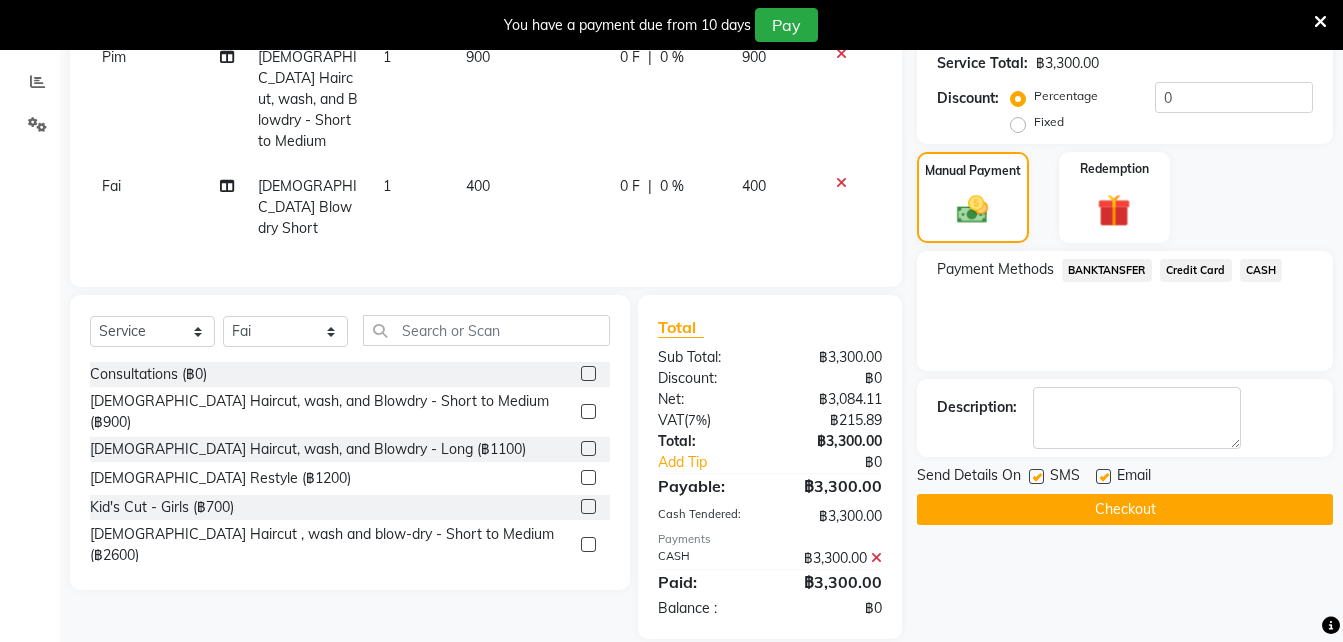 click on "Checkout" 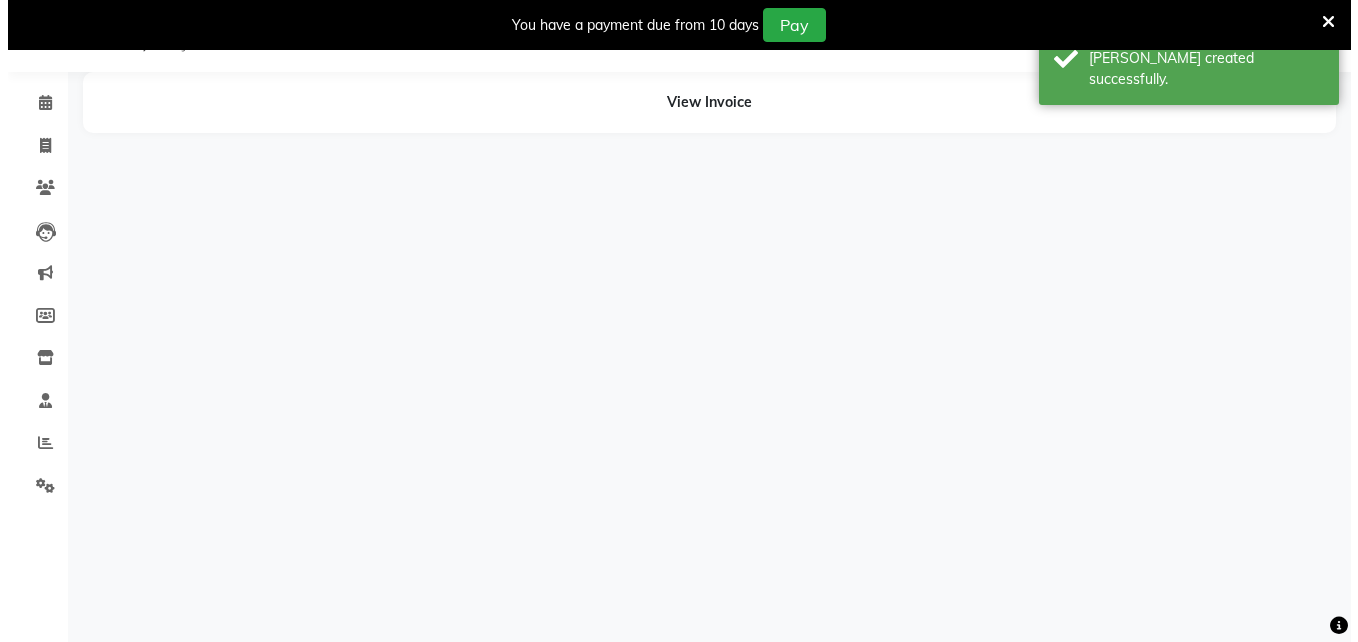 scroll, scrollTop: 50, scrollLeft: 0, axis: vertical 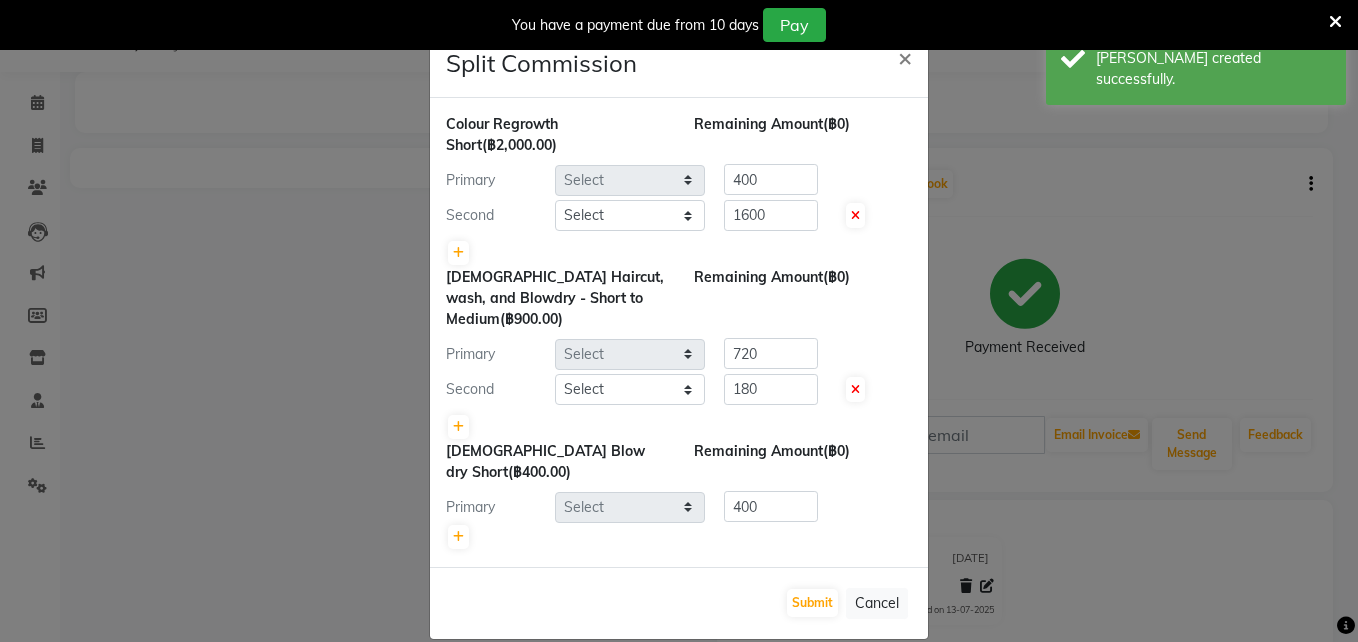 select on "56711" 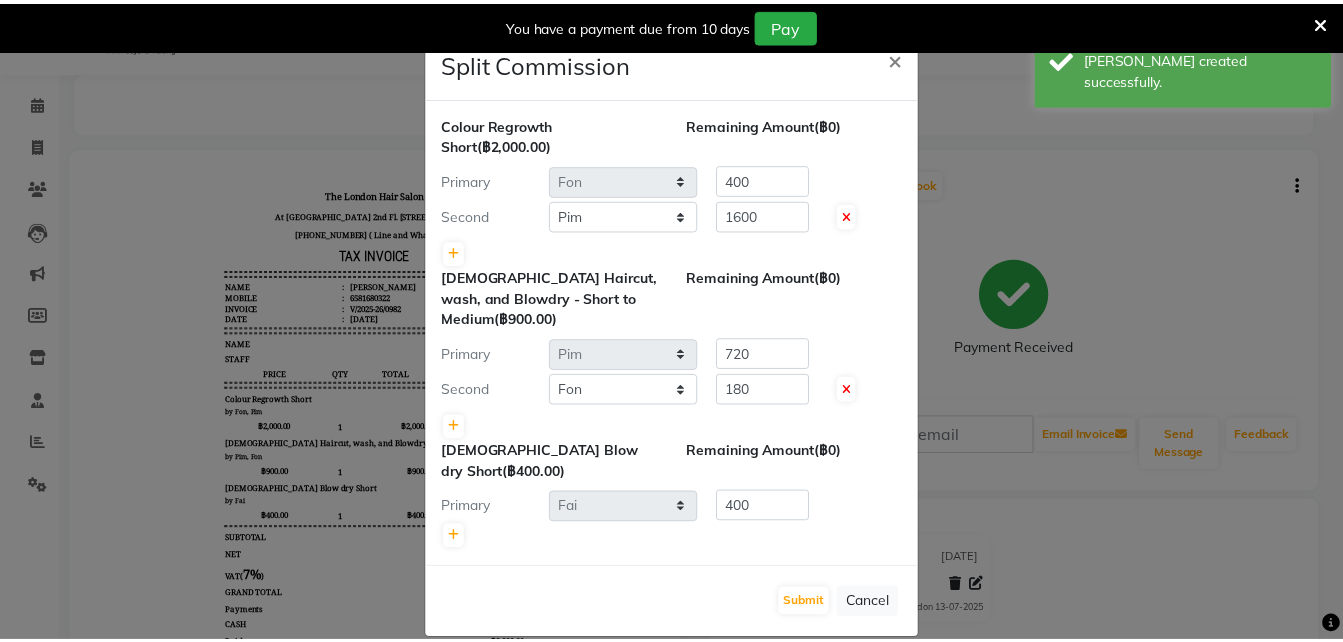 scroll, scrollTop: 0, scrollLeft: 0, axis: both 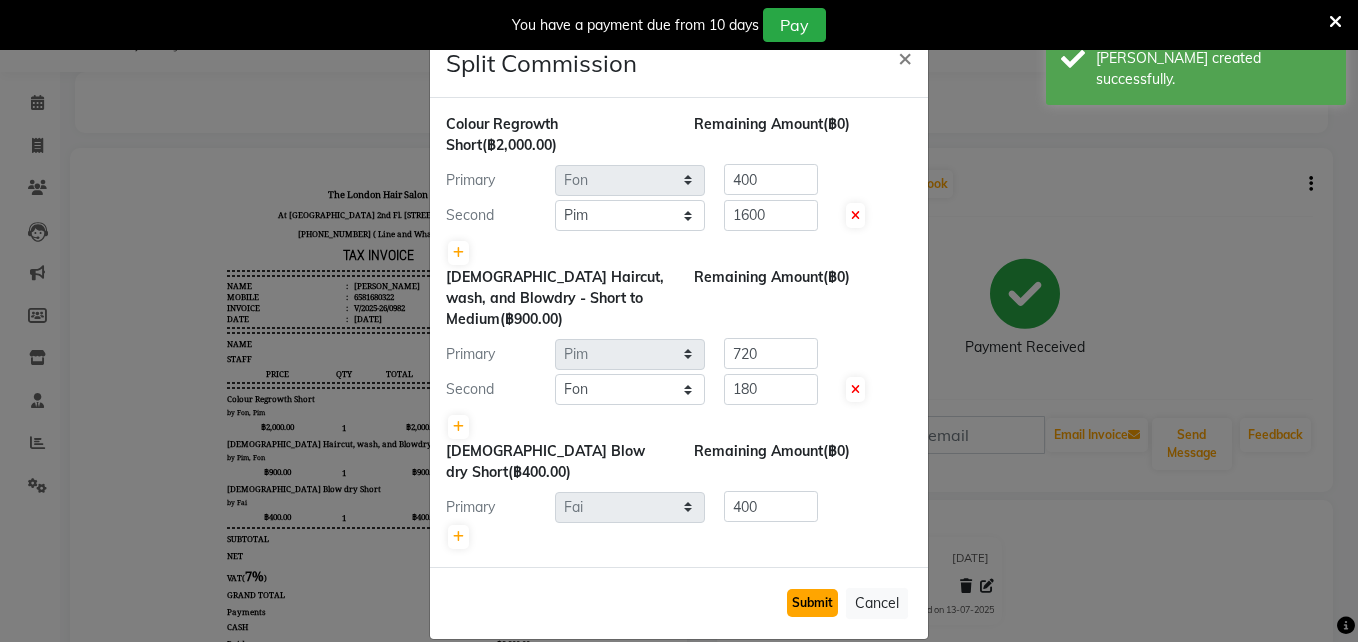 click on "Submit" 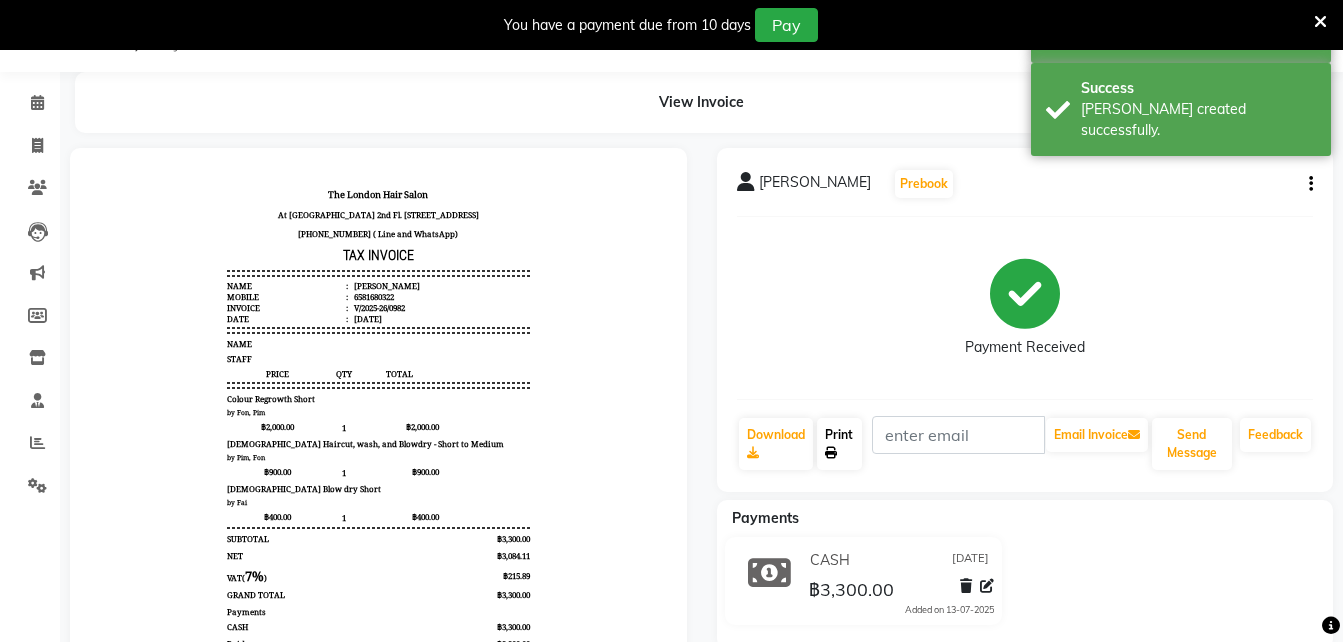 click on "Print" 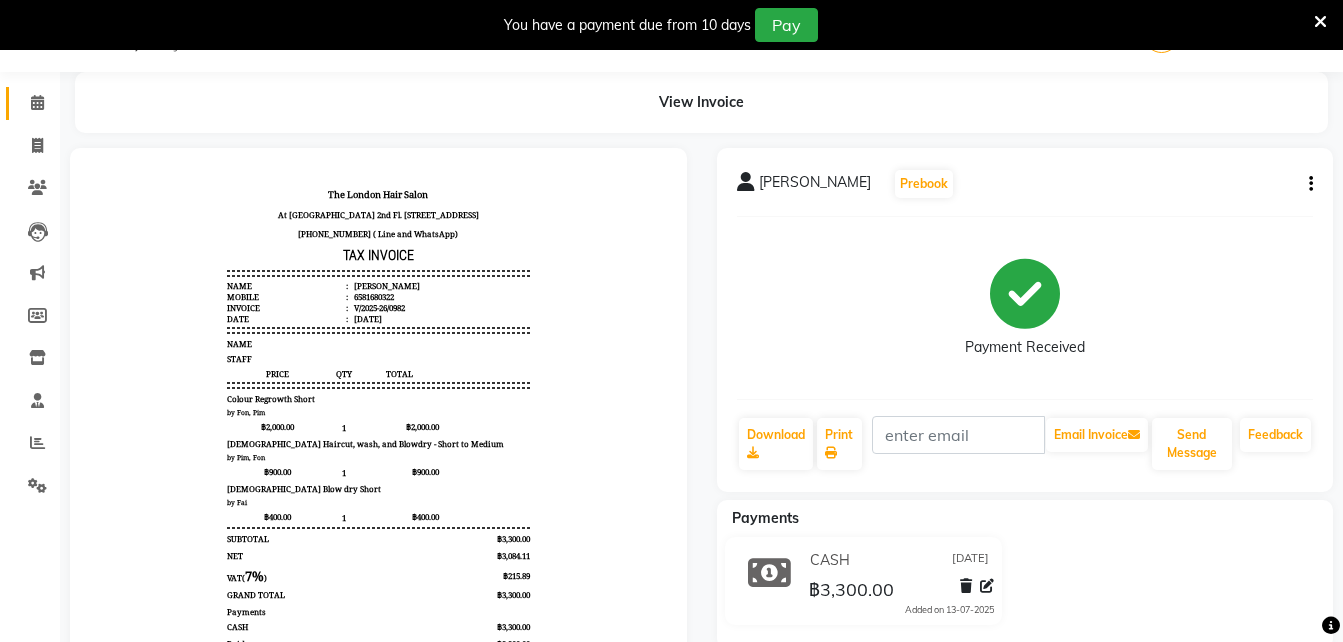 click 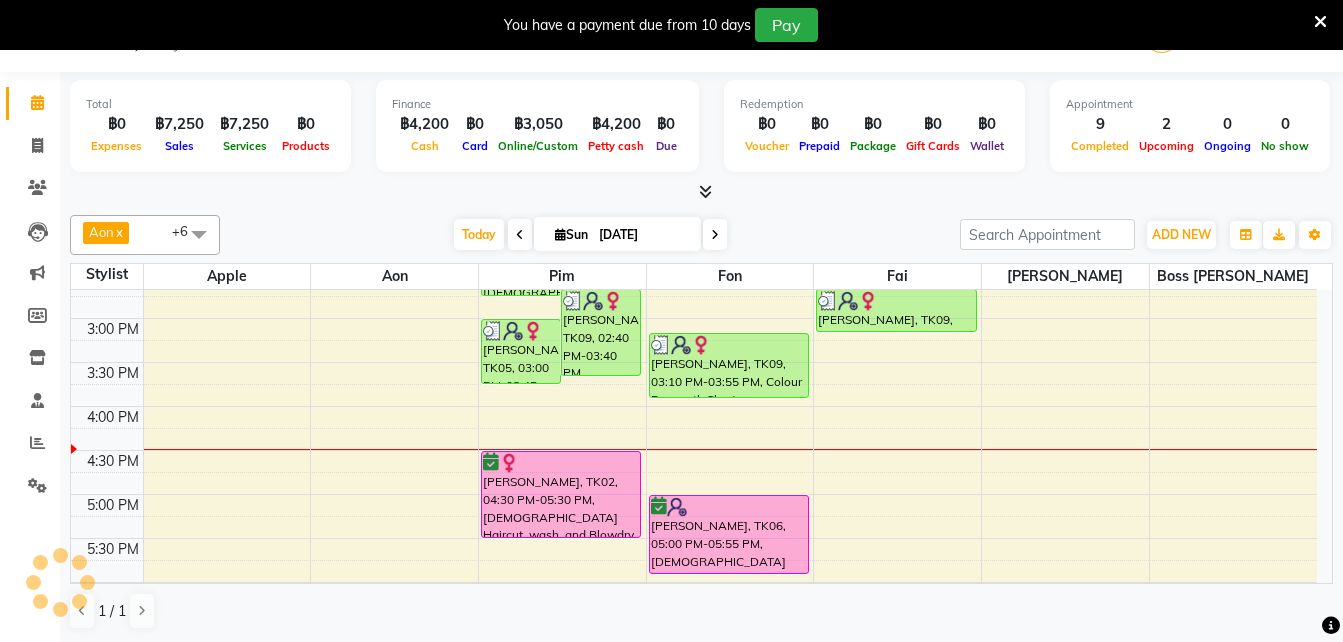 scroll, scrollTop: 501, scrollLeft: 0, axis: vertical 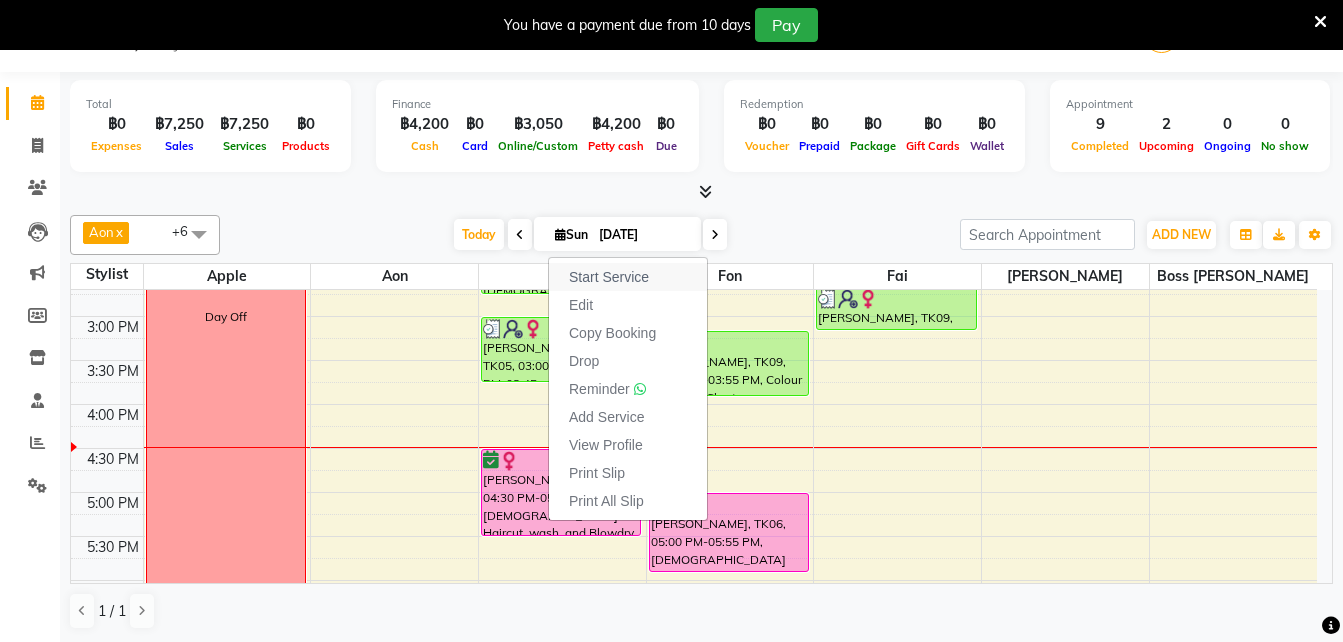 click on "Start Service" at bounding box center (628, 277) 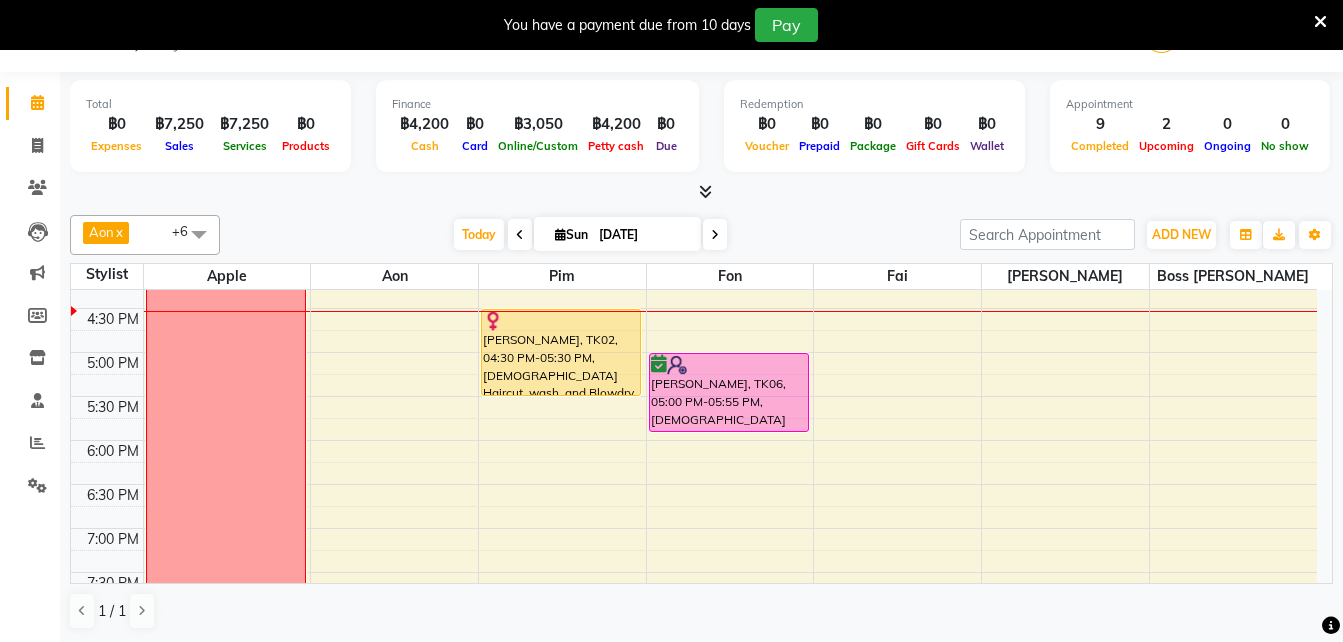 scroll, scrollTop: 535, scrollLeft: 0, axis: vertical 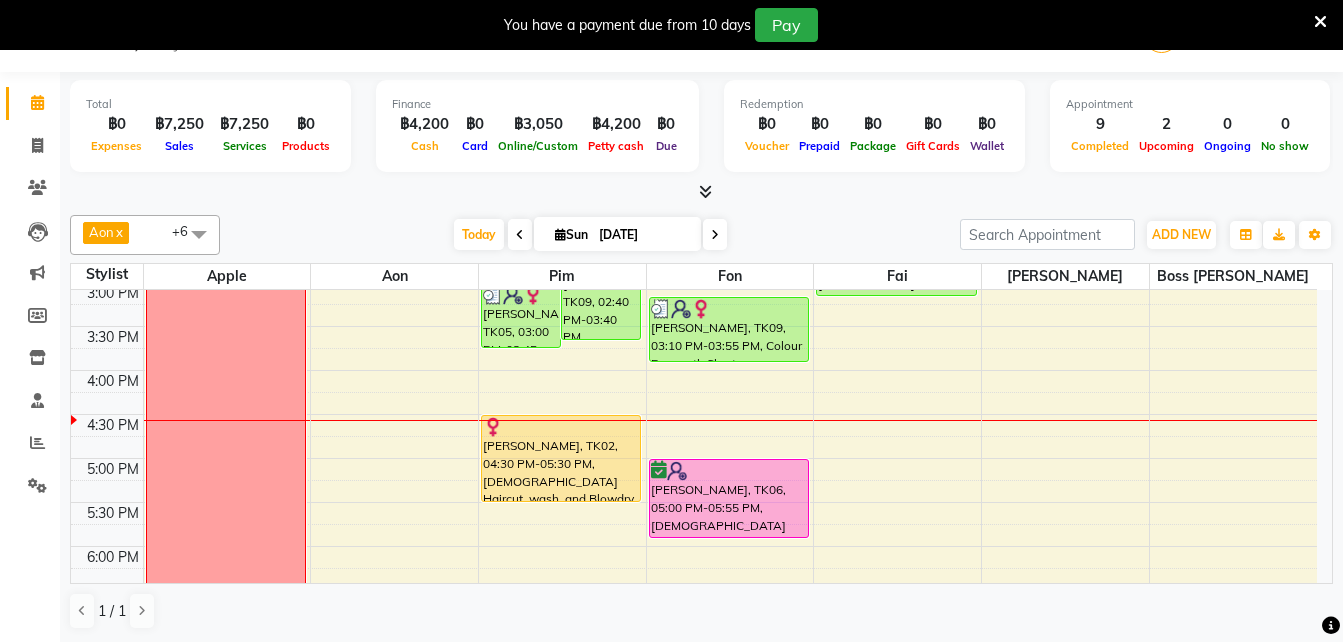 click on "9:00 AM 9:30 AM 10:00 AM 10:30 AM 11:00 AM 11:30 AM 12:00 PM 12:30 PM 1:00 PM 1:30 PM 2:00 PM 2:30 PM 3:00 PM 3:30 PM 4:00 PM 4:30 PM 5:00 PM 5:30 PM 6:00 PM 6:30 PM 7:00 PM 7:30 PM 8:00 PM 8:30 PM  Day Off       Kasia, TK07, 01:45 PM-02:45 PM, Ladies Haircut, wash, and Blowdry - Short to Medium     Ng Carole, TK09, 02:40 PM-03:40 PM, Ladies Haircut, wash, and Blowdry - Short to Medium     Claire, TK05, 03:00 PM-03:45 PM, Ladies Haircut, wash, and Blowdry - Short to Medium (฿900)     Kristin, TK01, 10:00 AM-11:00 AM, Ladies Haircut, wash, and Blowdry - Long     Rachel, TK03, 11:00 AM-12:00 PM, Kid's Cut - Girls (฿700)     Melanie Jacobs, TK02, 04:30 PM-05:30 PM, Ladies Haircut, wash, and Blowdry - Short to Medium     Mark Thanaphat, TK08, 01:35 PM-02:15 PM, Men Wash and Blowdry Short     Ng Carole, TK09, 03:10 PM-03:55 PM, Colour Regrowth Short     Alice, TK06, 05:00 PM-05:55 PM, Ladies Blow dry Long     Ng Carole, TK09, 02:40 PM-03:10 PM, Ladies Blow dry Short" at bounding box center (694, 282) 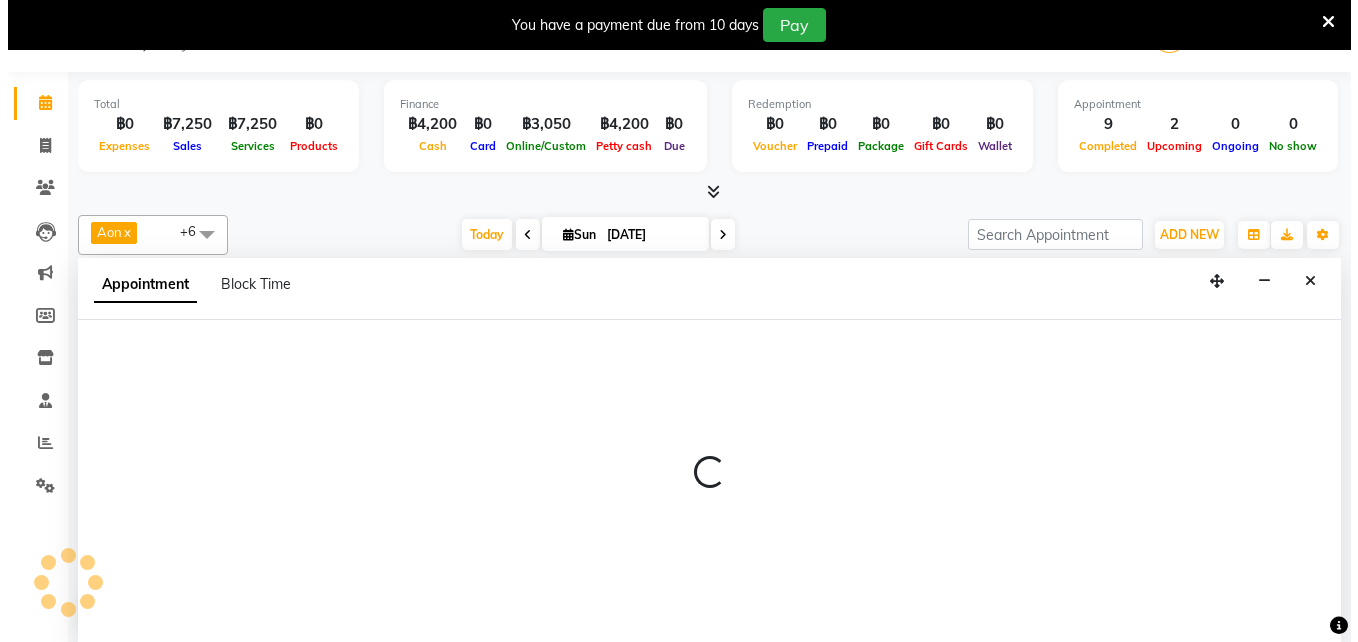 scroll, scrollTop: 51, scrollLeft: 0, axis: vertical 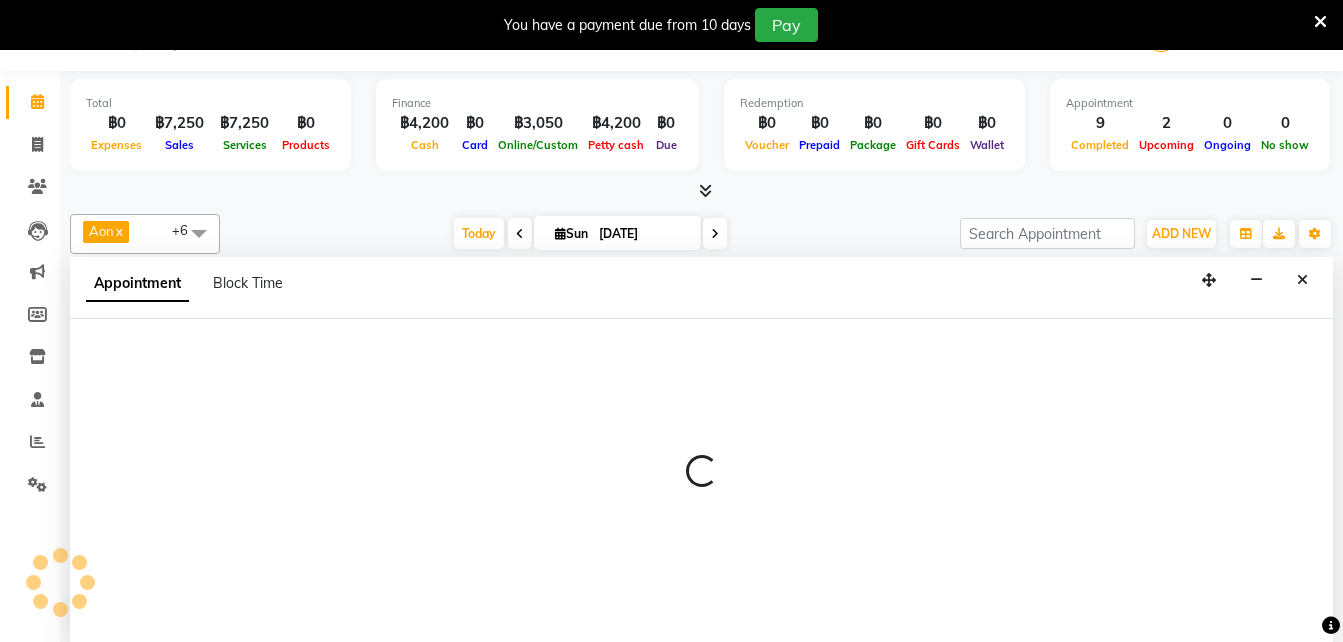 select on "56709" 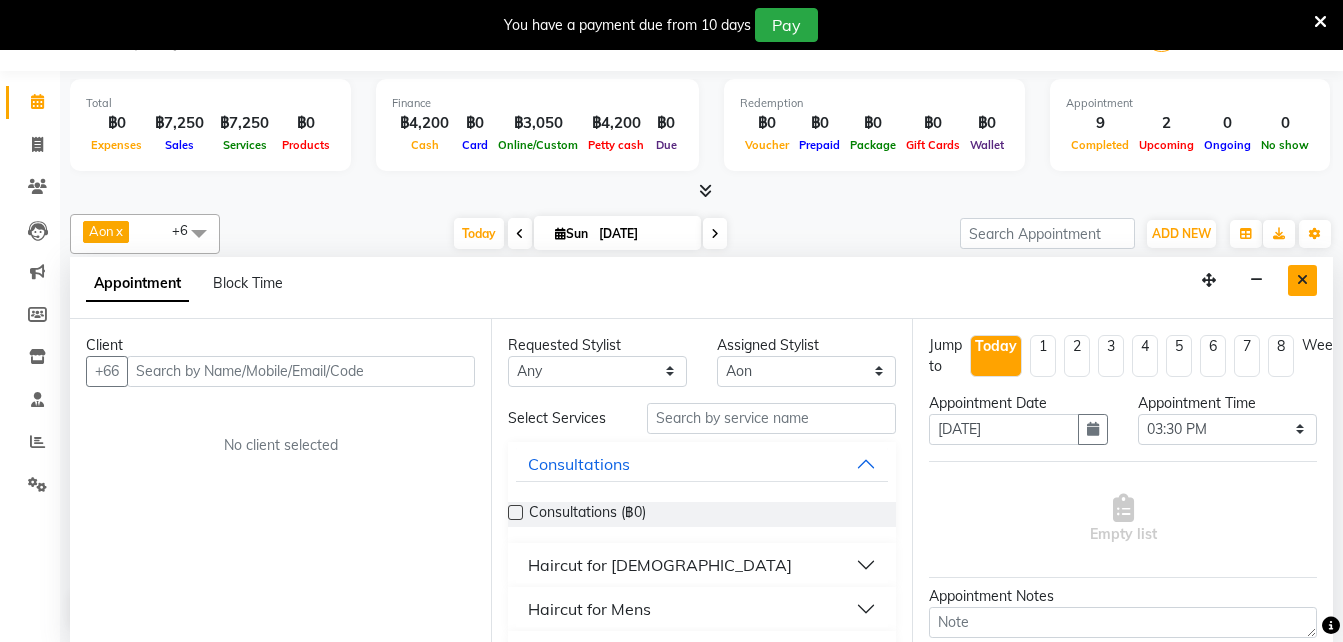 click at bounding box center [1302, 280] 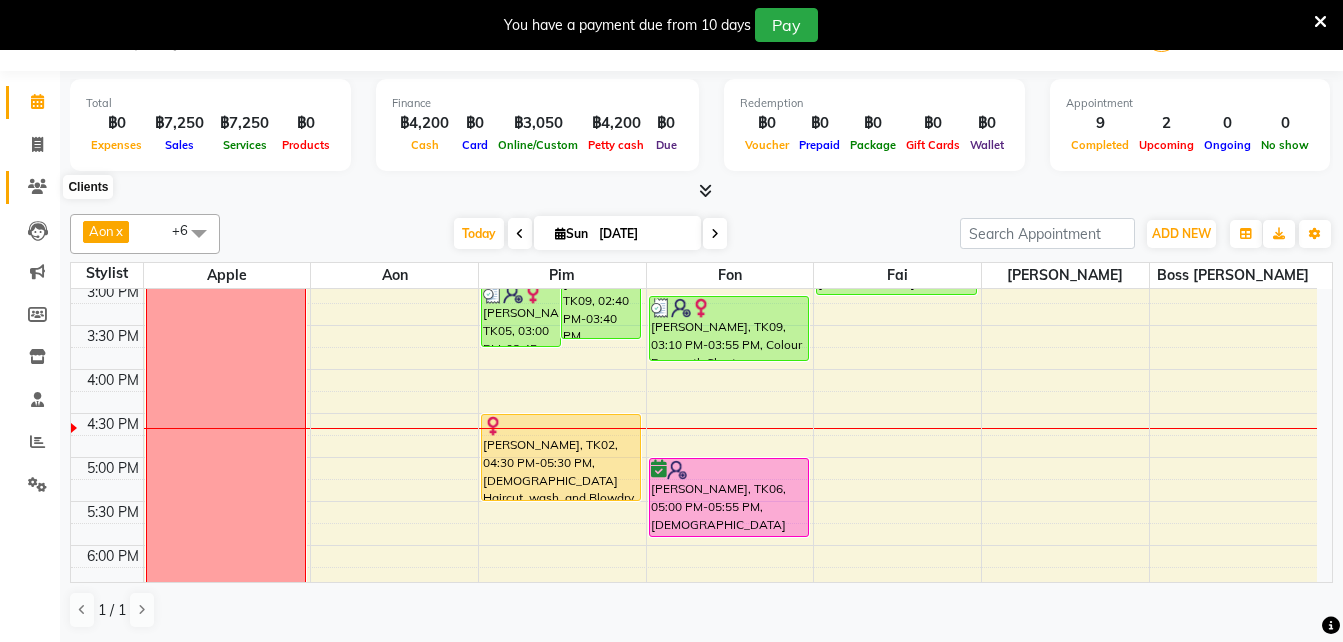 click 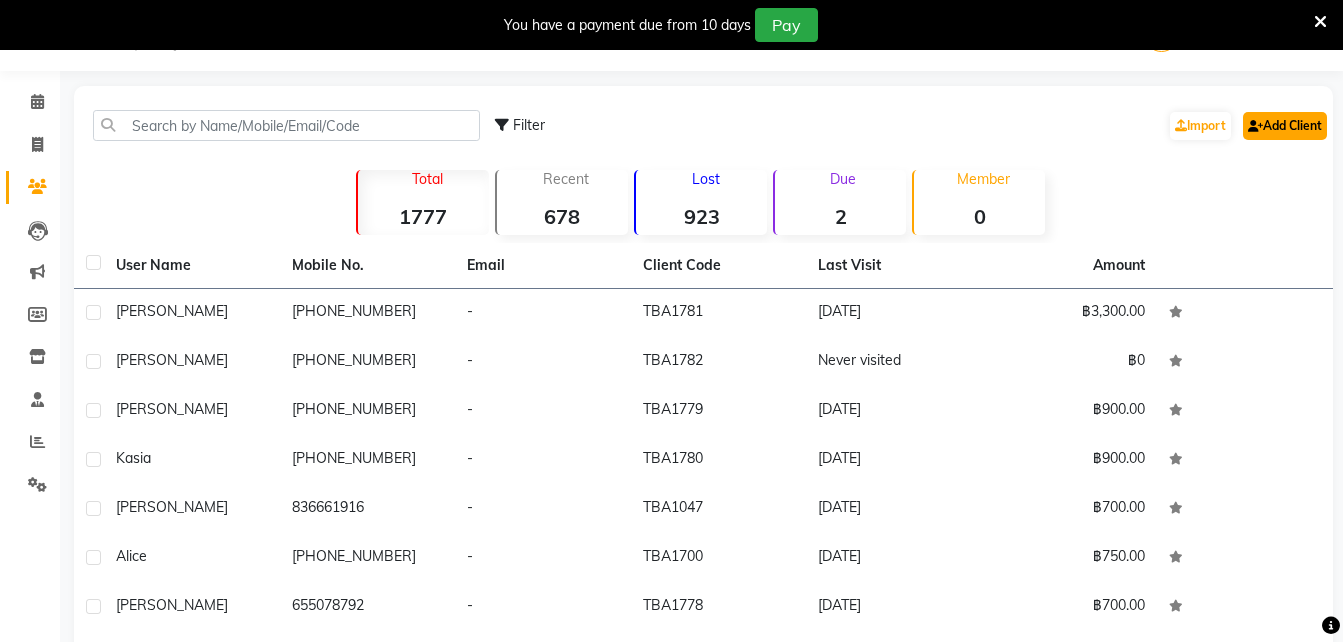 click on "Add Client" 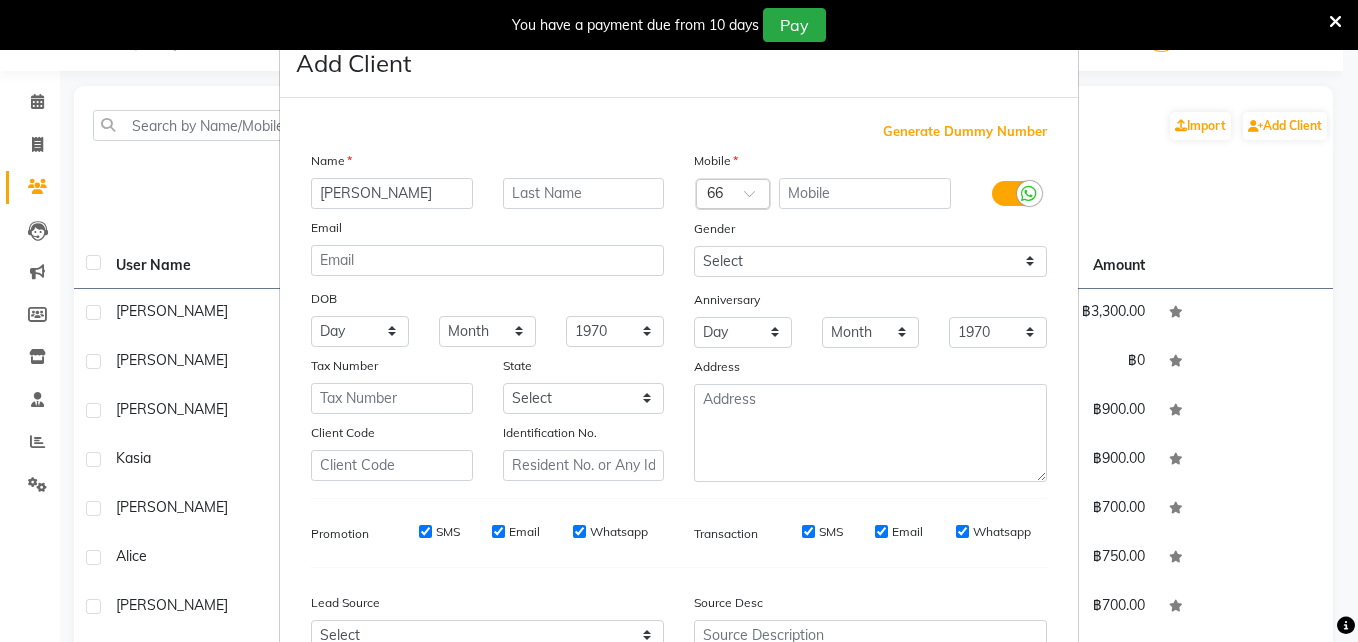 type on "[PERSON_NAME]" 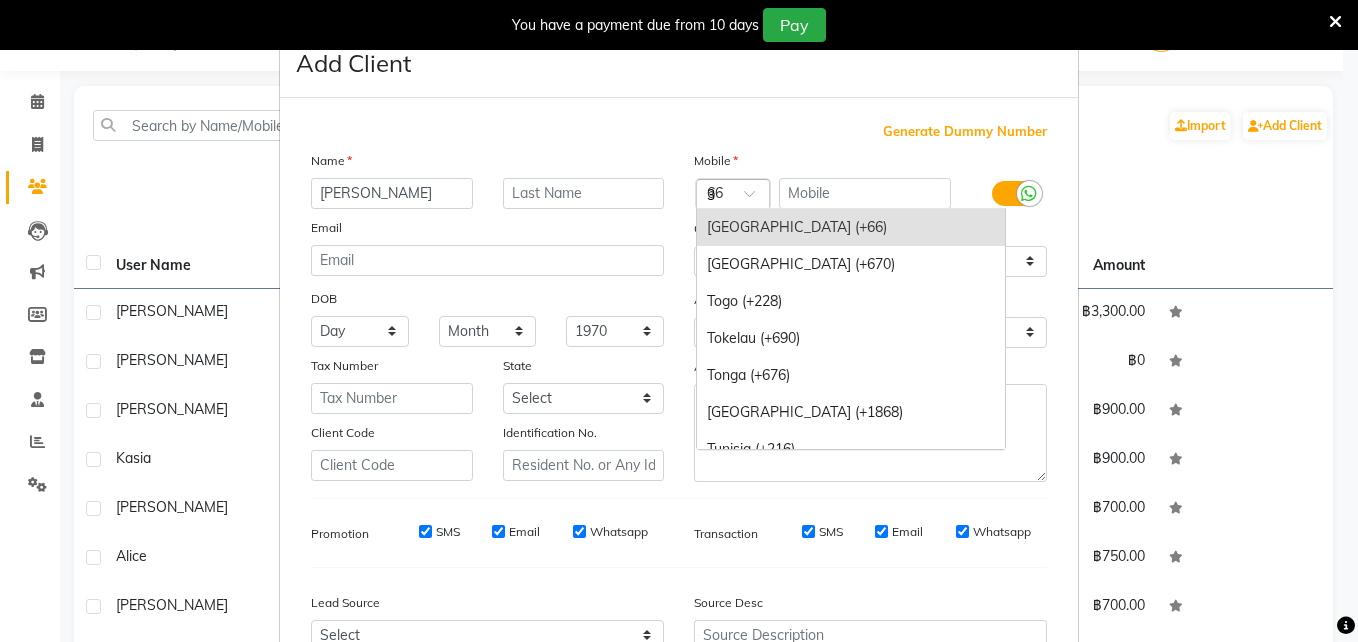 scroll, scrollTop: 2128, scrollLeft: 0, axis: vertical 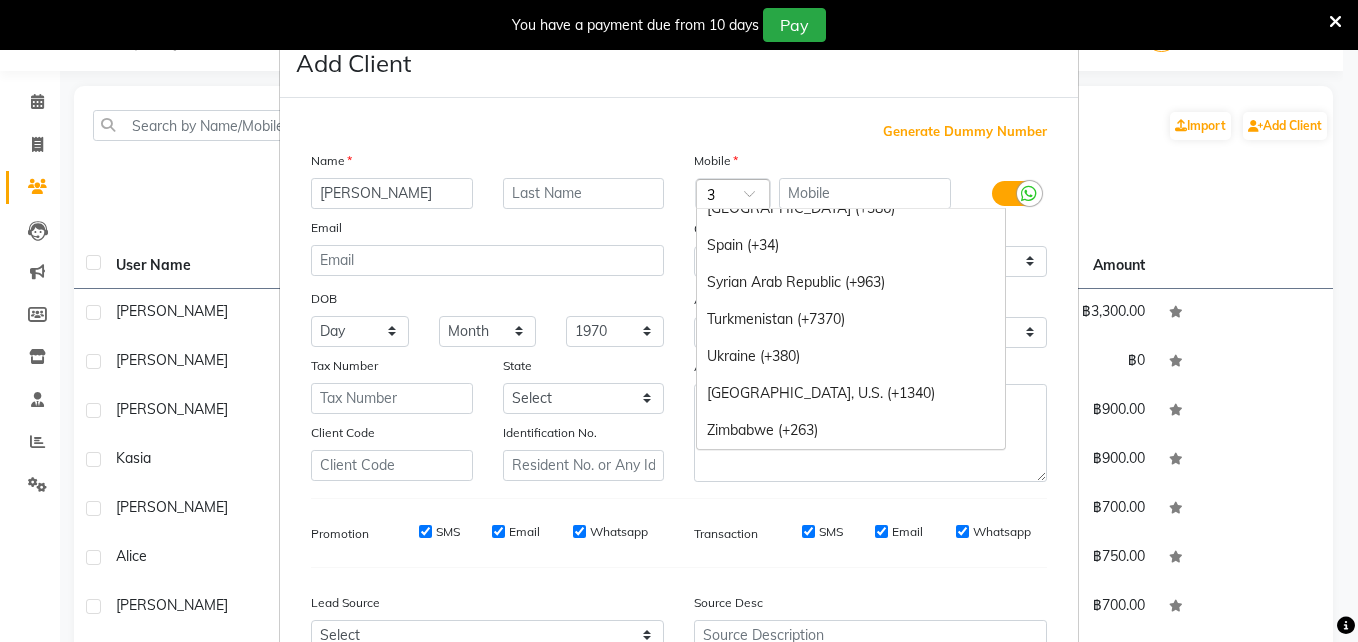 type on "31" 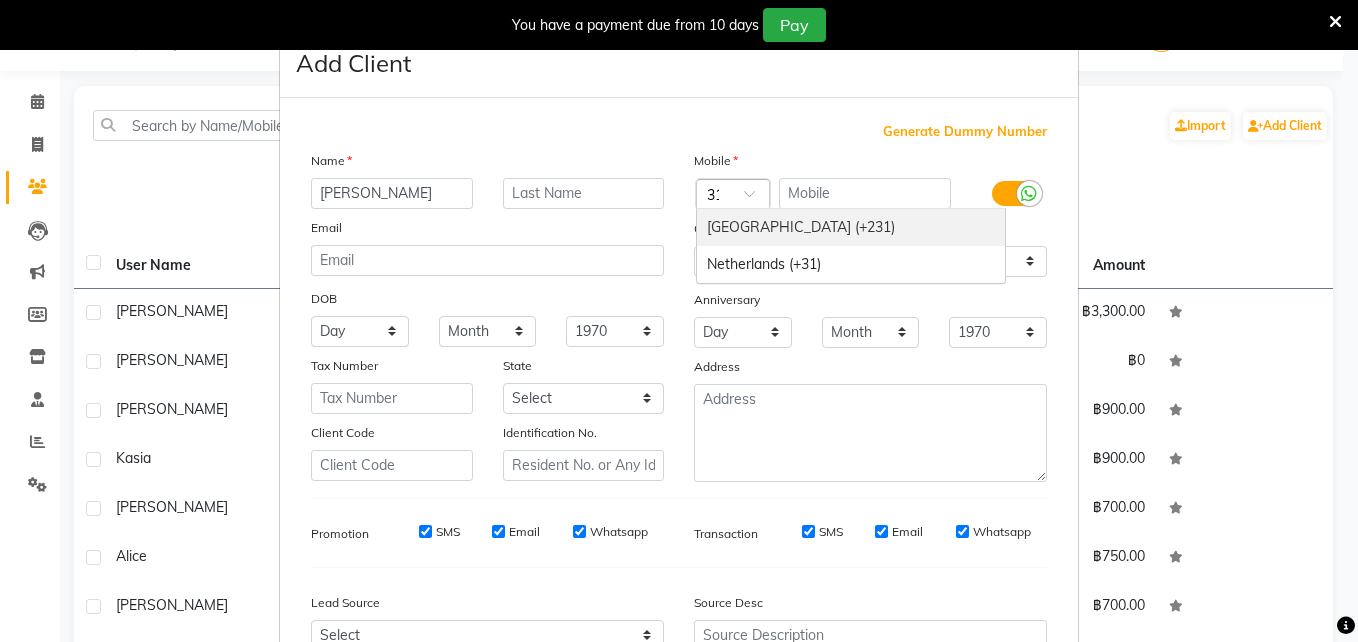 scroll, scrollTop: 0, scrollLeft: 5, axis: horizontal 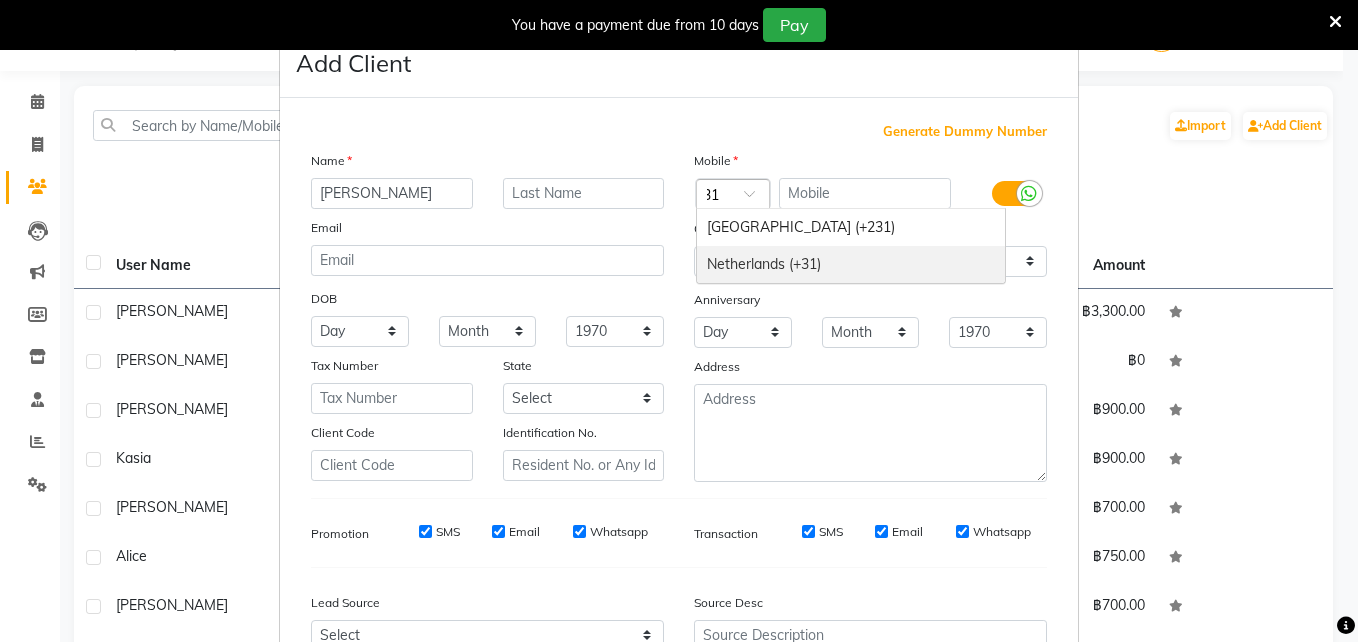 click on "Netherlands (+31)" at bounding box center [851, 264] 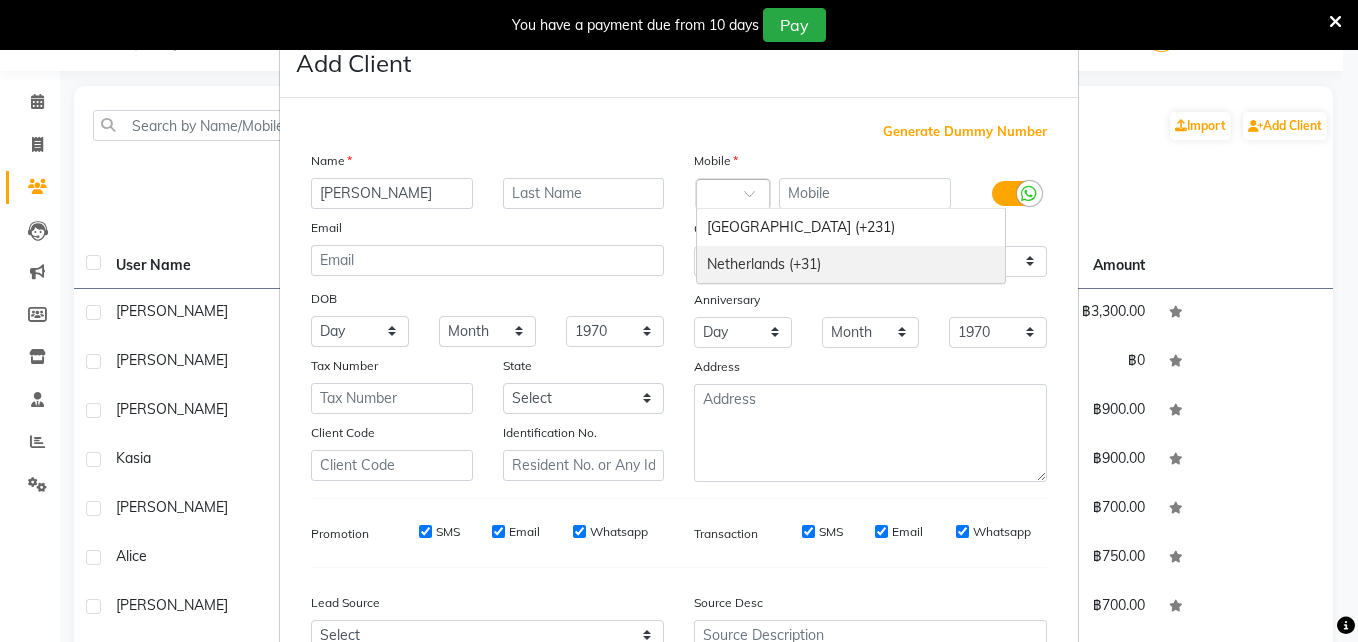 scroll, scrollTop: 0, scrollLeft: 0, axis: both 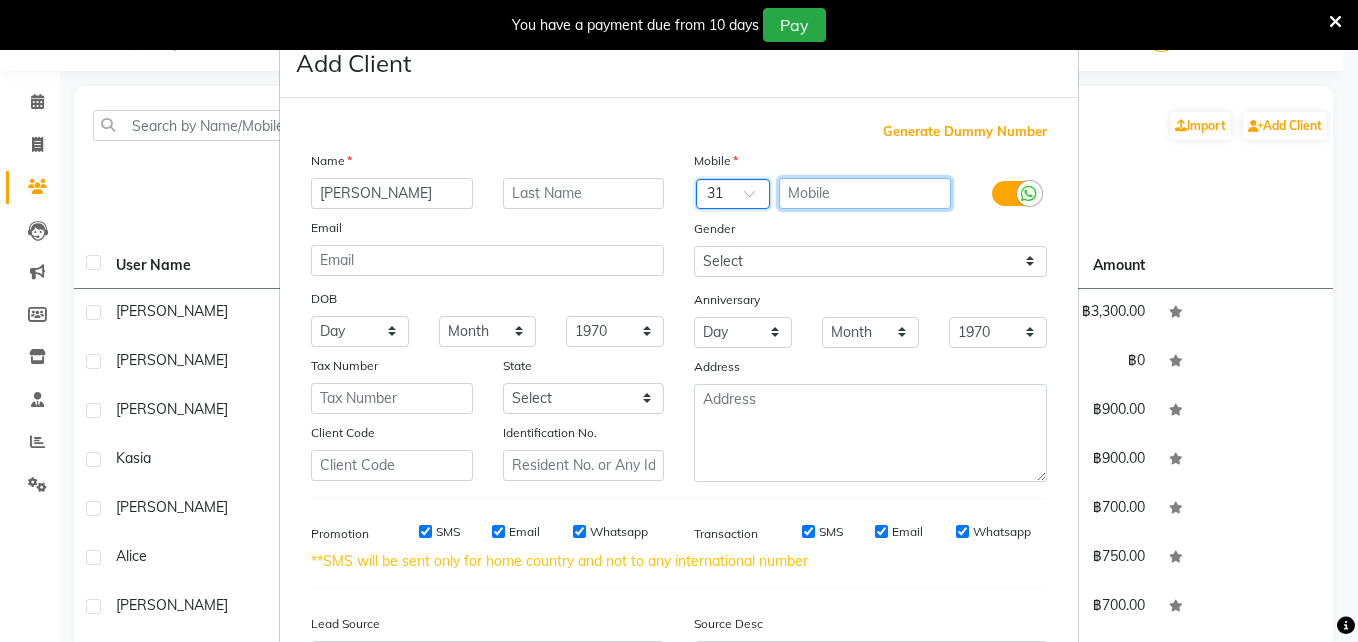 click at bounding box center [865, 193] 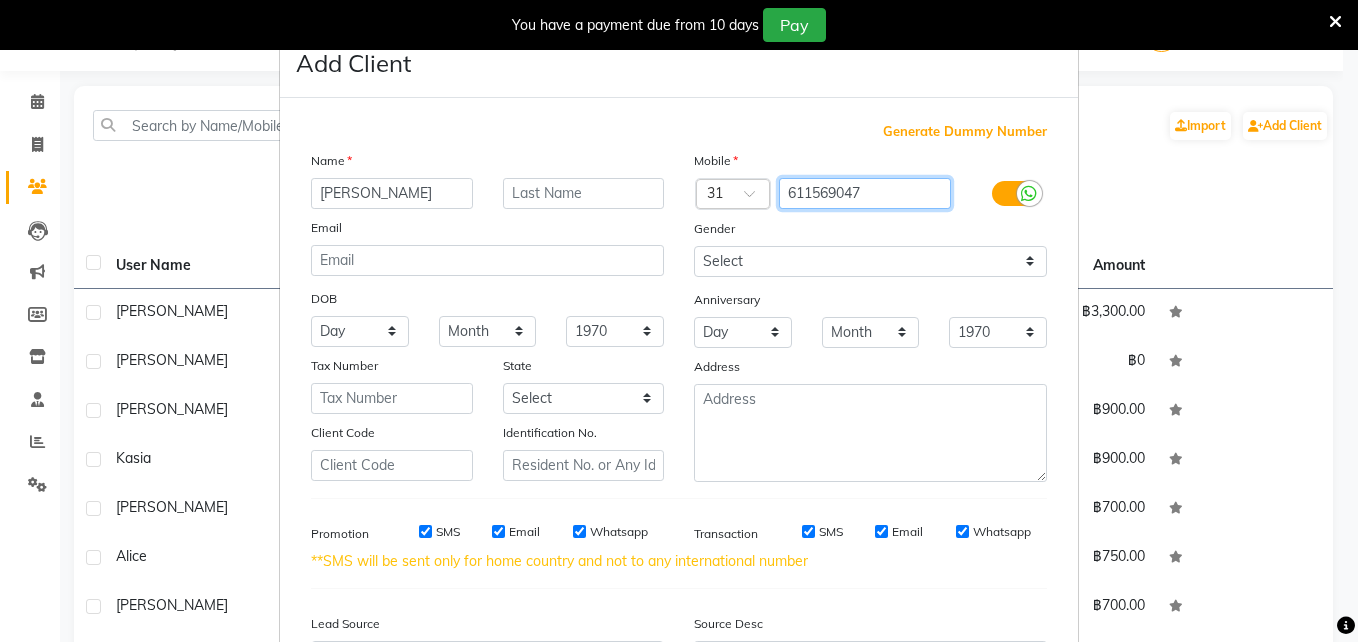 type on "611569047" 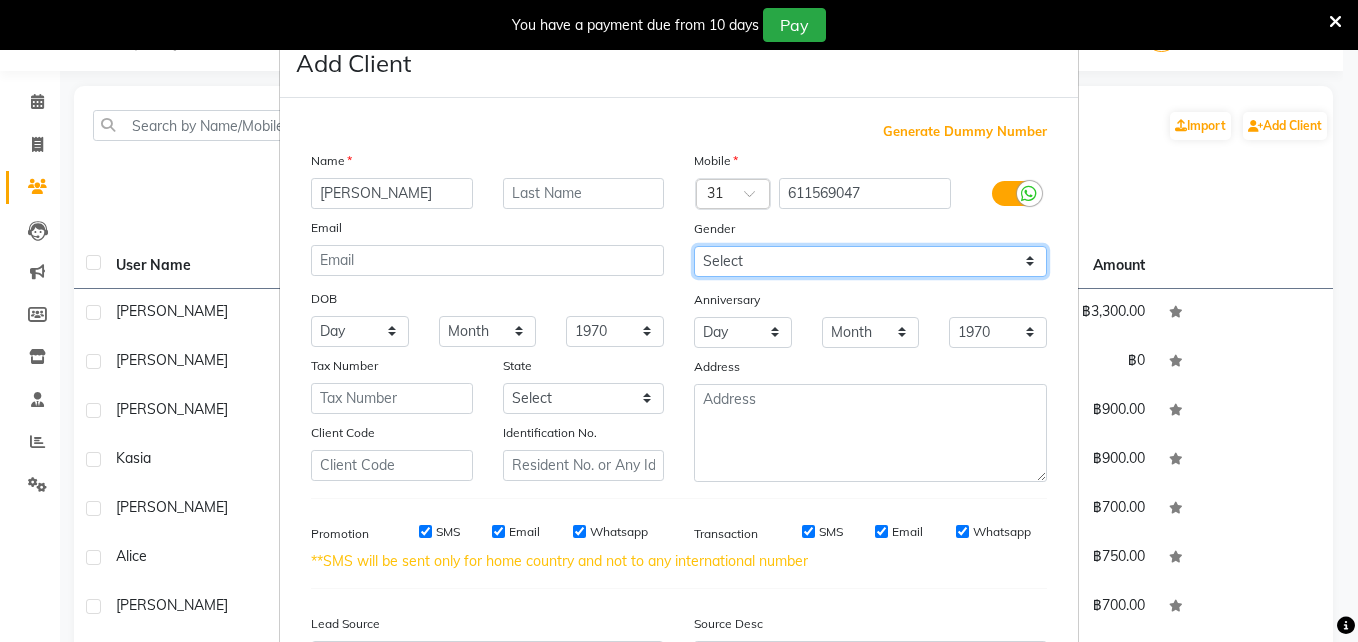 click on "Select [DEMOGRAPHIC_DATA] [DEMOGRAPHIC_DATA] Other Prefer Not To Say" at bounding box center [870, 261] 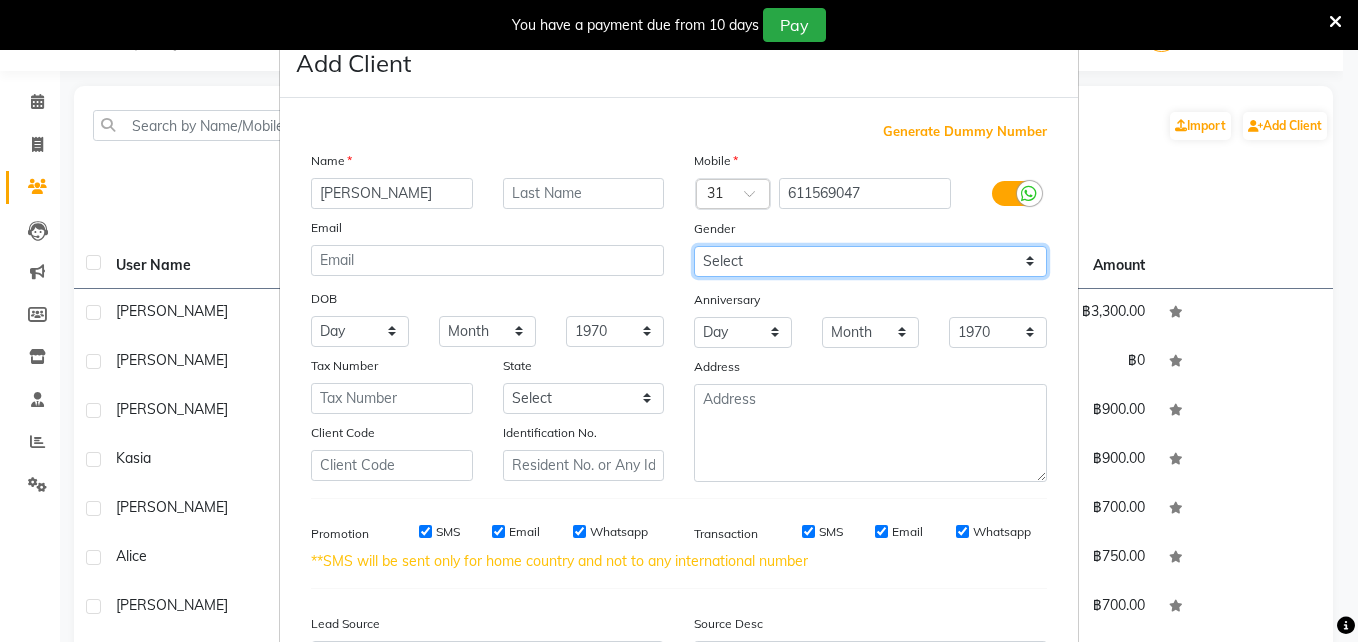 select on "[DEMOGRAPHIC_DATA]" 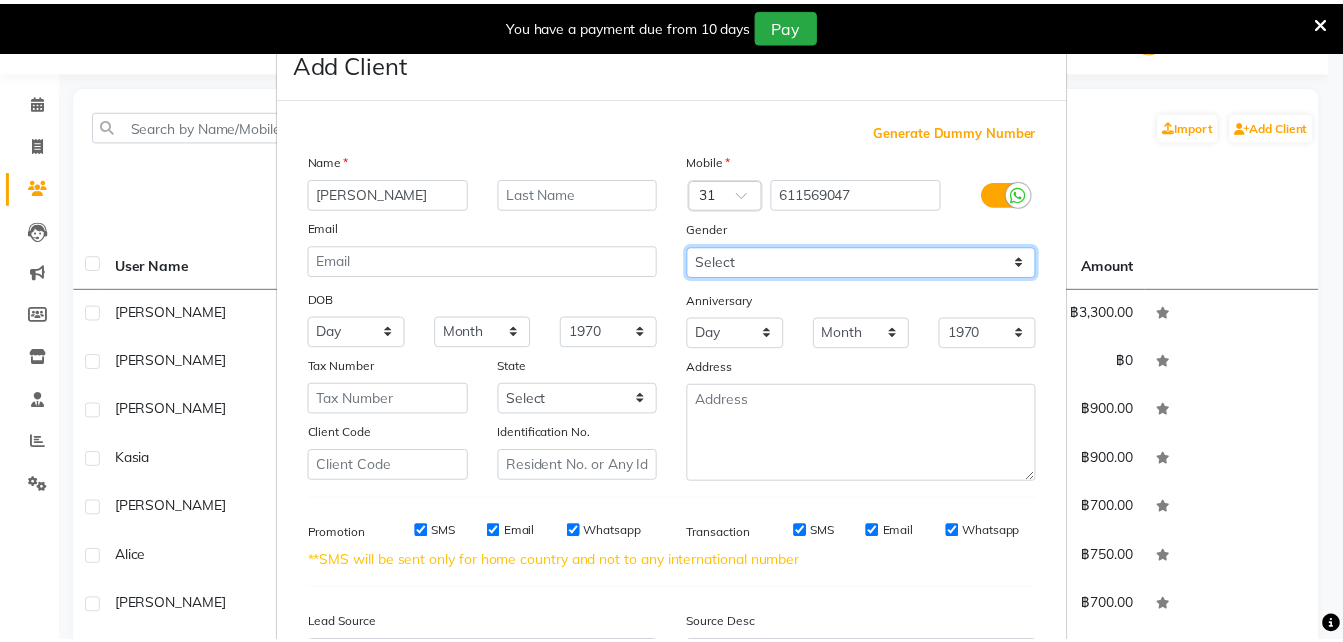 scroll, scrollTop: 228, scrollLeft: 0, axis: vertical 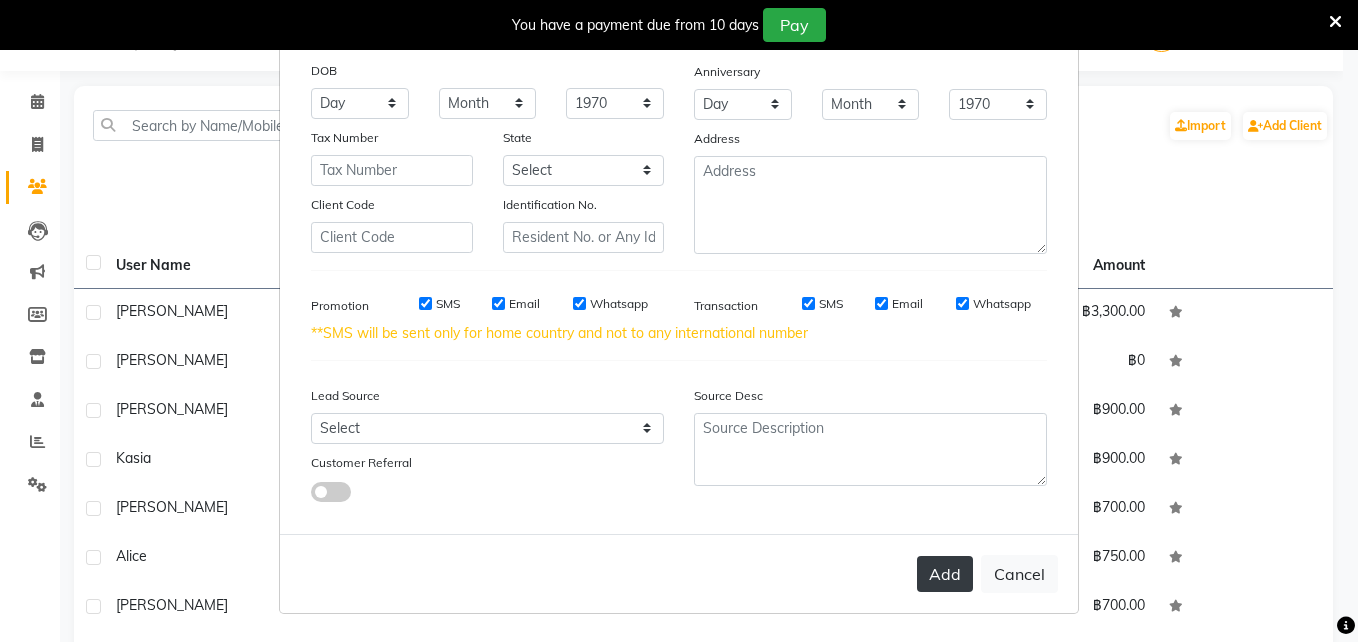 click on "Add" at bounding box center (945, 574) 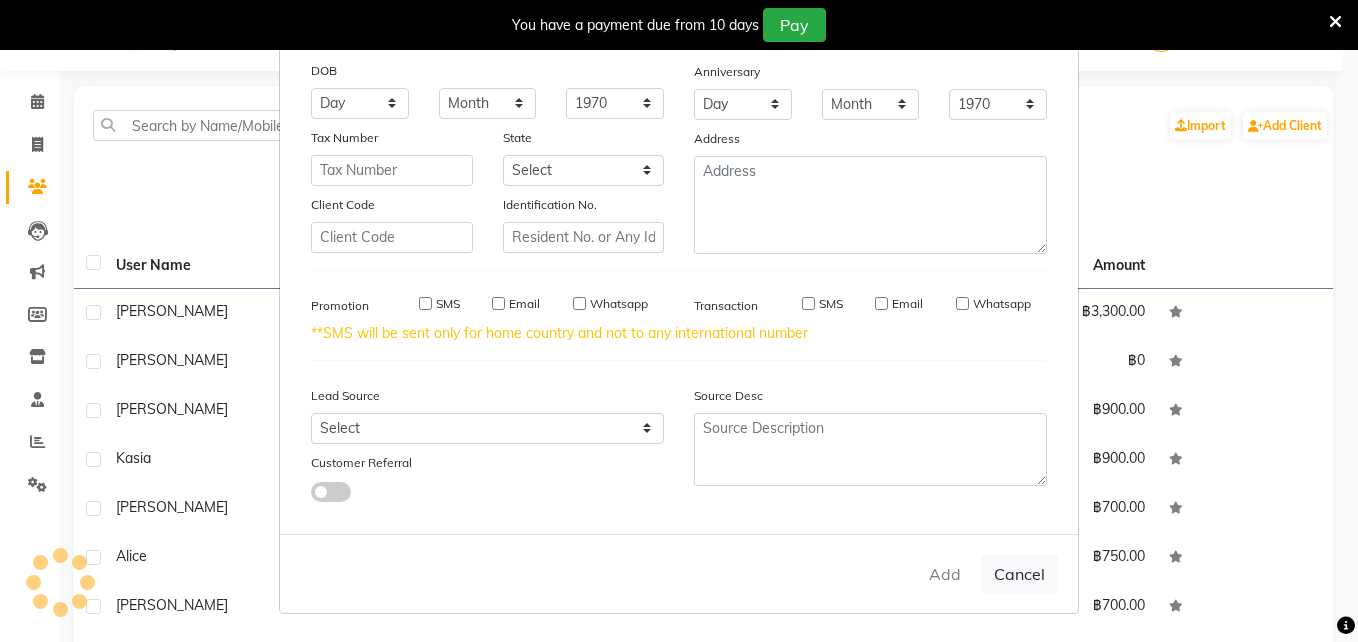 type 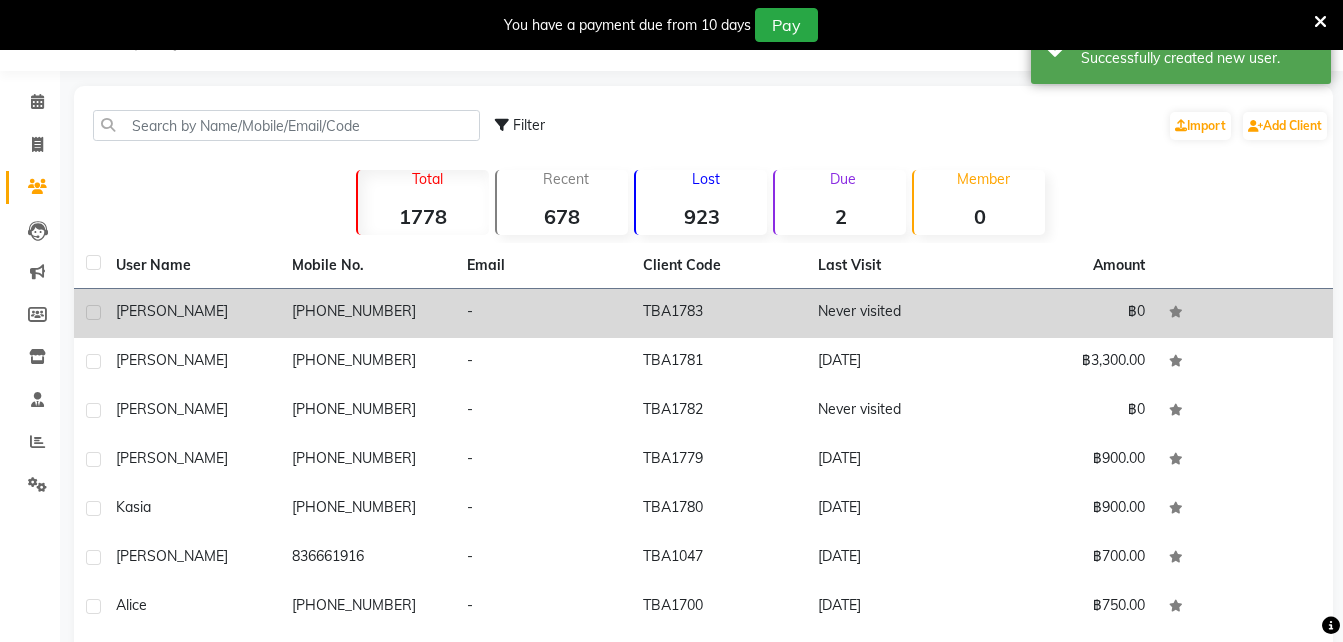 click on "[PHONE_NUMBER]" 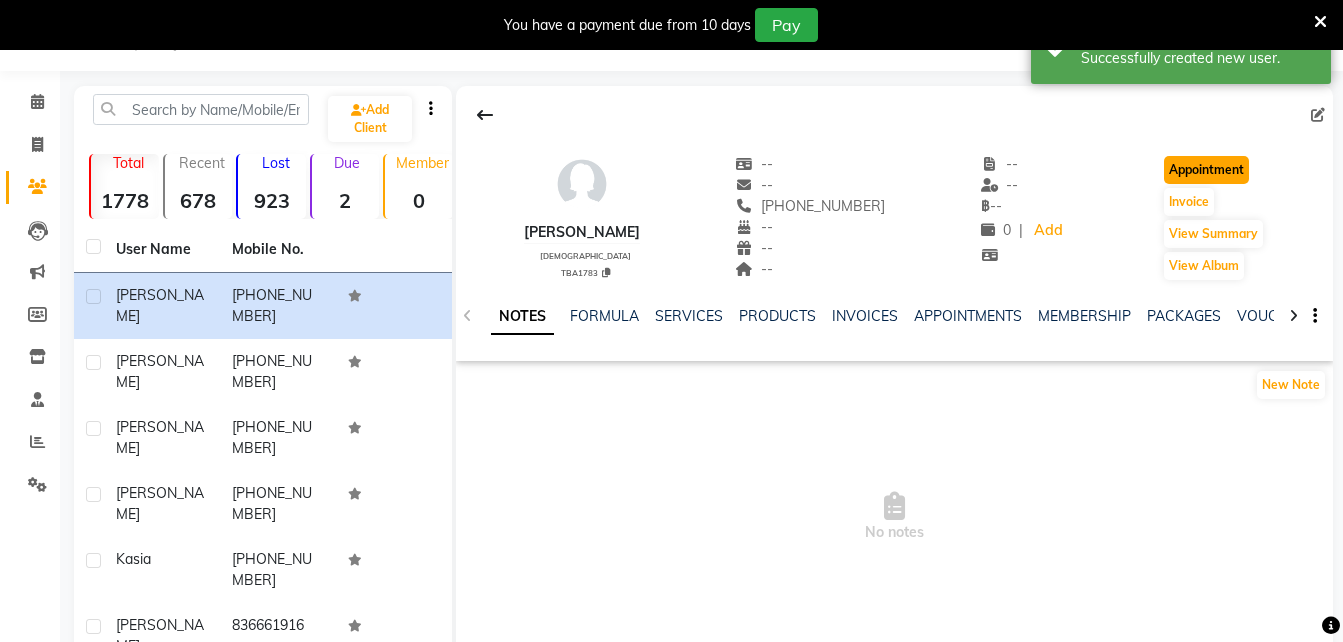 click on "Appointment" 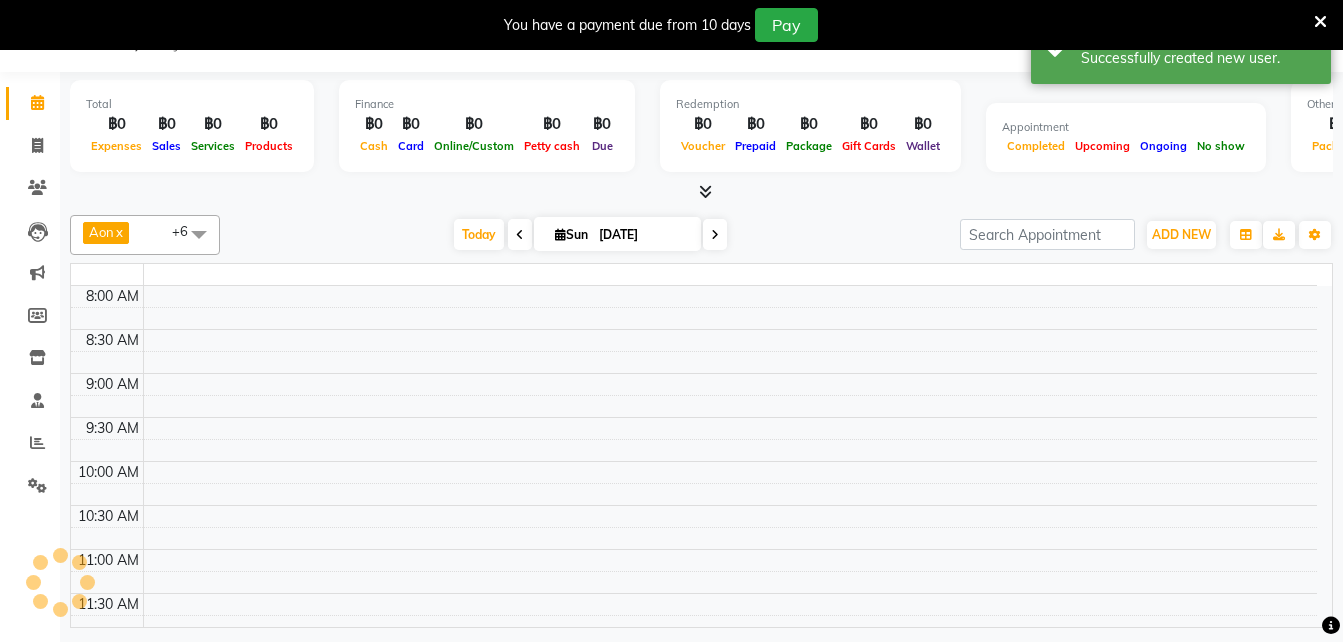 scroll, scrollTop: 50, scrollLeft: 0, axis: vertical 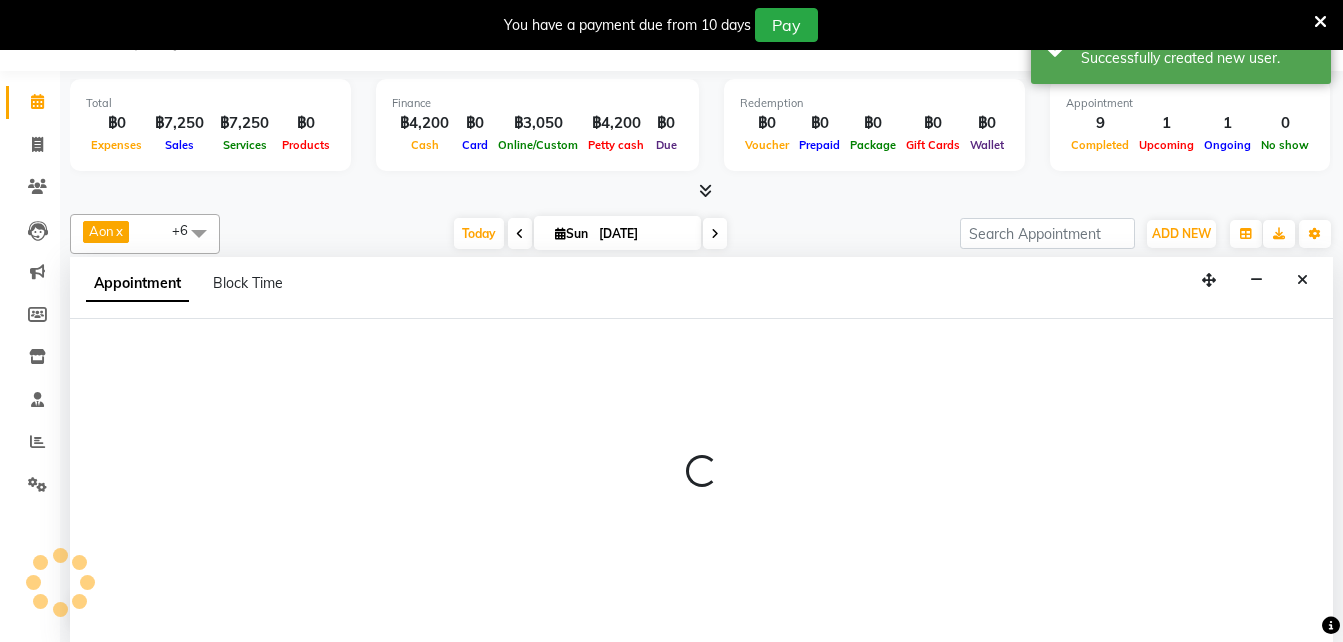 select on "600" 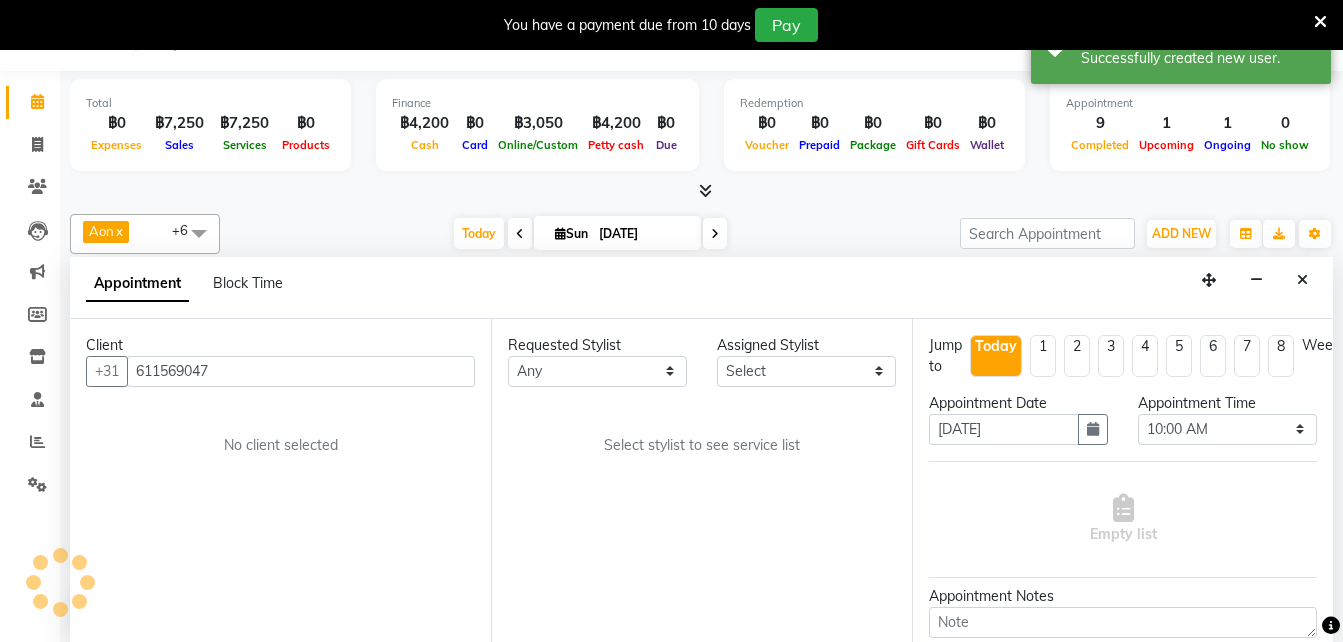scroll, scrollTop: 617, scrollLeft: 0, axis: vertical 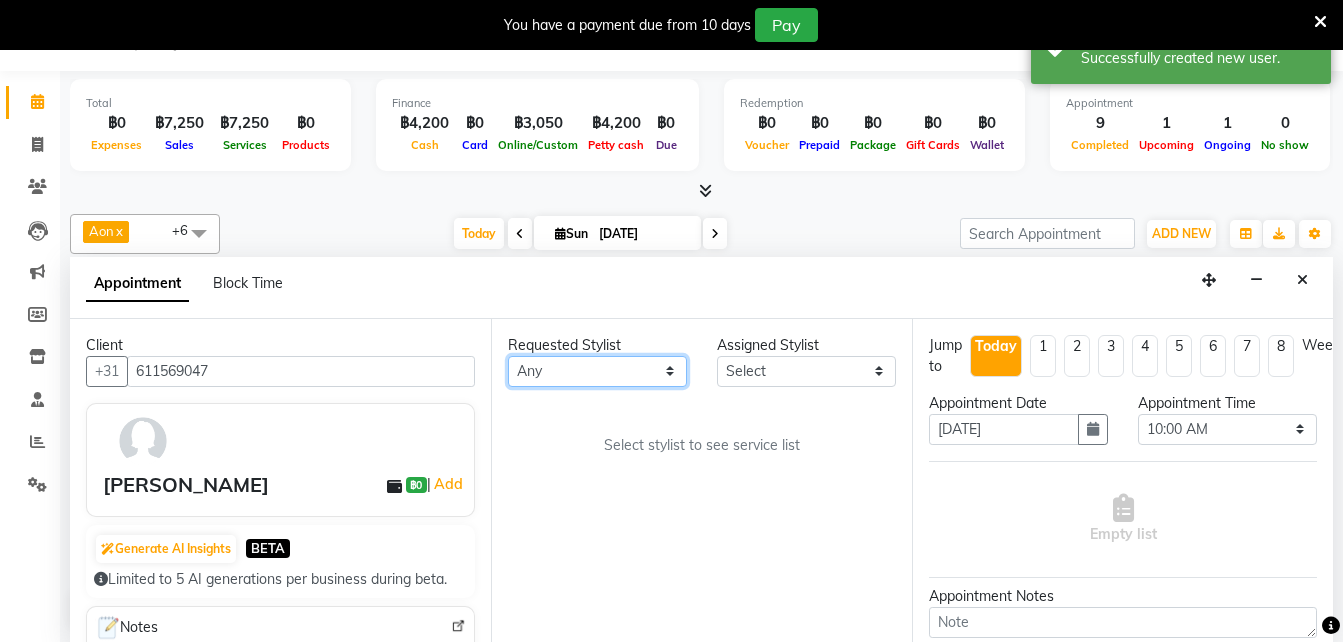 click on "Any Aon Apple   Boss [PERSON_NAME]  [PERSON_NAME]" at bounding box center (597, 371) 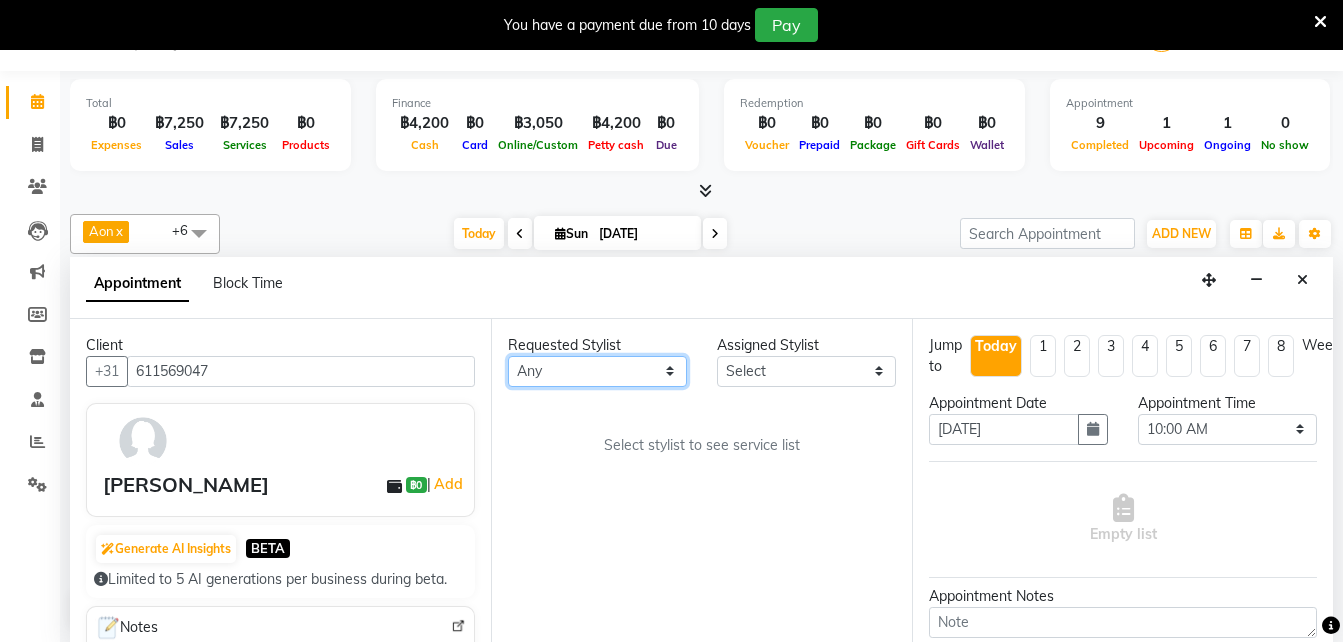 select on "56709" 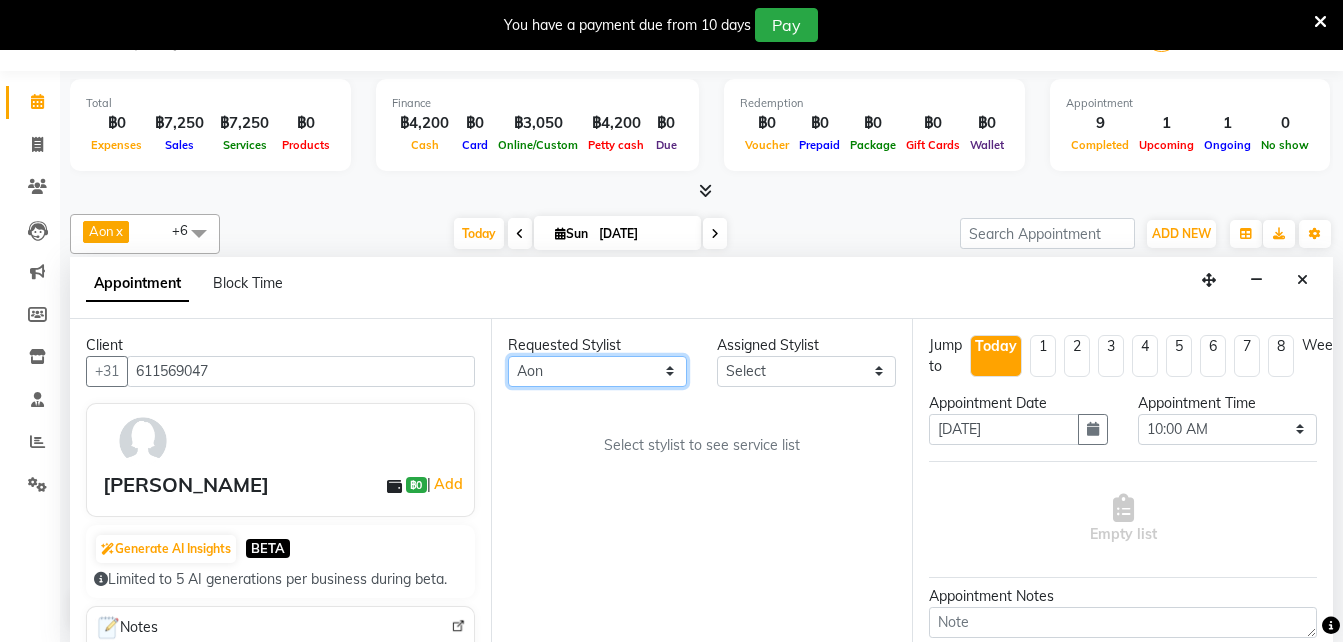 click on "Any Aon Apple   Boss [PERSON_NAME]  [PERSON_NAME]" at bounding box center [597, 371] 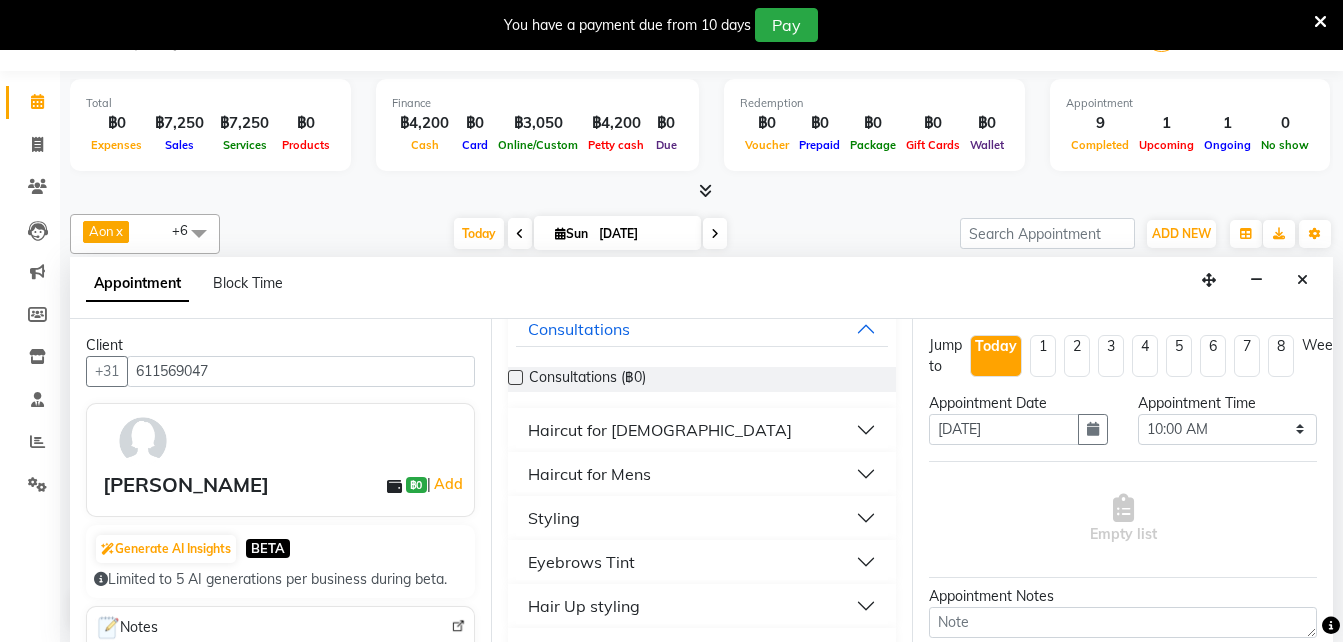 scroll, scrollTop: 140, scrollLeft: 0, axis: vertical 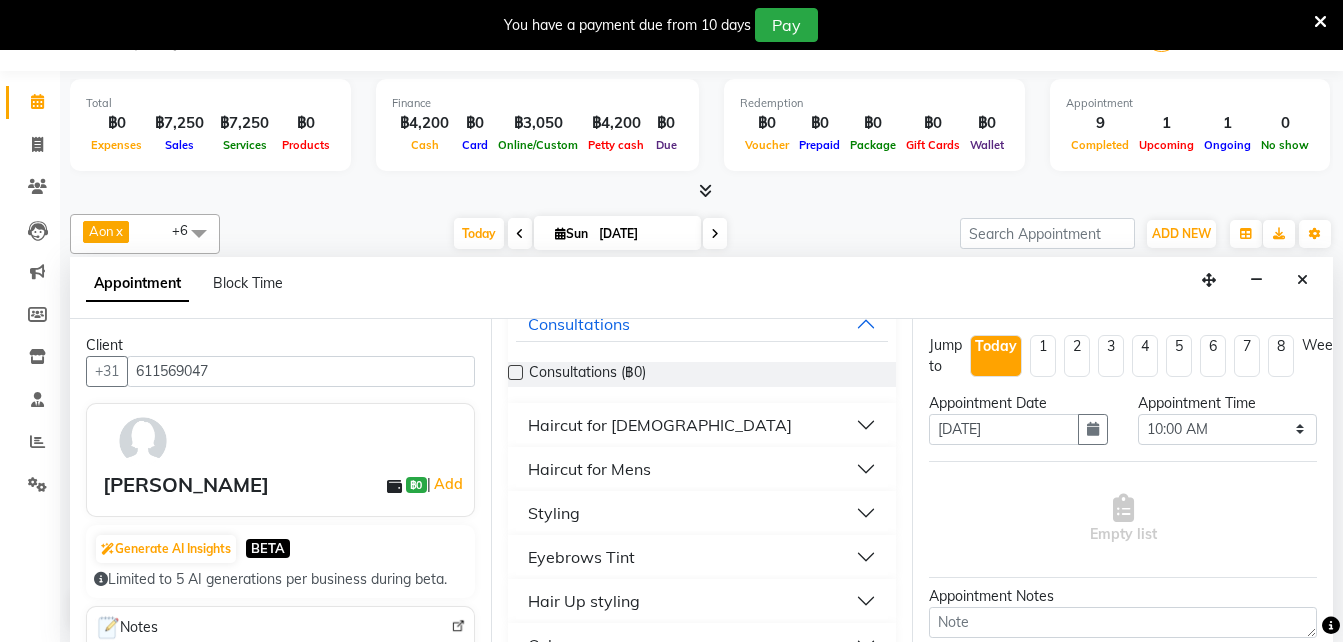 click on "Styling" at bounding box center [554, 513] 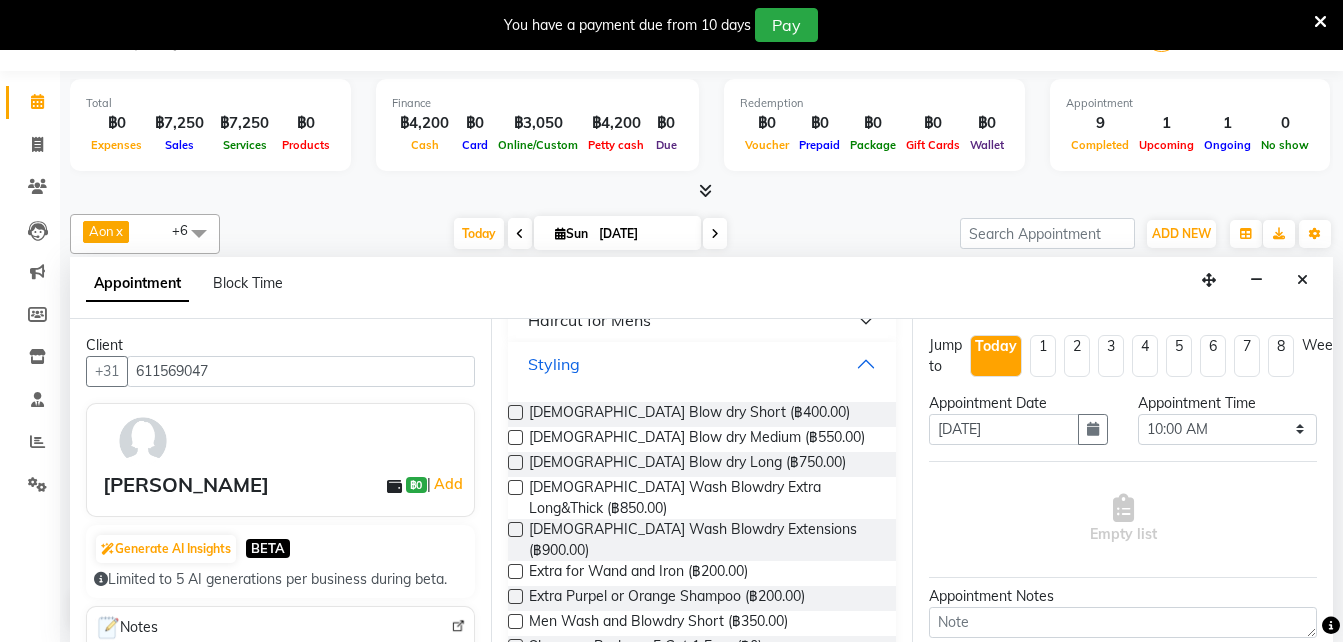 scroll, scrollTop: 300, scrollLeft: 0, axis: vertical 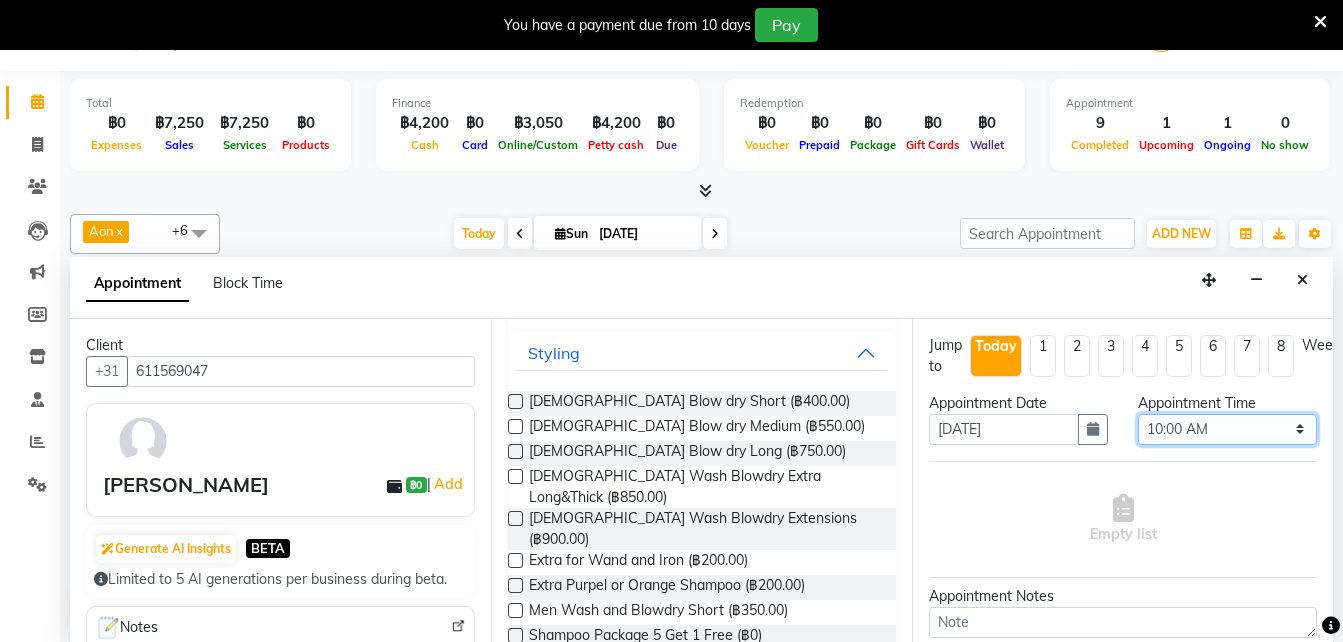 click on "Select 10:00 AM 10:05 AM 10:10 AM 10:15 AM 10:20 AM 10:25 AM 10:30 AM 10:35 AM 10:40 AM 10:45 AM 10:50 AM 10:55 AM 11:00 AM 11:05 AM 11:10 AM 11:15 AM 11:20 AM 11:25 AM 11:30 AM 11:35 AM 11:40 AM 11:45 AM 11:50 AM 11:55 AM 12:00 PM 12:05 PM 12:10 PM 12:15 PM 12:20 PM 12:25 PM 12:30 PM 12:35 PM 12:40 PM 12:45 PM 12:50 PM 12:55 PM 01:00 PM 01:05 PM 01:10 PM 01:15 PM 01:20 PM 01:25 PM 01:30 PM 01:35 PM 01:40 PM 01:45 PM 01:50 PM 01:55 PM 02:00 PM 02:05 PM 02:10 PM 02:15 PM 02:20 PM 02:25 PM 02:30 PM 02:35 PM 02:40 PM 02:45 PM 02:50 PM 02:55 PM 03:00 PM 03:05 PM 03:10 PM 03:15 PM 03:20 PM 03:25 PM 03:30 PM 03:35 PM 03:40 PM 03:45 PM 03:50 PM 03:55 PM 04:00 PM 04:05 PM 04:10 PM 04:15 PM 04:20 PM 04:25 PM 04:30 PM 04:35 PM 04:40 PM 04:45 PM 04:50 PM 04:55 PM 05:00 PM 05:05 PM 05:10 PM 05:15 PM 05:20 PM 05:25 PM 05:30 PM 05:35 PM 05:40 PM 05:45 PM 05:50 PM 05:55 PM 06:00 PM 06:05 PM 06:10 PM 06:15 PM 06:20 PM 06:25 PM 06:30 PM 06:35 PM 06:40 PM 06:45 PM 06:50 PM 06:55 PM 07:00 PM 07:05 PM 07:10 PM 07:15 PM 07:20 PM" at bounding box center [1227, 429] 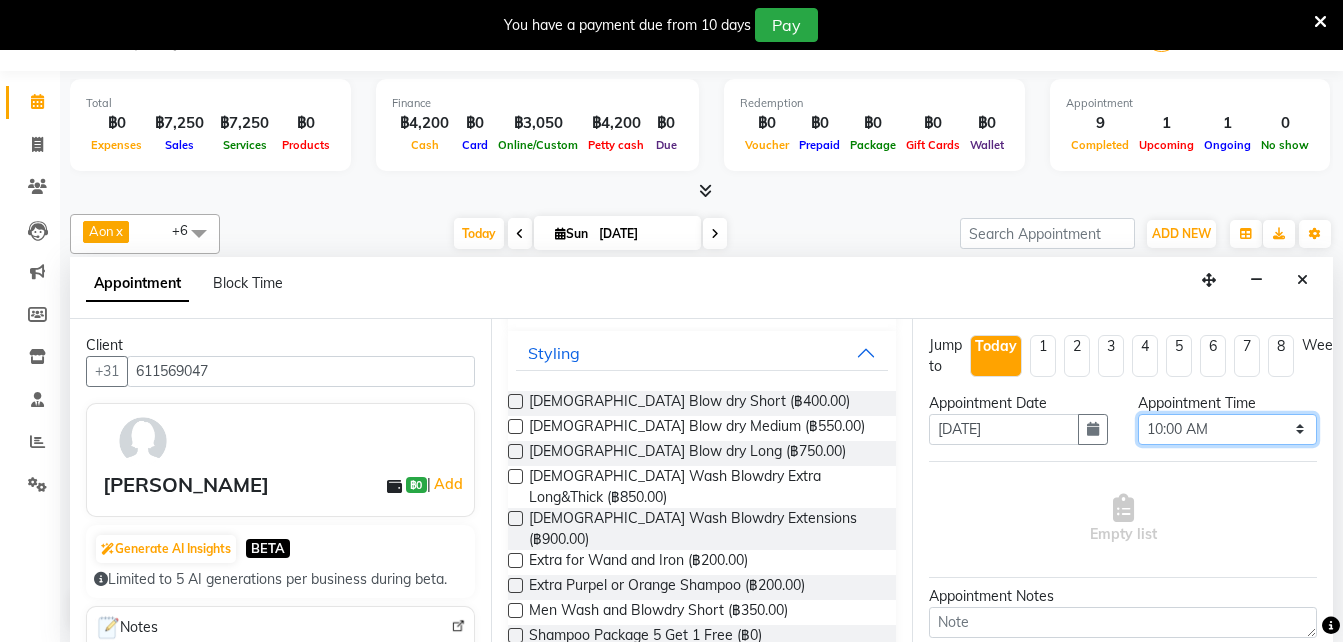 select on "960" 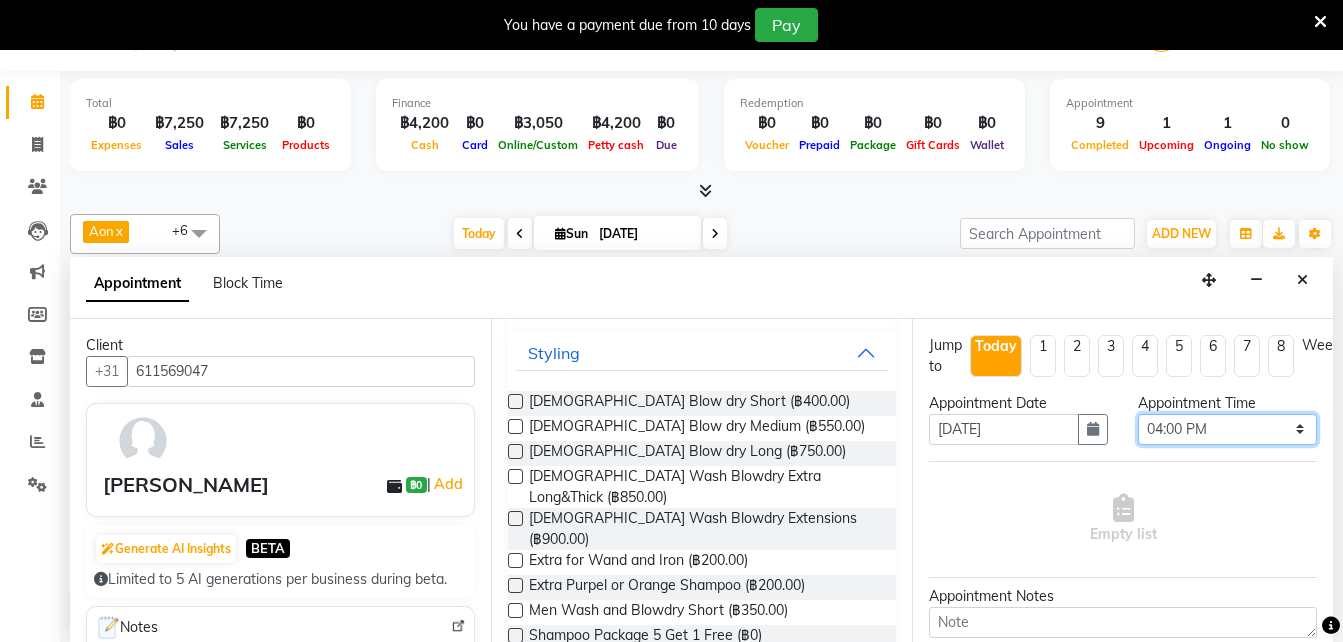 click on "Select 10:00 AM 10:05 AM 10:10 AM 10:15 AM 10:20 AM 10:25 AM 10:30 AM 10:35 AM 10:40 AM 10:45 AM 10:50 AM 10:55 AM 11:00 AM 11:05 AM 11:10 AM 11:15 AM 11:20 AM 11:25 AM 11:30 AM 11:35 AM 11:40 AM 11:45 AM 11:50 AM 11:55 AM 12:00 PM 12:05 PM 12:10 PM 12:15 PM 12:20 PM 12:25 PM 12:30 PM 12:35 PM 12:40 PM 12:45 PM 12:50 PM 12:55 PM 01:00 PM 01:05 PM 01:10 PM 01:15 PM 01:20 PM 01:25 PM 01:30 PM 01:35 PM 01:40 PM 01:45 PM 01:50 PM 01:55 PM 02:00 PM 02:05 PM 02:10 PM 02:15 PM 02:20 PM 02:25 PM 02:30 PM 02:35 PM 02:40 PM 02:45 PM 02:50 PM 02:55 PM 03:00 PM 03:05 PM 03:10 PM 03:15 PM 03:20 PM 03:25 PM 03:30 PM 03:35 PM 03:40 PM 03:45 PM 03:50 PM 03:55 PM 04:00 PM 04:05 PM 04:10 PM 04:15 PM 04:20 PM 04:25 PM 04:30 PM 04:35 PM 04:40 PM 04:45 PM 04:50 PM 04:55 PM 05:00 PM 05:05 PM 05:10 PM 05:15 PM 05:20 PM 05:25 PM 05:30 PM 05:35 PM 05:40 PM 05:45 PM 05:50 PM 05:55 PM 06:00 PM 06:05 PM 06:10 PM 06:15 PM 06:20 PM 06:25 PM 06:30 PM 06:35 PM 06:40 PM 06:45 PM 06:50 PM 06:55 PM 07:00 PM 07:05 PM 07:10 PM 07:15 PM 07:20 PM" at bounding box center (1227, 429) 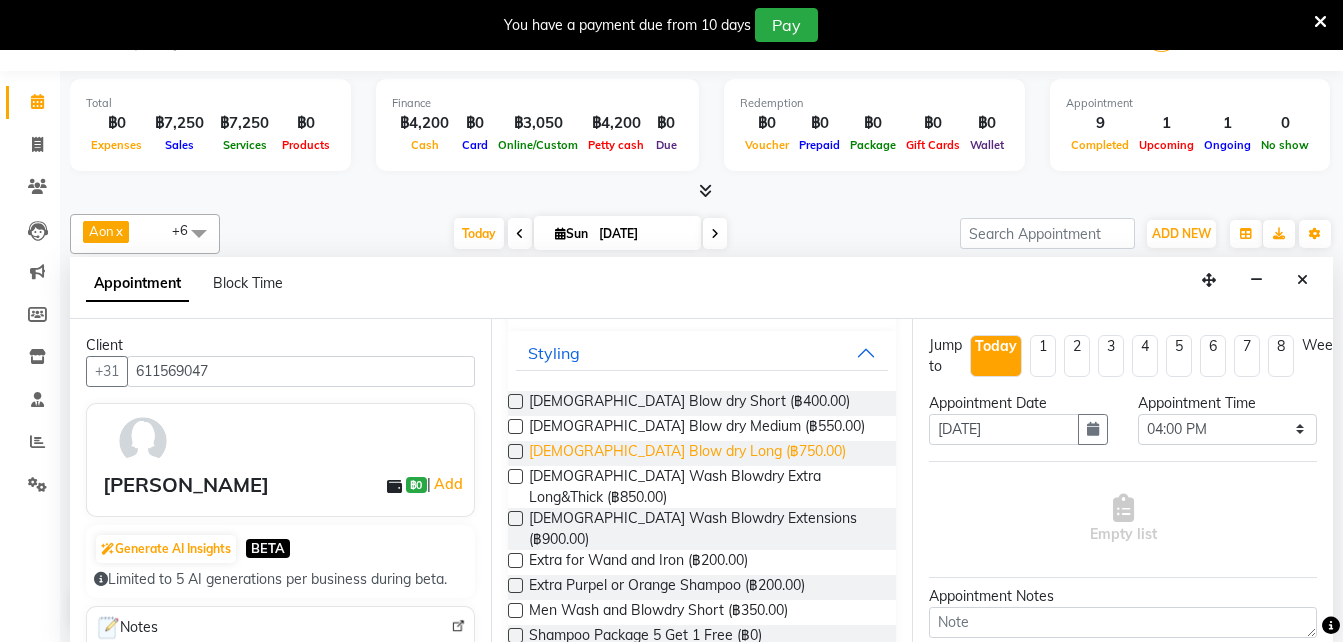 click on "Ladies Blow dry Long (฿750.00)" at bounding box center (687, 453) 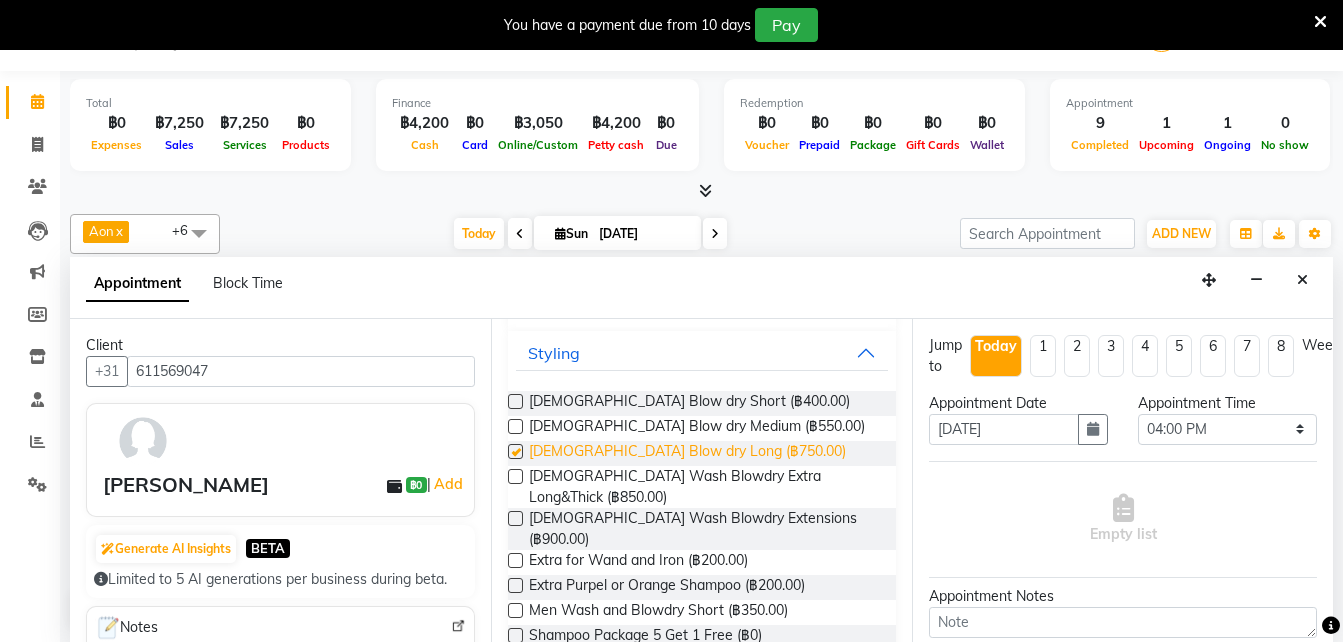 checkbox on "false" 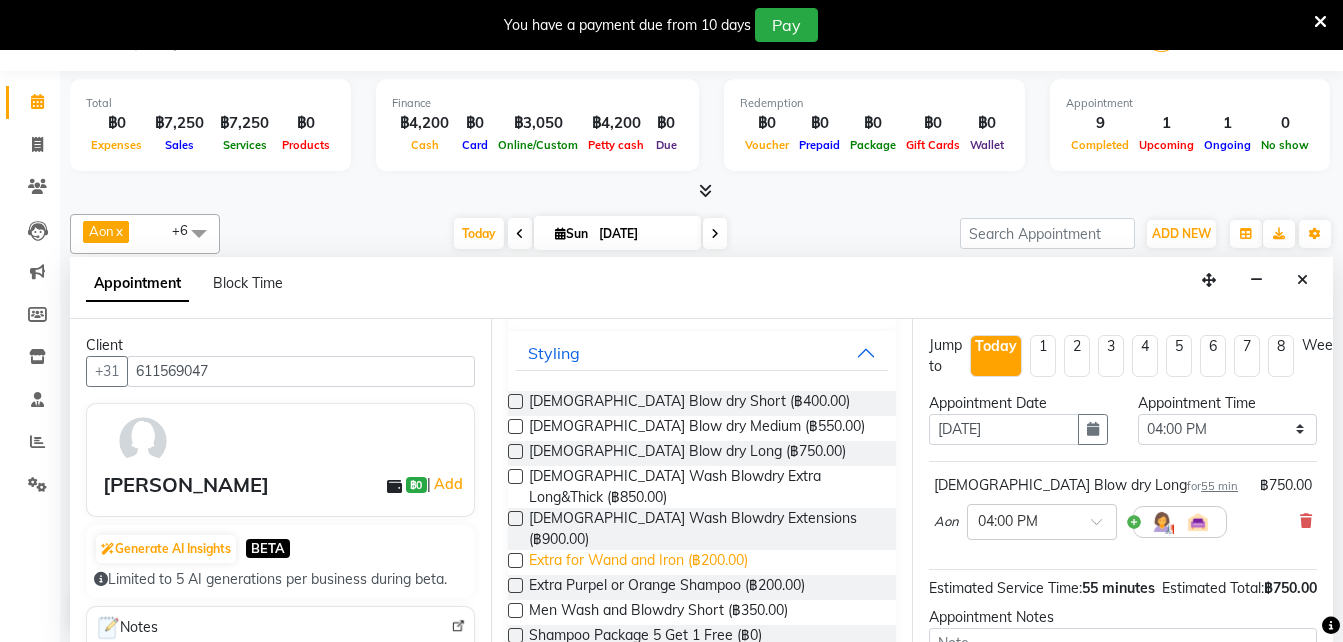 click on "Extra for Wand and Iron (฿200.00)" at bounding box center [638, 562] 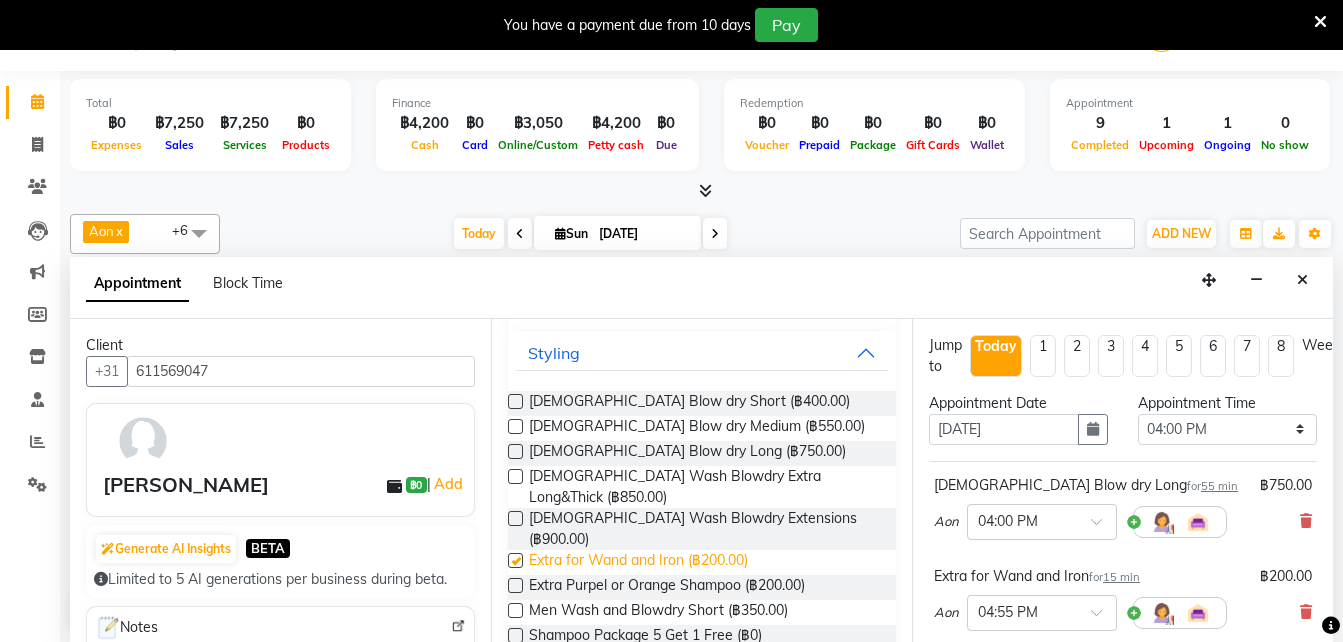 checkbox on "false" 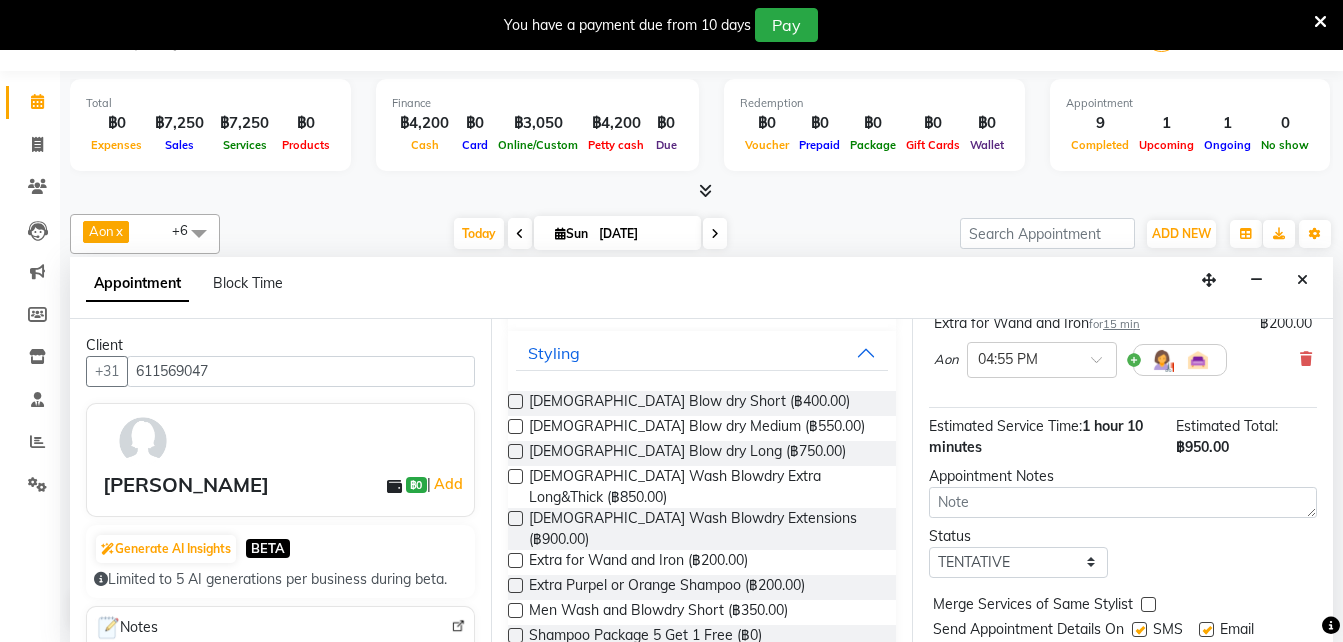 scroll, scrollTop: 254, scrollLeft: 0, axis: vertical 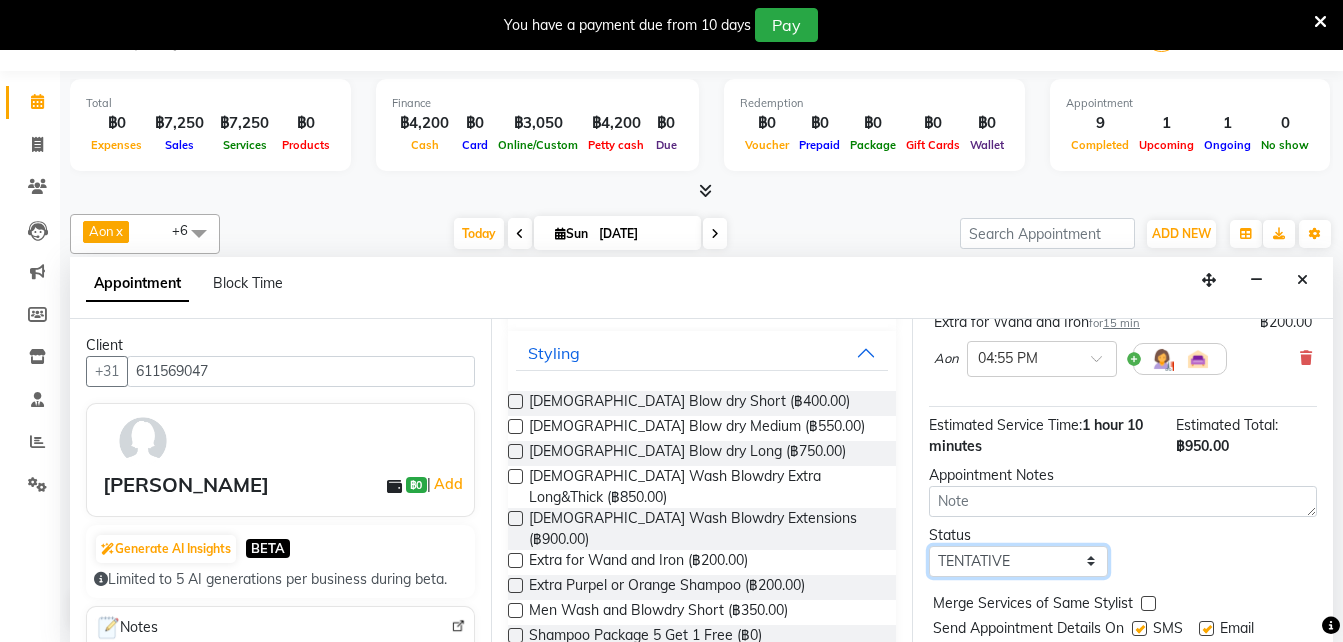 click on "Select TENTATIVE CONFIRM CHECK-IN UPCOMING" at bounding box center [1018, 561] 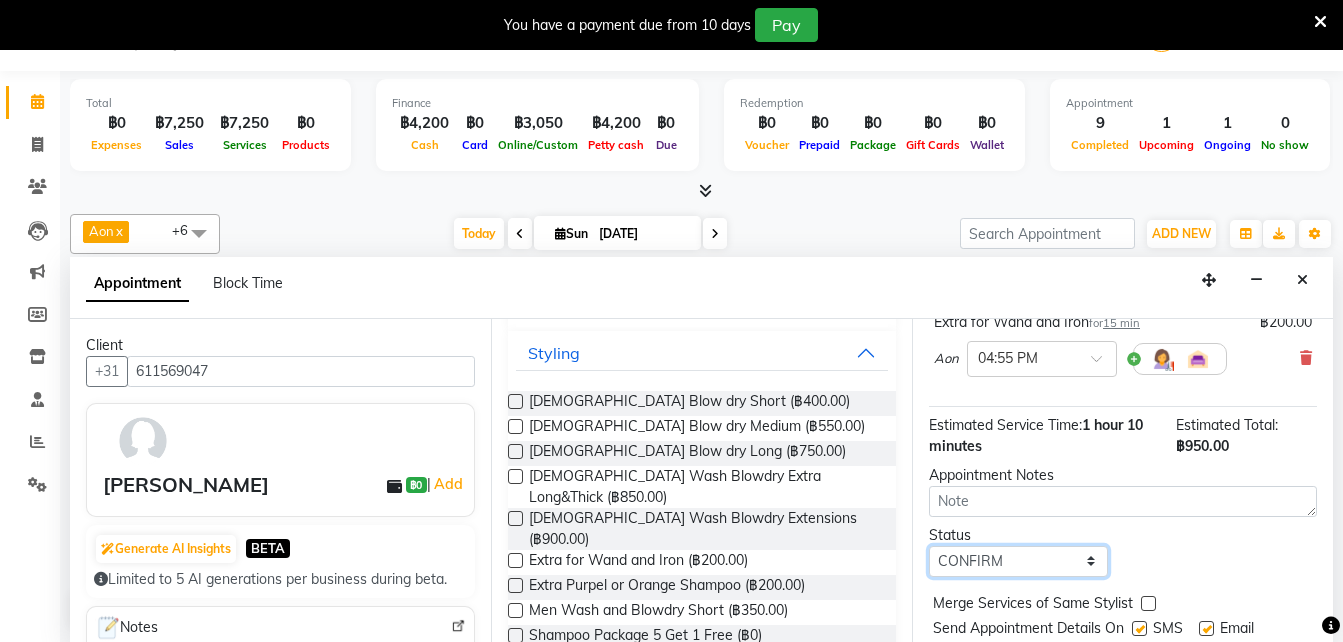 click on "Select TENTATIVE CONFIRM CHECK-IN UPCOMING" at bounding box center [1018, 561] 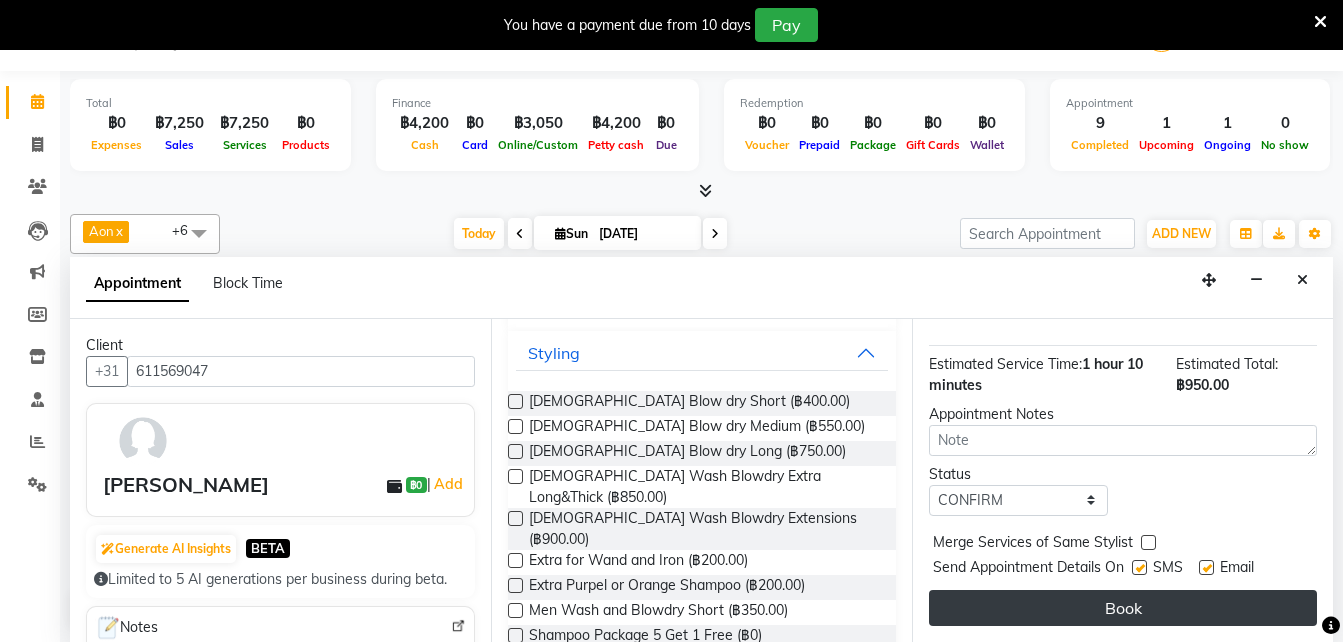 click on "Book" at bounding box center (1123, 608) 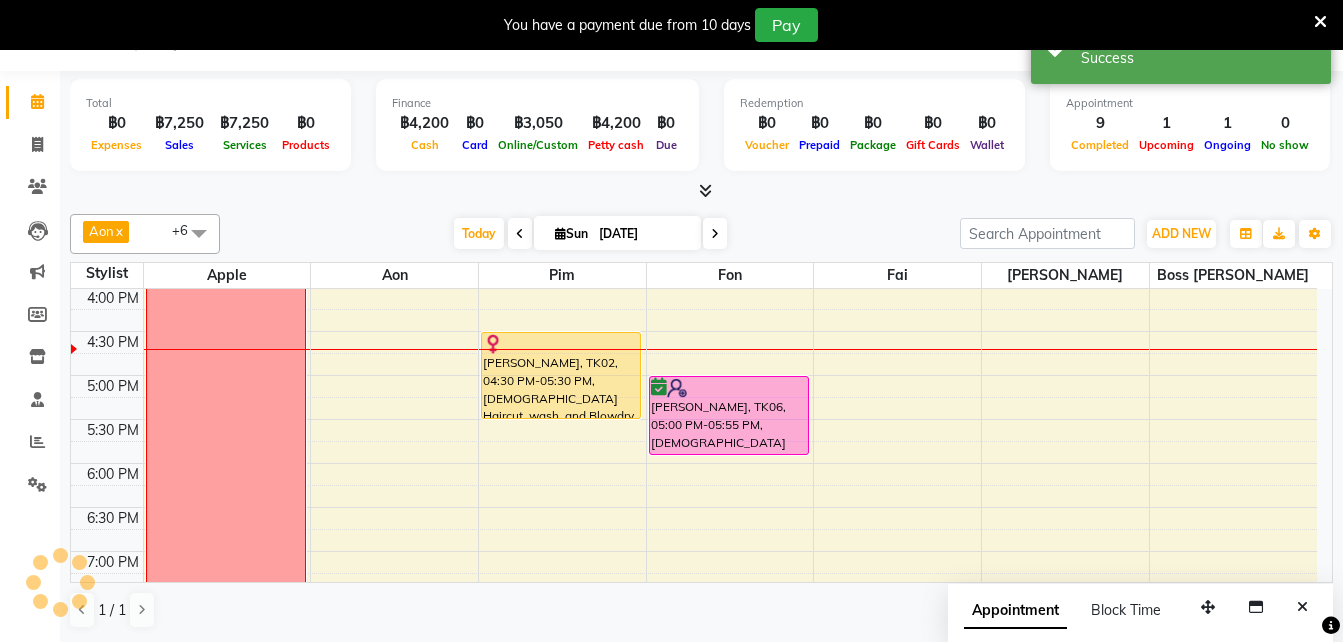 scroll, scrollTop: 0, scrollLeft: 0, axis: both 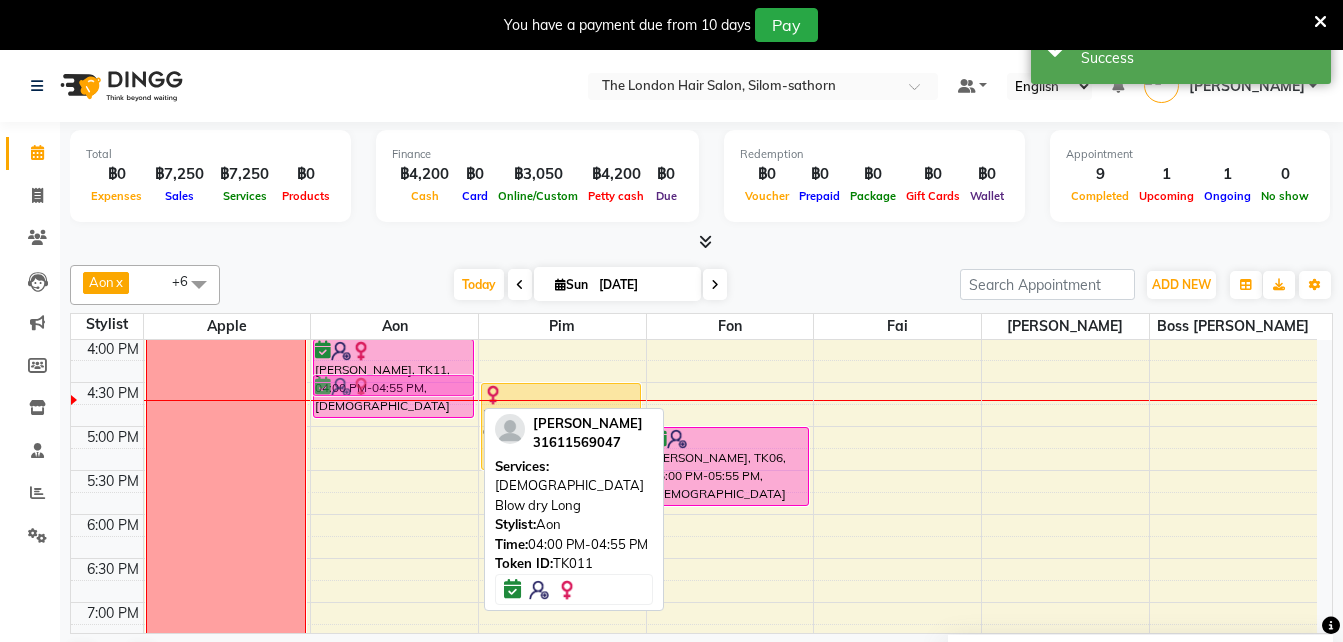 drag, startPoint x: 379, startPoint y: 431, endPoint x: 380, endPoint y: 400, distance: 31.016125 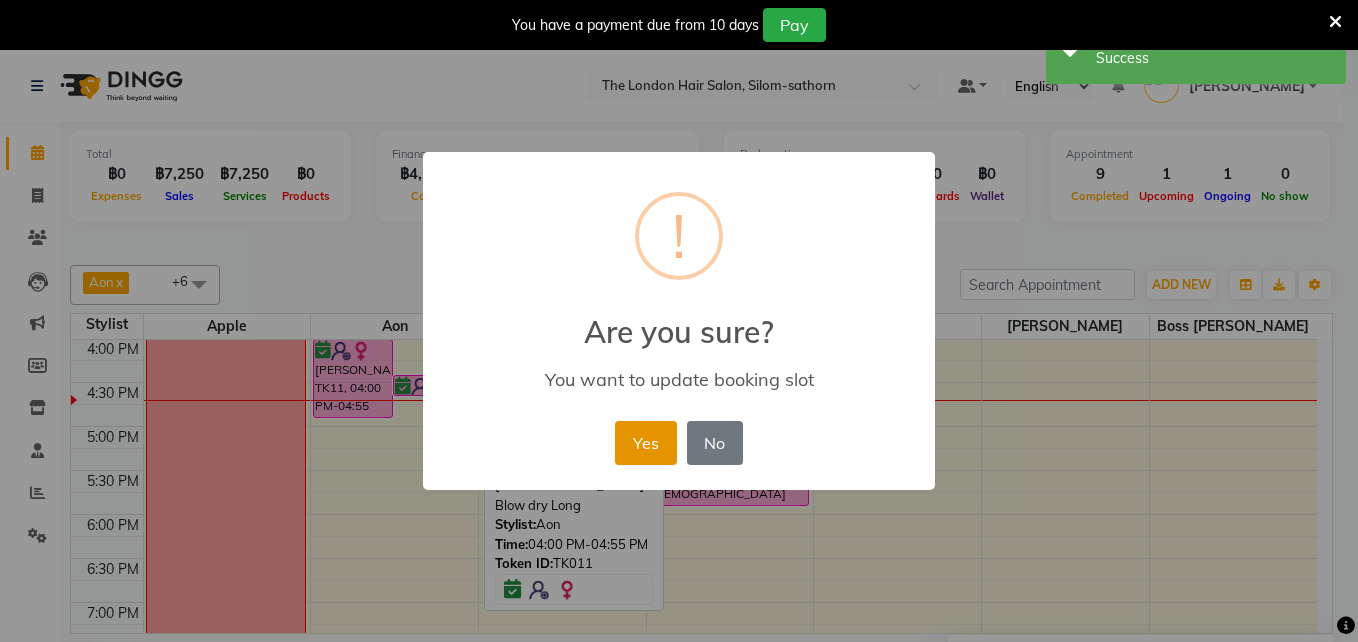 click on "Yes" at bounding box center [645, 443] 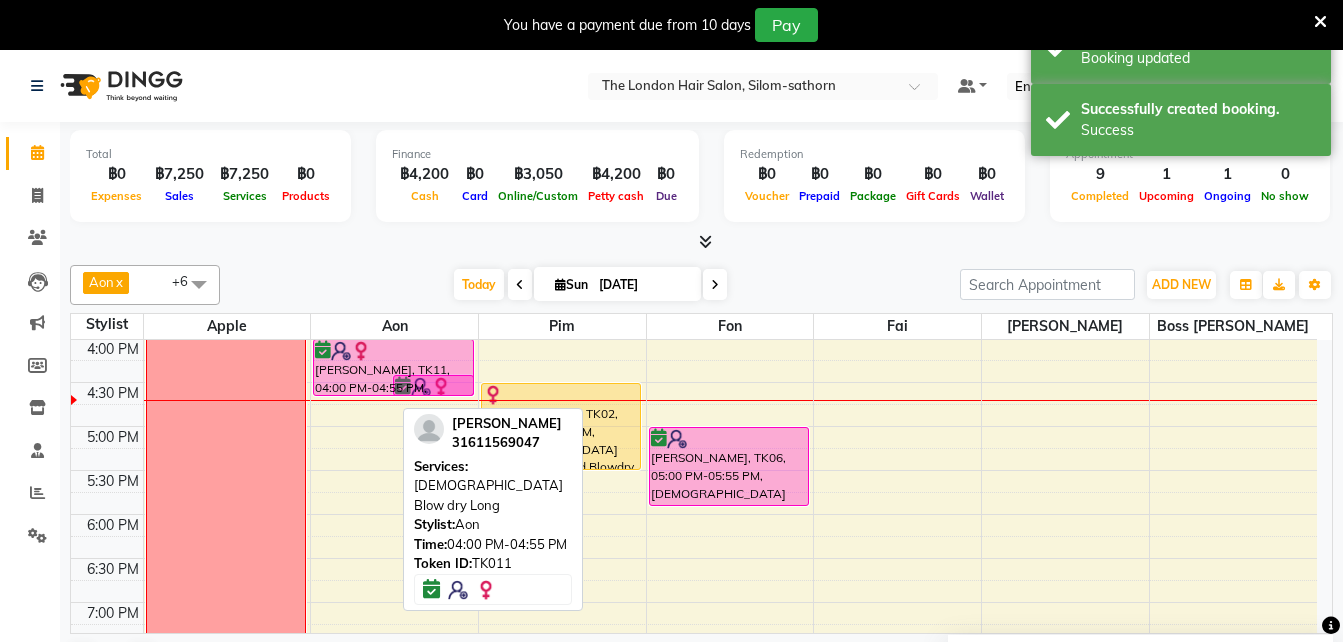 scroll, scrollTop: 616, scrollLeft: 0, axis: vertical 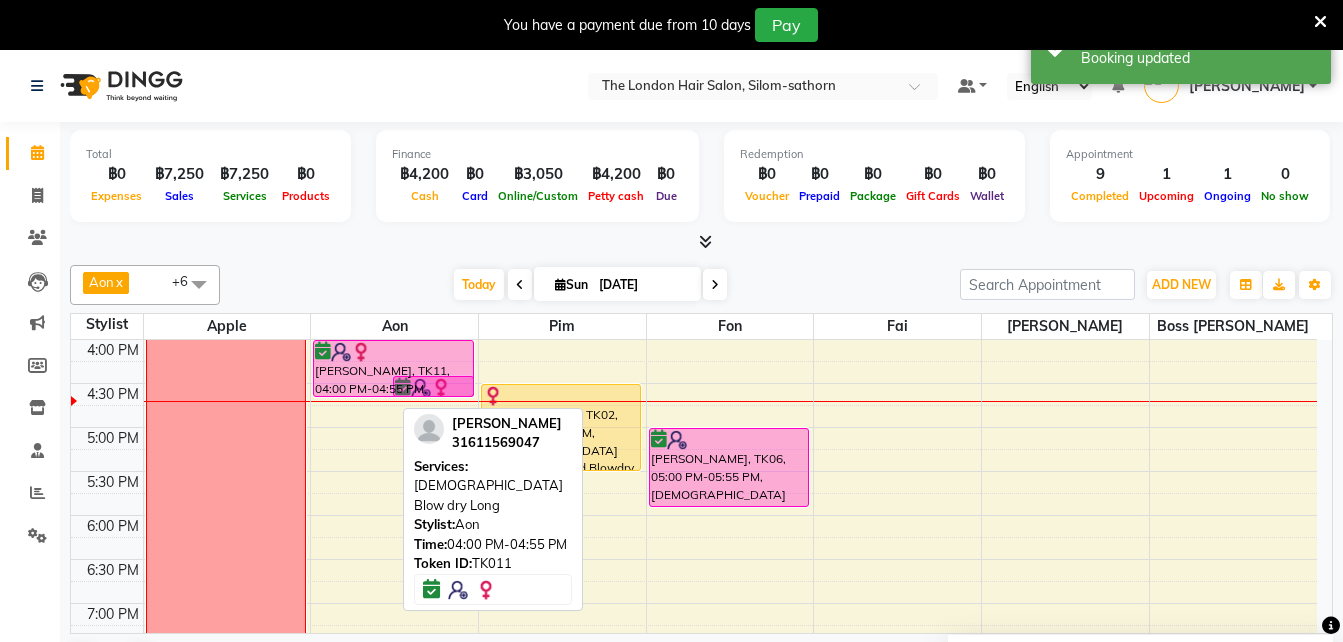 drag, startPoint x: 343, startPoint y: 414, endPoint x: 340, endPoint y: 392, distance: 22.203604 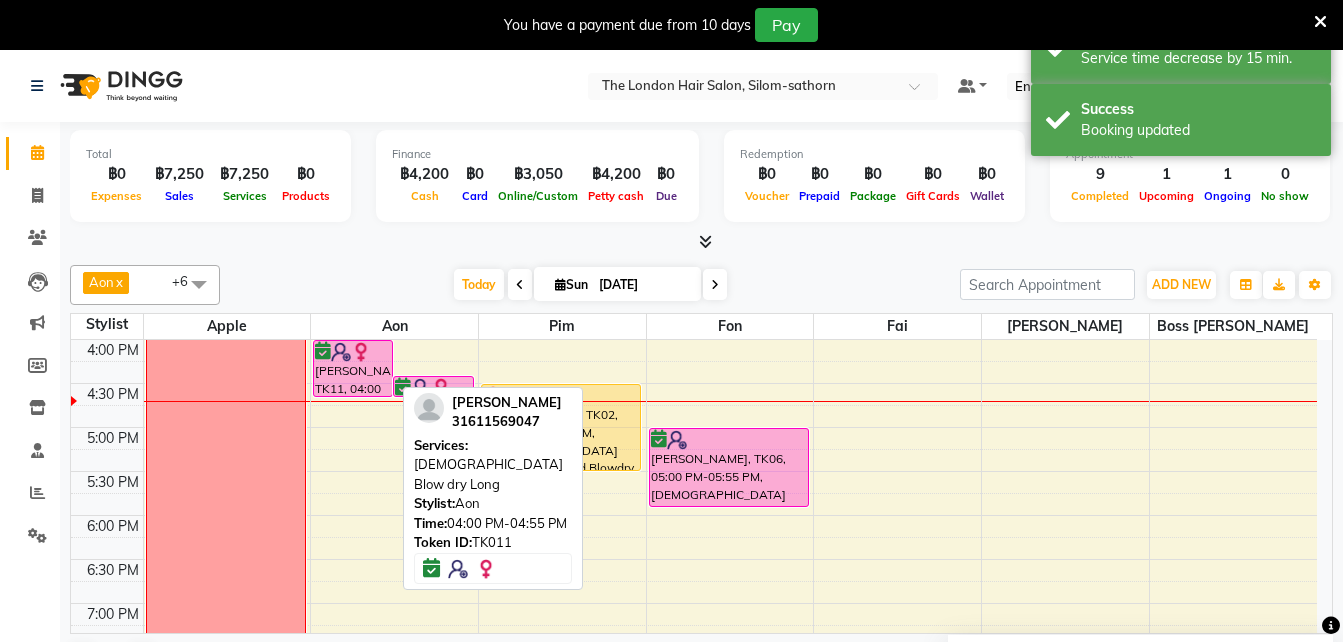 click on "[PERSON_NAME], TK11, 04:00 PM-04:40 PM, [DEMOGRAPHIC_DATA] Blow dry Long" at bounding box center (353, 368) 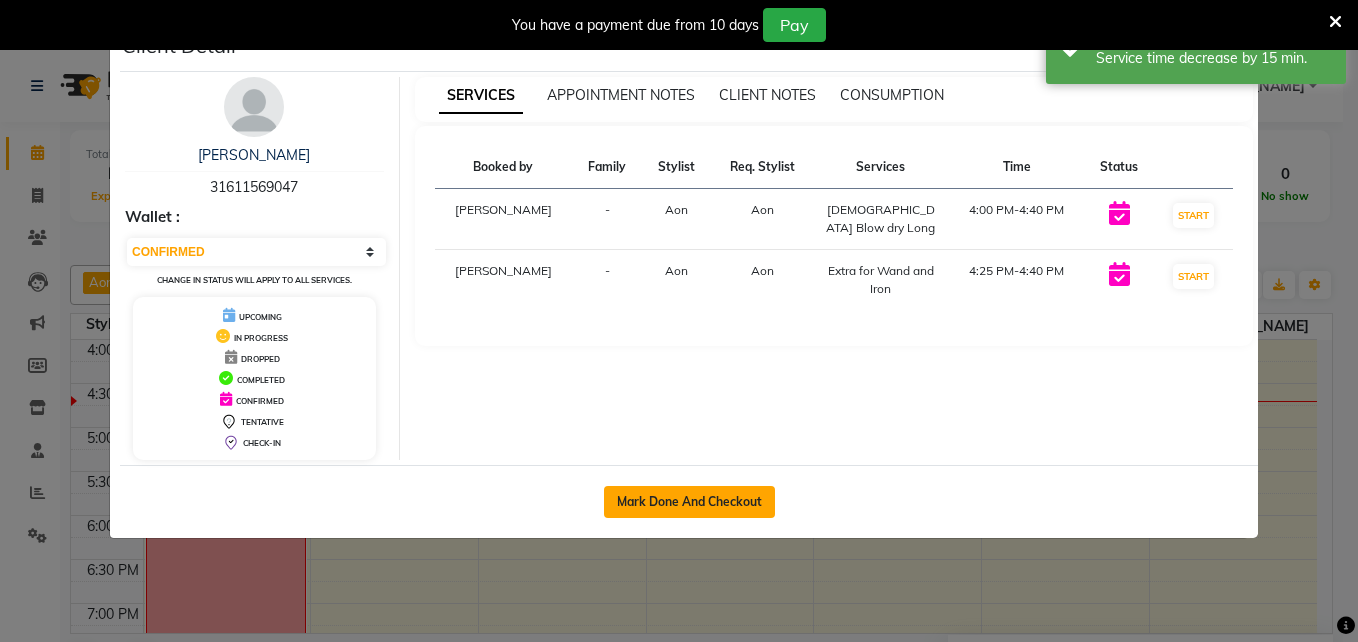 click on "Mark Done And Checkout" 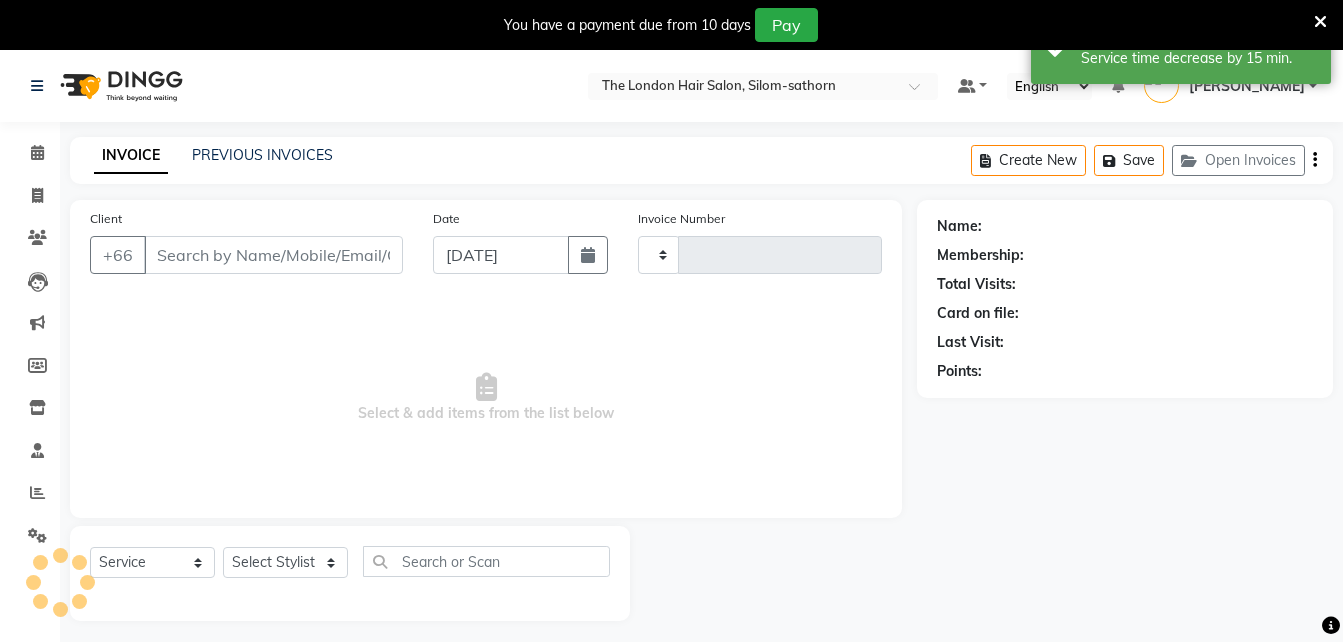 type on "0983" 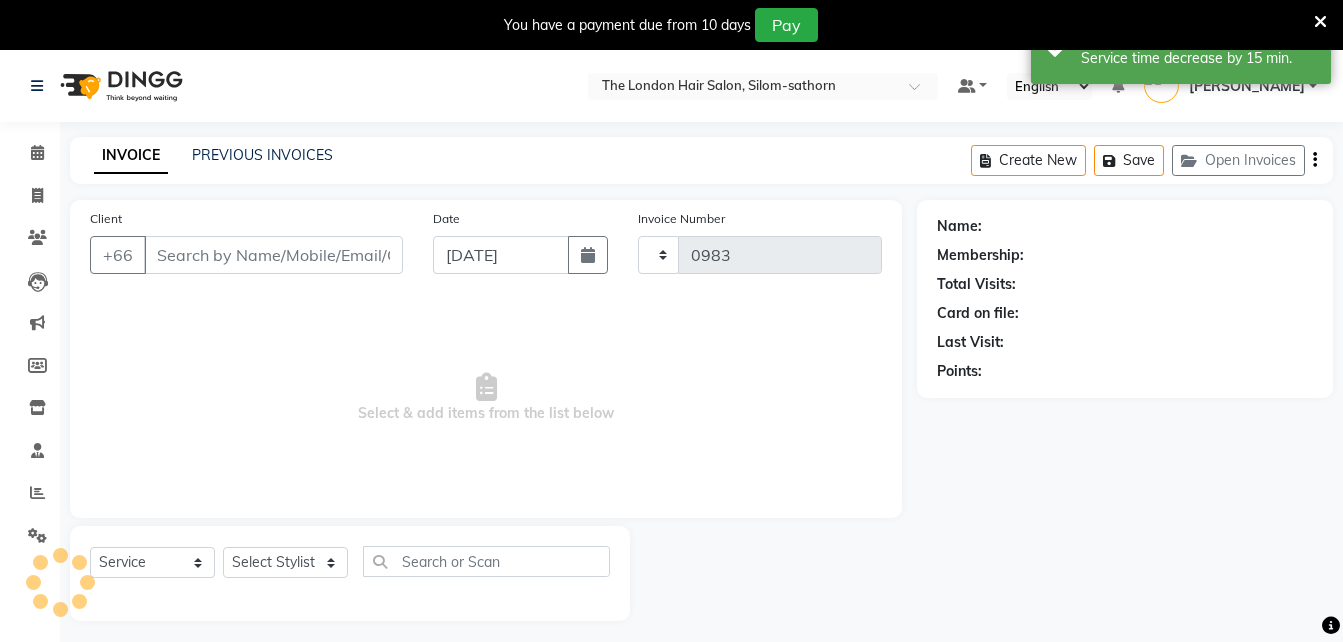 select on "6977" 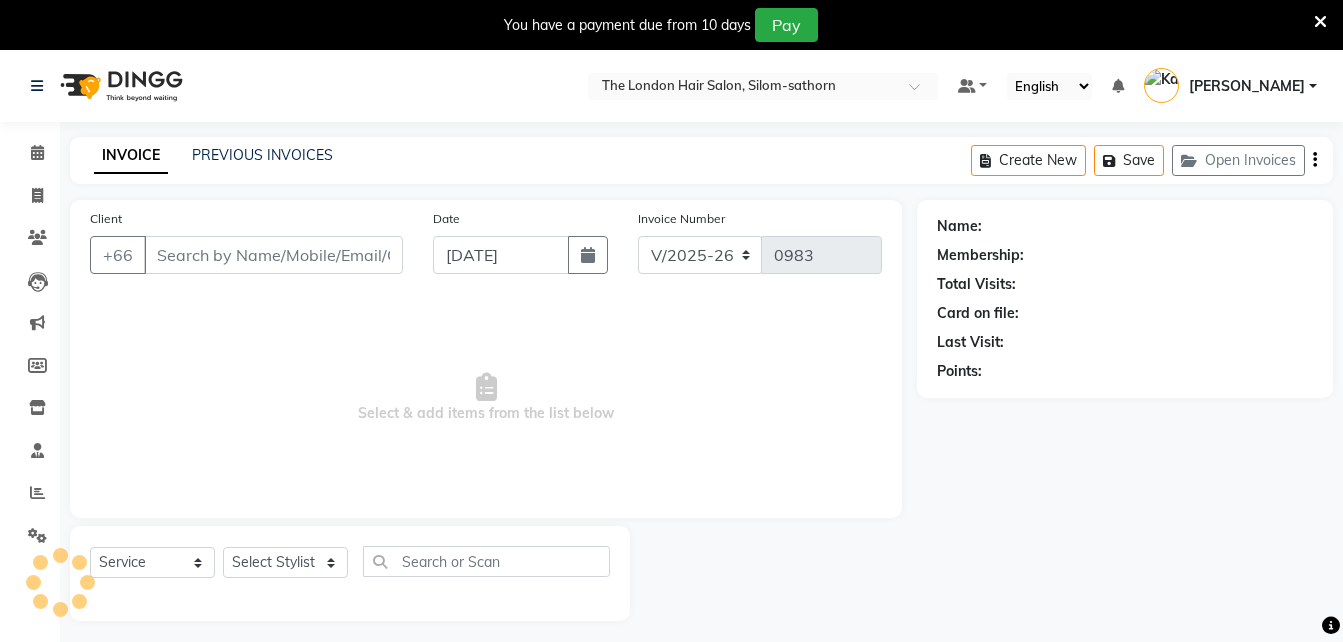 type on "31611569047" 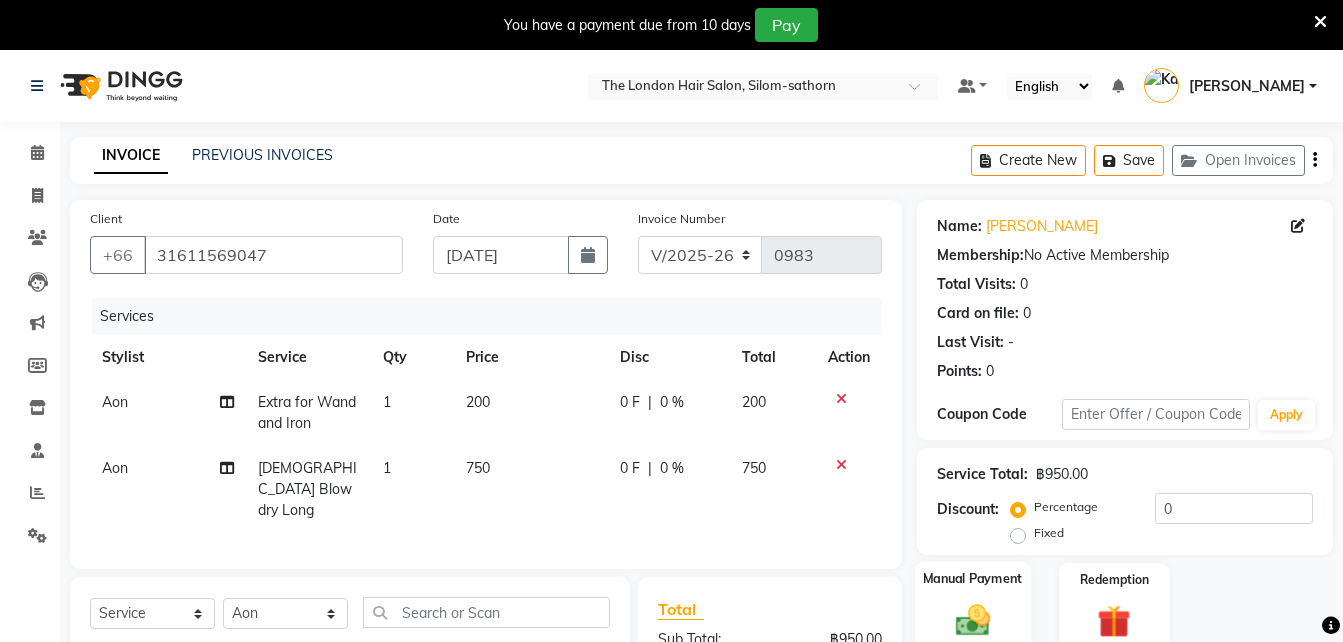 scroll, scrollTop: 254, scrollLeft: 0, axis: vertical 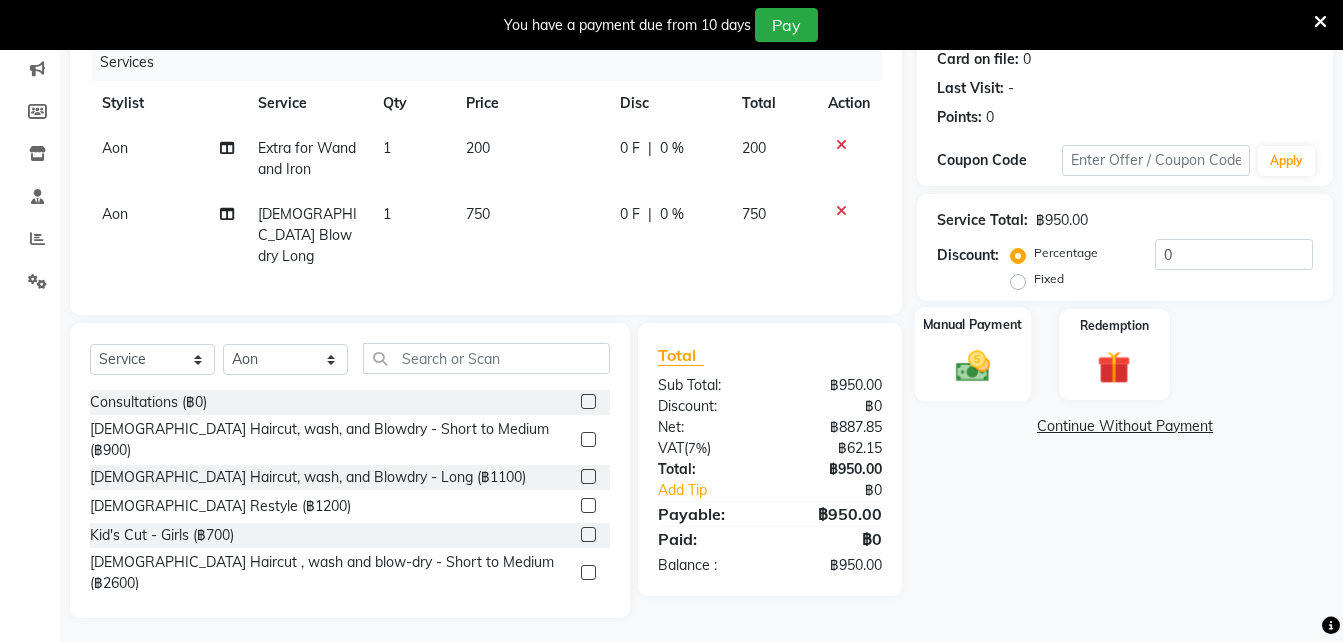 click 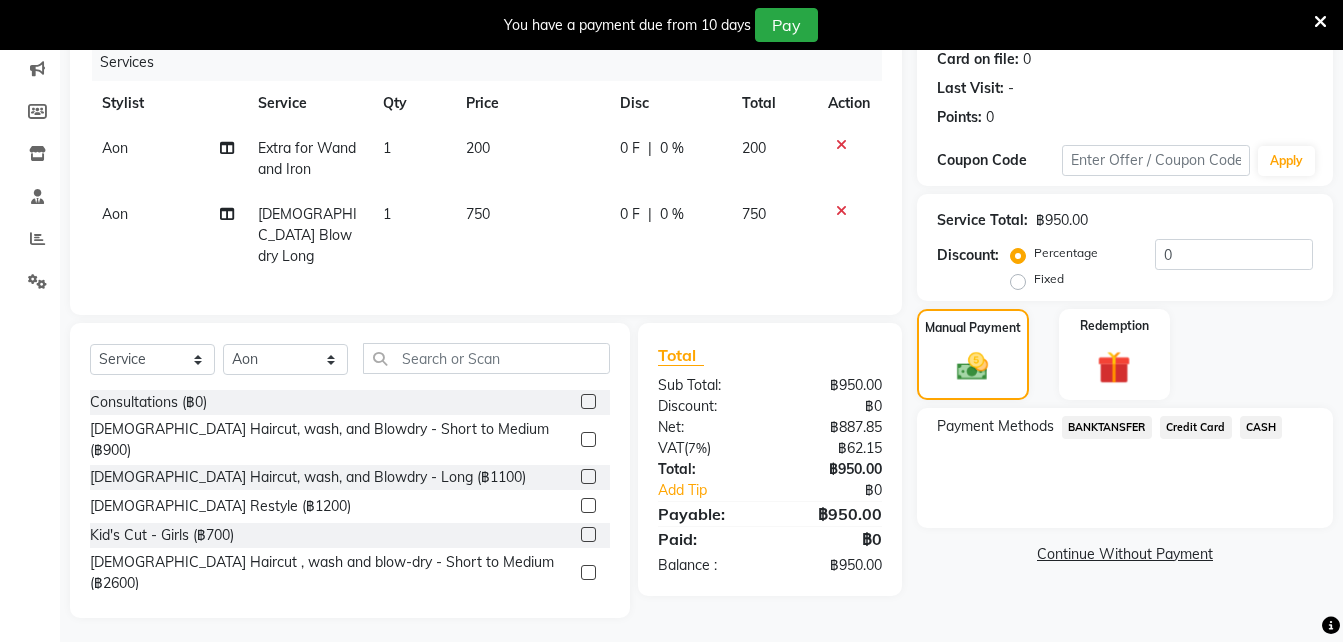 click on "CASH" 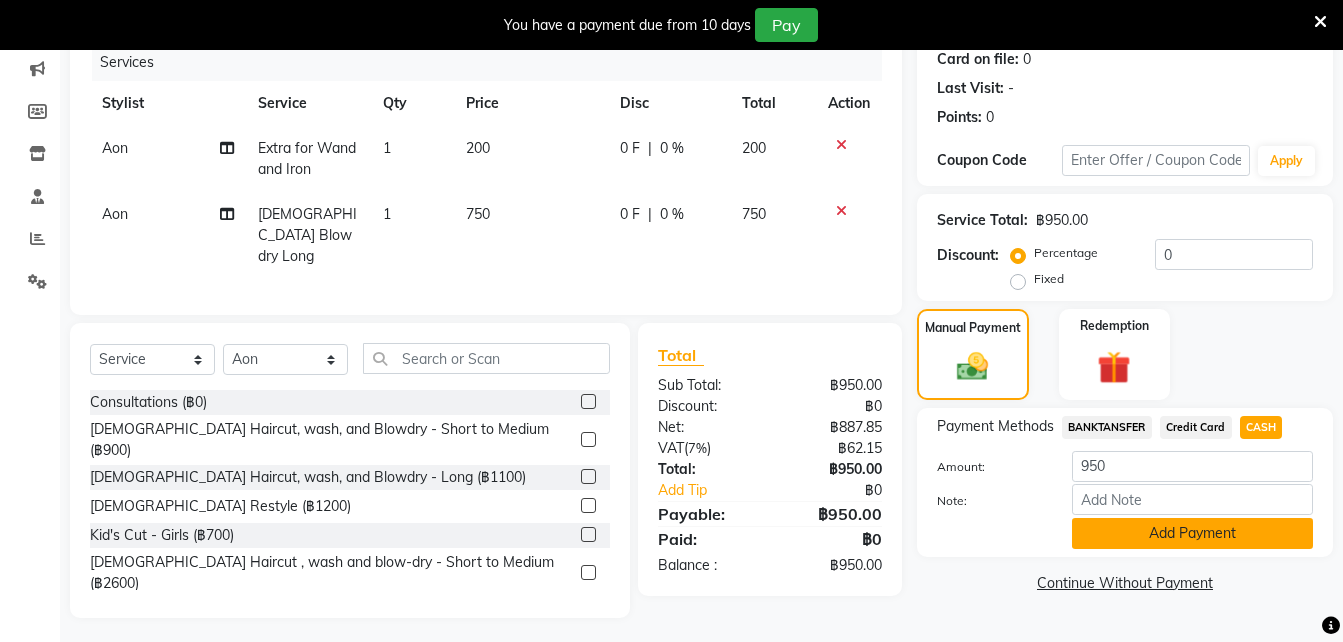 click on "Add Payment" 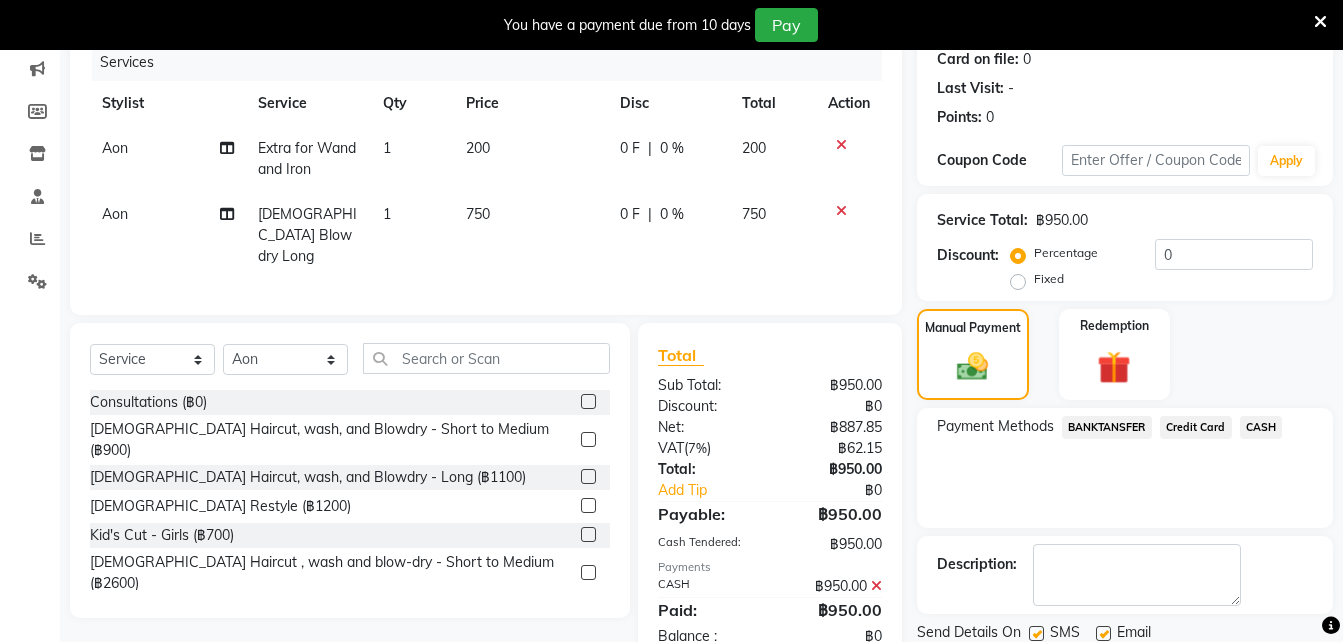 scroll, scrollTop: 324, scrollLeft: 0, axis: vertical 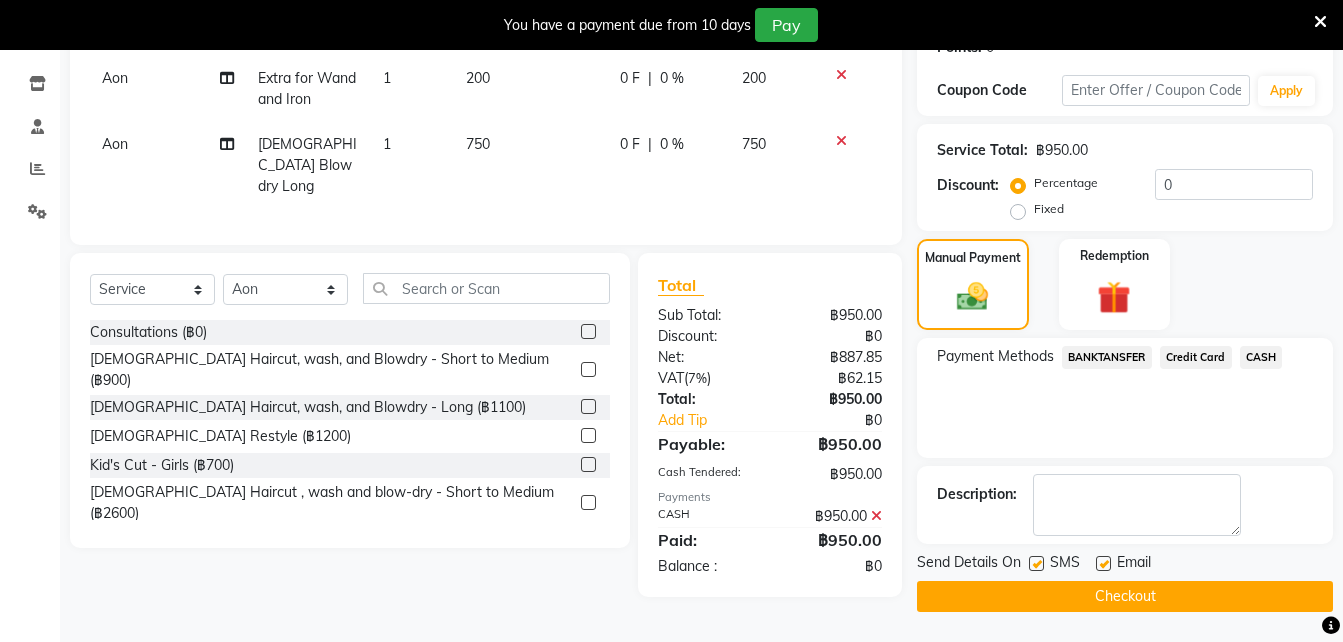 click 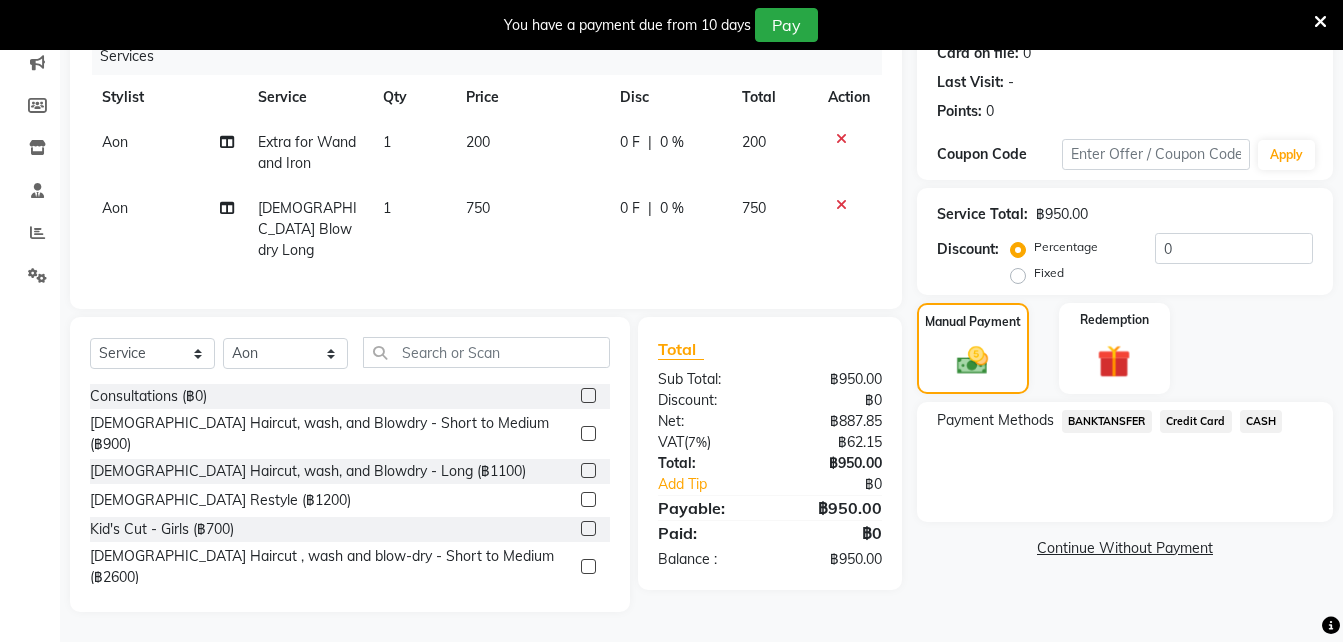 scroll, scrollTop: 254, scrollLeft: 0, axis: vertical 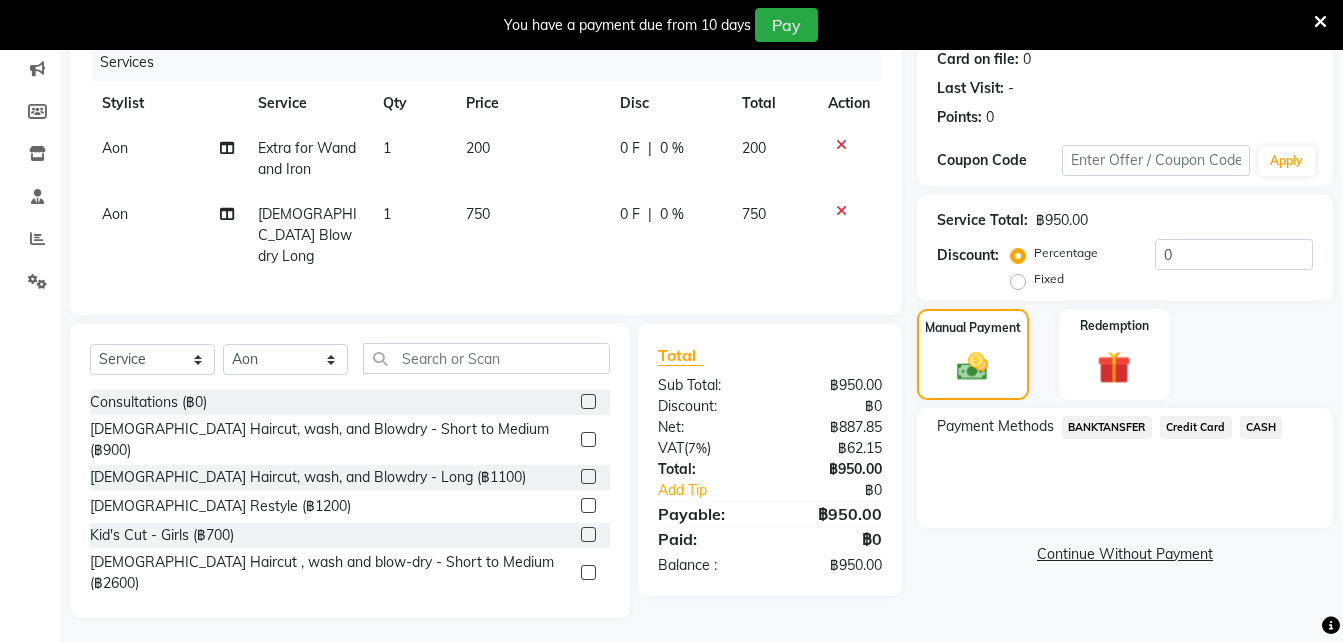 click on "CASH" 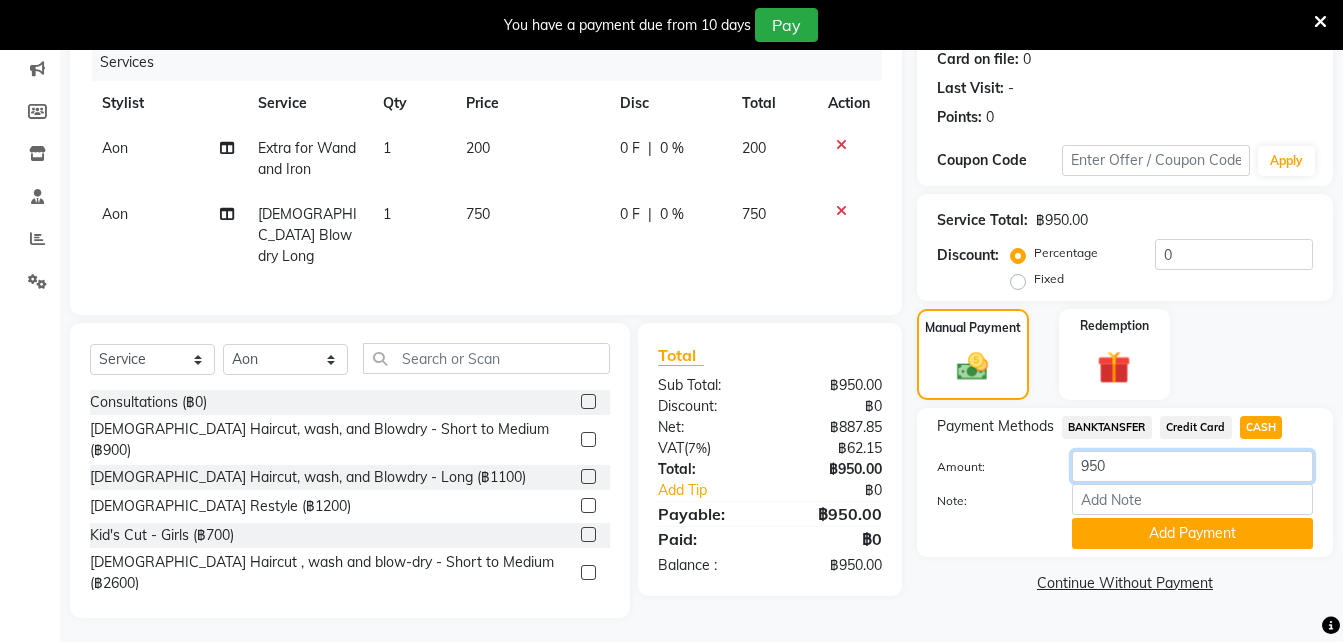 click on "950" 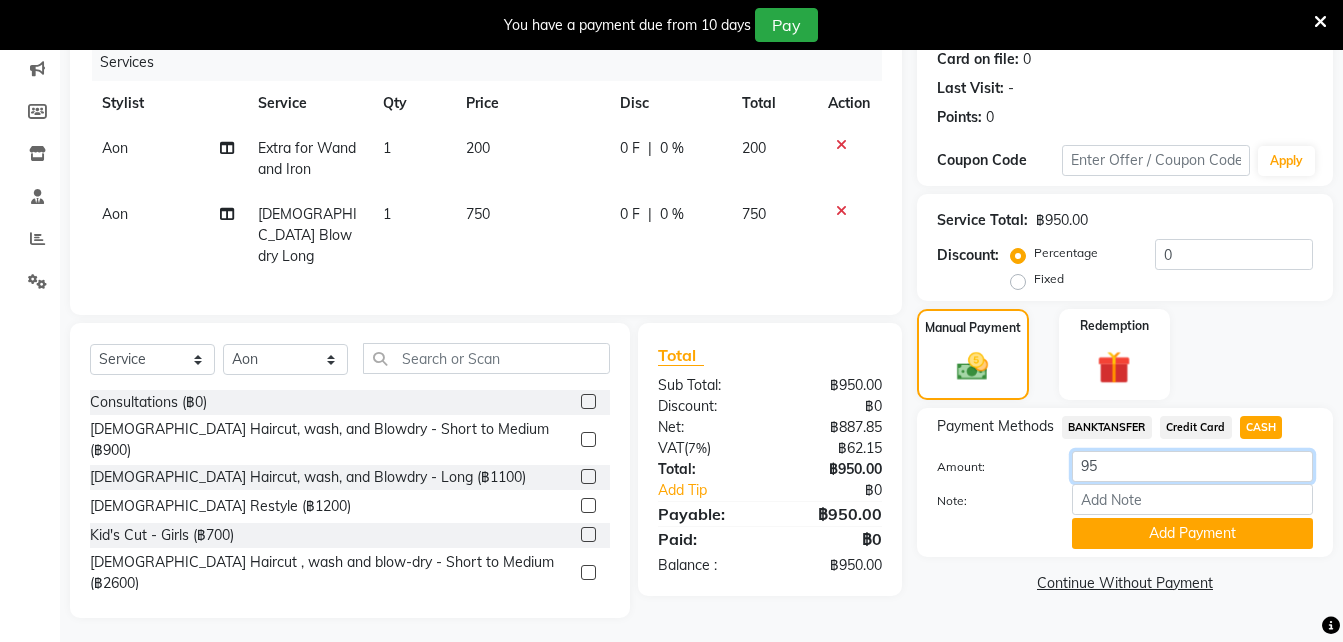 type on "9" 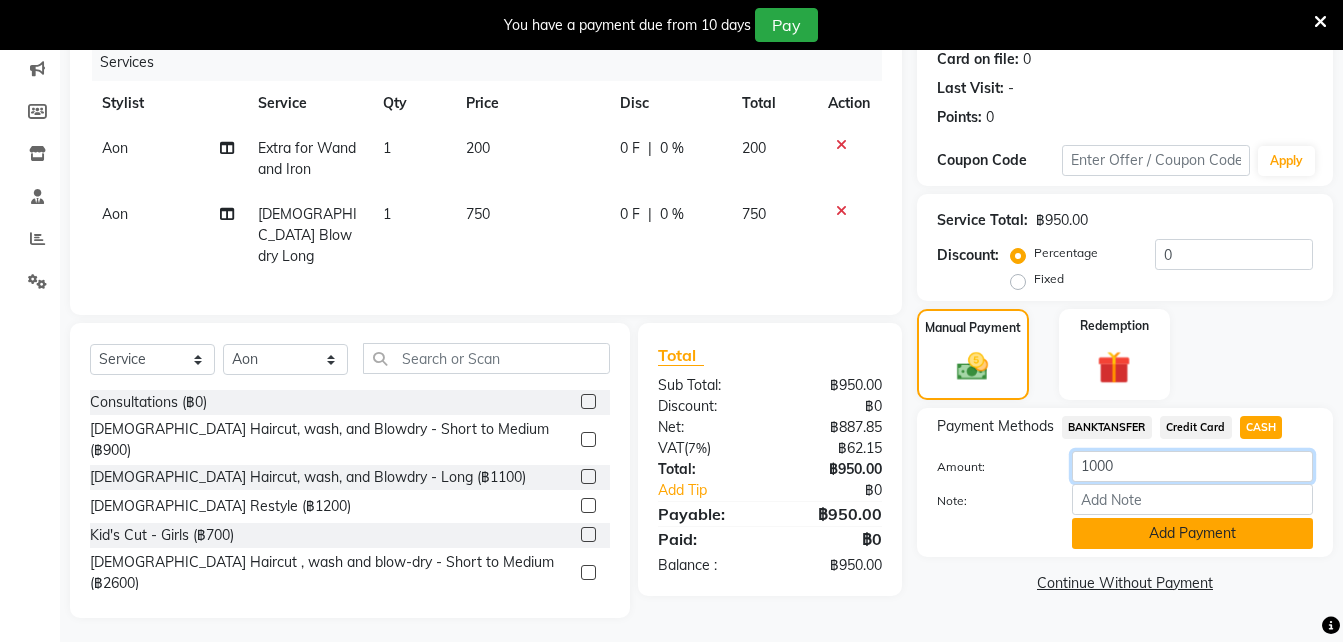 type on "1000" 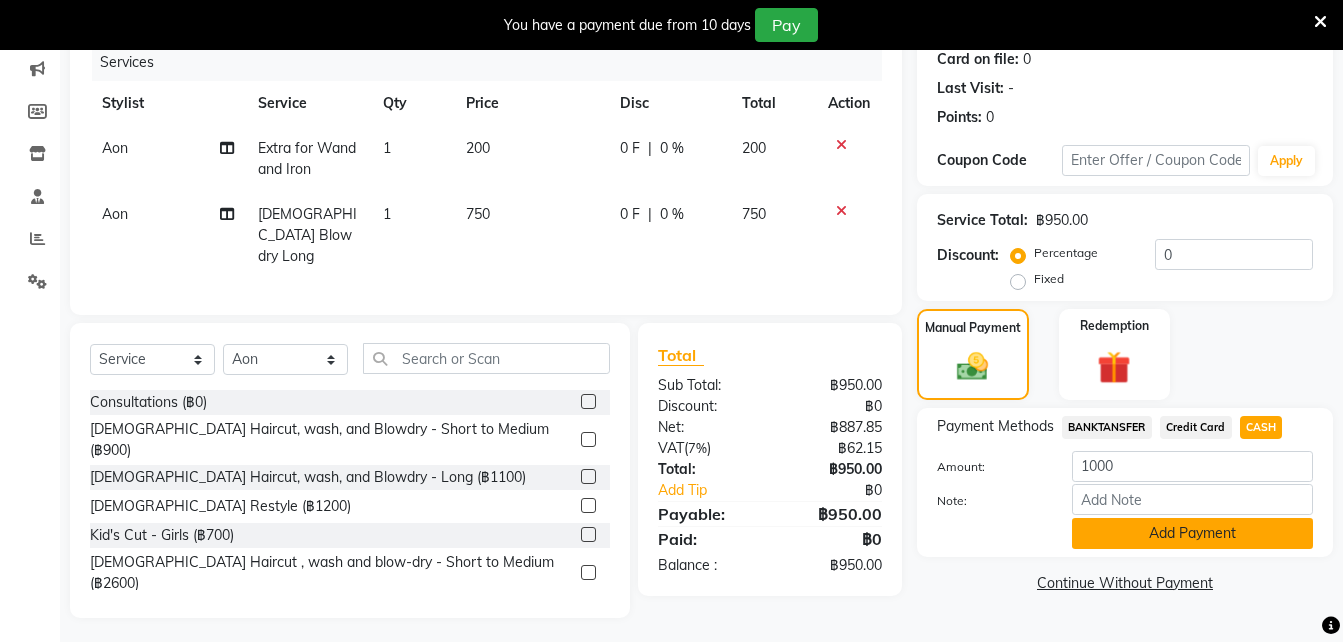 click on "Add Payment" 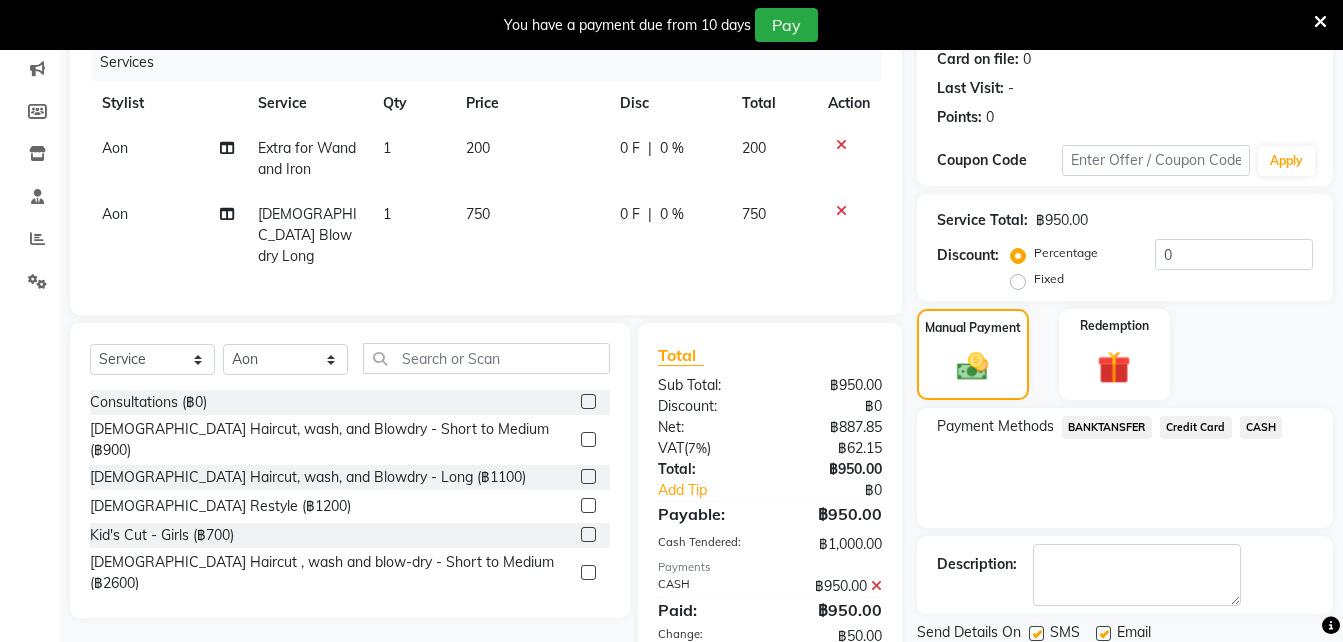 scroll, scrollTop: 345, scrollLeft: 0, axis: vertical 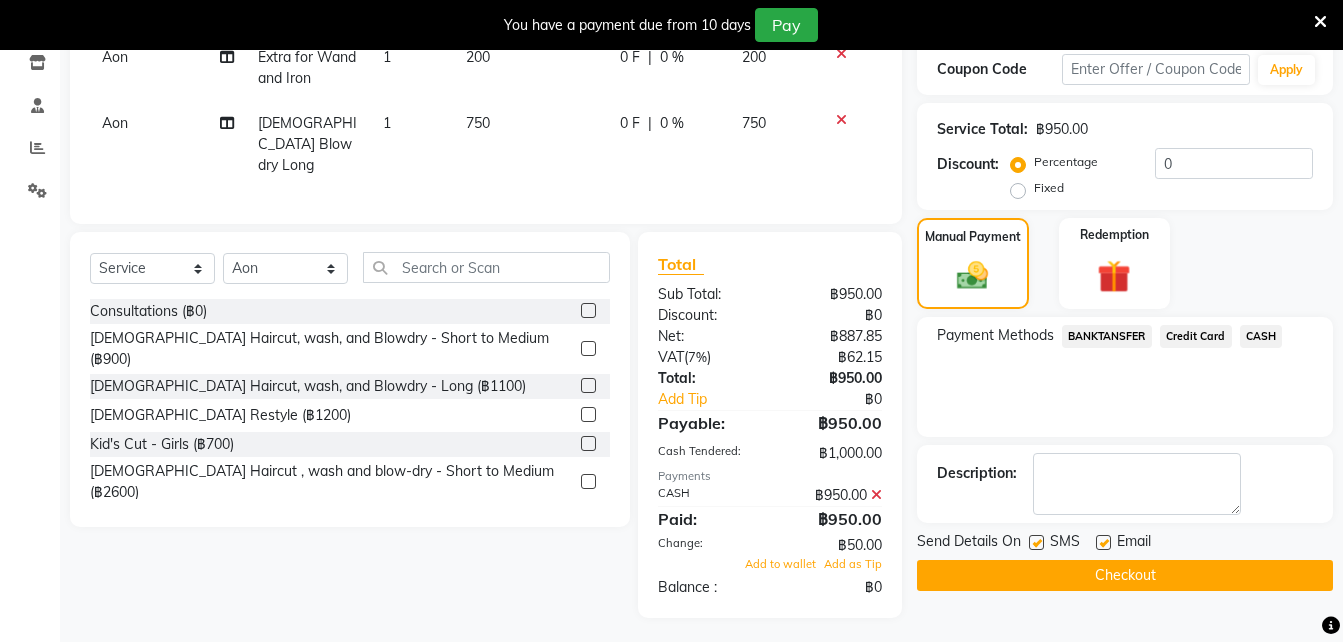 click on "Checkout" 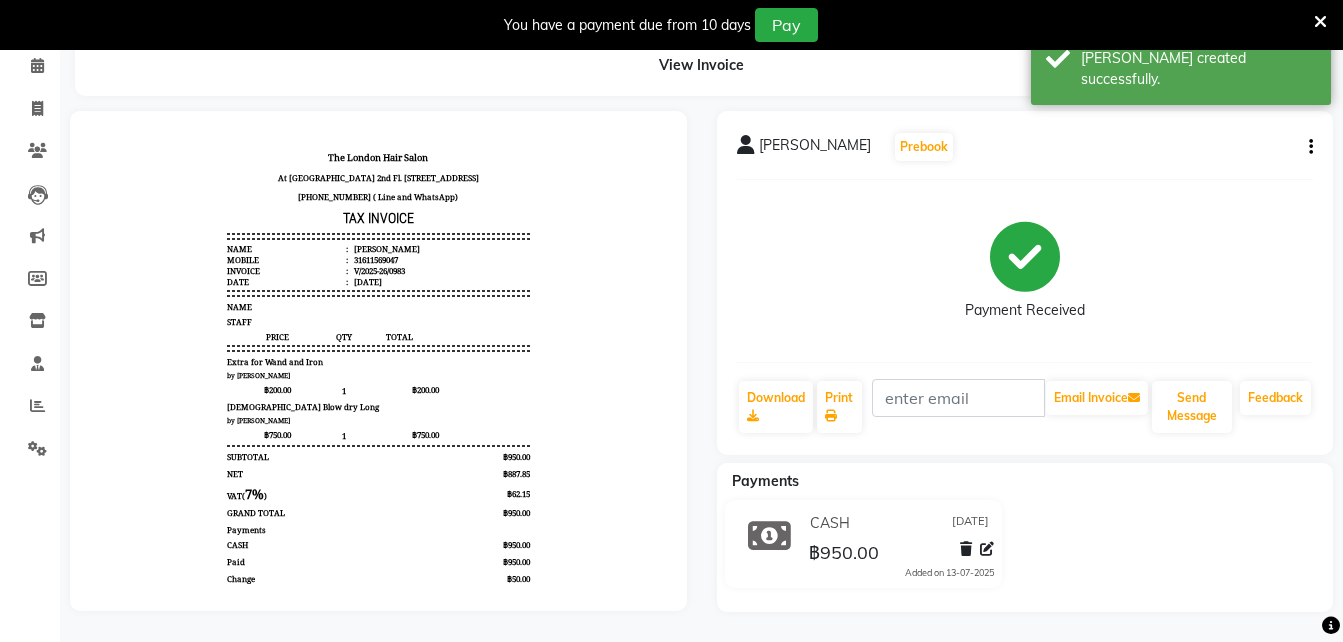 scroll, scrollTop: 0, scrollLeft: 0, axis: both 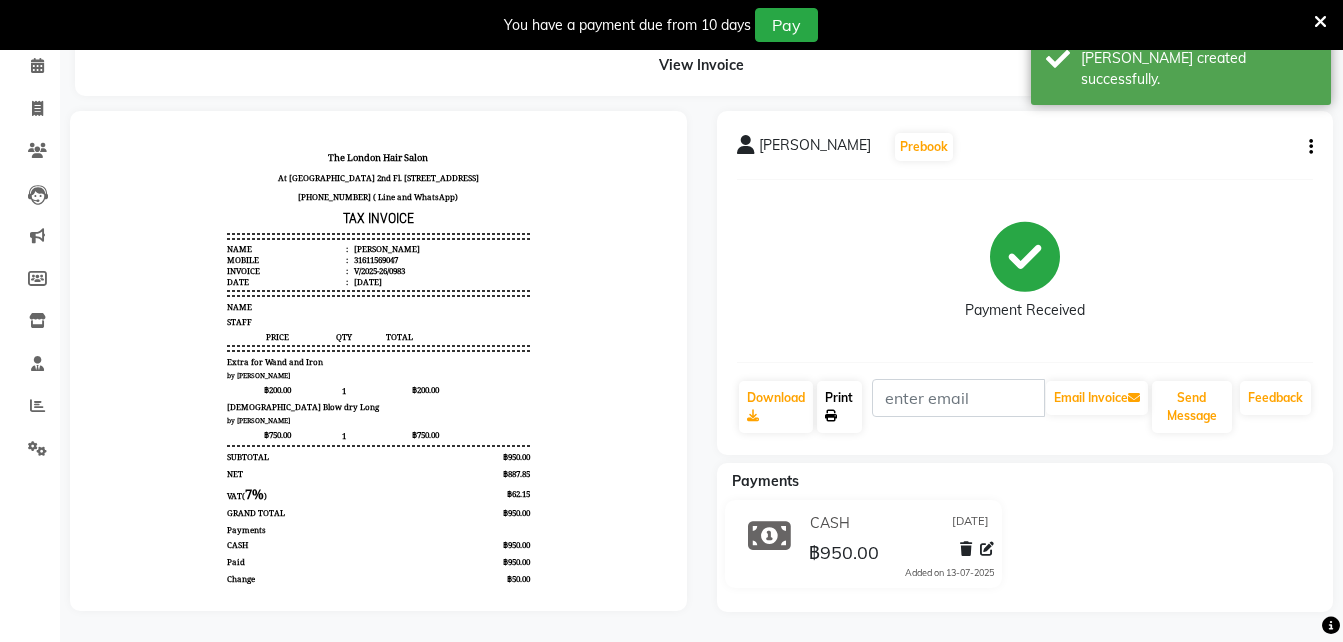 click on "Print" 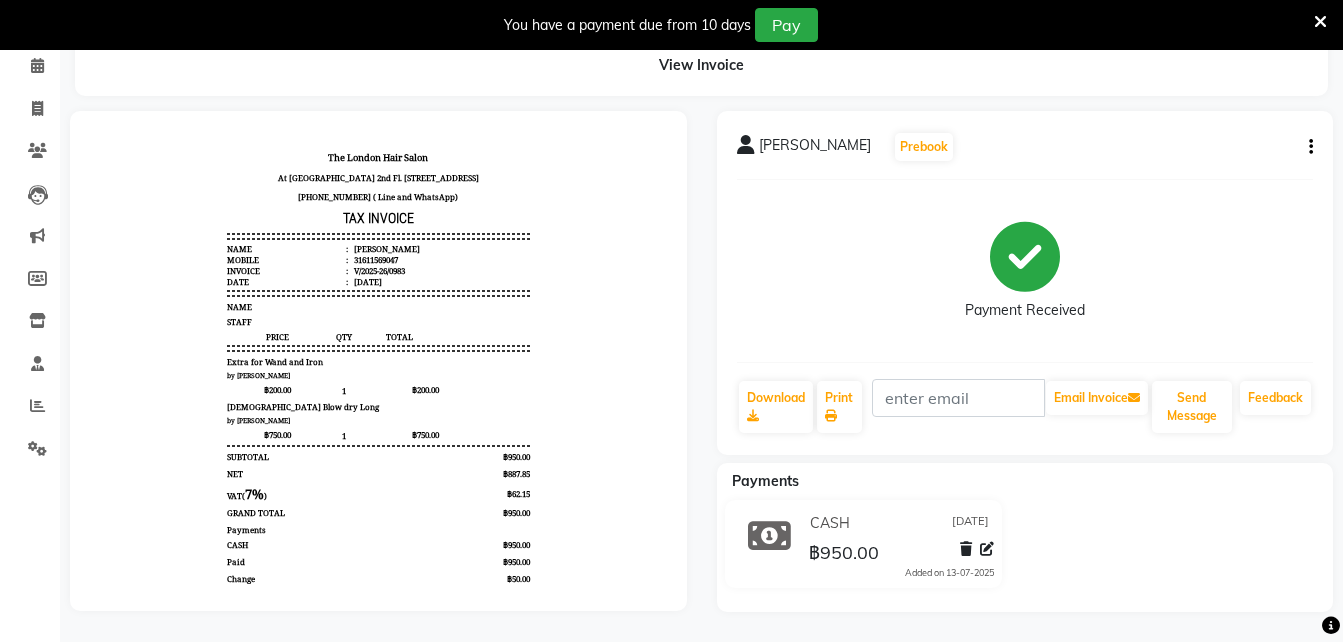 click at bounding box center [1320, 22] 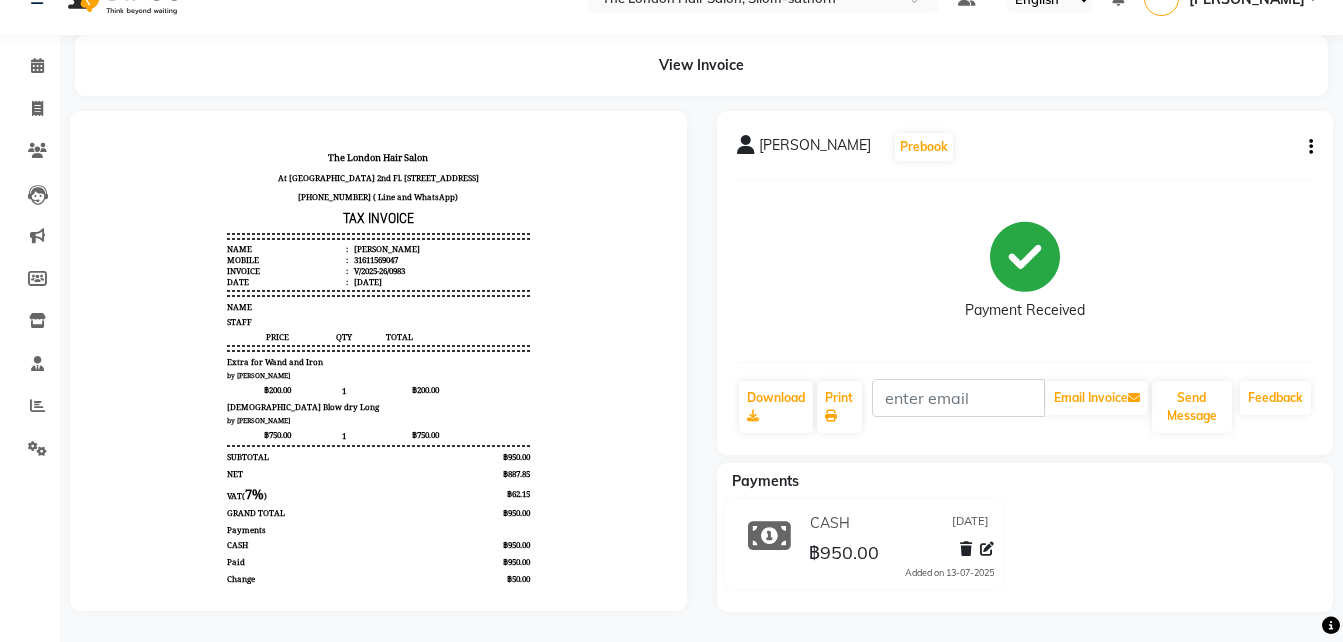scroll, scrollTop: 51, scrollLeft: 0, axis: vertical 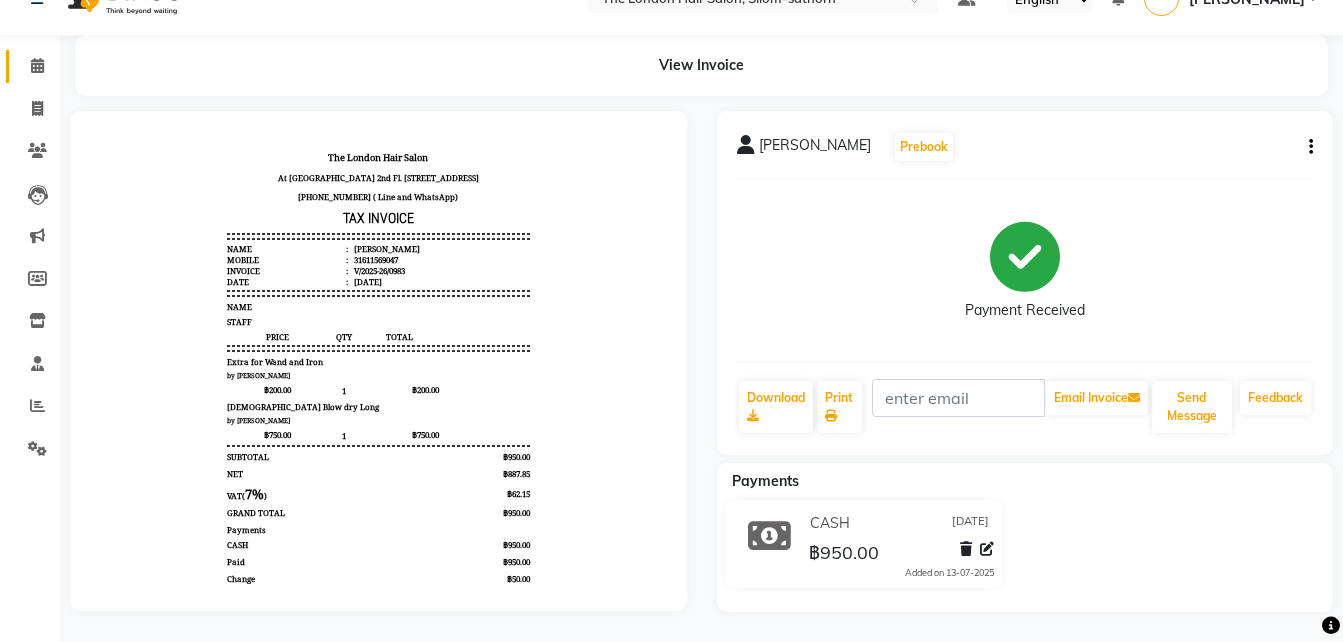 click on "Calendar" 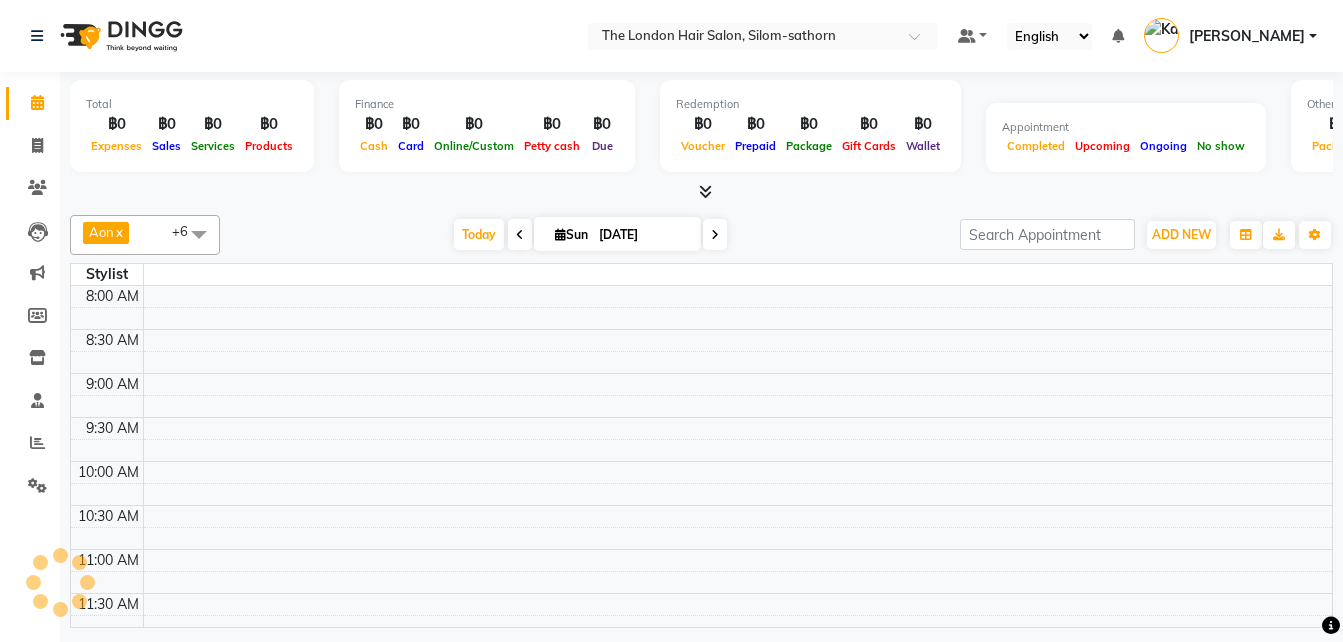 scroll, scrollTop: 0, scrollLeft: 0, axis: both 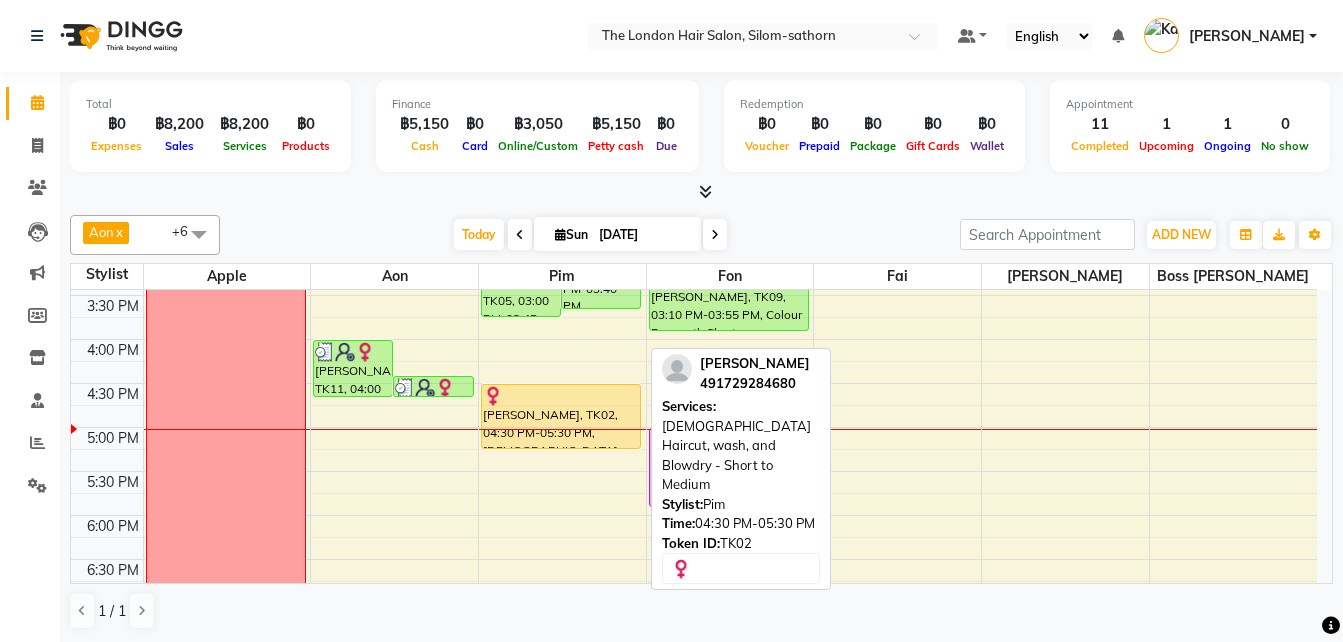drag, startPoint x: 542, startPoint y: 465, endPoint x: 539, endPoint y: 443, distance: 22.203604 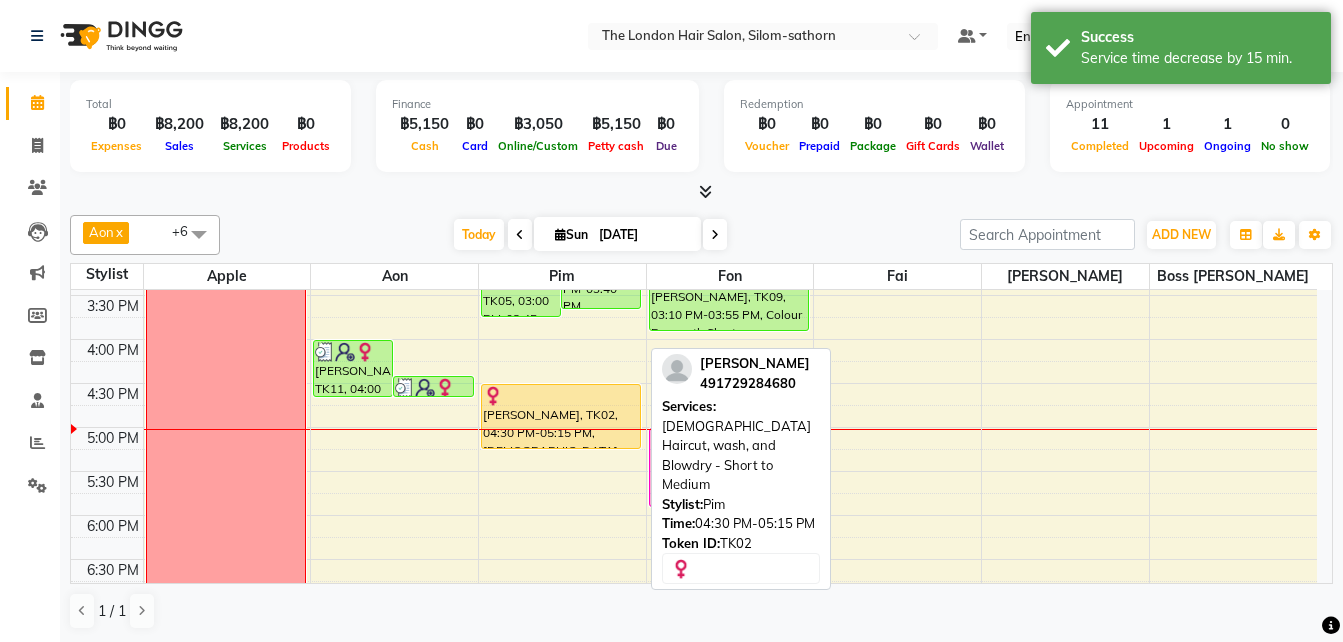 click on "[PERSON_NAME], TK02, 04:30 PM-05:15 PM, [DEMOGRAPHIC_DATA] Haircut, wash, and Blowdry - Short to Medium" at bounding box center (561, 416) 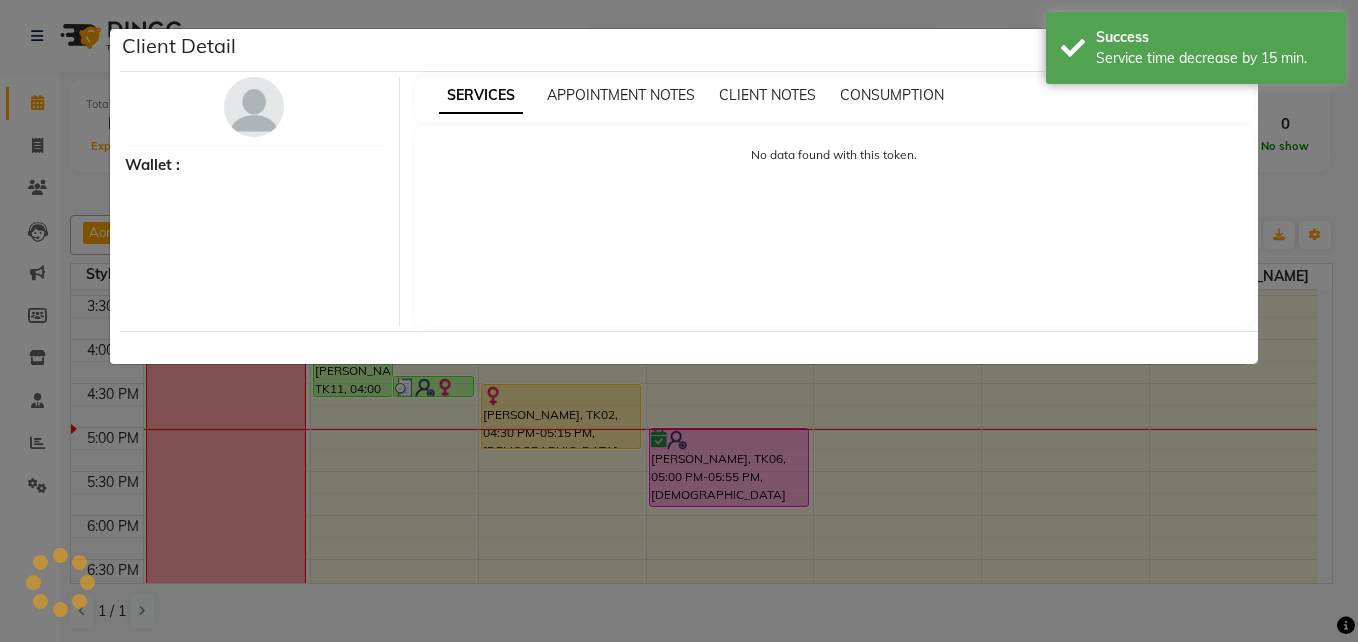 select on "1" 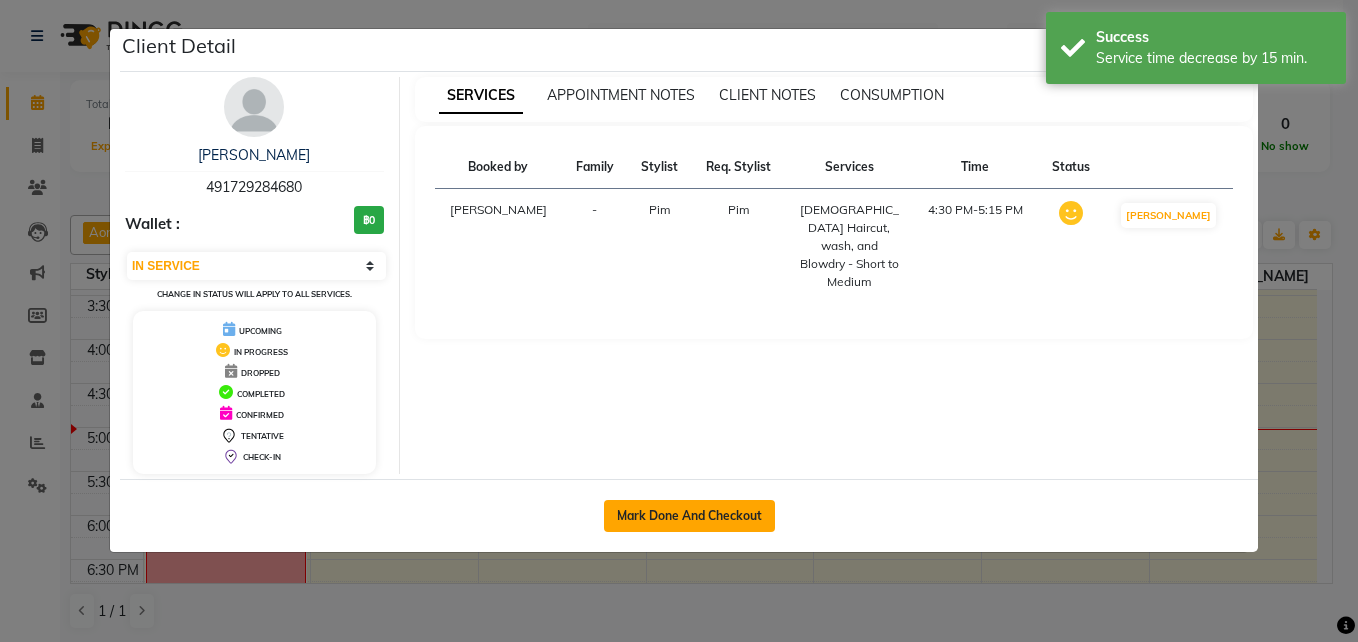 click on "Mark Done And Checkout" 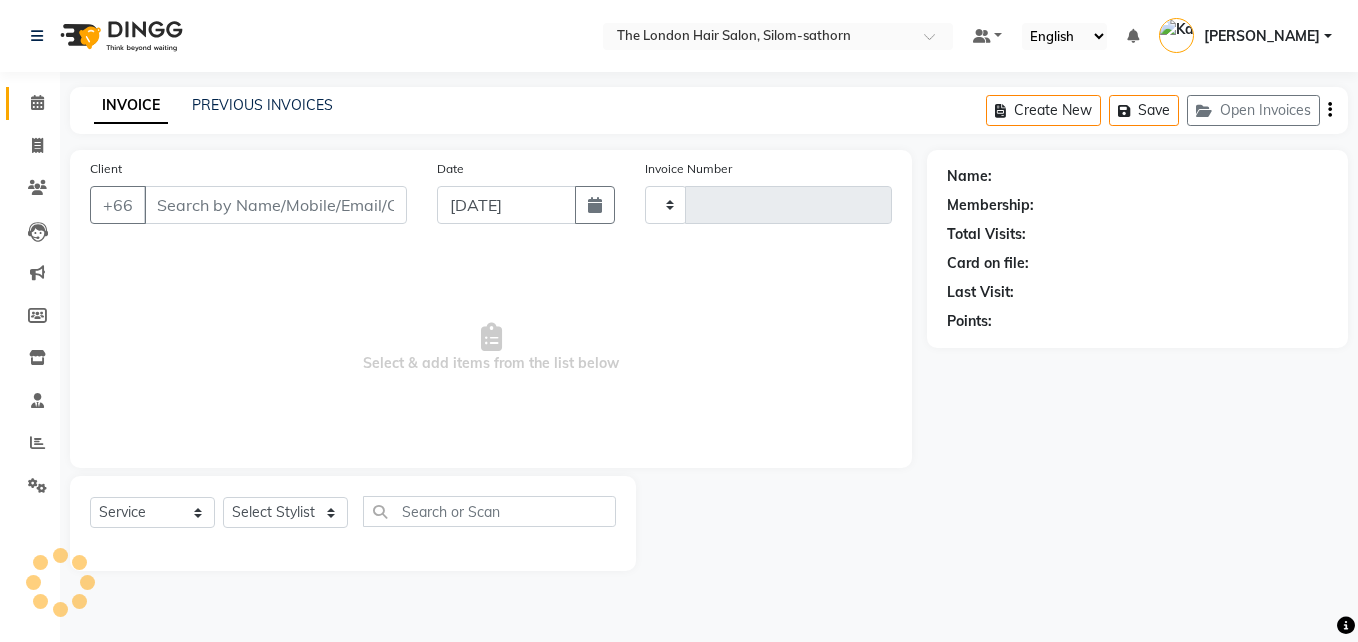 type on "0984" 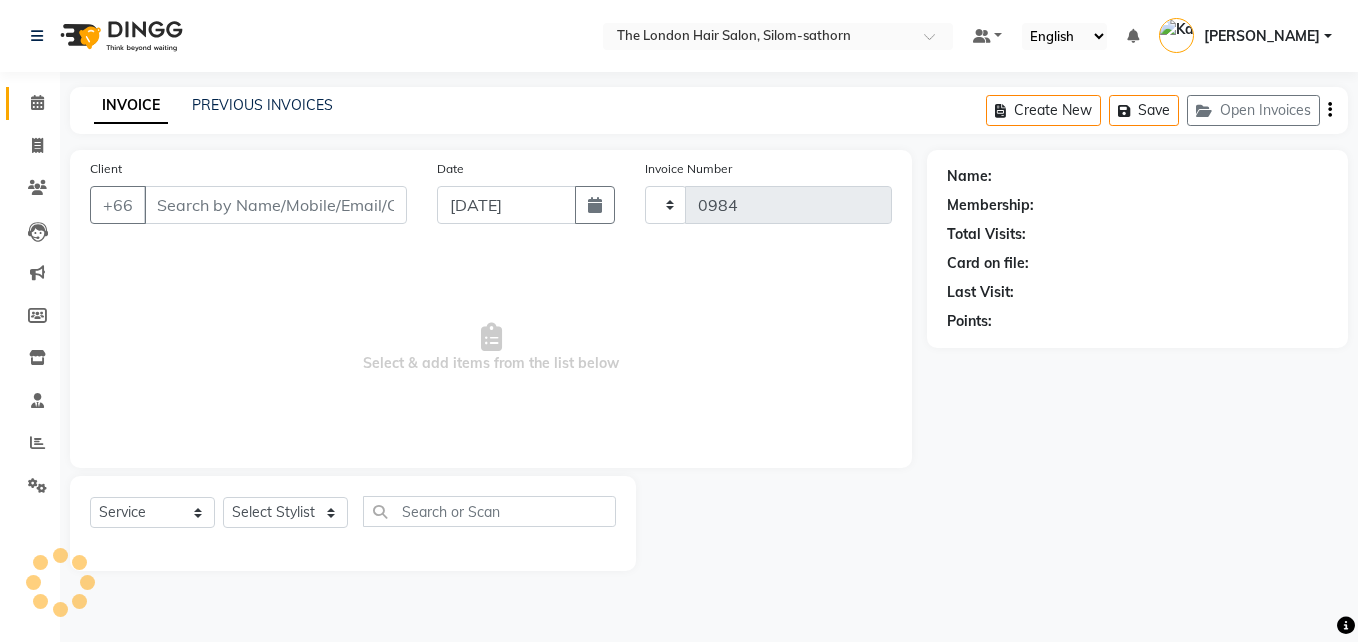 select on "6977" 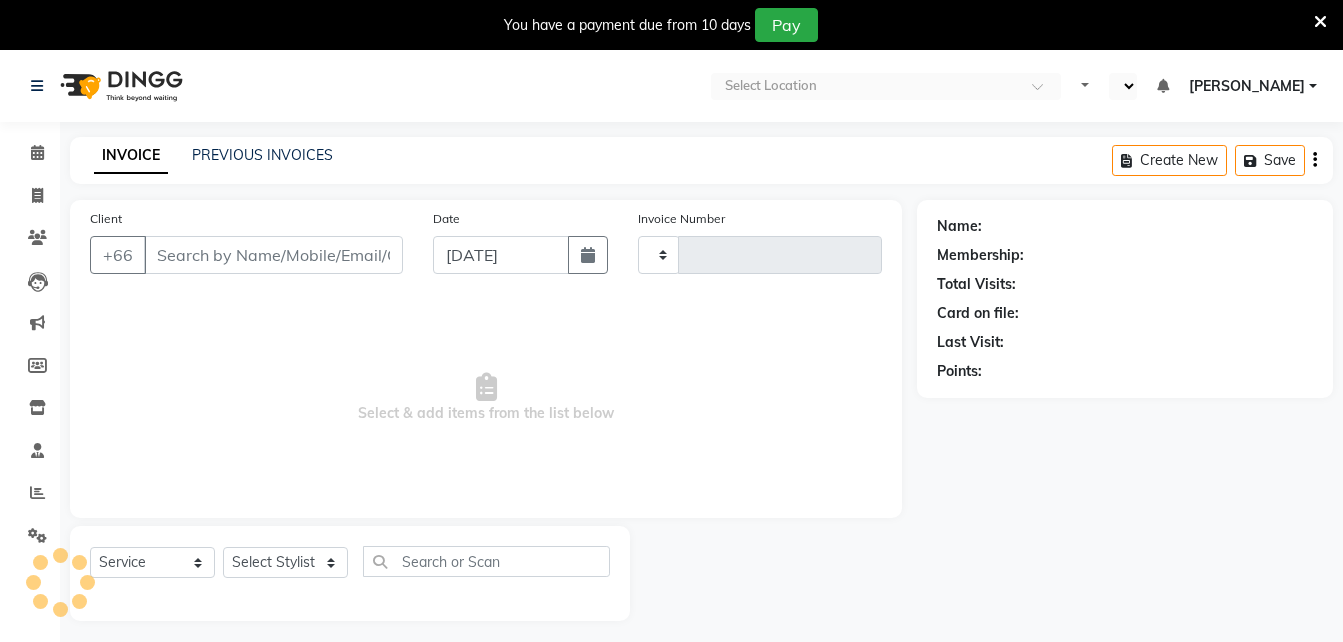 select on "service" 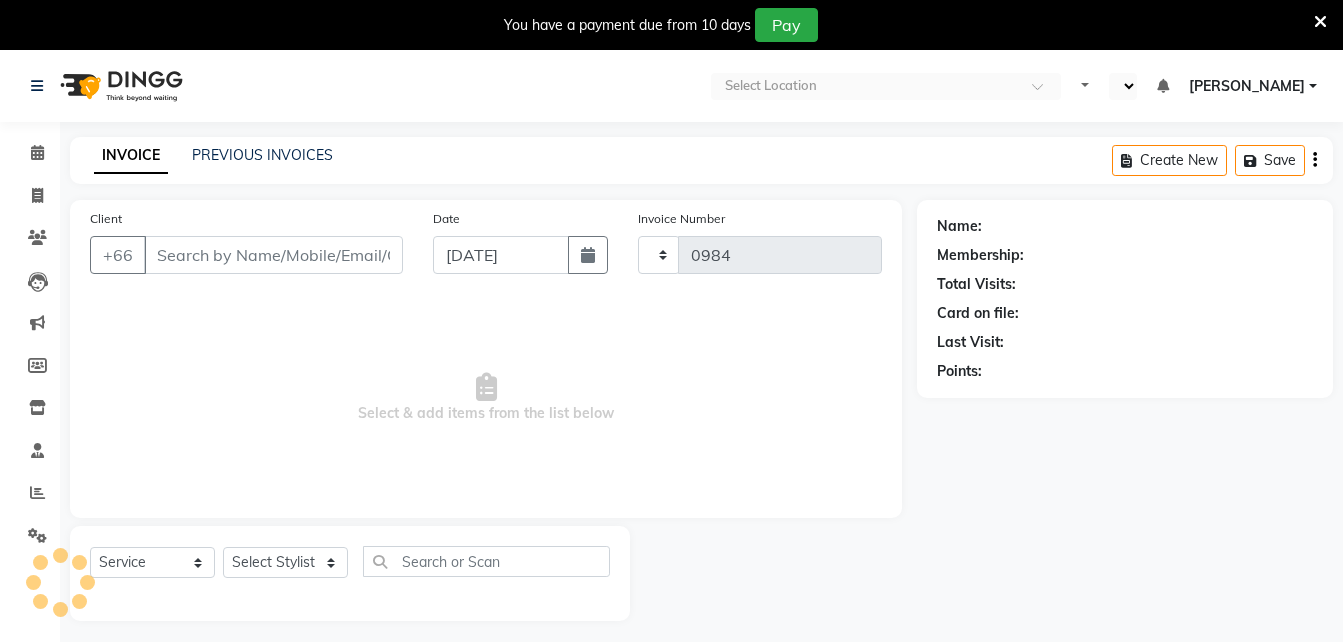 select on "en" 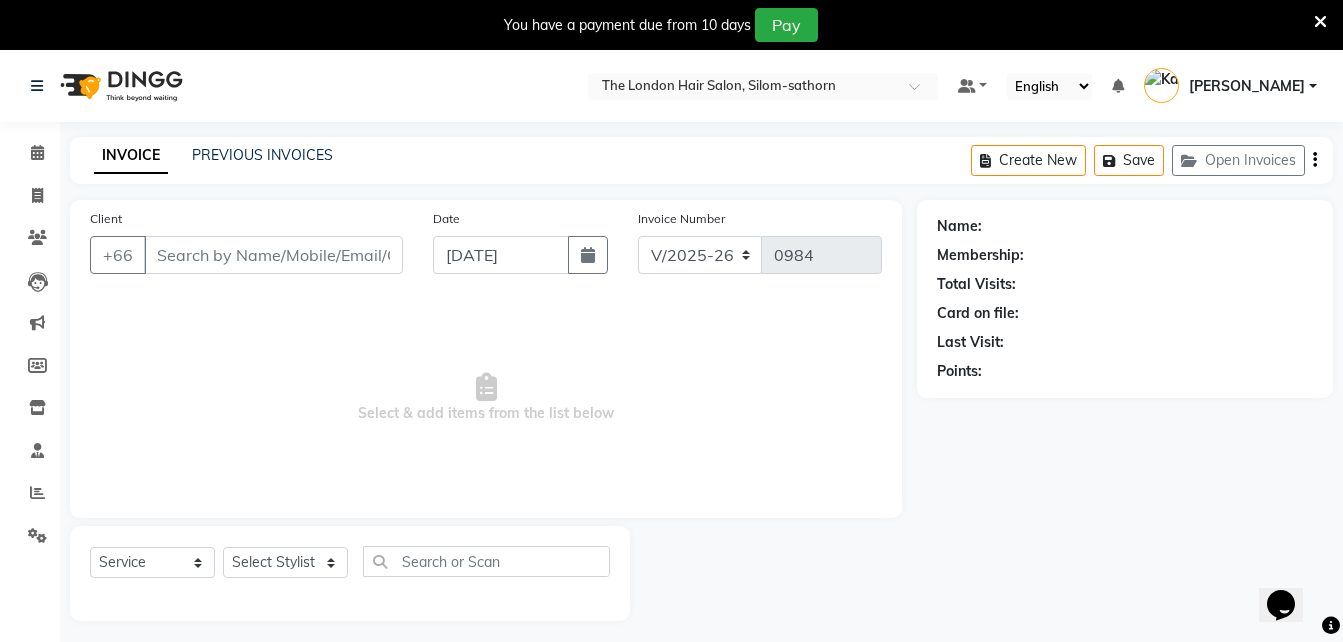 scroll, scrollTop: 0, scrollLeft: 0, axis: both 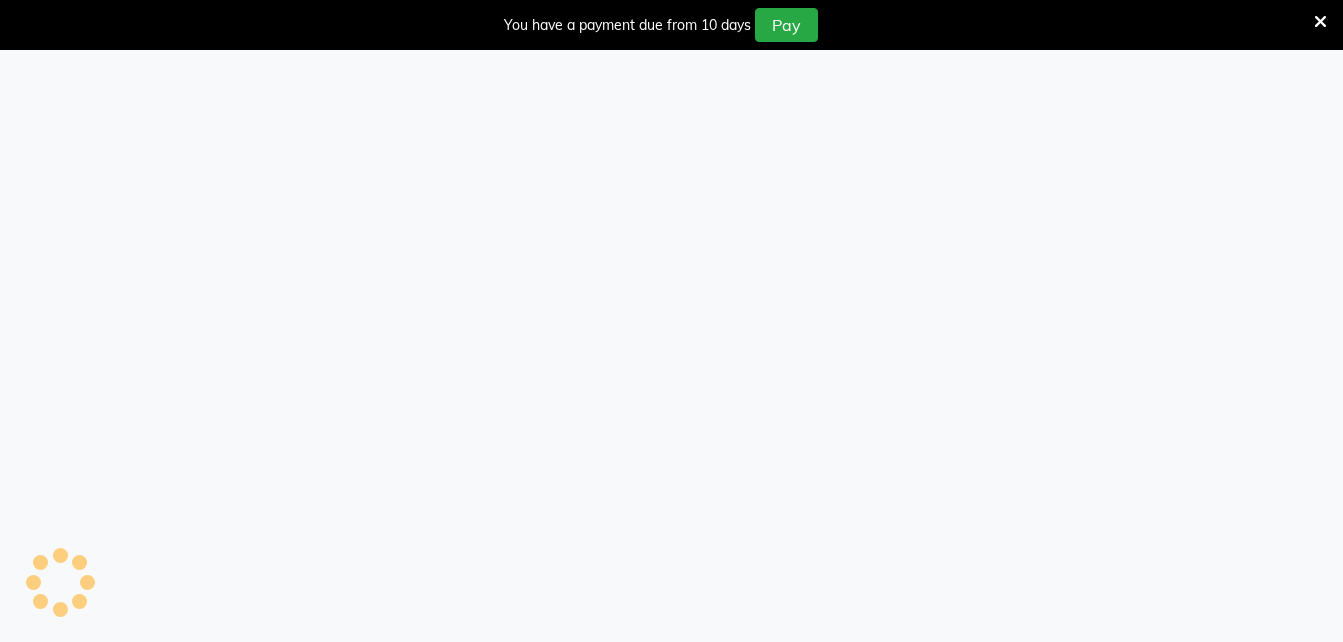 select on "service" 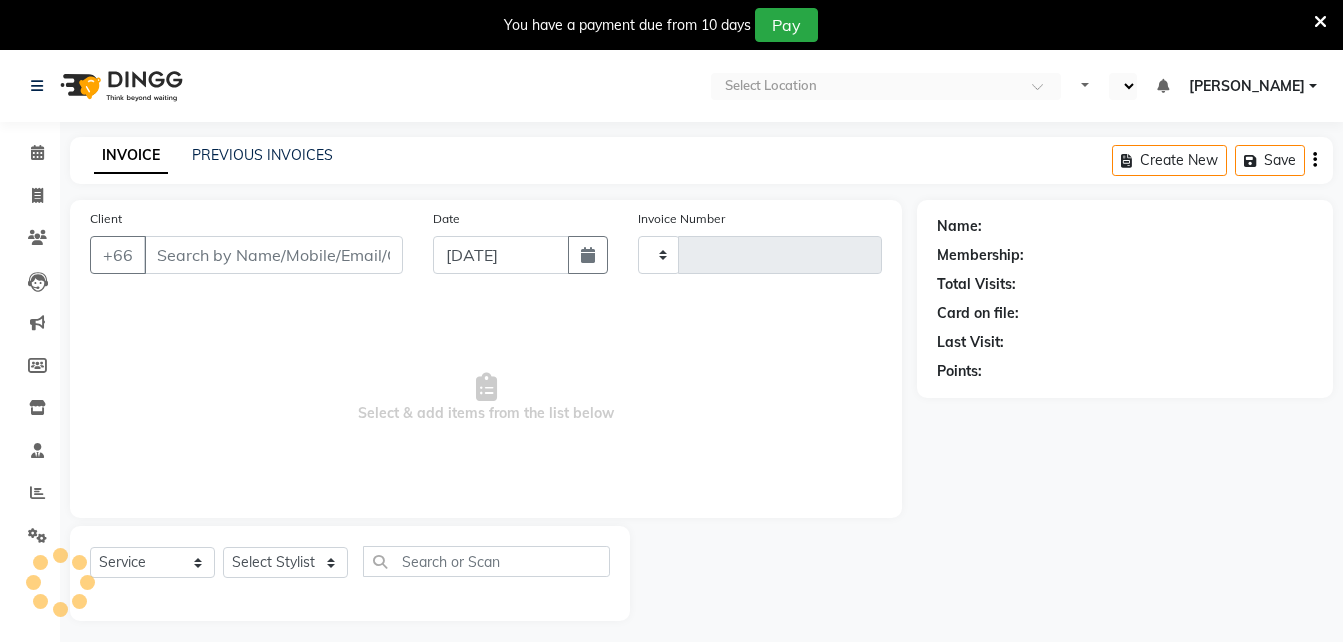 type on "0984" 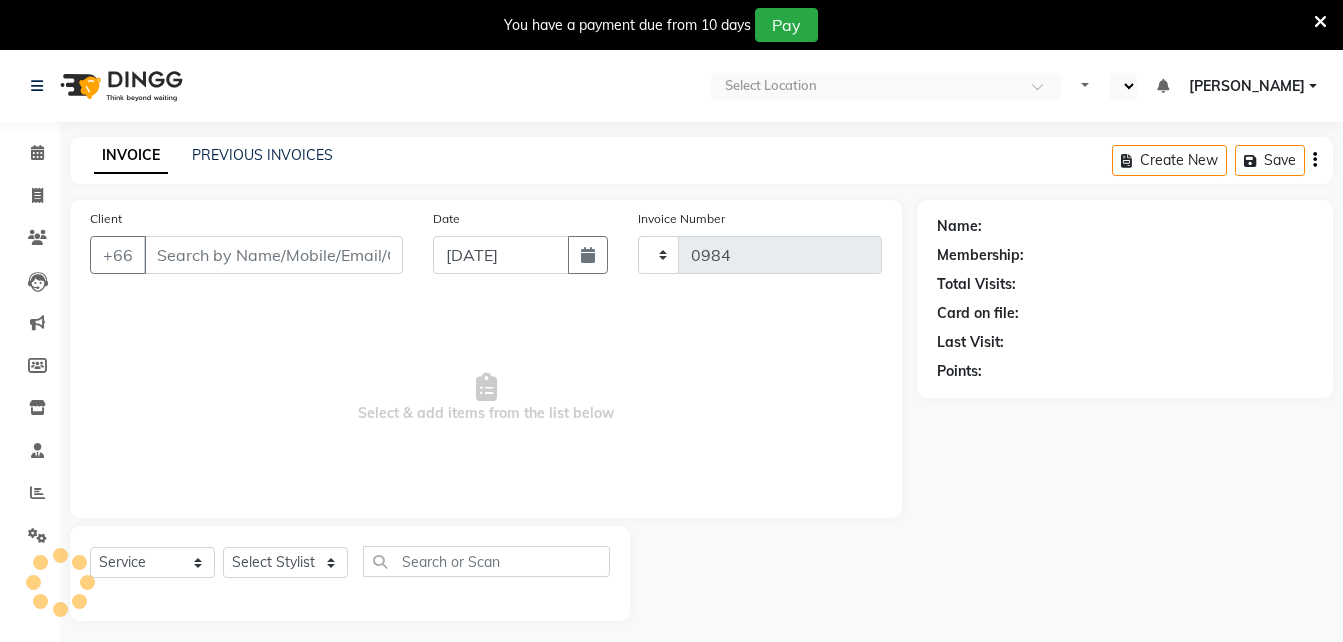 select on "en" 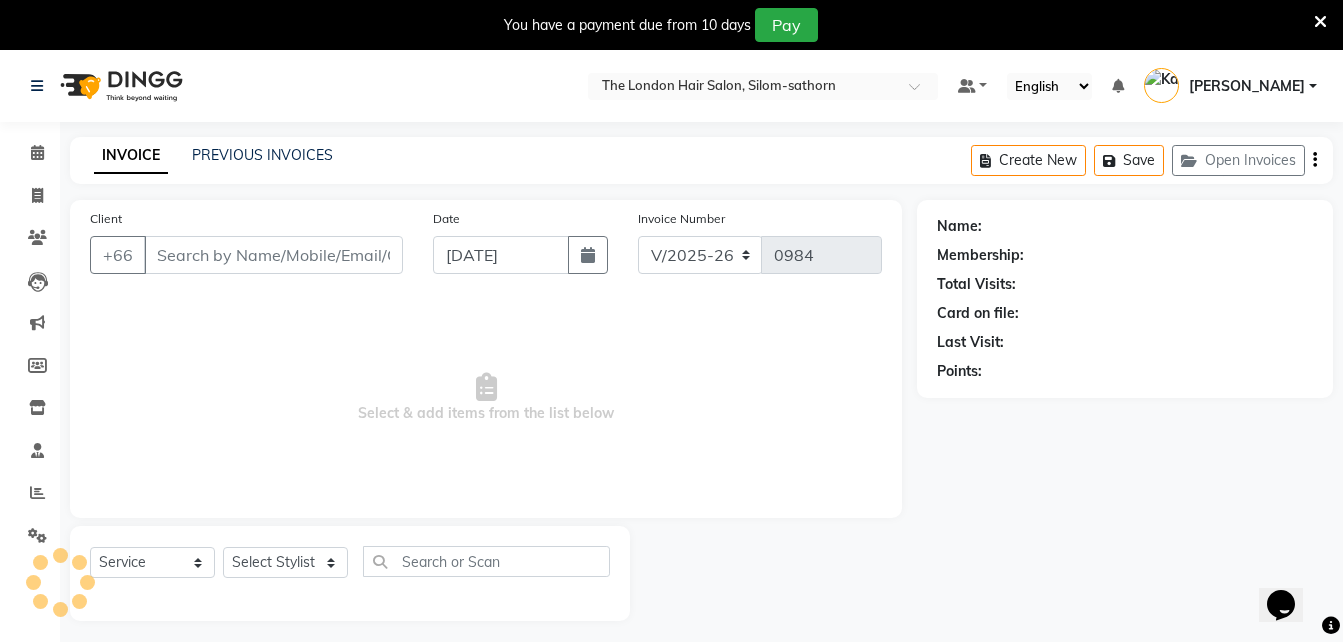 scroll, scrollTop: 0, scrollLeft: 0, axis: both 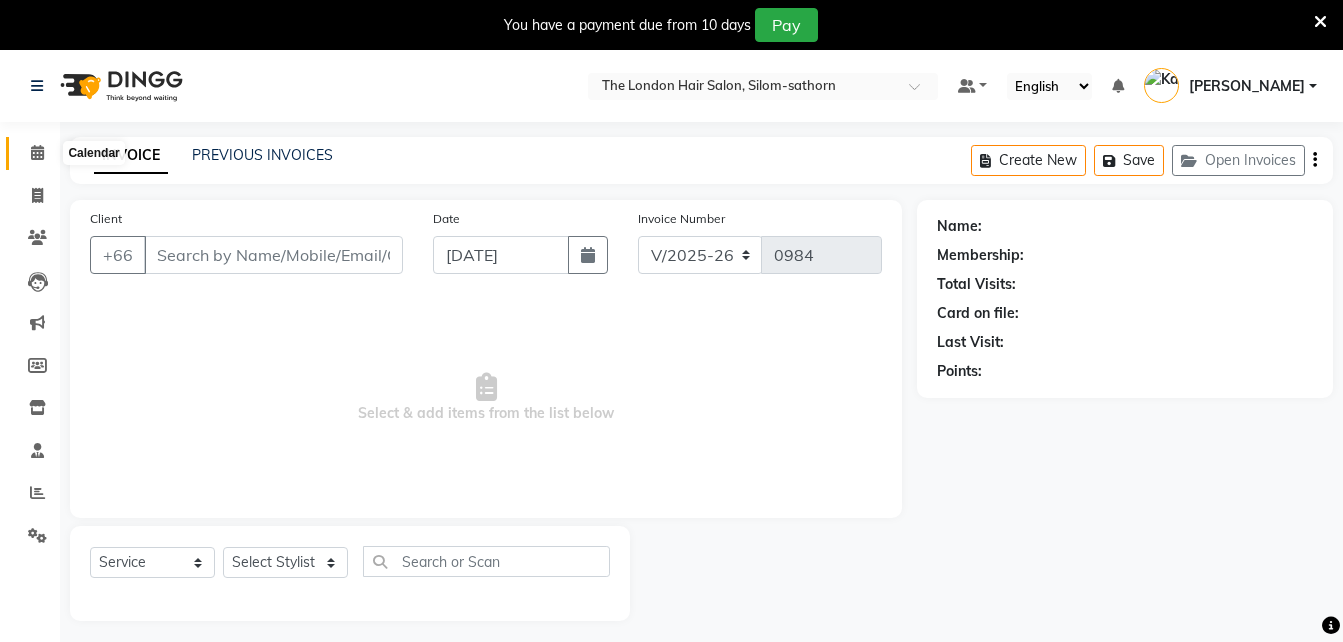 click 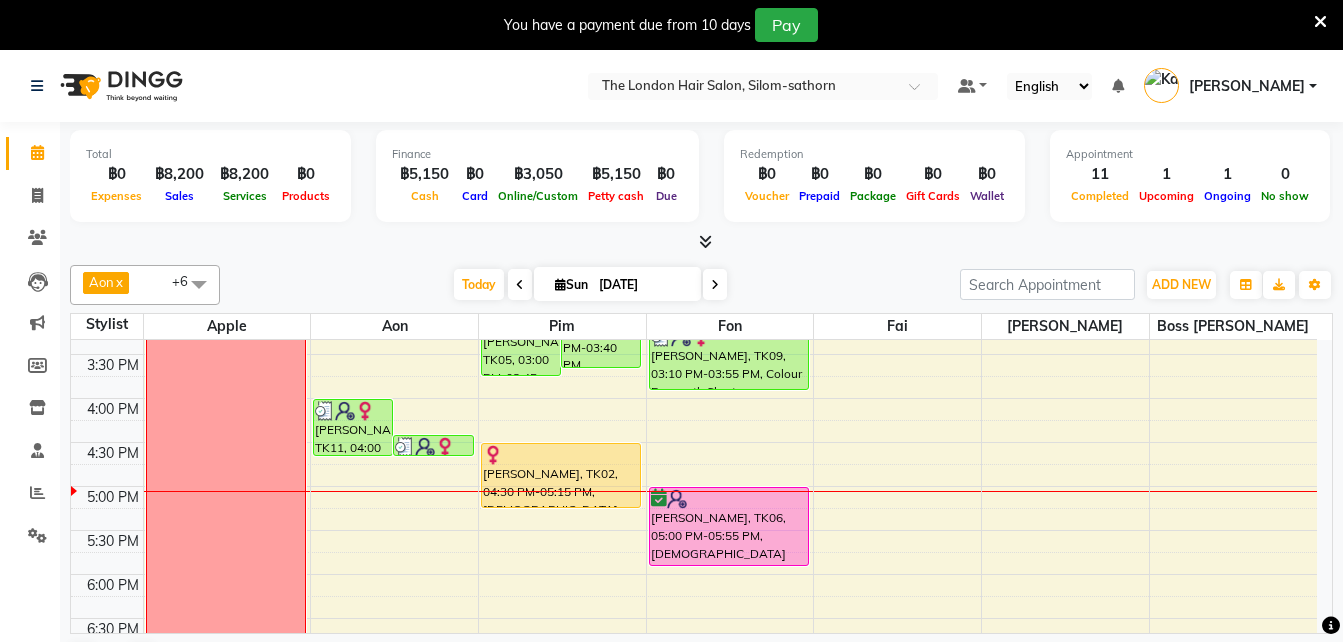 scroll, scrollTop: 553, scrollLeft: 0, axis: vertical 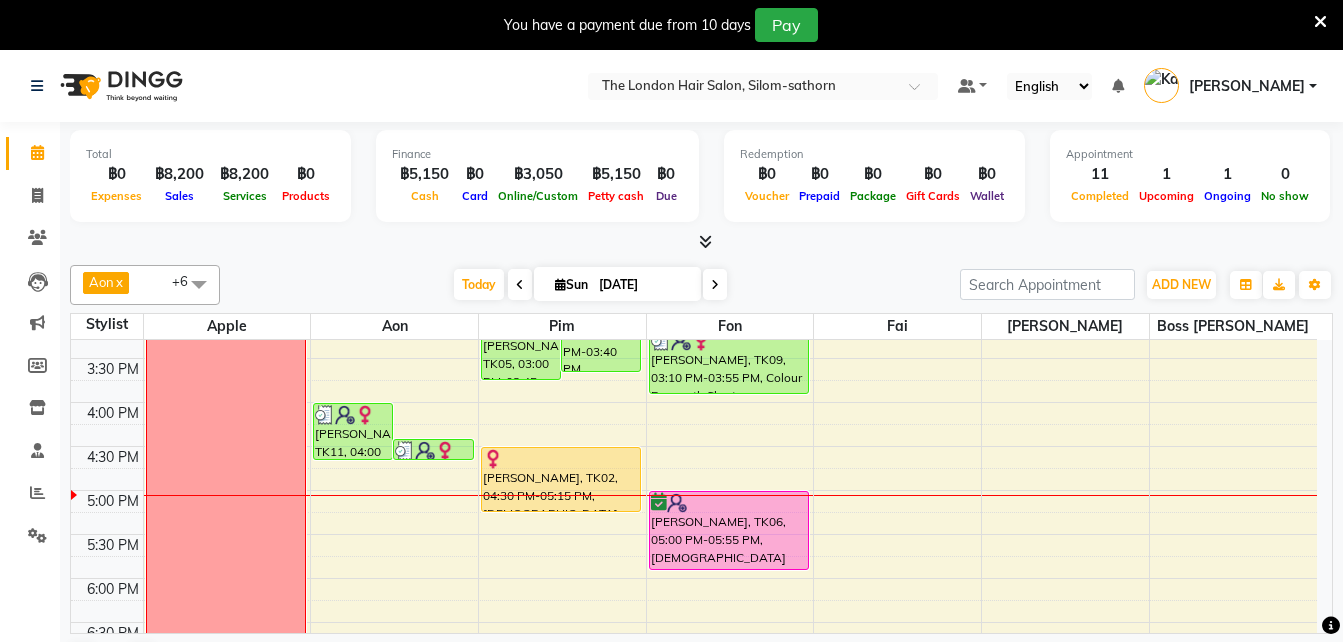 drag, startPoint x: 529, startPoint y: 494, endPoint x: 510, endPoint y: 455, distance: 43.382023 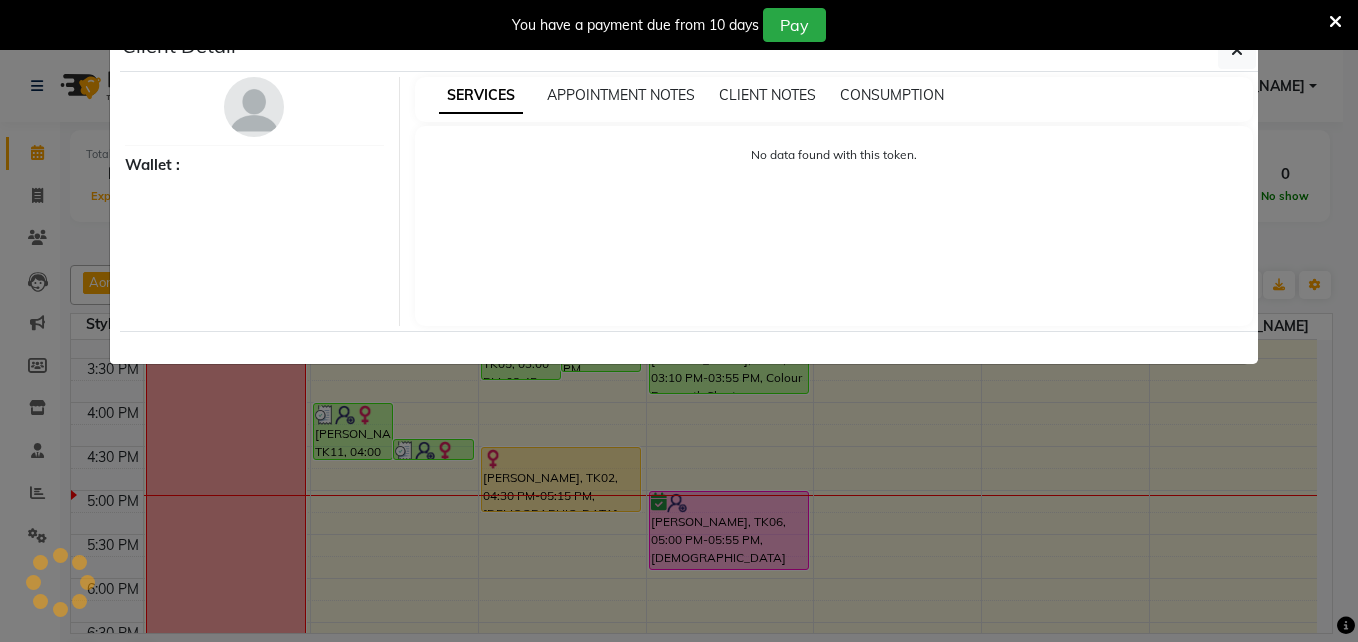 select on "1" 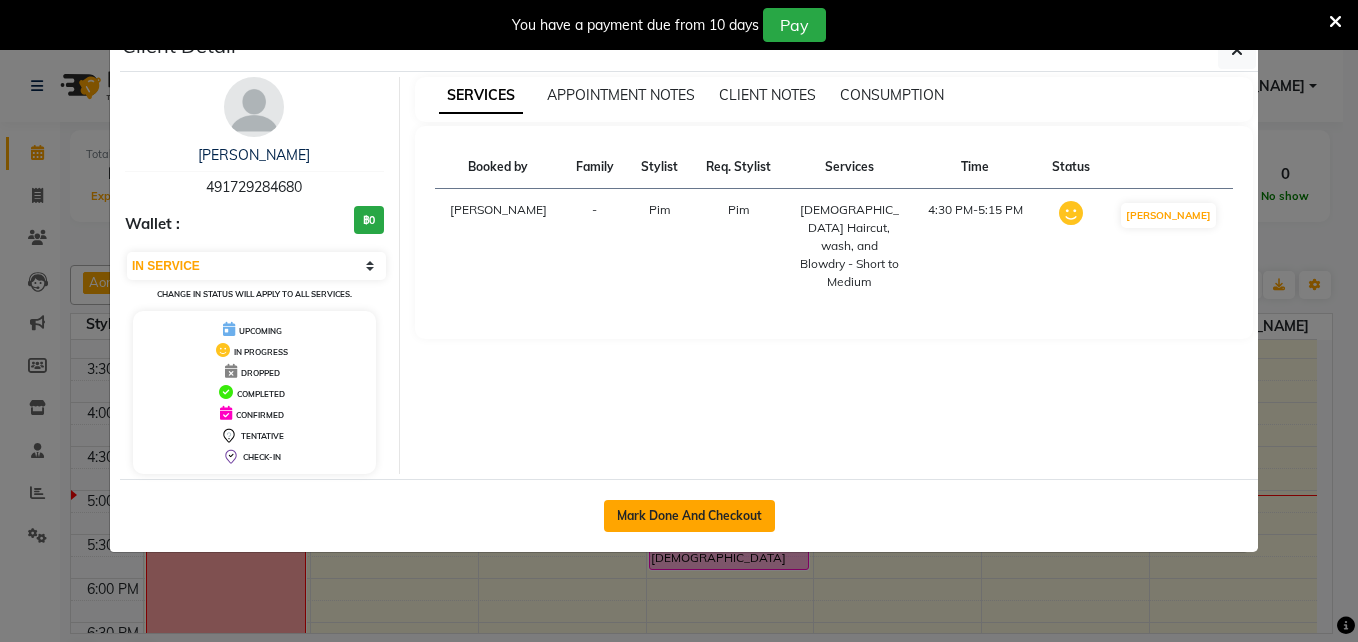 click on "Mark Done And Checkout" 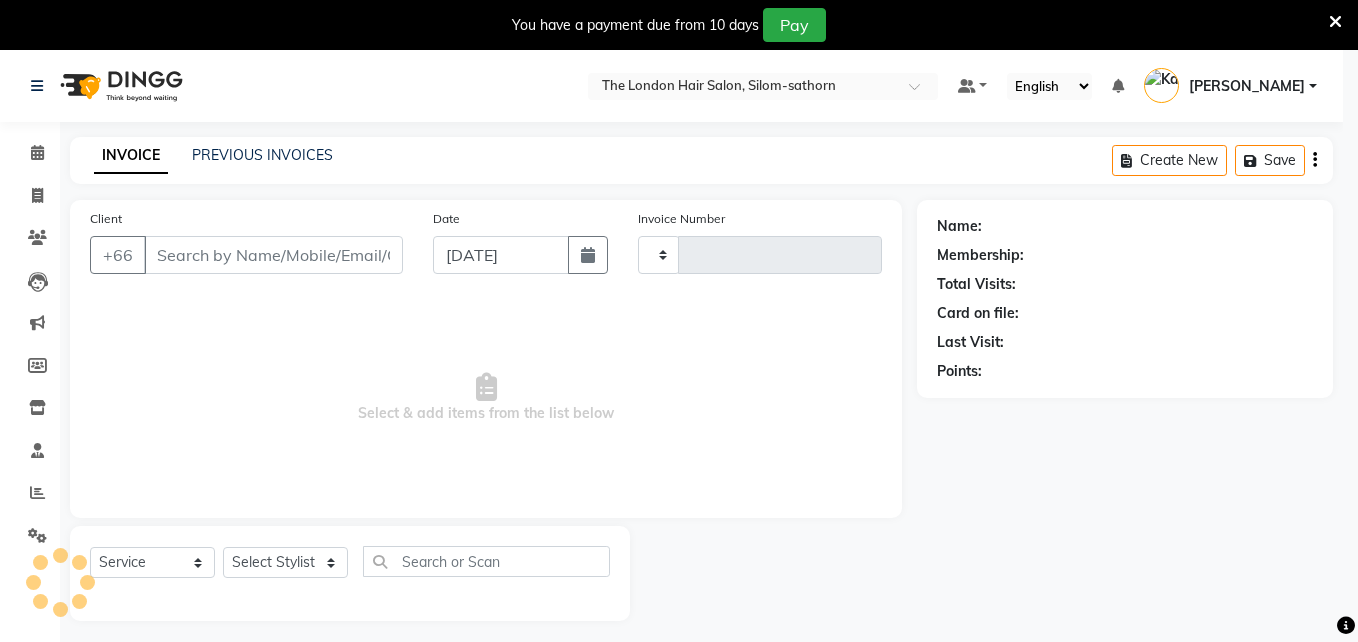 type on "0984" 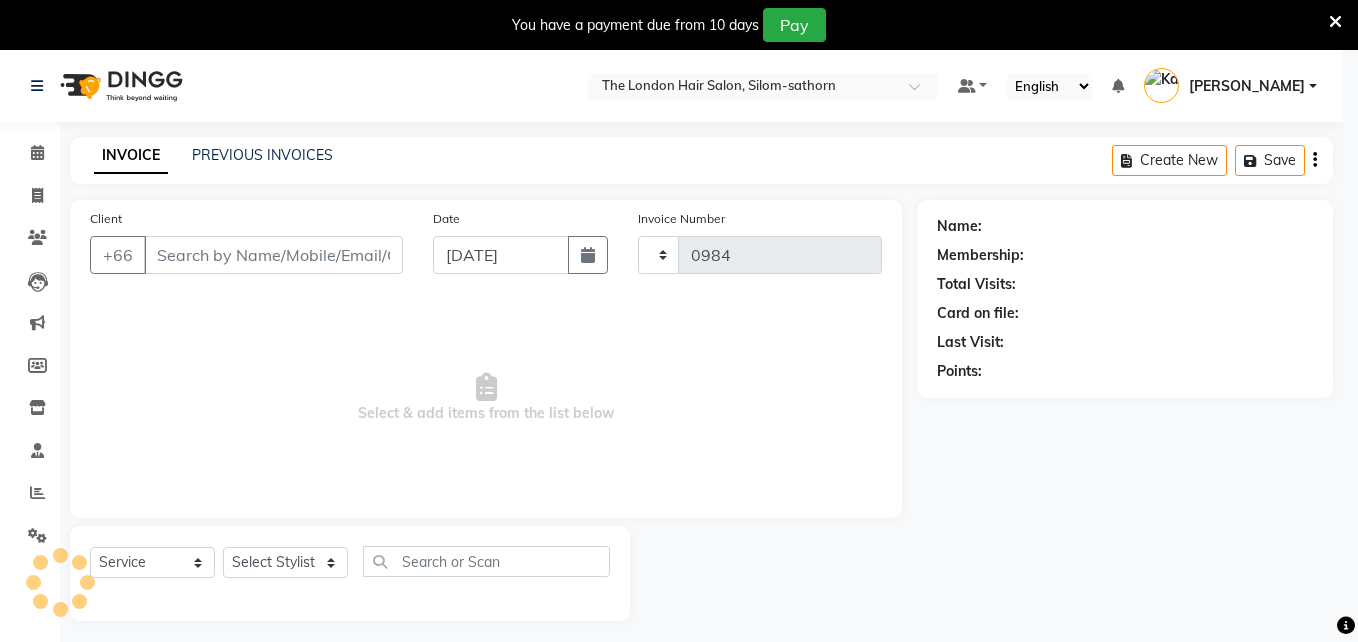 select on "6977" 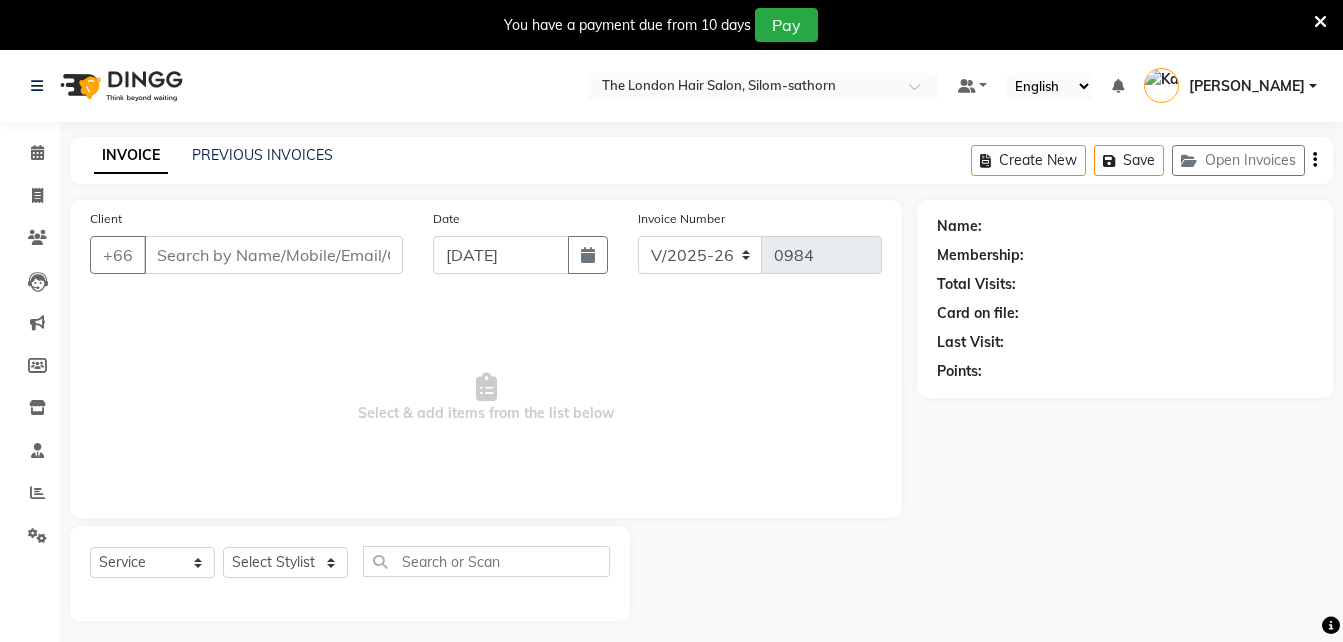 type on "491729284680" 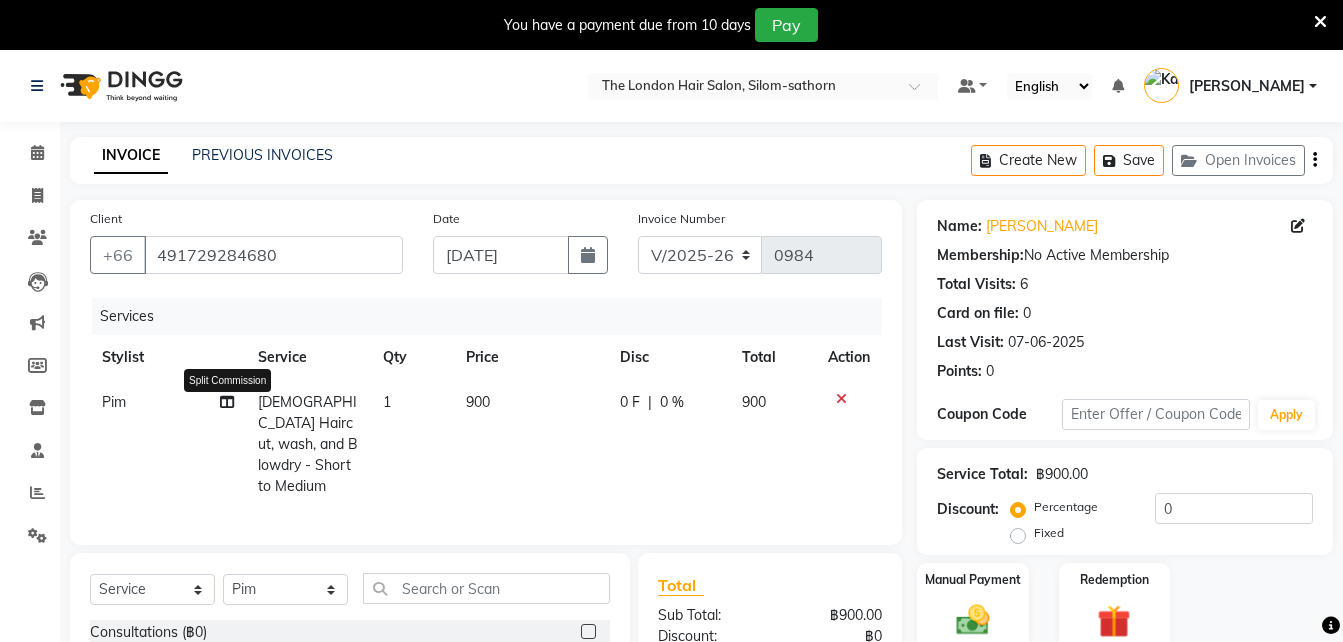 click 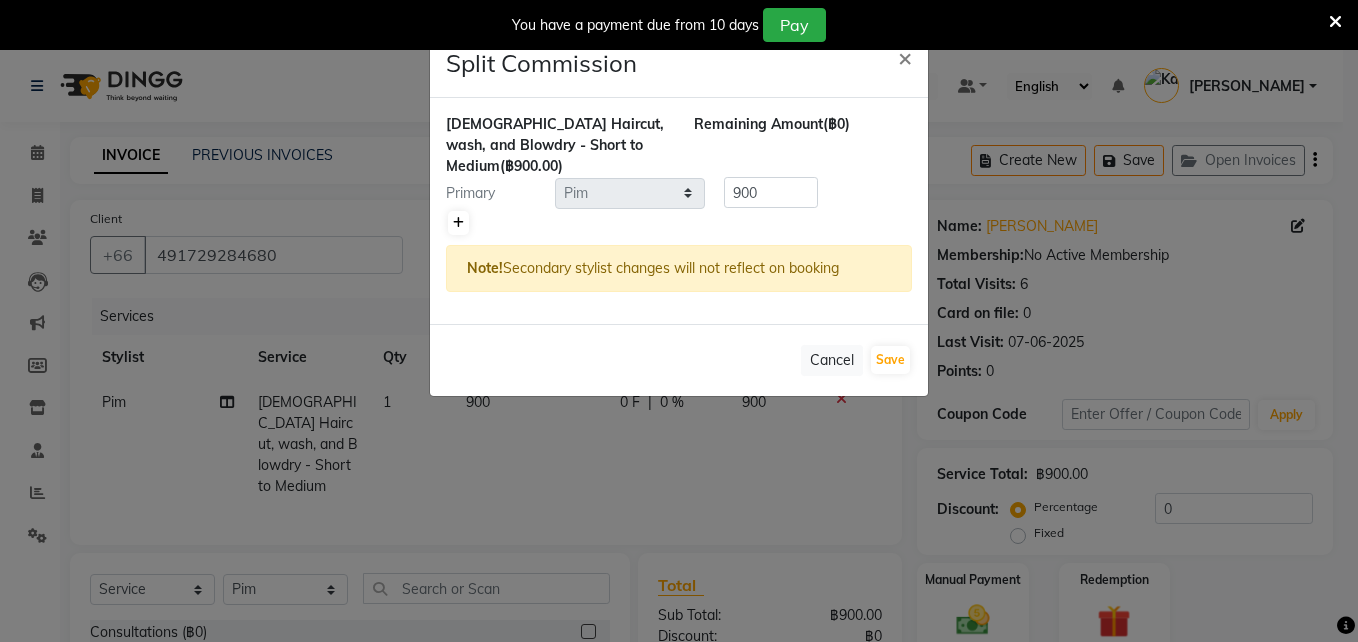 click 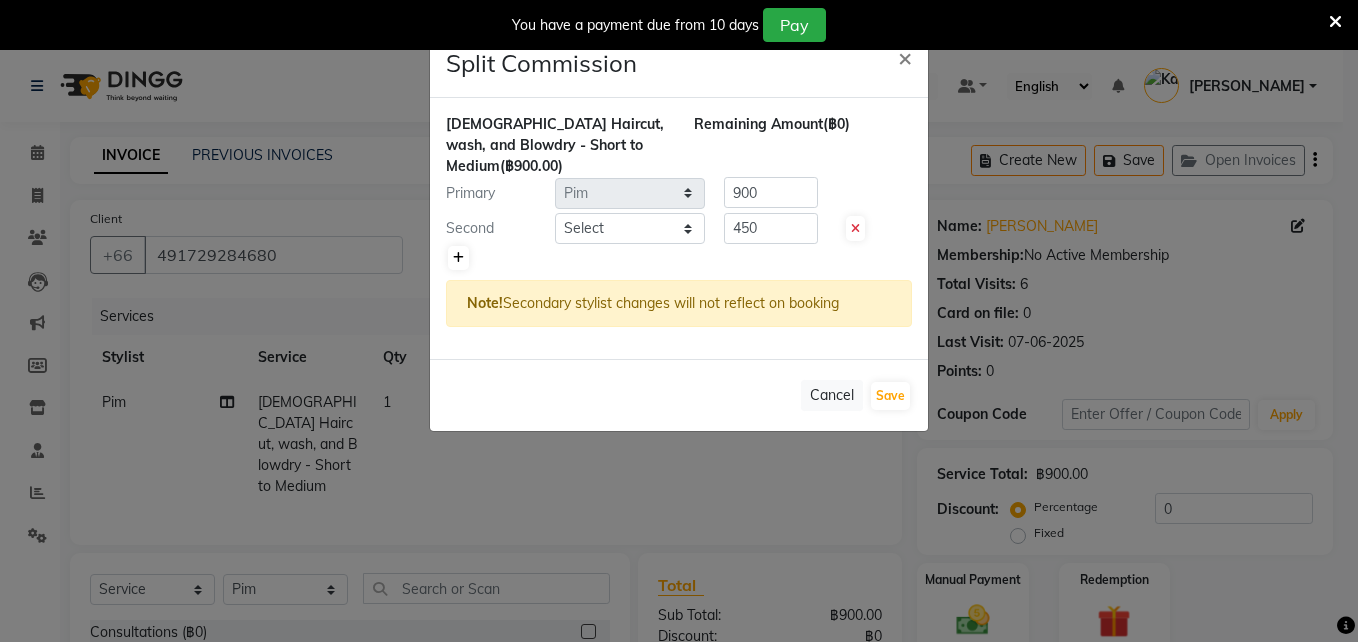 type on "450" 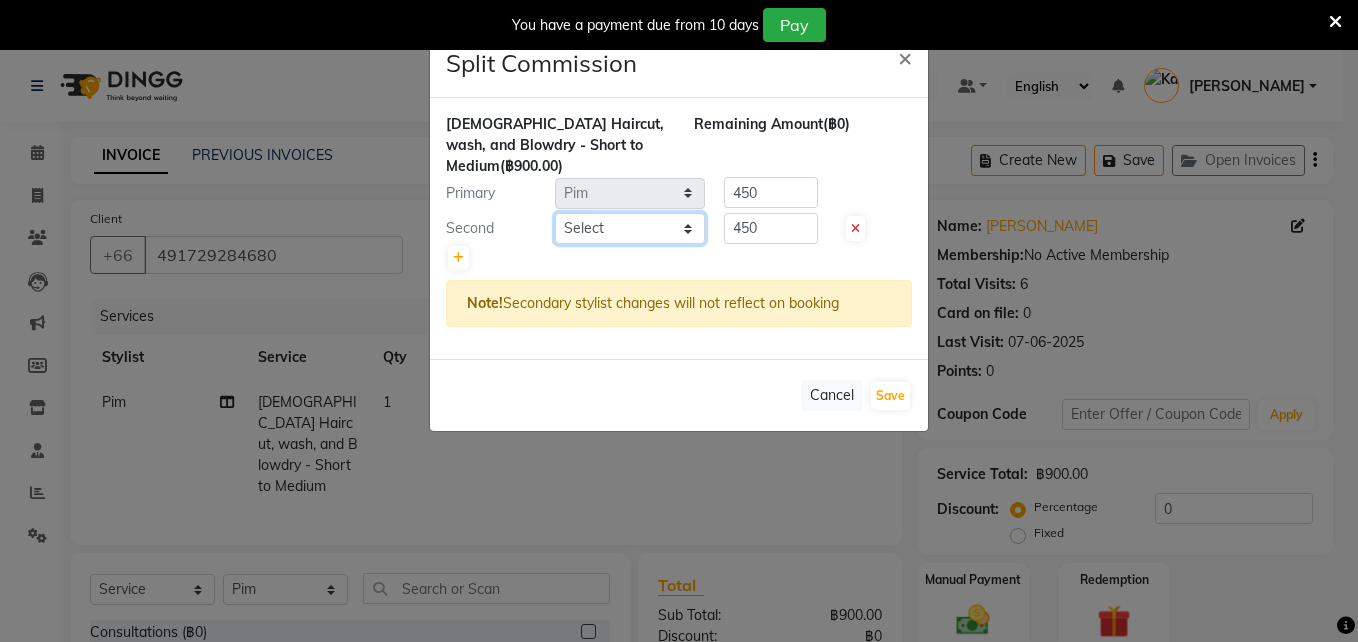 click on "Select  Aon   Apple     Boss [PERSON_NAME]    [PERSON_NAME]    Pim" 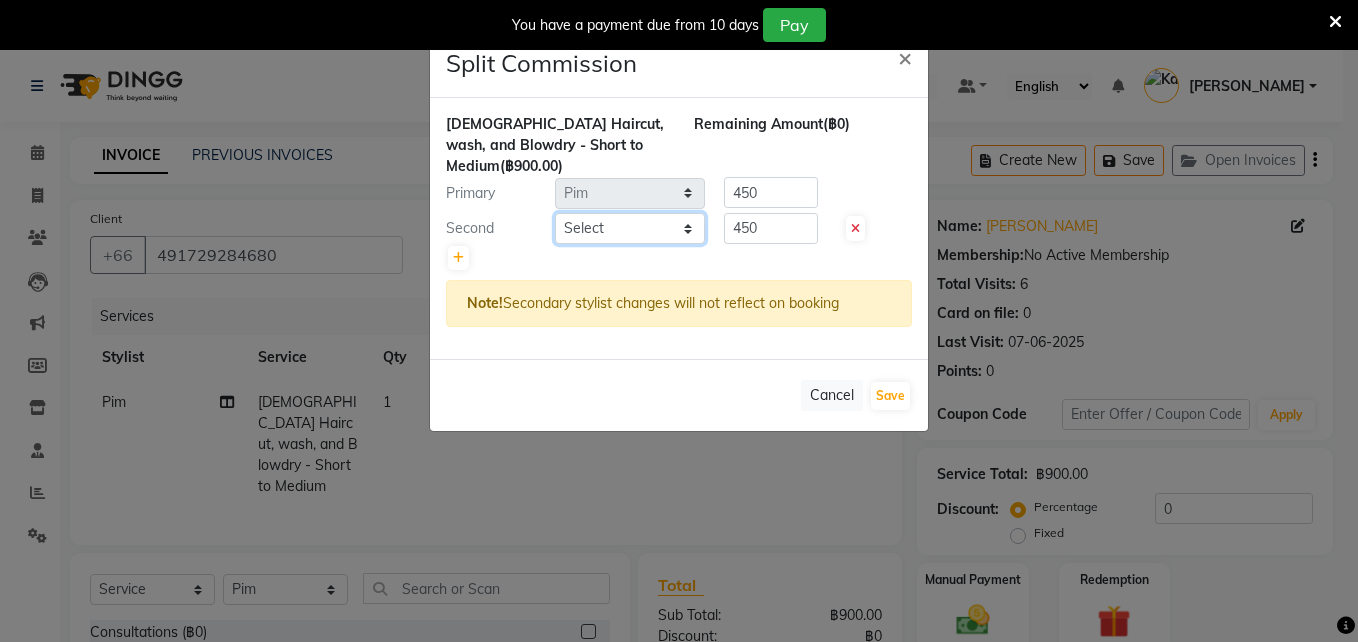 select on "83403" 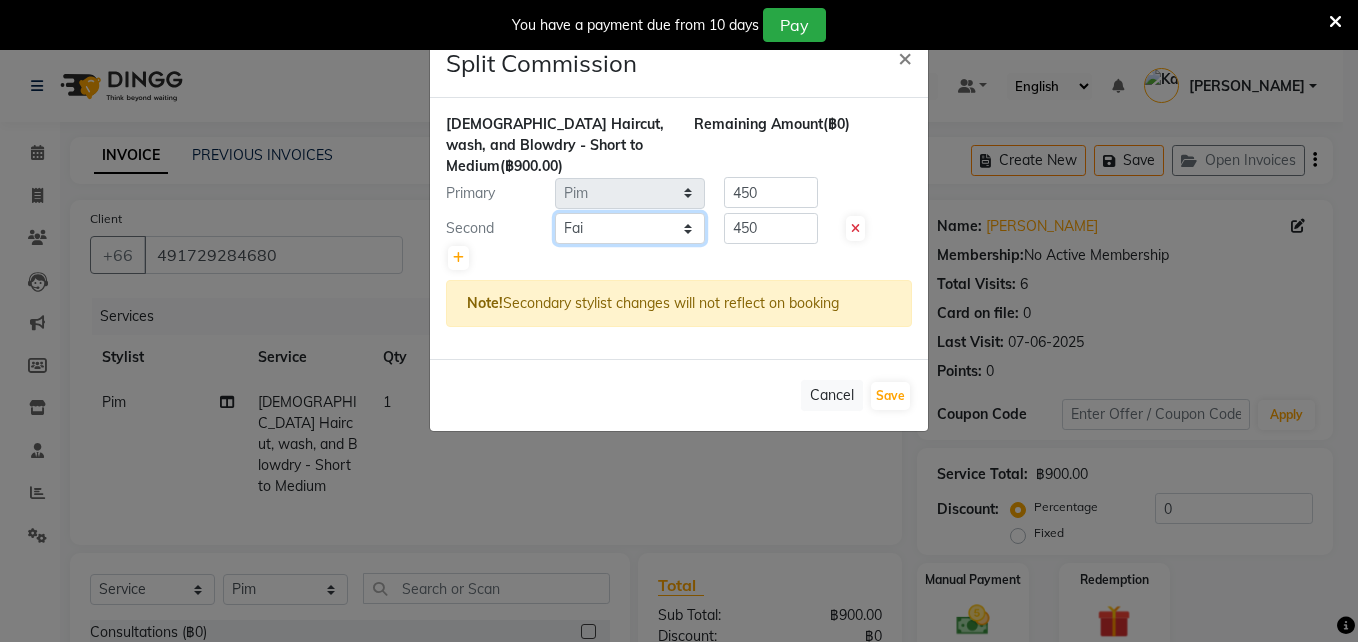 click on "Select  Aon   Apple     Boss [PERSON_NAME]    [PERSON_NAME]    Pim" 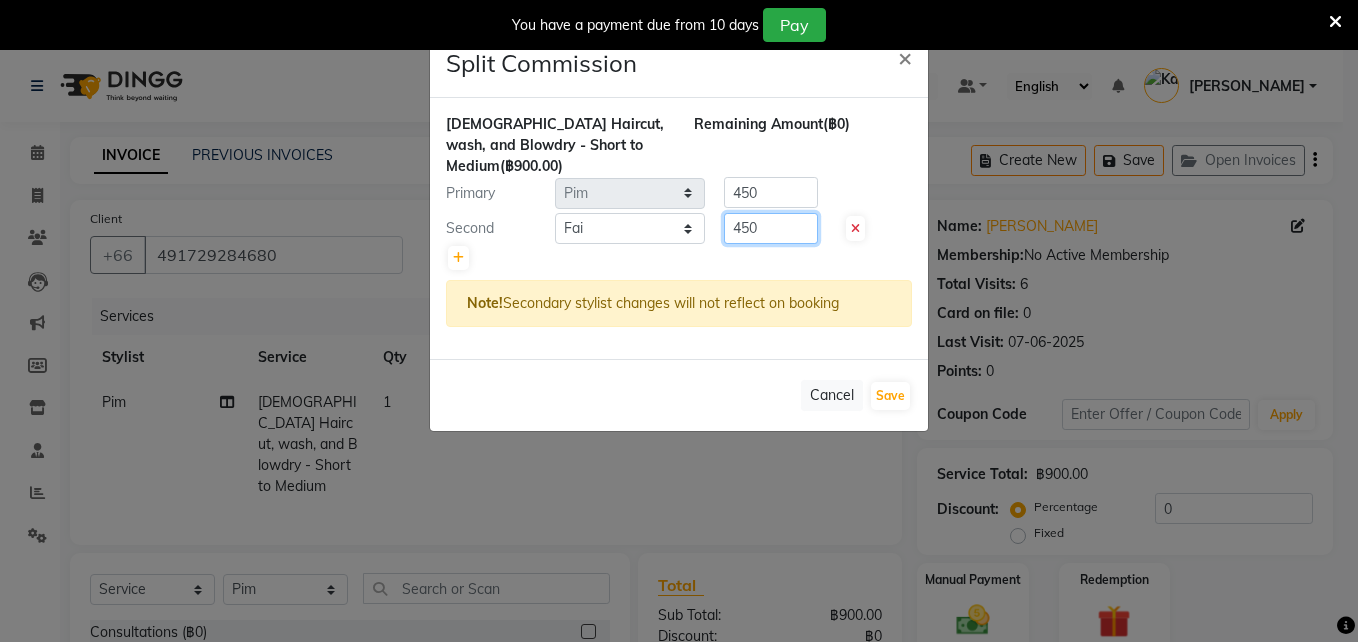 click on "450" 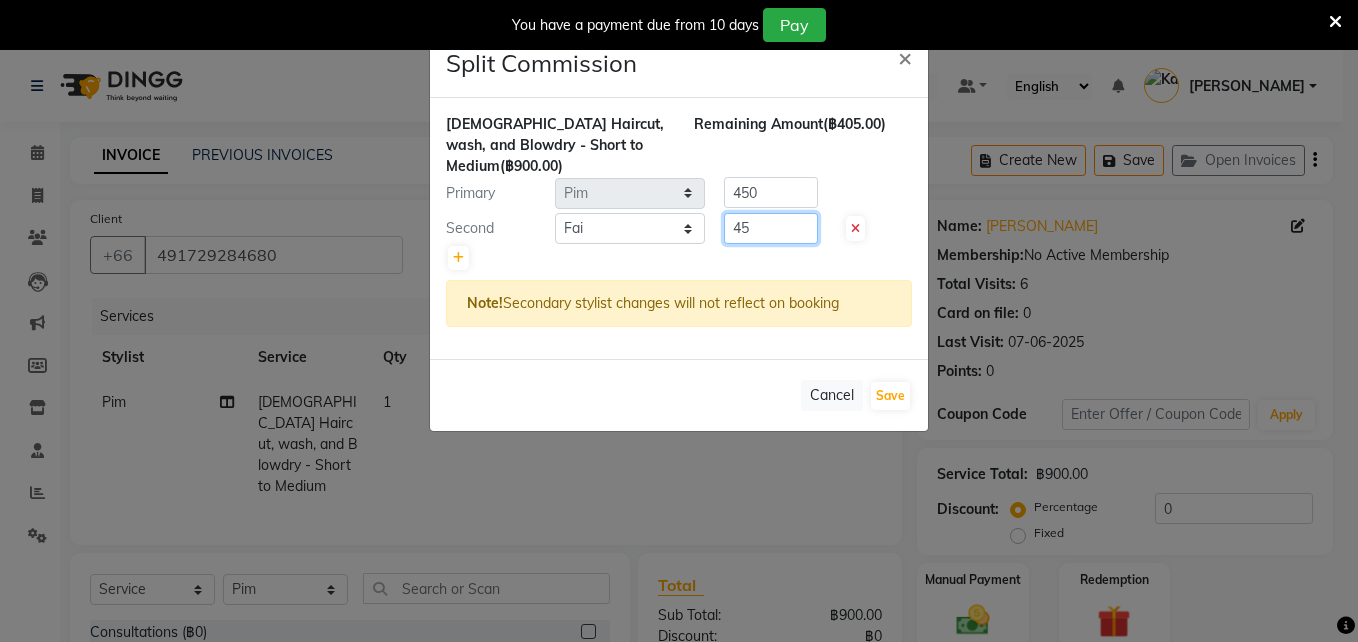 type on "4" 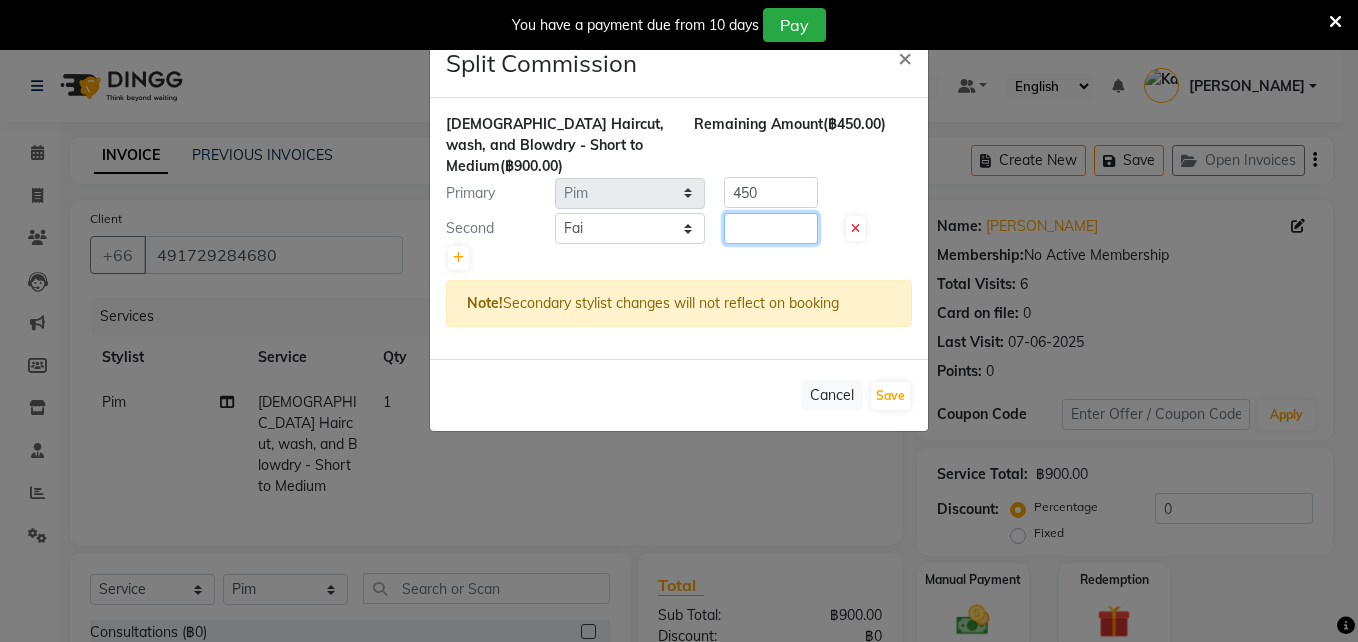 click 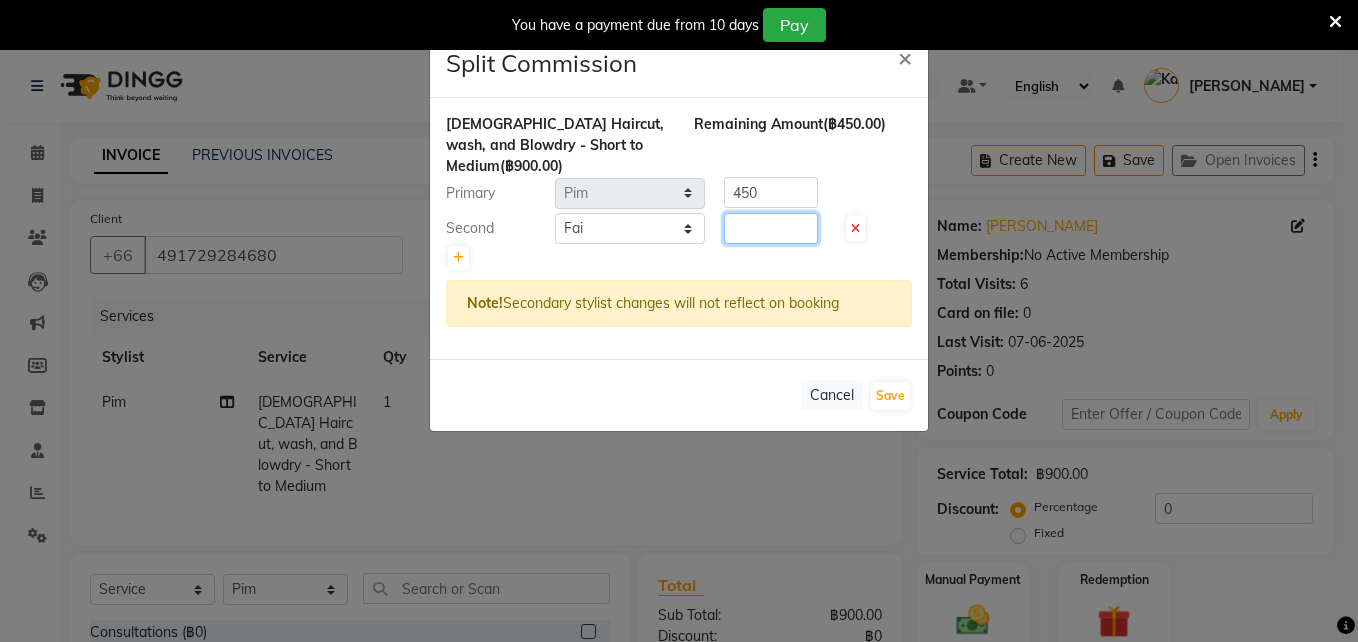 type 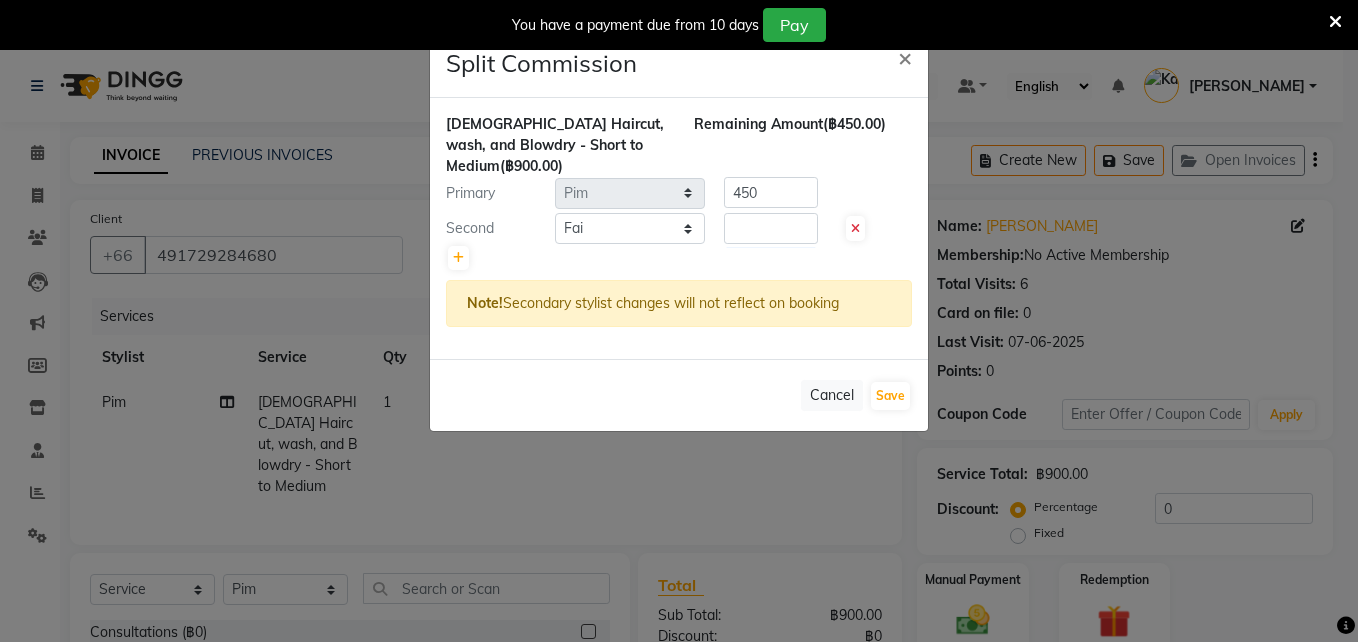 click on "Split Commission × Ladies Haircut, wash, and Blowdry - Short to Medium  (฿900.00) Remaining Amount  (฿450.00) Primary Select  Aon   Apple     Boss Luke   Fai    Fon   Kate    Pim  450 Second Select  Aon   Apple     Boss Luke   Fai    Fon   Kate    Pim  Note!  Secondary stylist changes will not reflect on booking   Cancel   Save" 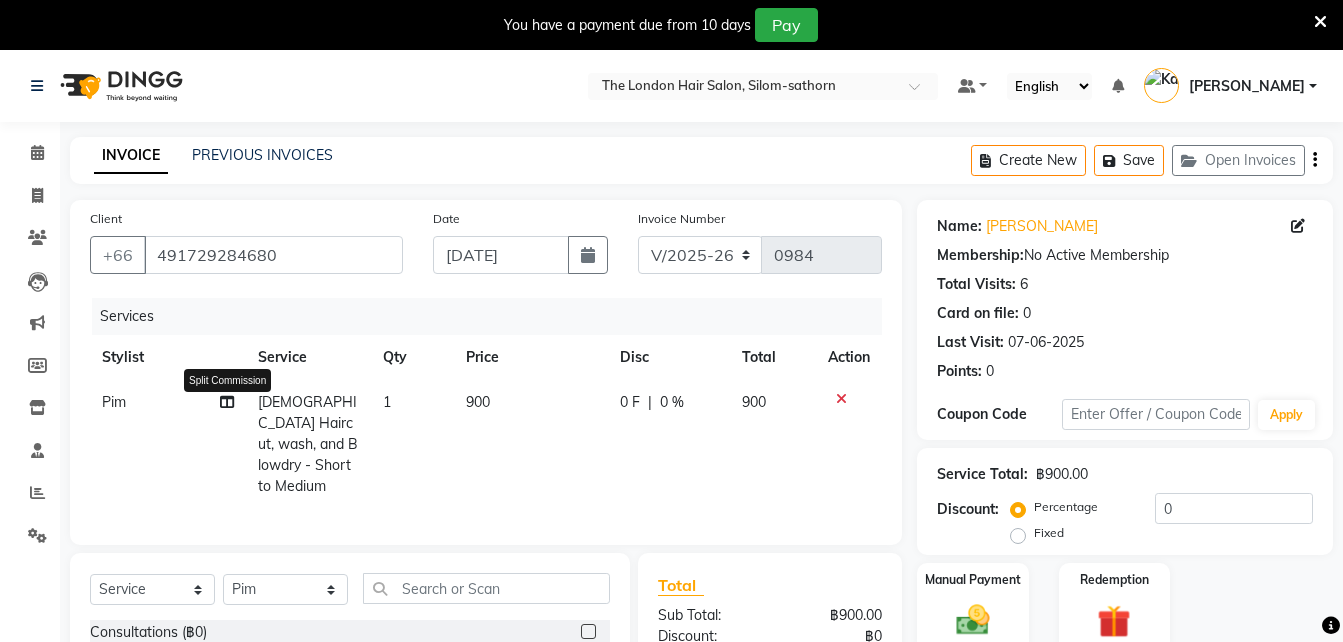click 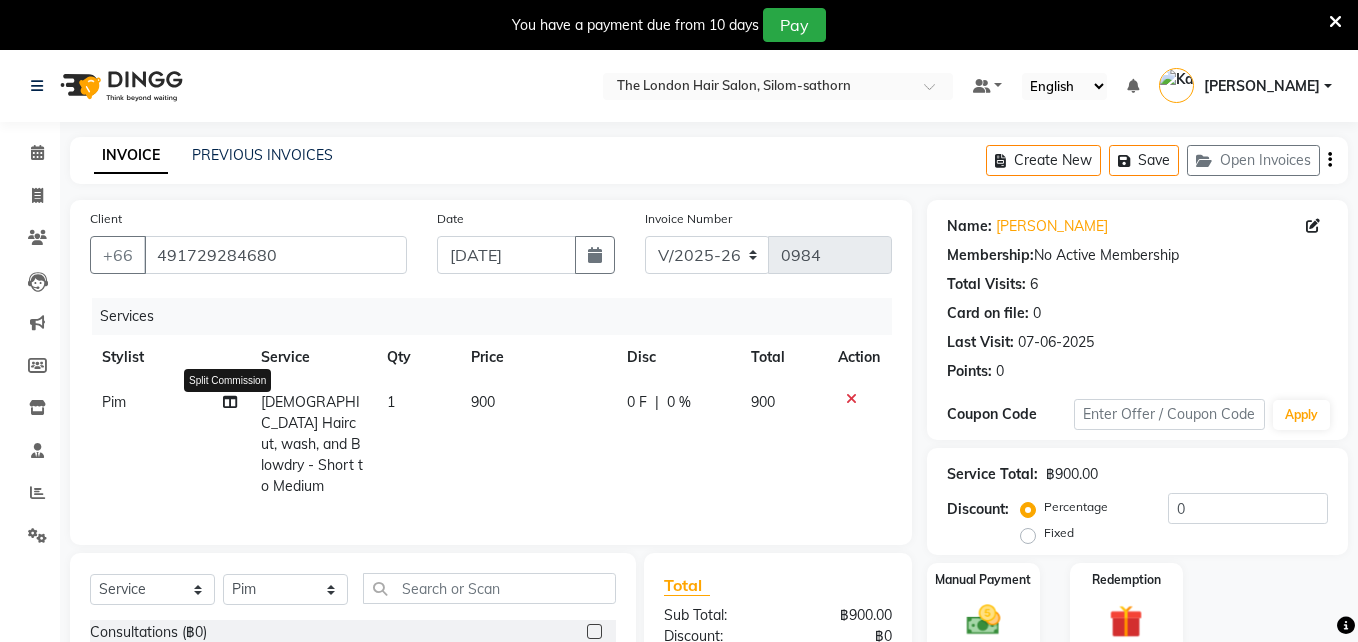 select on "65351" 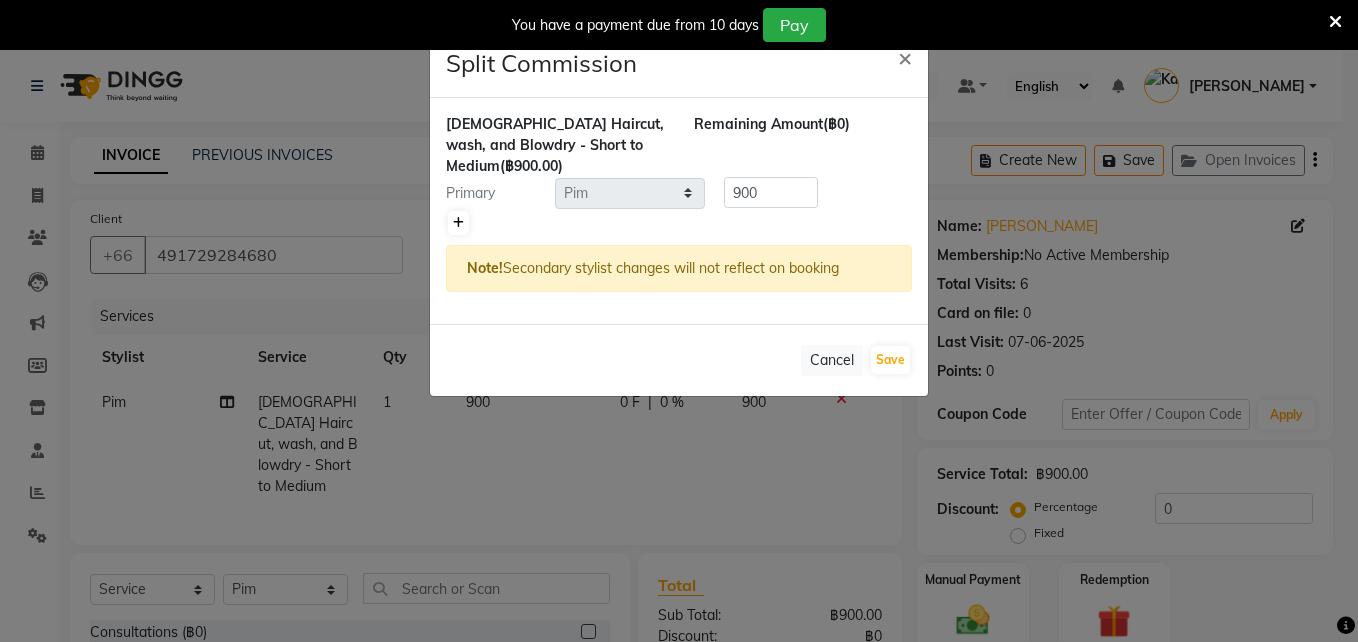 click 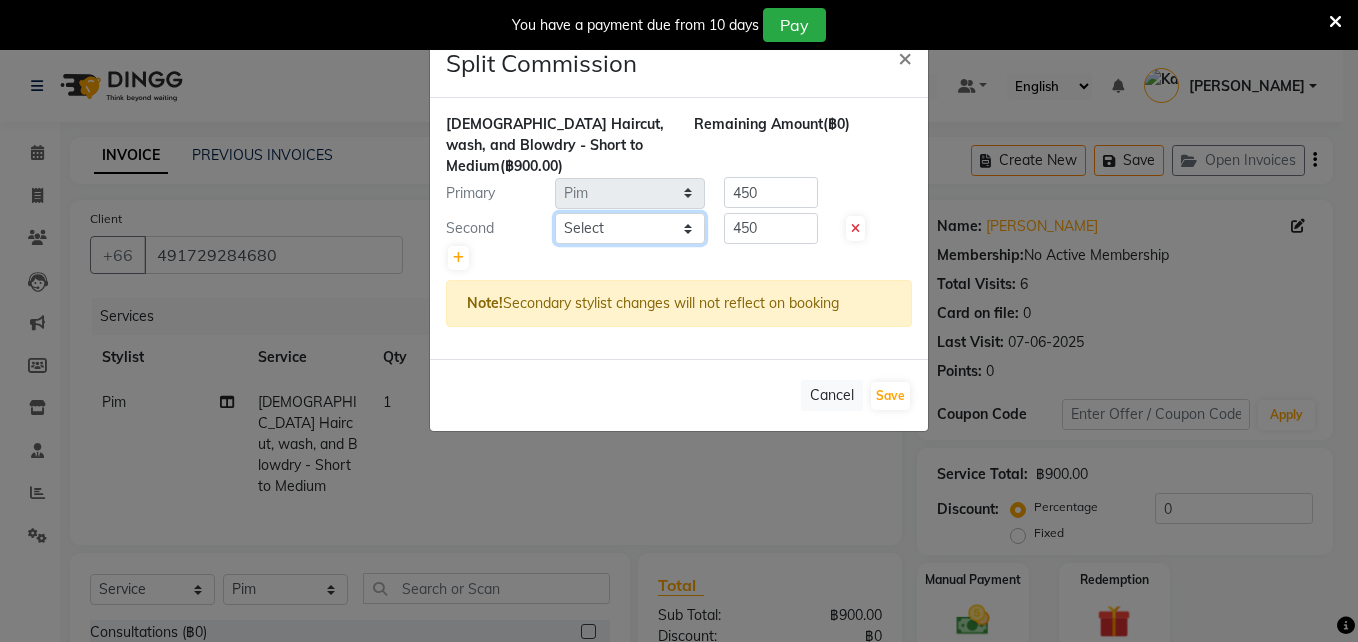 click on "Select  Aon   Apple     Boss [PERSON_NAME]    [PERSON_NAME]    Pim" 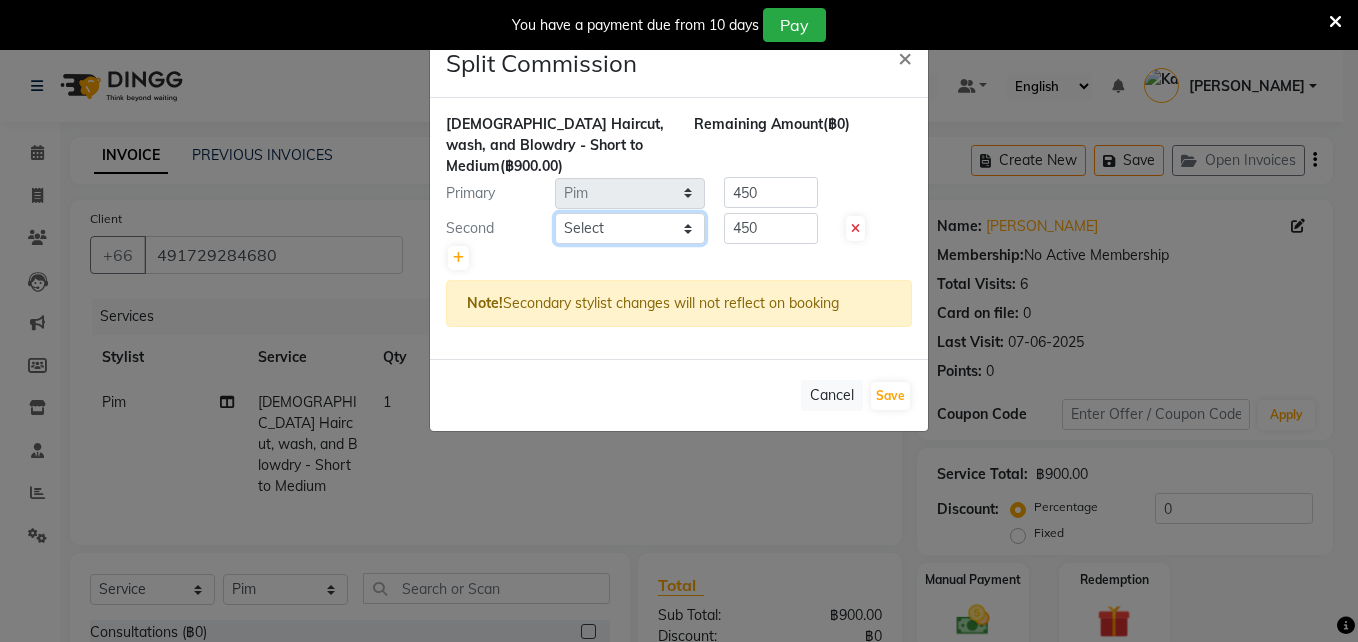 select on "83403" 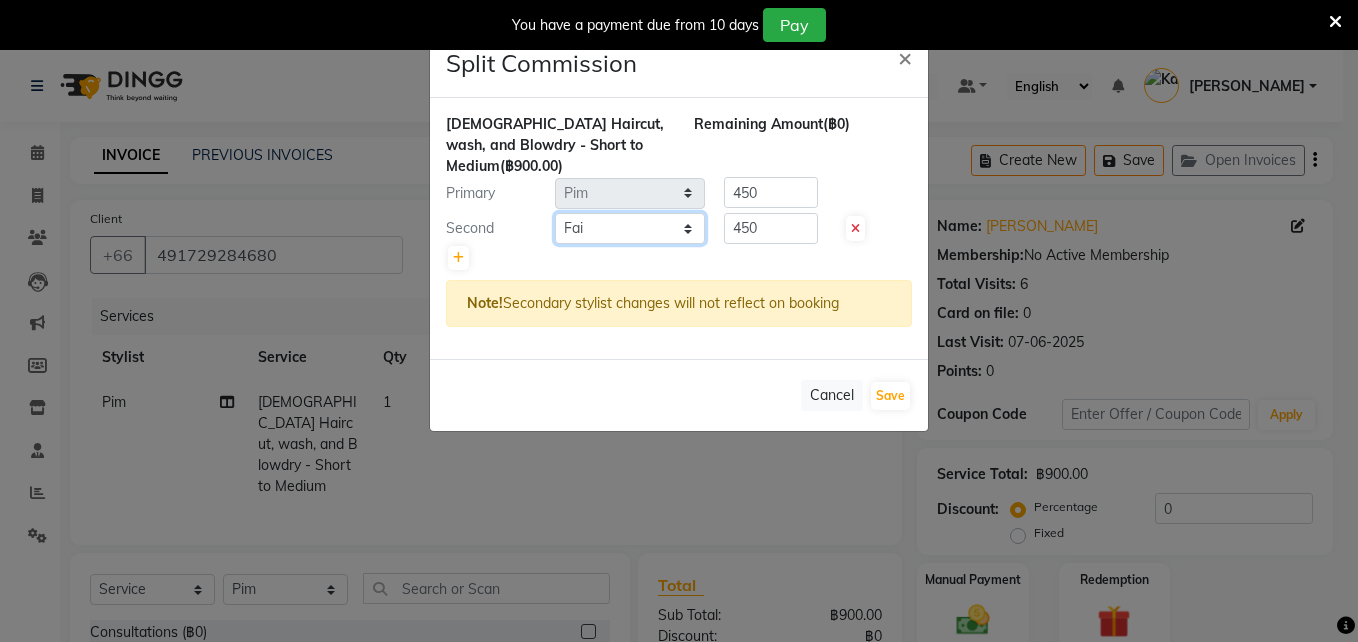 click on "Select  Aon   Apple     Boss [PERSON_NAME]    [PERSON_NAME]    Pim" 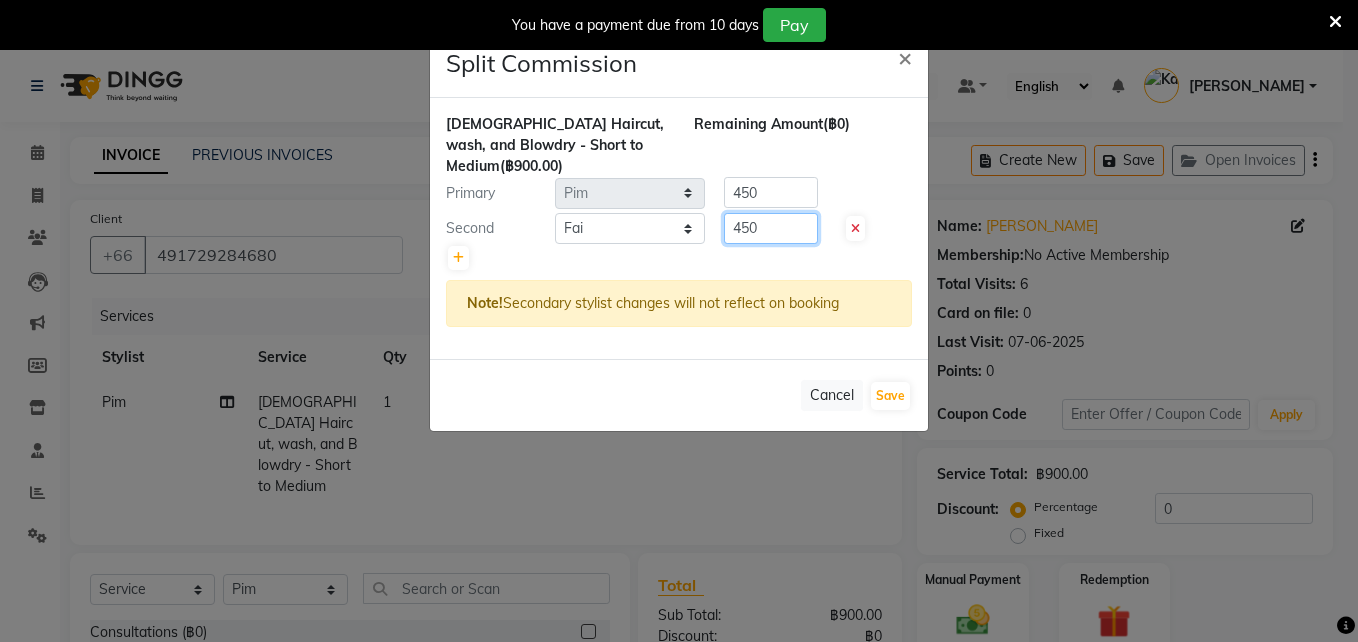 click on "450" 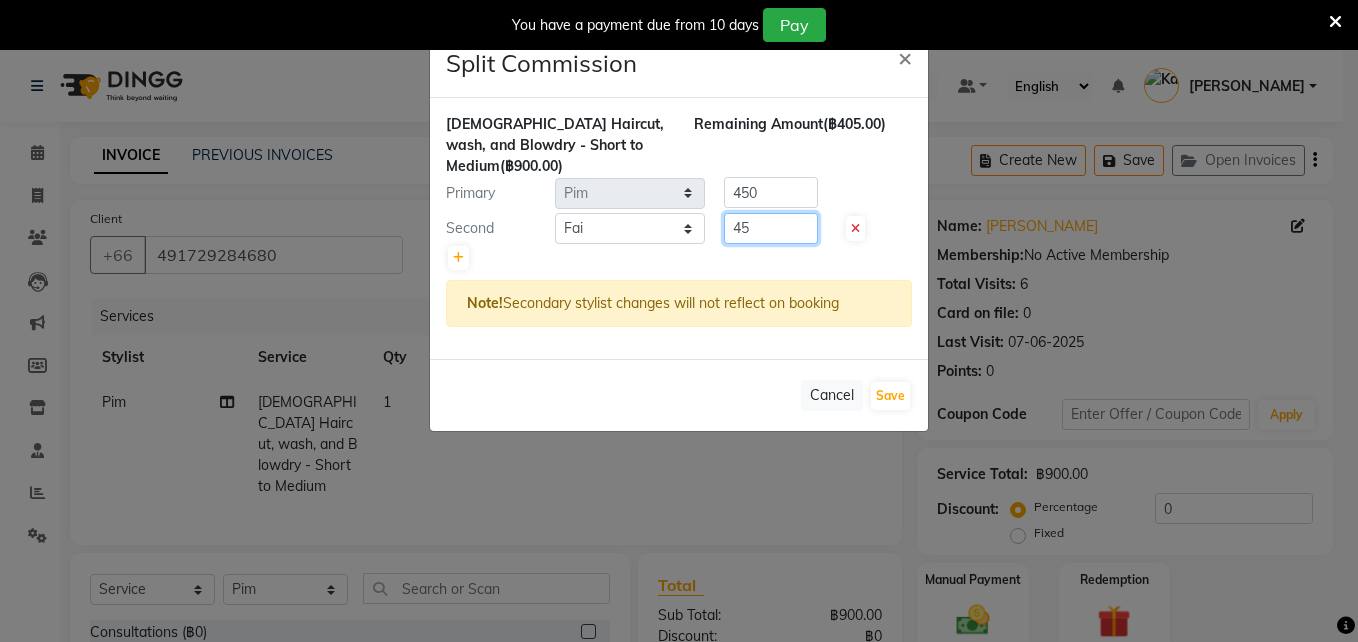 type on "4" 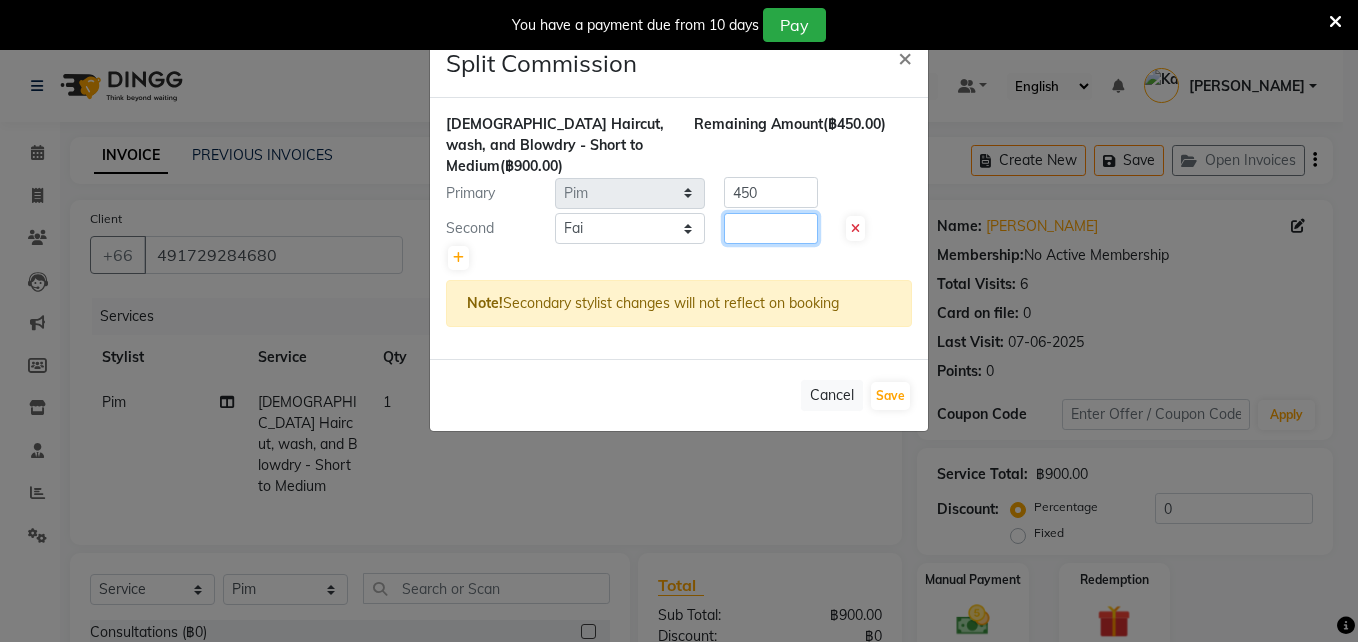 click 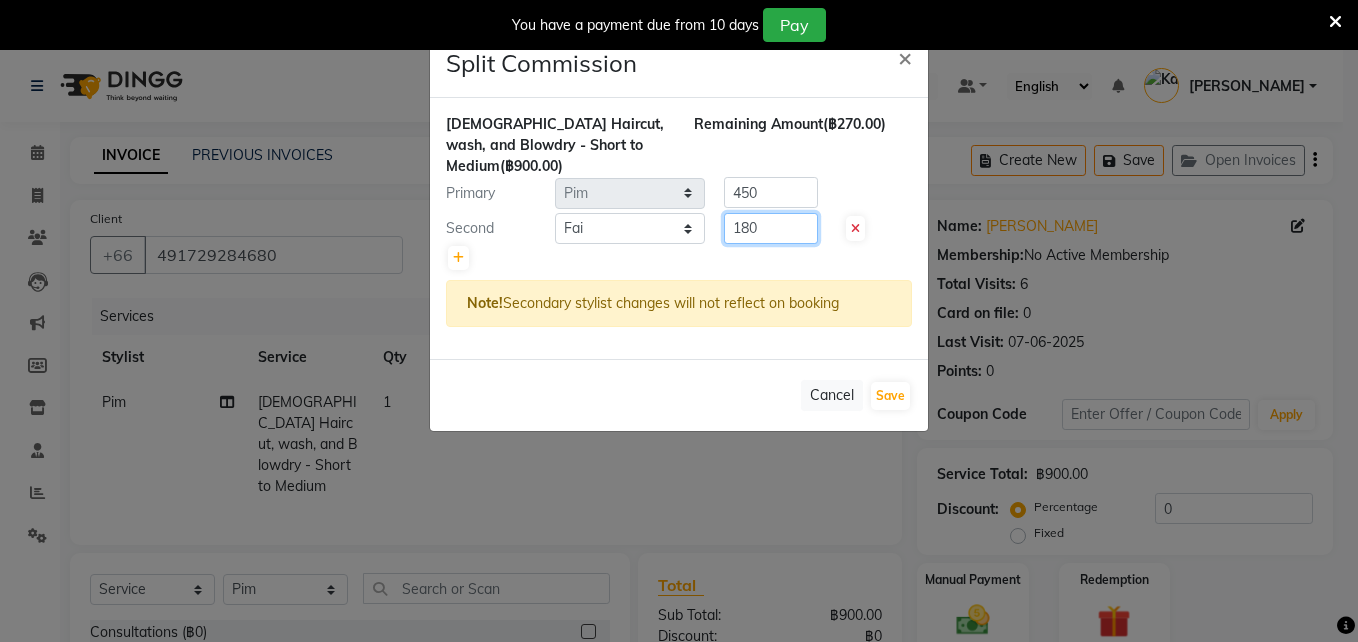 type on "180" 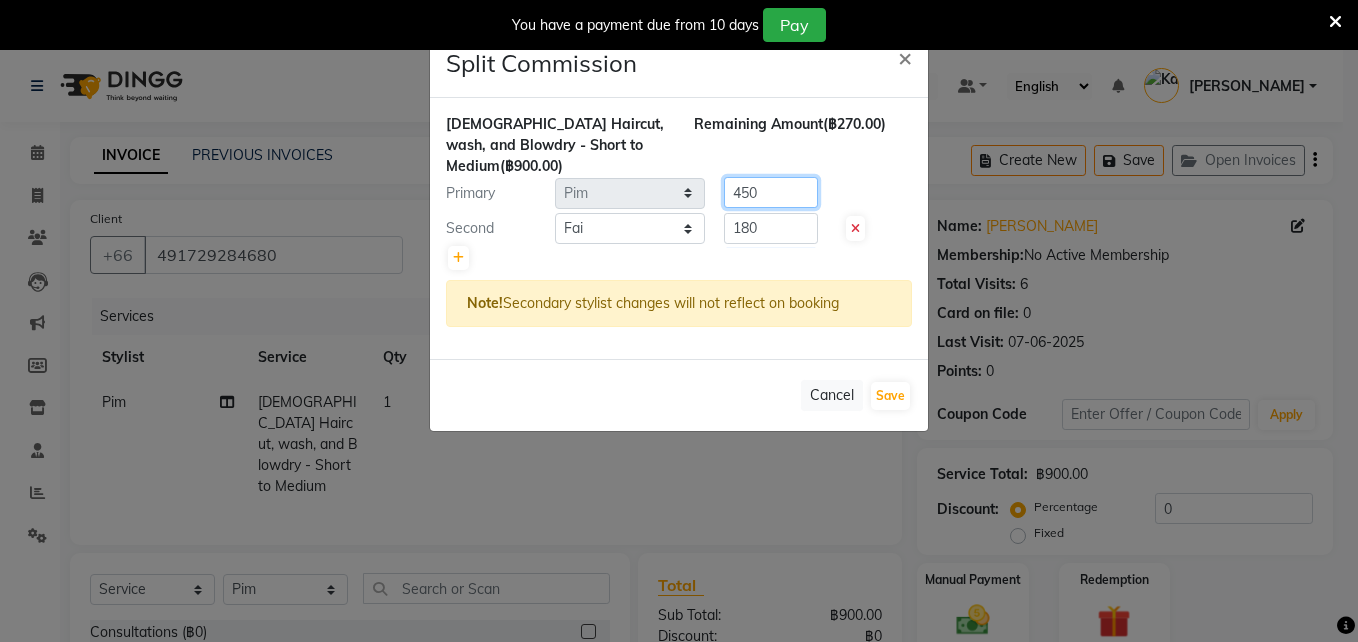 click on "450" 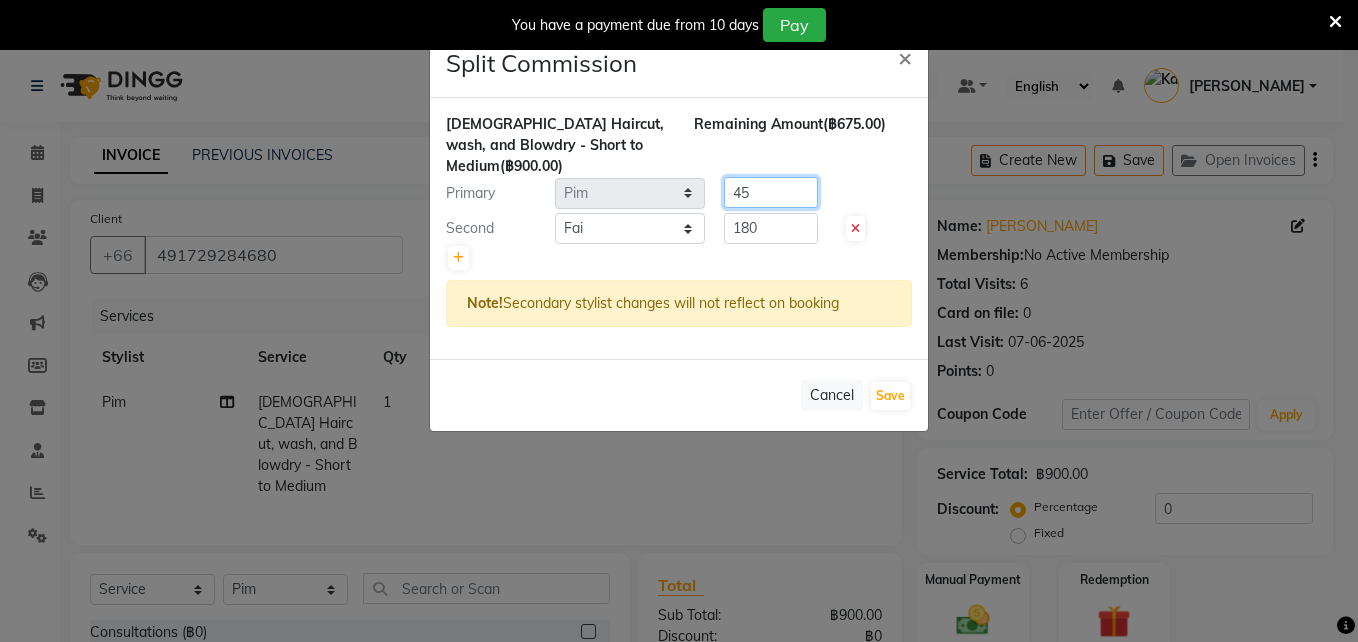 type on "4" 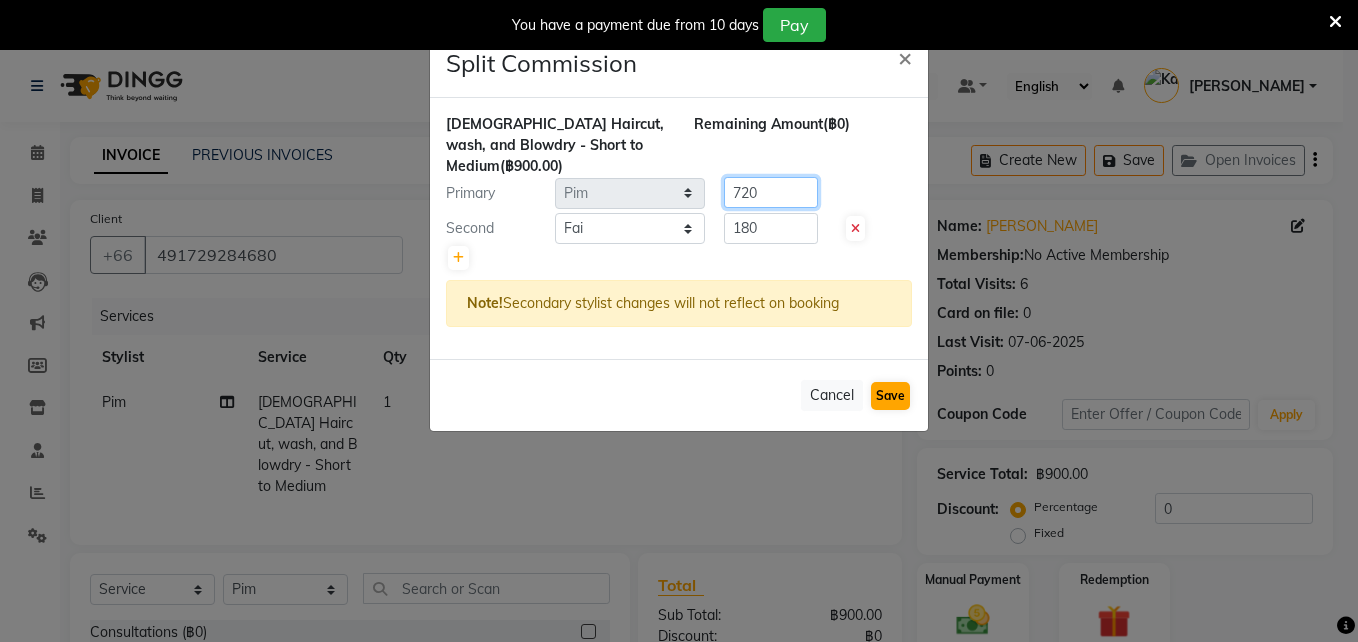 type on "720" 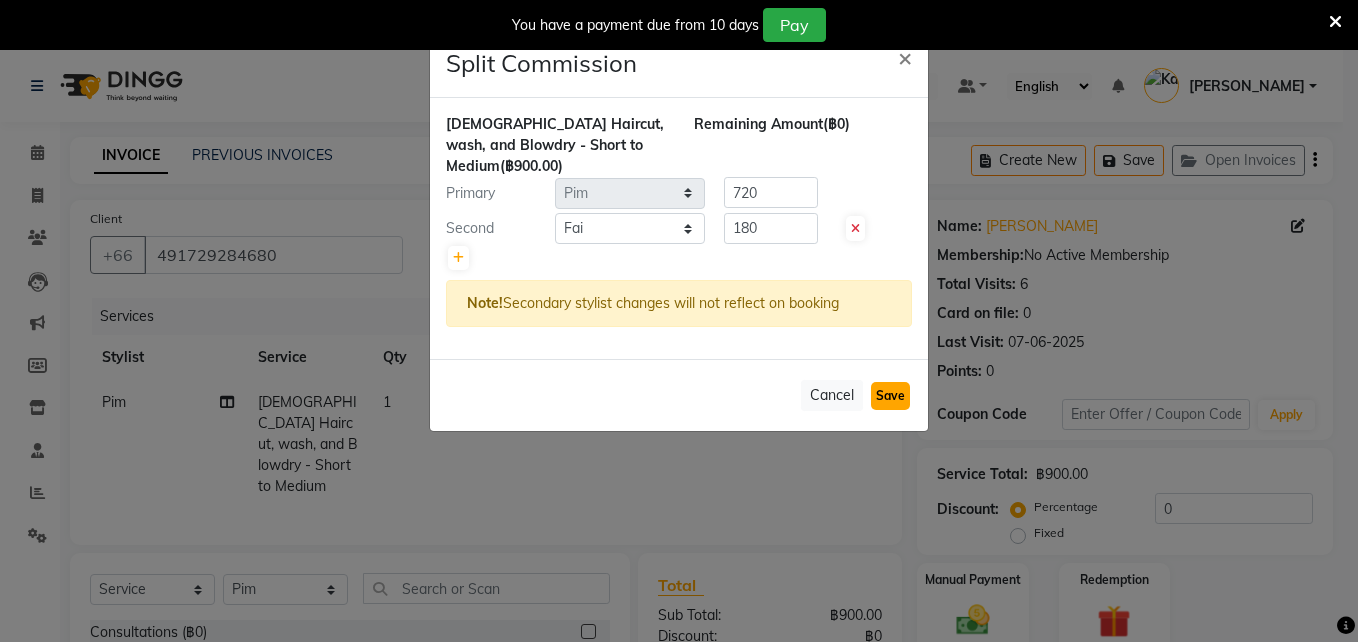 click on "Save" 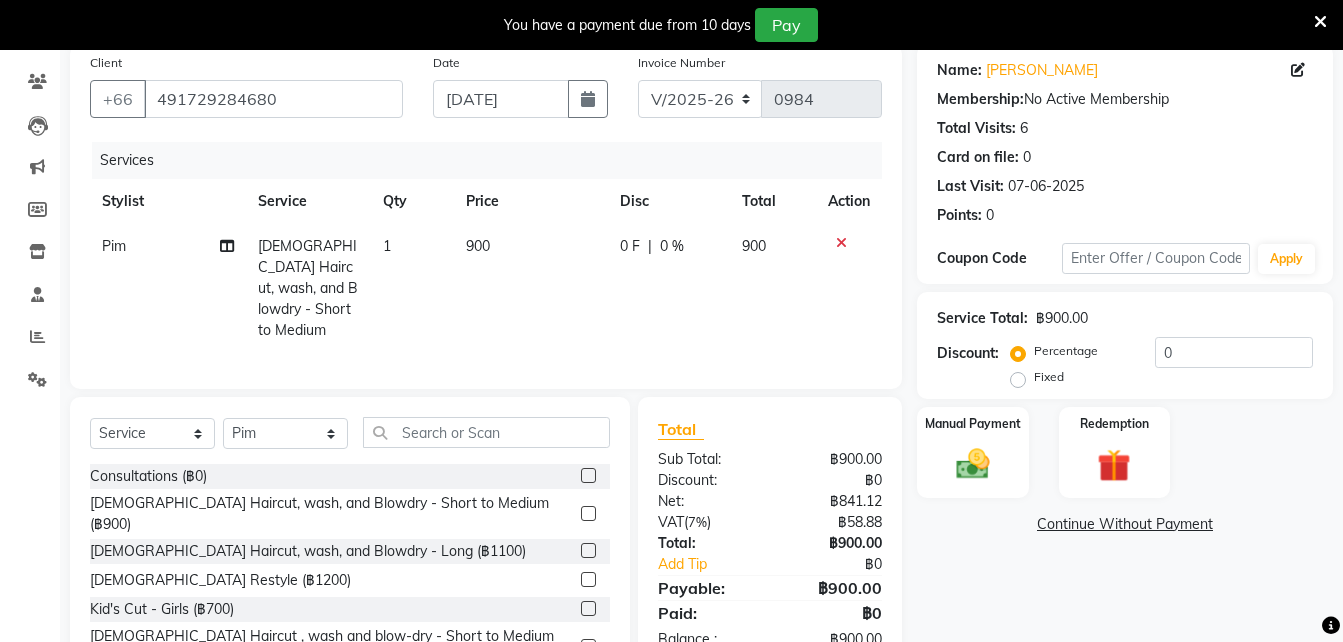 scroll, scrollTop: 230, scrollLeft: 0, axis: vertical 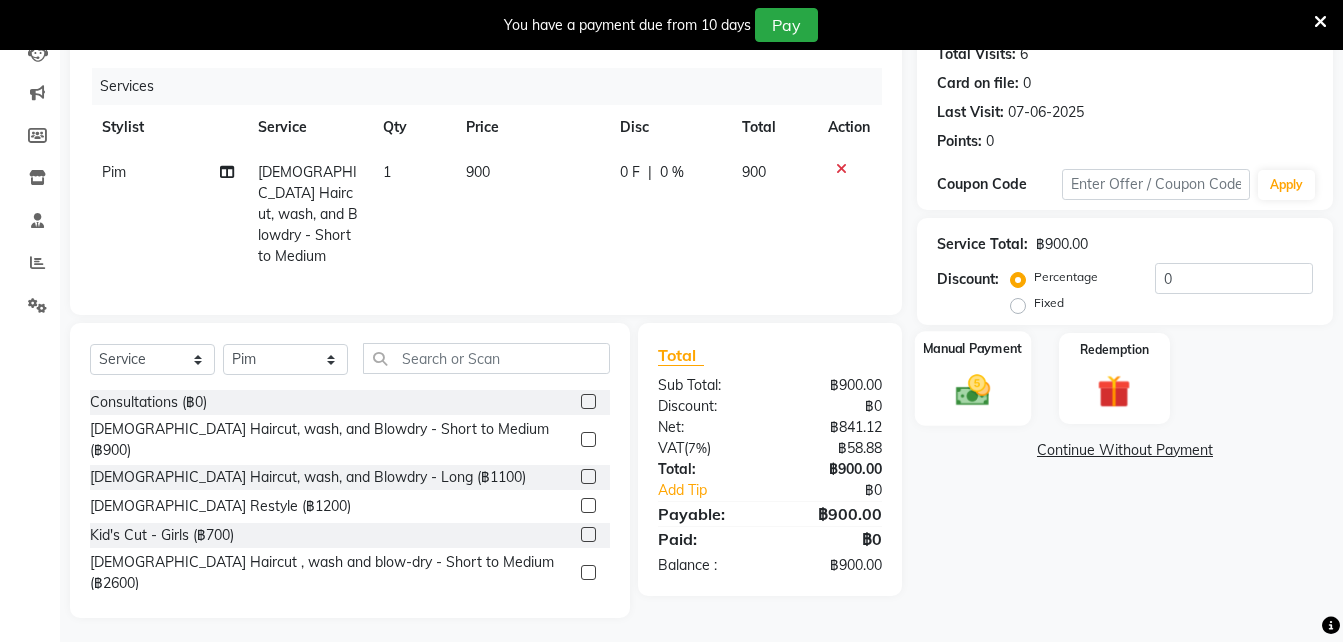 click 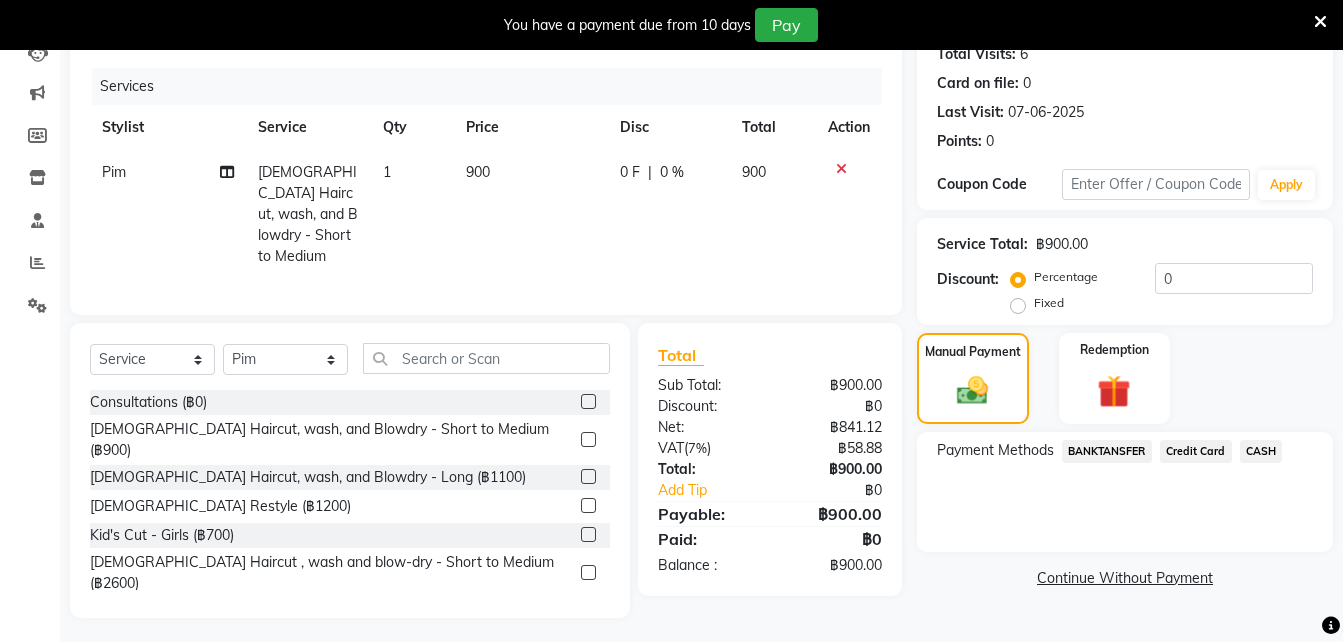 click on "BANKTANSFER" 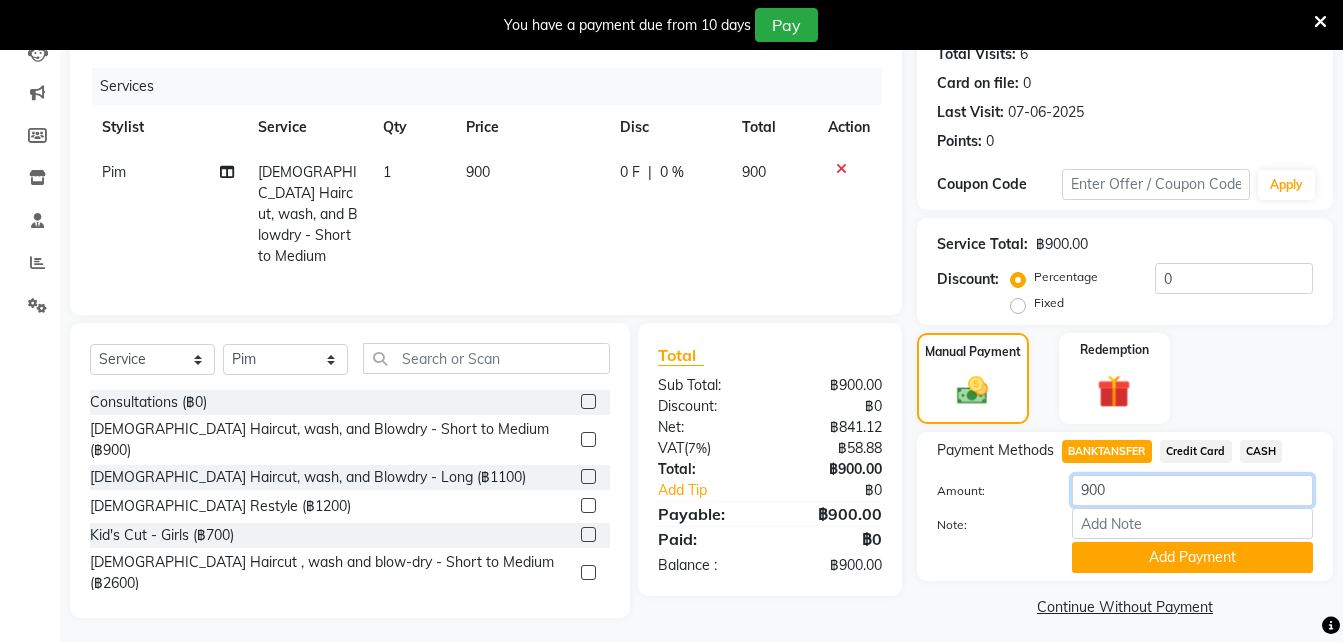 click on "900" 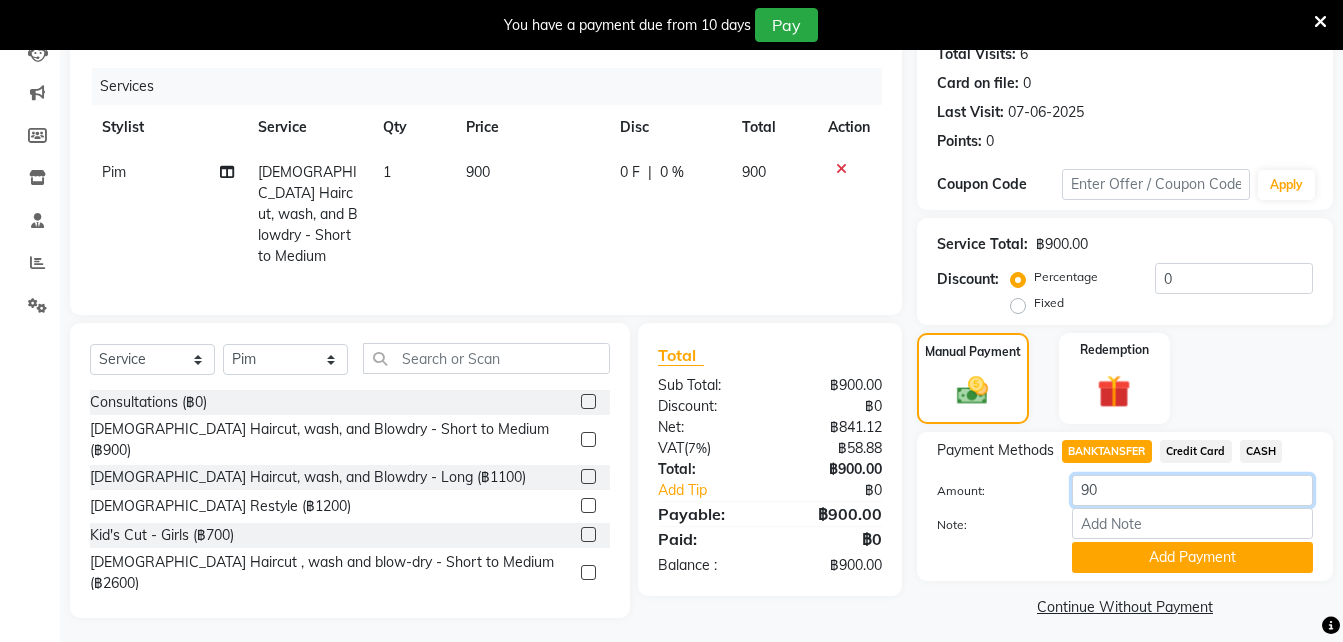 type on "9" 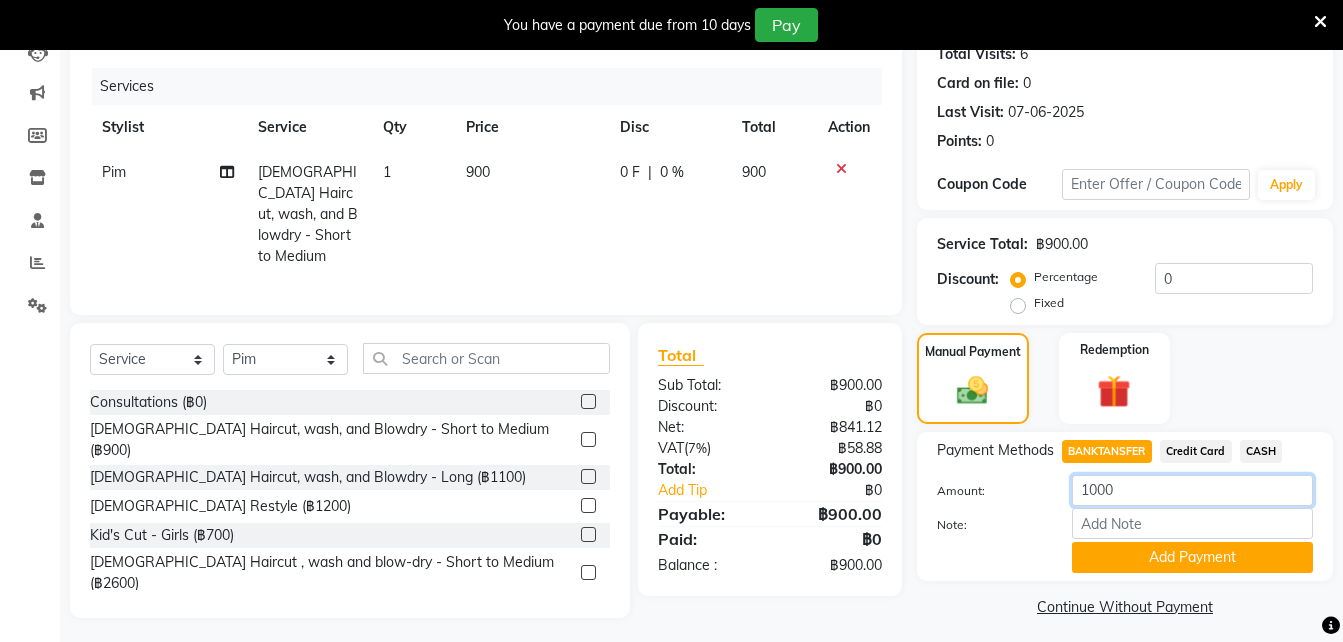 type on "1000" 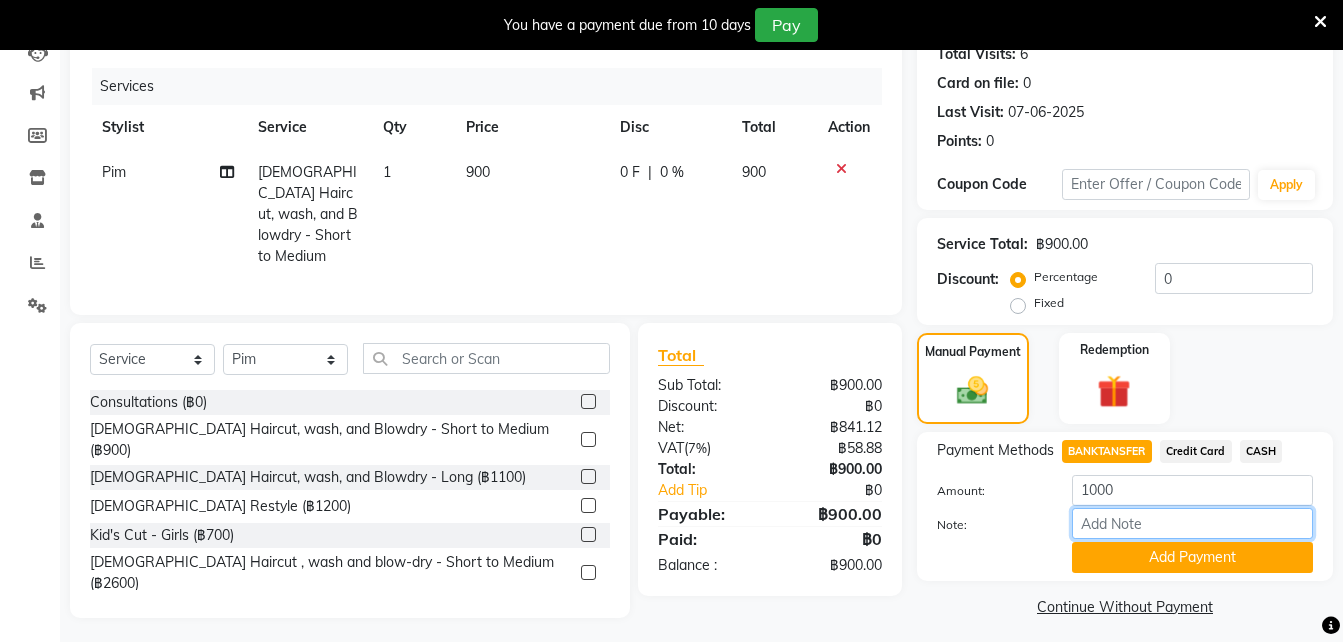 click on "Note:" at bounding box center [1192, 523] 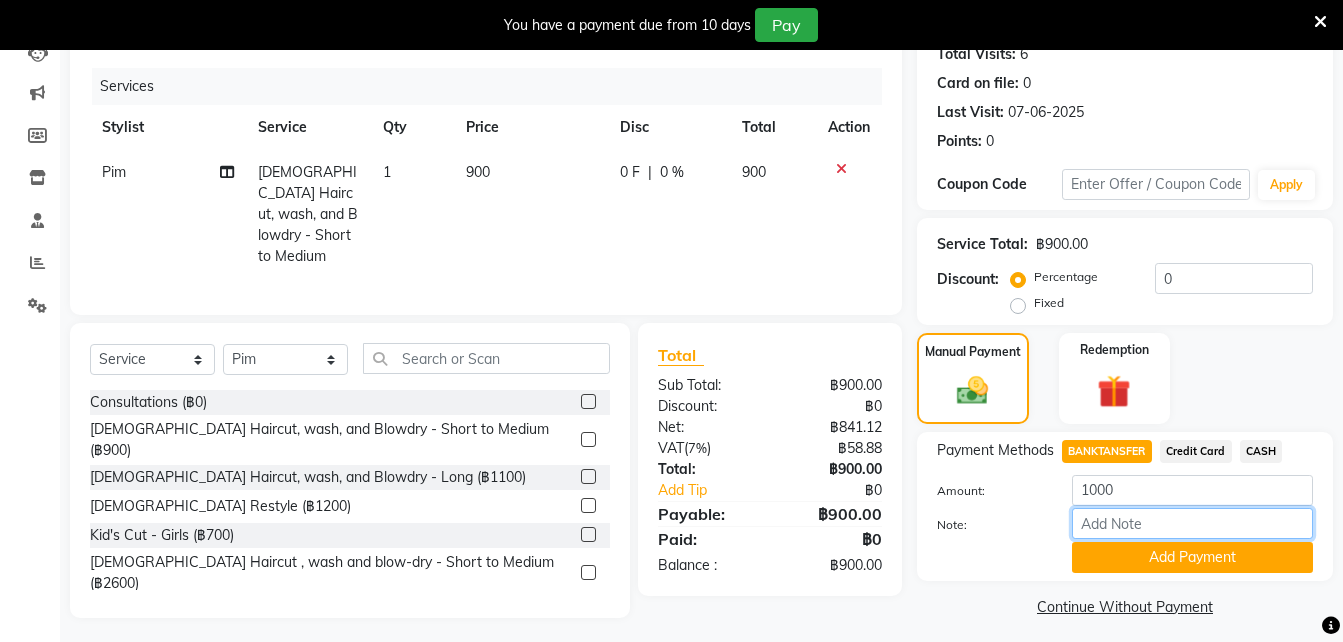 type on "Boss's Acc" 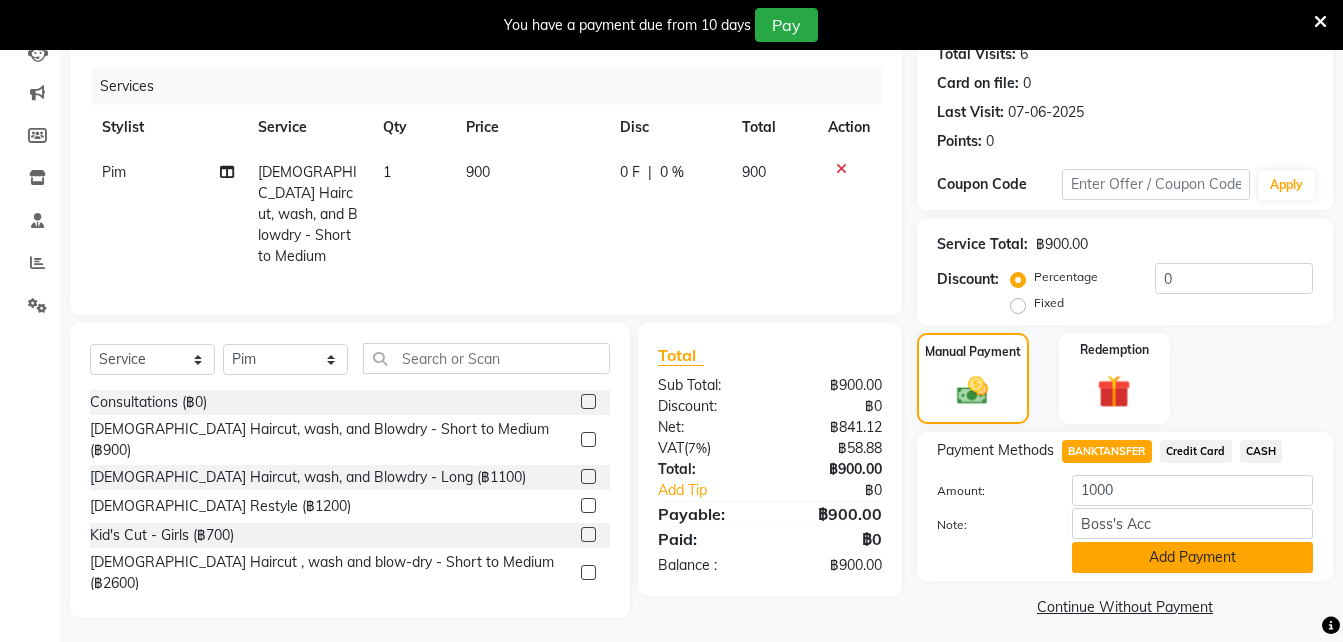 click on "Add Payment" 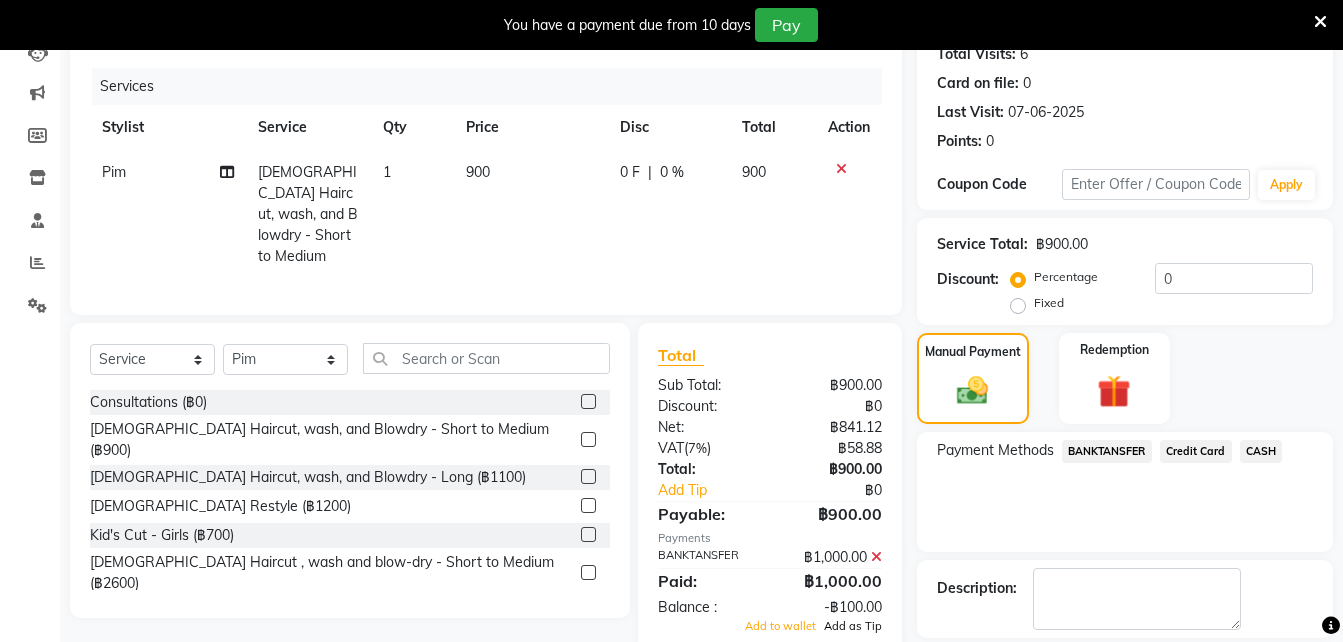 click on "Add as Tip" 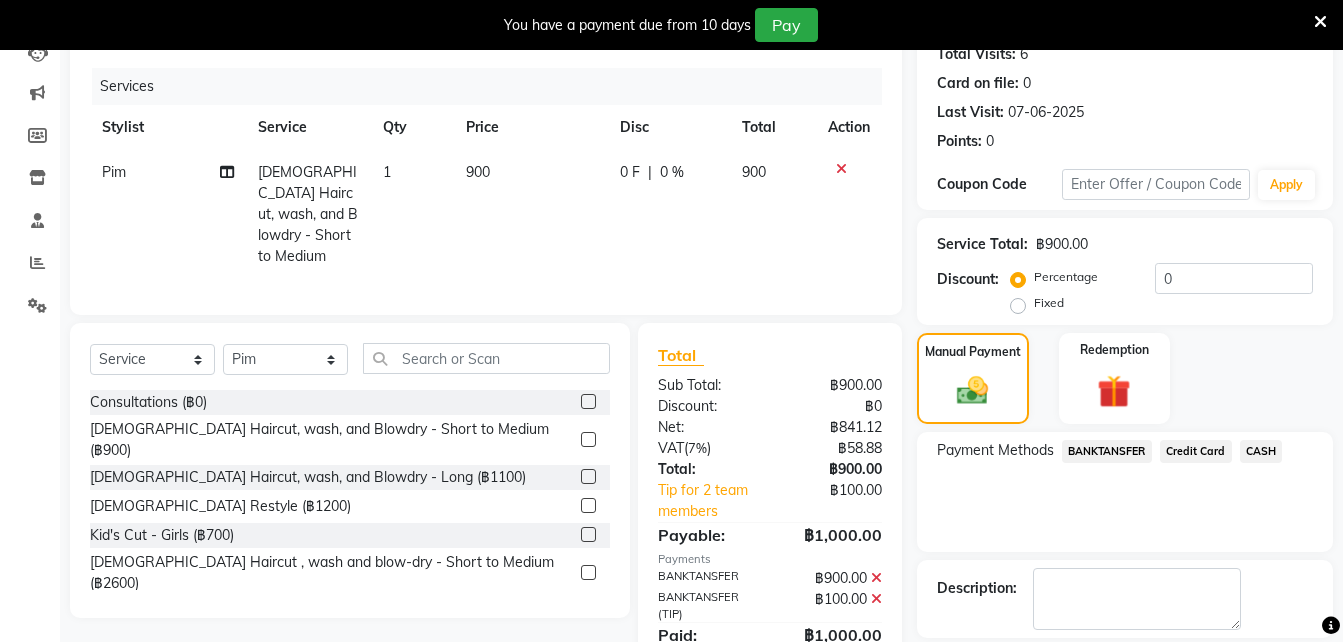 scroll, scrollTop: 324, scrollLeft: 0, axis: vertical 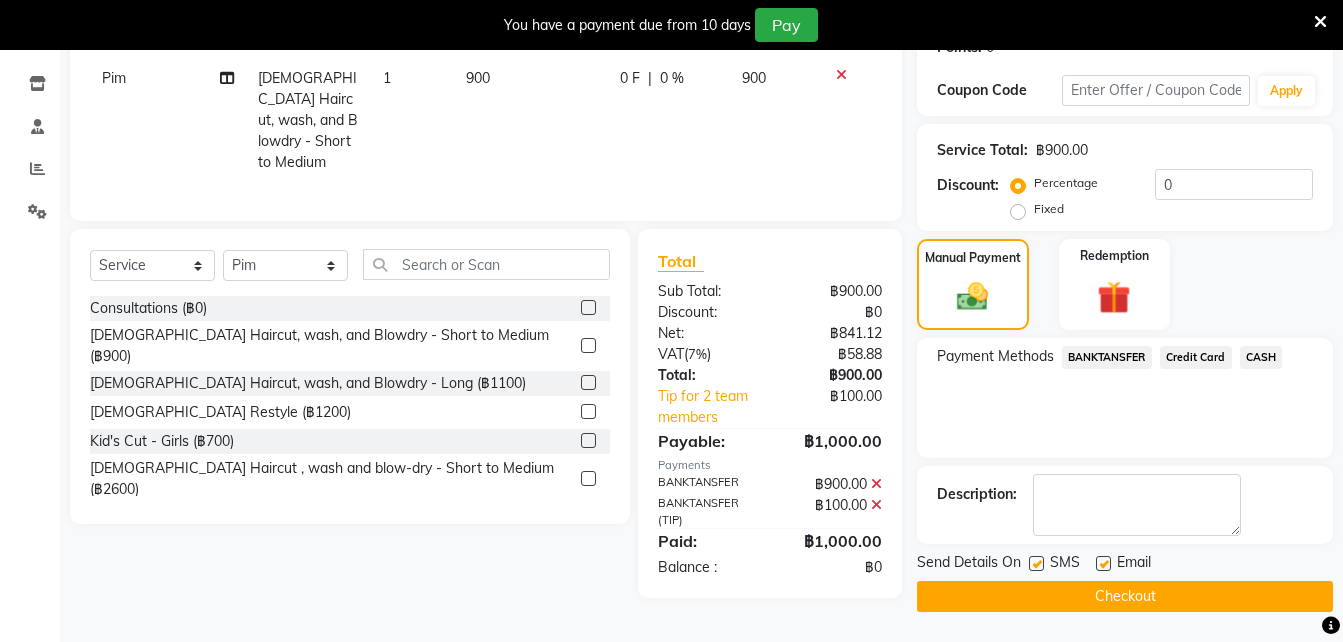 click on "Checkout" 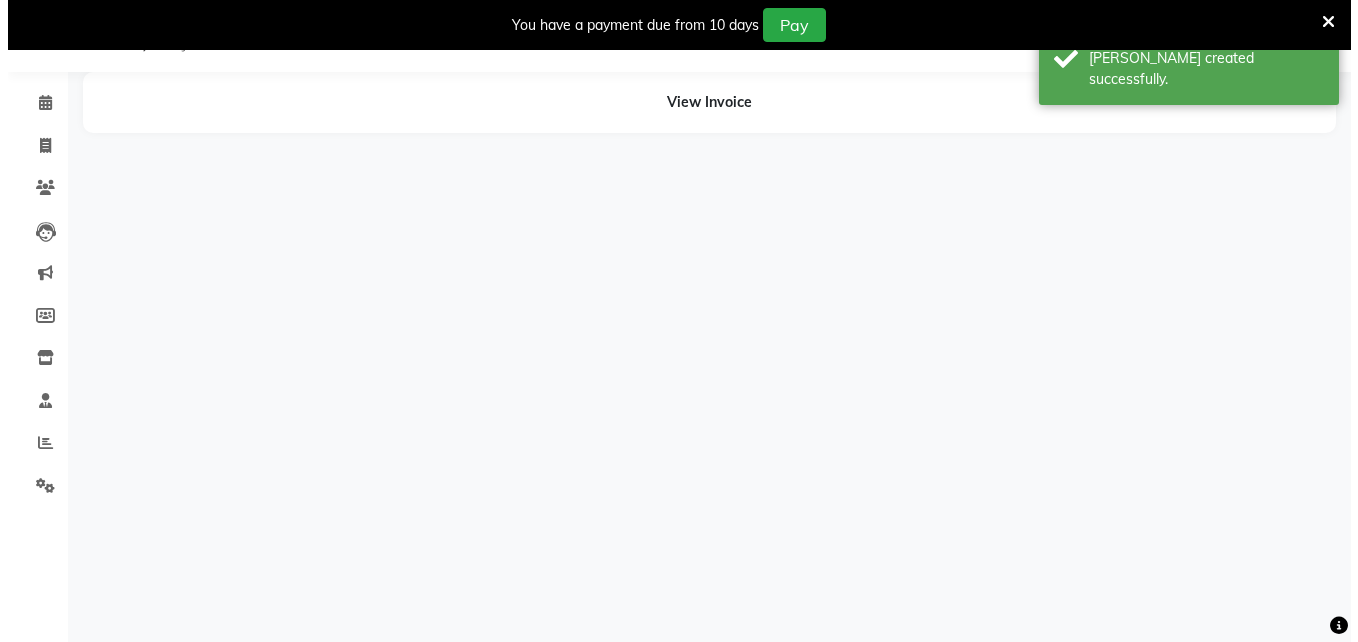 scroll, scrollTop: 50, scrollLeft: 0, axis: vertical 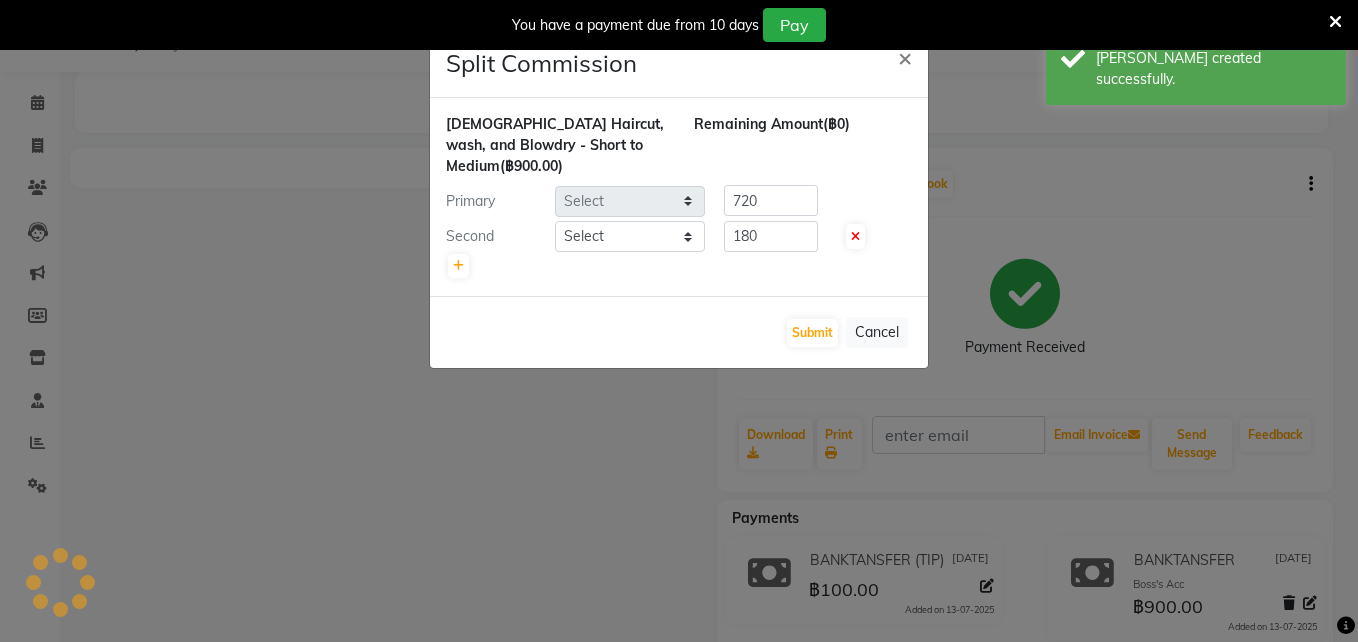select on "65351" 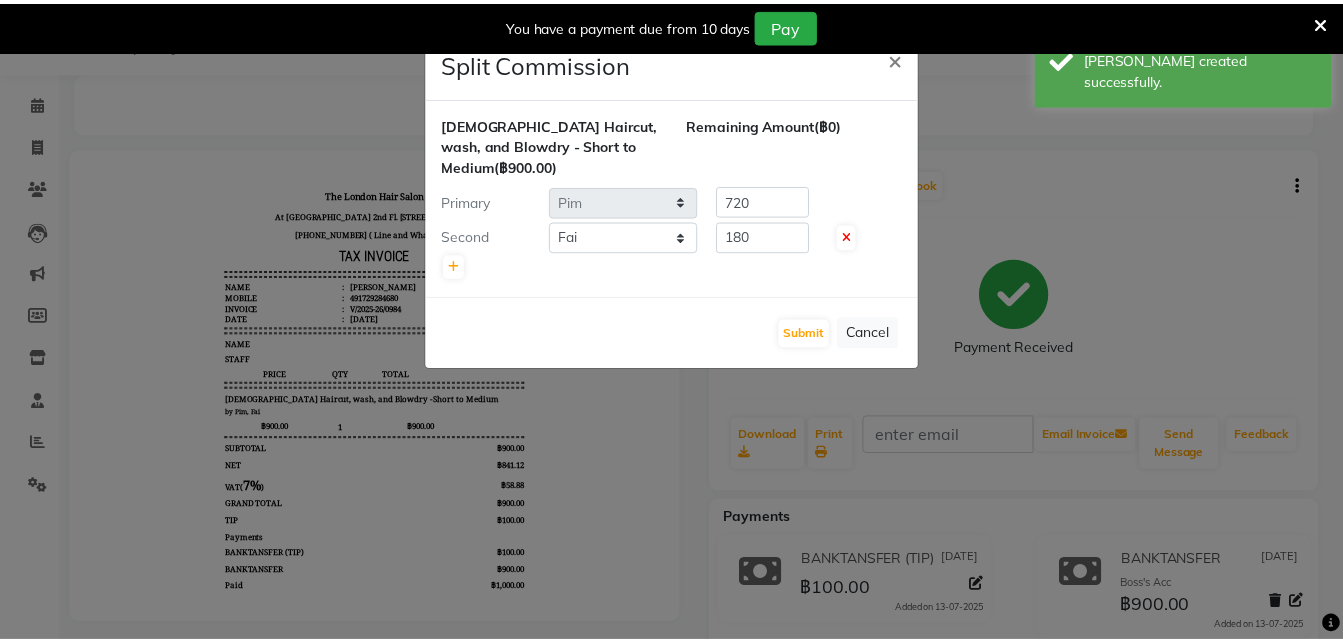 scroll, scrollTop: 0, scrollLeft: 0, axis: both 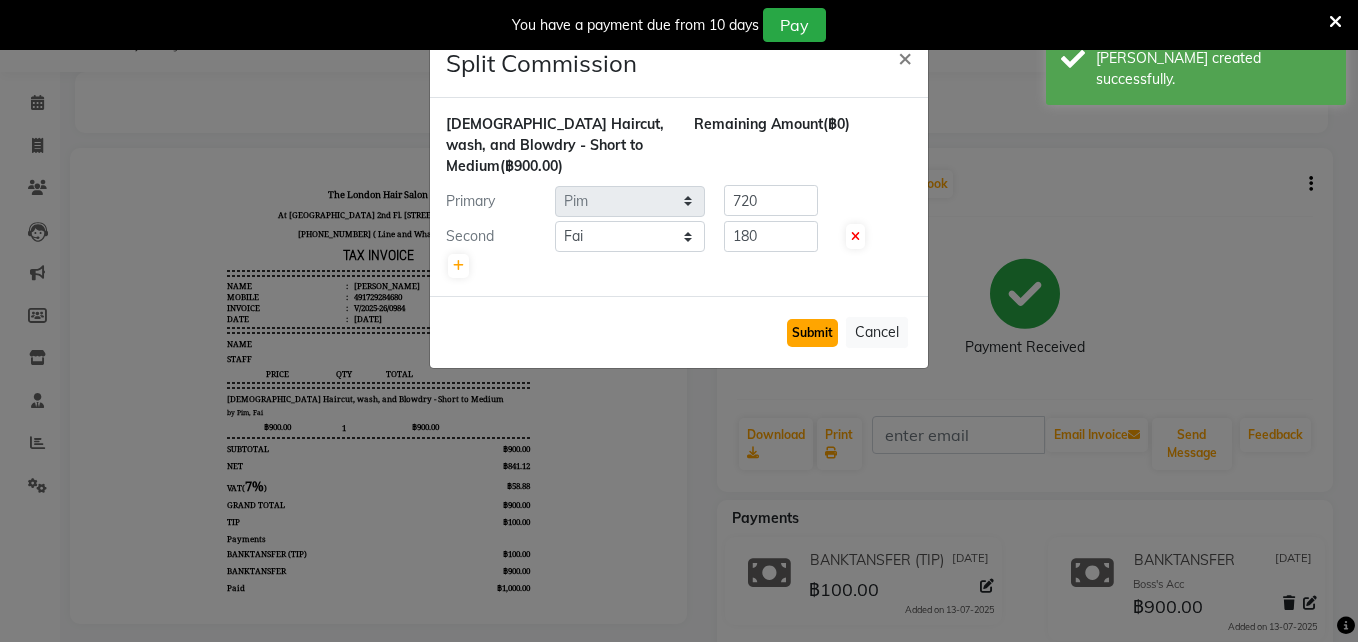 click on "Submit" 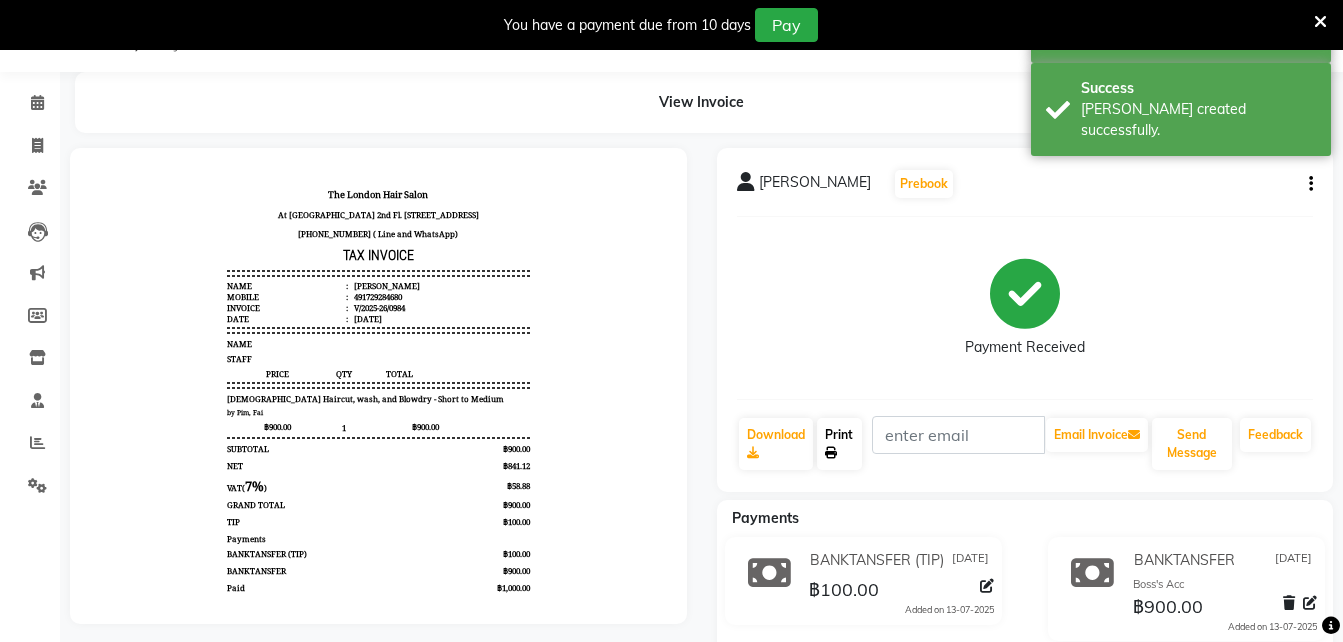 click on "Print" 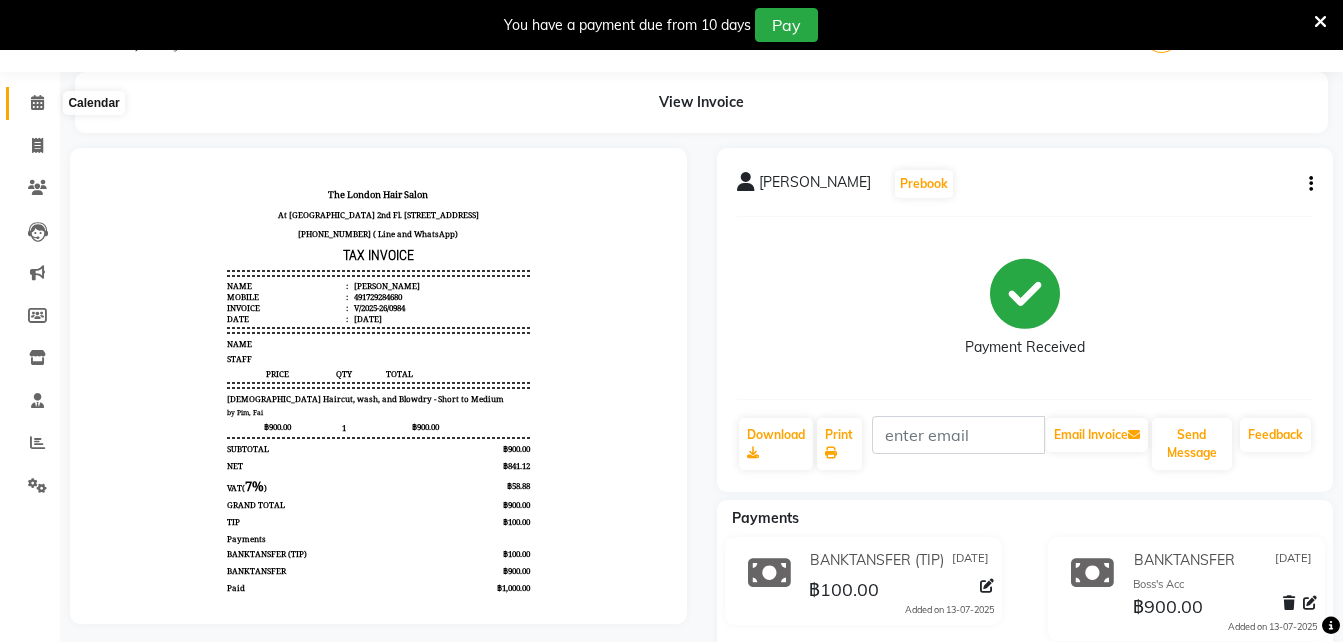 click 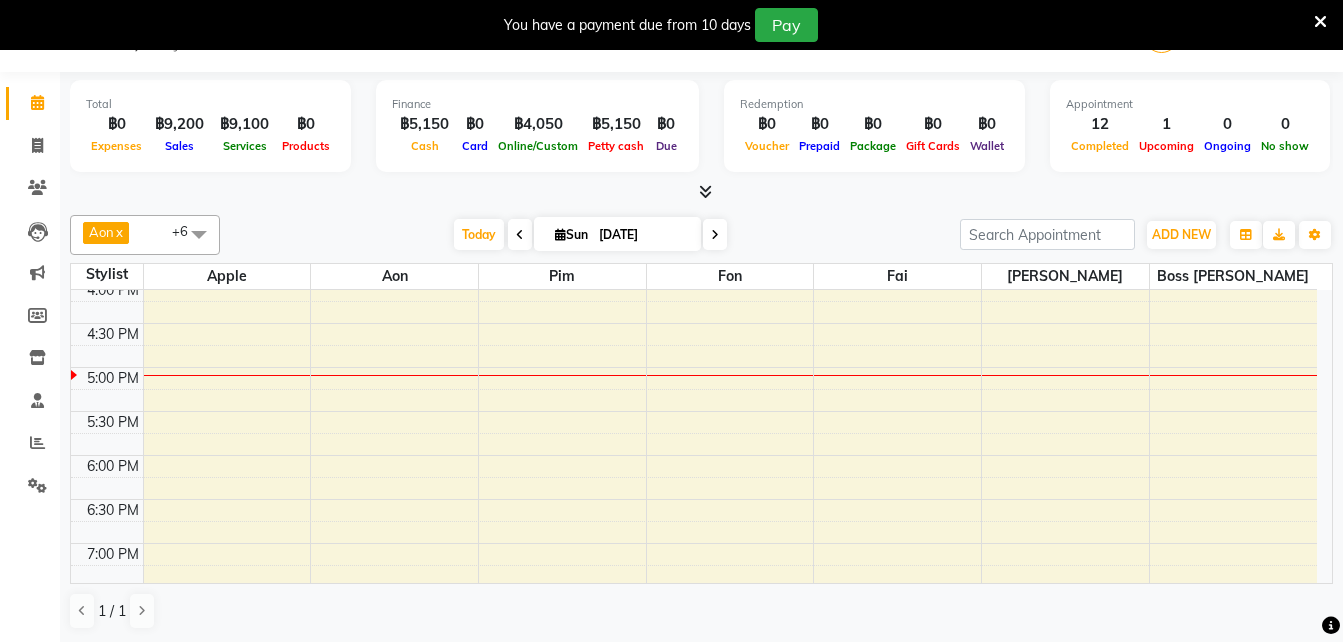 scroll, scrollTop: 0, scrollLeft: 0, axis: both 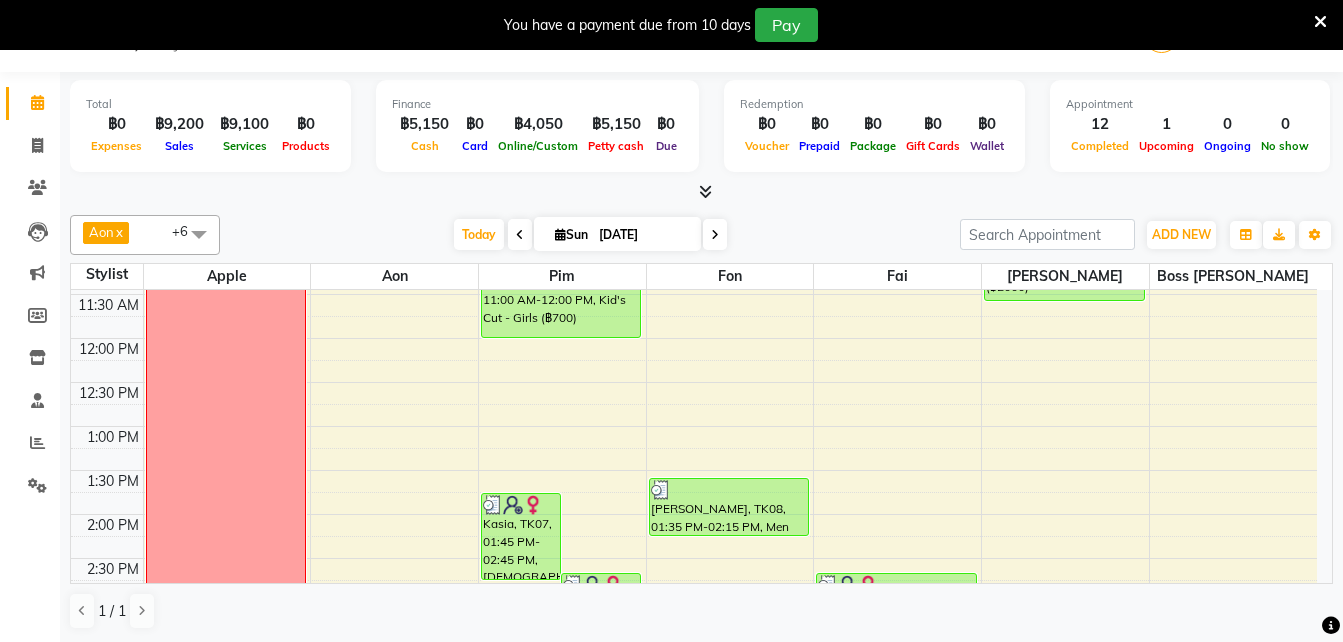 click on "9:00 AM 9:30 AM 10:00 AM 10:30 AM 11:00 AM 11:30 AM 12:00 PM 12:30 PM 1:00 PM 1:30 PM 2:00 PM 2:30 PM 3:00 PM 3:30 PM 4:00 PM 4:30 PM 5:00 PM 5:30 PM 6:00 PM 6:30 PM 7:00 PM 7:30 PM 8:00 PM 8:30 PM  Day Off       Marion, TK11, 04:00 PM-04:40 PM, Ladies Blow dry Long     Marion, TK11, 04:25 PM-04:40 PM, Extra for Wand and Iron     Kasia, TK07, 01:45 PM-02:45 PM, Ladies Haircut, wash, and Blowdry - Short to Medium     Ng Carole, TK09, 02:40 PM-03:40 PM, Ladies Haircut, wash, and Blowdry - Short to Medium     Claire, TK05, 03:00 PM-03:45 PM, Ladies Haircut, wash, and Blowdry - Short to Medium (฿900)     Kristin, TK01, 10:00 AM-11:00 AM, Ladies Haircut, wash, and Blowdry - Long     Rachel, TK03, 11:00 AM-12:00 PM, Kid's Cut - Girls (฿700)     Melanie Jacobs, TK02, 04:30 PM-05:15 PM, Ladies Haircut, wash, and Blowdry - Short to Medium     Mark Thanaphat, TK08, 01:35 PM-02:15 PM, Men Wash and Blowdry Short     Ng Carole, TK09, 03:10 PM-03:55 PM, Colour Regrowth Short" at bounding box center [694, 602] 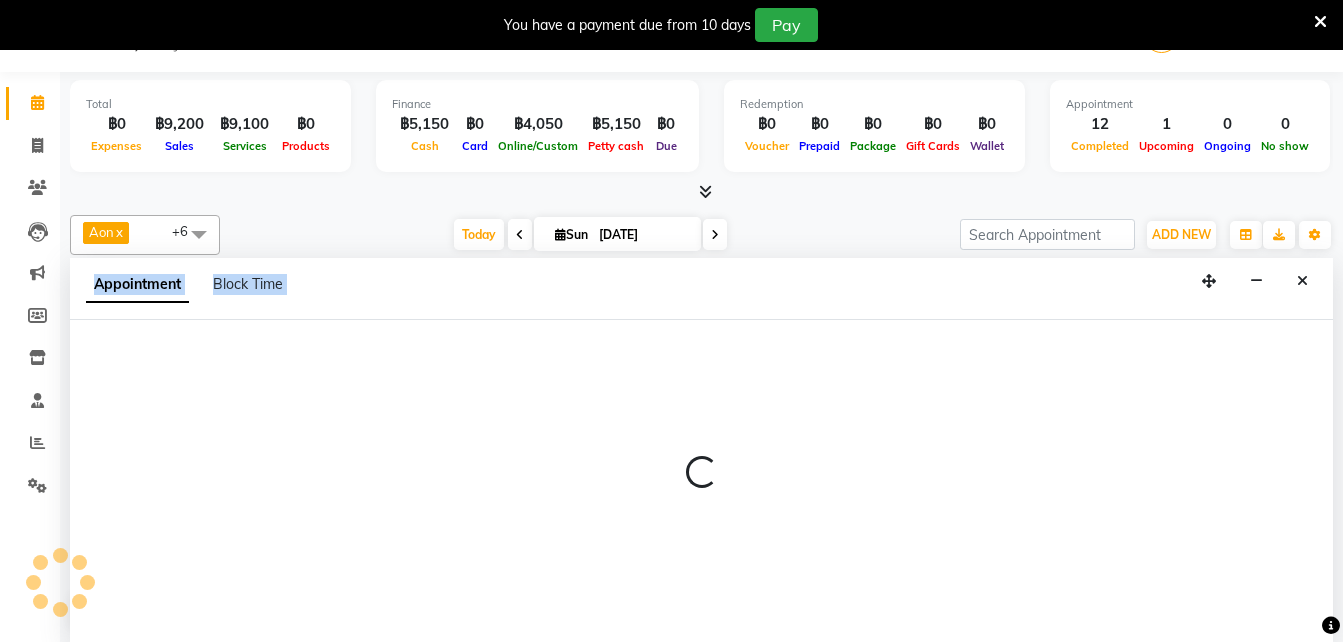 scroll, scrollTop: 51, scrollLeft: 0, axis: vertical 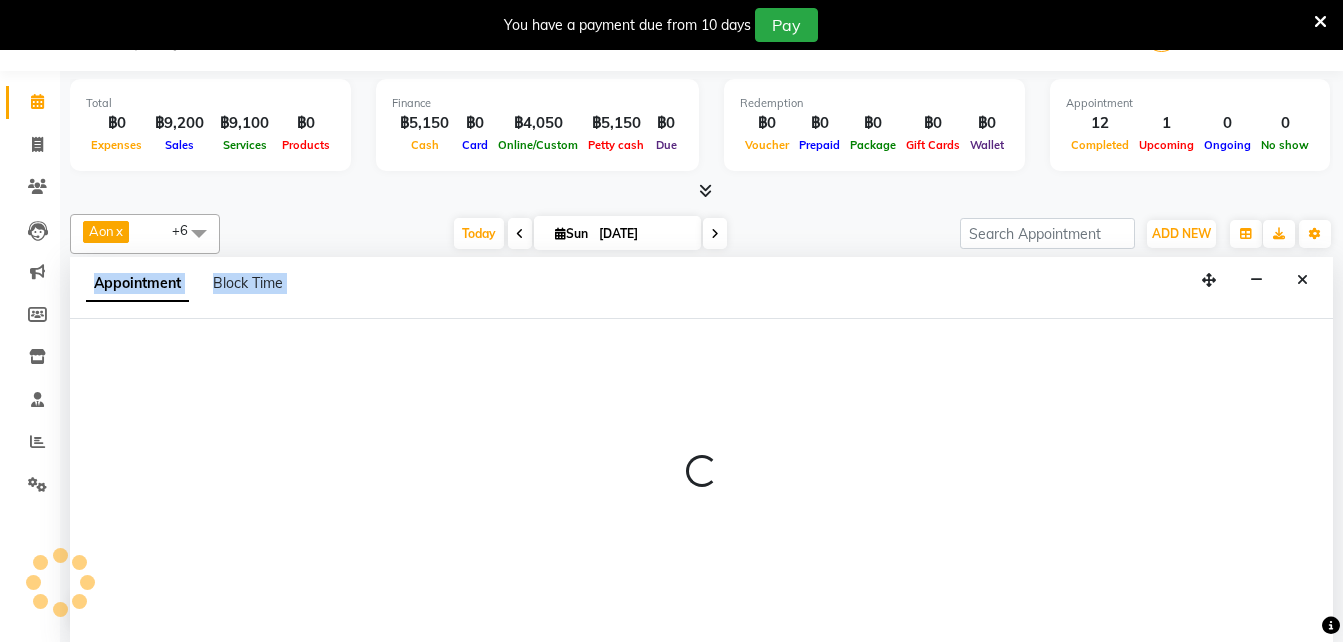 click at bounding box center [701, 472] 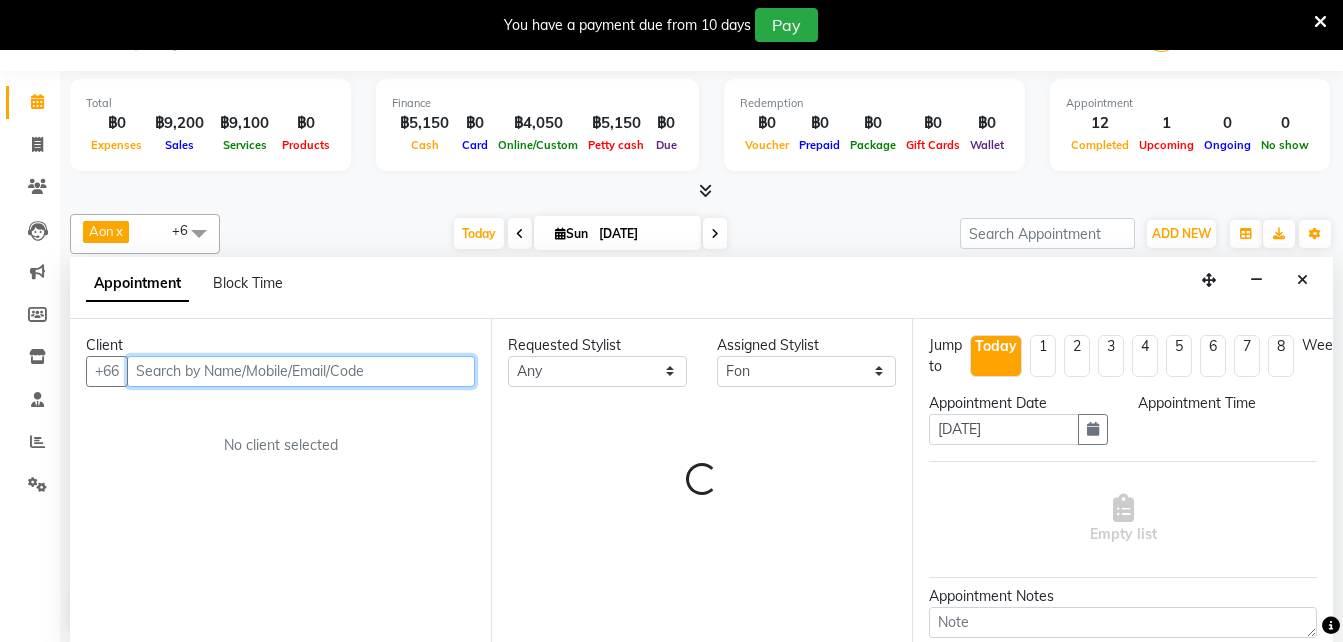 select on "795" 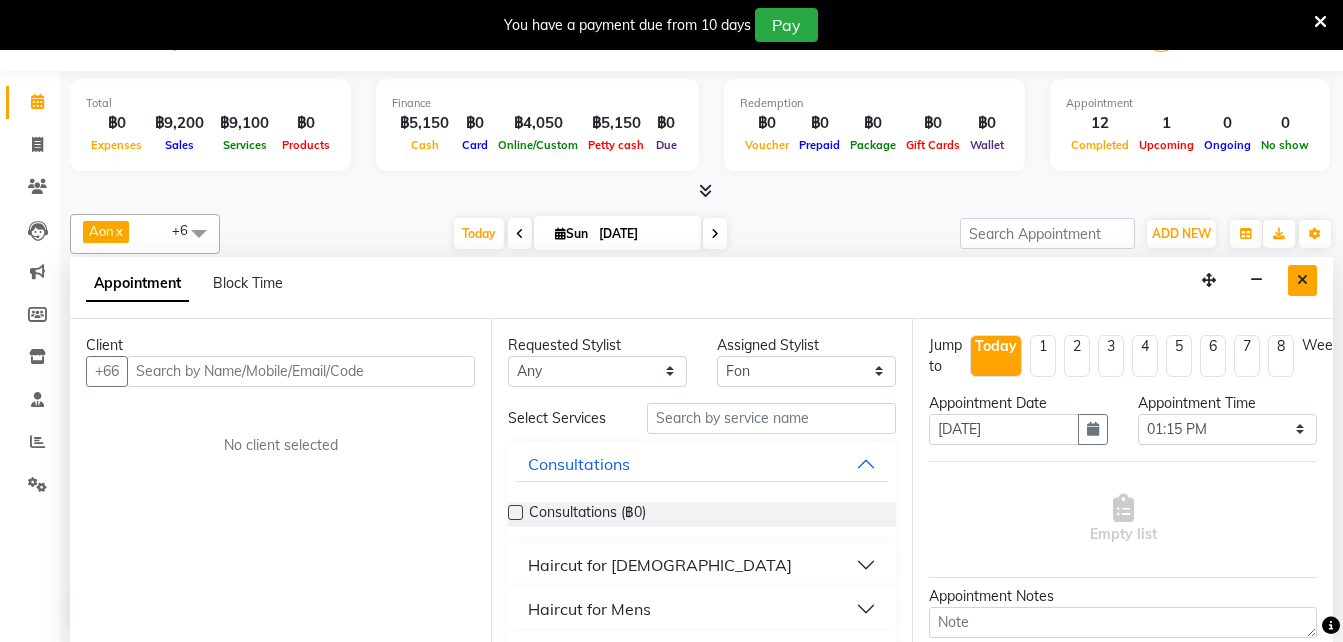 click at bounding box center (1302, 280) 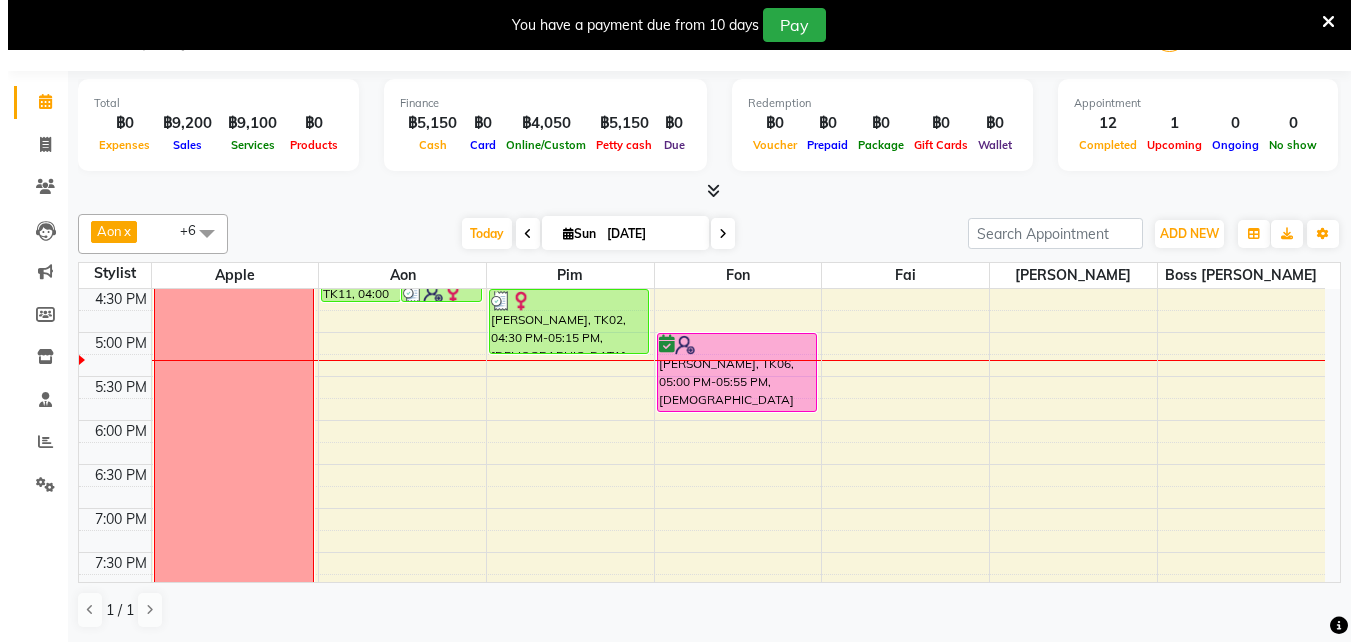 scroll, scrollTop: 661, scrollLeft: 0, axis: vertical 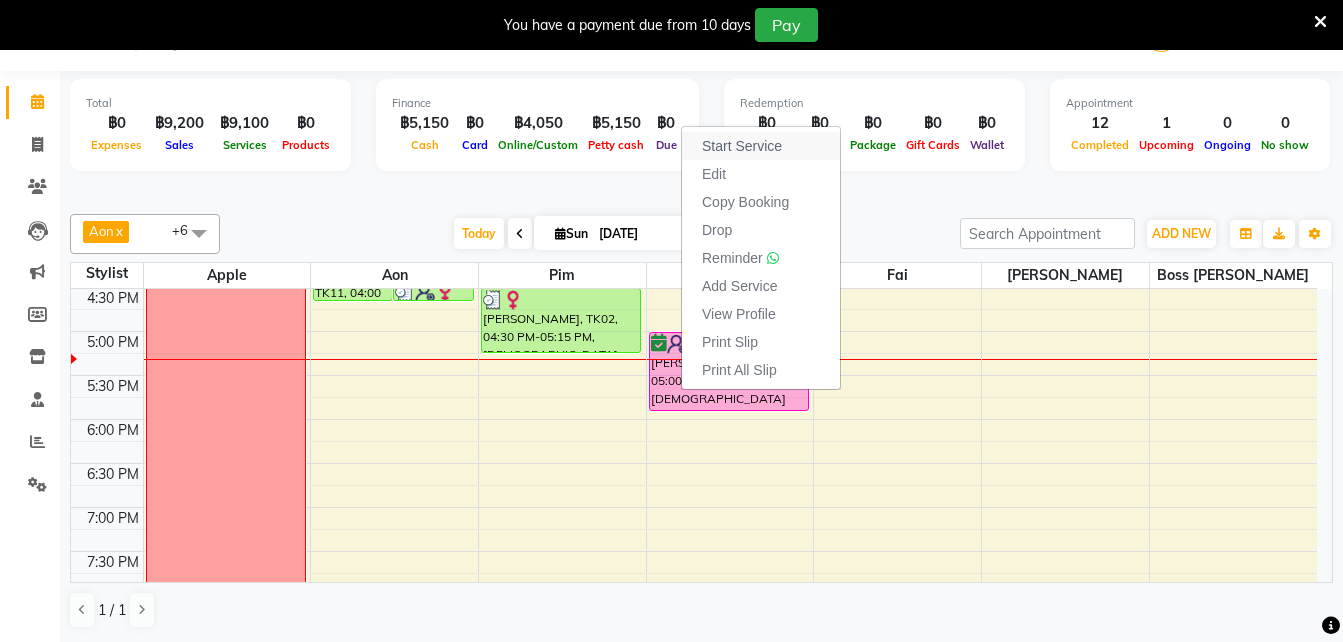 click on "Start Service" at bounding box center (742, 146) 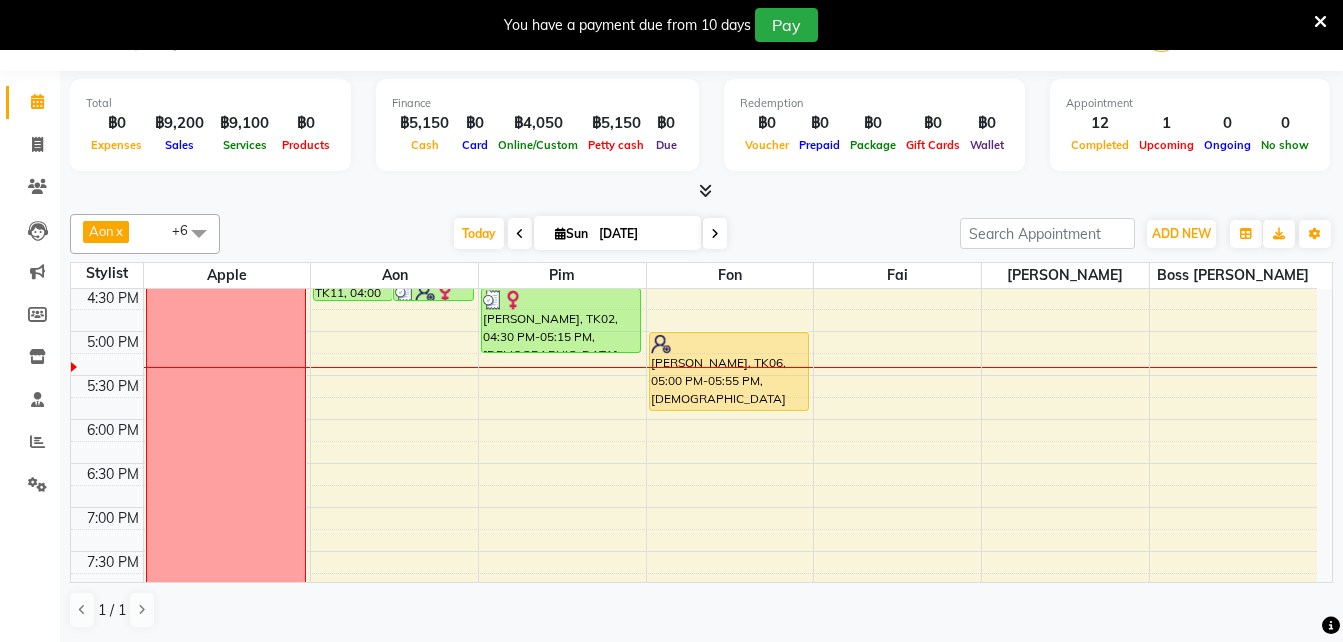click on "Redemption  ฿0 Voucher ฿0 Prepaid ฿0 Package ฿0  Gift Cards ฿0  Wallet" at bounding box center (874, 125) 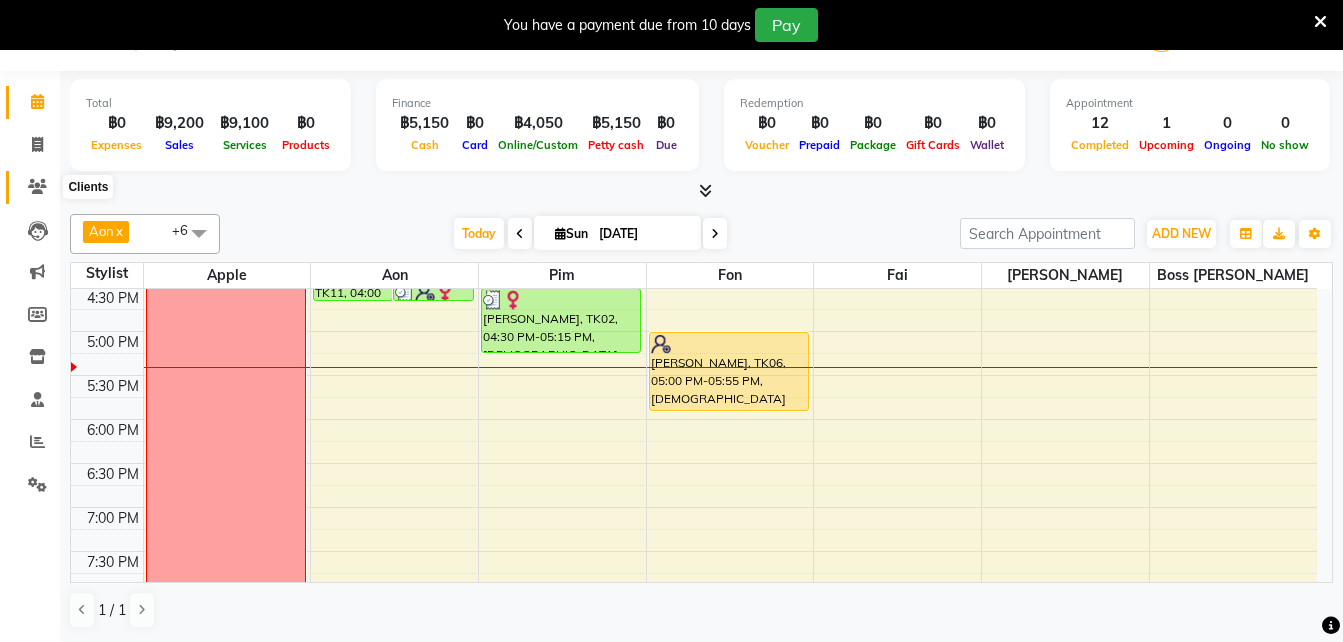 click 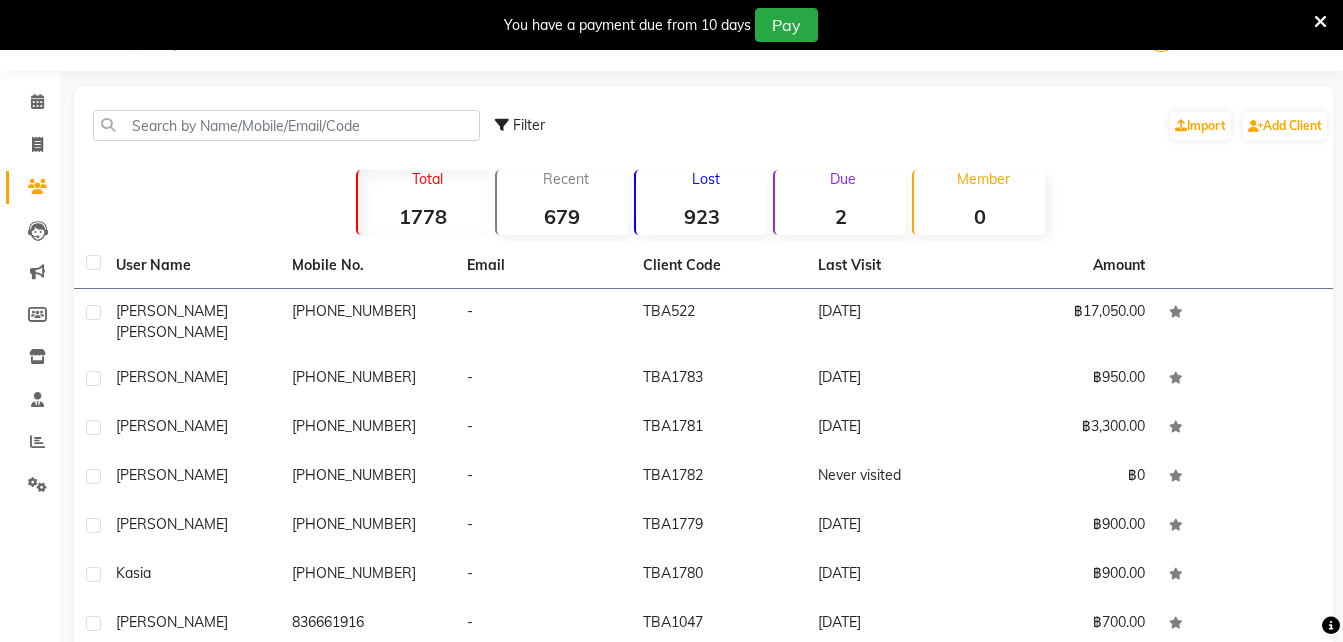 drag, startPoint x: 1282, startPoint y: 120, endPoint x: 1027, endPoint y: 101, distance: 255.70686 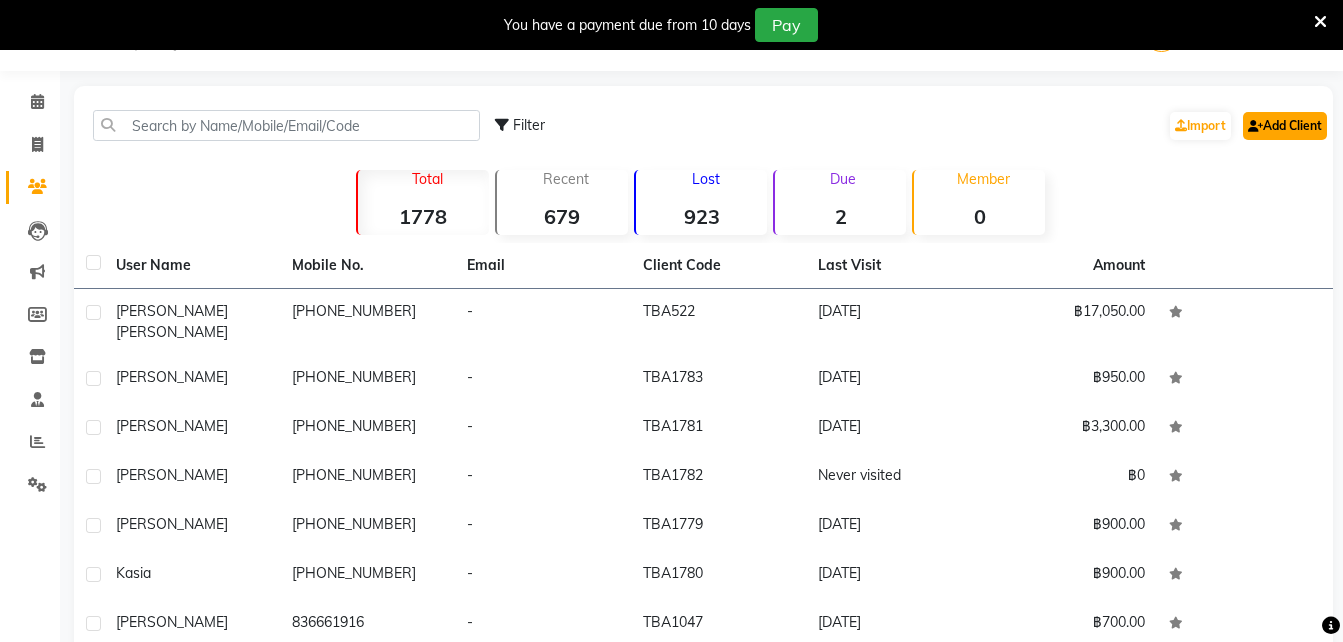click on "Add Client" 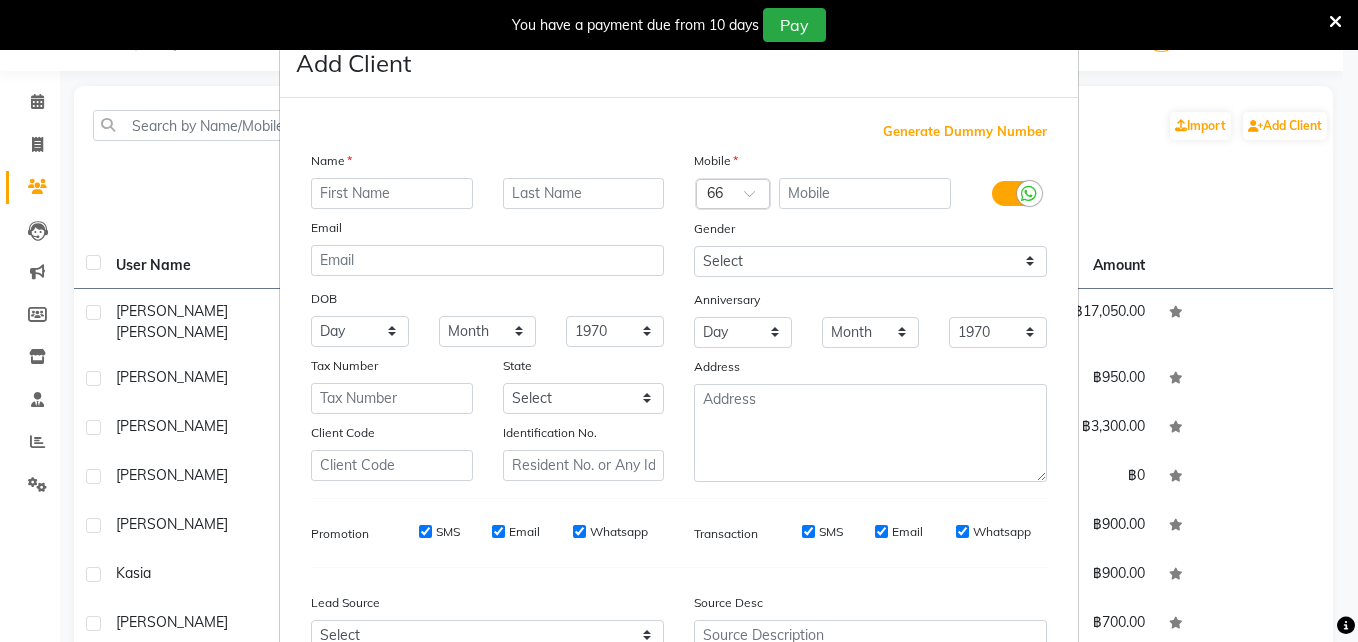 click at bounding box center [392, 193] 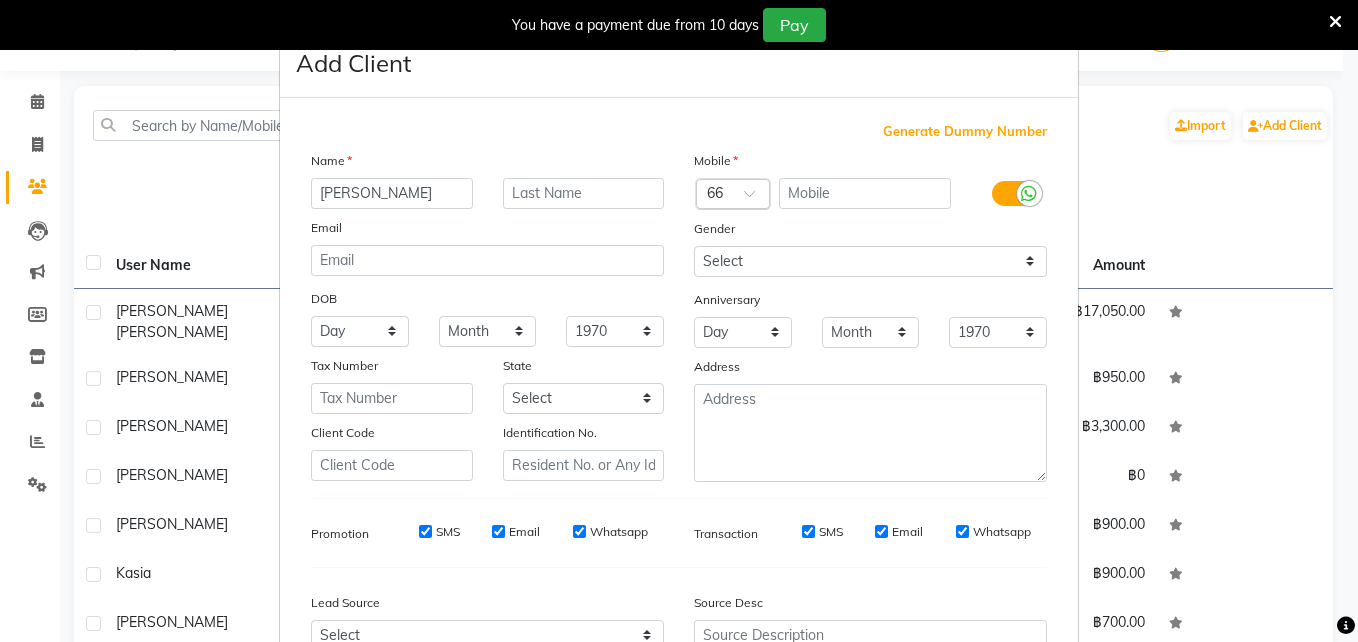 type on "Sam" 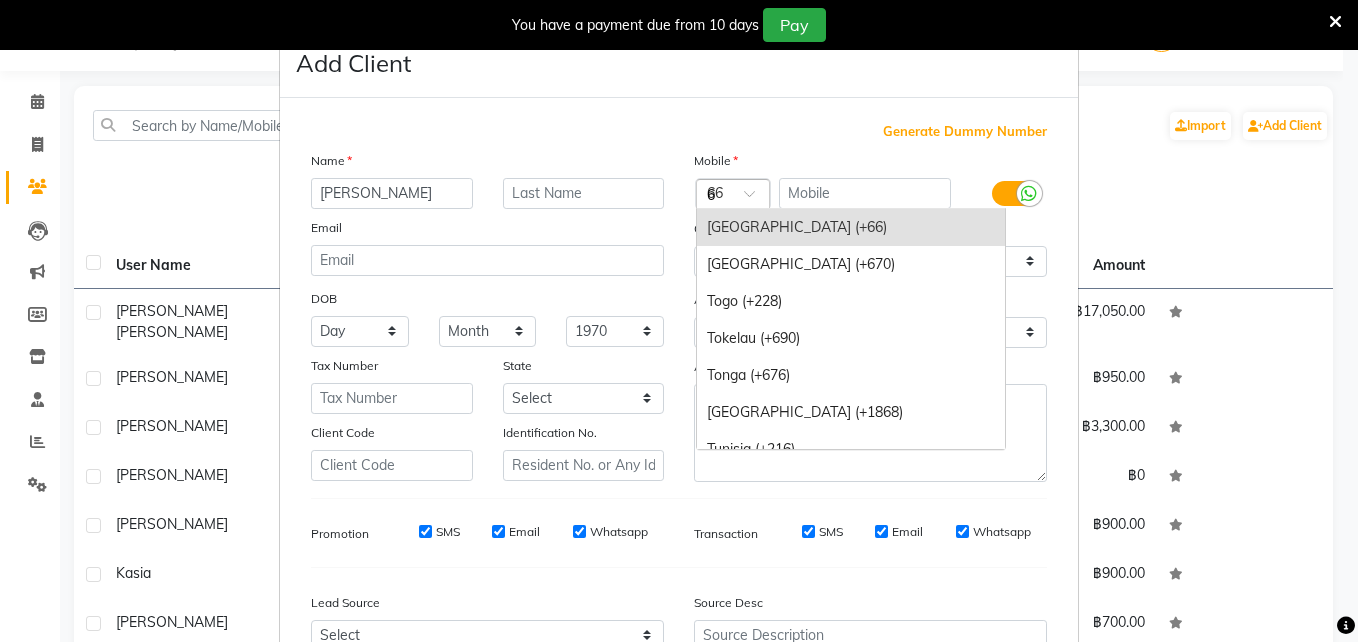 scroll, scrollTop: 2720, scrollLeft: 0, axis: vertical 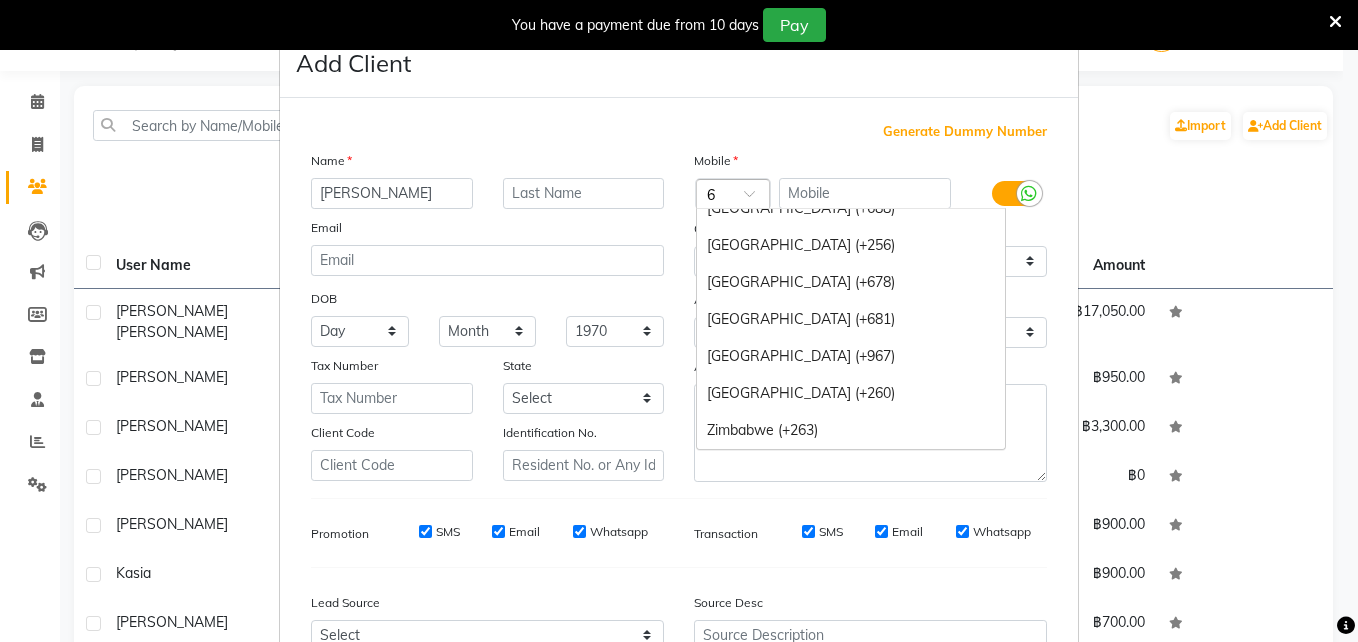 type on "61" 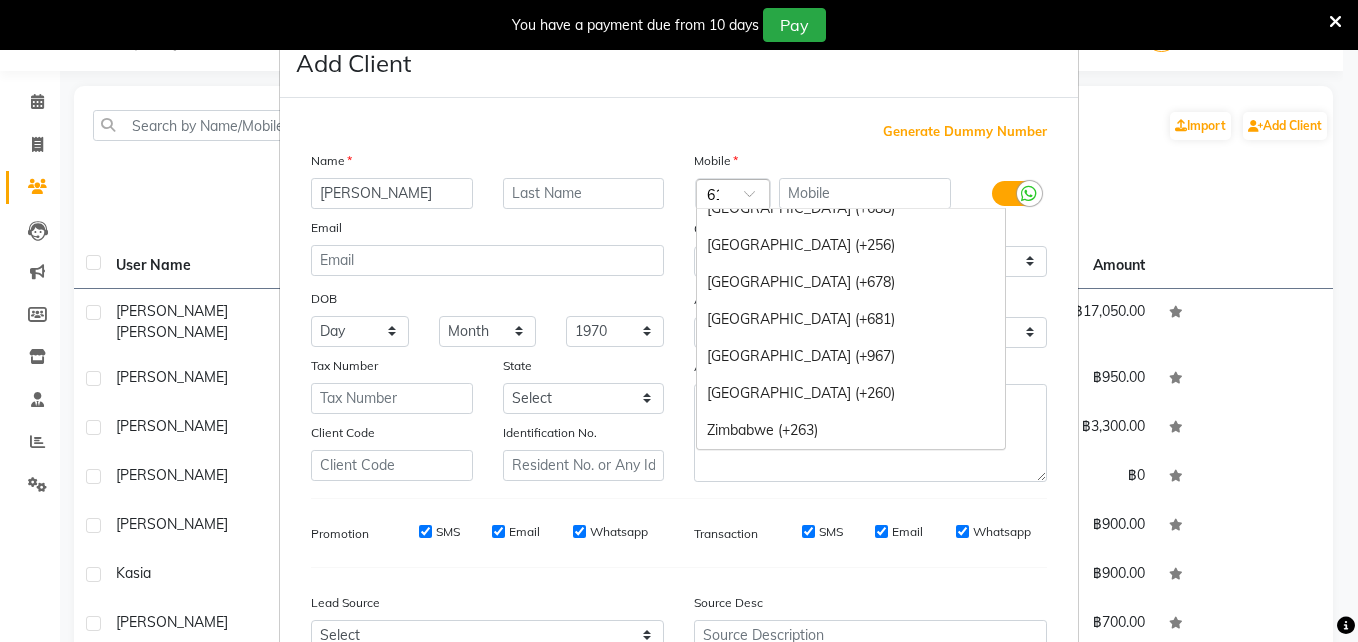 scroll, scrollTop: 0, scrollLeft: 5, axis: horizontal 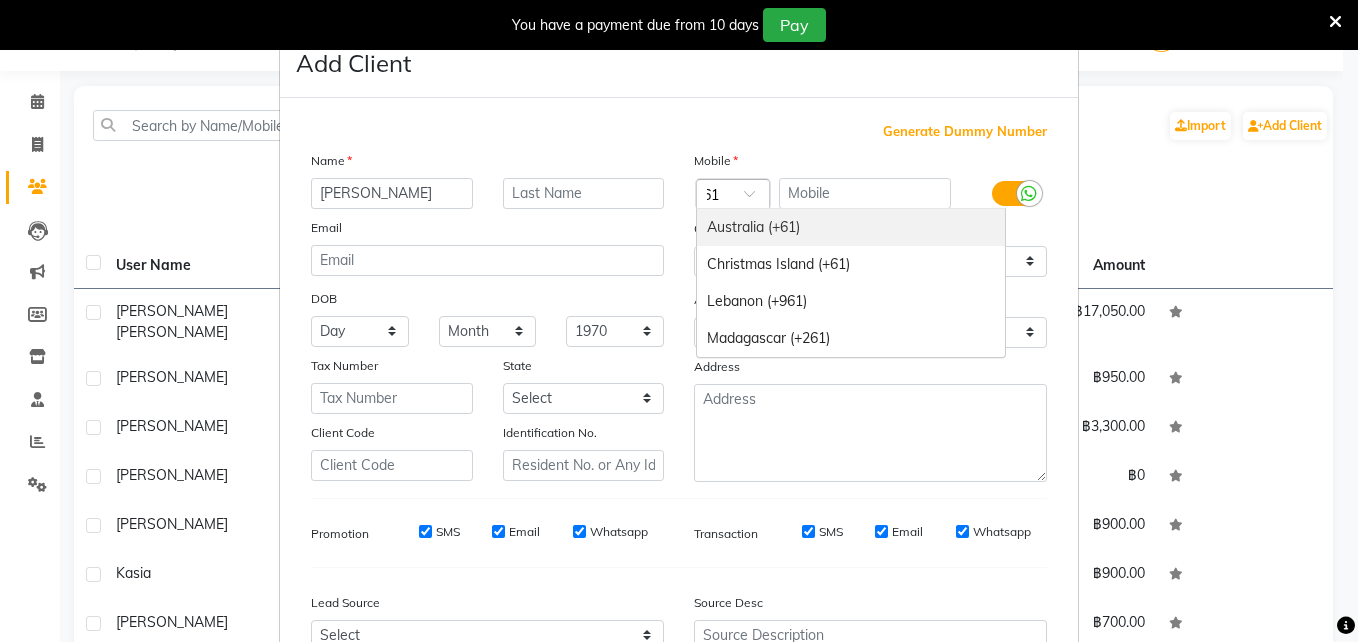 click on "Australia (+61)" at bounding box center [851, 227] 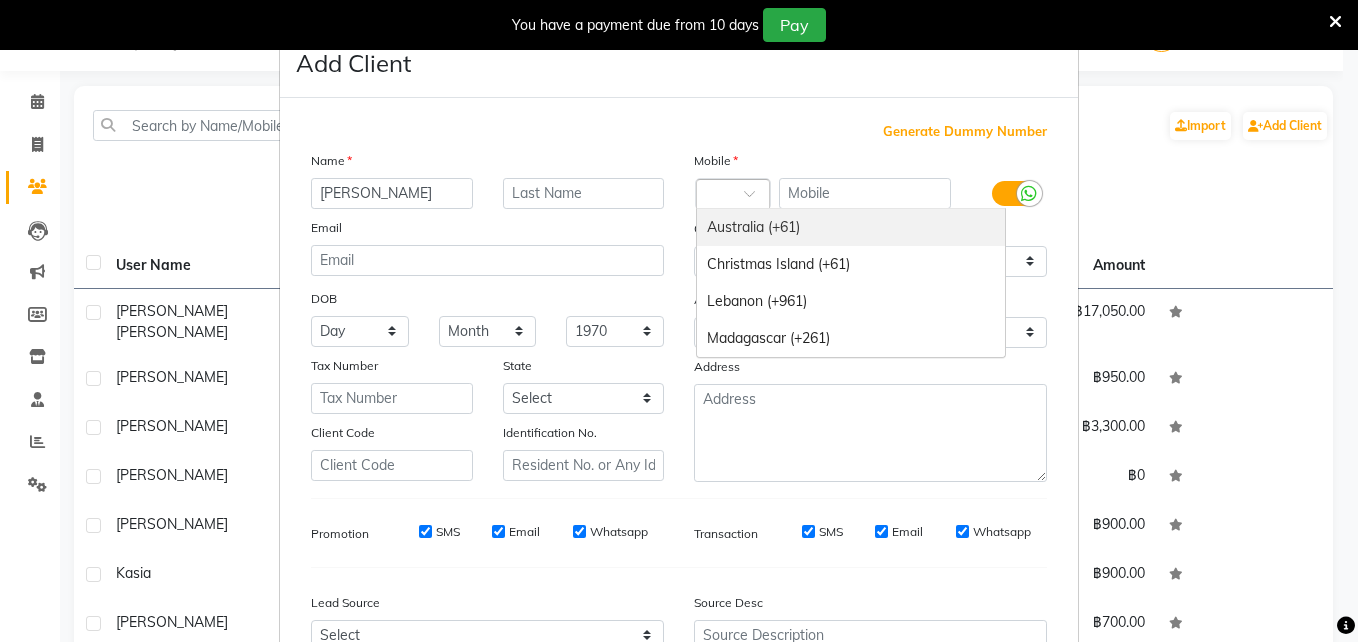 scroll, scrollTop: 0, scrollLeft: 0, axis: both 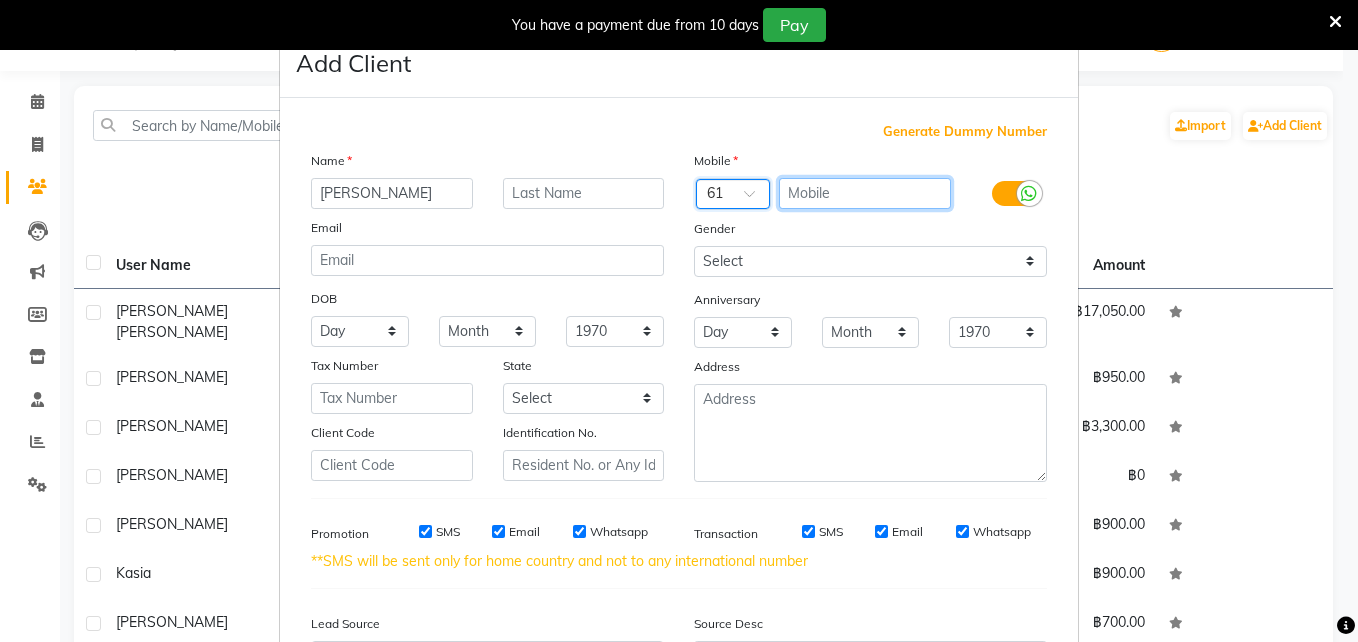 click at bounding box center [865, 193] 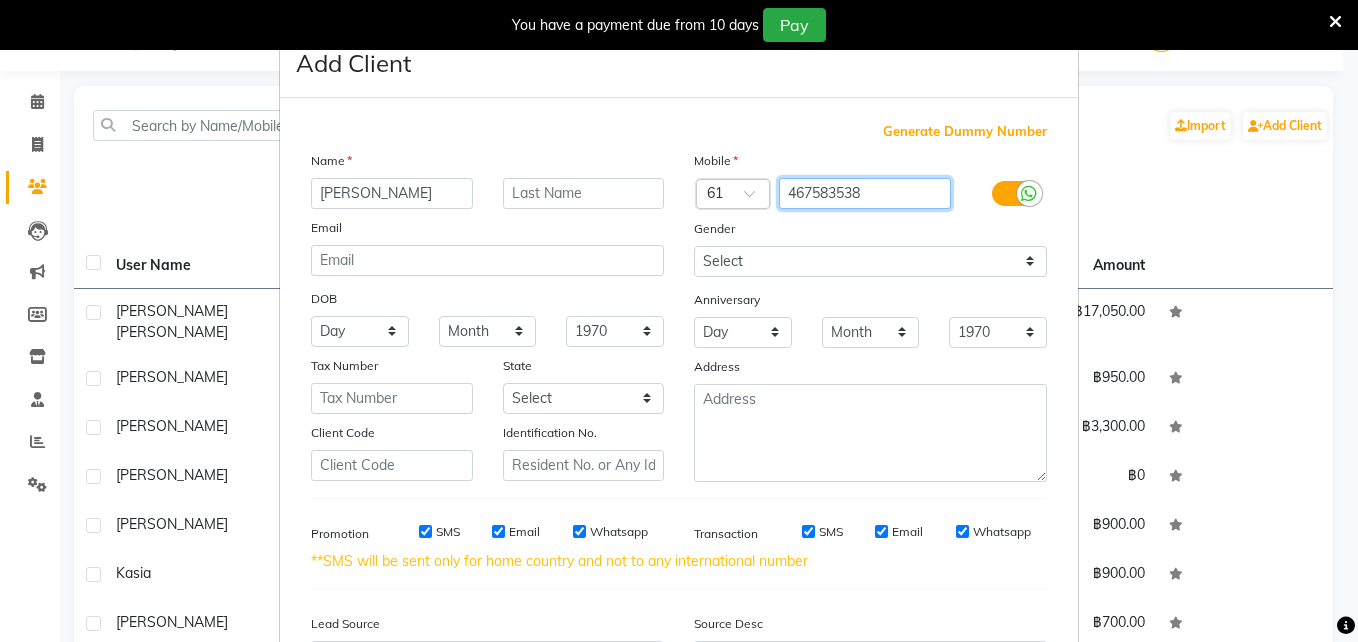 type on "467583538" 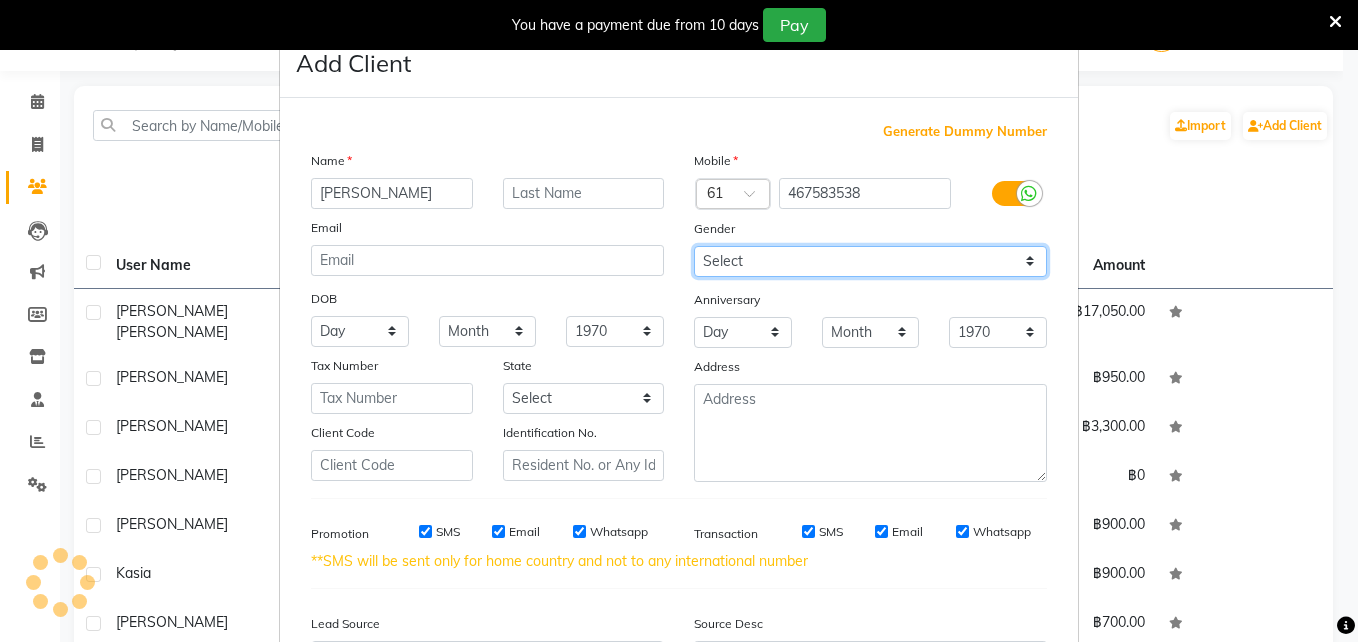 click on "Select [DEMOGRAPHIC_DATA] [DEMOGRAPHIC_DATA] Other Prefer Not To Say" at bounding box center [870, 261] 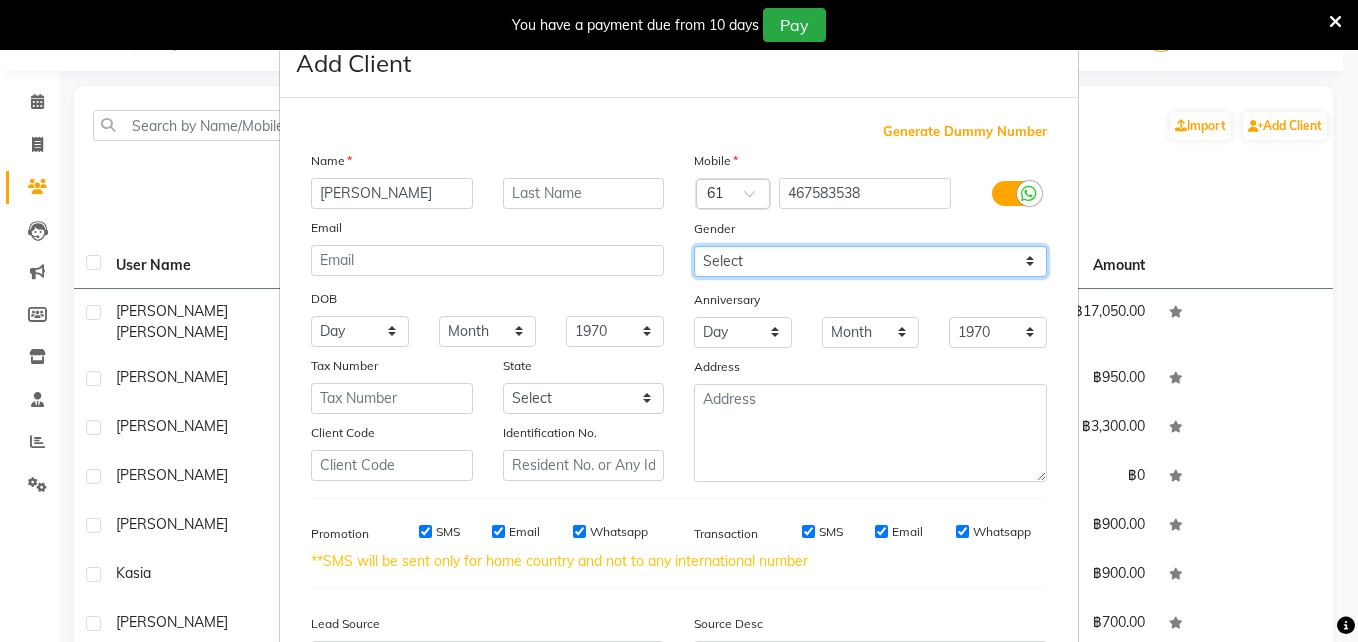 select on "[DEMOGRAPHIC_DATA]" 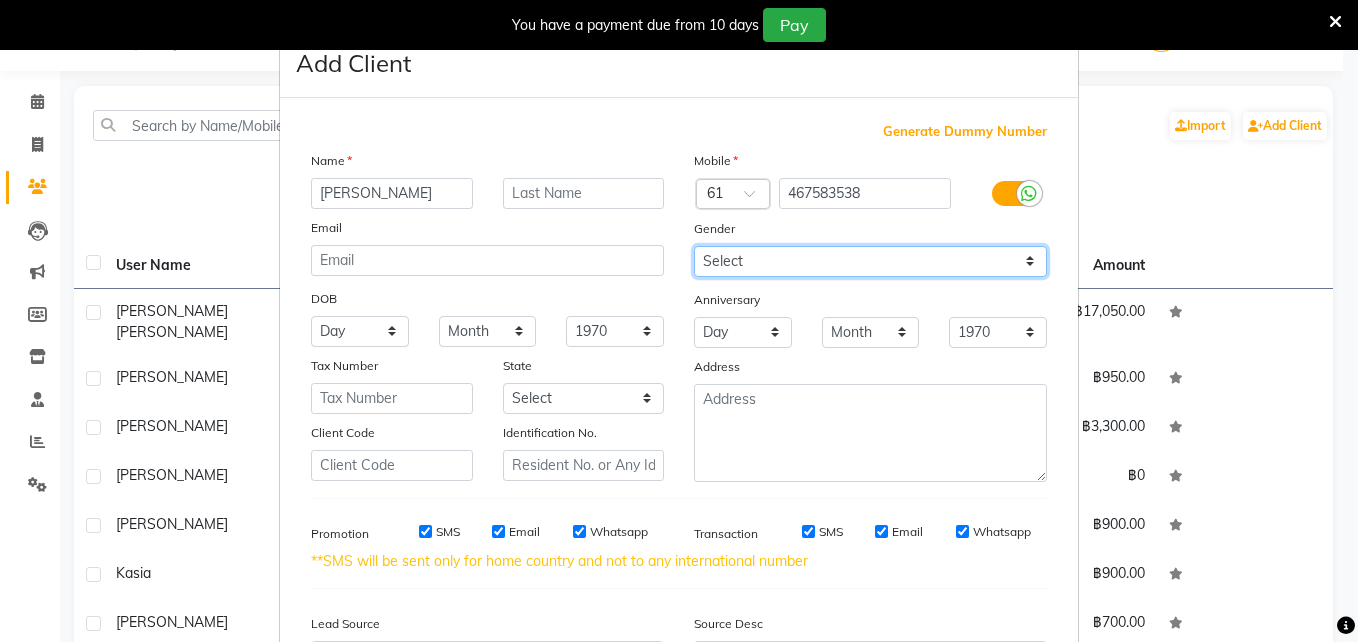 click on "Select [DEMOGRAPHIC_DATA] [DEMOGRAPHIC_DATA] Other Prefer Not To Say" at bounding box center (870, 261) 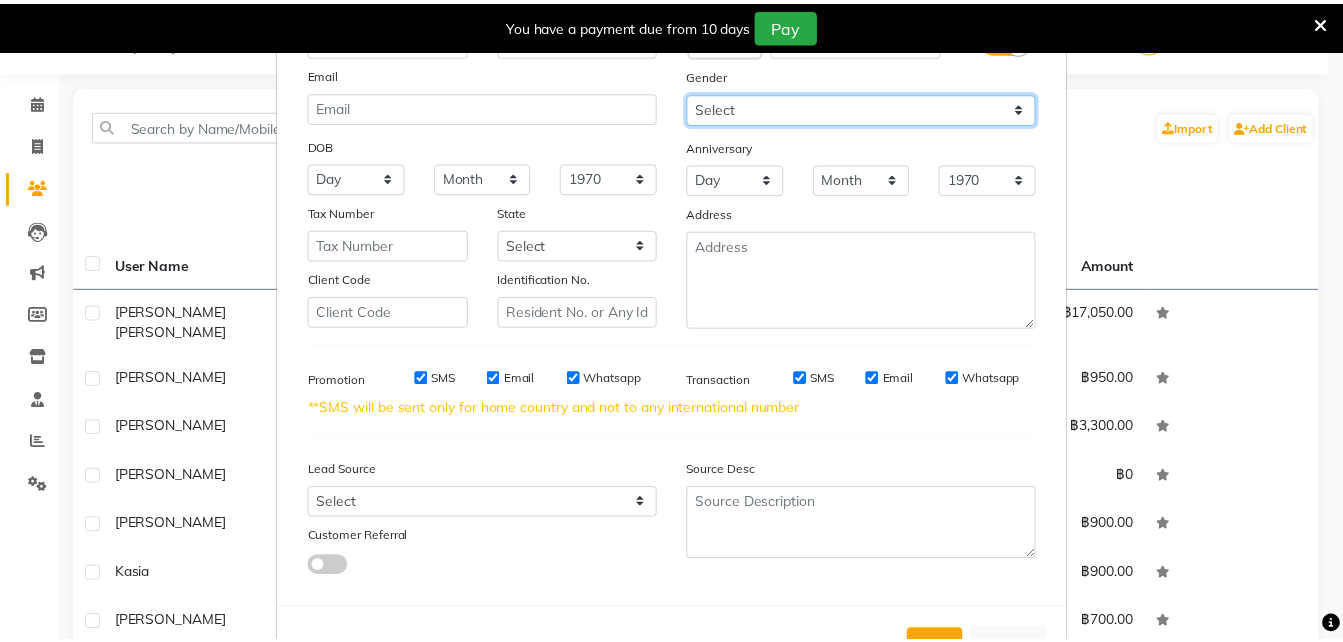scroll, scrollTop: 228, scrollLeft: 0, axis: vertical 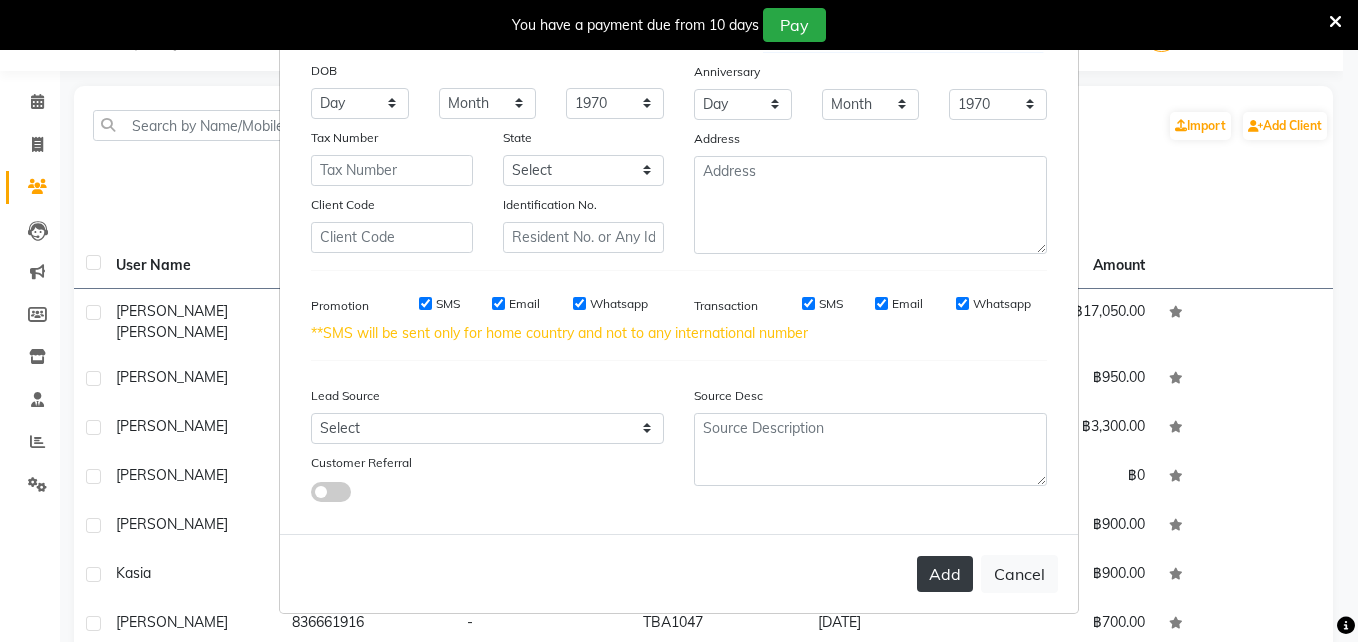 click on "Add" at bounding box center (945, 574) 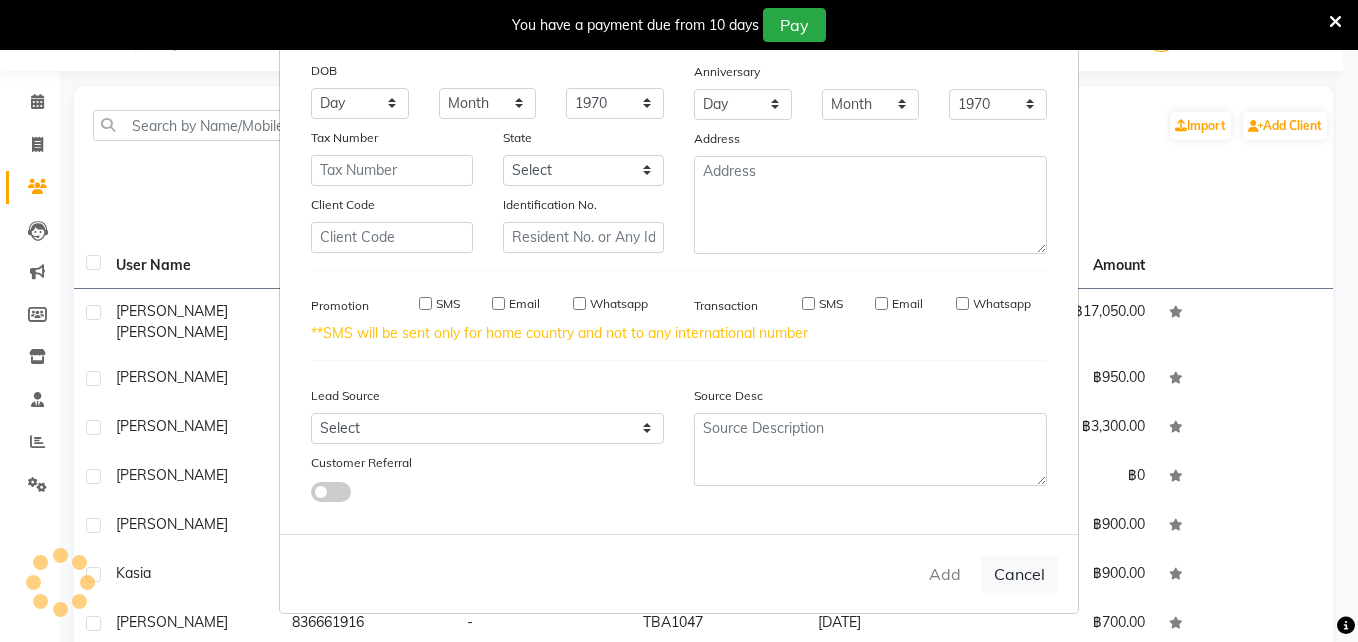 type 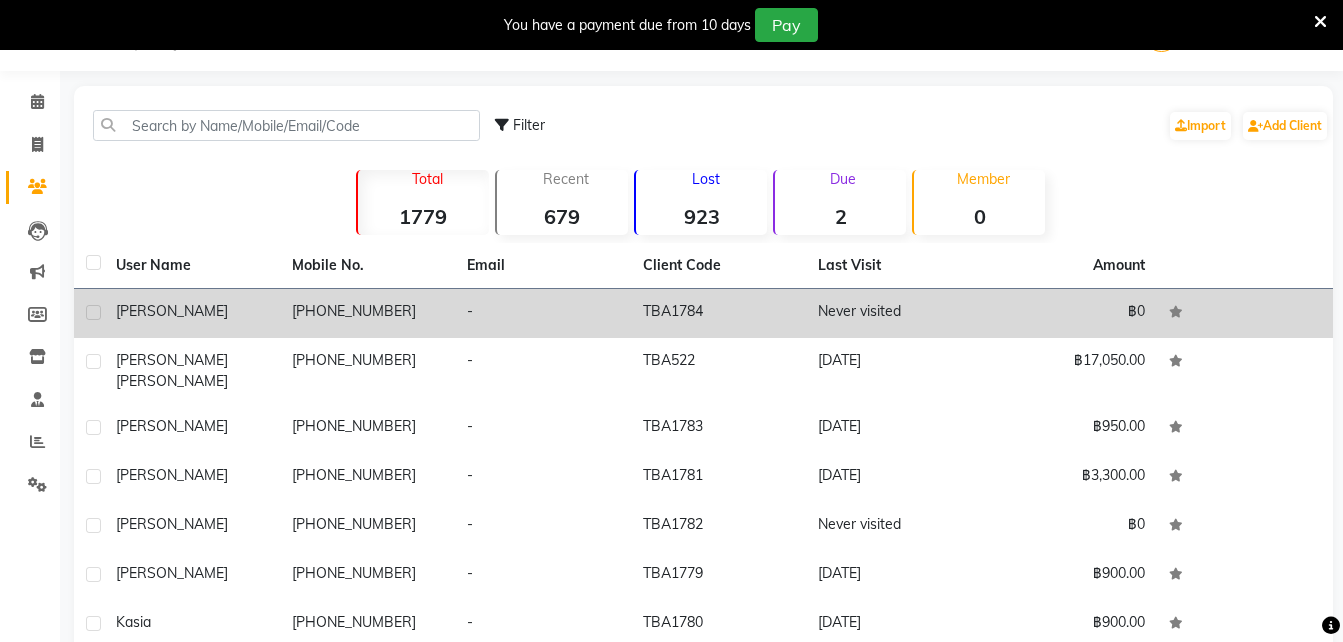 click on "+61  467583538" 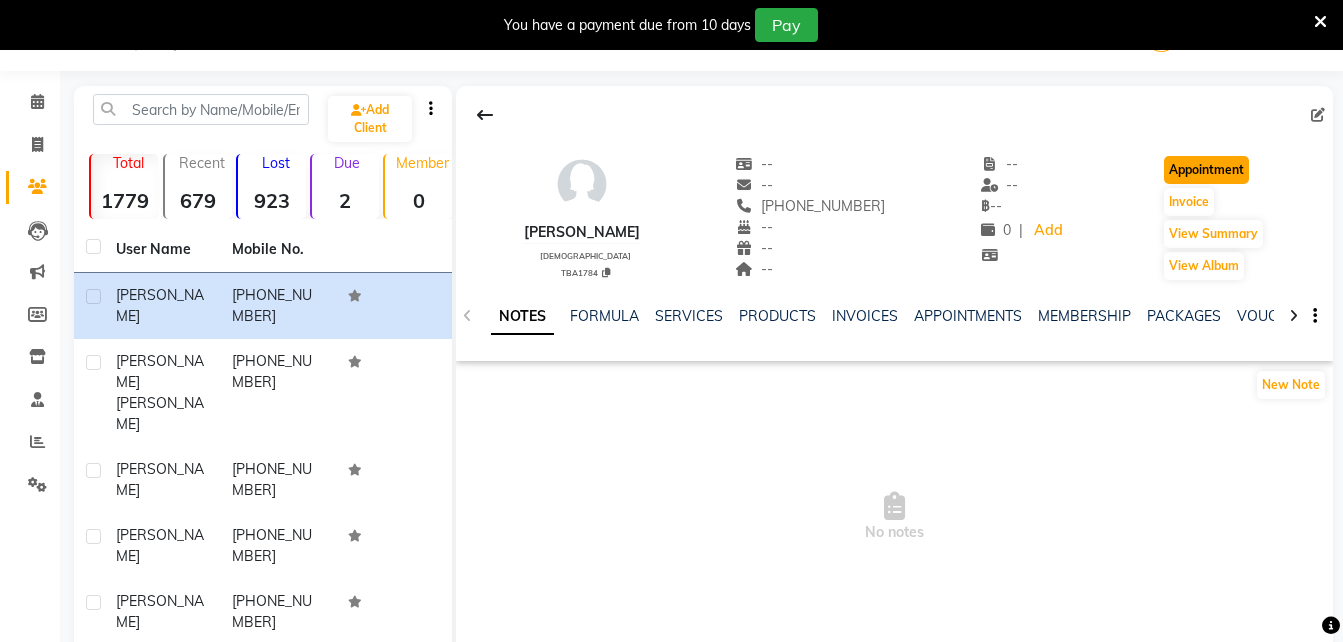 click on "Appointment" 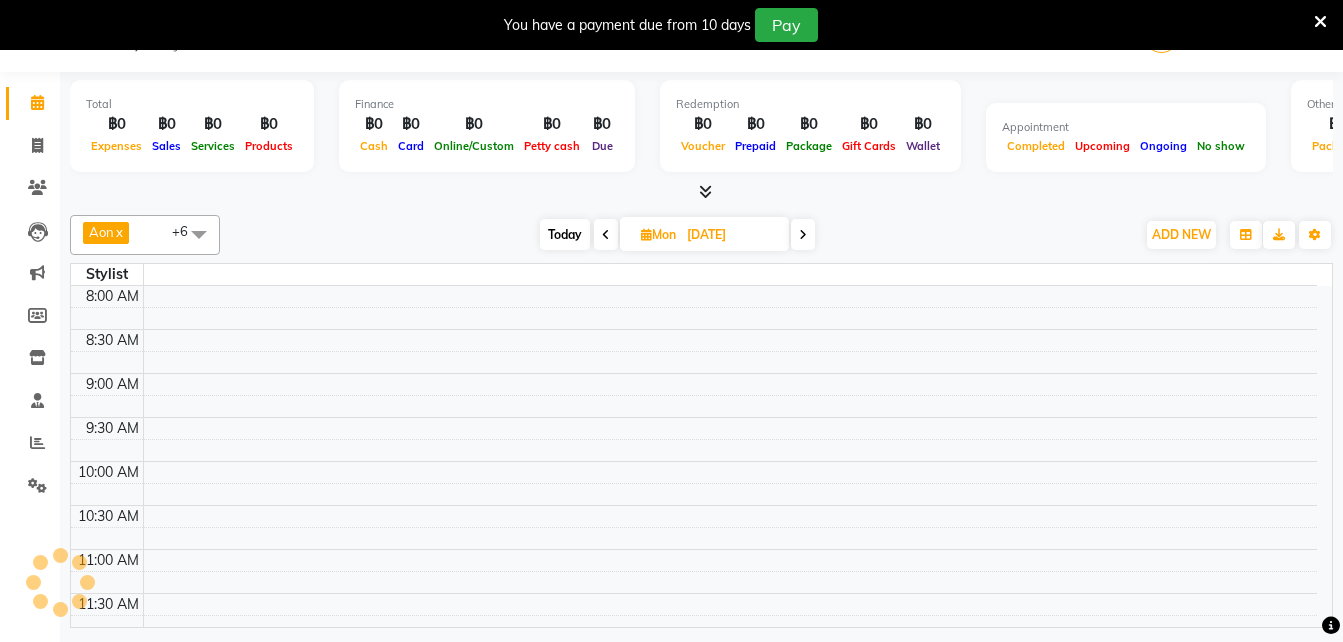 scroll, scrollTop: 50, scrollLeft: 0, axis: vertical 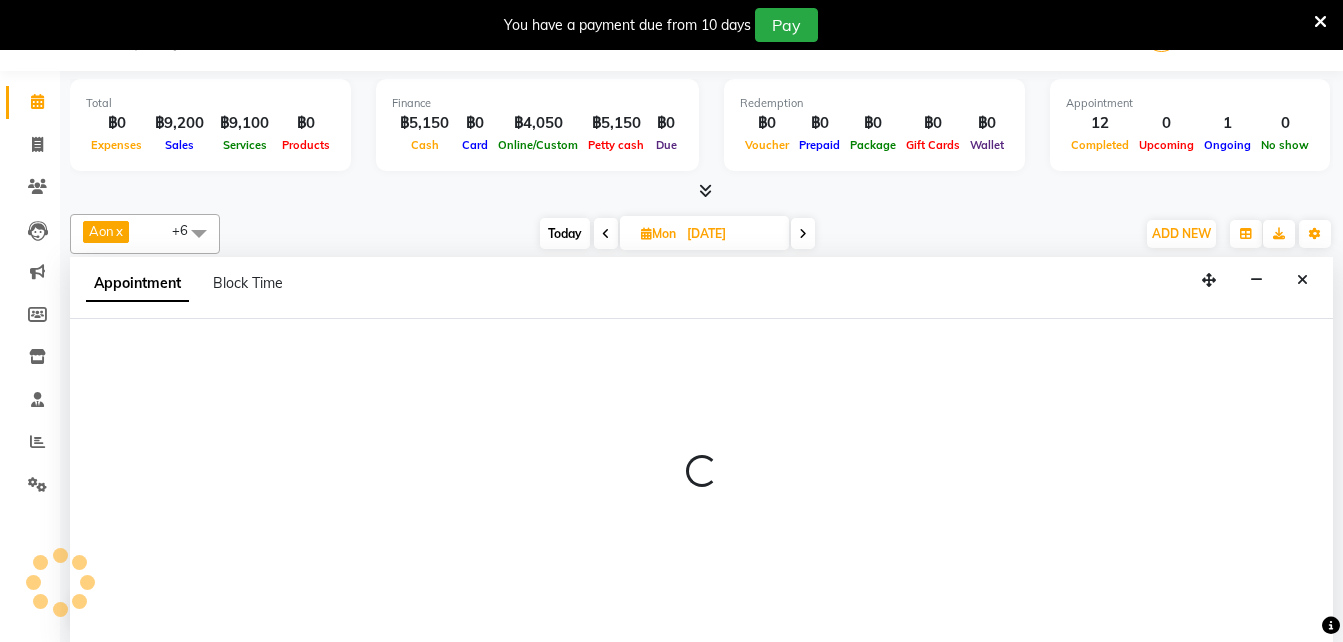 type on "[DATE]" 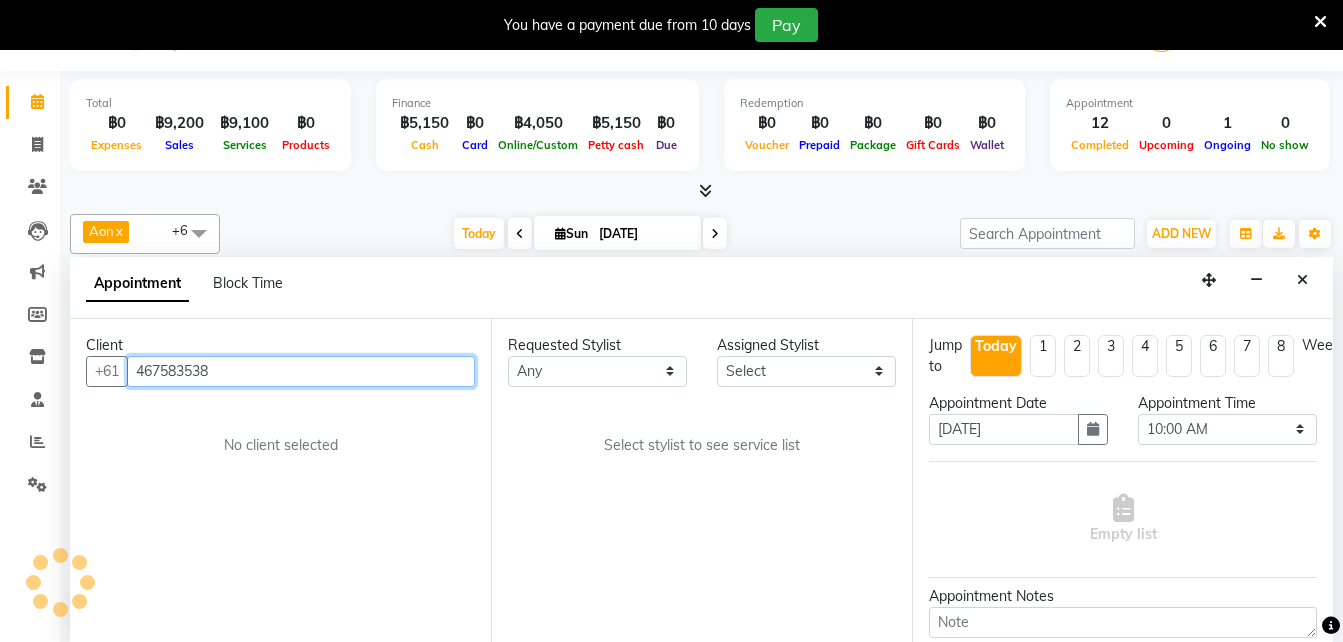 scroll, scrollTop: 705, scrollLeft: 0, axis: vertical 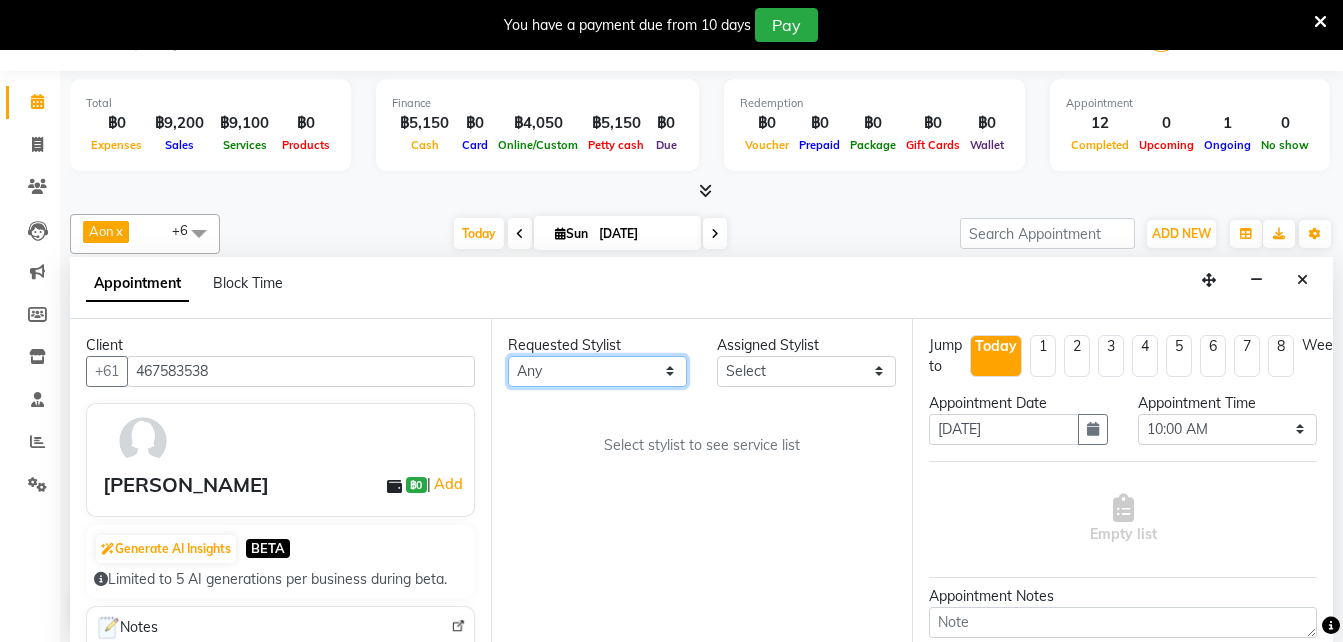 click on "Any Aon Apple   Boss [PERSON_NAME]  [PERSON_NAME]" at bounding box center [597, 371] 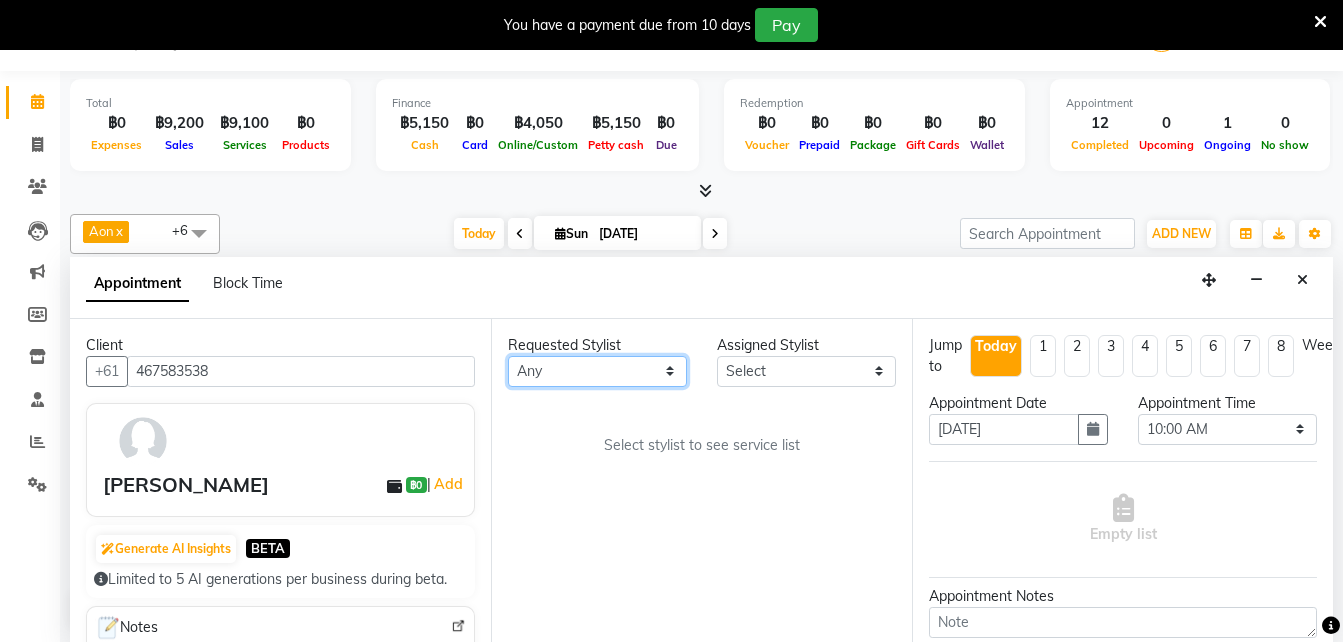 select on "65351" 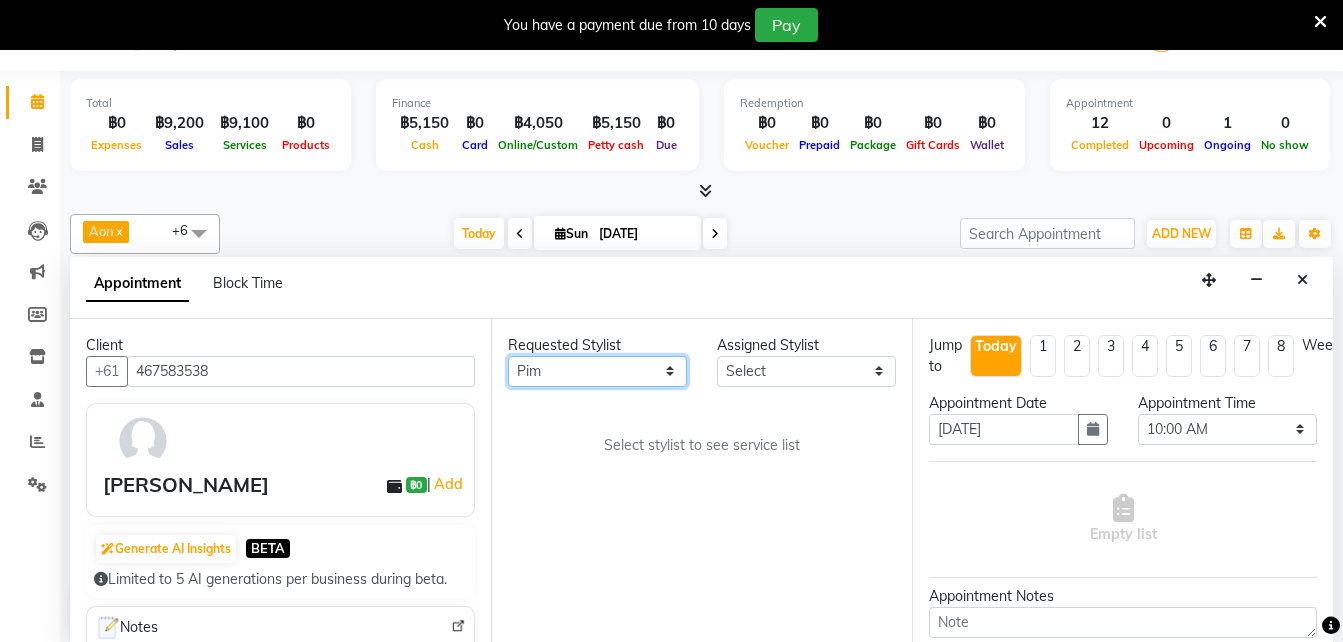 click on "Any Aon Apple   Boss [PERSON_NAME]  [PERSON_NAME]" at bounding box center (597, 371) 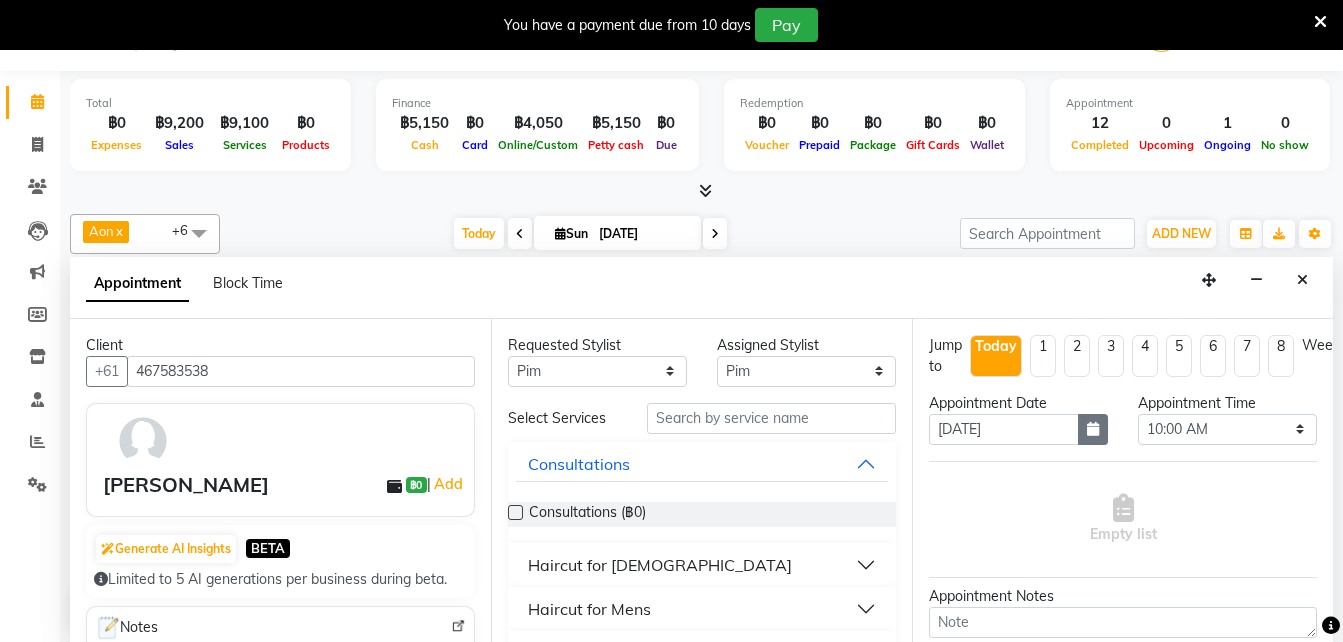 click at bounding box center [1093, 429] 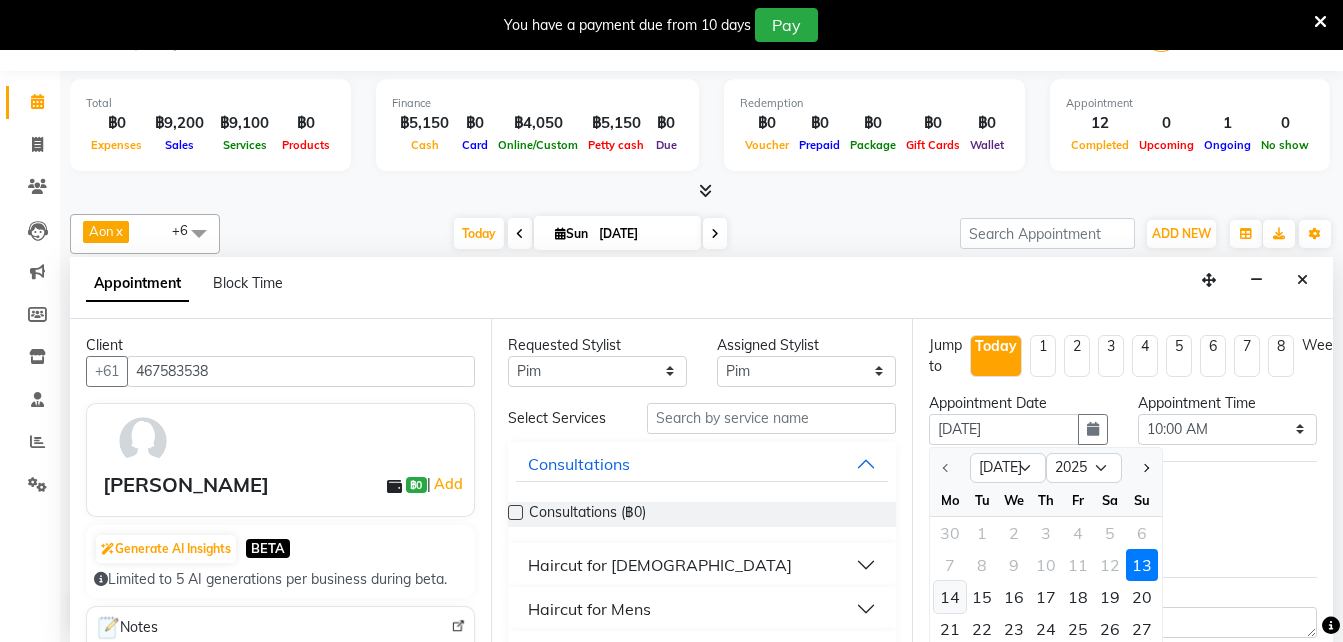 click on "14" at bounding box center [950, 597] 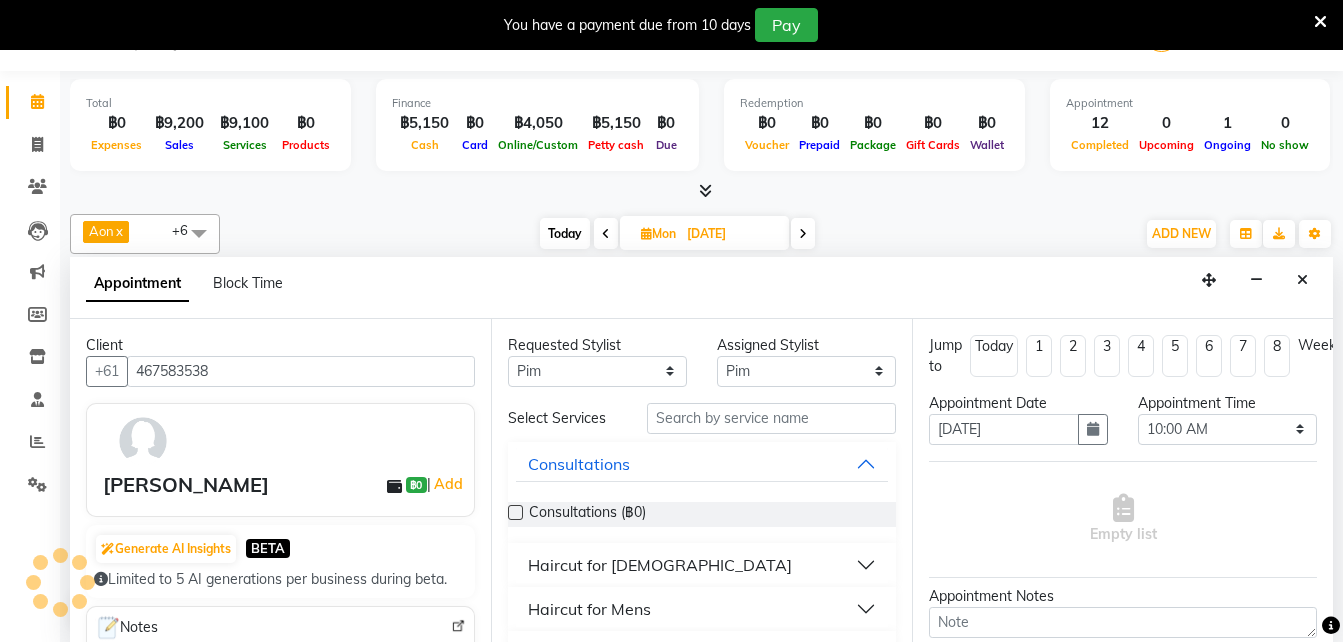 scroll, scrollTop: 705, scrollLeft: 0, axis: vertical 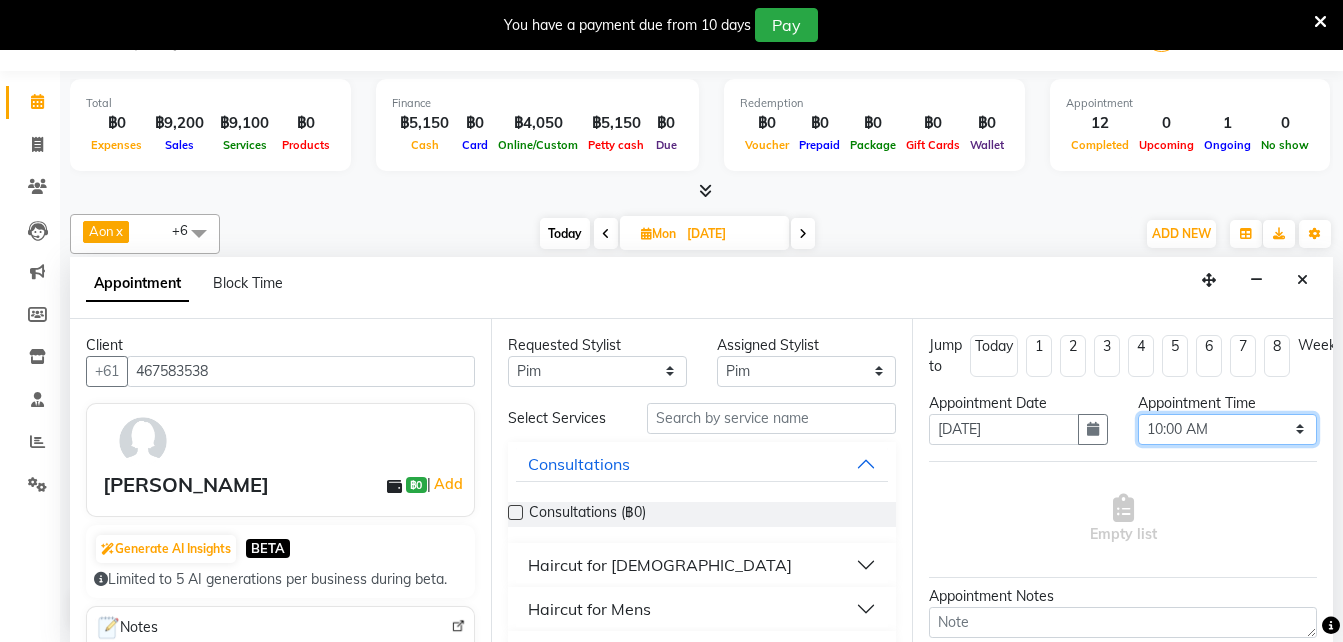 click on "Select 10:00 AM 10:05 AM 10:10 AM 10:15 AM 10:20 AM 10:25 AM 10:30 AM 10:35 AM 10:40 AM 10:45 AM 10:50 AM 10:55 AM 11:00 AM 11:05 AM 11:10 AM 11:15 AM 11:20 AM 11:25 AM 11:30 AM 11:35 AM 11:40 AM 11:45 AM 11:50 AM 11:55 AM 12:00 PM 12:05 PM 12:10 PM 12:15 PM 12:20 PM 12:25 PM 12:30 PM 12:35 PM 12:40 PM 12:45 PM 12:50 PM 12:55 PM 01:00 PM 01:05 PM 01:10 PM 01:15 PM 01:20 PM 01:25 PM 01:30 PM 01:35 PM 01:40 PM 01:45 PM 01:50 PM 01:55 PM 02:00 PM 02:05 PM 02:10 PM 02:15 PM 02:20 PM 02:25 PM 02:30 PM 02:35 PM 02:40 PM 02:45 PM 02:50 PM 02:55 PM 03:00 PM 03:05 PM 03:10 PM 03:15 PM 03:20 PM 03:25 PM 03:30 PM 03:35 PM 03:40 PM 03:45 PM 03:50 PM 03:55 PM 04:00 PM 04:05 PM 04:10 PM 04:15 PM 04:20 PM 04:25 PM 04:30 PM 04:35 PM 04:40 PM 04:45 PM 04:50 PM 04:55 PM 05:00 PM 05:05 PM 05:10 PM 05:15 PM 05:20 PM 05:25 PM 05:30 PM 05:35 PM 05:40 PM 05:45 PM 05:50 PM 05:55 PM 06:00 PM 06:05 PM 06:10 PM 06:15 PM 06:20 PM 06:25 PM 06:30 PM 06:35 PM 06:40 PM 06:45 PM 06:50 PM 06:55 PM 07:00 PM 07:05 PM 07:10 PM 07:15 PM 07:20 PM" at bounding box center (1227, 429) 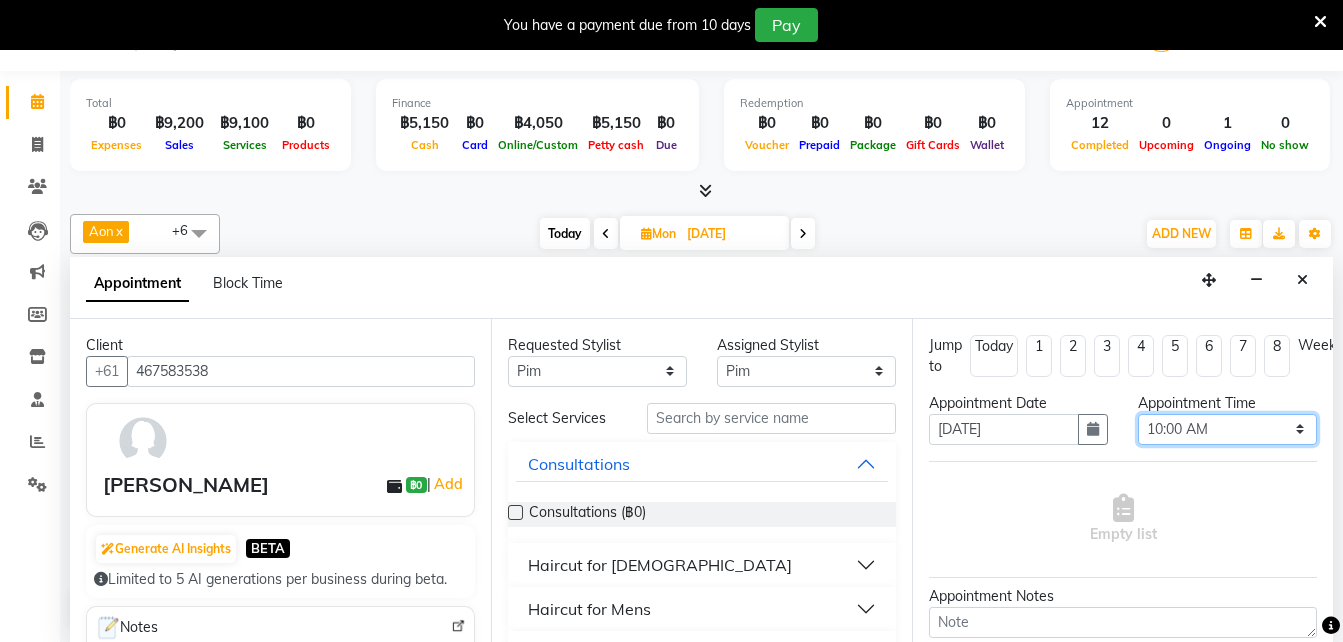 select on "660" 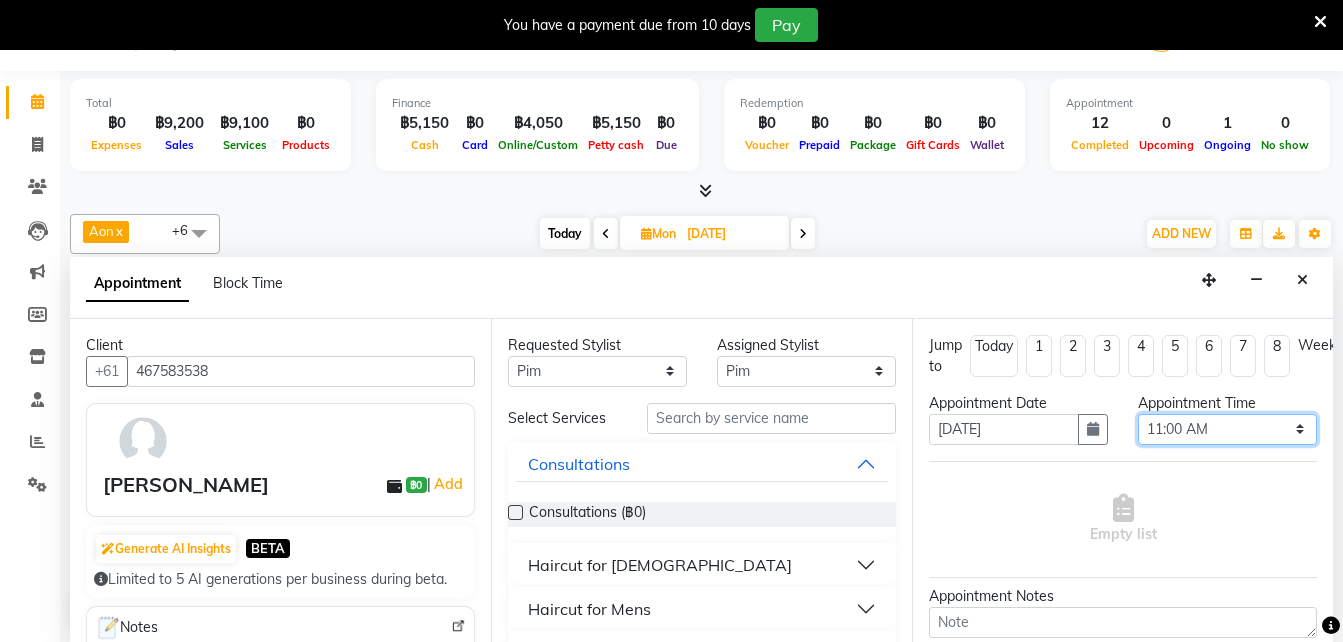 click on "Select 10:00 AM 10:05 AM 10:10 AM 10:15 AM 10:20 AM 10:25 AM 10:30 AM 10:35 AM 10:40 AM 10:45 AM 10:50 AM 10:55 AM 11:00 AM 11:05 AM 11:10 AM 11:15 AM 11:20 AM 11:25 AM 11:30 AM 11:35 AM 11:40 AM 11:45 AM 11:50 AM 11:55 AM 12:00 PM 12:05 PM 12:10 PM 12:15 PM 12:20 PM 12:25 PM 12:30 PM 12:35 PM 12:40 PM 12:45 PM 12:50 PM 12:55 PM 01:00 PM 01:05 PM 01:10 PM 01:15 PM 01:20 PM 01:25 PM 01:30 PM 01:35 PM 01:40 PM 01:45 PM 01:50 PM 01:55 PM 02:00 PM 02:05 PM 02:10 PM 02:15 PM 02:20 PM 02:25 PM 02:30 PM 02:35 PM 02:40 PM 02:45 PM 02:50 PM 02:55 PM 03:00 PM 03:05 PM 03:10 PM 03:15 PM 03:20 PM 03:25 PM 03:30 PM 03:35 PM 03:40 PM 03:45 PM 03:50 PM 03:55 PM 04:00 PM 04:05 PM 04:10 PM 04:15 PM 04:20 PM 04:25 PM 04:30 PM 04:35 PM 04:40 PM 04:45 PM 04:50 PM 04:55 PM 05:00 PM 05:05 PM 05:10 PM 05:15 PM 05:20 PM 05:25 PM 05:30 PM 05:35 PM 05:40 PM 05:45 PM 05:50 PM 05:55 PM 06:00 PM 06:05 PM 06:10 PM 06:15 PM 06:20 PM 06:25 PM 06:30 PM 06:35 PM 06:40 PM 06:45 PM 06:50 PM 06:55 PM 07:00 PM 07:05 PM 07:10 PM 07:15 PM 07:20 PM" at bounding box center [1227, 429] 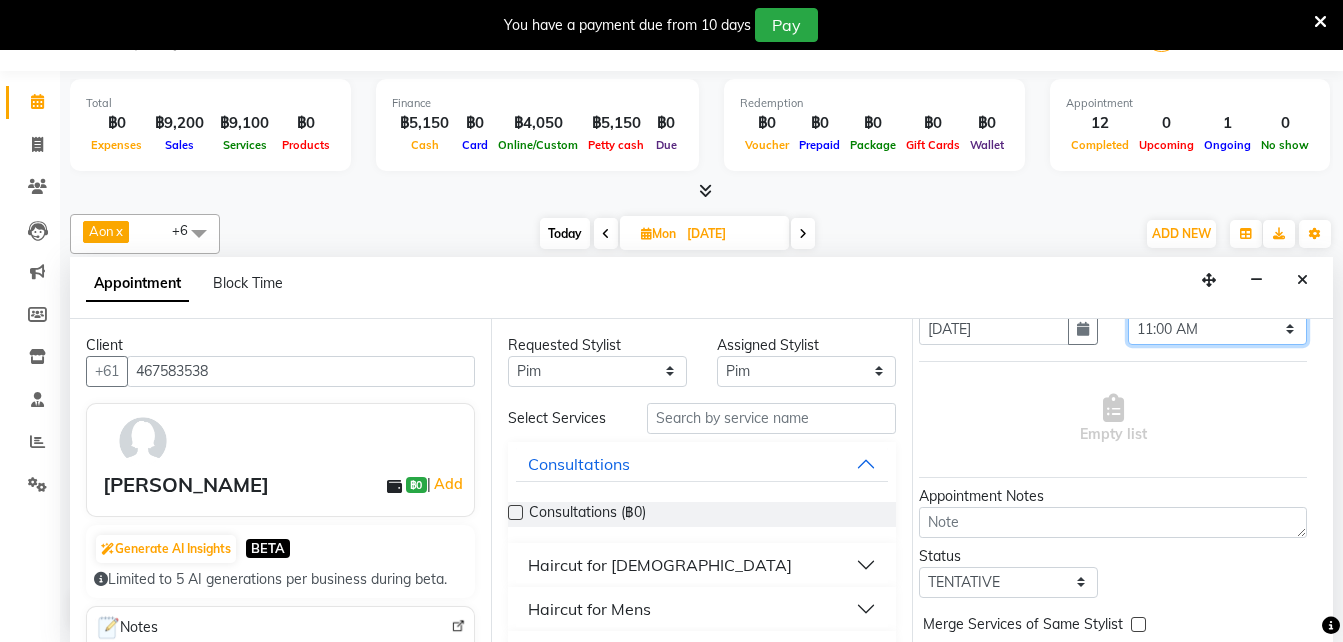 scroll, scrollTop: 101, scrollLeft: 14, axis: both 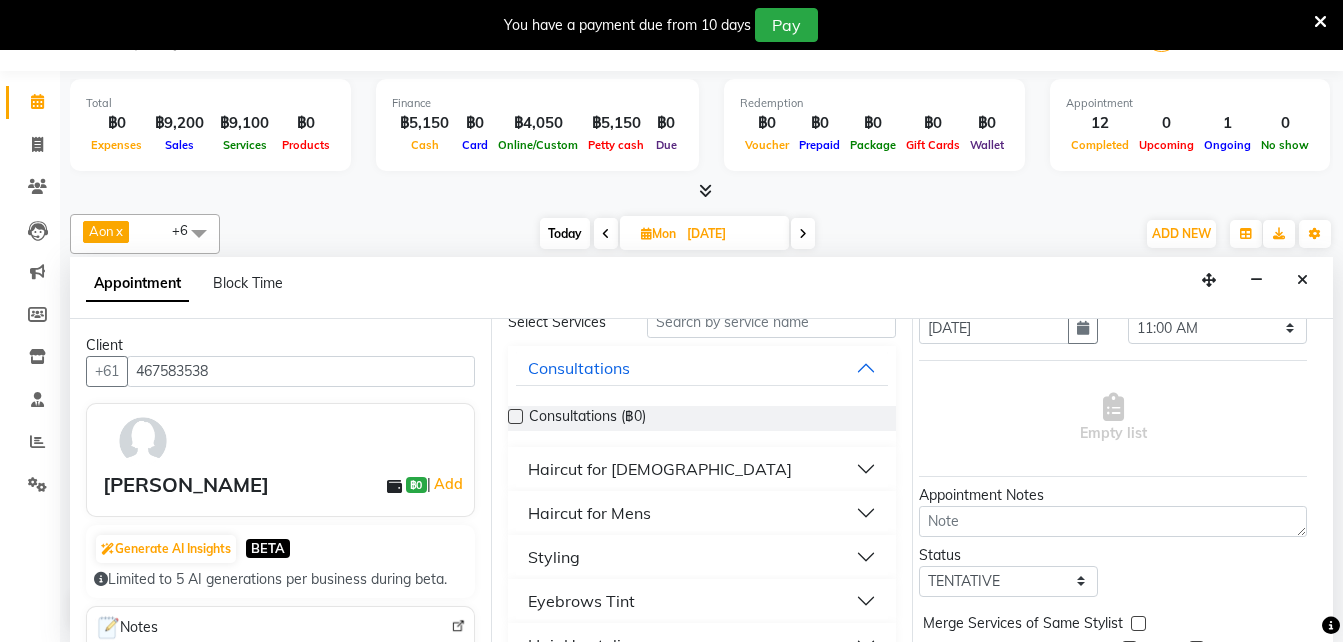 click on "Haircut for [DEMOGRAPHIC_DATA]" at bounding box center [702, 469] 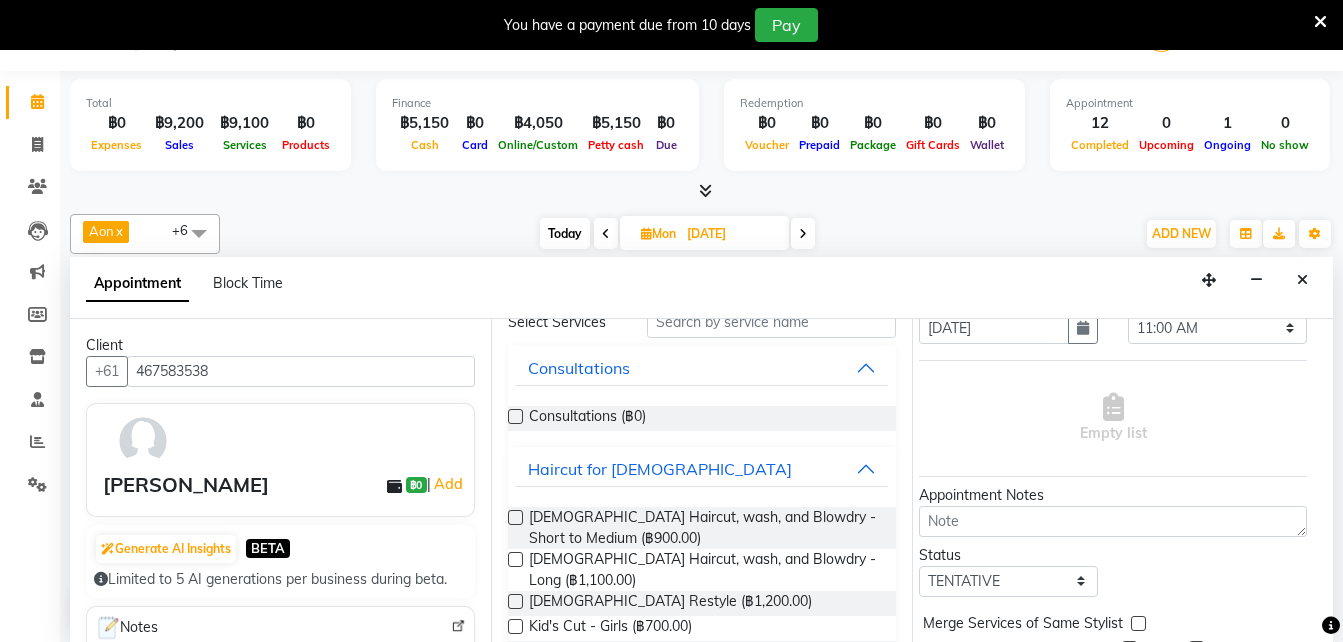 click at bounding box center [515, 559] 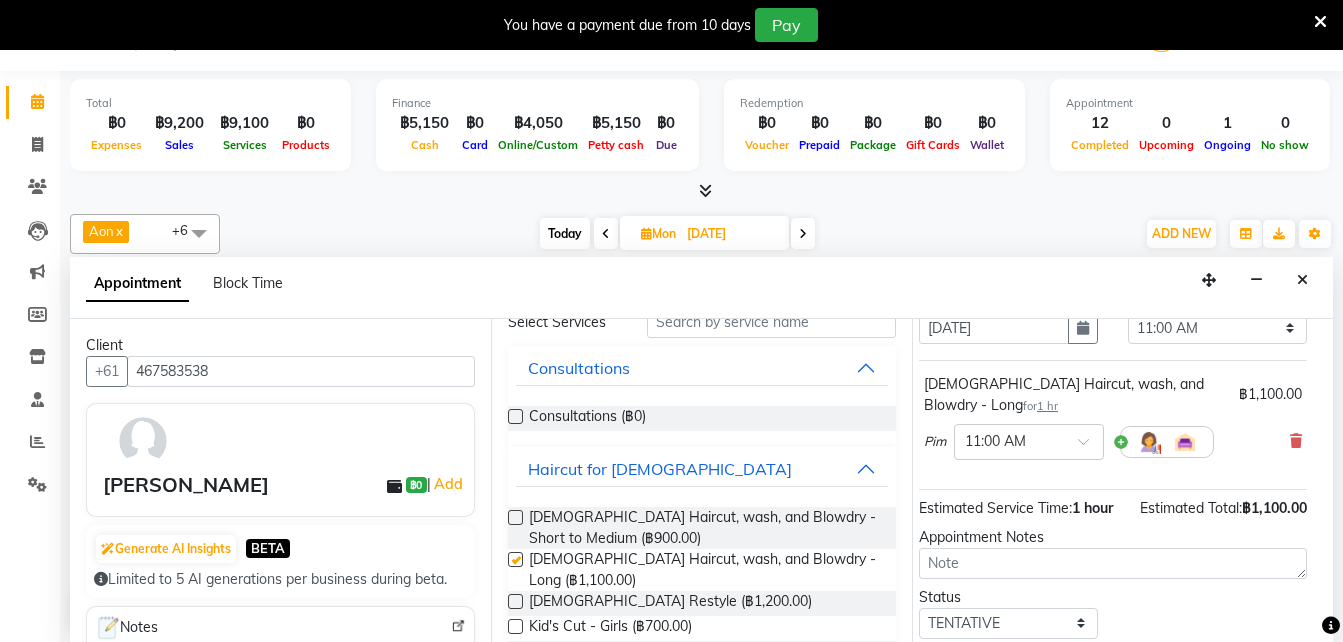 checkbox on "false" 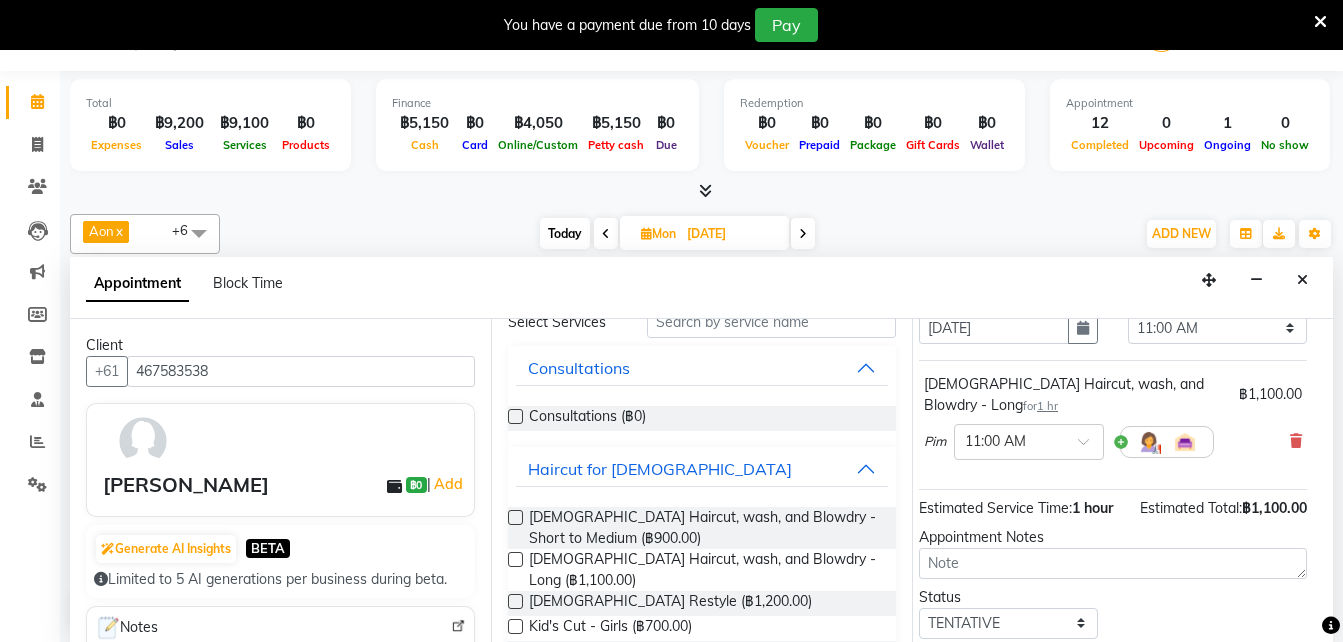 scroll, scrollTop: 260, scrollLeft: 14, axis: both 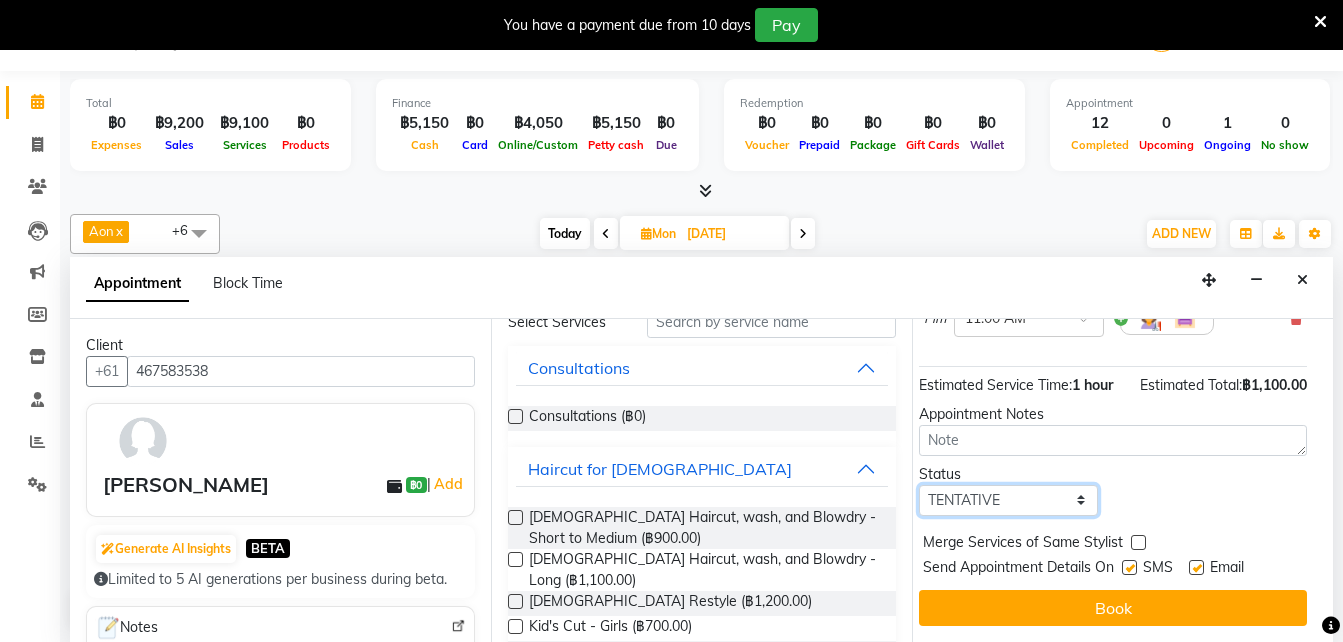 click on "Select TENTATIVE CONFIRM UPCOMING" at bounding box center [1008, 500] 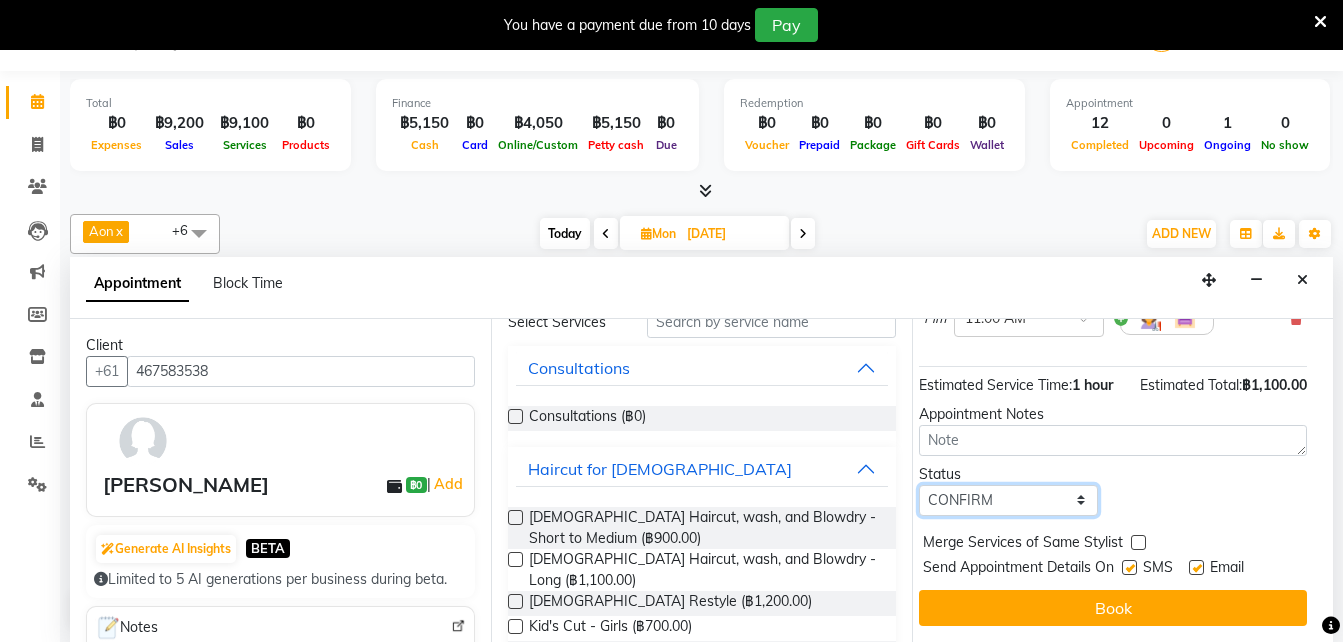 click on "Select TENTATIVE CONFIRM UPCOMING" at bounding box center (1008, 500) 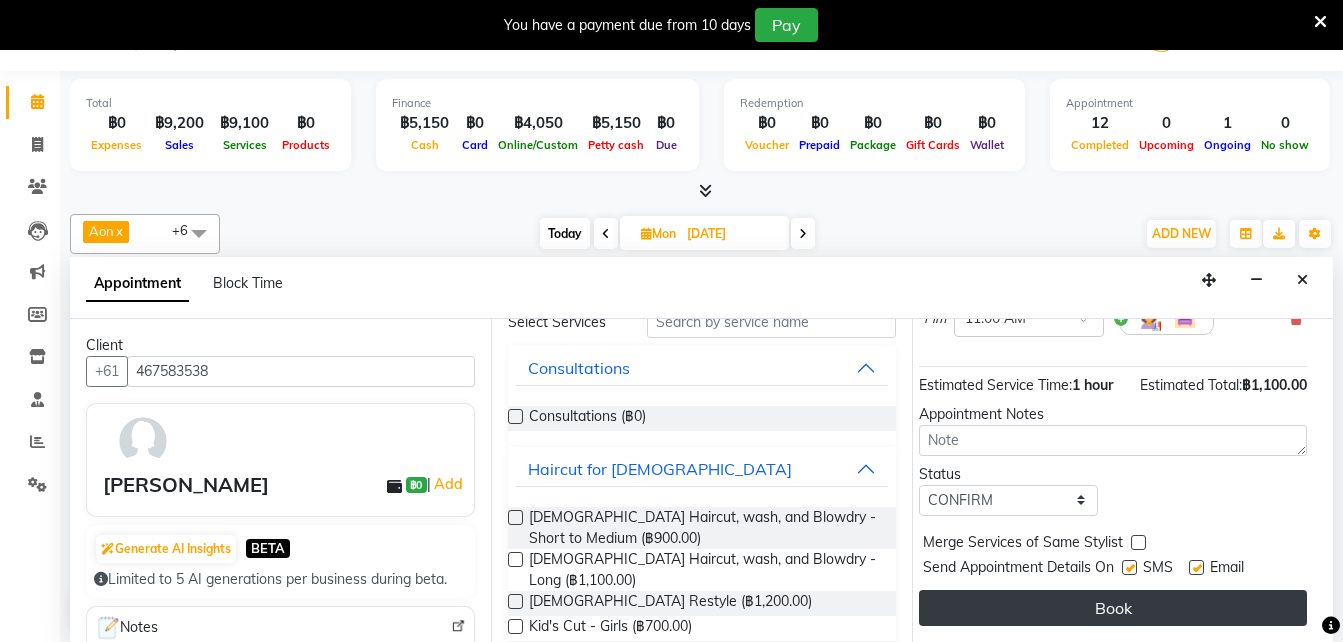 click on "Book" at bounding box center (1113, 608) 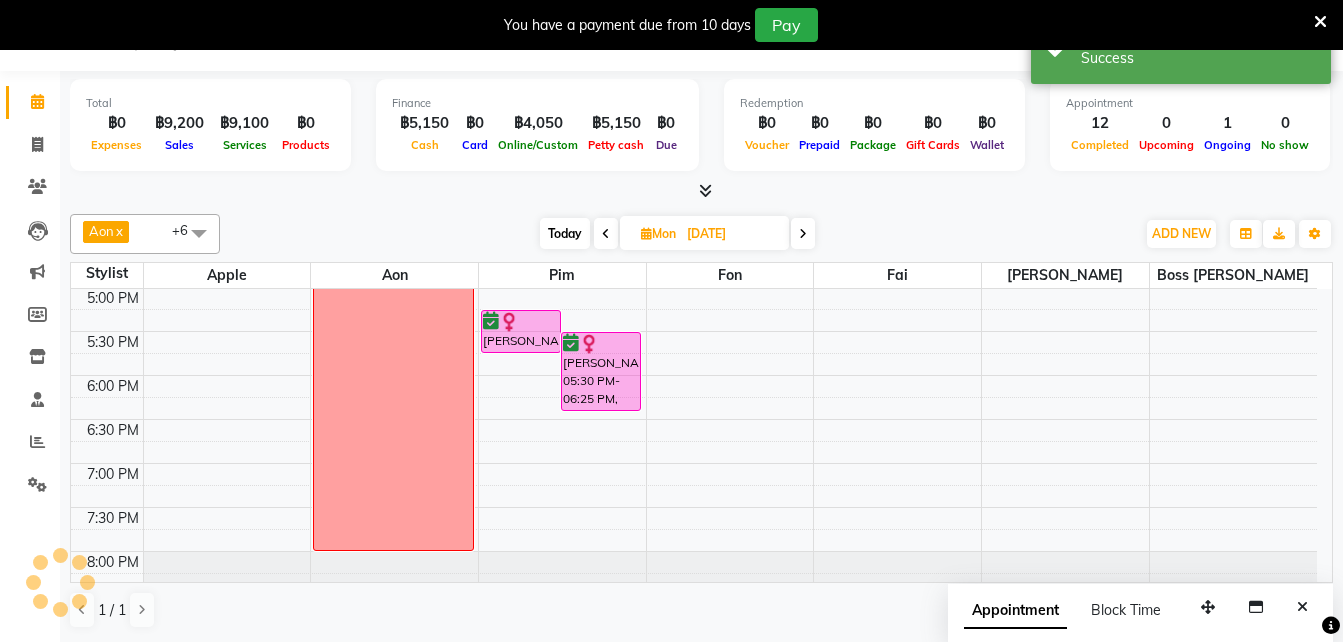 scroll, scrollTop: 0, scrollLeft: 0, axis: both 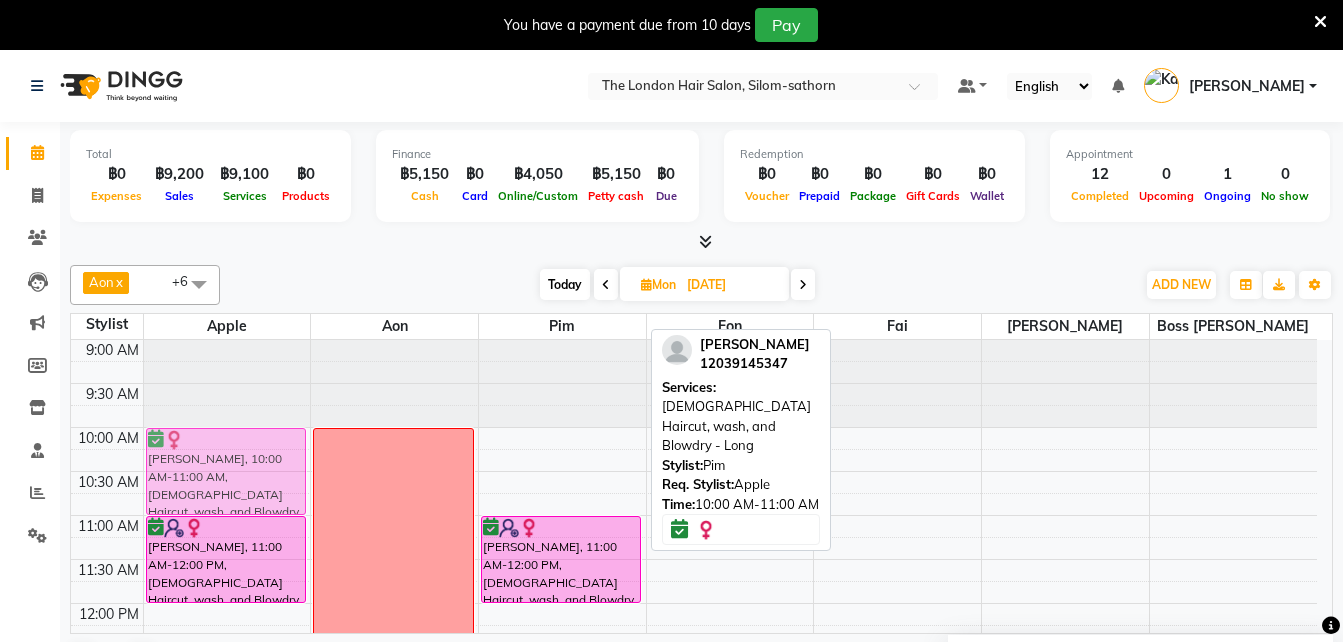 drag, startPoint x: 518, startPoint y: 472, endPoint x: 202, endPoint y: 482, distance: 316.1582 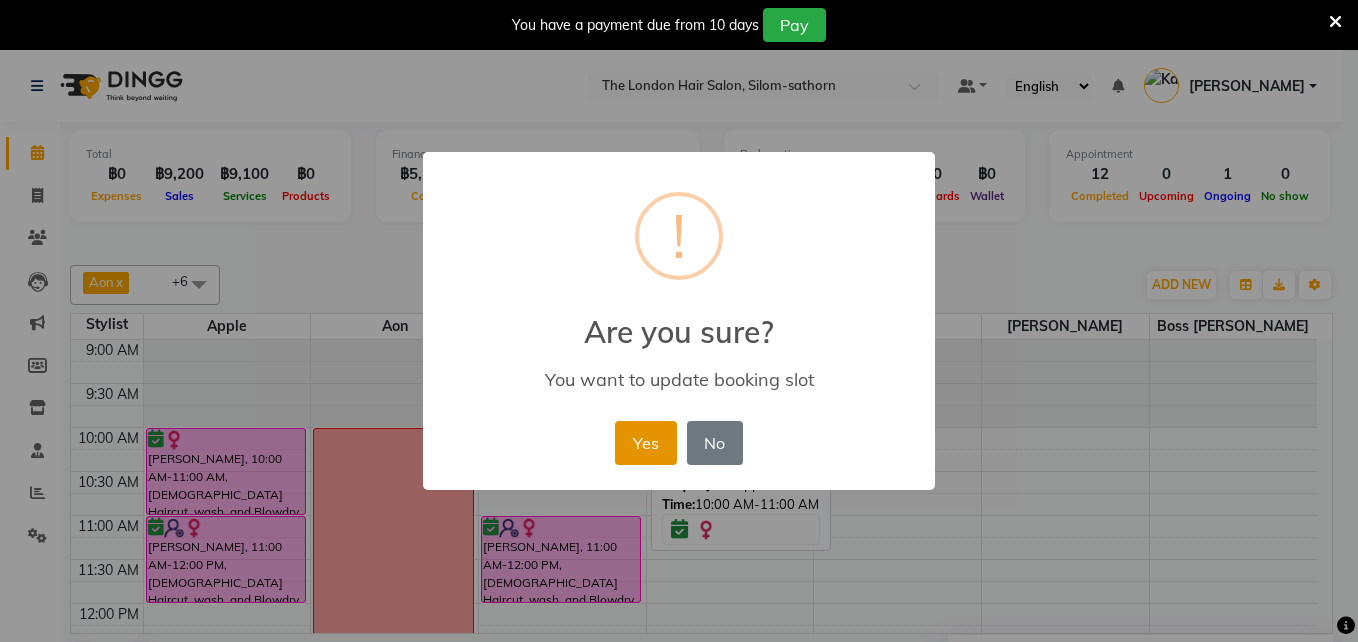 click on "Yes" at bounding box center [645, 443] 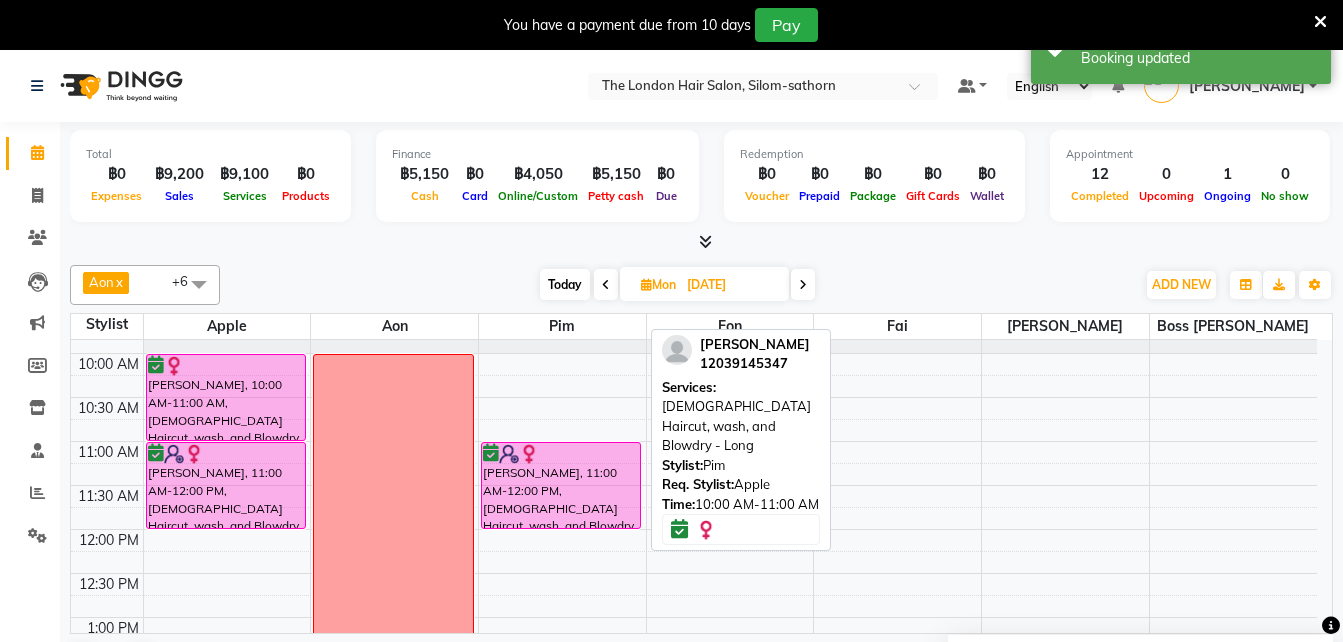 scroll, scrollTop: 75, scrollLeft: 0, axis: vertical 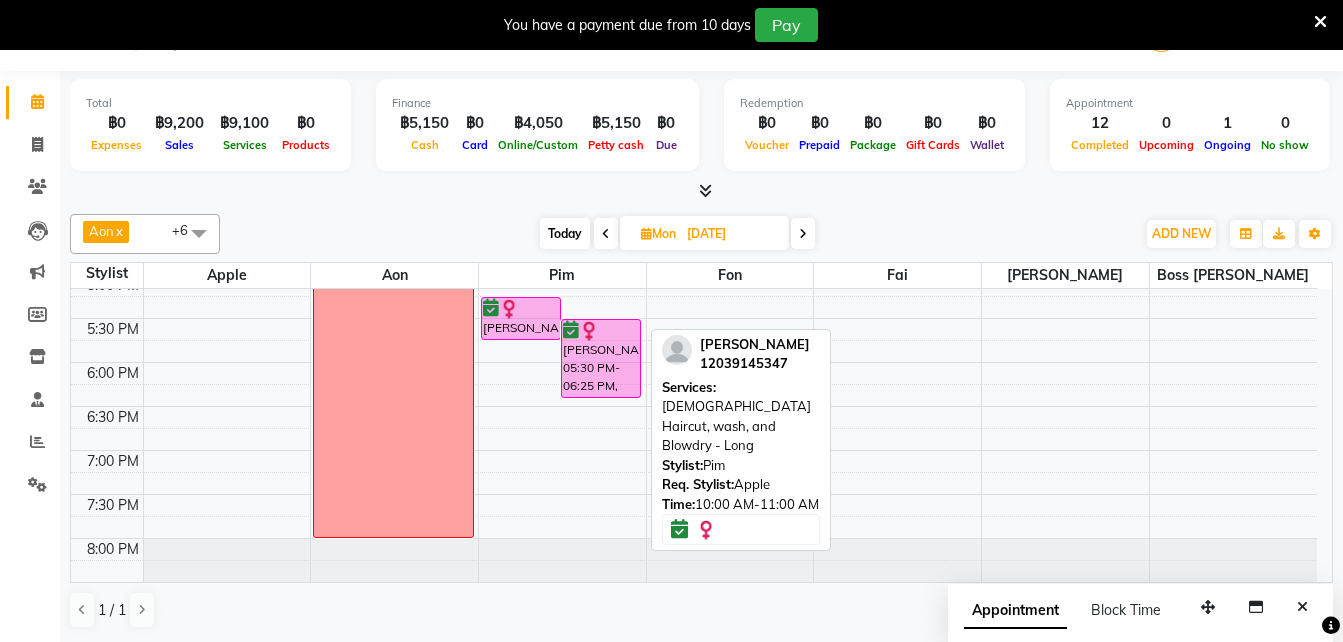 click on "Total  ฿0  Expenses ฿9,200  Sales ฿9,100  Services ฿0  Products Finance  ฿5,150  Cash ฿0  Card ฿4,050  Online/Custom ฿5,150 Petty cash ฿0 Due  Redemption  ฿0 Voucher ฿0 Prepaid ฿0 Package ฿0  Gift Cards ฿0  Wallet  Appointment  12 Completed 0 Upcoming 1 Ongoing 0 No show  Other sales  ฿0  Packages ฿0  Memberships ฿0  Vouchers ฿0  Prepaids ฿0  Gift Cards Aon  x Apple    x Boss Luke  x Fai   x Fon  x Kate   x Pim  x +6 UnSelect All Aon Apple   Boss Luke Fai  Fon Kate  Pim Today  Mon 14-07-2025 Toggle Dropdown Add Appointment Add Invoice Add Expense Add Attendance Add Client Add Transaction Toggle Dropdown Add Appointment Add Invoice Add Expense Add Attendance Add Client ADD NEW Toggle Dropdown Add Appointment Add Invoice Add Expense Add Attendance Add Client Add Transaction Aon  x Apple    x Boss Luke  x Fai   x Fon  x Kate   x Pim  x +6 UnSelect All Aon Apple   Boss Luke Fai  Fon Kate  Pim Group By  Staff View   Room View  View as Vertical  Horizontal  List" 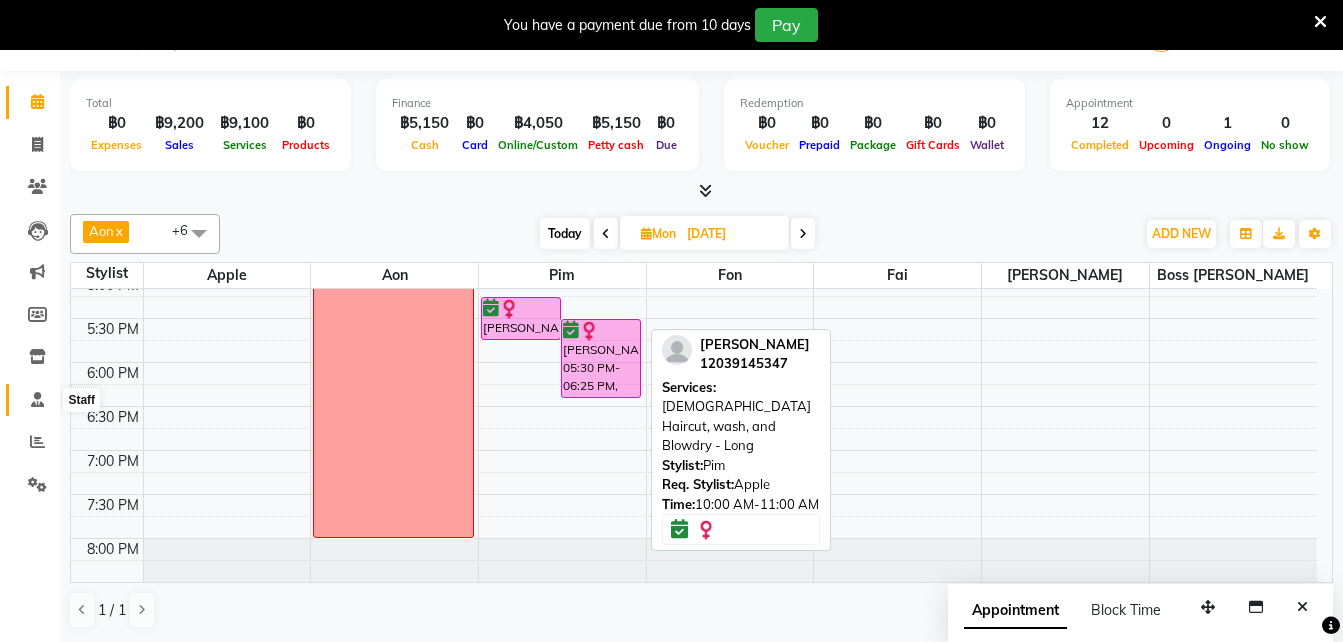 click 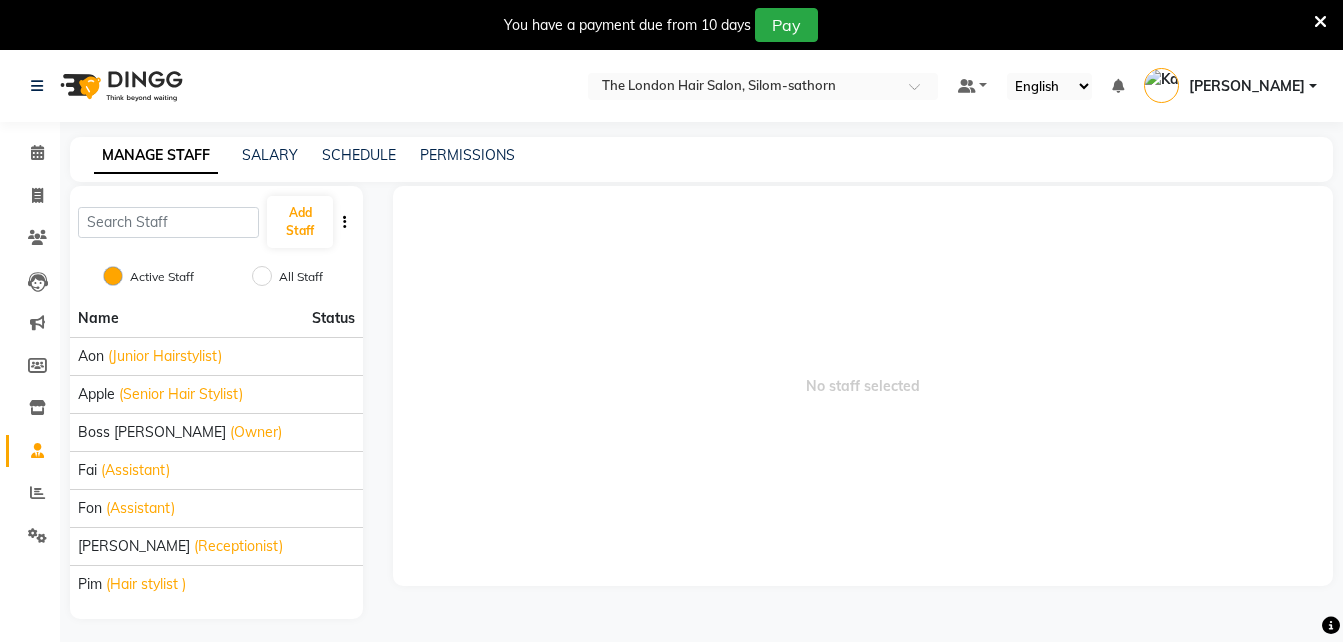 scroll, scrollTop: 50, scrollLeft: 0, axis: vertical 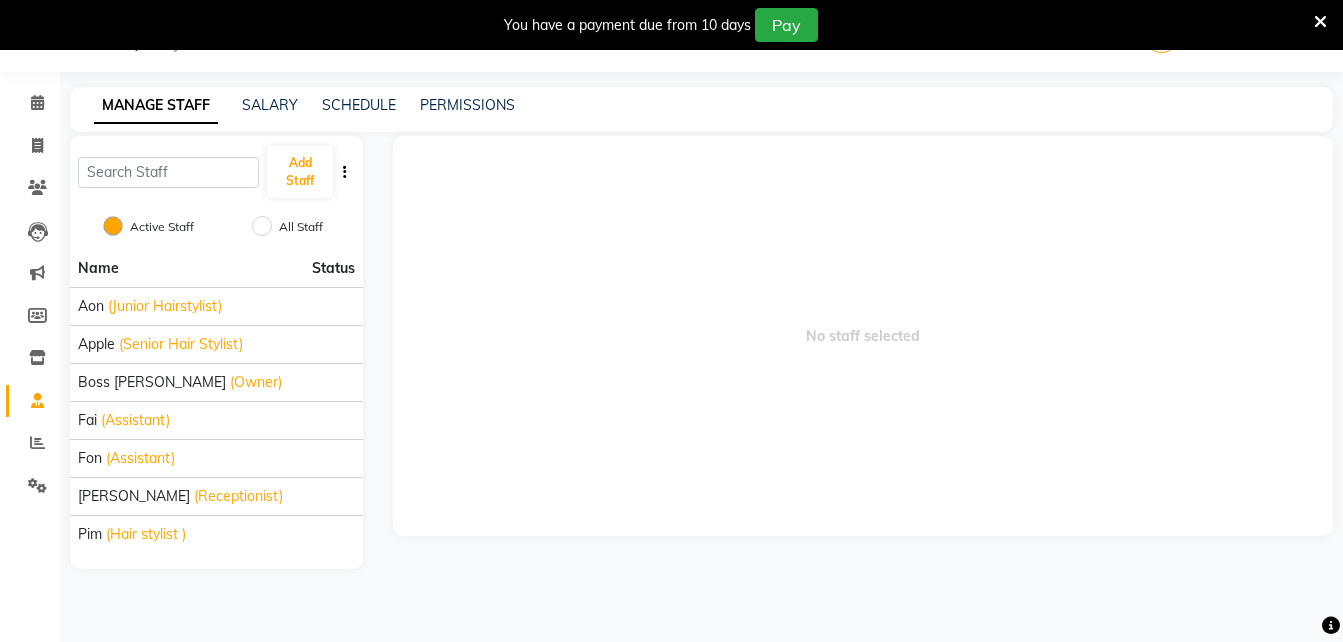 drag, startPoint x: 264, startPoint y: 139, endPoint x: 669, endPoint y: 107, distance: 406.26224 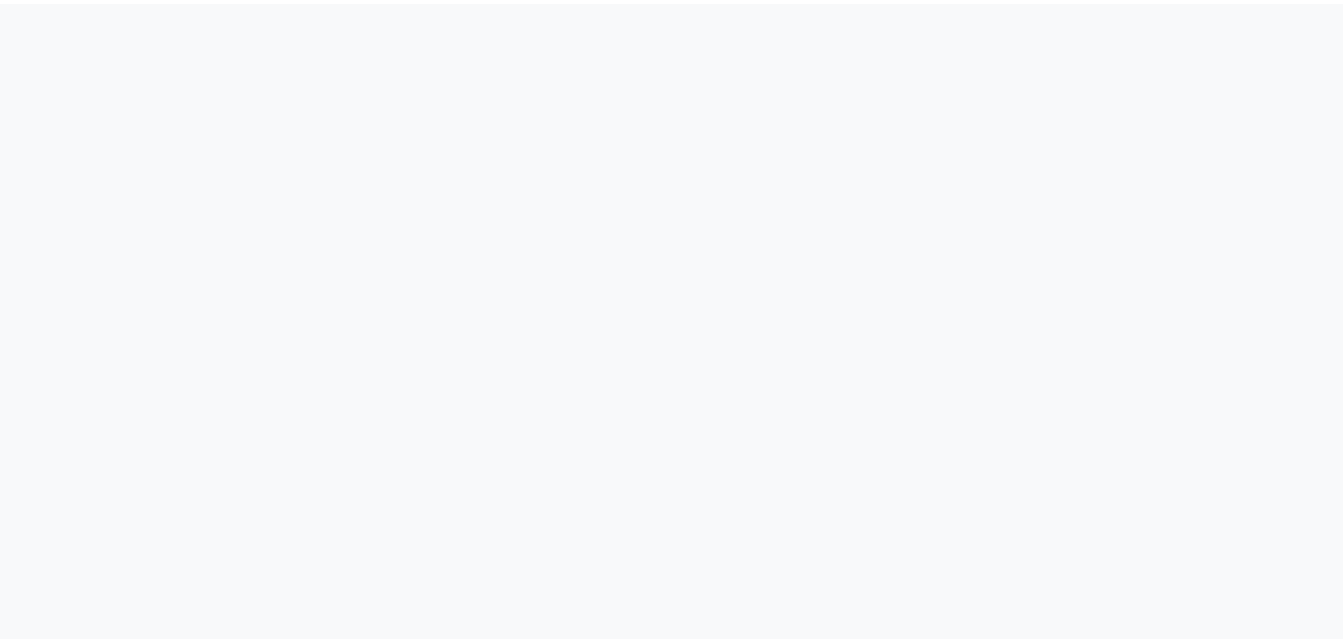 scroll, scrollTop: 0, scrollLeft: 0, axis: both 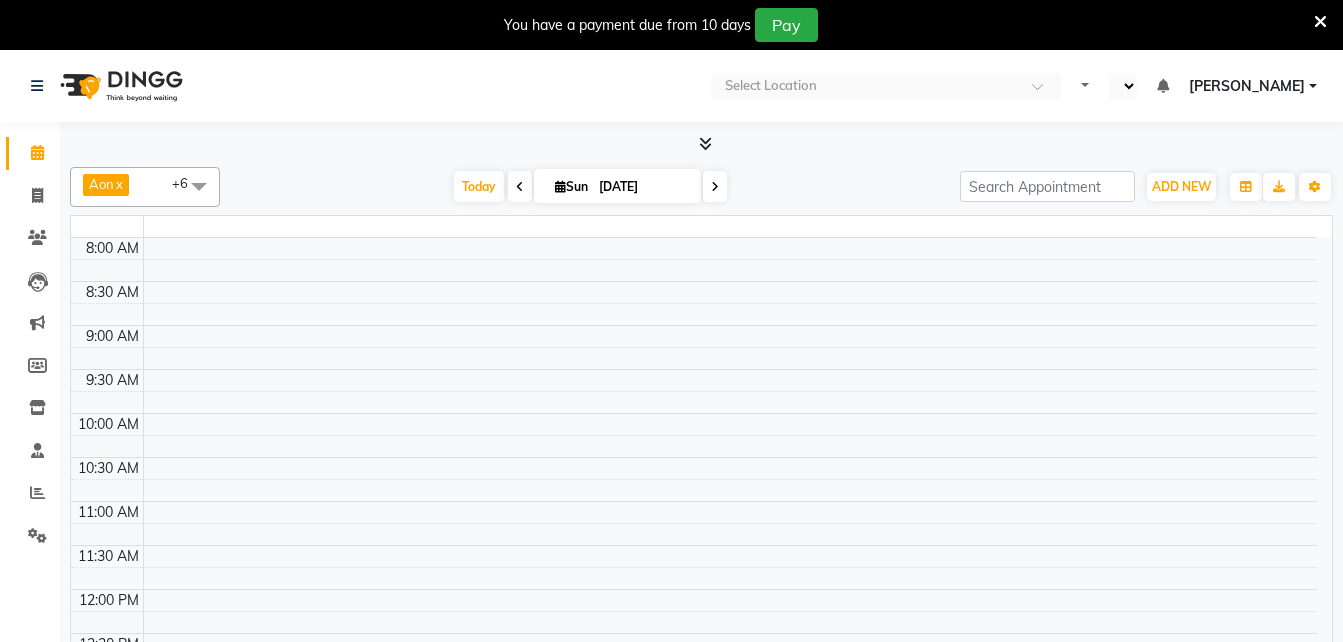 select on "en" 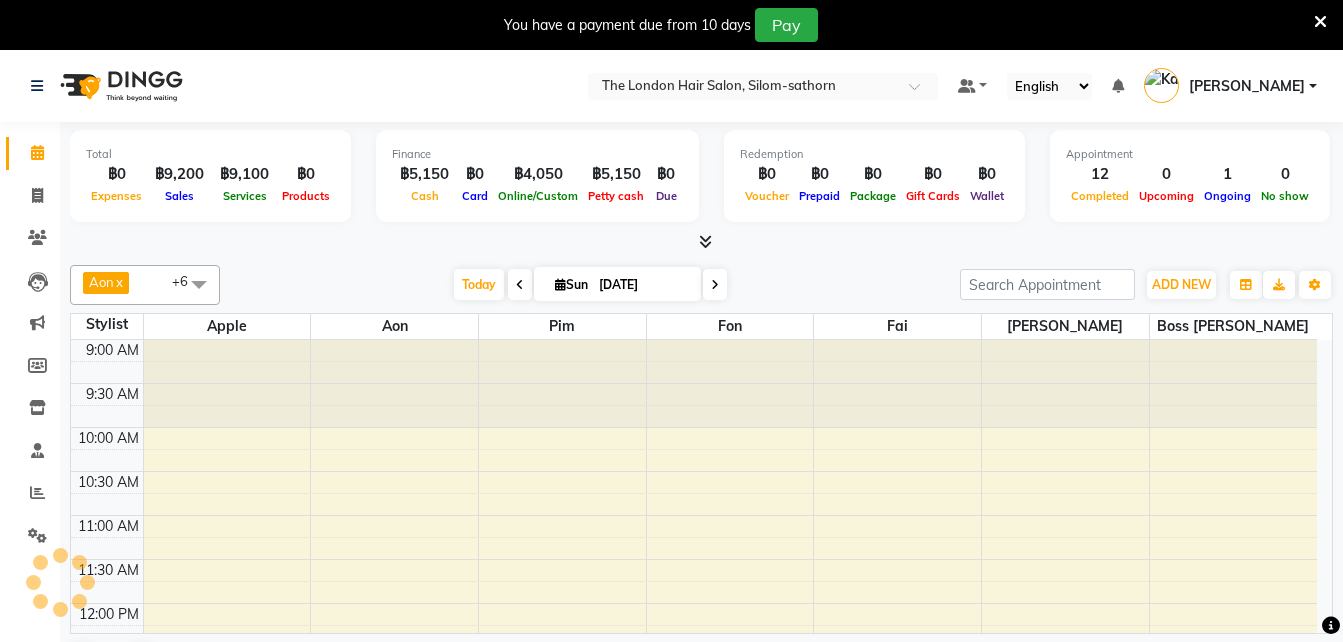 scroll, scrollTop: 0, scrollLeft: 0, axis: both 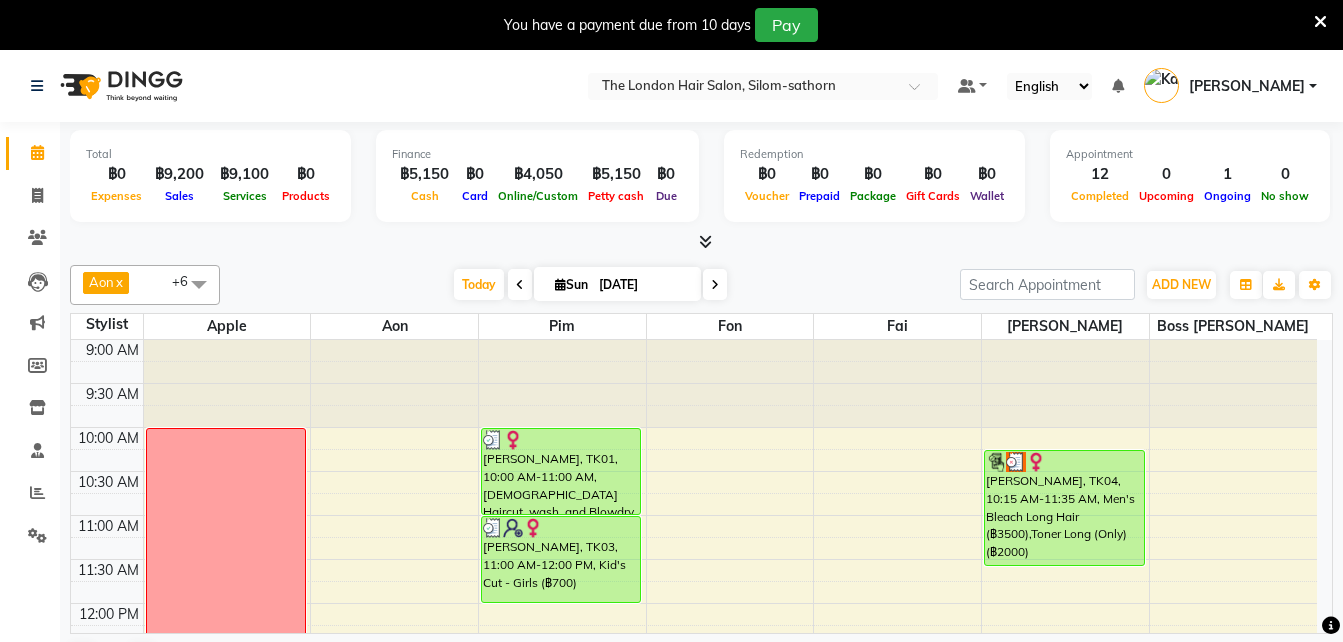 click at bounding box center (715, 285) 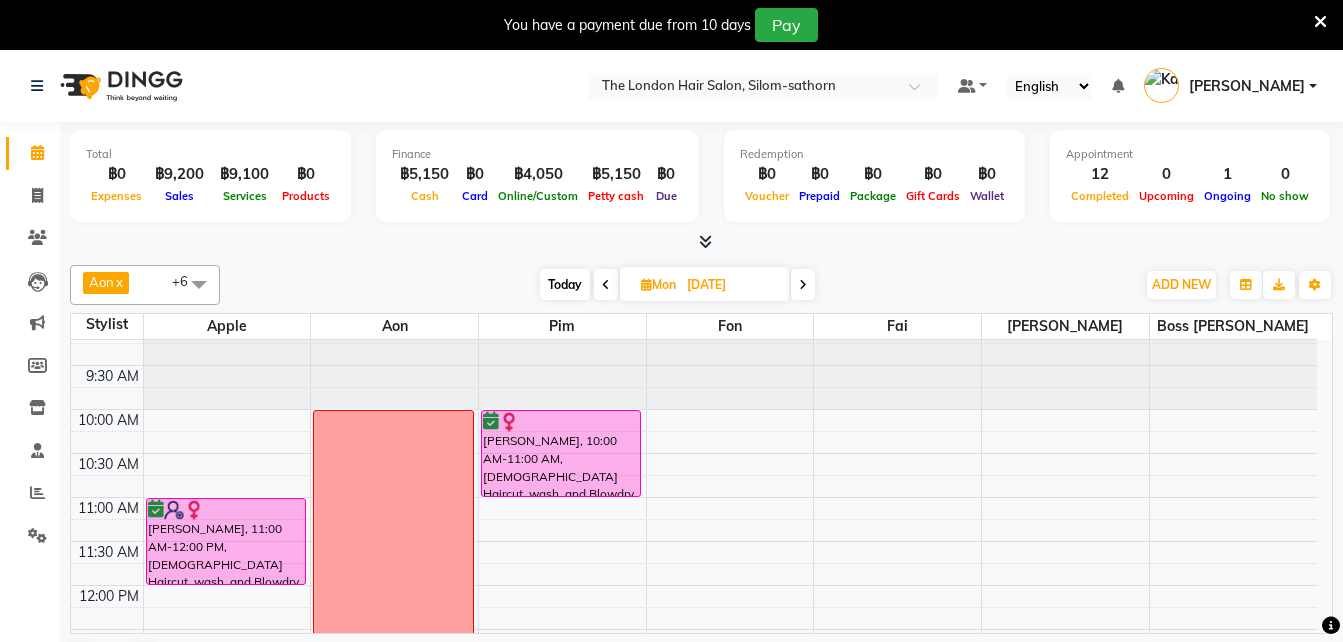 scroll, scrollTop: 0, scrollLeft: 0, axis: both 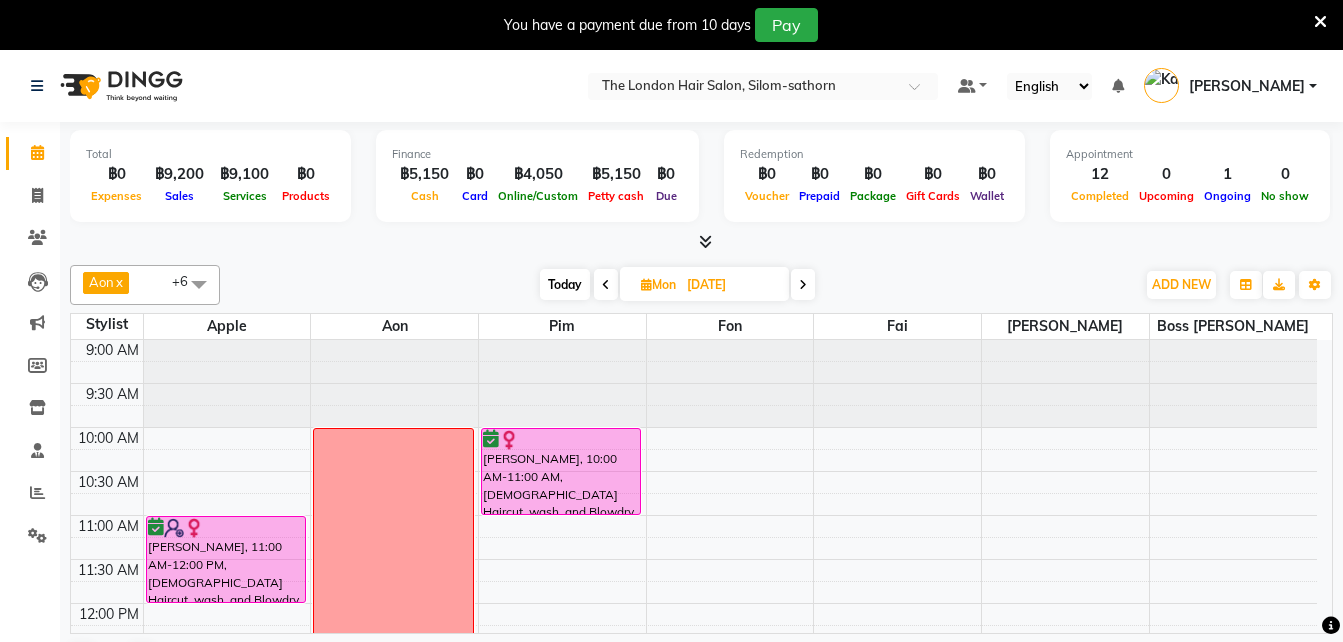 click on "Today" at bounding box center (565, 284) 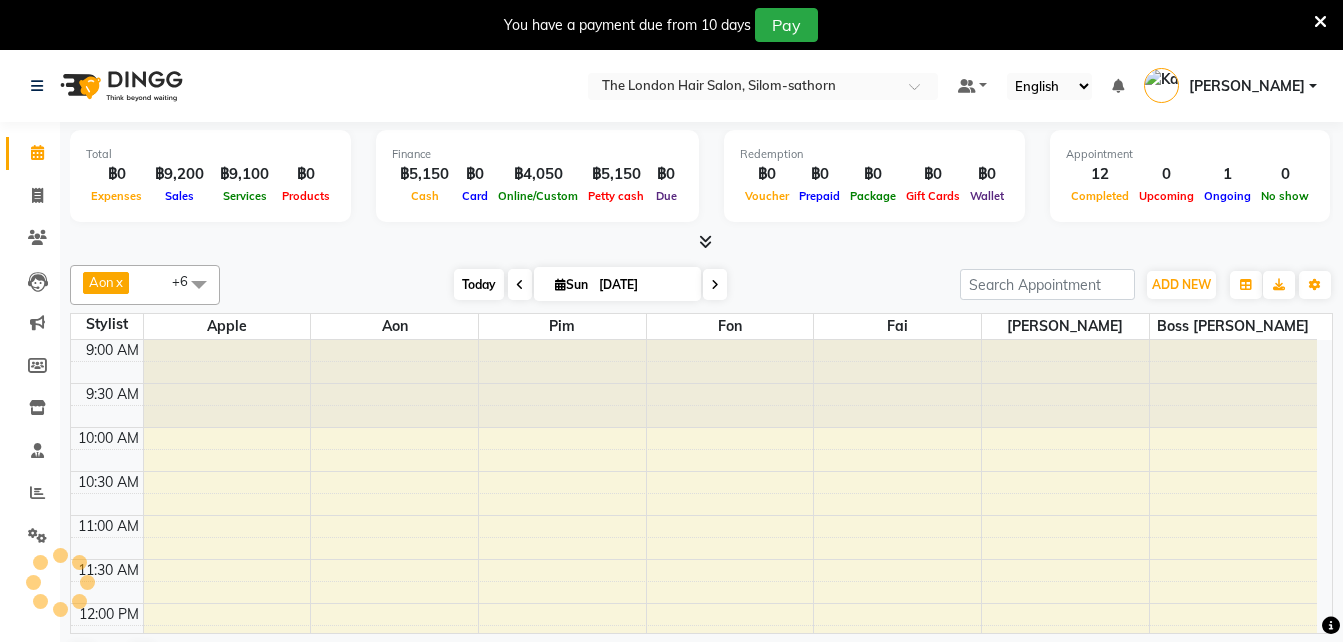 scroll, scrollTop: 705, scrollLeft: 0, axis: vertical 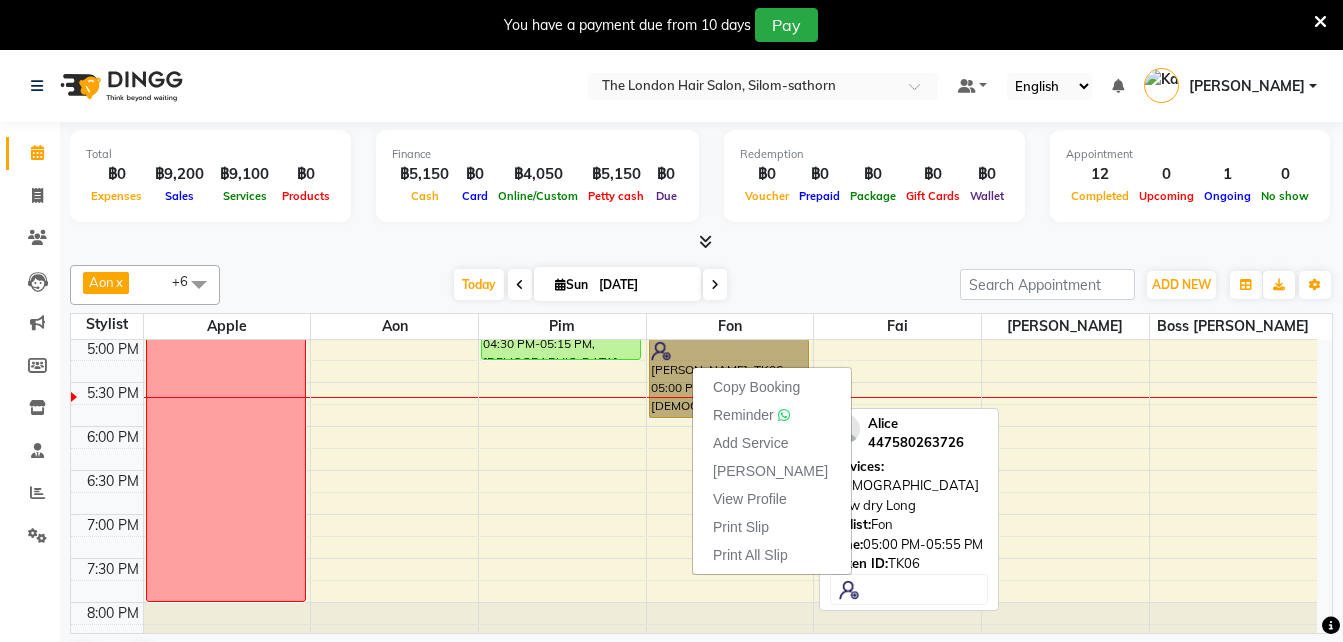 click on "[PERSON_NAME], TK06, 05:00 PM-05:55 PM, [DEMOGRAPHIC_DATA] Blow dry Long" at bounding box center [729, 378] 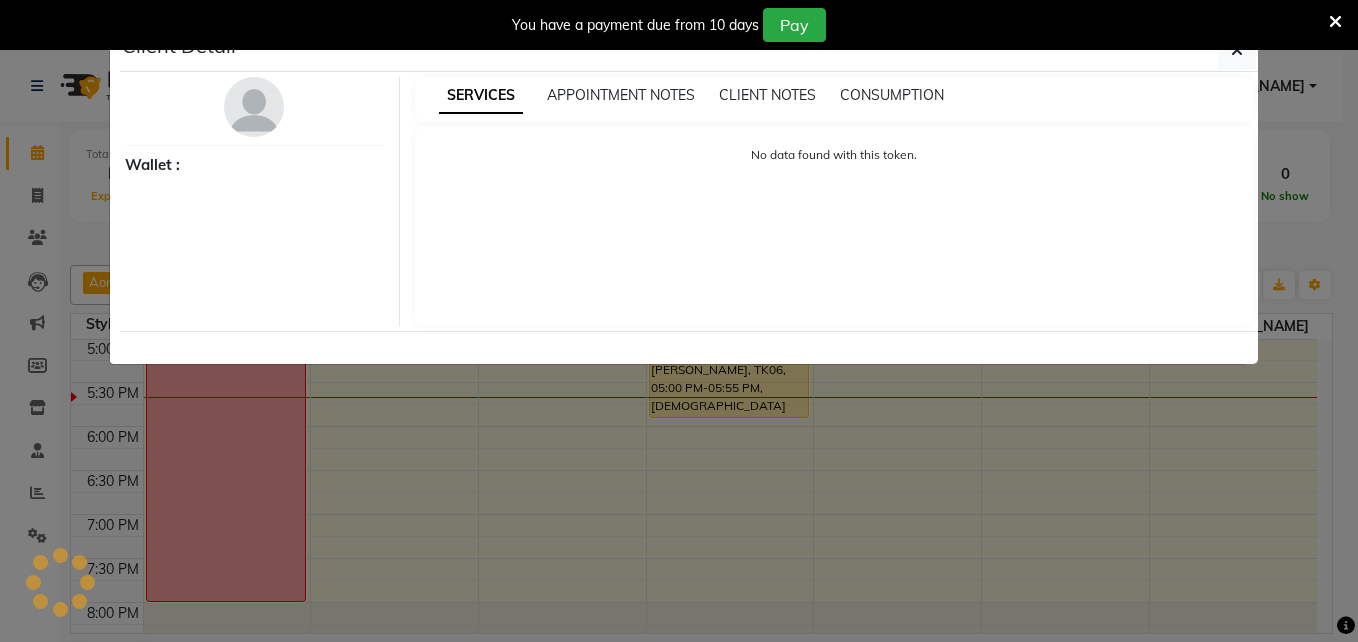 select on "1" 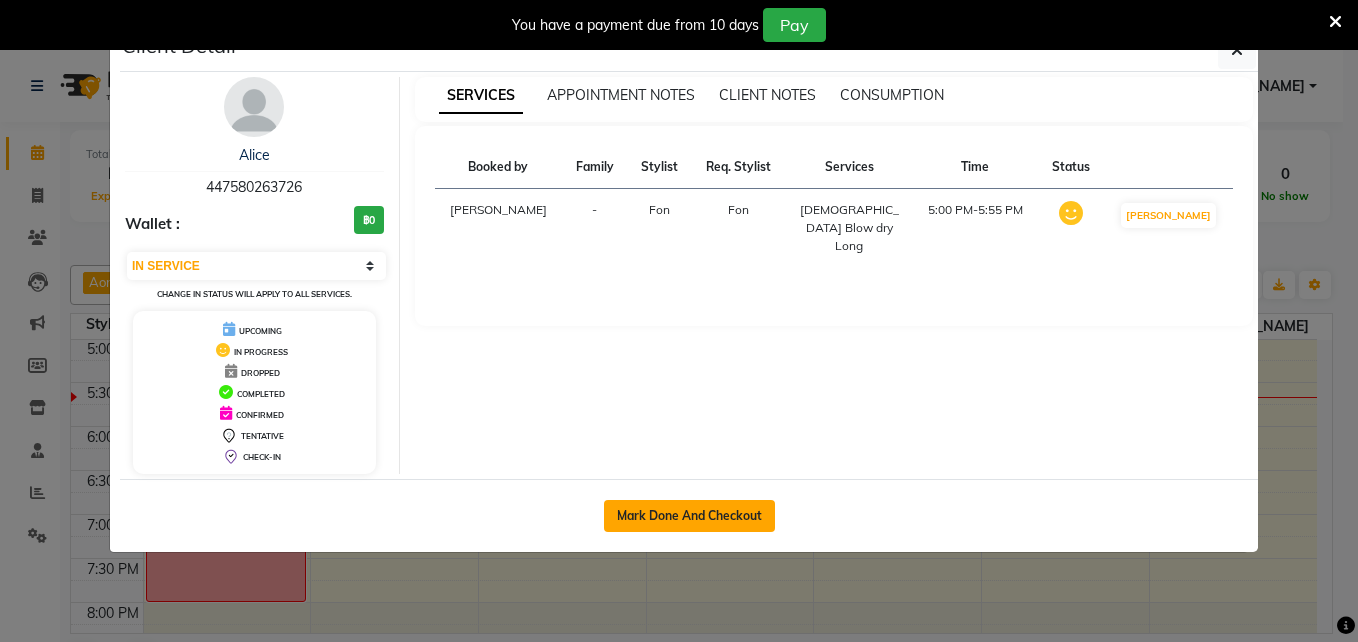 click on "Mark Done And Checkout" 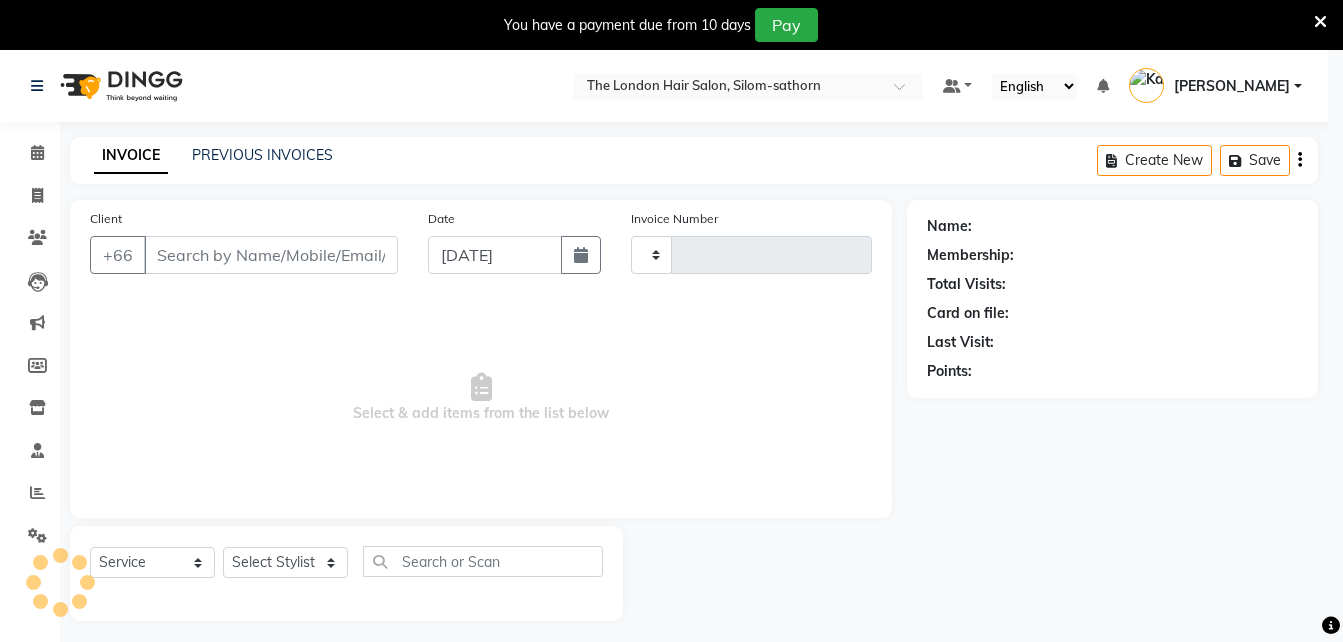 type on "0985" 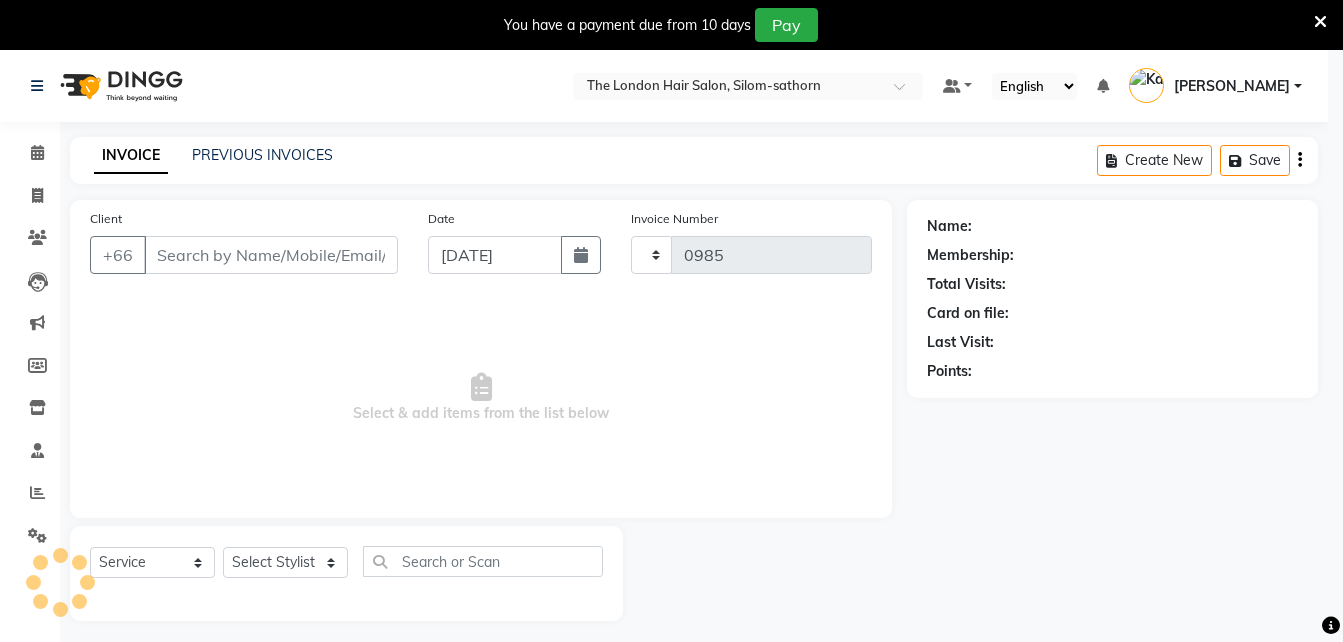 select on "6977" 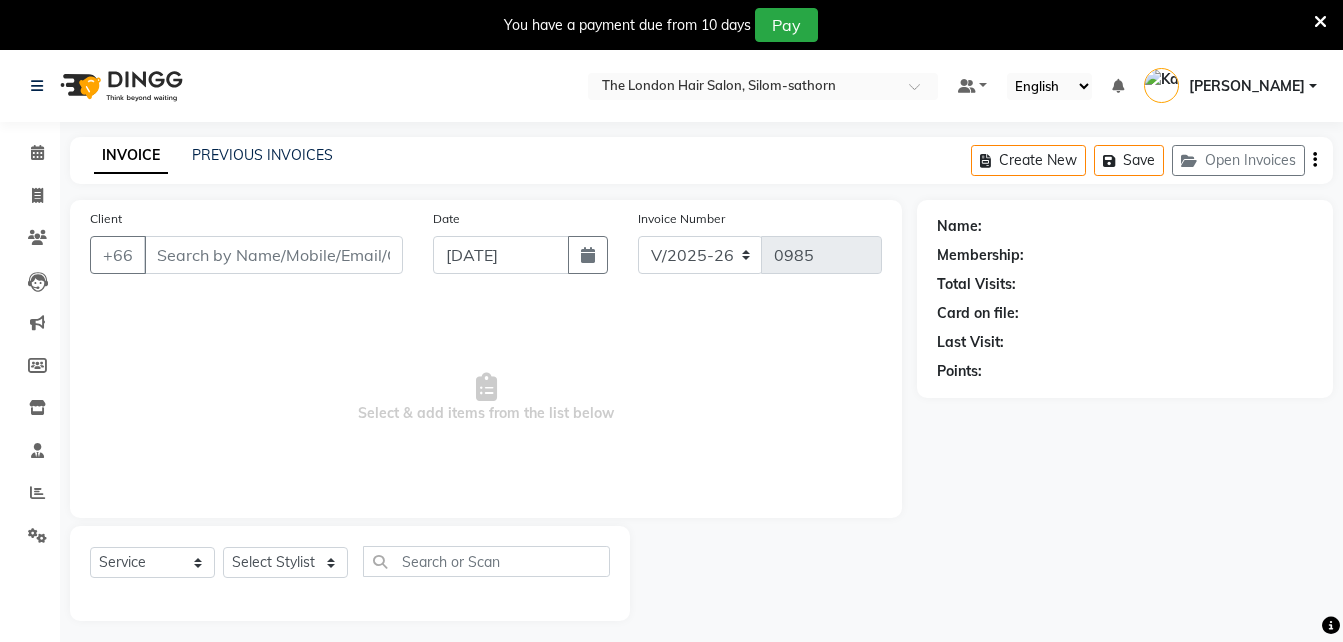 type on "447580263726" 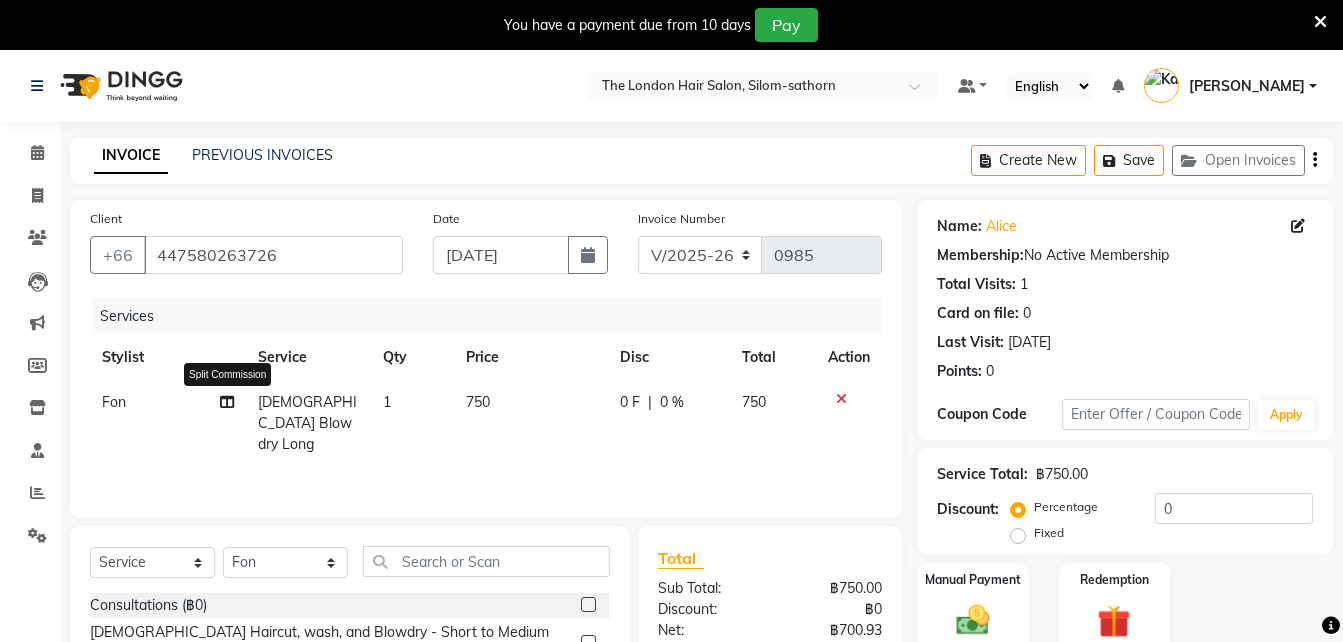 click 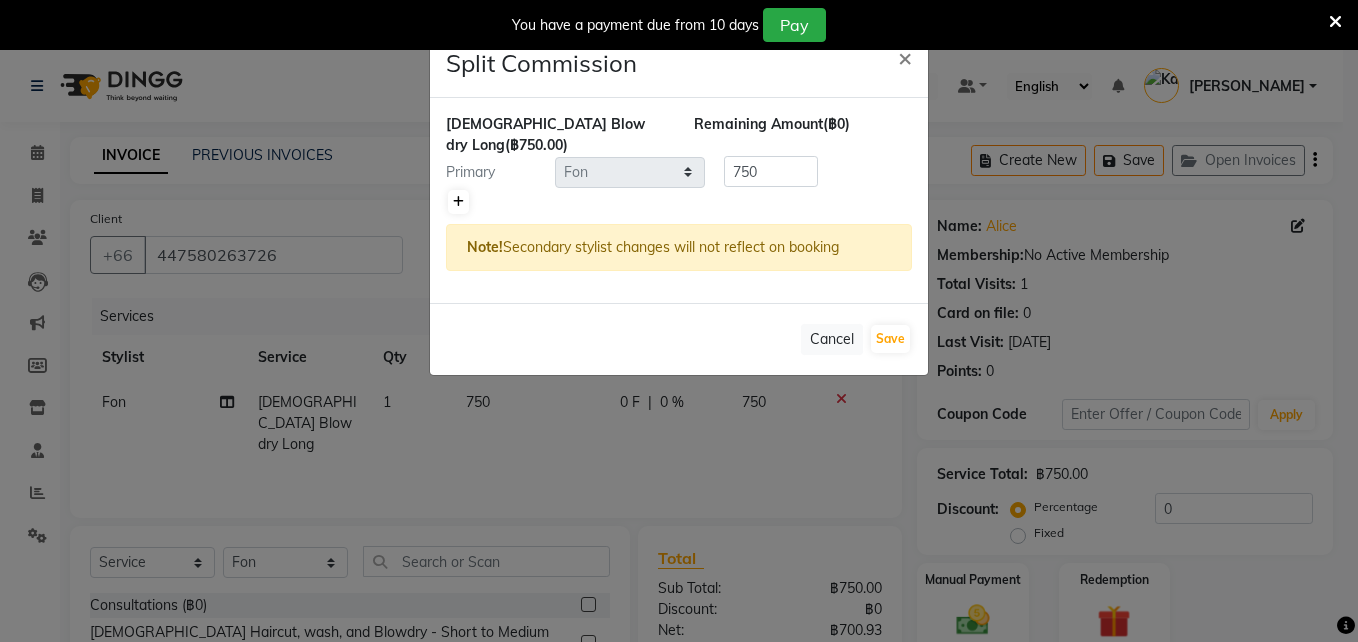 click 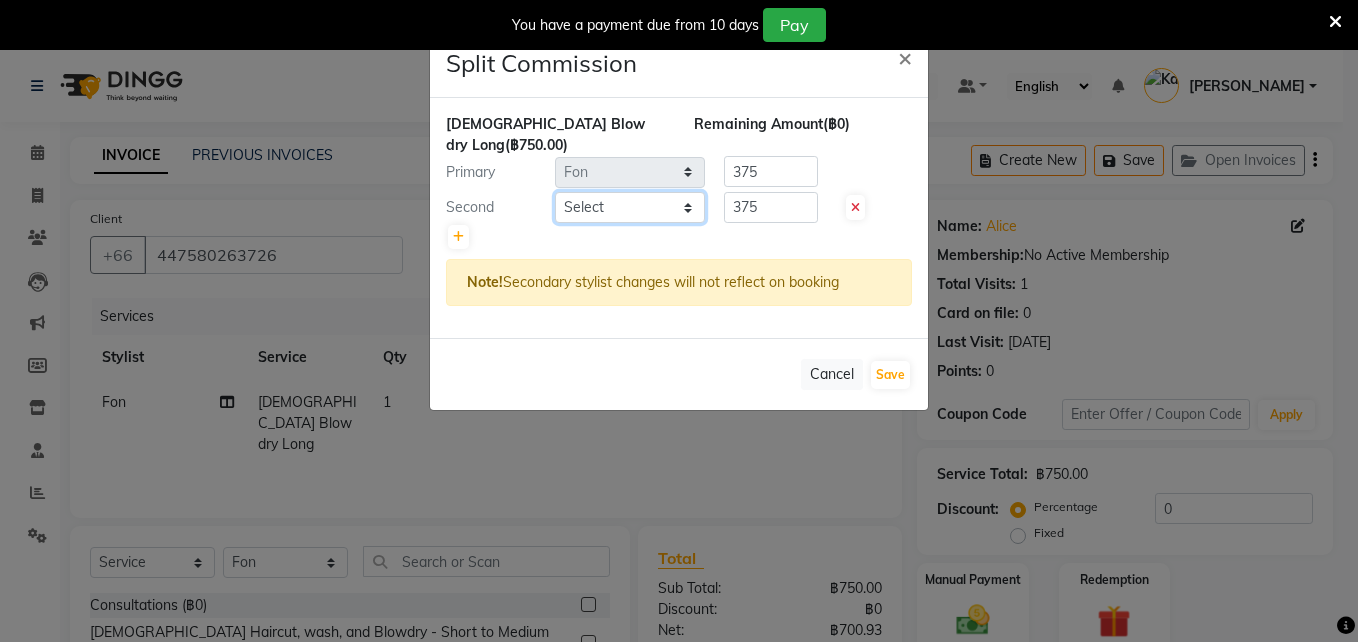 click on "Select  Aon   Apple     Boss [PERSON_NAME]    [PERSON_NAME]    Pim" 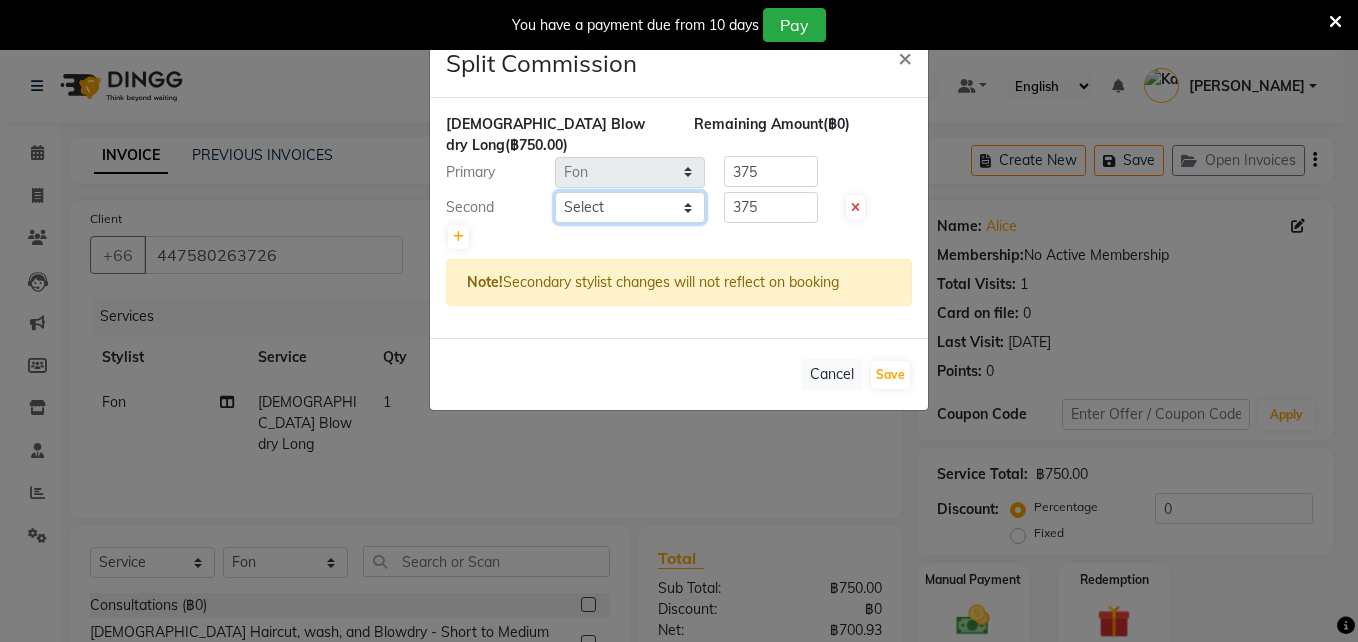 select on "83403" 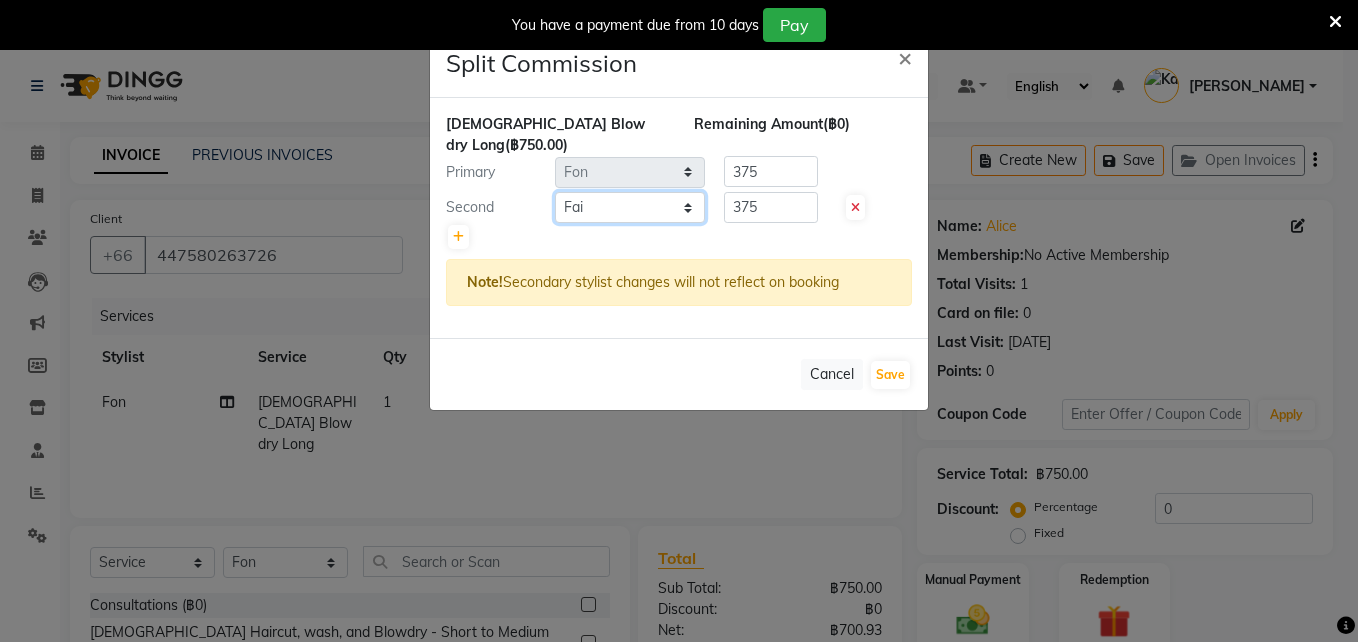 click on "Select  Aon   Apple     Boss [PERSON_NAME]    [PERSON_NAME]    Pim" 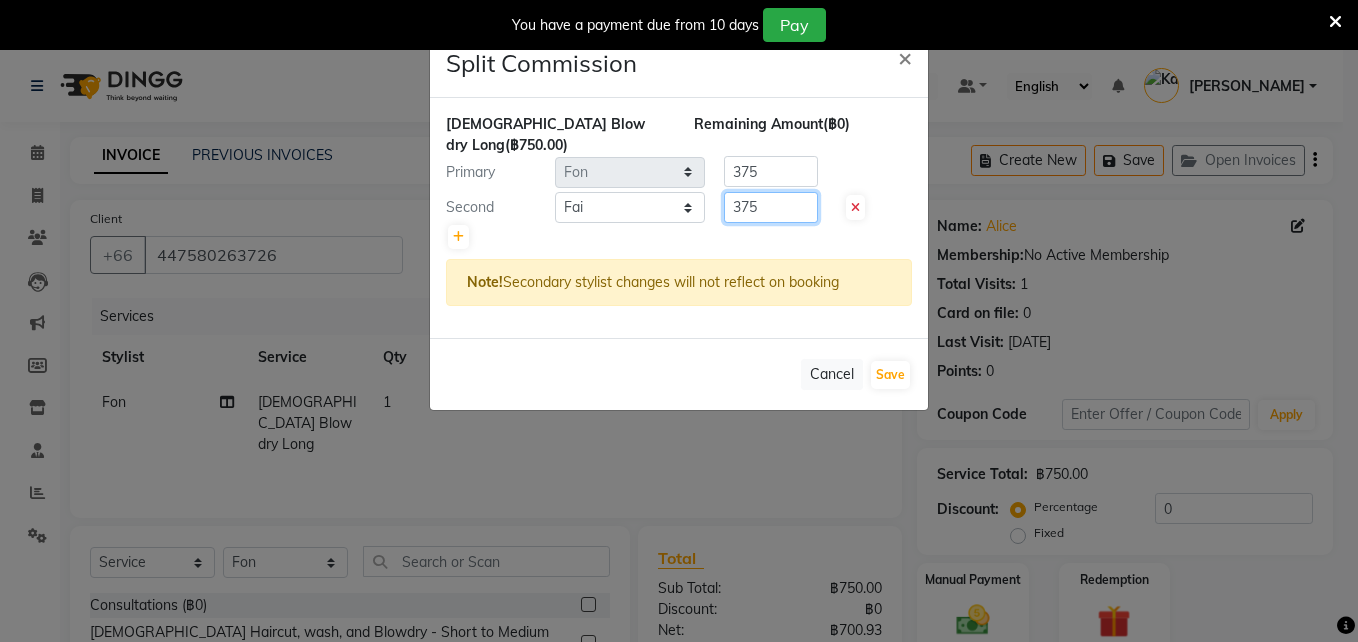 click on "375" 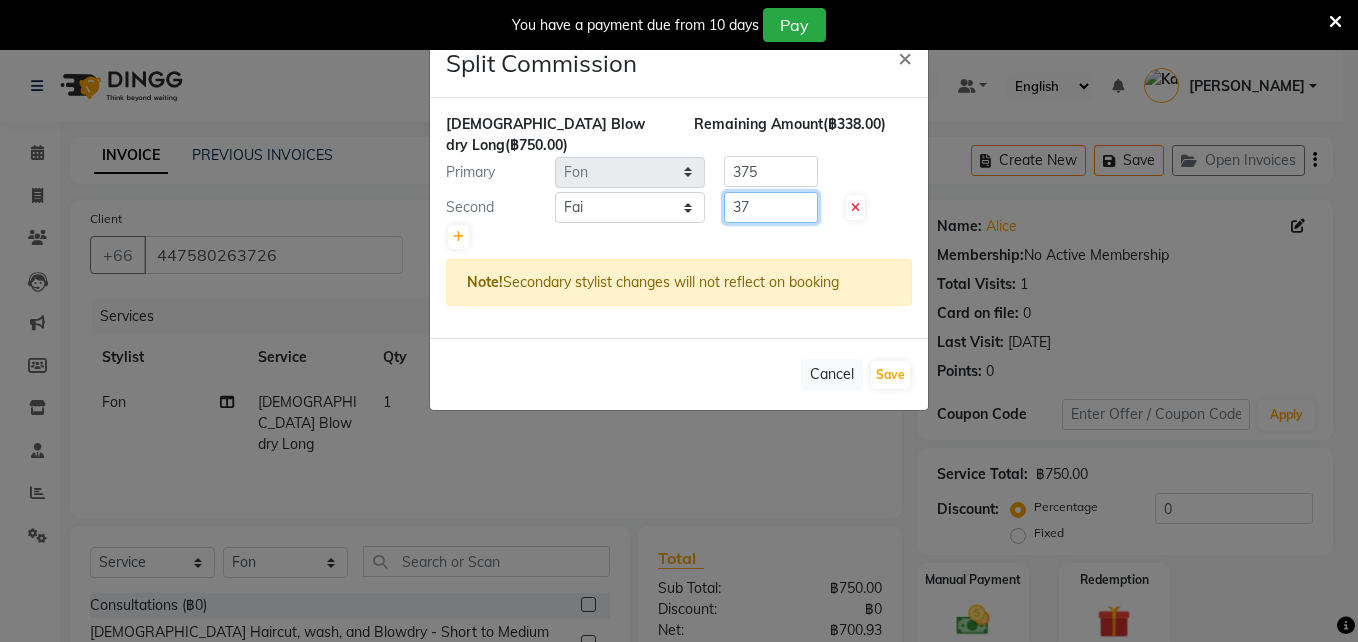 type on "3" 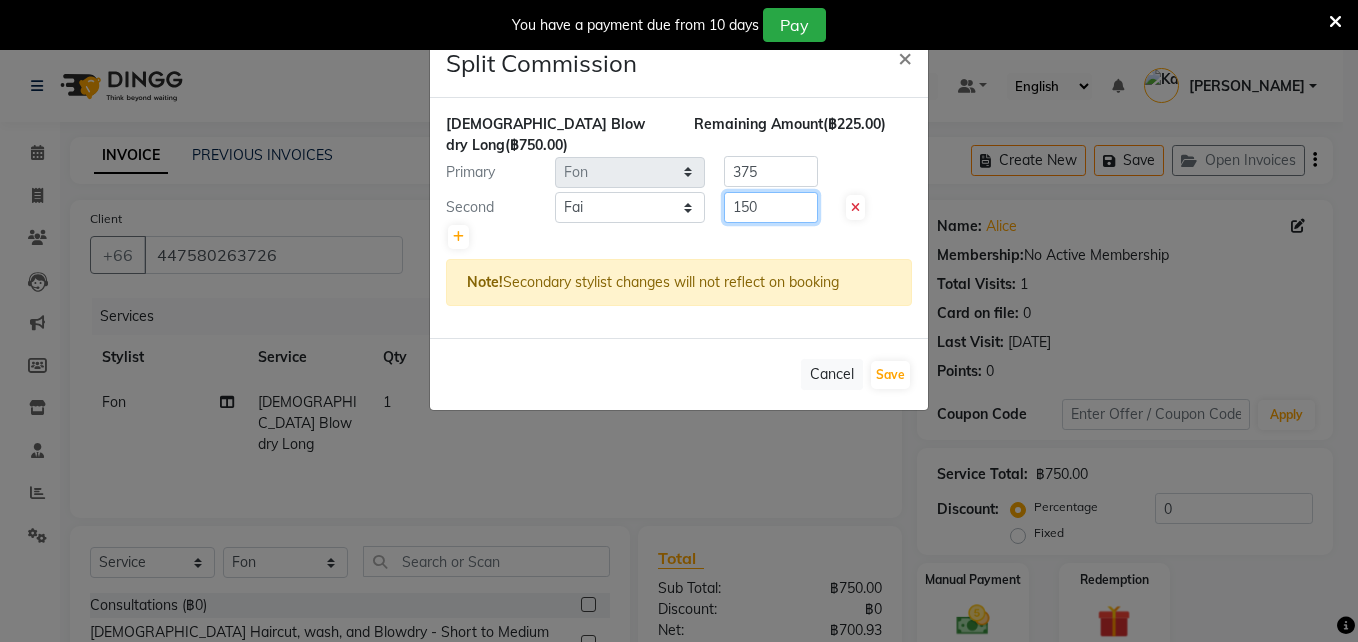 type on "150" 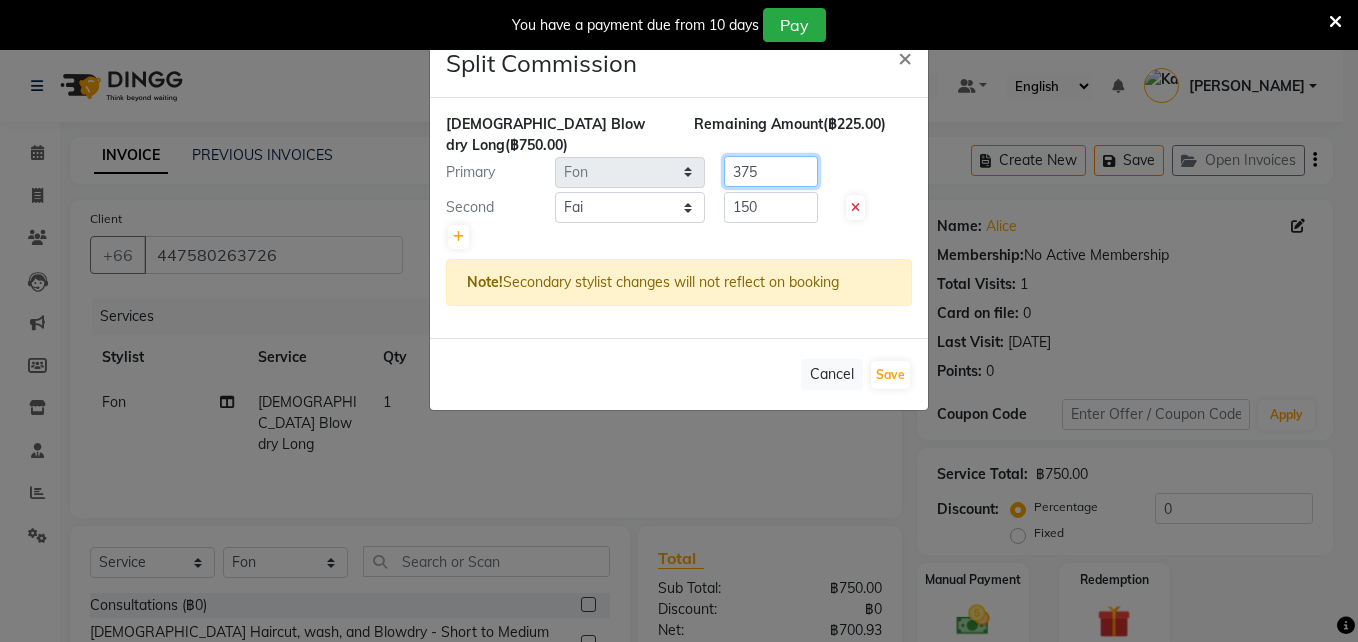 click on "375" 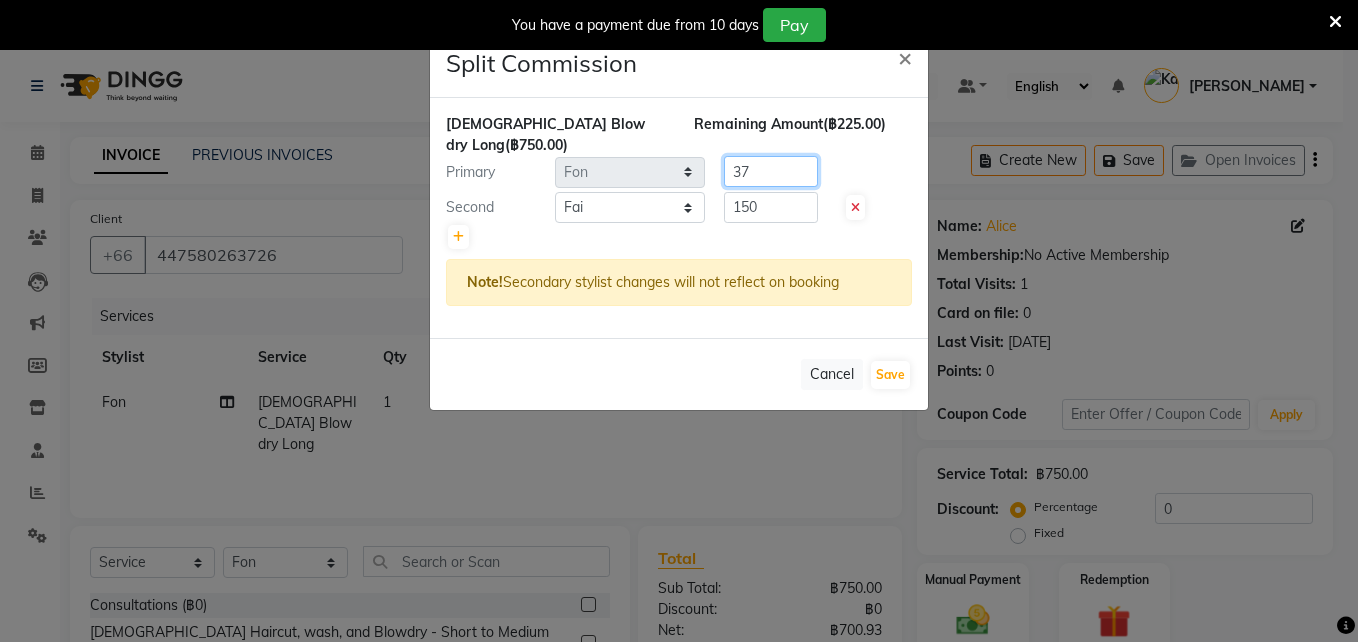 type on "3" 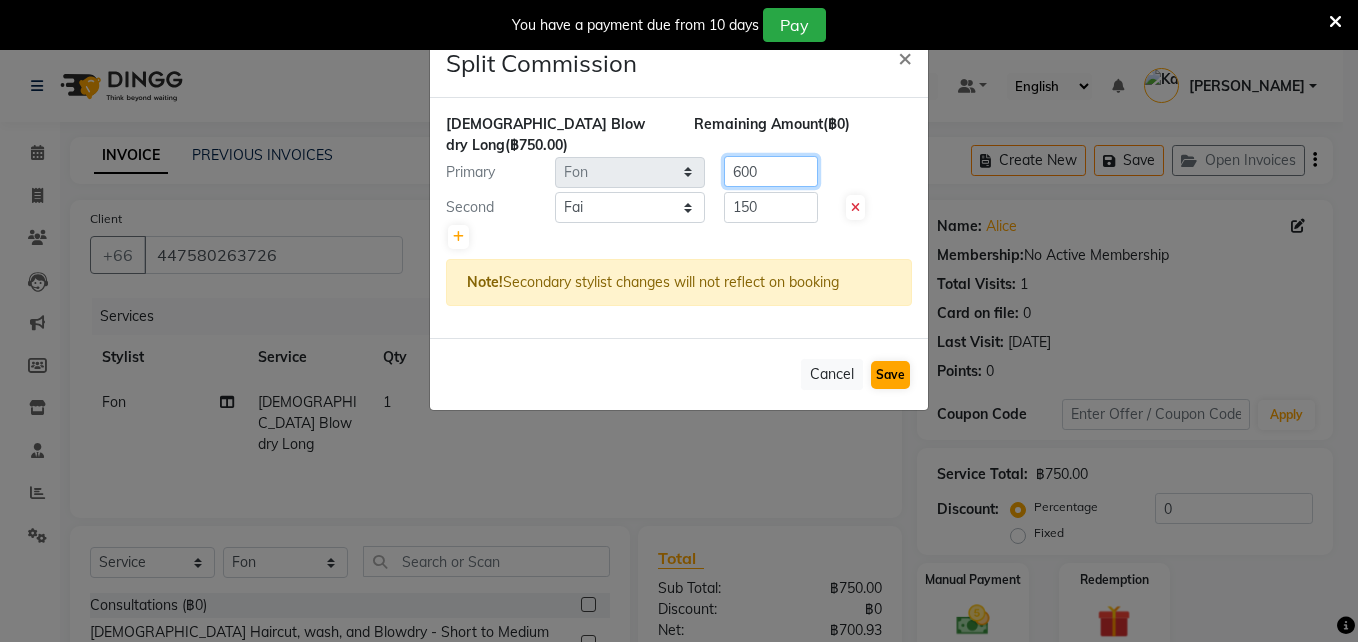 type on "600" 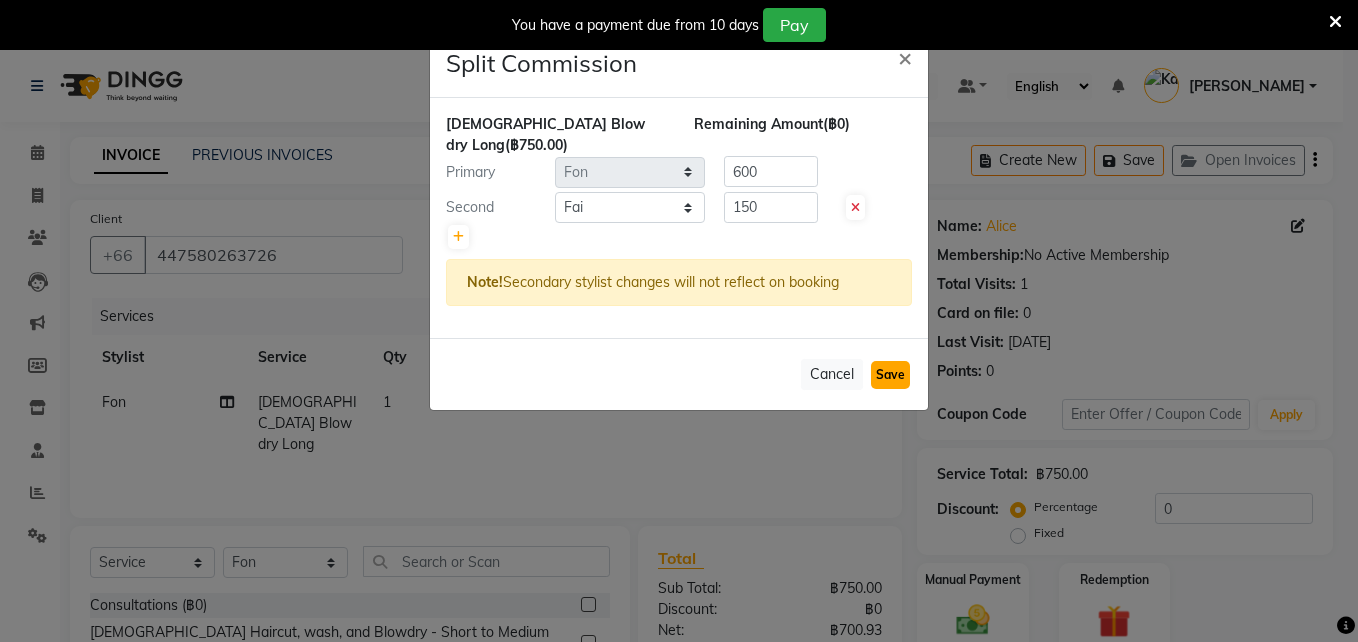 click on "Save" 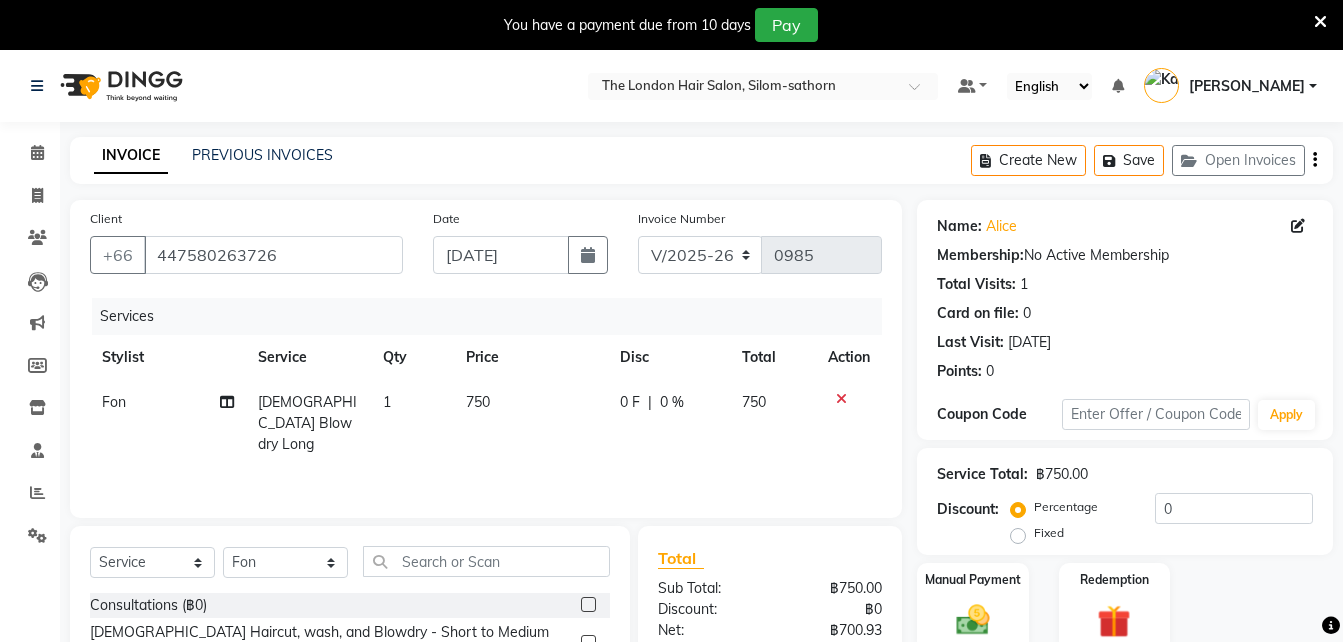 scroll, scrollTop: 209, scrollLeft: 0, axis: vertical 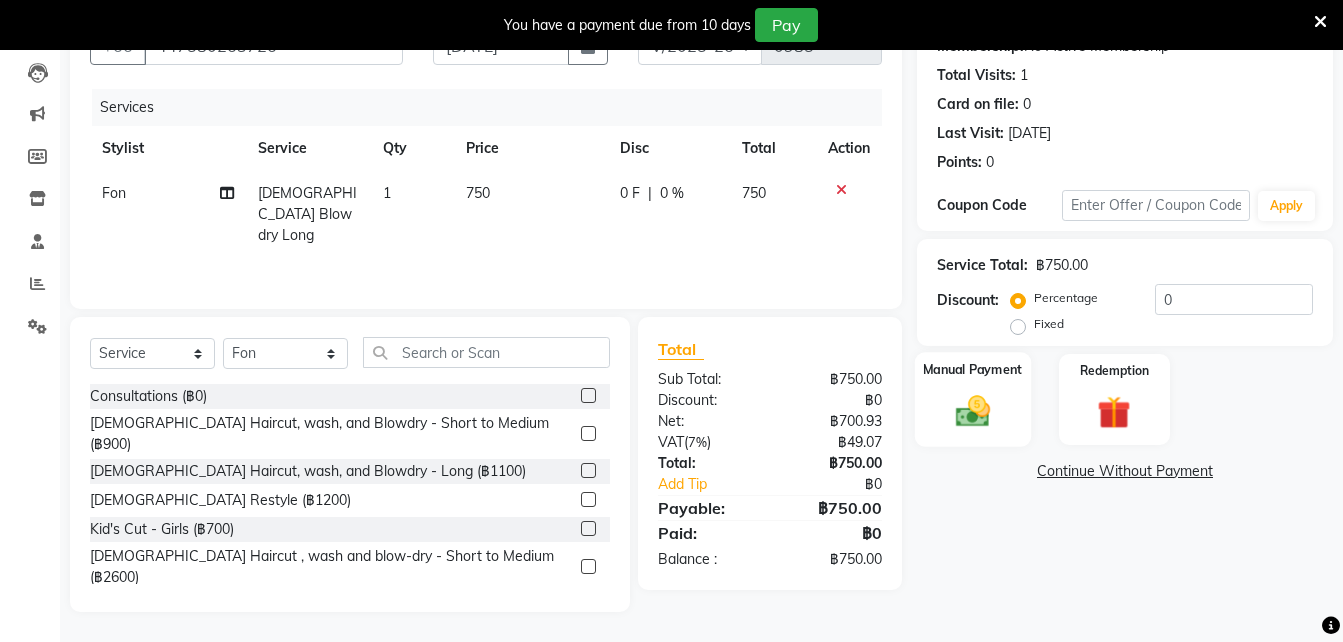 click 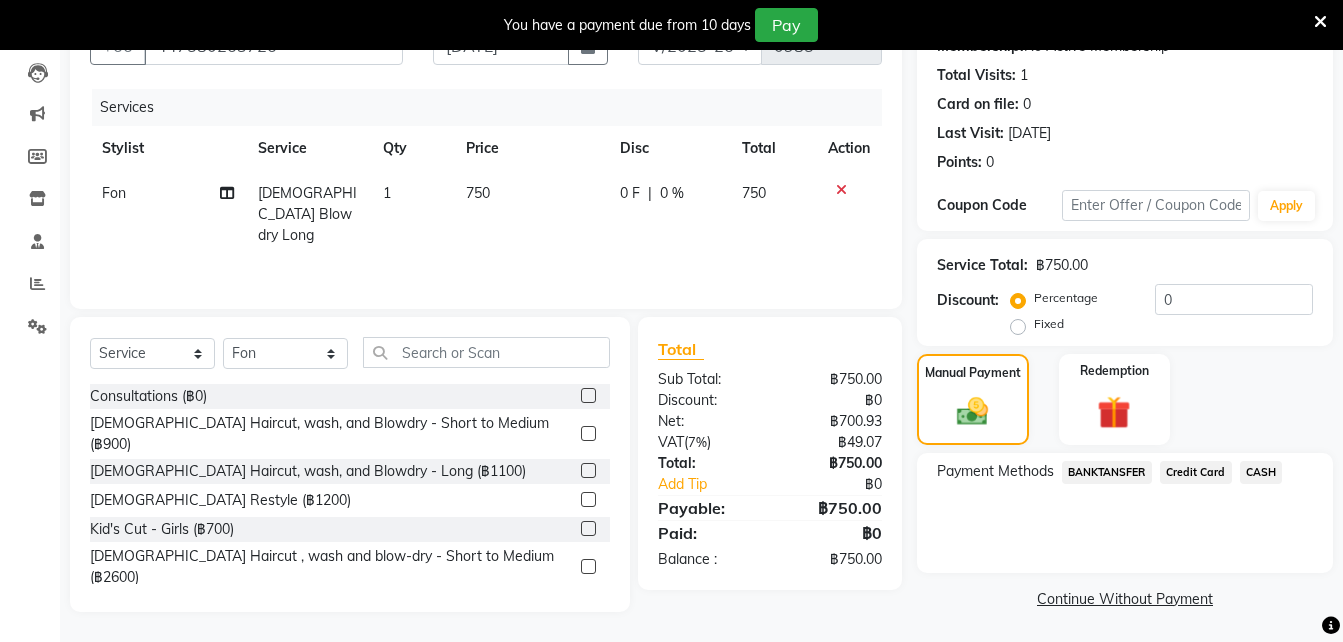 click on "Credit Card" 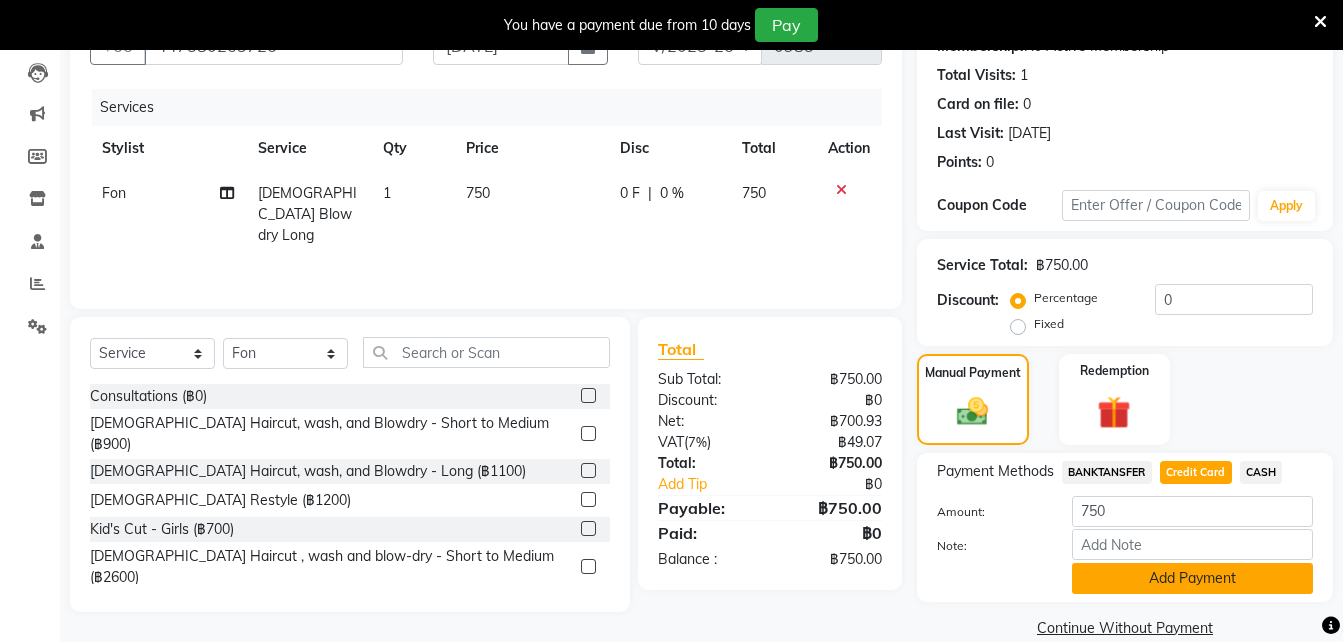 click on "Add Payment" 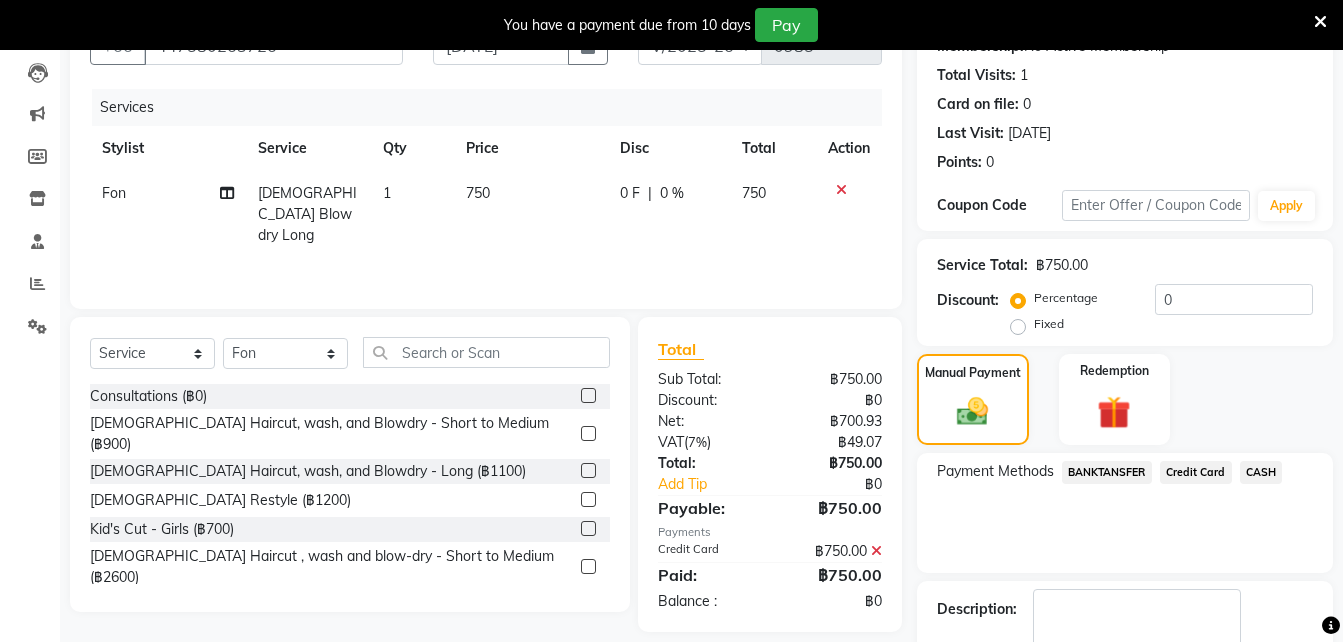 scroll, scrollTop: 324, scrollLeft: 0, axis: vertical 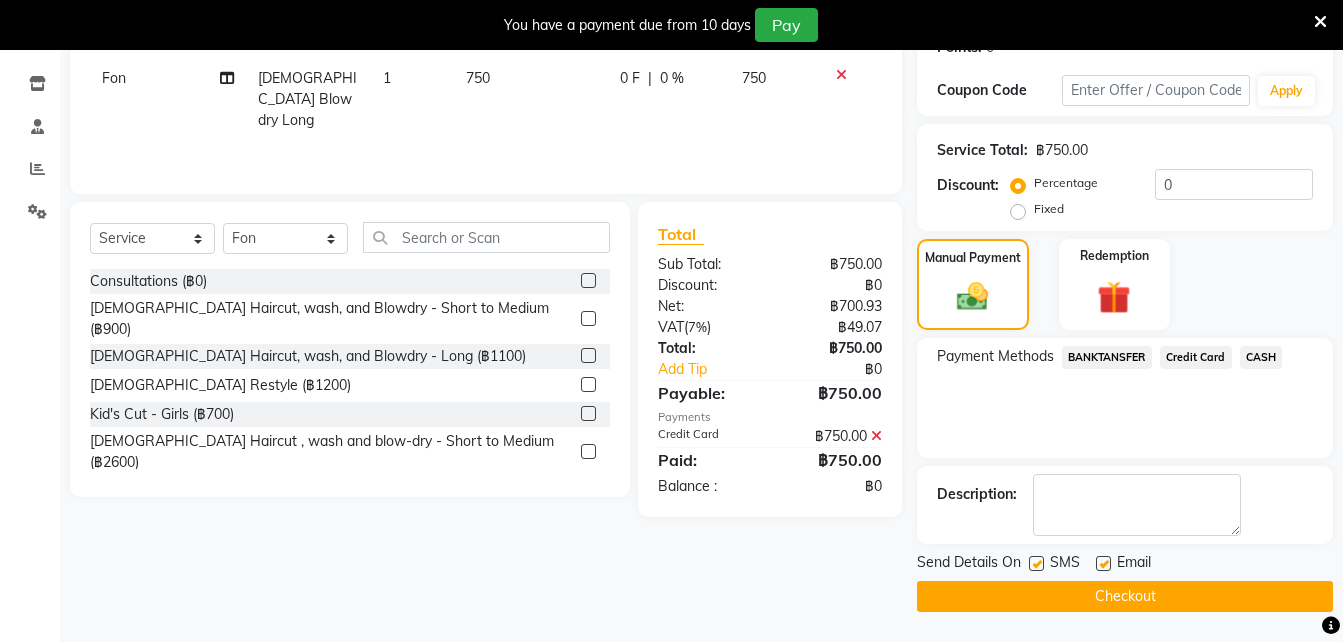click on "Checkout" 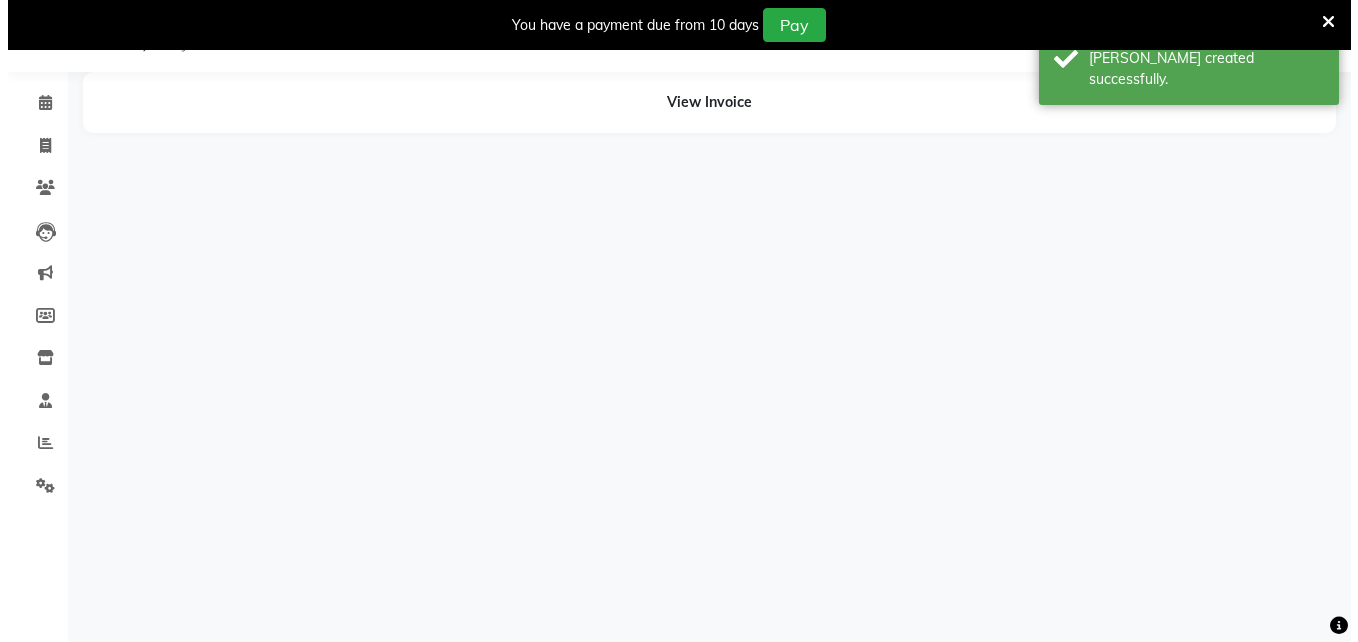 scroll, scrollTop: 50, scrollLeft: 0, axis: vertical 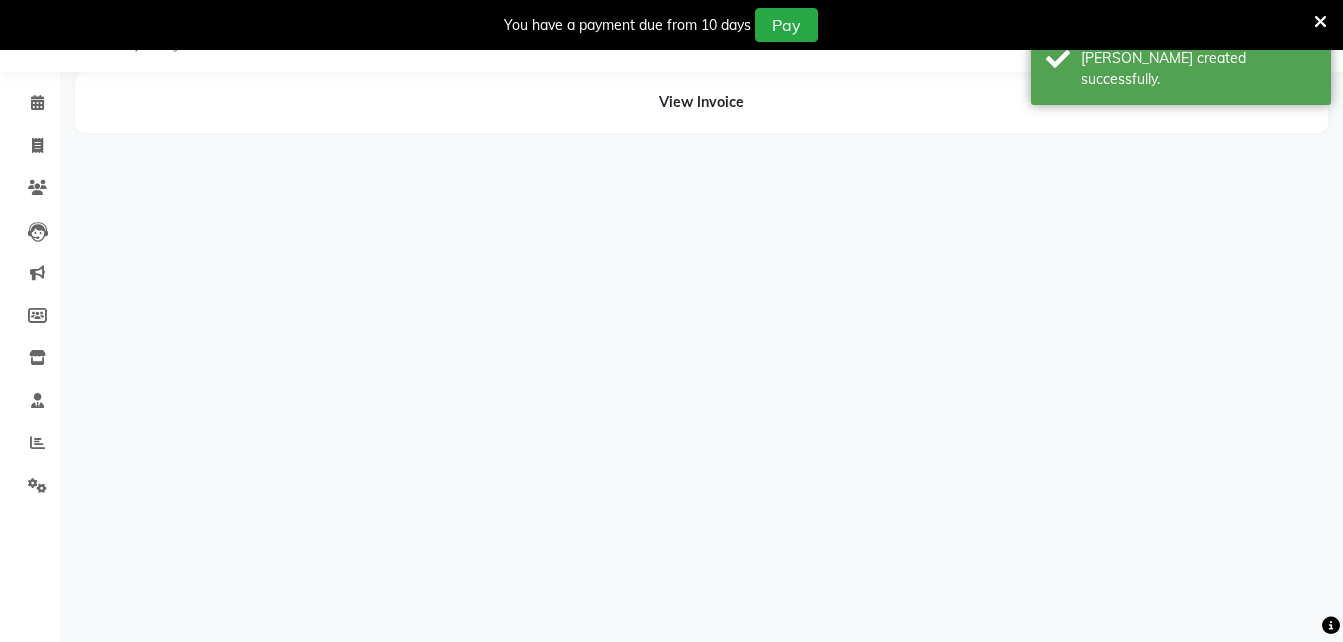 select on "56711" 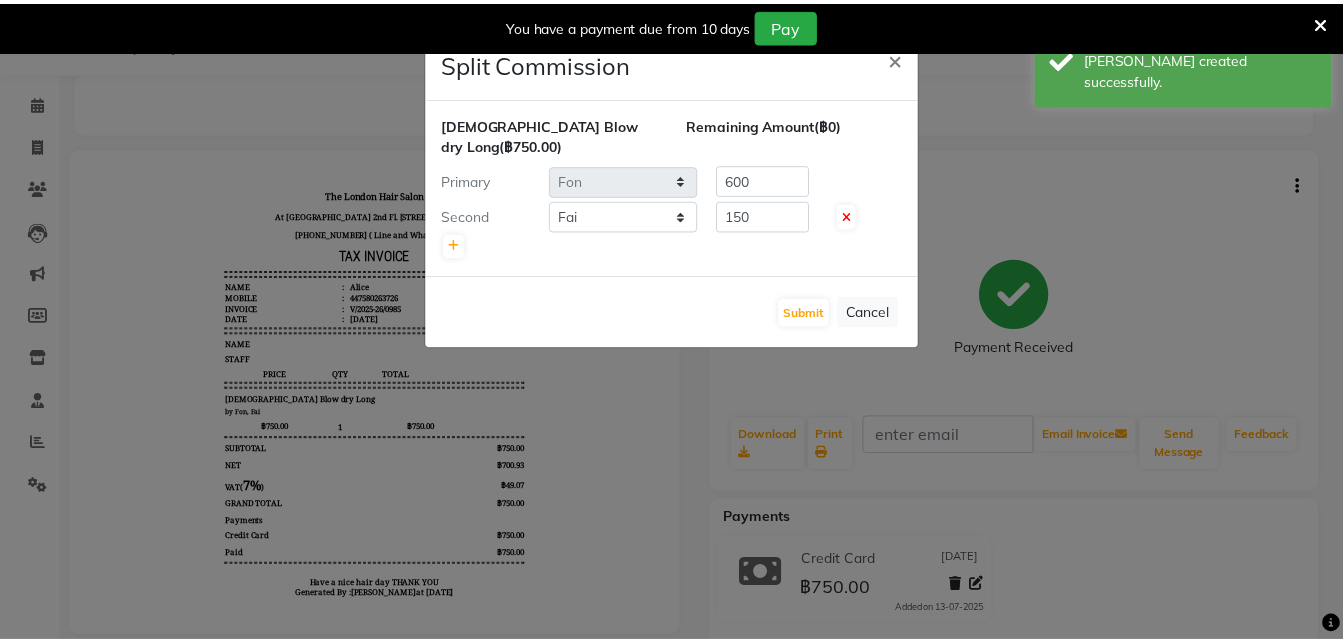 scroll, scrollTop: 0, scrollLeft: 0, axis: both 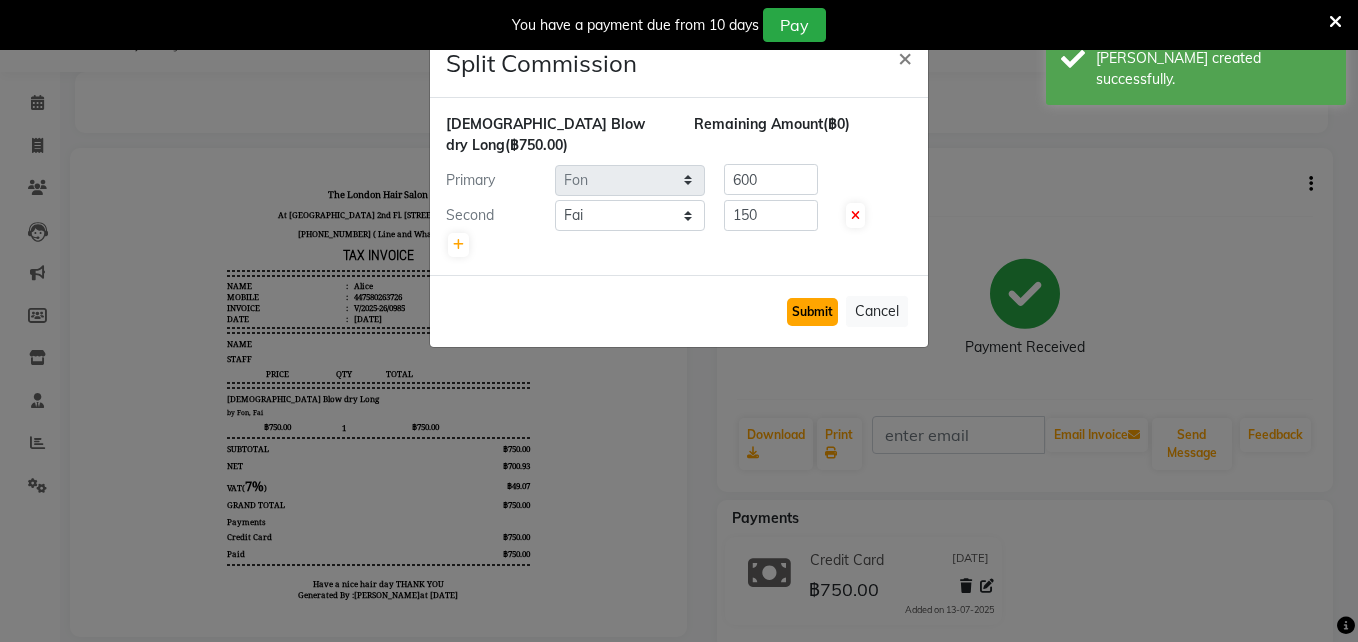 click on "Submit" 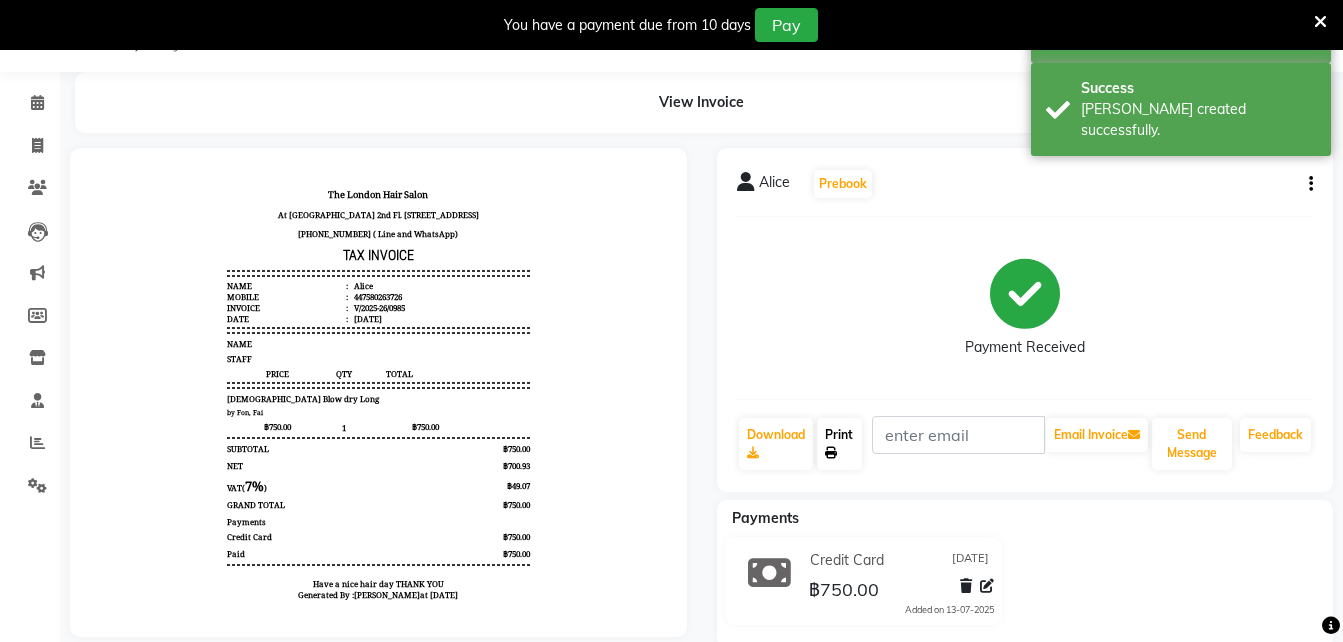 click 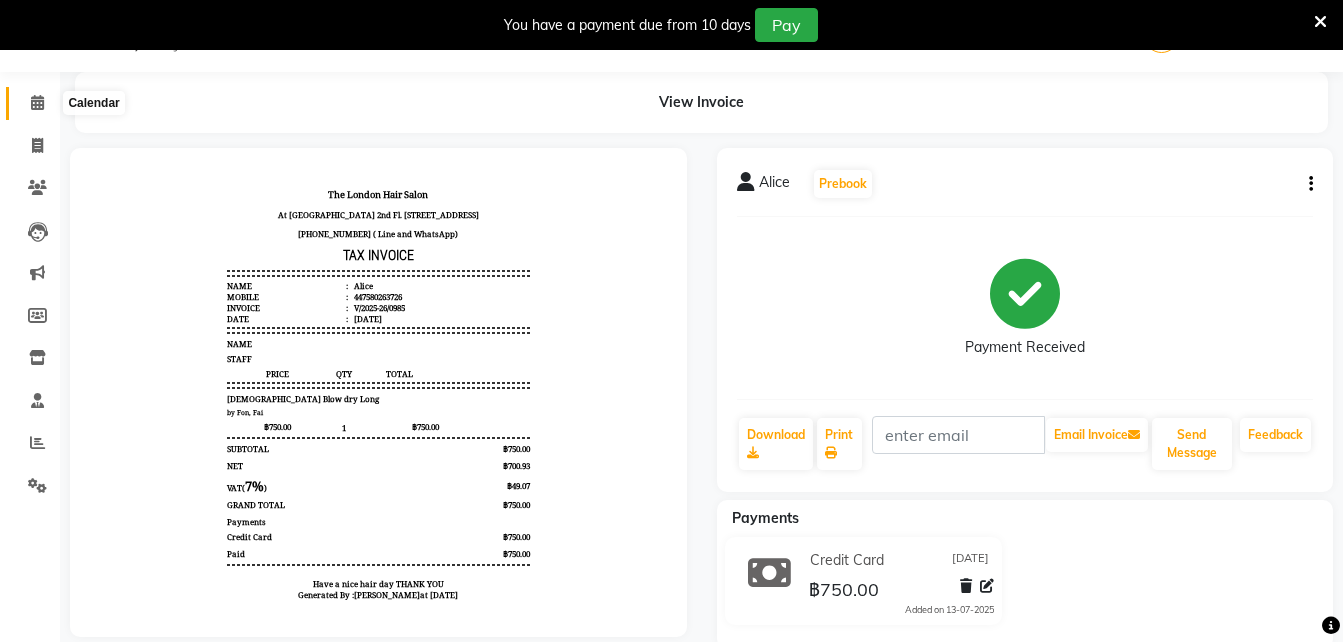 click 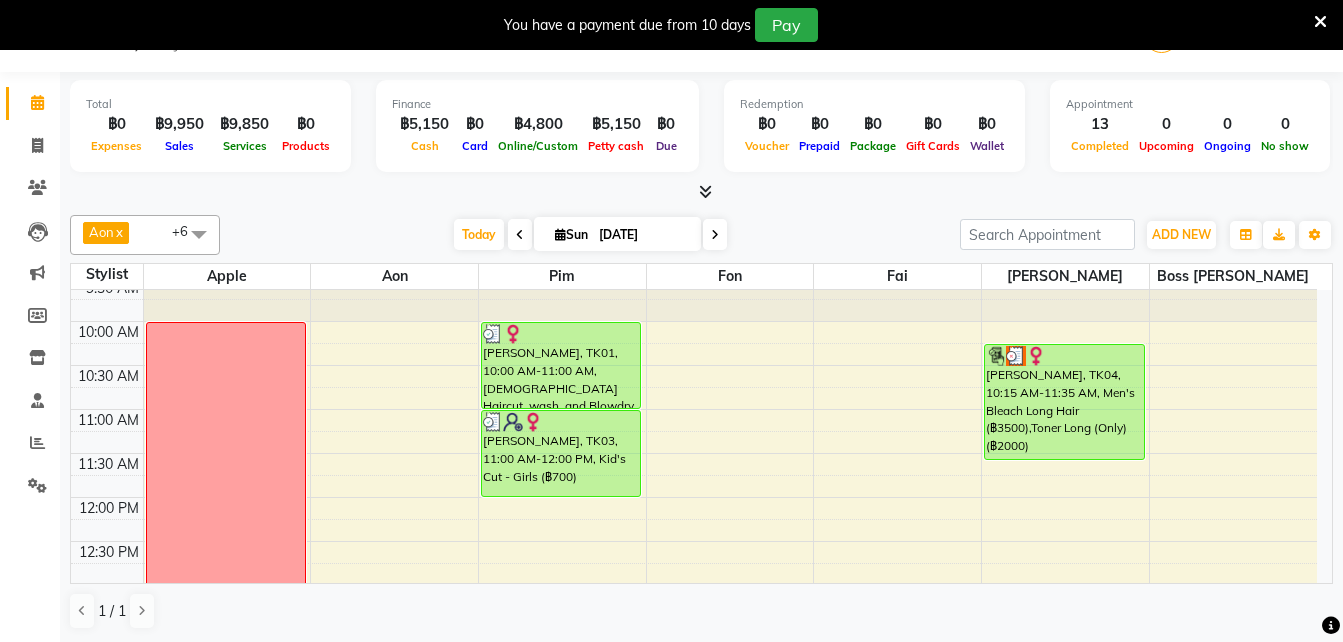 scroll, scrollTop: 57, scrollLeft: 0, axis: vertical 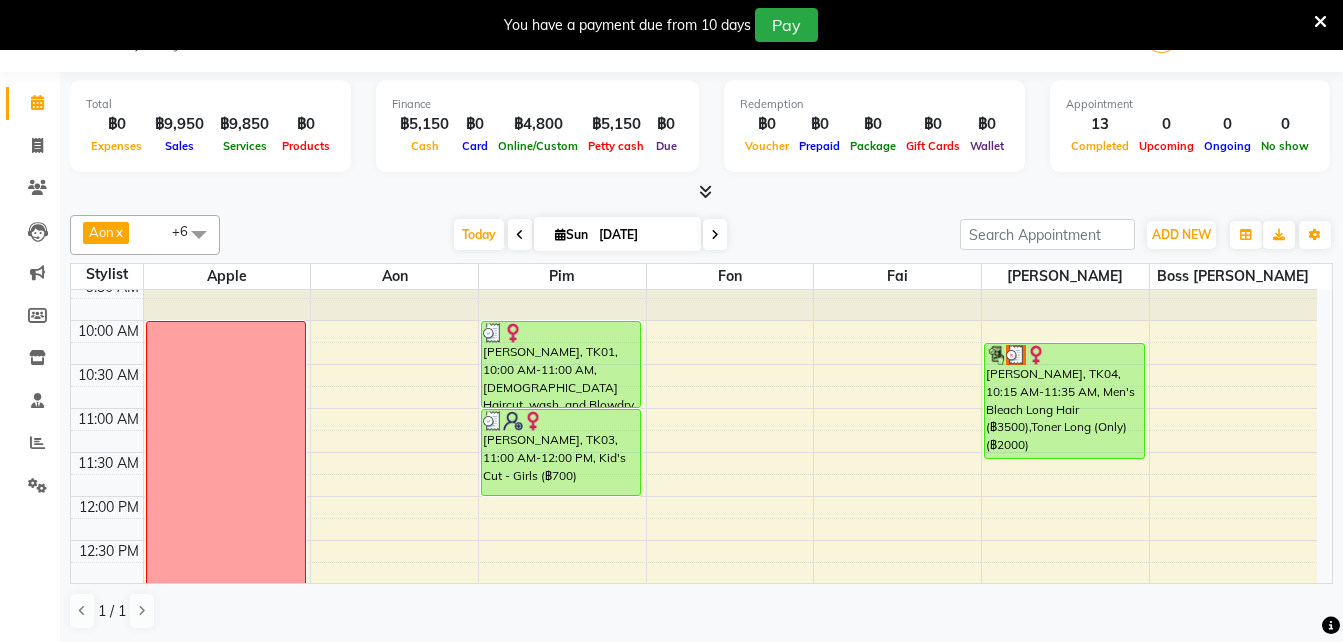 drag, startPoint x: 603, startPoint y: 239, endPoint x: 568, endPoint y: 235, distance: 35.22783 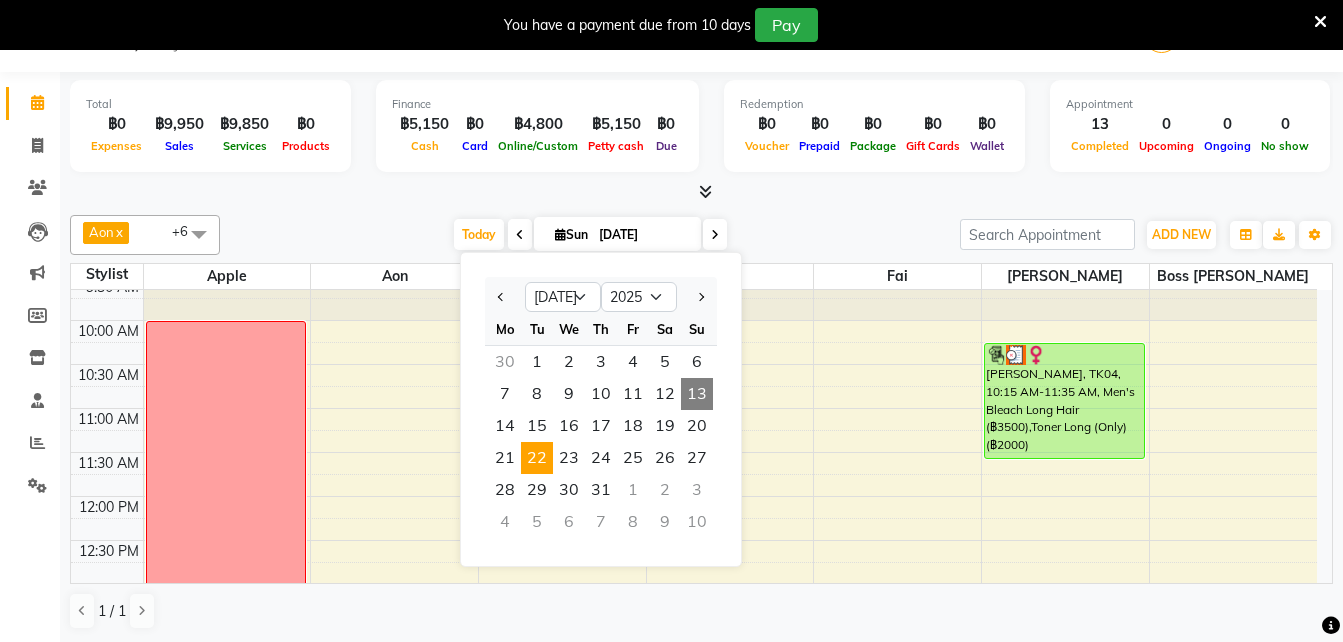 click on "22" at bounding box center [537, 458] 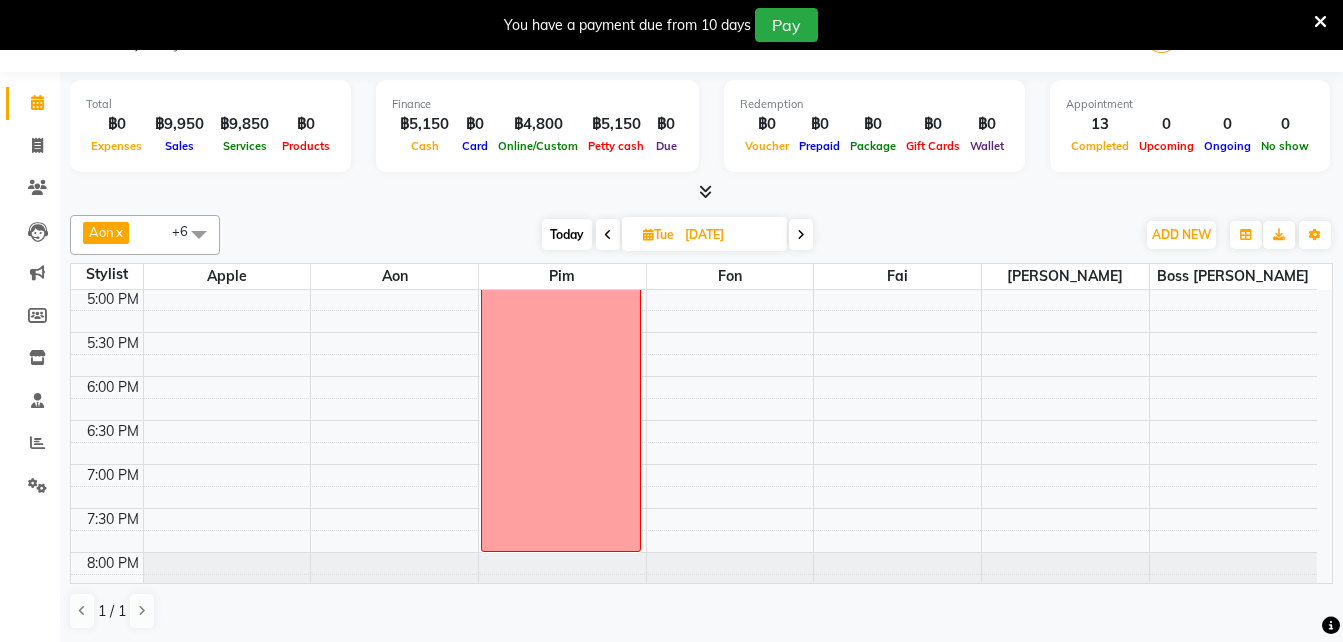 scroll, scrollTop: 0, scrollLeft: 0, axis: both 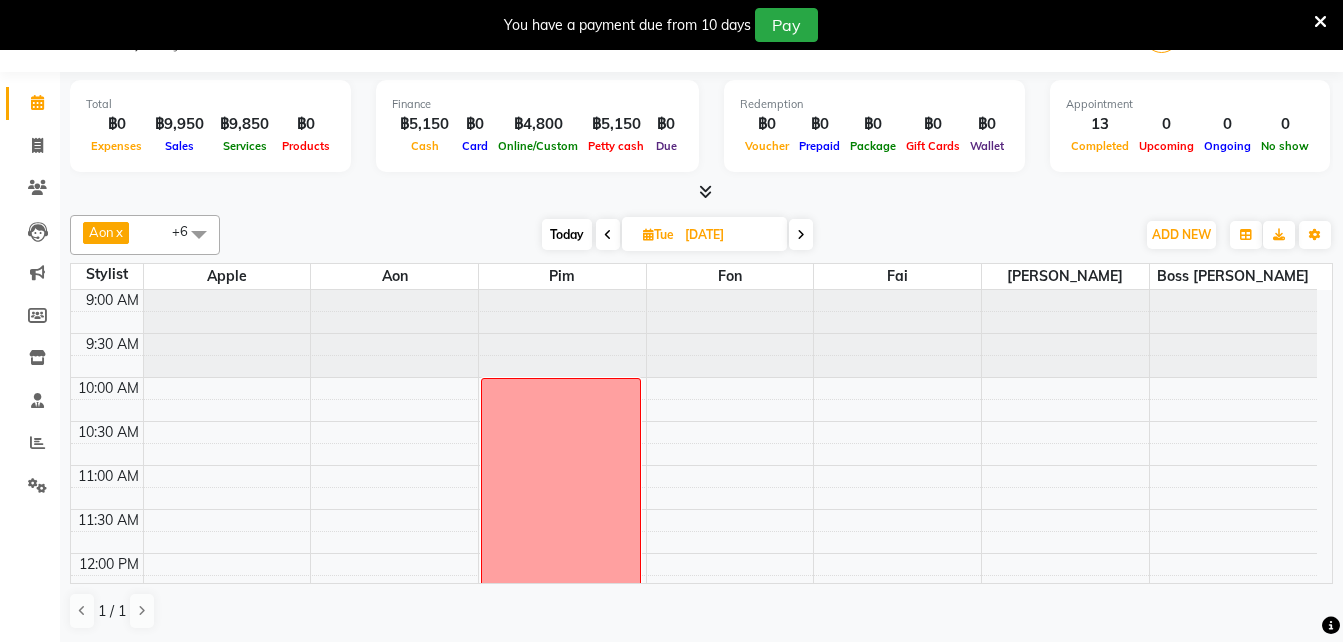 drag, startPoint x: 649, startPoint y: 228, endPoint x: 634, endPoint y: 242, distance: 20.518284 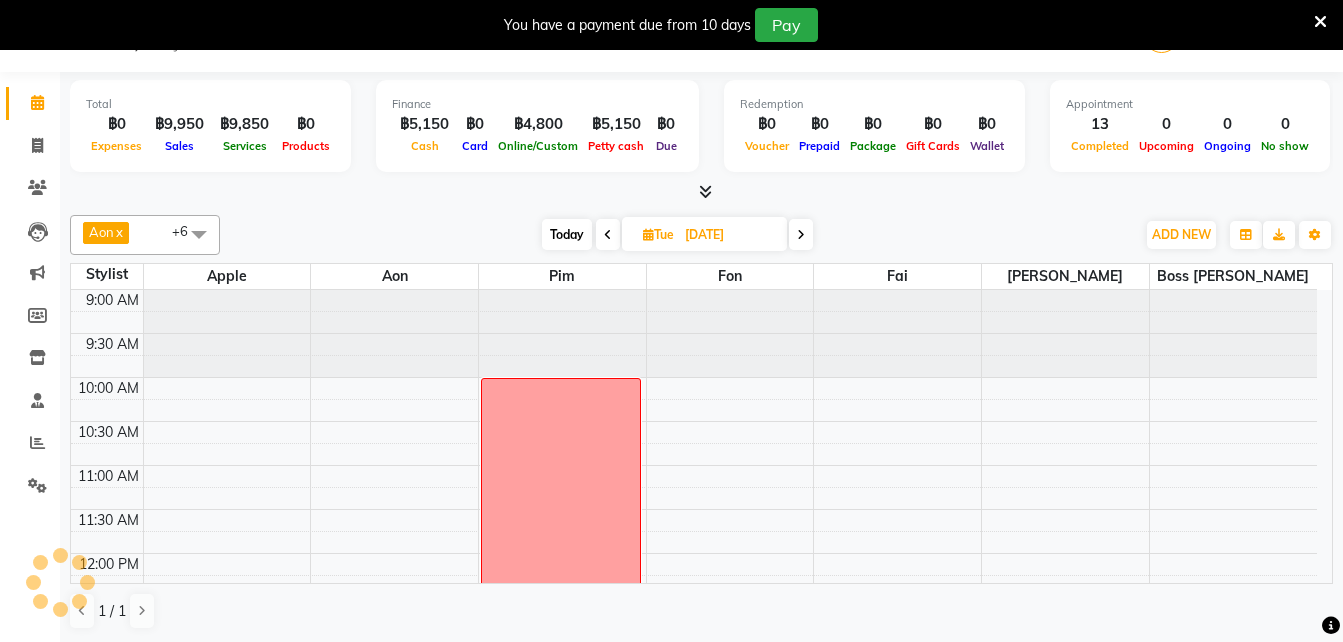 click on "Tue 22-07-2025" at bounding box center (704, 234) 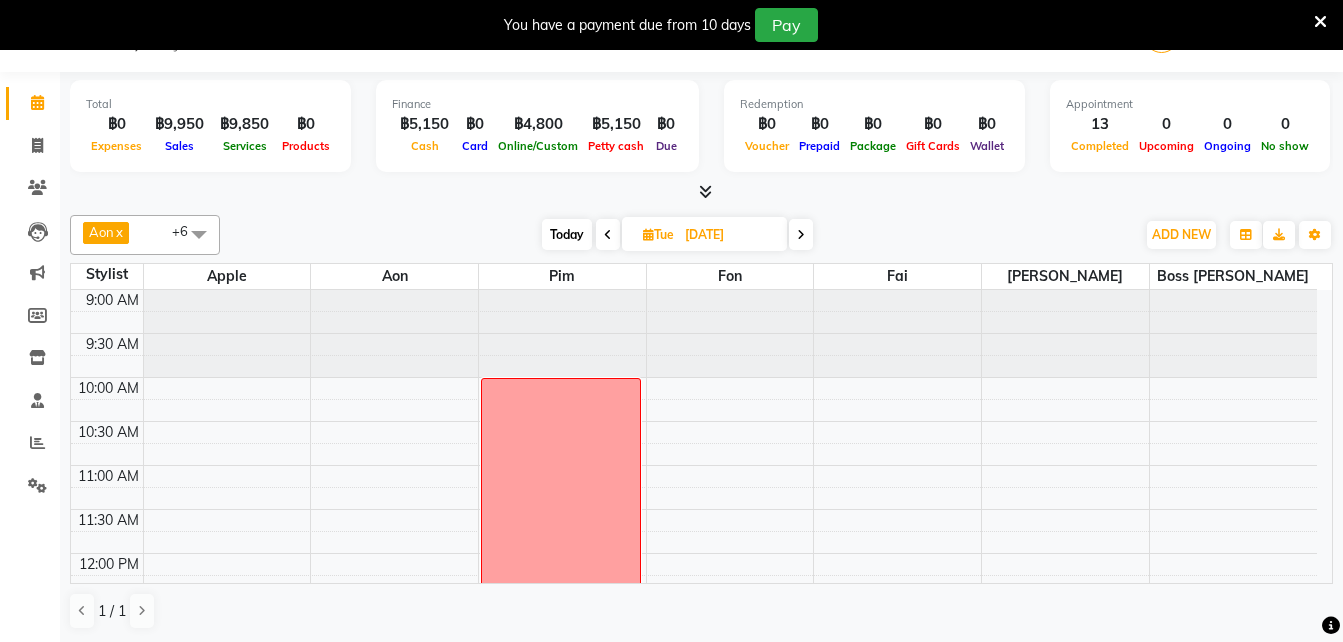 click on "Tue" at bounding box center [658, 234] 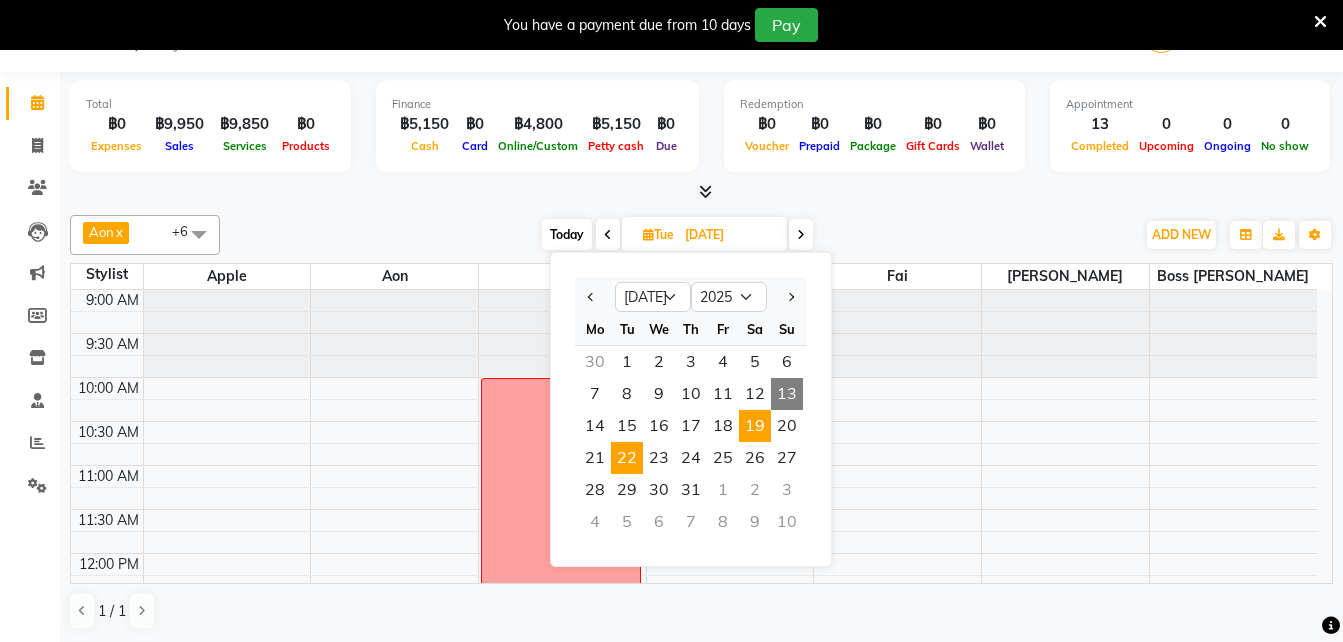 click on "19" at bounding box center (755, 426) 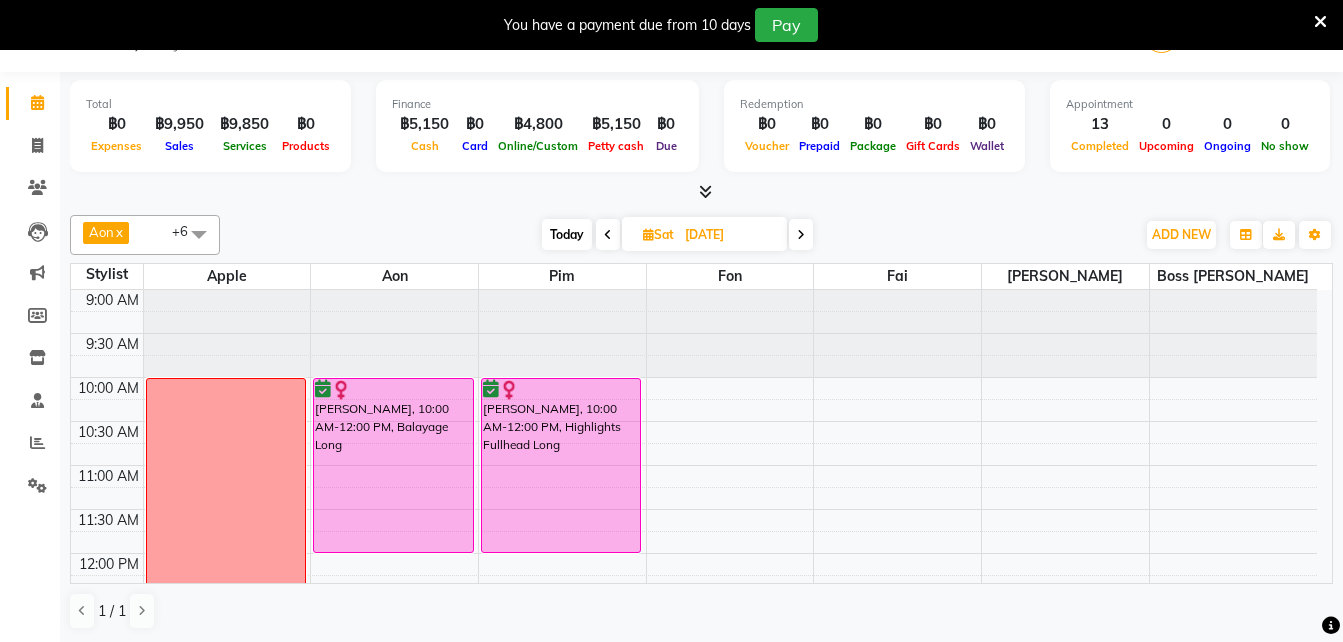 scroll, scrollTop: 51, scrollLeft: 0, axis: vertical 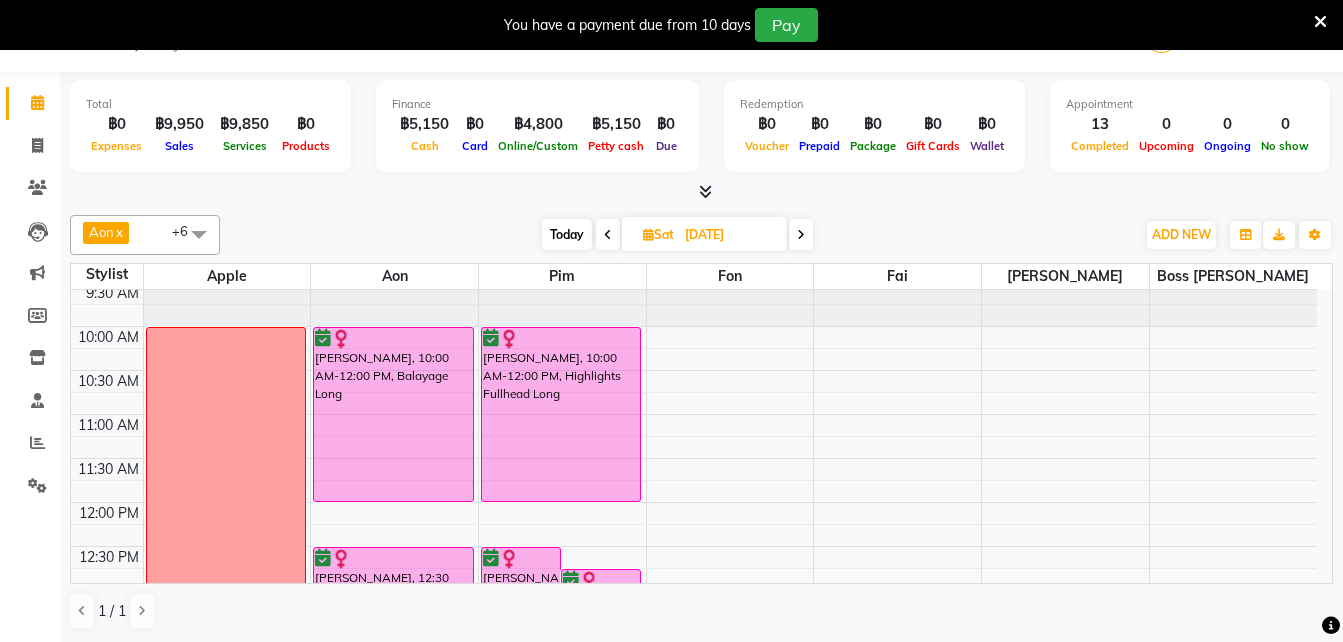 drag, startPoint x: 969, startPoint y: 606, endPoint x: 985, endPoint y: 693, distance: 88.45903 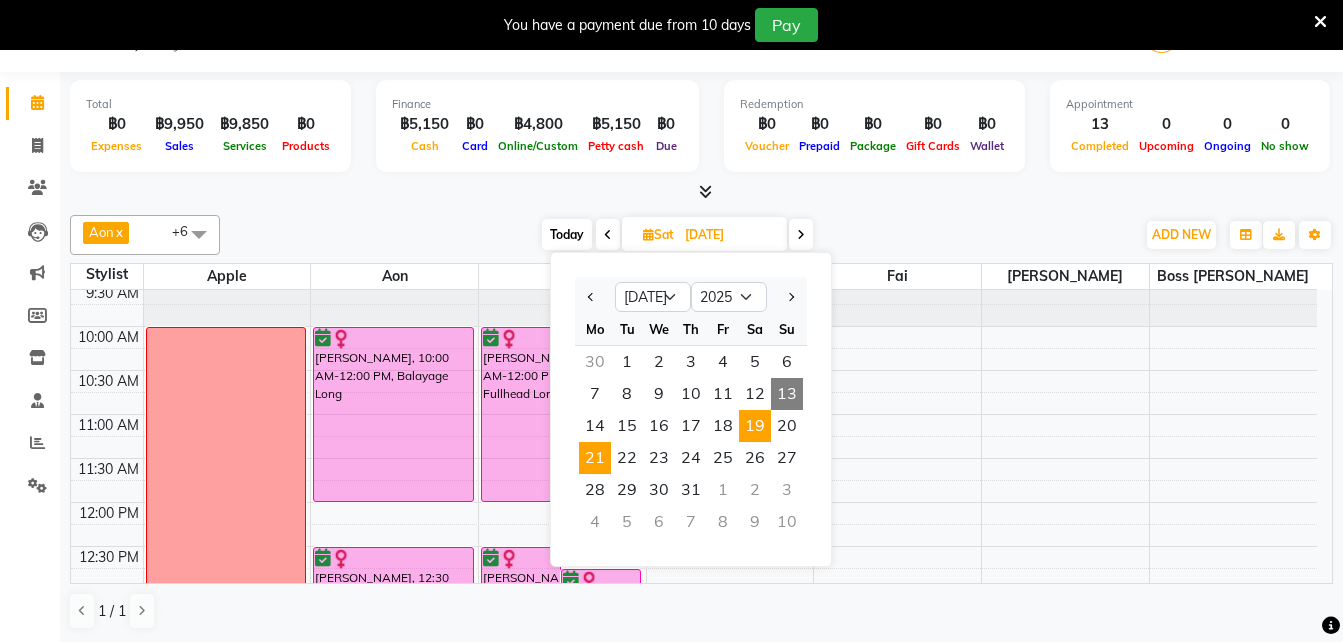 click on "21" at bounding box center (595, 458) 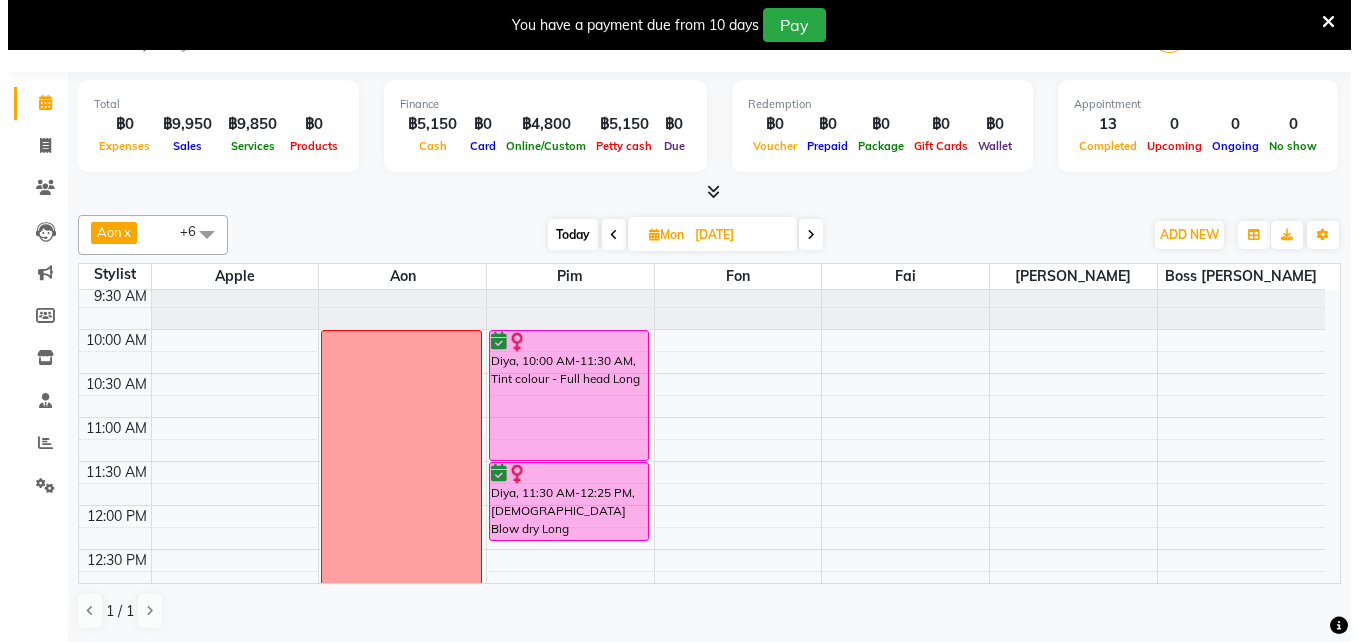 scroll, scrollTop: 0, scrollLeft: 0, axis: both 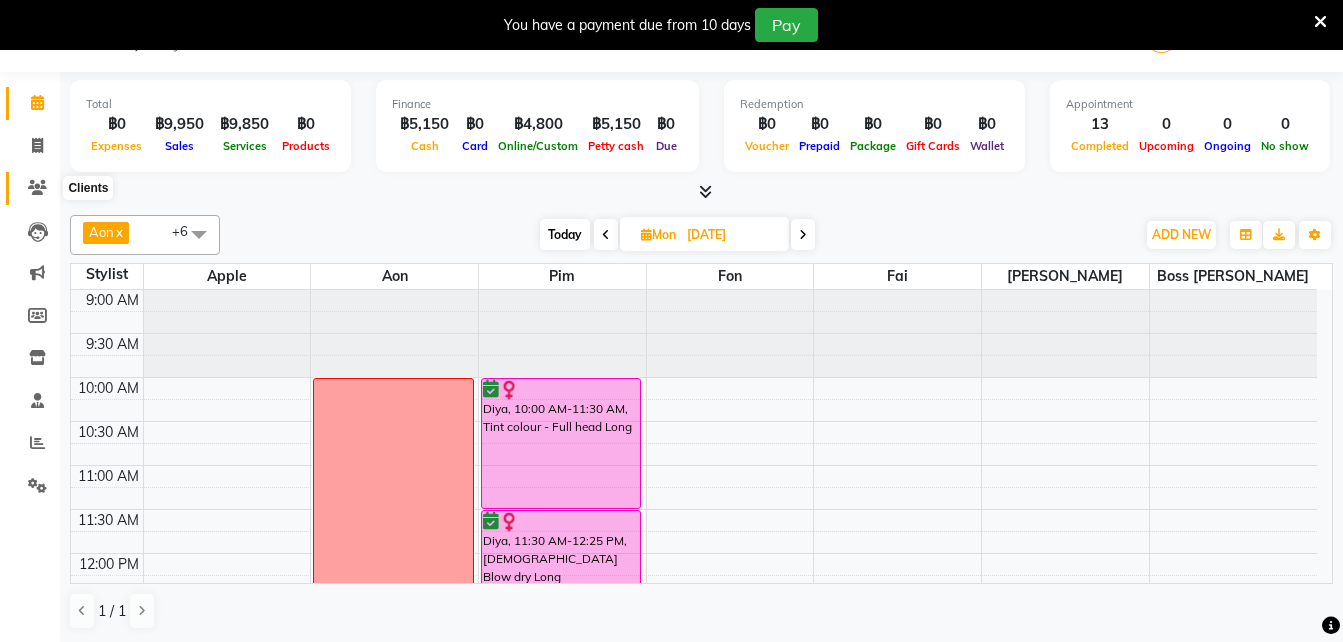 click 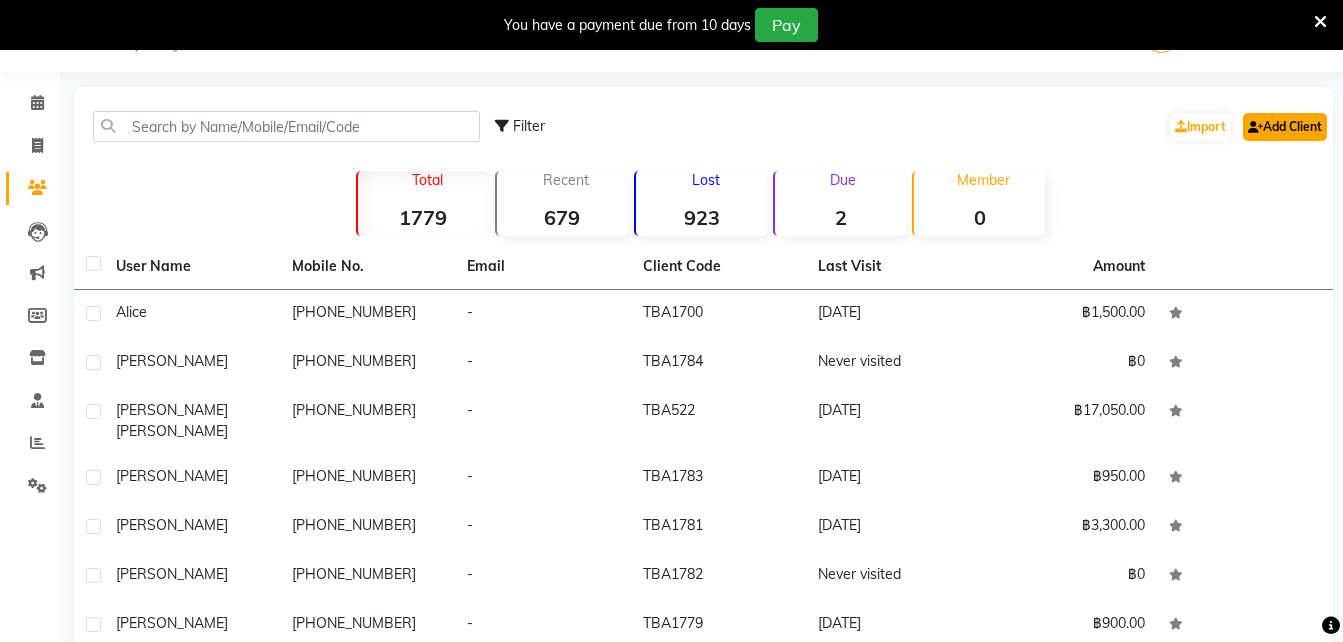 click on "Add Client" 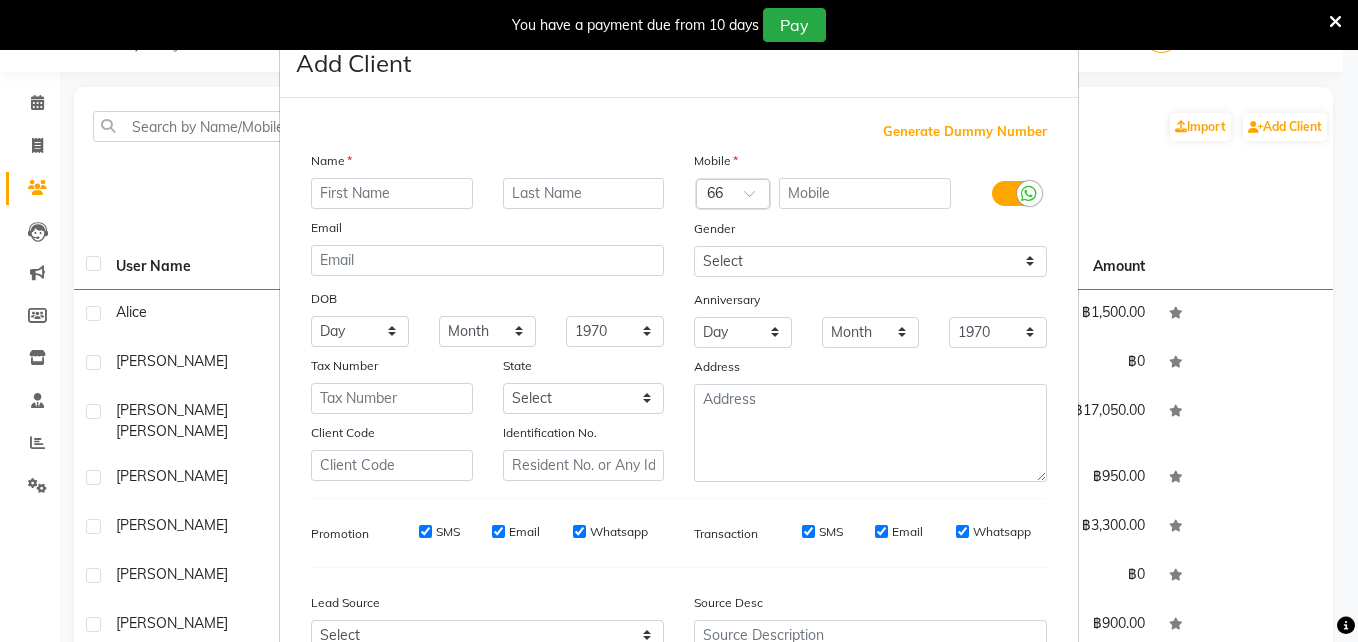click at bounding box center (392, 193) 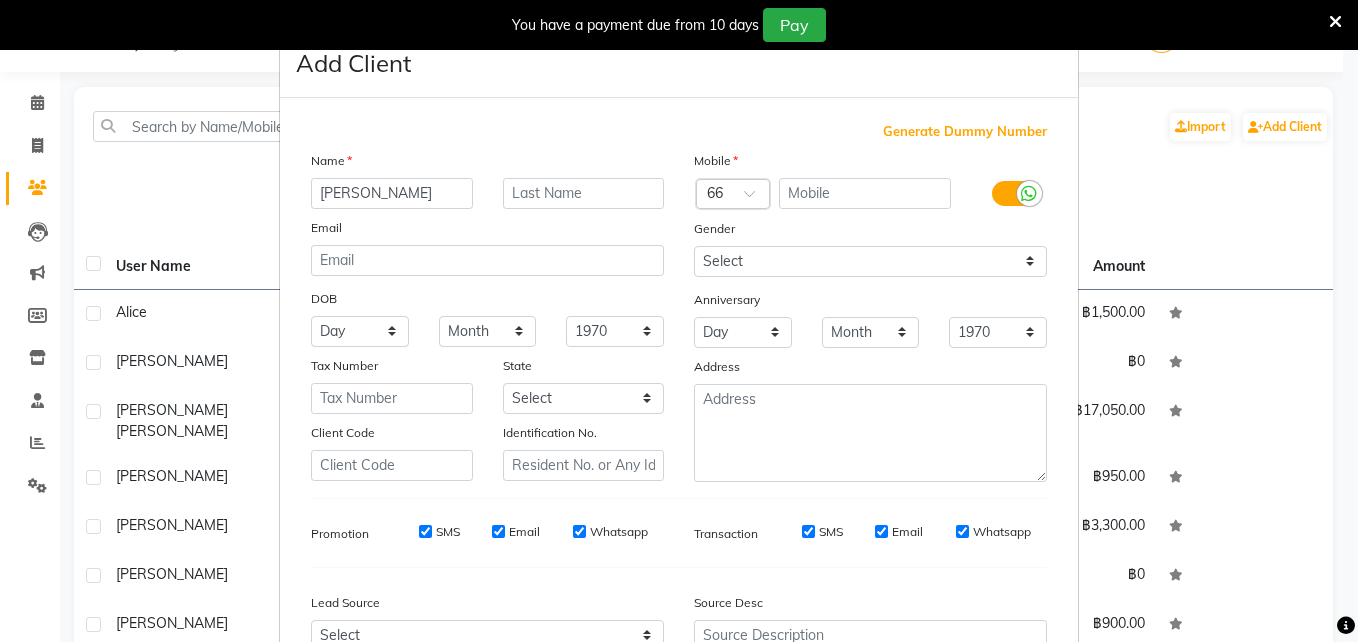type on "[PERSON_NAME]" 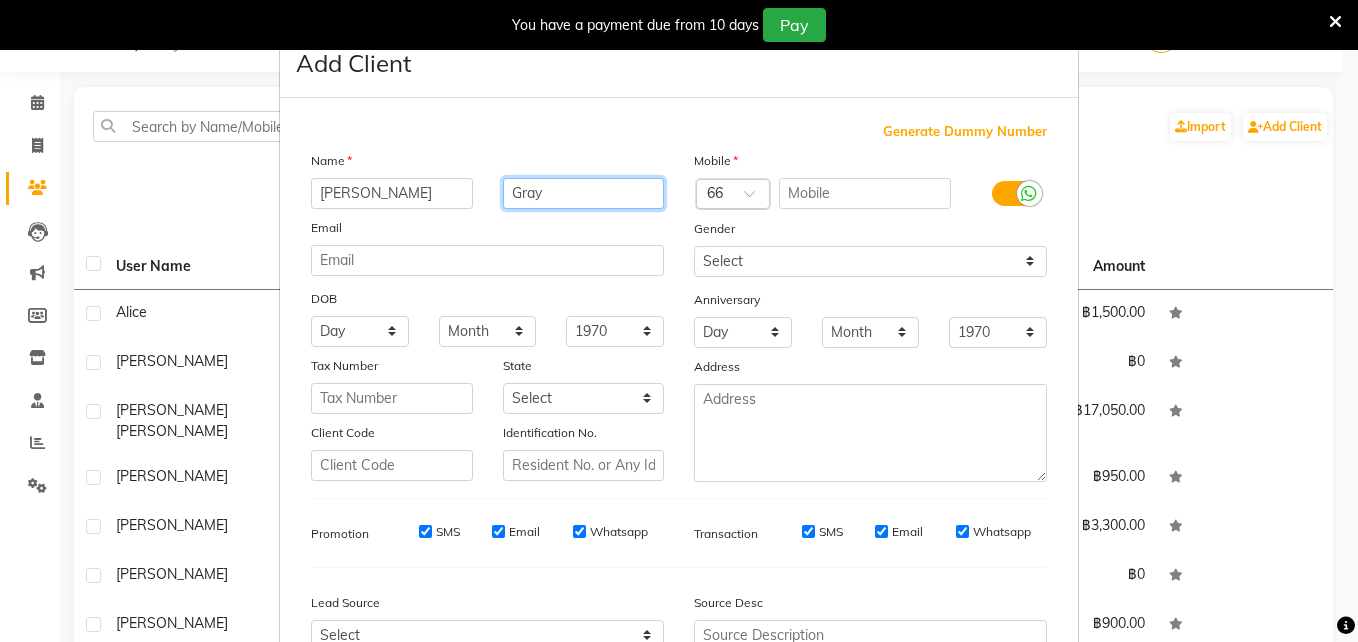type on "Gray" 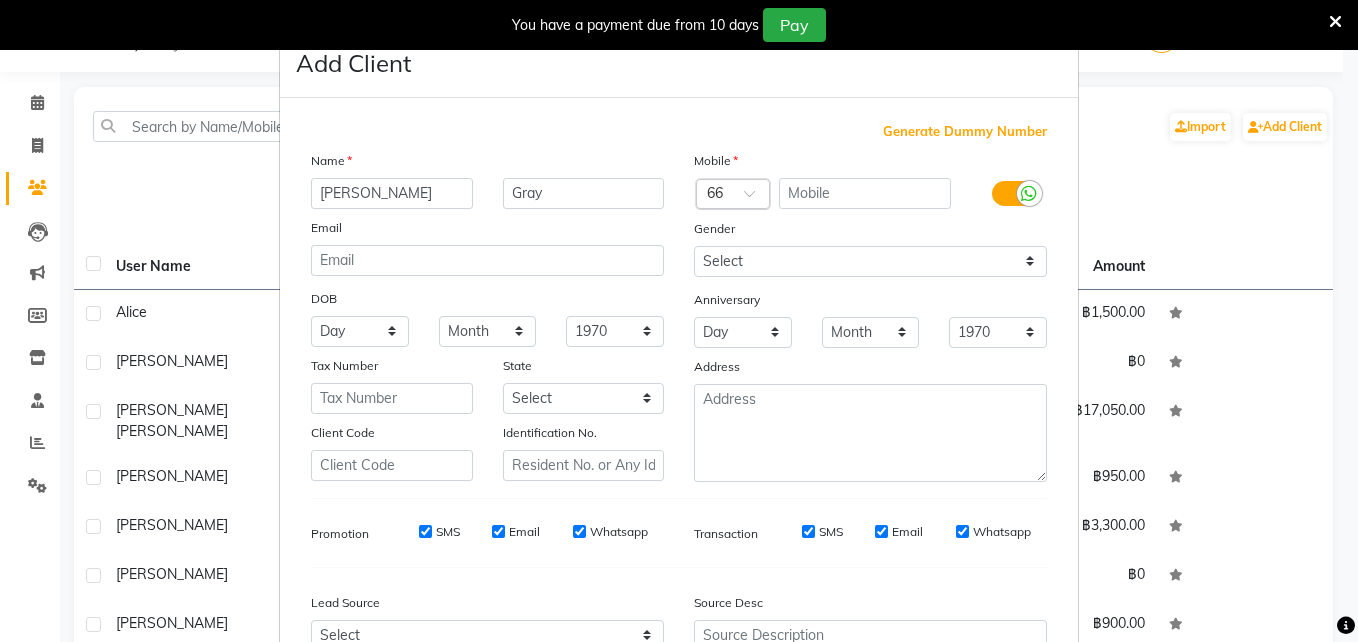 click at bounding box center [713, 195] 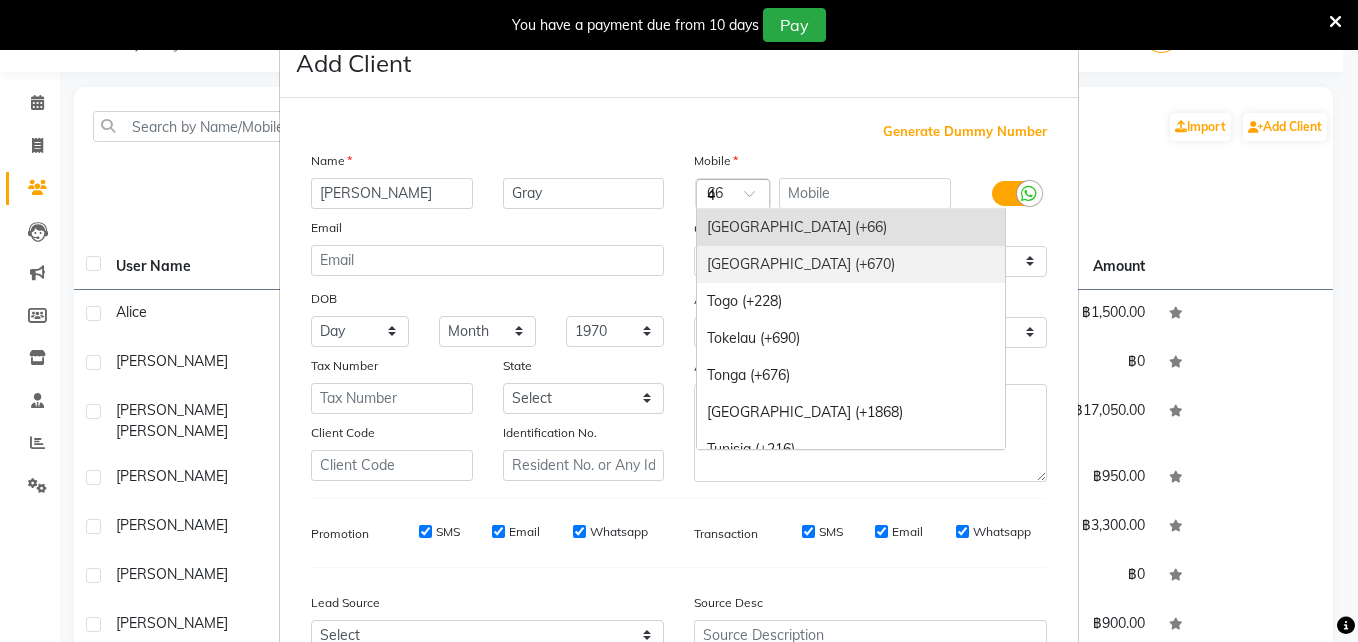 scroll, scrollTop: 1684, scrollLeft: 0, axis: vertical 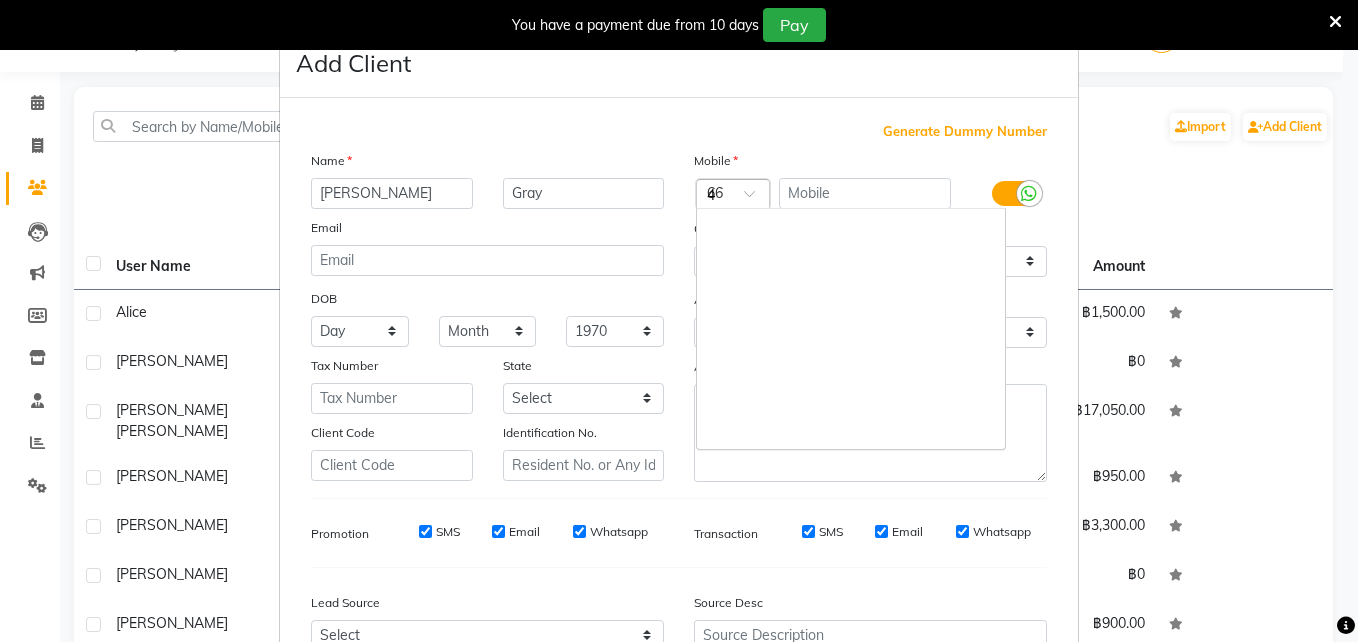 type on "44" 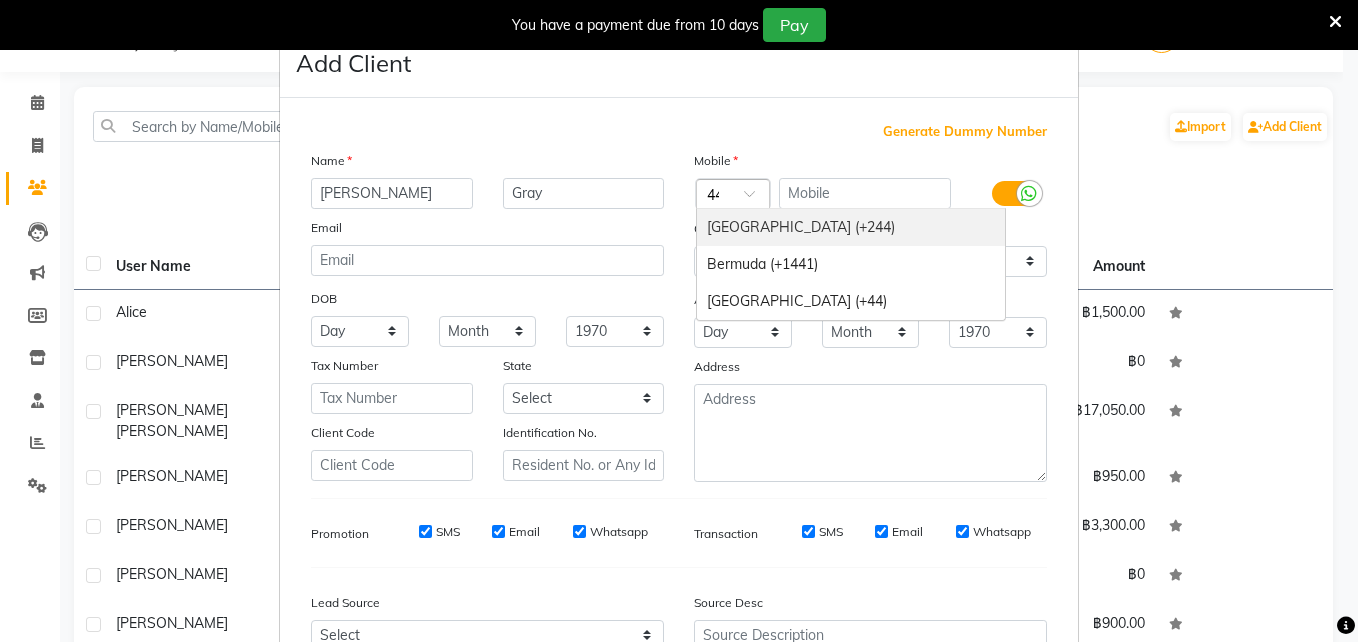 scroll, scrollTop: 0, scrollLeft: 5, axis: horizontal 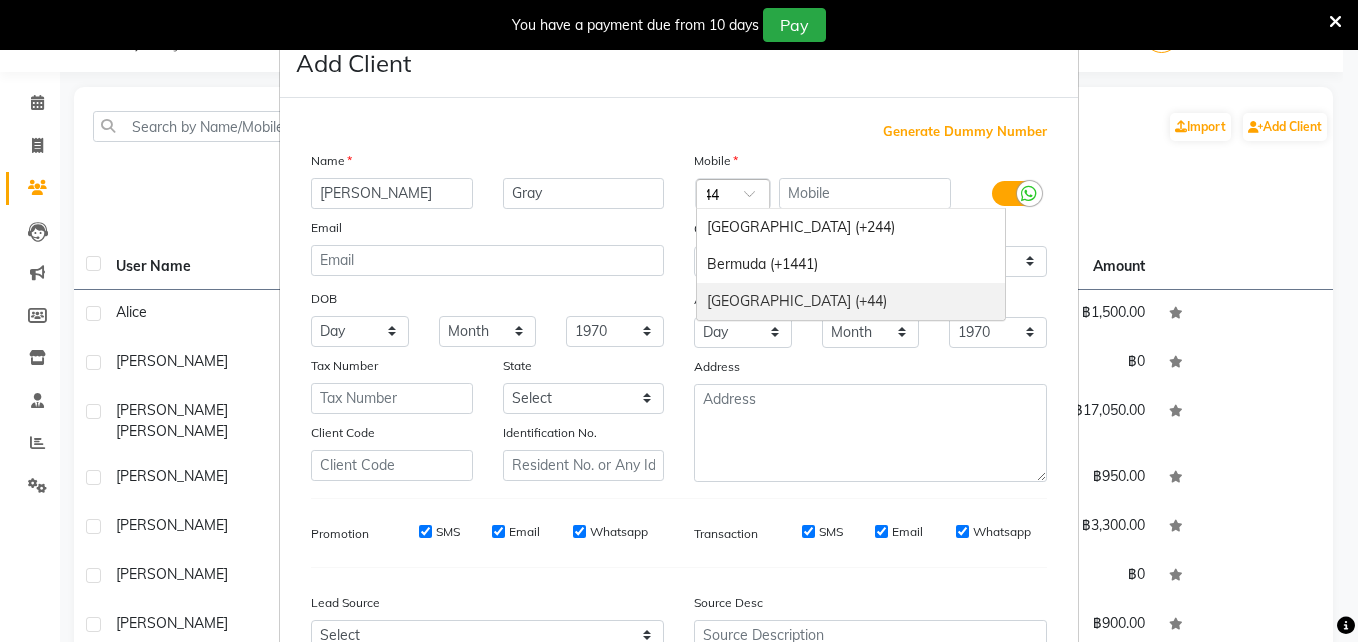 click on "[GEOGRAPHIC_DATA] (+44)" at bounding box center [851, 301] 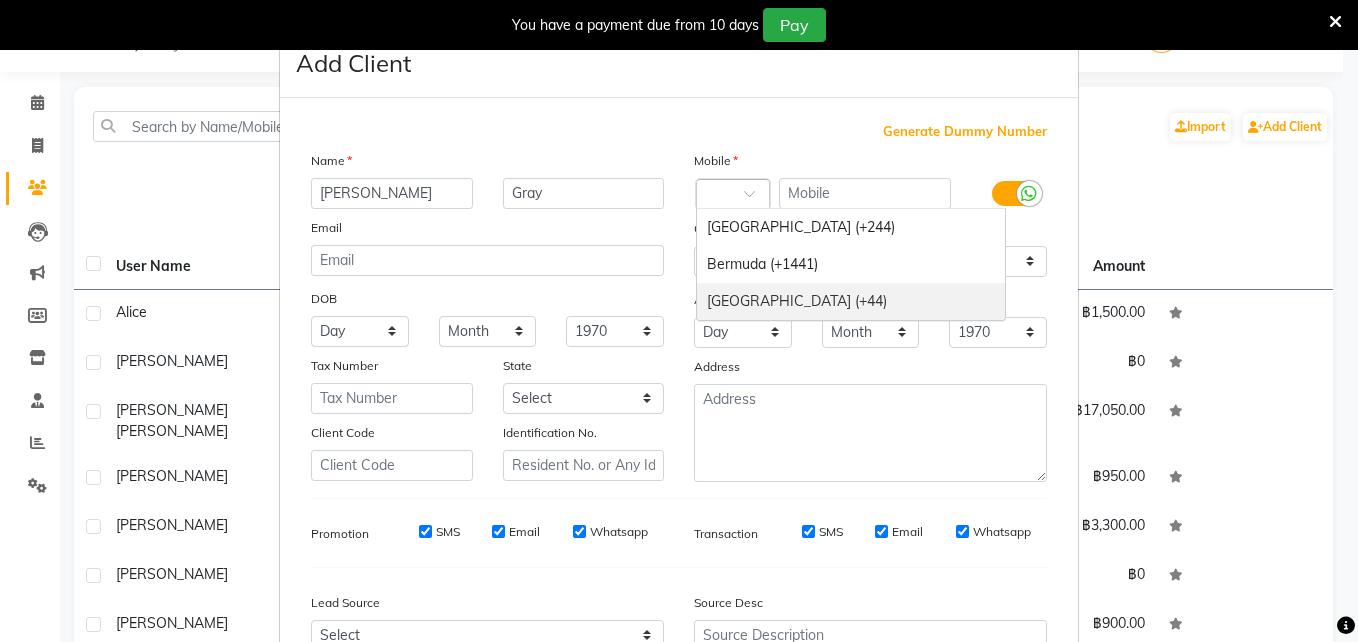 scroll, scrollTop: 0, scrollLeft: 0, axis: both 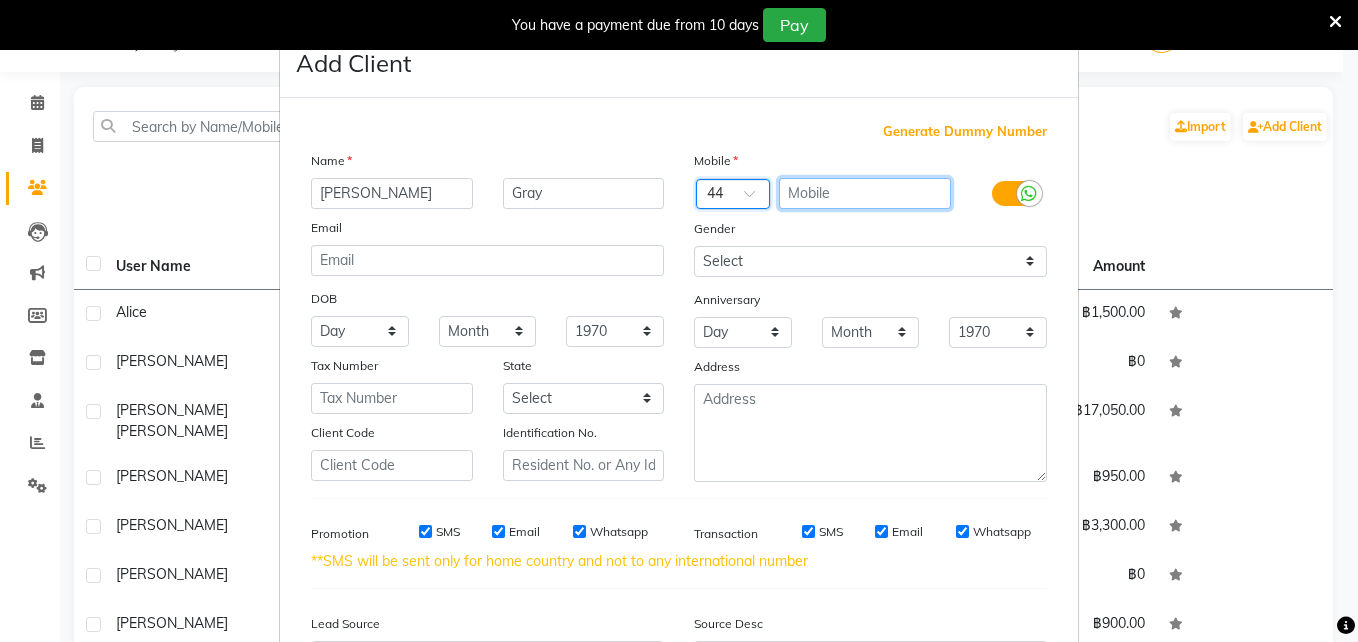 click at bounding box center (865, 193) 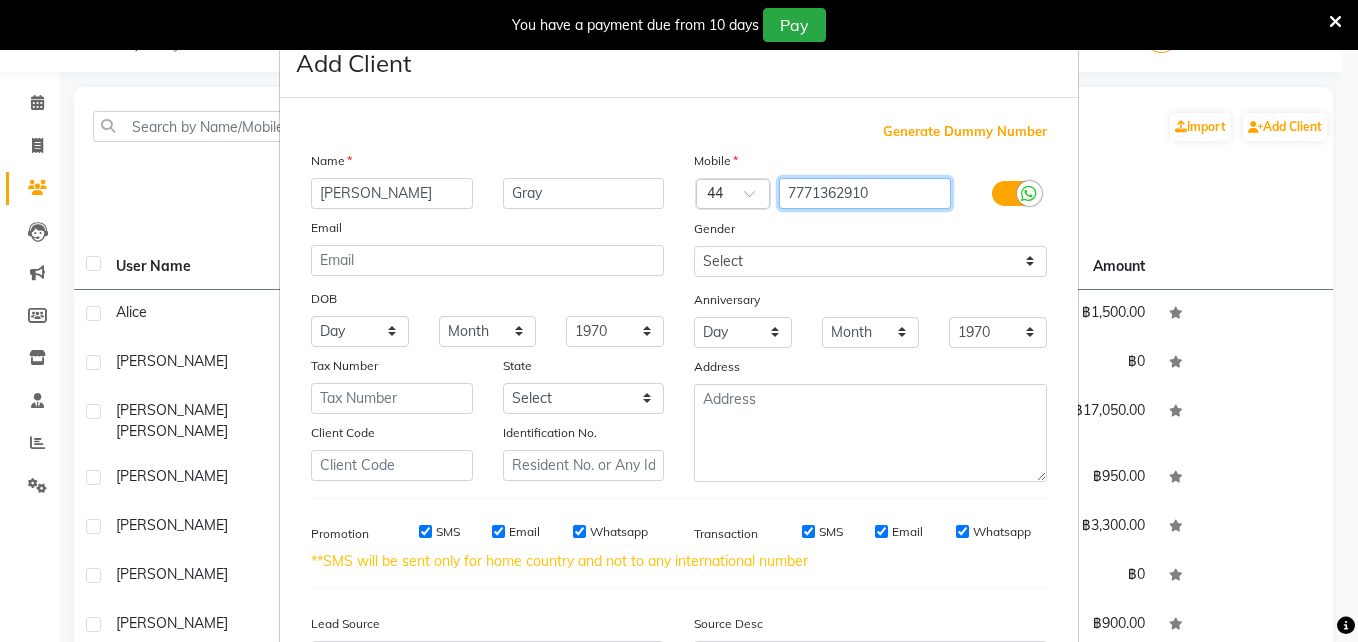 type on "7771362910" 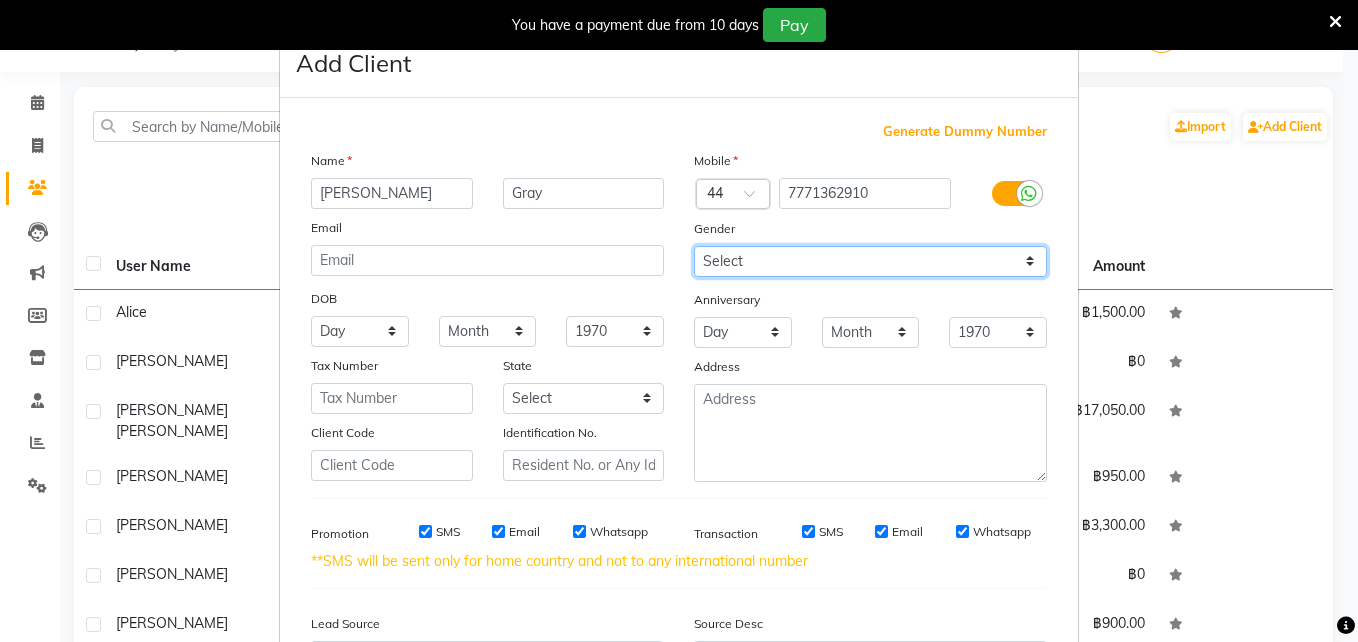 drag, startPoint x: 721, startPoint y: 260, endPoint x: 700, endPoint y: 265, distance: 21.587032 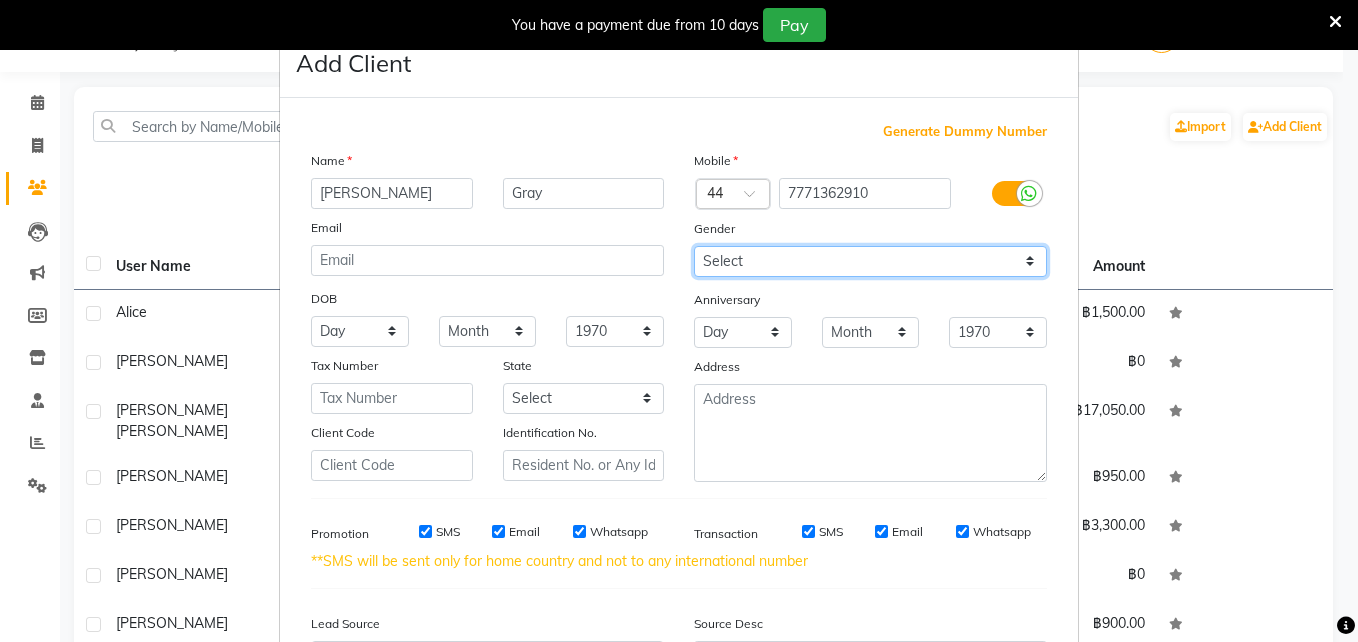click on "Select [DEMOGRAPHIC_DATA] [DEMOGRAPHIC_DATA] Other Prefer Not To Say" at bounding box center [870, 261] 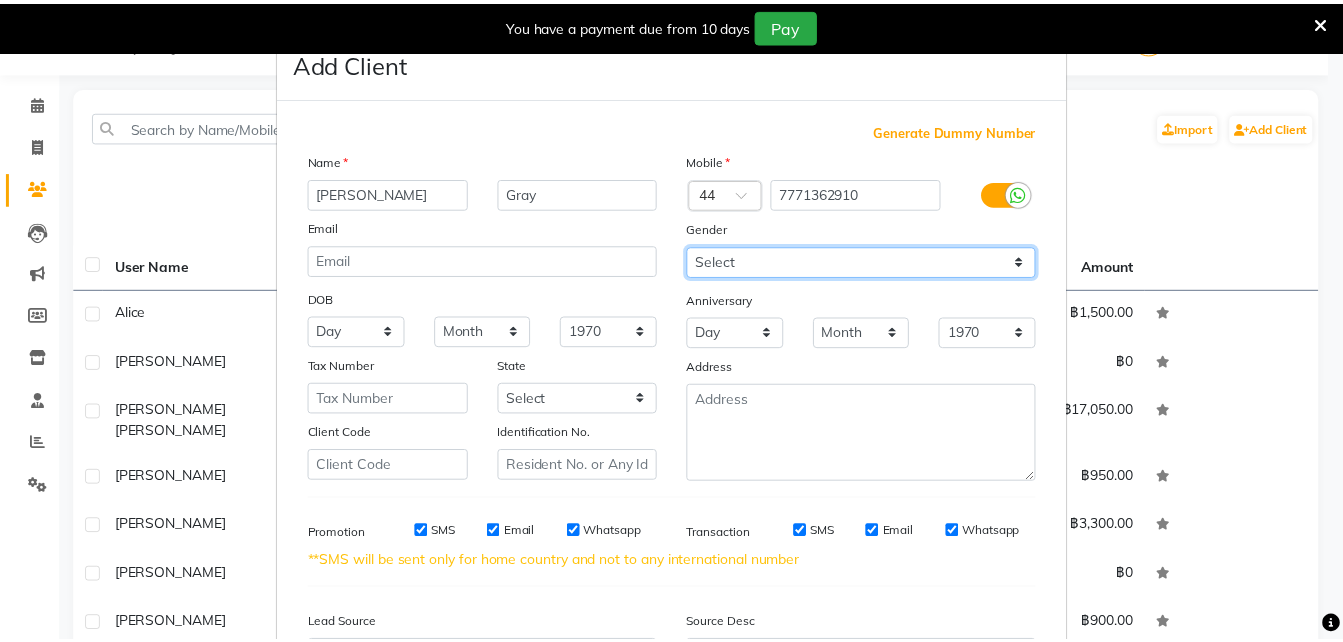 scroll, scrollTop: 228, scrollLeft: 0, axis: vertical 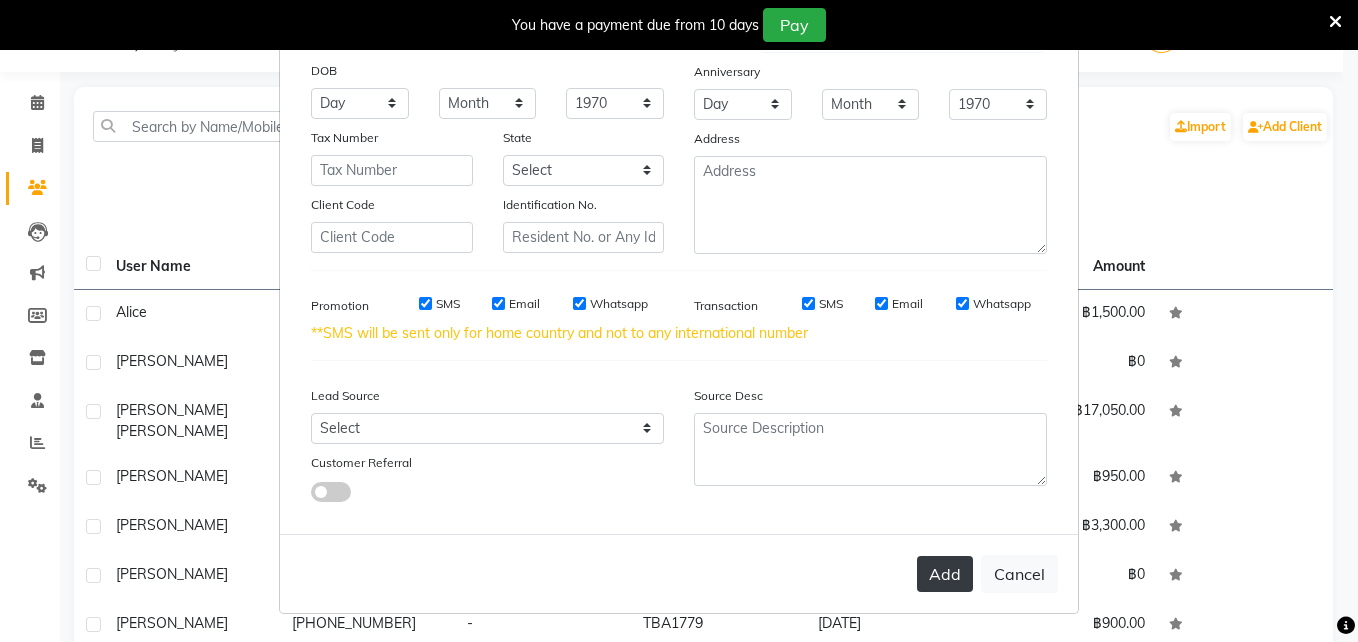 click on "Add" at bounding box center (945, 574) 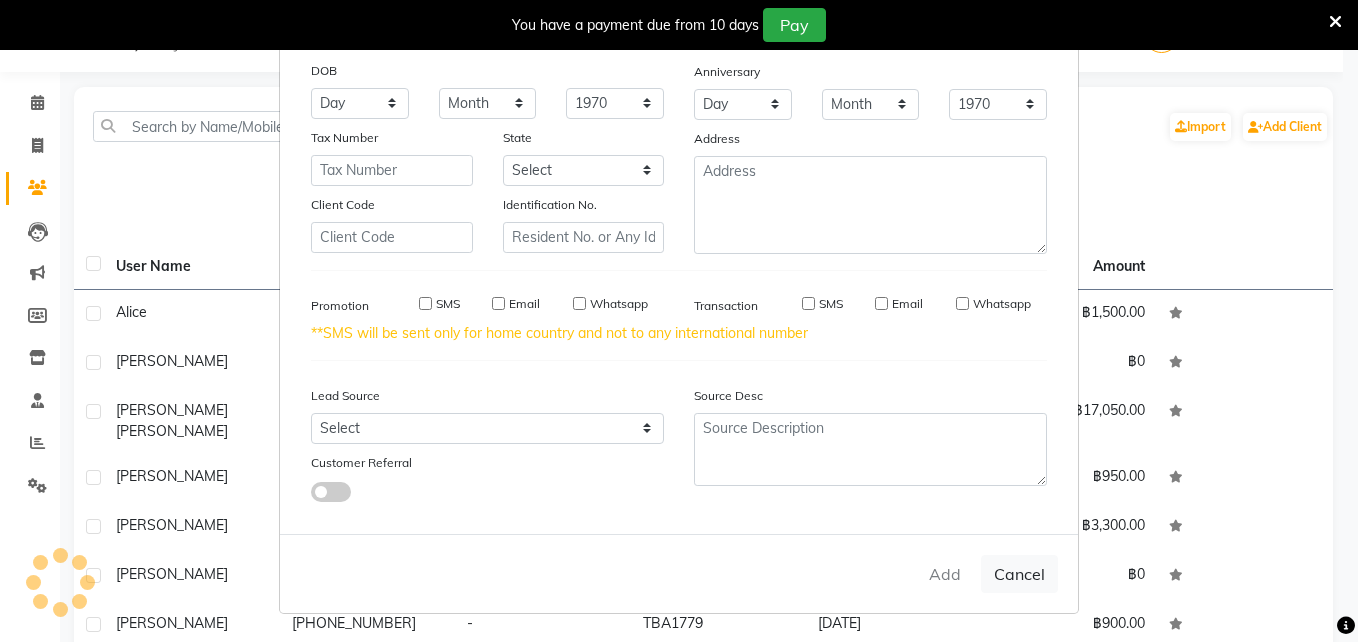 type 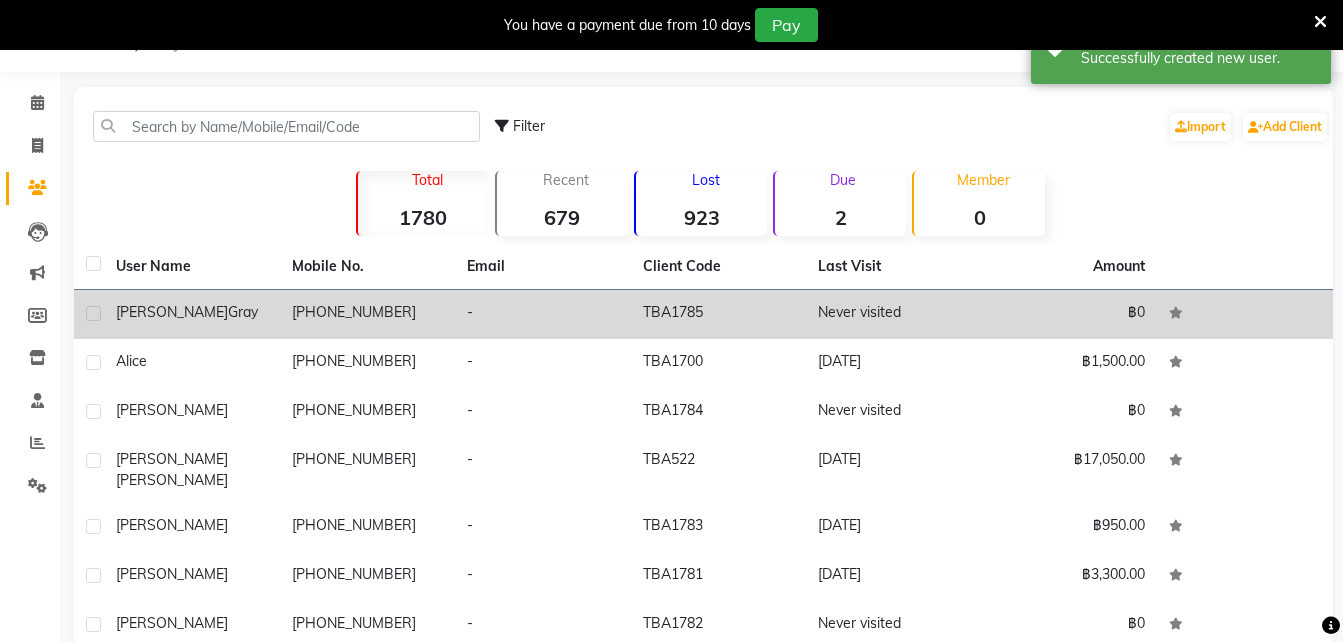 click on "TBA1785" 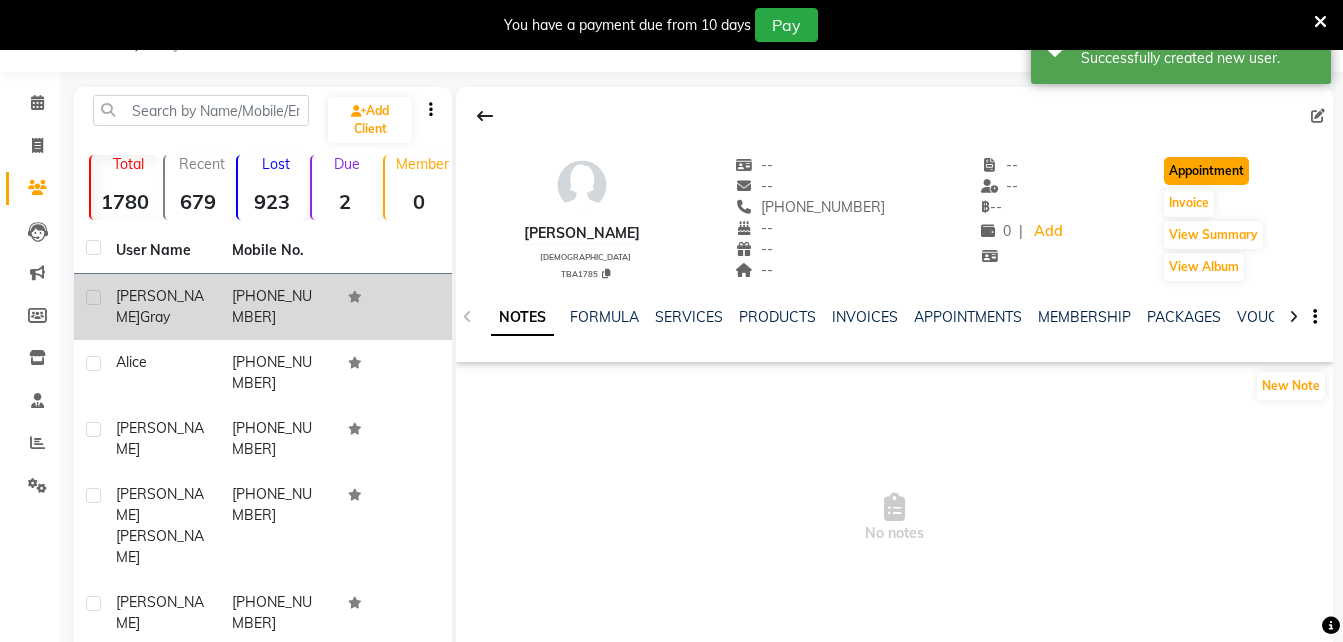 click on "Appointment" 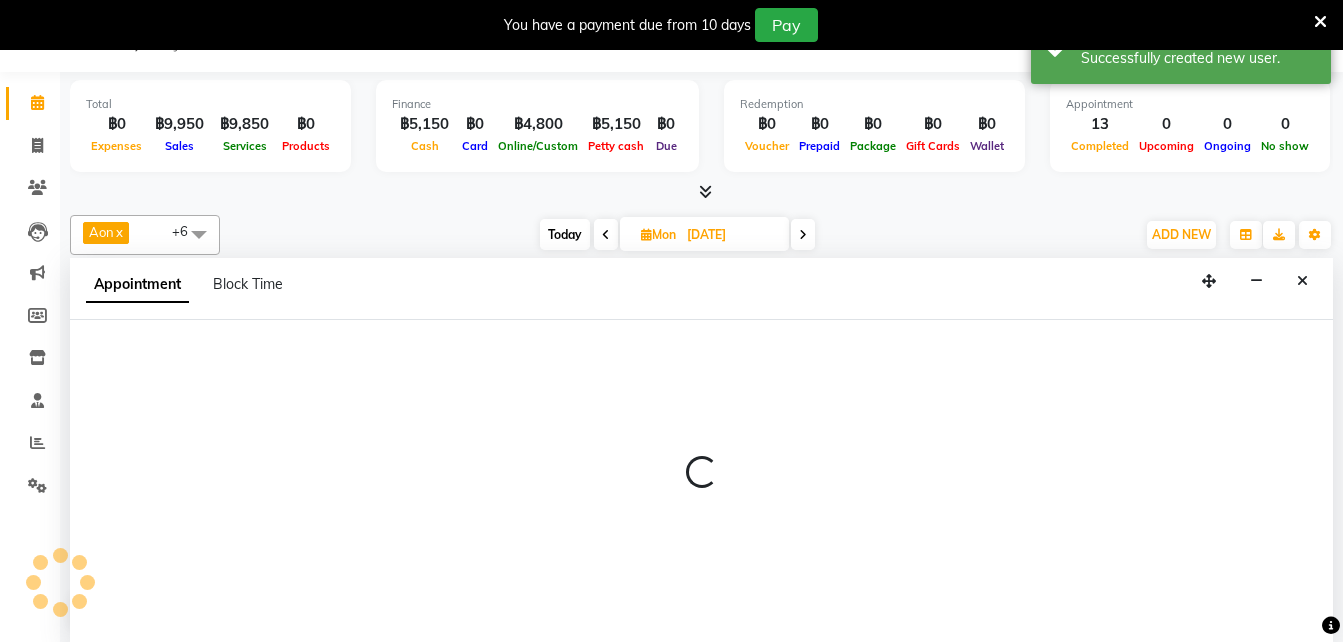 scroll, scrollTop: 0, scrollLeft: 0, axis: both 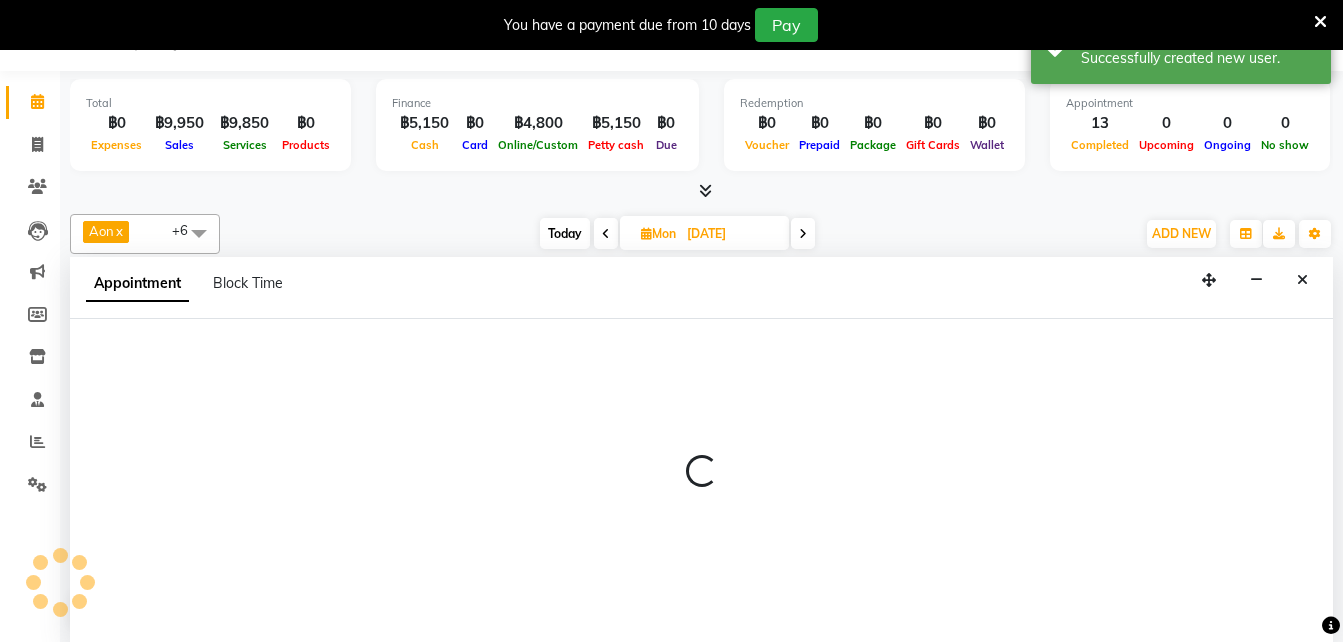 type on "[DATE]" 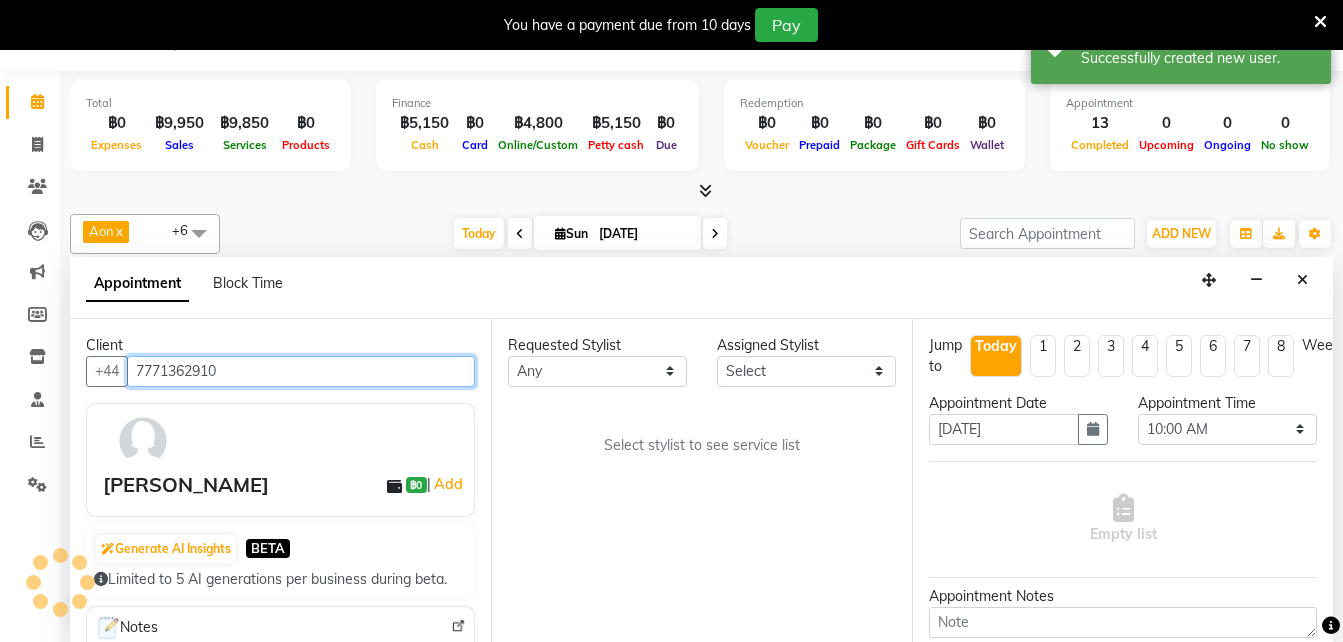 scroll, scrollTop: 705, scrollLeft: 0, axis: vertical 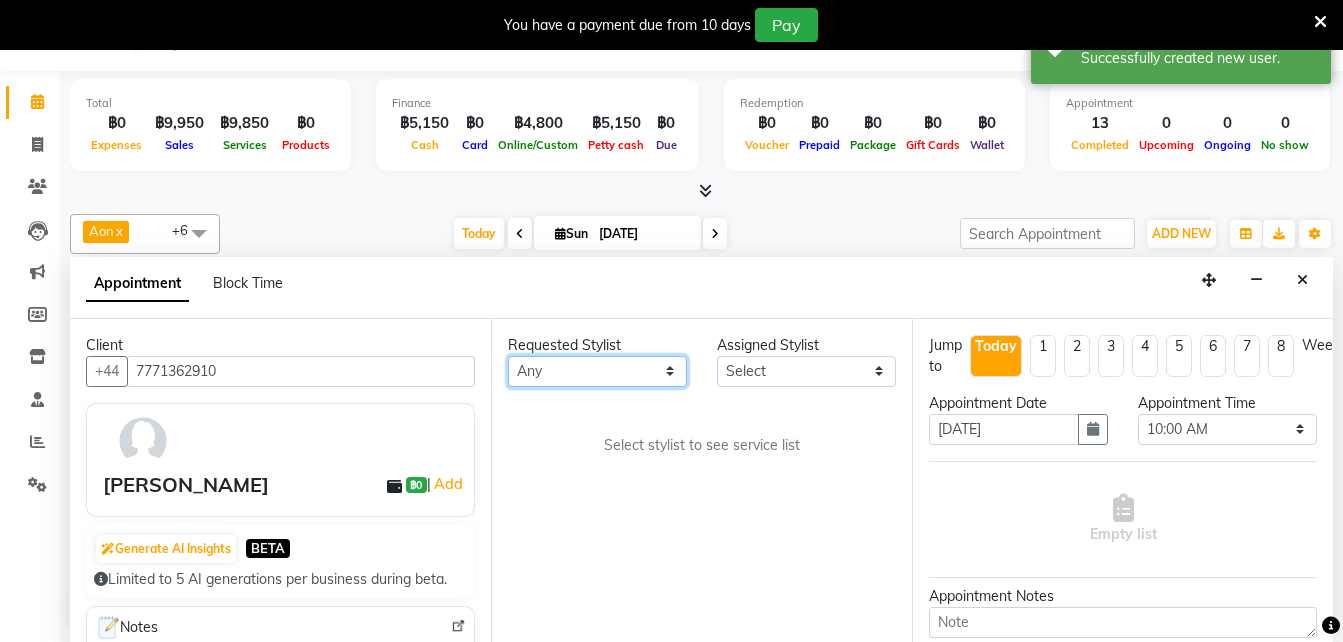 click on "Any Aon Apple   Boss [PERSON_NAME]  [PERSON_NAME]" at bounding box center (597, 371) 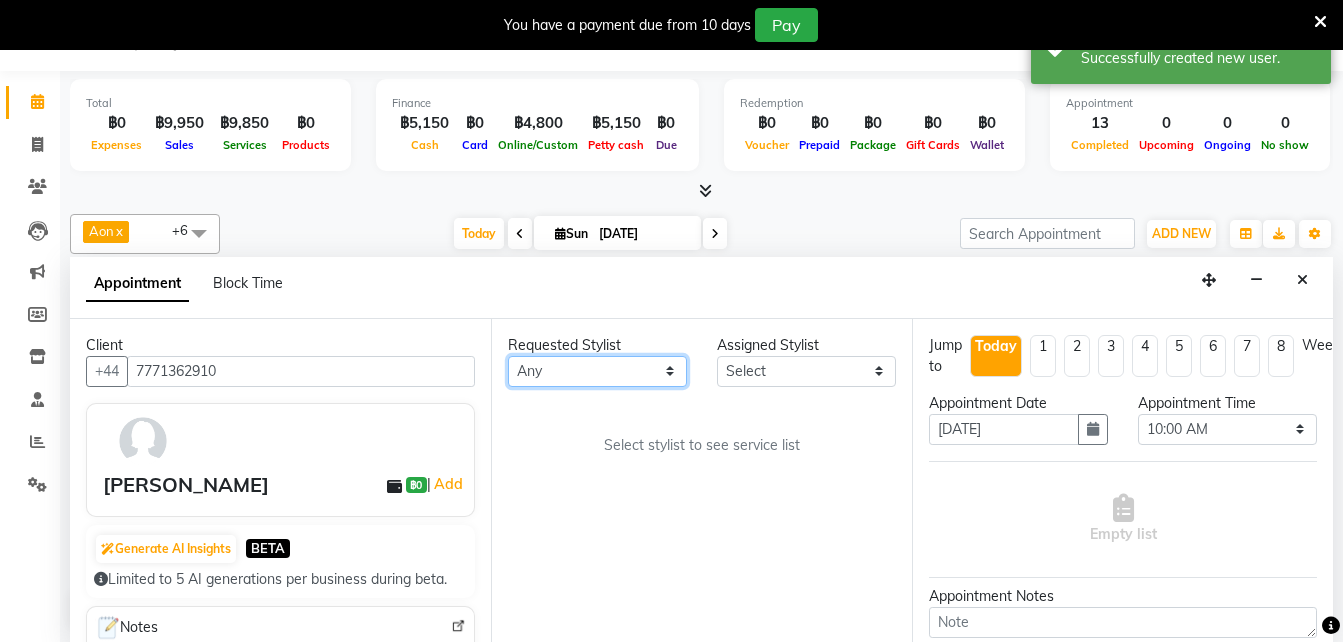 select on "56710" 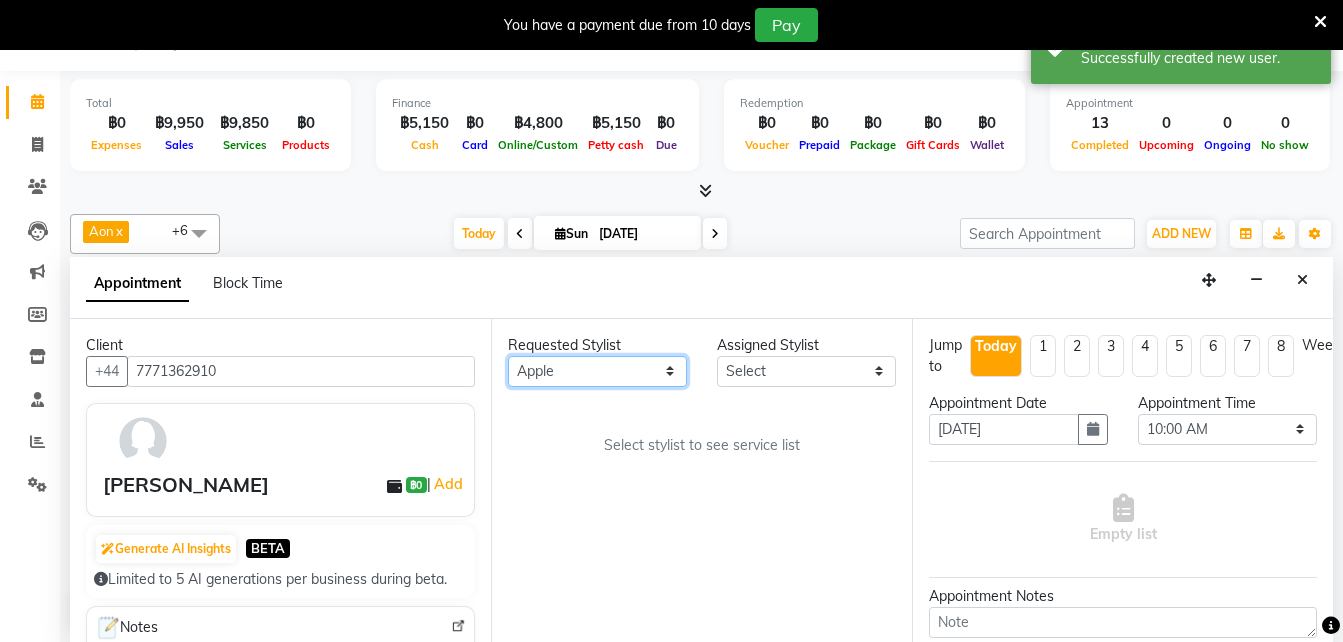click on "Any Aon Apple   Boss [PERSON_NAME]  [PERSON_NAME]" at bounding box center [597, 371] 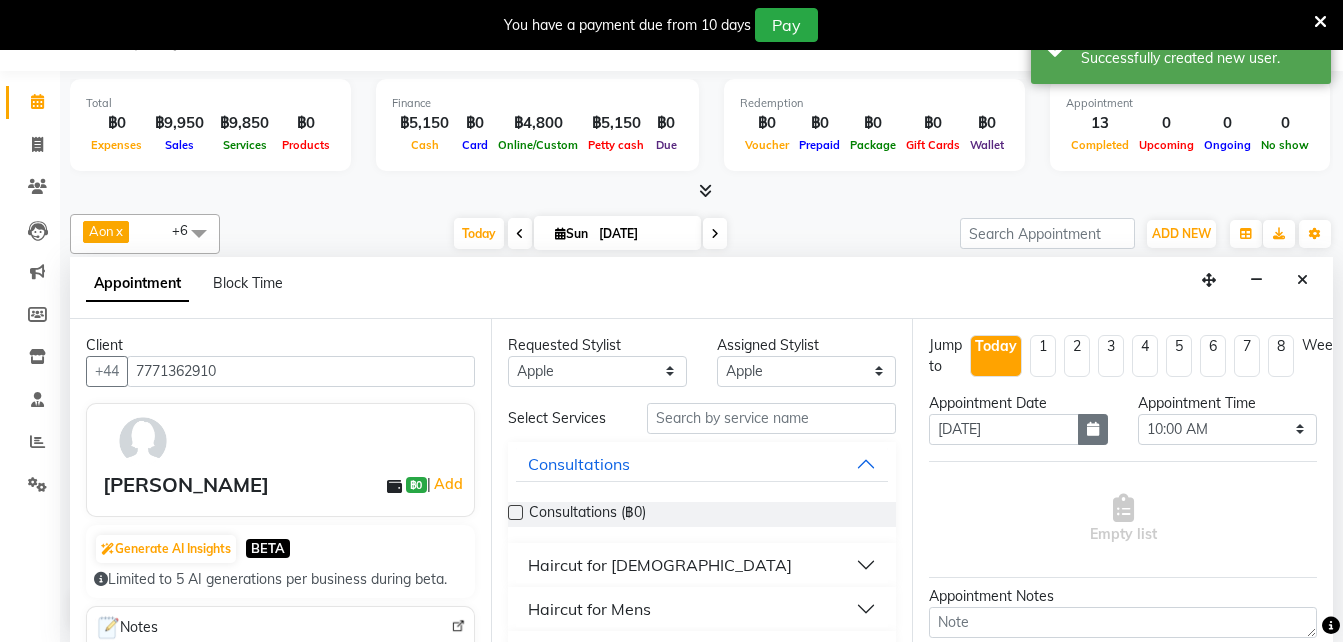 click at bounding box center [1093, 429] 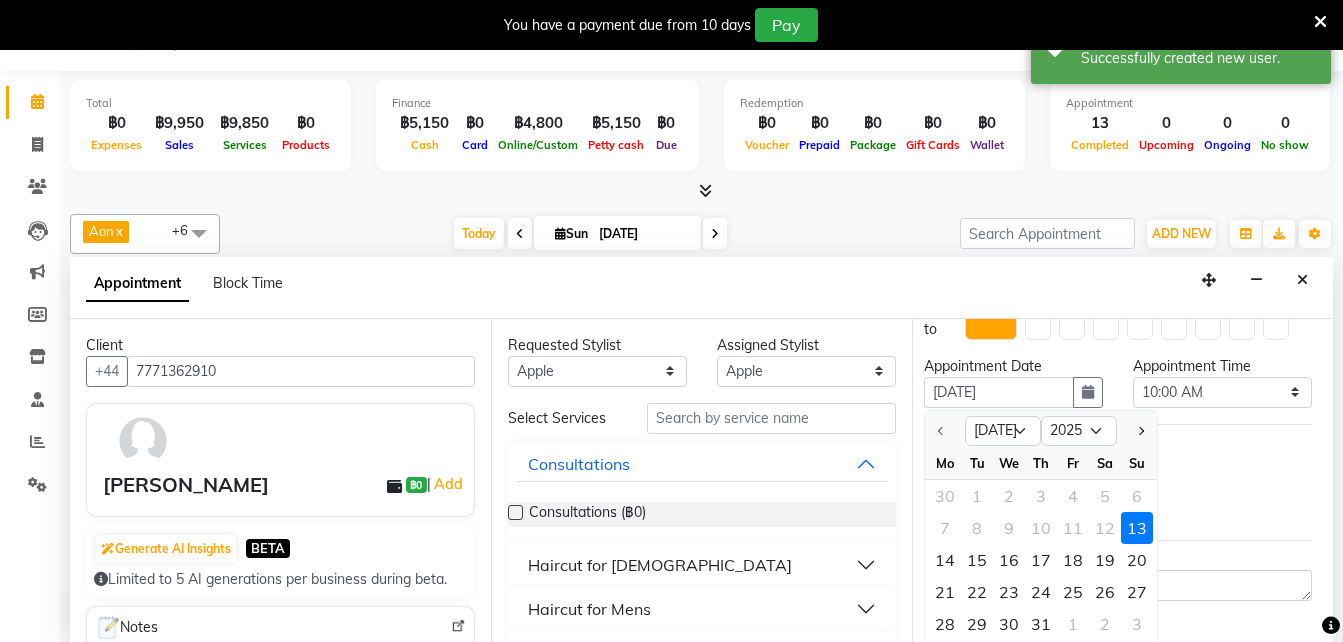 scroll, scrollTop: 38, scrollLeft: 6, axis: both 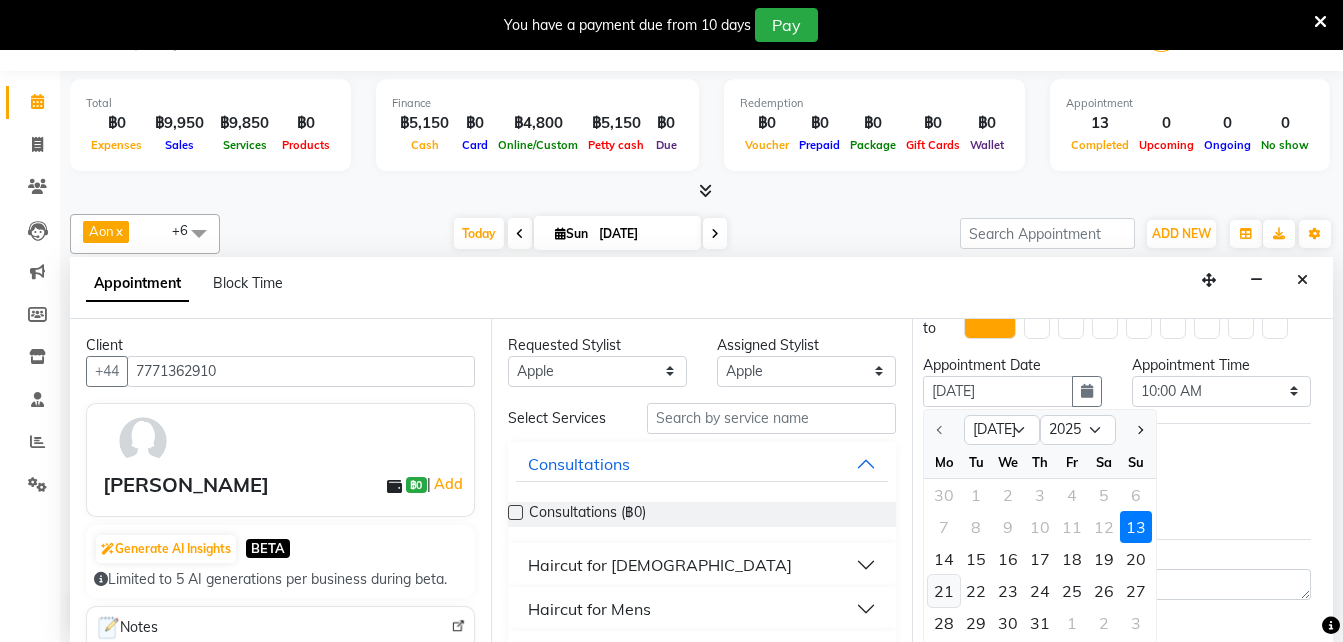 click on "21" at bounding box center (944, 591) 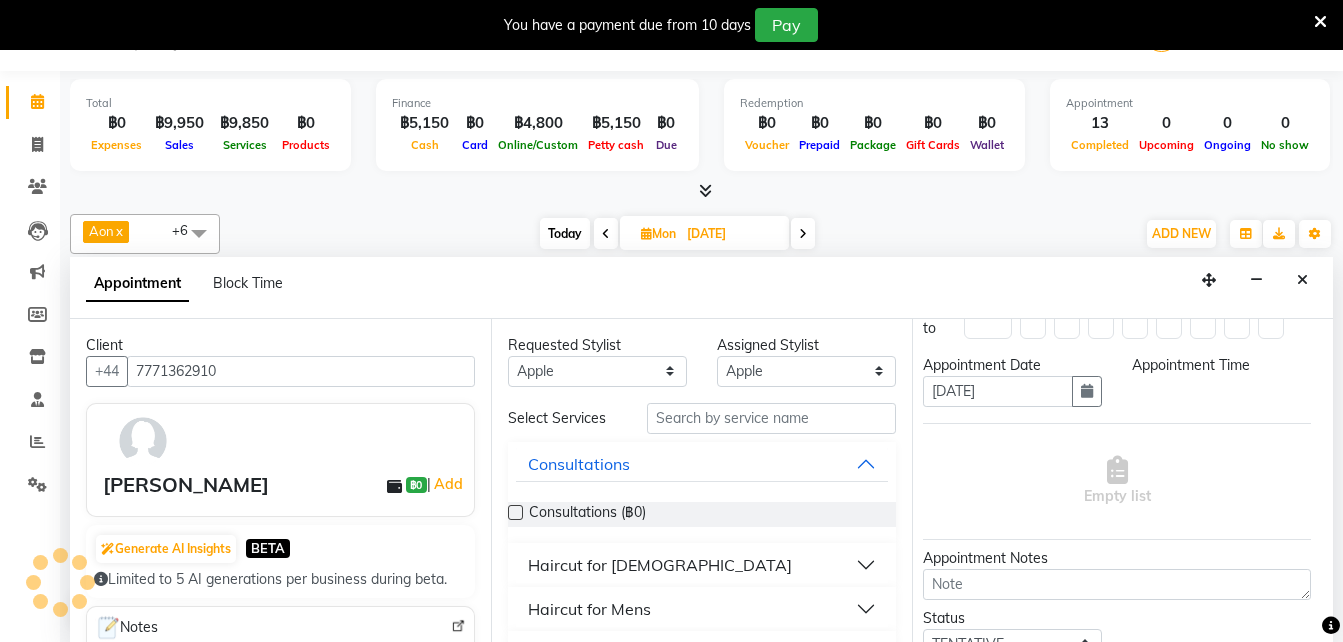 scroll, scrollTop: 0, scrollLeft: 0, axis: both 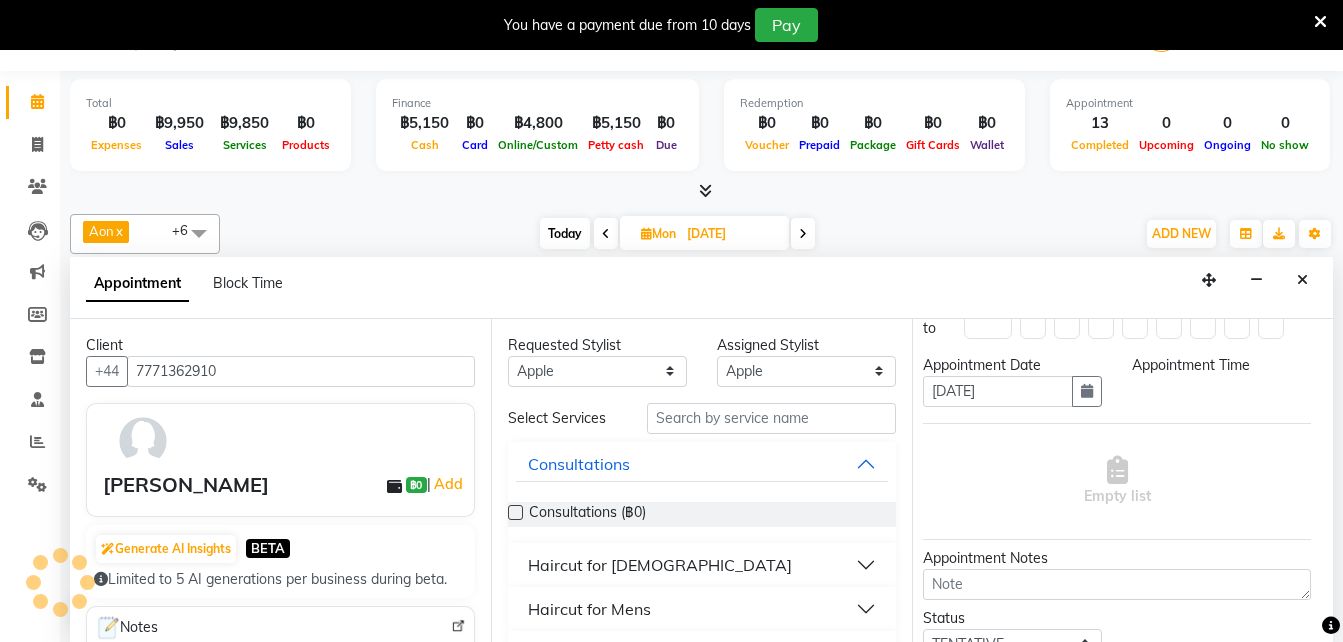 select on "600" 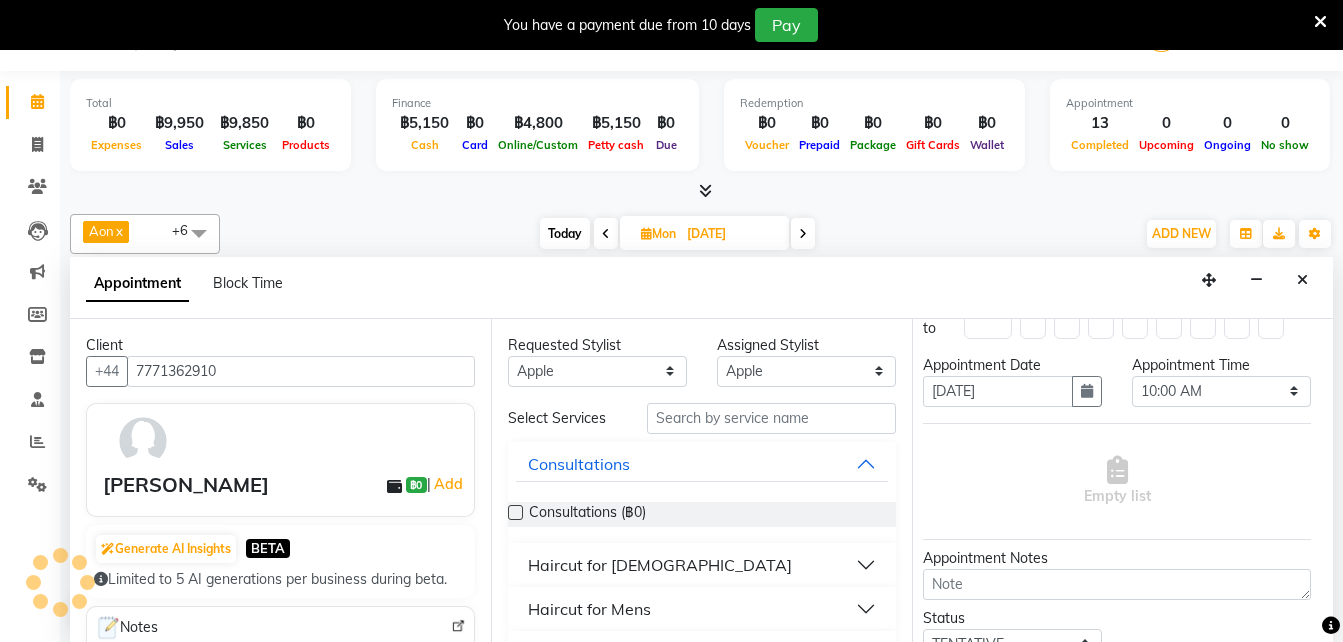 click on "Haircut for Ladies" at bounding box center [660, 565] 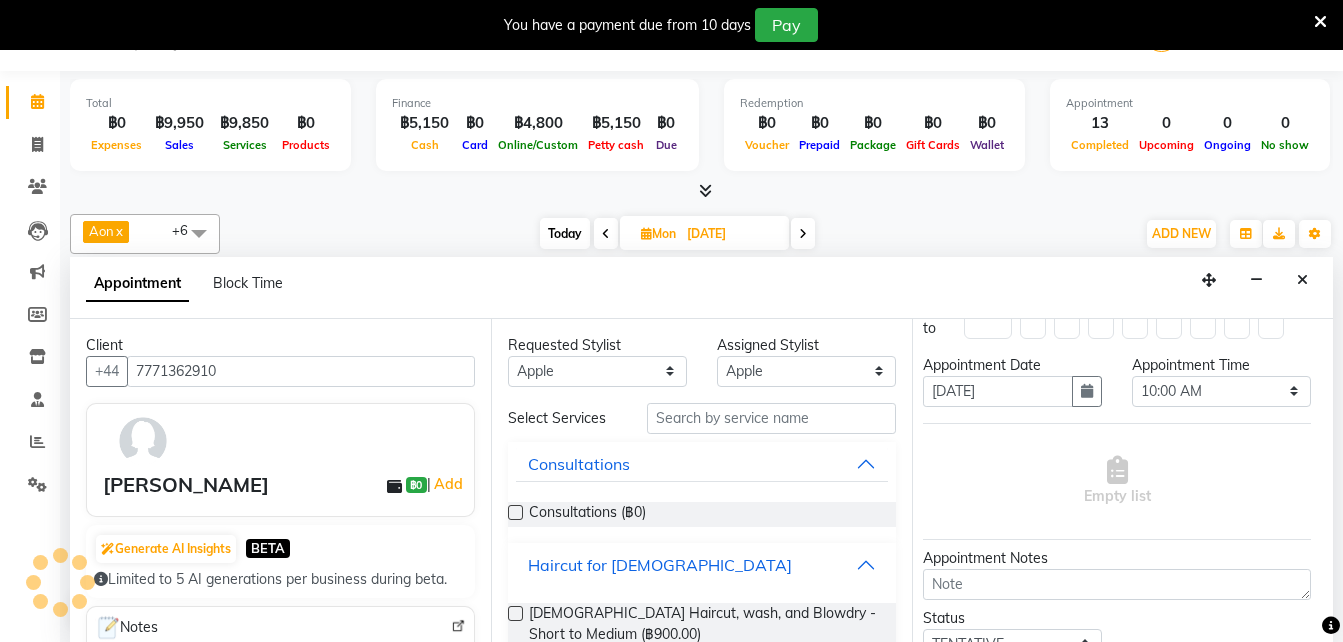 scroll, scrollTop: 705, scrollLeft: 0, axis: vertical 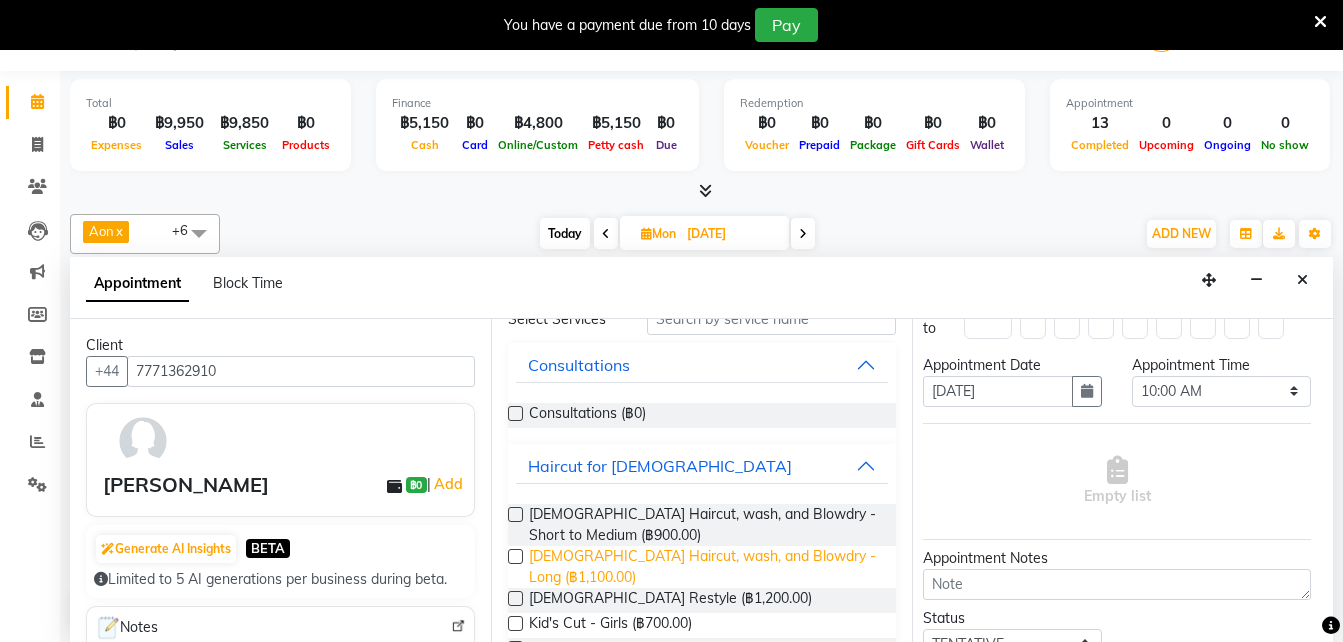 click on "Ladies Haircut, wash, and Blowdry - Long (฿1,100.00)" at bounding box center (704, 567) 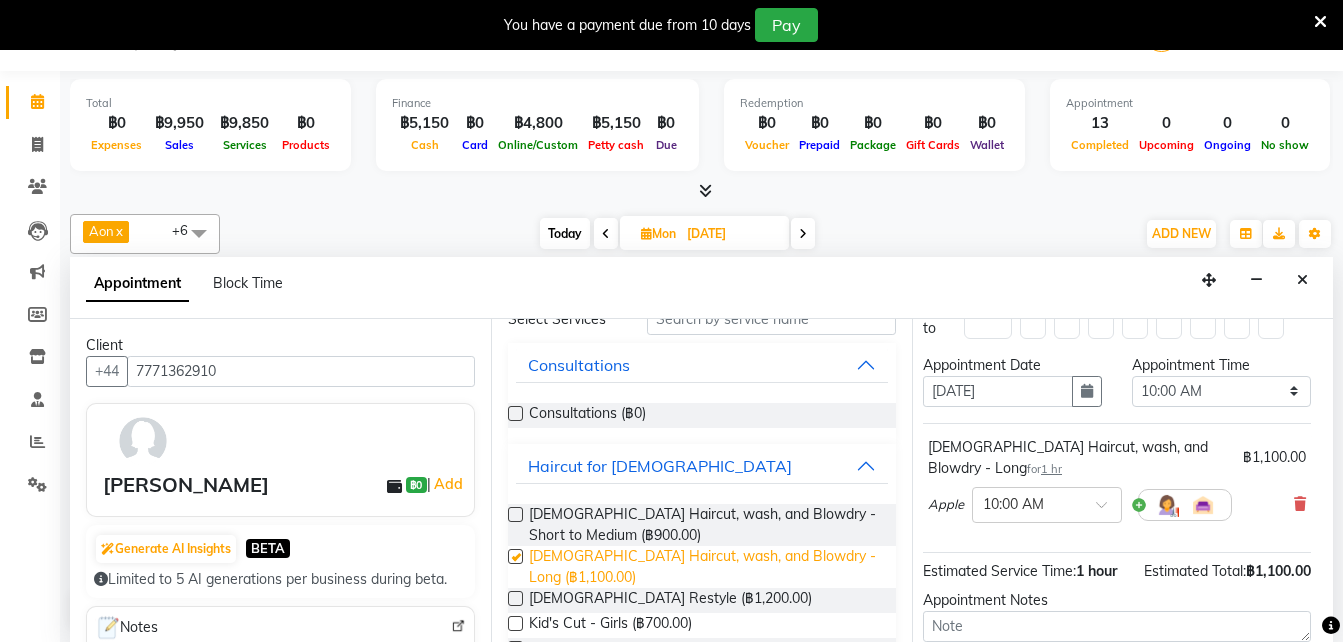 checkbox on "false" 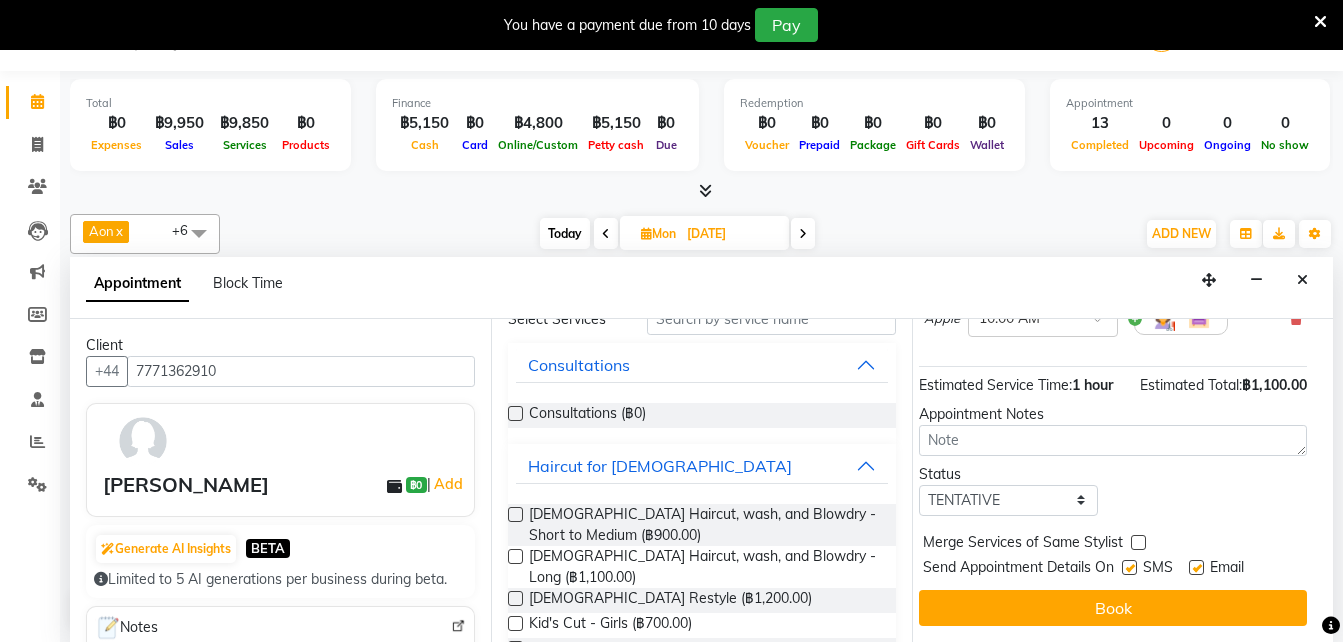 scroll, scrollTop: 230, scrollLeft: 17, axis: both 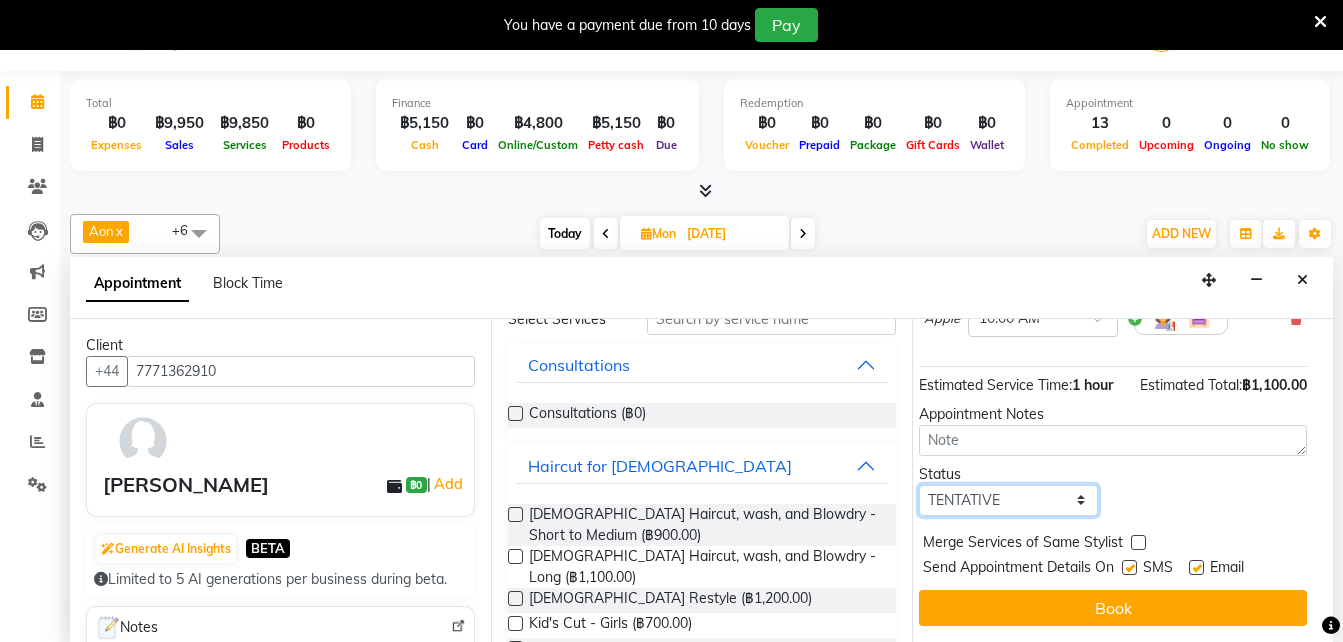 click on "Select TENTATIVE CONFIRM UPCOMING" at bounding box center [1008, 500] 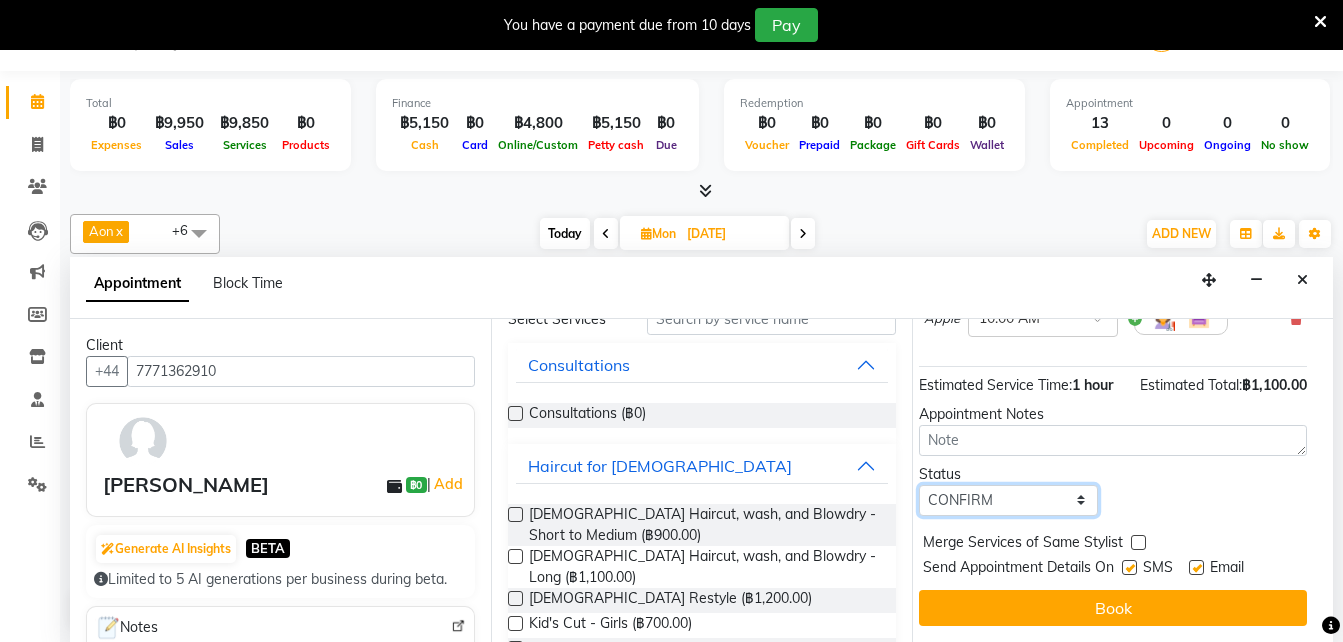 click on "Select TENTATIVE CONFIRM UPCOMING" at bounding box center (1008, 500) 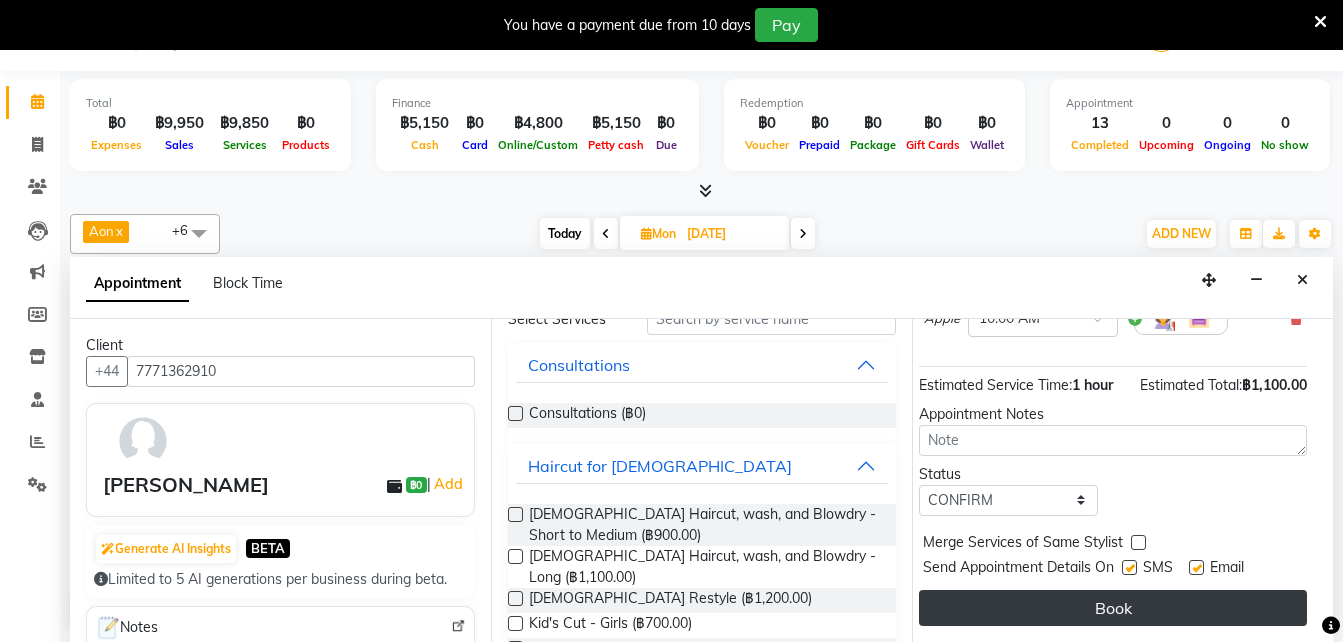 click on "Book" at bounding box center [1113, 608] 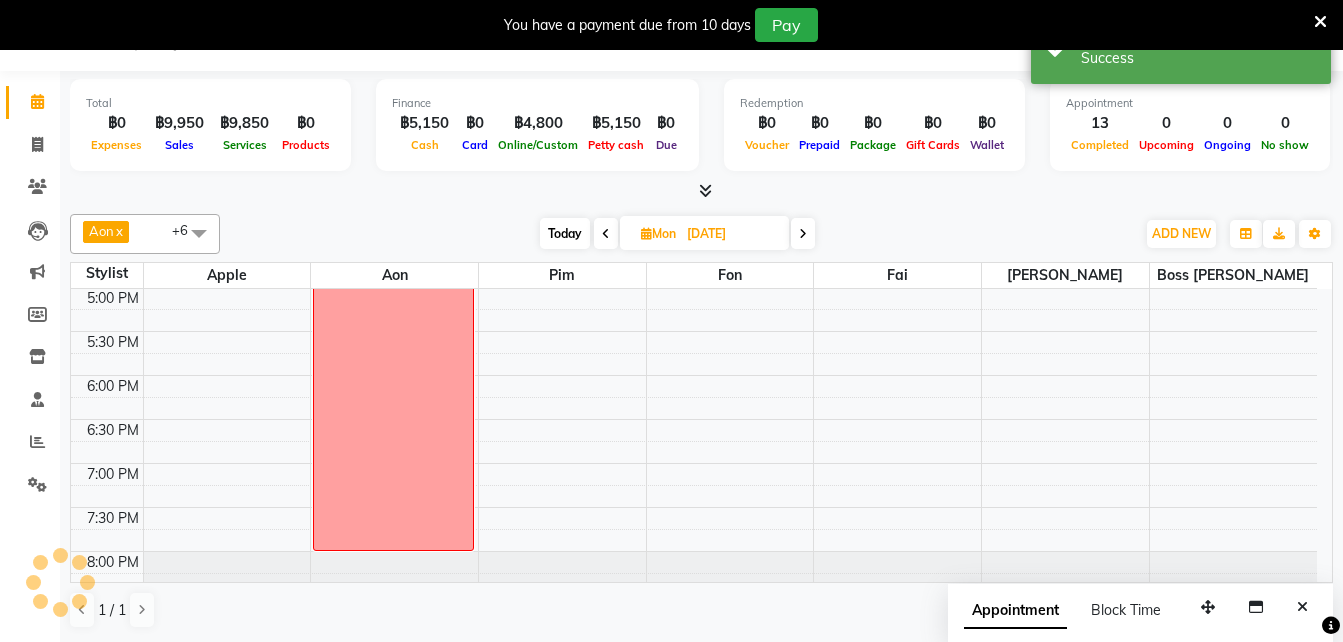 scroll, scrollTop: 0, scrollLeft: 0, axis: both 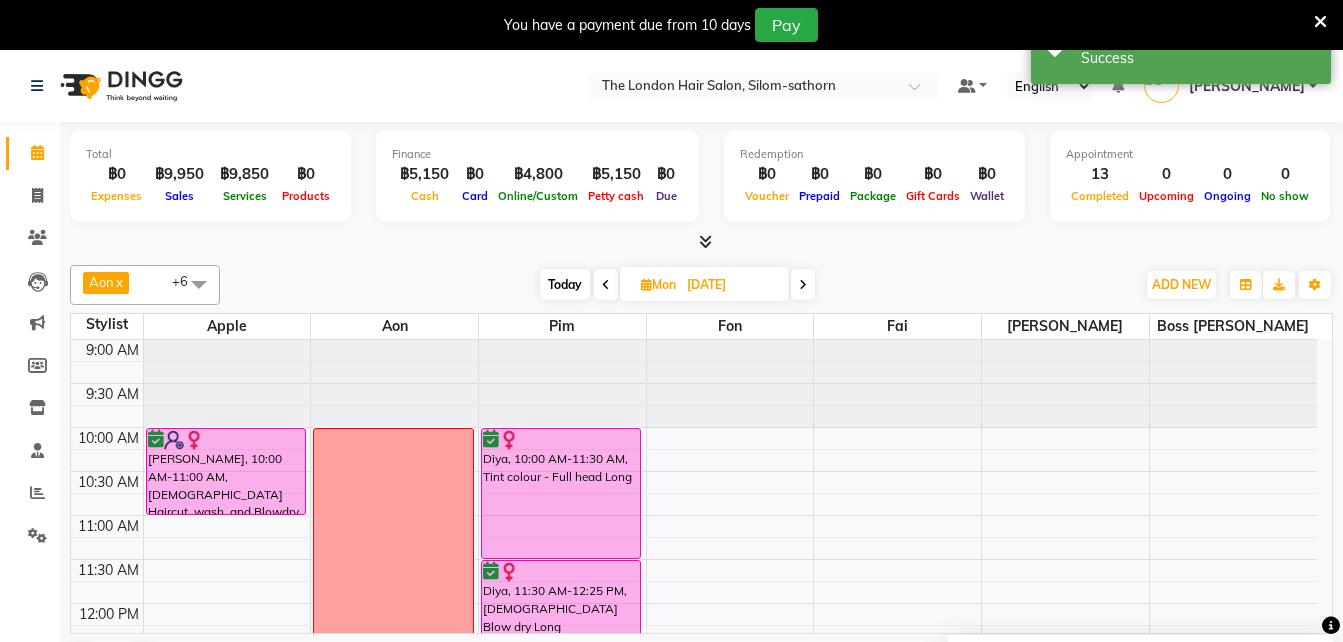 click on "Today" at bounding box center (565, 284) 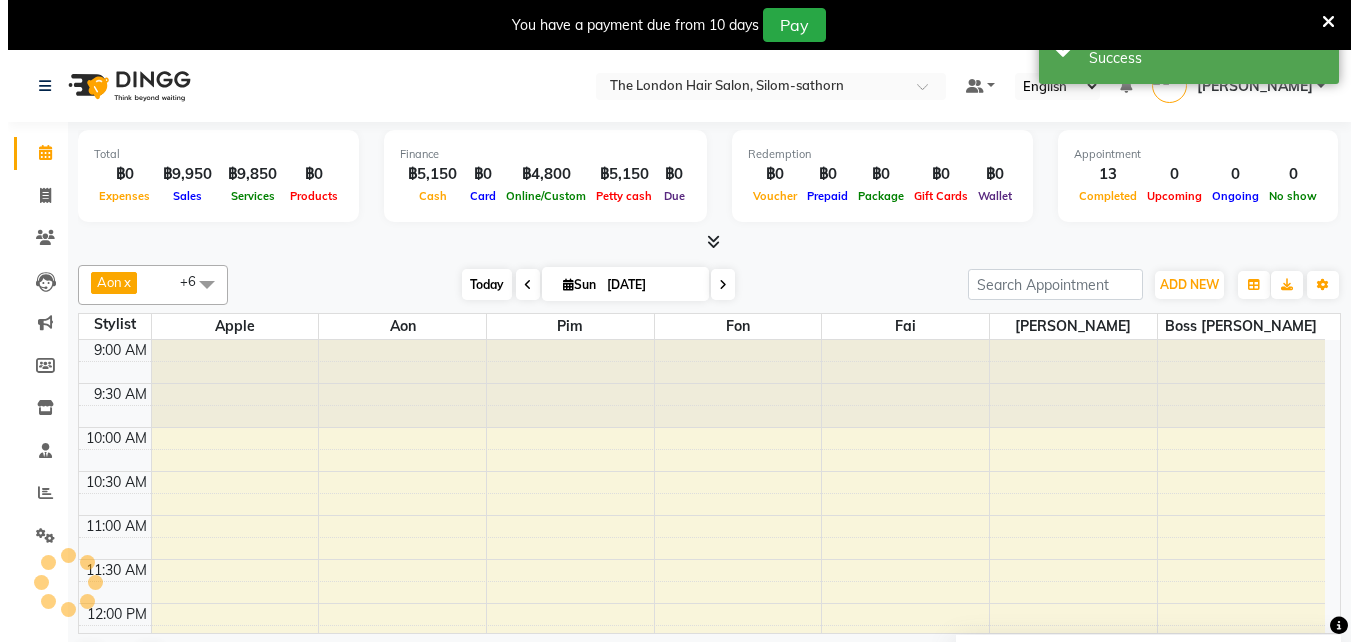 scroll, scrollTop: 705, scrollLeft: 0, axis: vertical 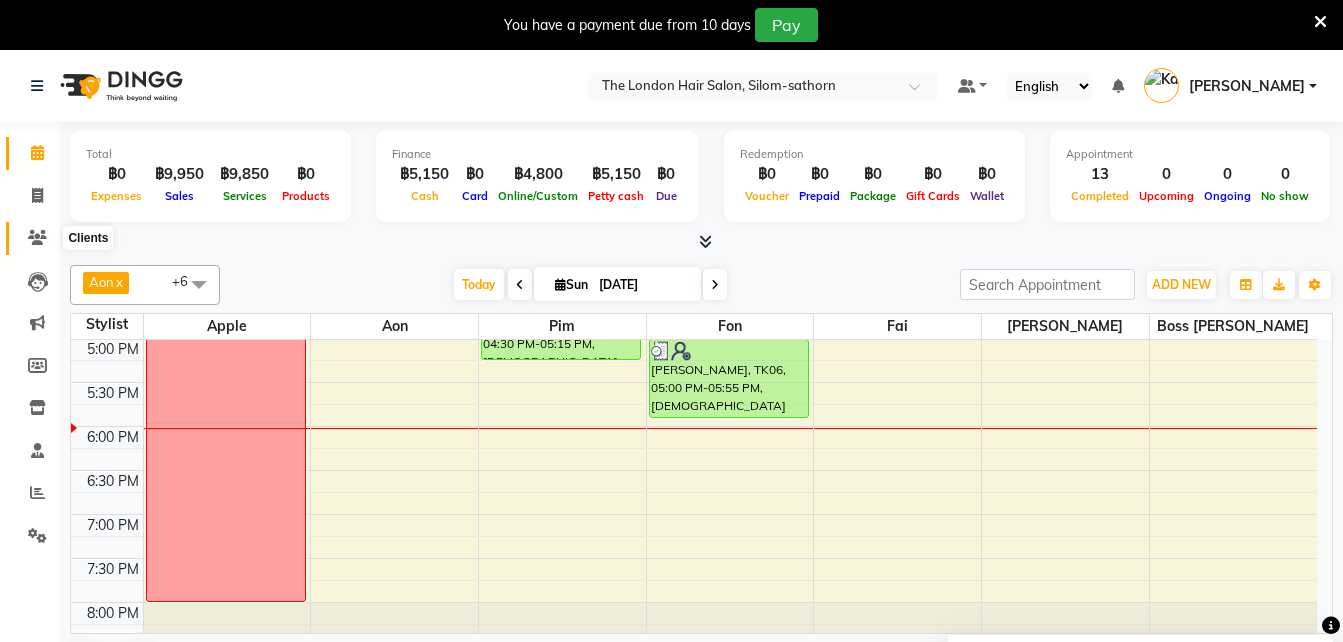 click 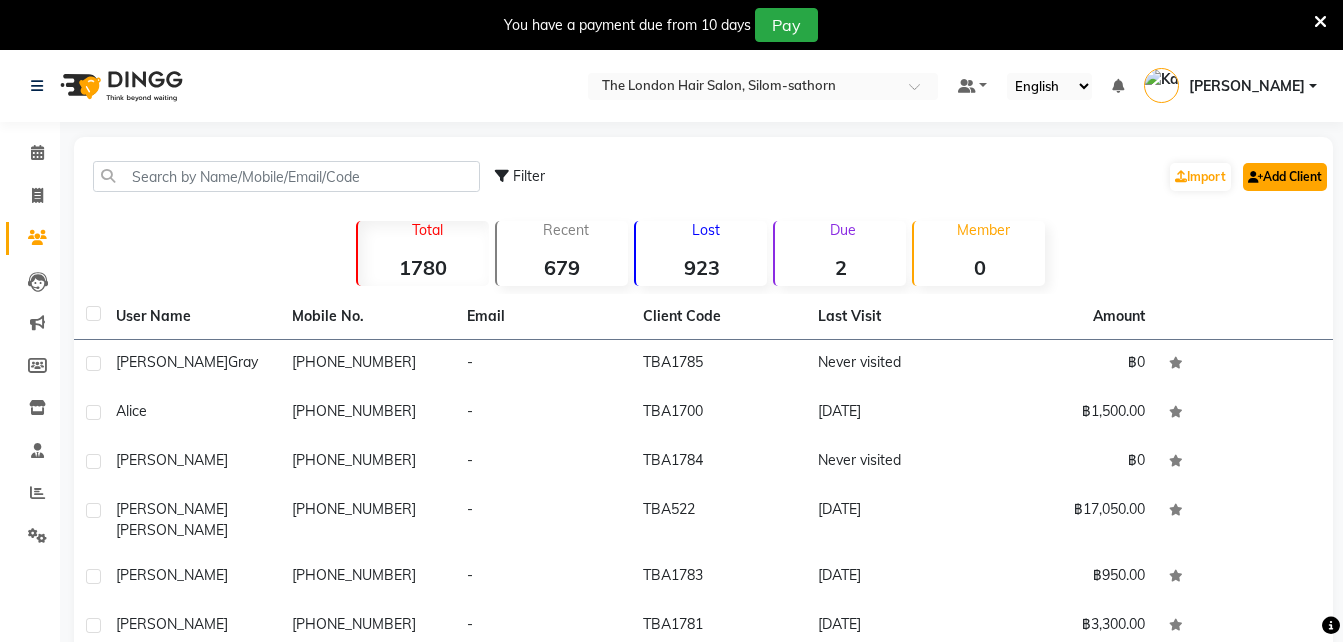 click on "Add Client" 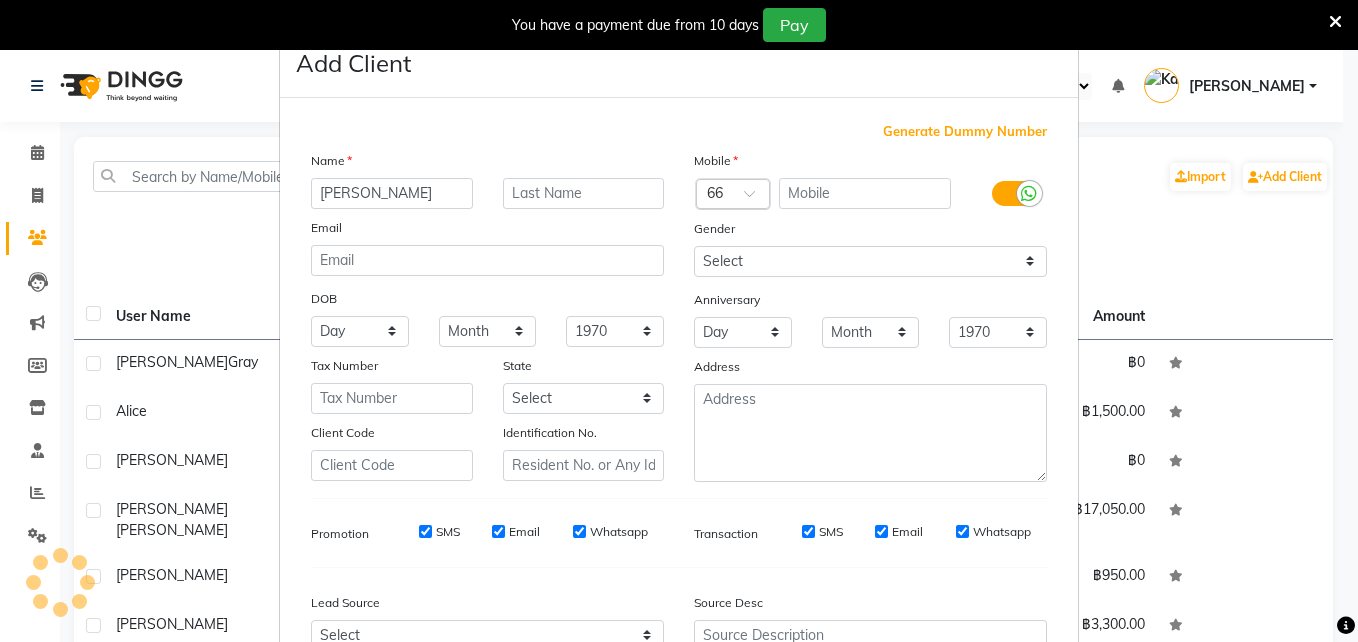 type on "[PERSON_NAME]" 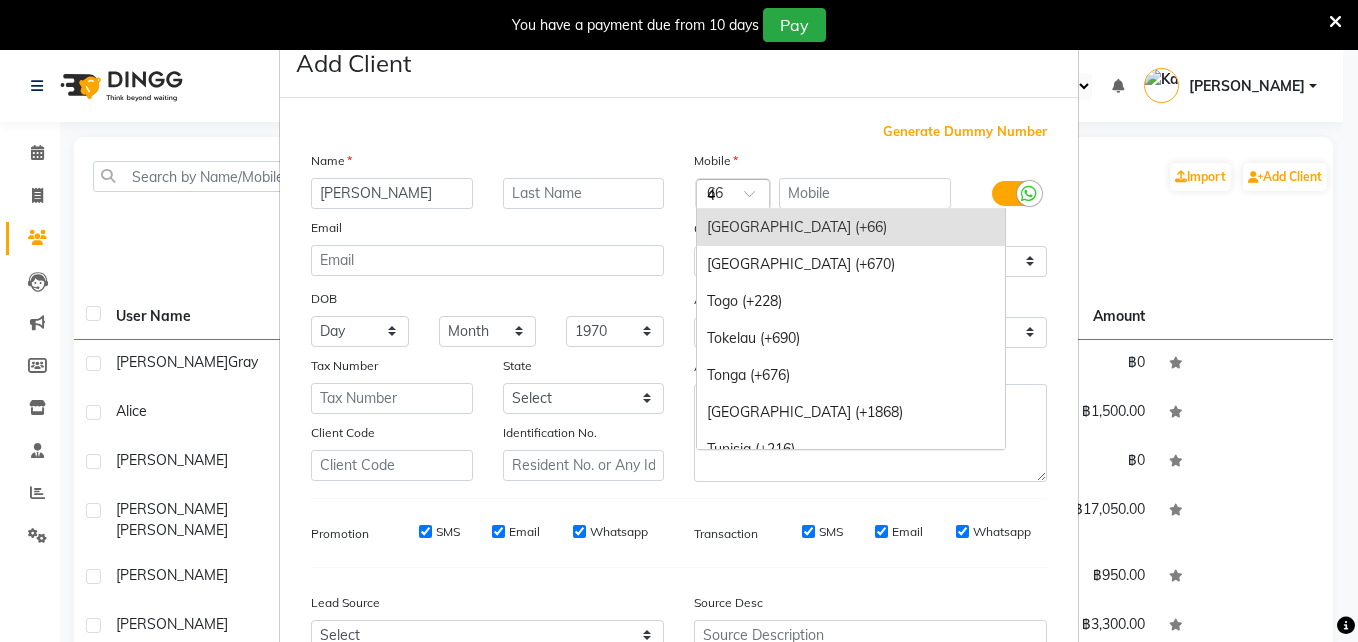 scroll, scrollTop: 1684, scrollLeft: 0, axis: vertical 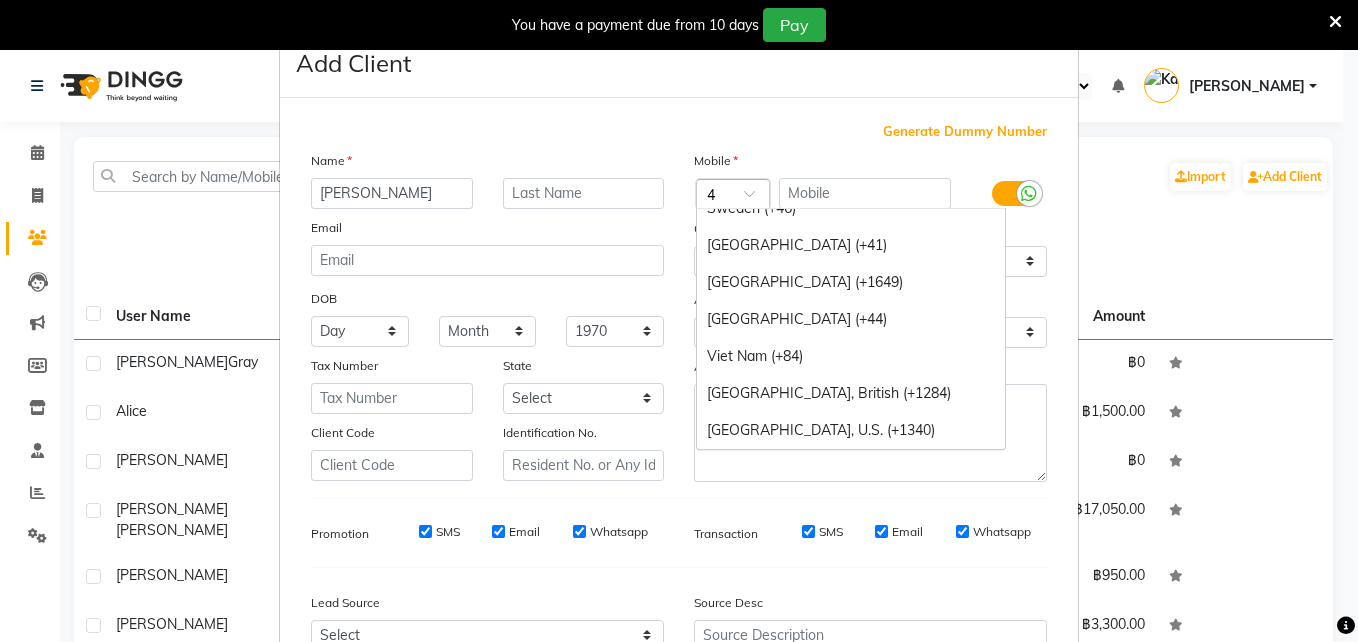 type on "49" 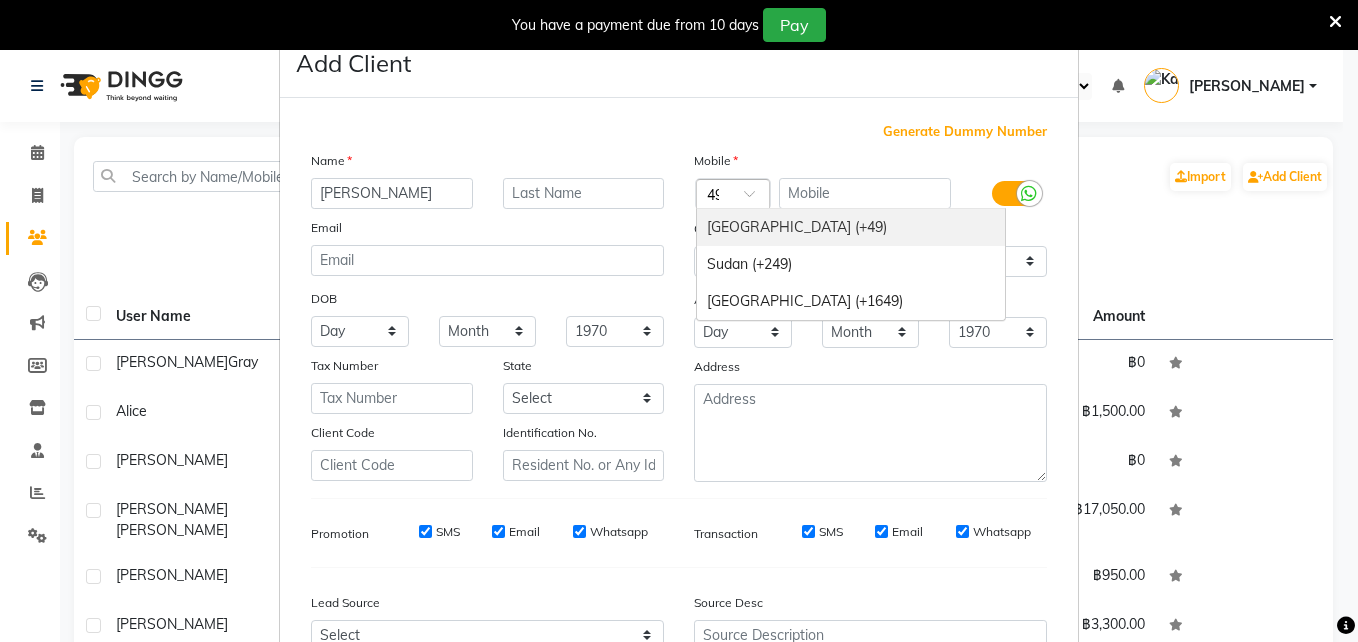 scroll, scrollTop: 0, scrollLeft: 5, axis: horizontal 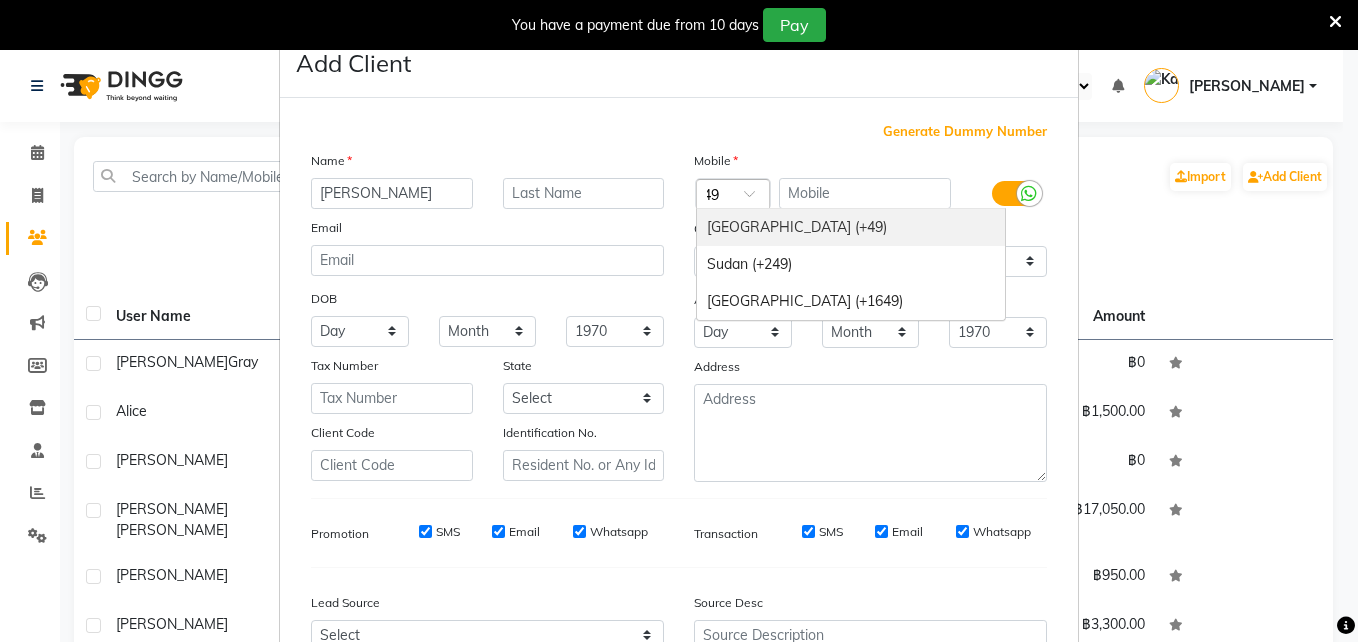click on "Germany (+49)" at bounding box center [851, 227] 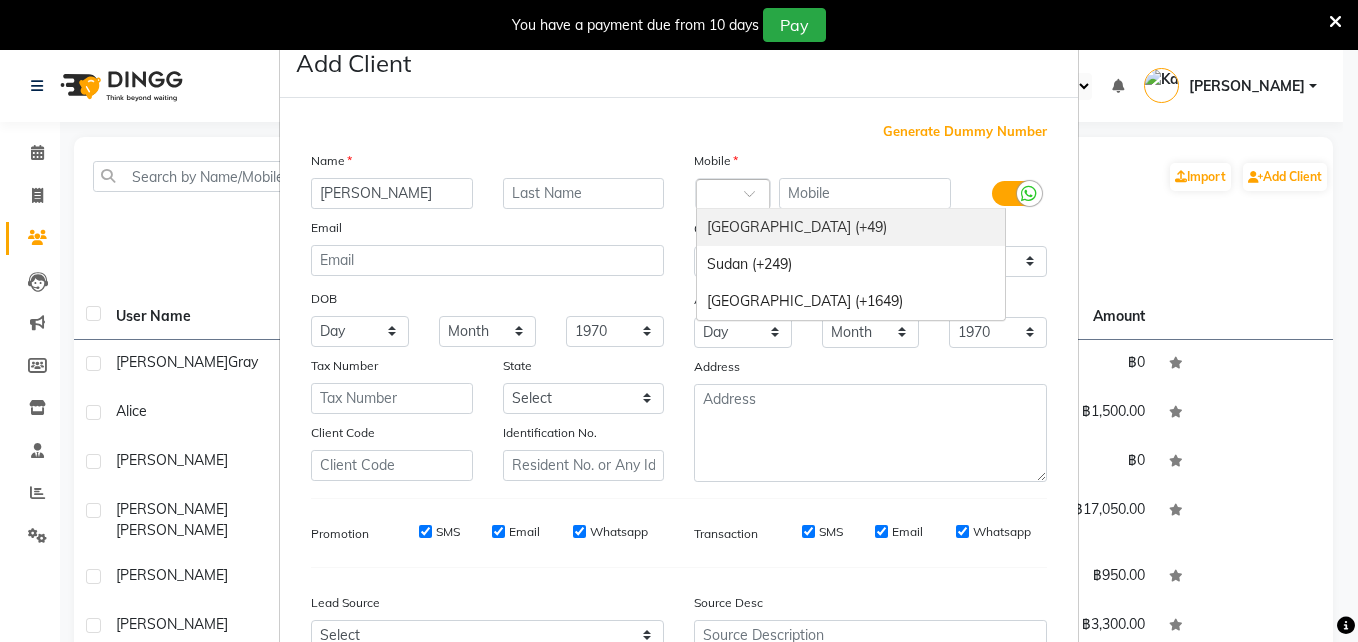 scroll, scrollTop: 0, scrollLeft: 0, axis: both 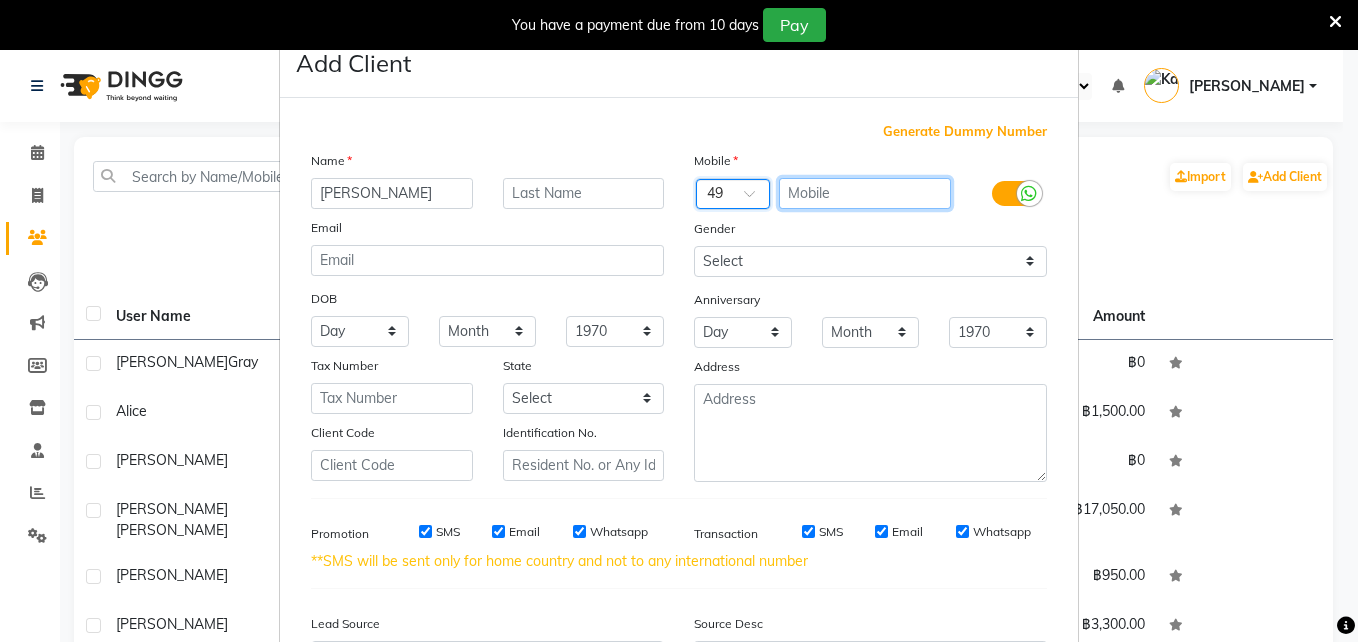 click at bounding box center (865, 193) 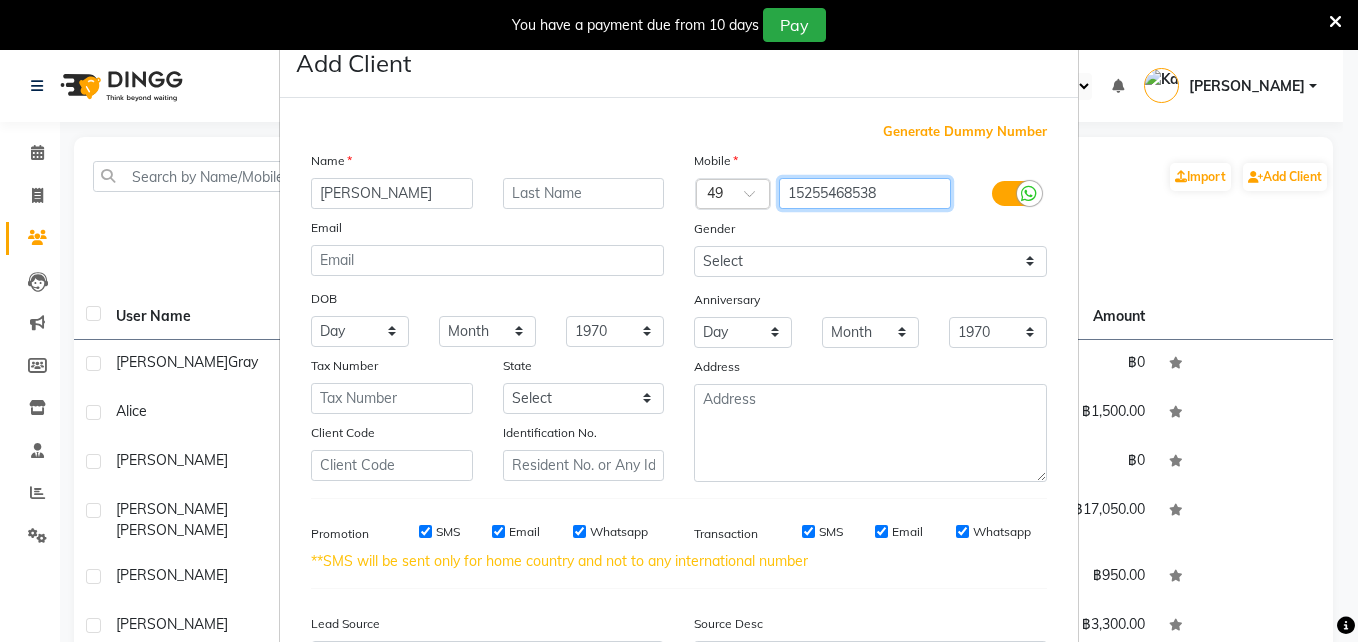 type on "15255468538" 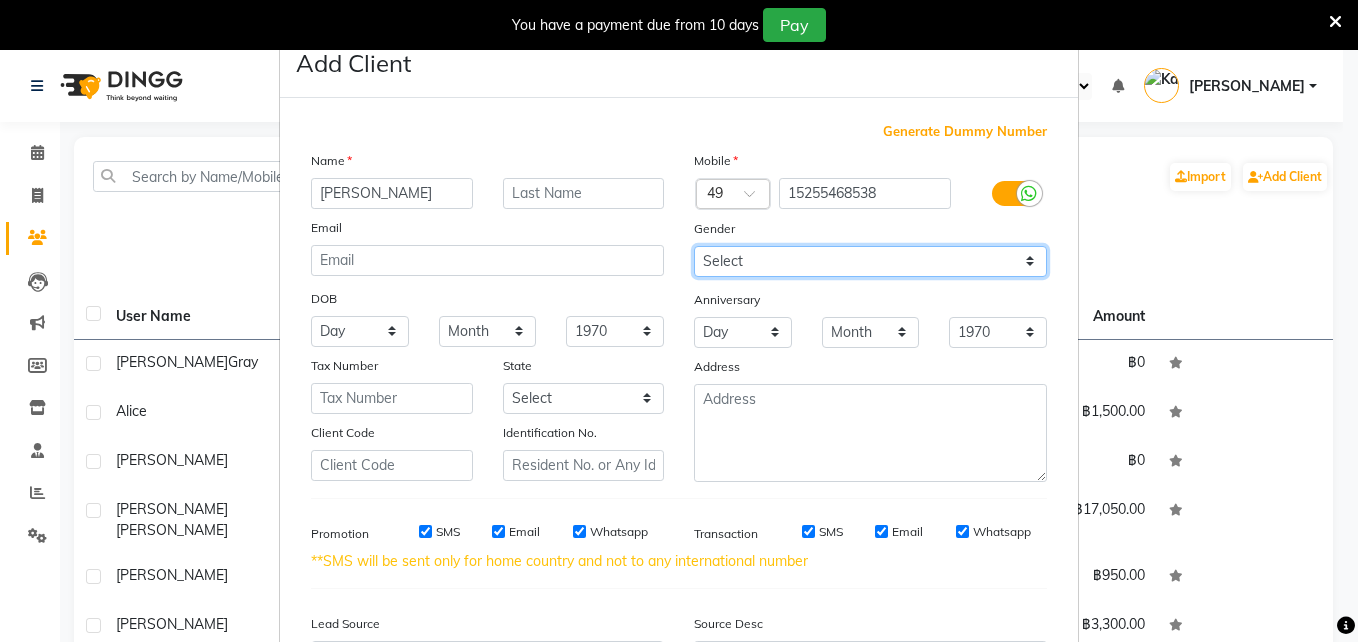 click on "Select Male Female Other Prefer Not To Say" at bounding box center (870, 261) 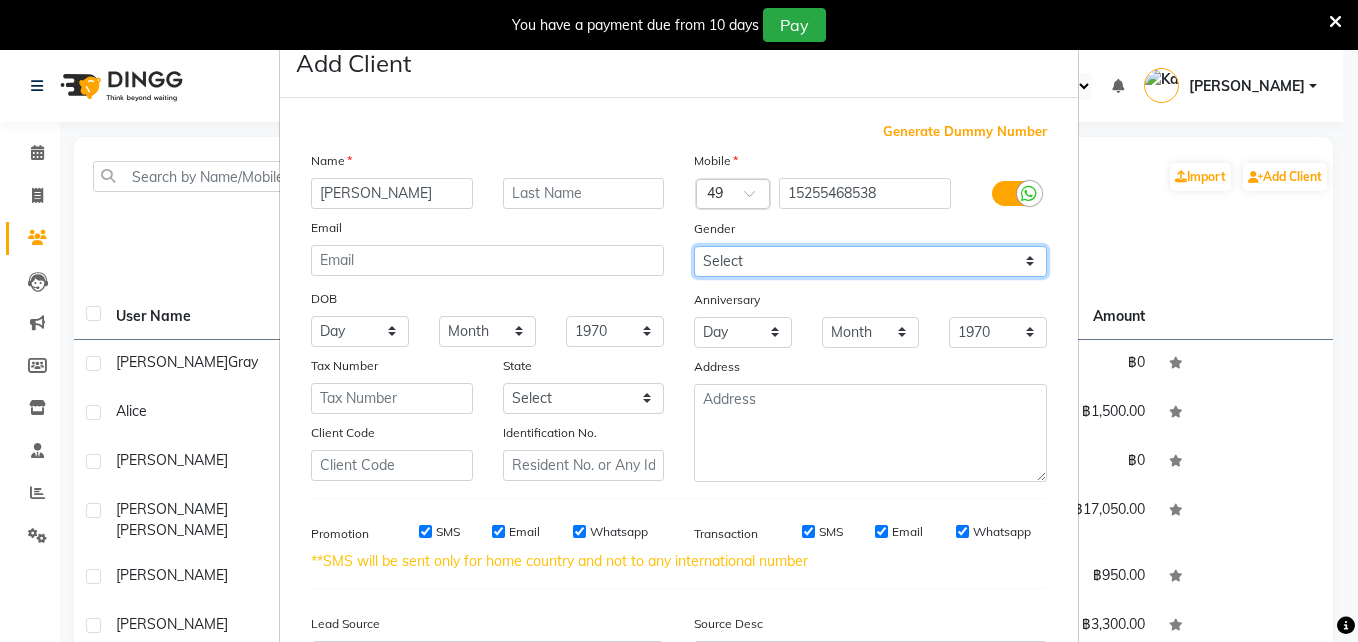 select on "female" 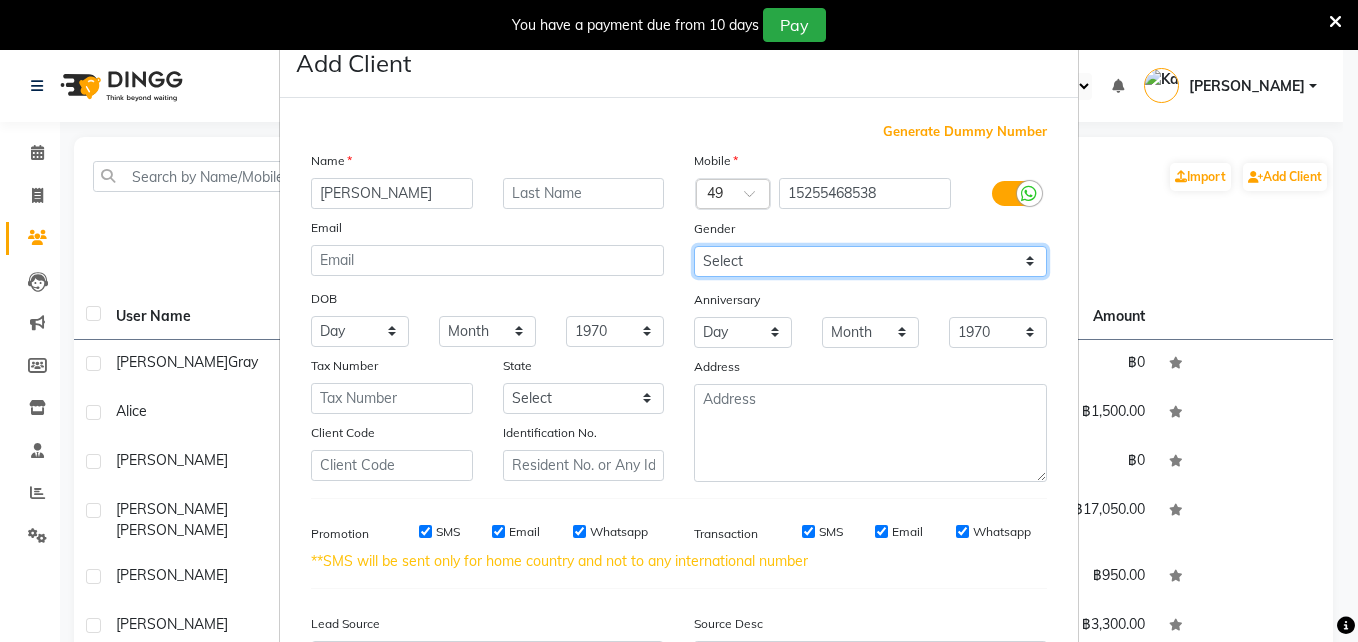 click on "Select Male Female Other Prefer Not To Say" at bounding box center (870, 261) 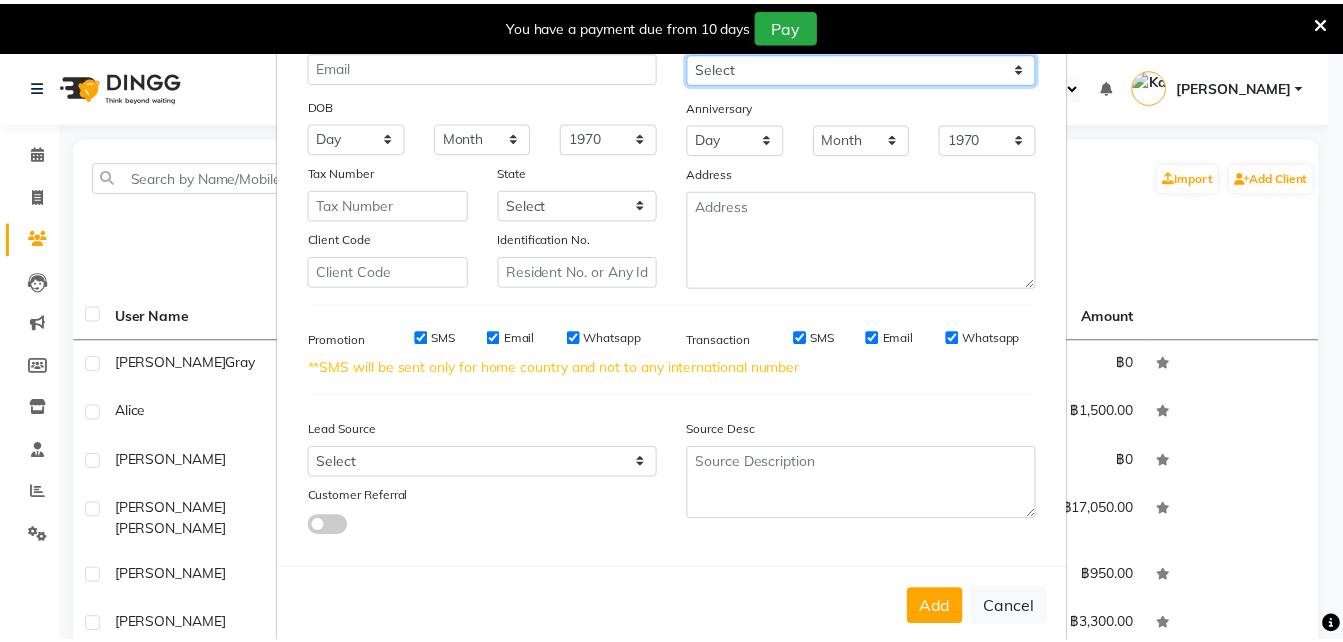 scroll, scrollTop: 228, scrollLeft: 0, axis: vertical 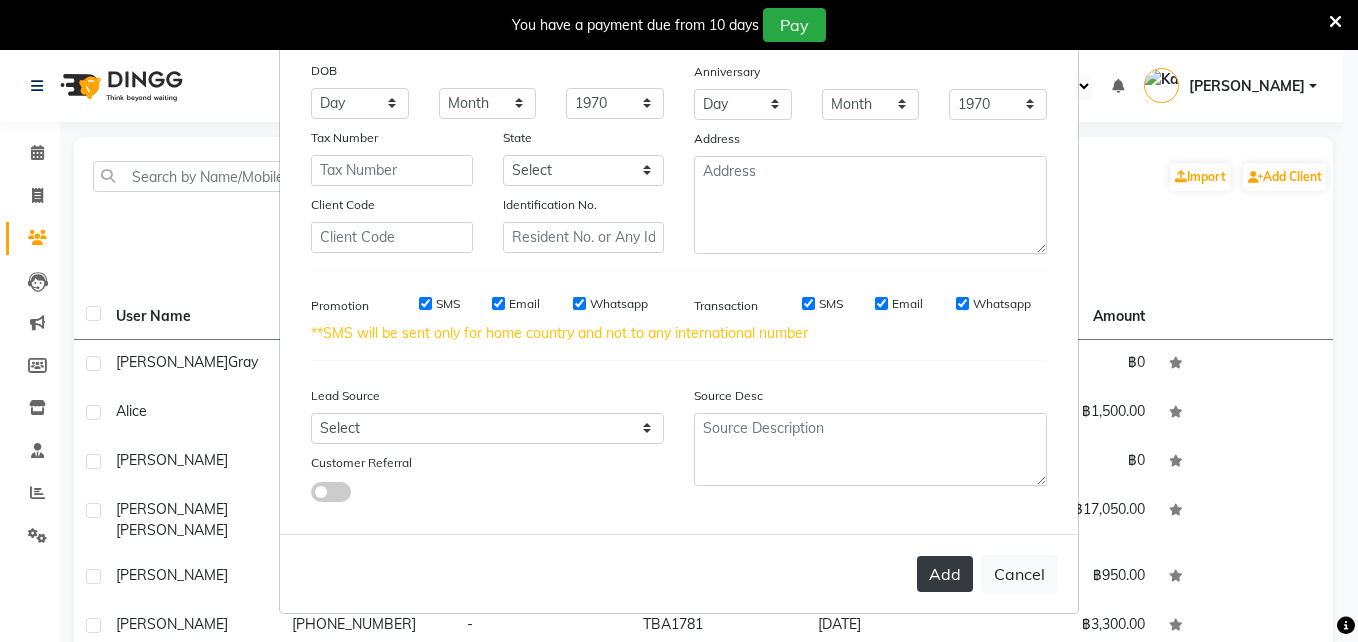 click on "Add" at bounding box center [945, 574] 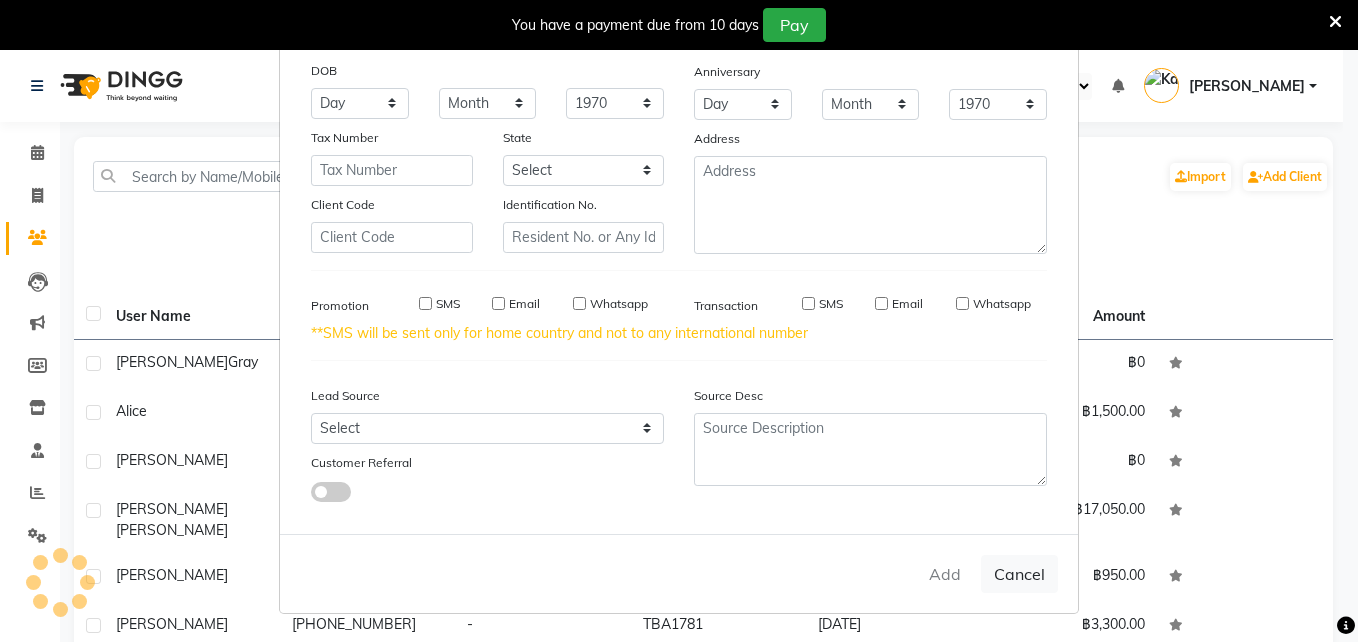 type 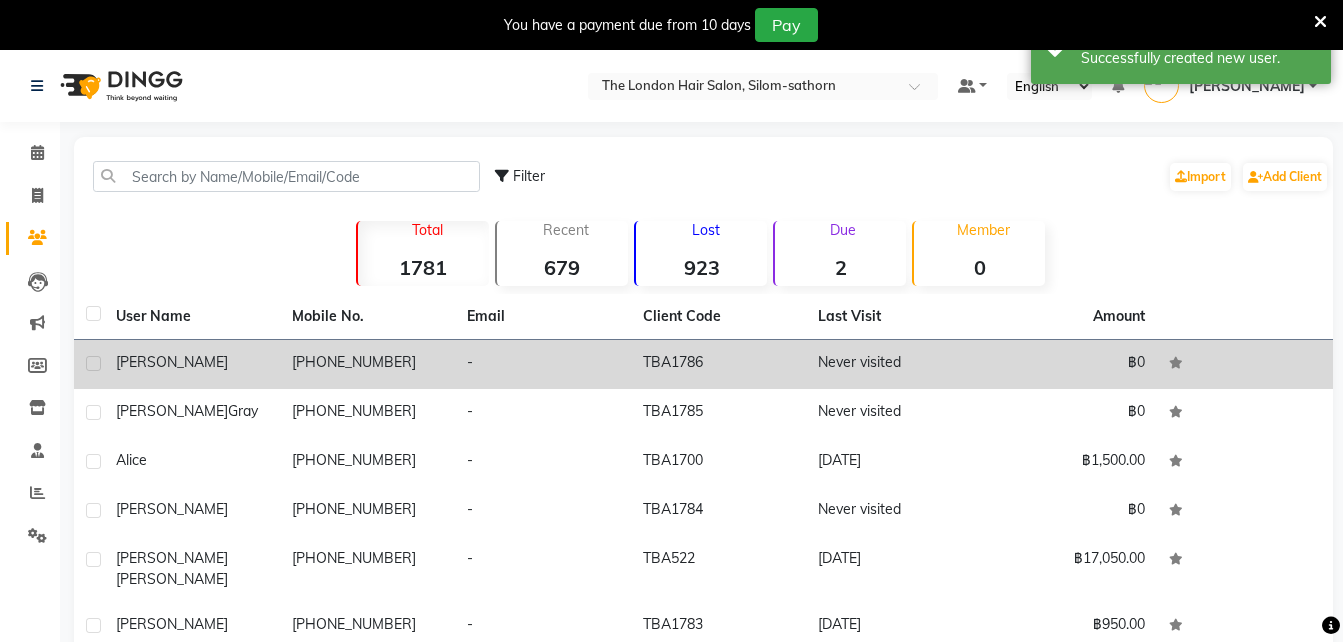 click on "-" 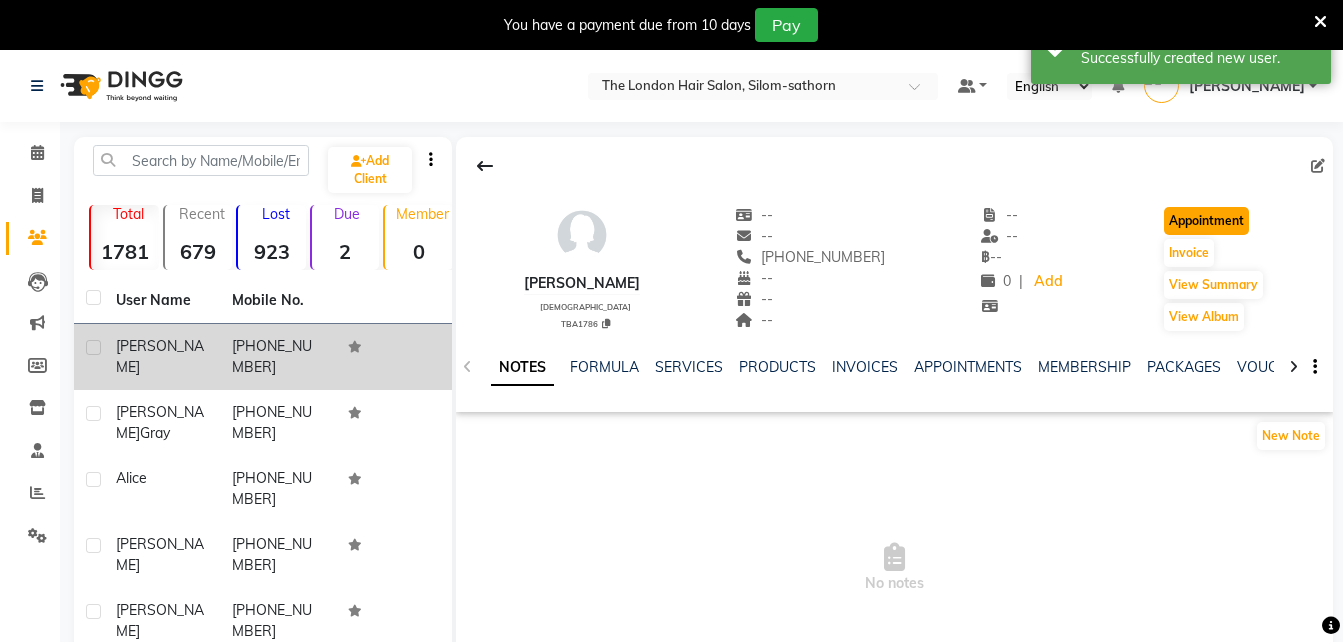 click on "Appointment" 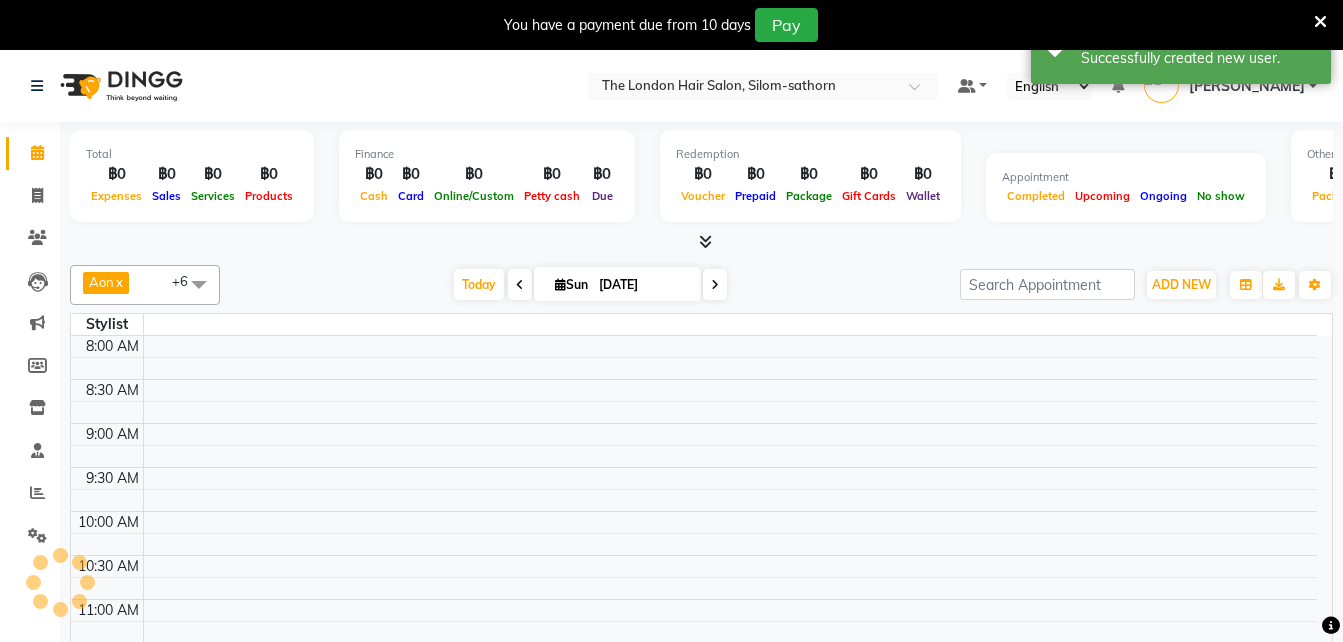 scroll, scrollTop: 0, scrollLeft: 0, axis: both 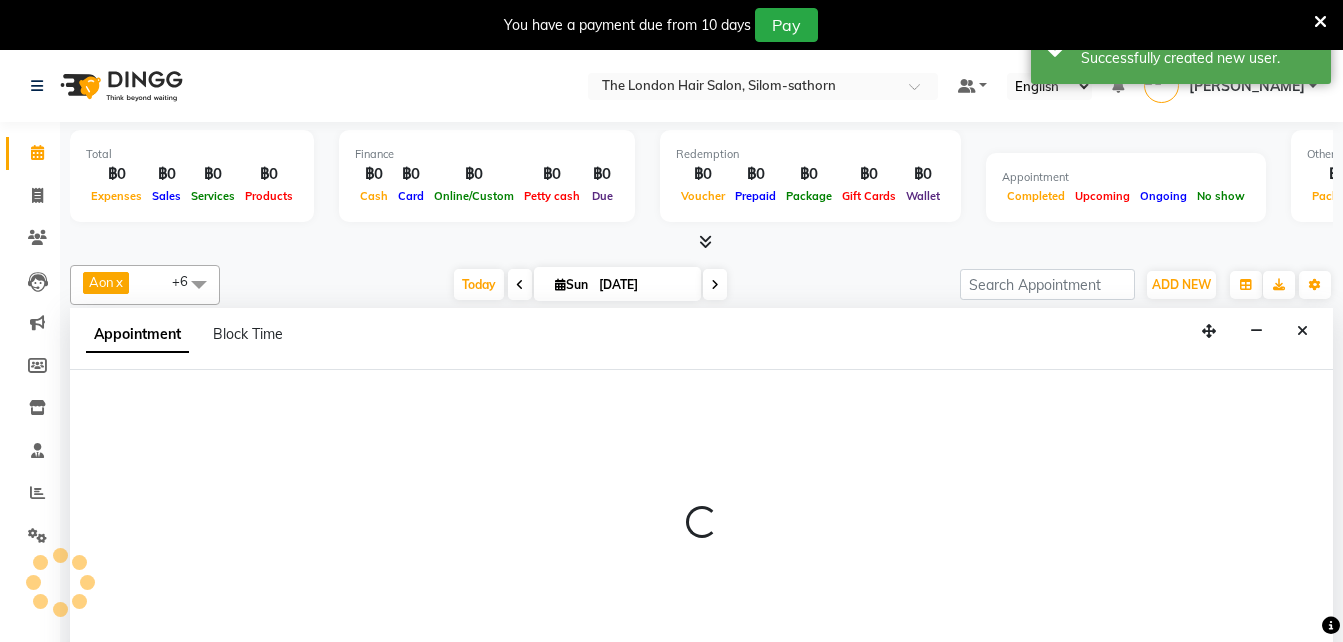 select on "tentative" 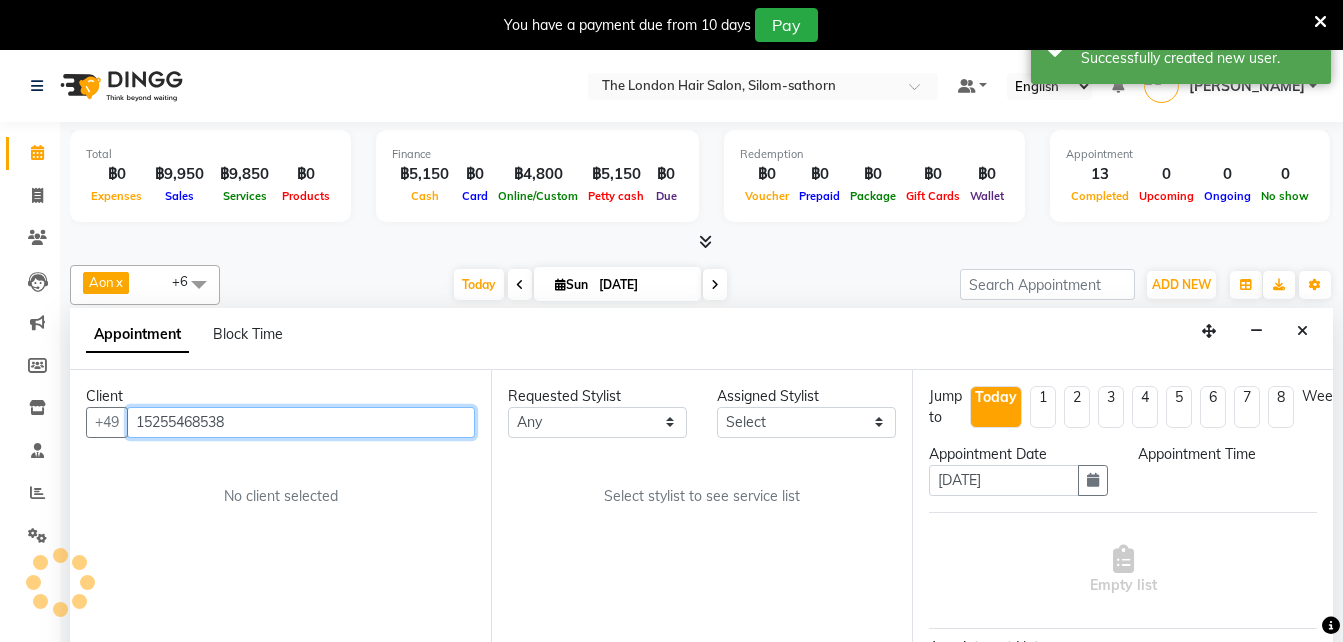 scroll, scrollTop: 51, scrollLeft: 0, axis: vertical 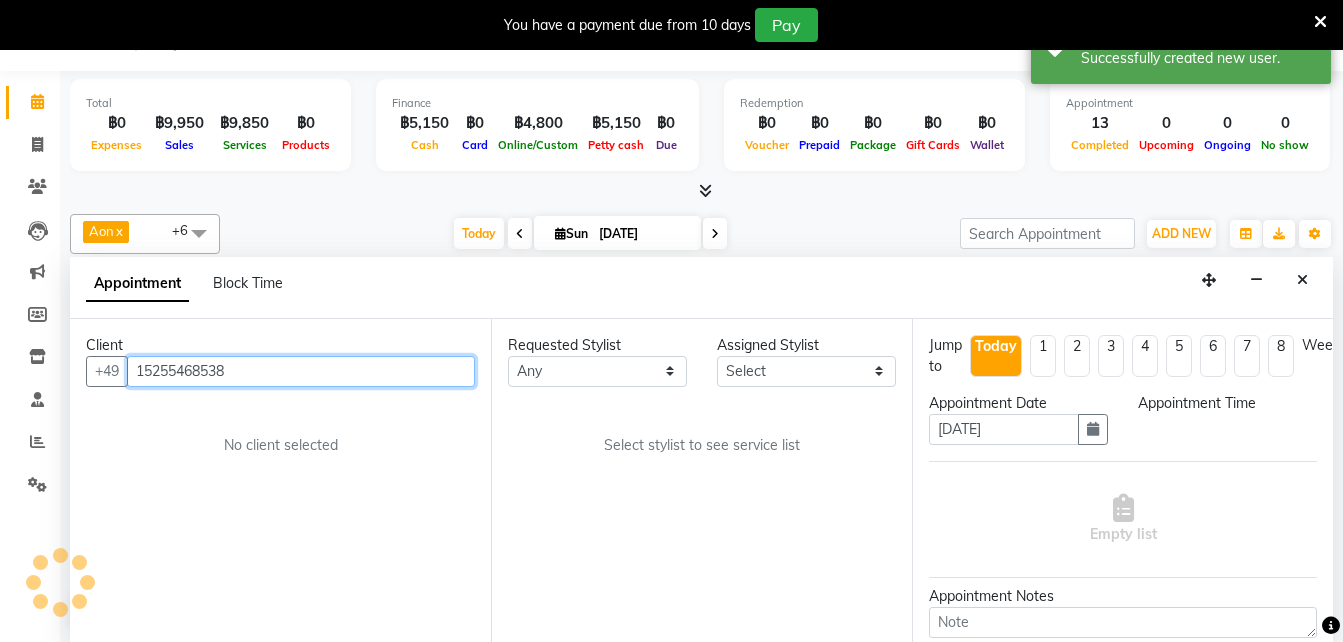 select on "600" 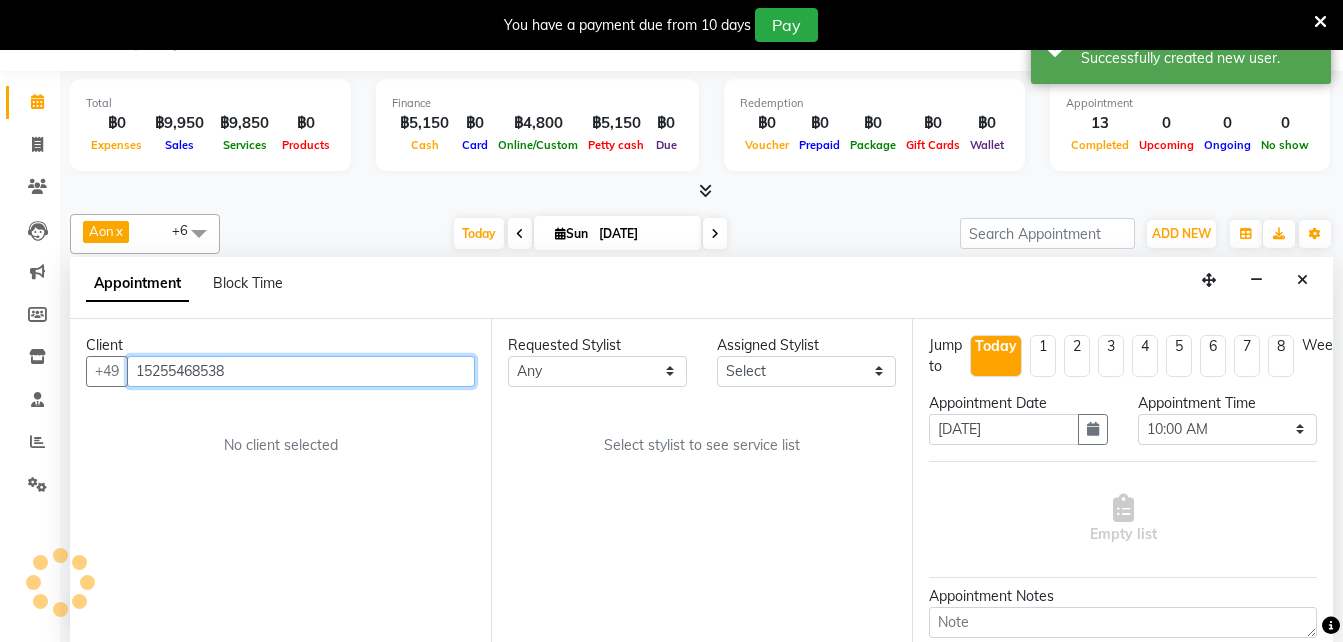 scroll, scrollTop: 762, scrollLeft: 0, axis: vertical 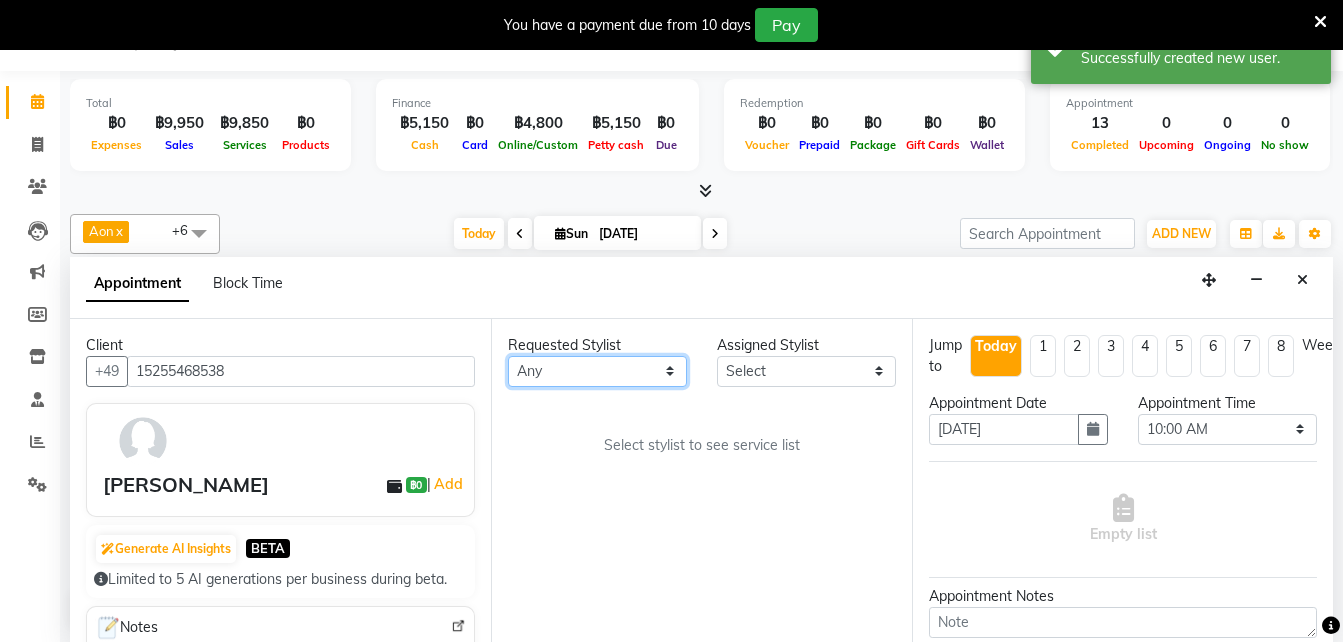 click on "Any Aon Apple   Boss Luke Fai  Fon Kate  Pim" at bounding box center [597, 371] 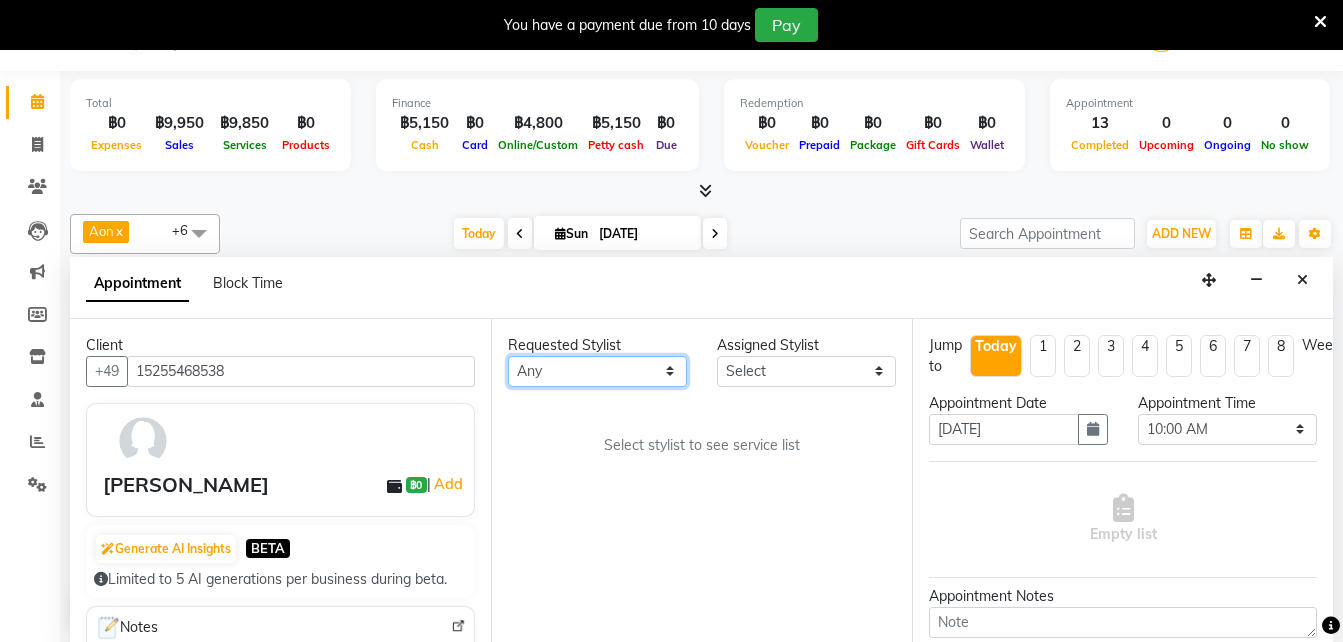 select on "56710" 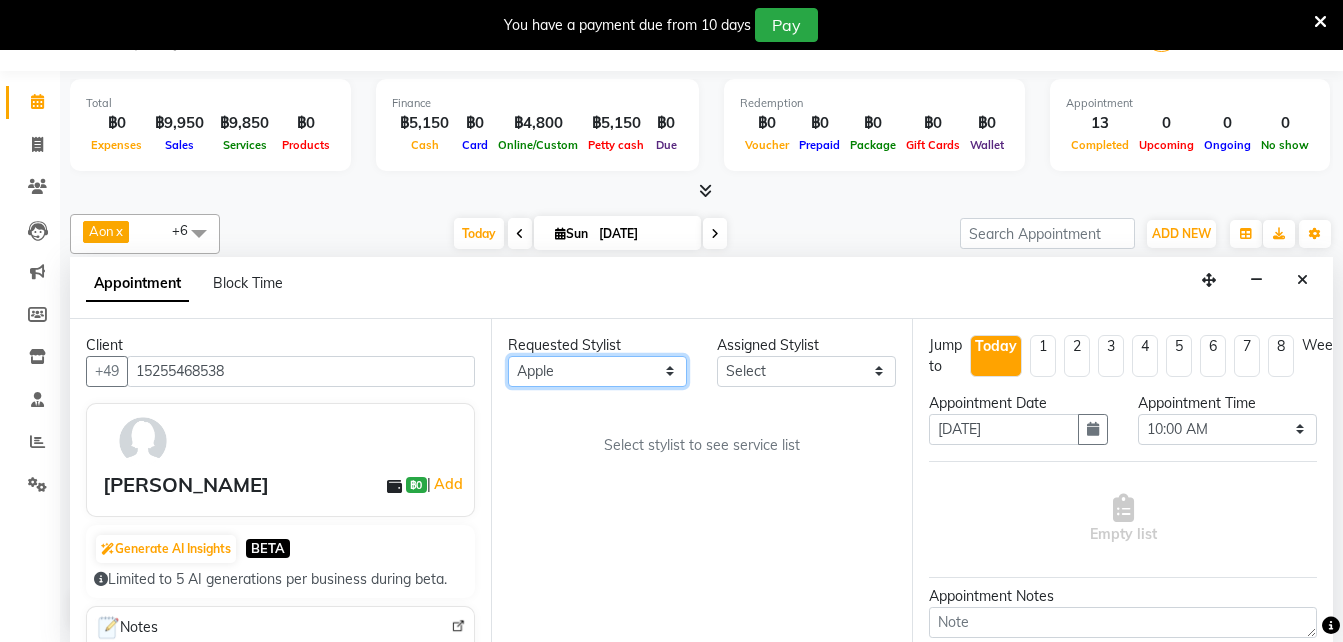 click on "Any Aon Apple   Boss Luke Fai  Fon Kate  Pim" at bounding box center (597, 371) 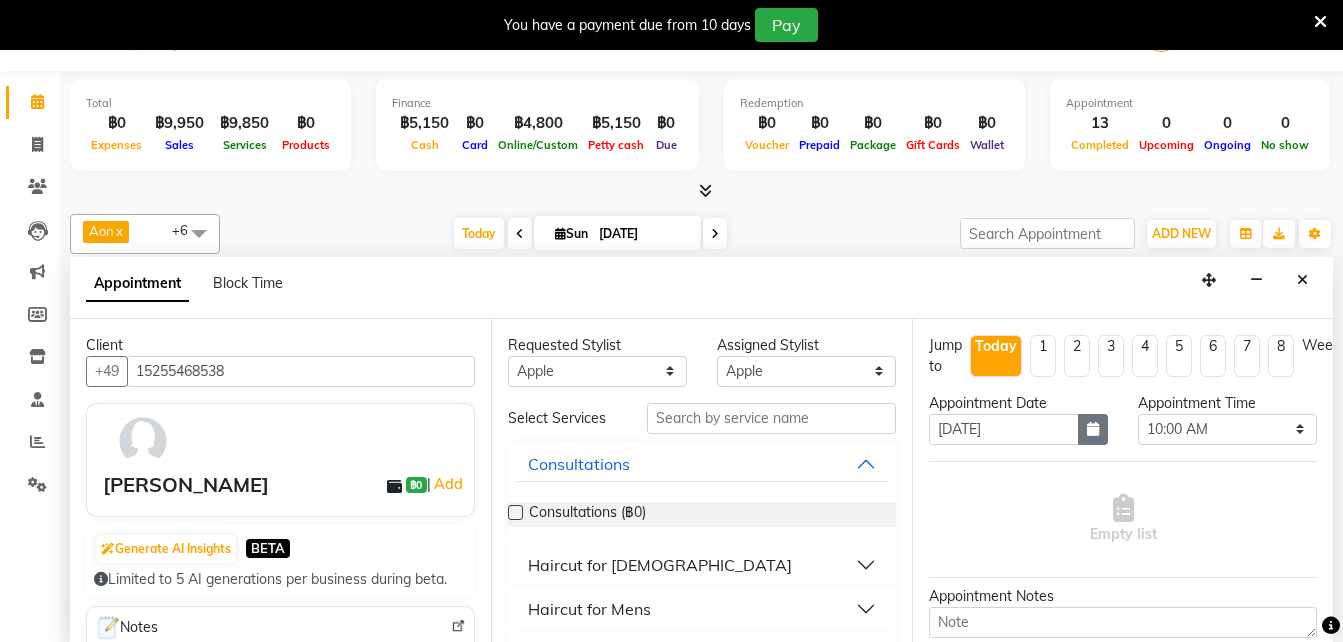click at bounding box center (1093, 429) 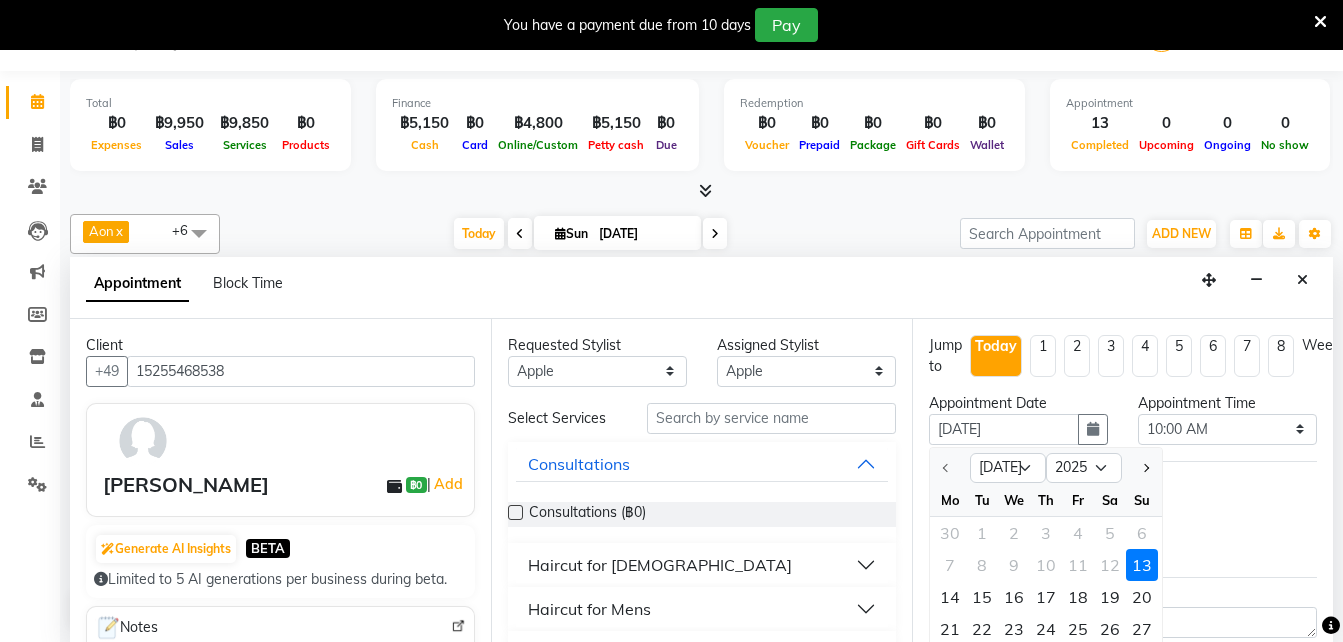 scroll, scrollTop: 30, scrollLeft: 8, axis: both 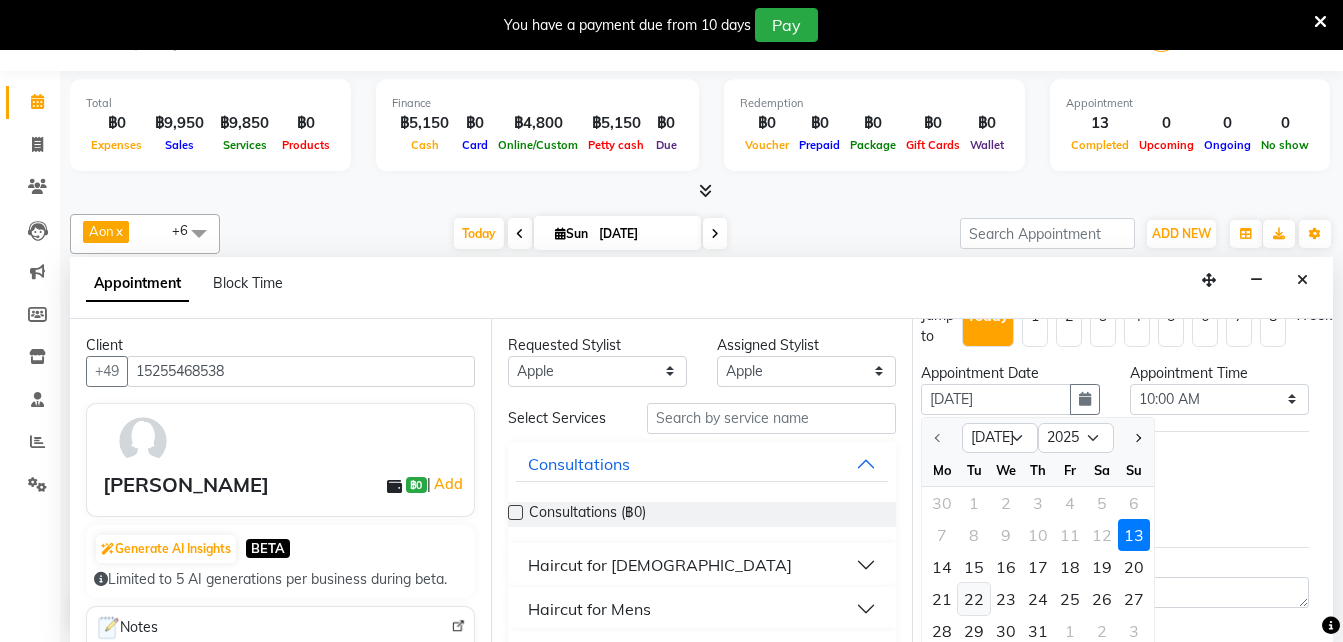 click on "22" at bounding box center [974, 599] 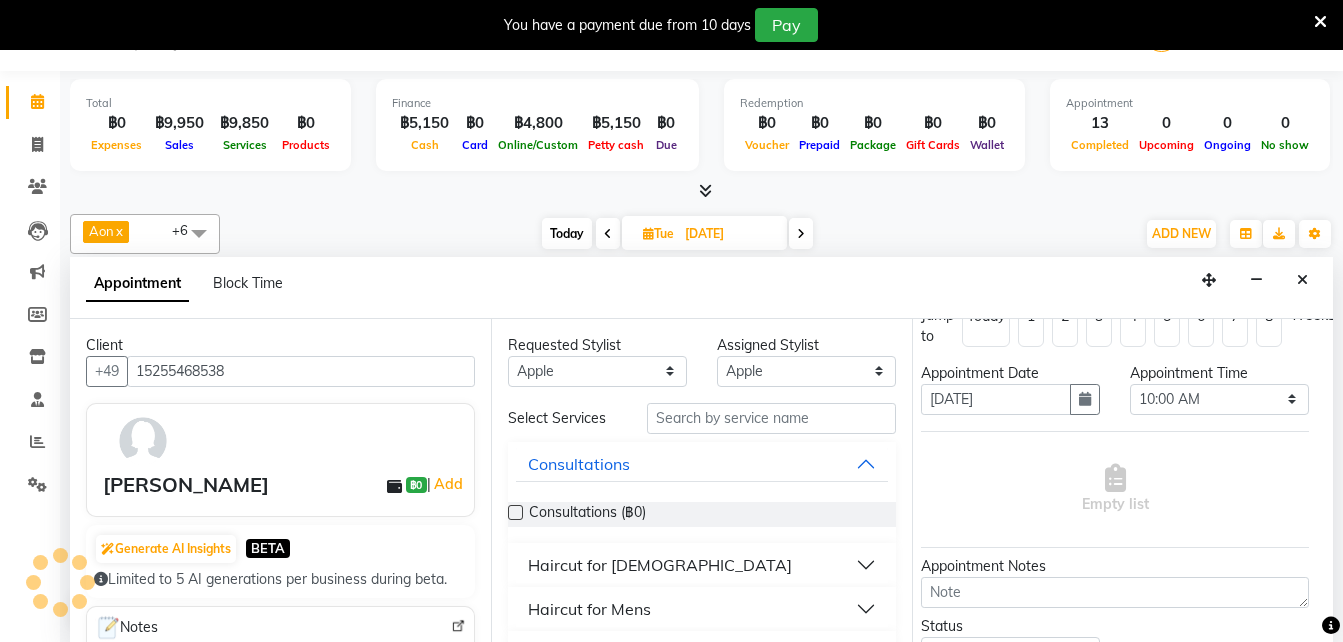 scroll, scrollTop: 762, scrollLeft: 0, axis: vertical 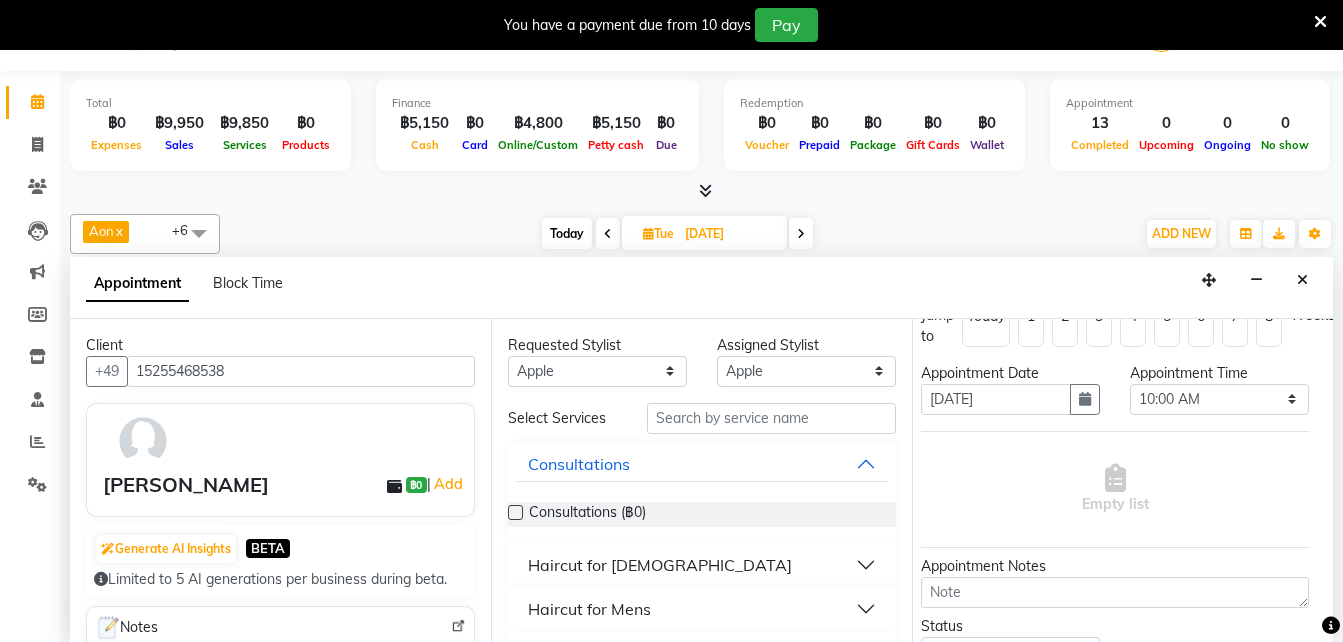 drag, startPoint x: 581, startPoint y: 563, endPoint x: 541, endPoint y: 566, distance: 40.112343 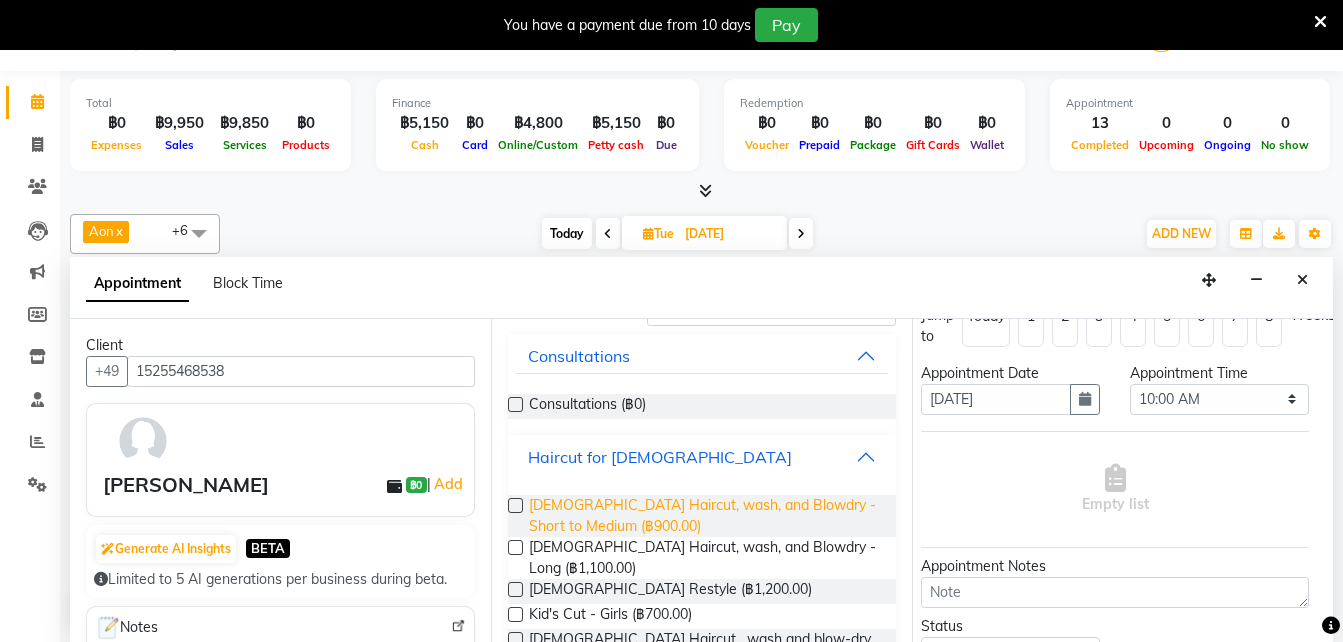 scroll, scrollTop: 109, scrollLeft: 0, axis: vertical 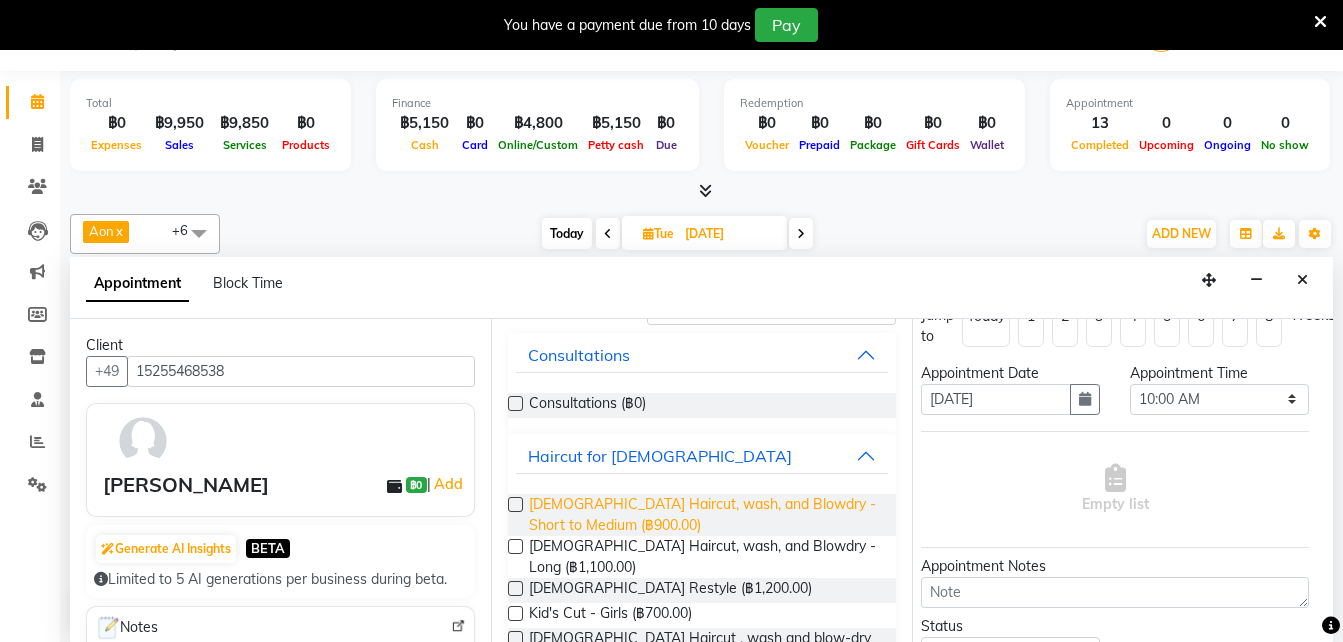 click on "Ladies Haircut, wash, and Blowdry - Short to Medium (฿900.00)" at bounding box center (704, 515) 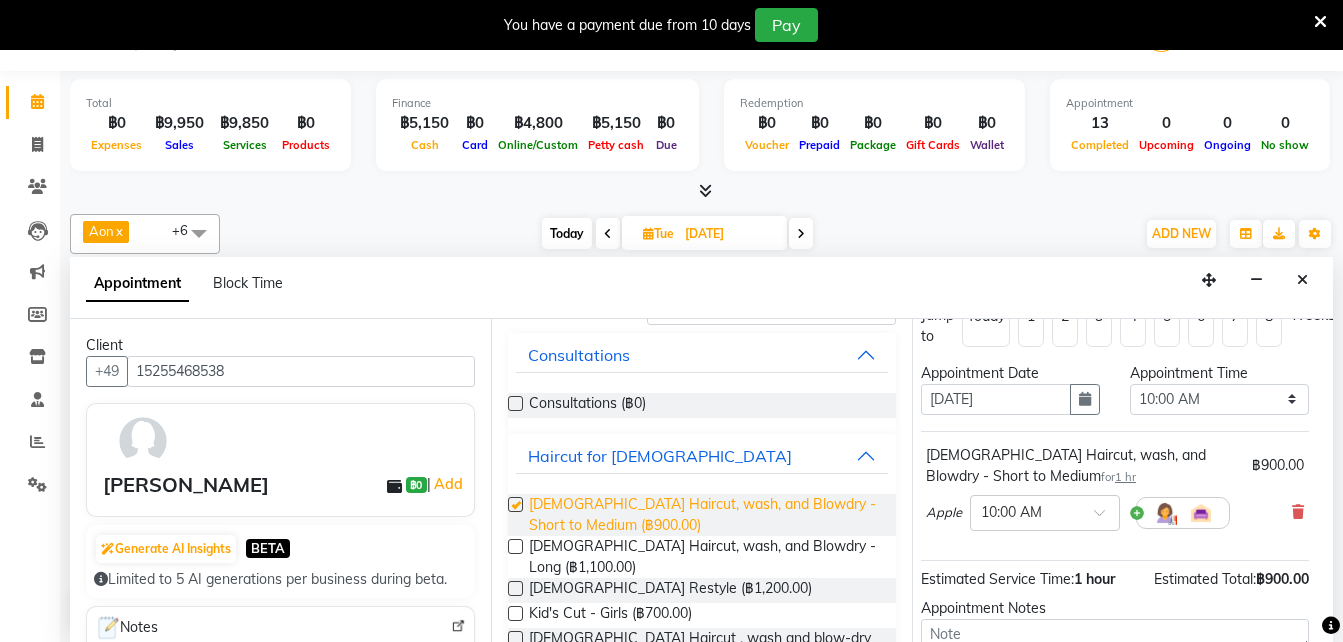 checkbox on "false" 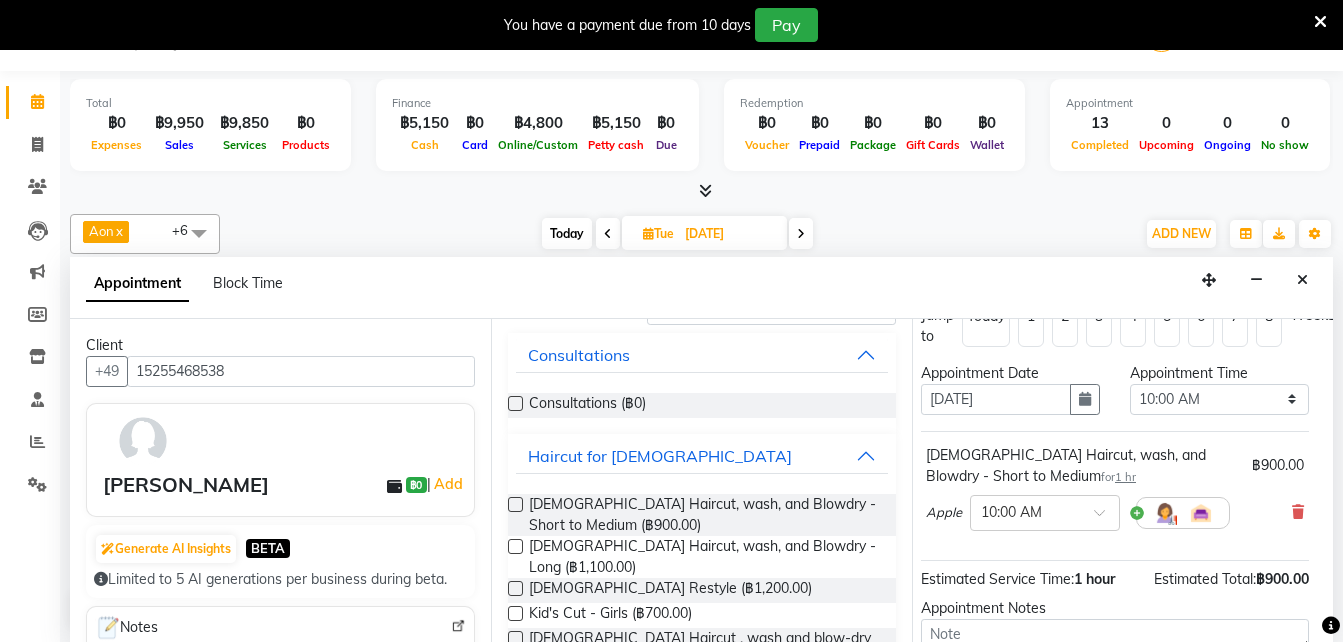 scroll, scrollTop: 0, scrollLeft: 0, axis: both 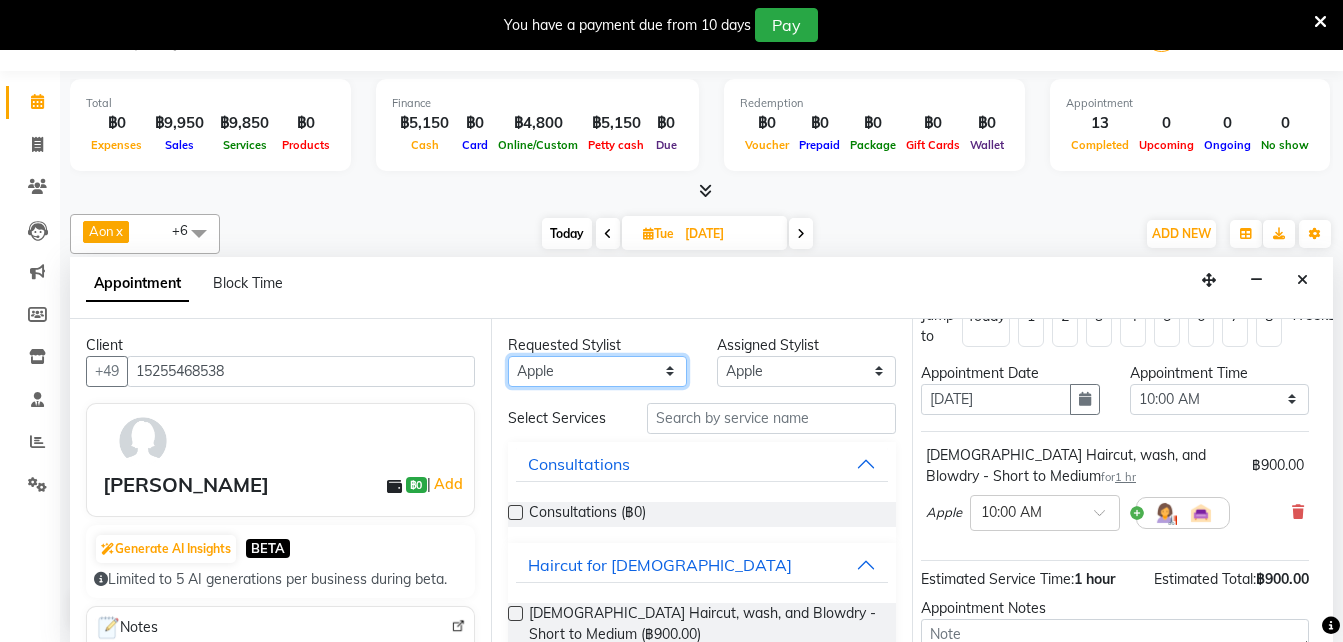 click on "Any Aon Apple   Boss Luke Fai  Fon Kate  Pim" at bounding box center [597, 371] 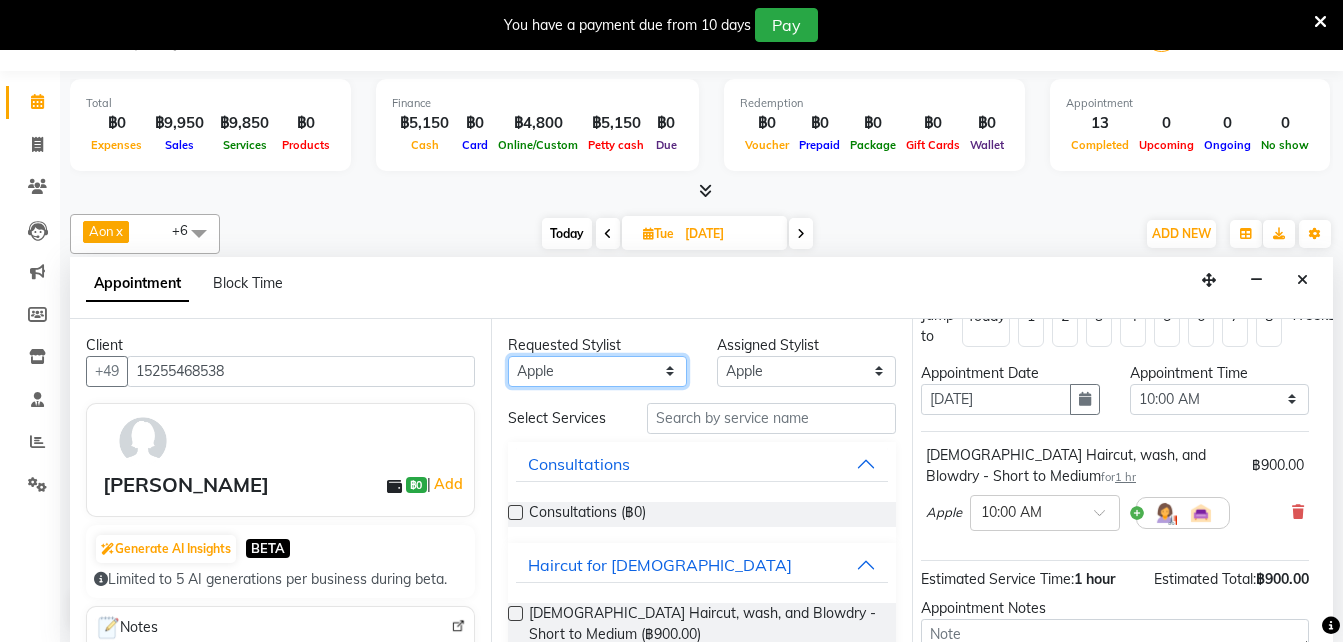 select on "56709" 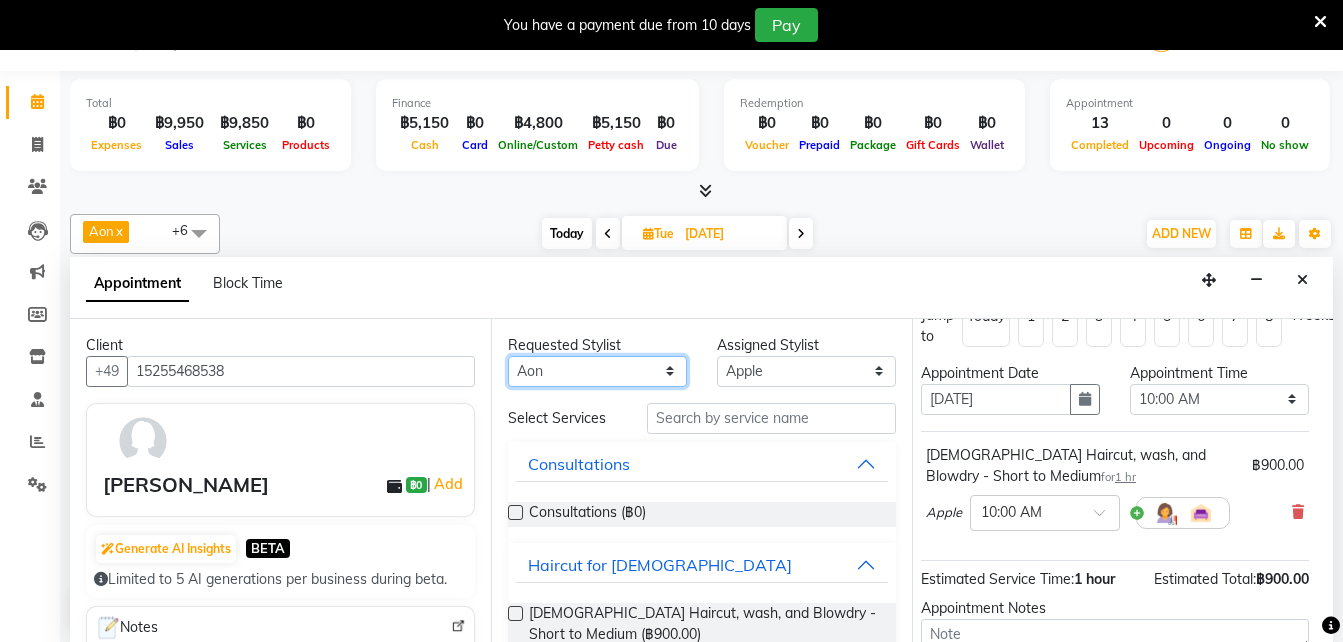 click on "Any Aon Apple   Boss Luke Fai  Fon Kate  Pim" at bounding box center (597, 371) 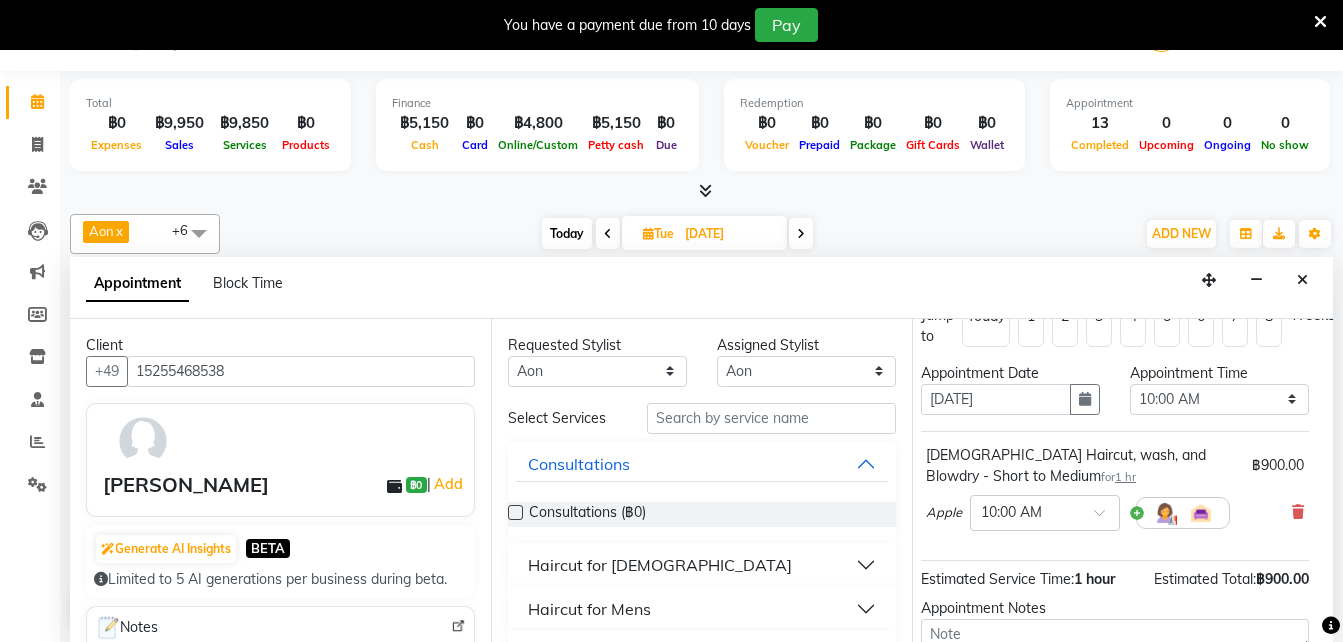click on "Haircut for Ladies" at bounding box center (660, 565) 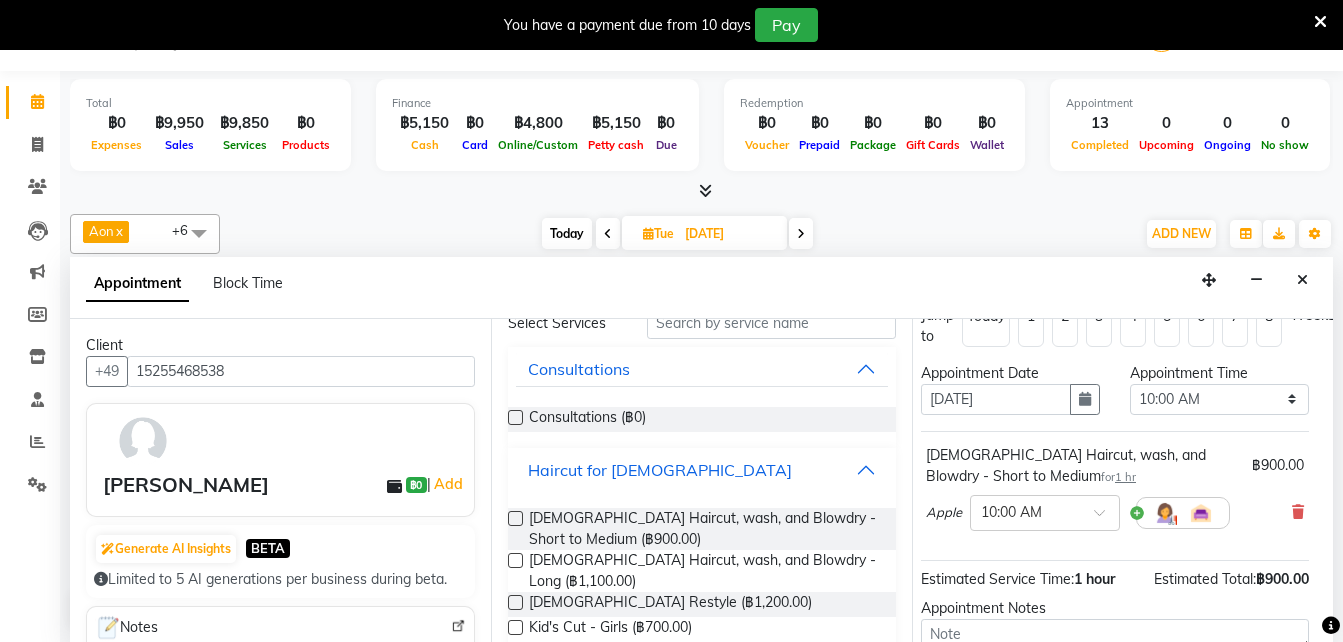 scroll, scrollTop: 97, scrollLeft: 0, axis: vertical 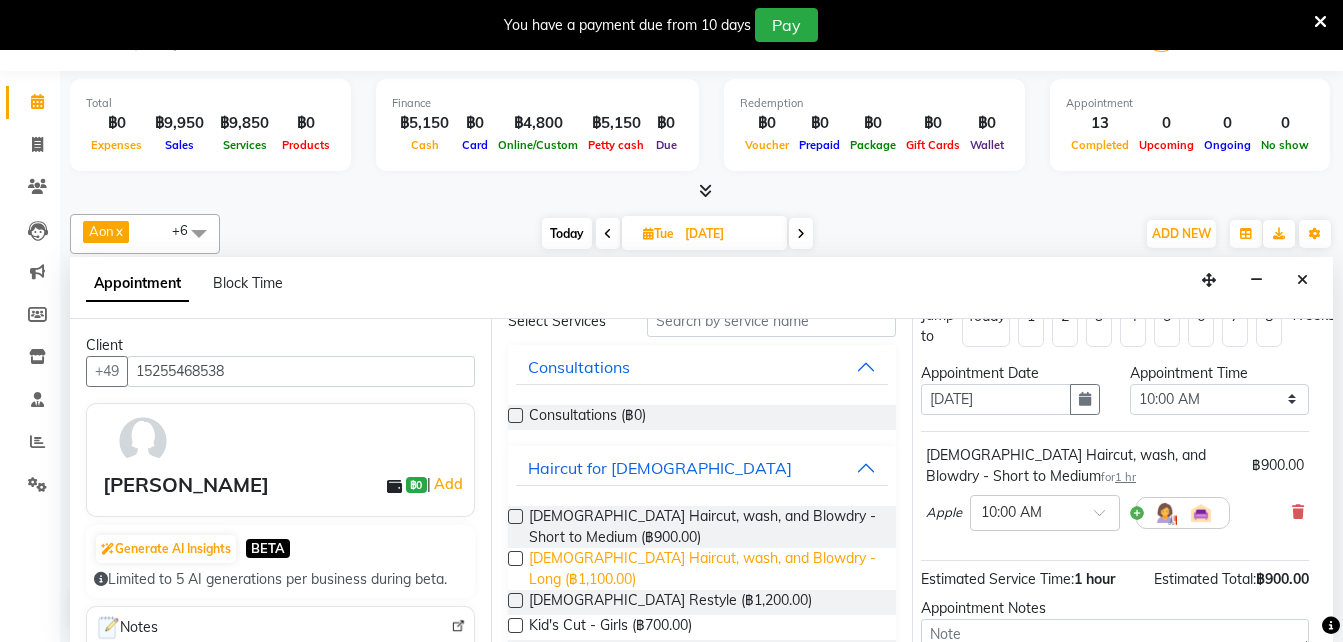 click on "Ladies Haircut, wash, and Blowdry - Long (฿1,100.00)" at bounding box center [704, 569] 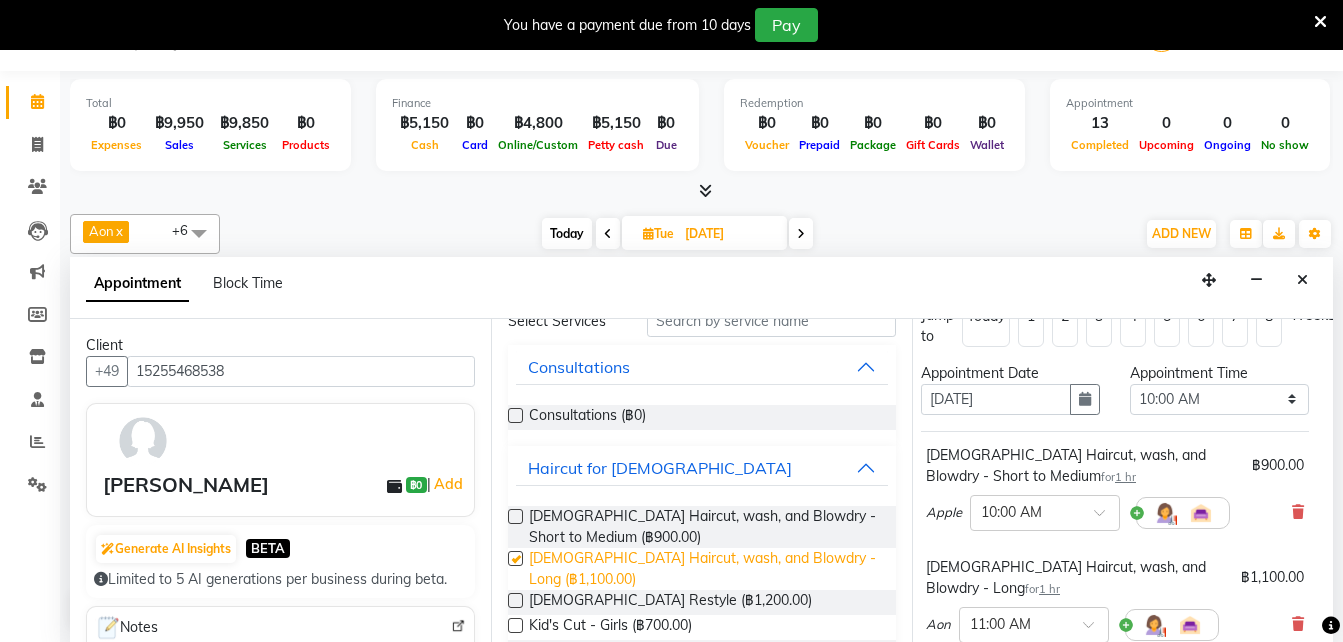 checkbox on "false" 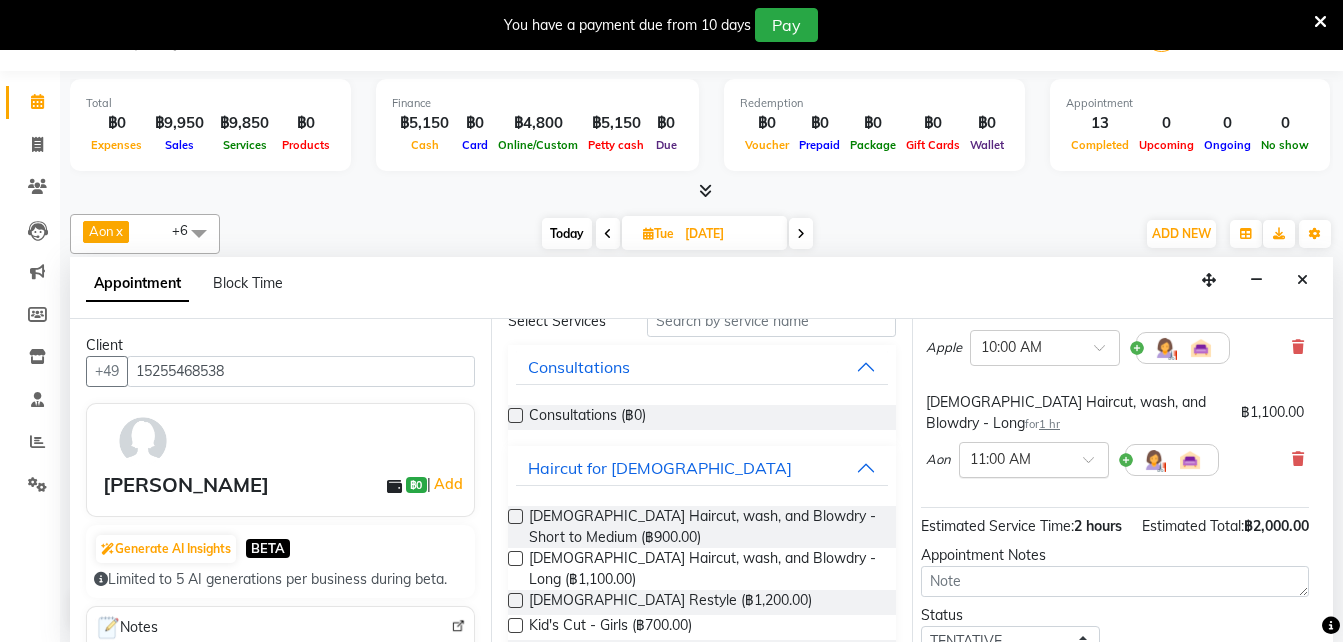 scroll, scrollTop: 196, scrollLeft: 8, axis: both 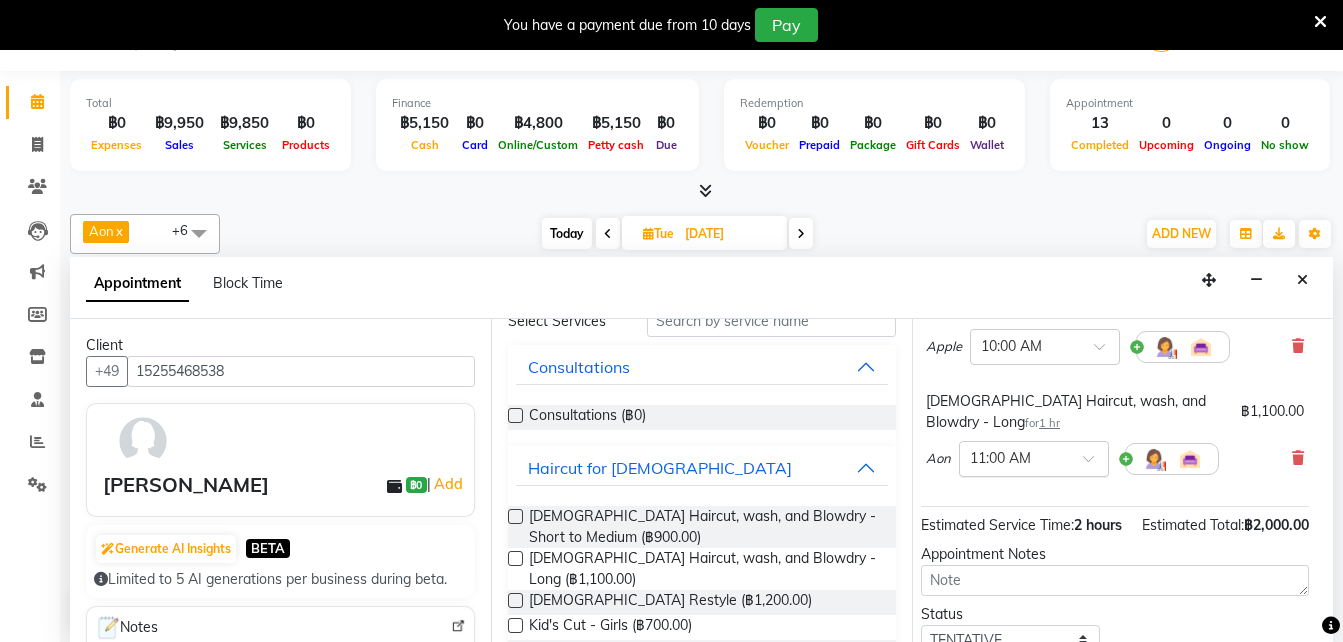 click at bounding box center [1034, 457] 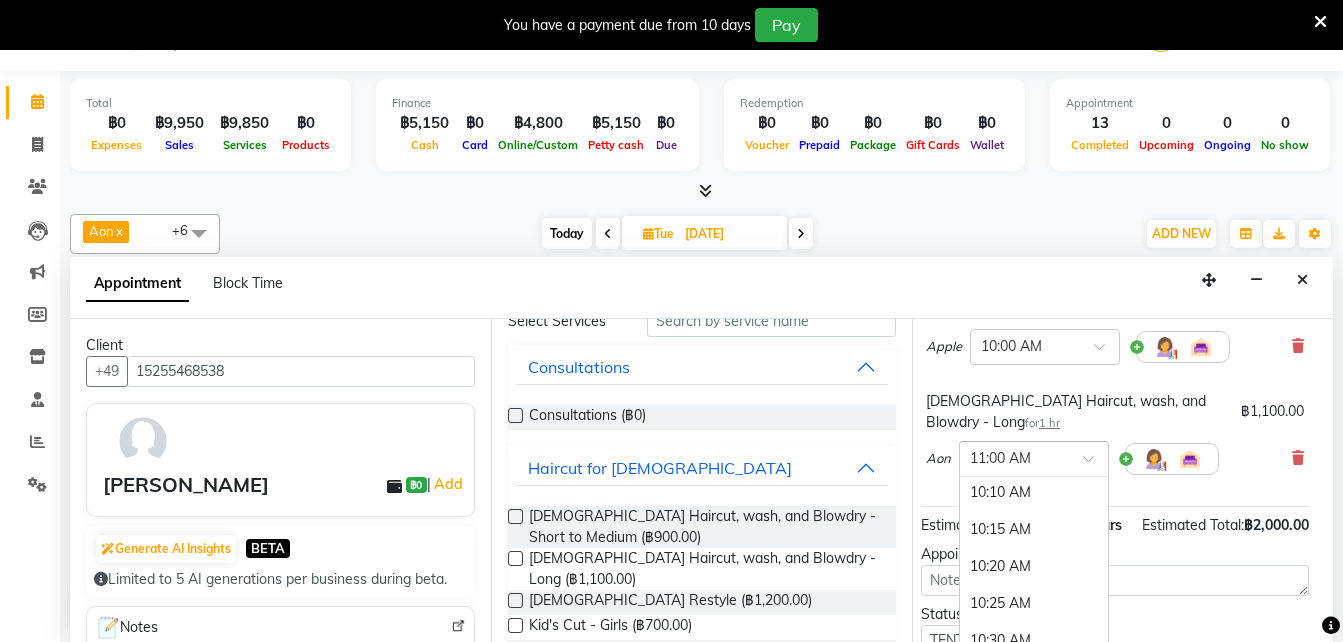 scroll, scrollTop: 0, scrollLeft: 0, axis: both 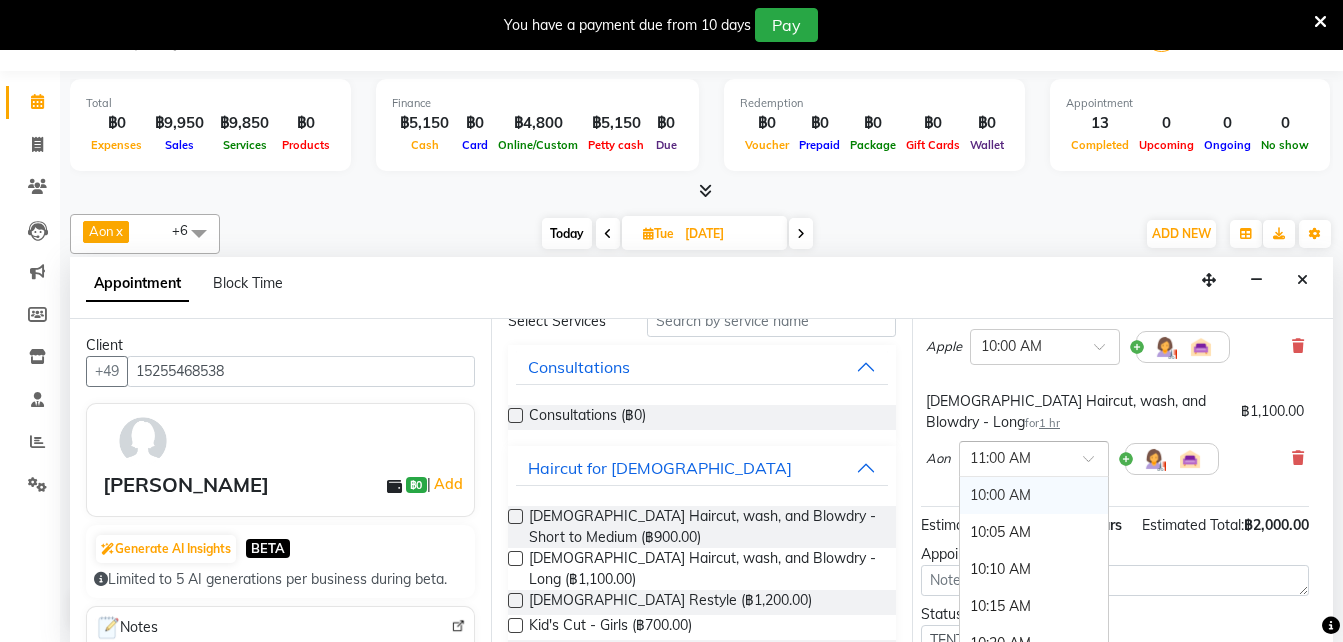 click on "10:00 AM" at bounding box center (1034, 495) 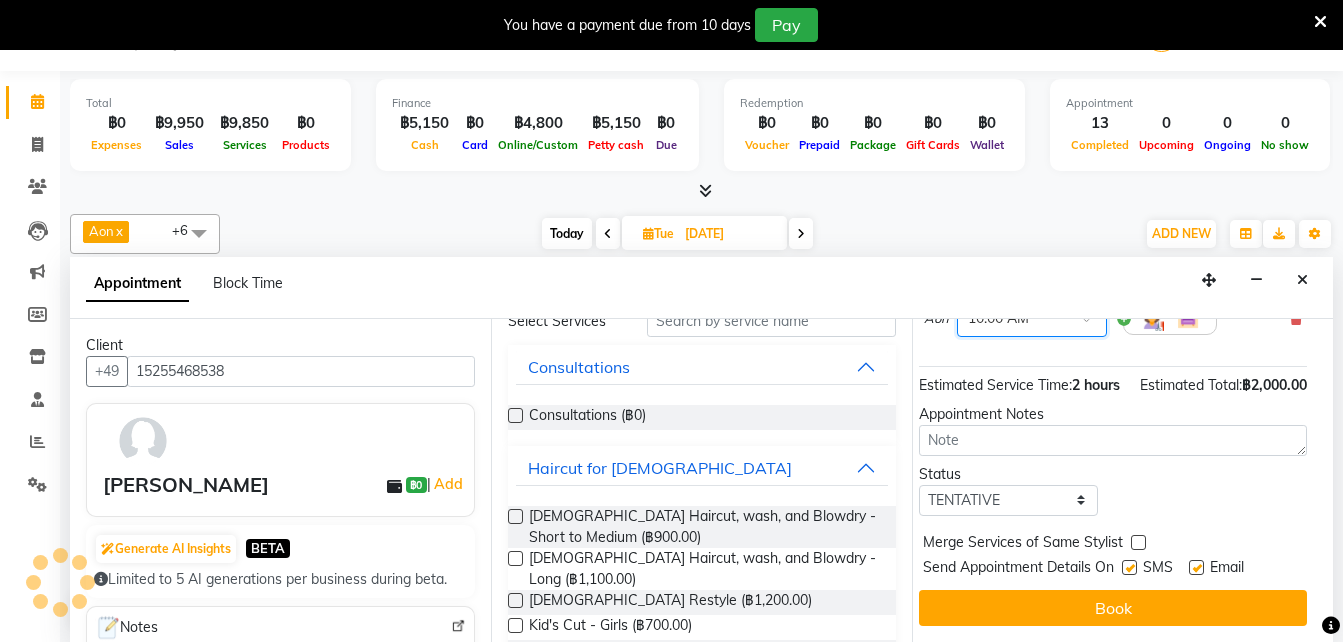 scroll, scrollTop: 393, scrollLeft: 24, axis: both 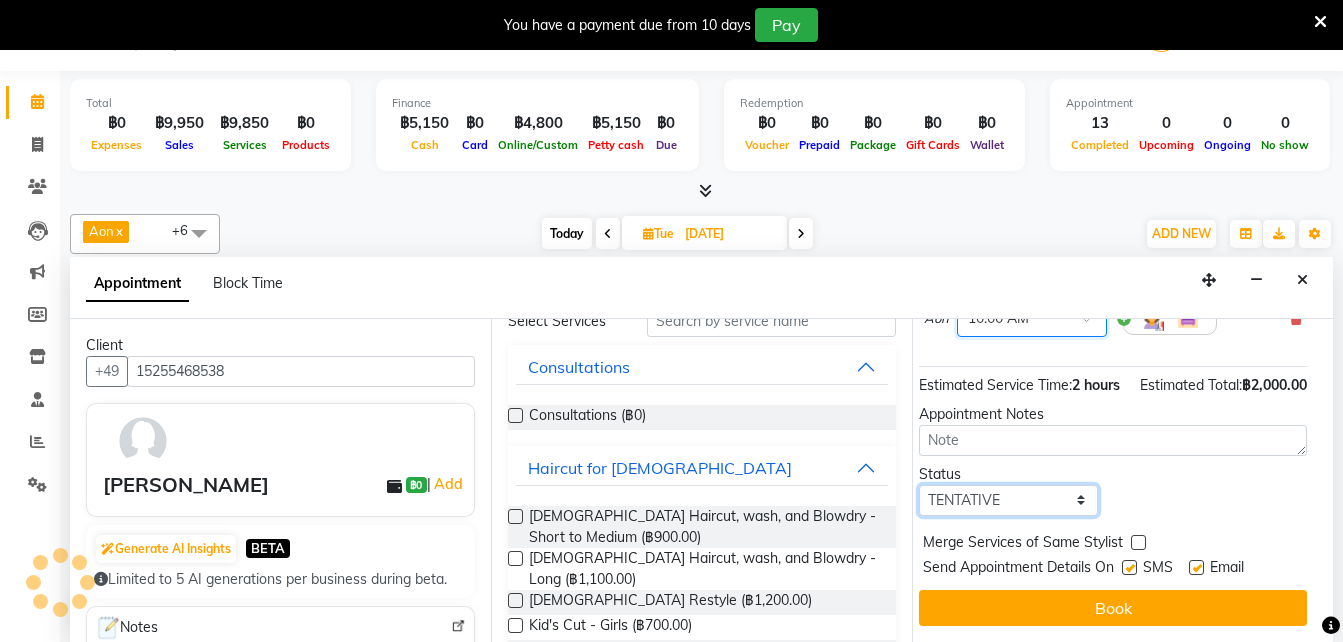 click on "Select TENTATIVE CONFIRM UPCOMING" at bounding box center (1008, 500) 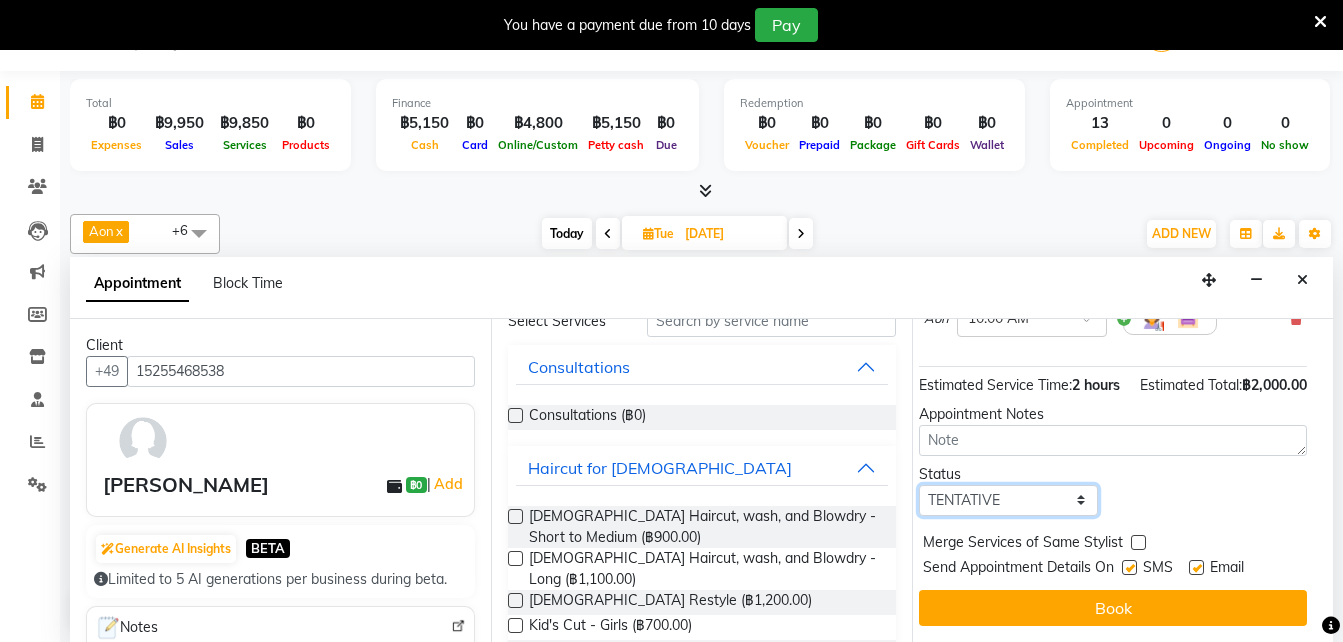 select on "confirm booking" 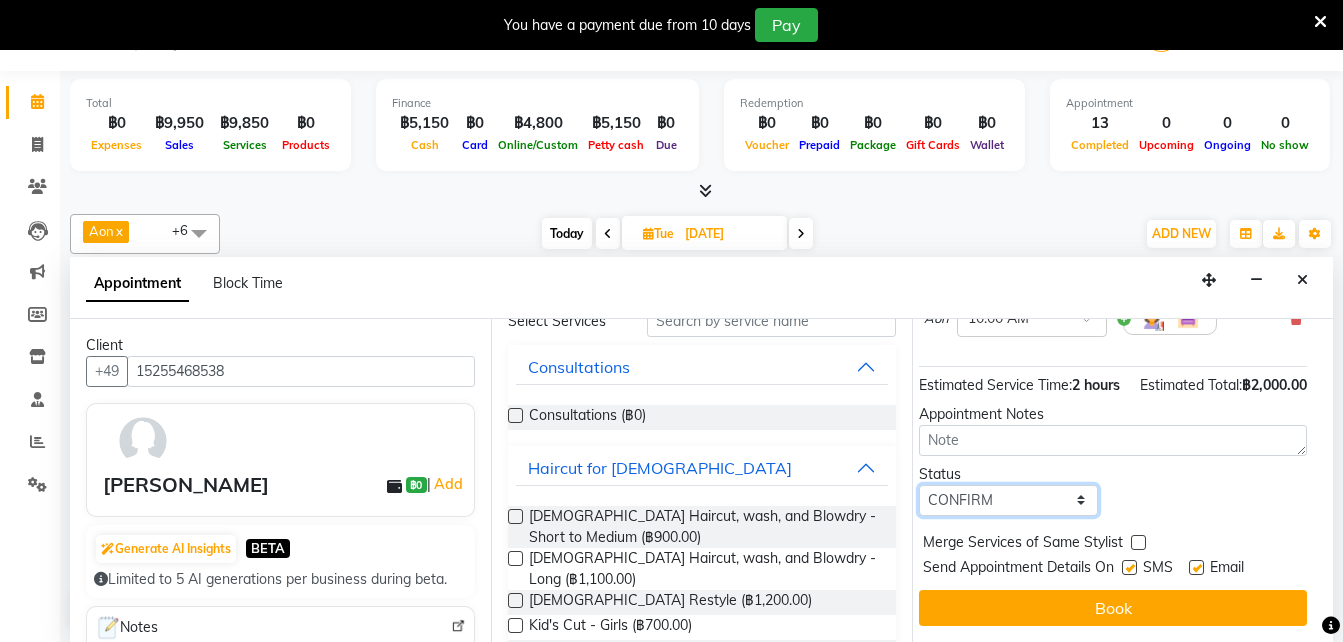 click on "Select TENTATIVE CONFIRM UPCOMING" at bounding box center (1008, 500) 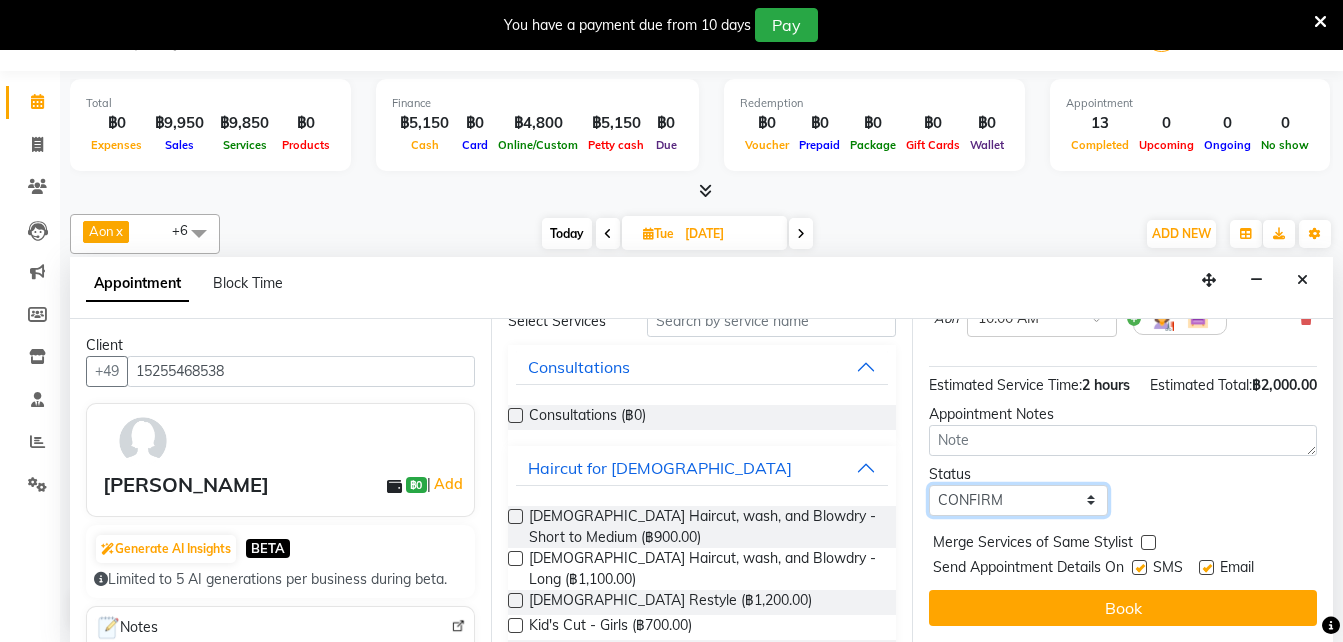 scroll, scrollTop: 378, scrollLeft: 0, axis: vertical 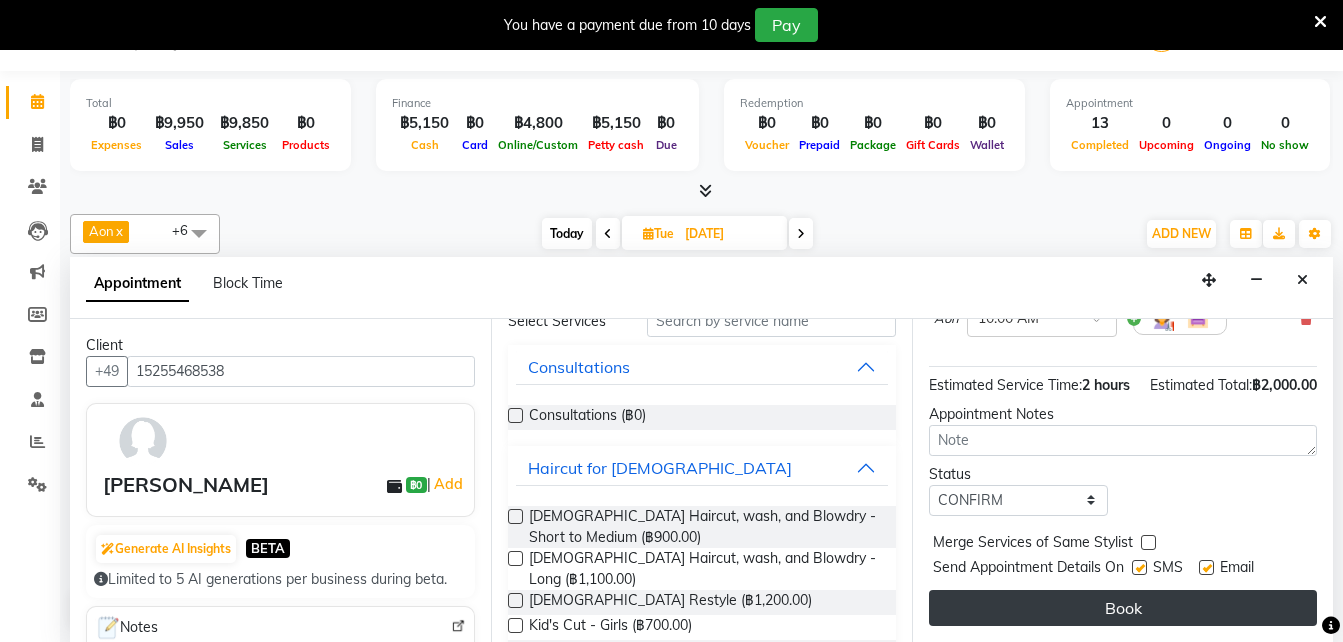 click on "Book" at bounding box center [1123, 608] 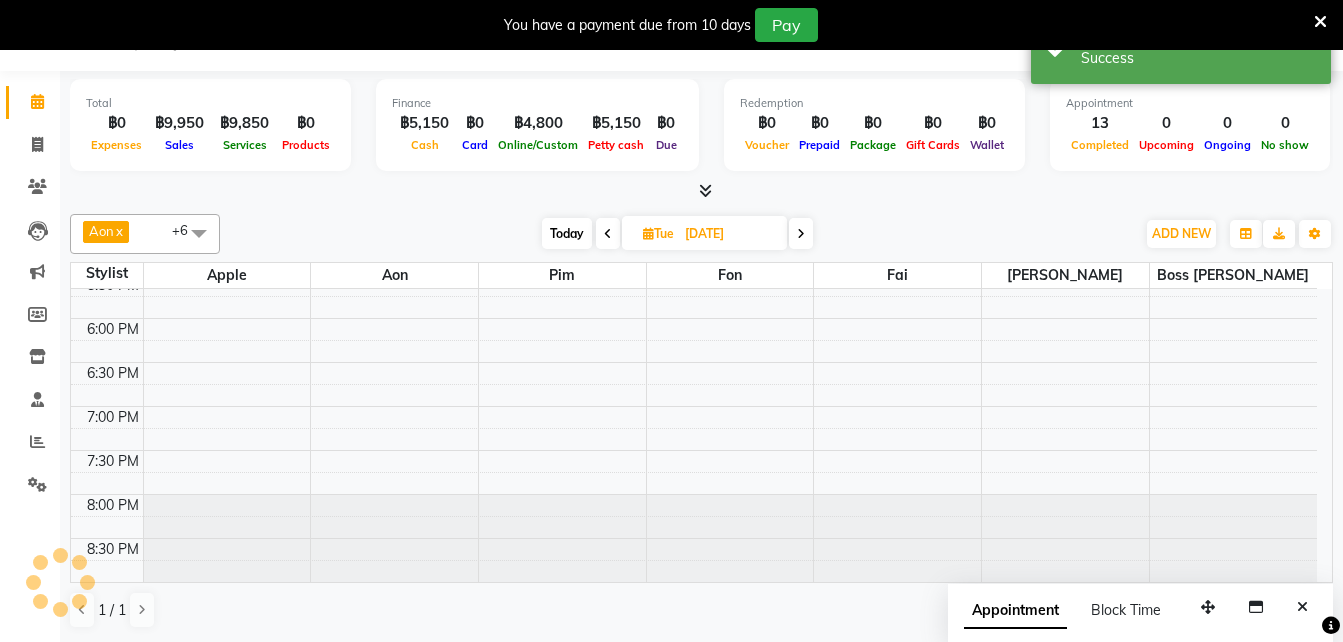 scroll, scrollTop: 0, scrollLeft: 0, axis: both 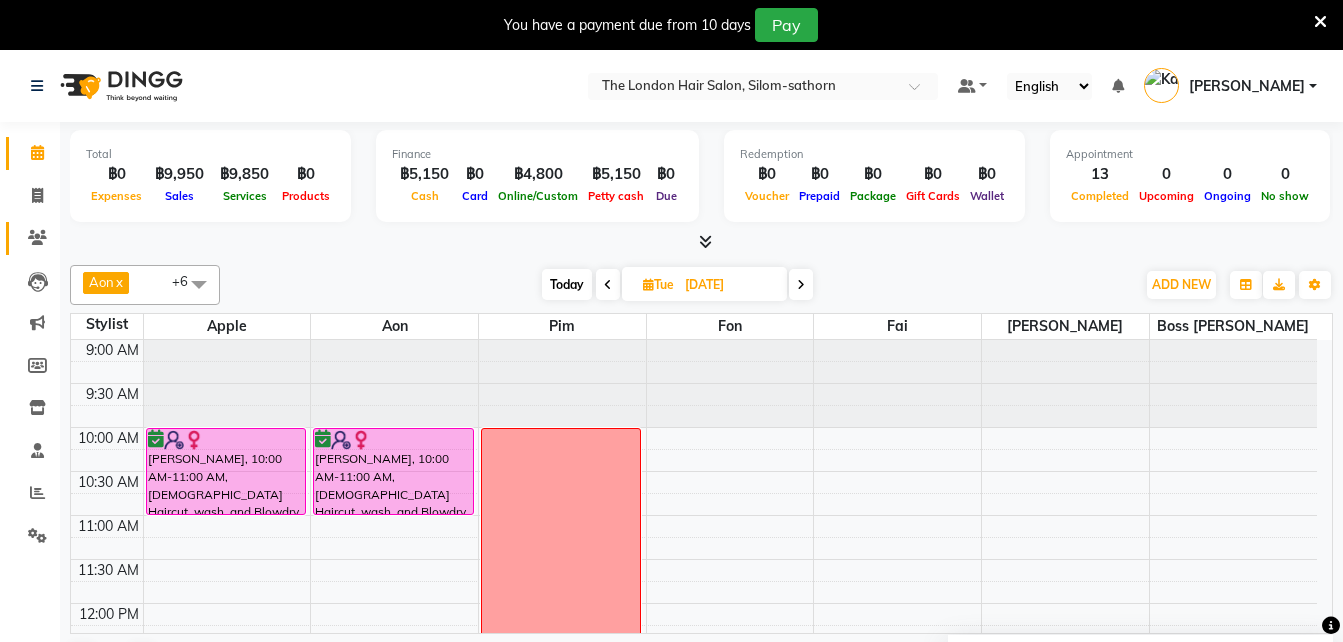 click 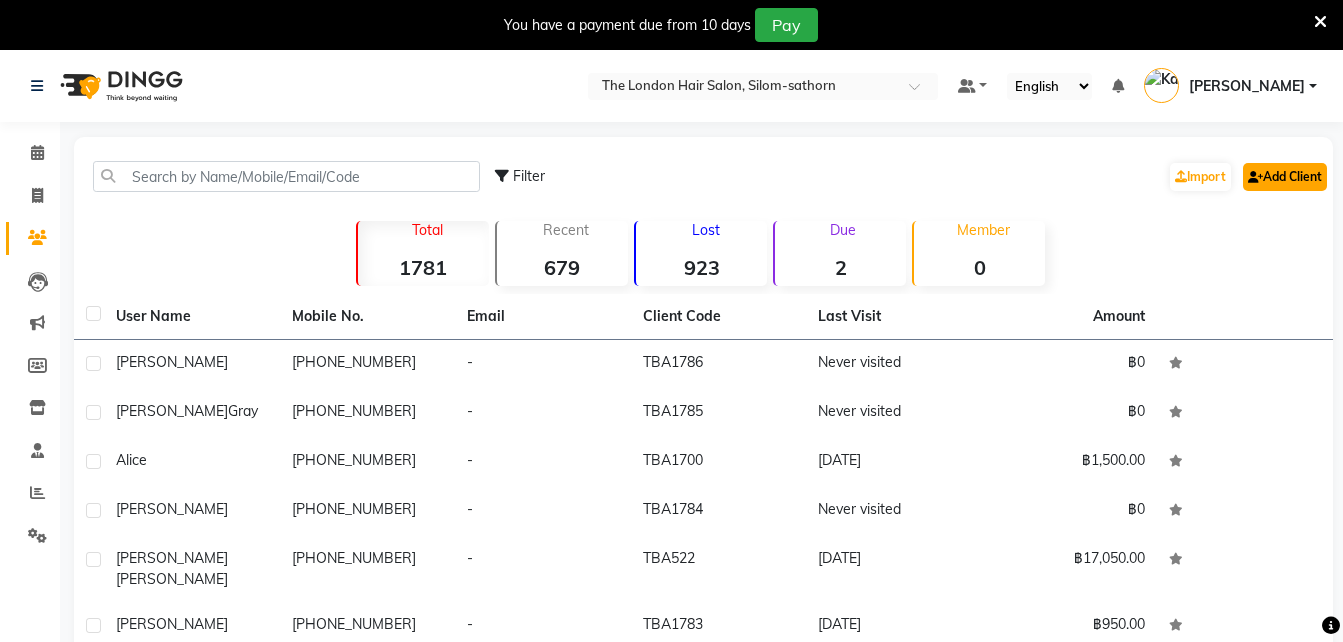click on "Add Client" 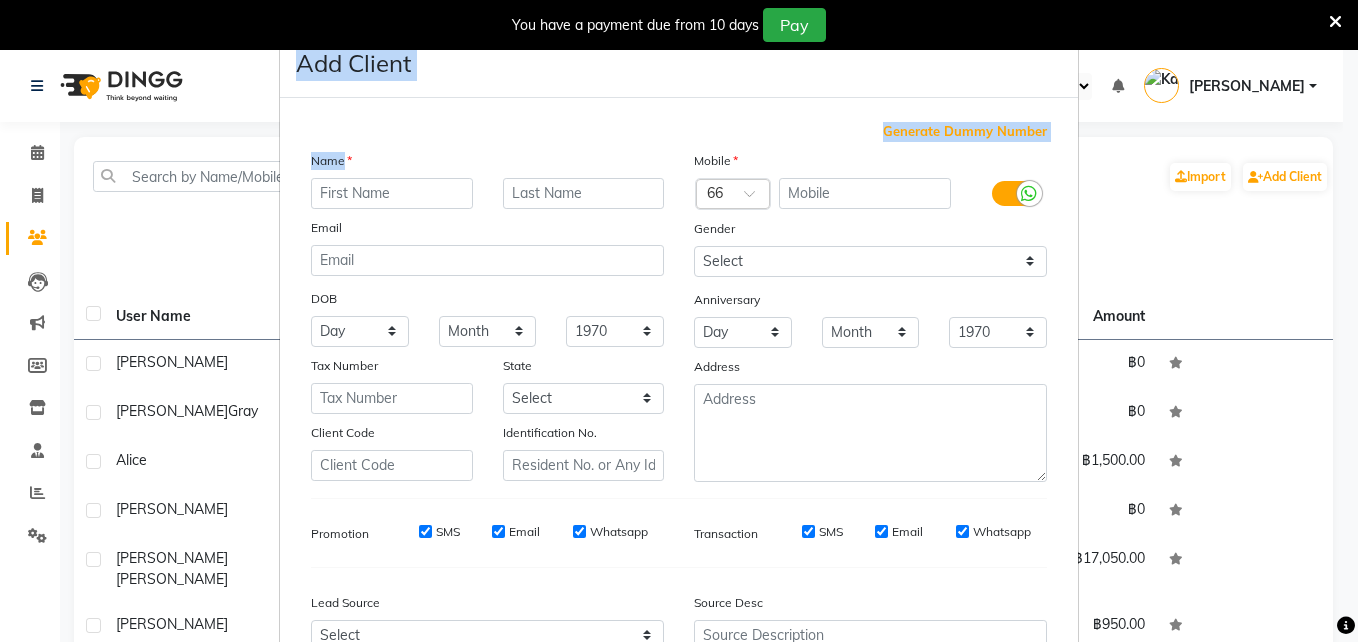 drag, startPoint x: 1337, startPoint y: 15, endPoint x: 410, endPoint y: 187, distance: 942.82184 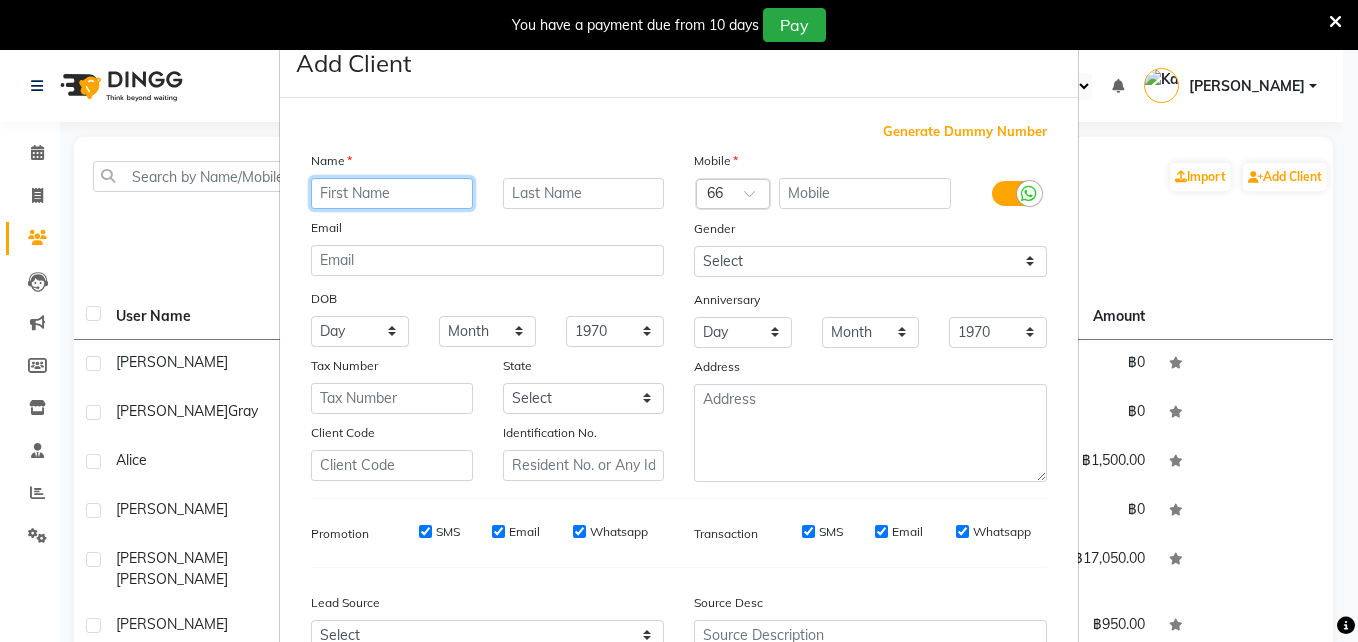 drag, startPoint x: 410, startPoint y: 187, endPoint x: 340, endPoint y: 190, distance: 70.064255 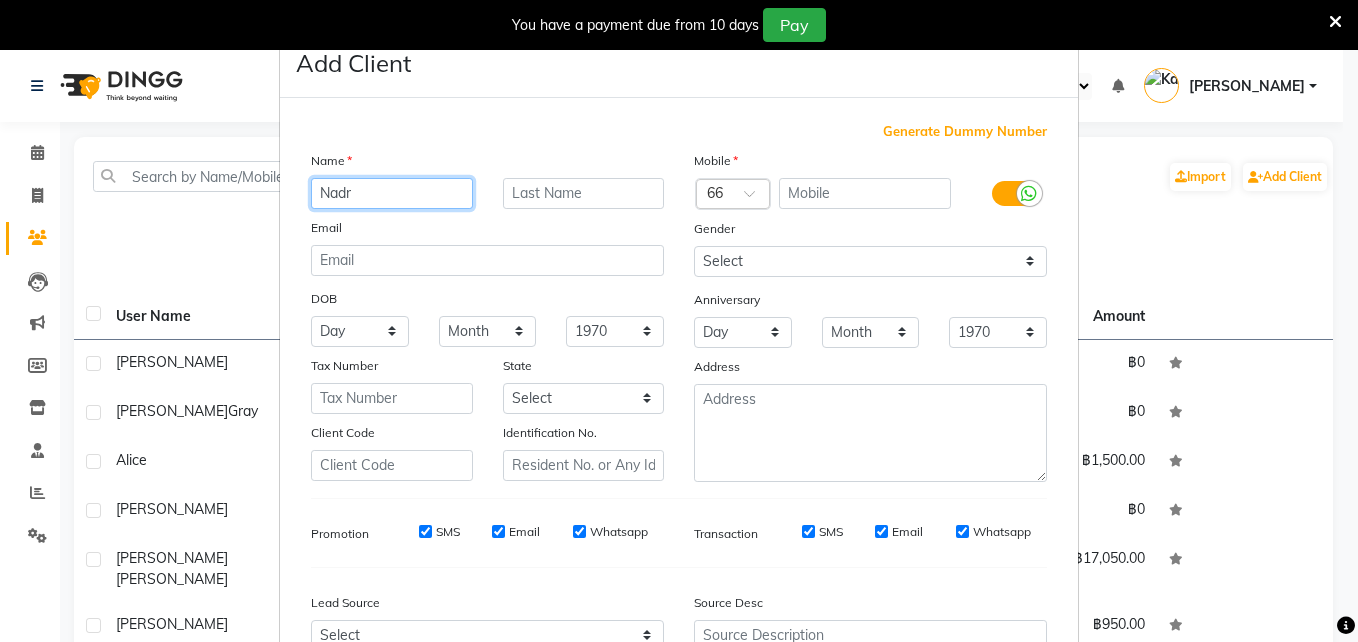 click on "Nadr" at bounding box center [392, 193] 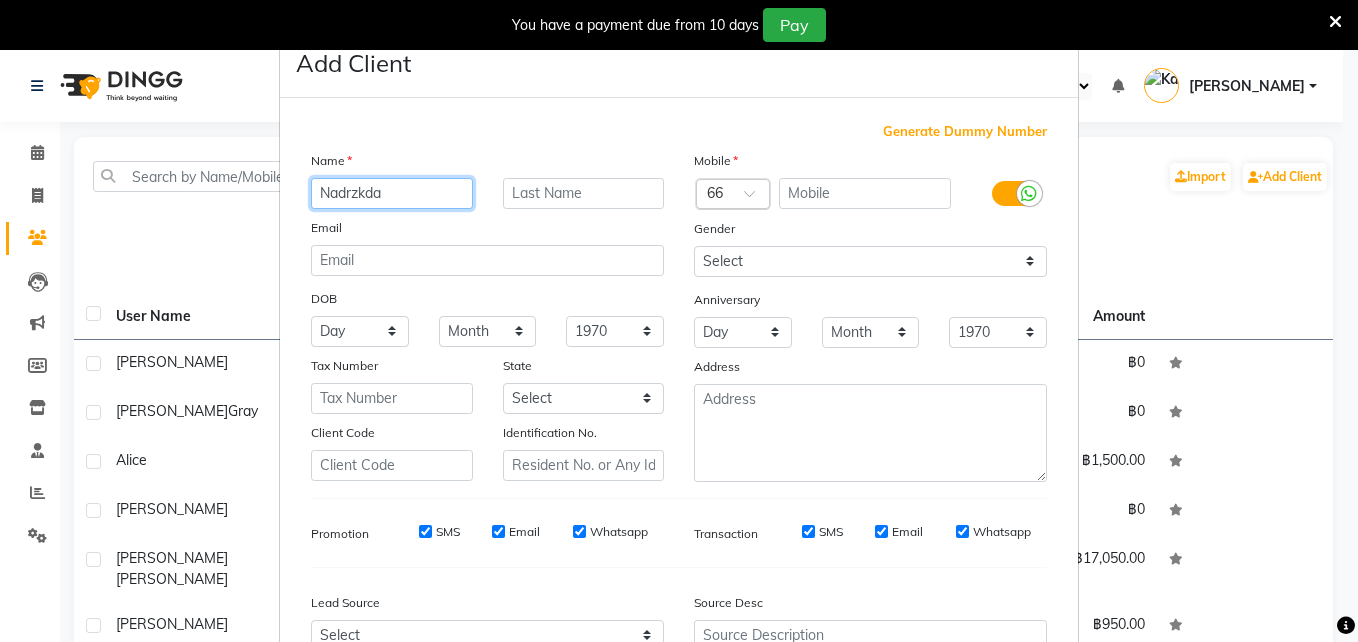type on "Nadrzkda" 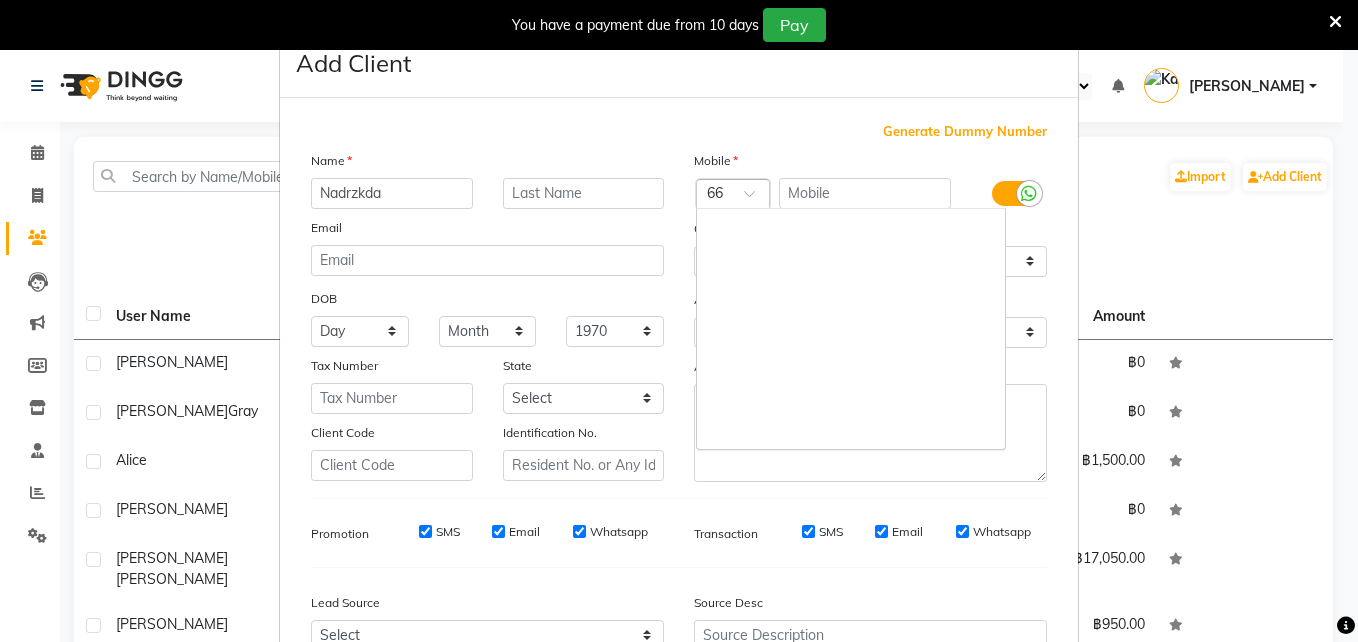 click at bounding box center [733, 195] 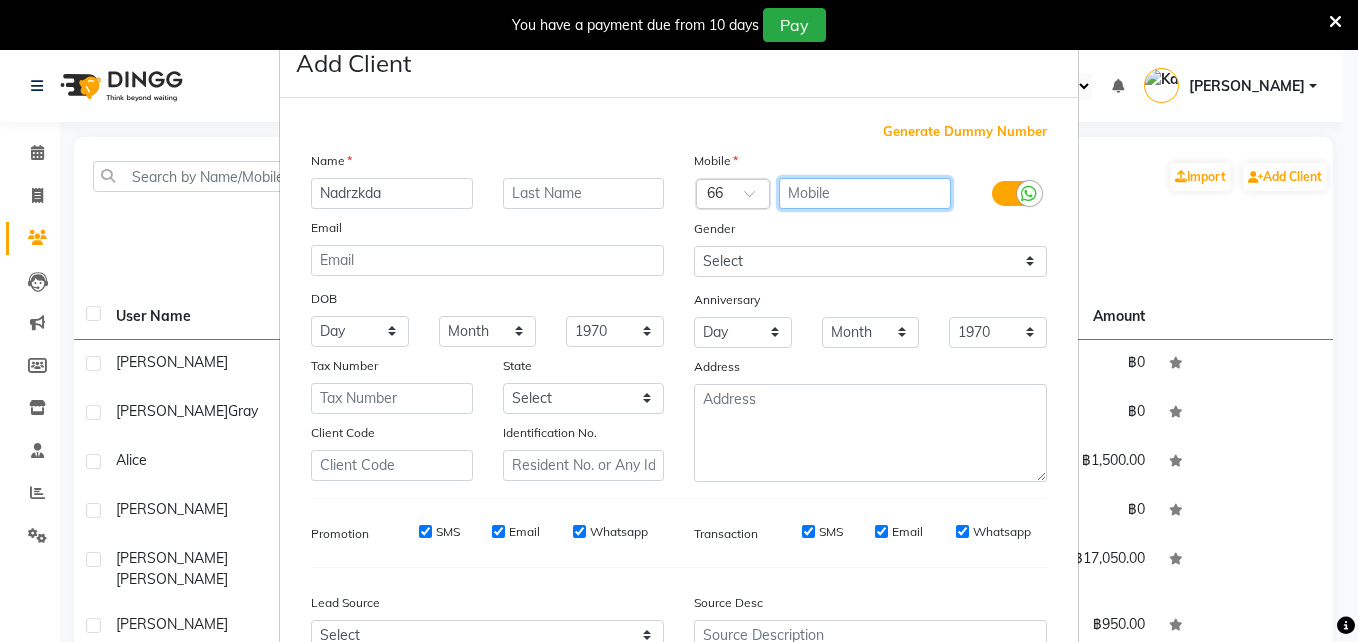 click at bounding box center (865, 193) 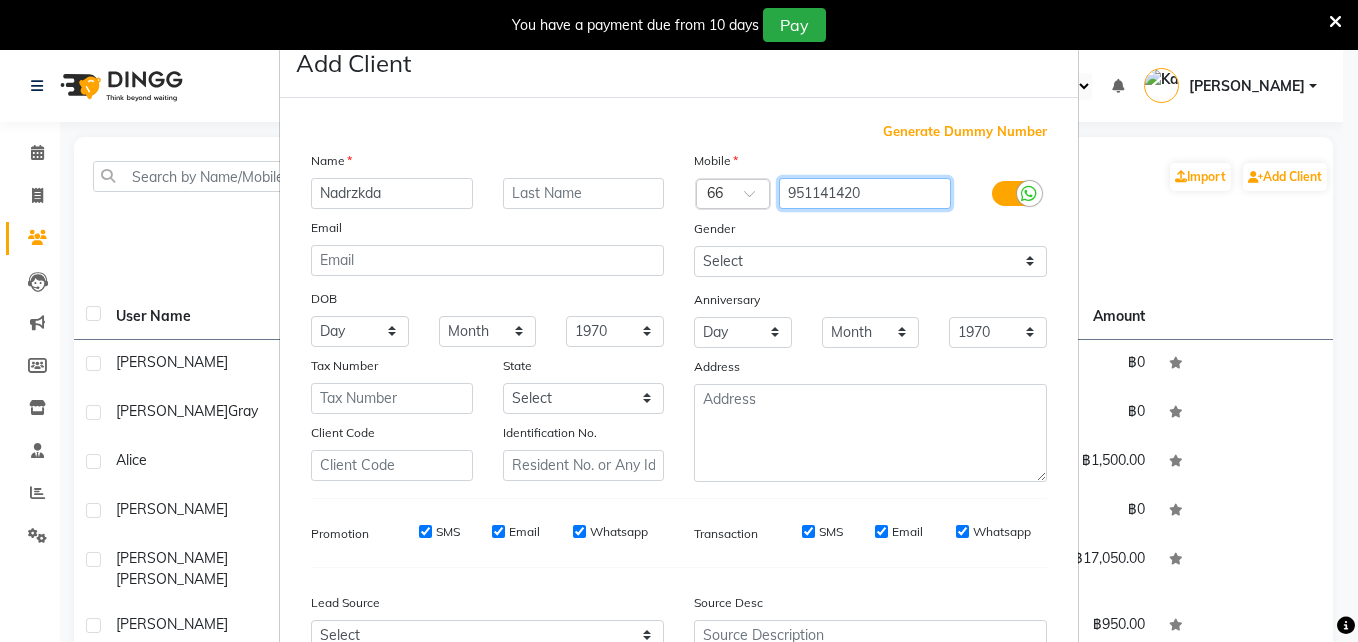 type on "951141420" 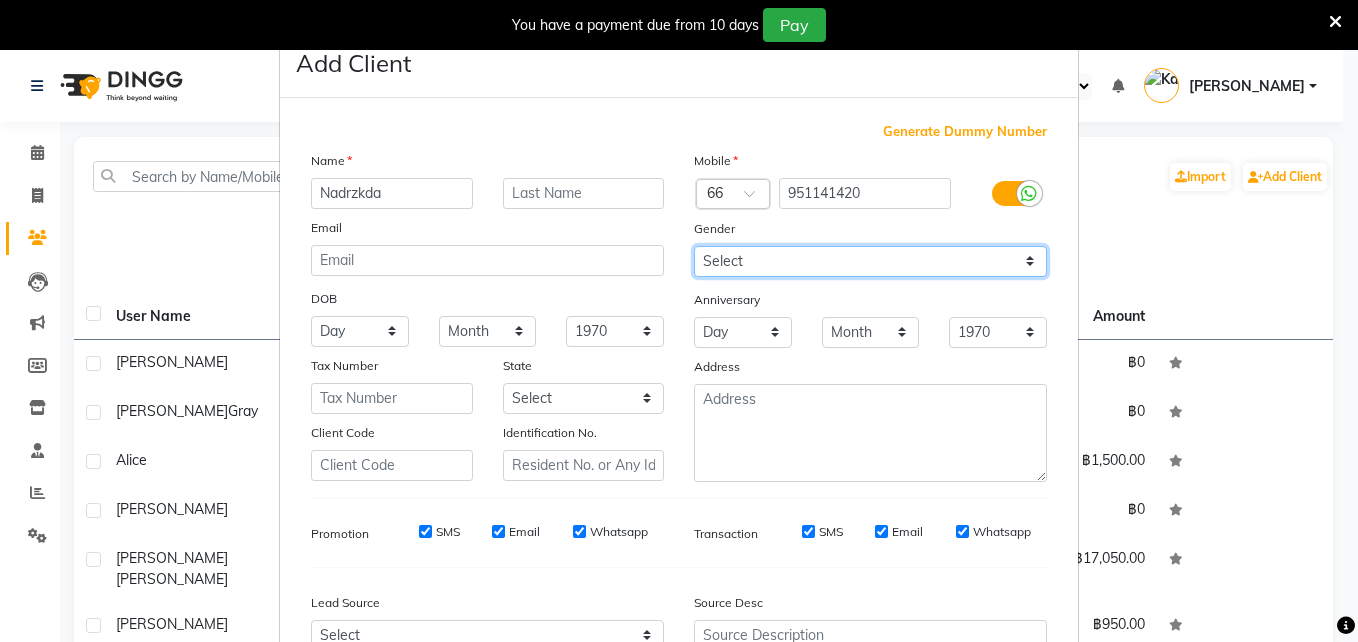 click on "Select Male Female Other Prefer Not To Say" at bounding box center (870, 261) 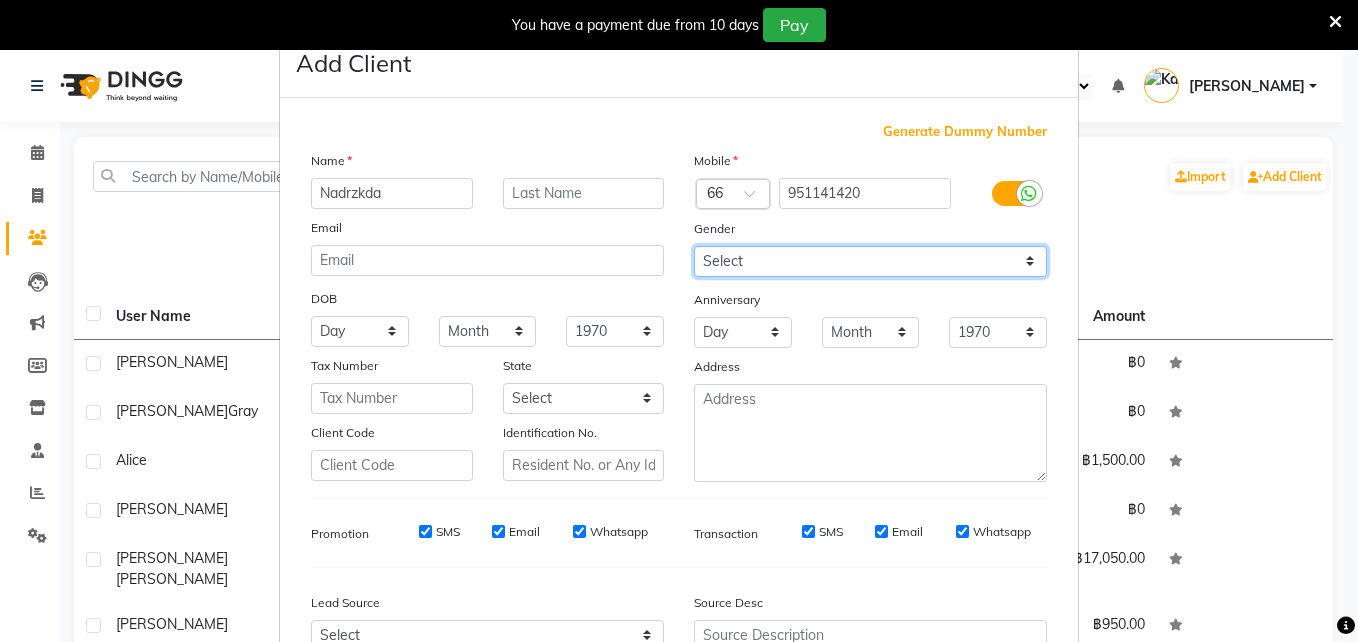 select on "female" 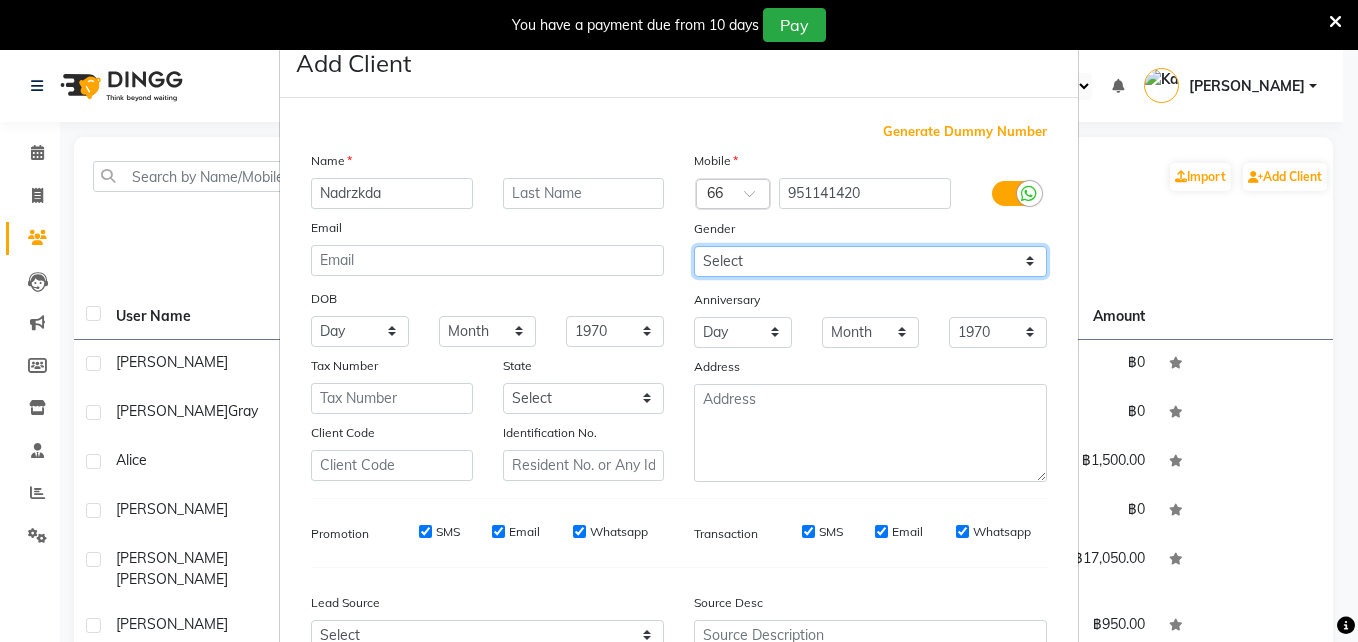click on "Select Male Female Other Prefer Not To Say" at bounding box center (870, 261) 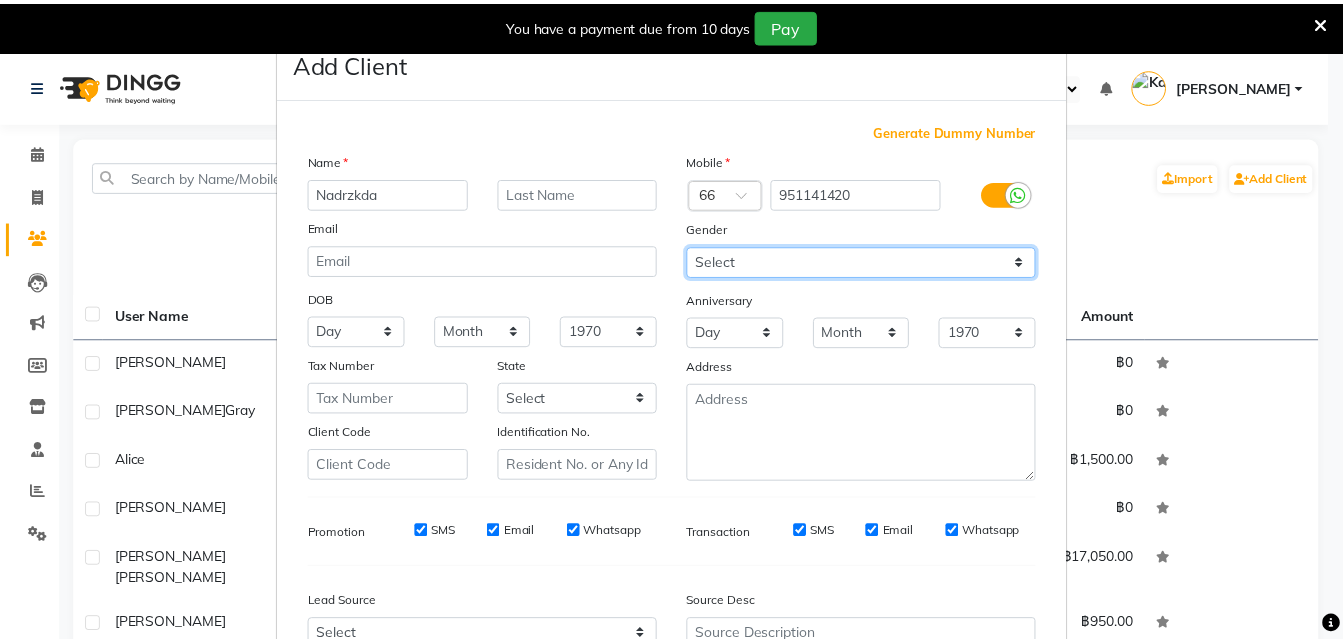 scroll, scrollTop: 207, scrollLeft: 0, axis: vertical 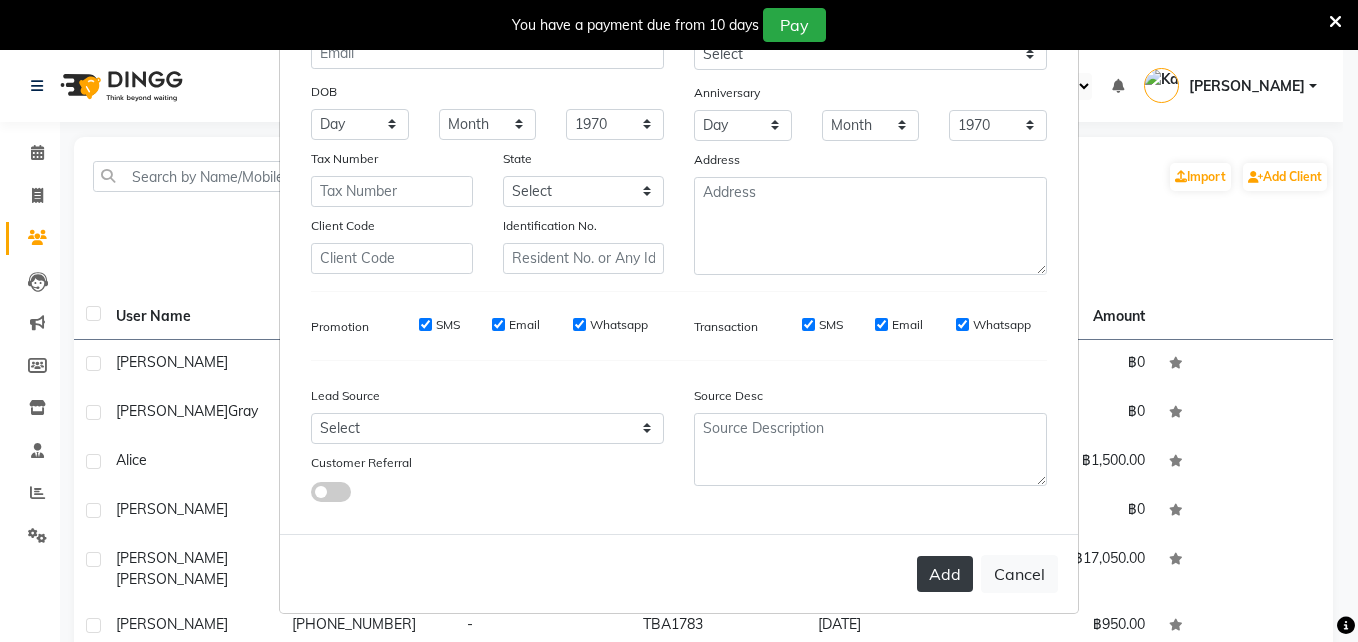 click on "Add" at bounding box center [945, 574] 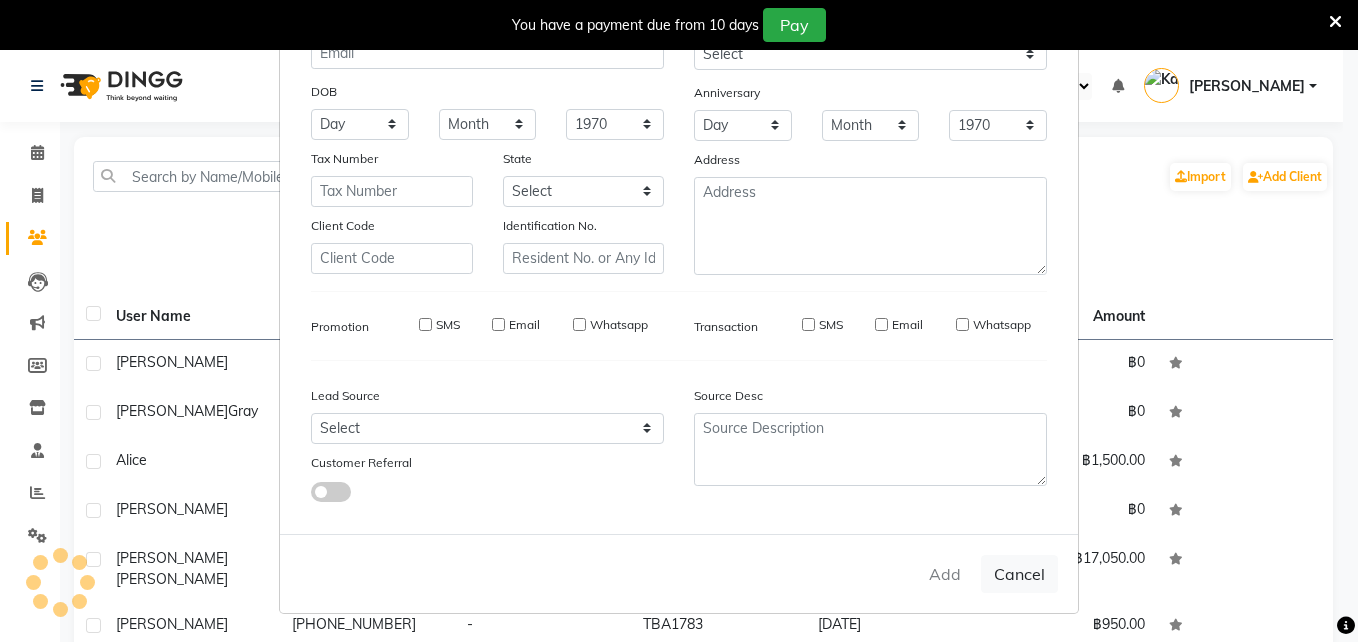type 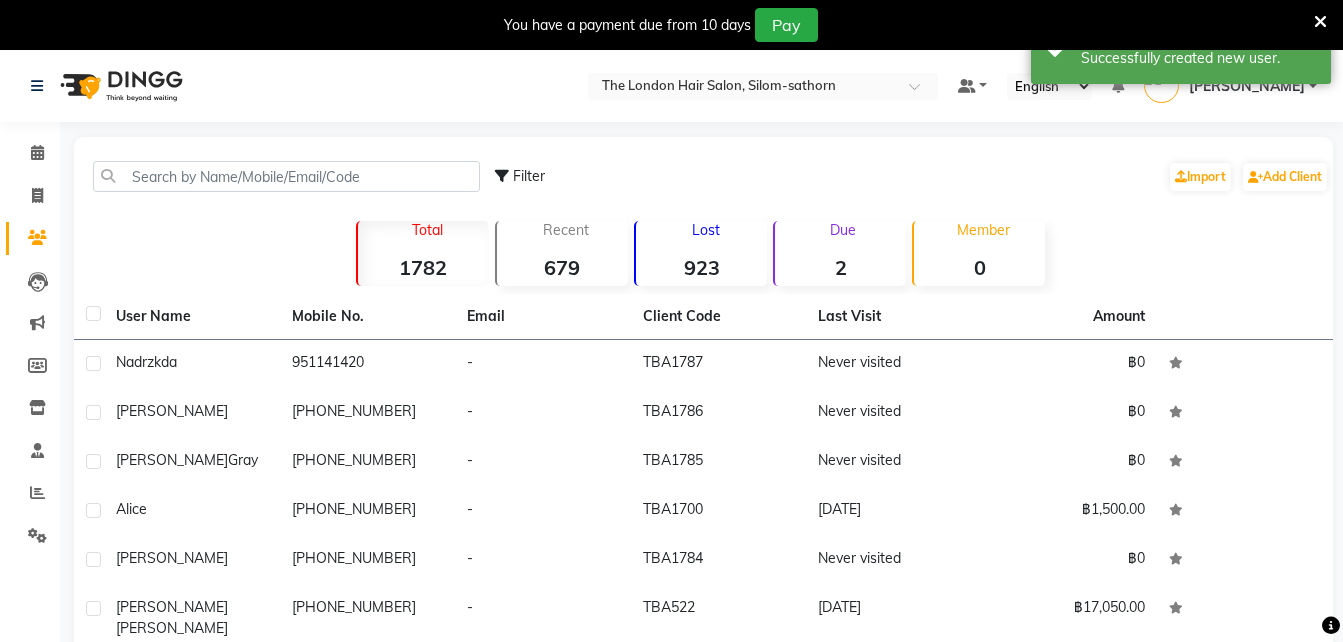click on "Never visited" 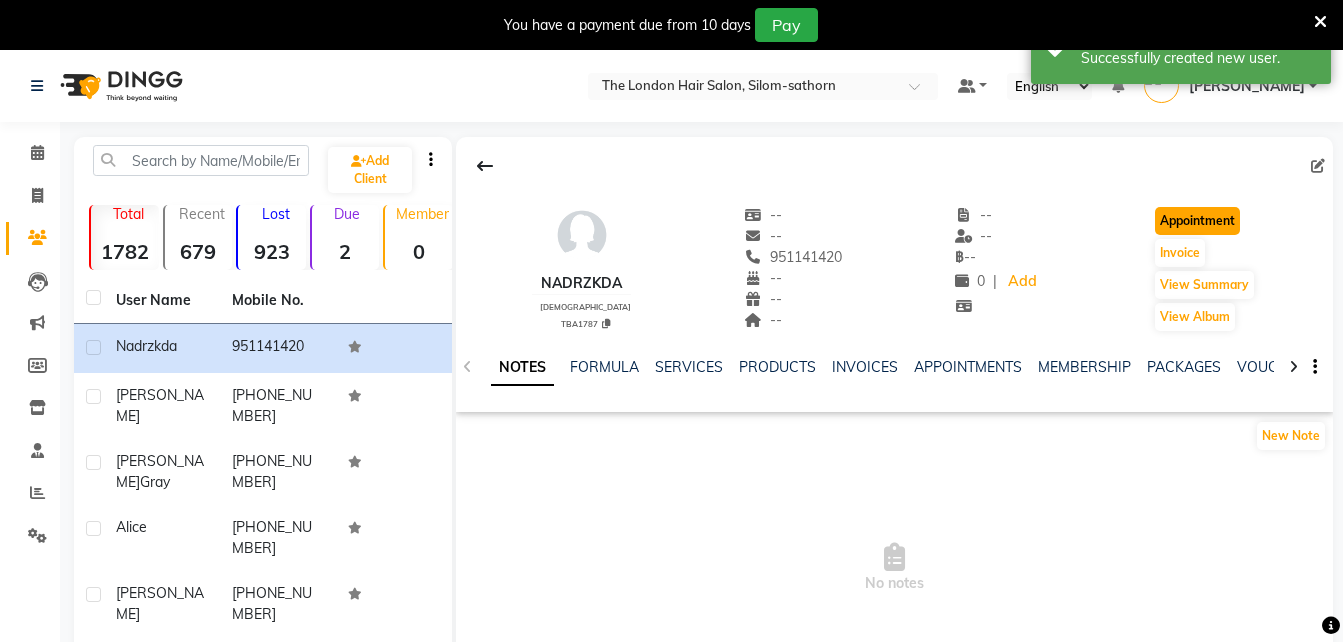 click on "Appointment" 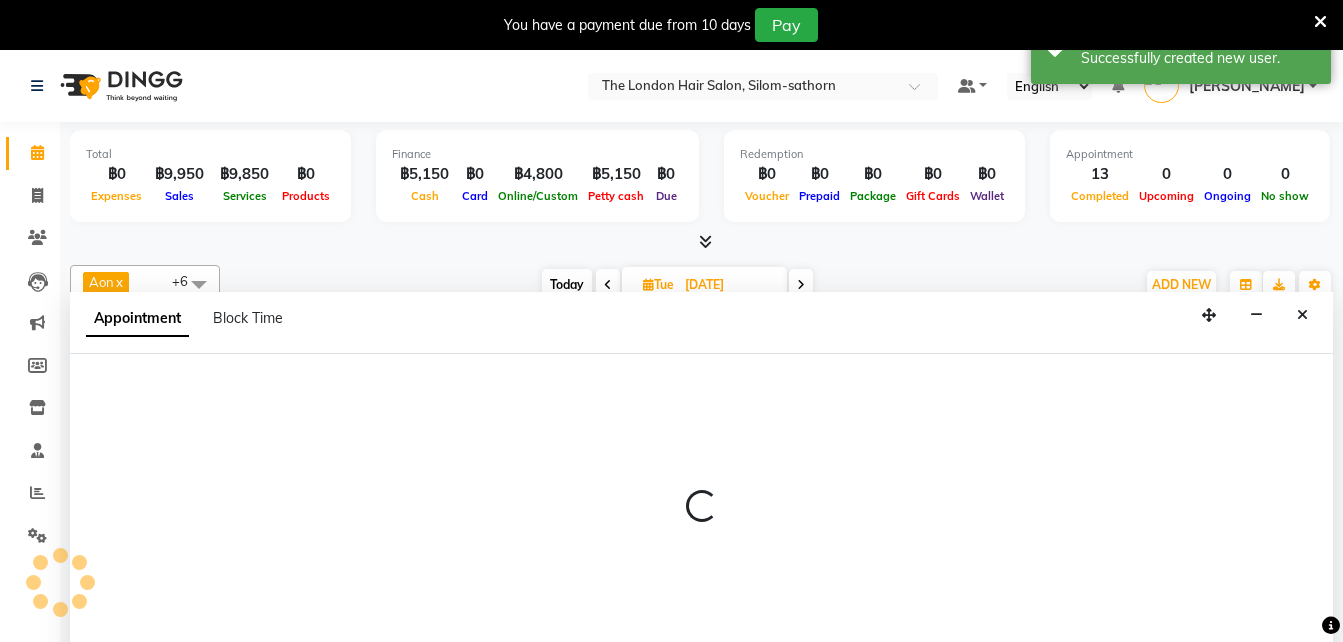 scroll, scrollTop: 50, scrollLeft: 0, axis: vertical 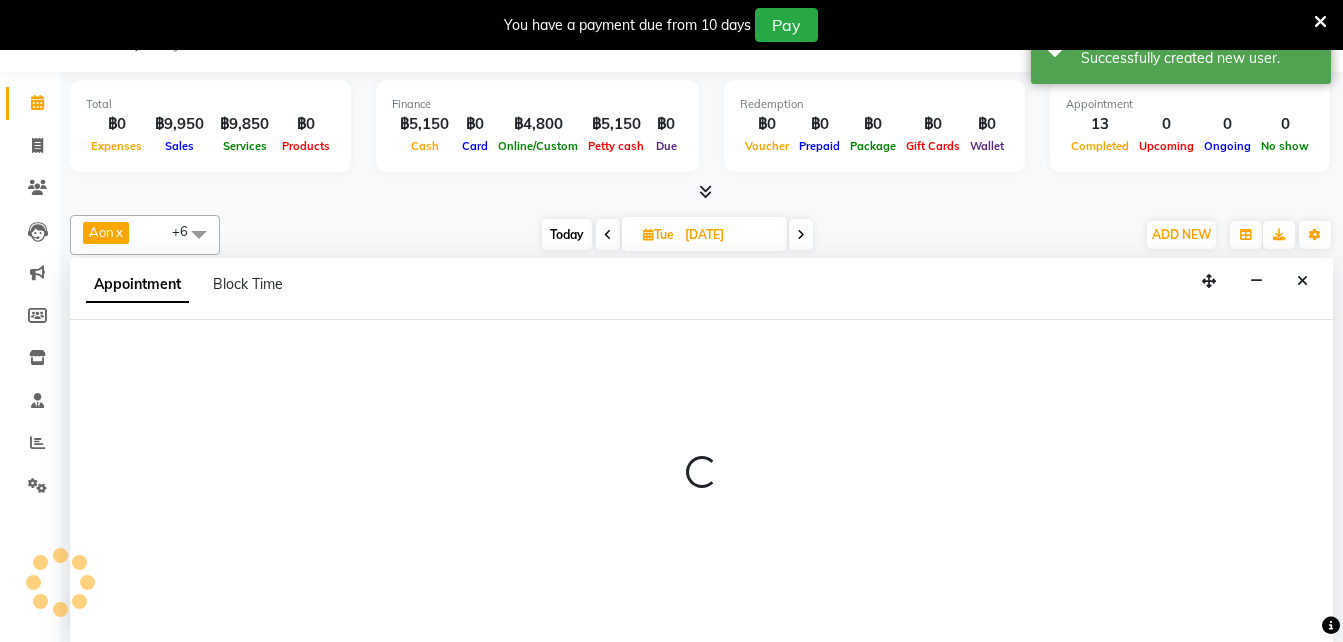 type on "[DATE]" 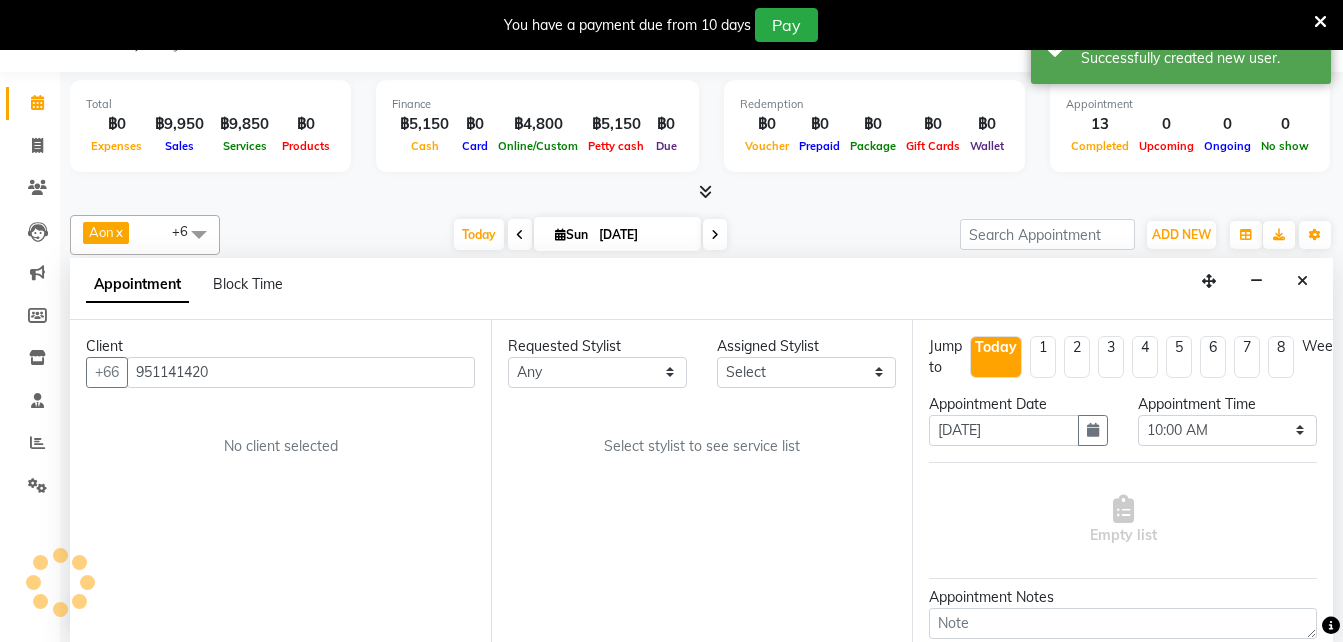 scroll, scrollTop: 762, scrollLeft: 0, axis: vertical 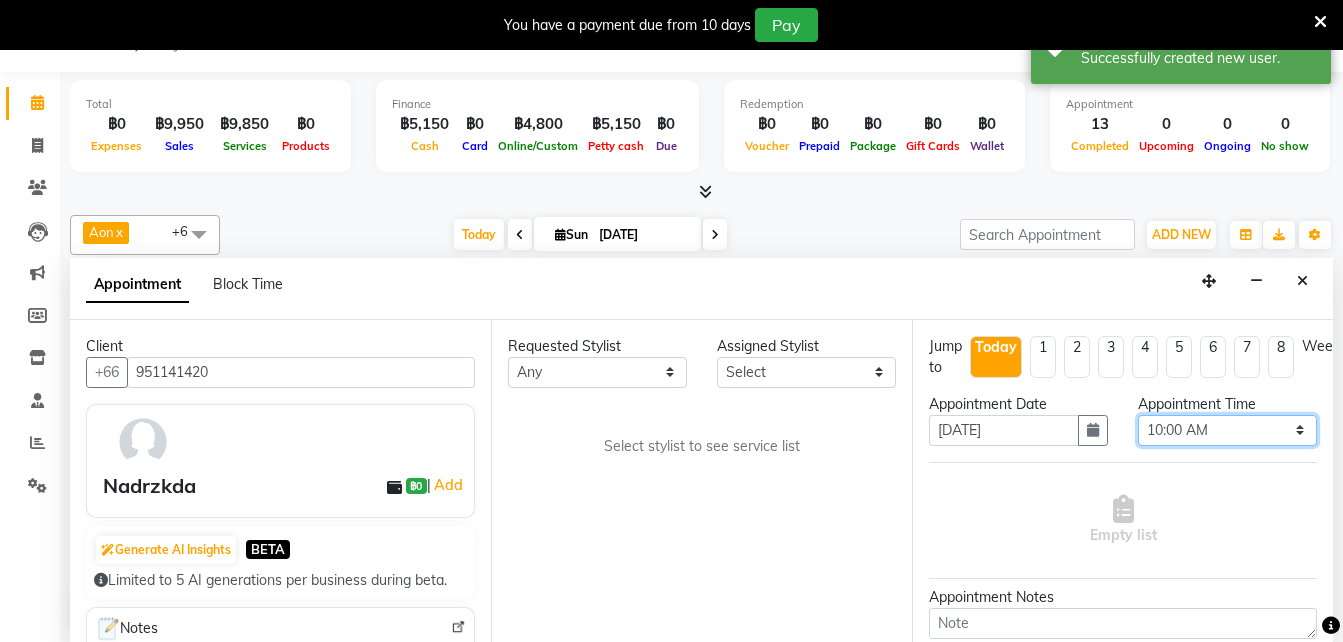 click on "Select 10:00 AM 10:05 AM 10:10 AM 10:15 AM 10:20 AM 10:25 AM 10:30 AM 10:35 AM 10:40 AM 10:45 AM 10:50 AM 10:55 AM 11:00 AM 11:05 AM 11:10 AM 11:15 AM 11:20 AM 11:25 AM 11:30 AM 11:35 AM 11:40 AM 11:45 AM 11:50 AM 11:55 AM 12:00 PM 12:05 PM 12:10 PM 12:15 PM 12:20 PM 12:25 PM 12:30 PM 12:35 PM 12:40 PM 12:45 PM 12:50 PM 12:55 PM 01:00 PM 01:05 PM 01:10 PM 01:15 PM 01:20 PM 01:25 PM 01:30 PM 01:35 PM 01:40 PM 01:45 PM 01:50 PM 01:55 PM 02:00 PM 02:05 PM 02:10 PM 02:15 PM 02:20 PM 02:25 PM 02:30 PM 02:35 PM 02:40 PM 02:45 PM 02:50 PM 02:55 PM 03:00 PM 03:05 PM 03:10 PM 03:15 PM 03:20 PM 03:25 PM 03:30 PM 03:35 PM 03:40 PM 03:45 PM 03:50 PM 03:55 PM 04:00 PM 04:05 PM 04:10 PM 04:15 PM 04:20 PM 04:25 PM 04:30 PM 04:35 PM 04:40 PM 04:45 PM 04:50 PM 04:55 PM 05:00 PM 05:05 PM 05:10 PM 05:15 PM 05:20 PM 05:25 PM 05:30 PM 05:35 PM 05:40 PM 05:45 PM 05:50 PM 05:55 PM 06:00 PM 06:05 PM 06:10 PM 06:15 PM 06:20 PM 06:25 PM 06:30 PM 06:35 PM 06:40 PM 06:45 PM 06:50 PM 06:55 PM 07:00 PM 07:05 PM 07:10 PM 07:15 PM 07:20 PM" at bounding box center (1227, 430) 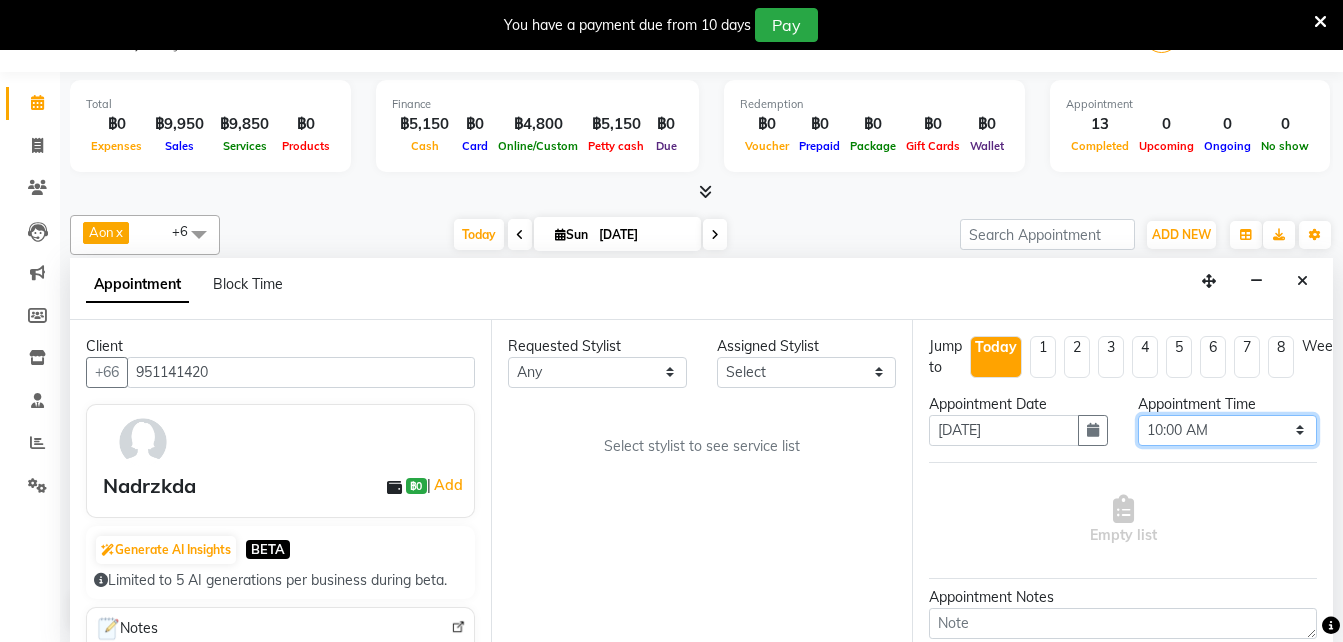 select on "1055" 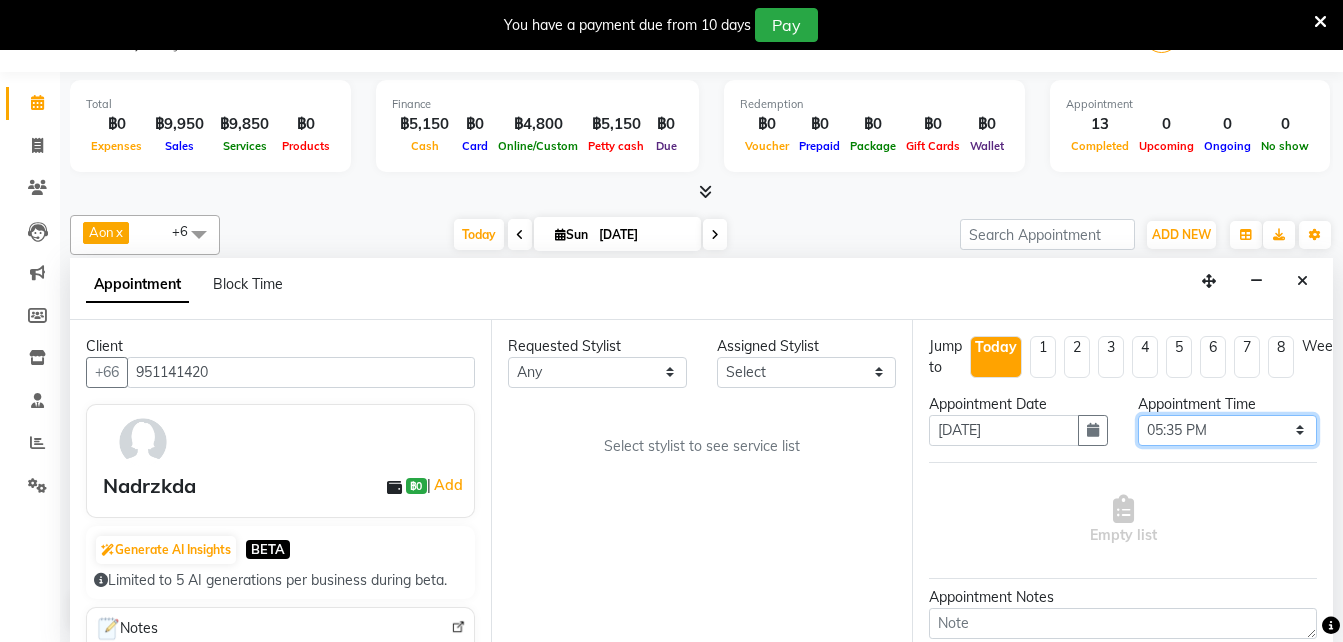 click on "Select 10:00 AM 10:05 AM 10:10 AM 10:15 AM 10:20 AM 10:25 AM 10:30 AM 10:35 AM 10:40 AM 10:45 AM 10:50 AM 10:55 AM 11:00 AM 11:05 AM 11:10 AM 11:15 AM 11:20 AM 11:25 AM 11:30 AM 11:35 AM 11:40 AM 11:45 AM 11:50 AM 11:55 AM 12:00 PM 12:05 PM 12:10 PM 12:15 PM 12:20 PM 12:25 PM 12:30 PM 12:35 PM 12:40 PM 12:45 PM 12:50 PM 12:55 PM 01:00 PM 01:05 PM 01:10 PM 01:15 PM 01:20 PM 01:25 PM 01:30 PM 01:35 PM 01:40 PM 01:45 PM 01:50 PM 01:55 PM 02:00 PM 02:05 PM 02:10 PM 02:15 PM 02:20 PM 02:25 PM 02:30 PM 02:35 PM 02:40 PM 02:45 PM 02:50 PM 02:55 PM 03:00 PM 03:05 PM 03:10 PM 03:15 PM 03:20 PM 03:25 PM 03:30 PM 03:35 PM 03:40 PM 03:45 PM 03:50 PM 03:55 PM 04:00 PM 04:05 PM 04:10 PM 04:15 PM 04:20 PM 04:25 PM 04:30 PM 04:35 PM 04:40 PM 04:45 PM 04:50 PM 04:55 PM 05:00 PM 05:05 PM 05:10 PM 05:15 PM 05:20 PM 05:25 PM 05:30 PM 05:35 PM 05:40 PM 05:45 PM 05:50 PM 05:55 PM 06:00 PM 06:05 PM 06:10 PM 06:15 PM 06:20 PM 06:25 PM 06:30 PM 06:35 PM 06:40 PM 06:45 PM 06:50 PM 06:55 PM 07:00 PM 07:05 PM 07:10 PM 07:15 PM 07:20 PM" at bounding box center [1227, 430] 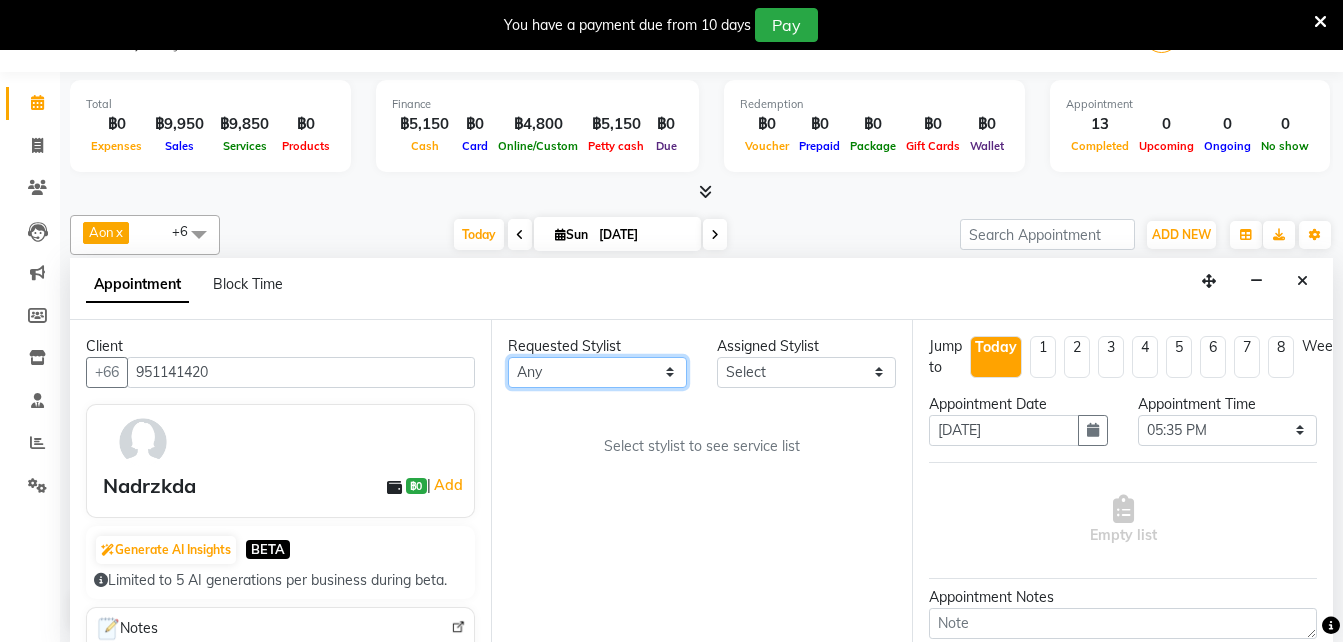 click on "Any Aon Apple   Boss Luke Fai  Fon Kate  Pim" at bounding box center (597, 372) 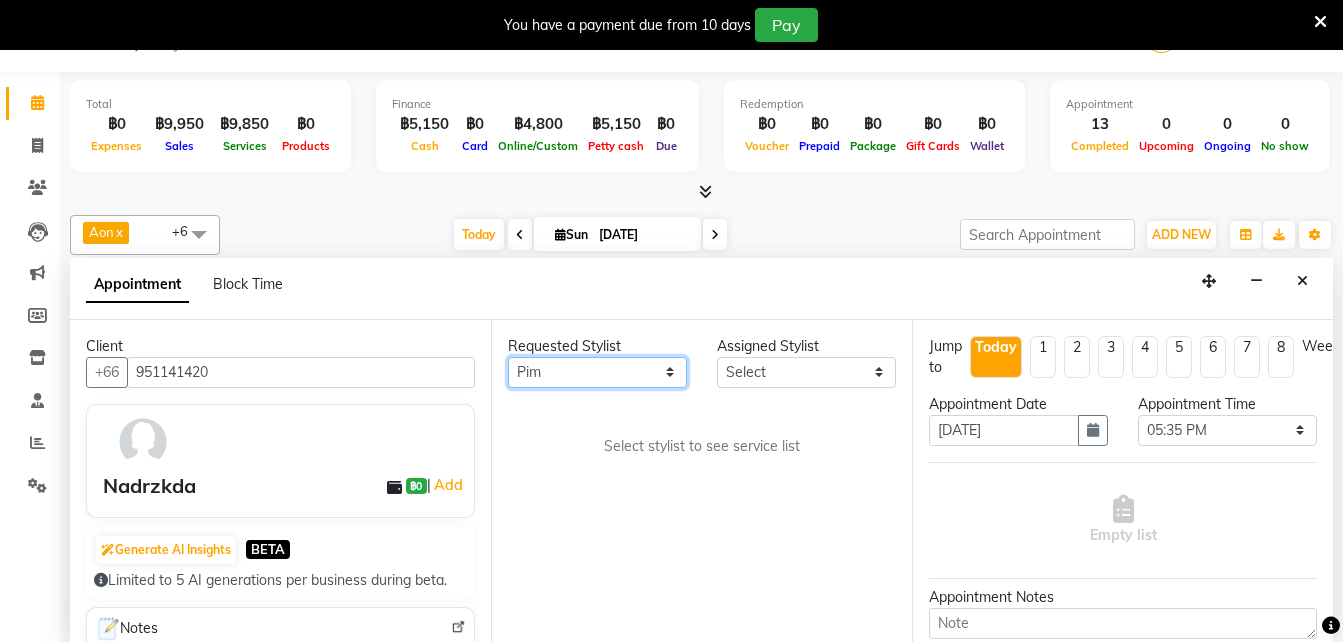 click on "Any Aon Apple   Boss Luke Fai  Fon Kate  Pim" at bounding box center (597, 372) 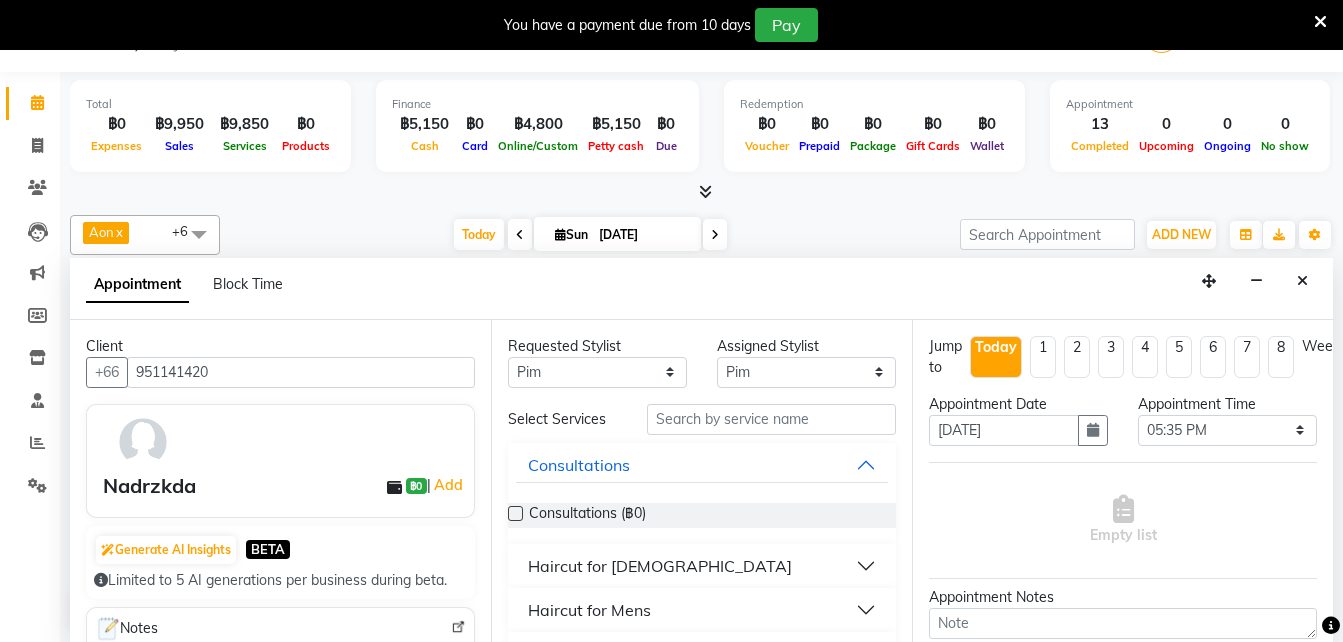 click on "Haircut for Ladies" at bounding box center (660, 566) 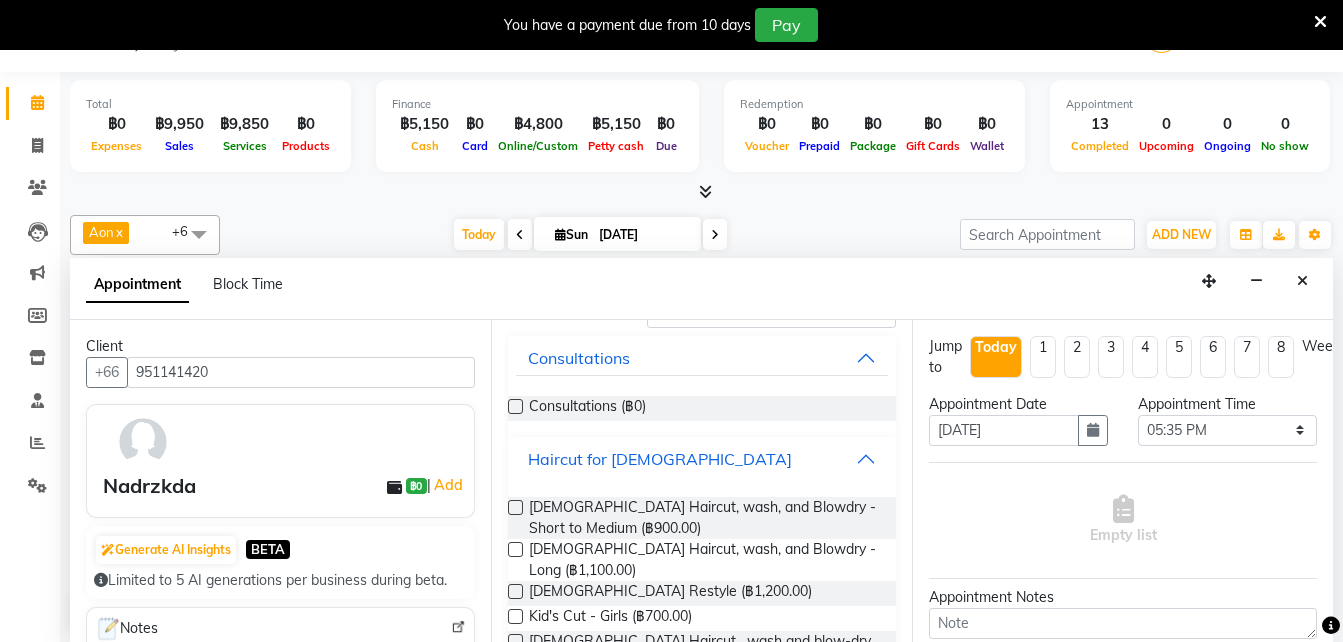 scroll, scrollTop: 108, scrollLeft: 0, axis: vertical 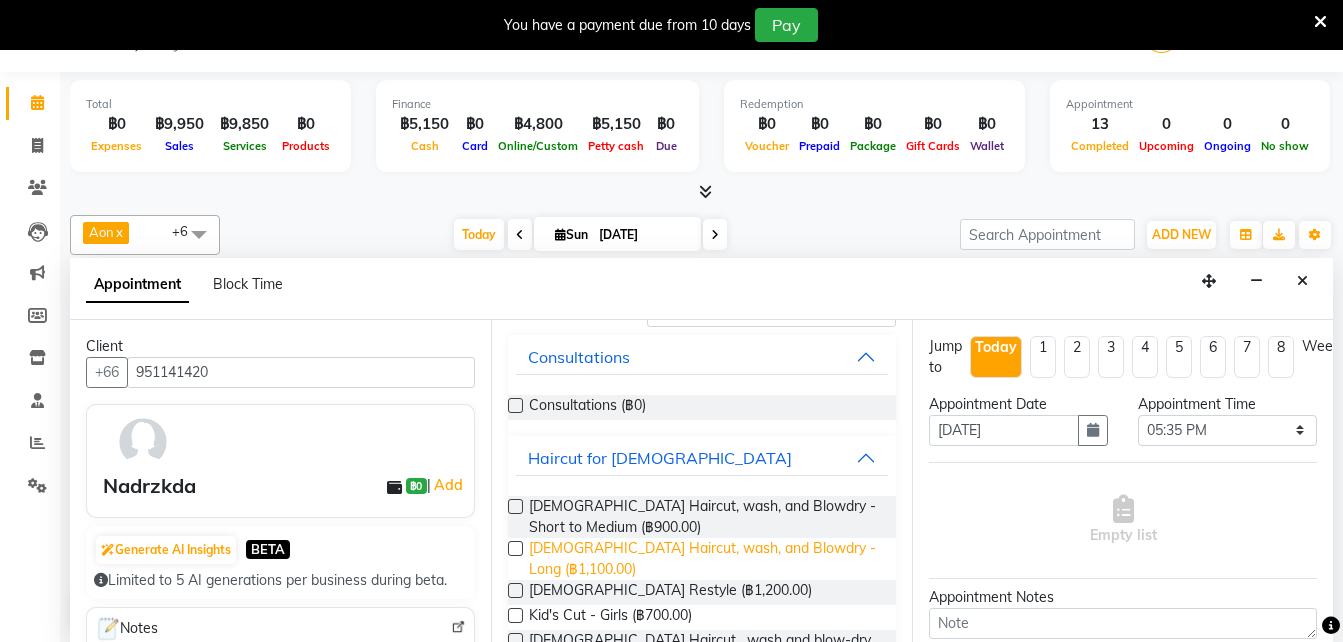 click on "Ladies Haircut, wash, and Blowdry - Long (฿1,100.00)" at bounding box center [704, 559] 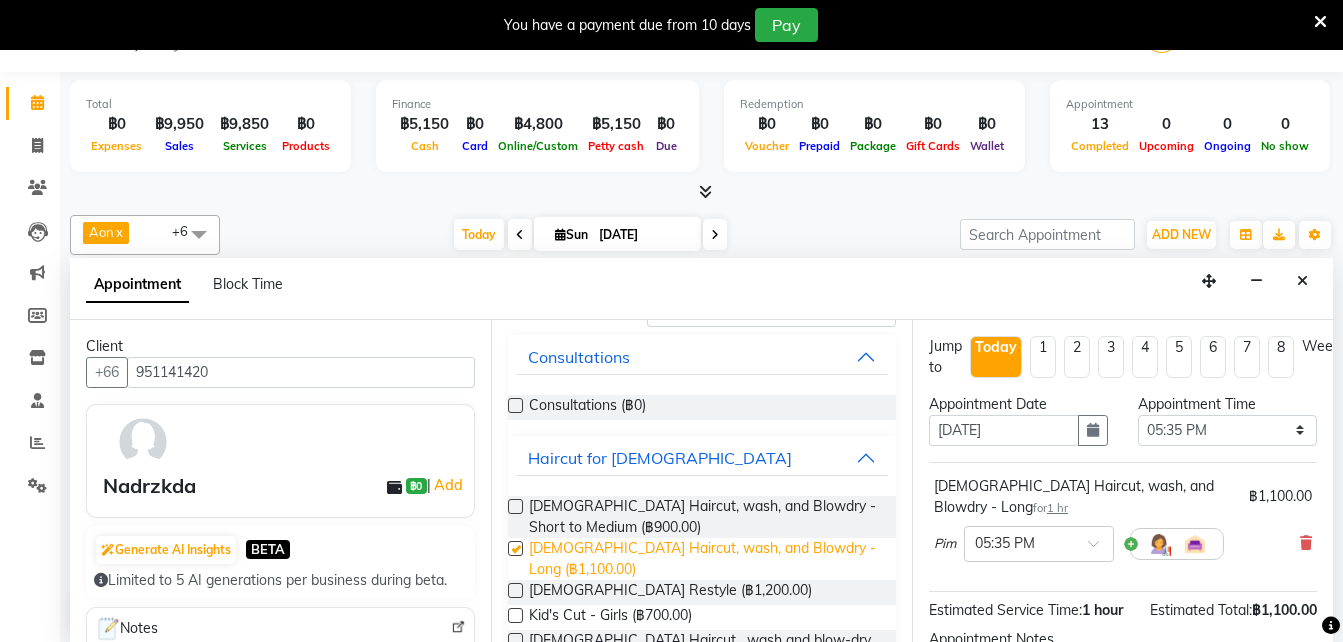 checkbox on "false" 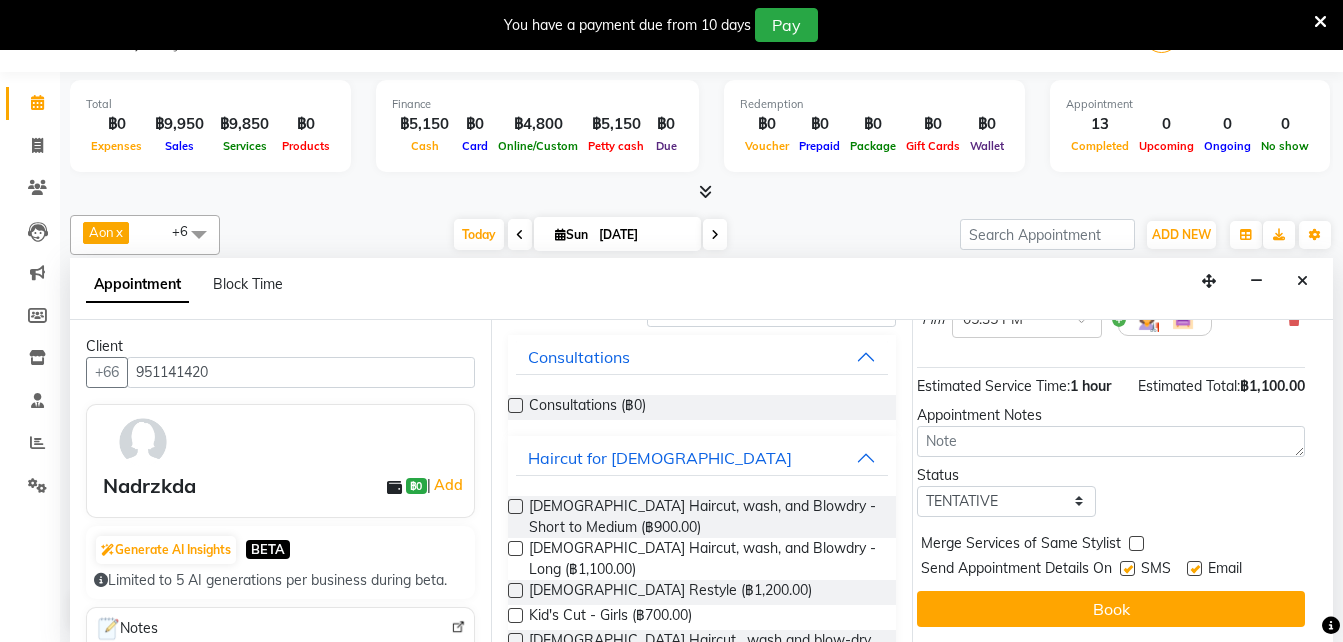 scroll, scrollTop: 253, scrollLeft: 12, axis: both 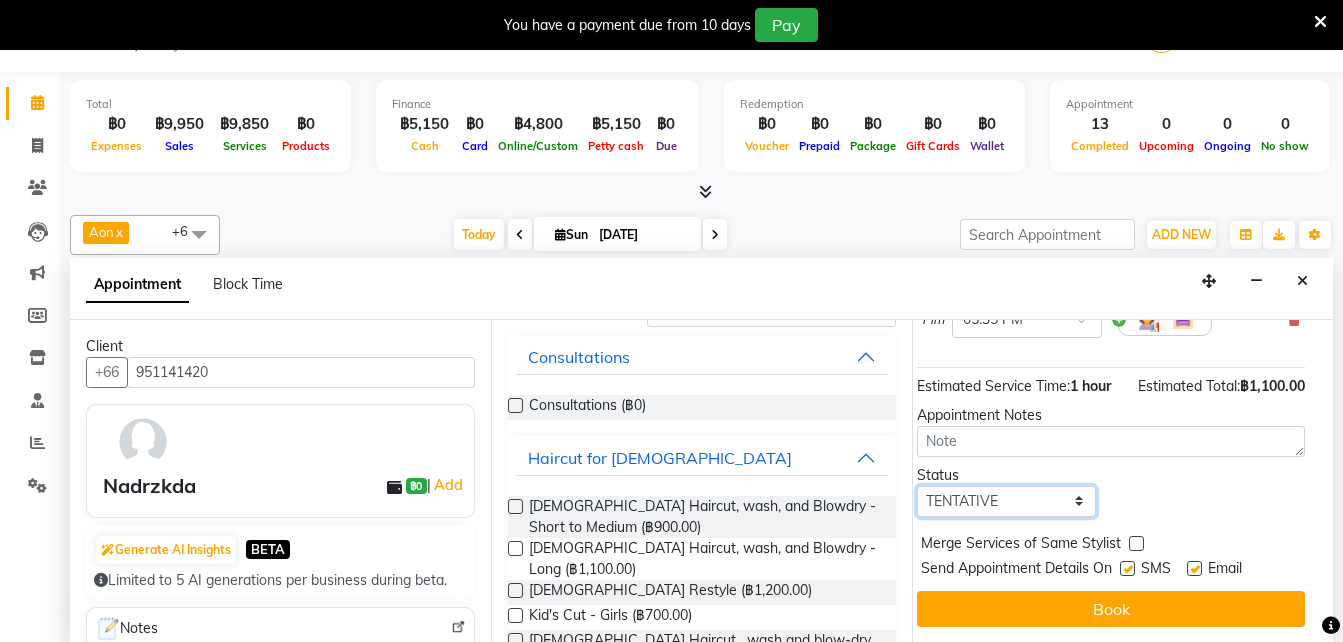 click on "Select TENTATIVE CONFIRM CHECK-IN UPCOMING" at bounding box center (1006, 501) 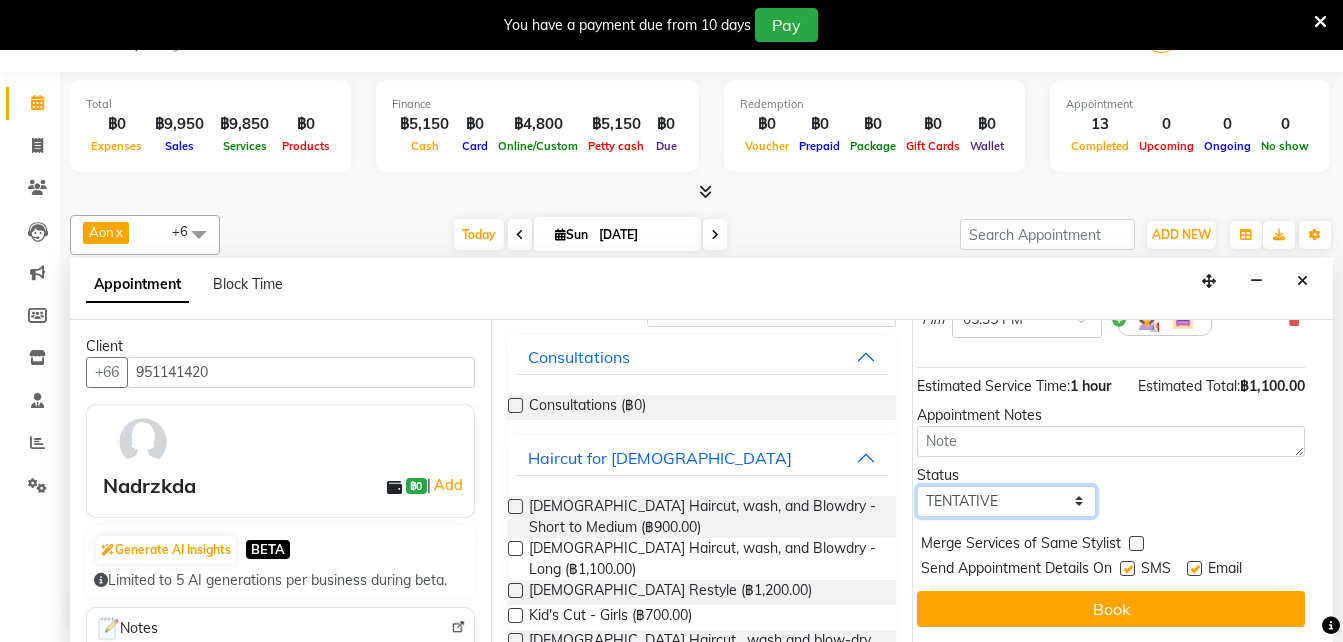 select on "confirm booking" 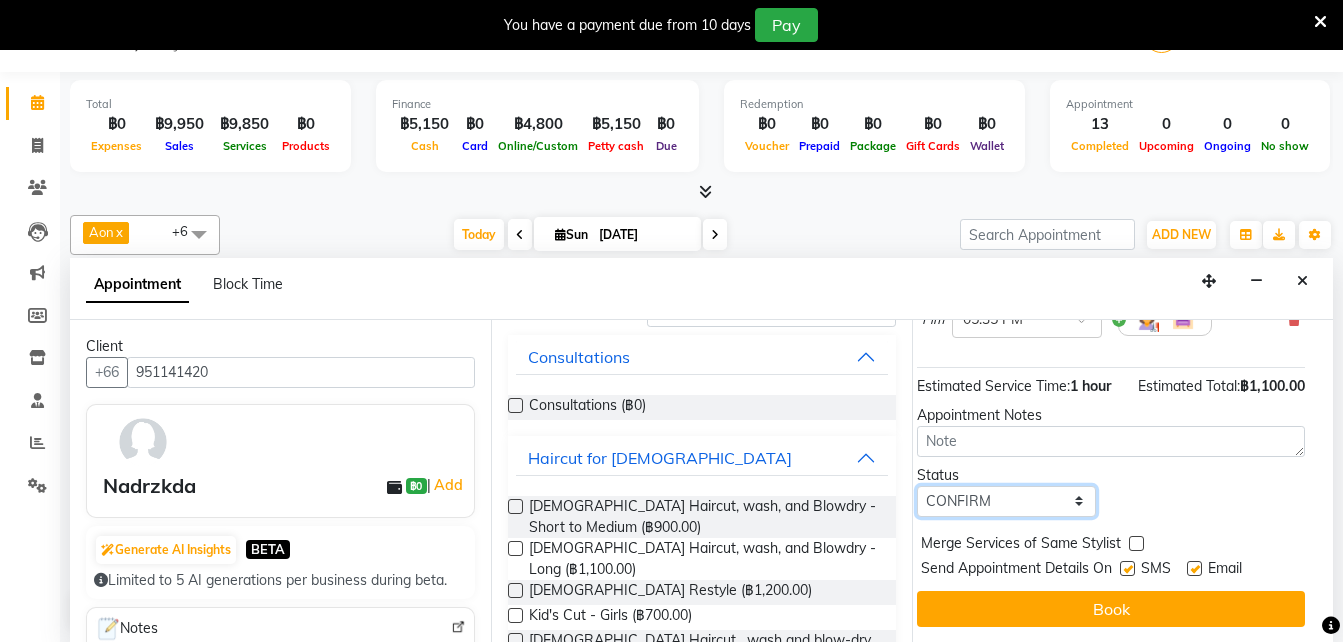click on "Select TENTATIVE CONFIRM CHECK-IN UPCOMING" at bounding box center [1006, 501] 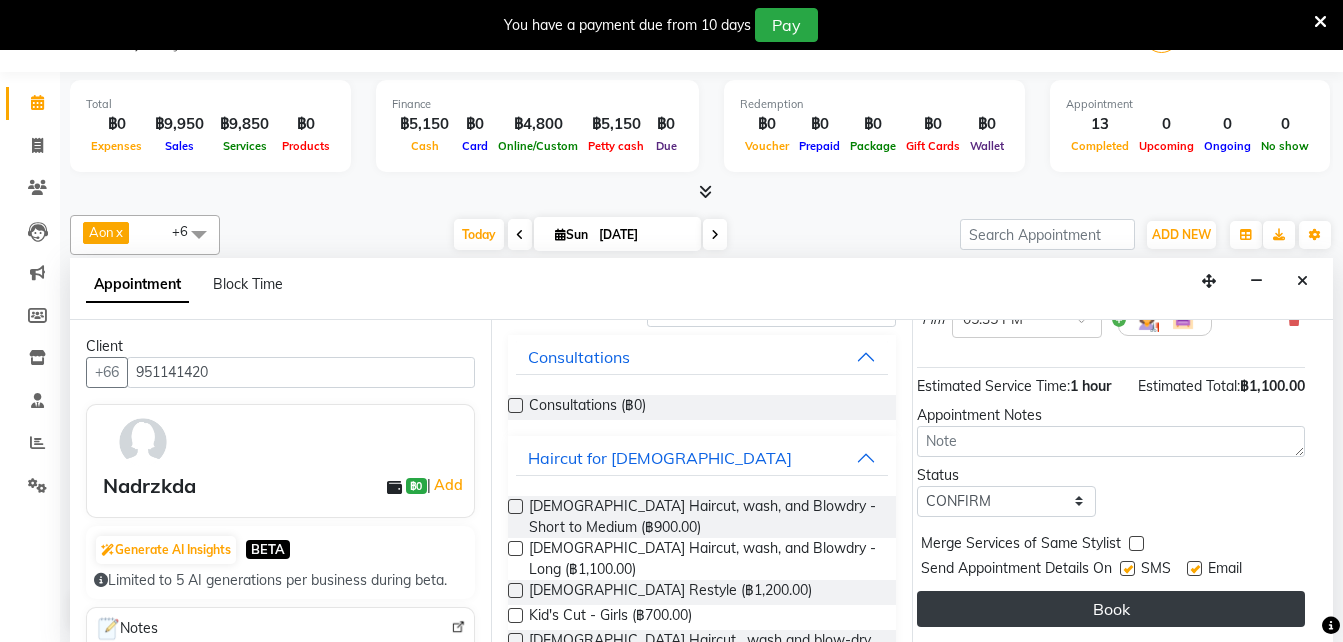 click on "Book" at bounding box center [1111, 609] 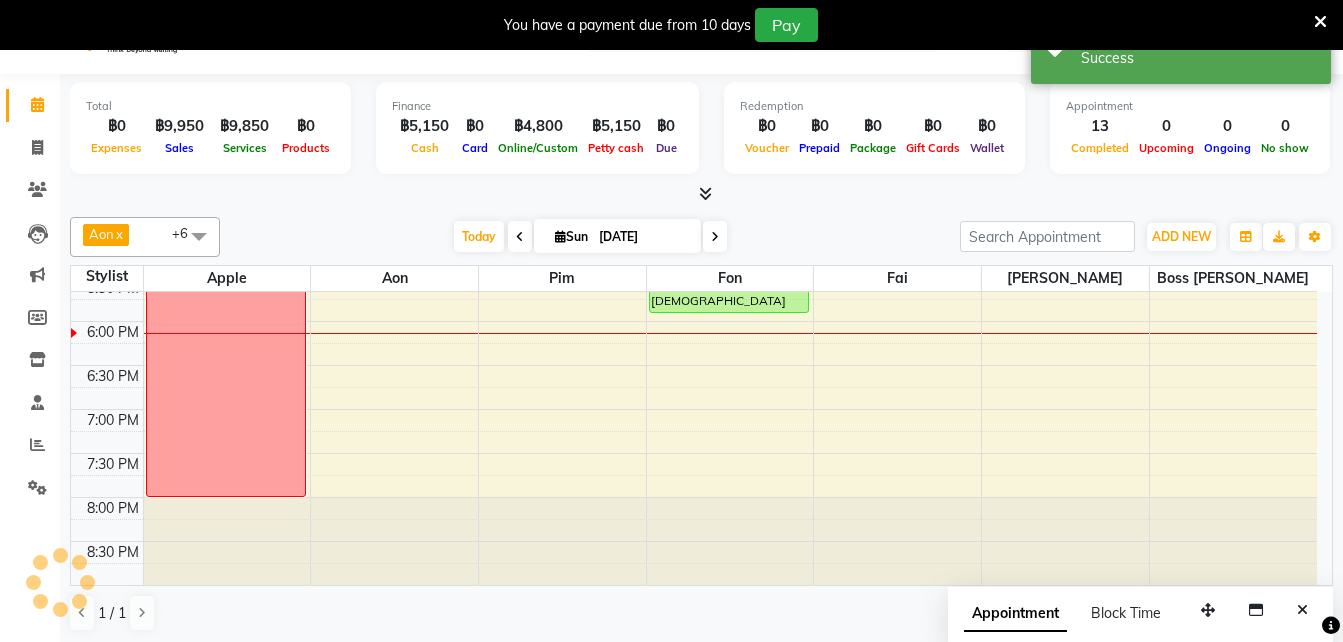 scroll, scrollTop: 0, scrollLeft: 0, axis: both 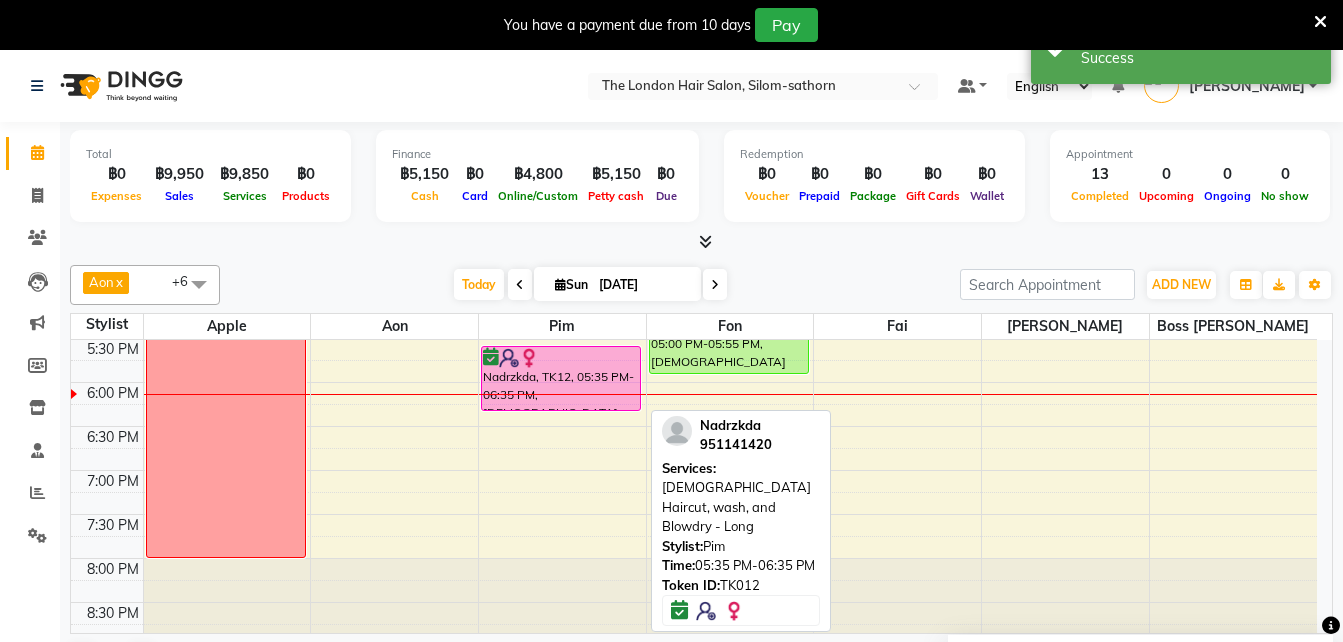 drag, startPoint x: 545, startPoint y: 417, endPoint x: 550, endPoint y: 408, distance: 10.29563 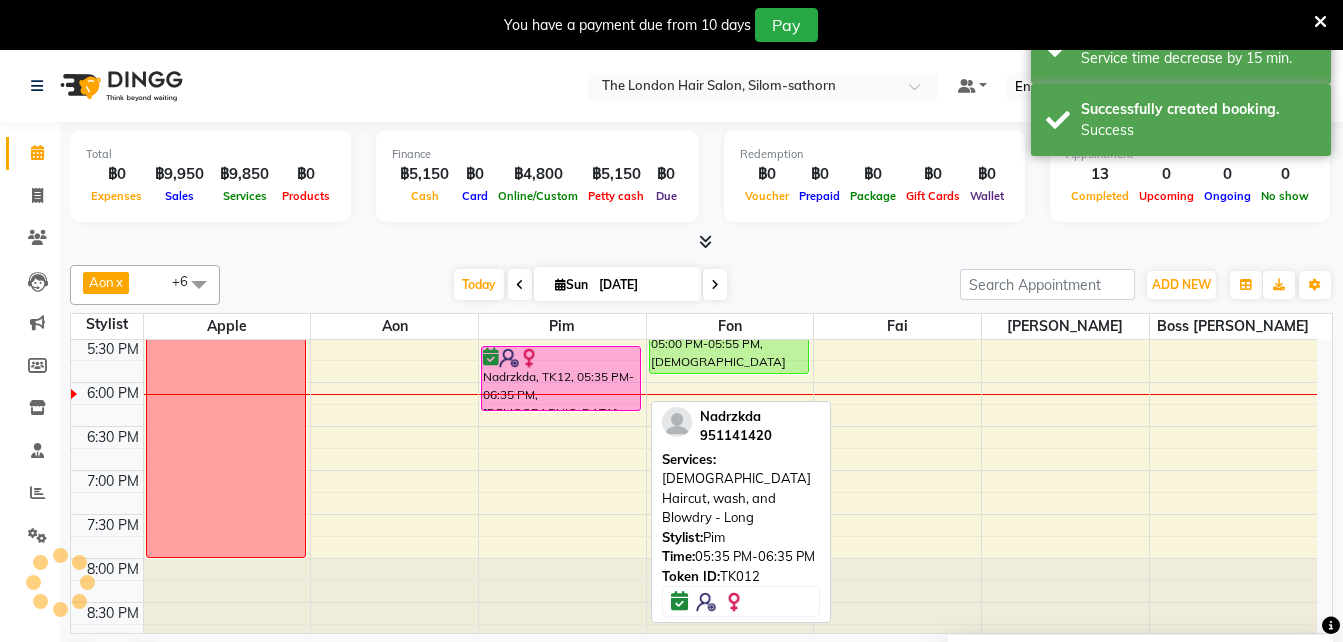 click on "Nadrzkda, TK12, 05:35 PM-06:35 PM, Ladies Haircut, wash, and Blowdry - Long" at bounding box center (561, 378) 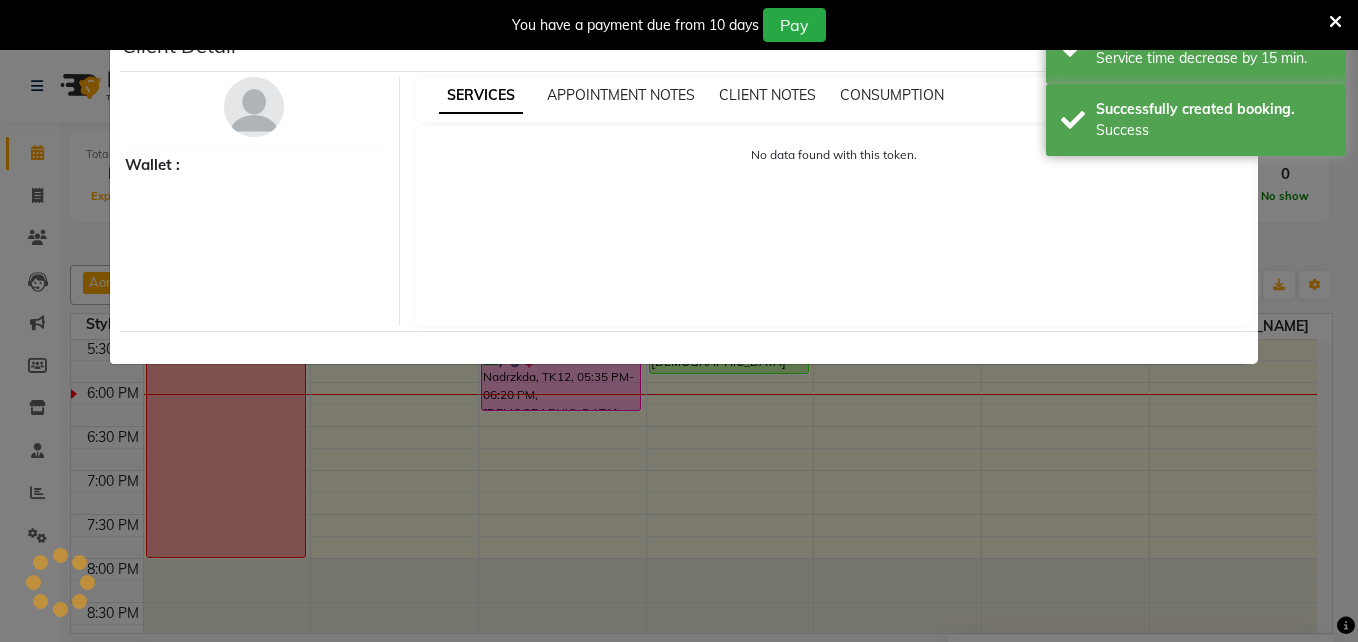 select on "6" 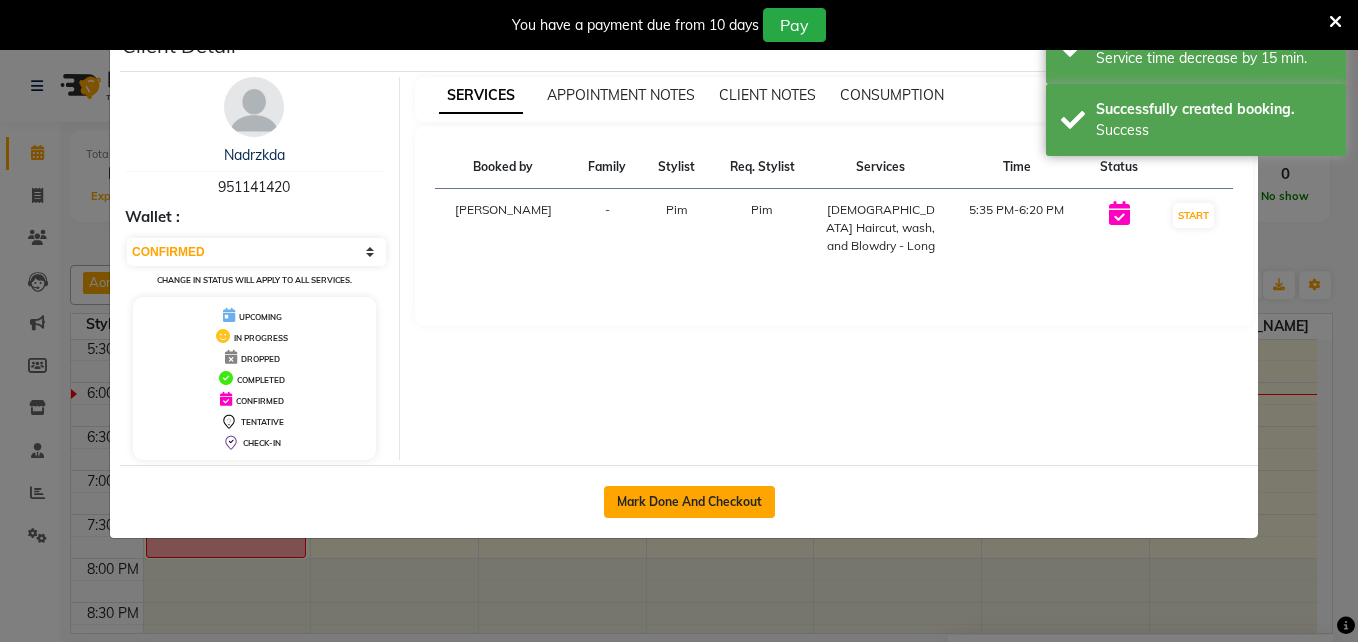 click on "Mark Done And Checkout" 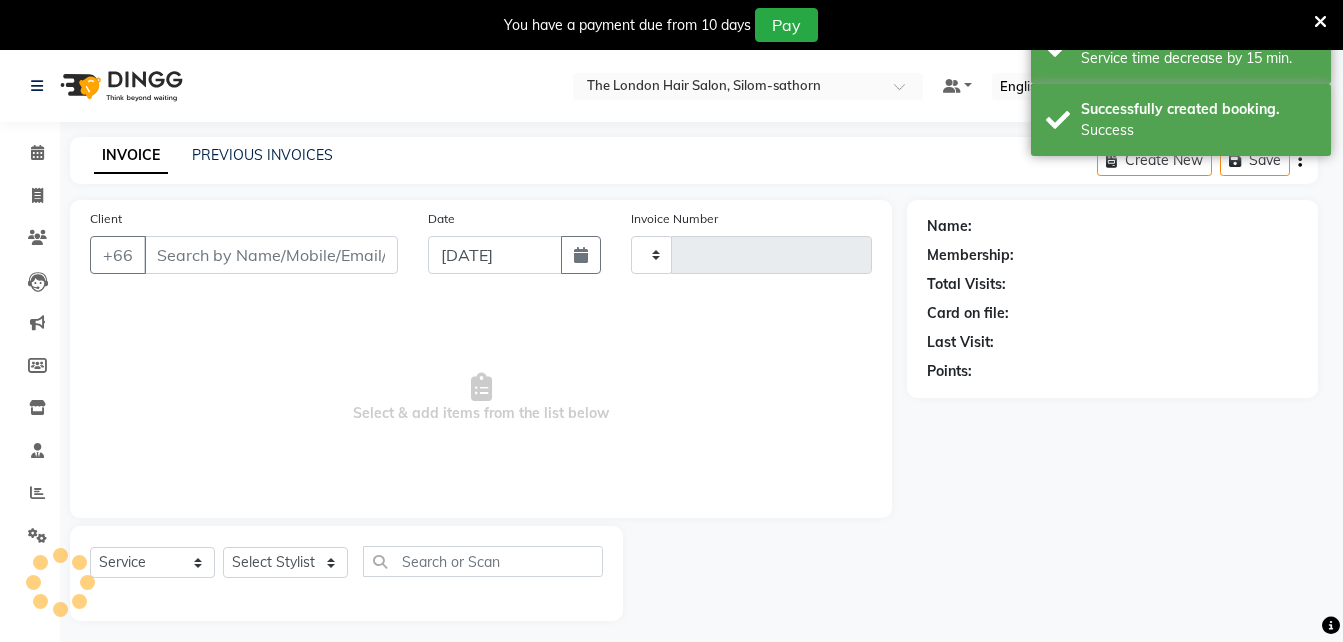 type on "0986" 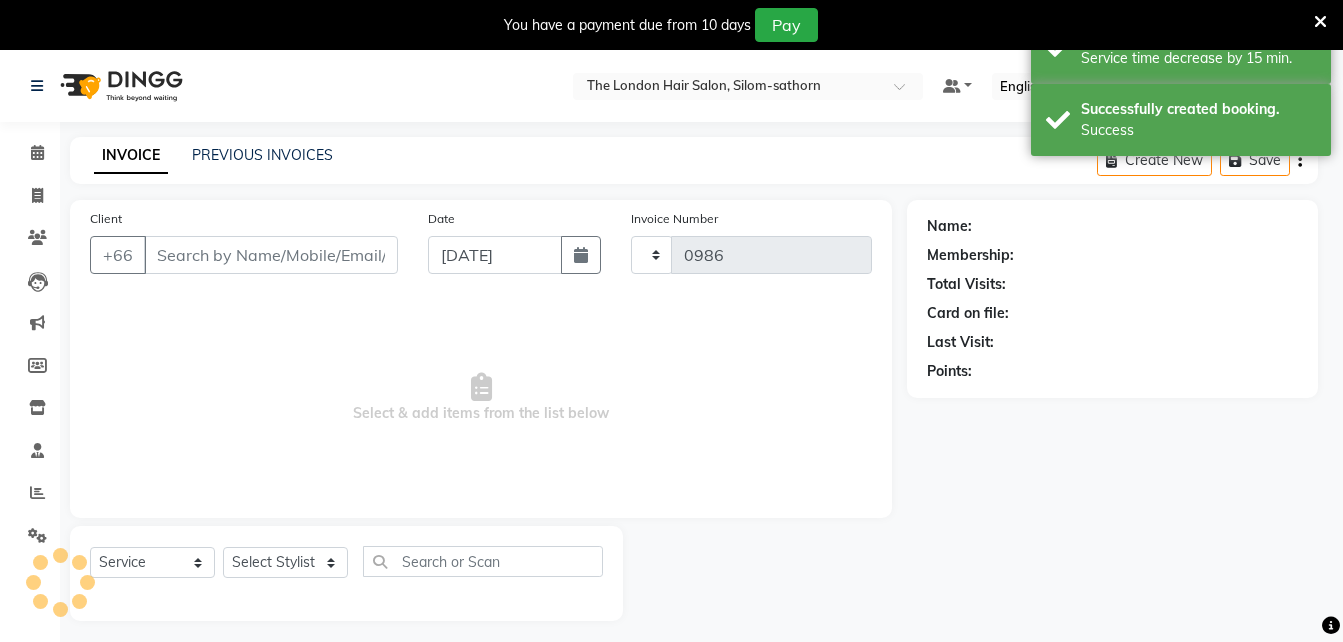 select on "6977" 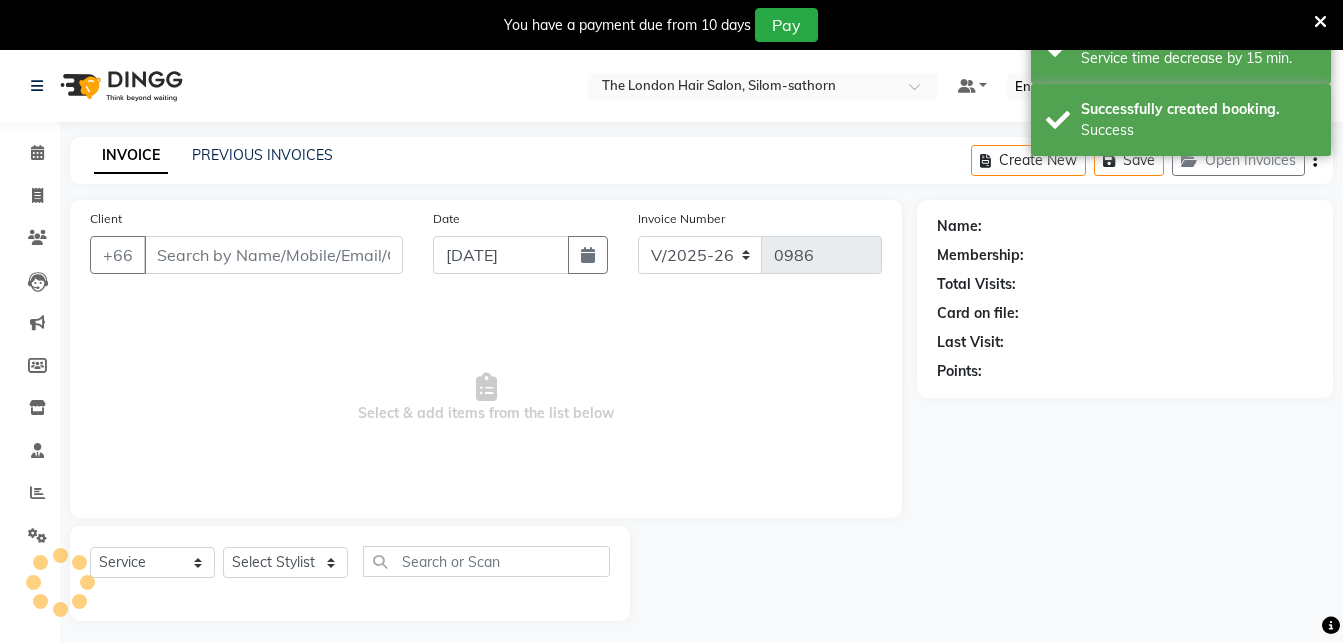 type on "951141420" 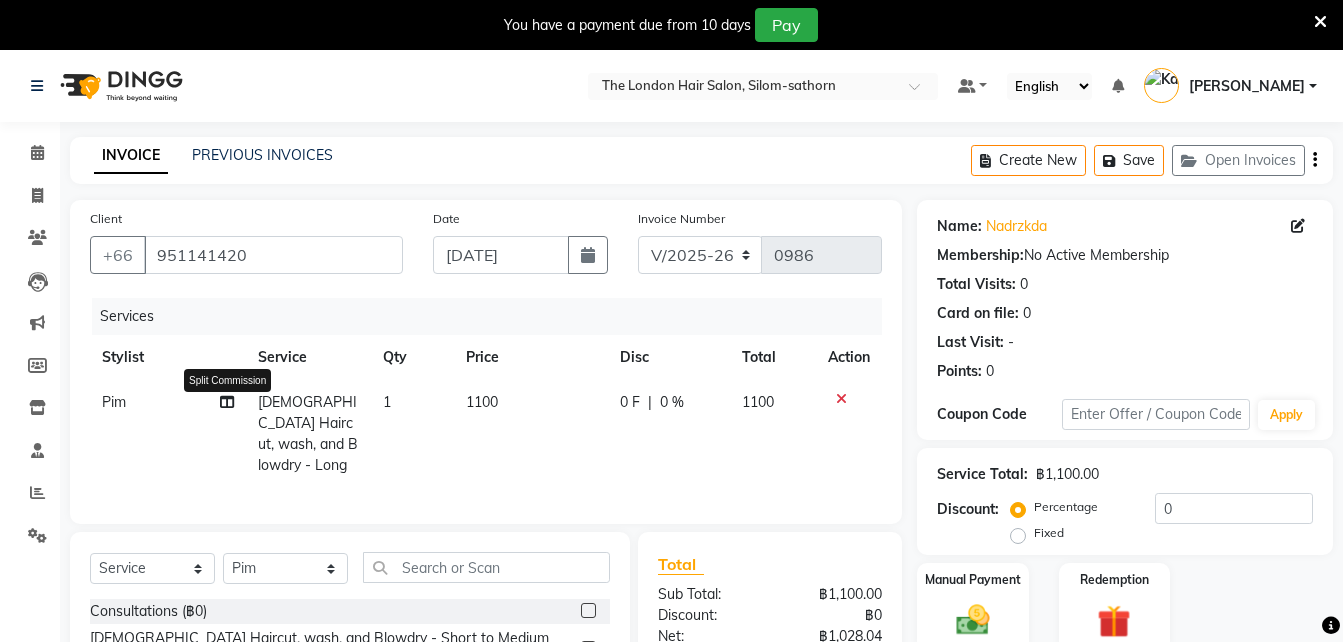 click 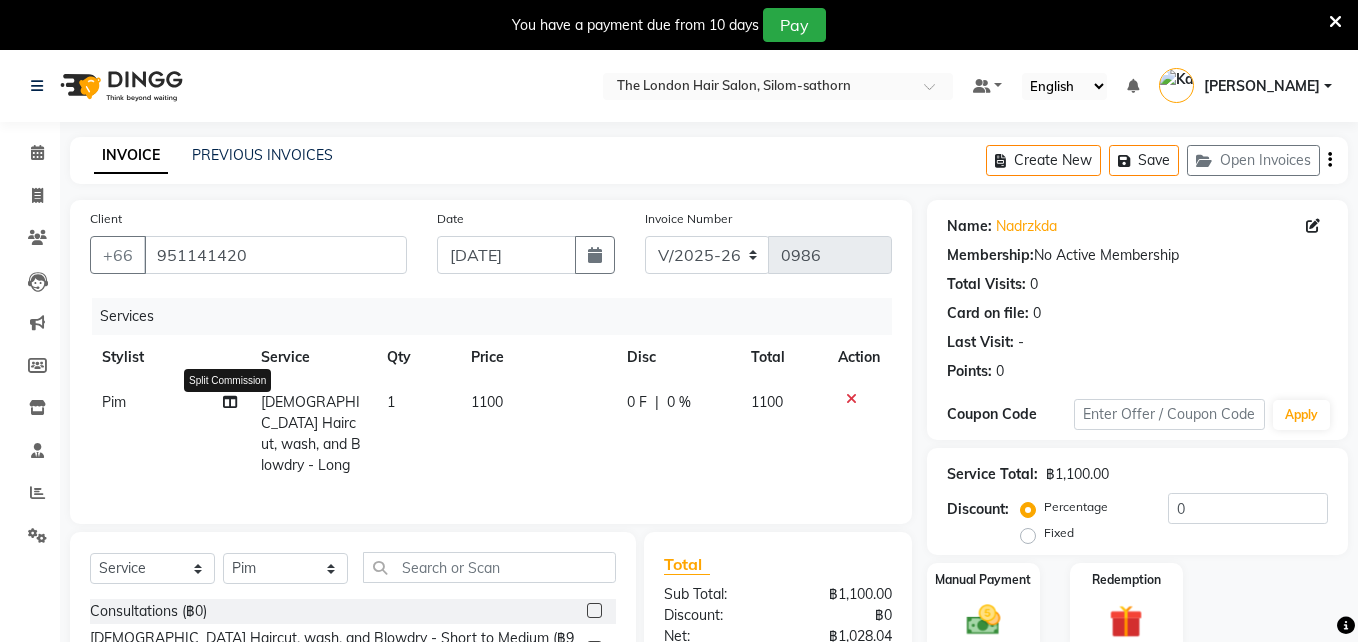 select on "65351" 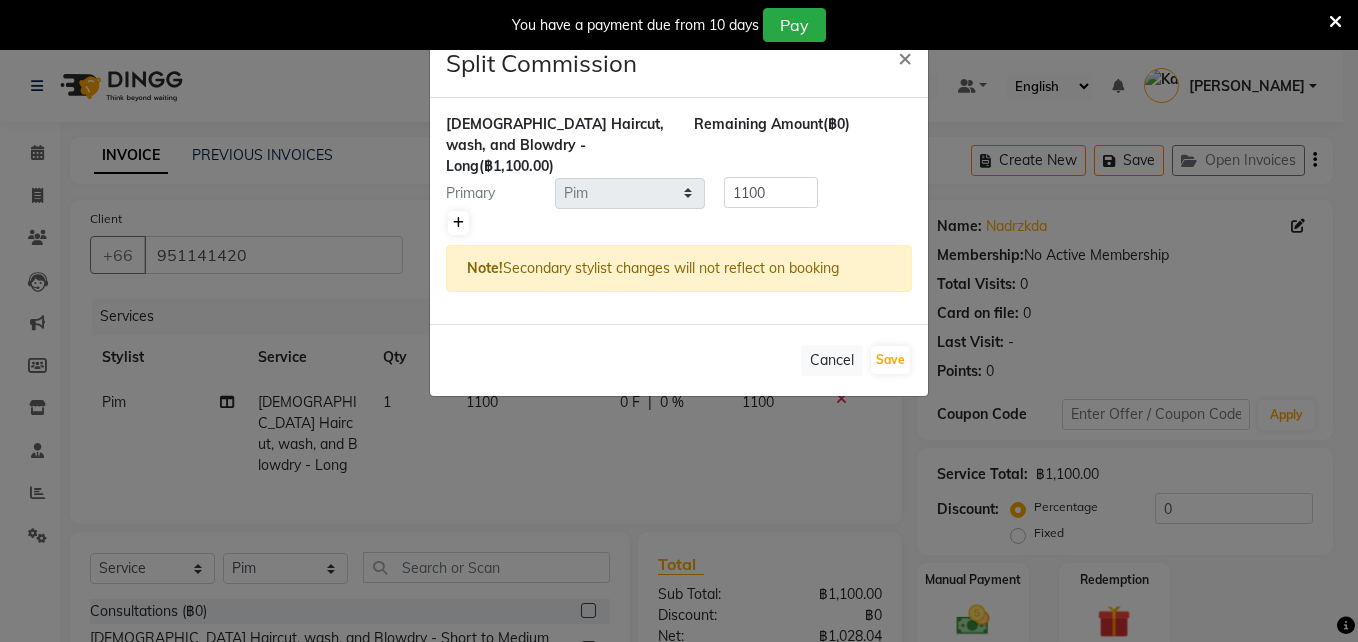 click 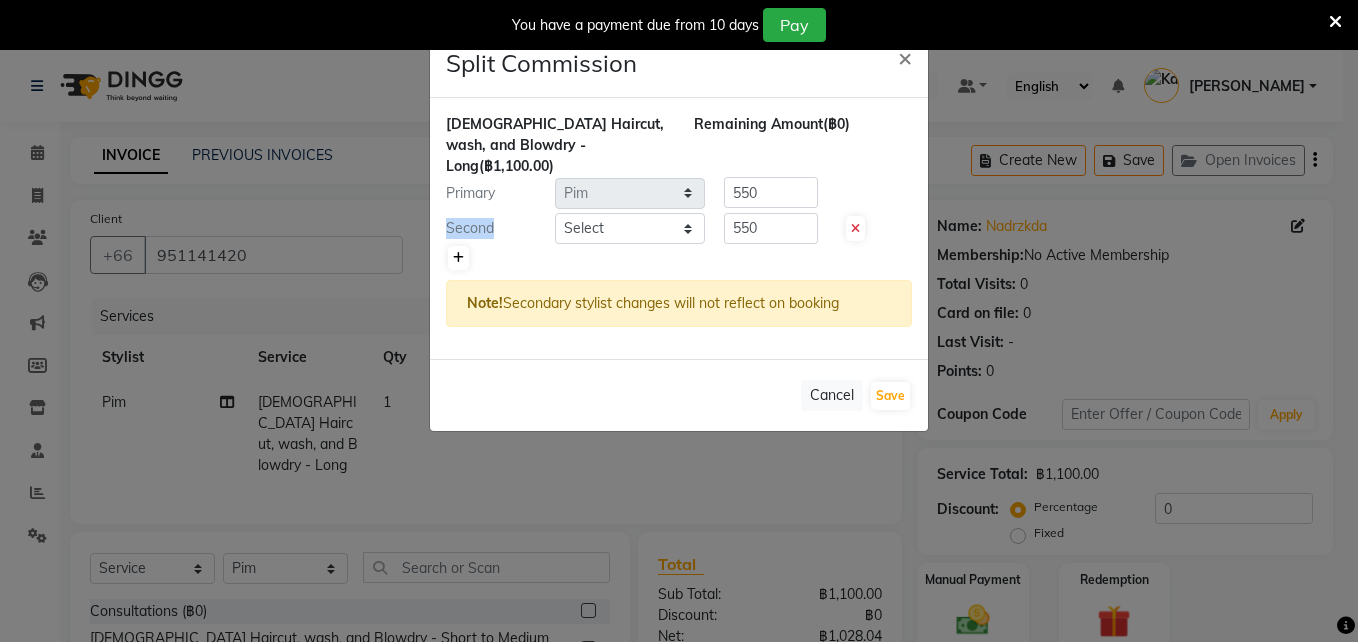 click on "Second" 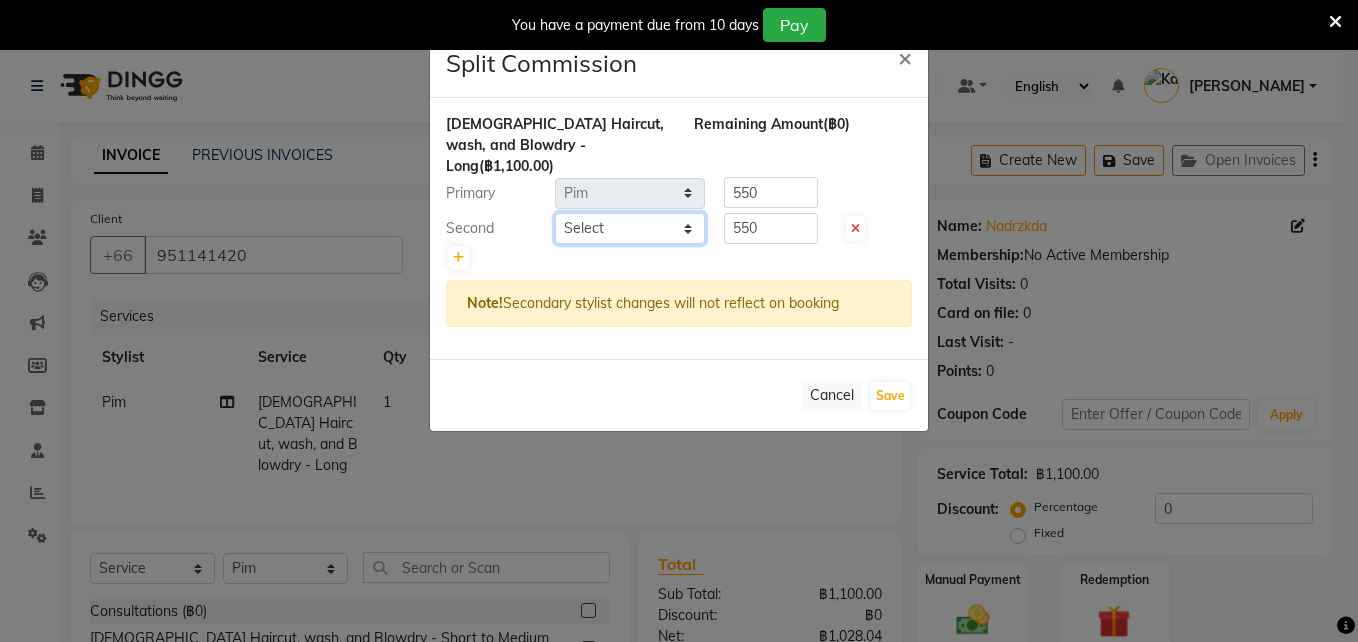 drag, startPoint x: 453, startPoint y: 207, endPoint x: 624, endPoint y: 202, distance: 171.07309 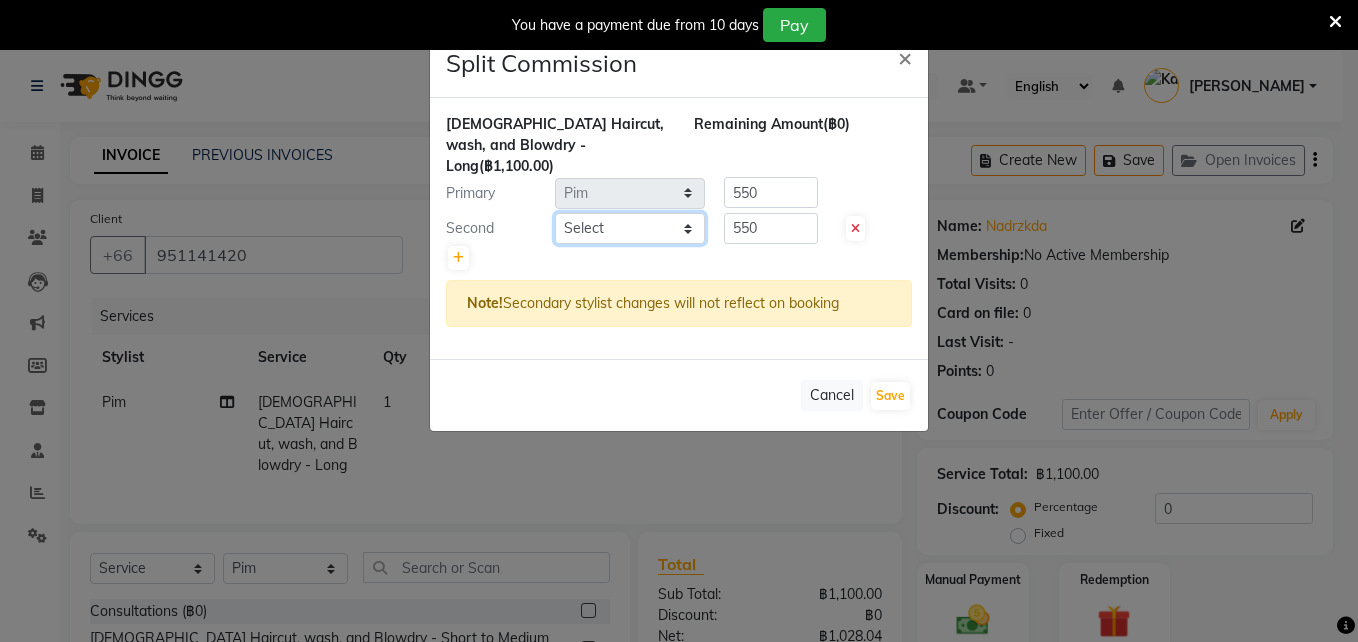 select on "83403" 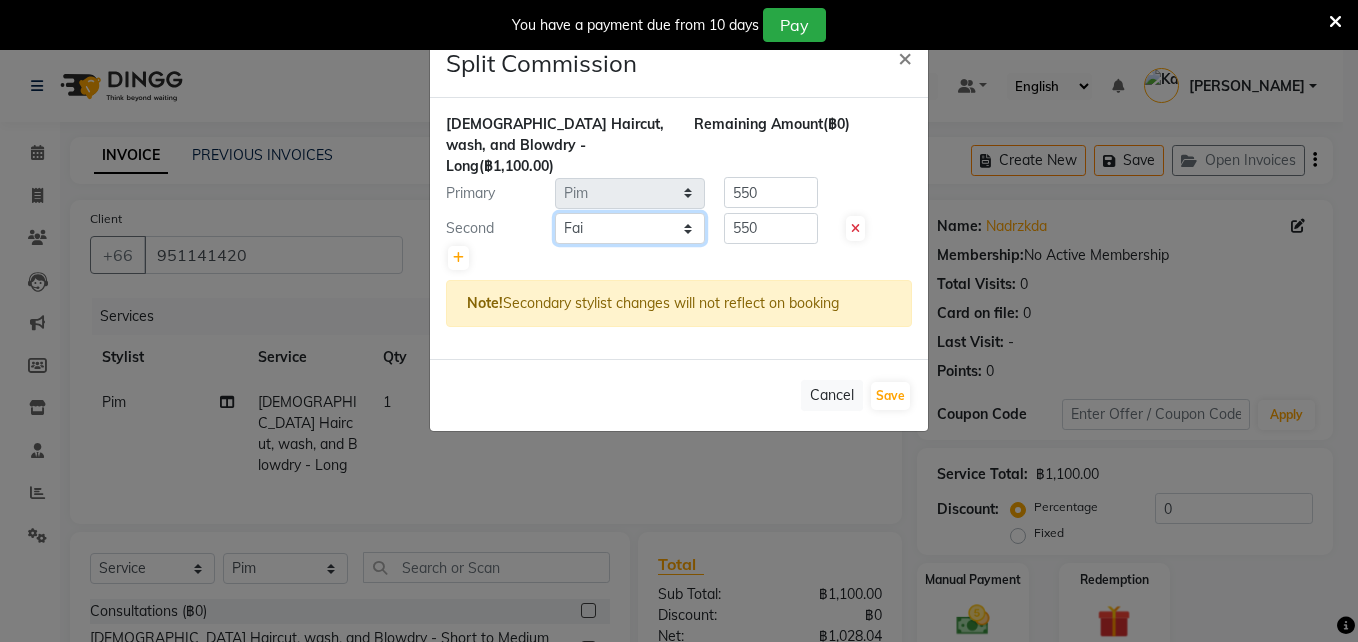 click on "Select  Aon   Apple     Boss Luke   Fai    Fon   Kate    Pim" 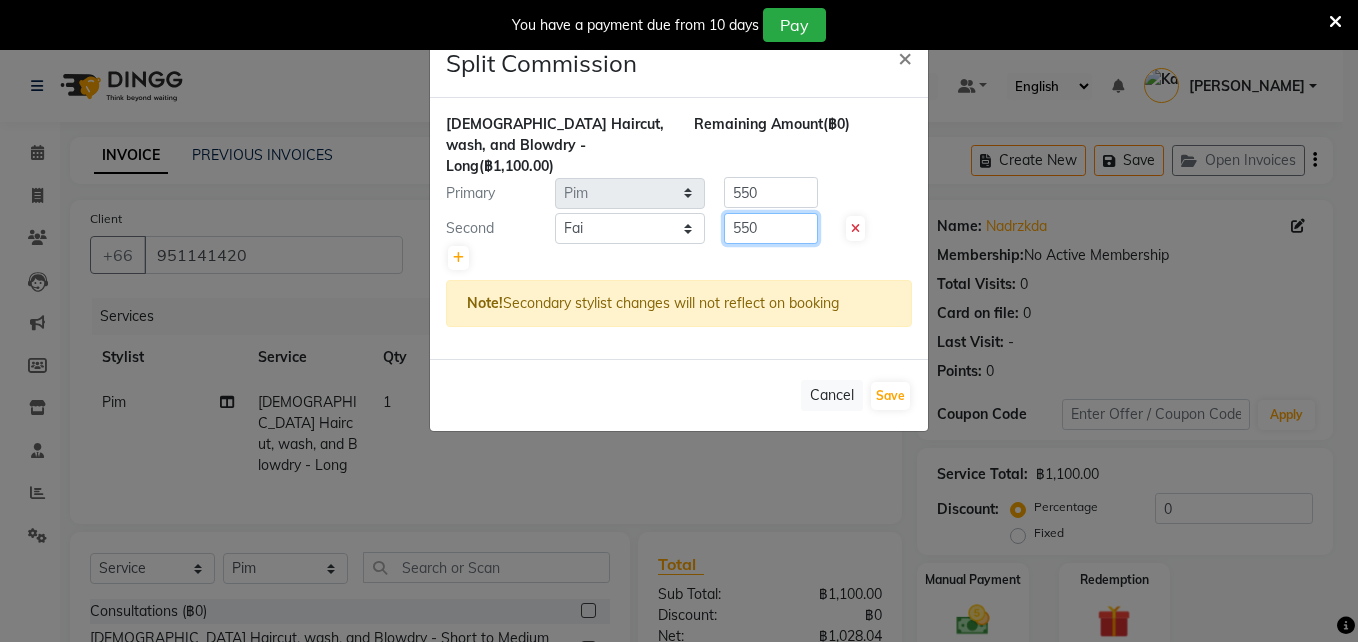 click on "550" 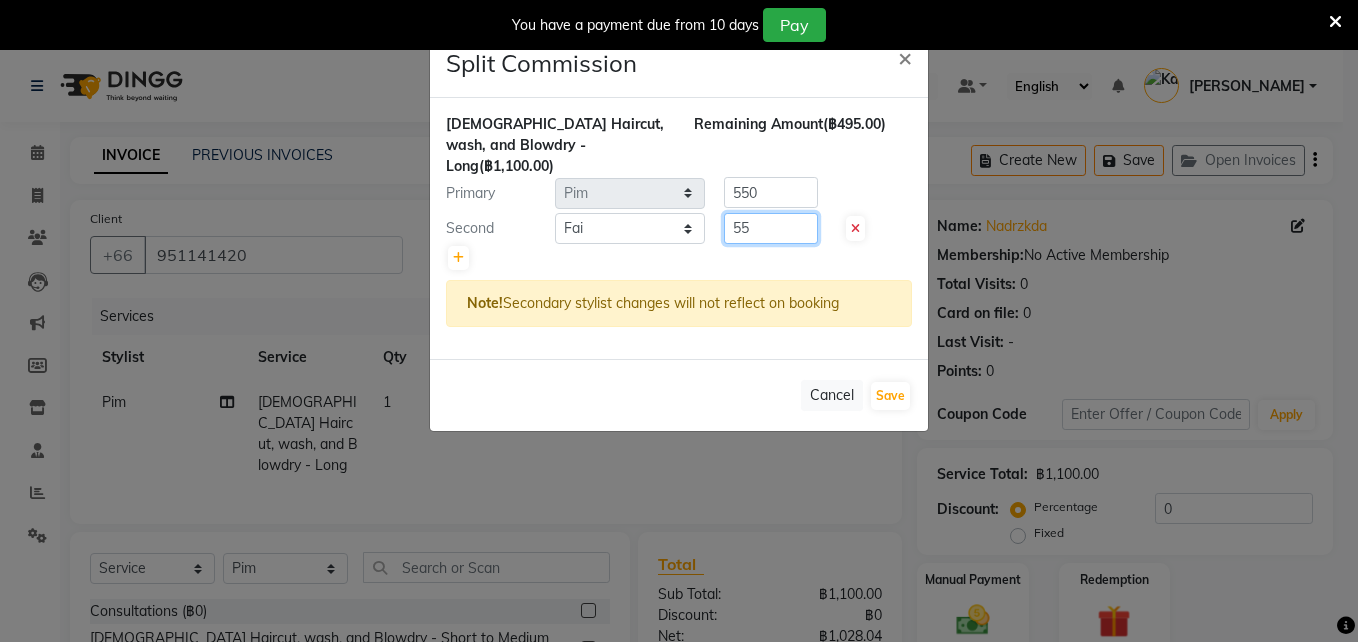 type on "5" 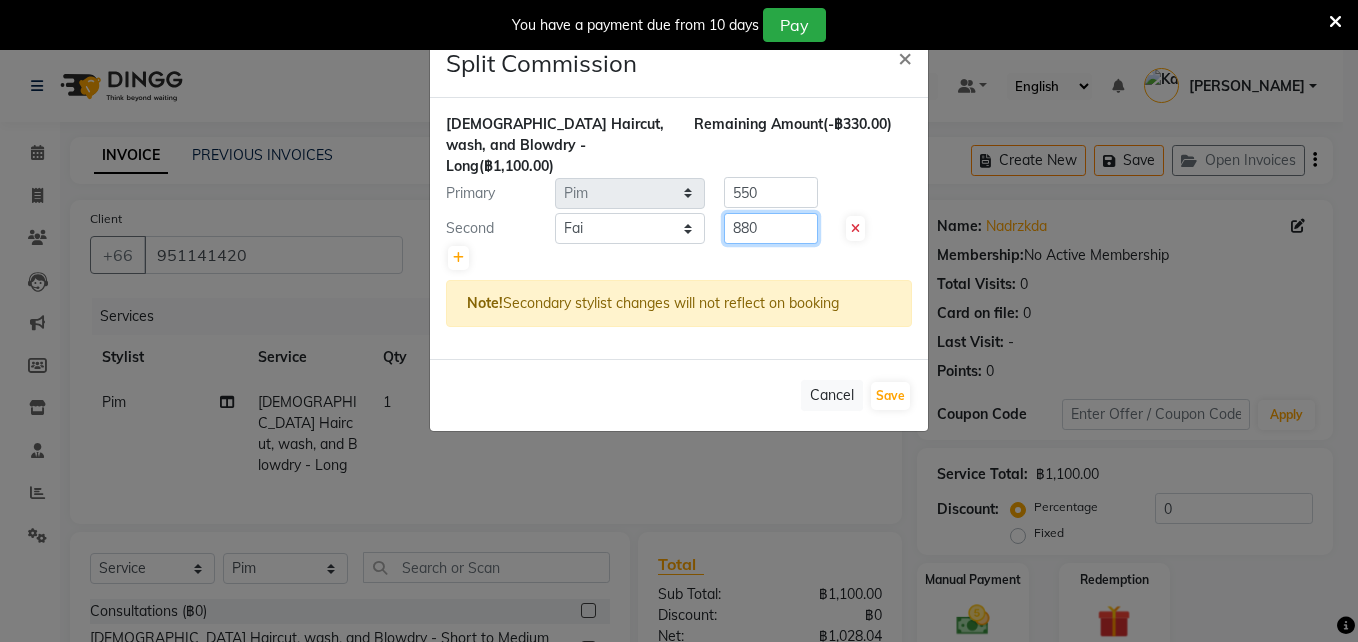 type on "880" 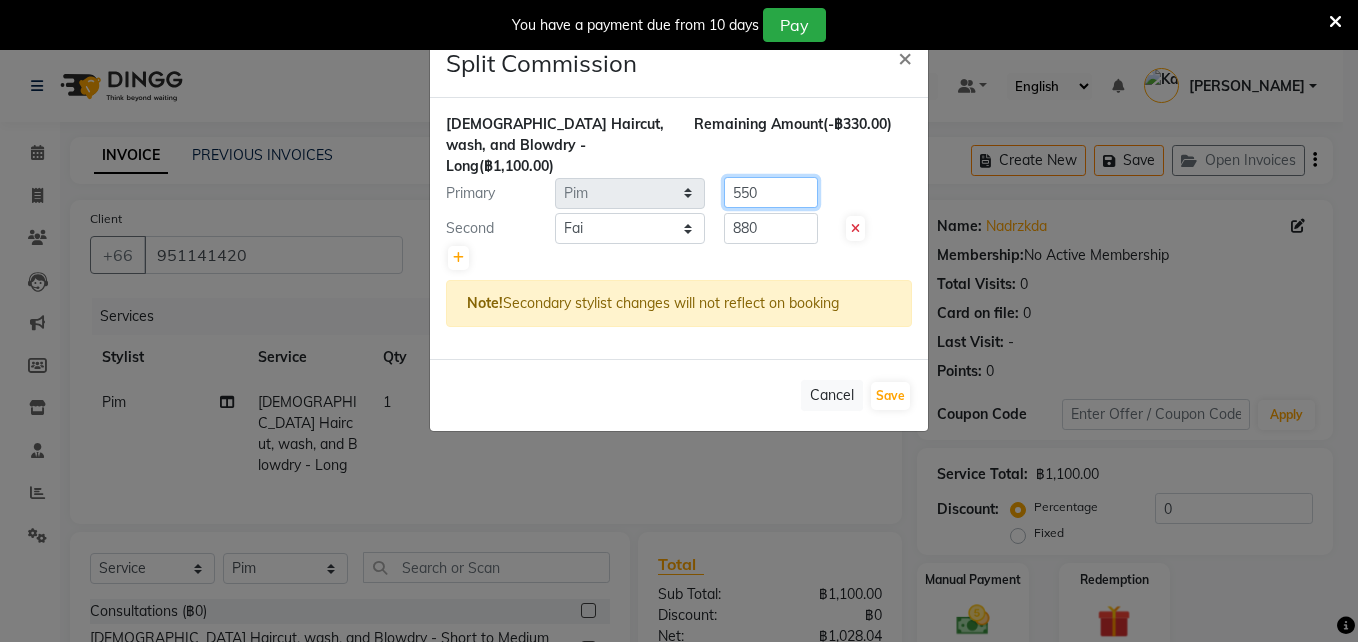 click on "550" 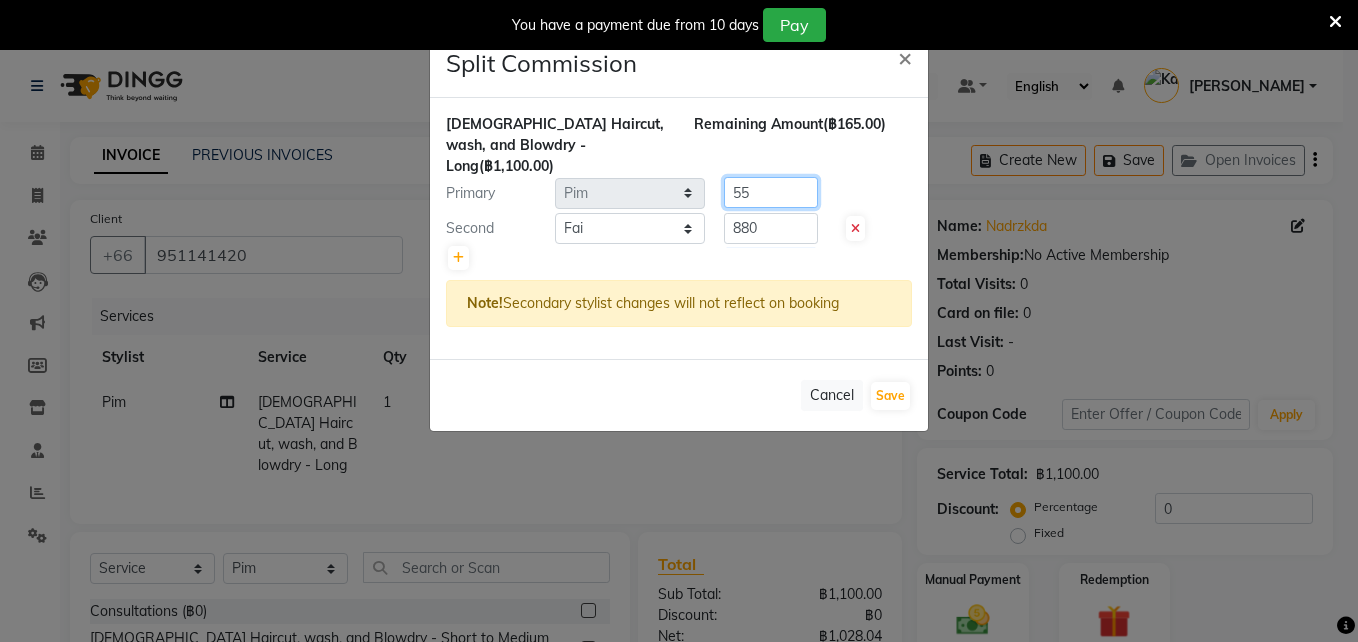 type on "5" 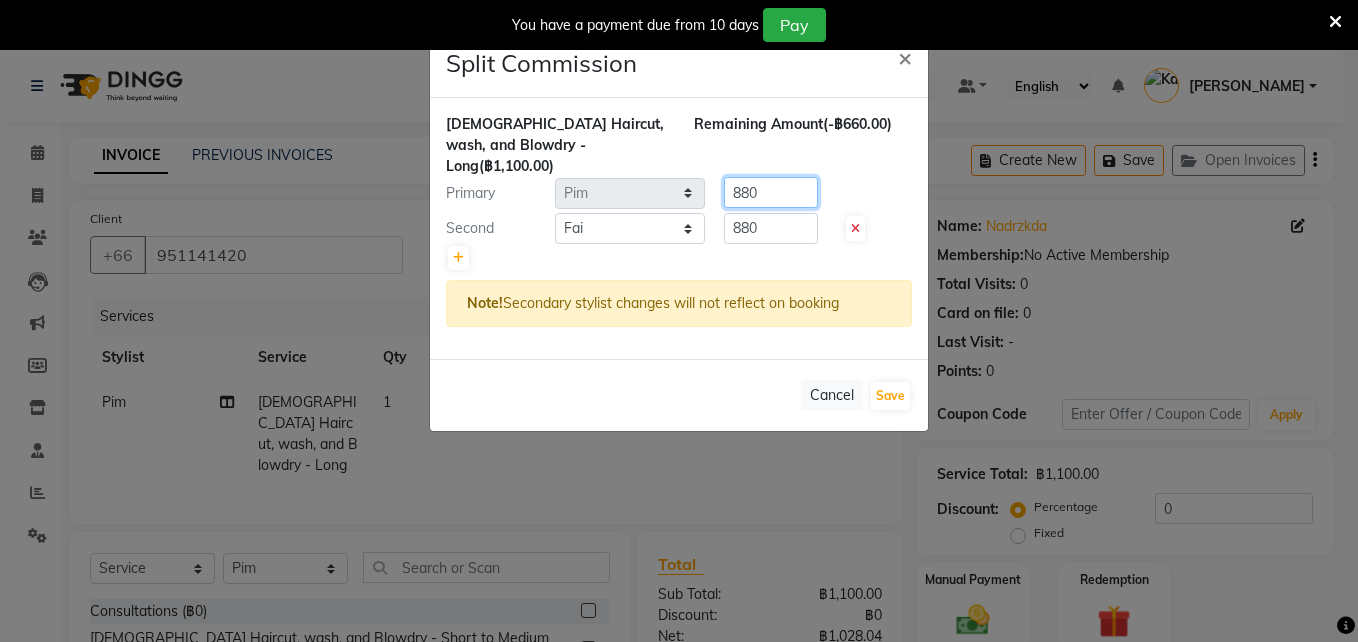 type on "880" 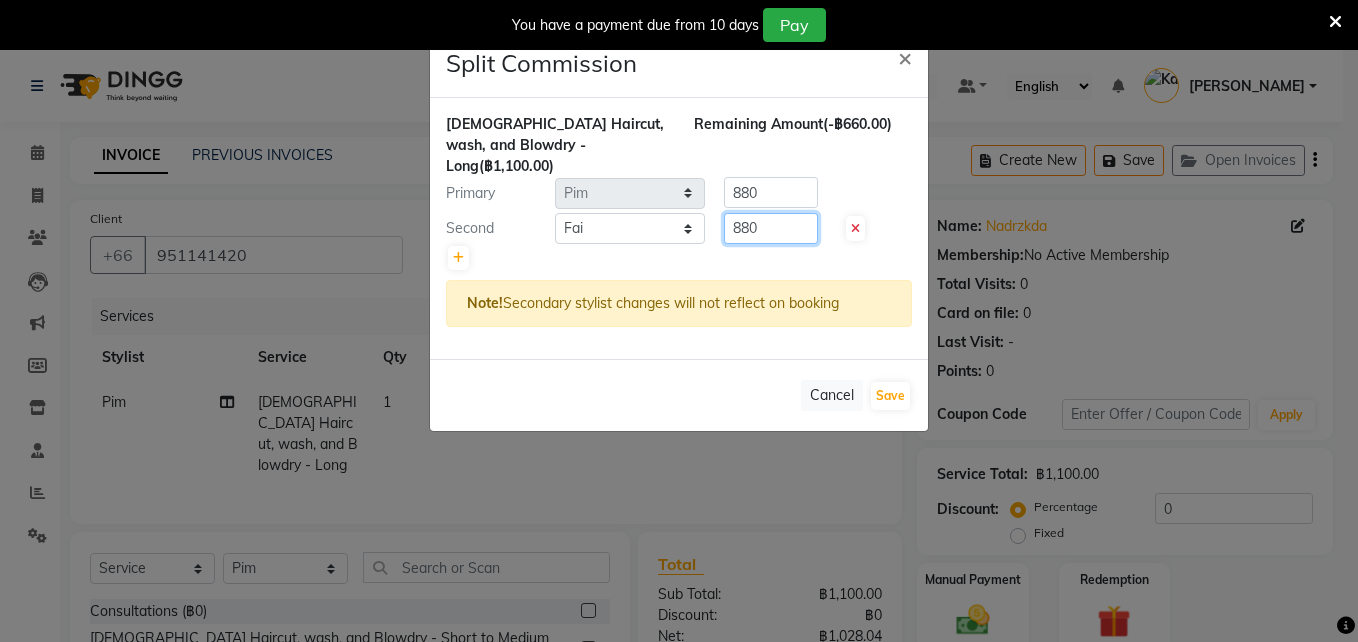 click on "880" 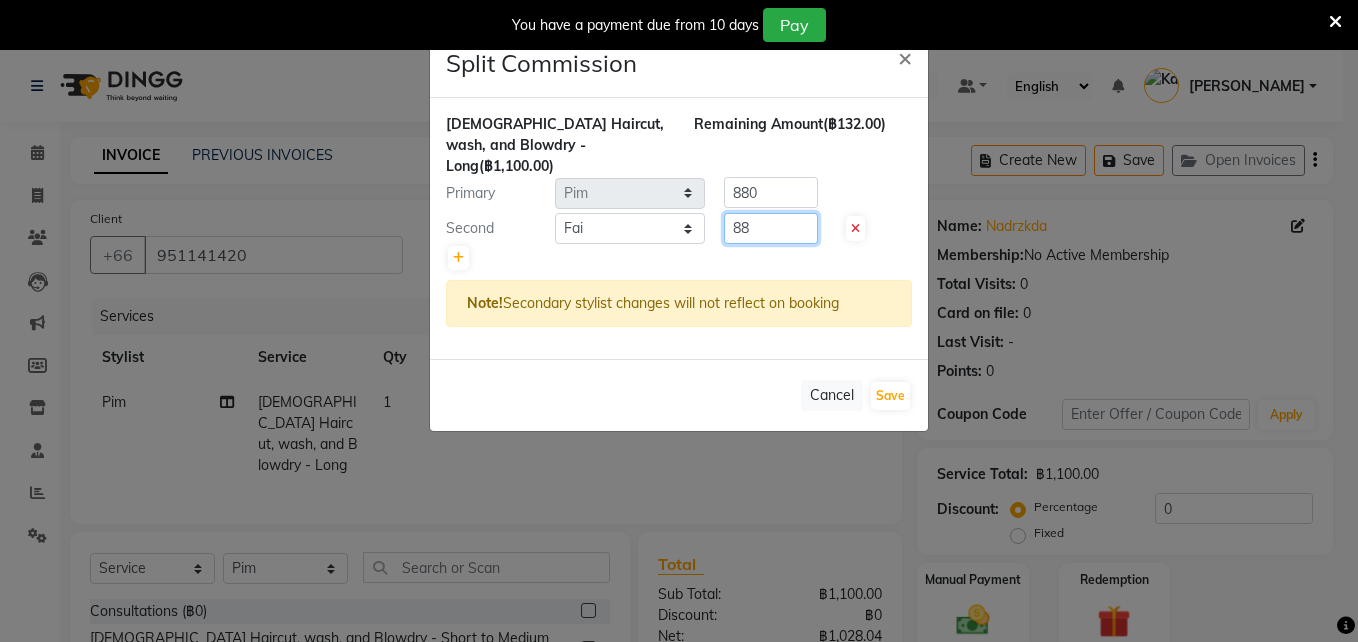 type on "8" 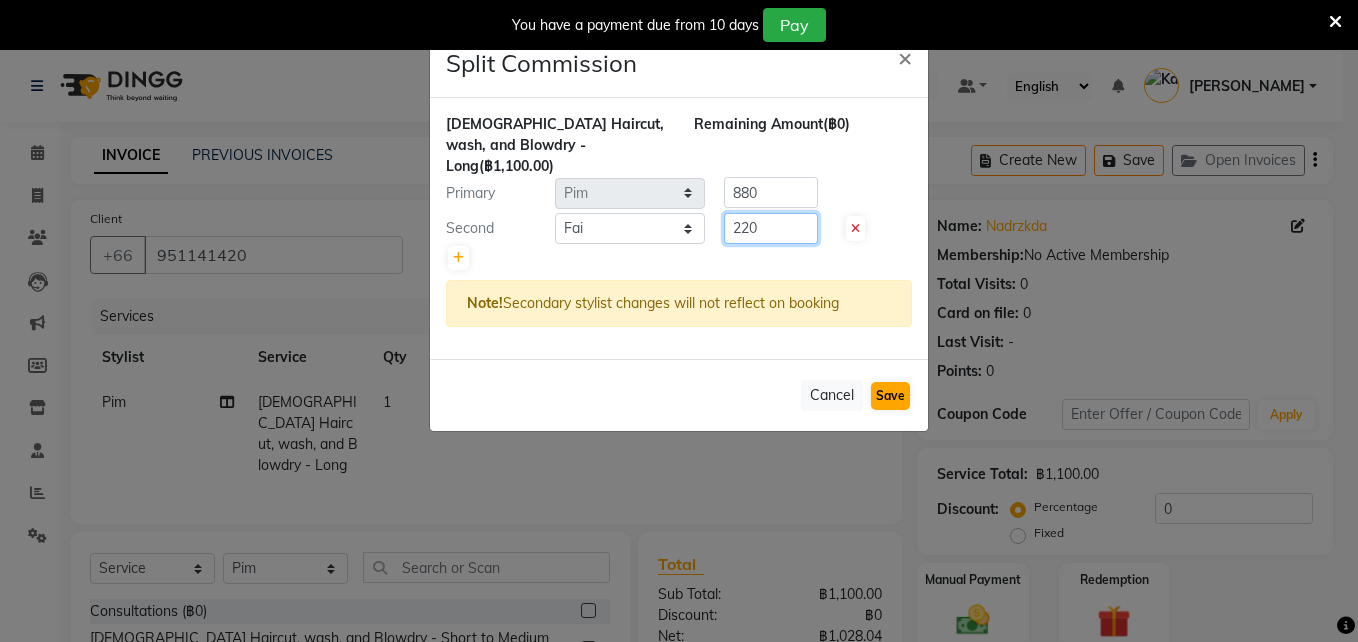 type on "220" 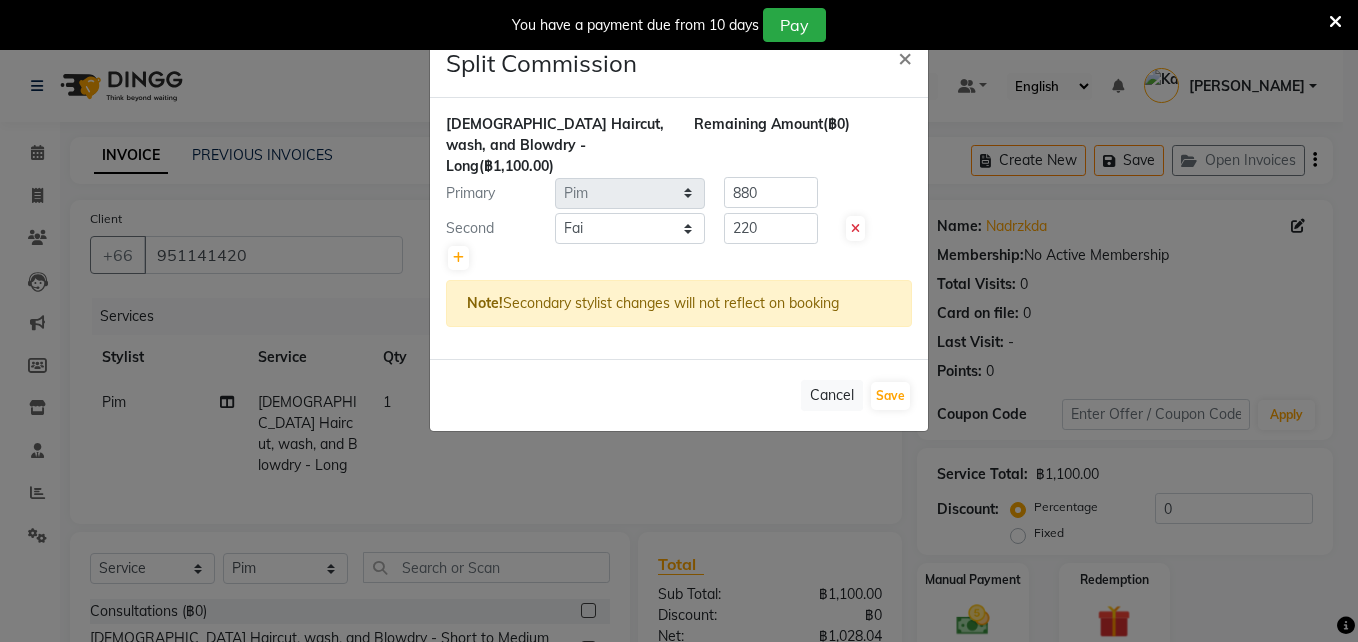 drag, startPoint x: 886, startPoint y: 366, endPoint x: 868, endPoint y: 379, distance: 22.203604 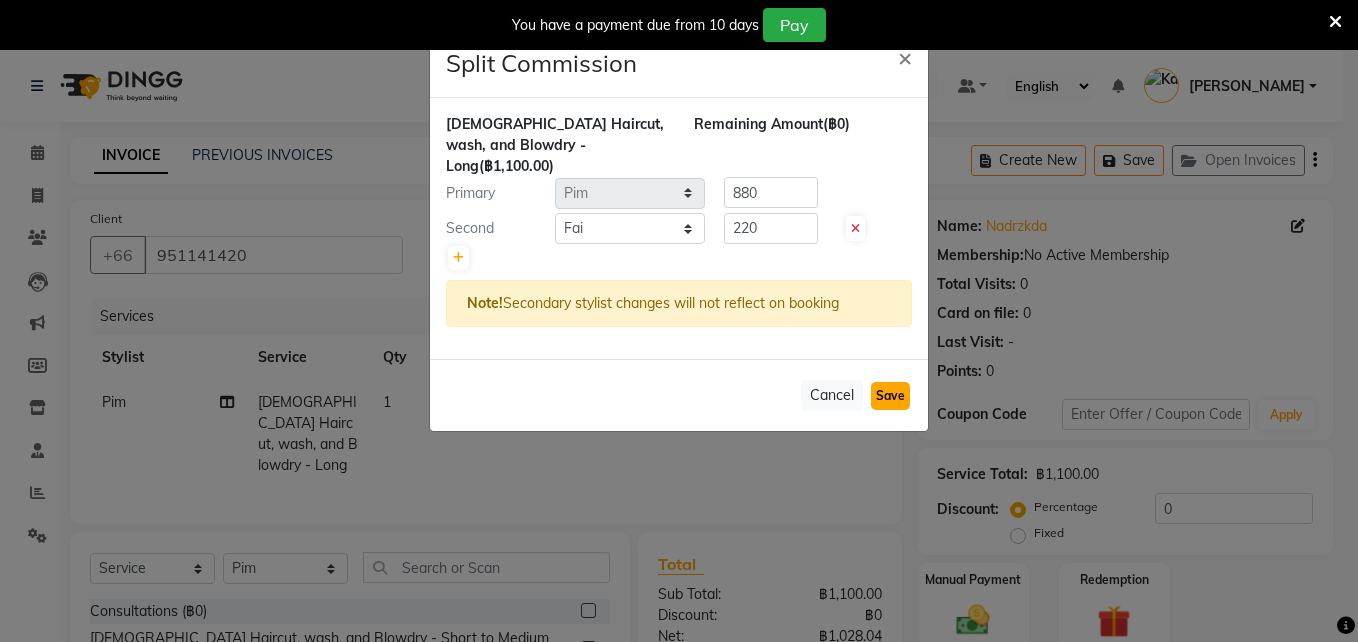 click on "Save" 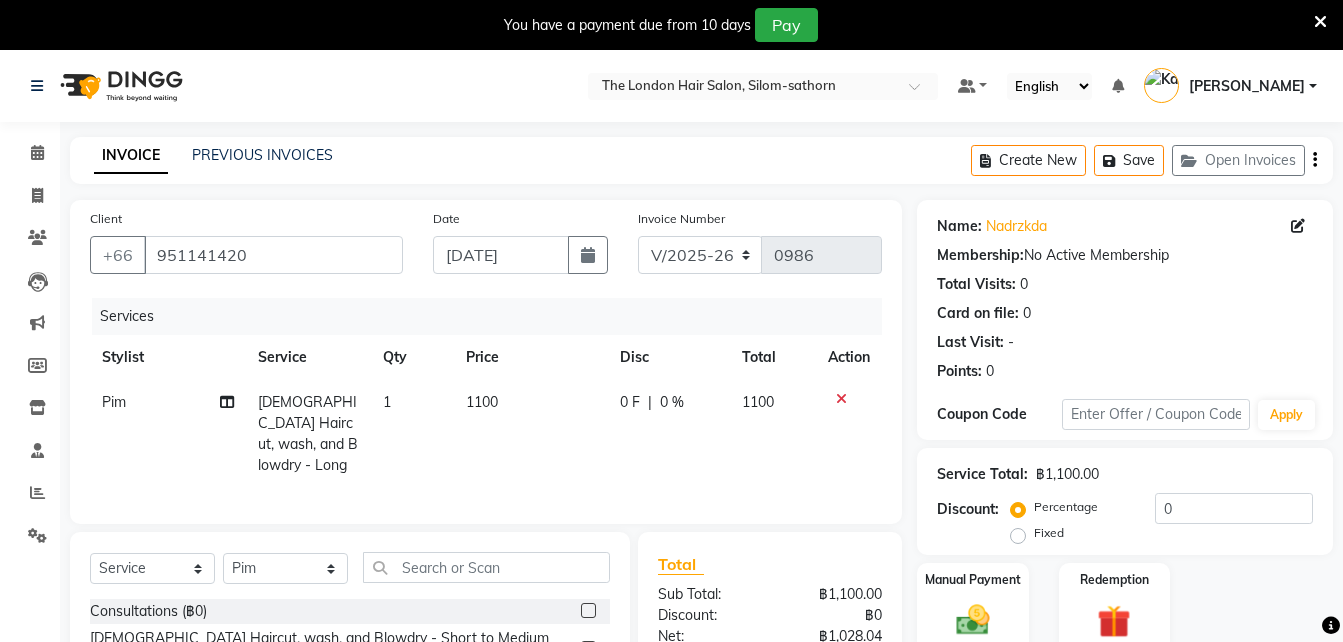 scroll, scrollTop: 209, scrollLeft: 0, axis: vertical 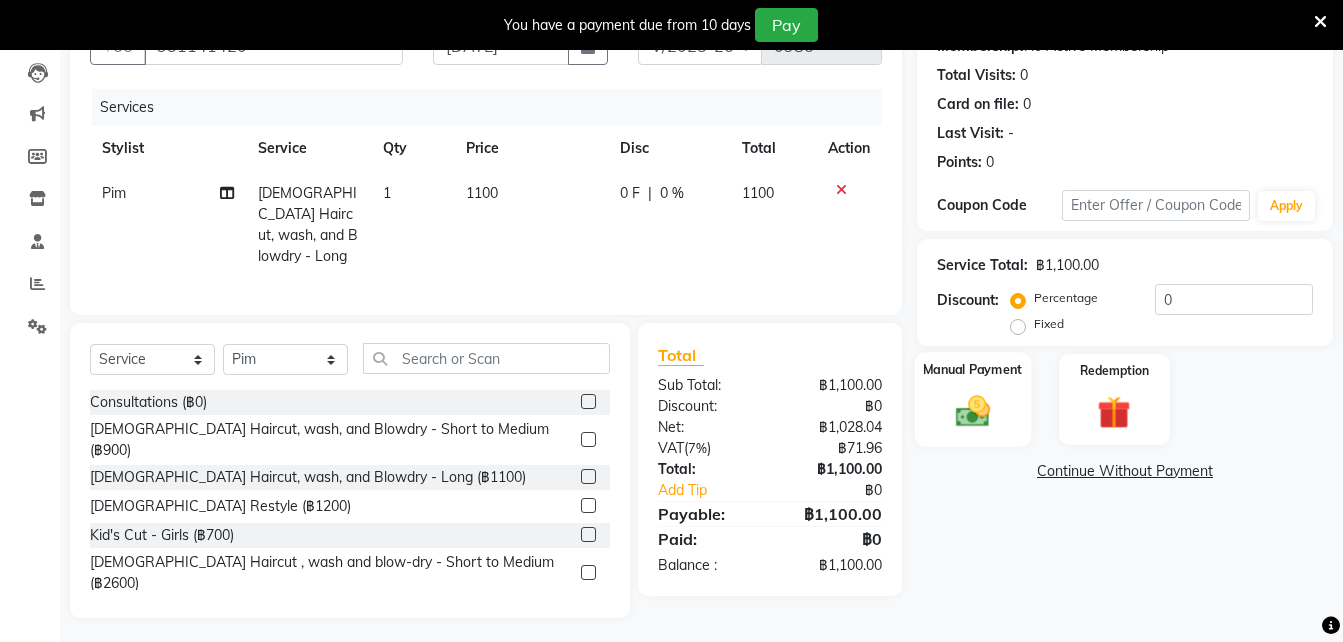 click 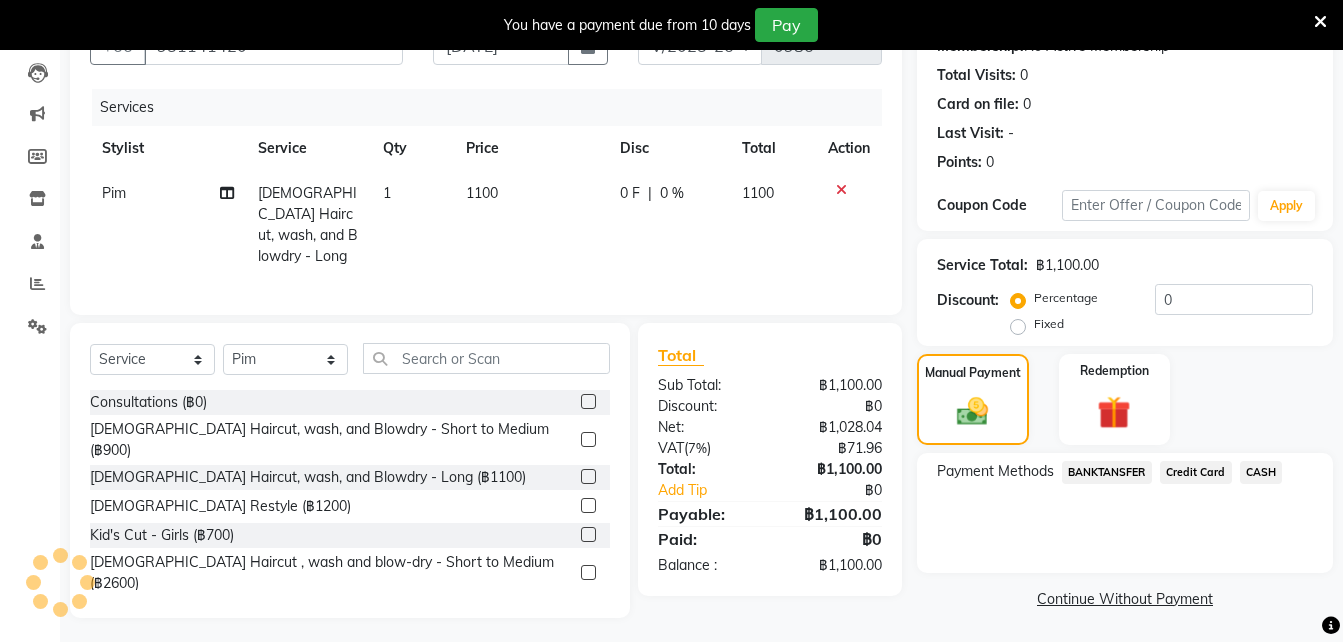 click on "BANKTANSFER" 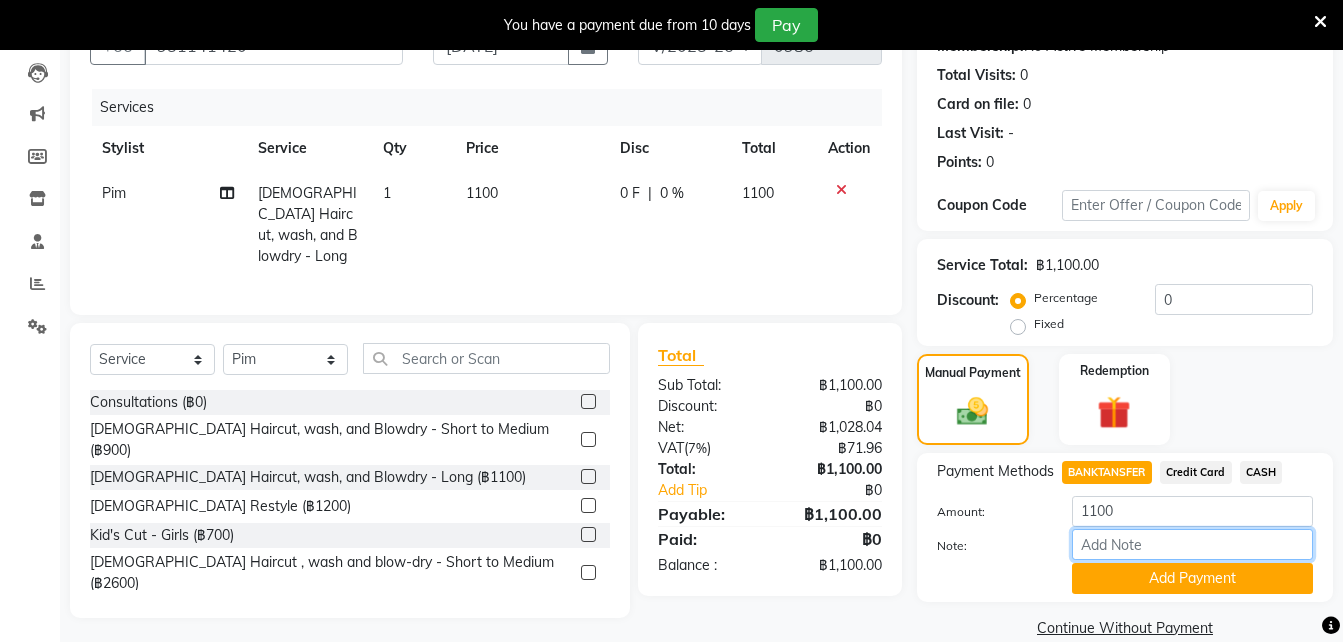click on "Note:" at bounding box center [1192, 544] 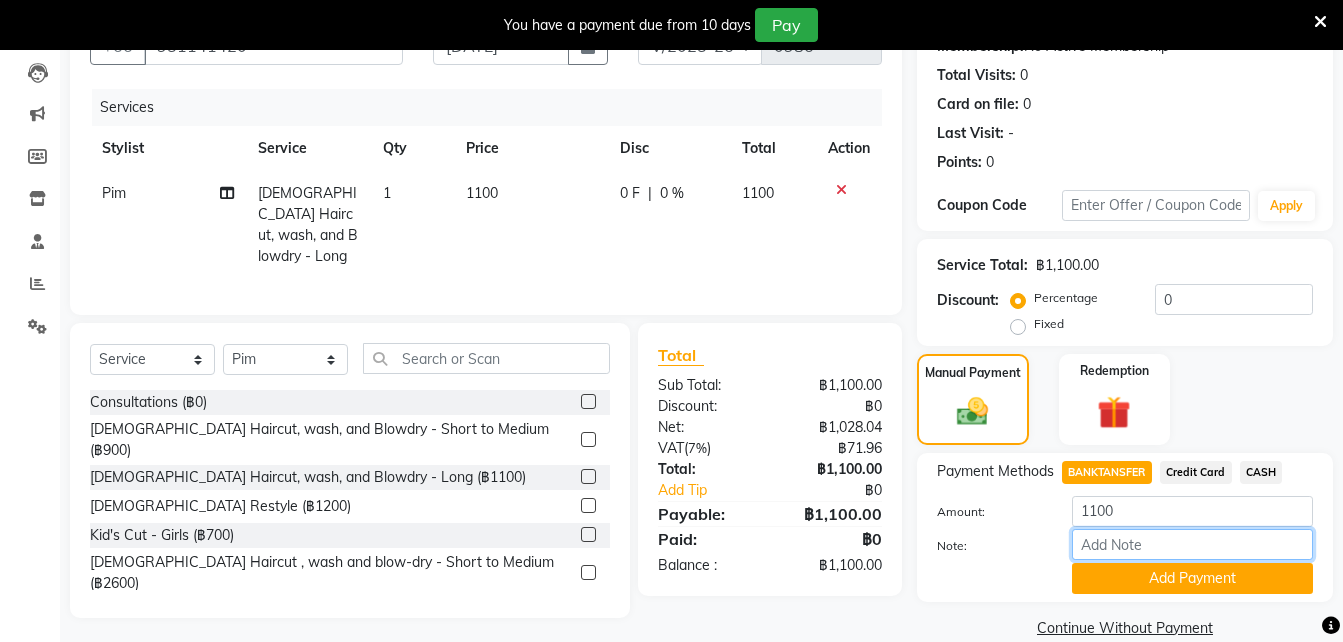 type on "Boss's Acc" 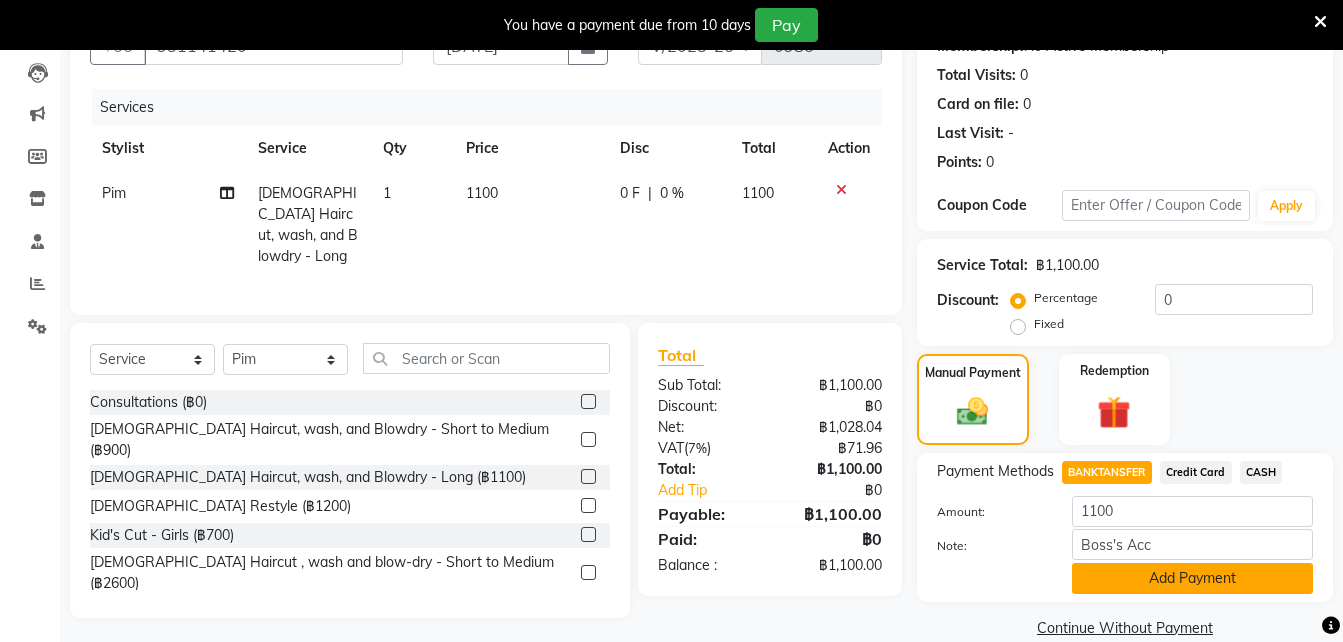 click on "Add Payment" 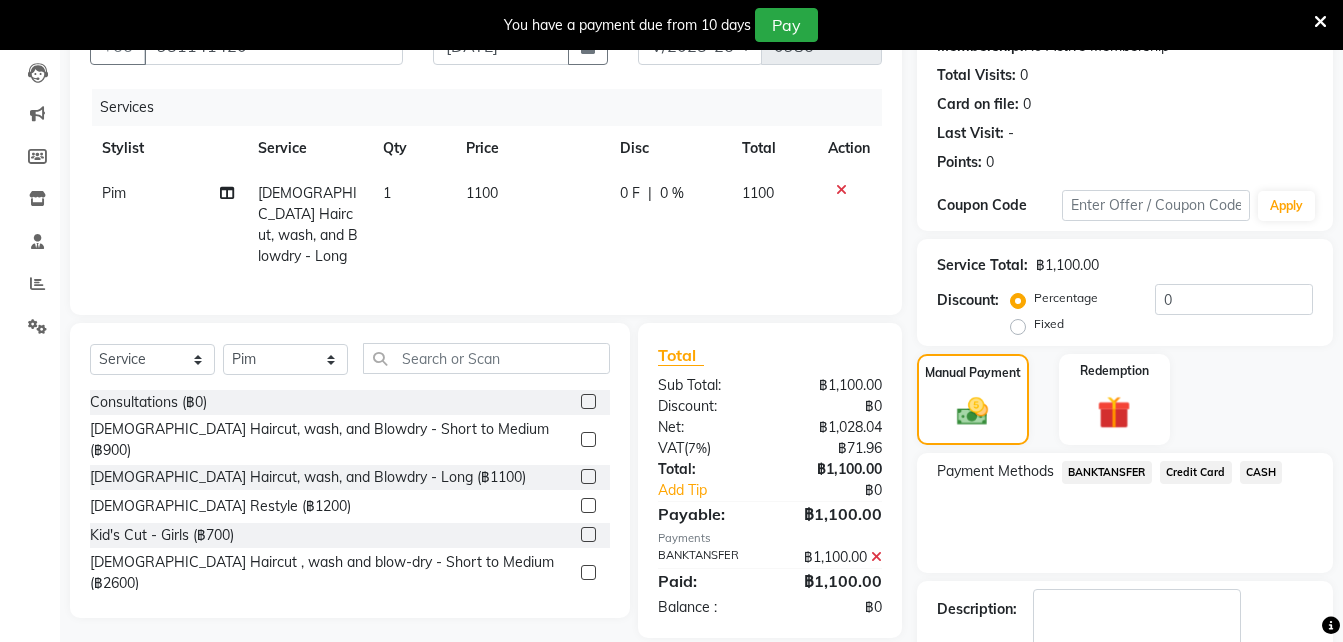 scroll, scrollTop: 324, scrollLeft: 0, axis: vertical 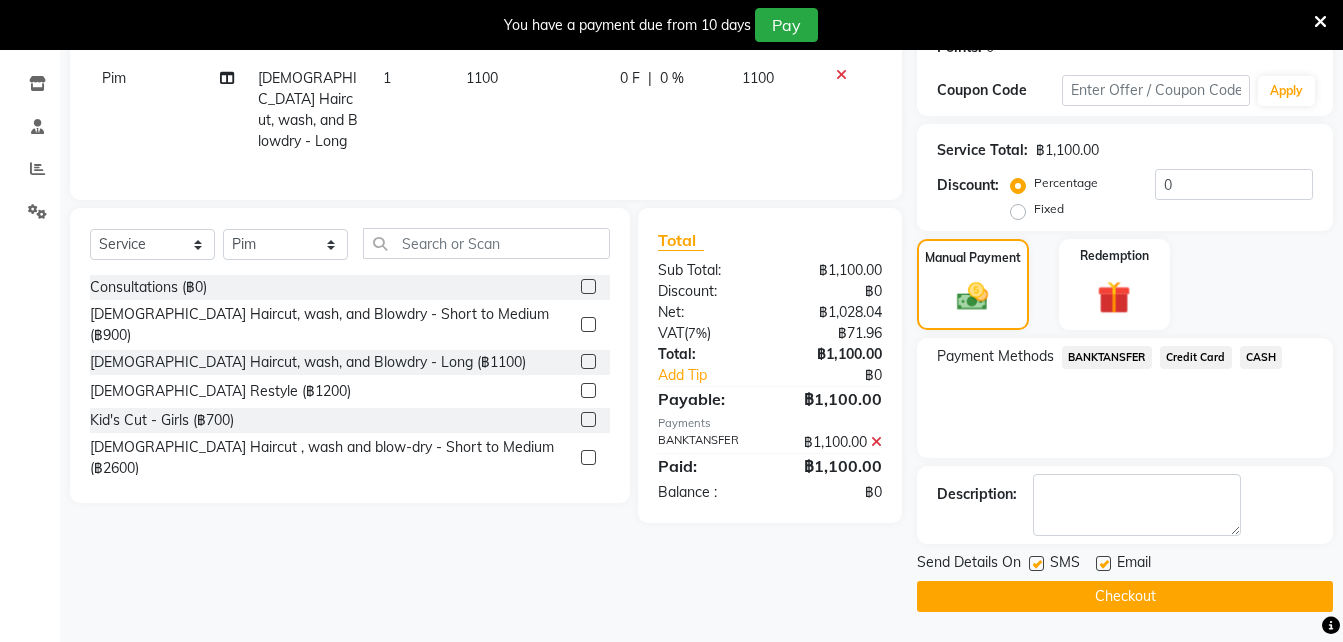 click on "Checkout" 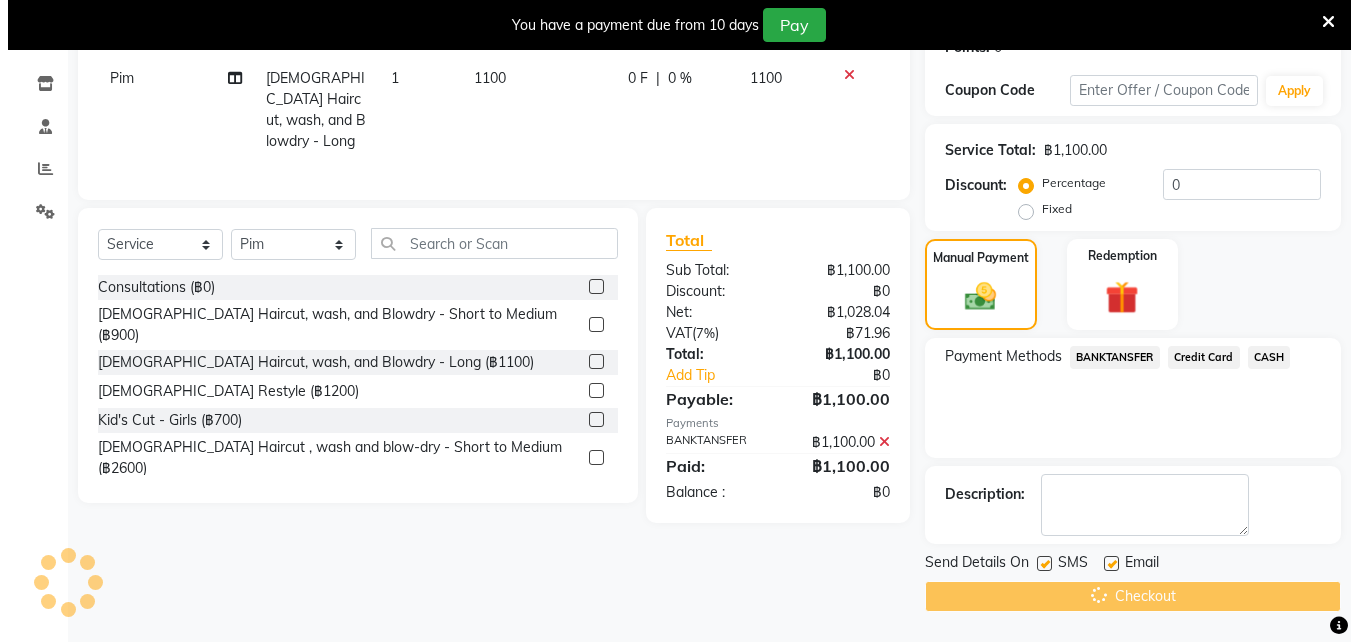scroll, scrollTop: 50, scrollLeft: 0, axis: vertical 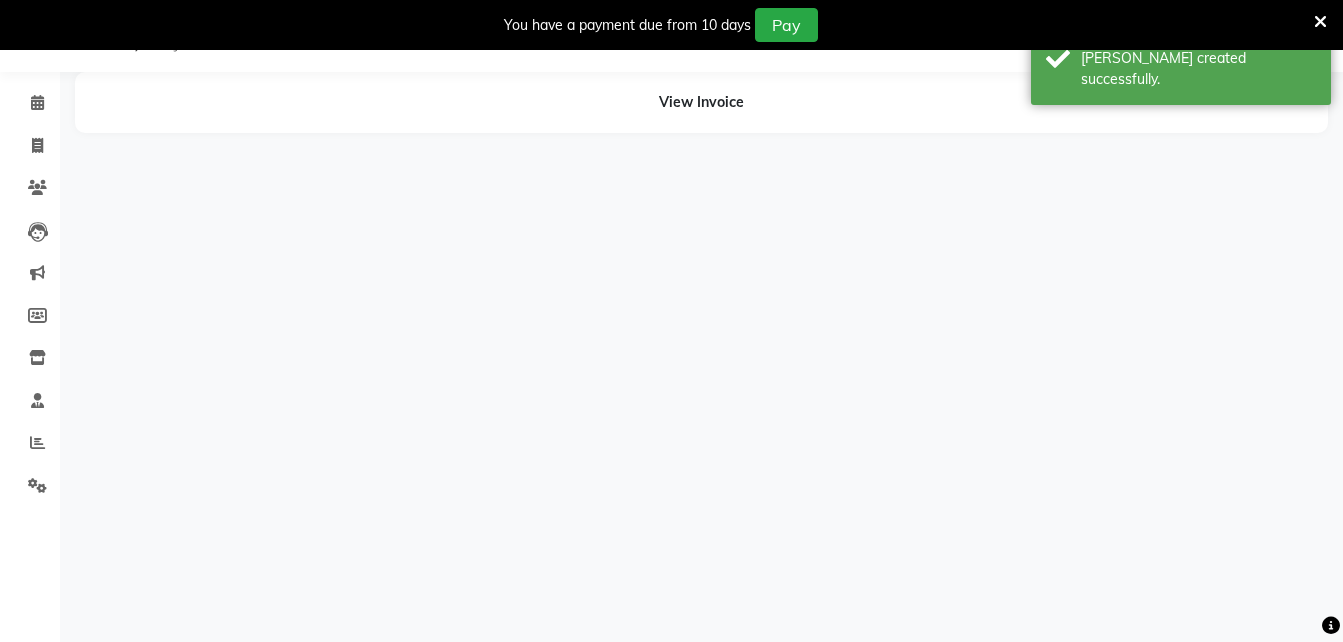 select on "65351" 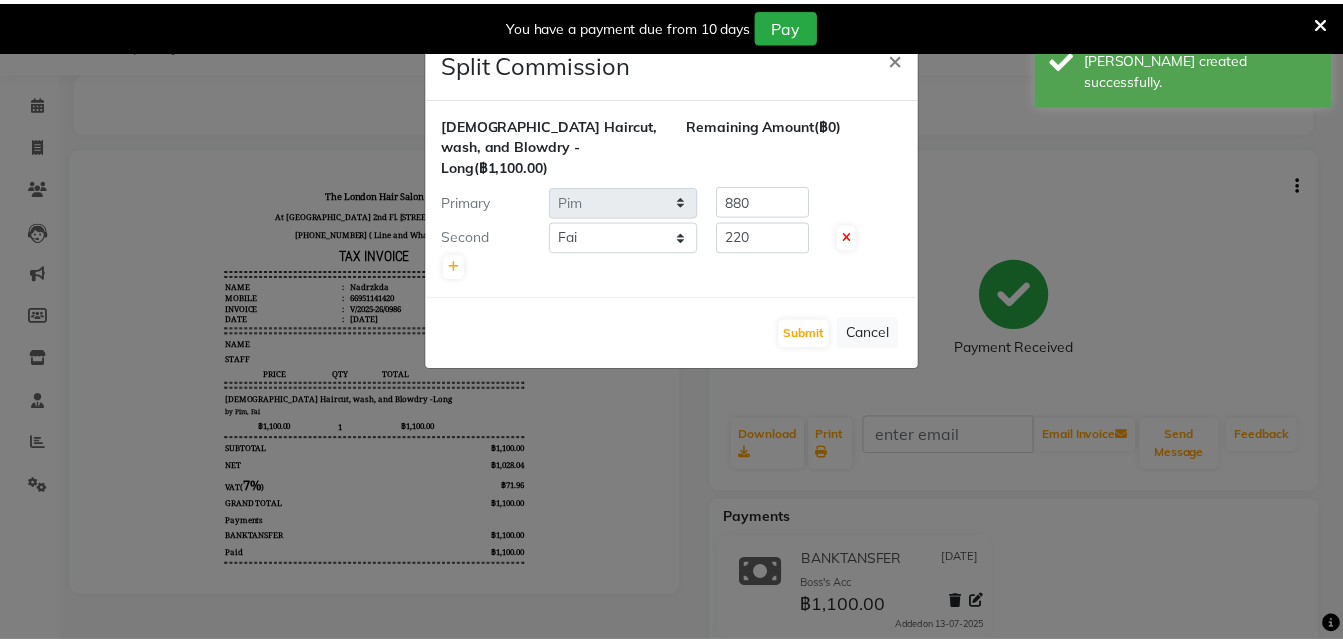 scroll, scrollTop: 0, scrollLeft: 0, axis: both 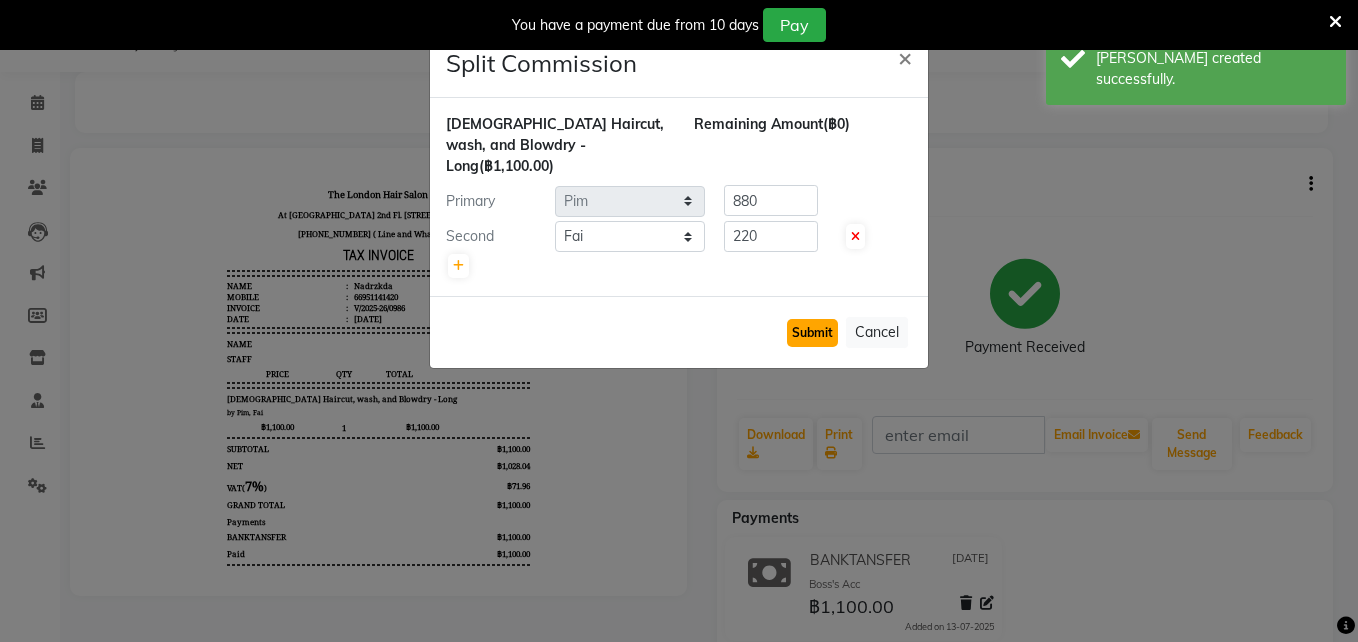 click on "Submit" 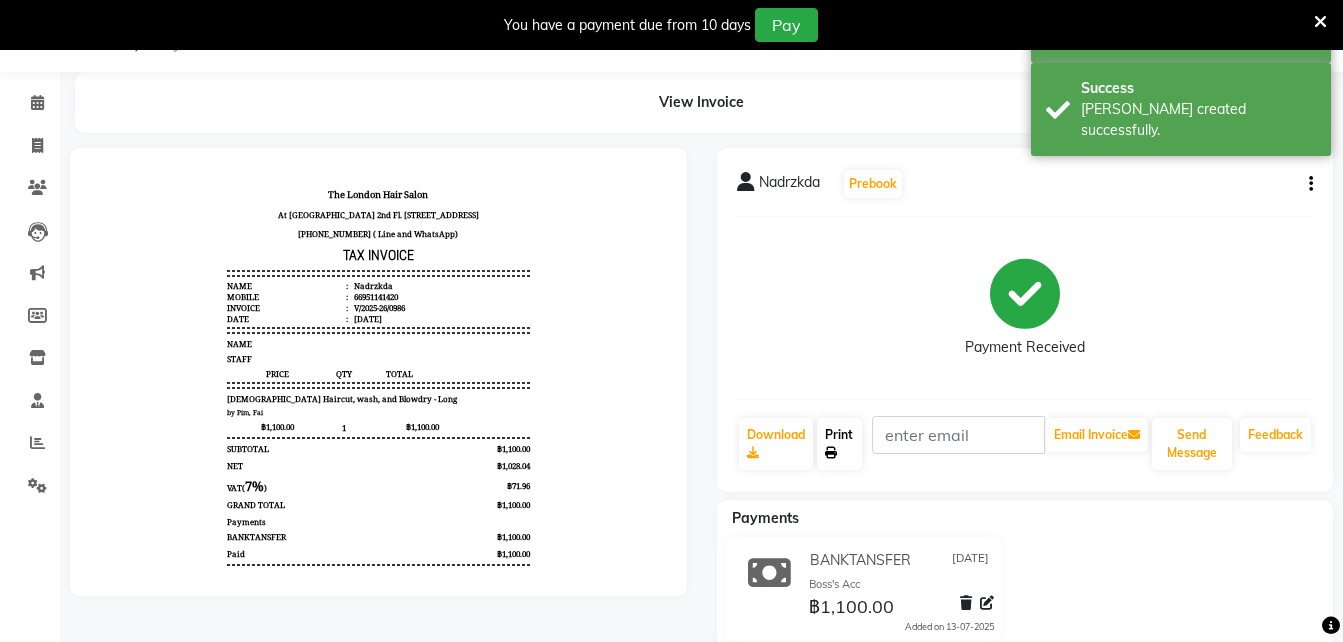click 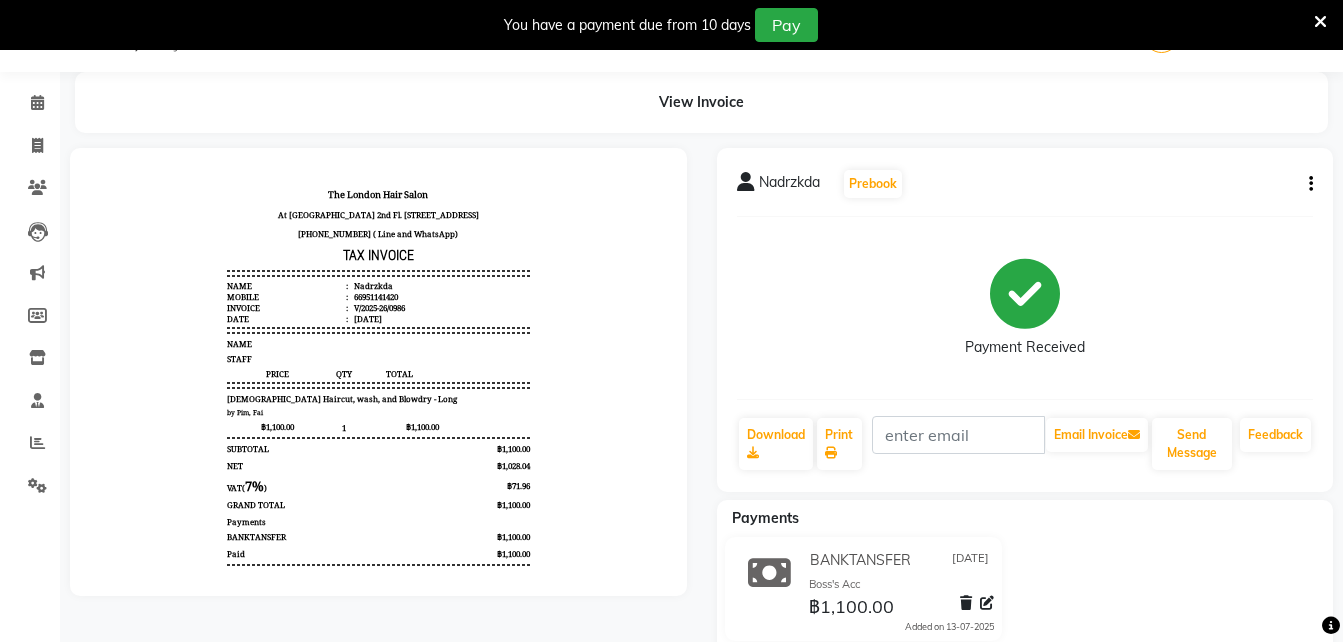 click on "View Invoice" 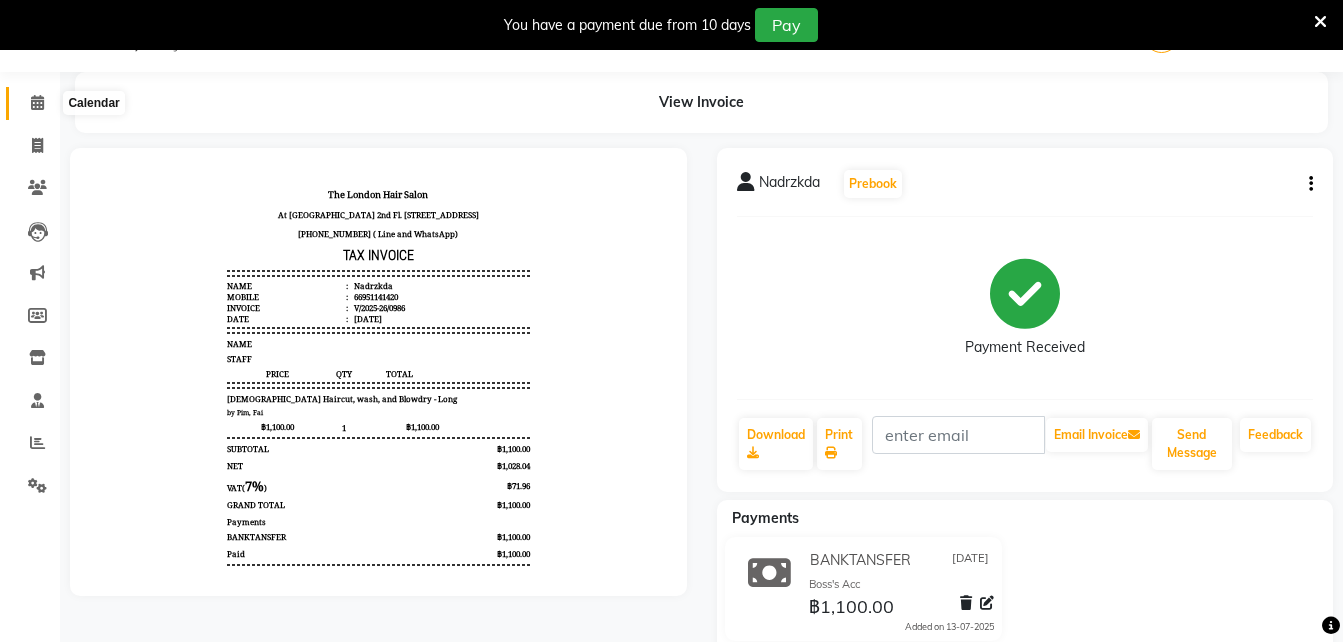 click 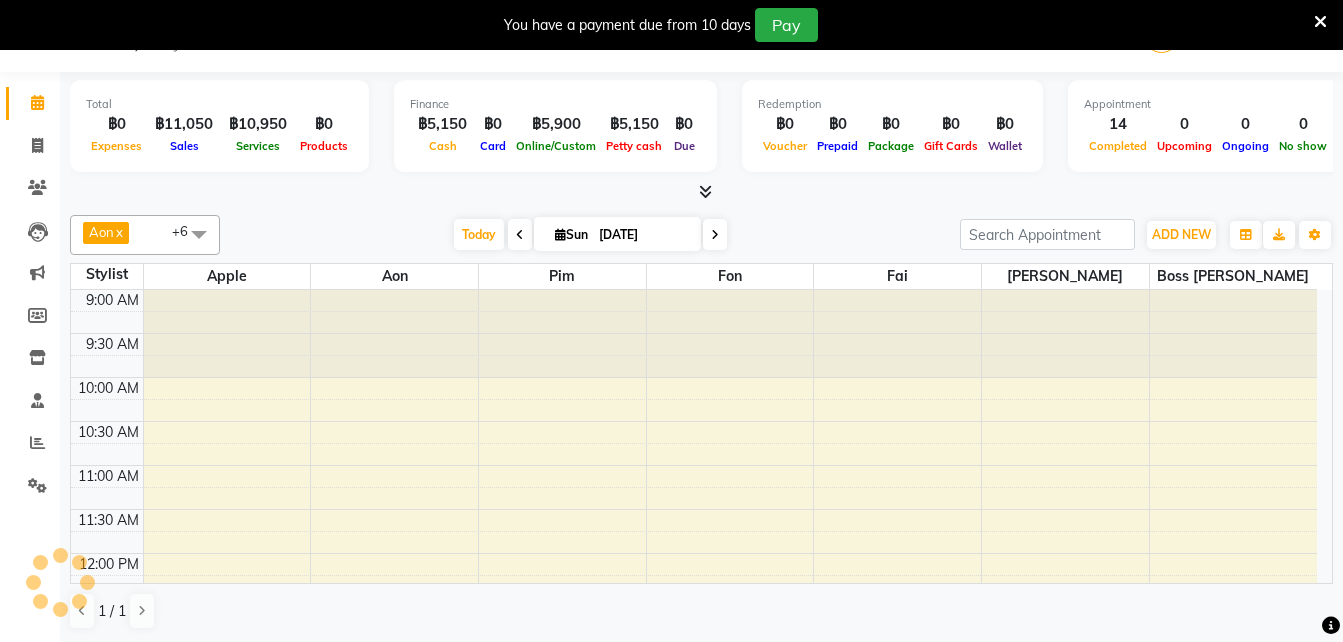 scroll, scrollTop: 724, scrollLeft: 0, axis: vertical 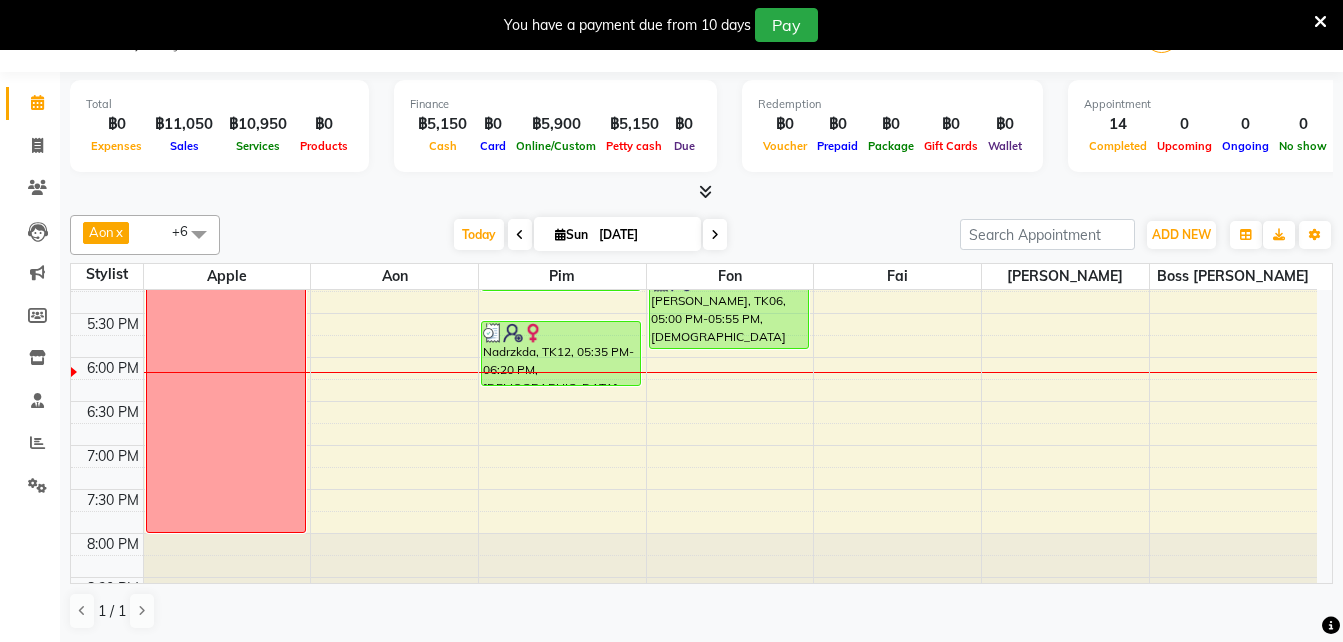click at bounding box center (715, 235) 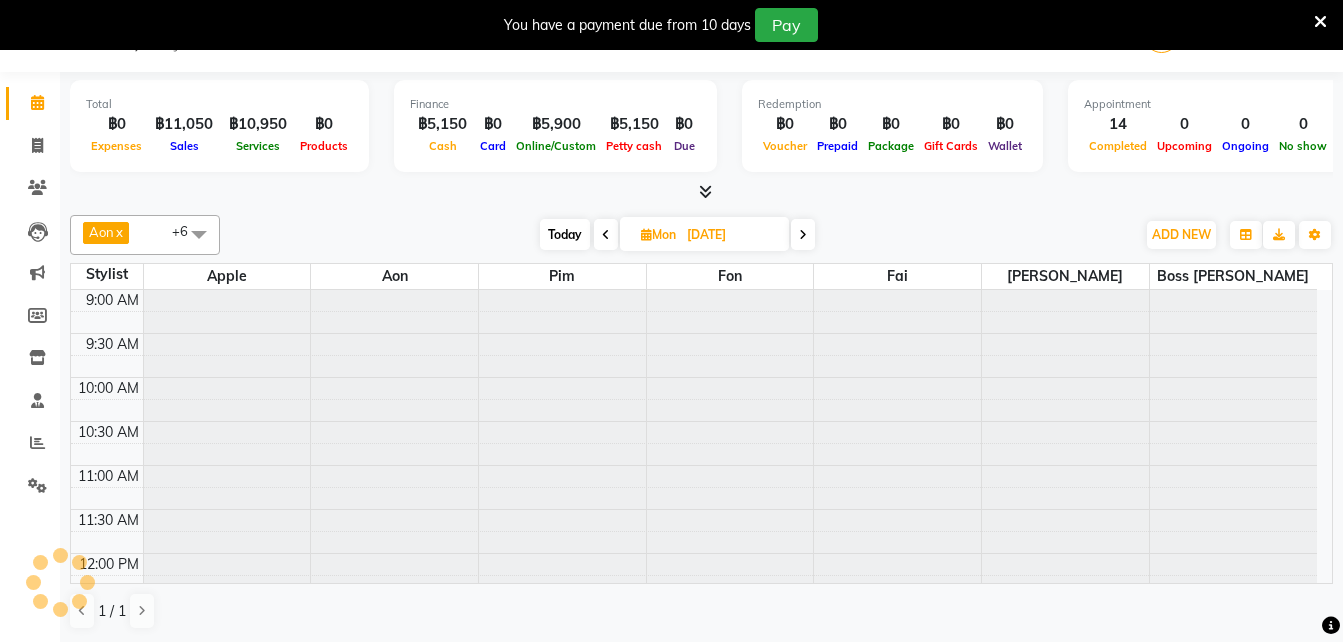 scroll, scrollTop: 762, scrollLeft: 0, axis: vertical 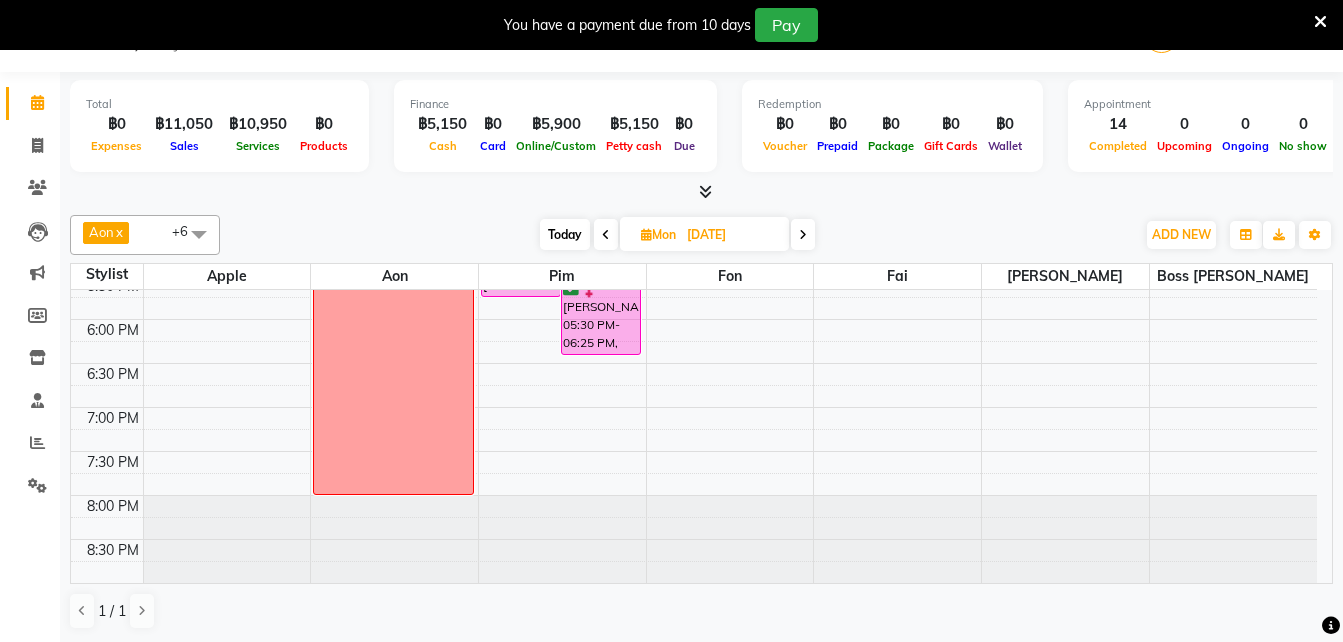 click at bounding box center (803, 234) 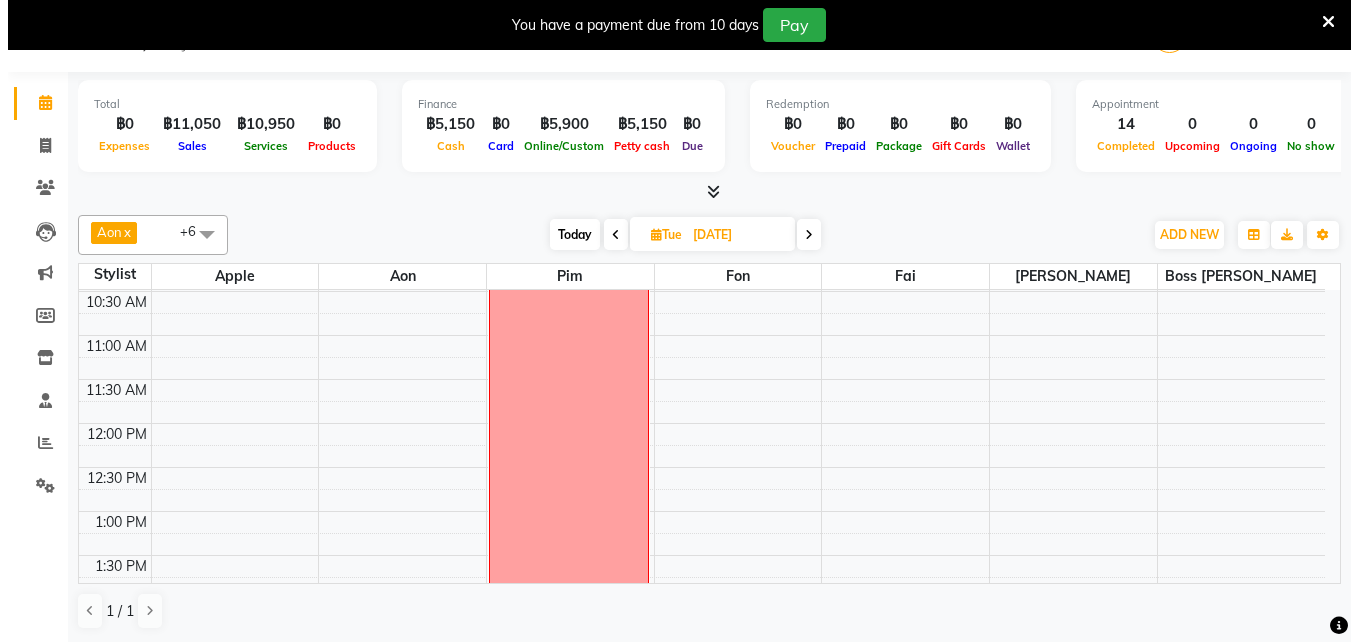 scroll, scrollTop: 0, scrollLeft: 0, axis: both 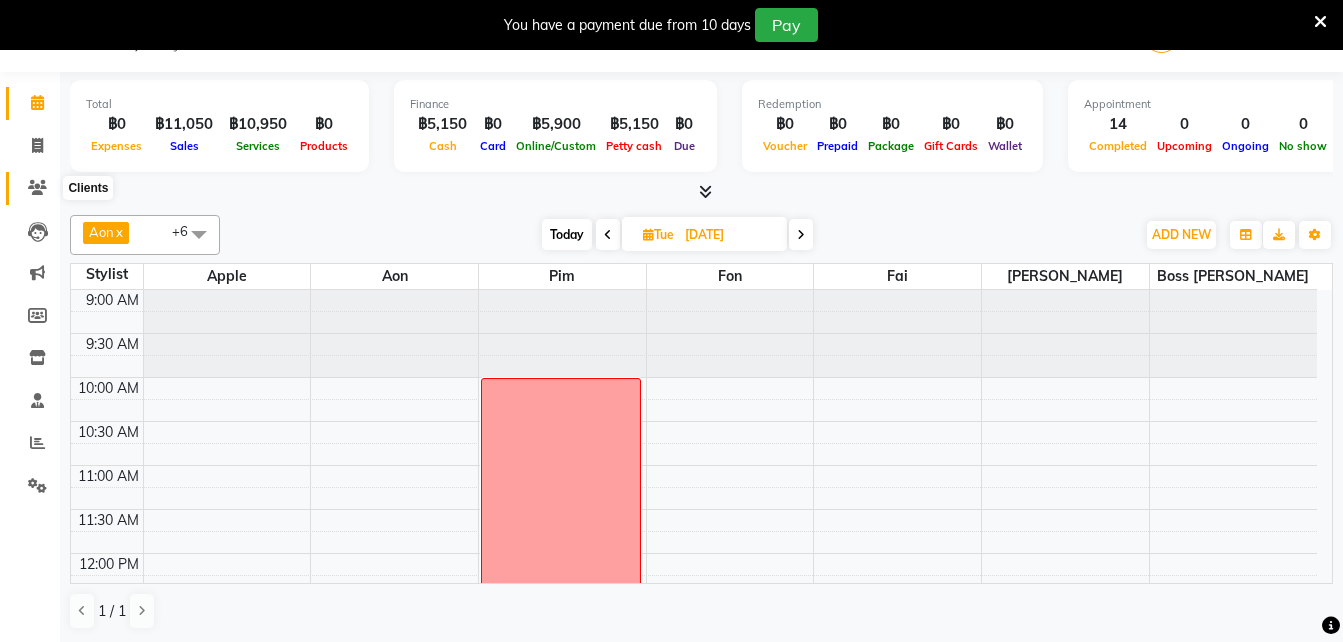 click 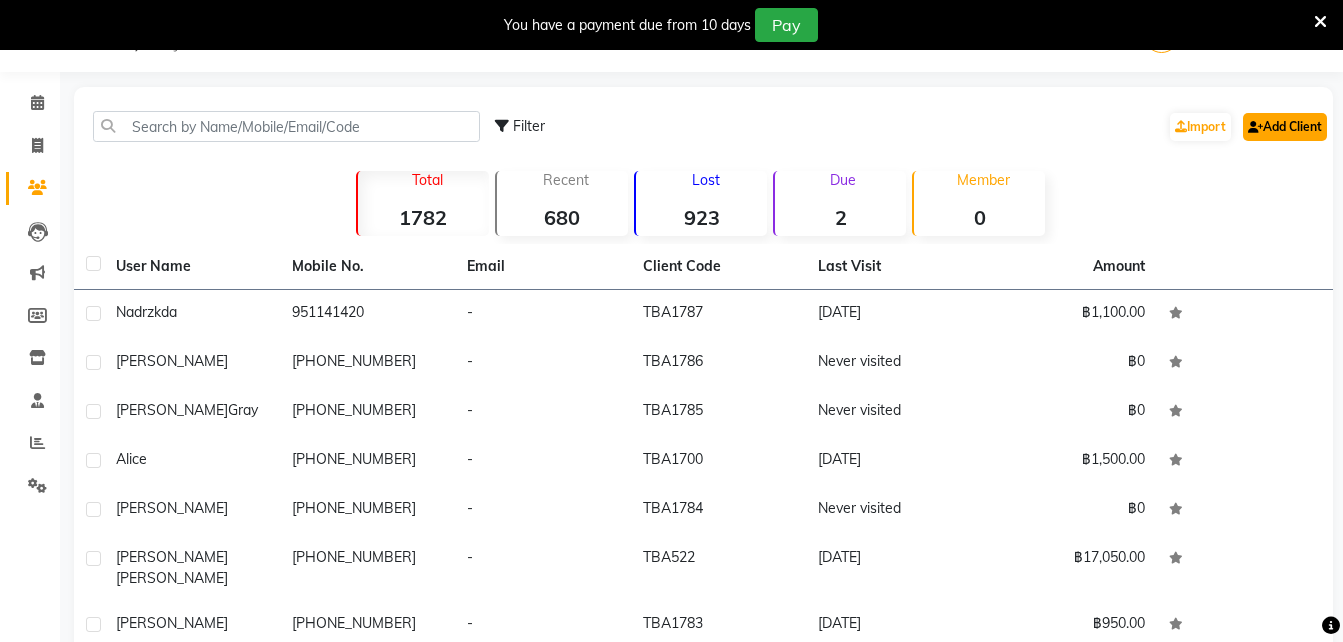 click on "Add Client" 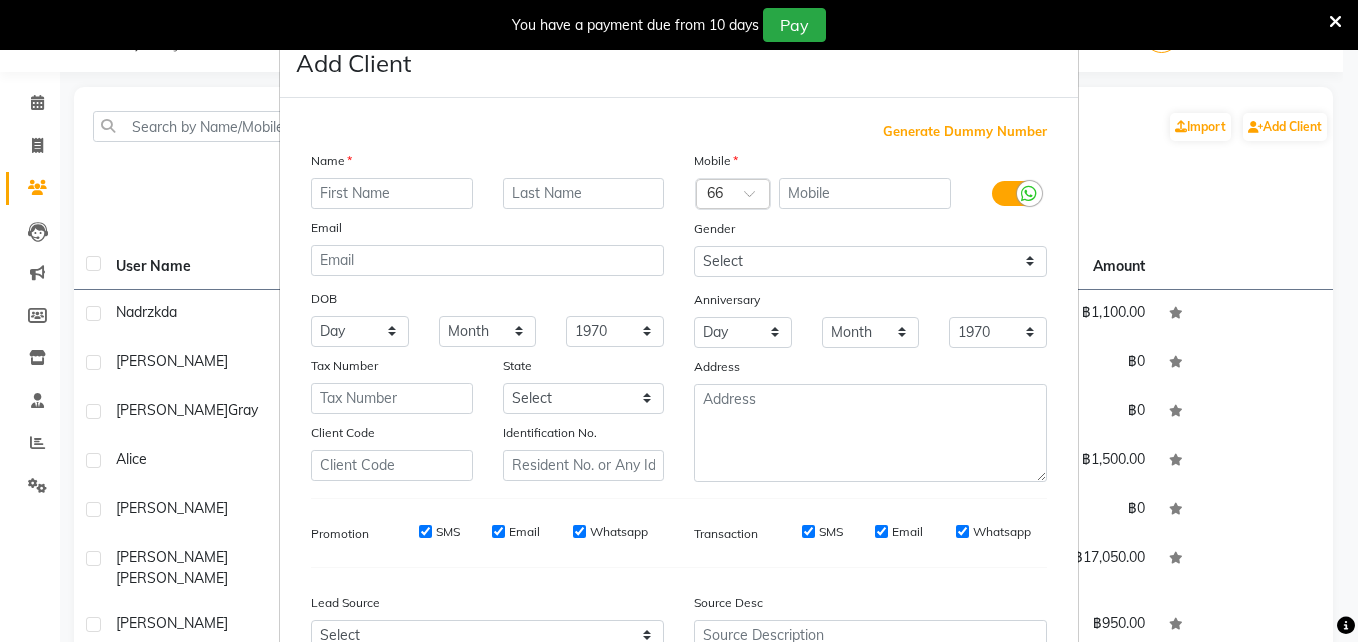 click at bounding box center [392, 193] 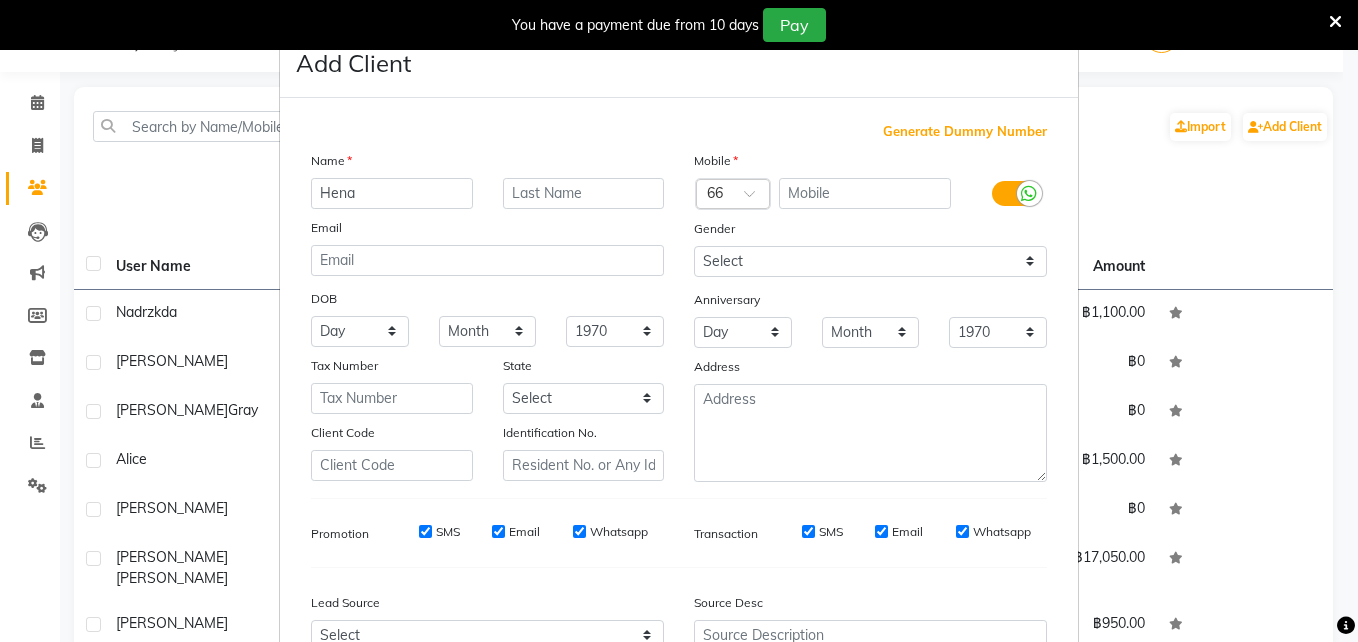 type on "Hena" 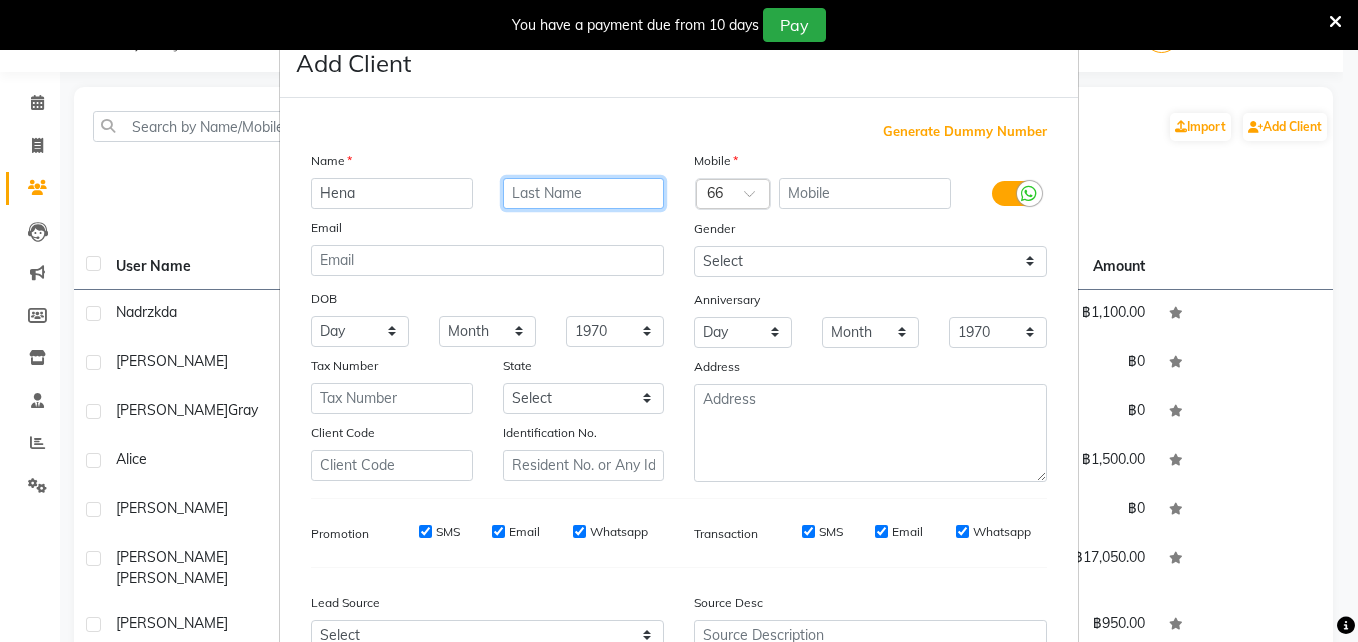 click at bounding box center [584, 193] 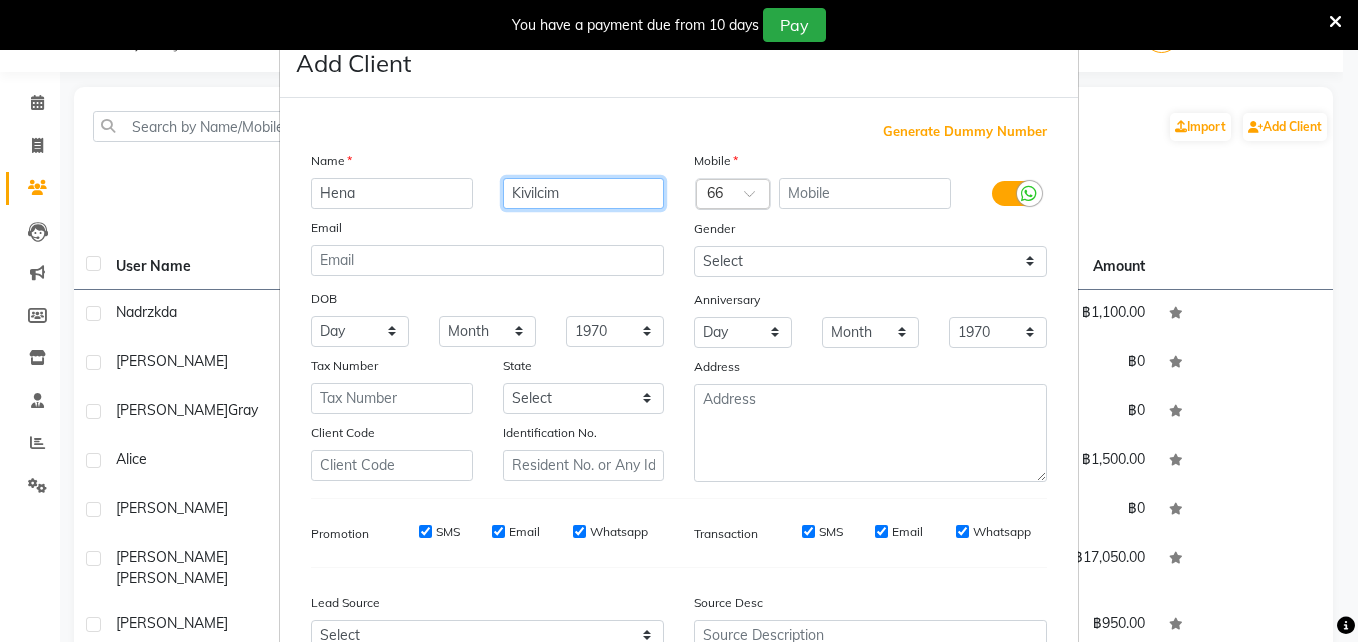 type on "Kivilcim" 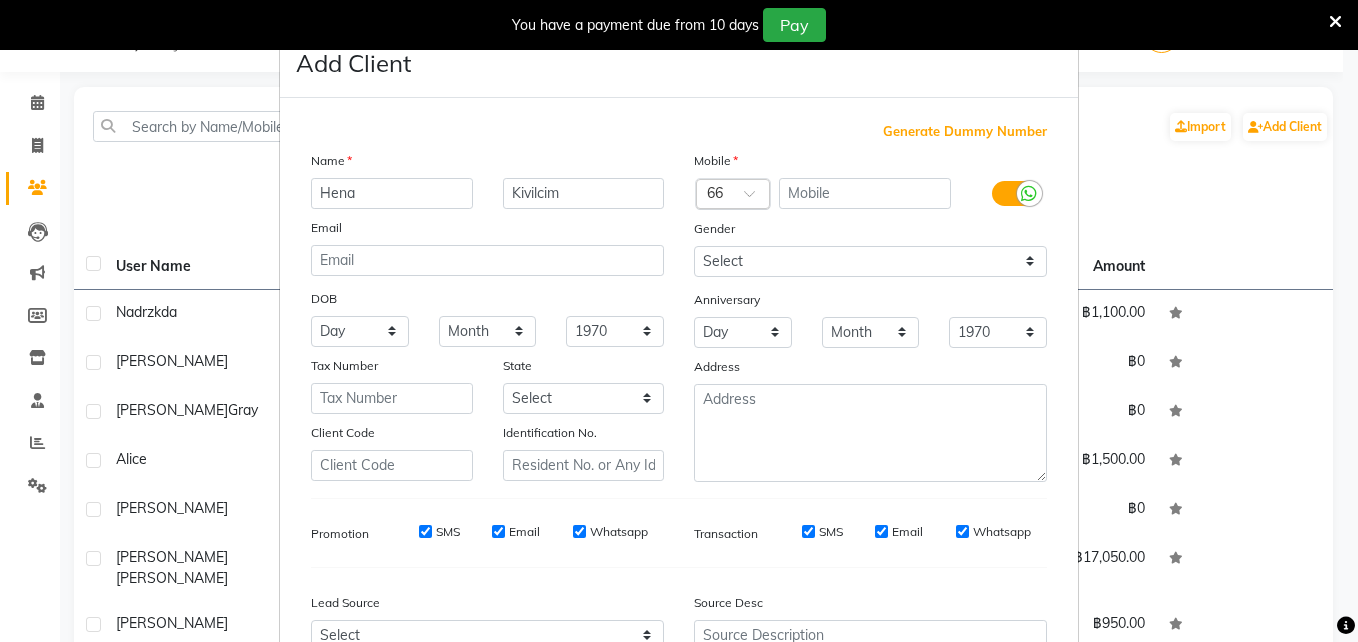 click at bounding box center (733, 195) 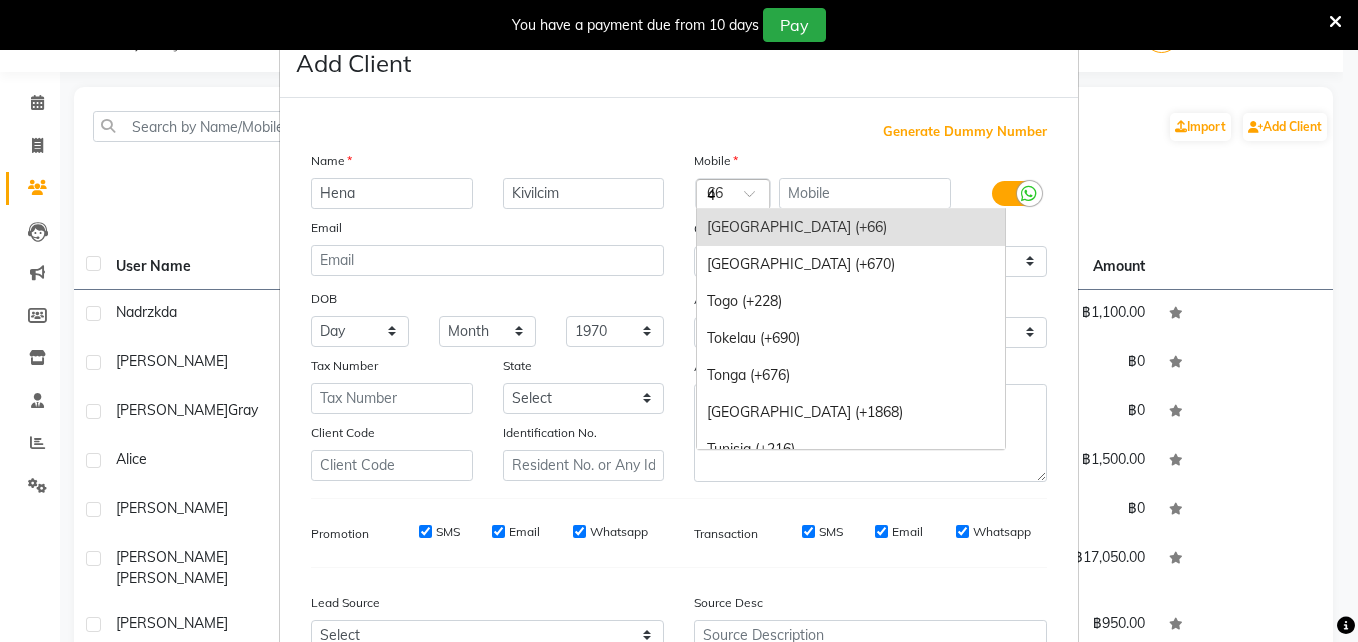 scroll, scrollTop: 1684, scrollLeft: 0, axis: vertical 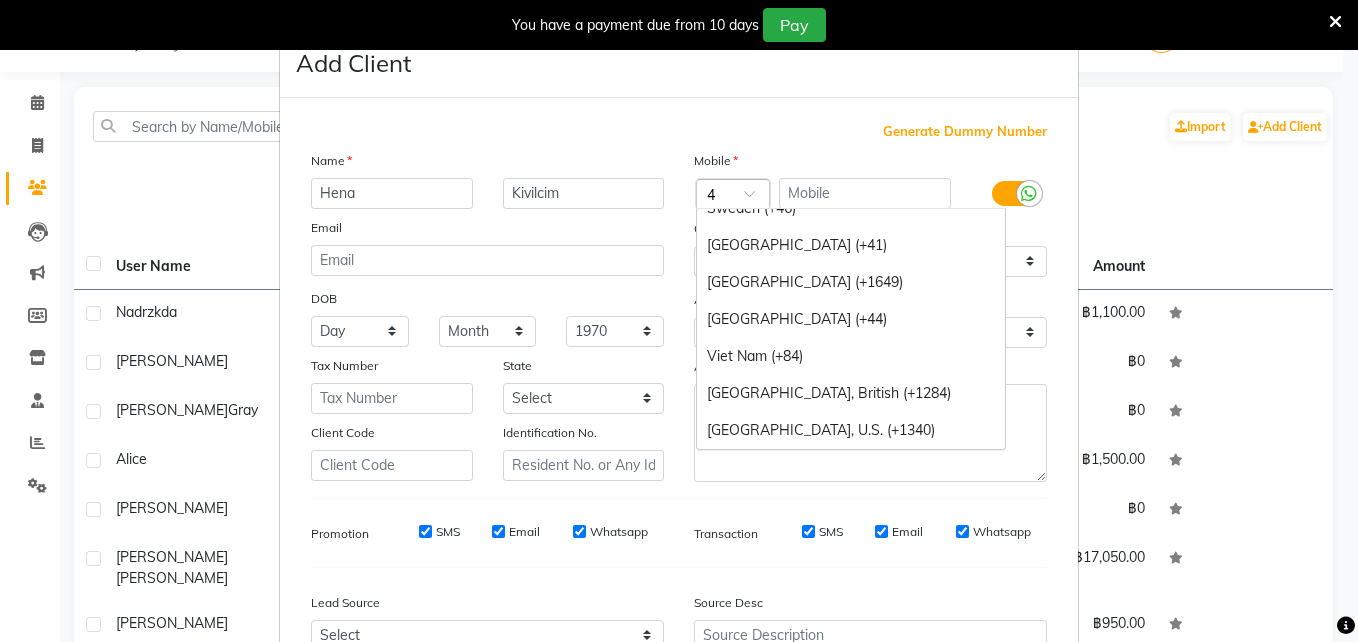 type on "44" 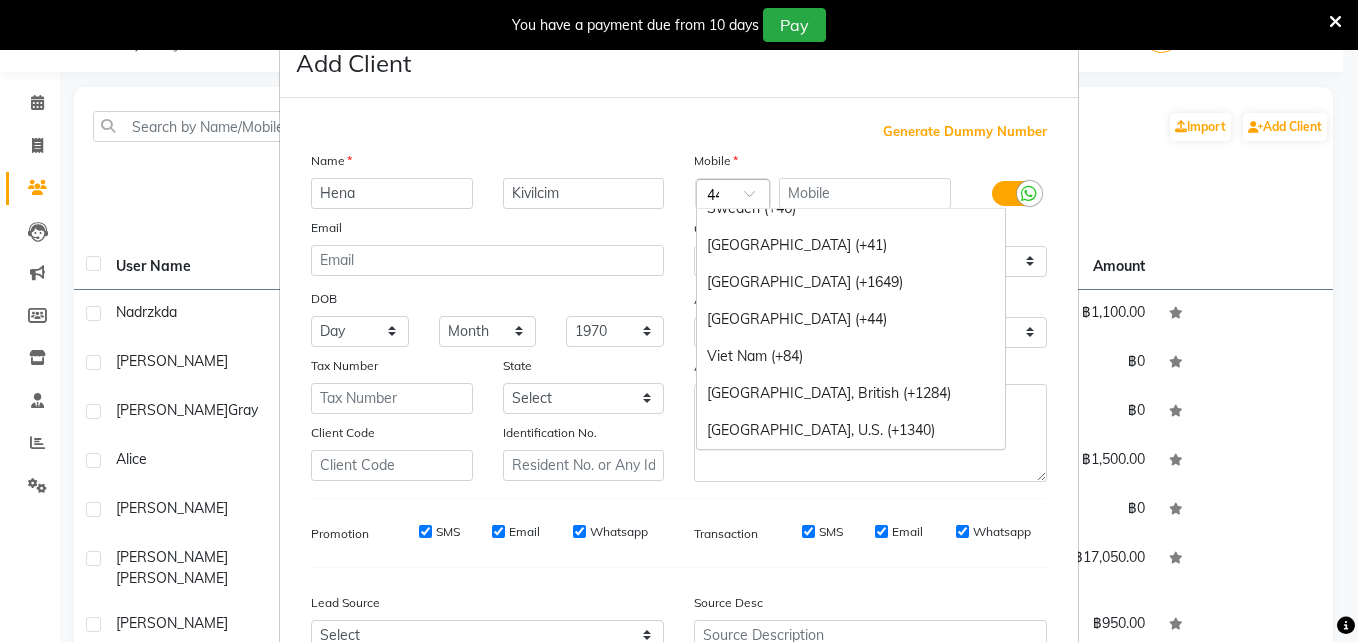 scroll, scrollTop: 0, scrollLeft: 5, axis: horizontal 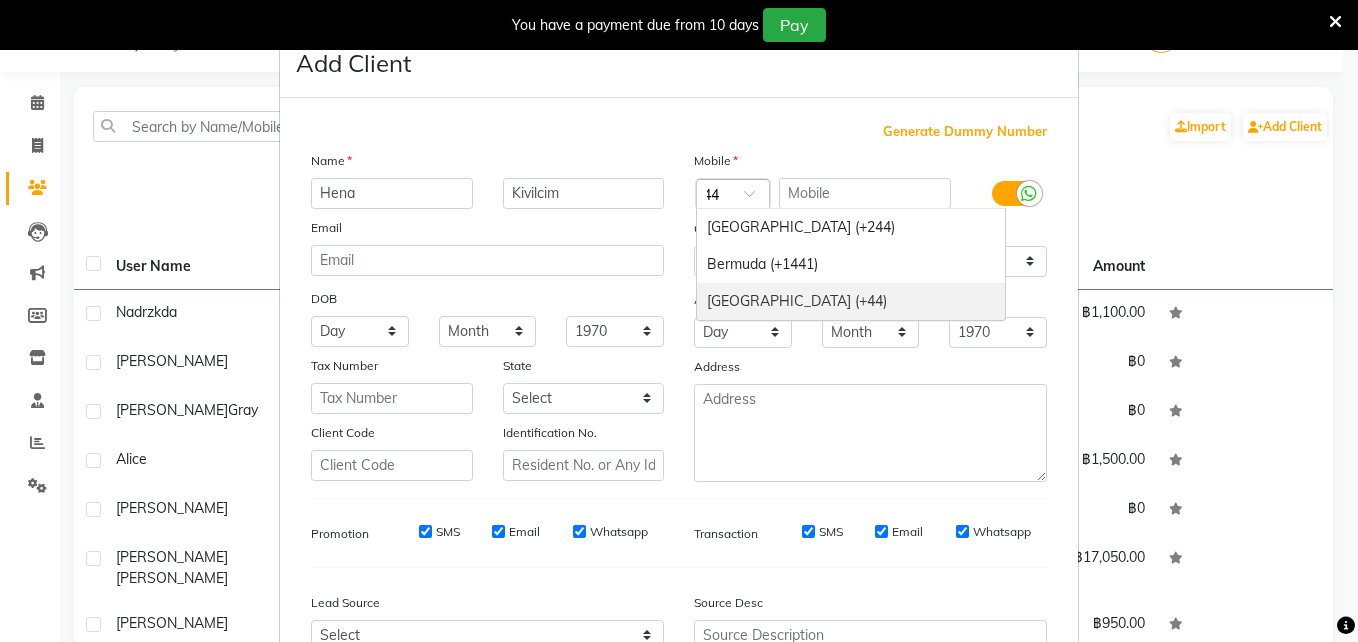 click on "United Kingdom (+44)" at bounding box center [851, 301] 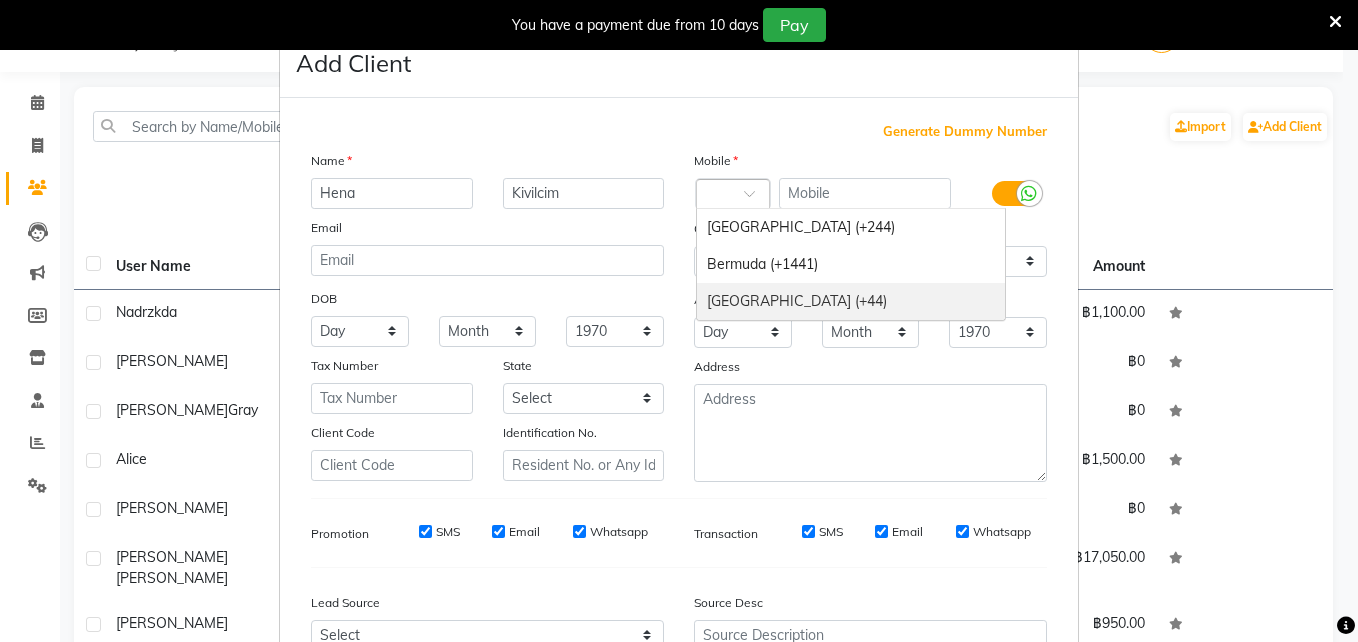 scroll, scrollTop: 0, scrollLeft: 0, axis: both 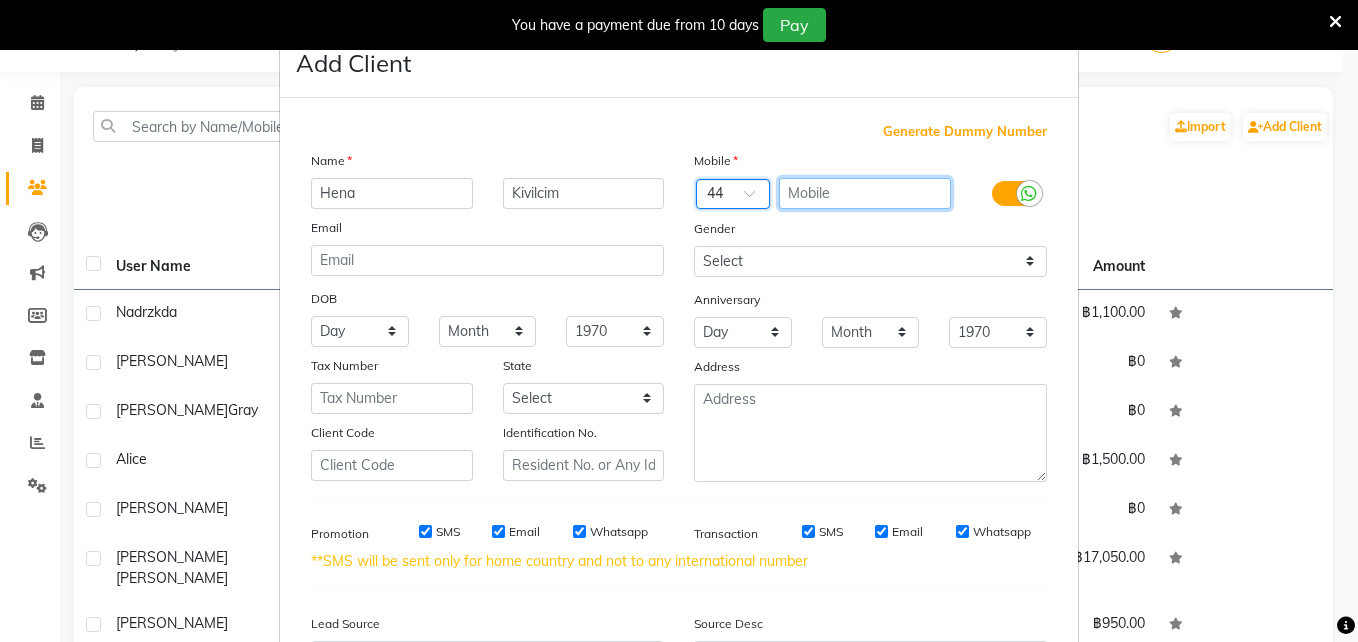 click at bounding box center [865, 193] 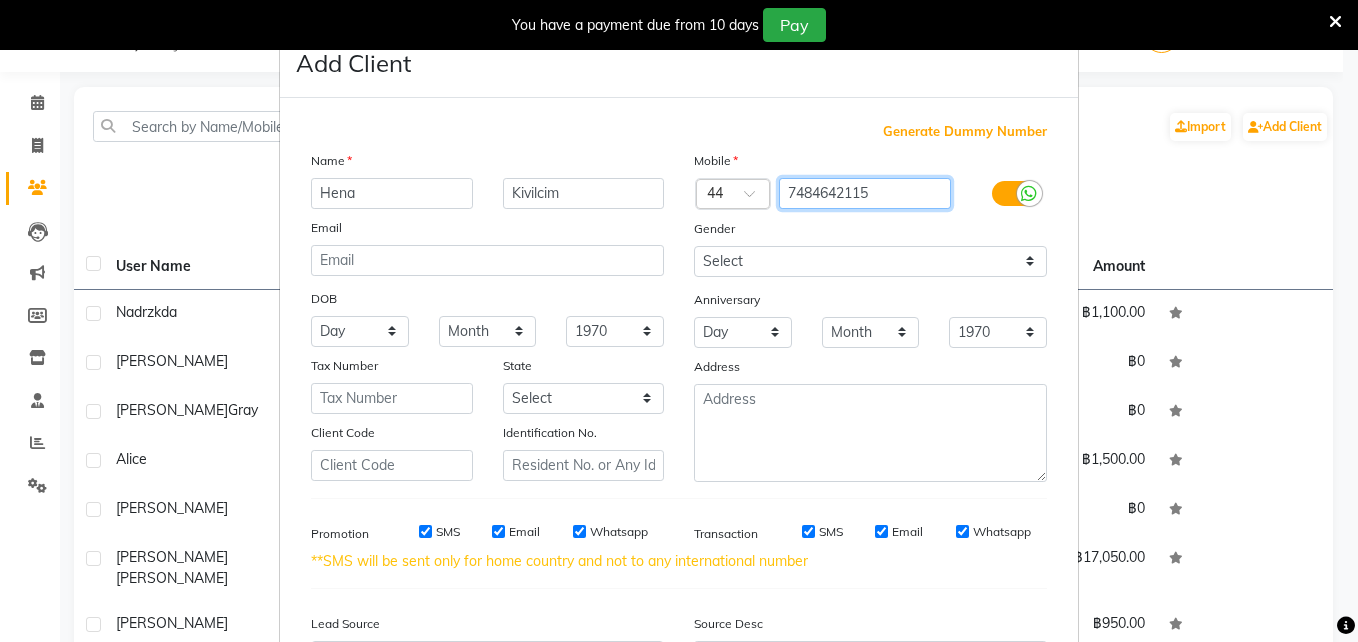type on "7484642115" 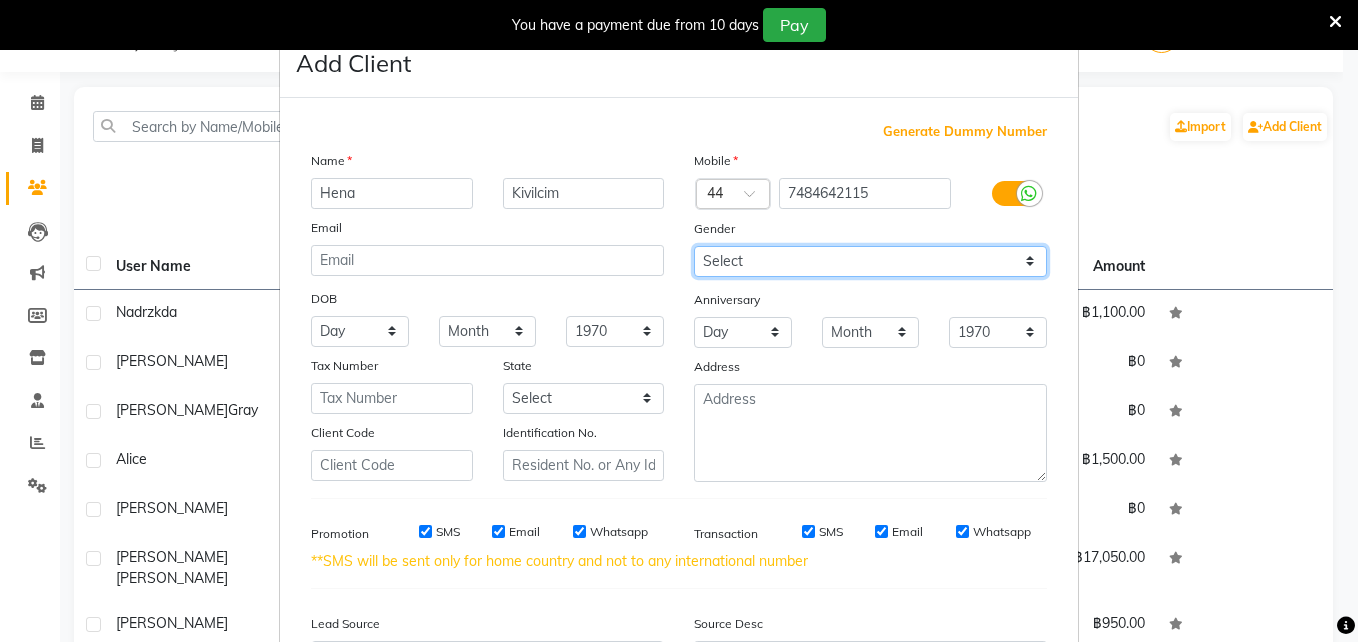 click on "Select Male Female Other Prefer Not To Say" at bounding box center [870, 261] 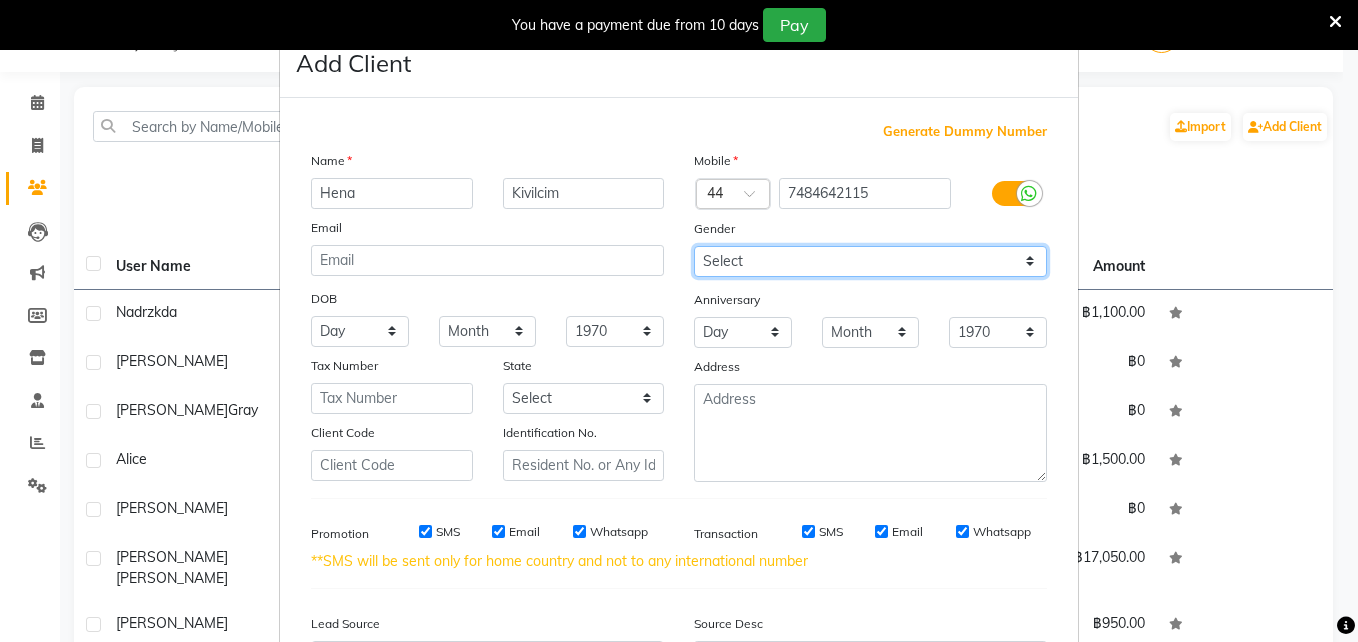 click on "Select Male Female Other Prefer Not To Say" at bounding box center [870, 261] 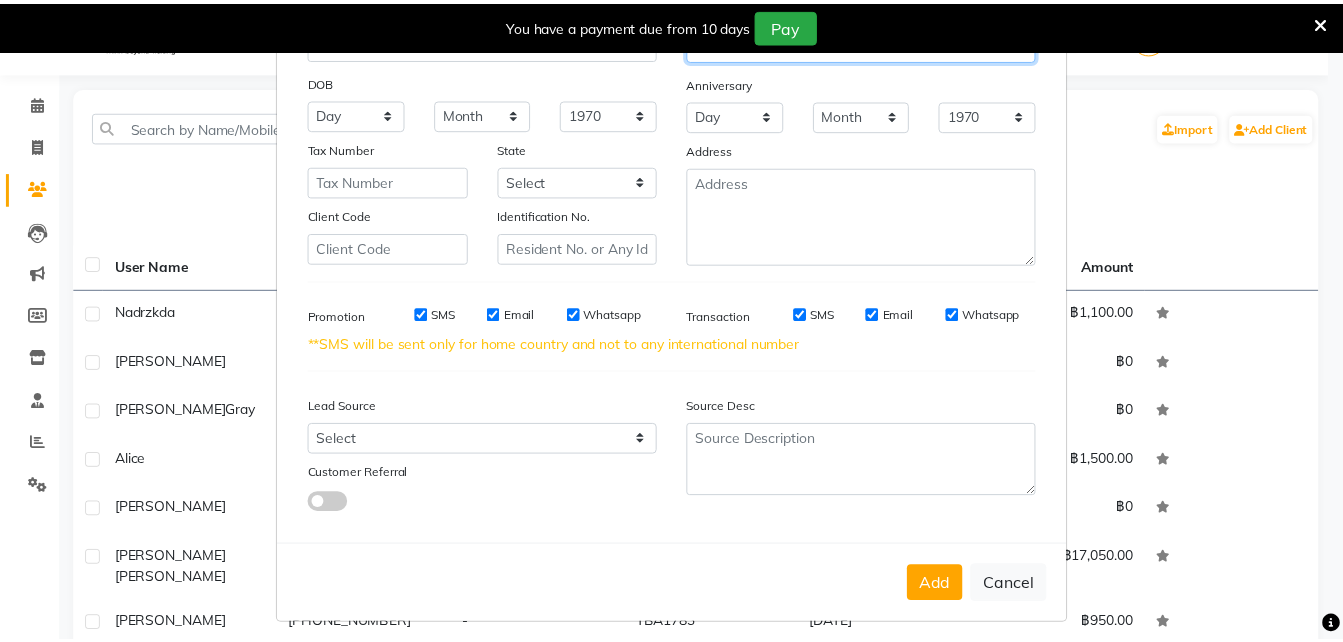 scroll, scrollTop: 227, scrollLeft: 0, axis: vertical 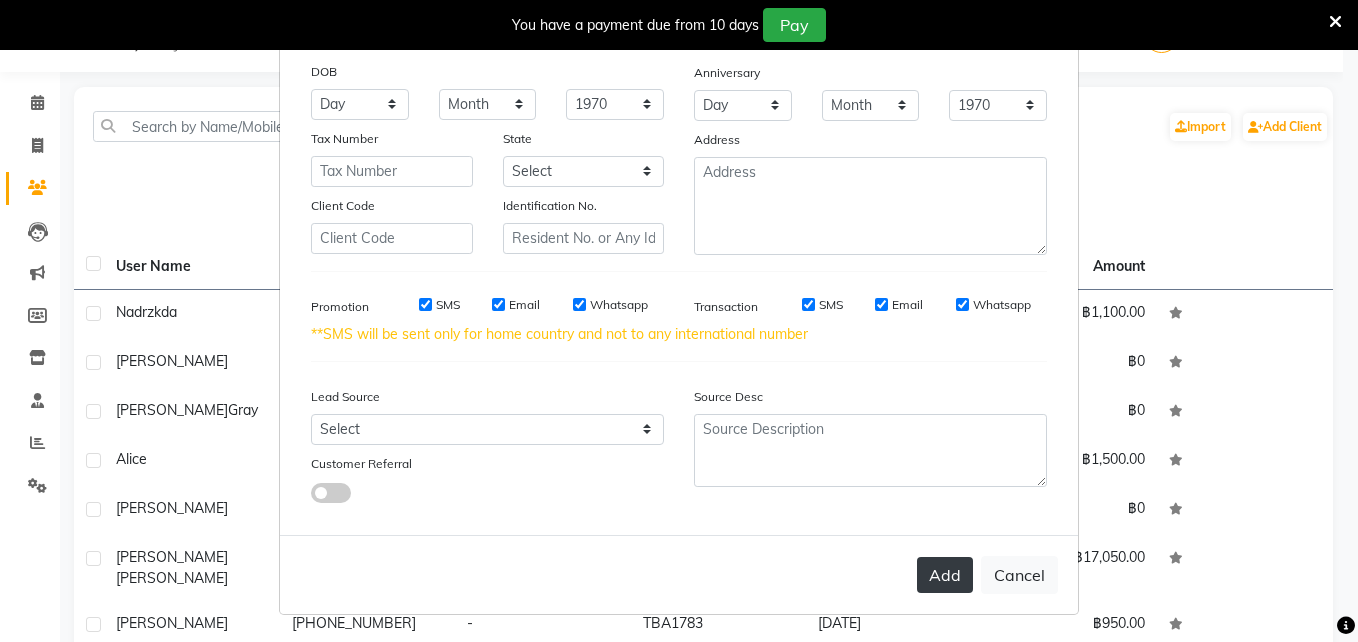 click on "Add" at bounding box center (945, 575) 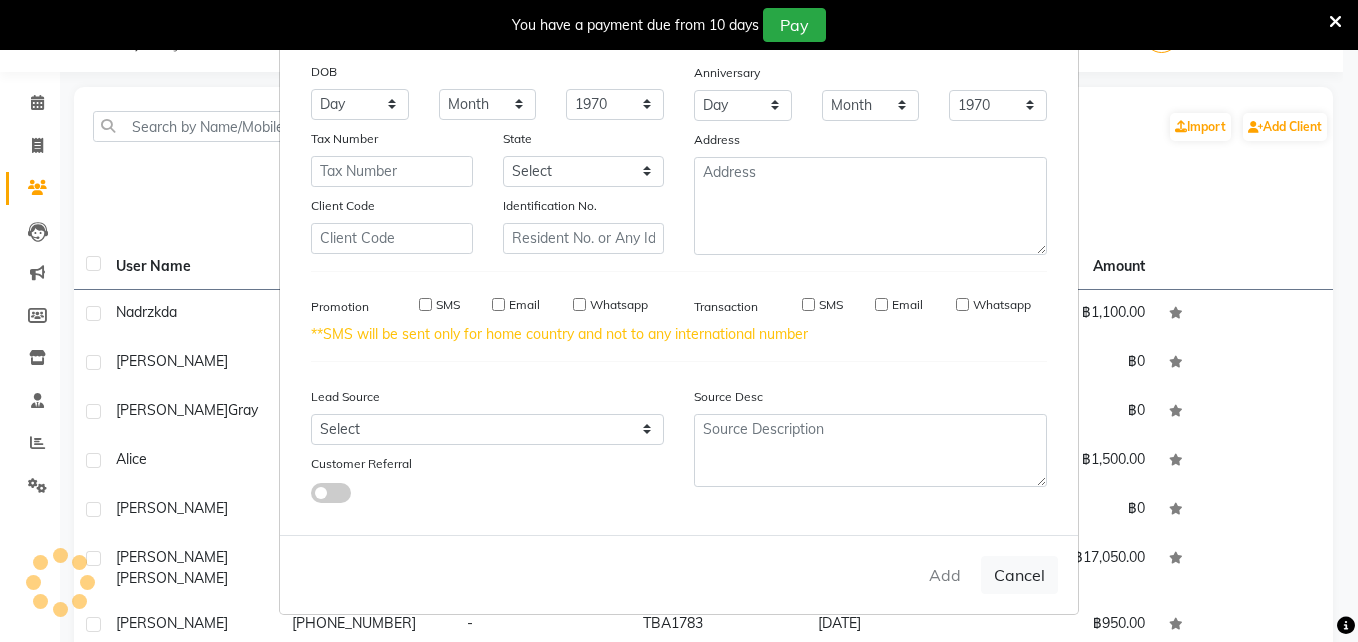 type 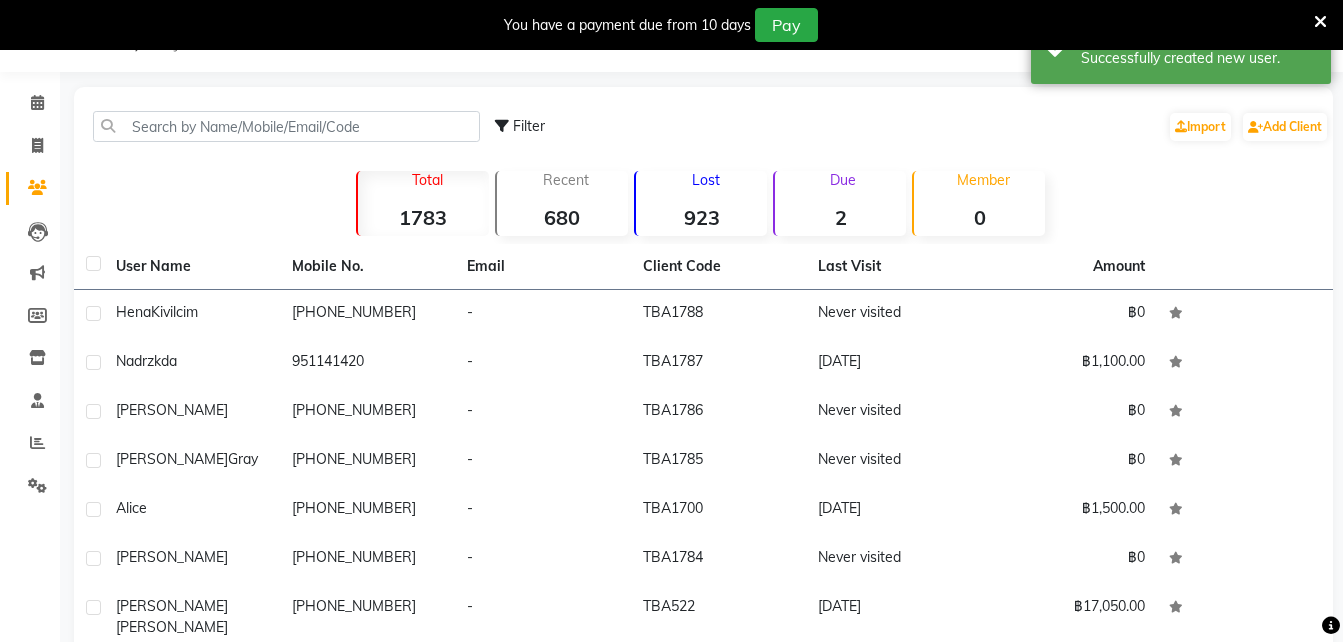 click on "TBA1788" 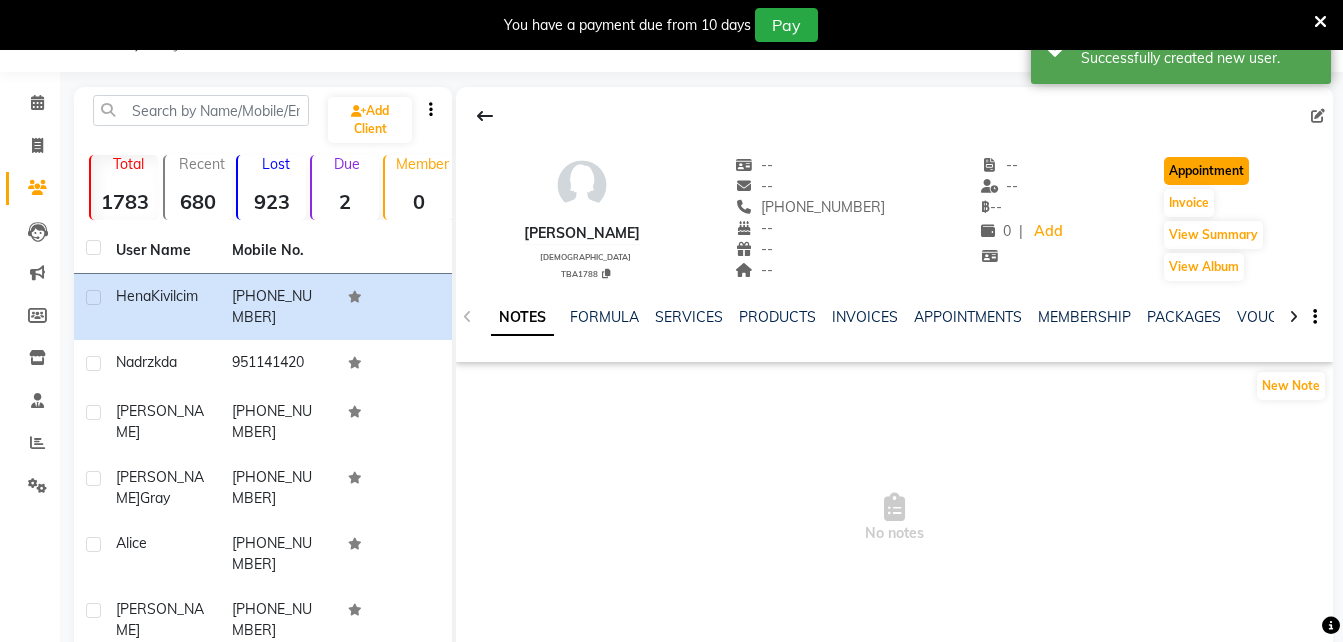 click on "Appointment" 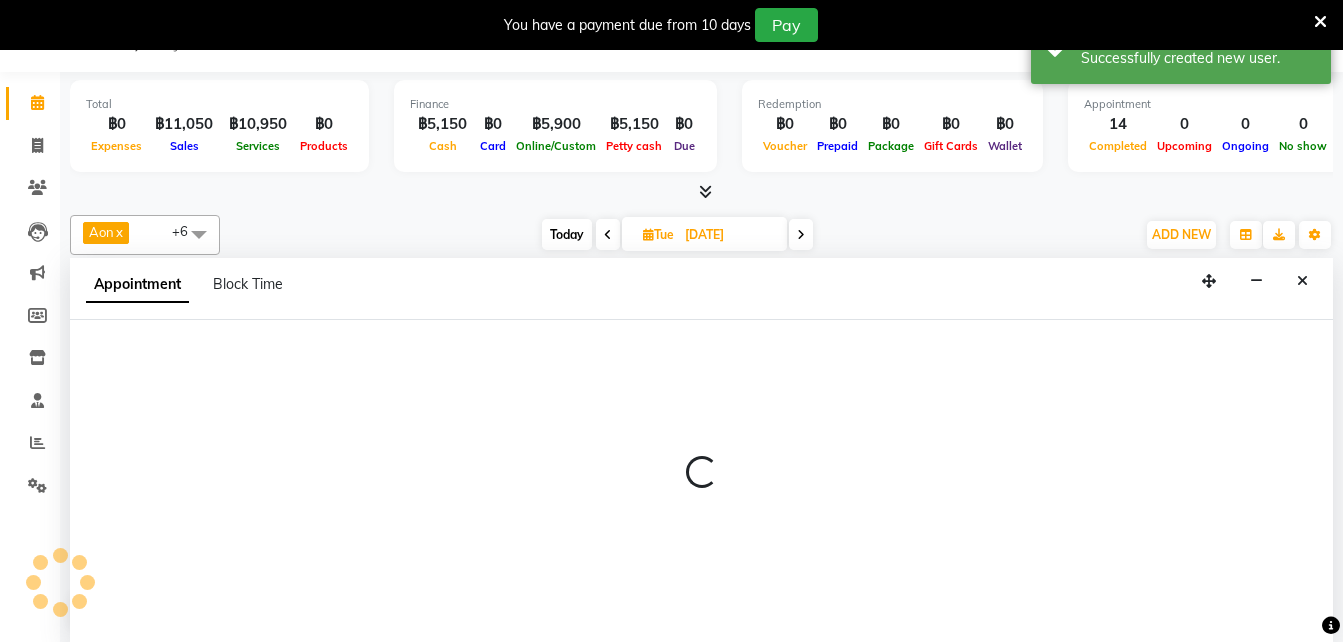 scroll, scrollTop: 0, scrollLeft: 0, axis: both 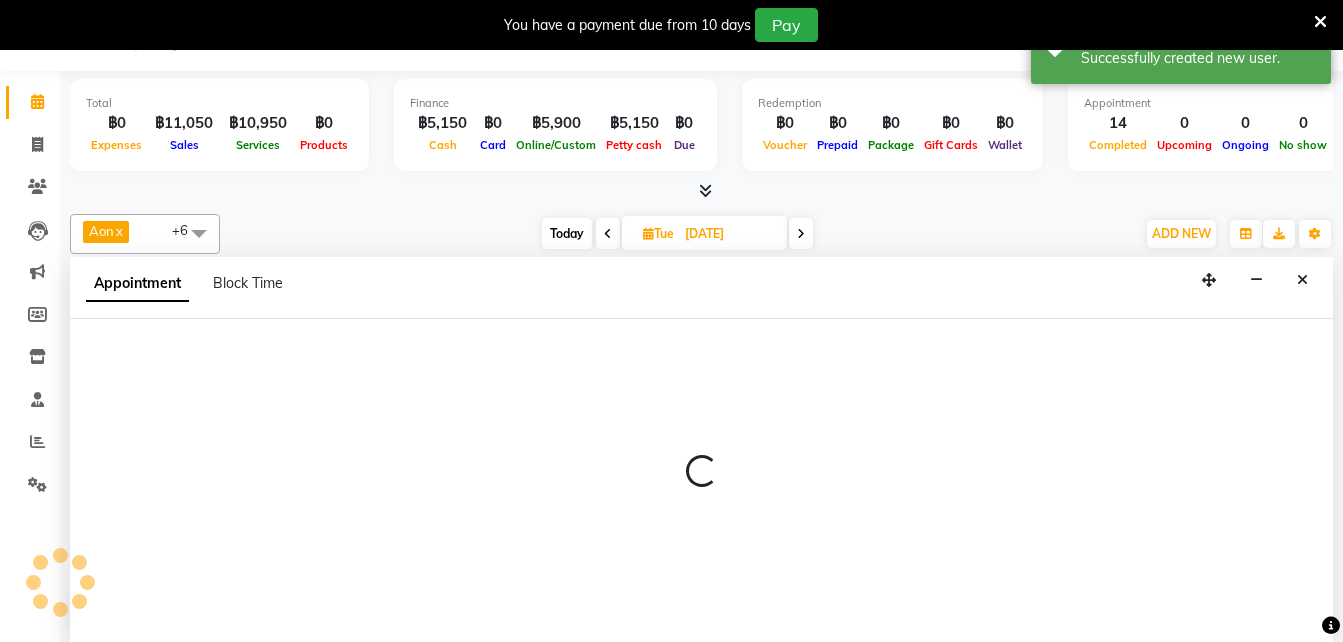 type on "[DATE]" 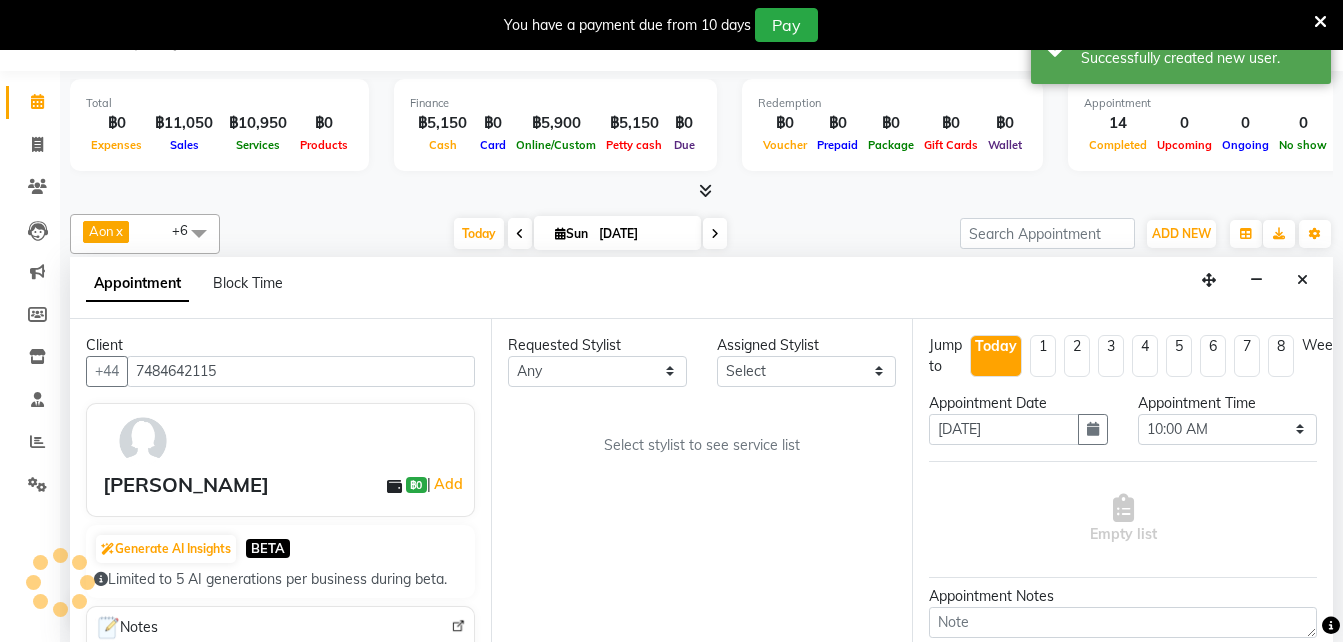 scroll, scrollTop: 762, scrollLeft: 0, axis: vertical 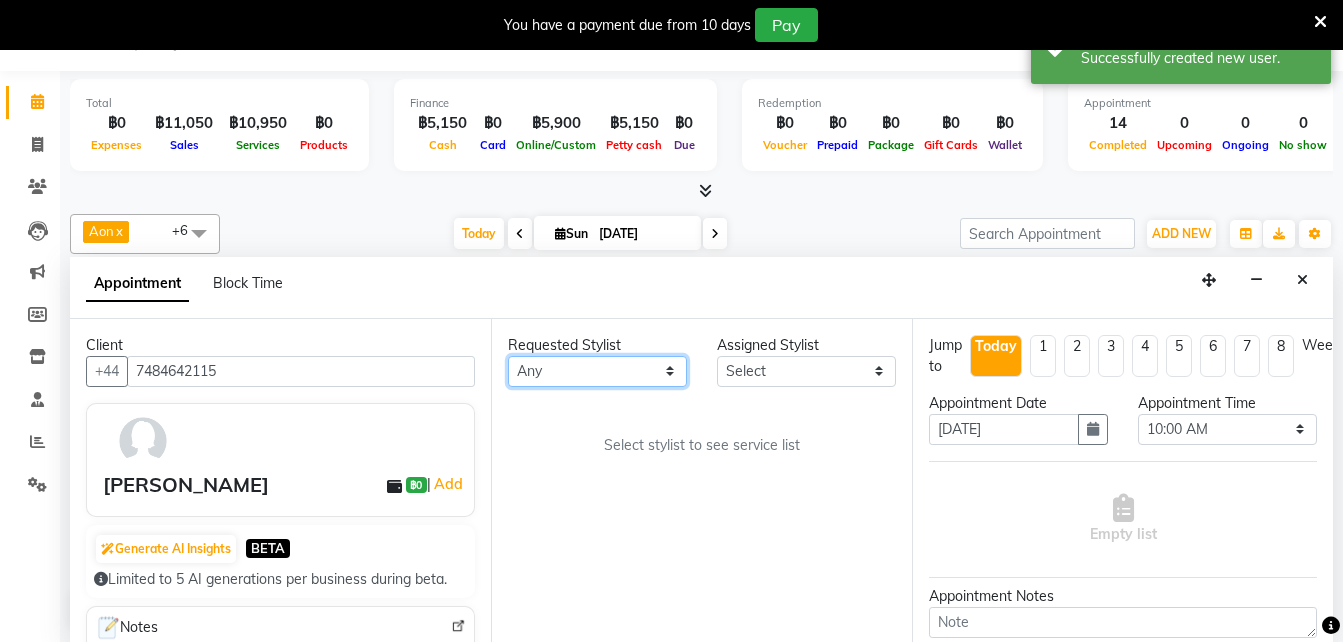 click on "Any Aon Apple   Boss Luke Fai  Fon Kate  Pim" at bounding box center [597, 371] 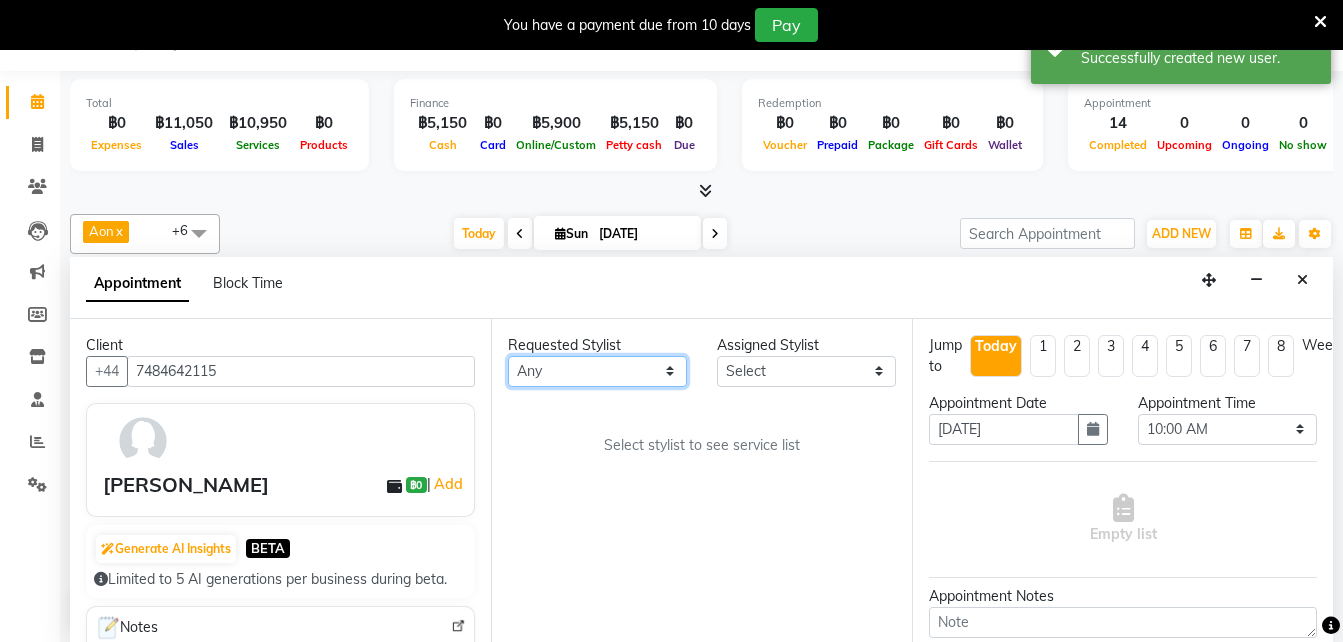 select on "56709" 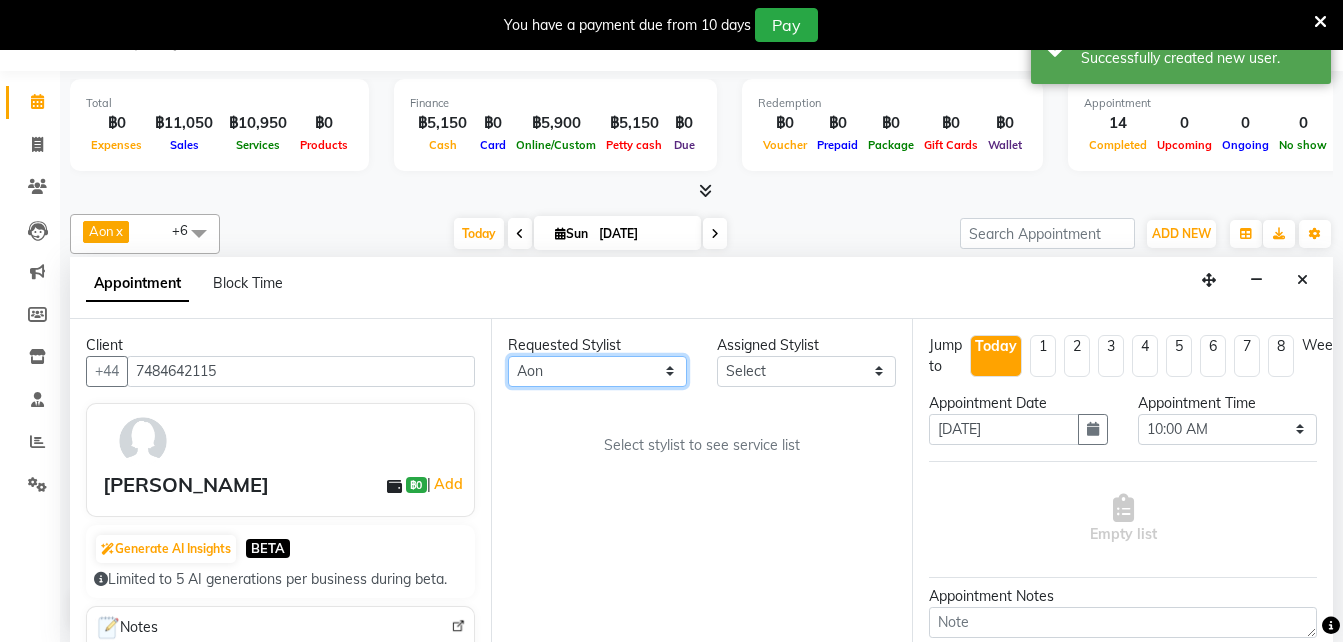 click on "Any Aon Apple   Boss Luke Fai  Fon Kate  Pim" at bounding box center [597, 371] 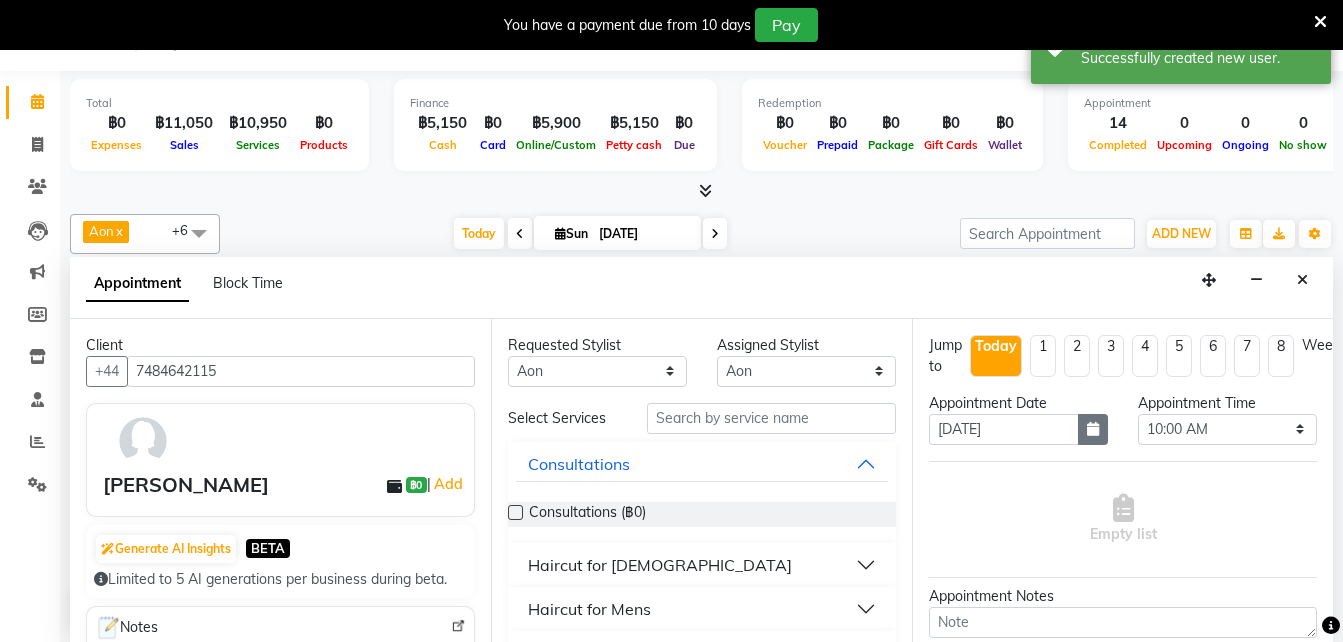 click at bounding box center [1093, 429] 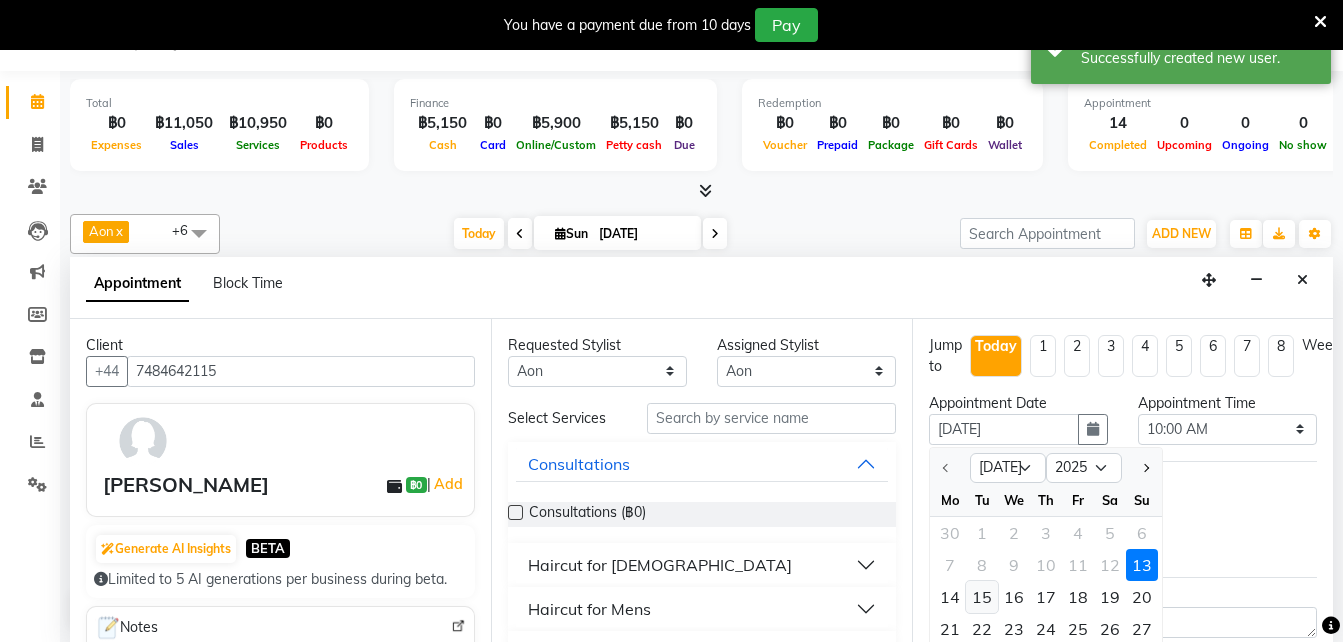 click on "15" at bounding box center [982, 597] 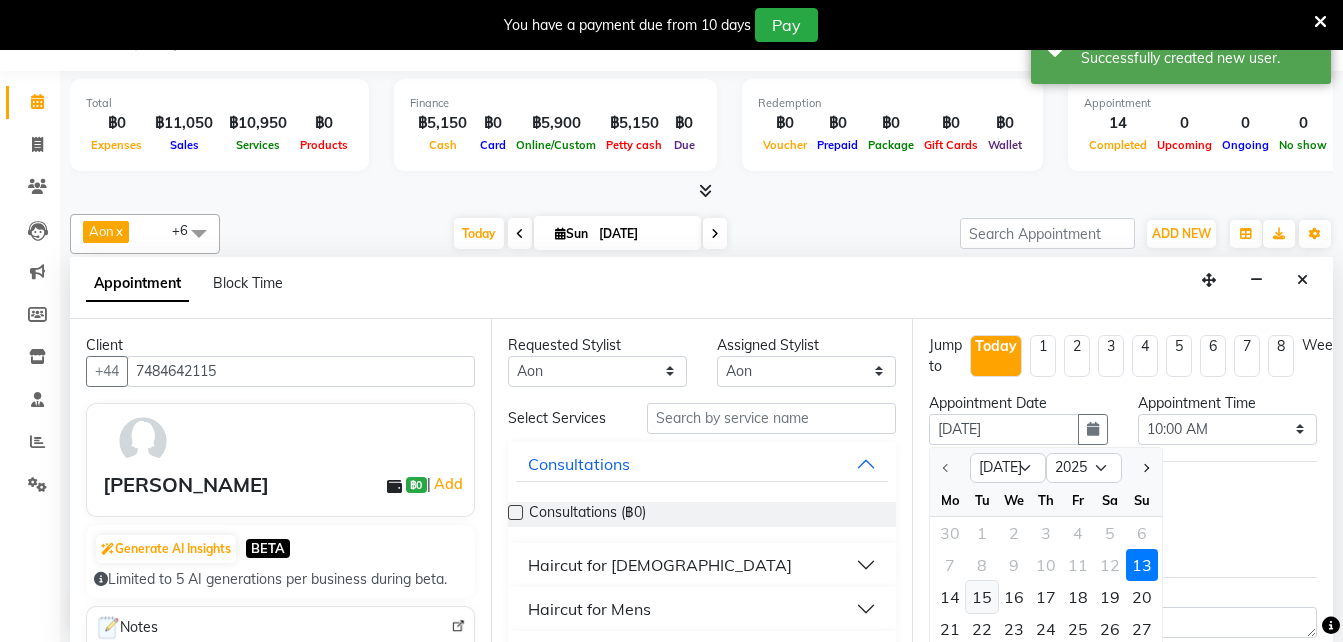 type on "15-07-2025" 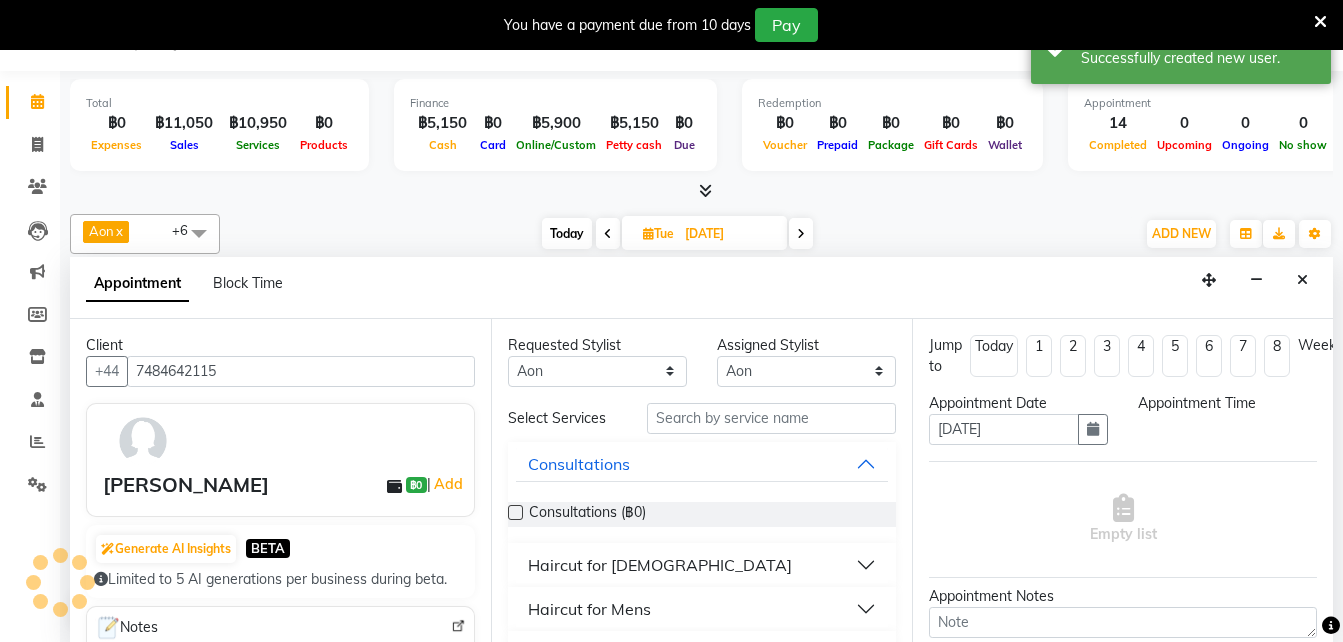 scroll, scrollTop: 0, scrollLeft: 0, axis: both 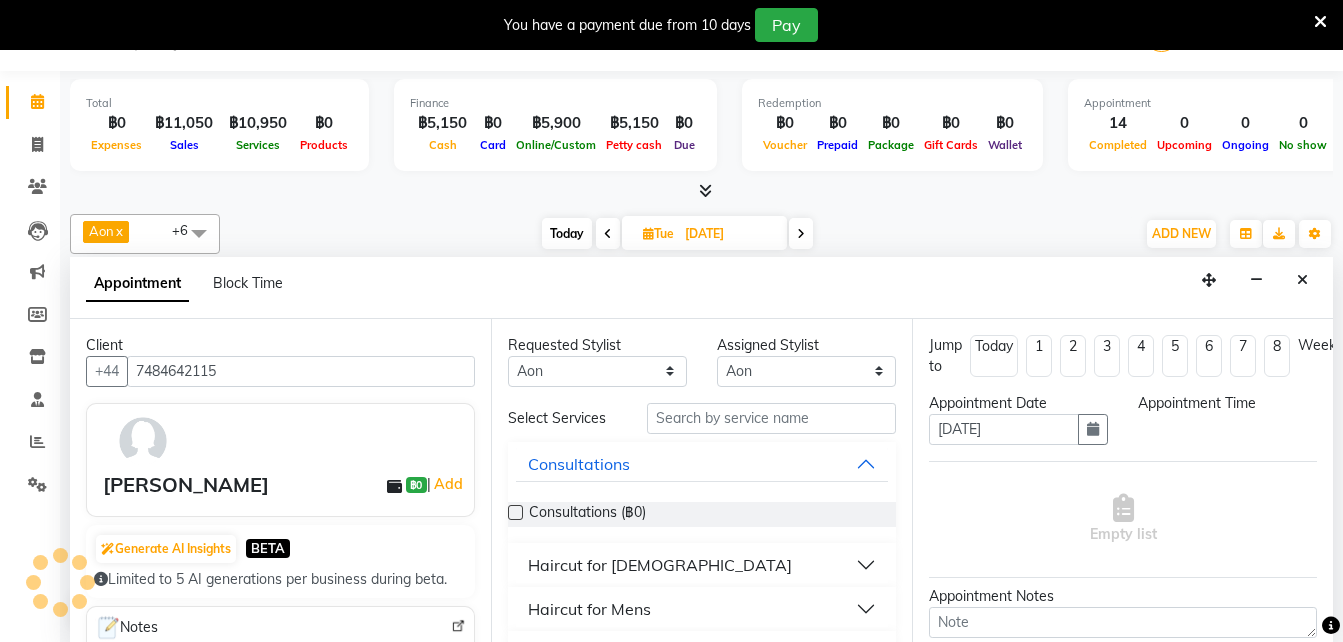select on "600" 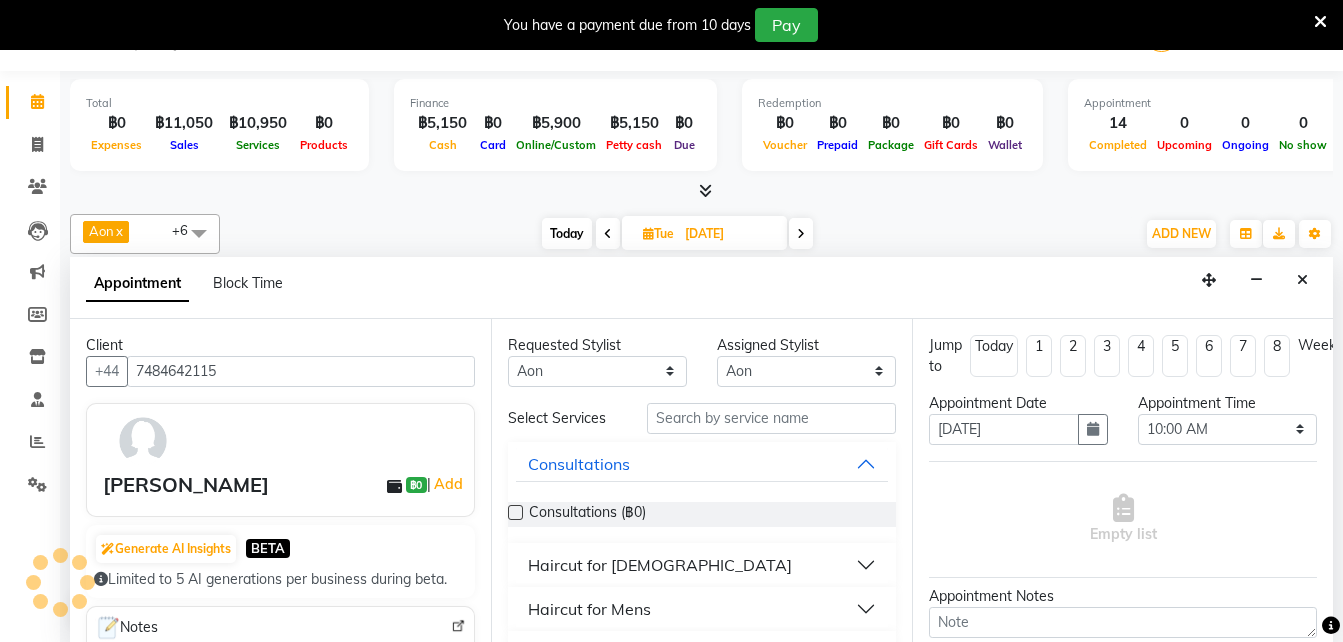 scroll, scrollTop: 762, scrollLeft: 0, axis: vertical 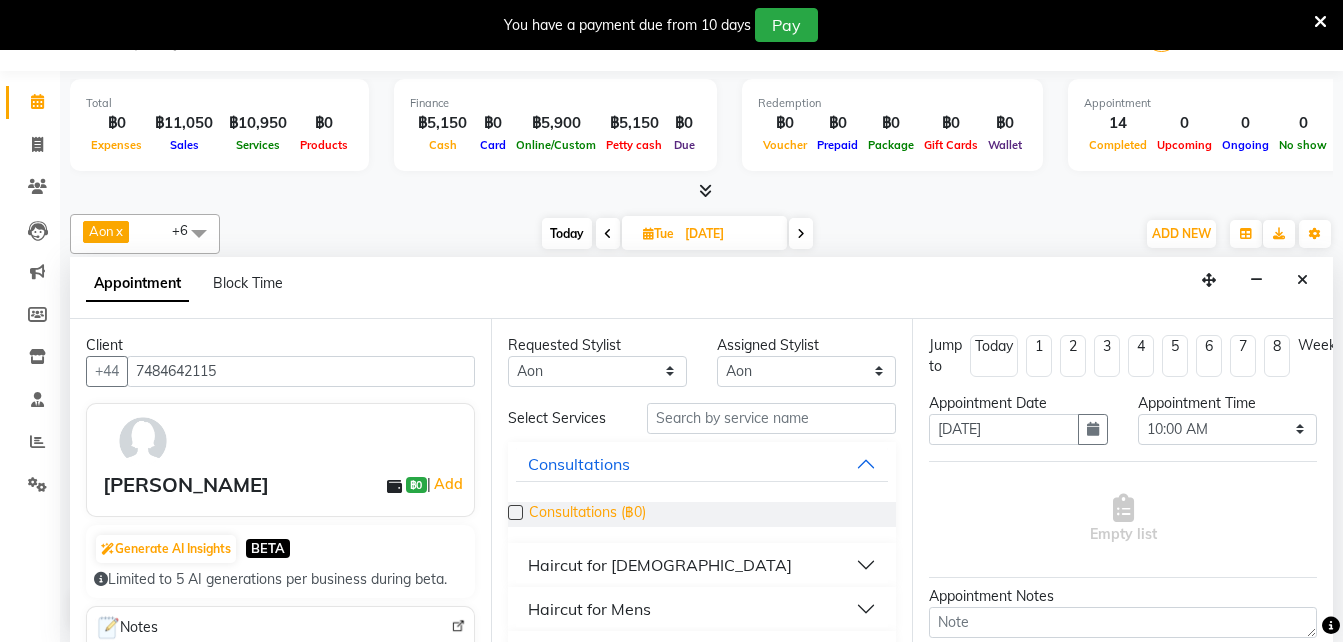 click on "Consultations  (฿0)" at bounding box center (587, 514) 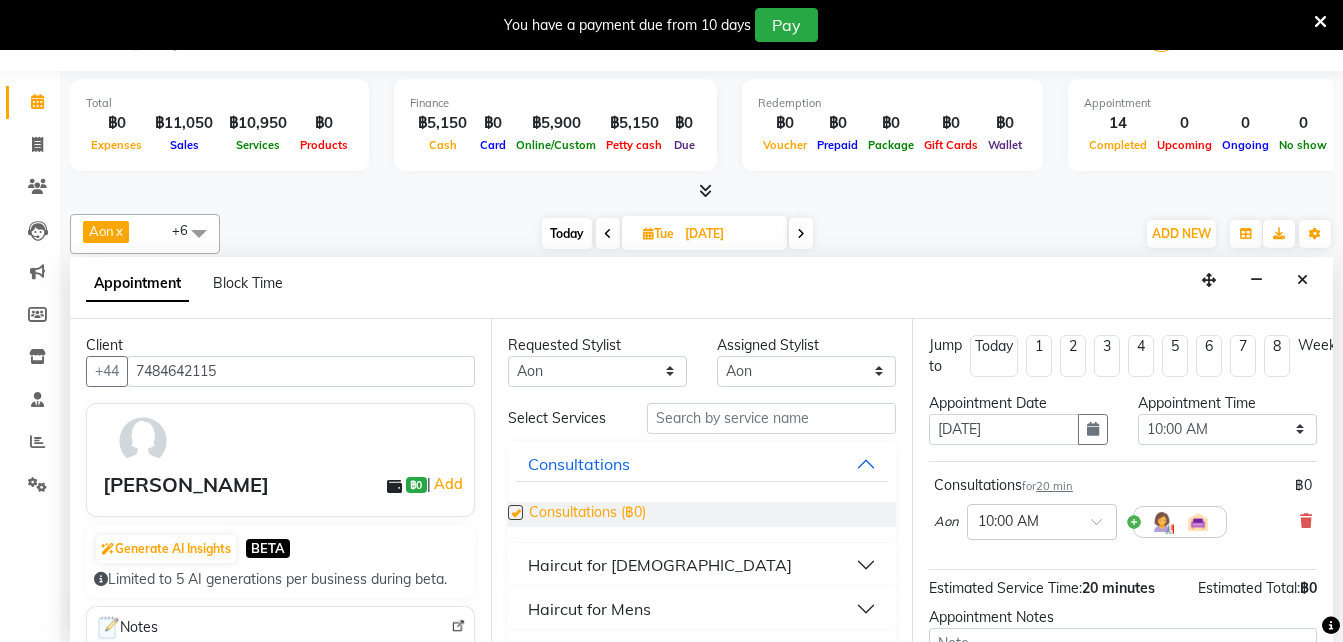 checkbox on "false" 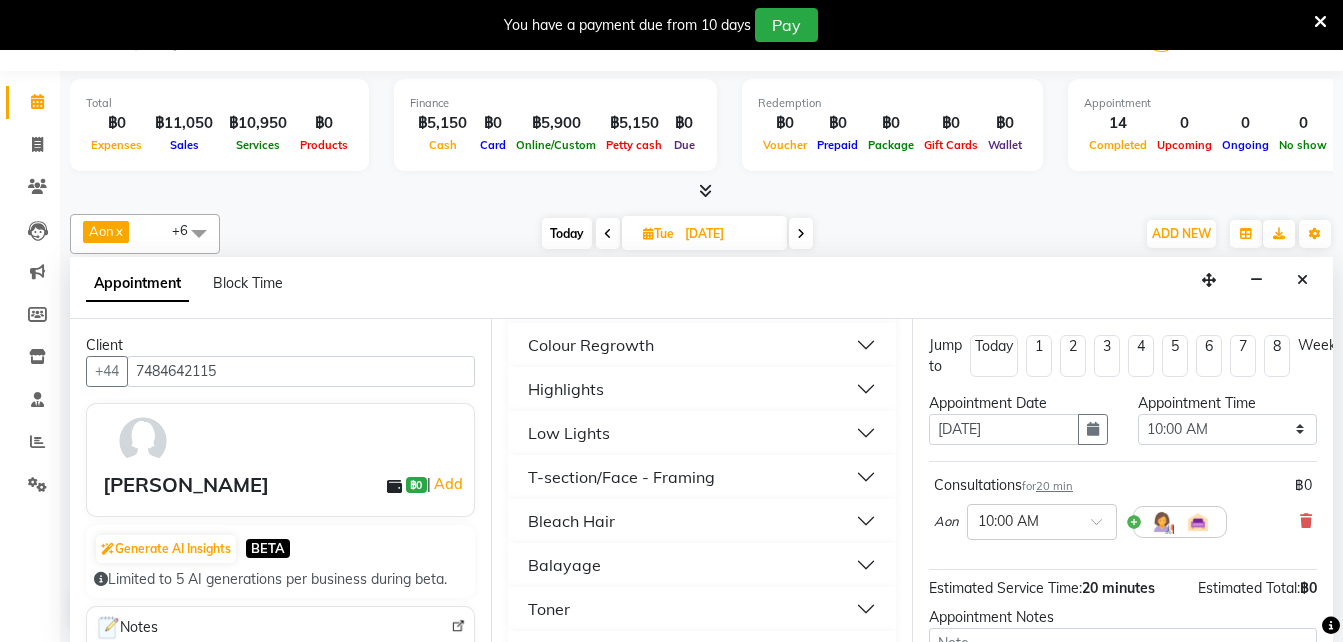 scroll, scrollTop: 483, scrollLeft: 0, axis: vertical 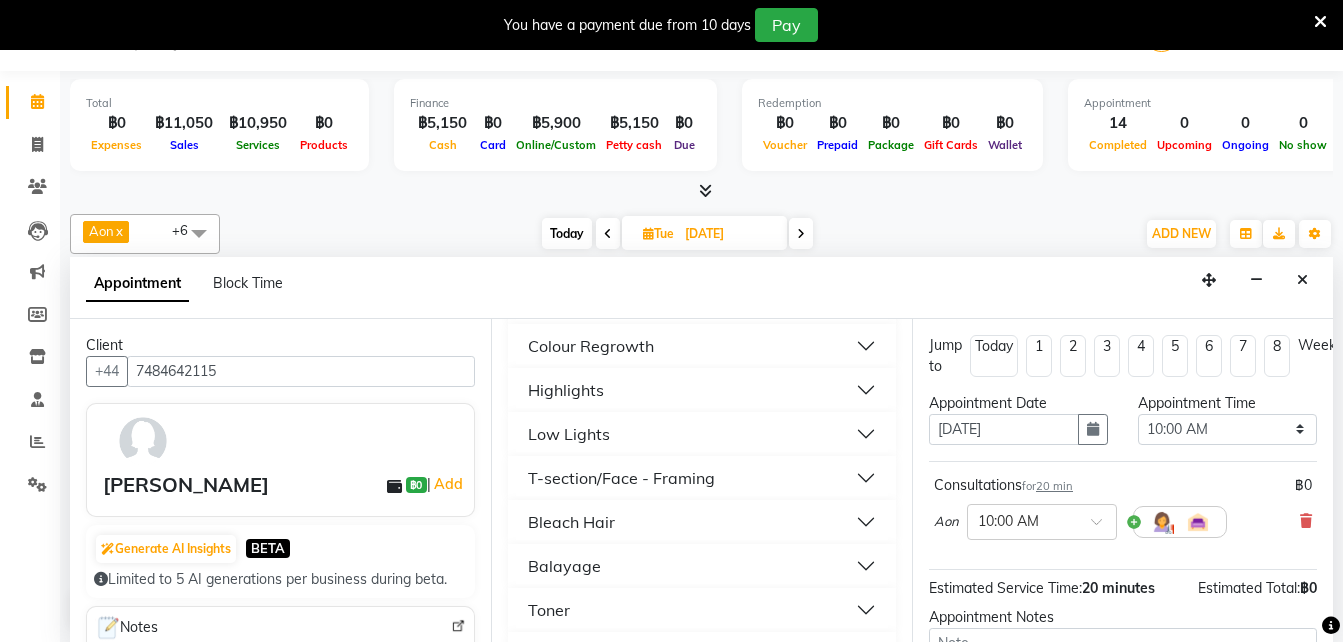 click on "Balayage" at bounding box center (564, 566) 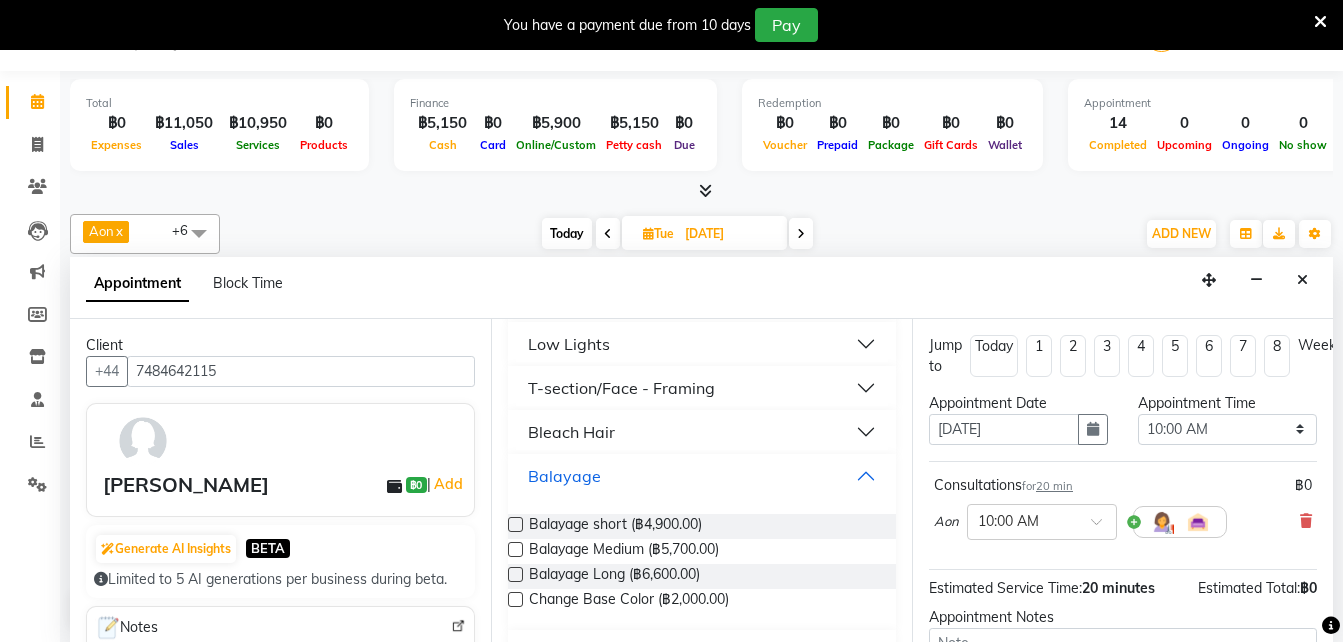 scroll, scrollTop: 574, scrollLeft: 0, axis: vertical 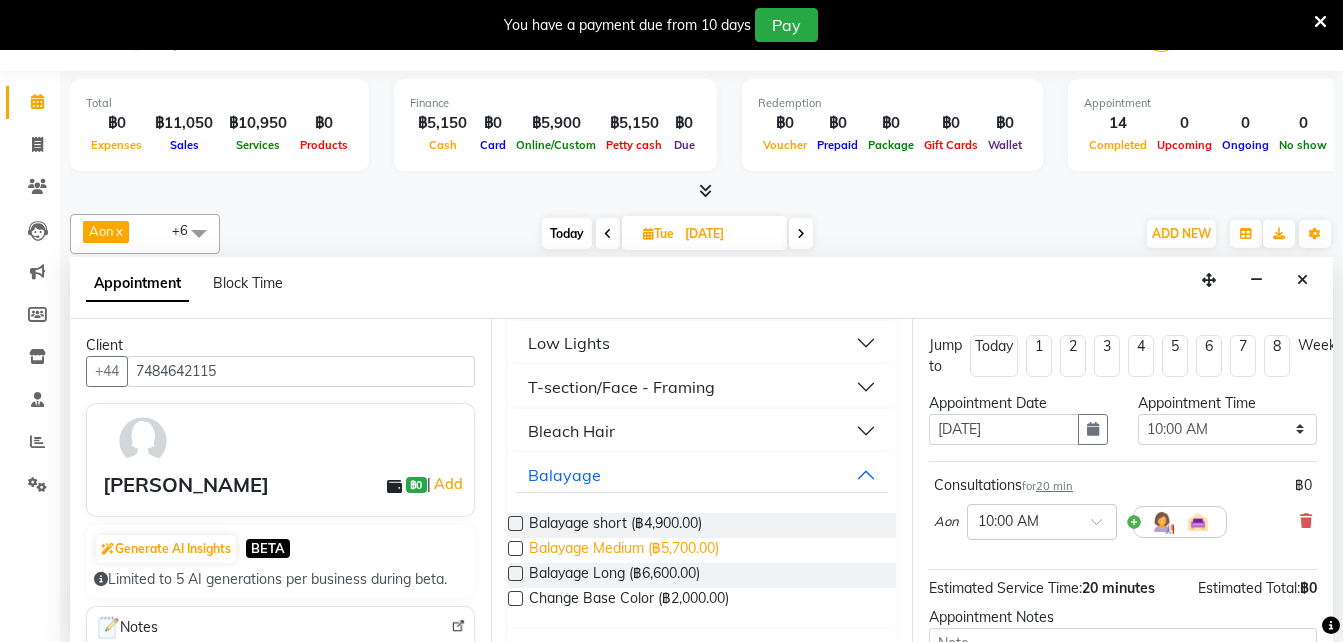 click on "Balayage Medium (฿5,700.00)" at bounding box center (624, 550) 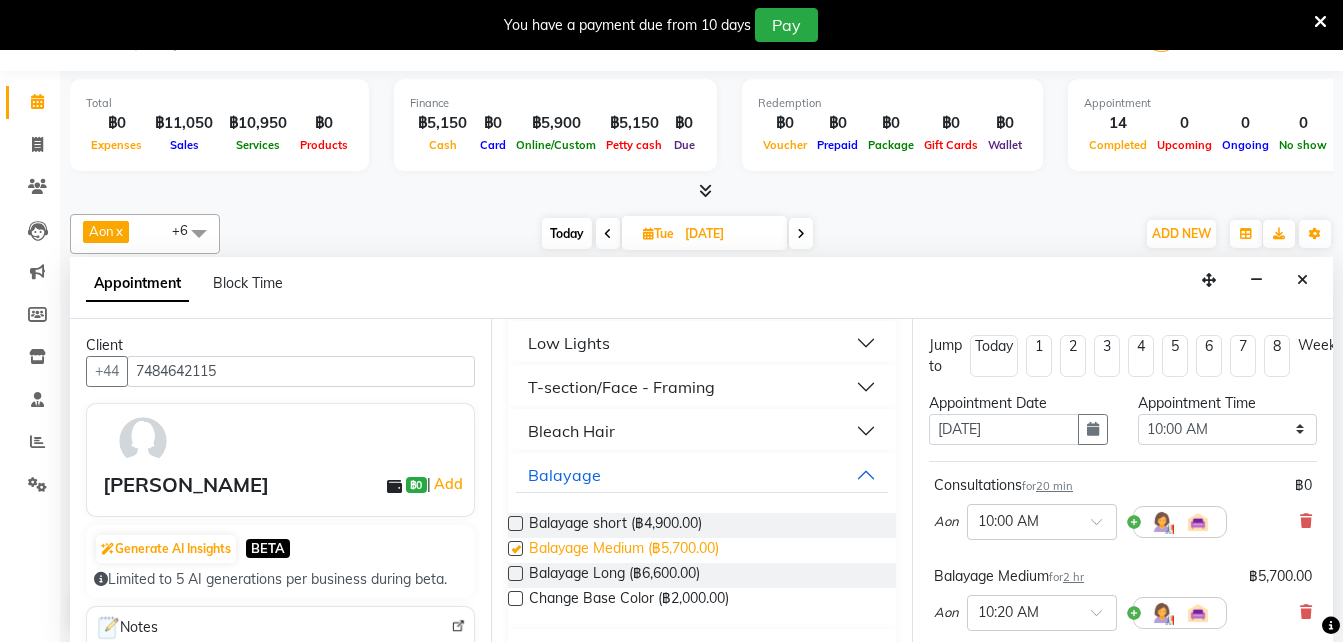 checkbox on "false" 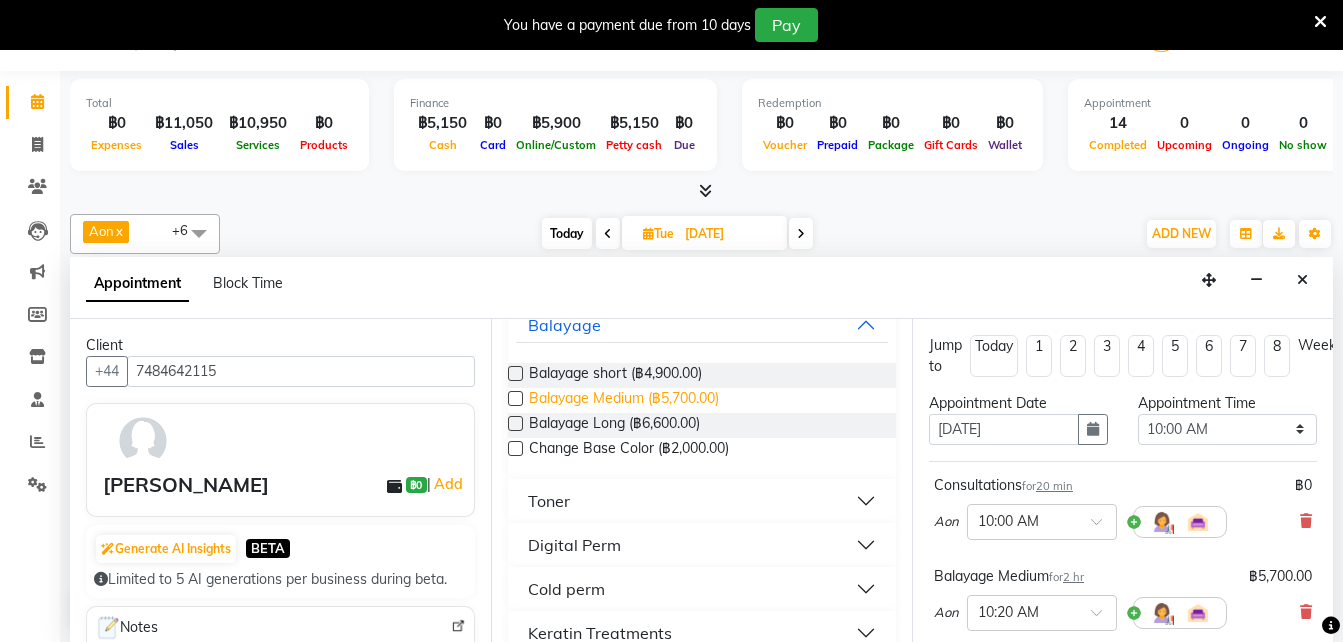 scroll, scrollTop: 725, scrollLeft: 0, axis: vertical 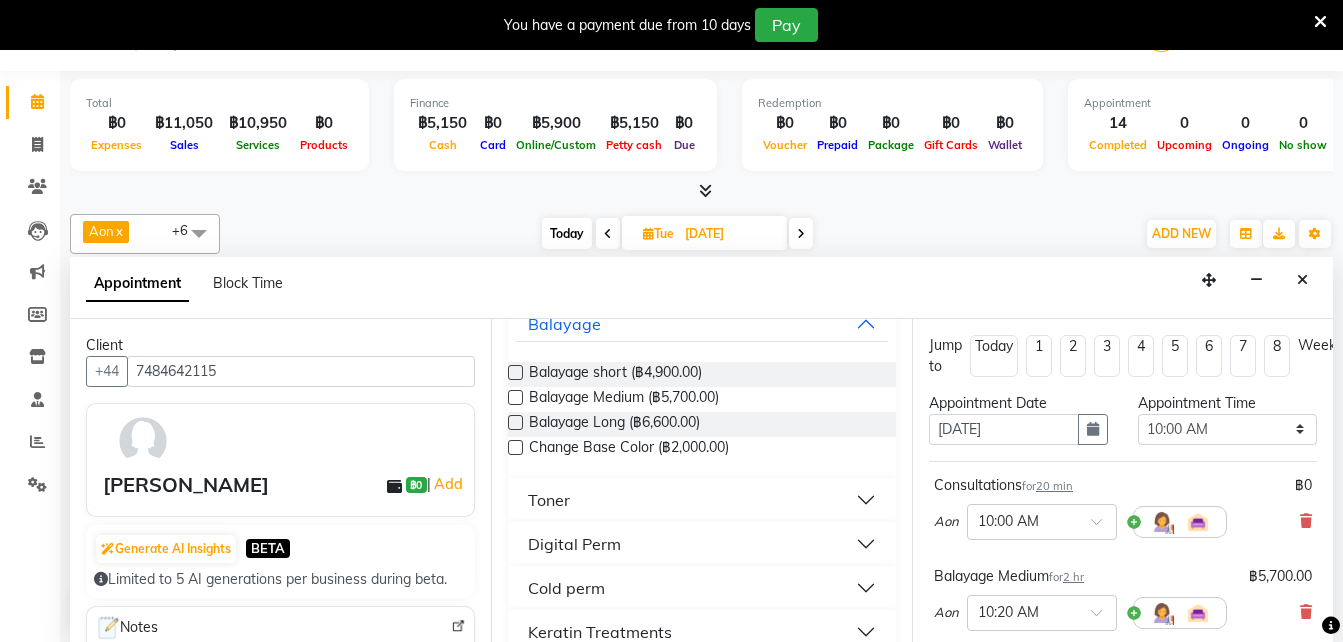 click on "Toner" at bounding box center (549, 500) 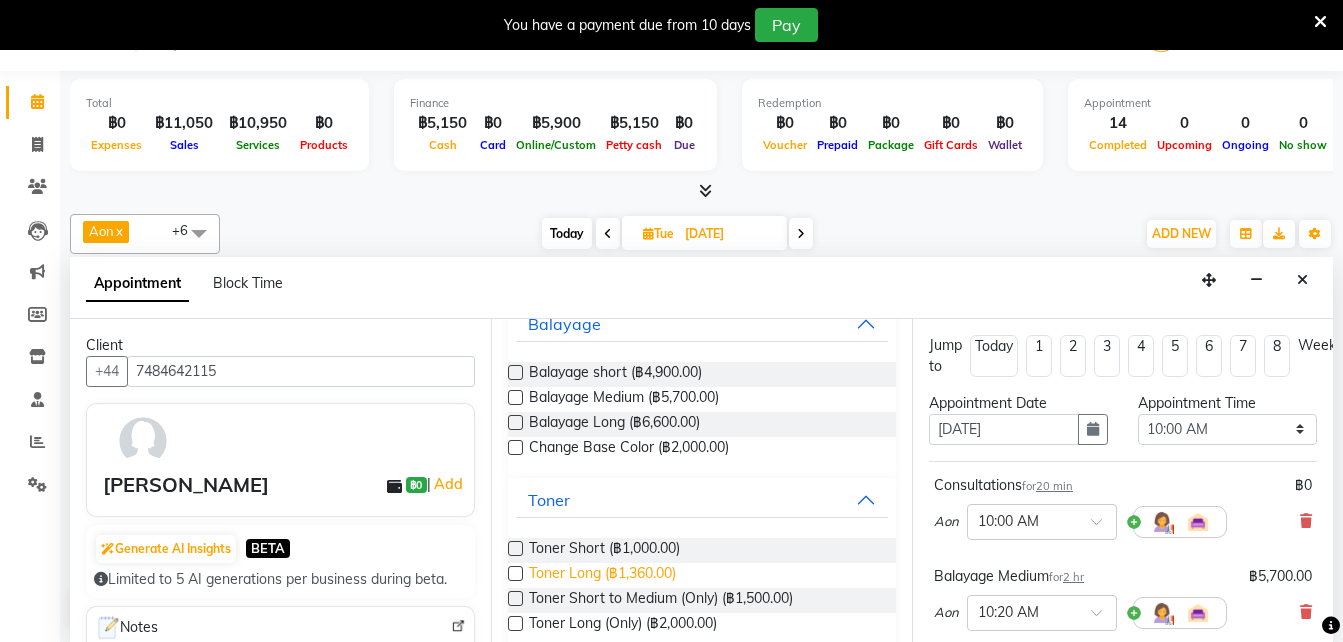 click on "Toner Long (฿1,360.00)" at bounding box center [602, 575] 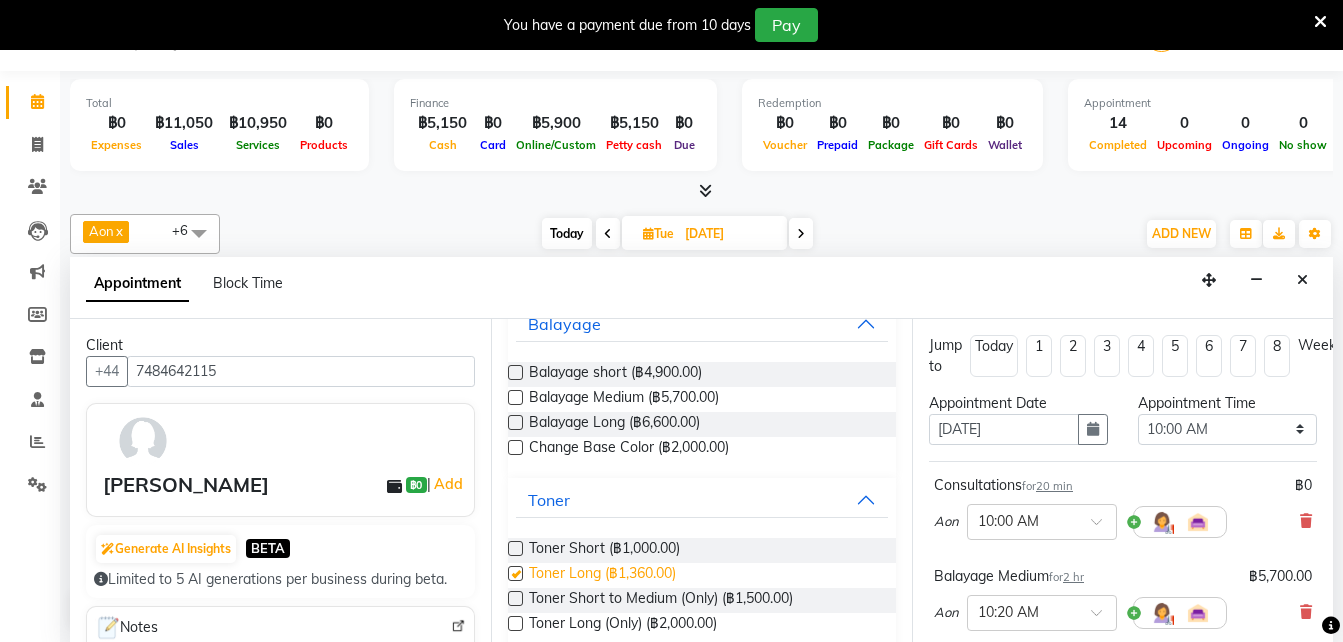 checkbox on "false" 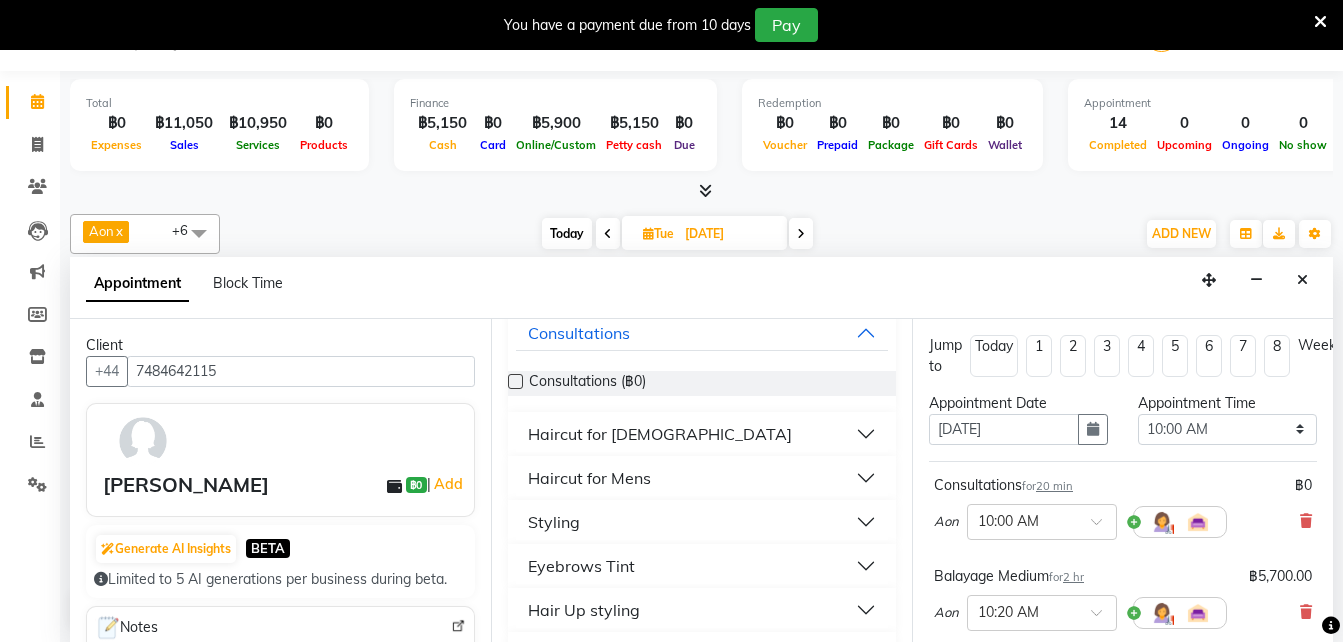 scroll, scrollTop: 130, scrollLeft: 0, axis: vertical 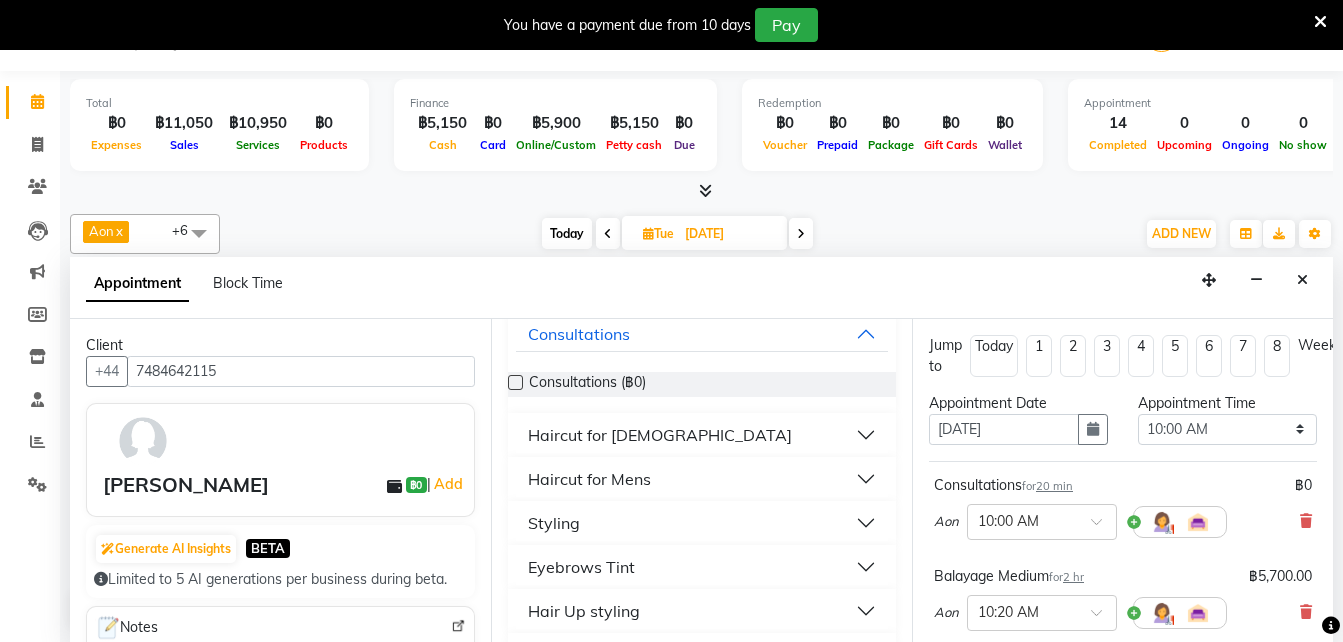 click on "Styling" at bounding box center (554, 523) 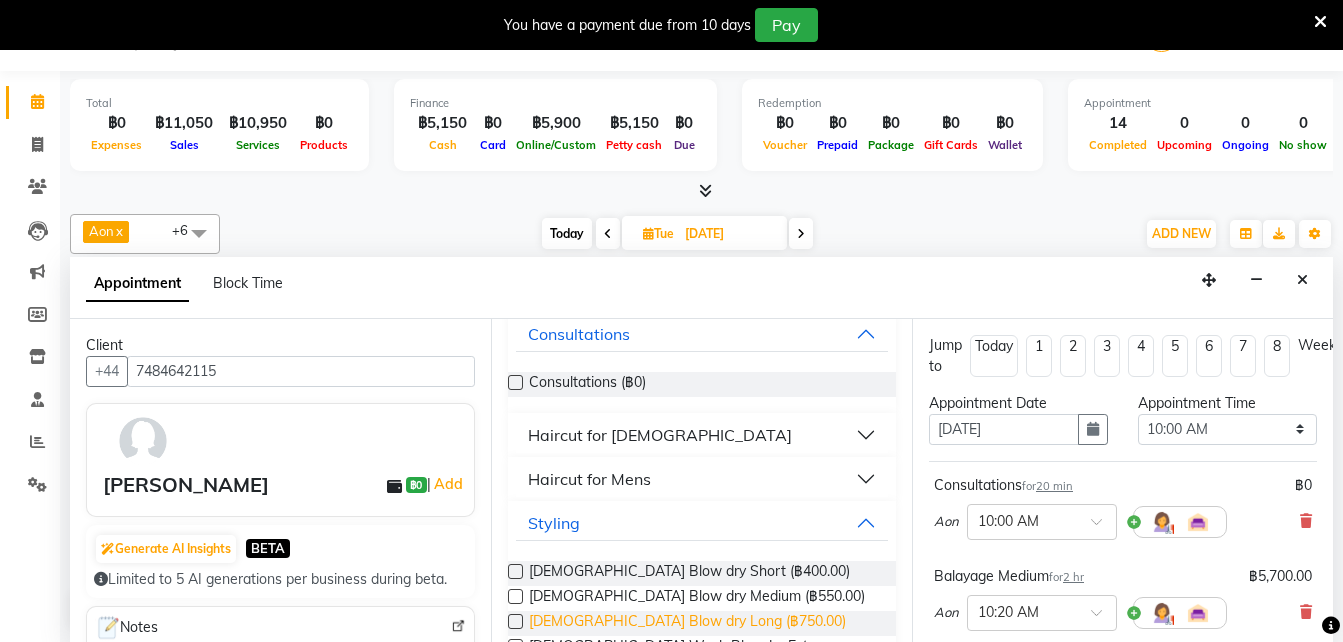 click on "Ladies Blow dry Long (฿750.00)" at bounding box center [687, 623] 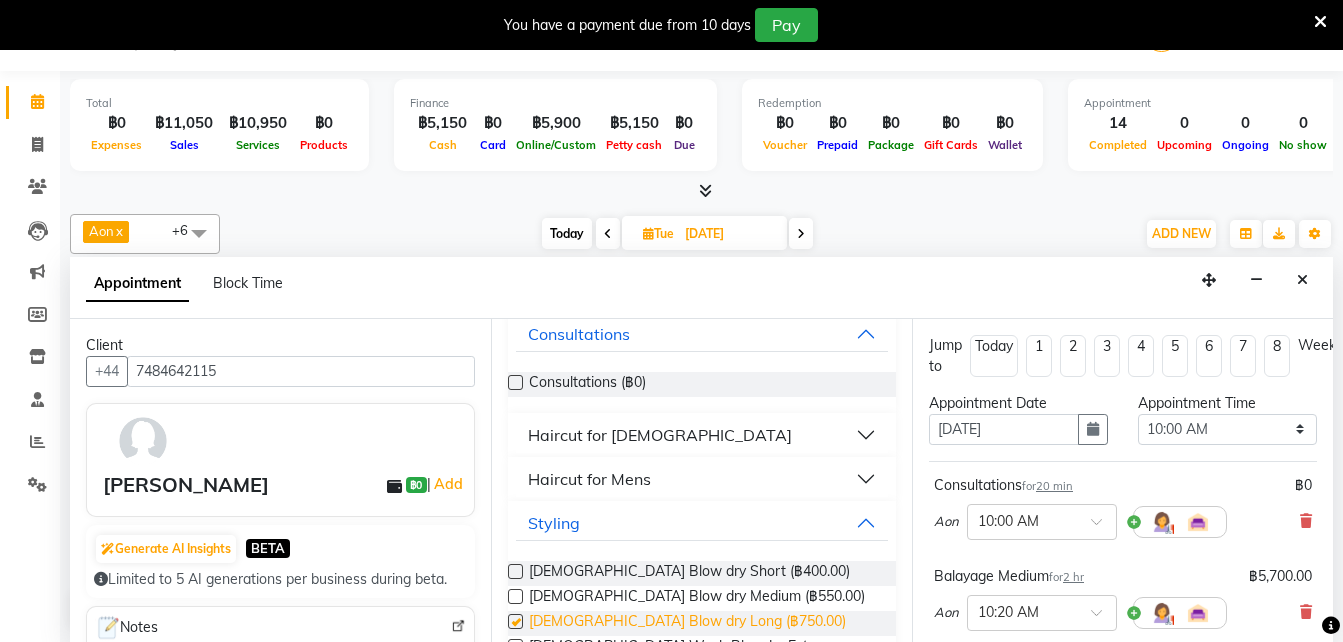 checkbox on "false" 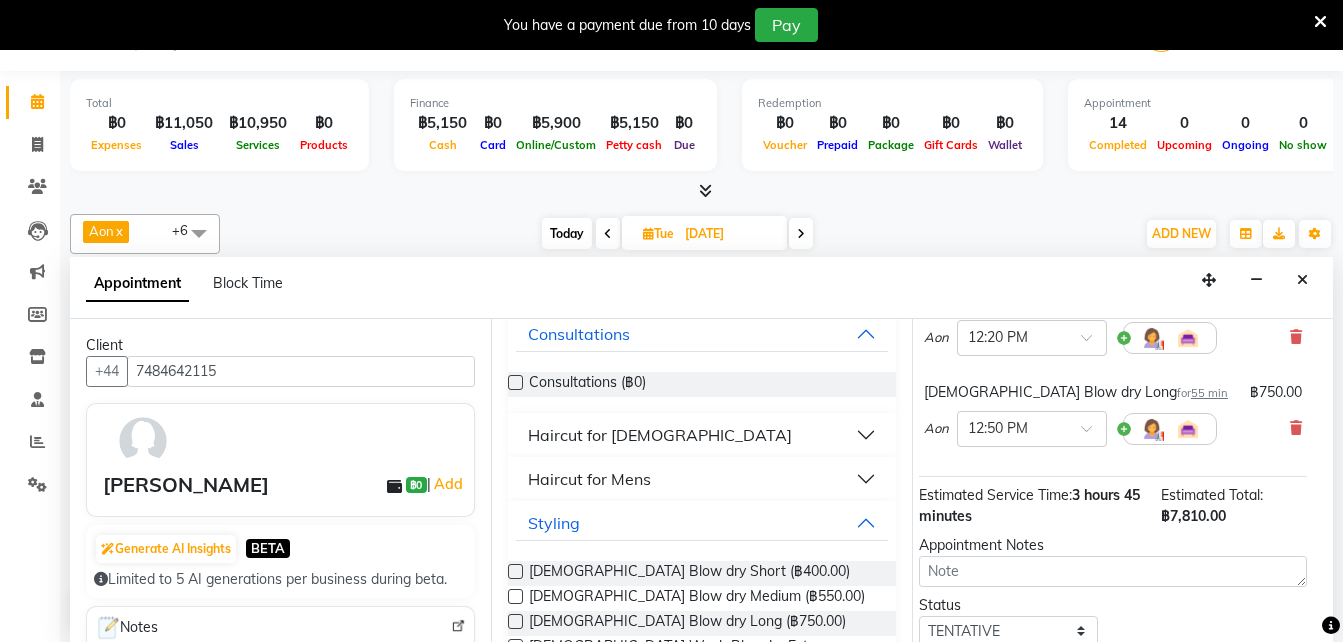 scroll, scrollTop: 512, scrollLeft: 19, axis: both 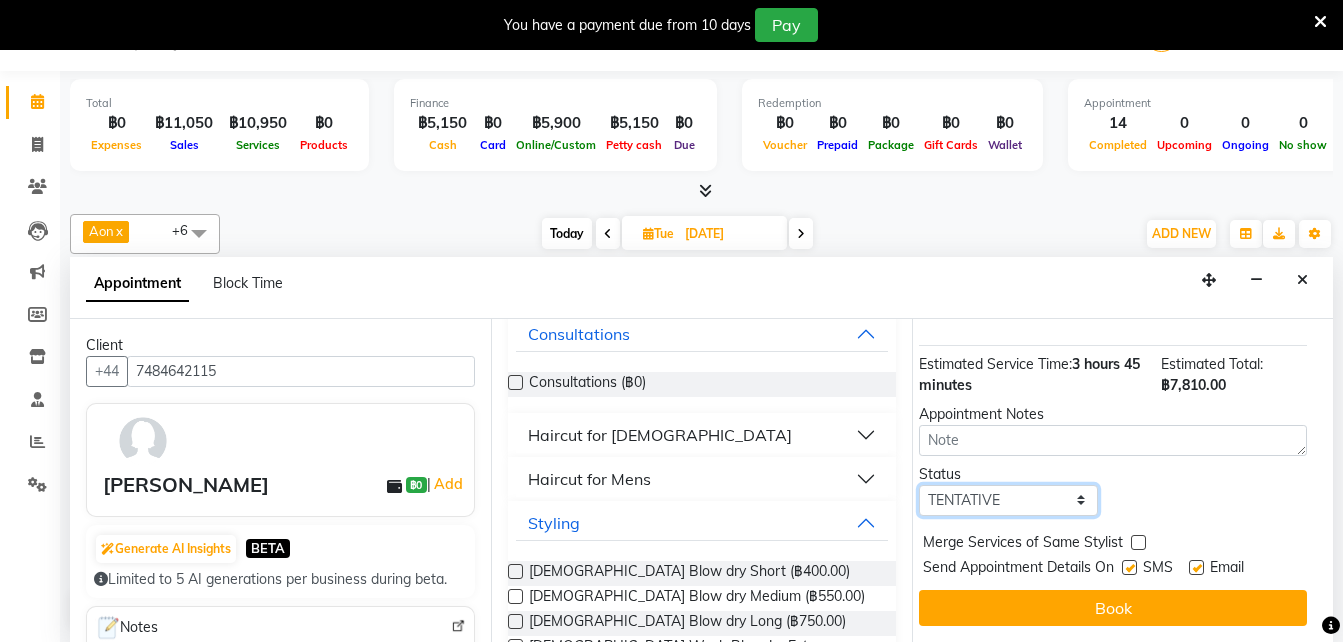click on "Select TENTATIVE CONFIRM UPCOMING" at bounding box center (1008, 500) 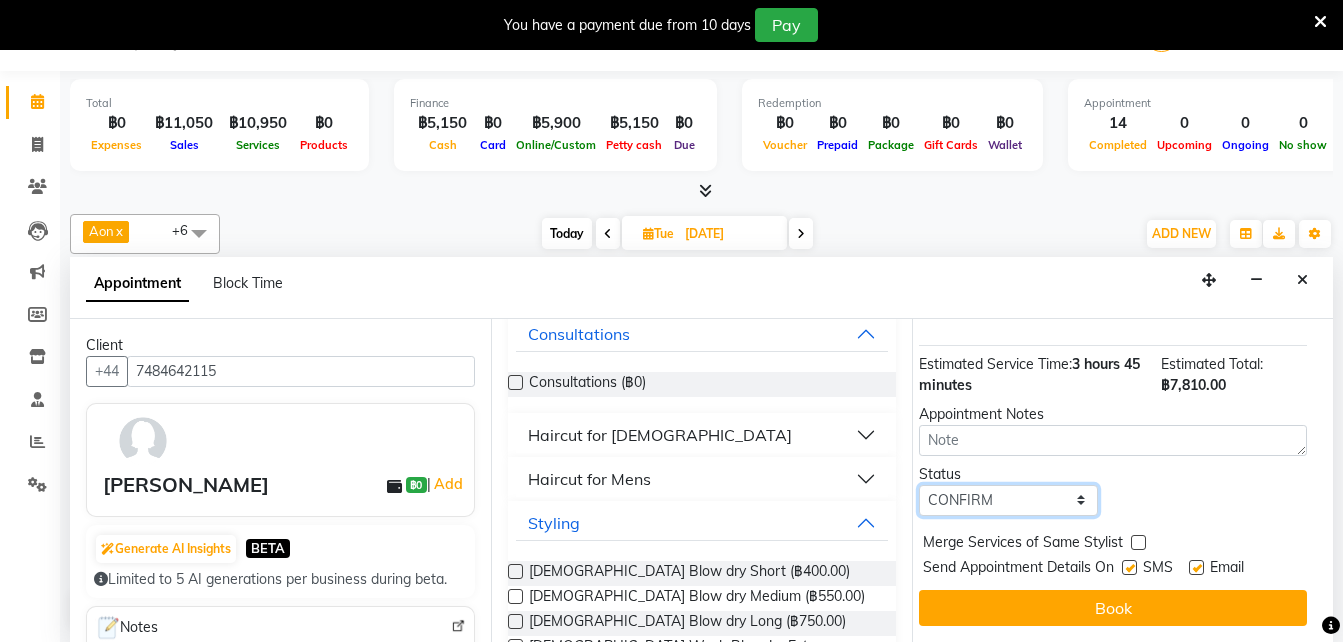click on "Select TENTATIVE CONFIRM UPCOMING" at bounding box center [1008, 500] 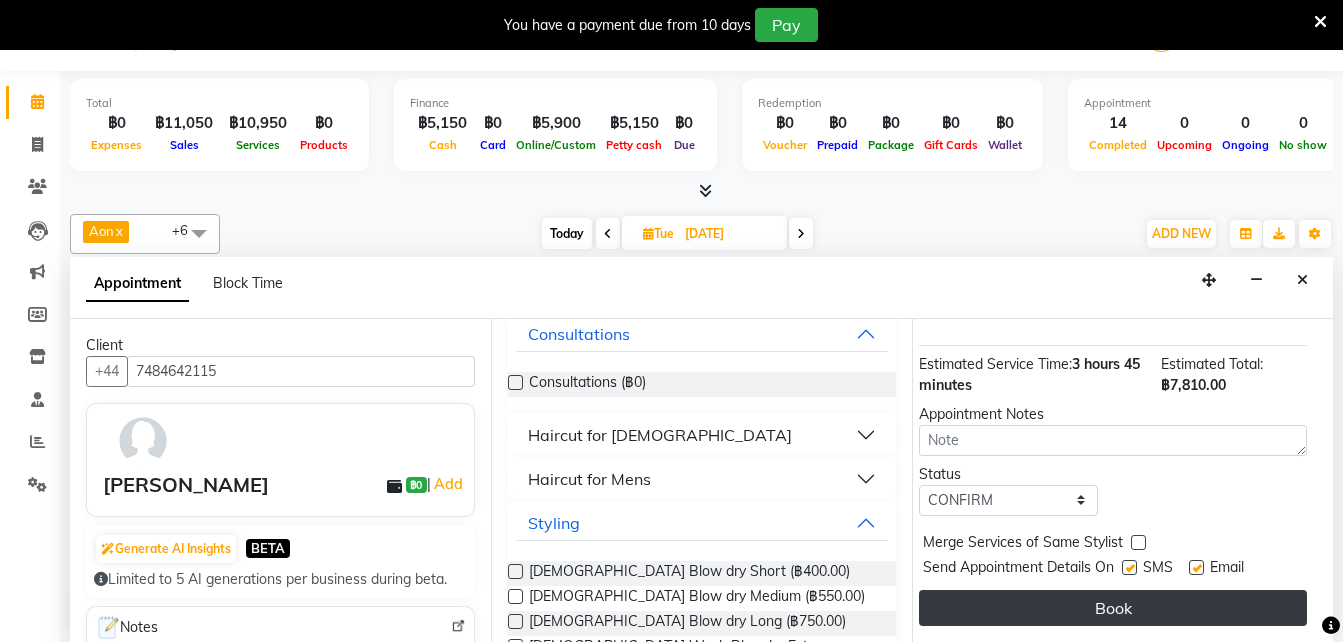 click on "Book" at bounding box center [1113, 608] 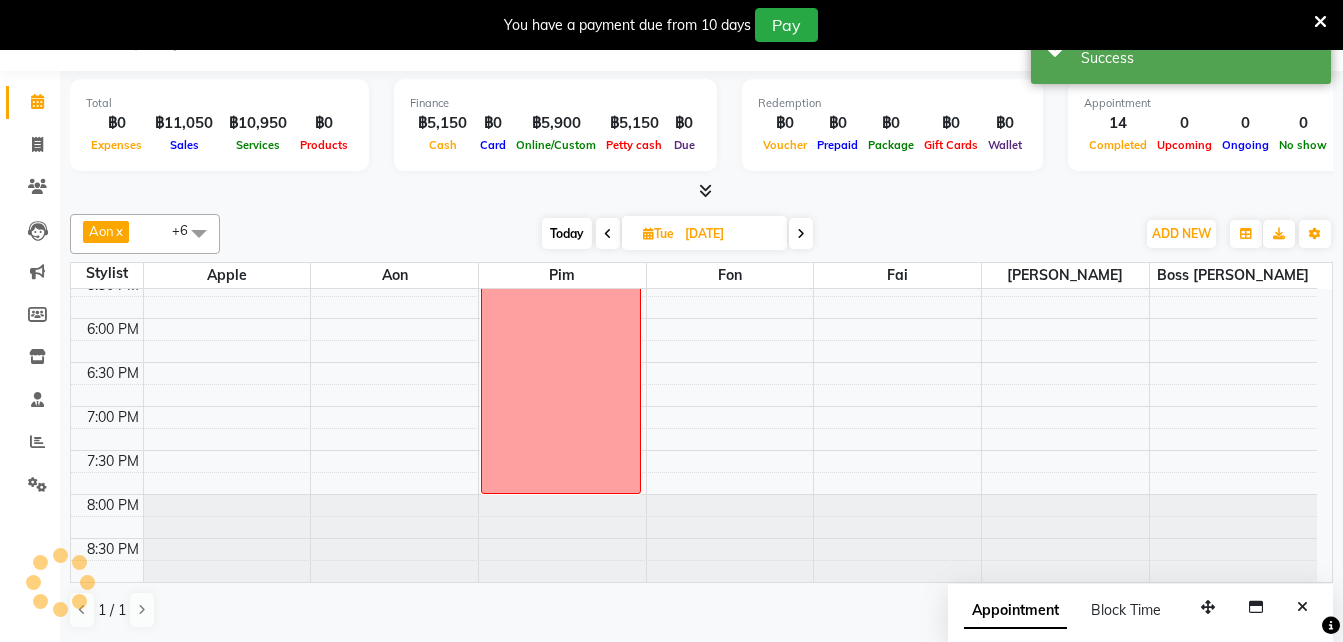 scroll, scrollTop: 0, scrollLeft: 0, axis: both 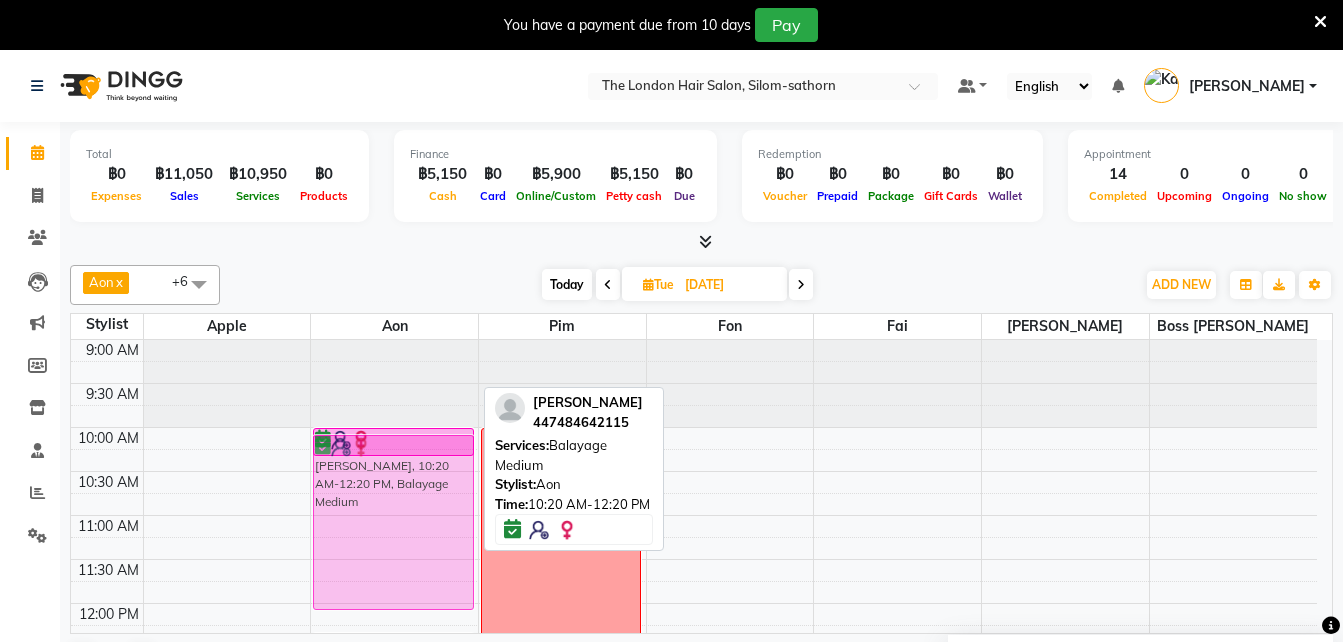 drag, startPoint x: 388, startPoint y: 513, endPoint x: 395, endPoint y: 501, distance: 13.892444 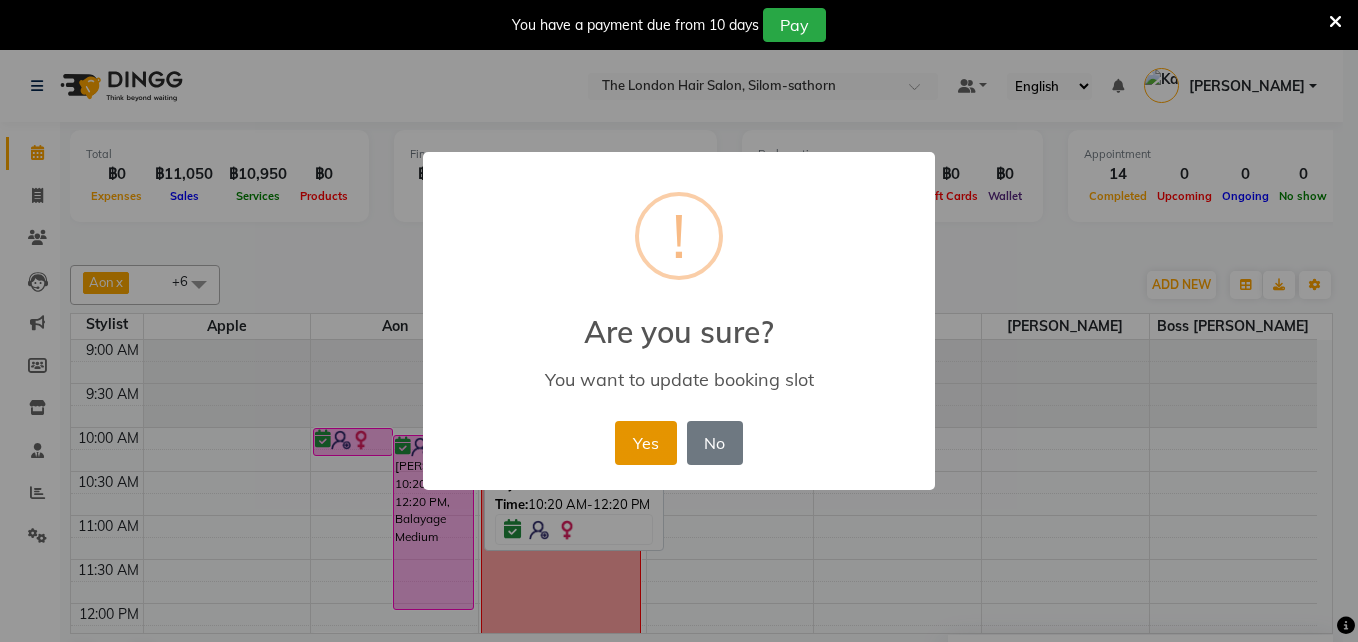 click on "Yes" at bounding box center [645, 443] 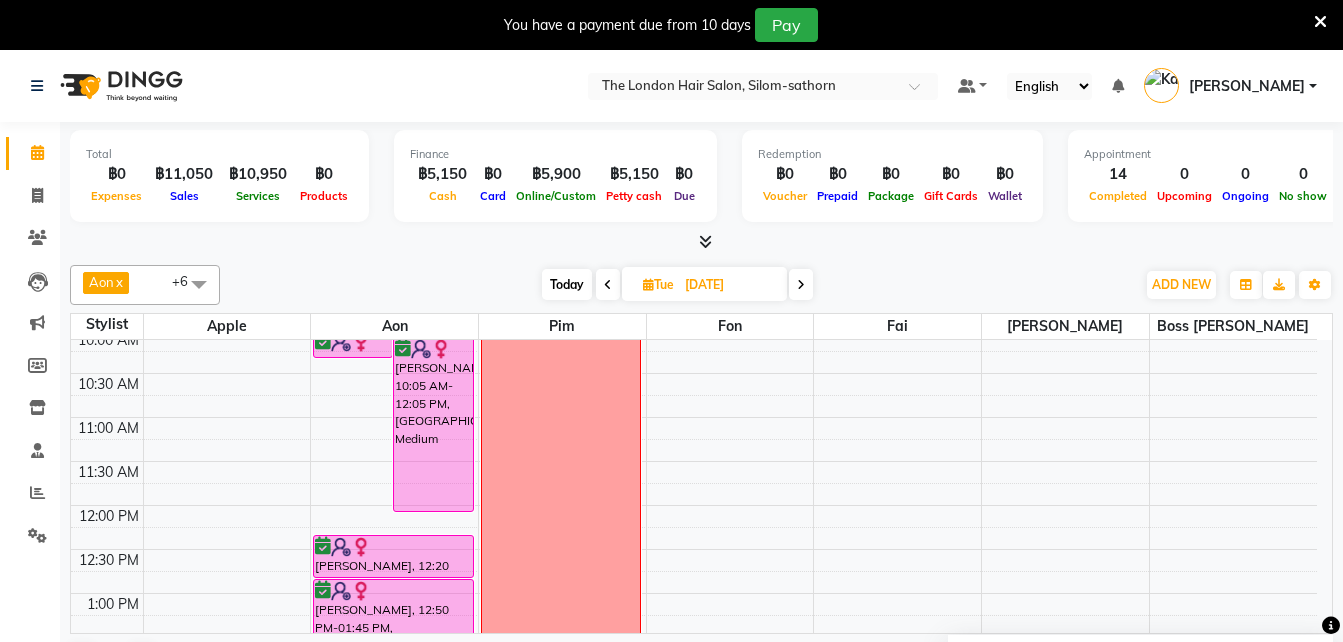 scroll, scrollTop: 0, scrollLeft: 0, axis: both 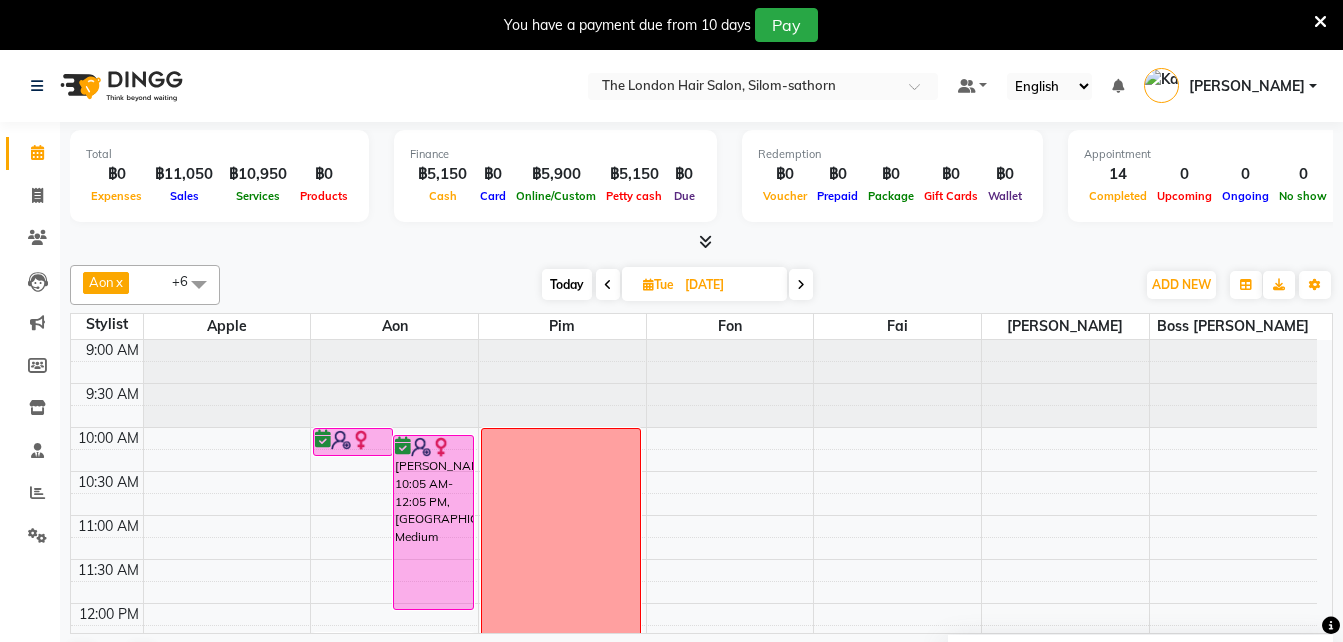 click on "Tue" at bounding box center [658, 284] 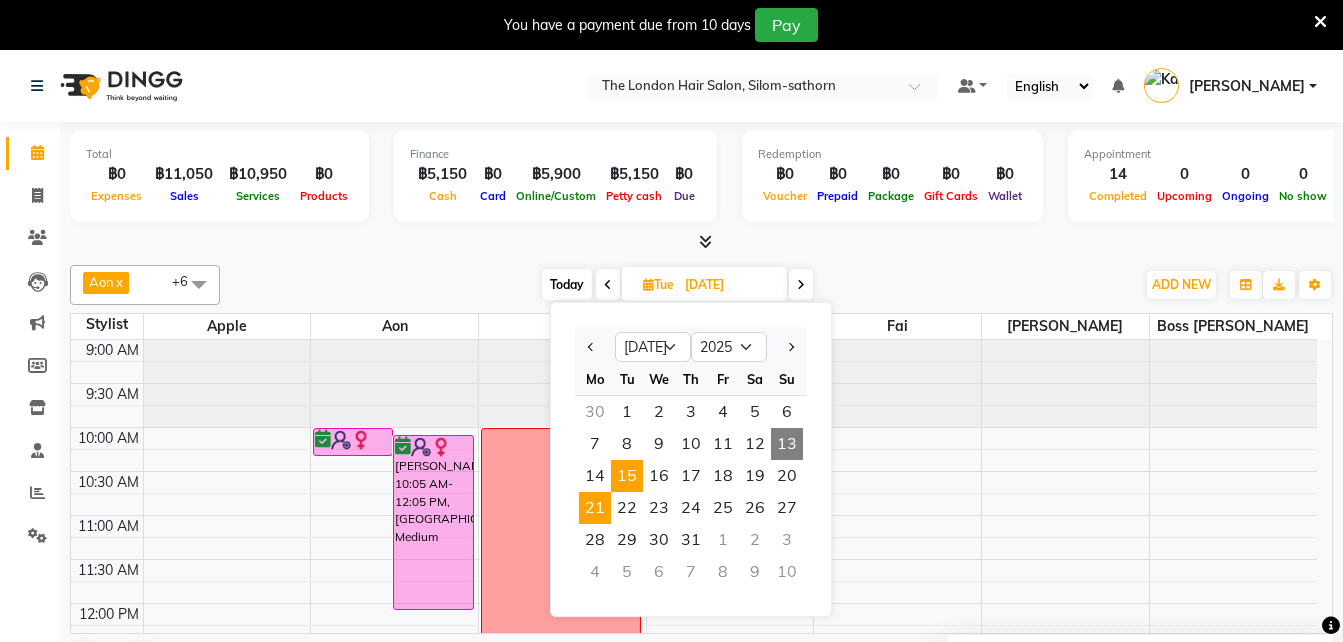 click on "21" at bounding box center (595, 508) 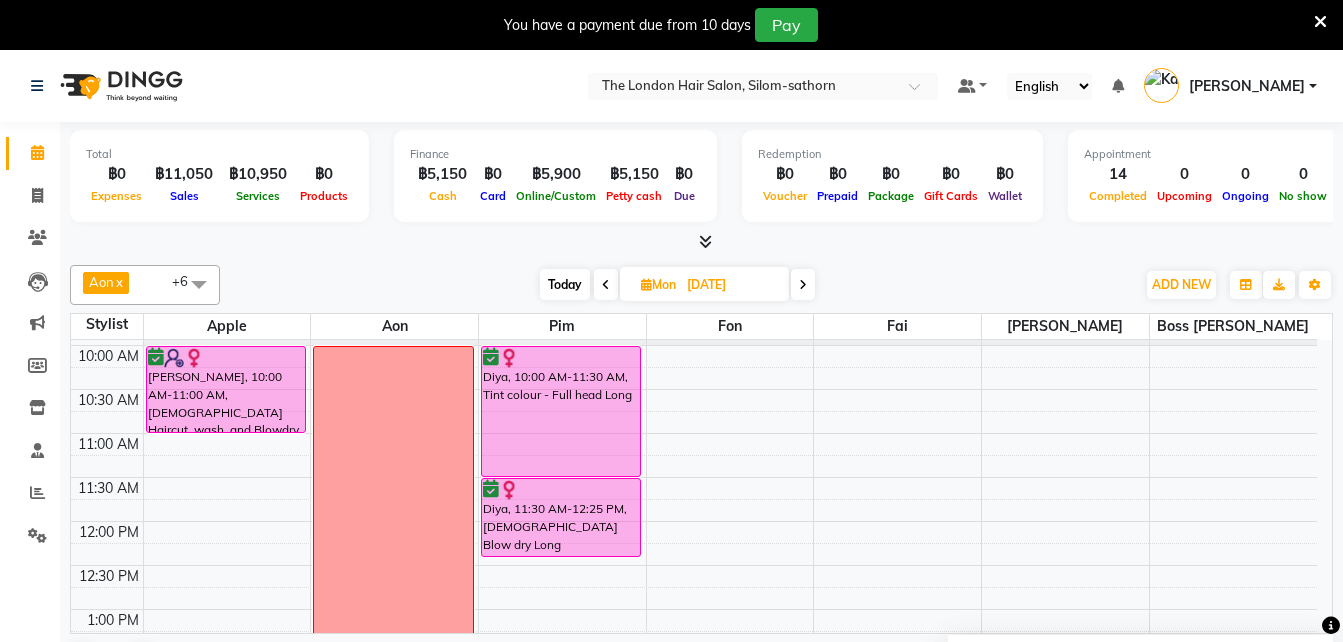 scroll, scrollTop: 141, scrollLeft: 0, axis: vertical 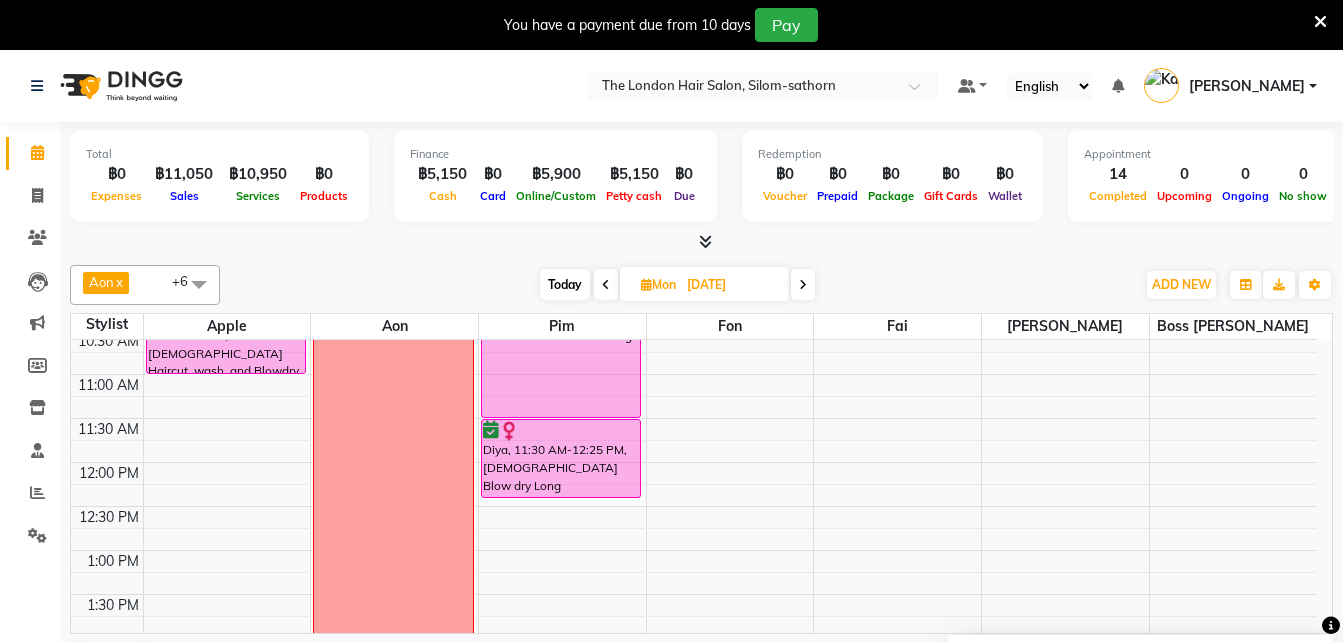 drag, startPoint x: 559, startPoint y: 281, endPoint x: 415, endPoint y: 261, distance: 145.38225 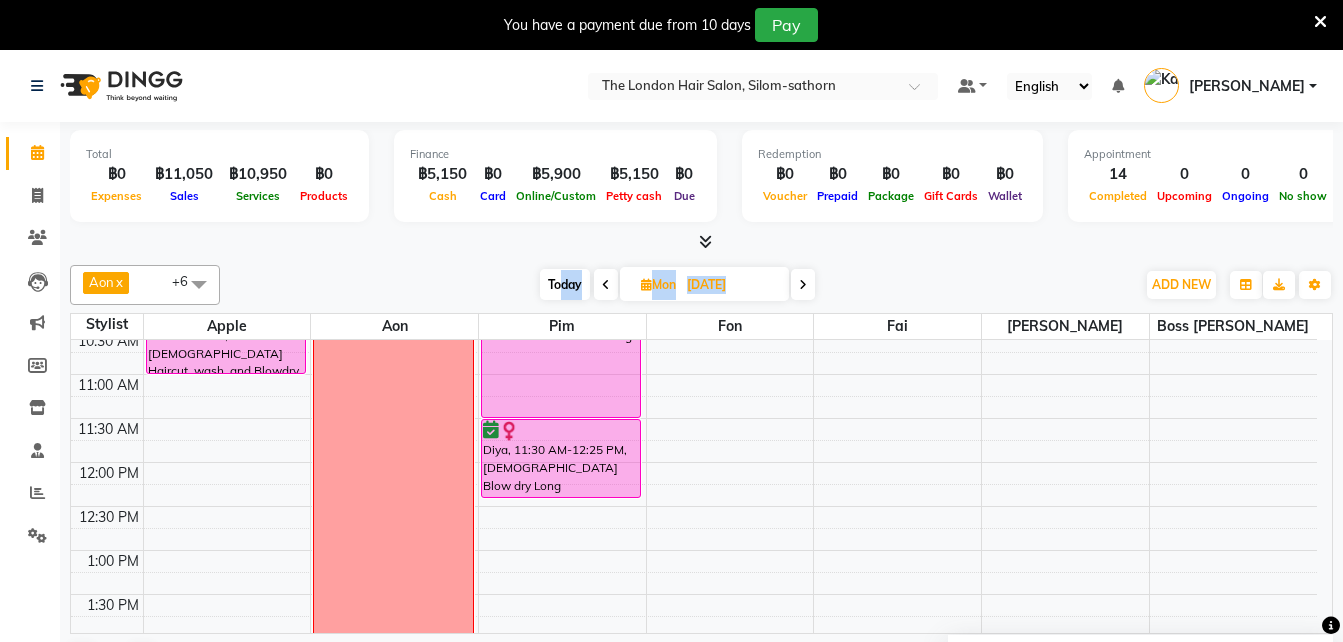 drag, startPoint x: 808, startPoint y: 292, endPoint x: 564, endPoint y: 280, distance: 244.2949 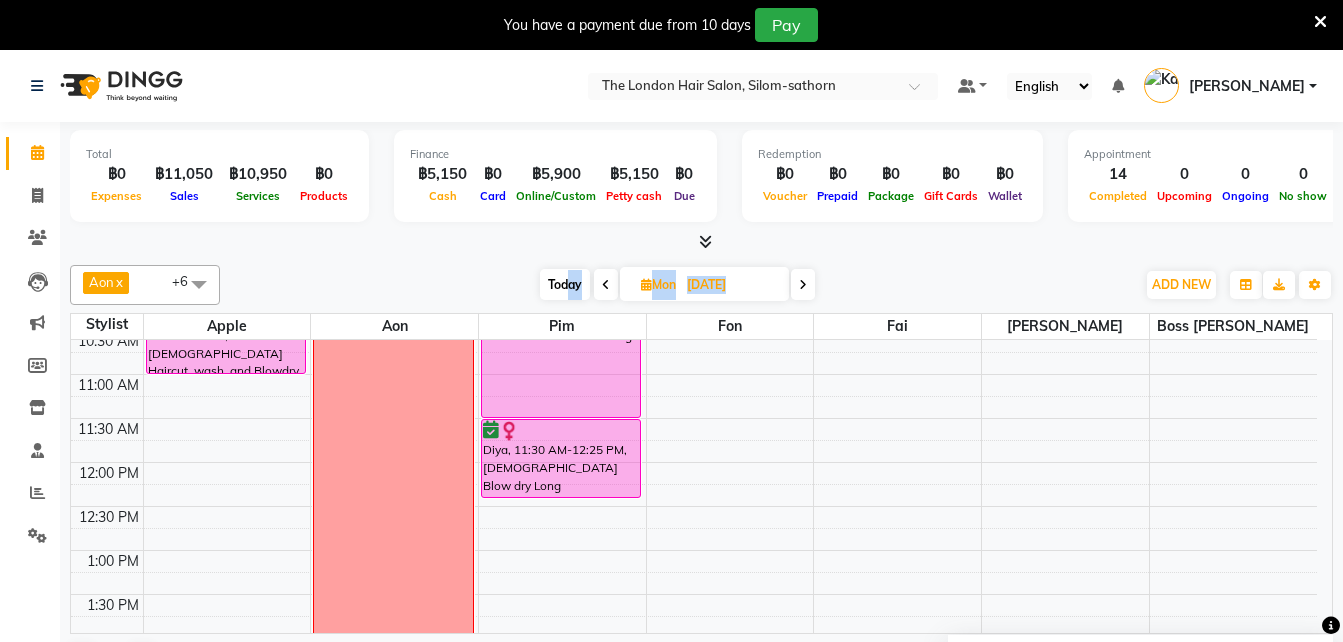 click on "Today" at bounding box center [565, 284] 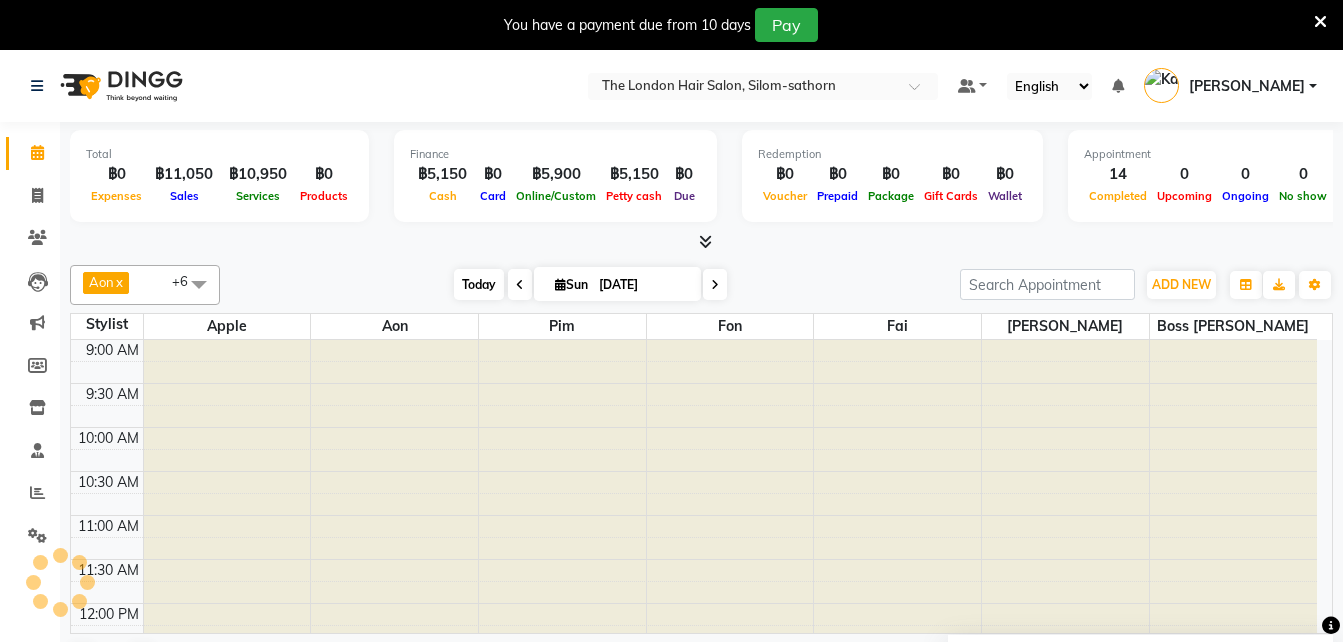 scroll, scrollTop: 762, scrollLeft: 0, axis: vertical 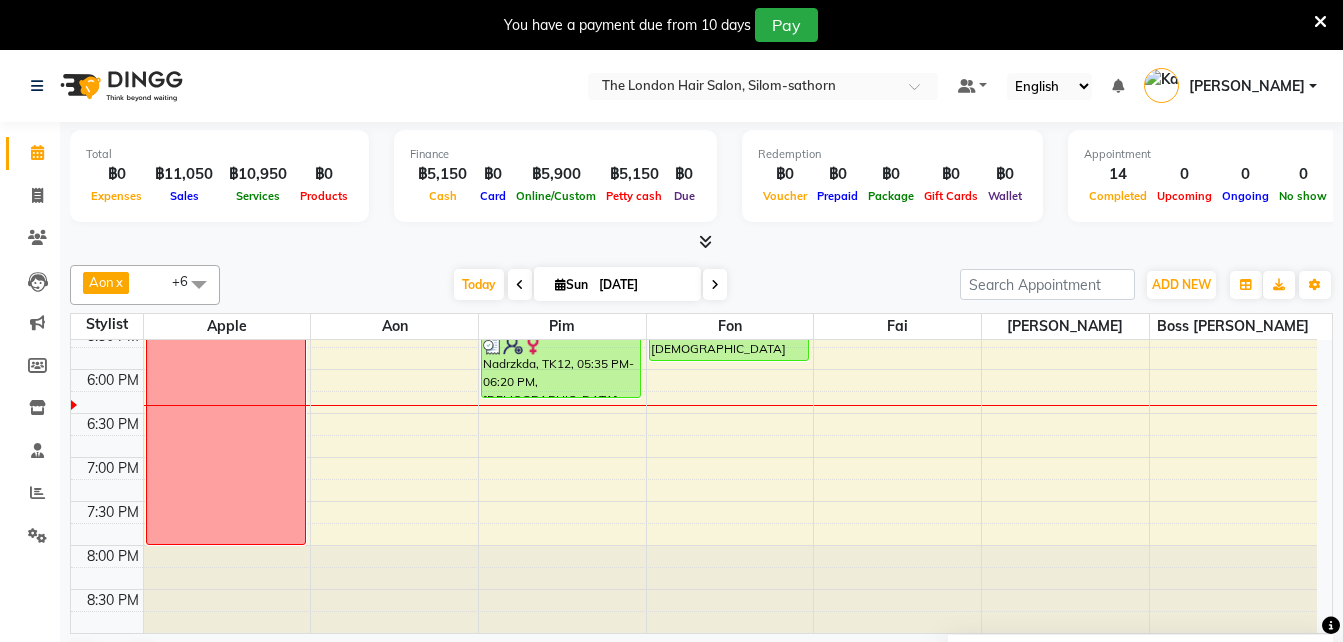 click at bounding box center (715, 285) 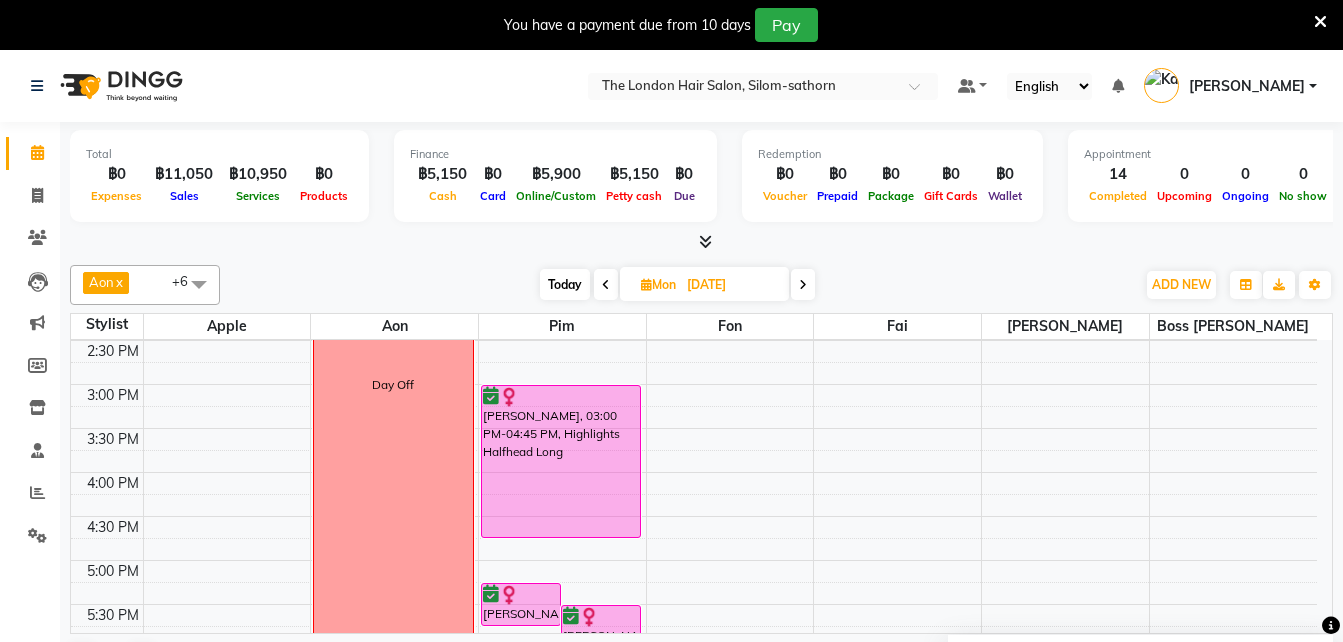 scroll, scrollTop: 480, scrollLeft: 0, axis: vertical 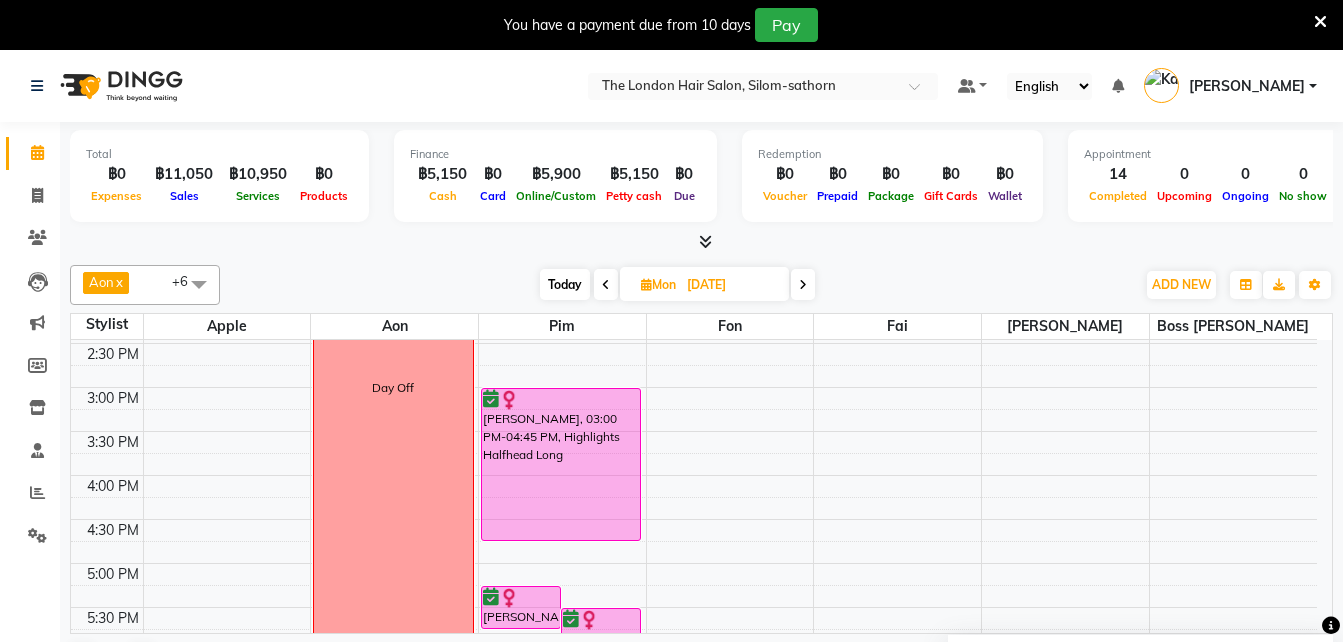click on "14-07-2025" at bounding box center (731, 285) 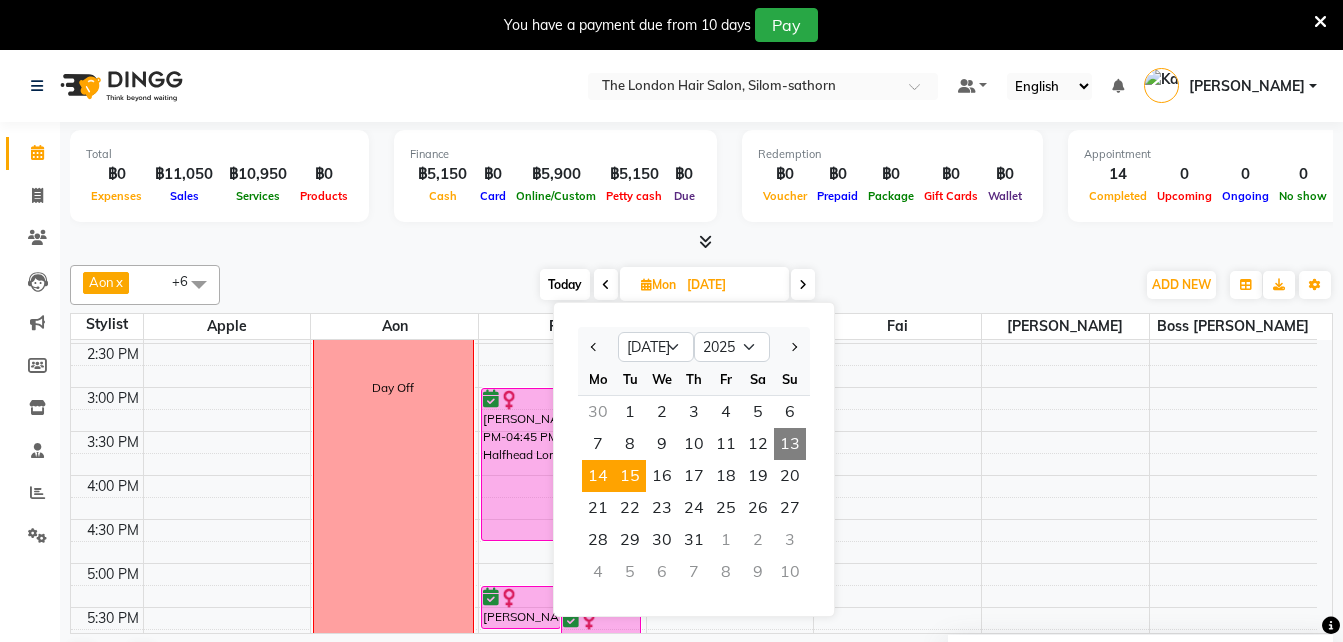 click on "15" at bounding box center [630, 476] 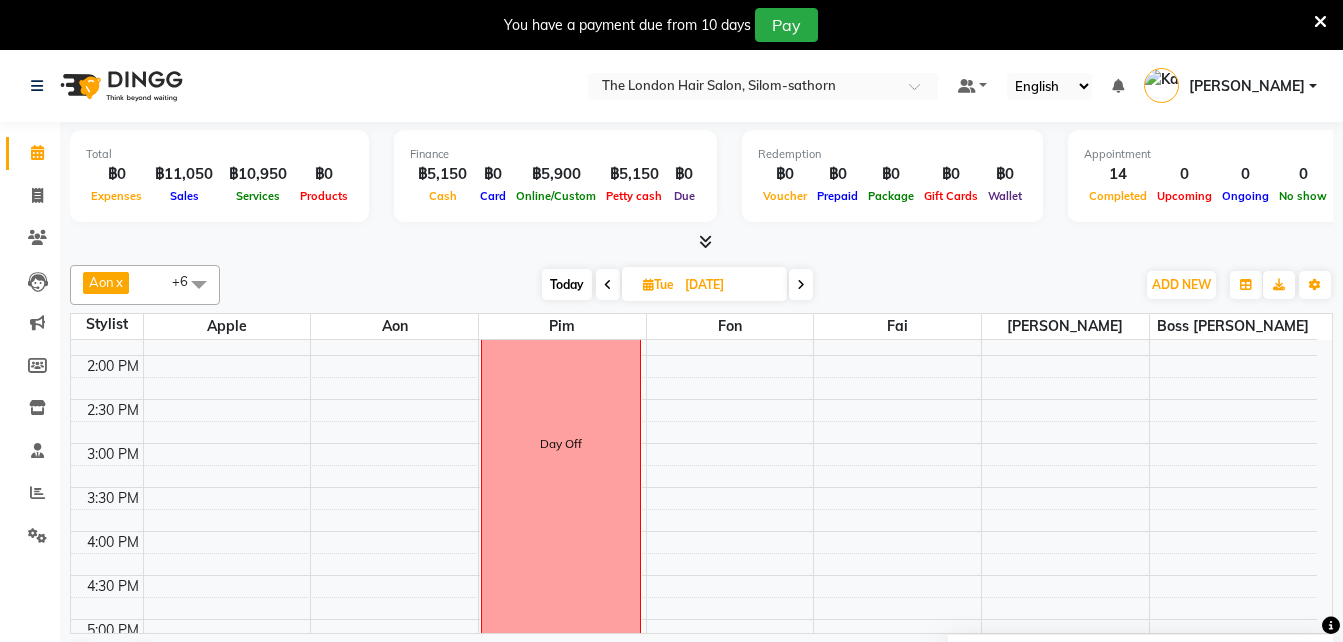 scroll, scrollTop: 434, scrollLeft: 0, axis: vertical 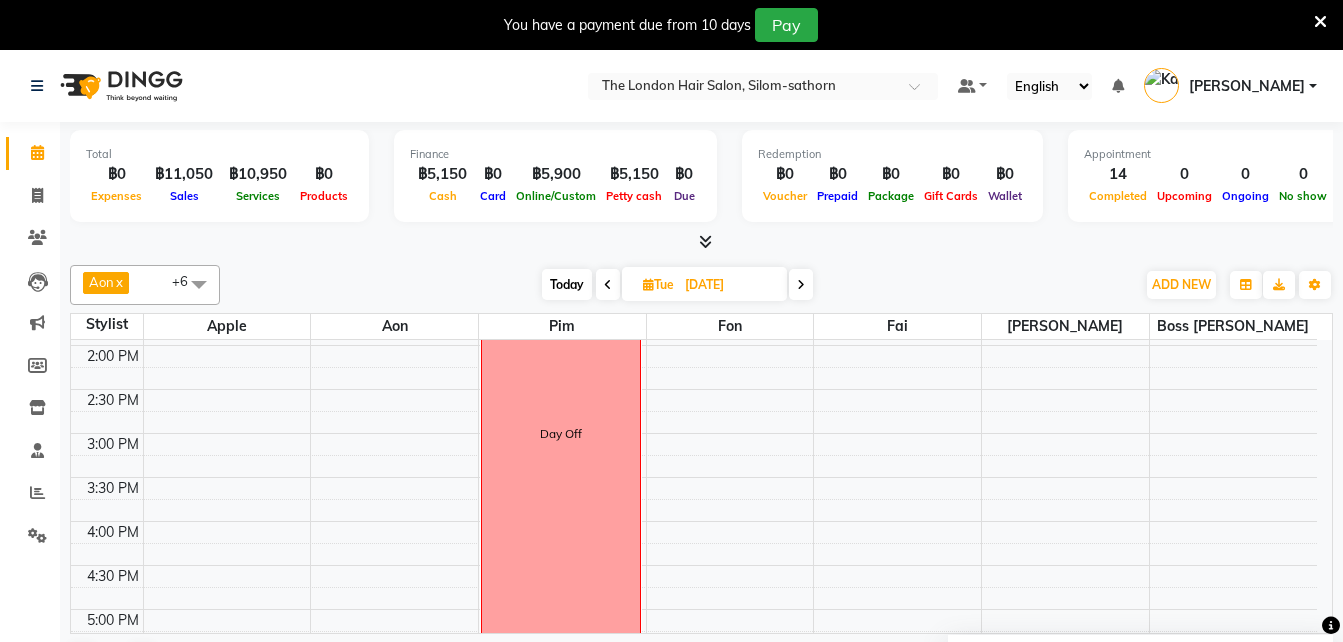 click 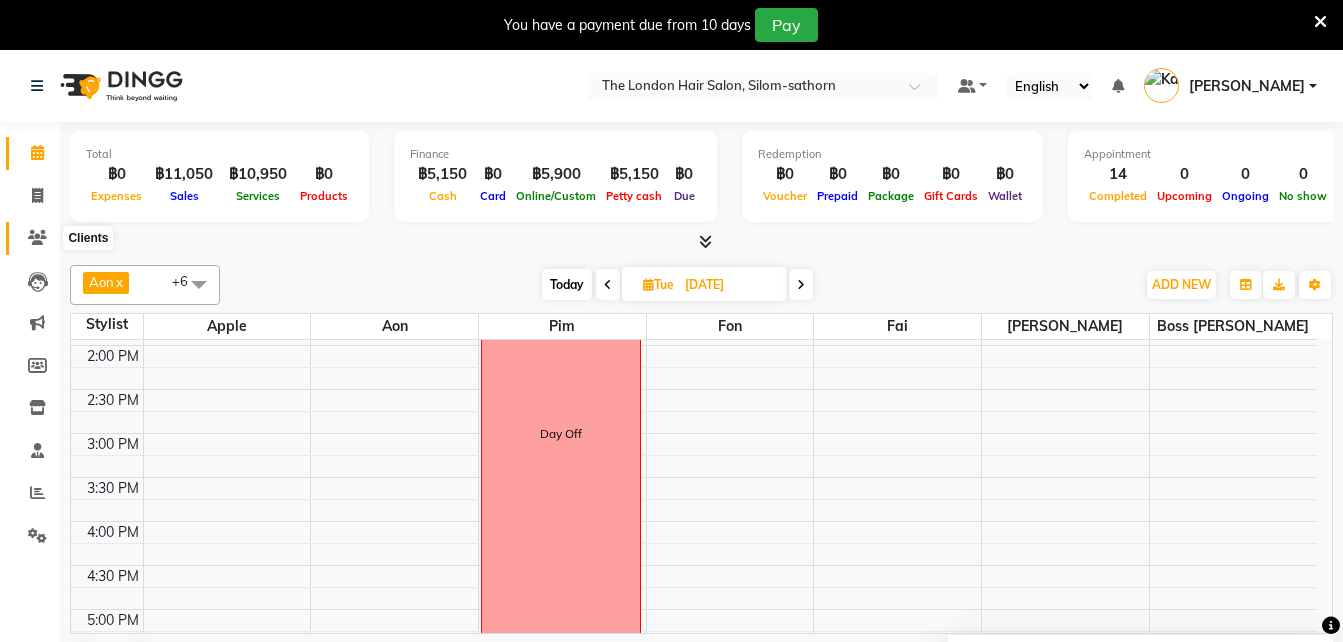 click 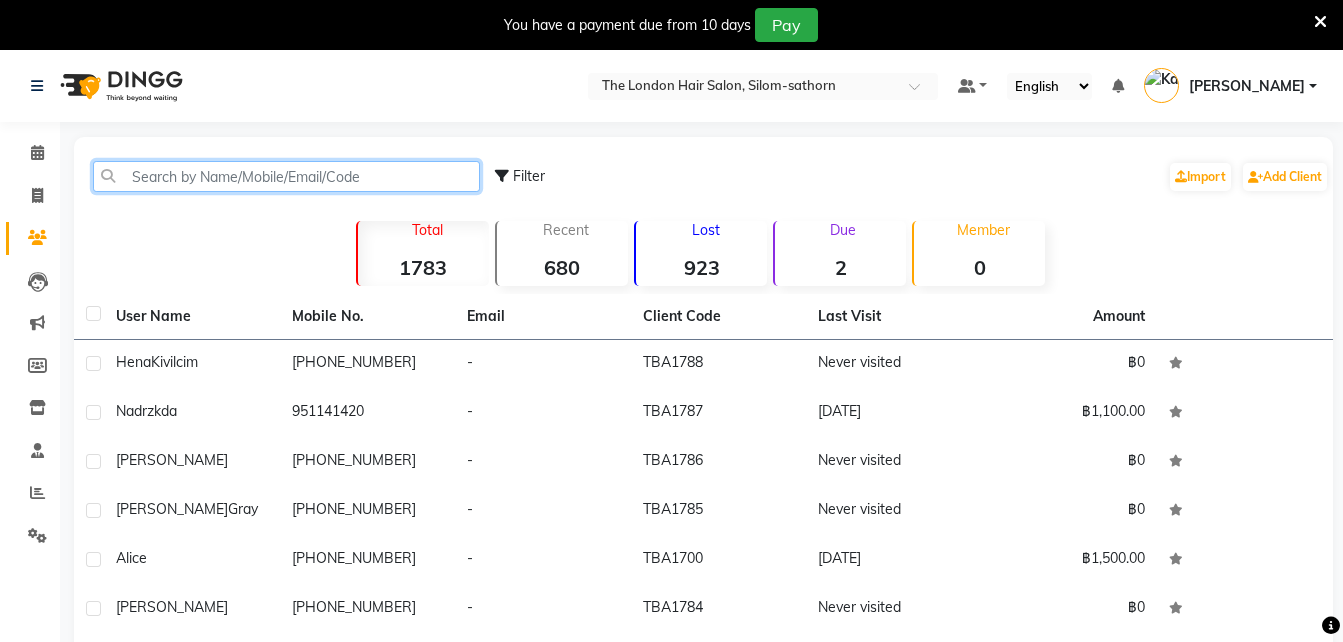click 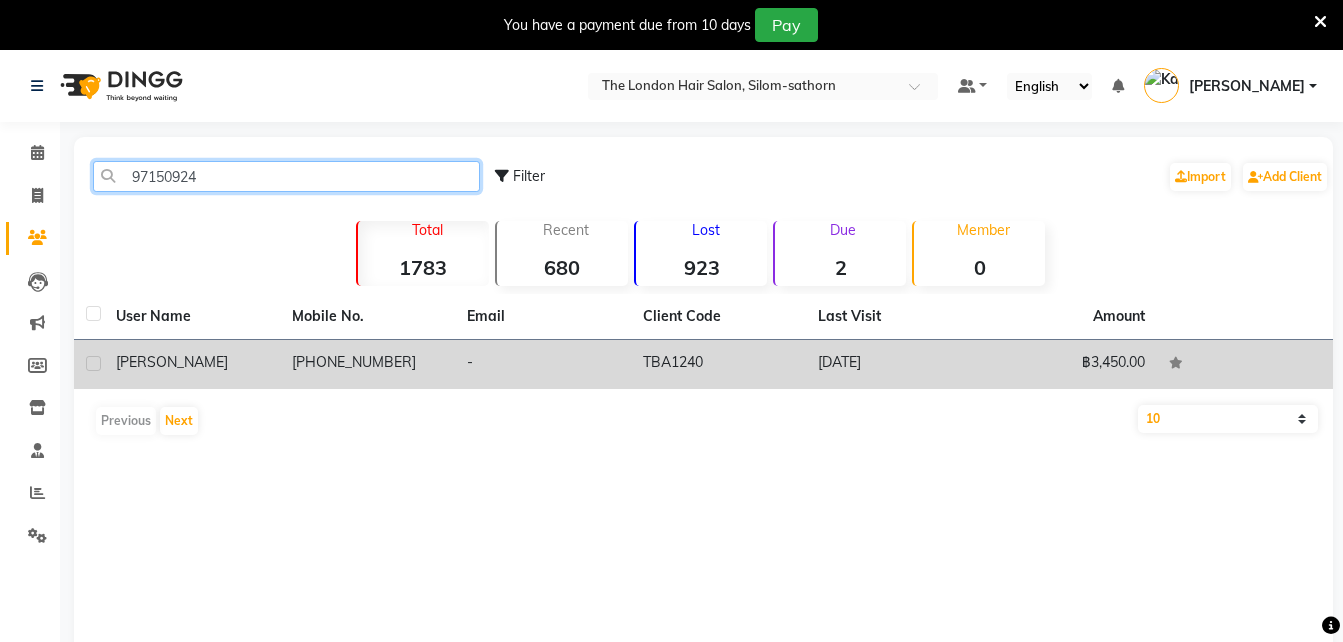type on "97150924" 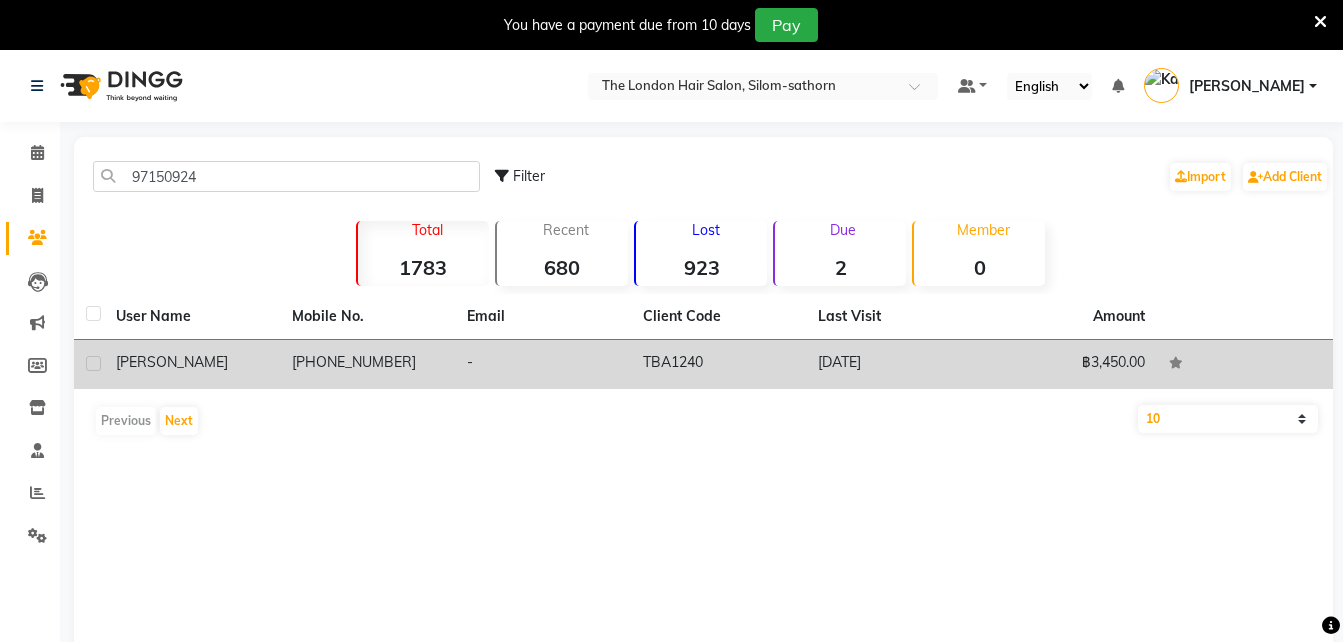 click on "[PHONE_NUMBER]" 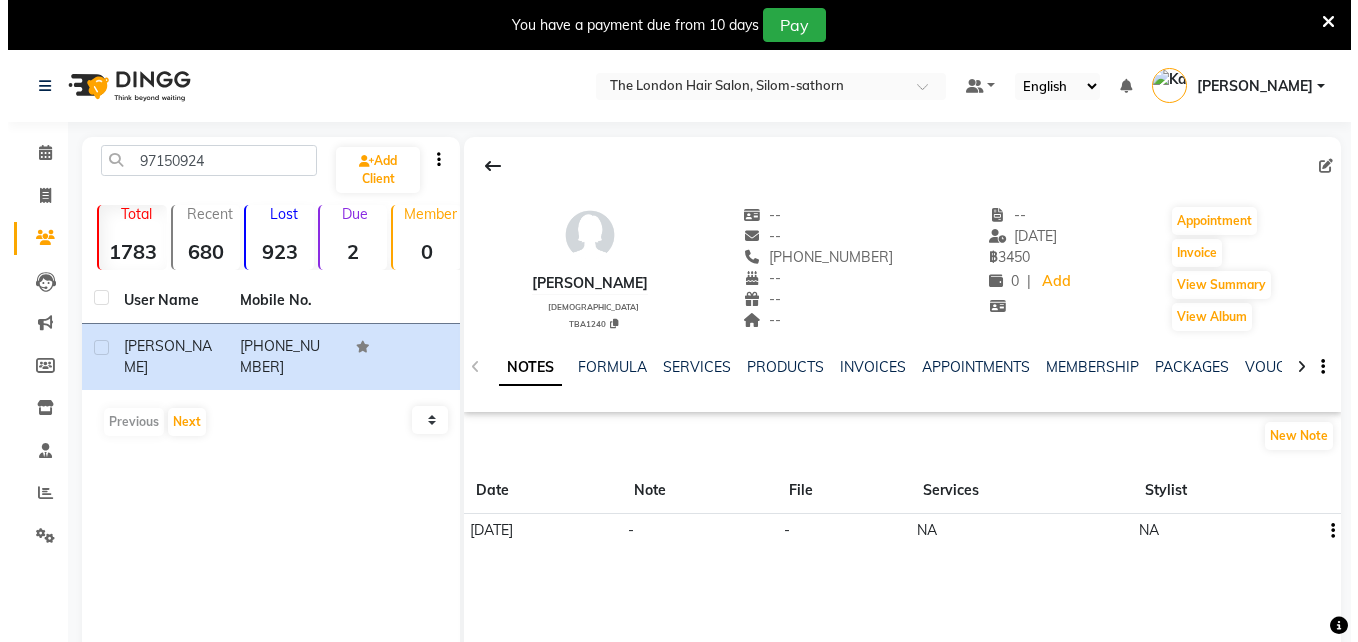 scroll, scrollTop: 125, scrollLeft: 0, axis: vertical 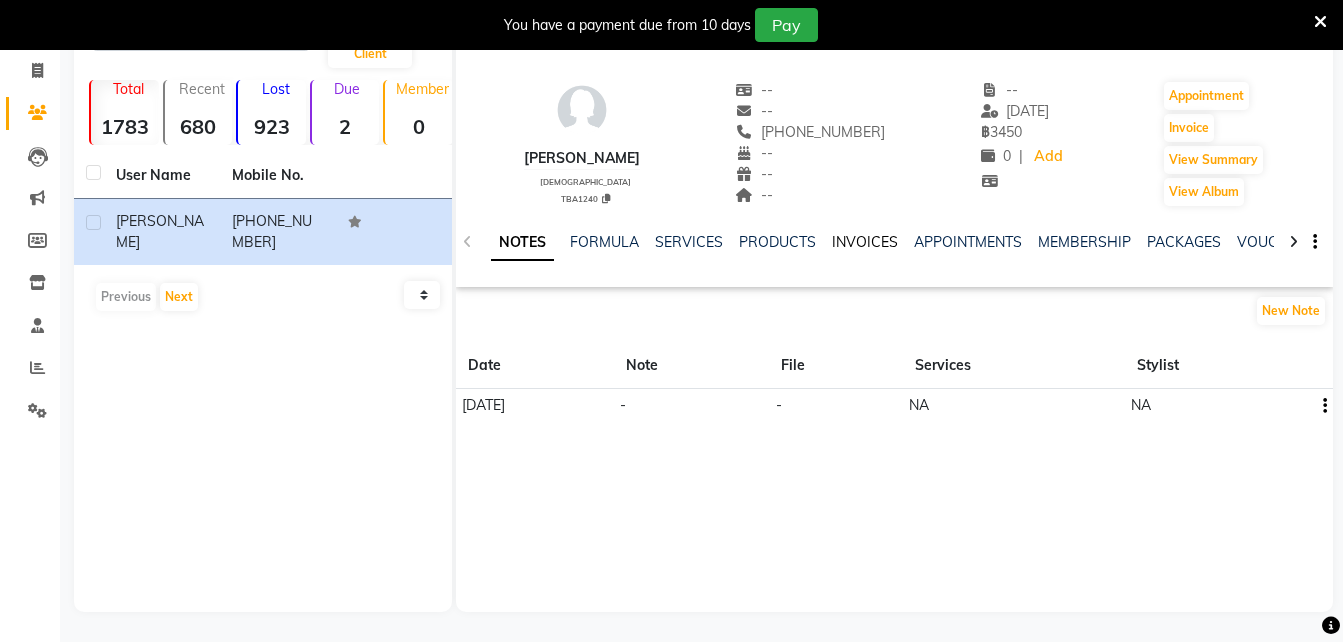 click on "INVOICES" 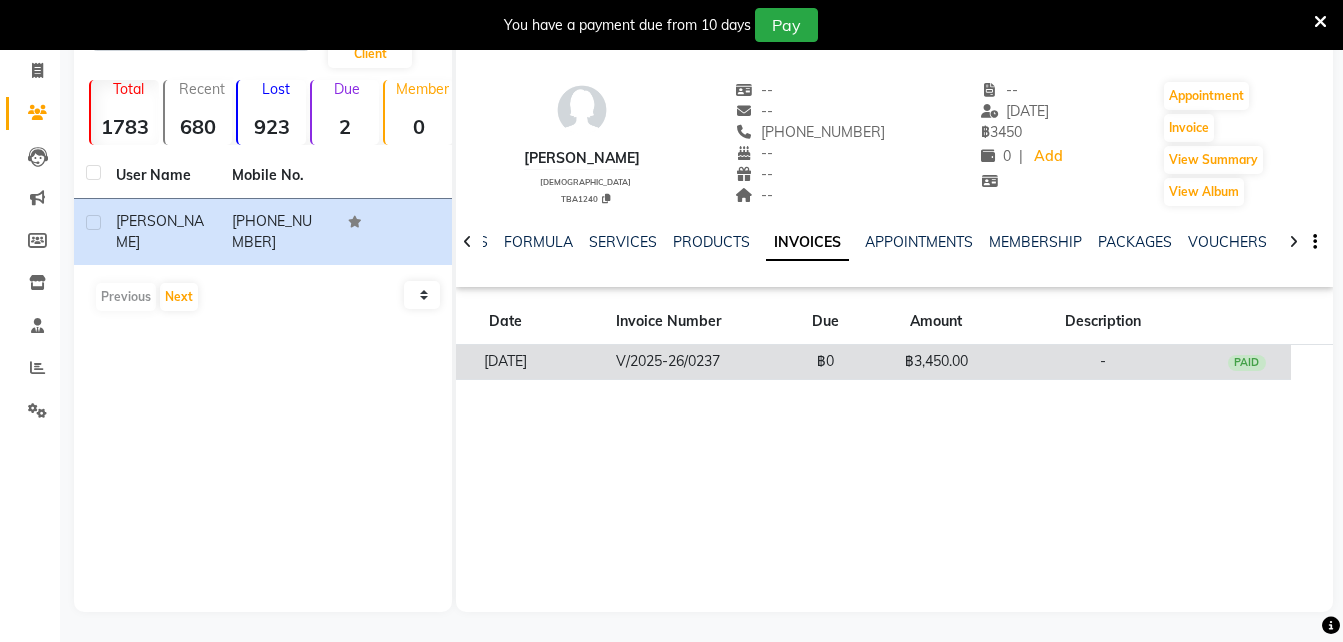 click on "V/2025-26/0237" 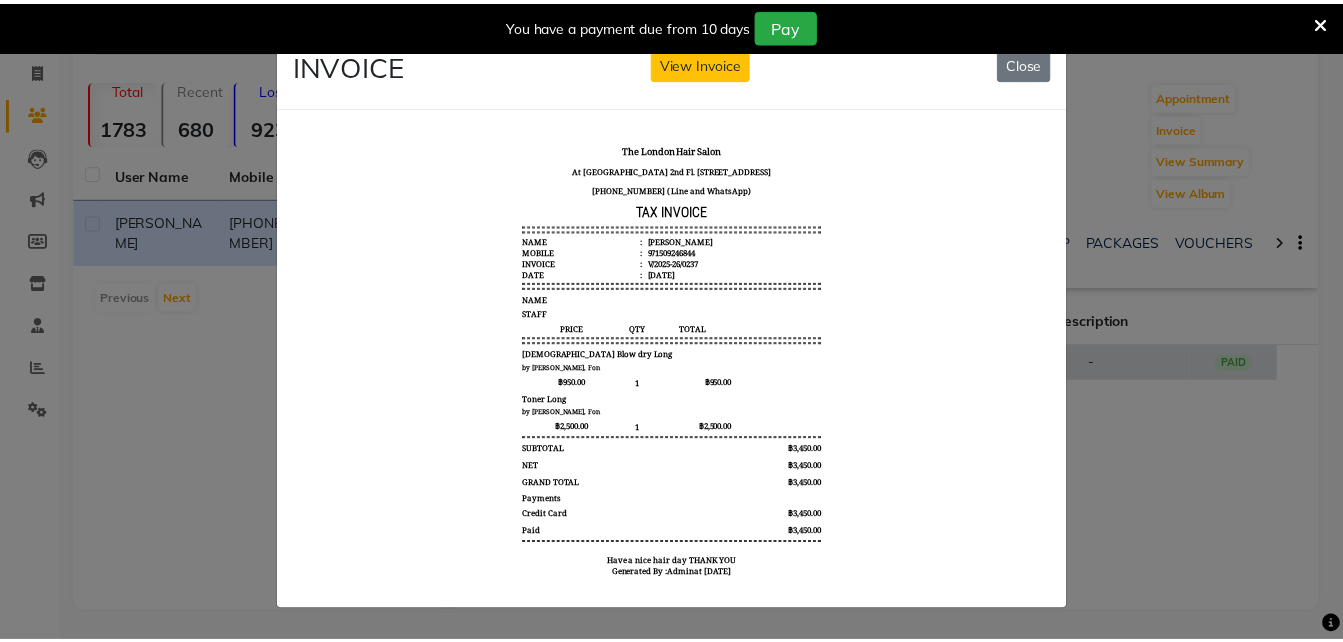 scroll, scrollTop: 0, scrollLeft: 0, axis: both 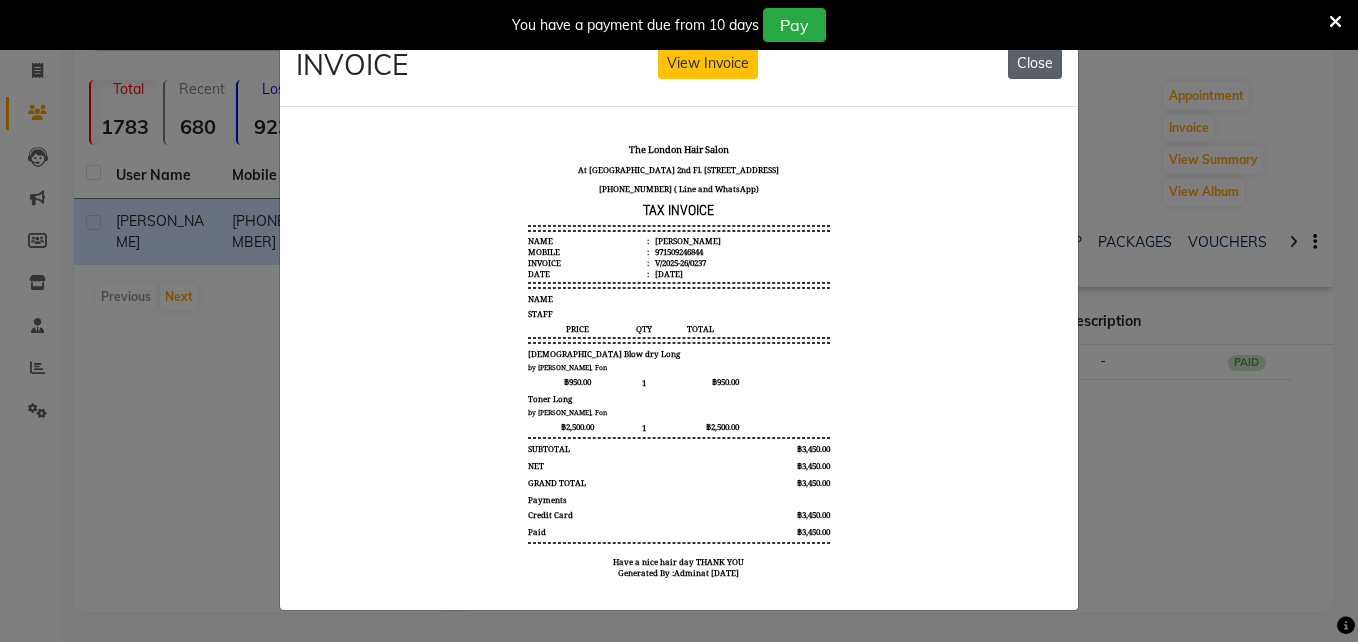 click on "Close" 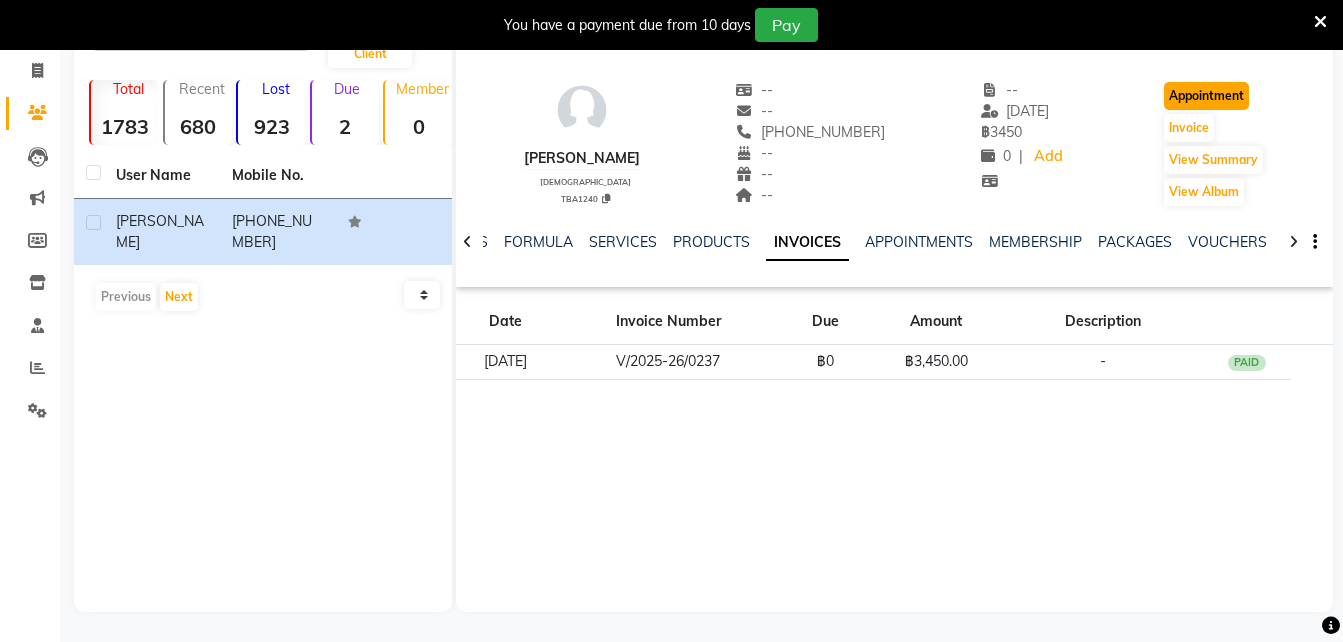 click on "Appointment" 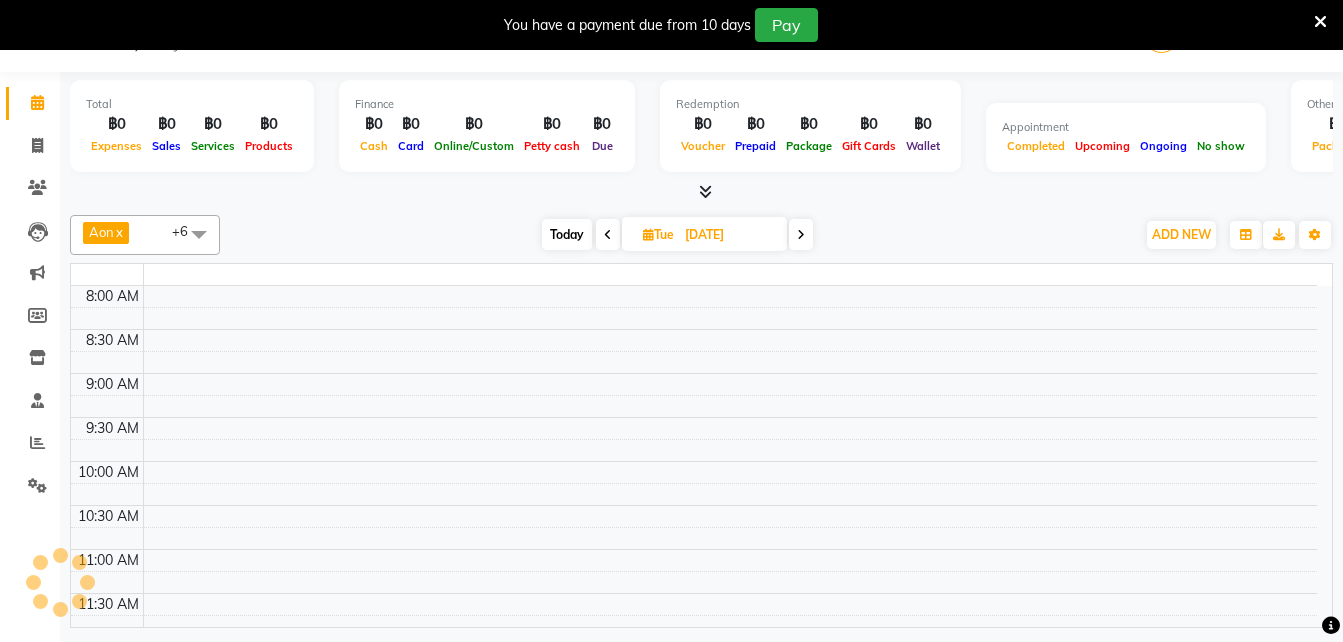 scroll, scrollTop: 50, scrollLeft: 0, axis: vertical 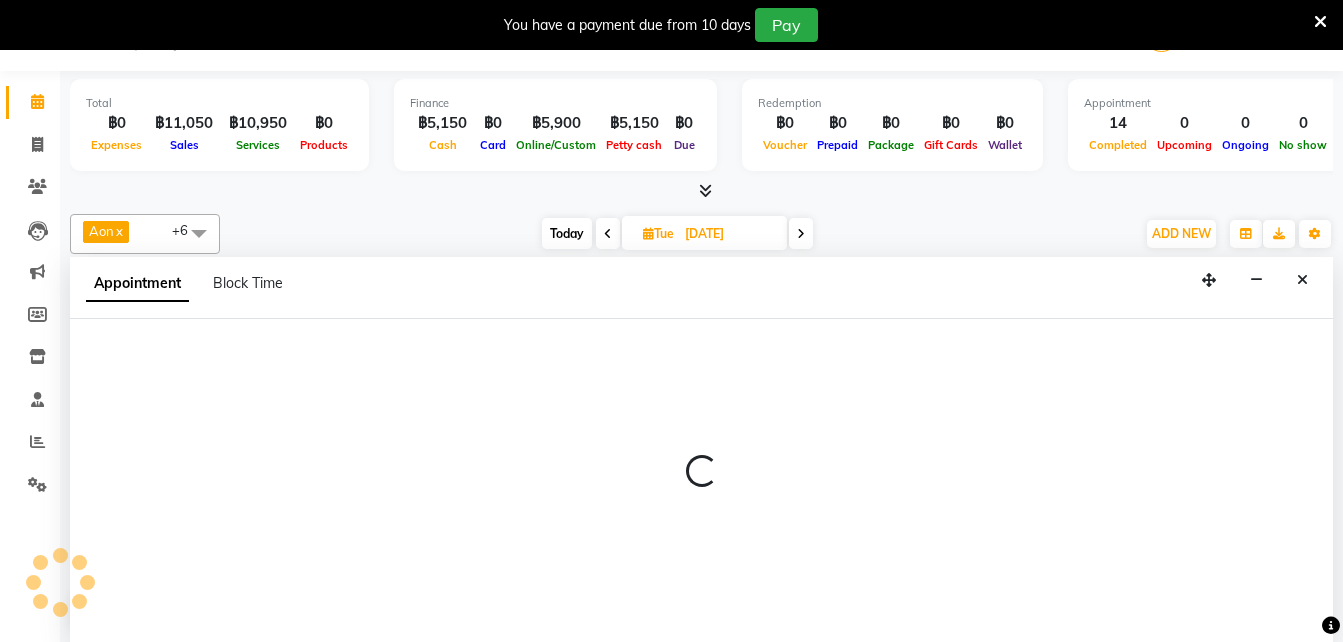 type on "[DATE]" 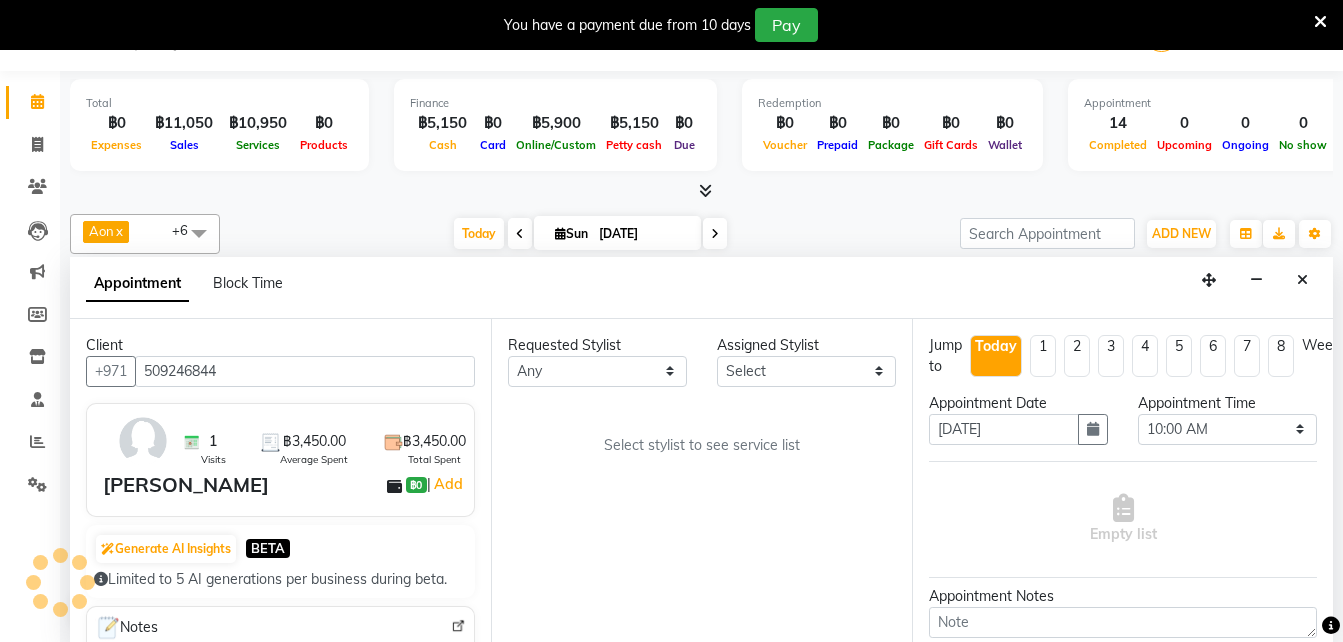 scroll, scrollTop: 762, scrollLeft: 0, axis: vertical 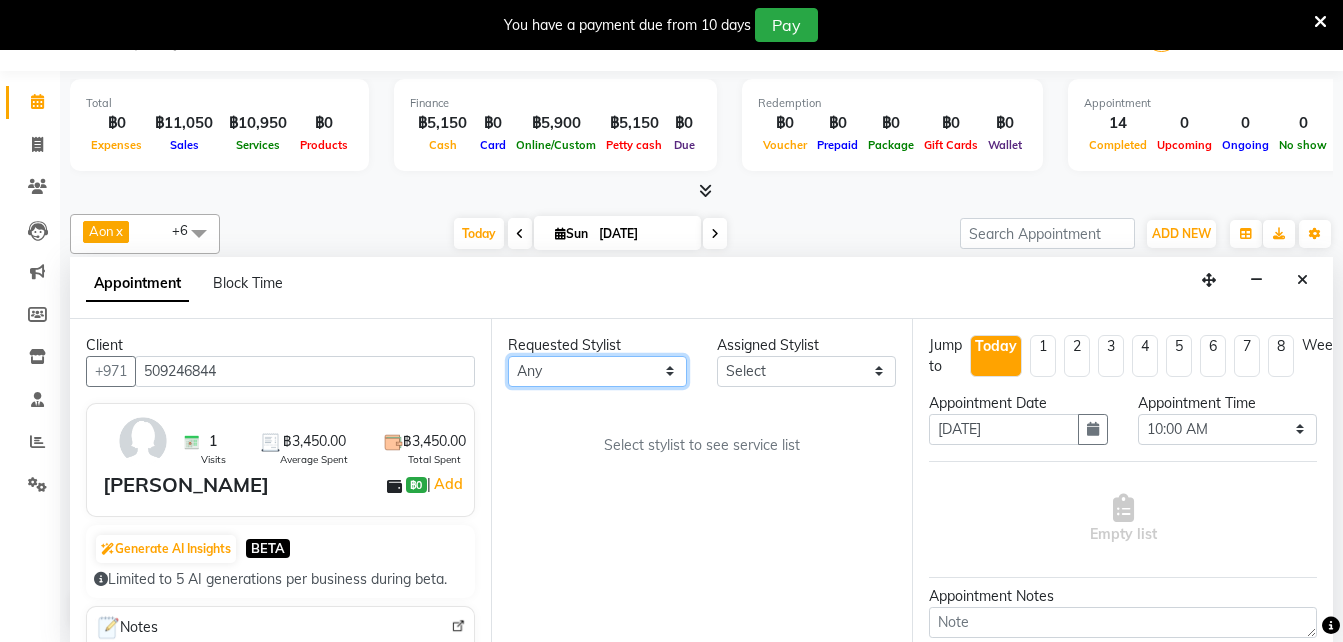 click on "Any Aon Apple   Boss Luke Fai  Fon Kate  Pim" at bounding box center [597, 371] 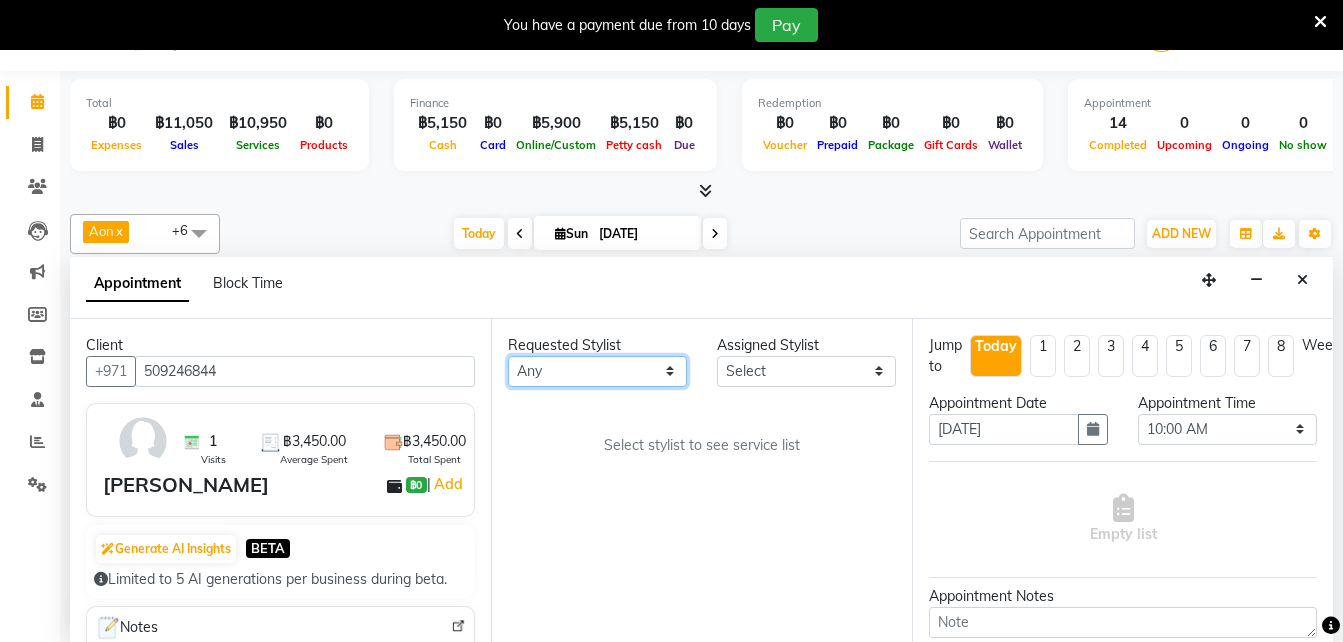 select on "56709" 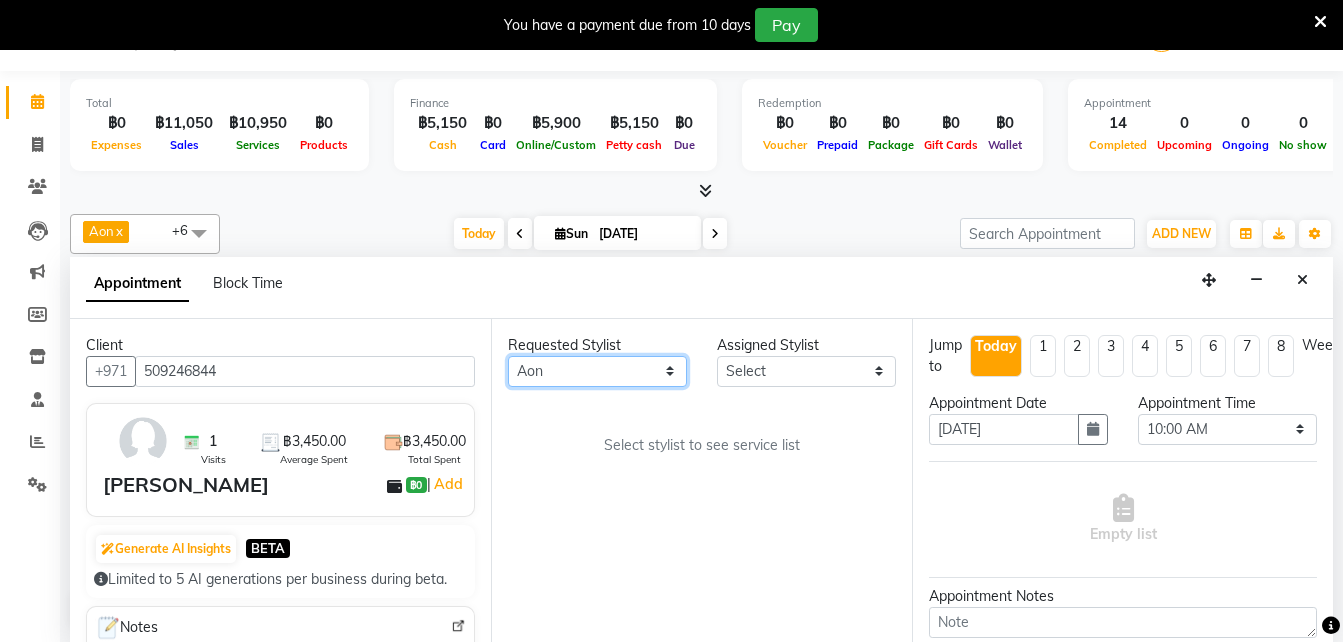 click on "Any Aon Apple   Boss Luke Fai  Fon Kate  Pim" at bounding box center [597, 371] 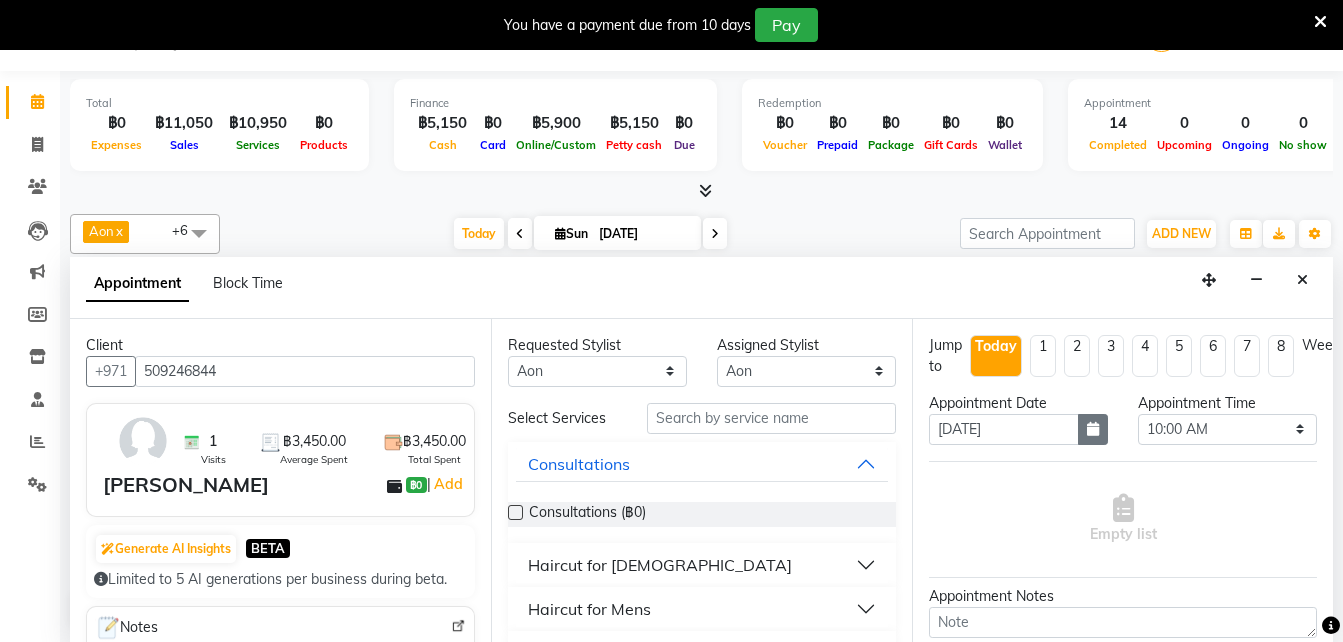 click at bounding box center [1093, 429] 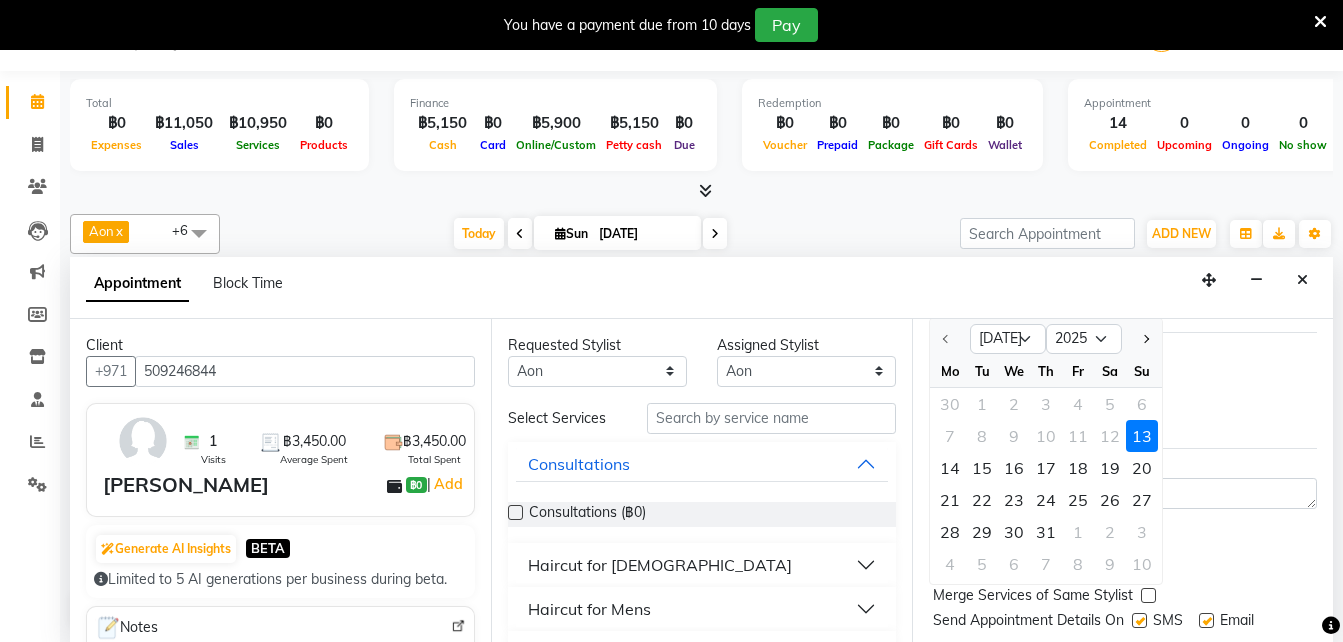 scroll, scrollTop: 130, scrollLeft: 0, axis: vertical 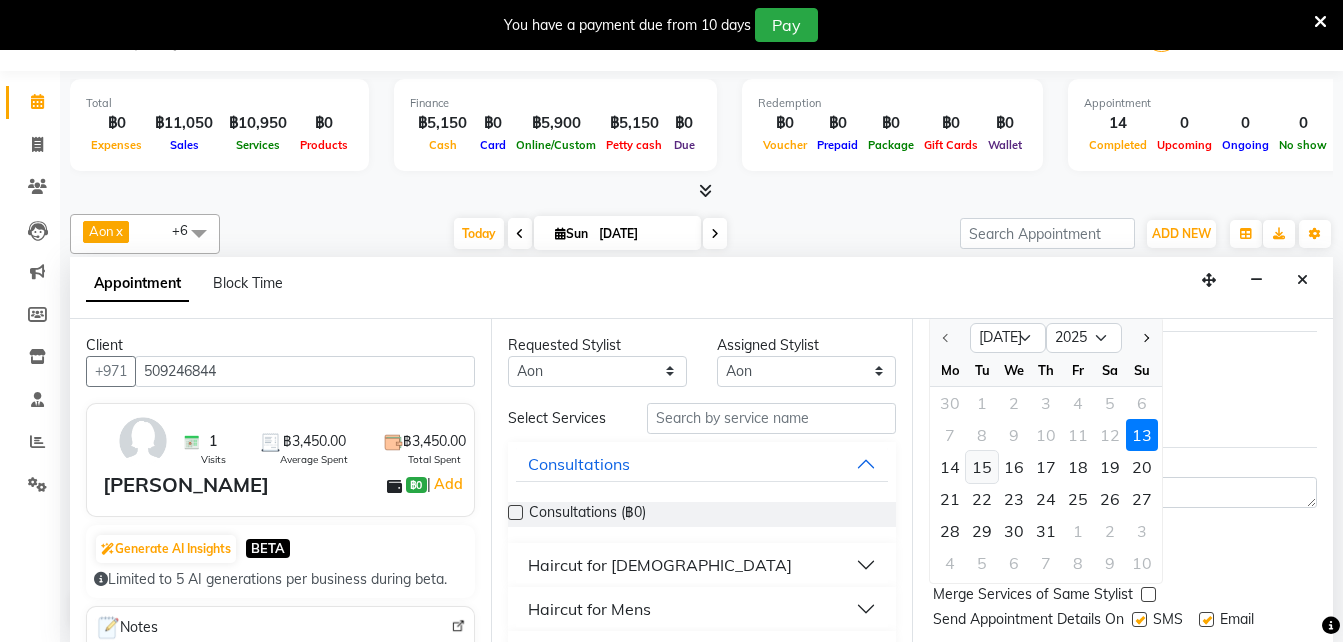 click on "15" at bounding box center (982, 467) 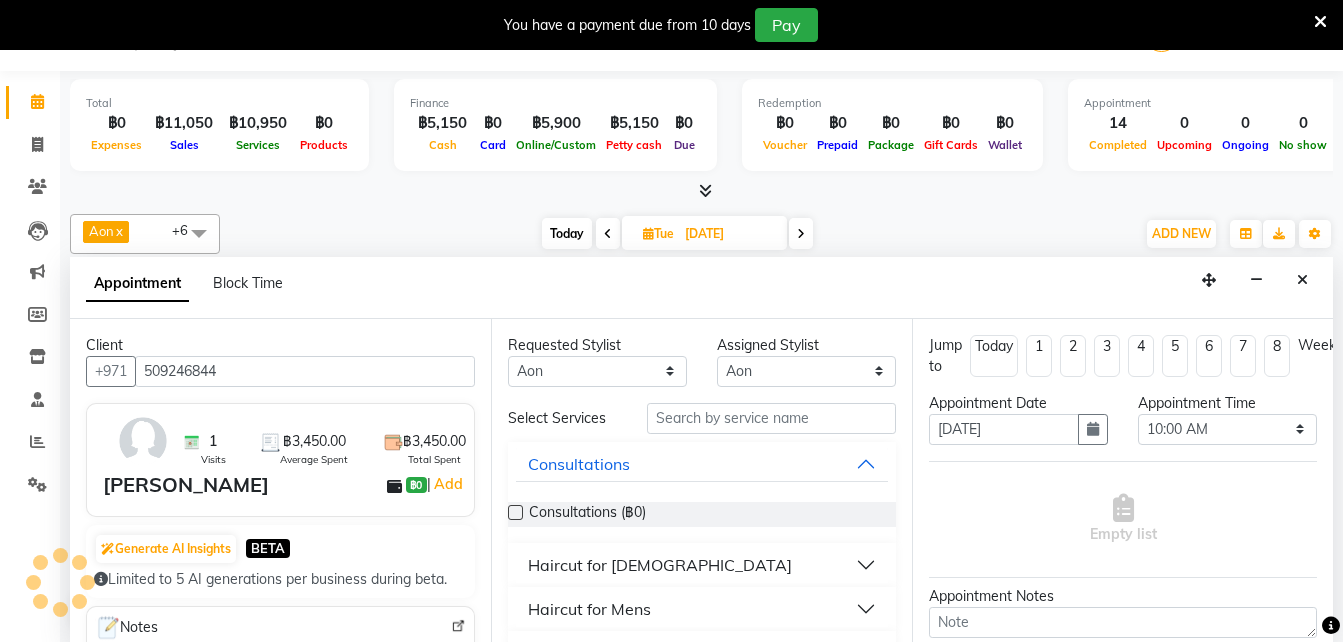 scroll, scrollTop: 762, scrollLeft: 0, axis: vertical 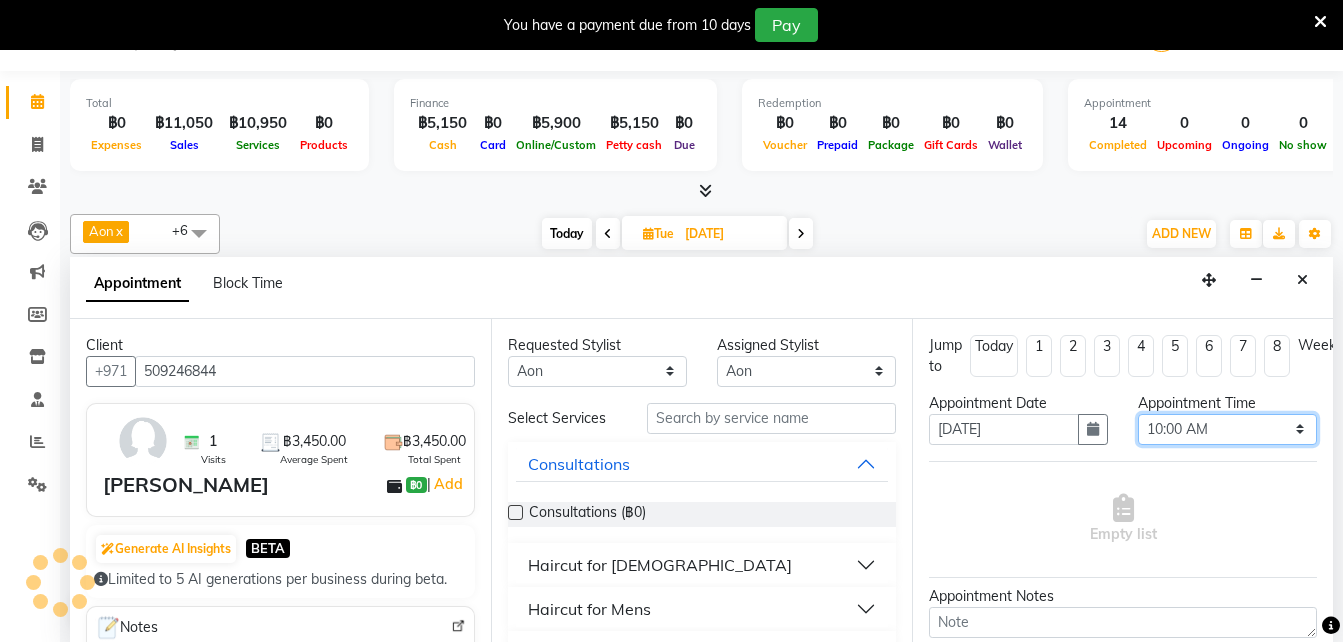 click on "Select 10:00 AM 10:05 AM 10:10 AM 10:15 AM 10:20 AM 10:25 AM 10:30 AM 10:35 AM 10:40 AM 10:45 AM 10:50 AM 10:55 AM 11:00 AM 11:05 AM 11:10 AM 11:15 AM 11:20 AM 11:25 AM 11:30 AM 11:35 AM 11:40 AM 11:45 AM 11:50 AM 11:55 AM 12:00 PM 12:05 PM 12:10 PM 12:15 PM 12:20 PM 12:25 PM 12:30 PM 12:35 PM 12:40 PM 12:45 PM 12:50 PM 12:55 PM 01:00 PM 01:05 PM 01:10 PM 01:15 PM 01:20 PM 01:25 PM 01:30 PM 01:35 PM 01:40 PM 01:45 PM 01:50 PM 01:55 PM 02:00 PM 02:05 PM 02:10 PM 02:15 PM 02:20 PM 02:25 PM 02:30 PM 02:35 PM 02:40 PM 02:45 PM 02:50 PM 02:55 PM 03:00 PM 03:05 PM 03:10 PM 03:15 PM 03:20 PM 03:25 PM 03:30 PM 03:35 PM 03:40 PM 03:45 PM 03:50 PM 03:55 PM 04:00 PM 04:05 PM 04:10 PM 04:15 PM 04:20 PM 04:25 PM 04:30 PM 04:35 PM 04:40 PM 04:45 PM 04:50 PM 04:55 PM 05:00 PM 05:05 PM 05:10 PM 05:15 PM 05:20 PM 05:25 PM 05:30 PM 05:35 PM 05:40 PM 05:45 PM 05:50 PM 05:55 PM 06:00 PM 06:05 PM 06:10 PM 06:15 PM 06:20 PM 06:25 PM 06:30 PM 06:35 PM 06:40 PM 06:45 PM 06:50 PM 06:55 PM 07:00 PM 07:05 PM 07:10 PM 07:15 PM 07:20 PM" at bounding box center (1227, 429) 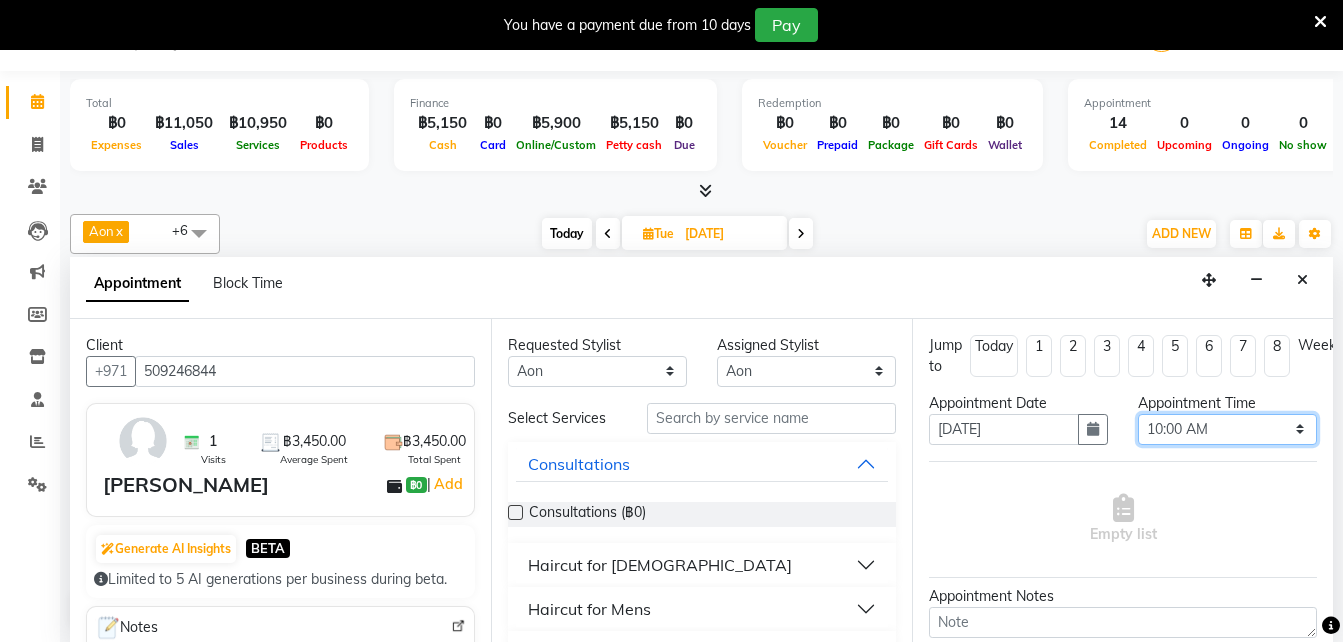 select on "930" 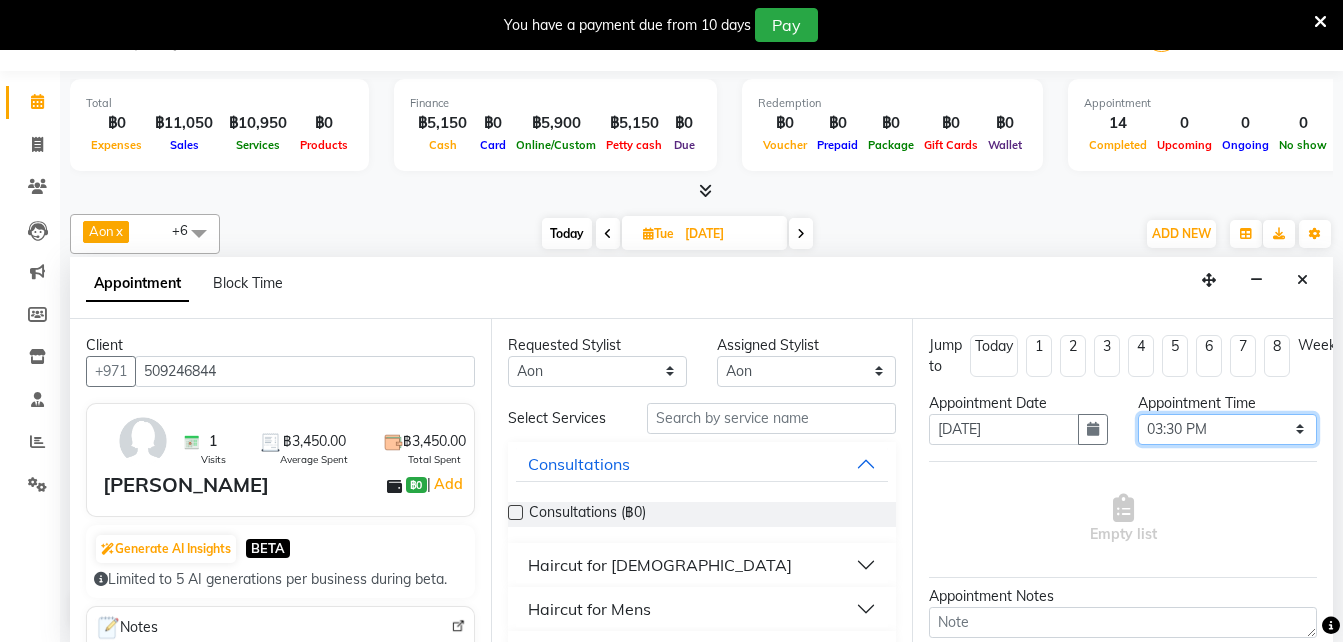 click on "Select 10:00 AM 10:05 AM 10:10 AM 10:15 AM 10:20 AM 10:25 AM 10:30 AM 10:35 AM 10:40 AM 10:45 AM 10:50 AM 10:55 AM 11:00 AM 11:05 AM 11:10 AM 11:15 AM 11:20 AM 11:25 AM 11:30 AM 11:35 AM 11:40 AM 11:45 AM 11:50 AM 11:55 AM 12:00 PM 12:05 PM 12:10 PM 12:15 PM 12:20 PM 12:25 PM 12:30 PM 12:35 PM 12:40 PM 12:45 PM 12:50 PM 12:55 PM 01:00 PM 01:05 PM 01:10 PM 01:15 PM 01:20 PM 01:25 PM 01:30 PM 01:35 PM 01:40 PM 01:45 PM 01:50 PM 01:55 PM 02:00 PM 02:05 PM 02:10 PM 02:15 PM 02:20 PM 02:25 PM 02:30 PM 02:35 PM 02:40 PM 02:45 PM 02:50 PM 02:55 PM 03:00 PM 03:05 PM 03:10 PM 03:15 PM 03:20 PM 03:25 PM 03:30 PM 03:35 PM 03:40 PM 03:45 PM 03:50 PM 03:55 PM 04:00 PM 04:05 PM 04:10 PM 04:15 PM 04:20 PM 04:25 PM 04:30 PM 04:35 PM 04:40 PM 04:45 PM 04:50 PM 04:55 PM 05:00 PM 05:05 PM 05:10 PM 05:15 PM 05:20 PM 05:25 PM 05:30 PM 05:35 PM 05:40 PM 05:45 PM 05:50 PM 05:55 PM 06:00 PM 06:05 PM 06:10 PM 06:15 PM 06:20 PM 06:25 PM 06:30 PM 06:35 PM 06:40 PM 06:45 PM 06:50 PM 06:55 PM 07:00 PM 07:05 PM 07:10 PM 07:15 PM 07:20 PM" at bounding box center (1227, 429) 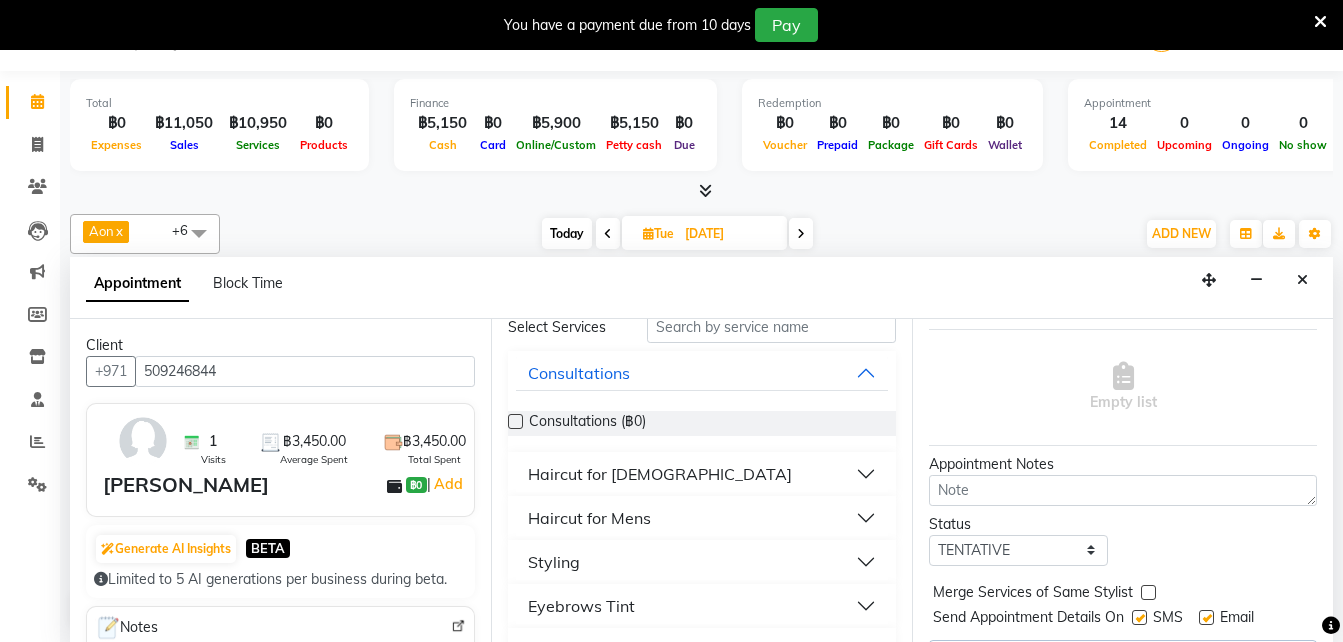 scroll, scrollTop: 133, scrollLeft: 0, axis: vertical 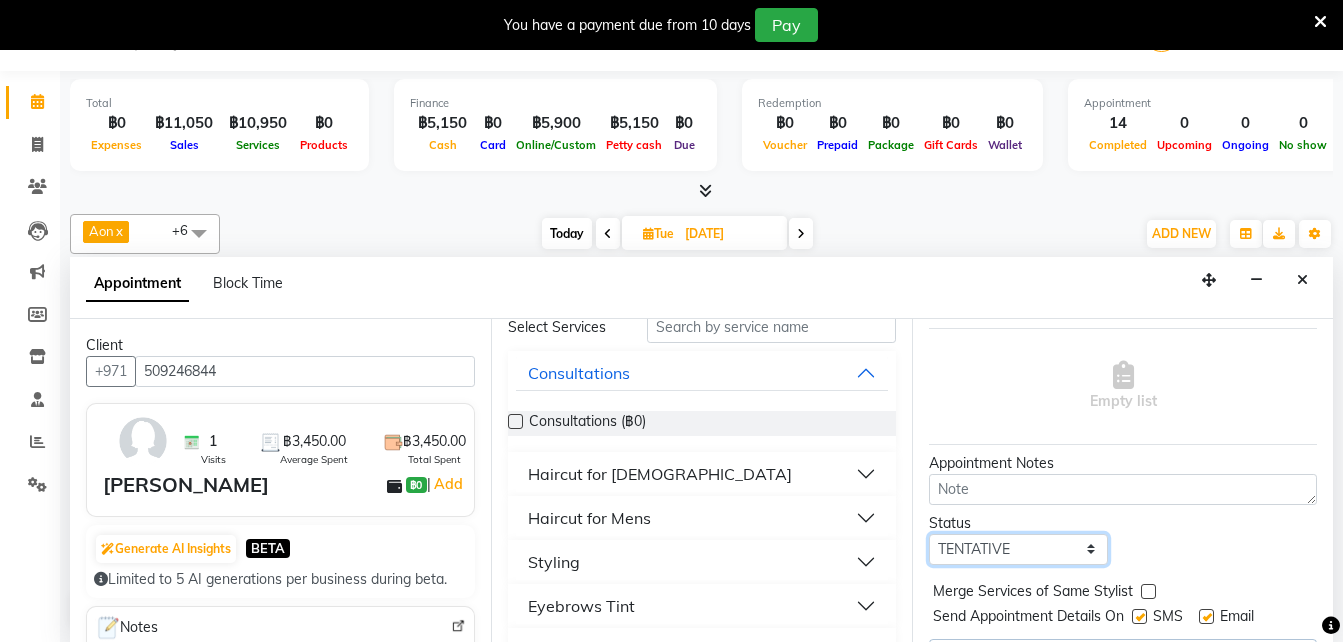 click on "Select TENTATIVE CONFIRM UPCOMING" at bounding box center [1018, 549] 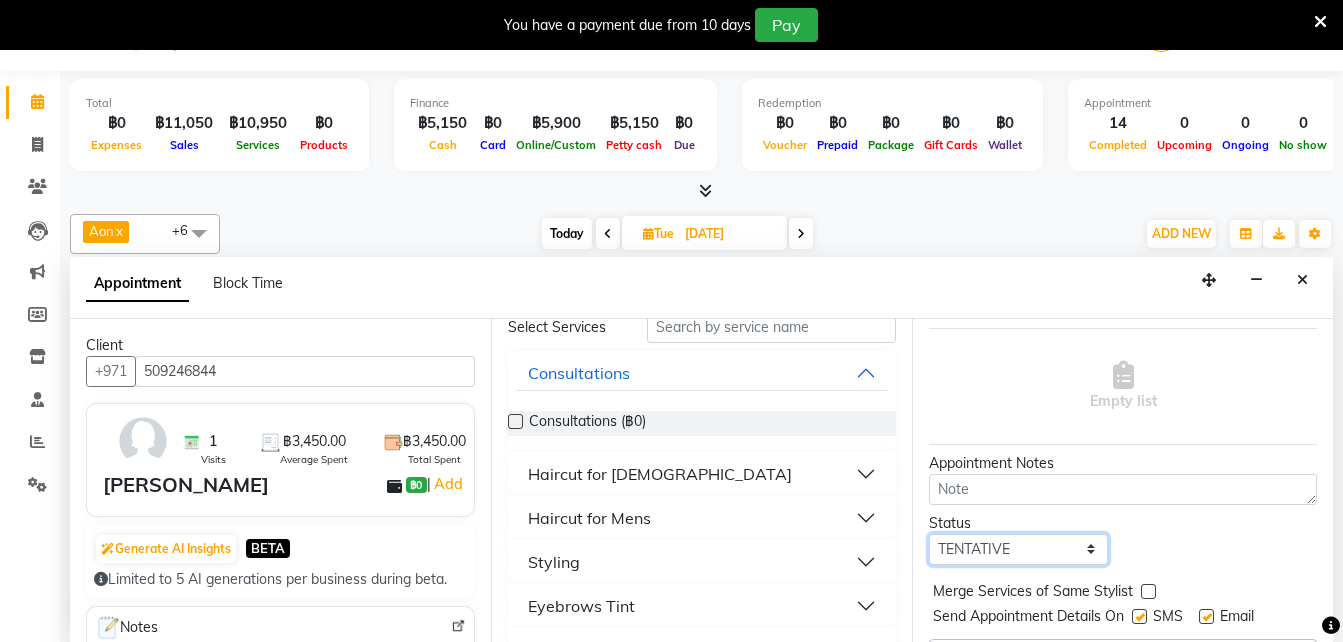 select on "confirm booking" 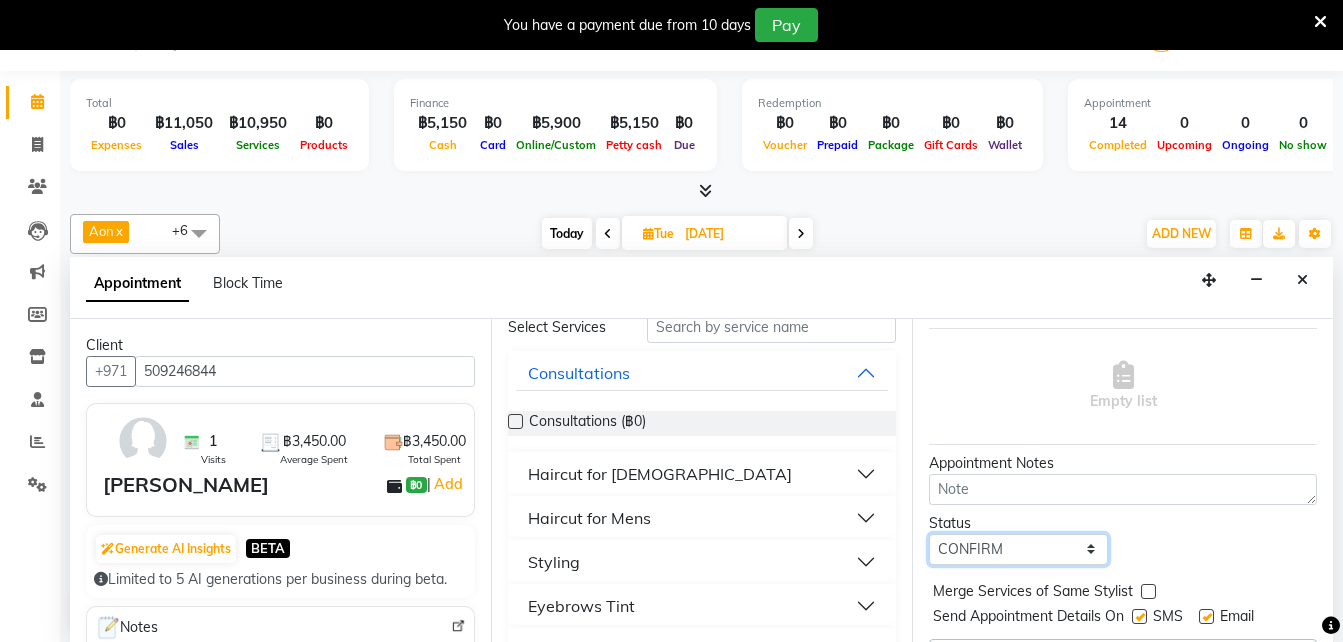 click on "Select TENTATIVE CONFIRM UPCOMING" at bounding box center (1018, 549) 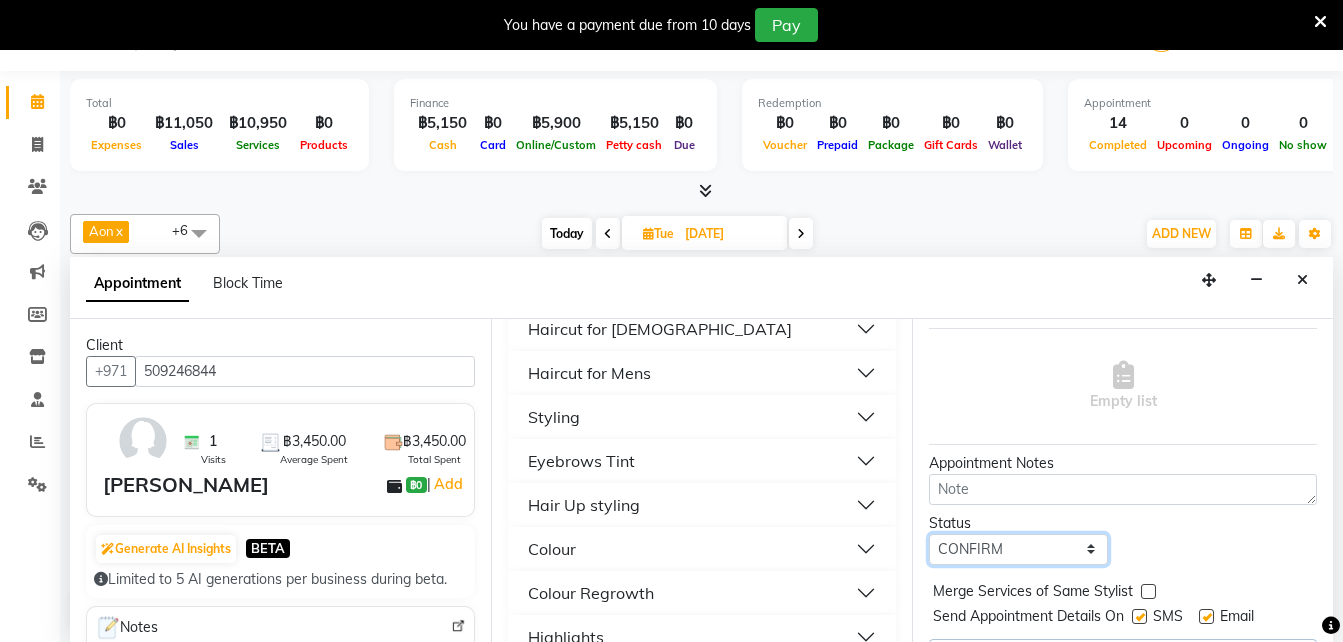 scroll, scrollTop: 274, scrollLeft: 0, axis: vertical 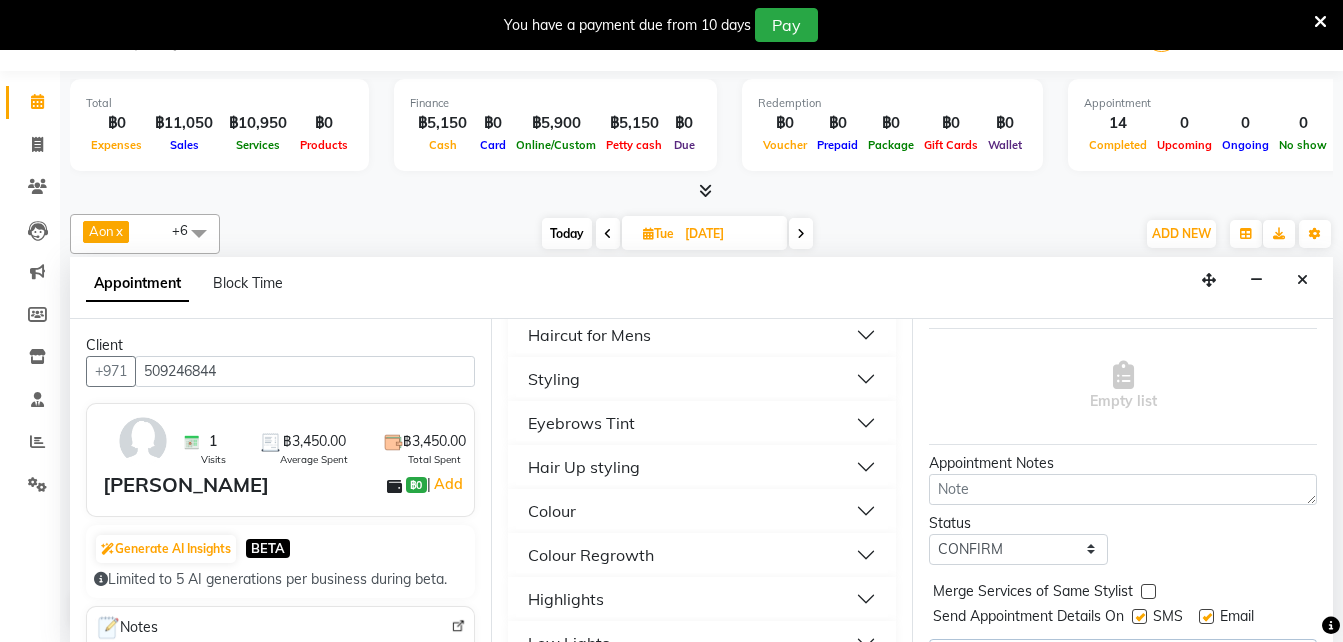 click on "Colour" at bounding box center (552, 511) 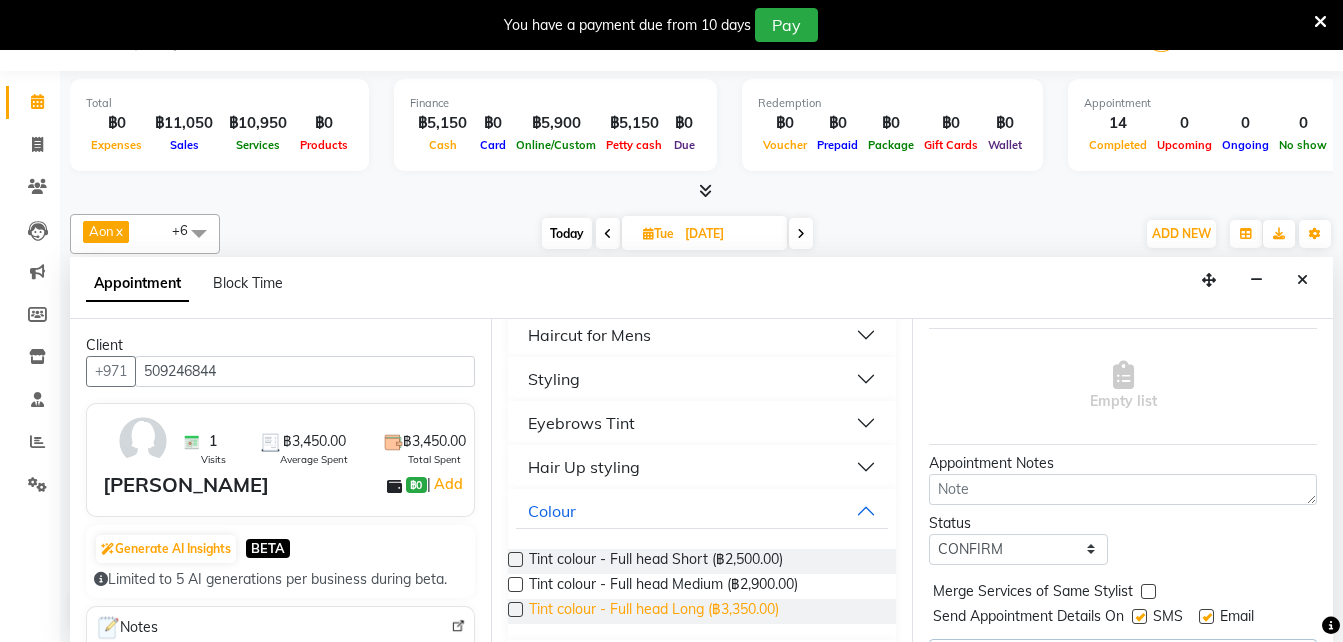 click on "Tint colour - Full head Long (฿3,350.00)" at bounding box center [654, 611] 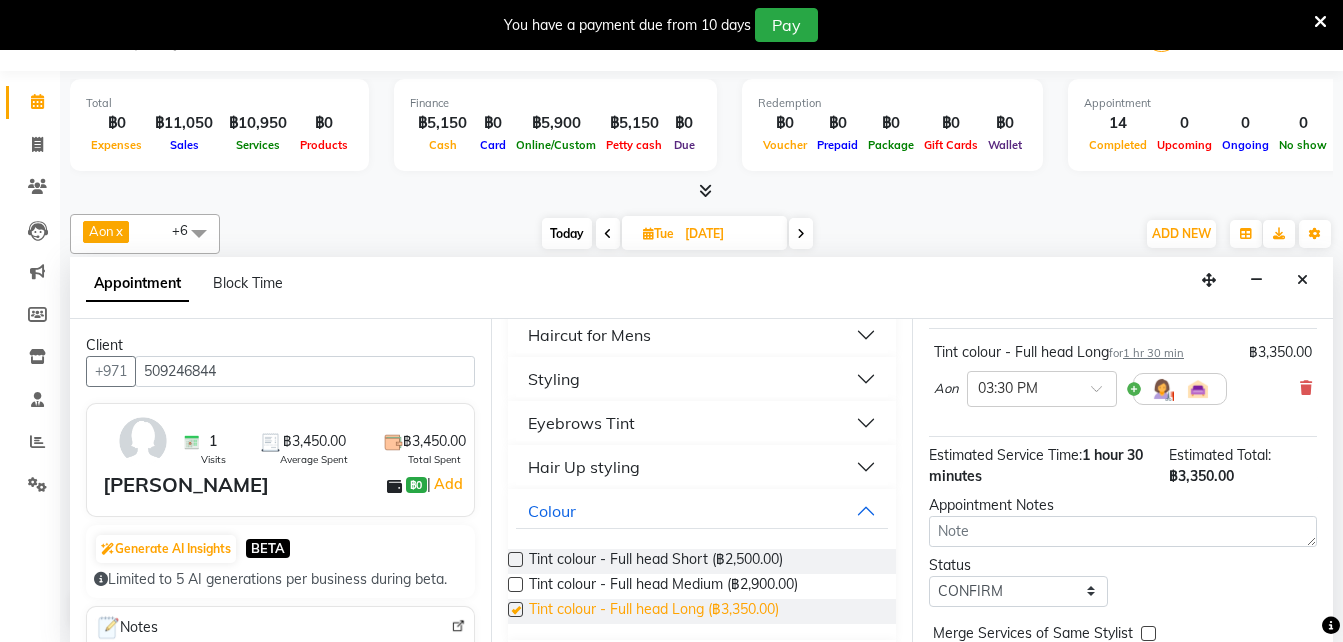 checkbox on "false" 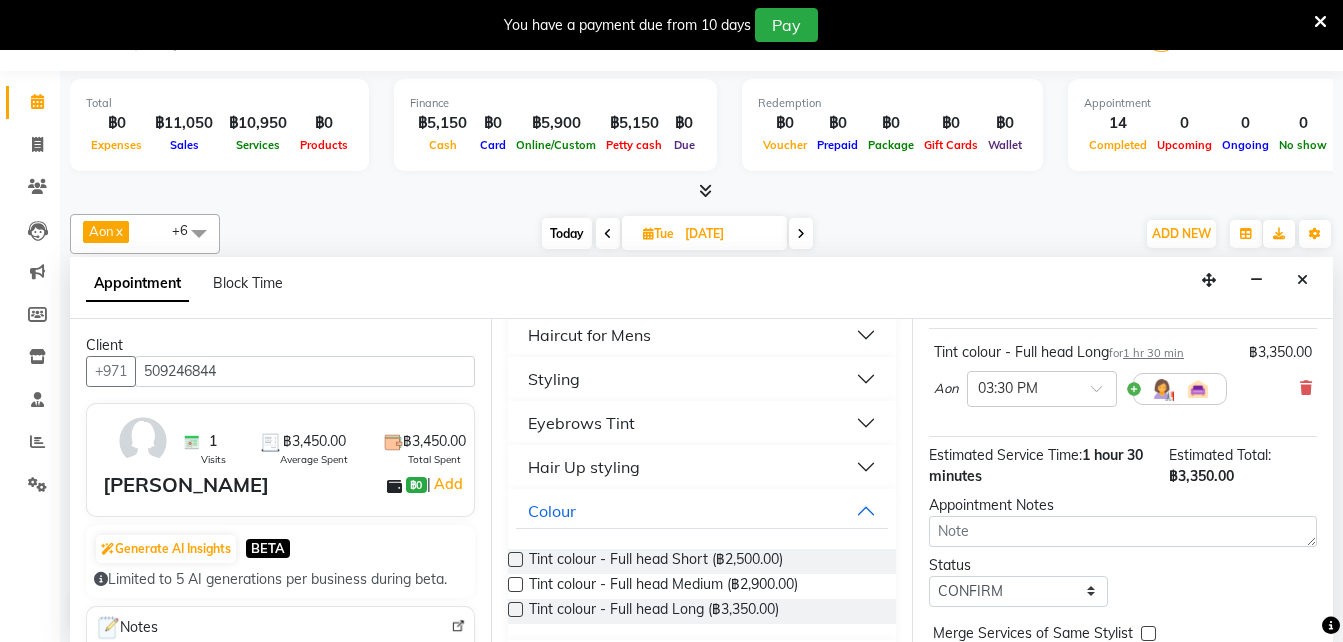 scroll, scrollTop: 136, scrollLeft: 0, axis: vertical 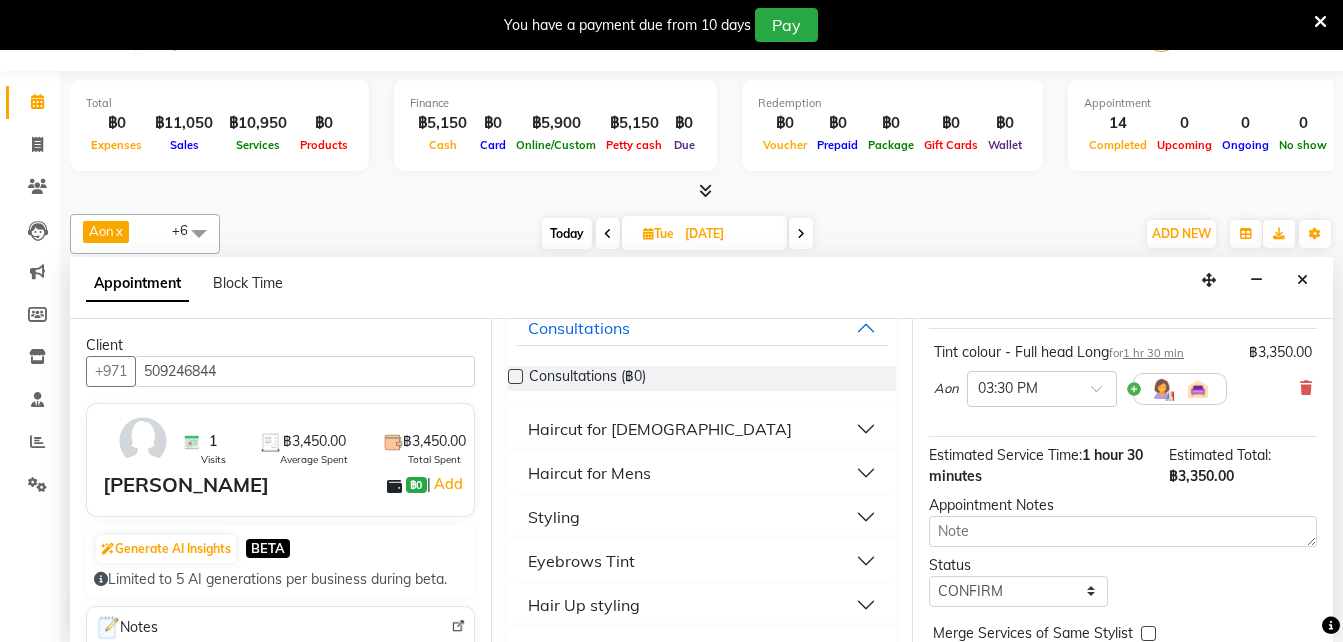 click on "Styling" at bounding box center [554, 517] 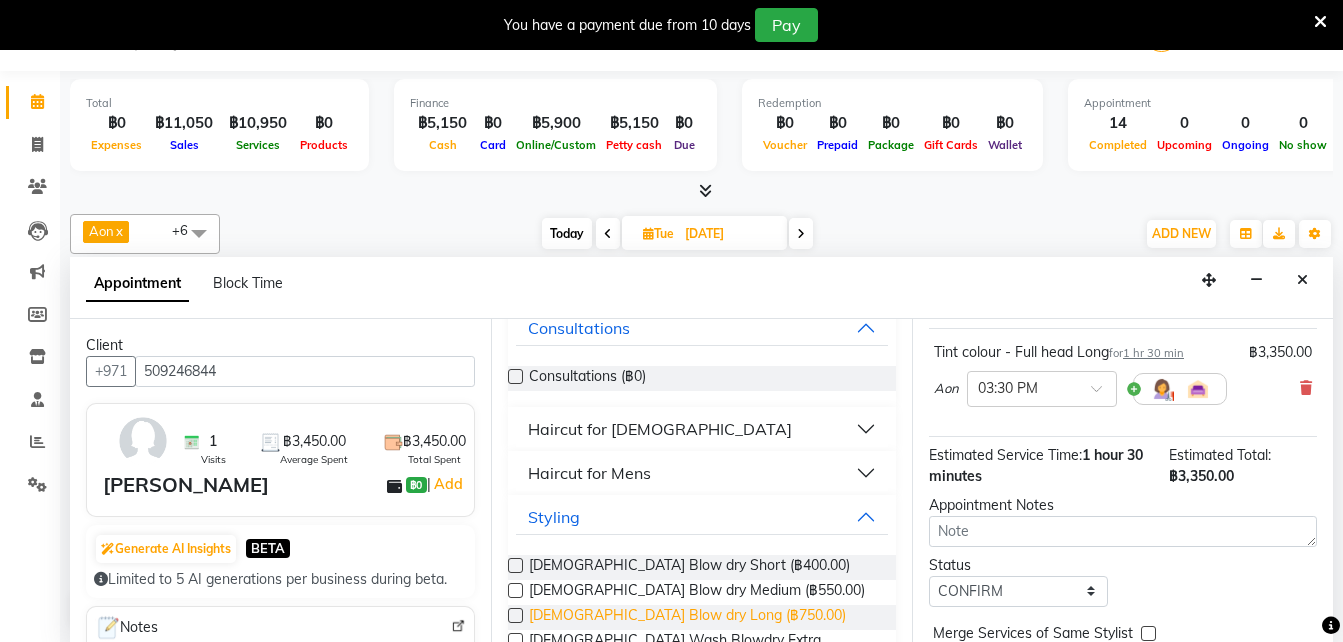 click on "Ladies Blow dry Long (฿750.00)" at bounding box center (687, 617) 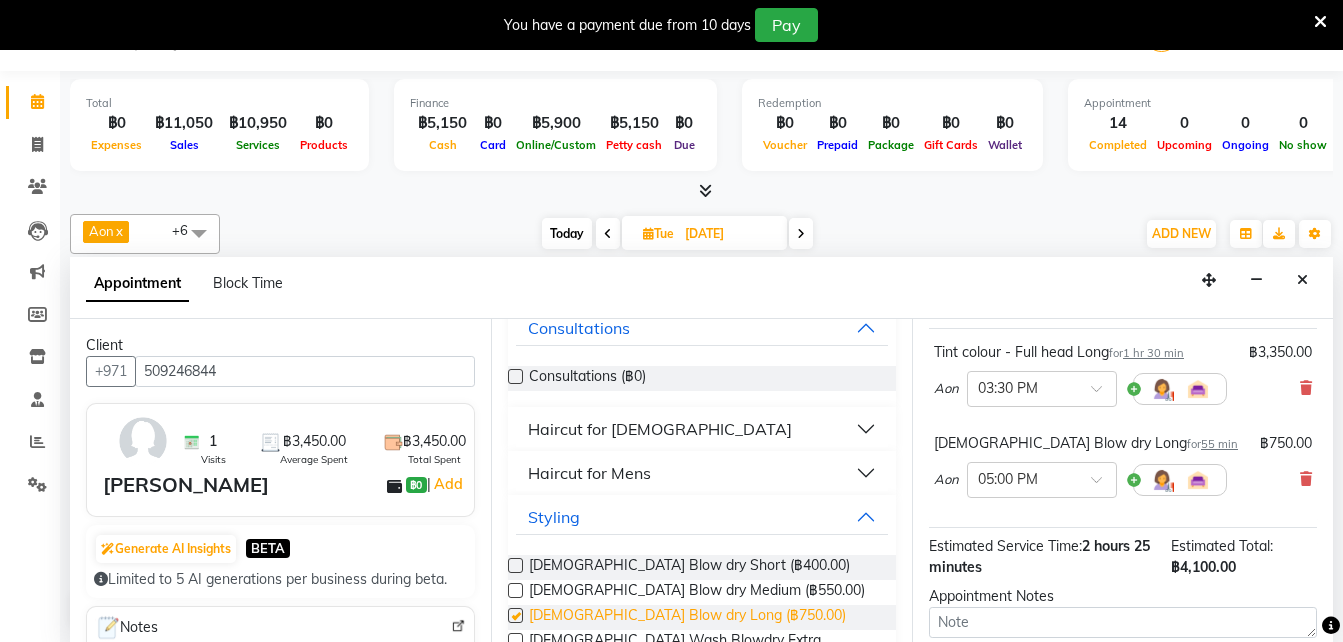 checkbox on "false" 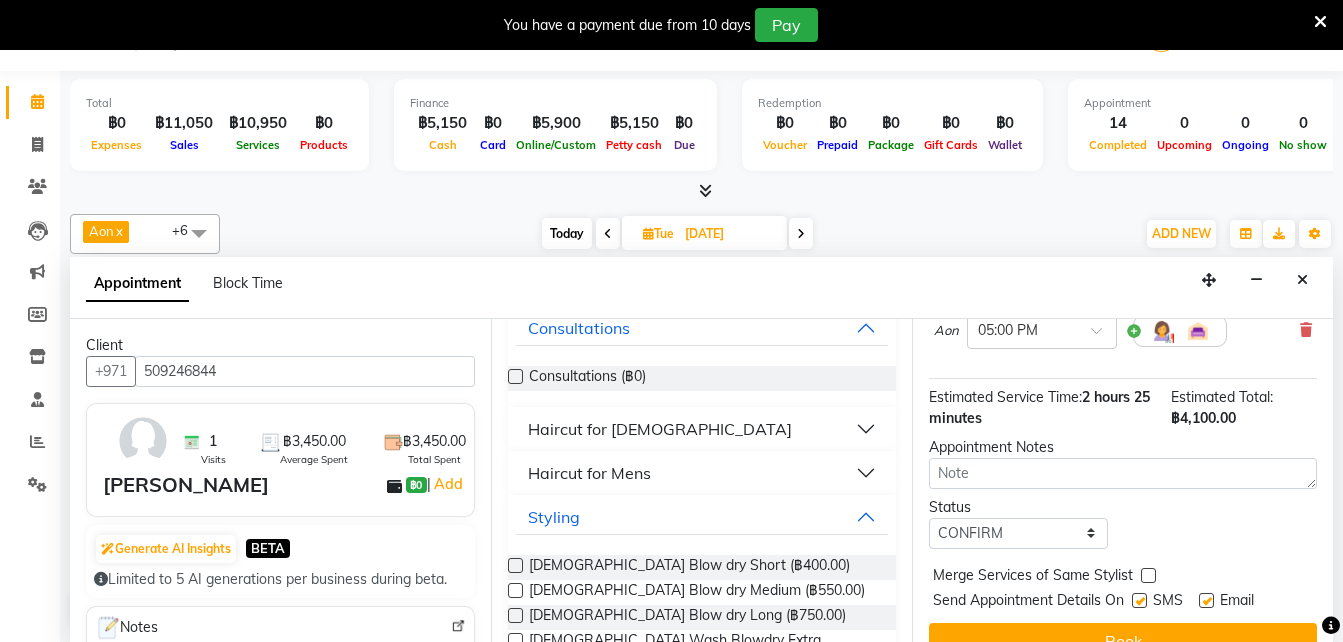 scroll, scrollTop: 283, scrollLeft: 0, axis: vertical 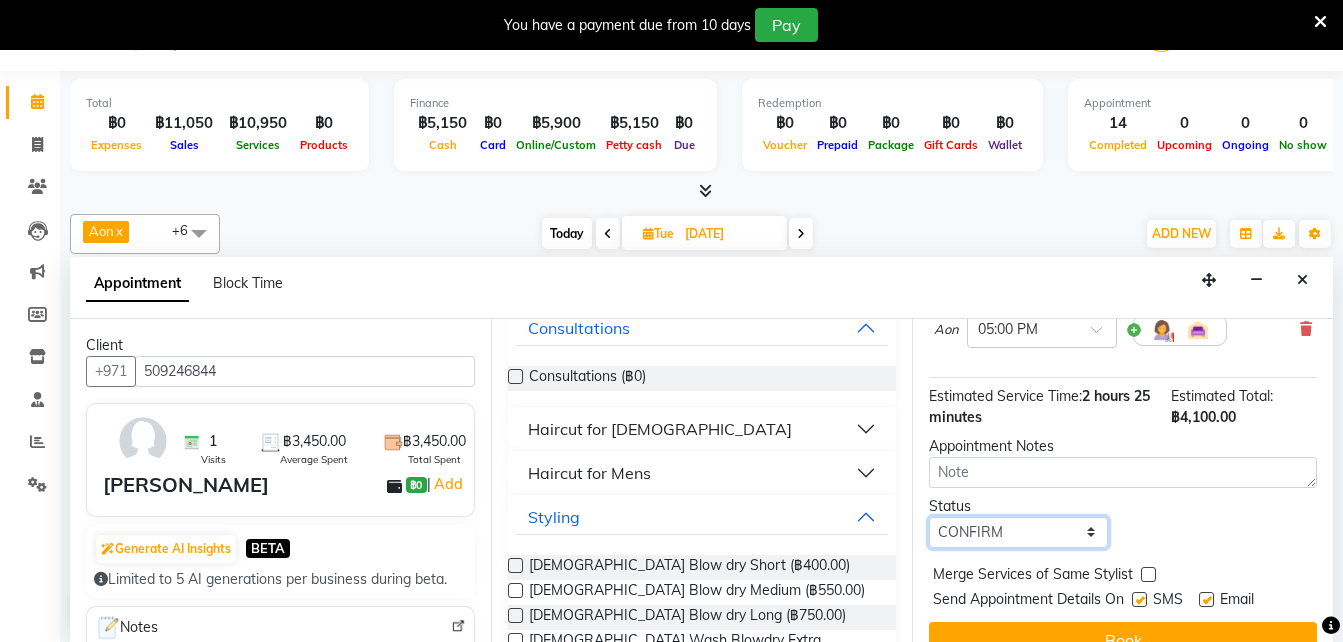 click on "Select TENTATIVE CONFIRM UPCOMING" at bounding box center [1018, 532] 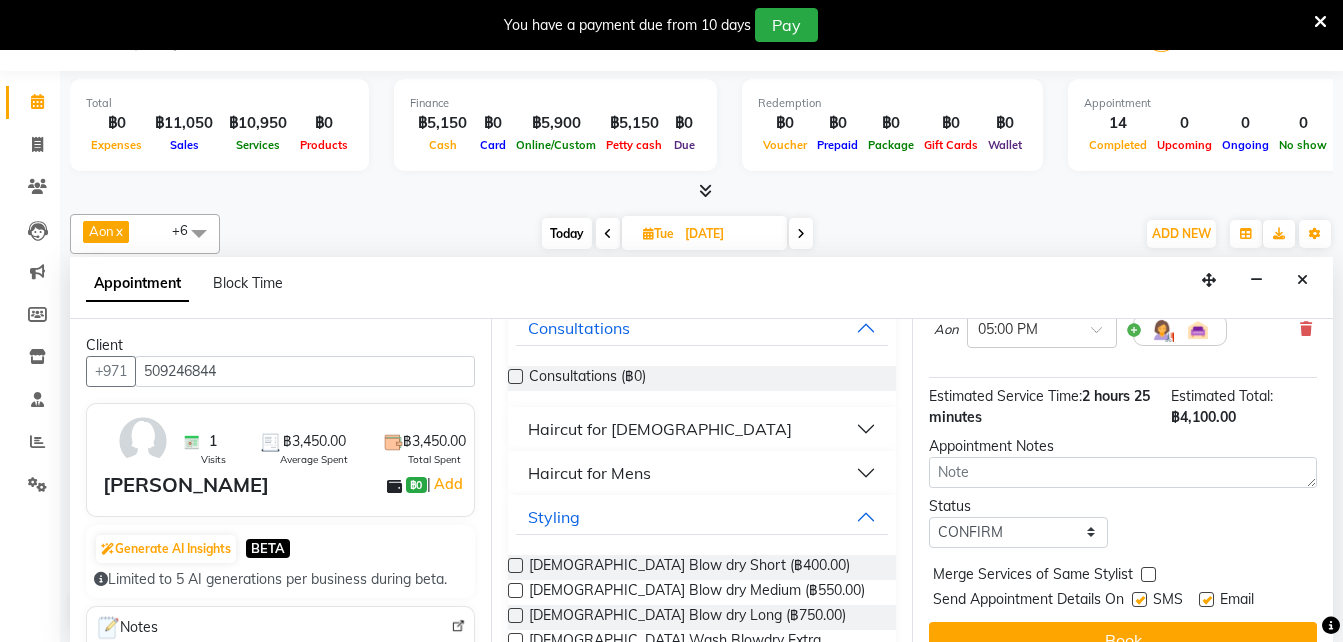 scroll, scrollTop: 330, scrollLeft: 0, axis: vertical 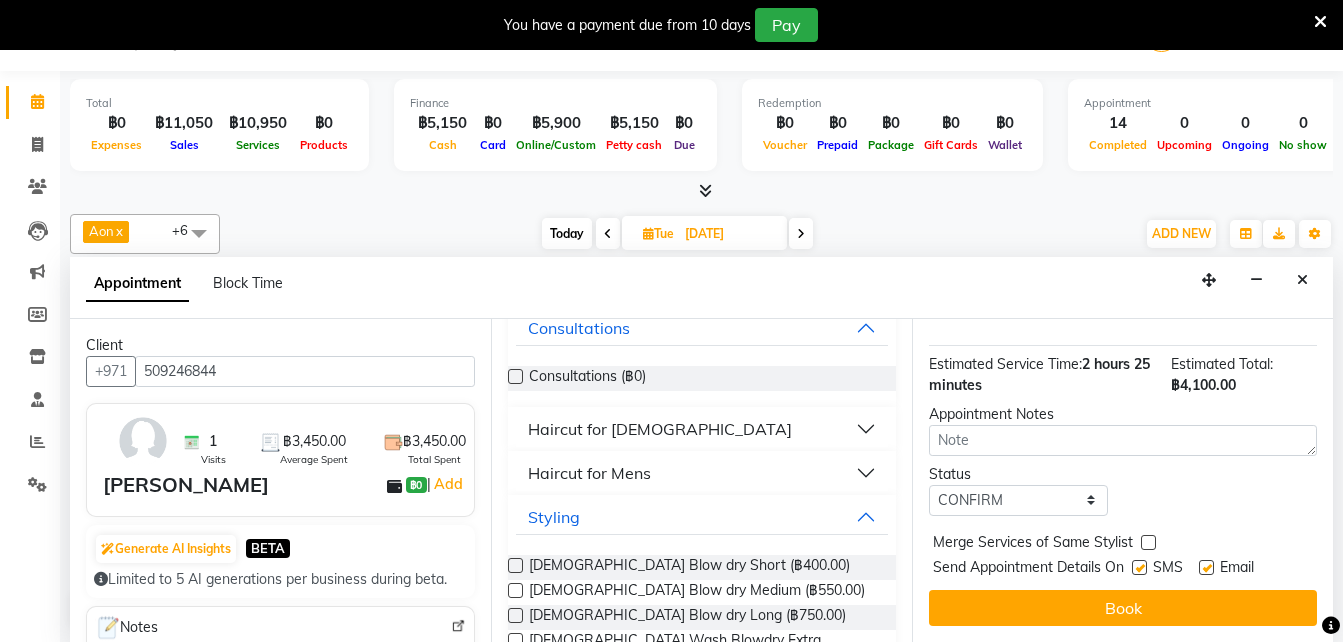 drag, startPoint x: 1147, startPoint y: 519, endPoint x: 1040, endPoint y: 593, distance: 130.09612 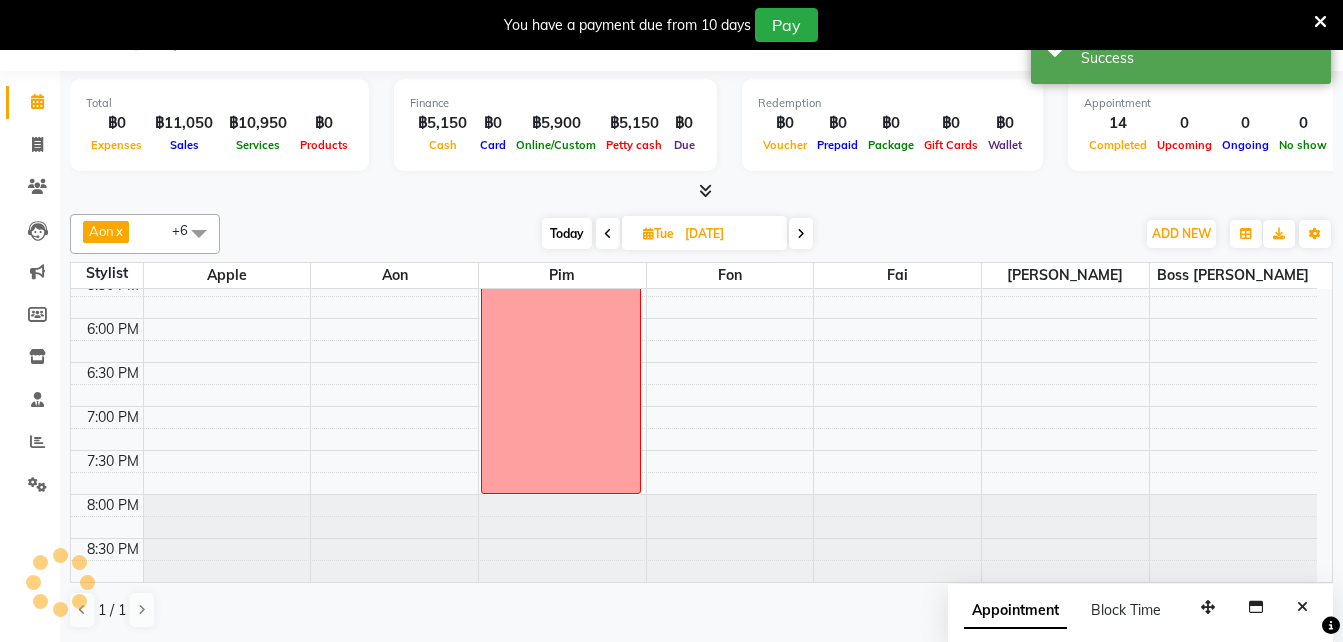 scroll, scrollTop: 0, scrollLeft: 0, axis: both 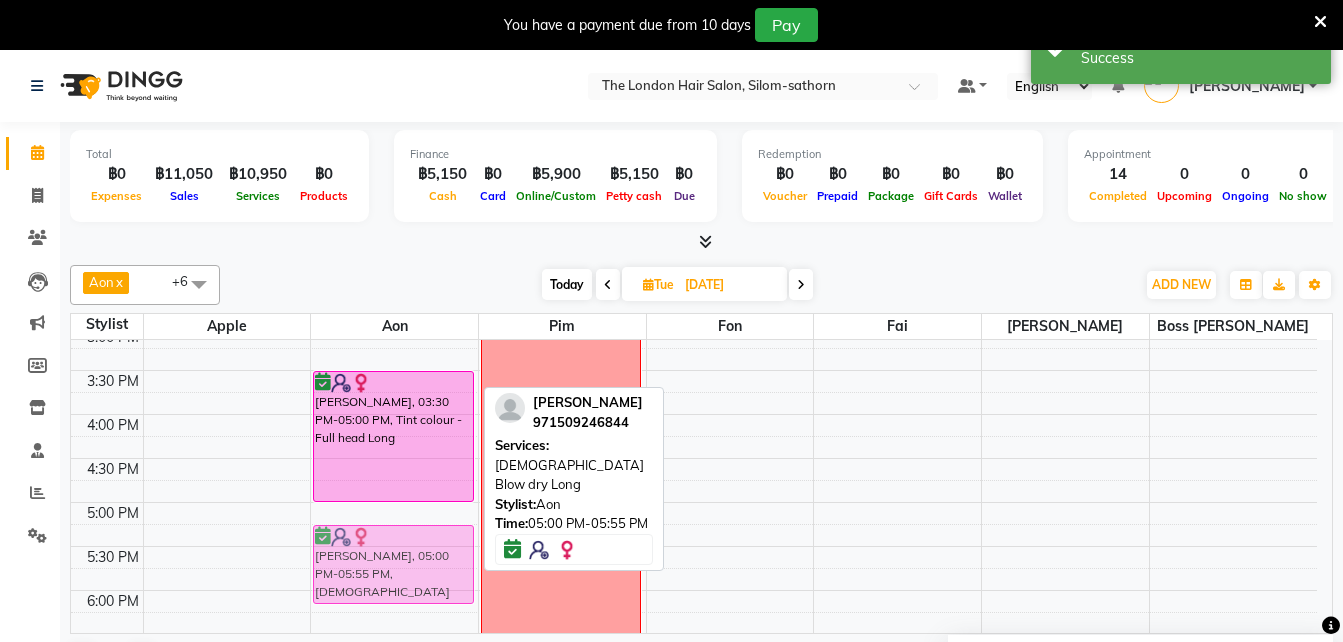 drag, startPoint x: 380, startPoint y: 540, endPoint x: 378, endPoint y: 558, distance: 18.110771 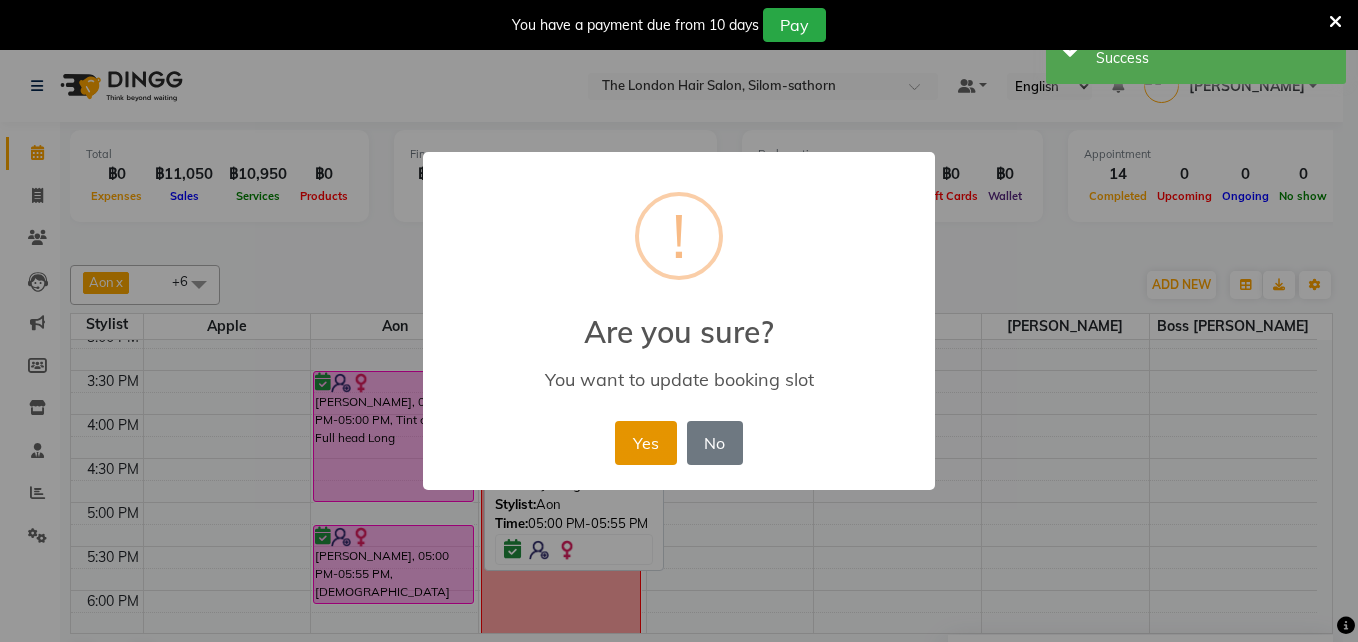click on "Yes" at bounding box center [645, 443] 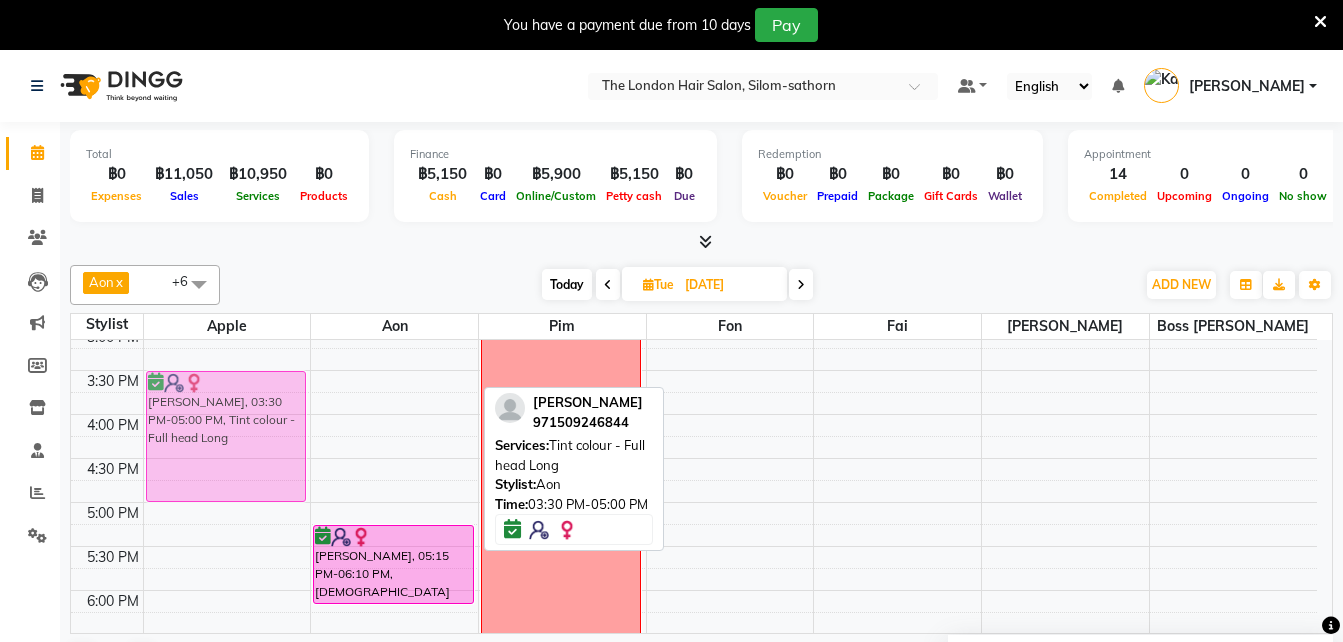drag, startPoint x: 373, startPoint y: 444, endPoint x: 263, endPoint y: 446, distance: 110.01818 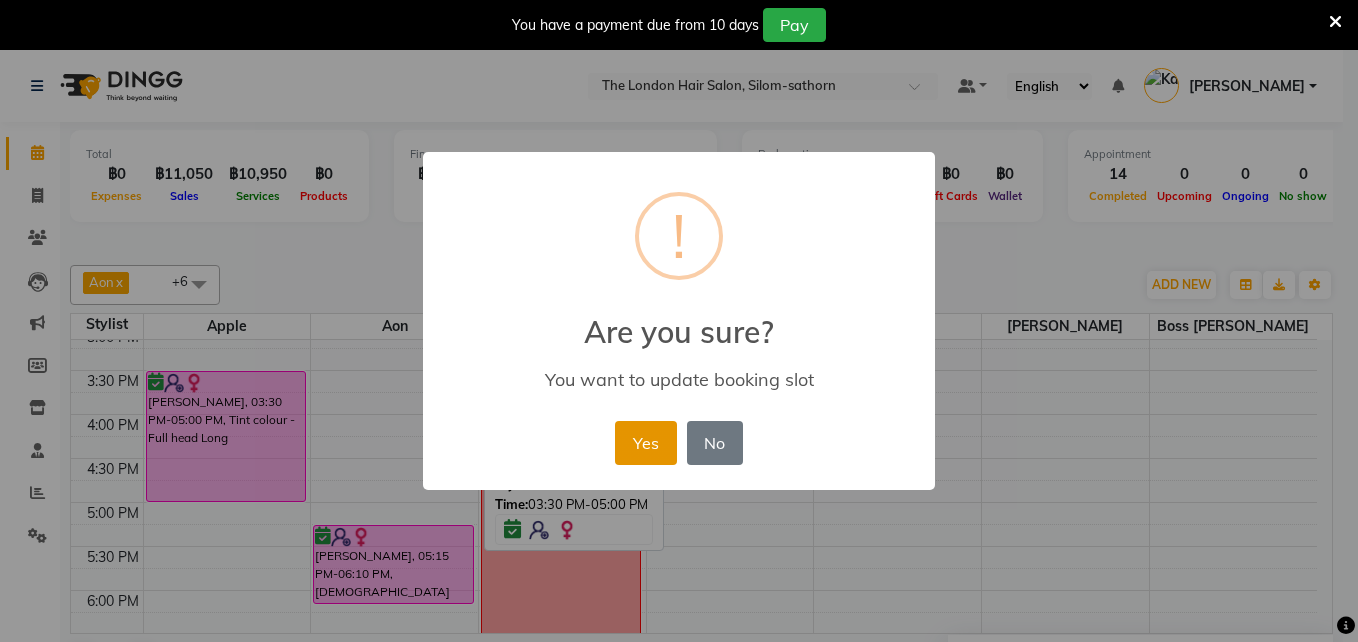 click on "Yes" at bounding box center (645, 443) 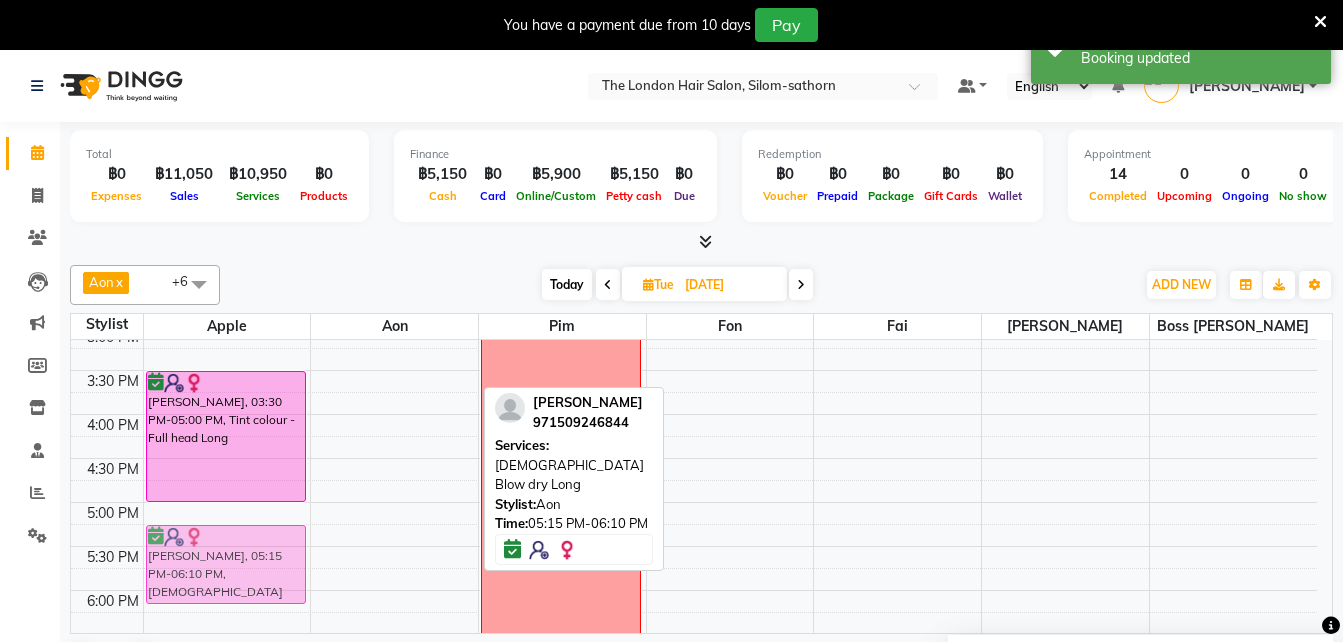 drag, startPoint x: 375, startPoint y: 564, endPoint x: 252, endPoint y: 566, distance: 123.01626 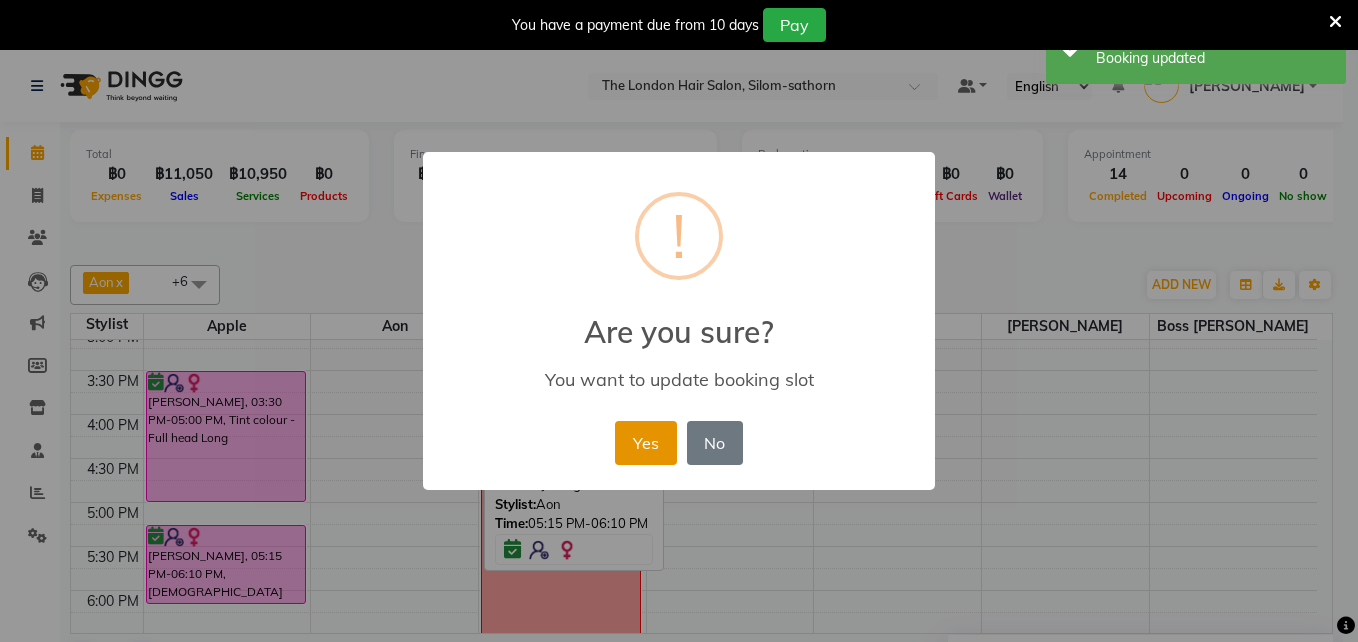 click on "Yes" at bounding box center [645, 443] 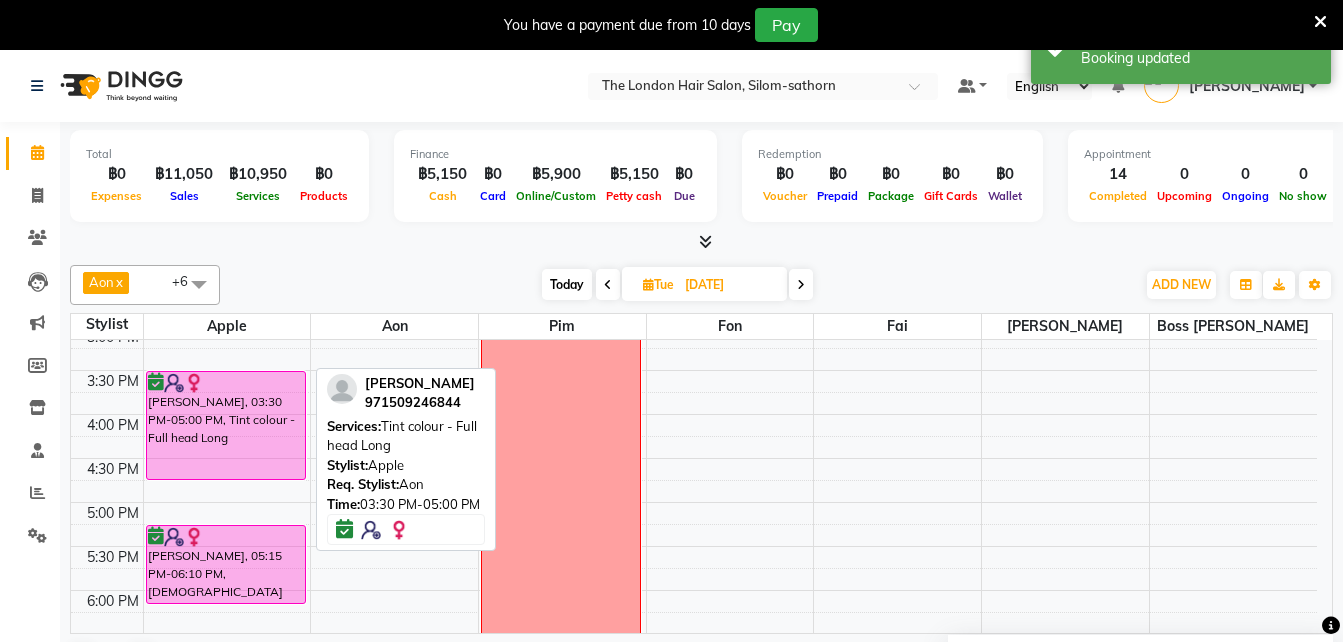 drag, startPoint x: 227, startPoint y: 499, endPoint x: 220, endPoint y: 463, distance: 36.67424 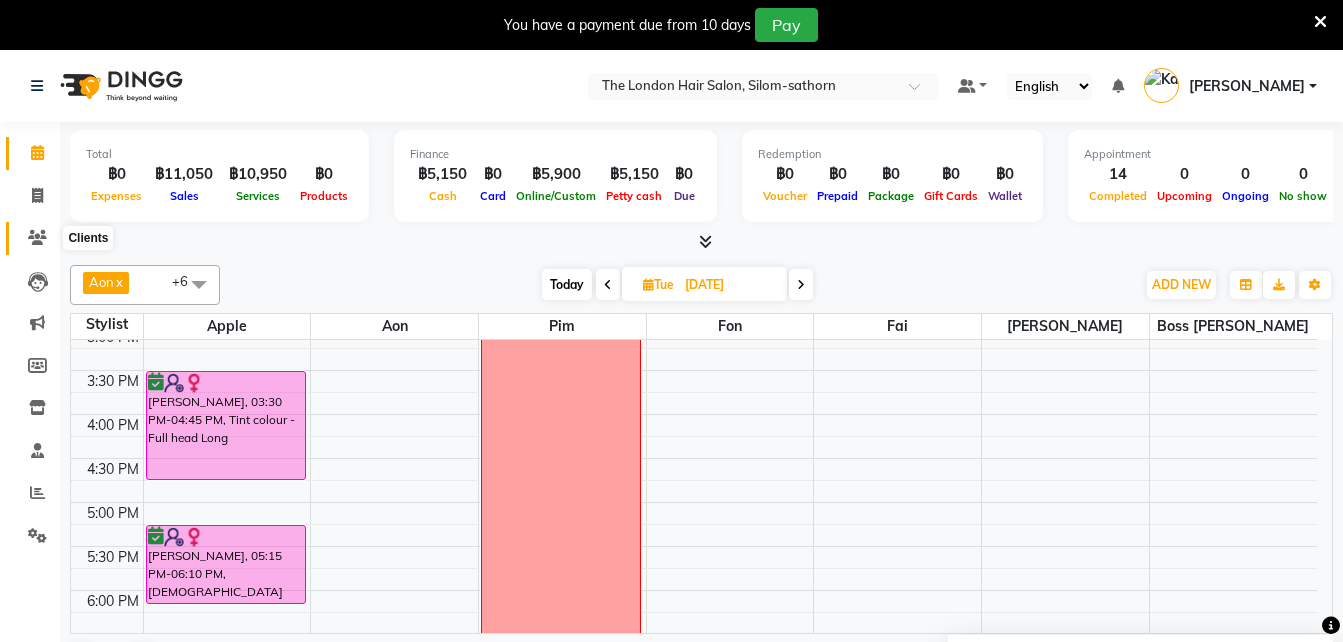 click 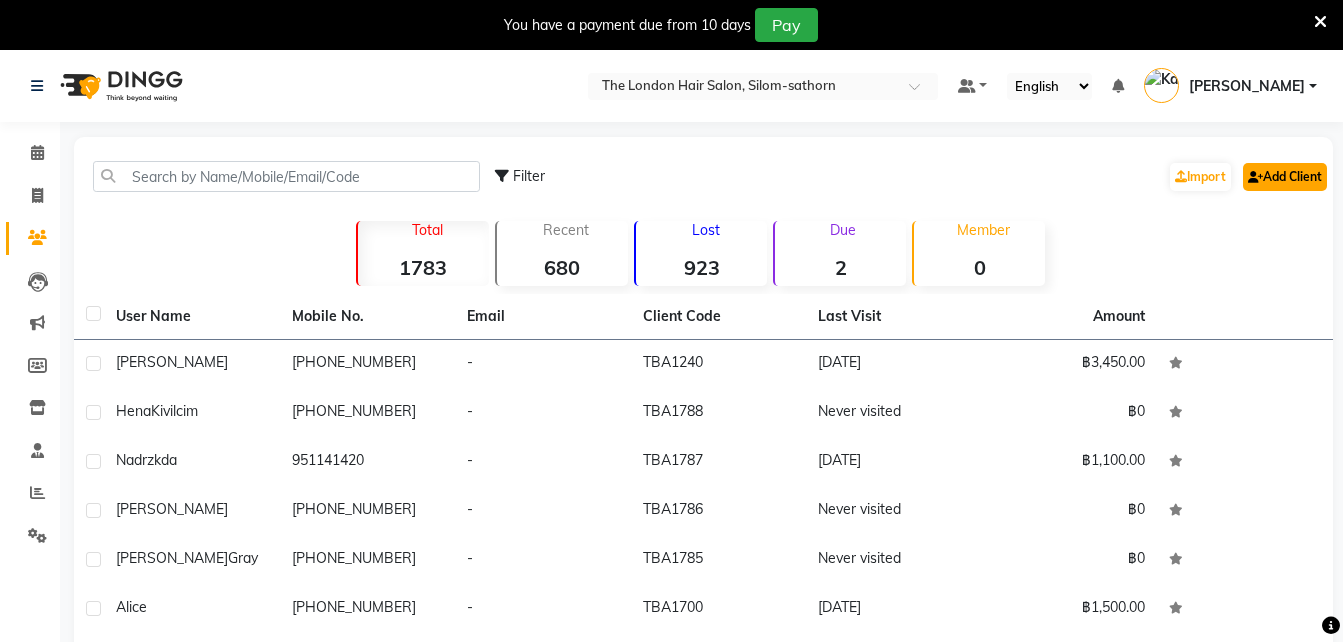 click on "Add Client" 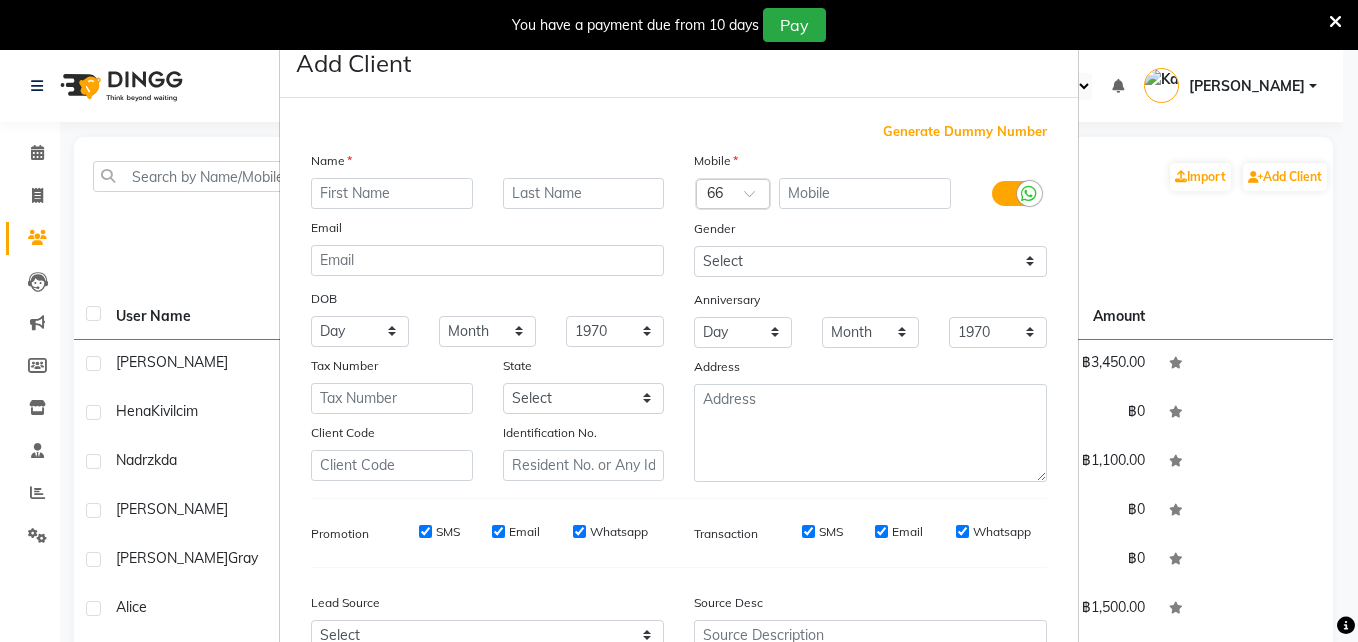 click at bounding box center [392, 193] 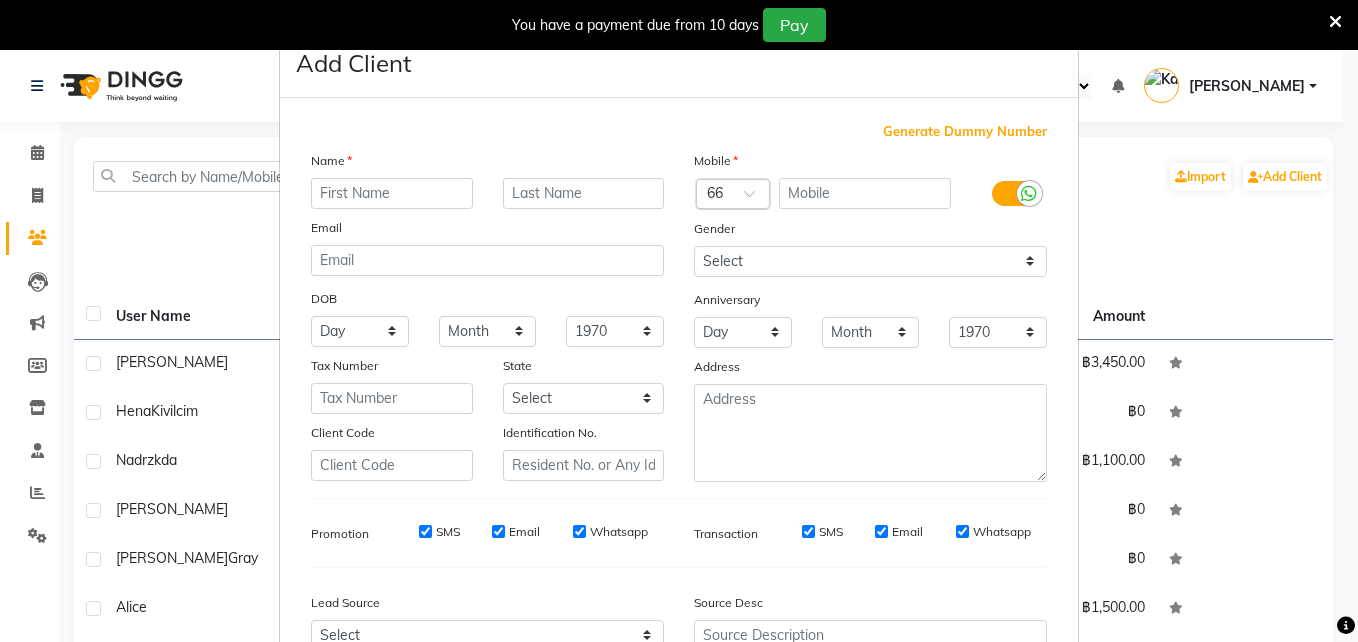 click at bounding box center [713, 195] 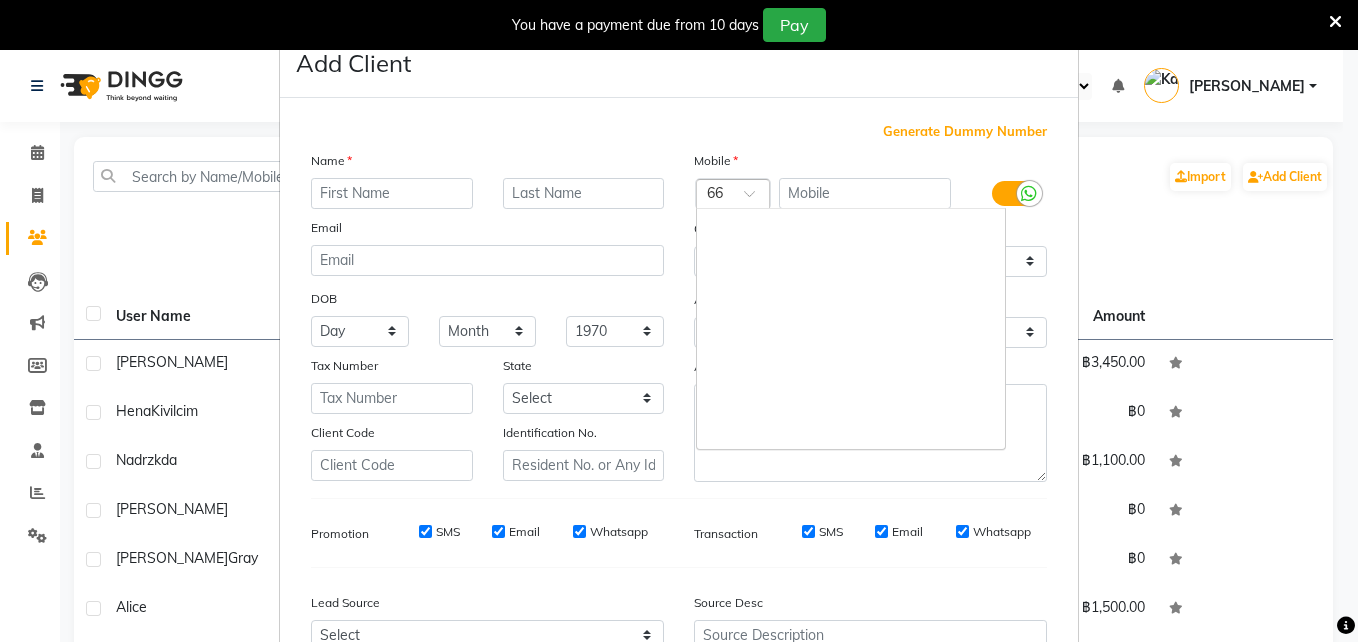 scroll, scrollTop: 7770, scrollLeft: 0, axis: vertical 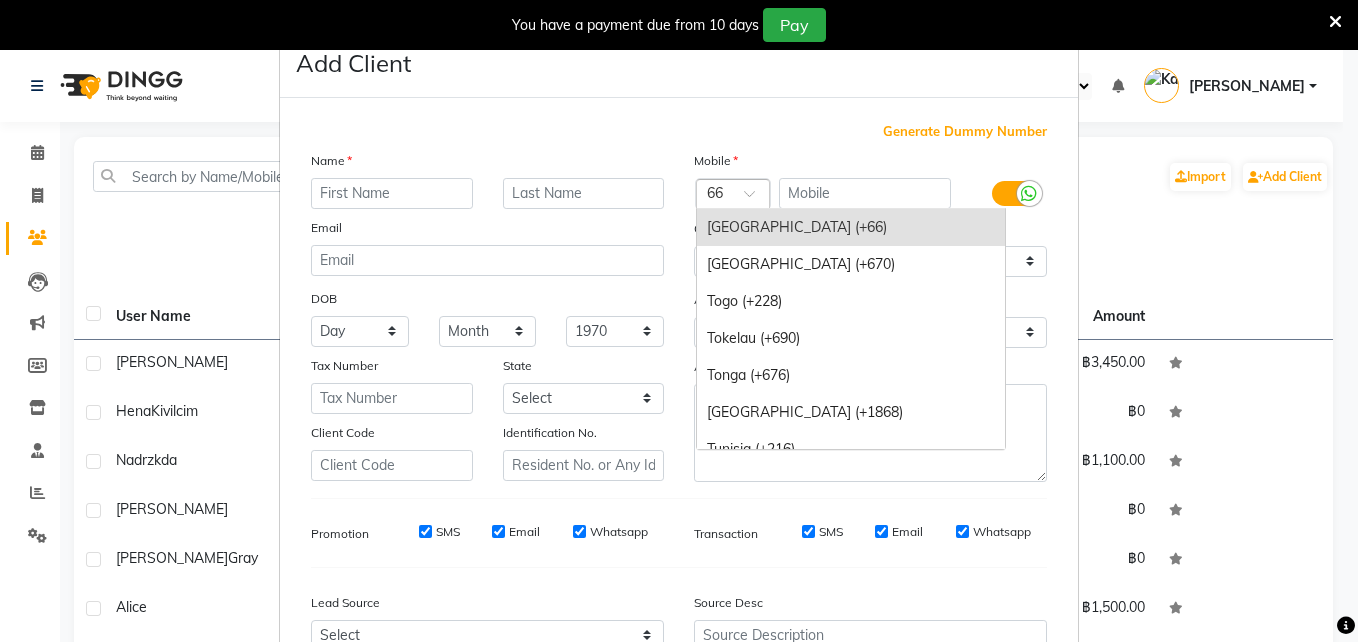 type on "1" 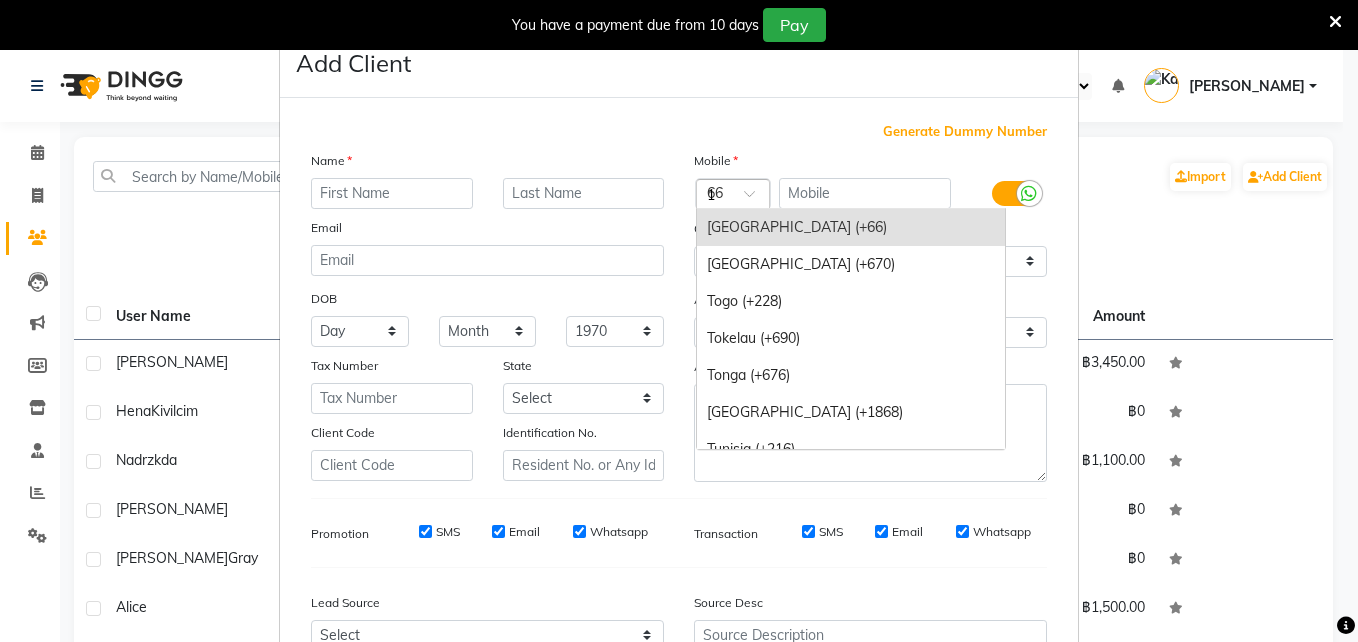 scroll, scrollTop: 1721, scrollLeft: 0, axis: vertical 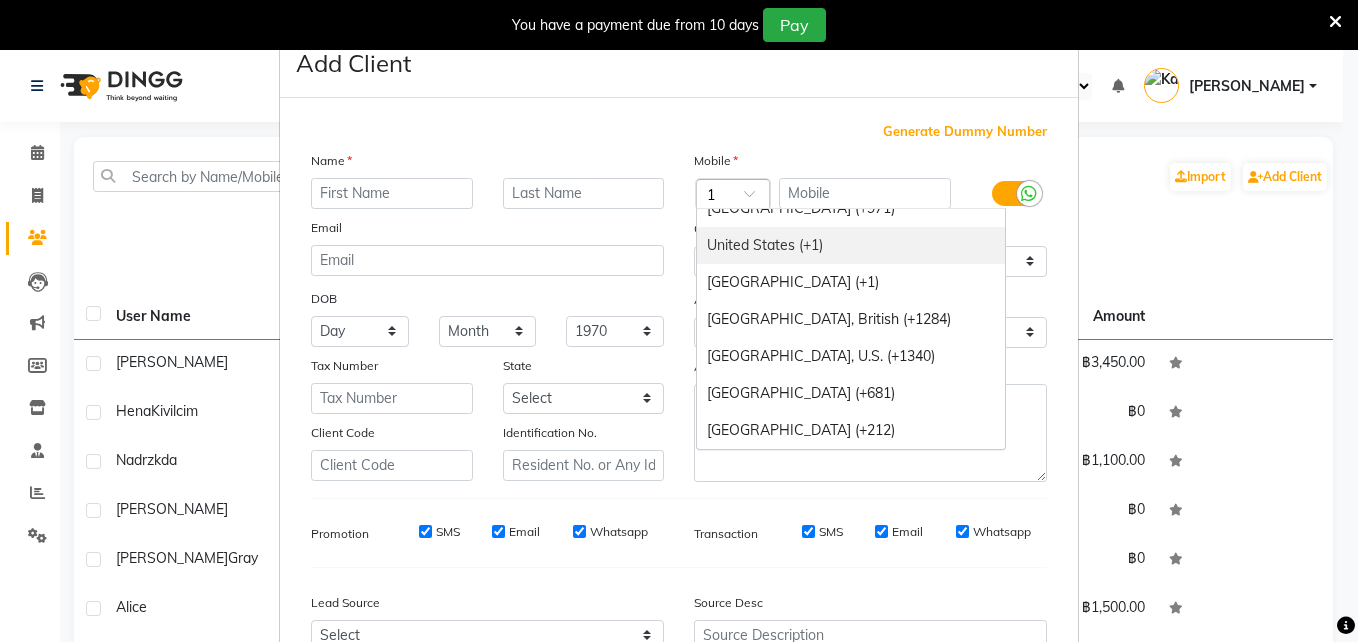 click on "United States (+1)" at bounding box center (851, 245) 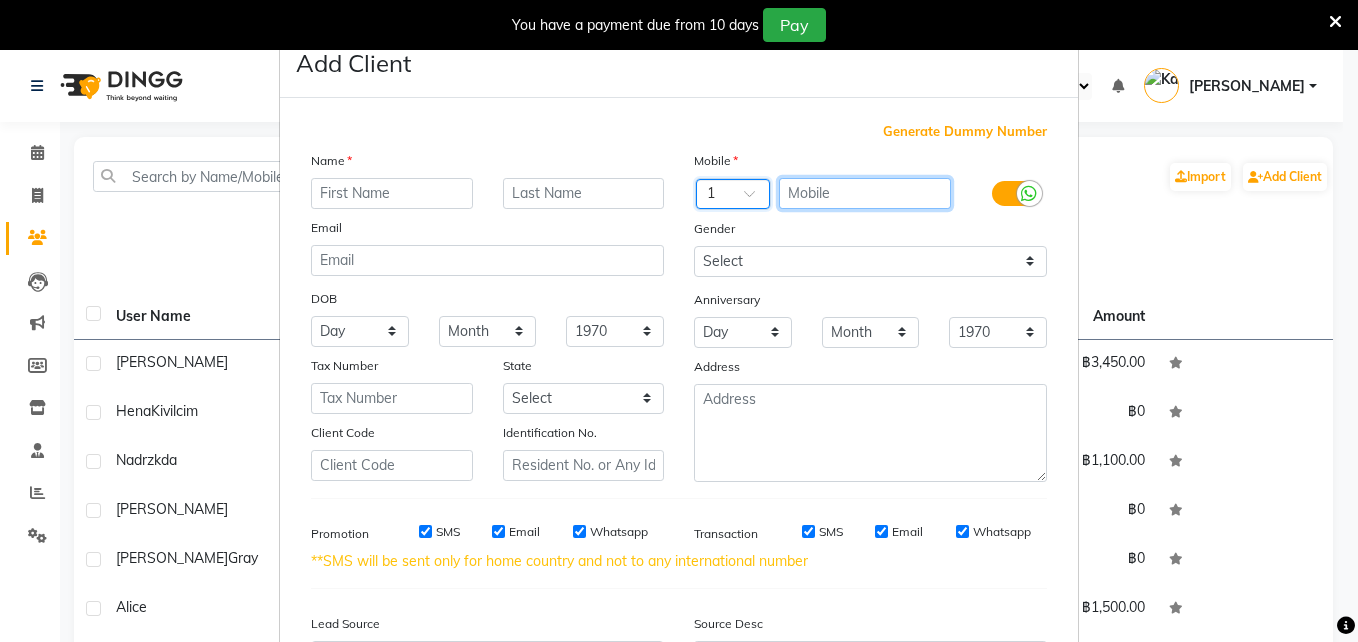 click at bounding box center [865, 193] 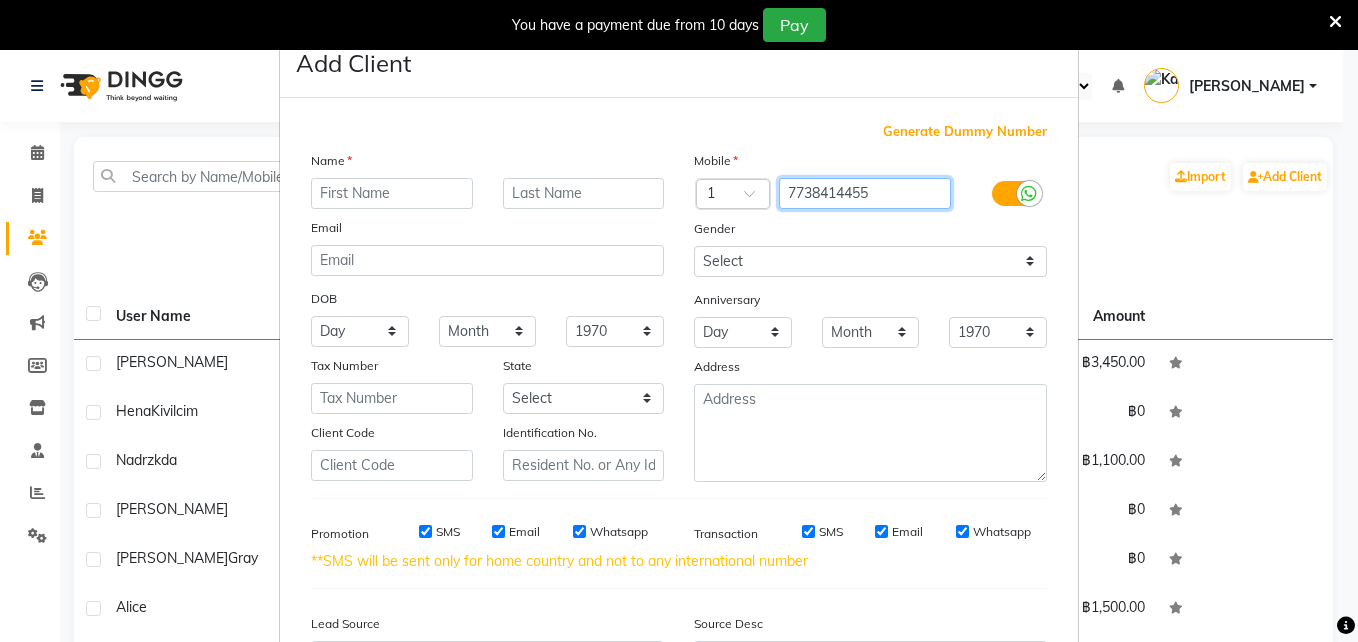 type on "7738414455" 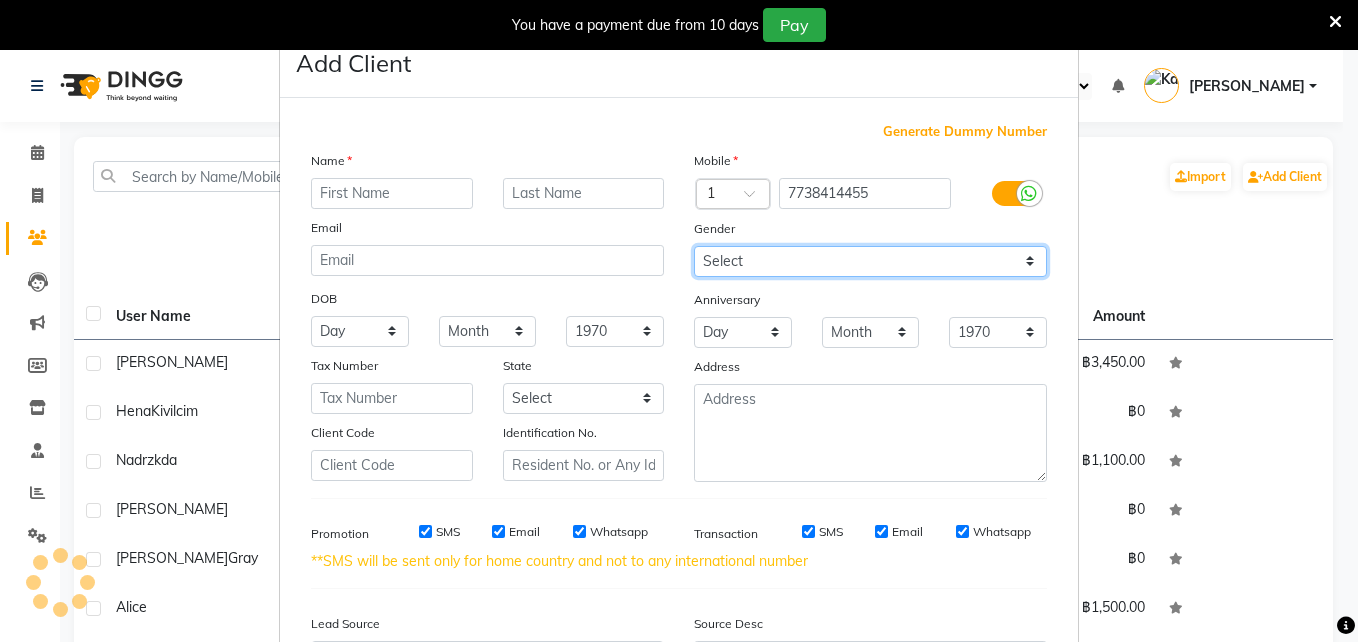 click on "Select Male Female Other Prefer Not To Say" at bounding box center (870, 261) 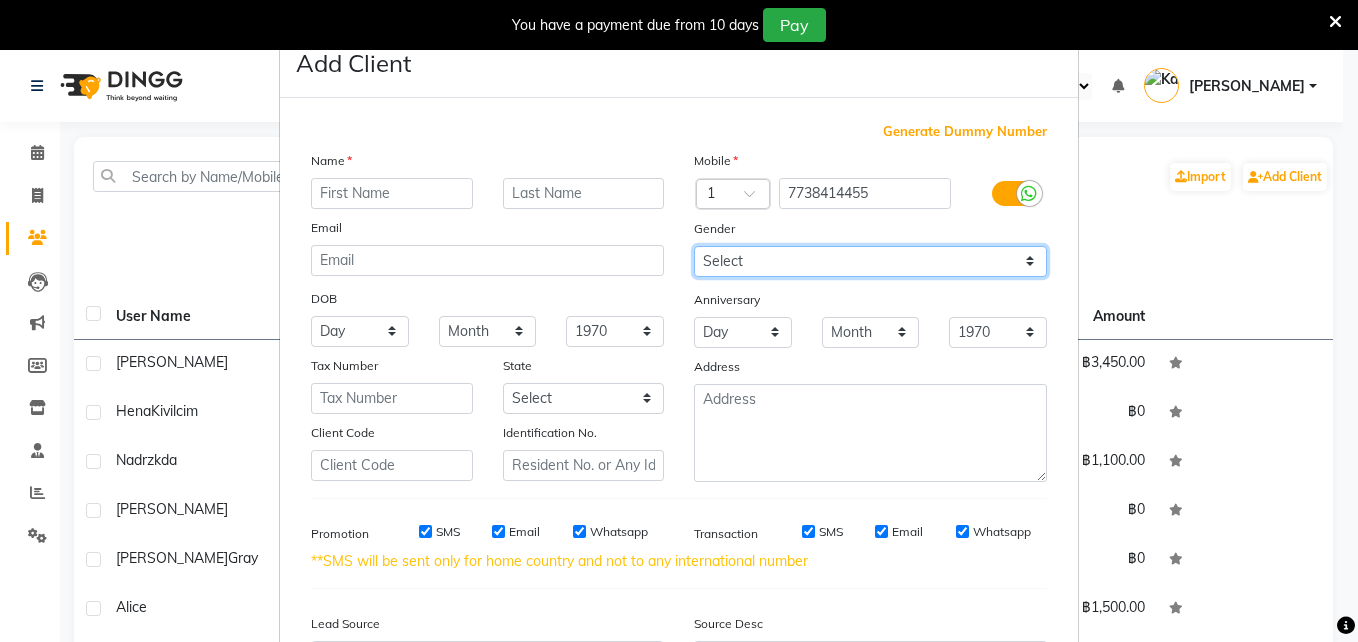 select on "female" 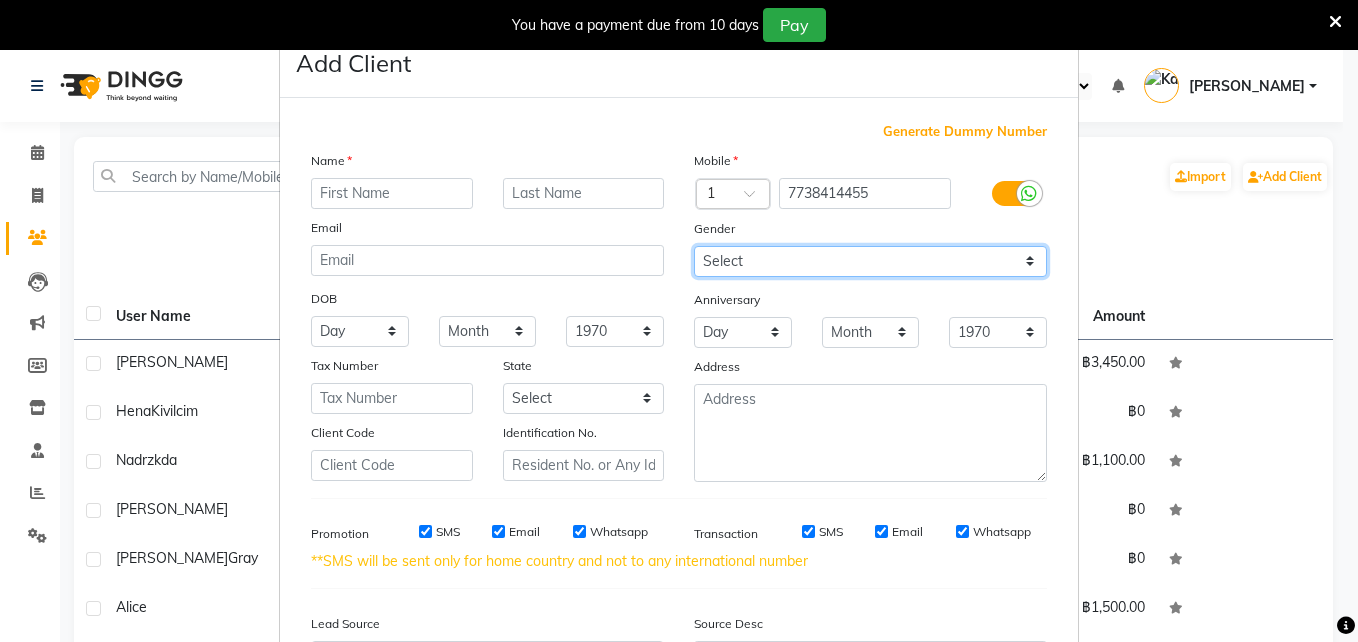 click on "Select Male Female Other Prefer Not To Say" at bounding box center (870, 261) 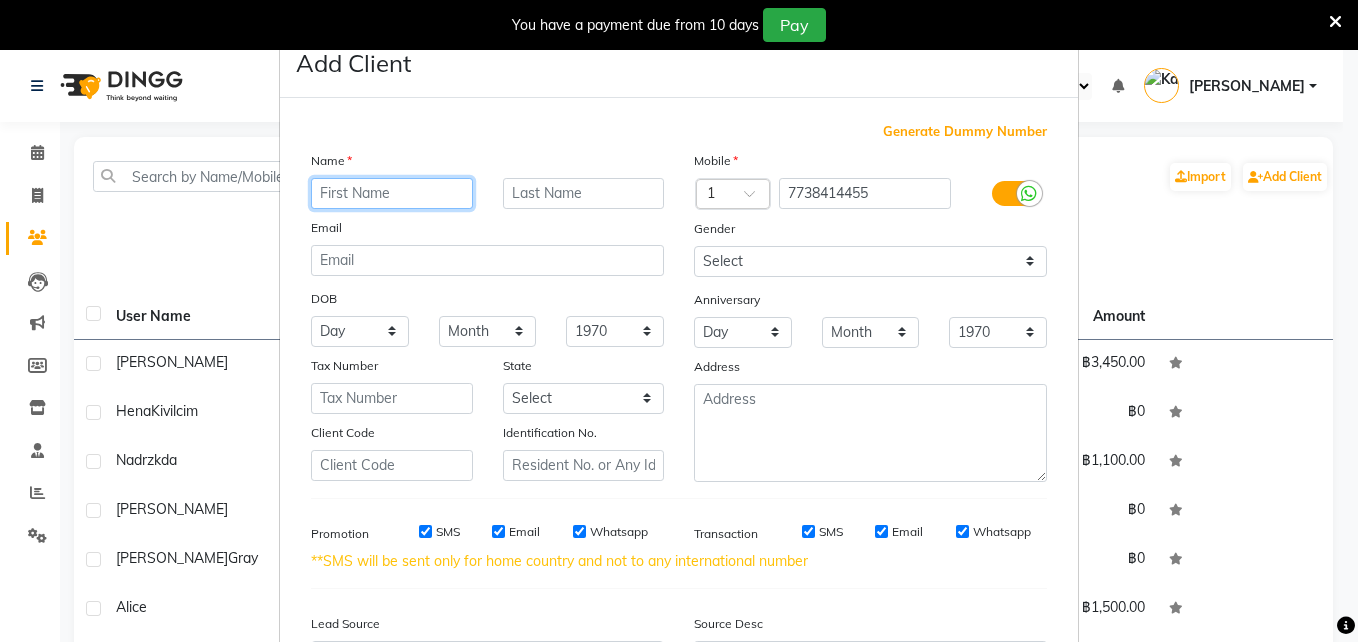 click at bounding box center (392, 193) 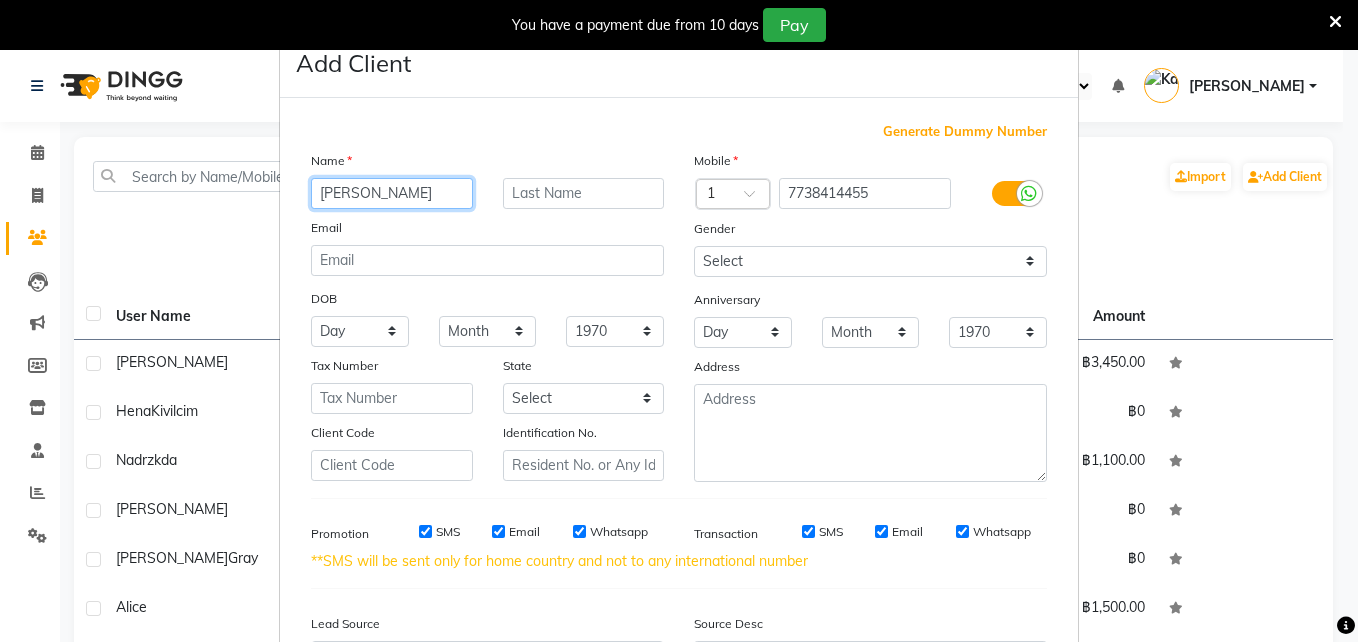 scroll, scrollTop: 228, scrollLeft: 0, axis: vertical 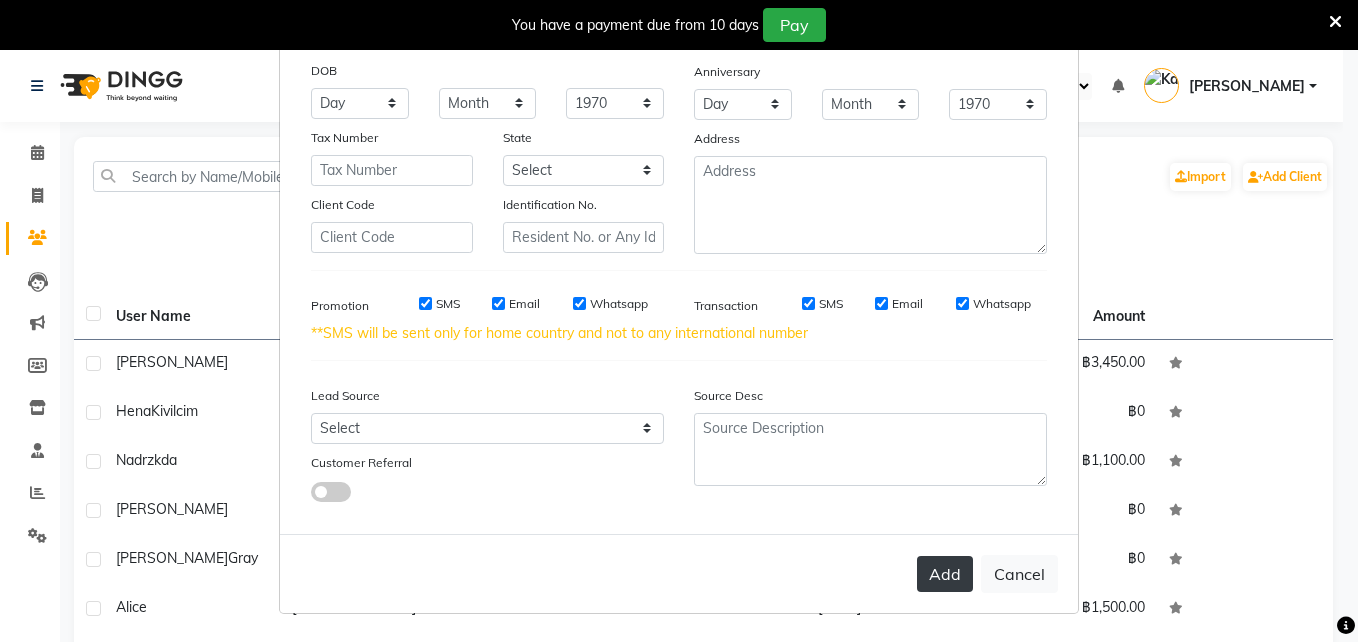 type on "[PERSON_NAME]" 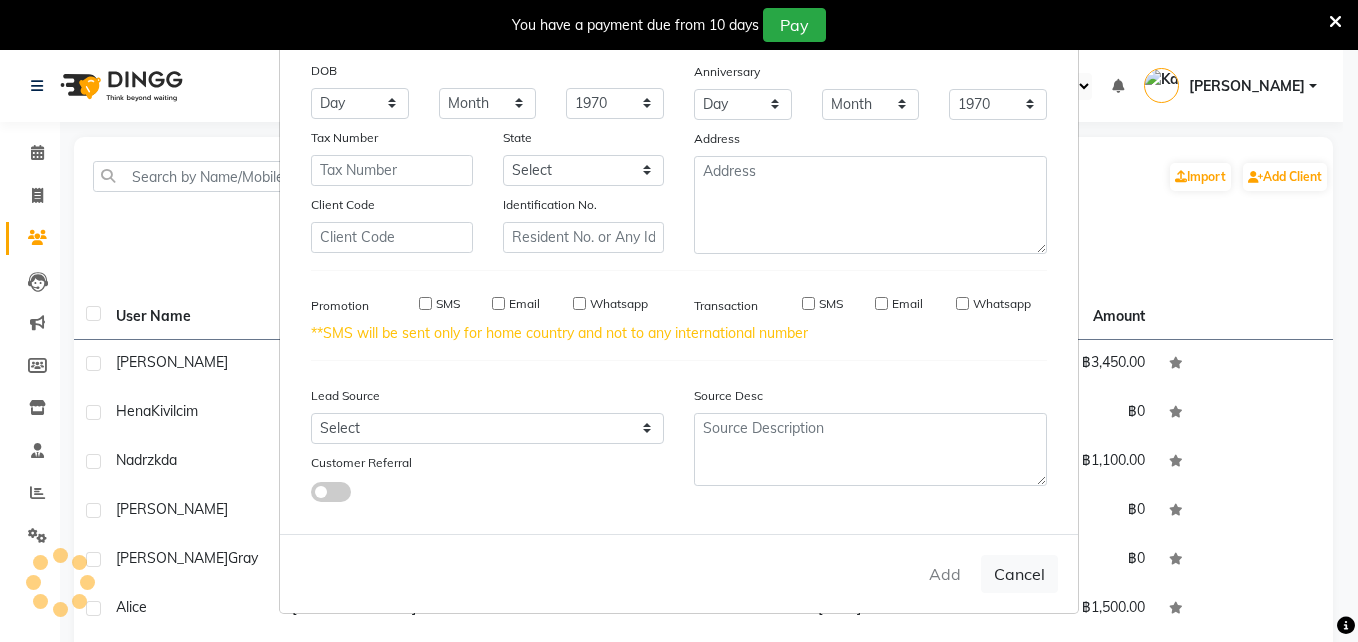 type 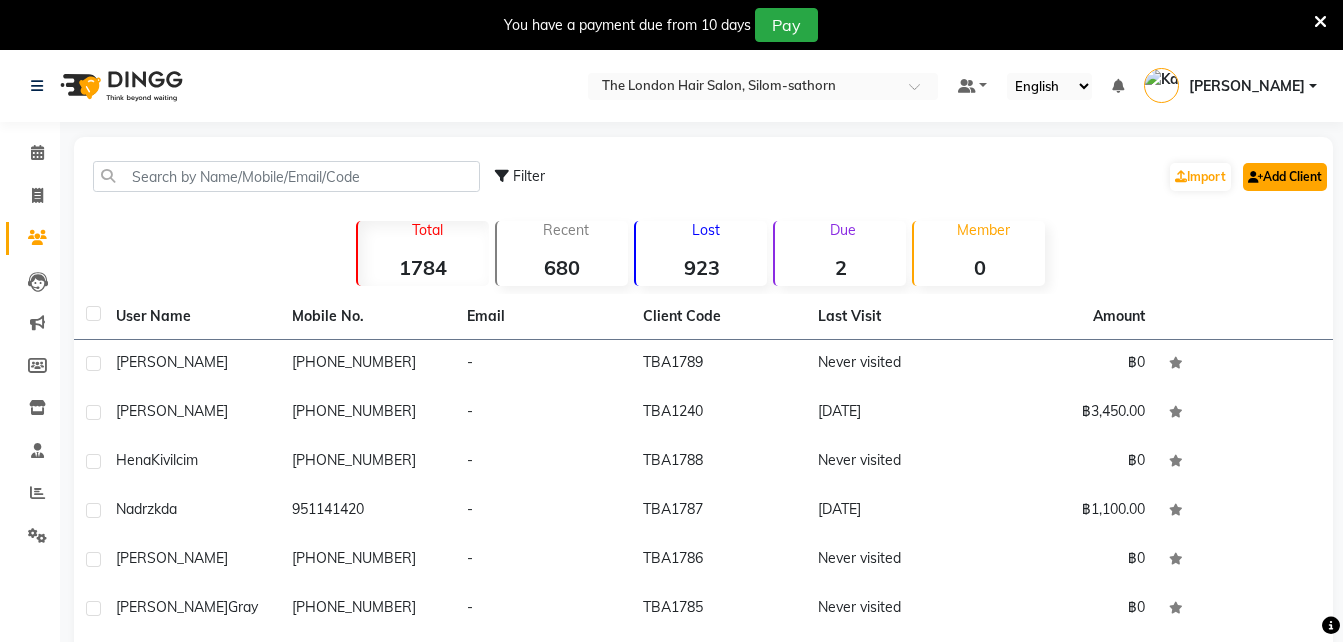 click on "Add Client" 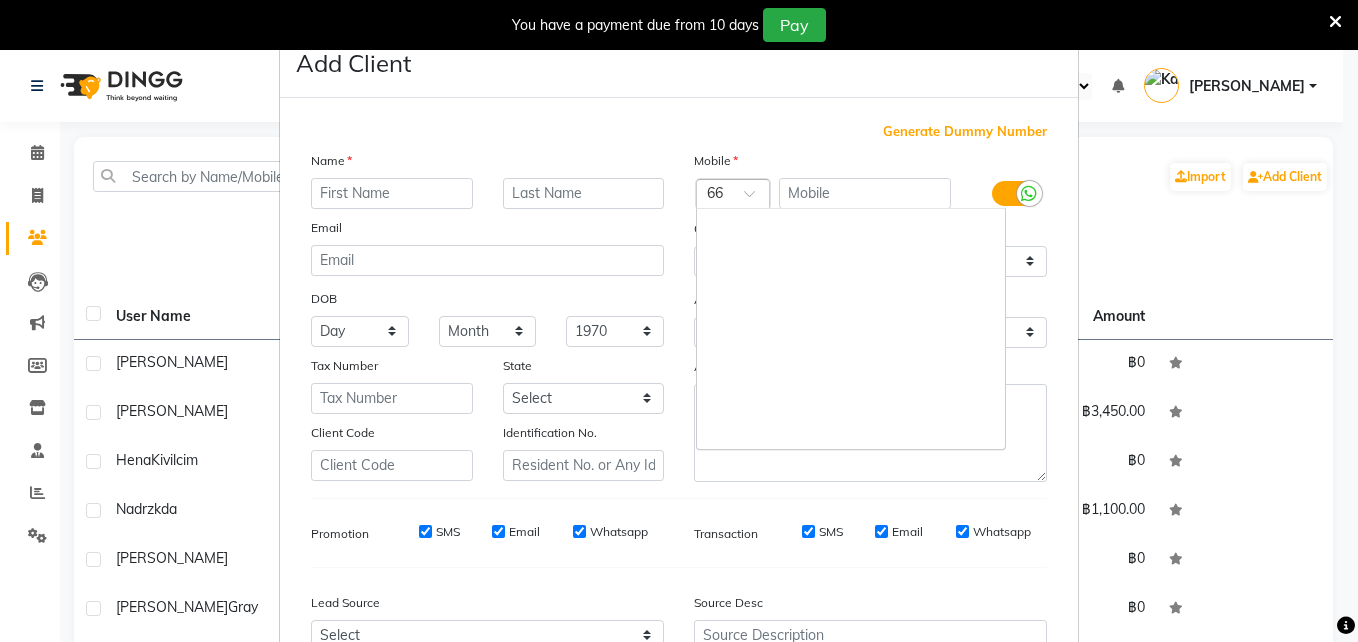 scroll, scrollTop: 7770, scrollLeft: 0, axis: vertical 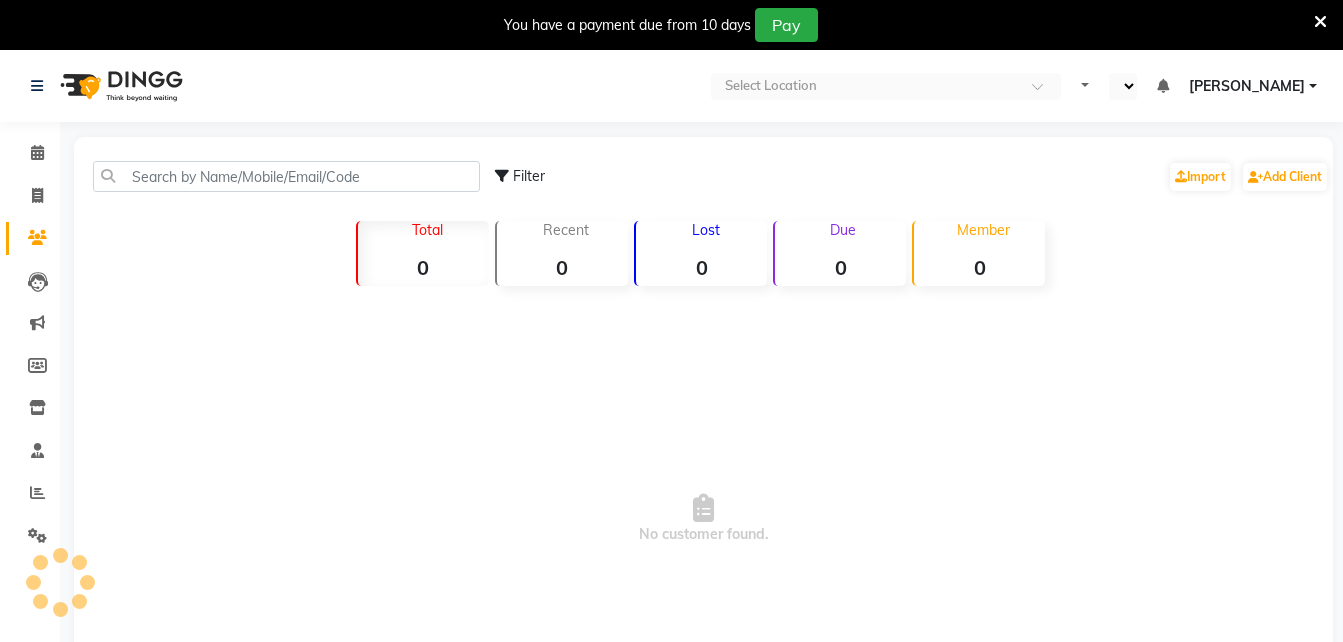 select on "en" 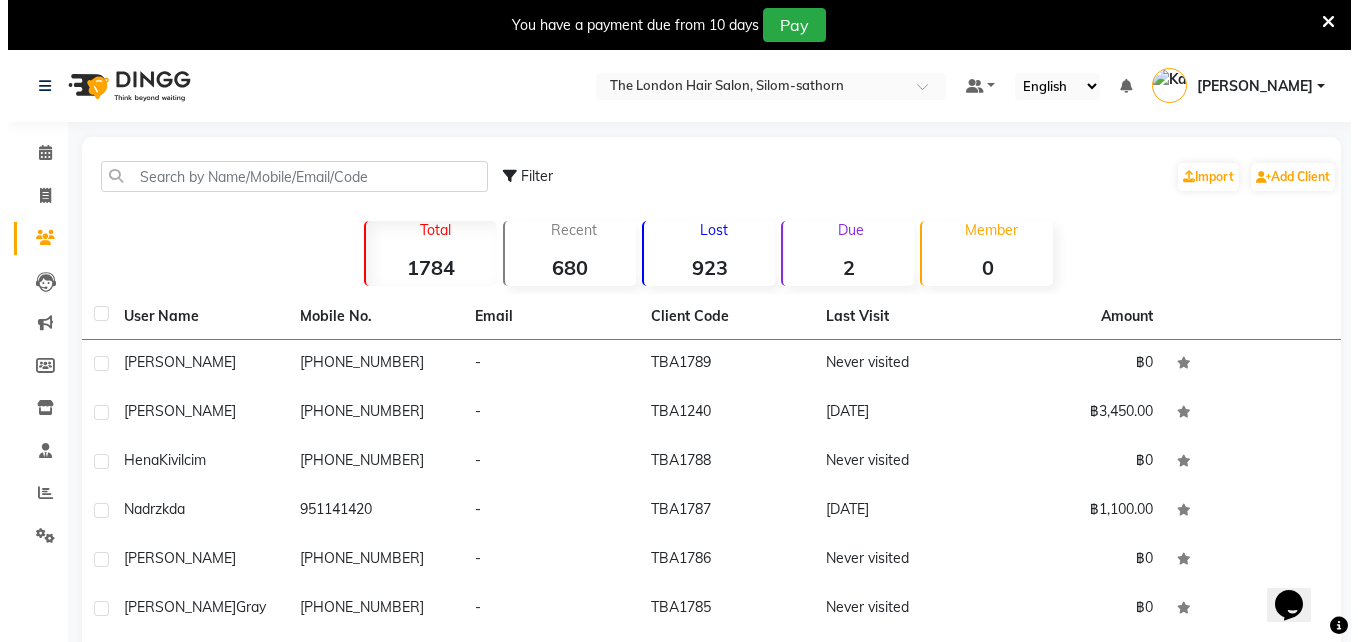 scroll, scrollTop: 0, scrollLeft: 0, axis: both 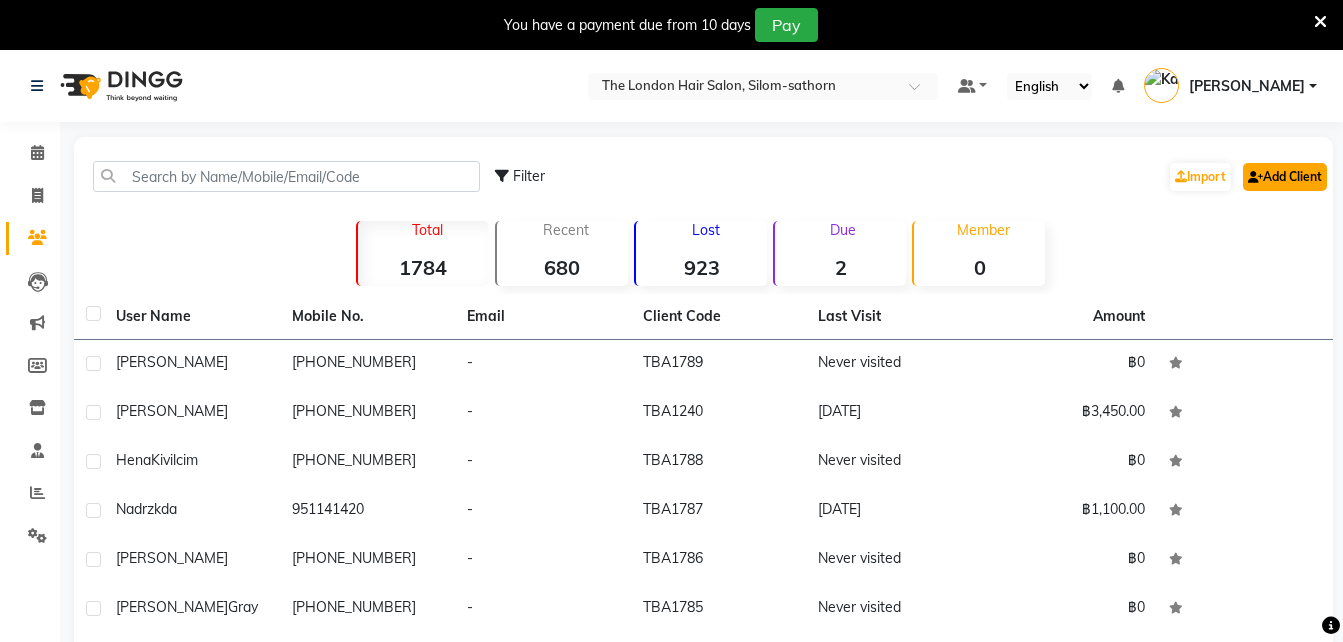click on "Add Client" 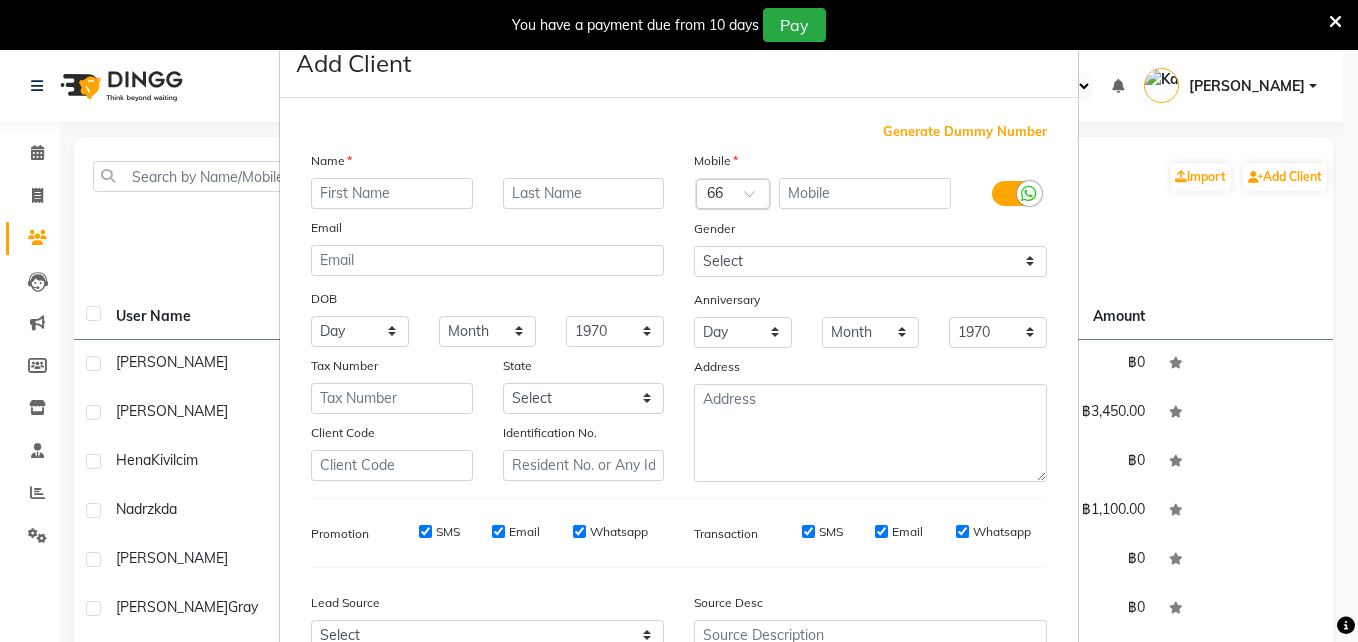 click at bounding box center (713, 195) 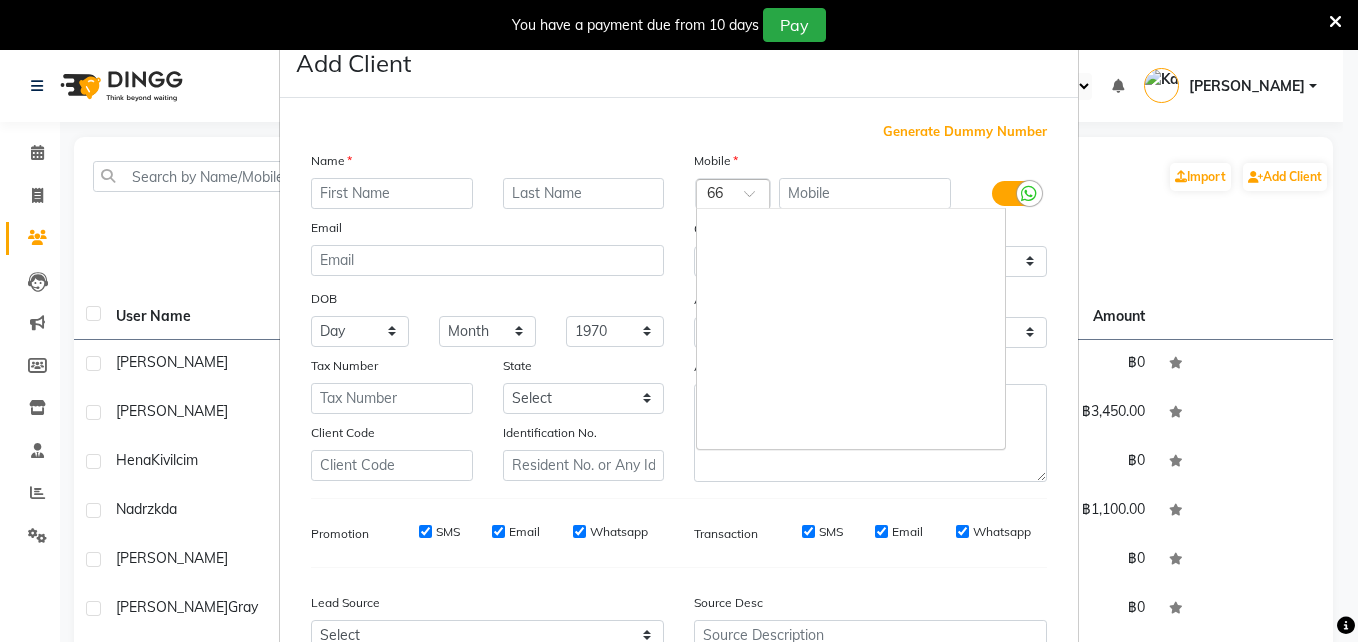 scroll, scrollTop: 7770, scrollLeft: 0, axis: vertical 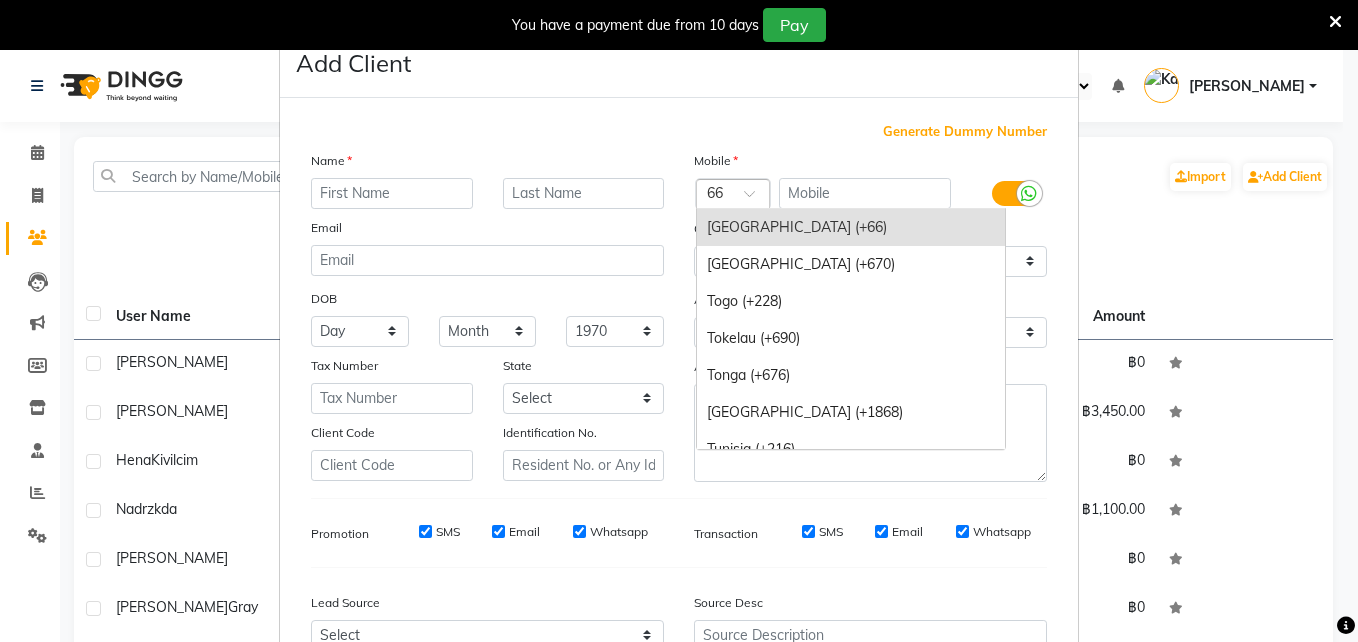 click at bounding box center [713, 195] 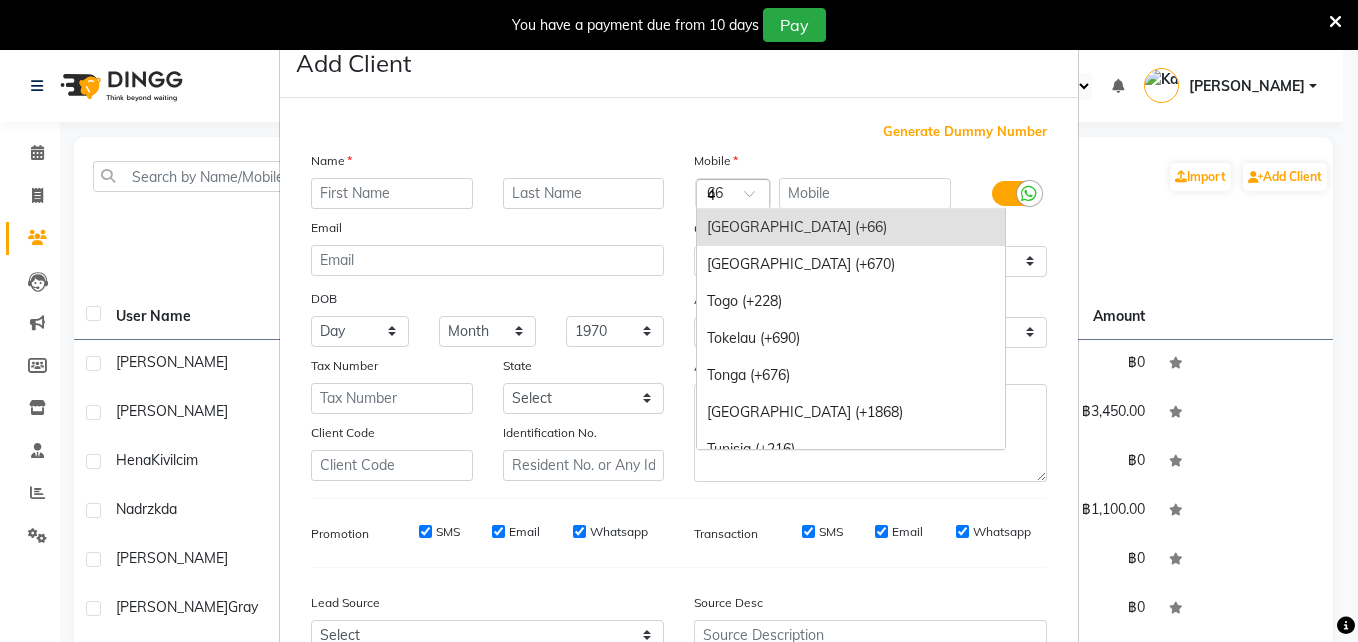 scroll, scrollTop: 1684, scrollLeft: 0, axis: vertical 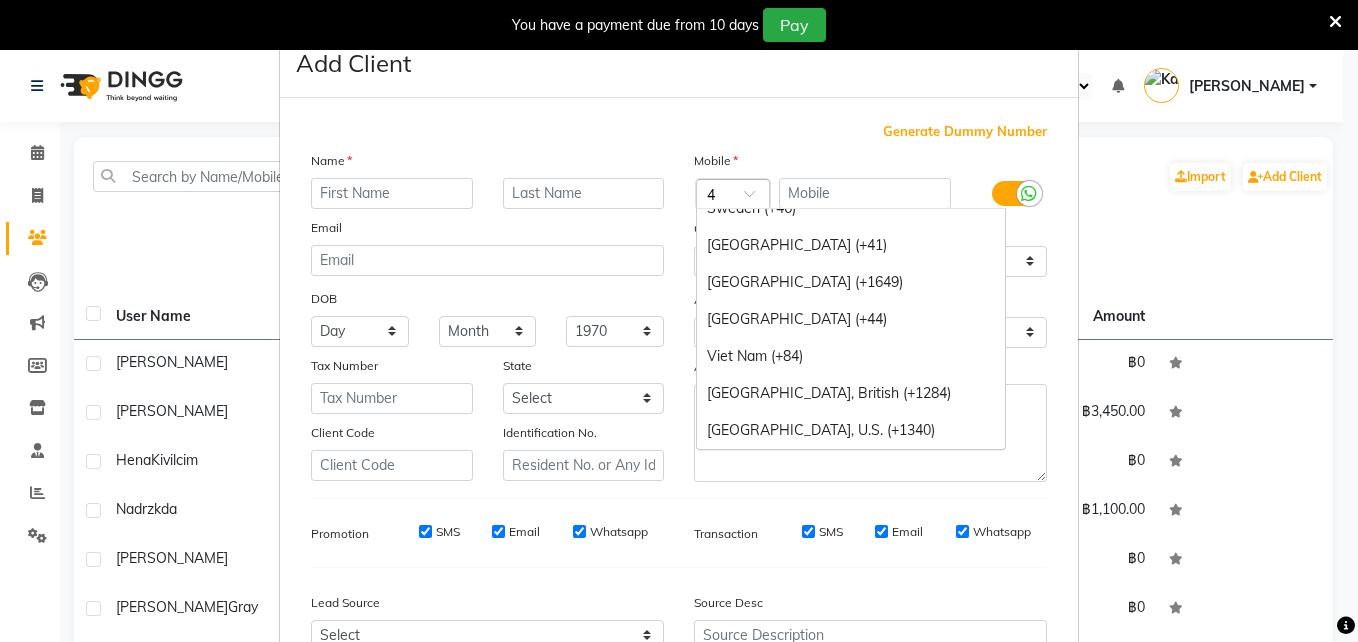 type on "44" 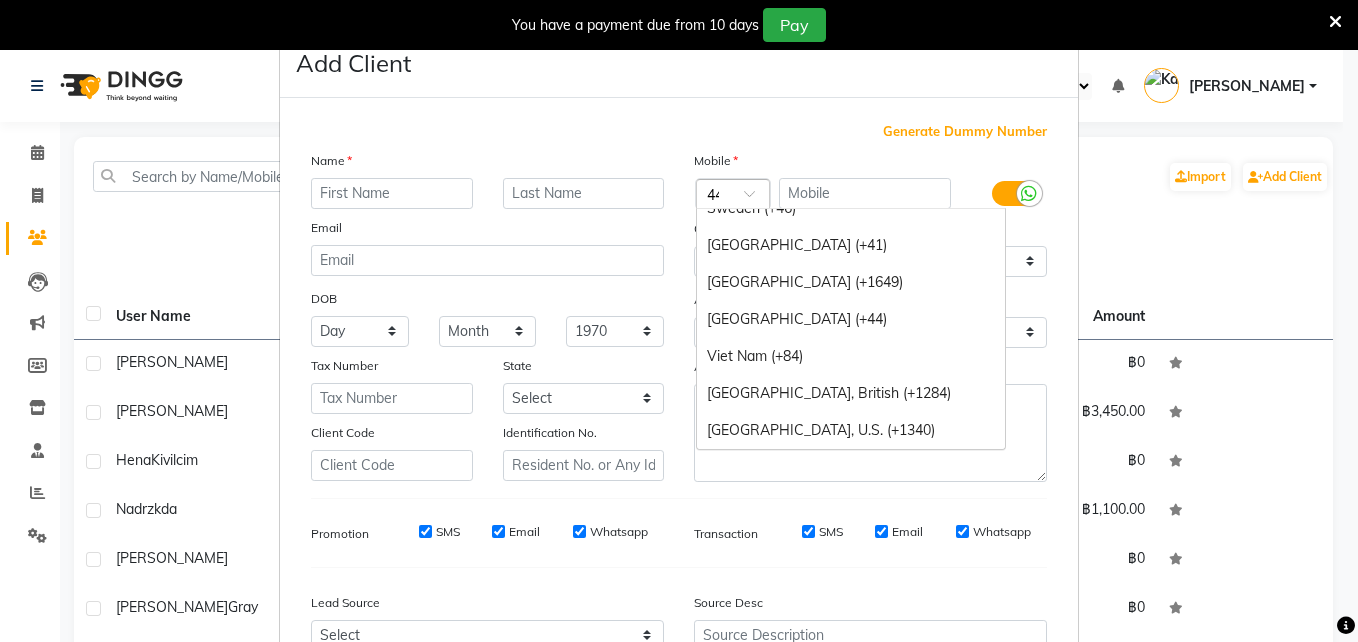 scroll, scrollTop: 0, scrollLeft: 5, axis: horizontal 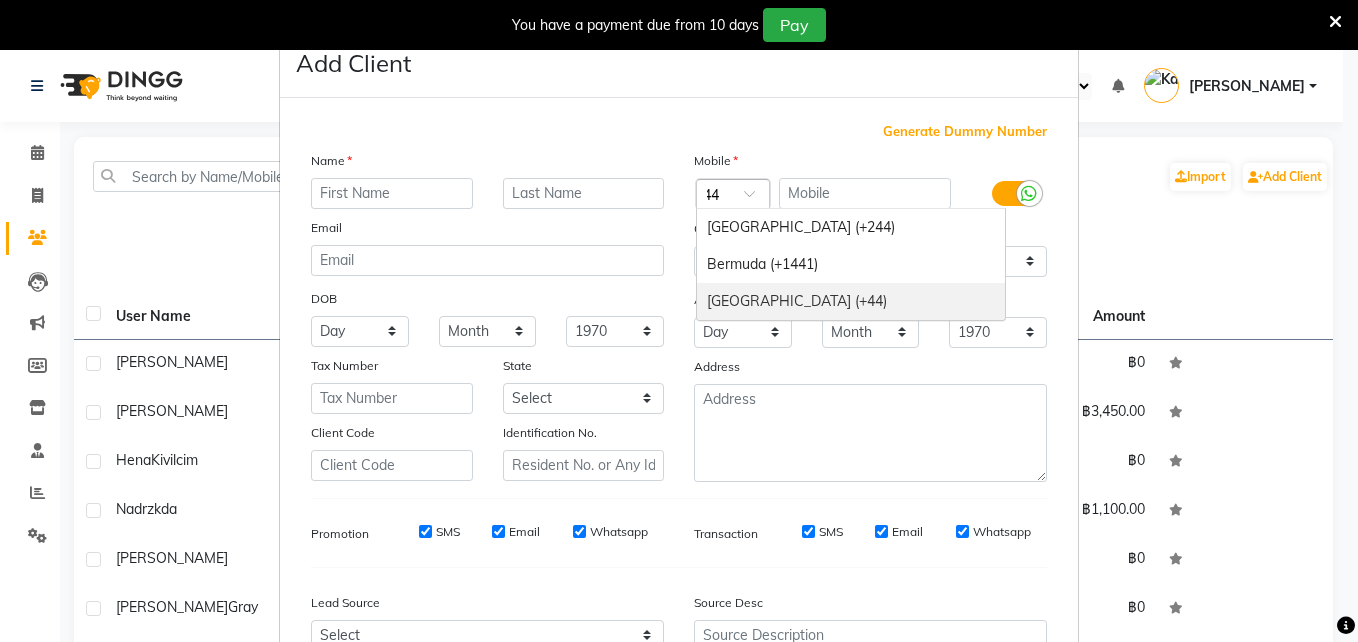 click on "[GEOGRAPHIC_DATA] (+44)" at bounding box center [851, 301] 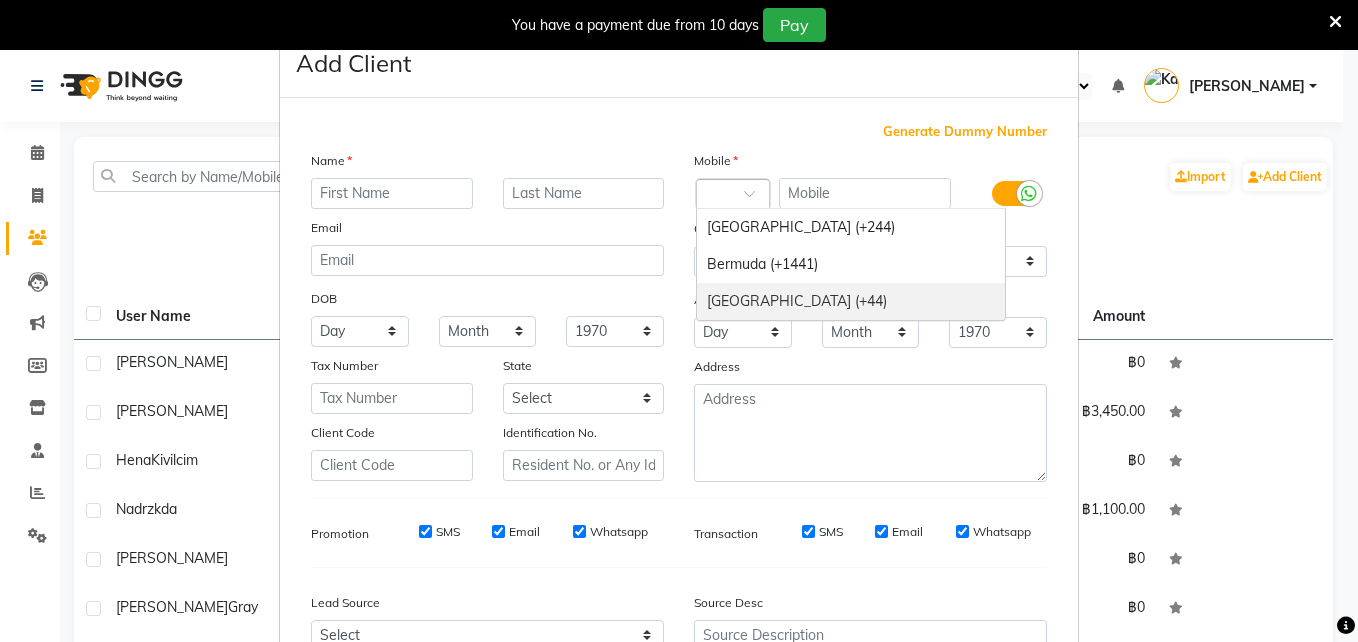 scroll, scrollTop: 0, scrollLeft: 0, axis: both 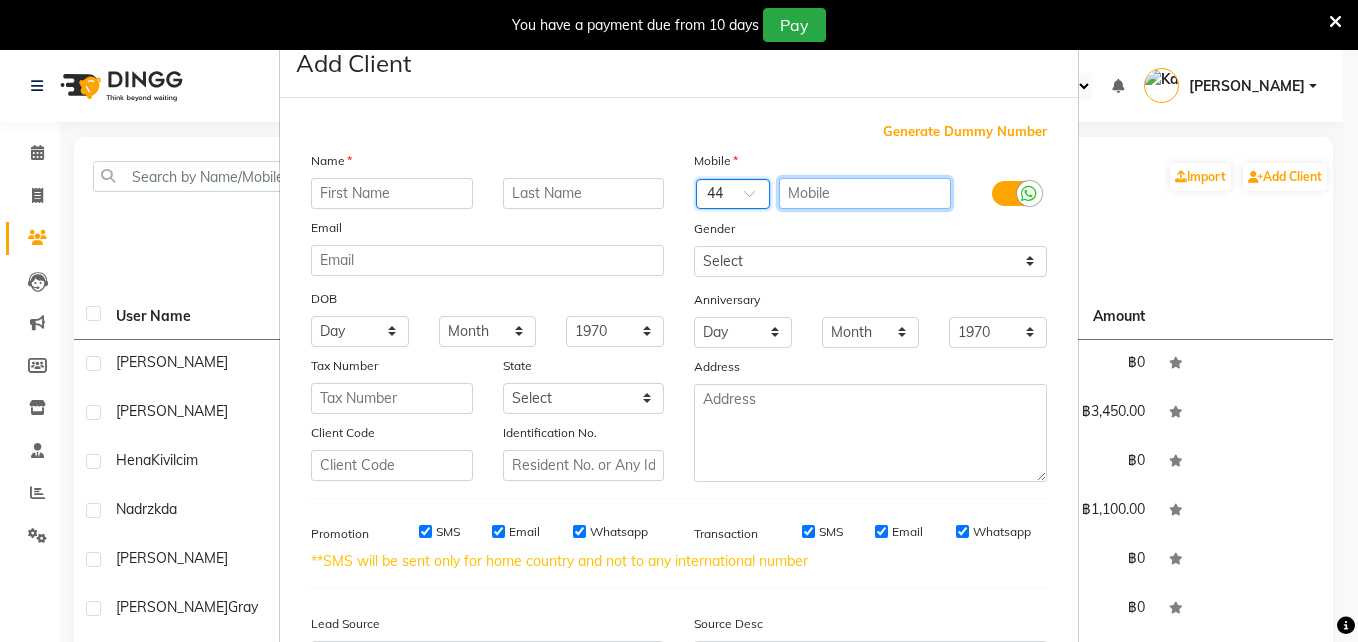 click at bounding box center (865, 193) 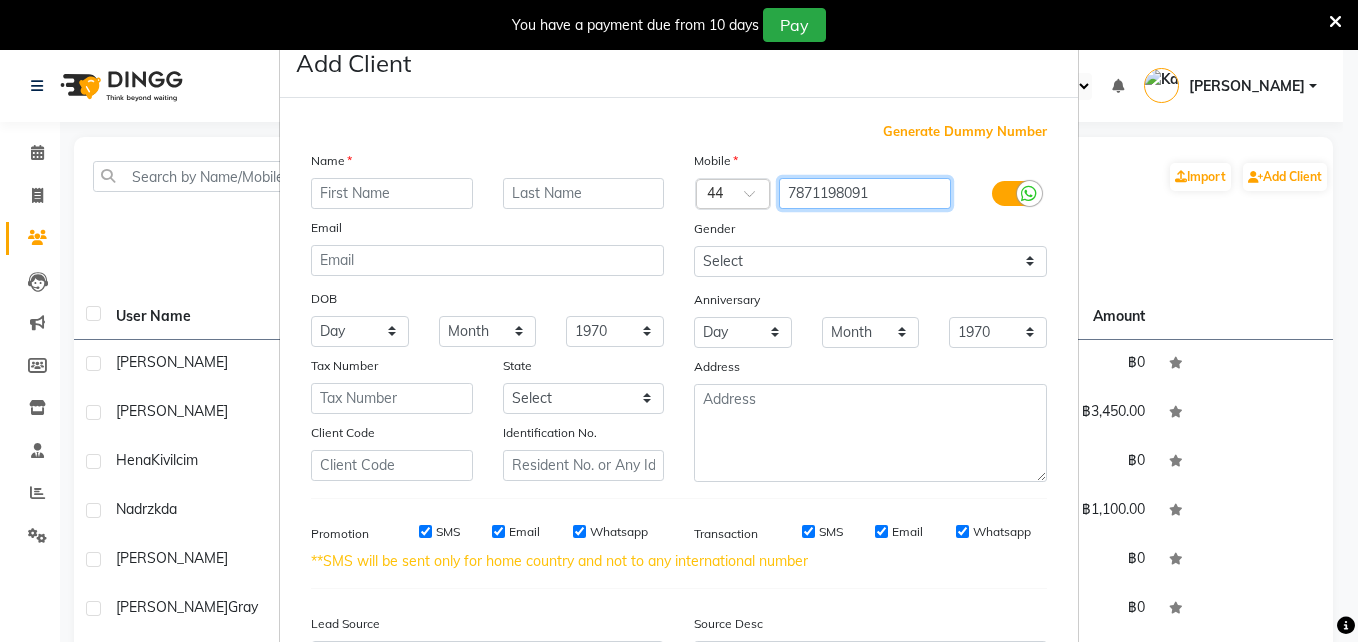 type on "7871198091" 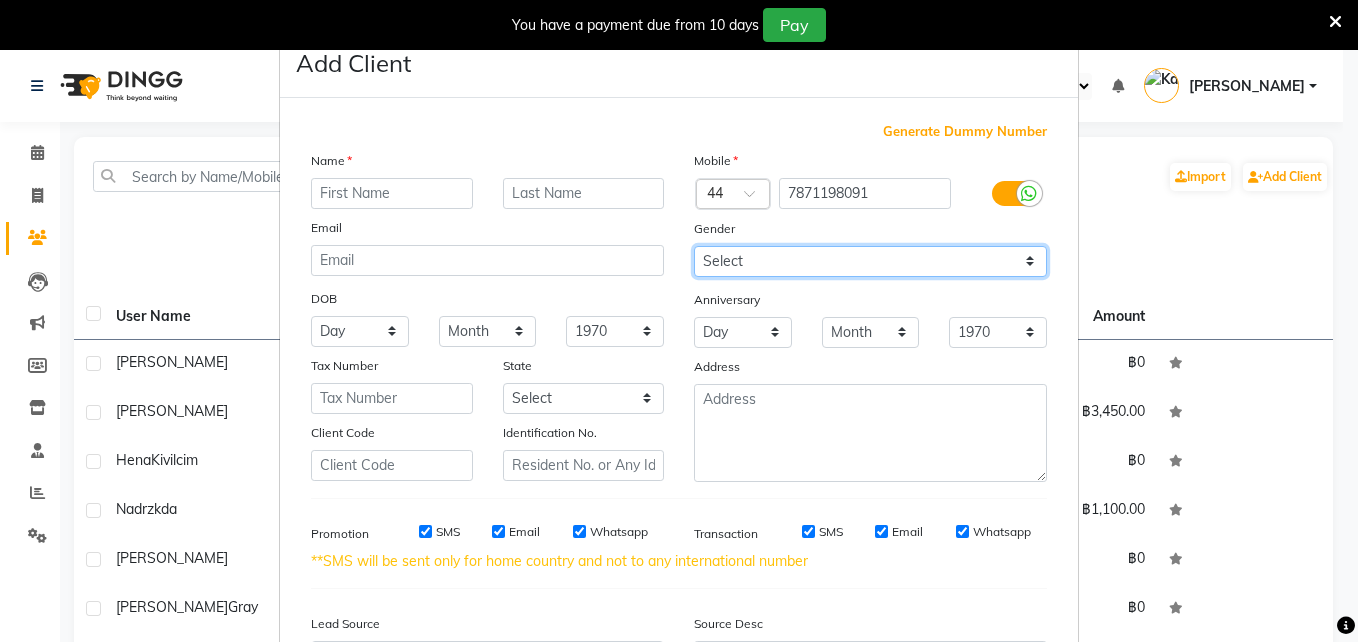 click on "Select [DEMOGRAPHIC_DATA] [DEMOGRAPHIC_DATA] Other Prefer Not To Say" at bounding box center [870, 261] 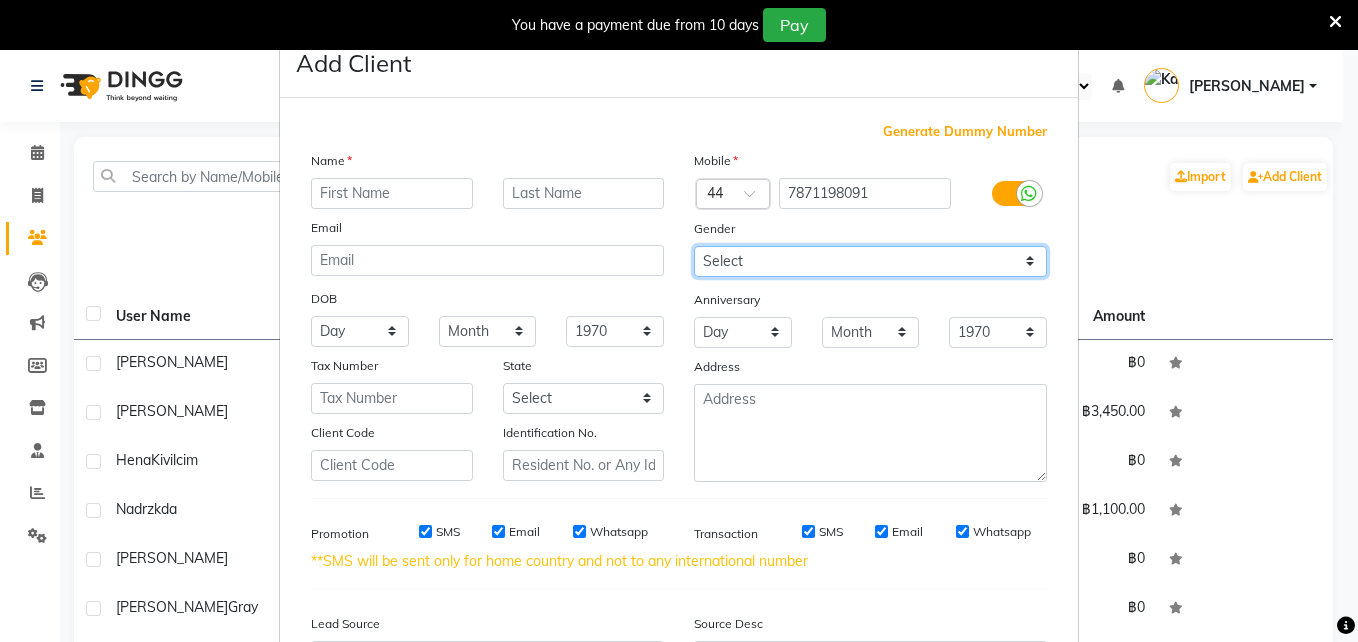 select on "[DEMOGRAPHIC_DATA]" 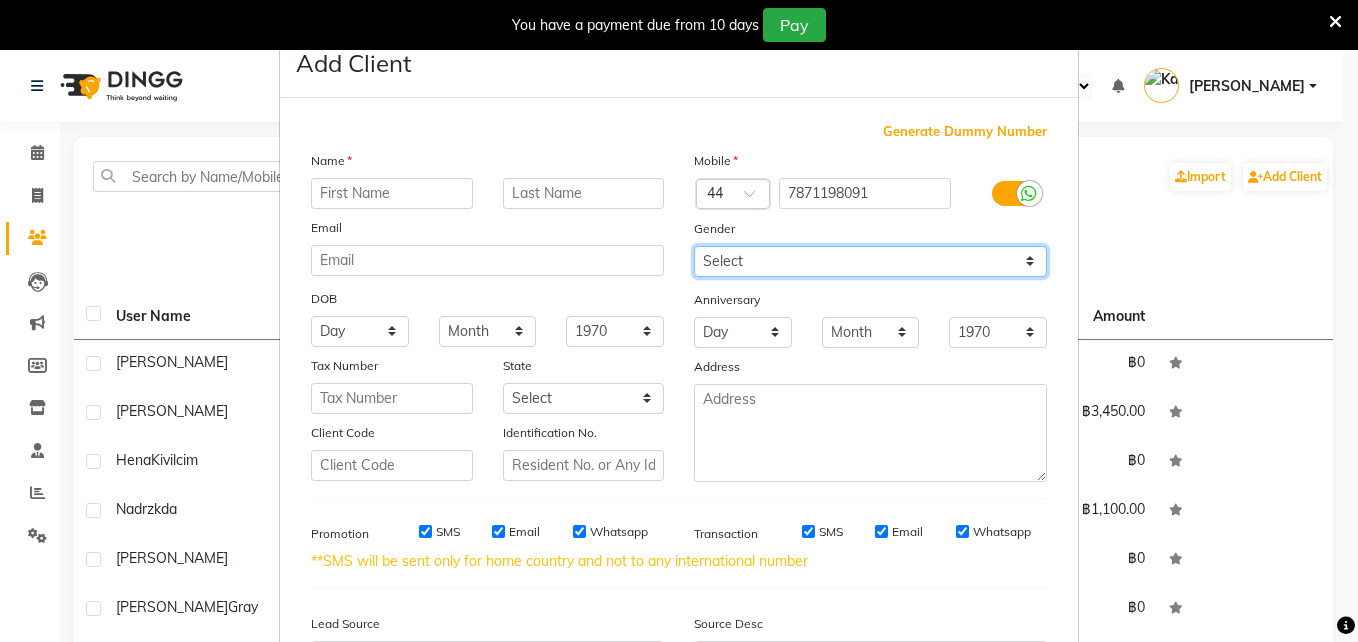 click on "Select [DEMOGRAPHIC_DATA] [DEMOGRAPHIC_DATA] Other Prefer Not To Say" at bounding box center [870, 261] 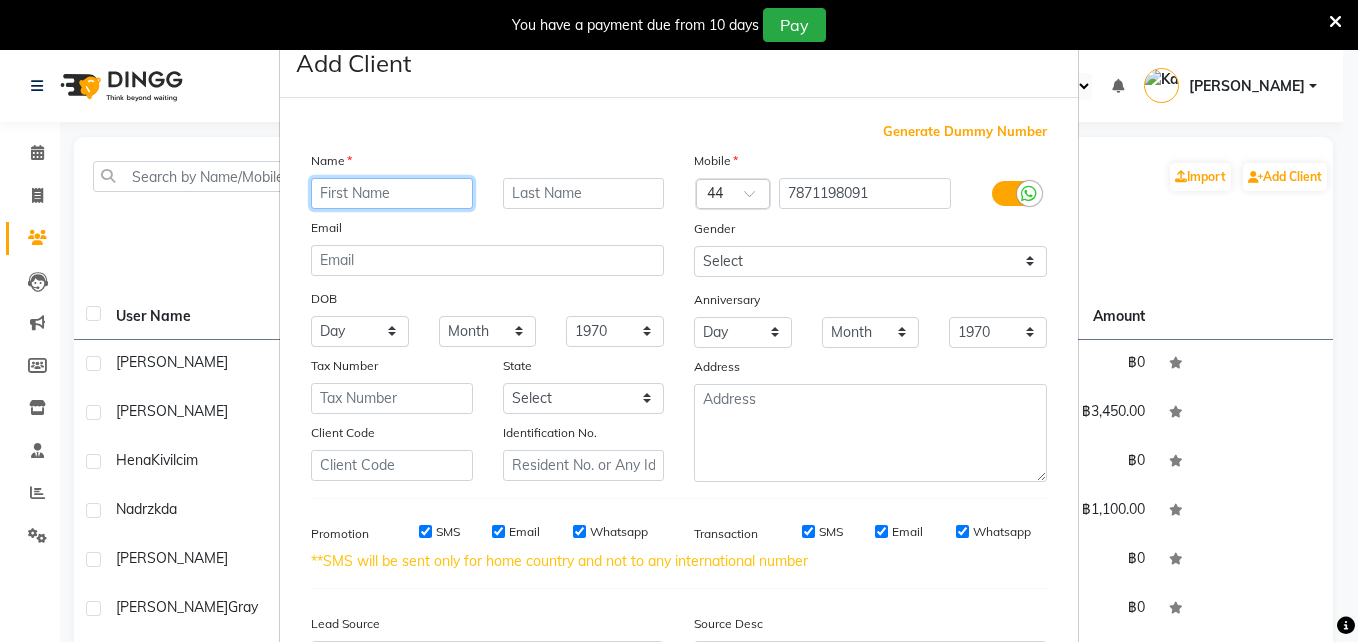click at bounding box center (392, 193) 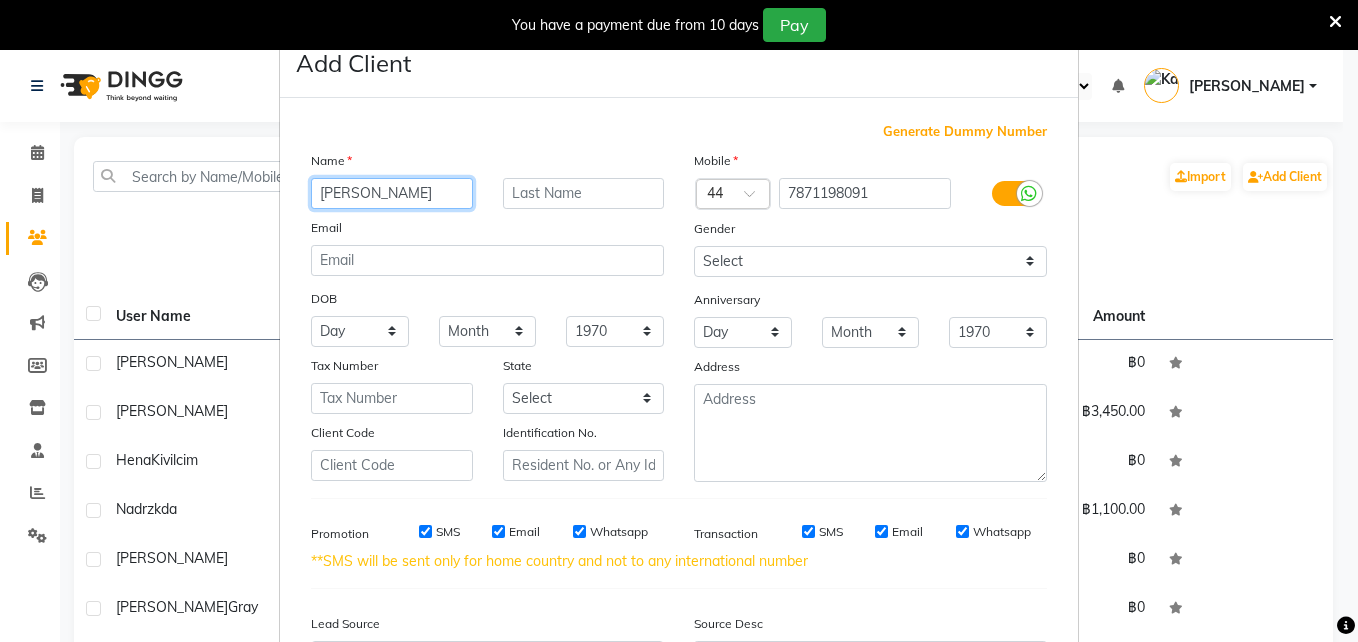 type on "[PERSON_NAME]" 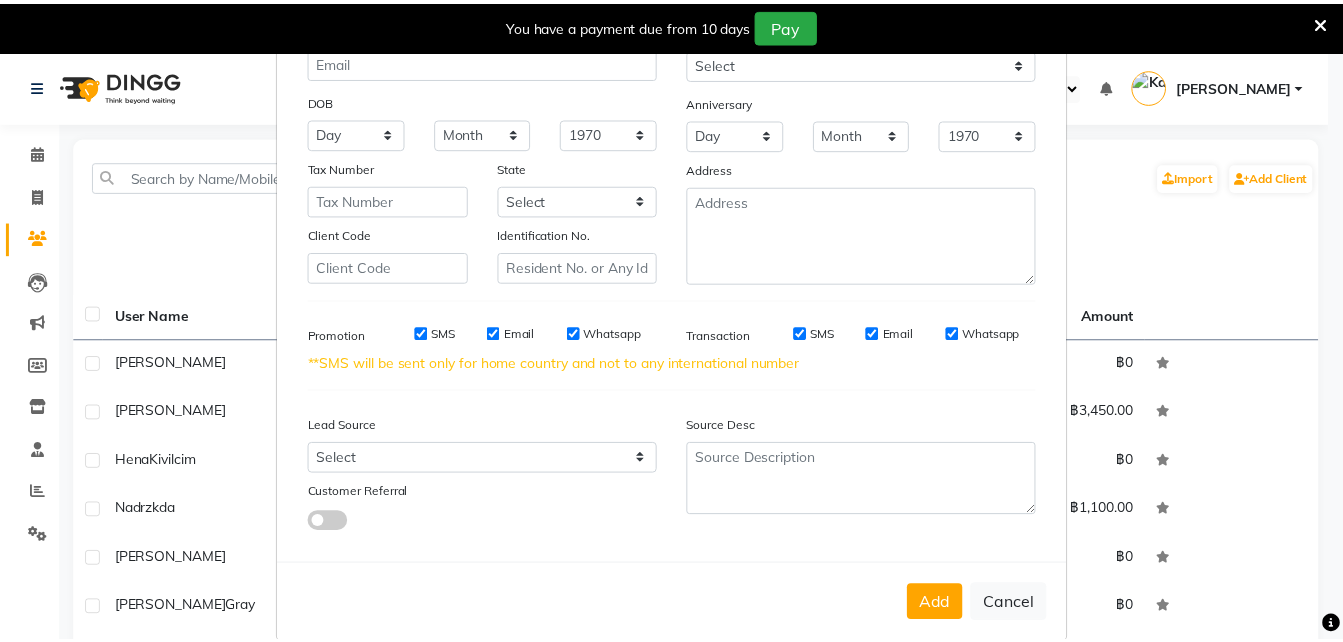 scroll, scrollTop: 228, scrollLeft: 0, axis: vertical 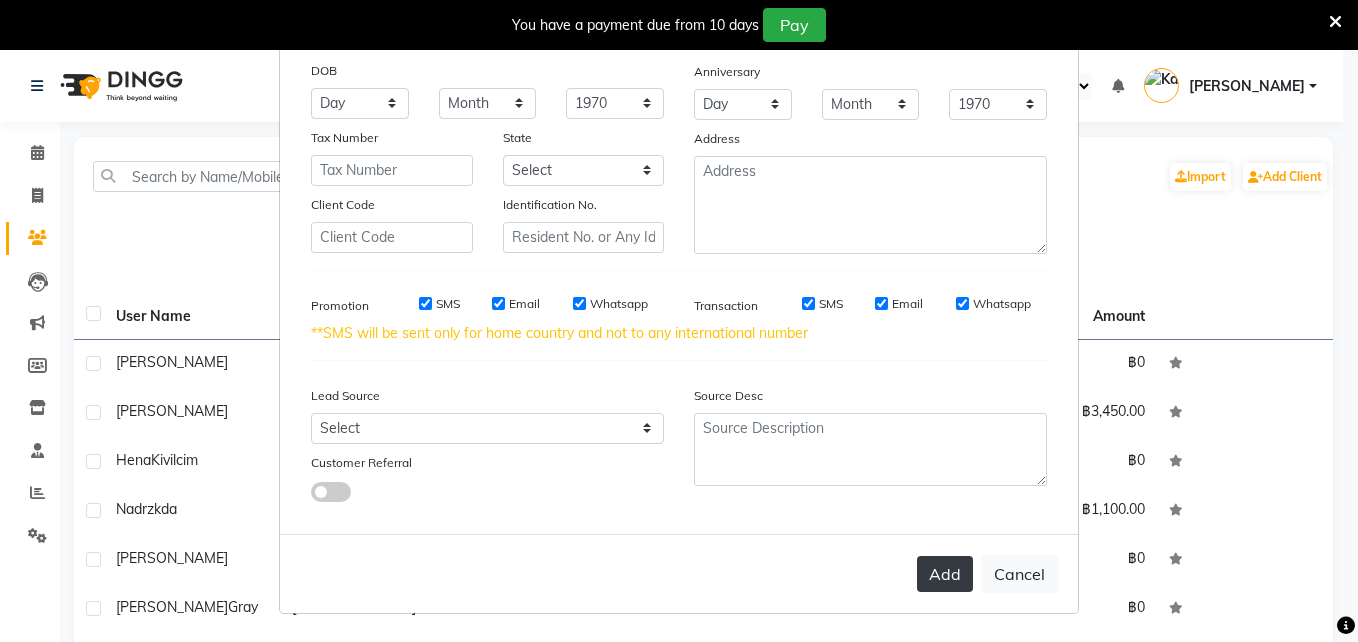 type on "[PERSON_NAME]" 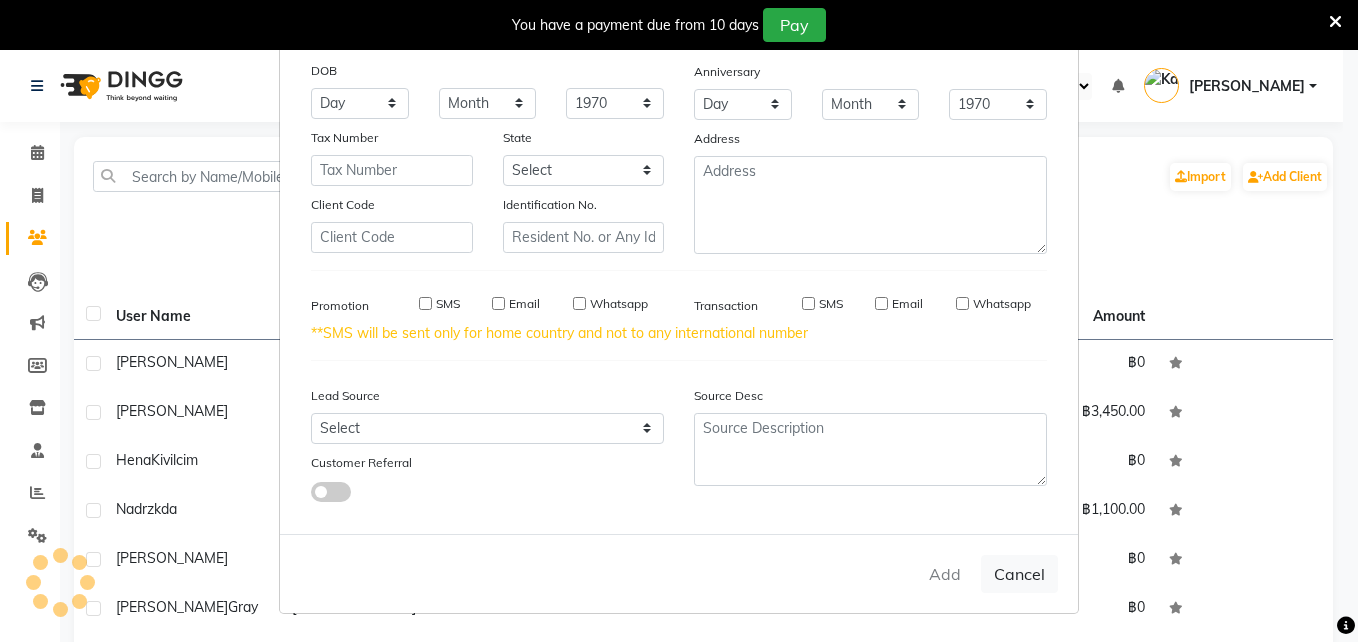 type 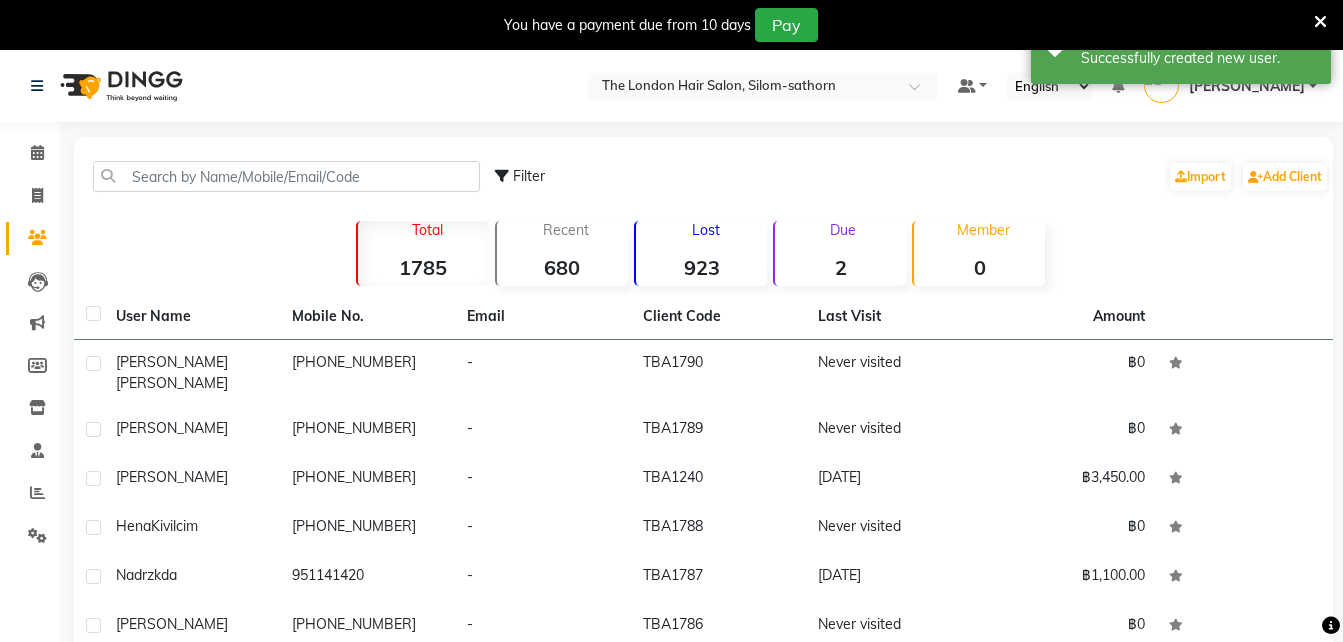 click on "Never visited" 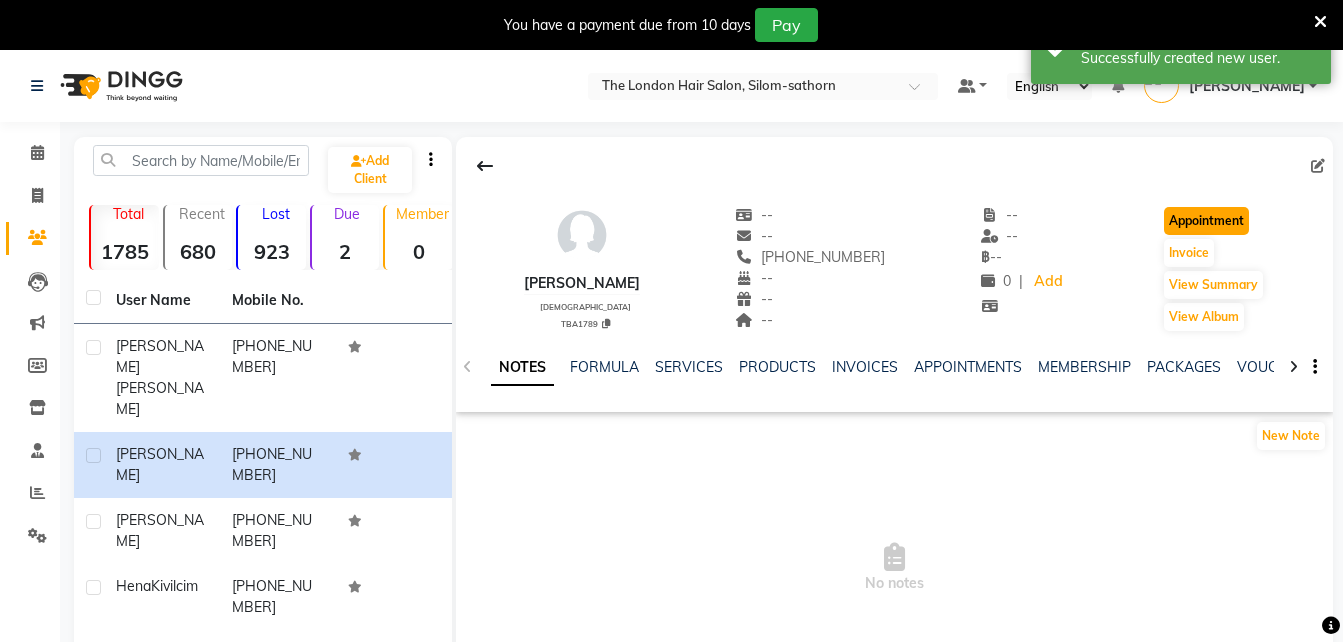 click on "Appointment" 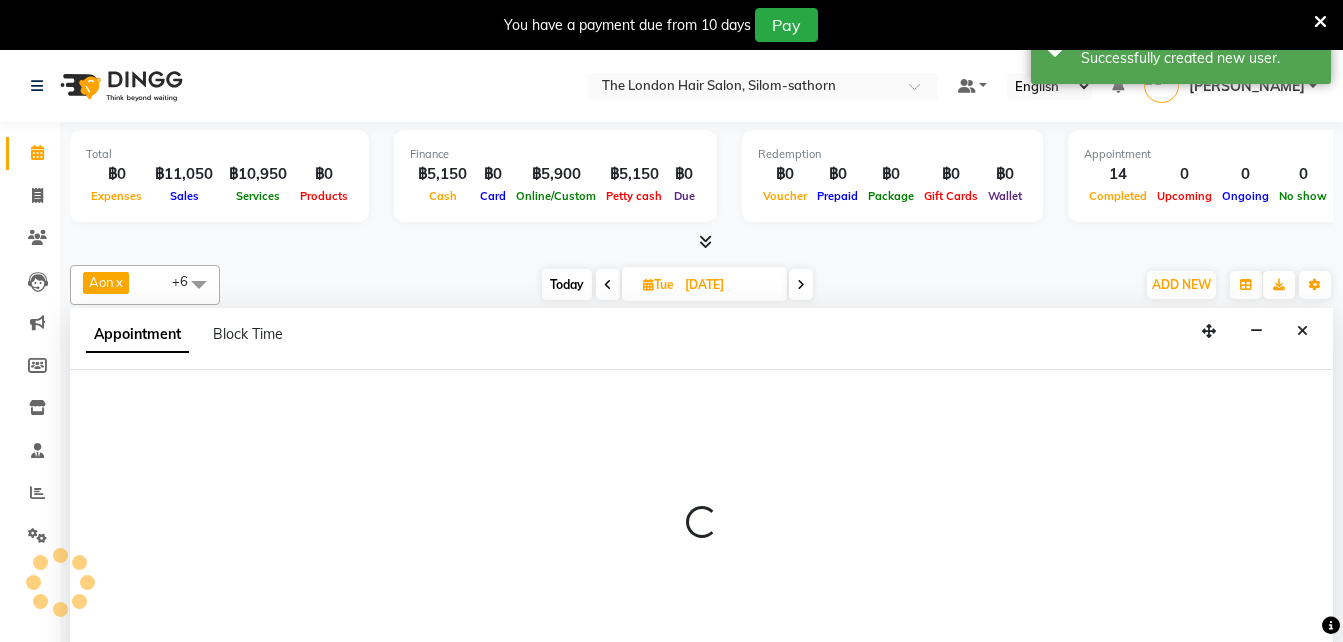 scroll, scrollTop: 0, scrollLeft: 0, axis: both 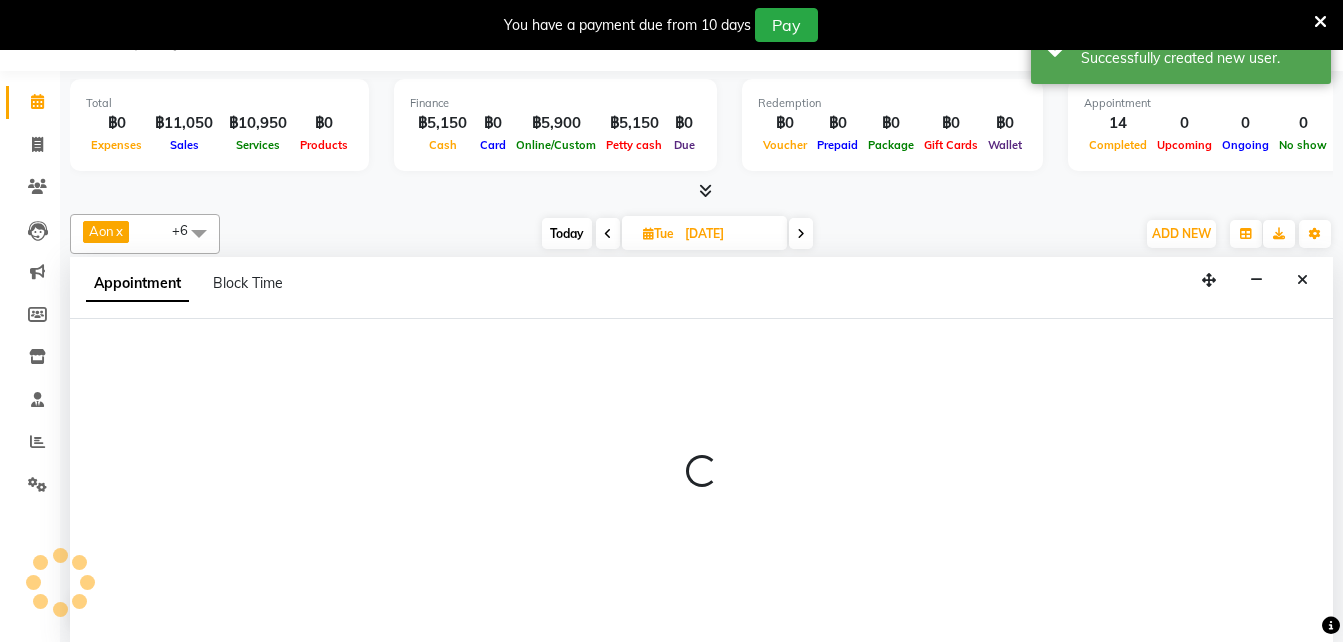 type on "[DATE]" 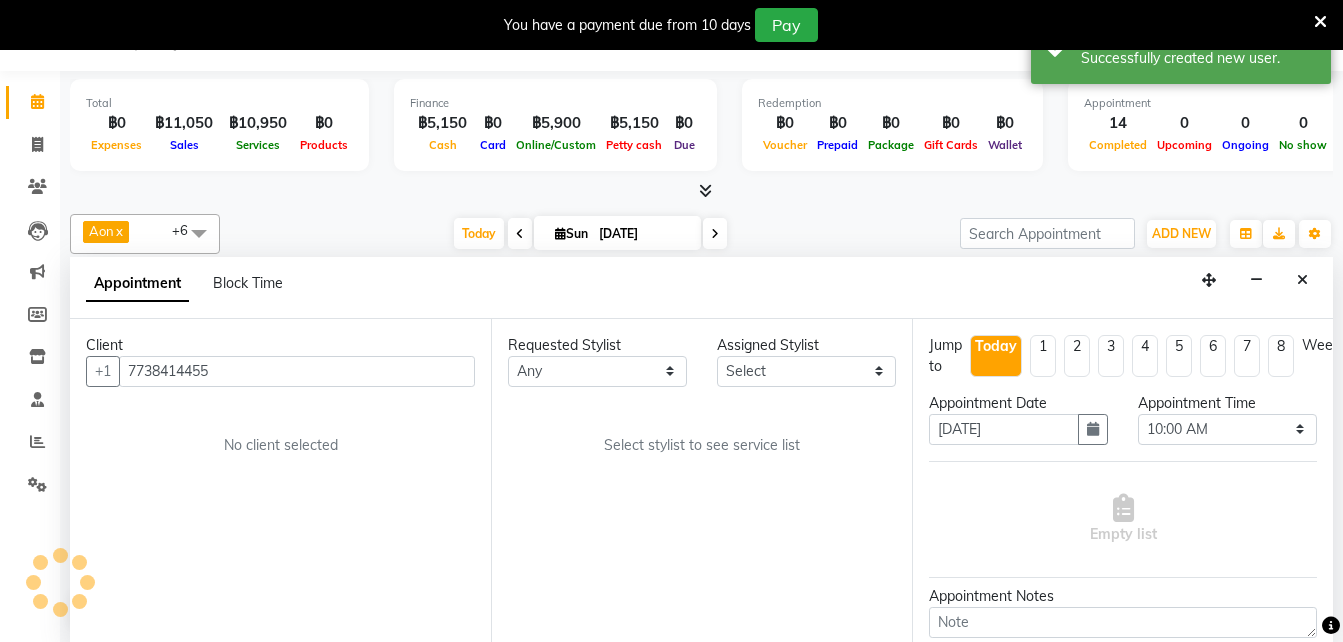 scroll, scrollTop: 762, scrollLeft: 0, axis: vertical 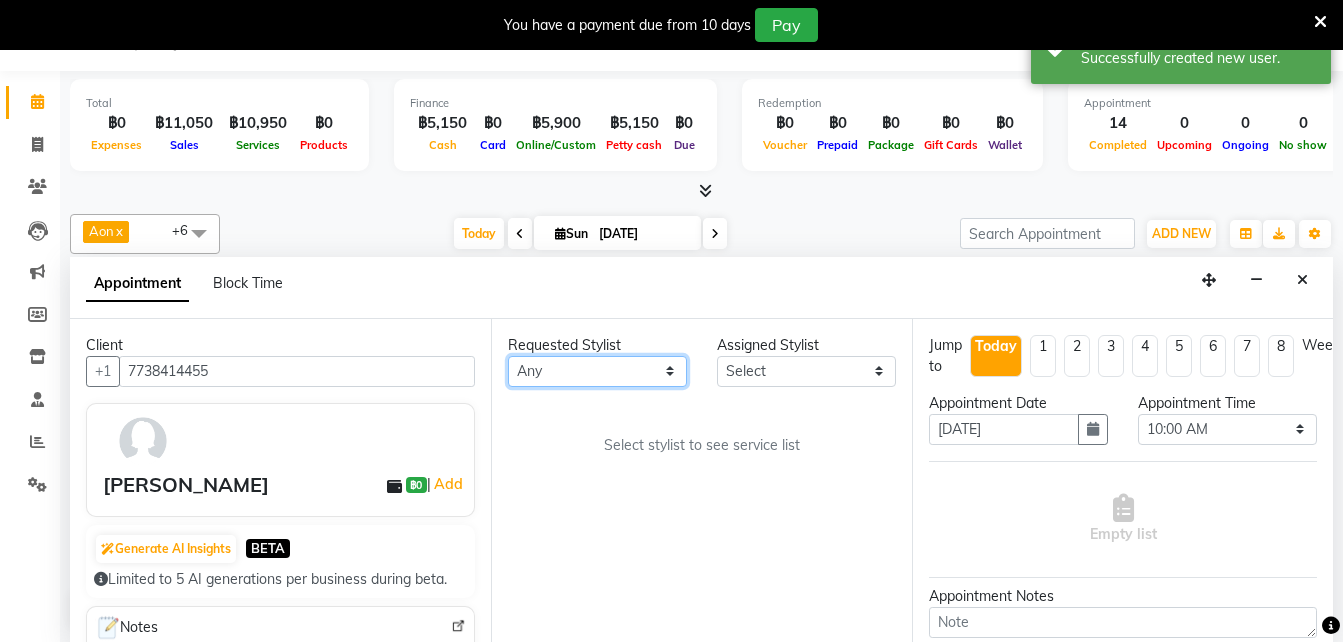 click on "Any Aon Apple   Boss [PERSON_NAME]  [PERSON_NAME]" at bounding box center [597, 371] 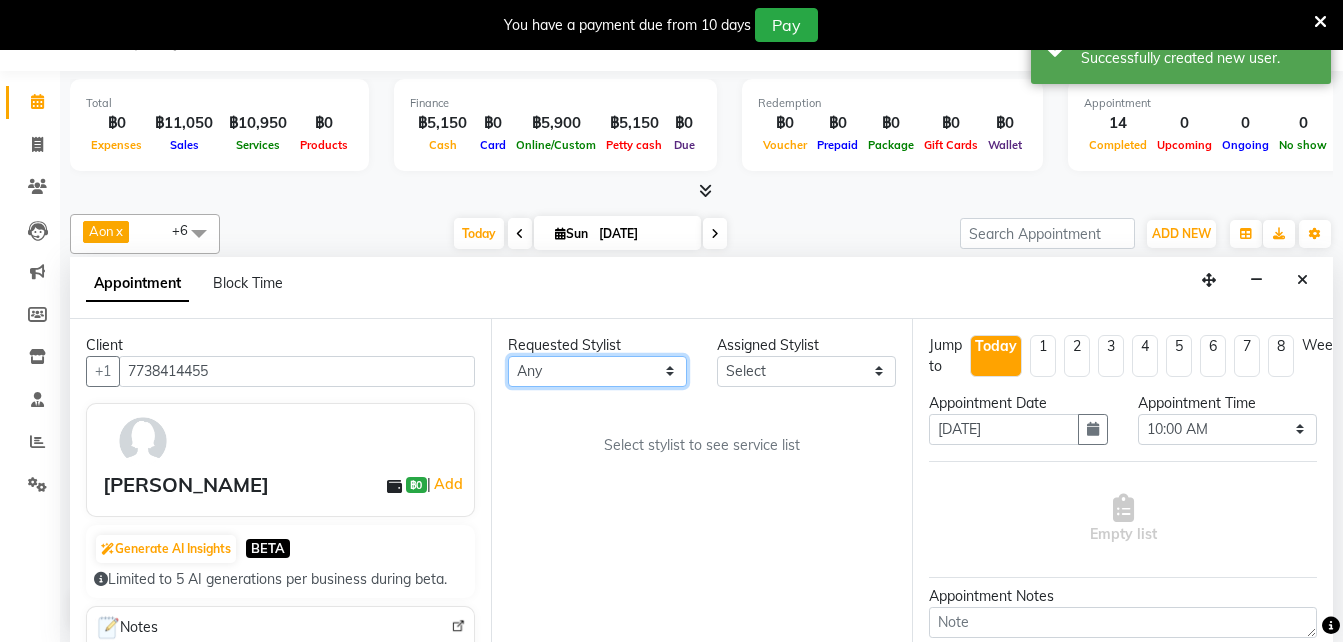 select on "65351" 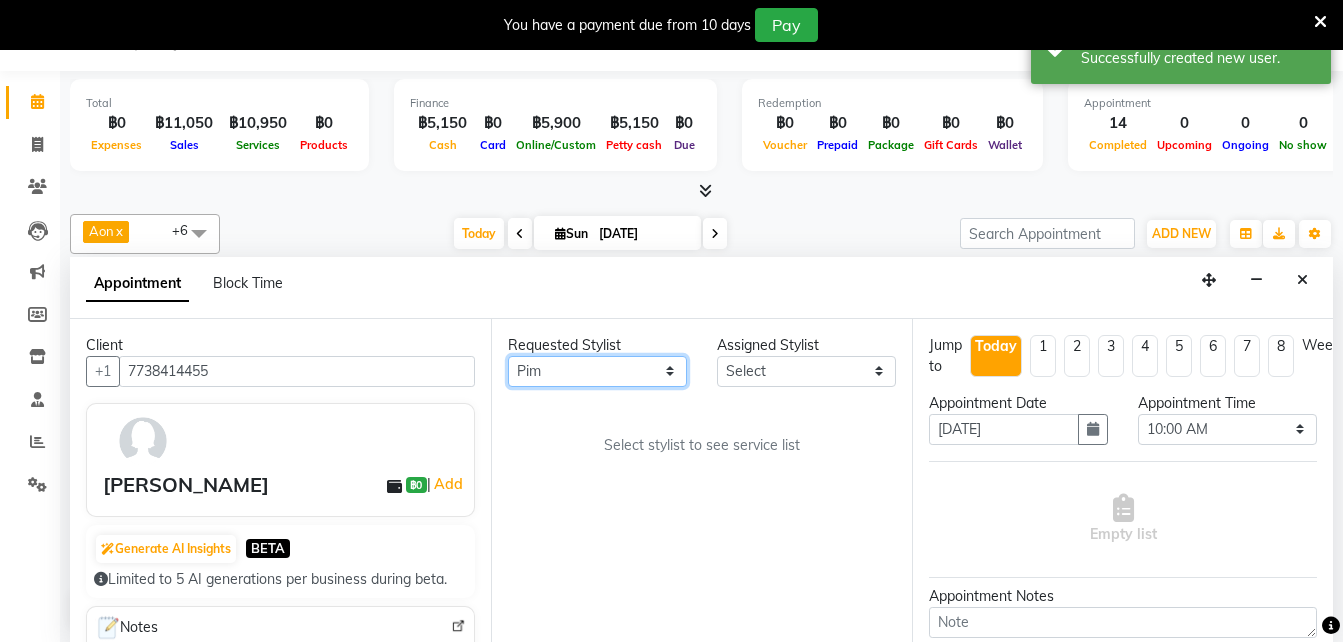 click on "Any Aon Apple   Boss [PERSON_NAME]  [PERSON_NAME]" at bounding box center (597, 371) 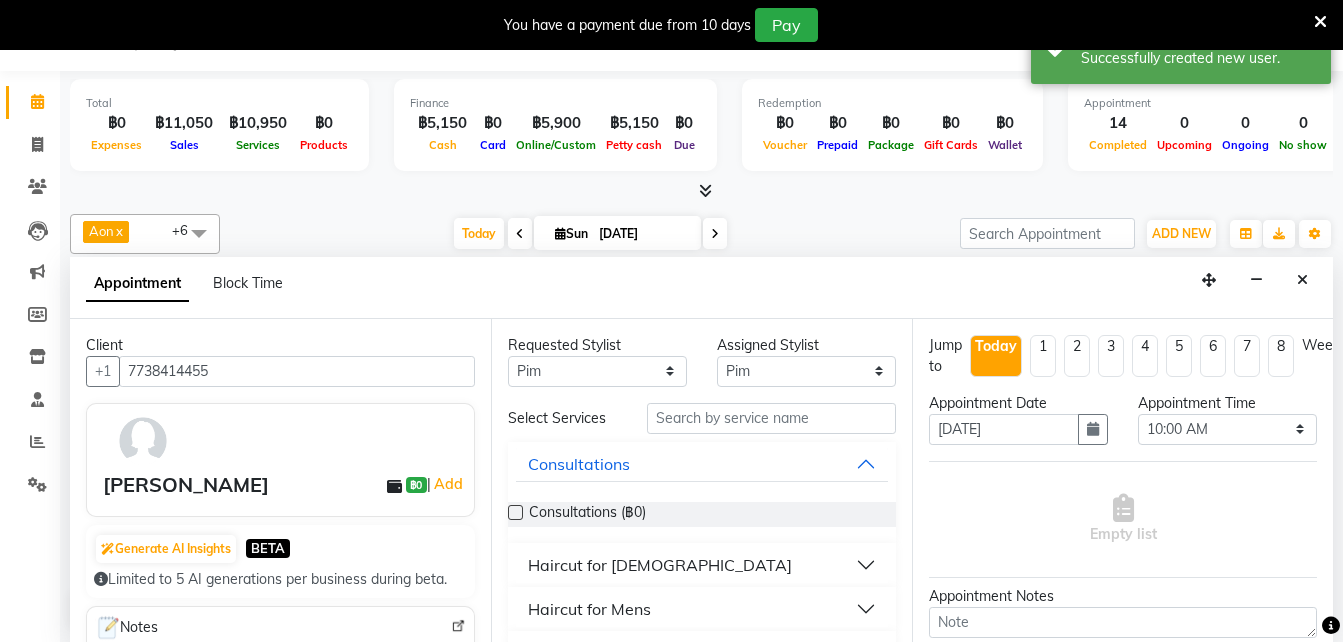 click on "Haircut for [DEMOGRAPHIC_DATA]" at bounding box center (660, 565) 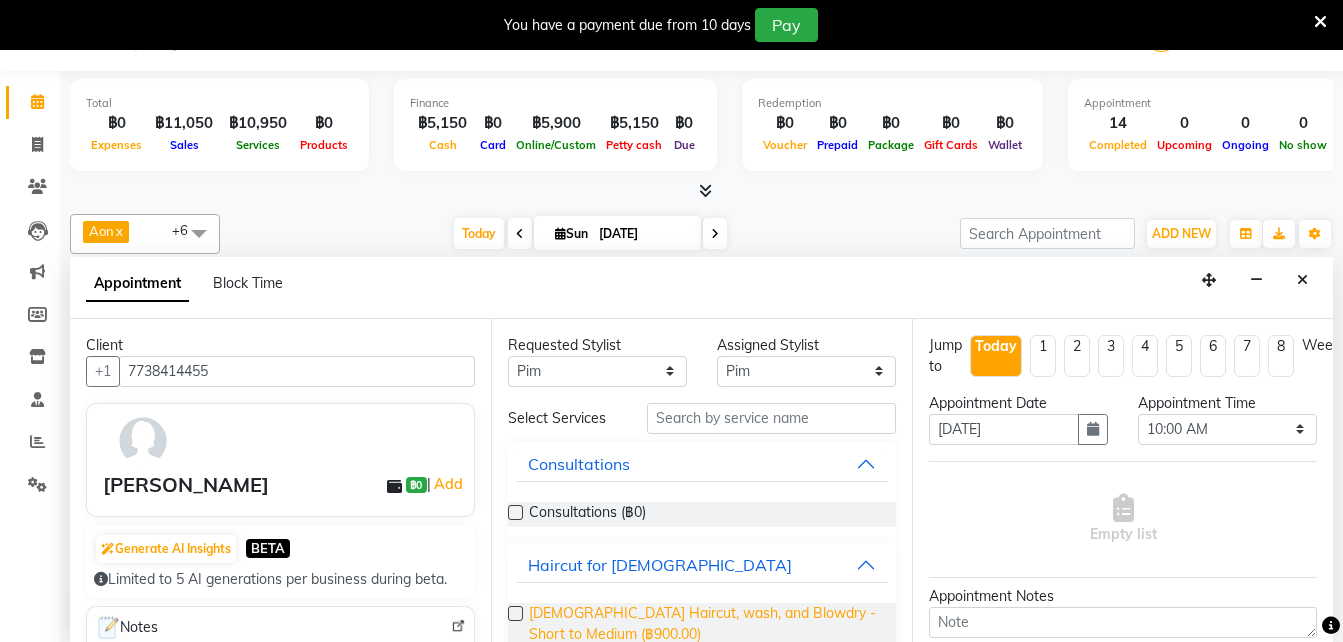 click on "[DEMOGRAPHIC_DATA] Haircut, wash, and Blowdry - Short to Medium (฿900.00)" at bounding box center [704, 624] 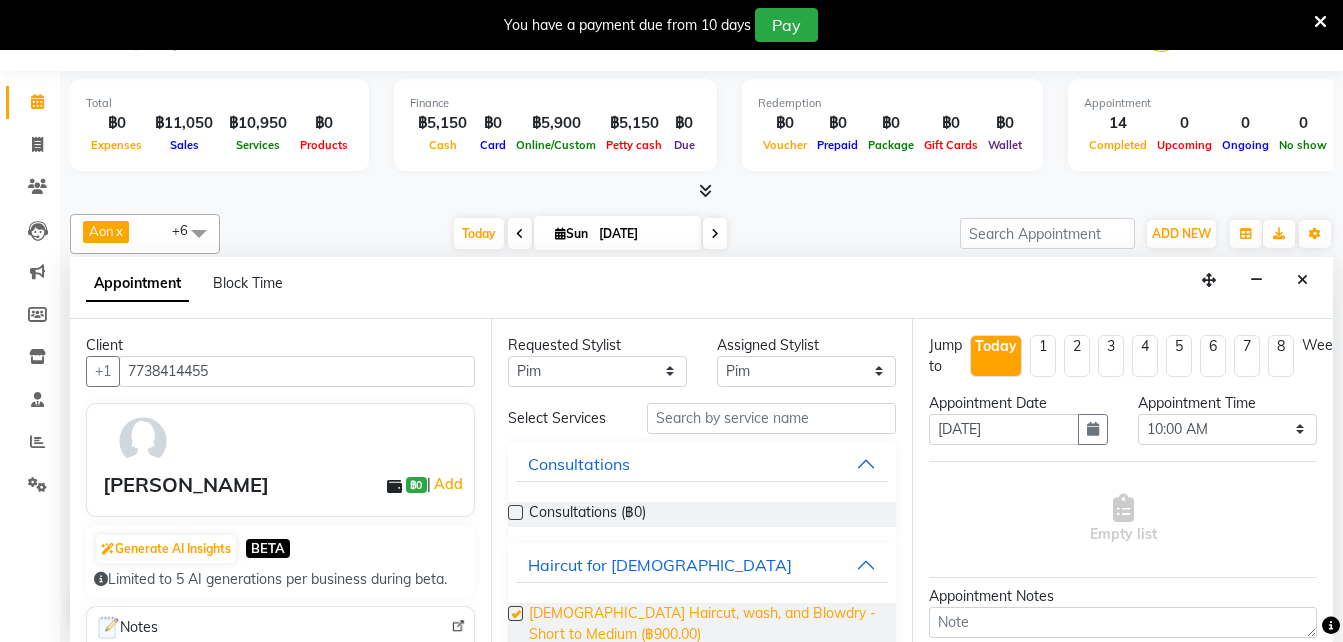 checkbox on "false" 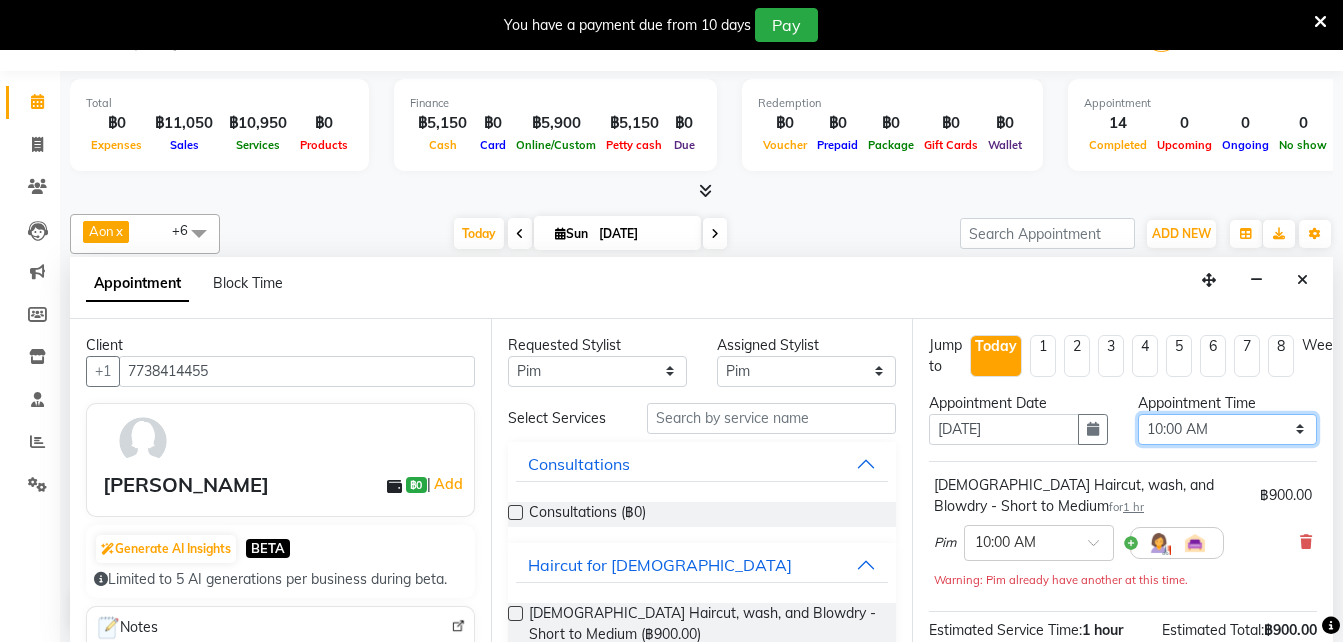 click on "Select 10:00 AM 10:05 AM 10:10 AM 10:15 AM 10:20 AM 10:25 AM 10:30 AM 10:35 AM 10:40 AM 10:45 AM 10:50 AM 10:55 AM 11:00 AM 11:05 AM 11:10 AM 11:15 AM 11:20 AM 11:25 AM 11:30 AM 11:35 AM 11:40 AM 11:45 AM 11:50 AM 11:55 AM 12:00 PM 12:05 PM 12:10 PM 12:15 PM 12:20 PM 12:25 PM 12:30 PM 12:35 PM 12:40 PM 12:45 PM 12:50 PM 12:55 PM 01:00 PM 01:05 PM 01:10 PM 01:15 PM 01:20 PM 01:25 PM 01:30 PM 01:35 PM 01:40 PM 01:45 PM 01:50 PM 01:55 PM 02:00 PM 02:05 PM 02:10 PM 02:15 PM 02:20 PM 02:25 PM 02:30 PM 02:35 PM 02:40 PM 02:45 PM 02:50 PM 02:55 PM 03:00 PM 03:05 PM 03:10 PM 03:15 PM 03:20 PM 03:25 PM 03:30 PM 03:35 PM 03:40 PM 03:45 PM 03:50 PM 03:55 PM 04:00 PM 04:05 PM 04:10 PM 04:15 PM 04:20 PM 04:25 PM 04:30 PM 04:35 PM 04:40 PM 04:45 PM 04:50 PM 04:55 PM 05:00 PM 05:05 PM 05:10 PM 05:15 PM 05:20 PM 05:25 PM 05:30 PM 05:35 PM 05:40 PM 05:45 PM 05:50 PM 05:55 PM 06:00 PM 06:05 PM 06:10 PM 06:15 PM 06:20 PM 06:25 PM 06:30 PM 06:35 PM 06:40 PM 06:45 PM 06:50 PM 06:55 PM 07:00 PM 07:05 PM 07:10 PM 07:15 PM 07:20 PM" at bounding box center [1227, 429] 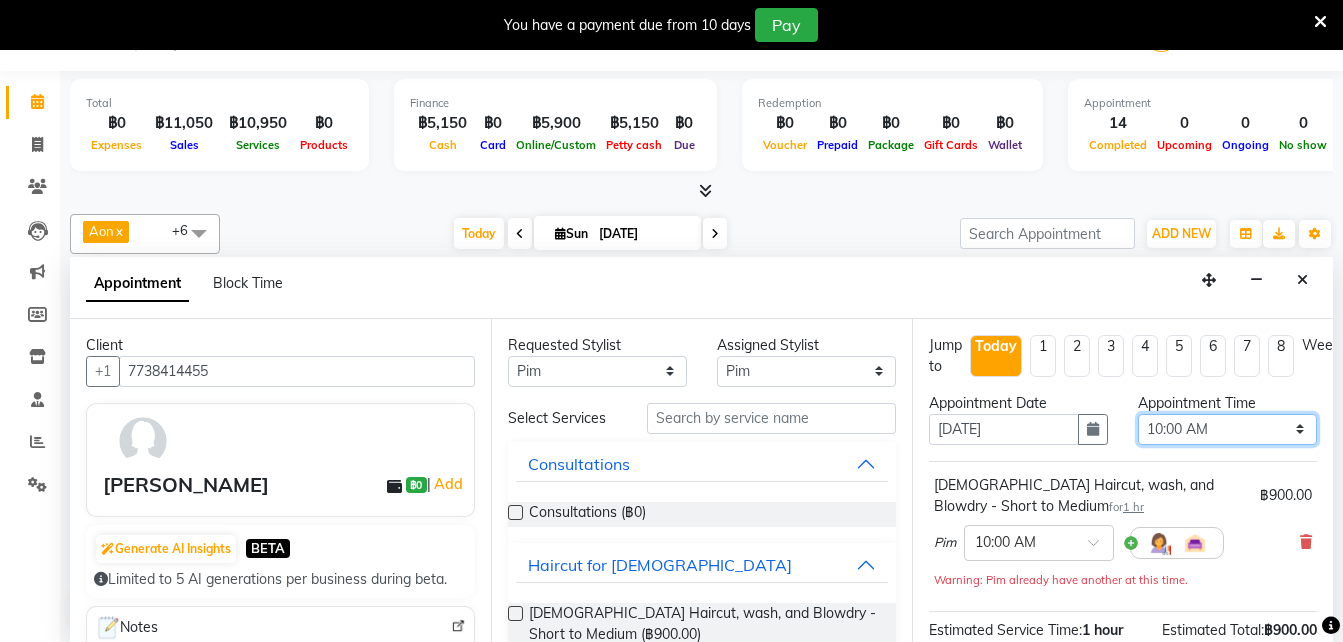 select on "1155" 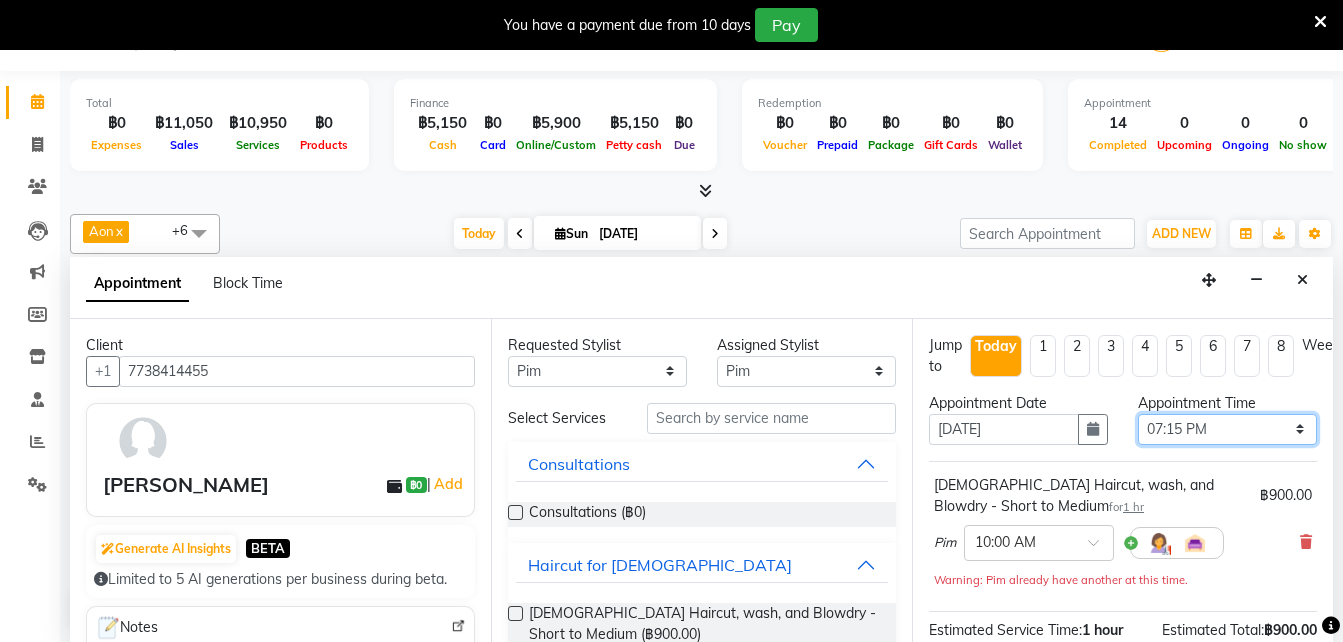 click on "Select 10:00 AM 10:05 AM 10:10 AM 10:15 AM 10:20 AM 10:25 AM 10:30 AM 10:35 AM 10:40 AM 10:45 AM 10:50 AM 10:55 AM 11:00 AM 11:05 AM 11:10 AM 11:15 AM 11:20 AM 11:25 AM 11:30 AM 11:35 AM 11:40 AM 11:45 AM 11:50 AM 11:55 AM 12:00 PM 12:05 PM 12:10 PM 12:15 PM 12:20 PM 12:25 PM 12:30 PM 12:35 PM 12:40 PM 12:45 PM 12:50 PM 12:55 PM 01:00 PM 01:05 PM 01:10 PM 01:15 PM 01:20 PM 01:25 PM 01:30 PM 01:35 PM 01:40 PM 01:45 PM 01:50 PM 01:55 PM 02:00 PM 02:05 PM 02:10 PM 02:15 PM 02:20 PM 02:25 PM 02:30 PM 02:35 PM 02:40 PM 02:45 PM 02:50 PM 02:55 PM 03:00 PM 03:05 PM 03:10 PM 03:15 PM 03:20 PM 03:25 PM 03:30 PM 03:35 PM 03:40 PM 03:45 PM 03:50 PM 03:55 PM 04:00 PM 04:05 PM 04:10 PM 04:15 PM 04:20 PM 04:25 PM 04:30 PM 04:35 PM 04:40 PM 04:45 PM 04:50 PM 04:55 PM 05:00 PM 05:05 PM 05:10 PM 05:15 PM 05:20 PM 05:25 PM 05:30 PM 05:35 PM 05:40 PM 05:45 PM 05:50 PM 05:55 PM 06:00 PM 06:05 PM 06:10 PM 06:15 PM 06:20 PM 06:25 PM 06:30 PM 06:35 PM 06:40 PM 06:45 PM 06:50 PM 06:55 PM 07:00 PM 07:05 PM 07:10 PM 07:15 PM 07:20 PM" at bounding box center (1227, 429) 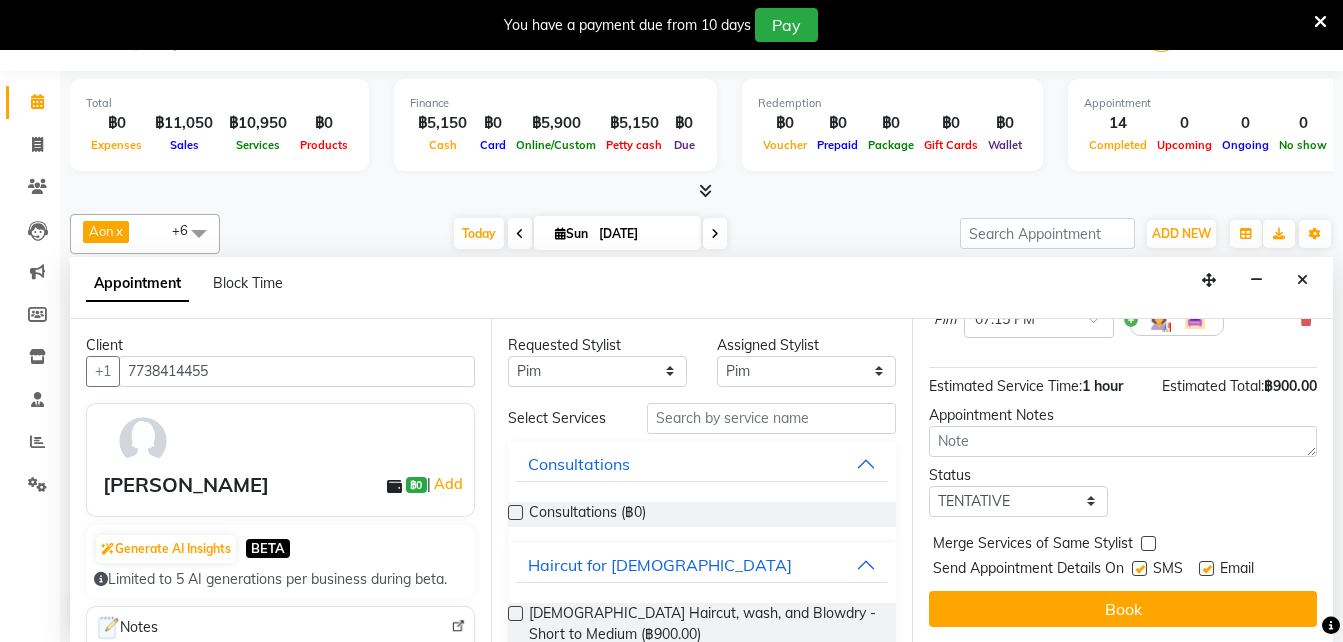 scroll, scrollTop: 239, scrollLeft: 0, axis: vertical 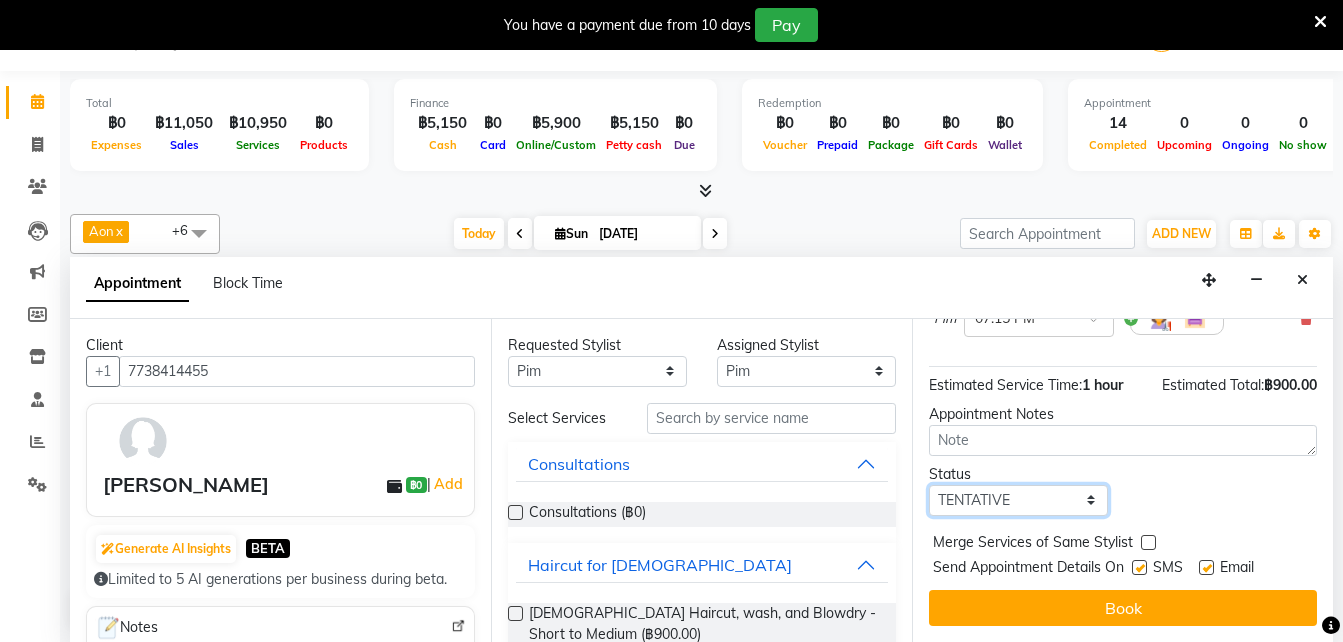 click on "Select TENTATIVE CONFIRM CHECK-IN UPCOMING" at bounding box center (1018, 500) 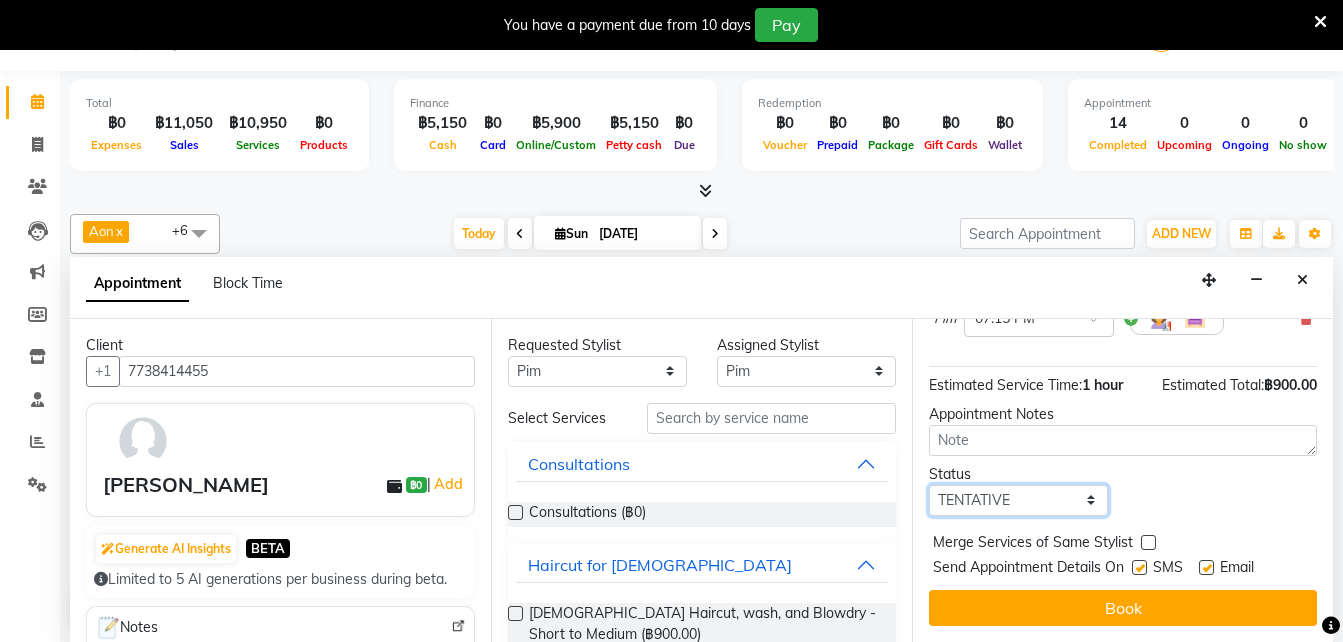select on "confirm booking" 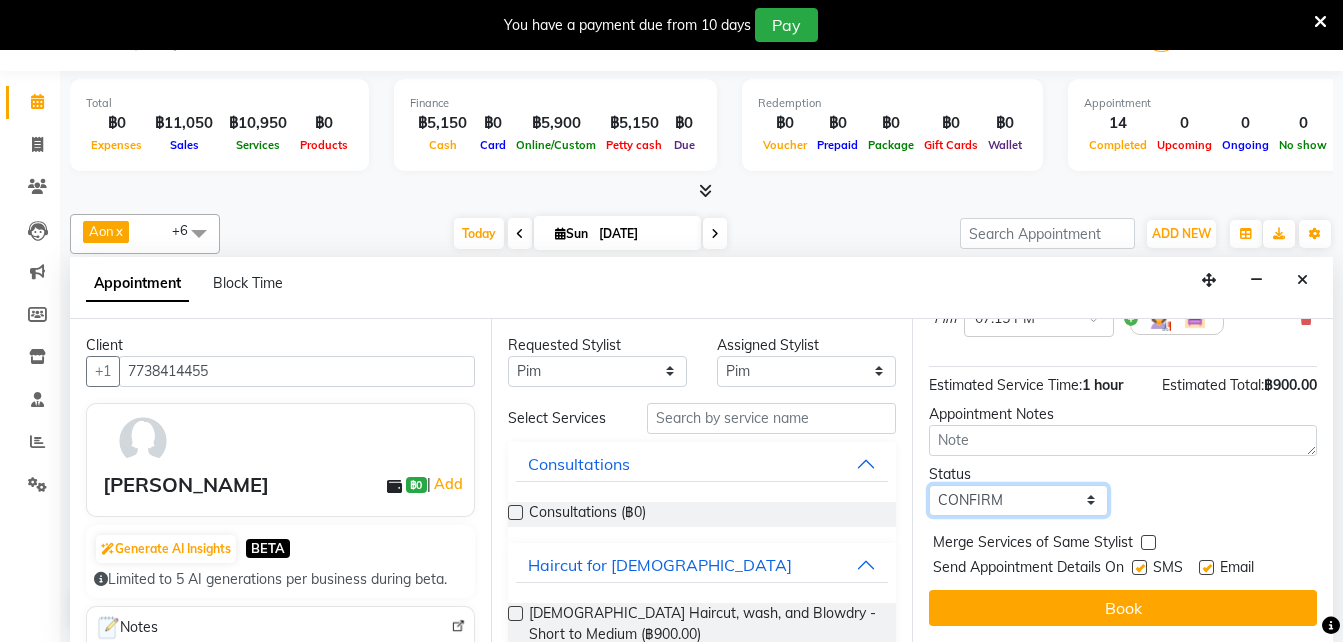click on "Select TENTATIVE CONFIRM CHECK-IN UPCOMING" at bounding box center (1018, 500) 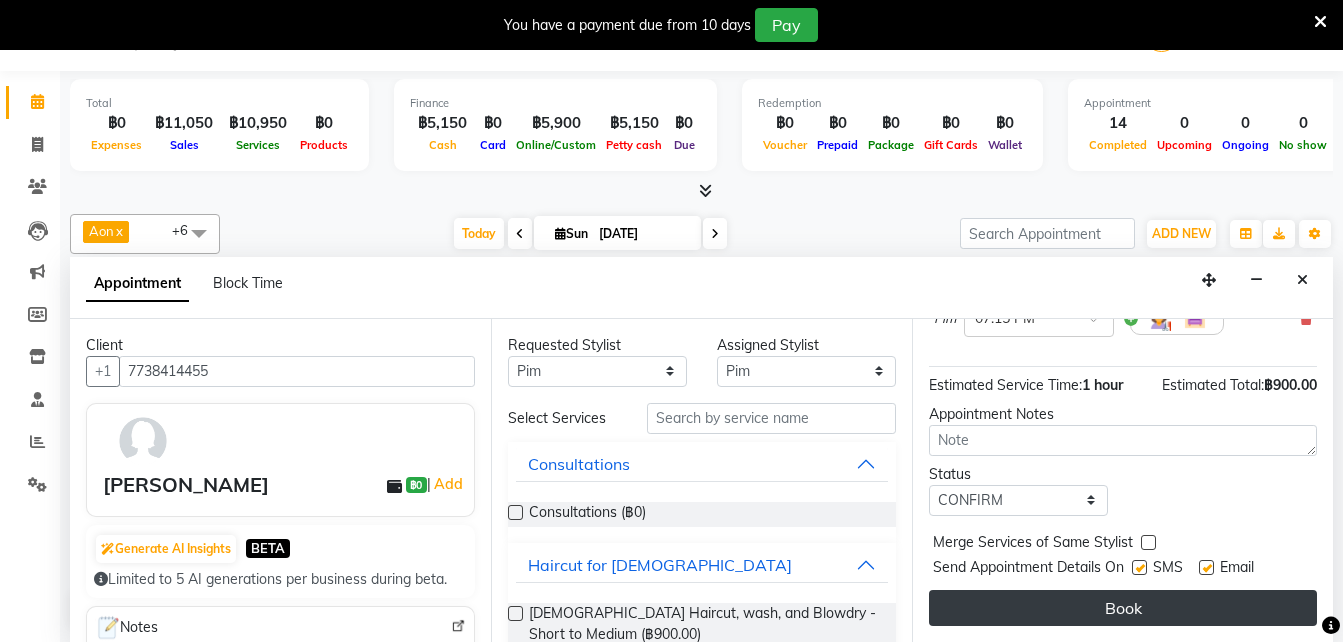 click on "Book" at bounding box center (1123, 608) 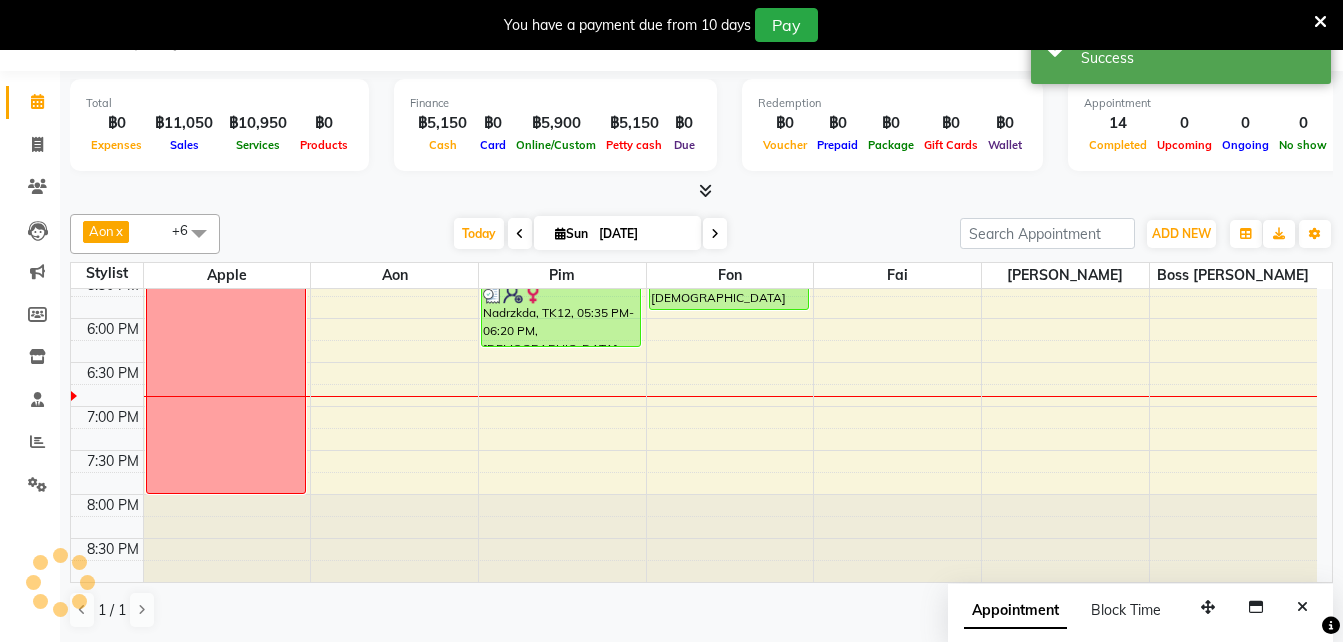 scroll, scrollTop: 0, scrollLeft: 0, axis: both 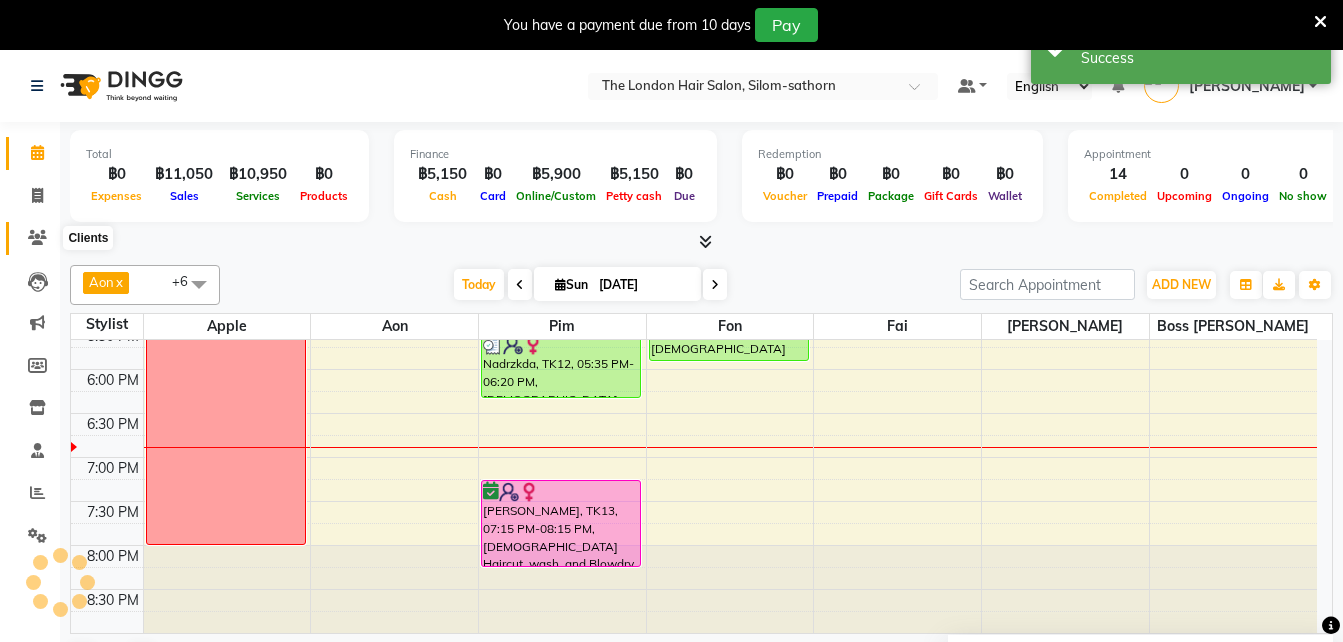 click 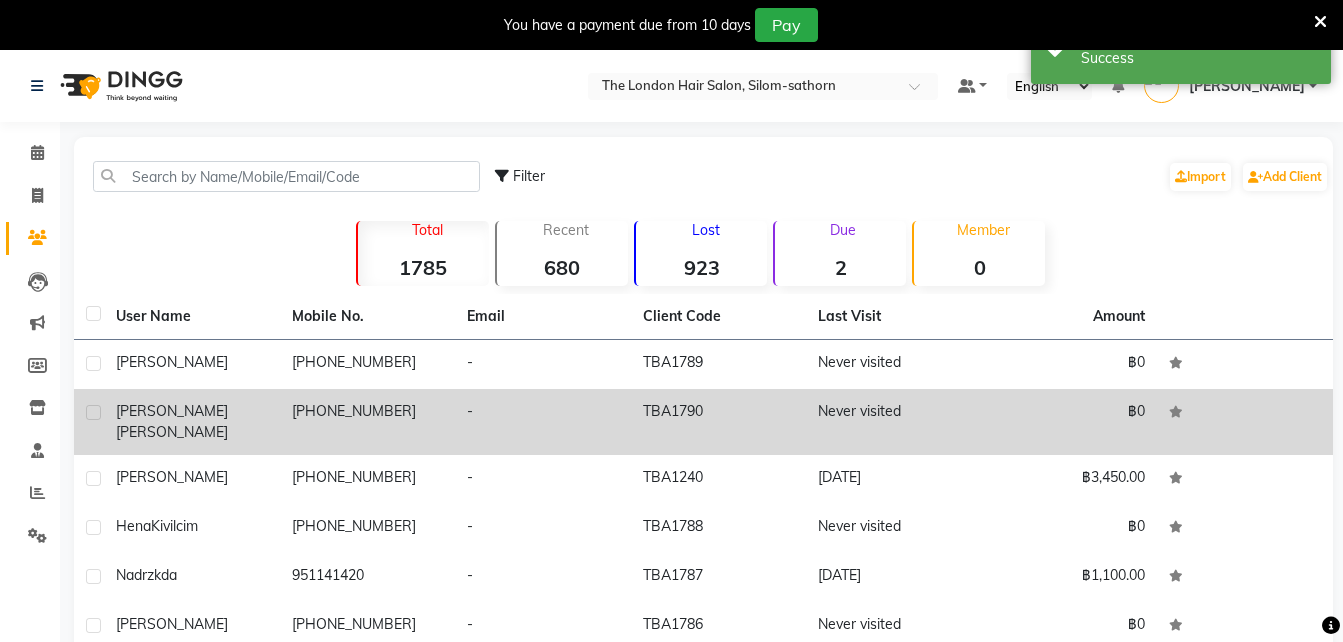 click on "[PERSON_NAME]" 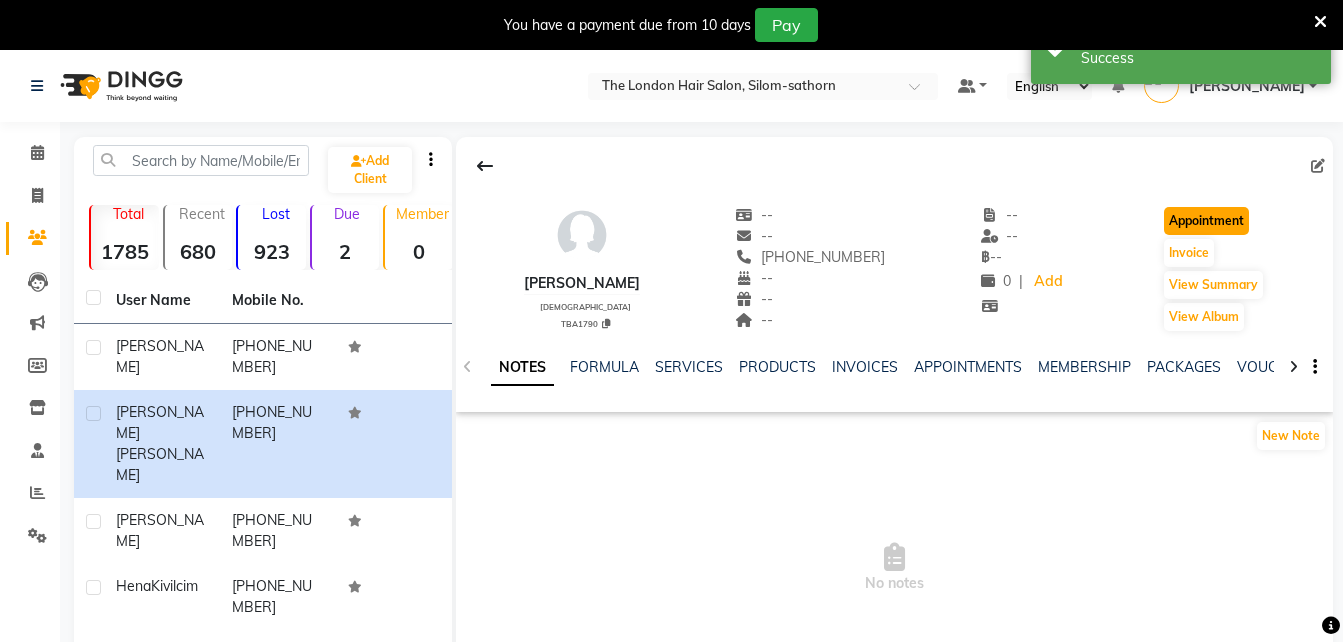 click on "Appointment" 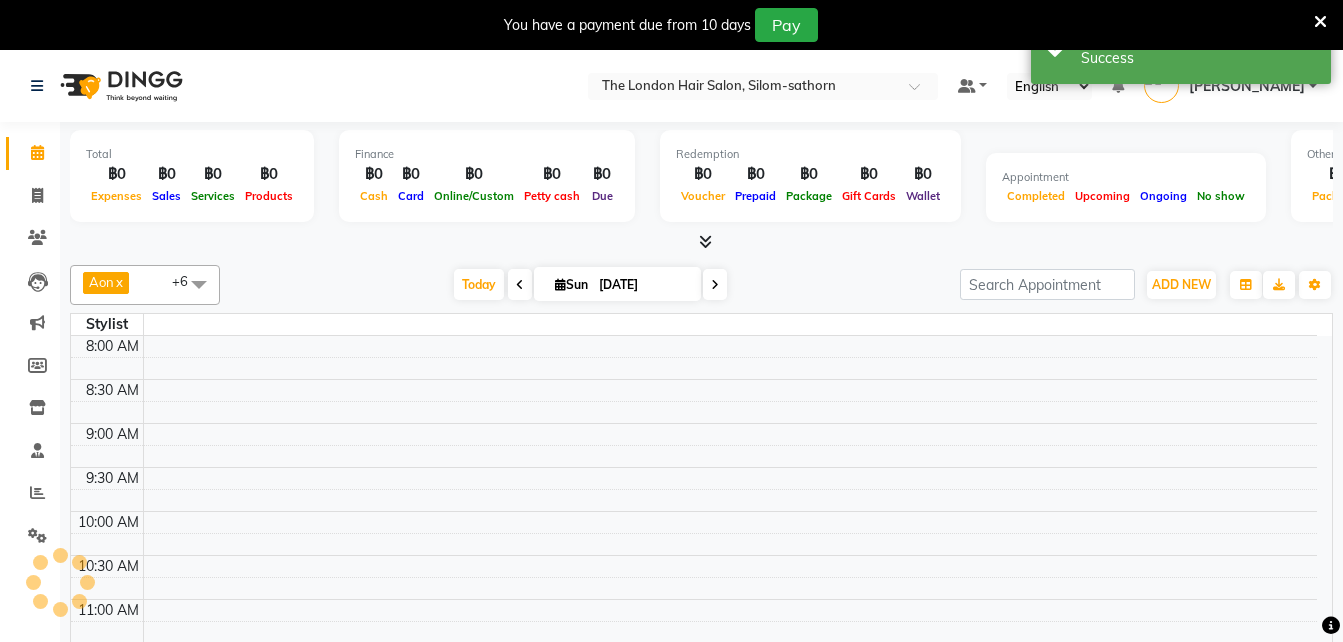 scroll, scrollTop: 0, scrollLeft: 0, axis: both 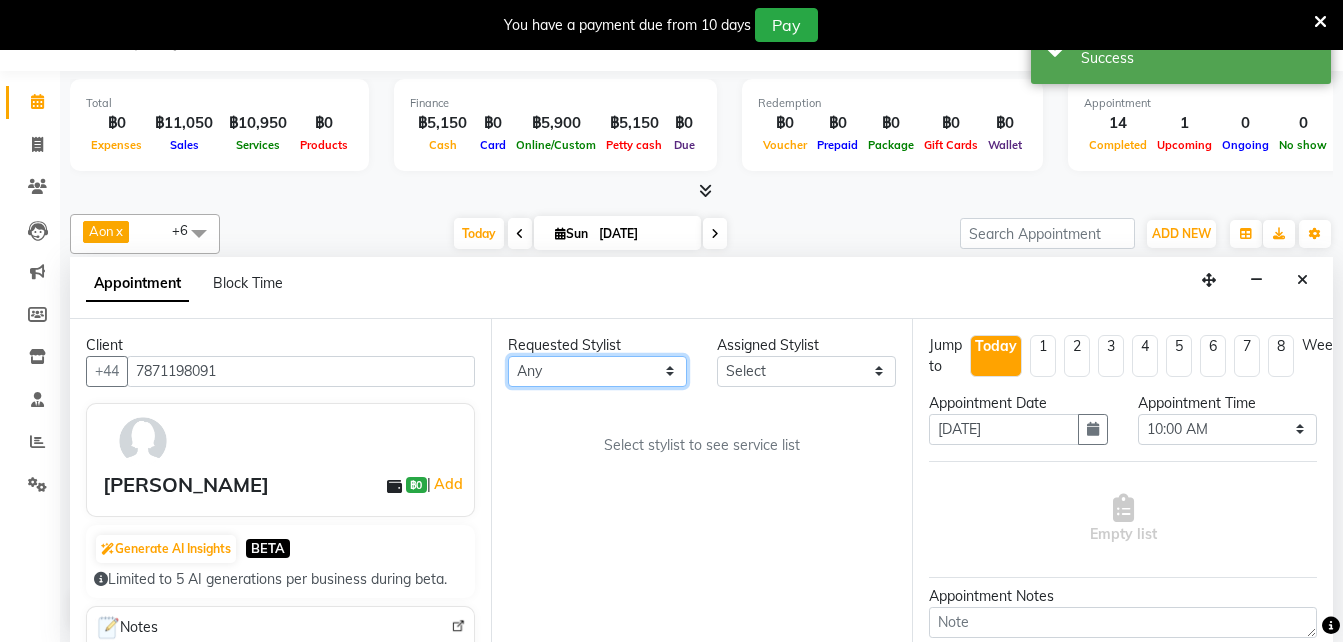 click on "Any Aon Apple   Boss [PERSON_NAME]  [PERSON_NAME]" at bounding box center (597, 371) 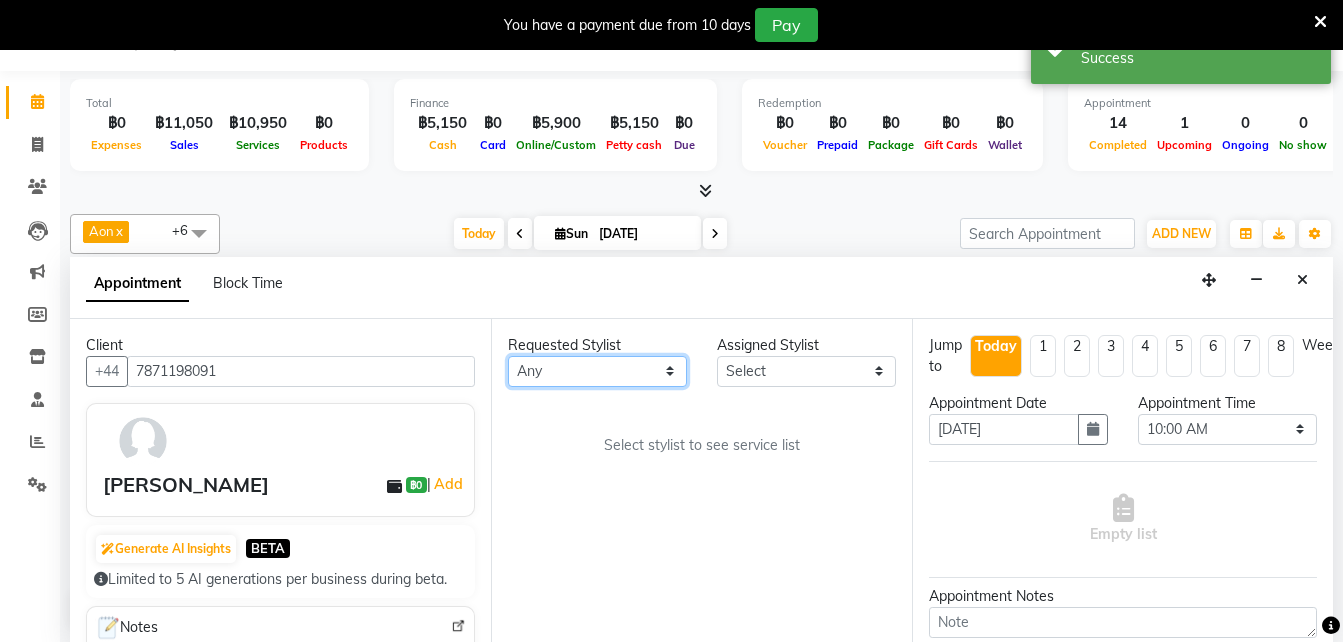 select on "56711" 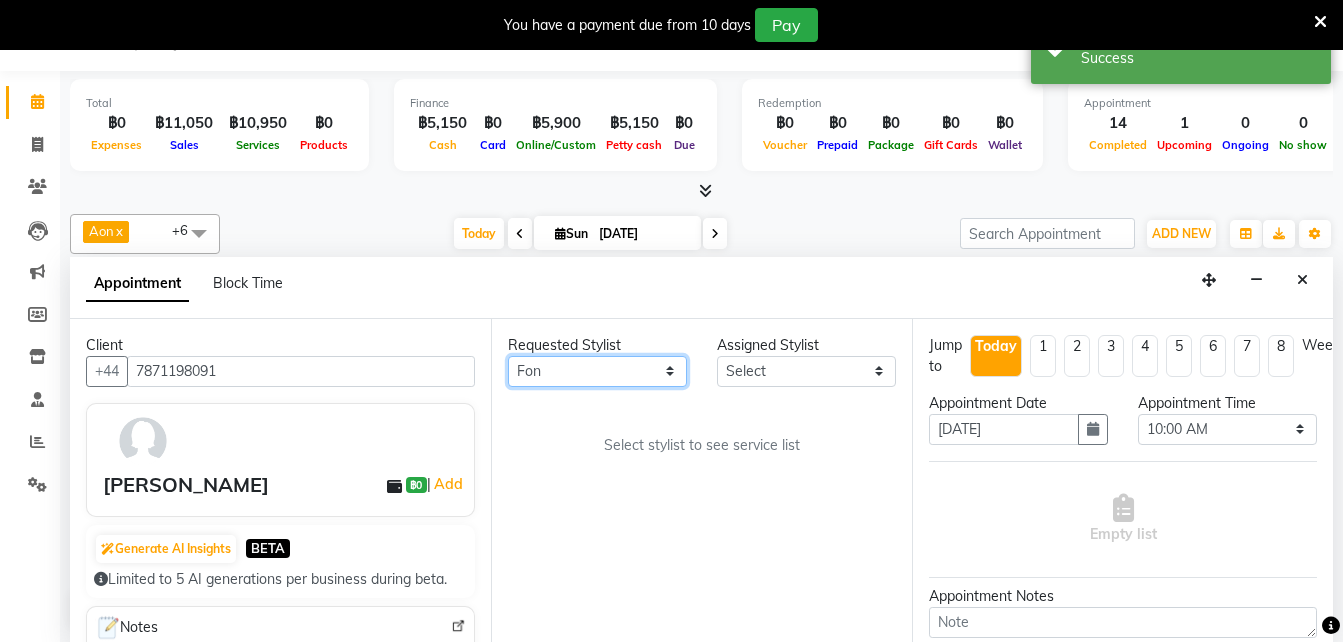 click on "Any Aon Apple   Boss [PERSON_NAME]  [PERSON_NAME]" at bounding box center [597, 371] 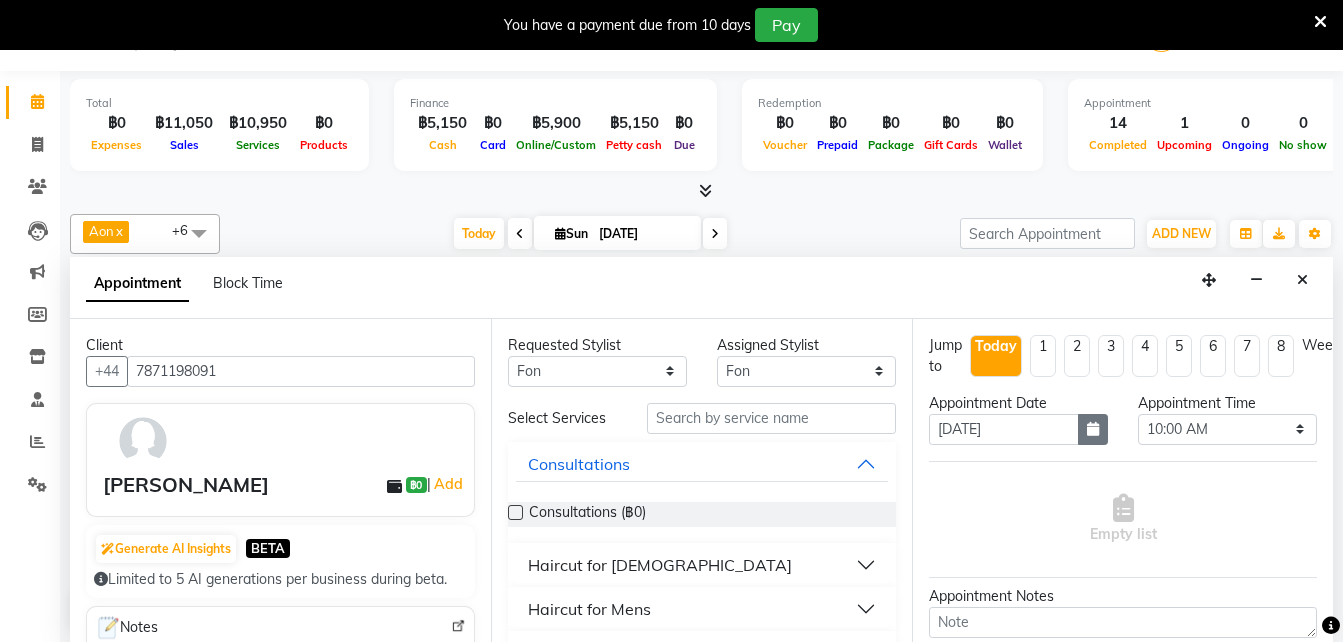 click at bounding box center [1093, 429] 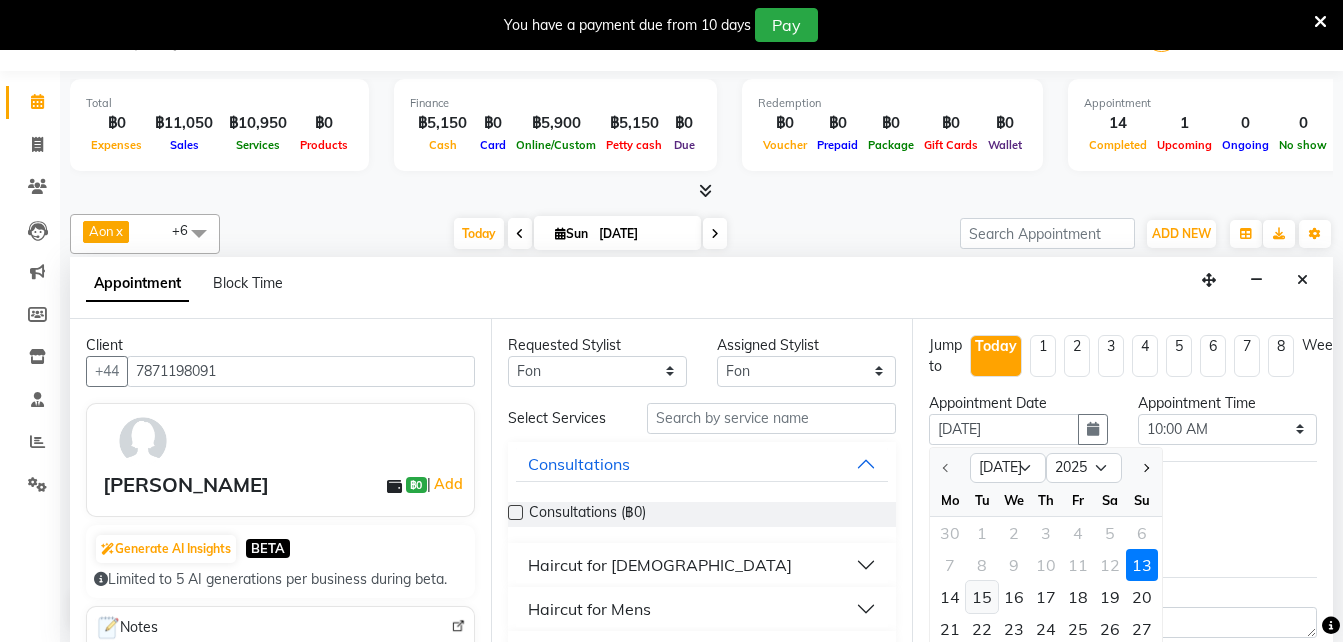 click on "15" at bounding box center (982, 597) 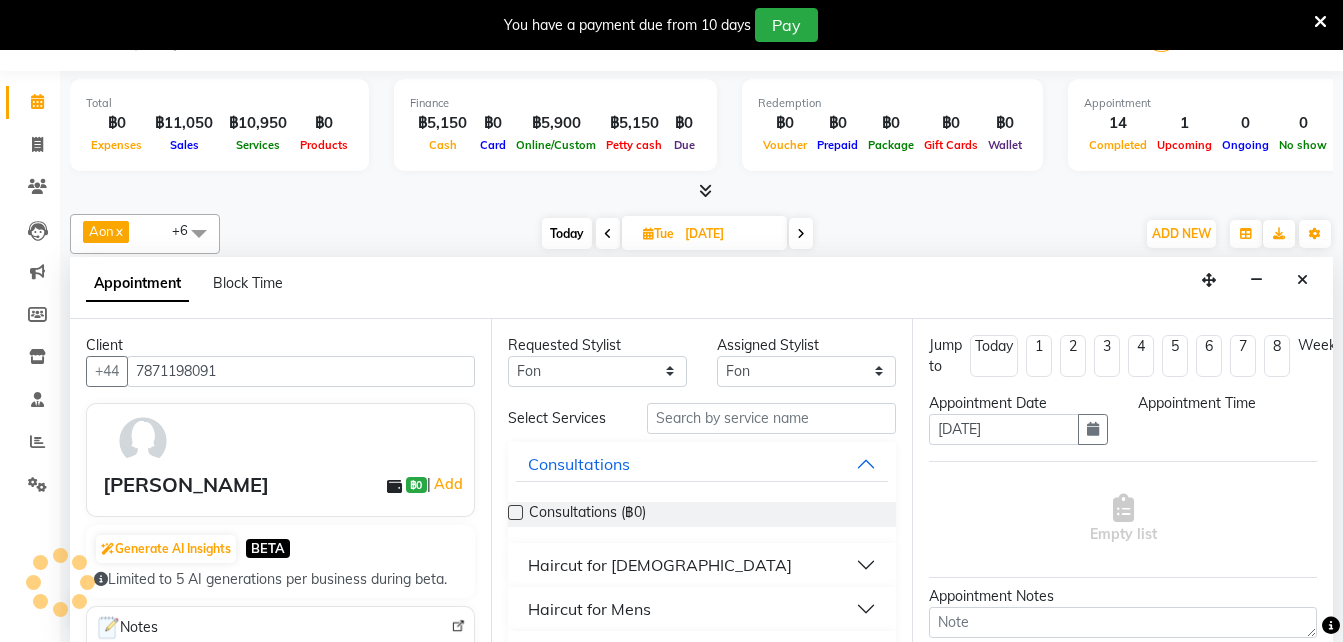 scroll, scrollTop: 0, scrollLeft: 0, axis: both 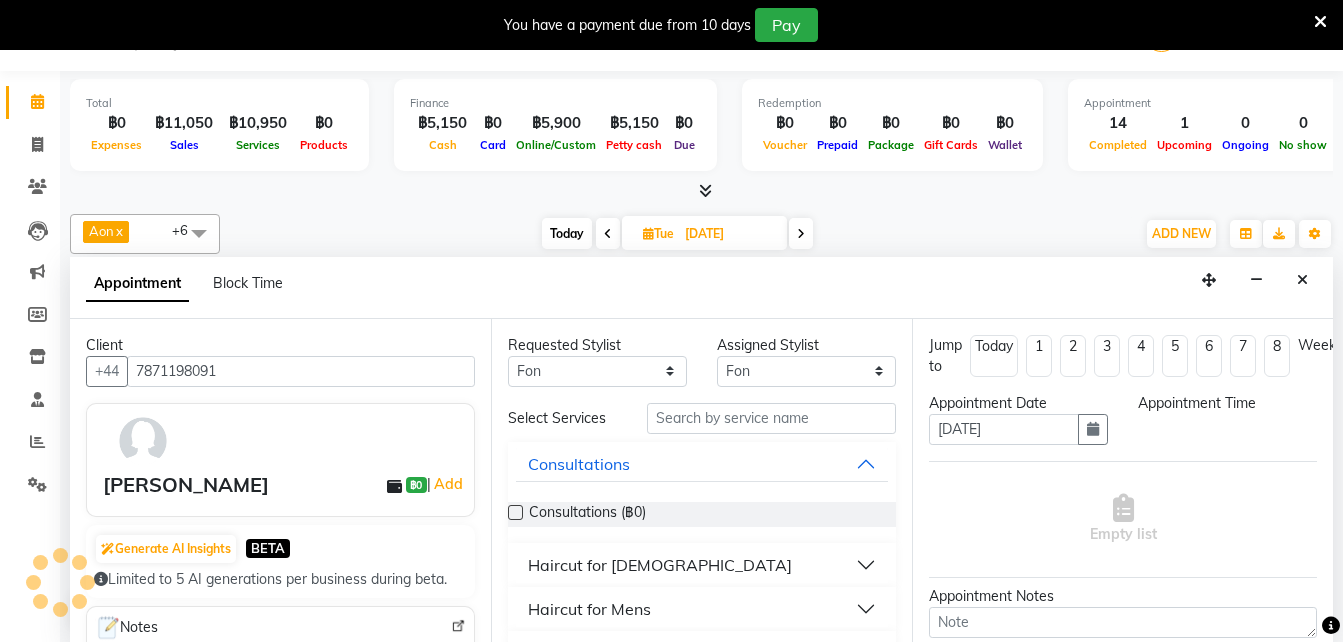 select on "600" 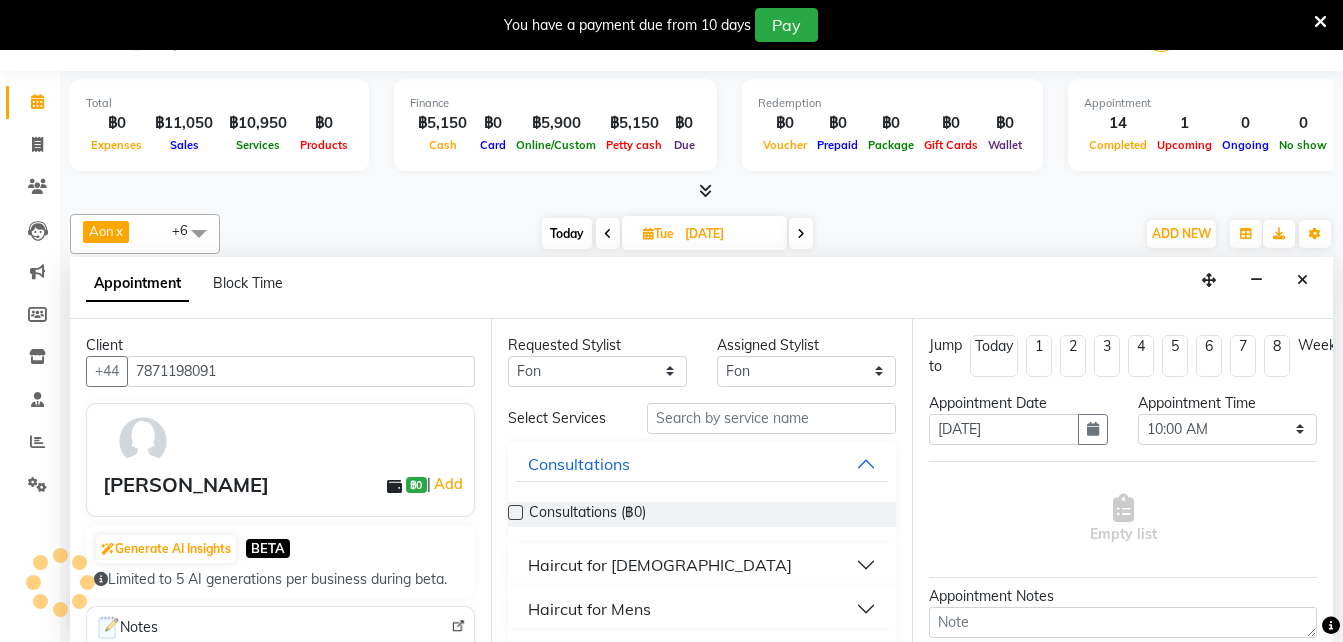 scroll, scrollTop: 762, scrollLeft: 0, axis: vertical 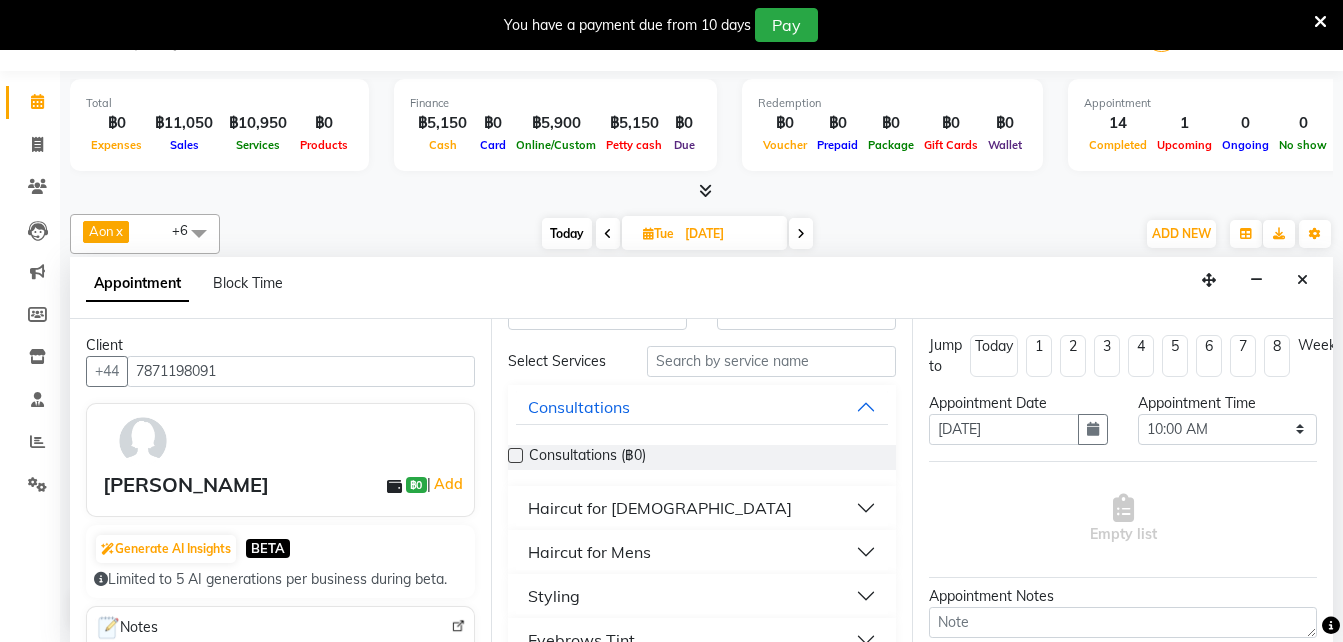 click on "Styling" at bounding box center (554, 596) 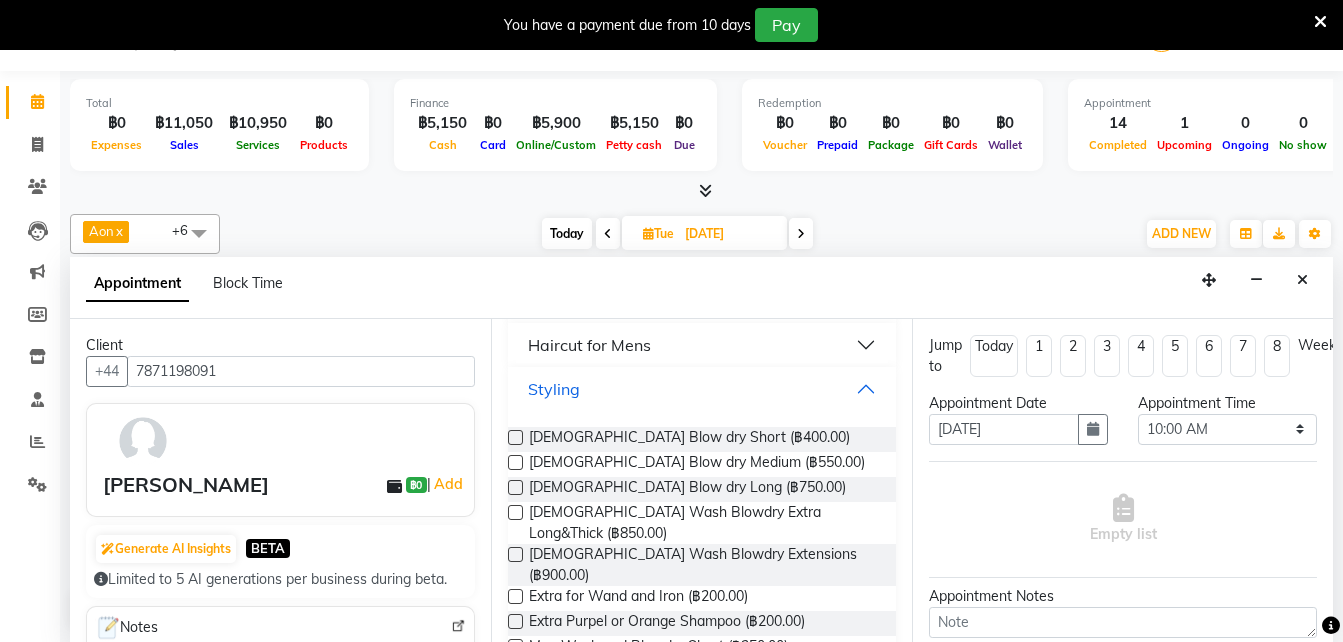 scroll, scrollTop: 265, scrollLeft: 0, axis: vertical 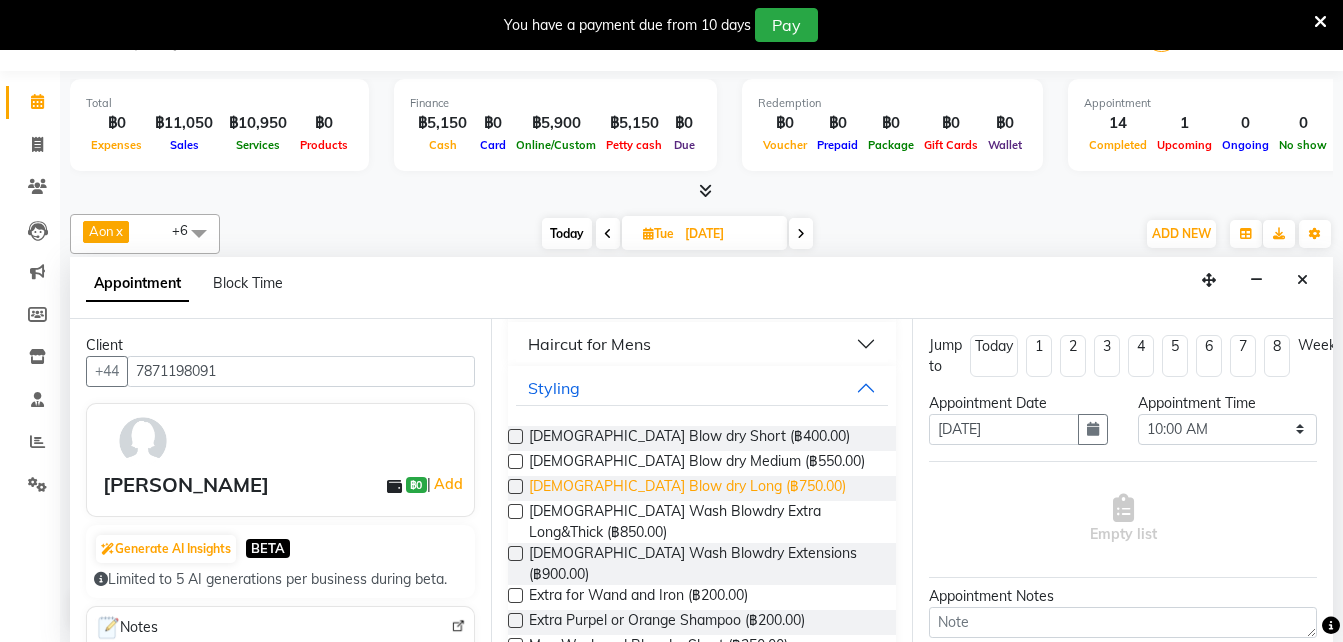 click on "[DEMOGRAPHIC_DATA] Blow dry Long (฿750.00)" at bounding box center (687, 488) 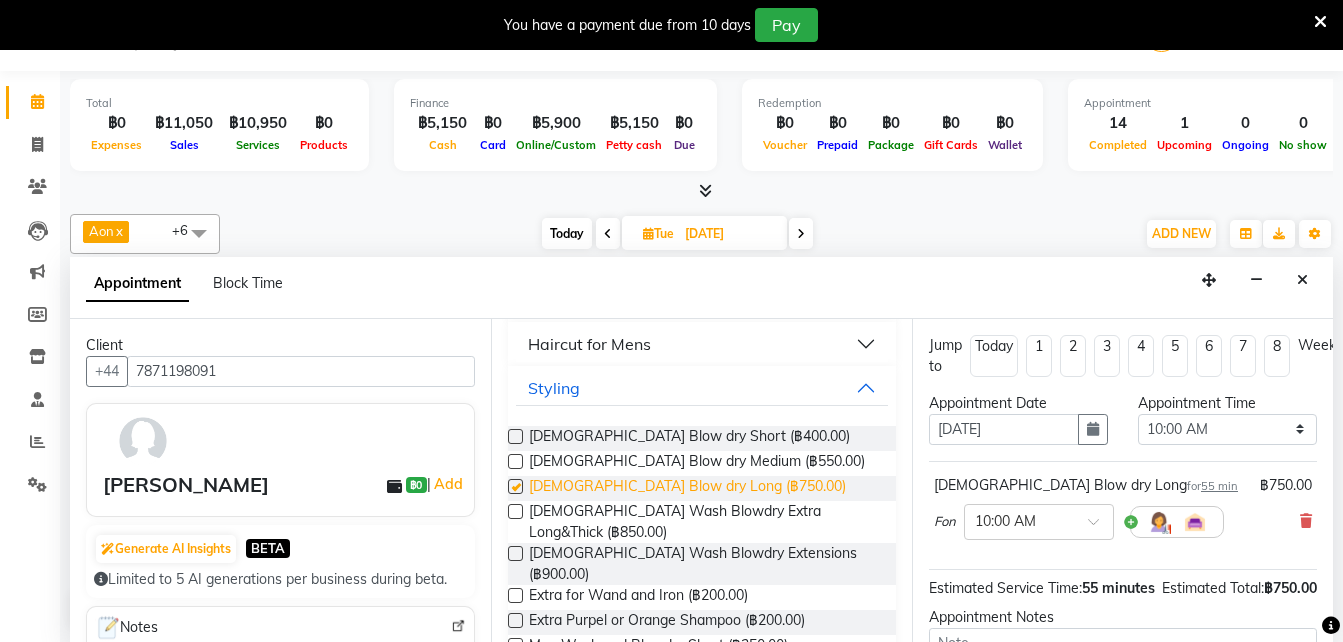 checkbox on "false" 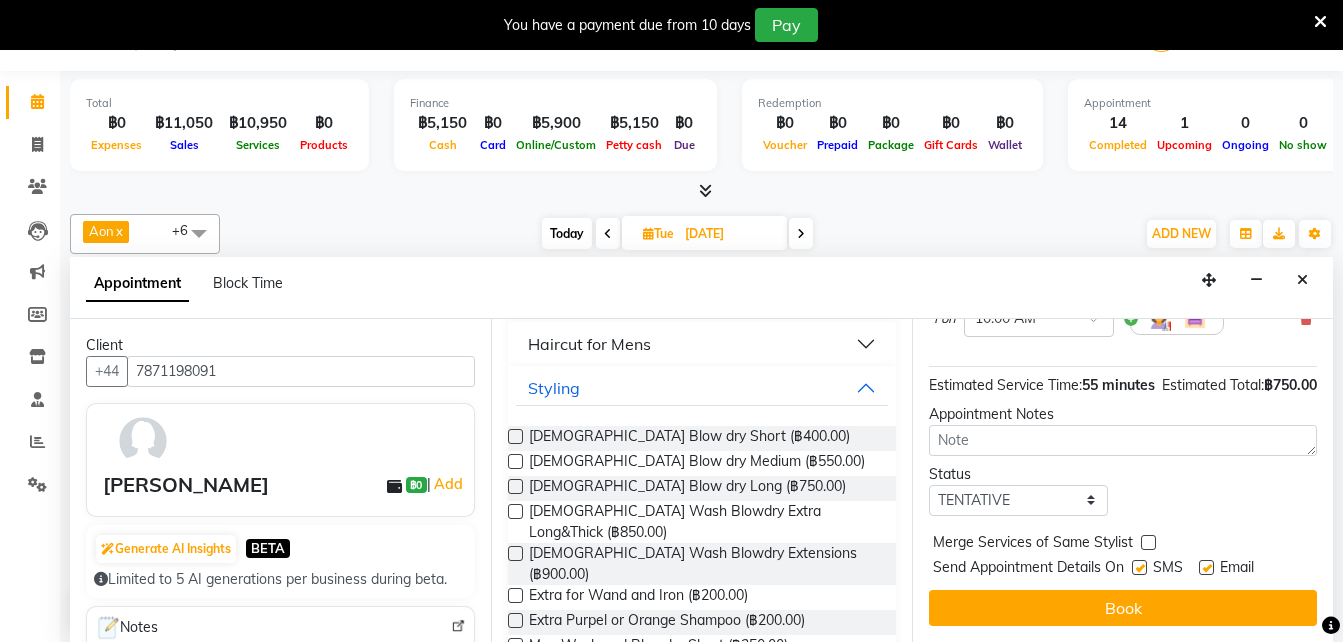 scroll, scrollTop: 239, scrollLeft: 0, axis: vertical 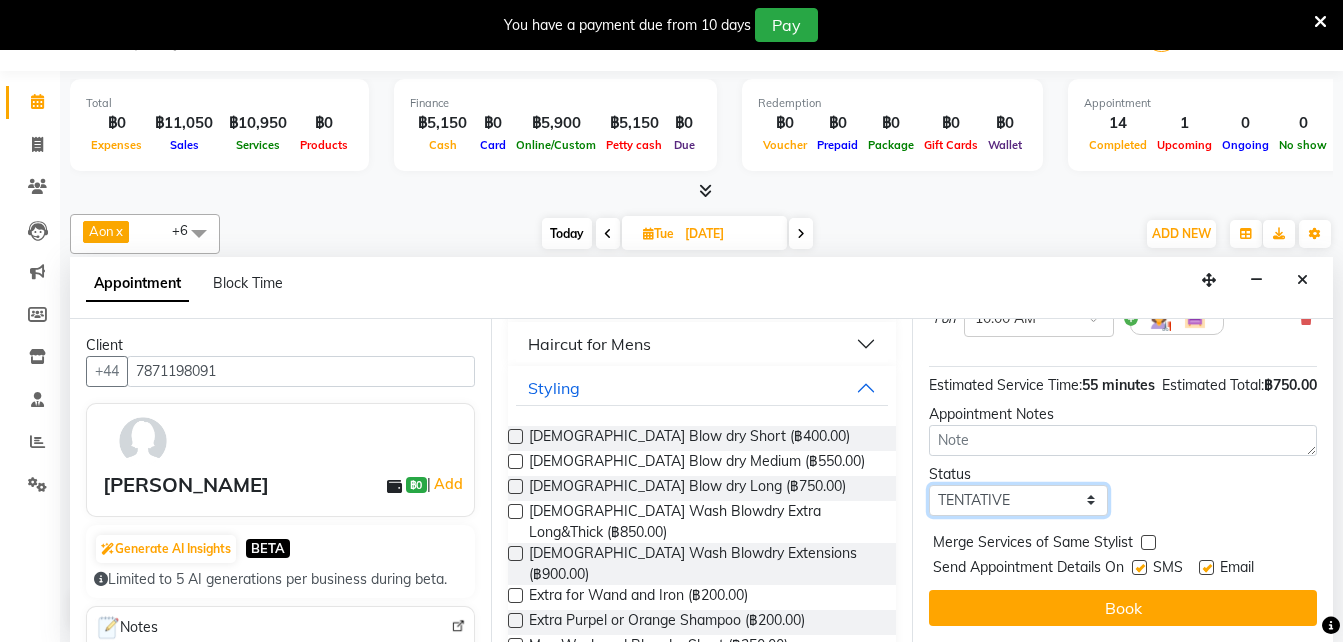click on "Select TENTATIVE CONFIRM UPCOMING" at bounding box center [1018, 500] 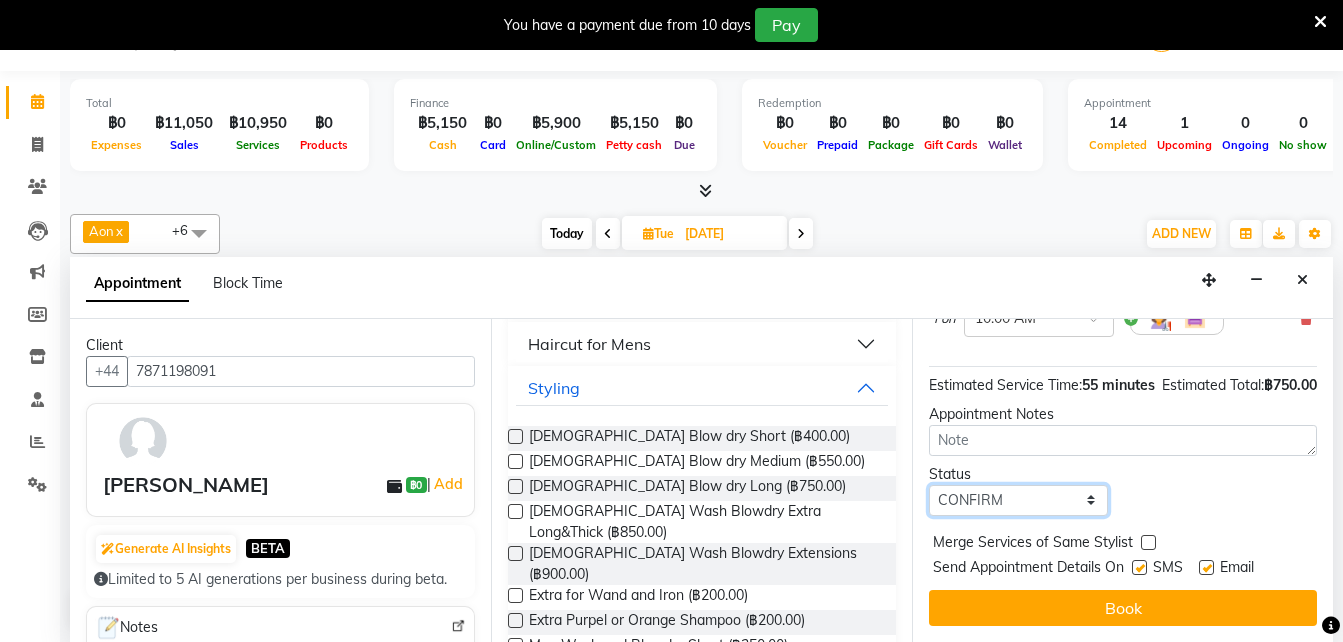 click on "Select TENTATIVE CONFIRM UPCOMING" at bounding box center (1018, 500) 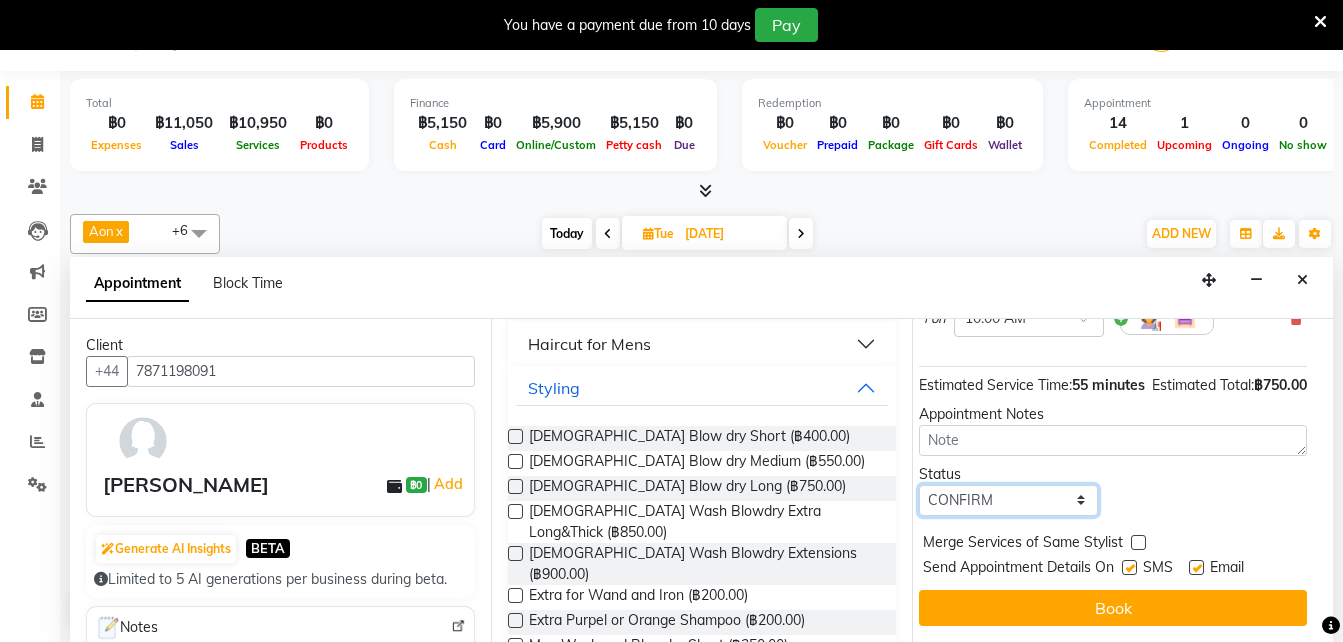 scroll, scrollTop: 239, scrollLeft: 13, axis: both 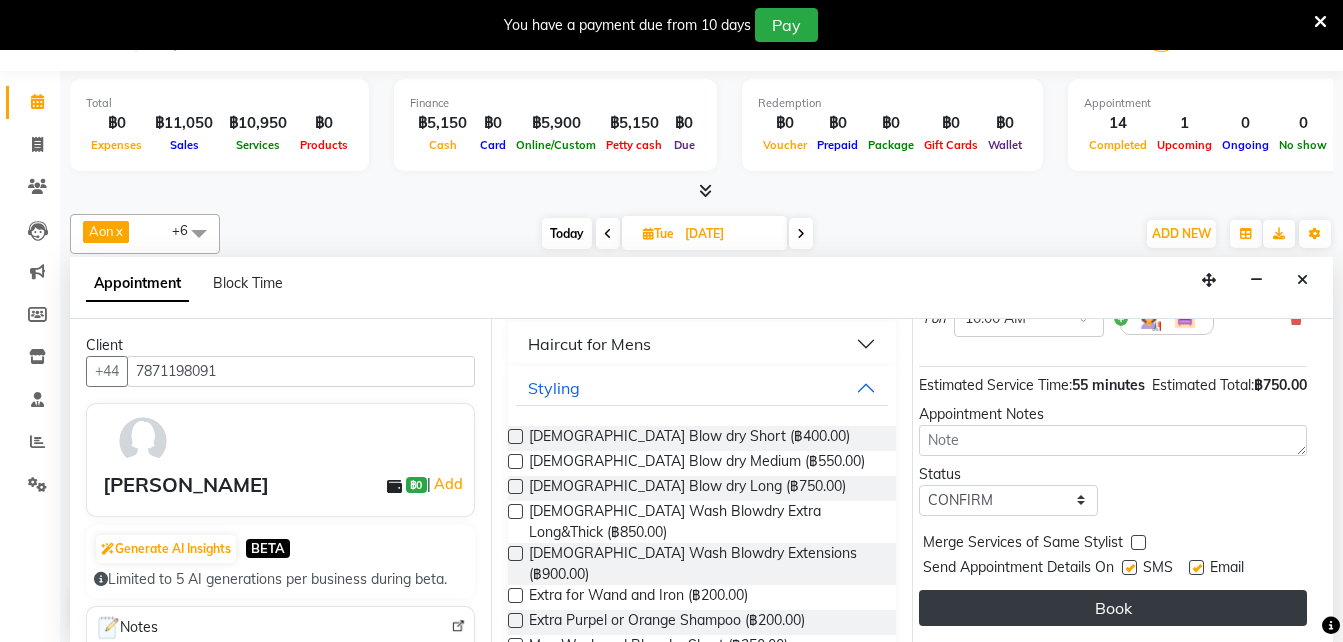 click on "Book" at bounding box center [1113, 608] 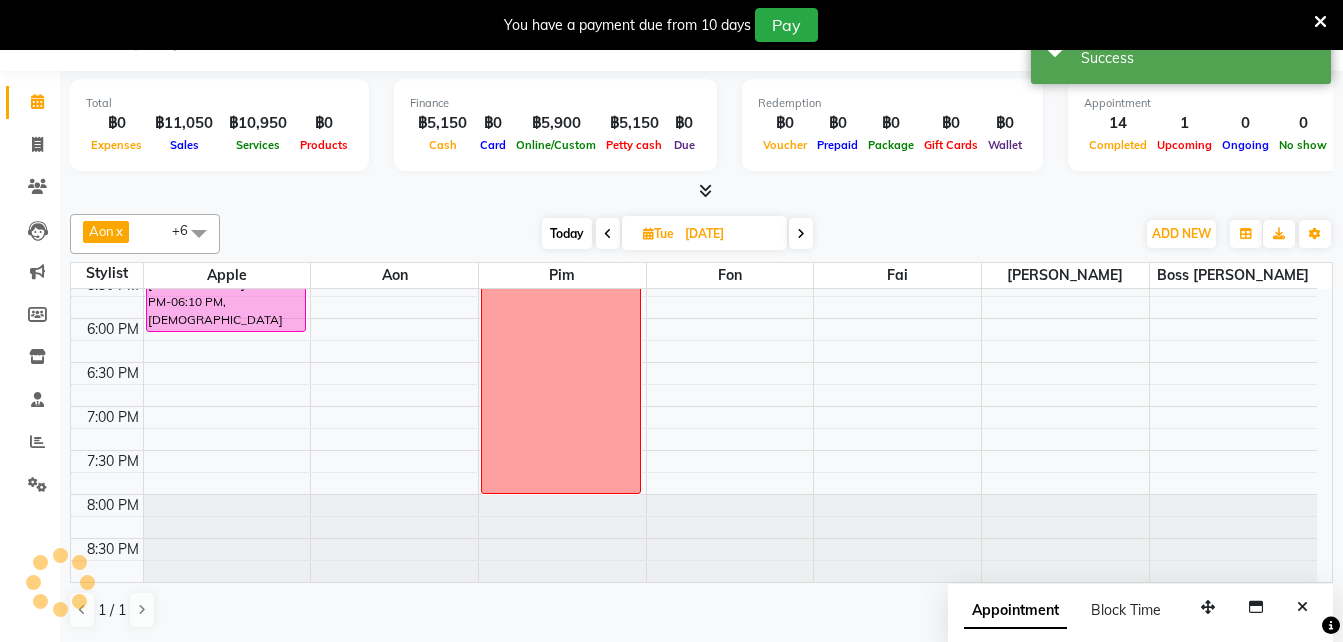 scroll, scrollTop: 0, scrollLeft: 0, axis: both 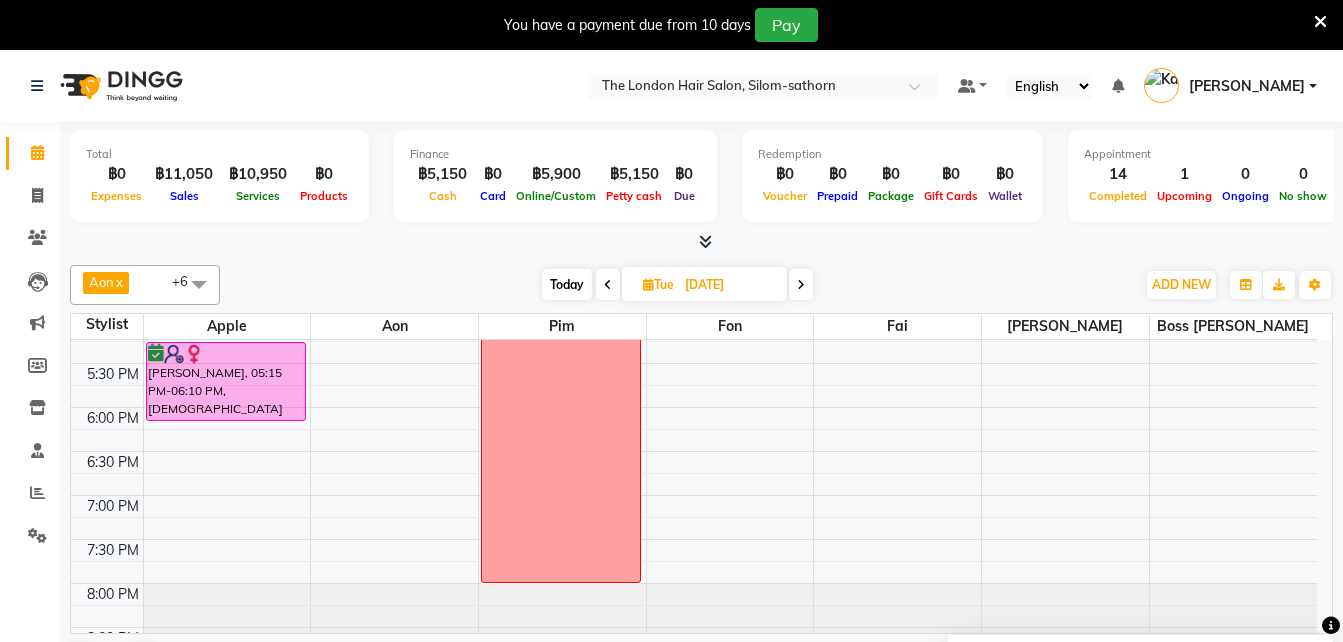 click on "Today" at bounding box center [567, 284] 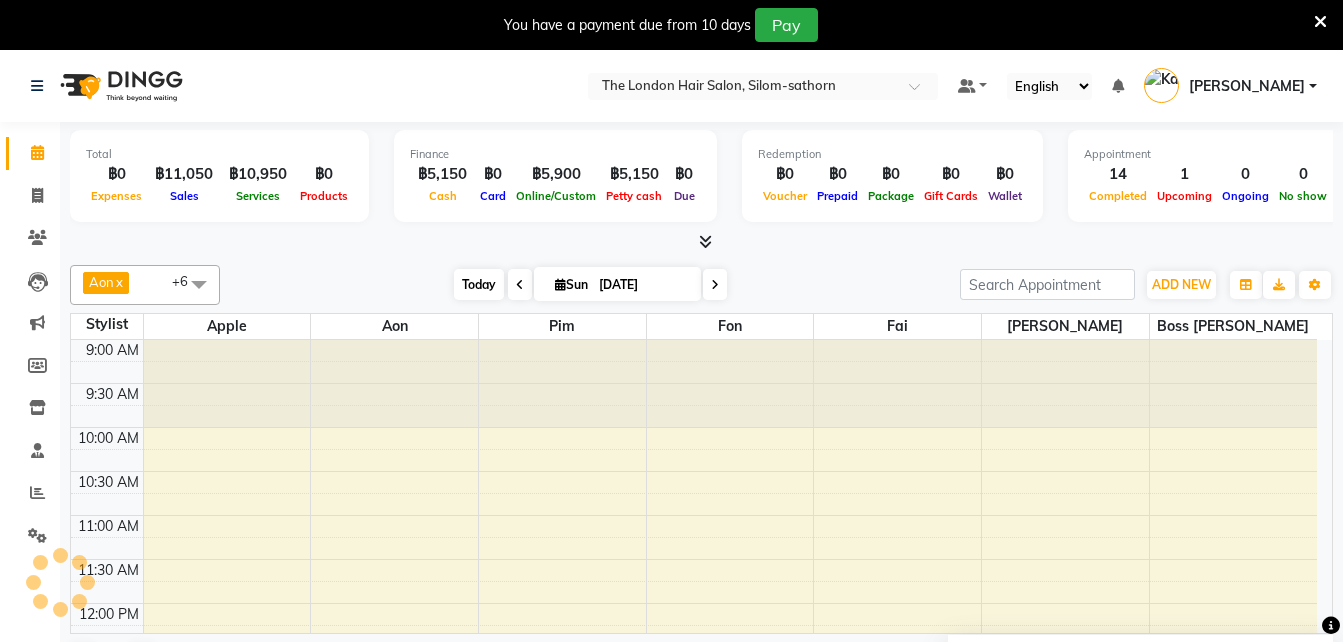 scroll, scrollTop: 762, scrollLeft: 0, axis: vertical 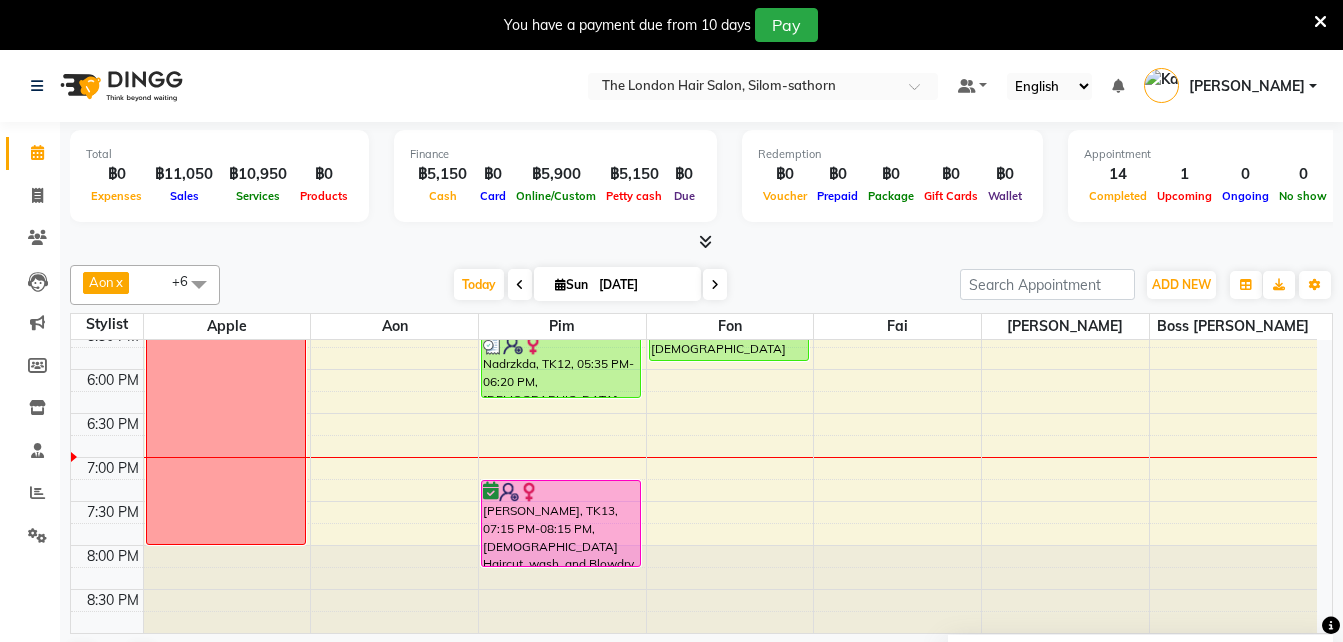 click on "Sun" at bounding box center (571, 284) 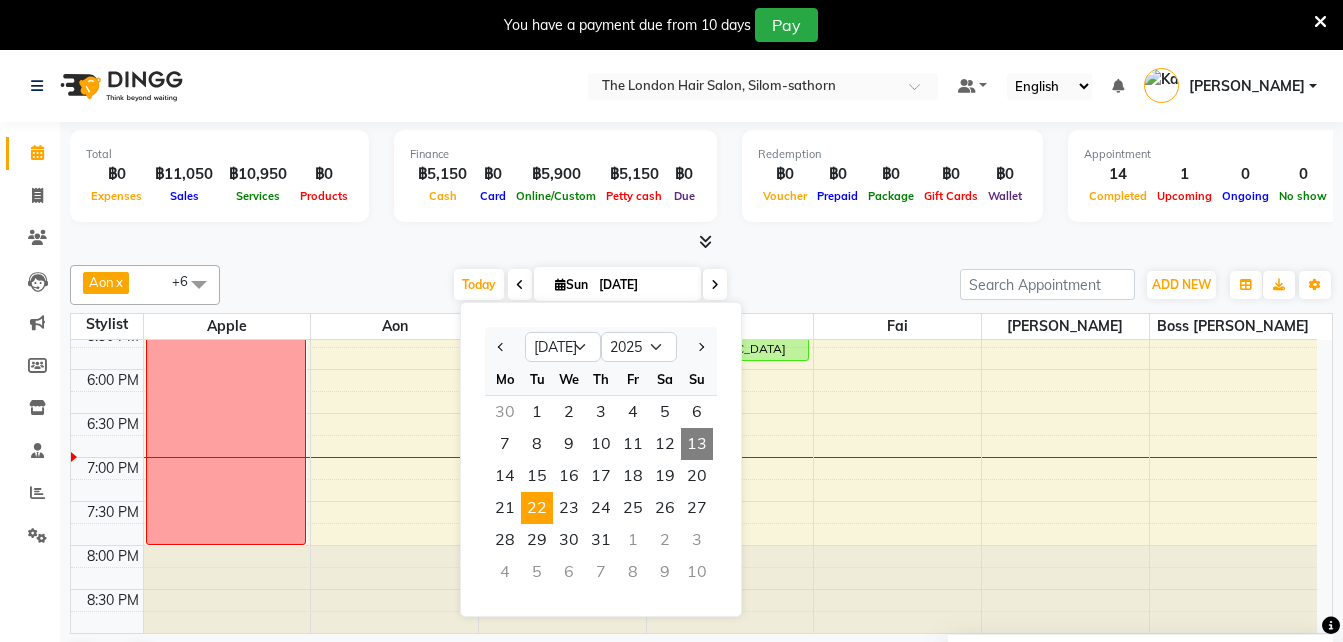 click on "22" at bounding box center [537, 508] 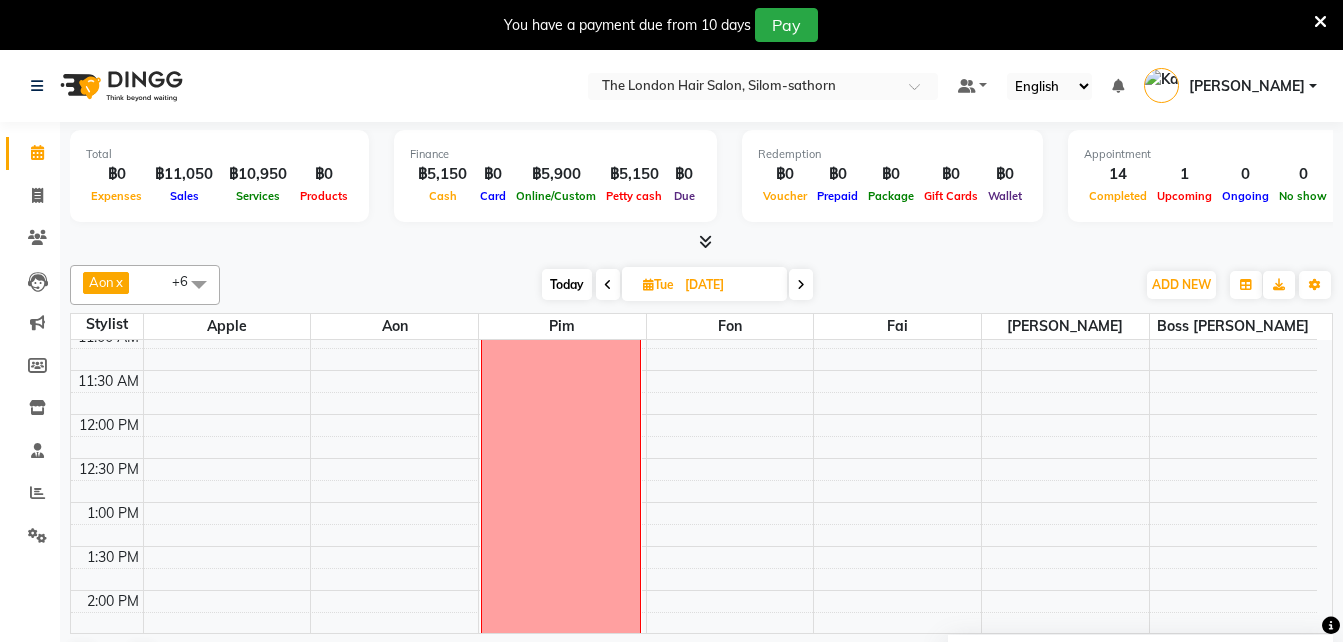 scroll, scrollTop: 200, scrollLeft: 0, axis: vertical 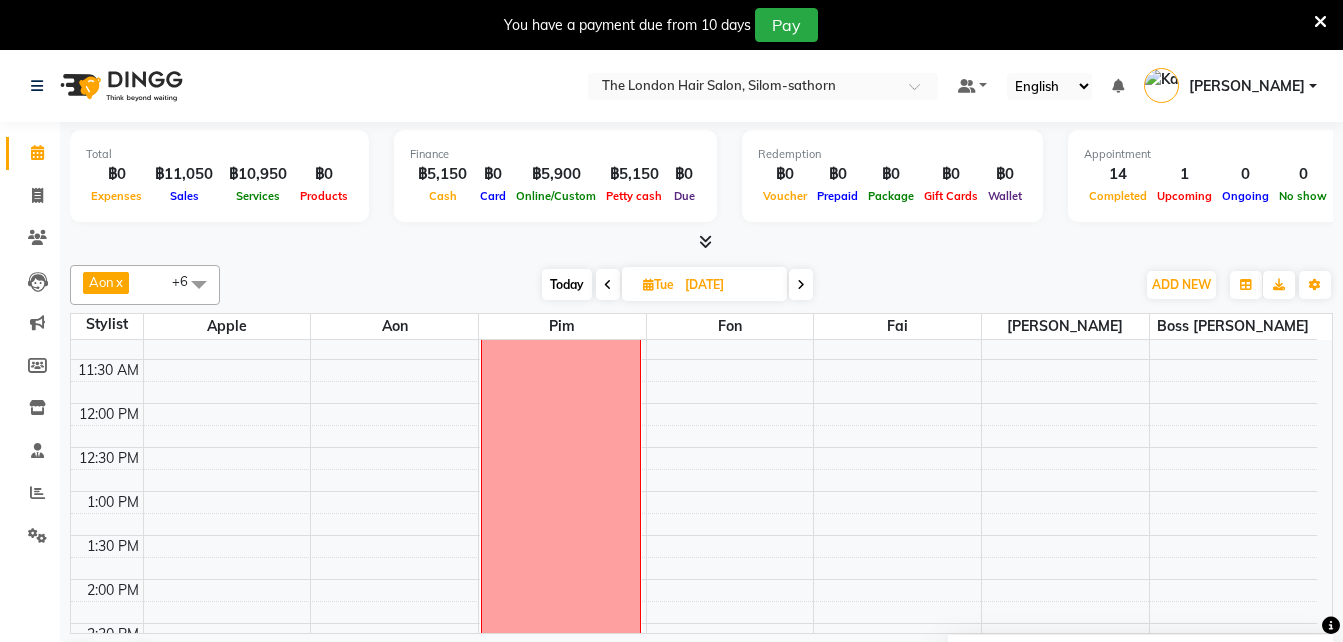 click at bounding box center [801, 285] 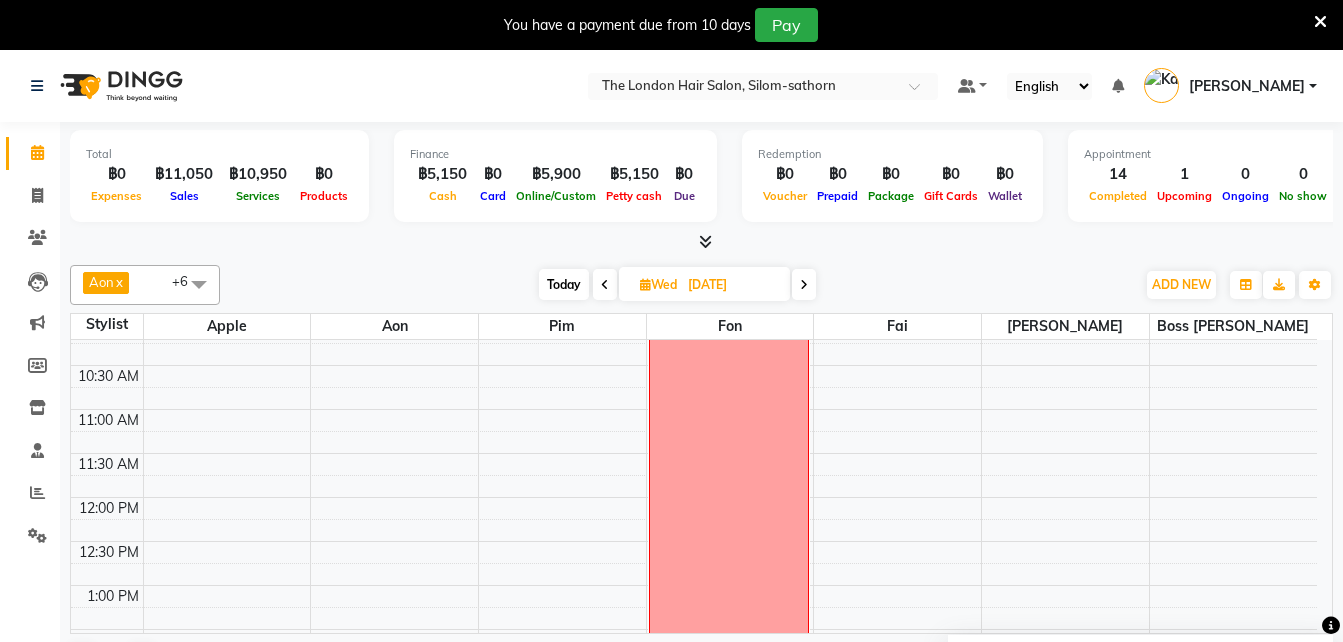 scroll, scrollTop: 0, scrollLeft: 0, axis: both 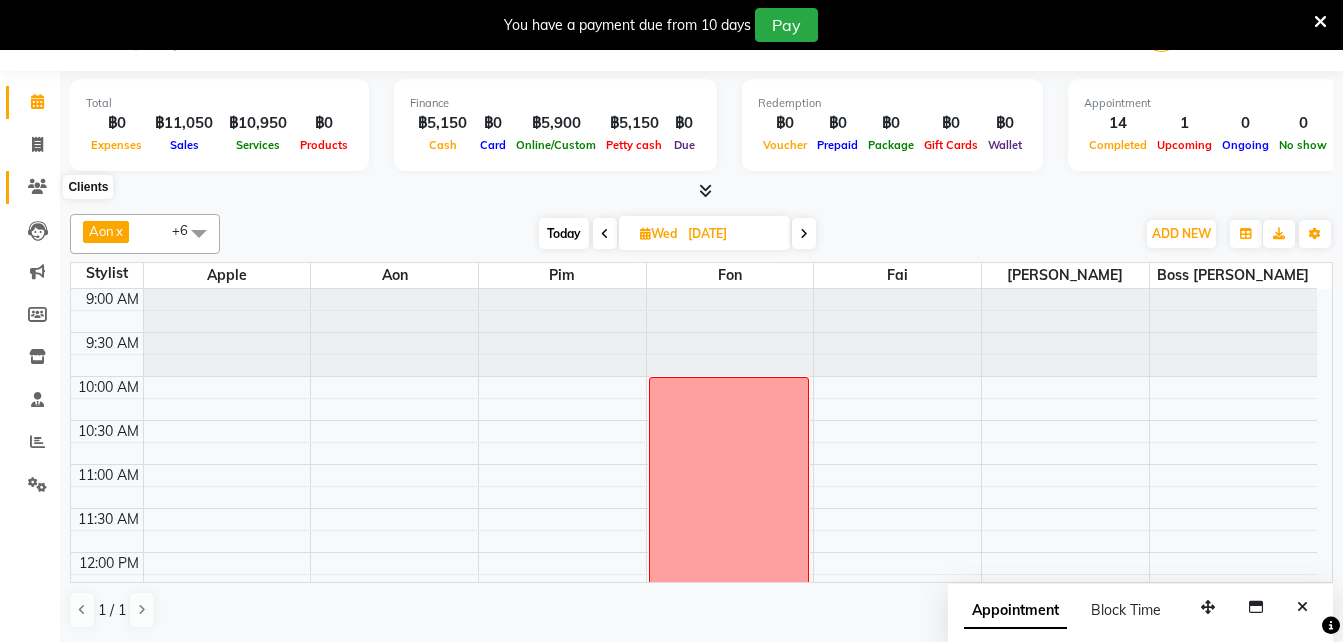 click 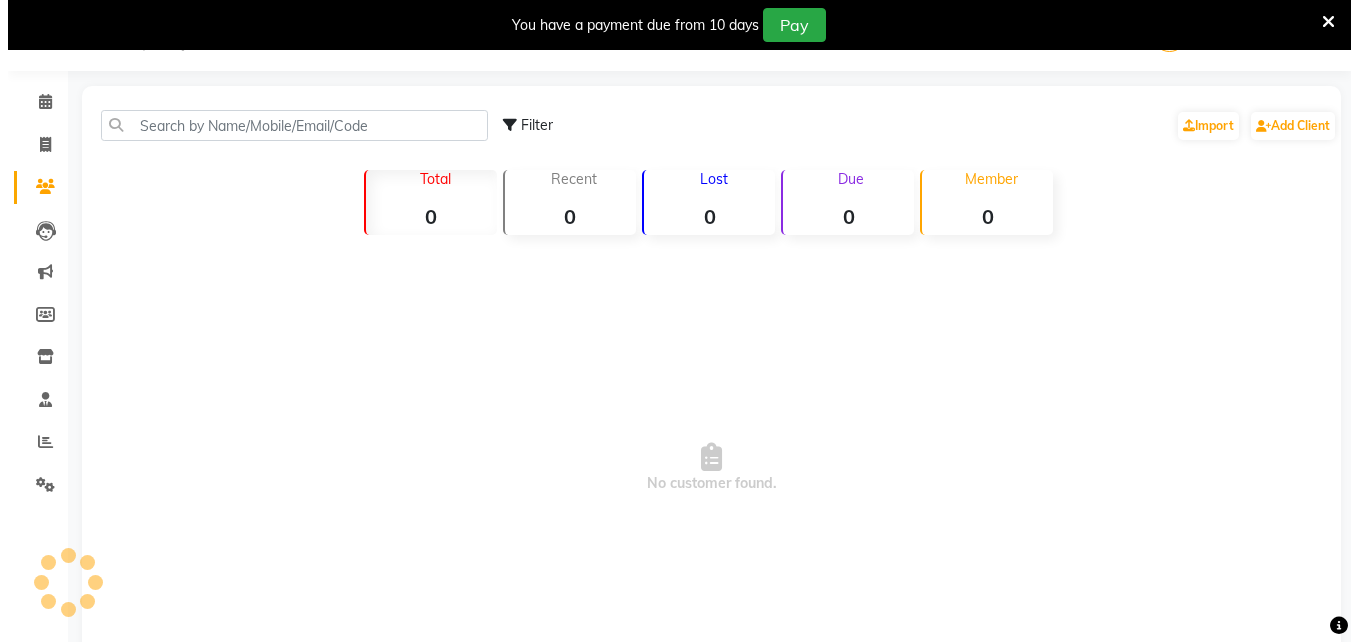 scroll, scrollTop: 0, scrollLeft: 0, axis: both 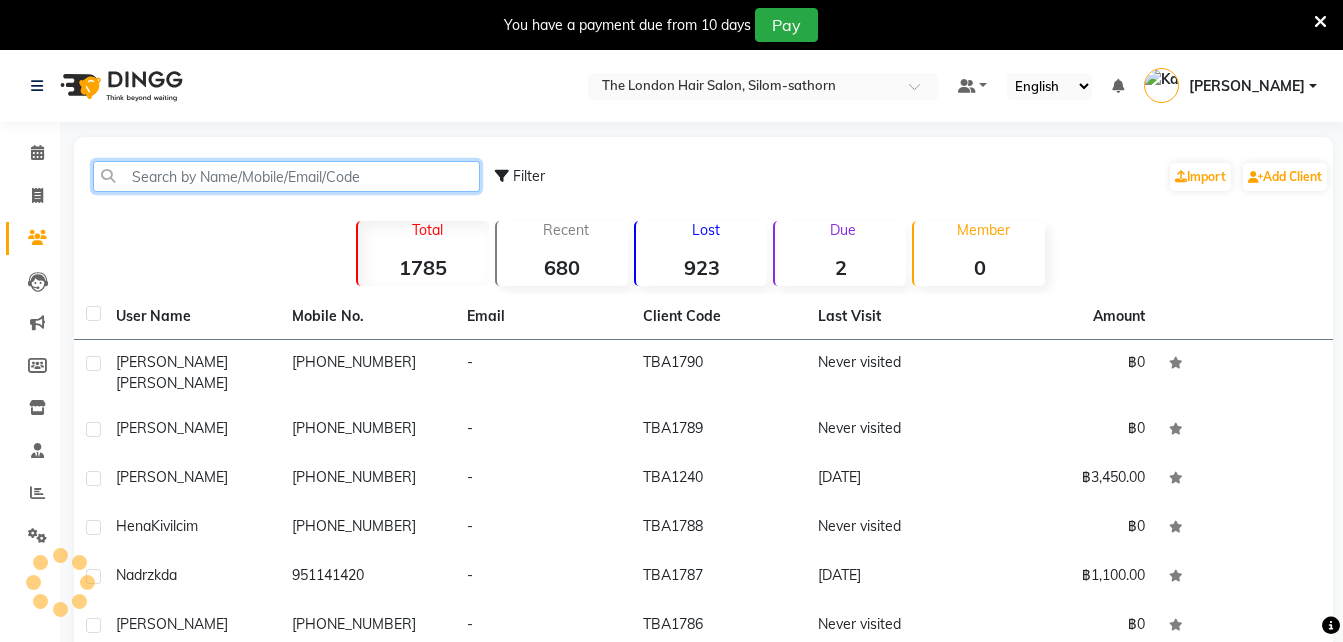 click 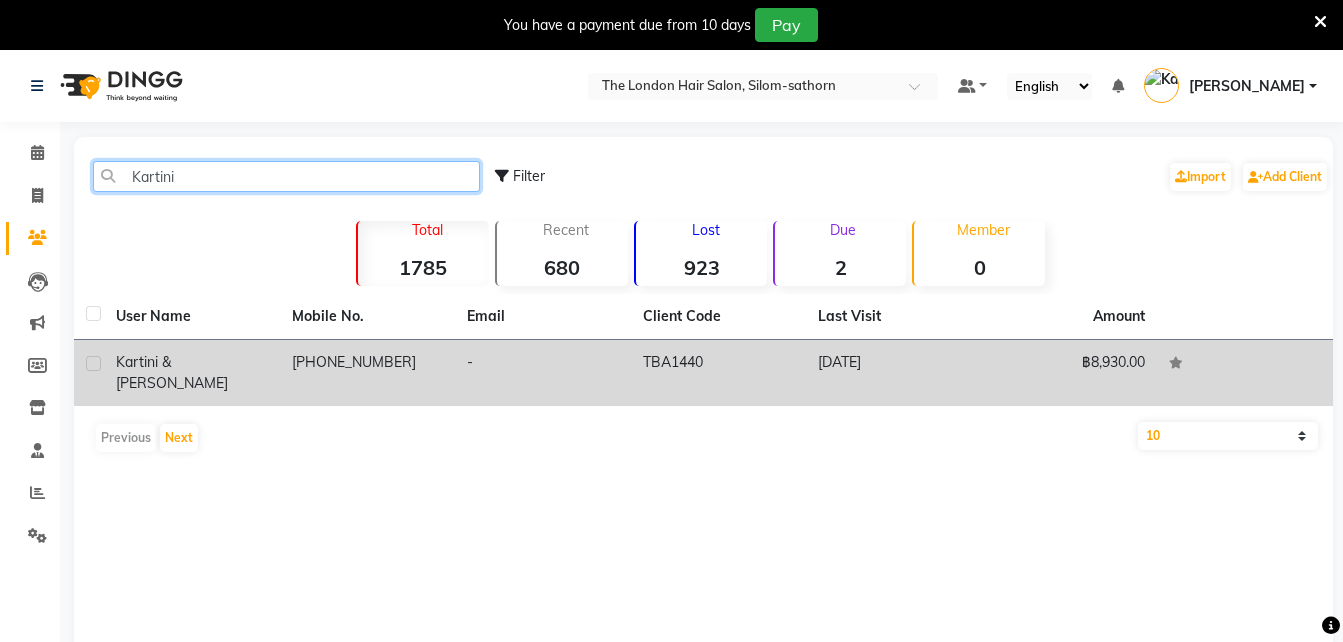 type on "Kartini" 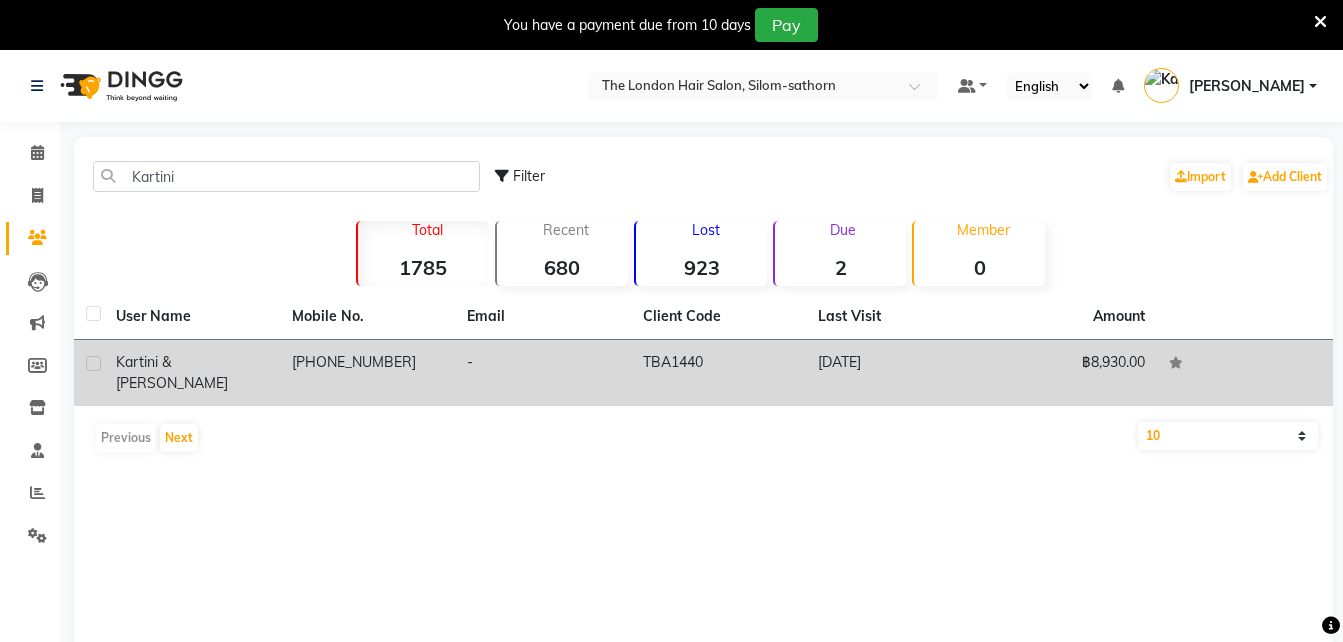 click on "[PHONE_NUMBER]" 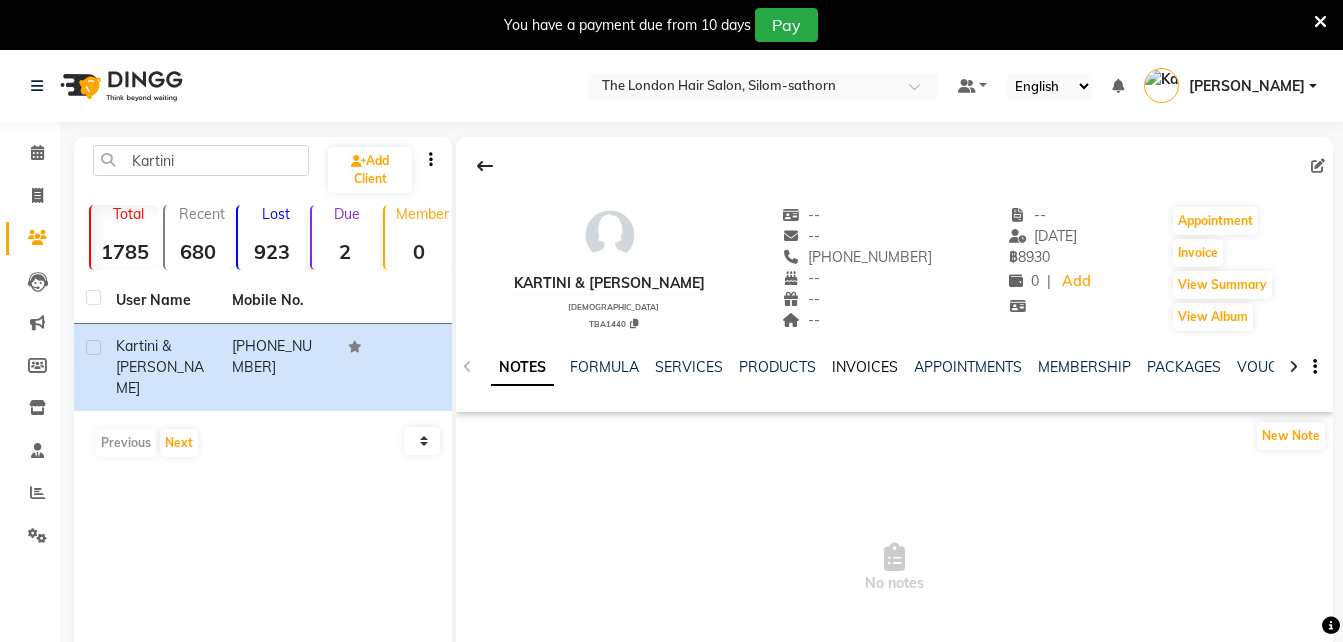 click on "INVOICES" 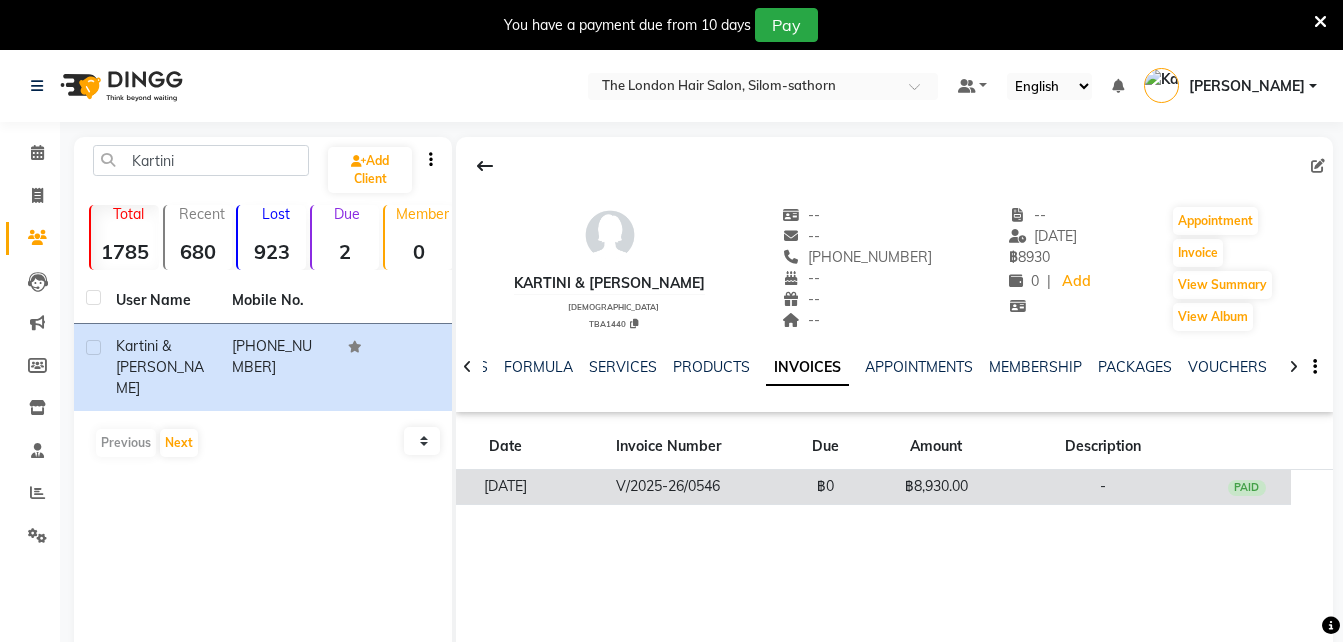 drag, startPoint x: 703, startPoint y: 478, endPoint x: 651, endPoint y: 485, distance: 52.46904 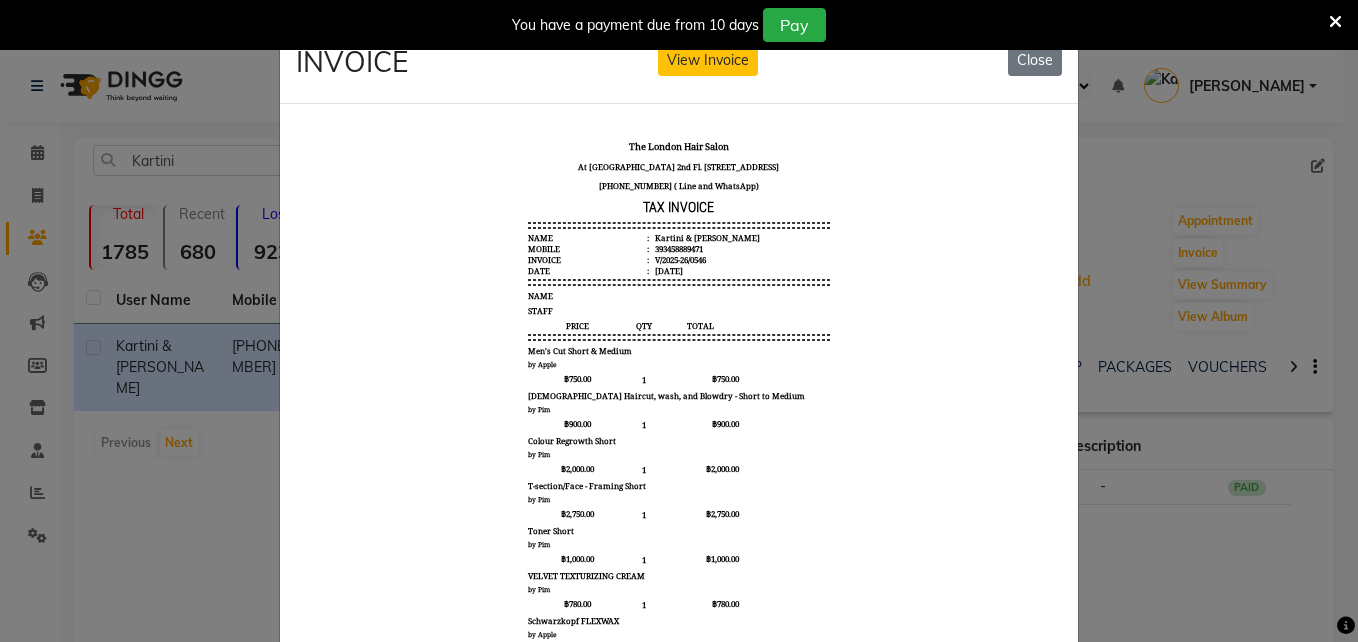 scroll, scrollTop: 16, scrollLeft: 0, axis: vertical 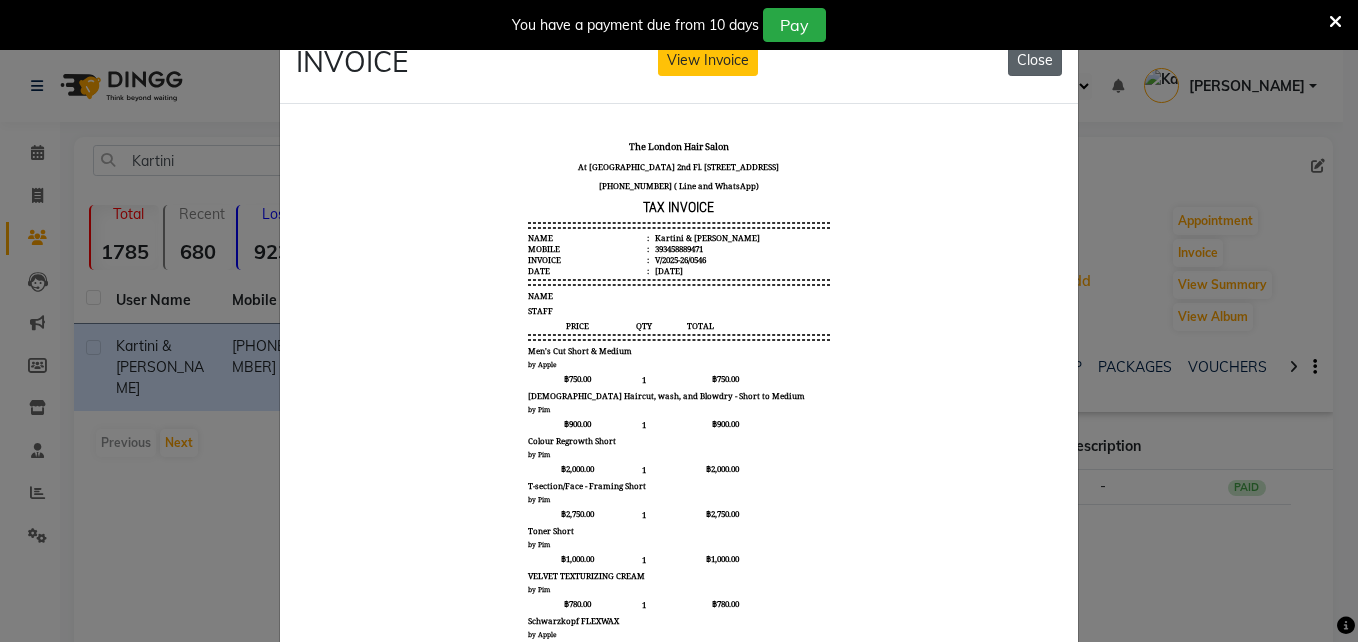 click on "Close" 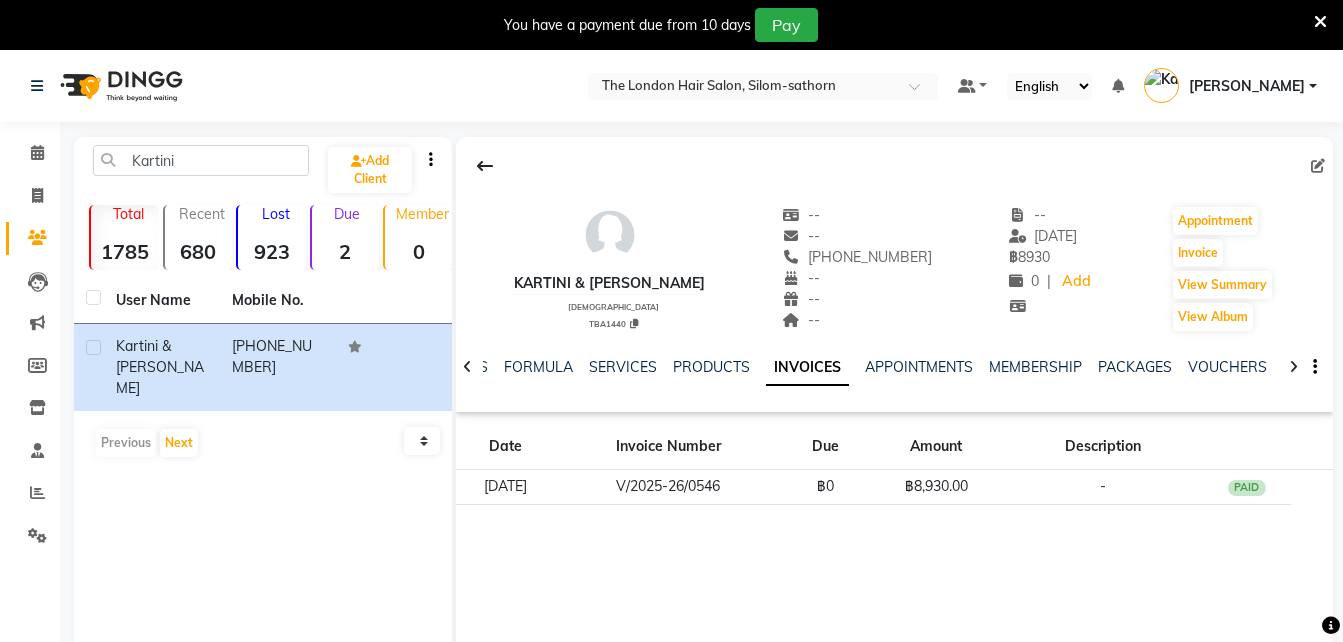 click 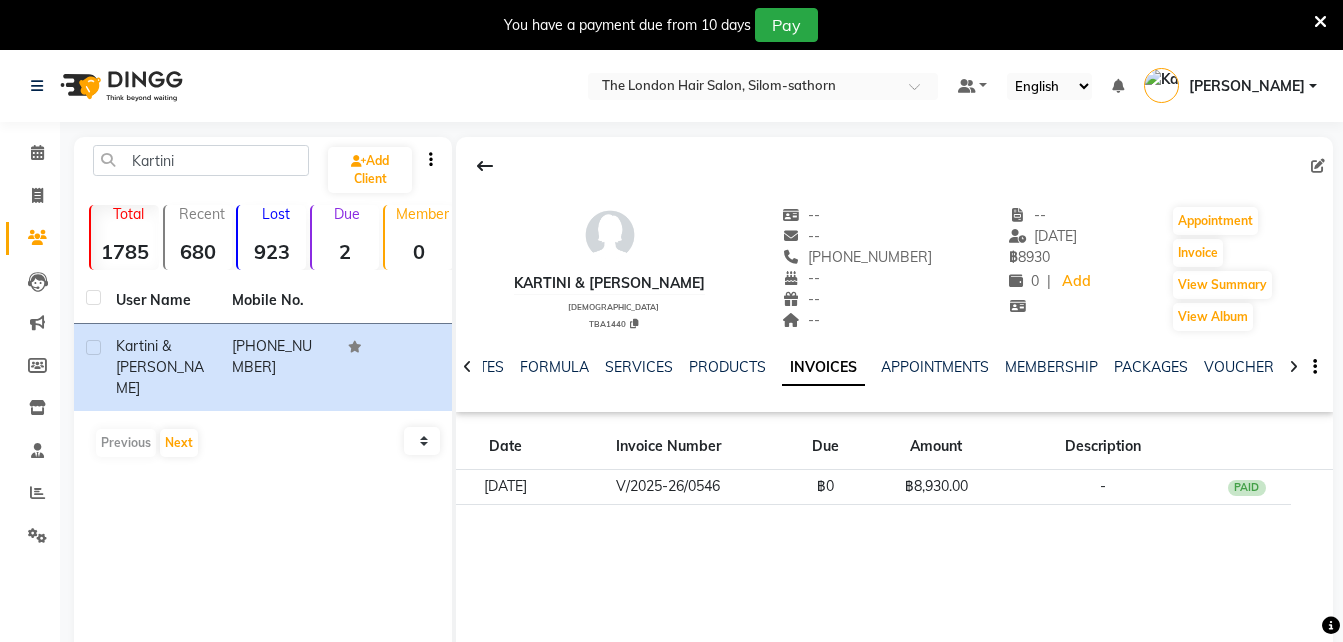 click 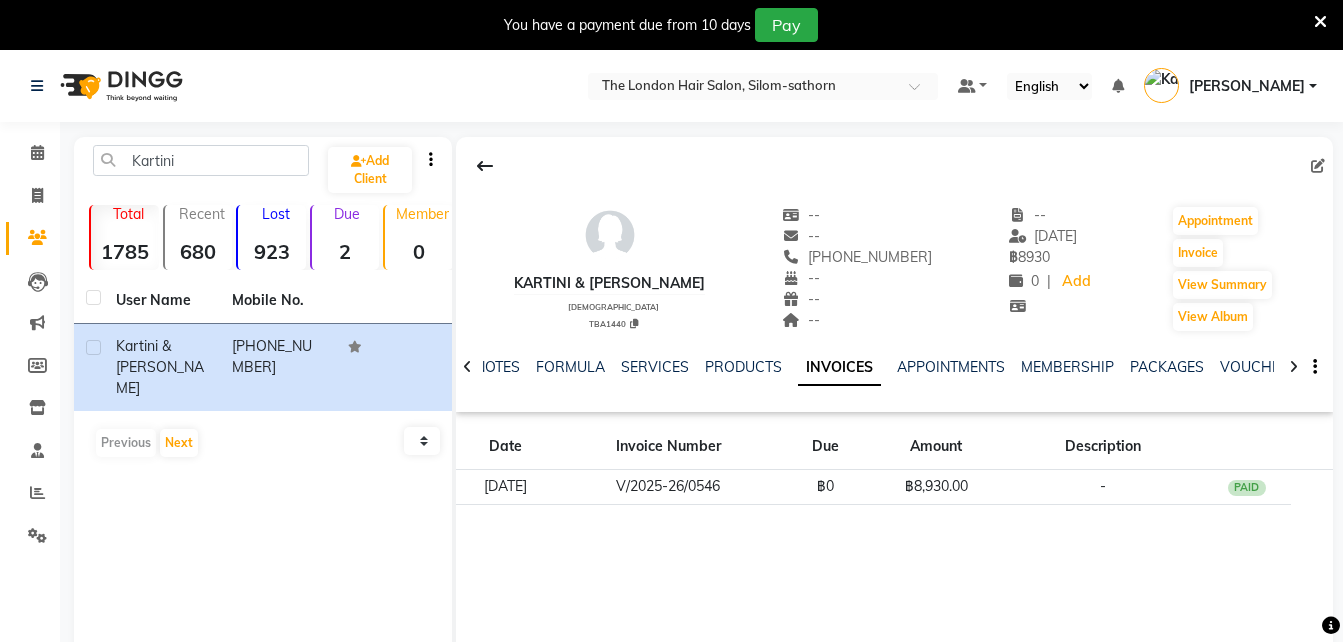 click 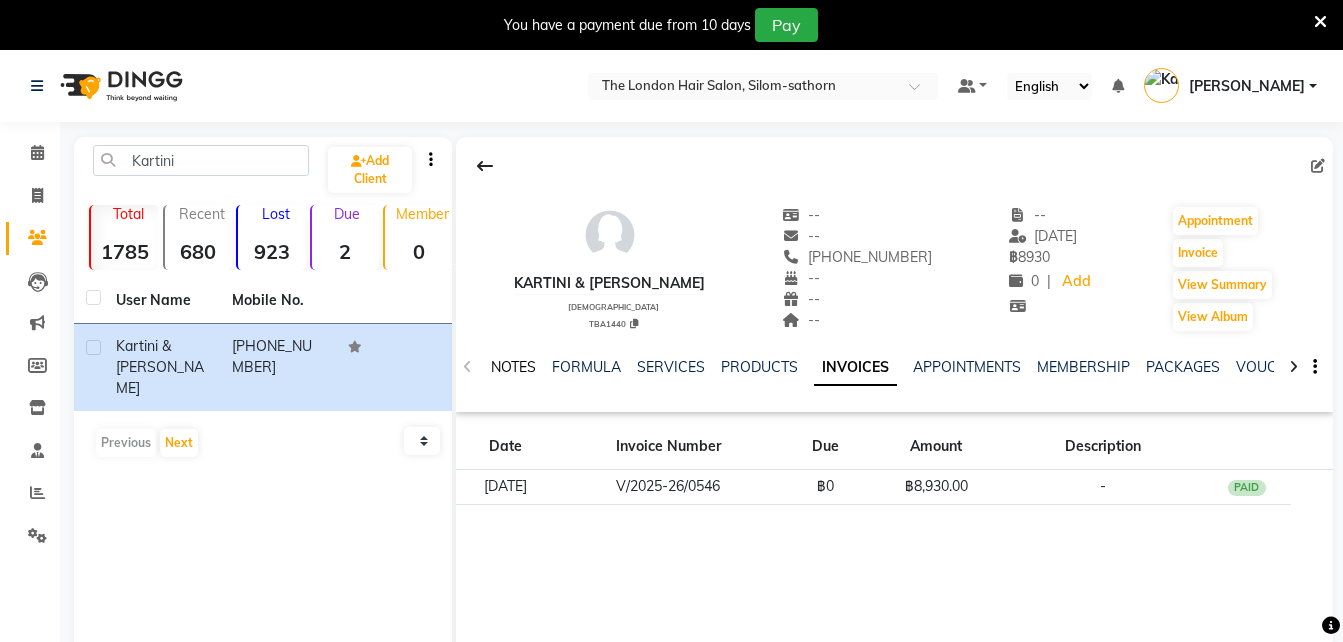 click on "NOTES" 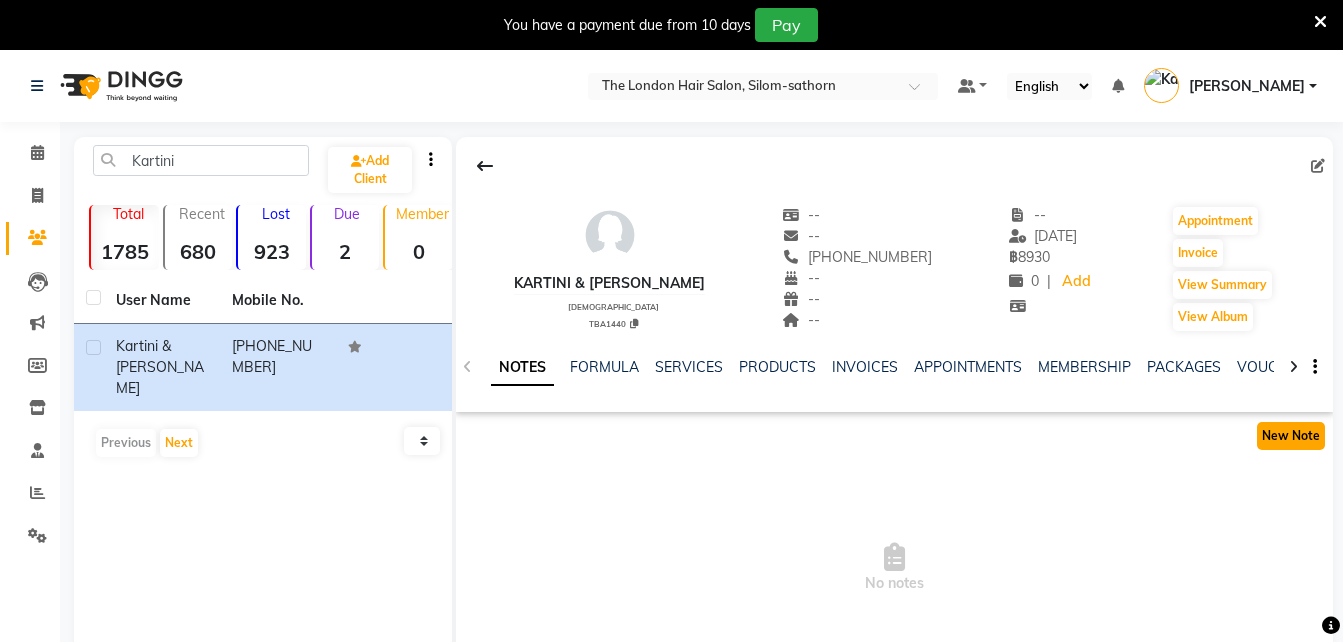 click on "New Note" 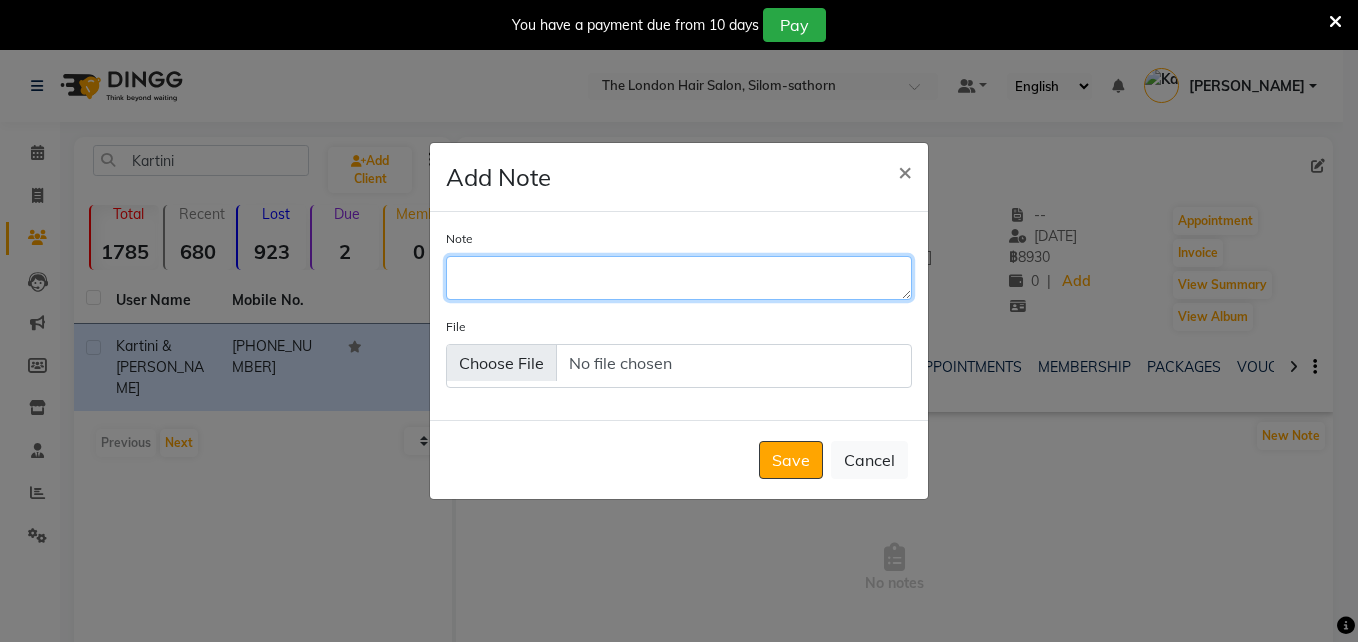 click on "Note" at bounding box center [679, 278] 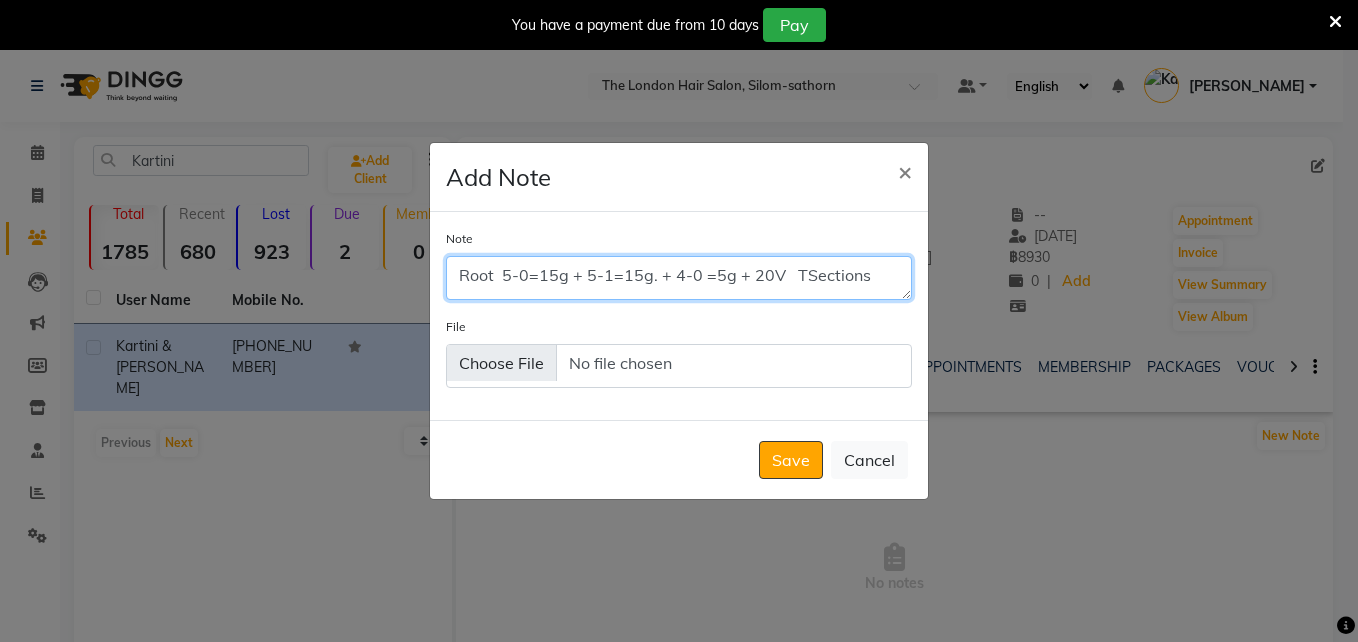 click on "Root  5-0=15g + 5-1=15g. + 4-0 =5g + 20V   TSections" at bounding box center (679, 278) 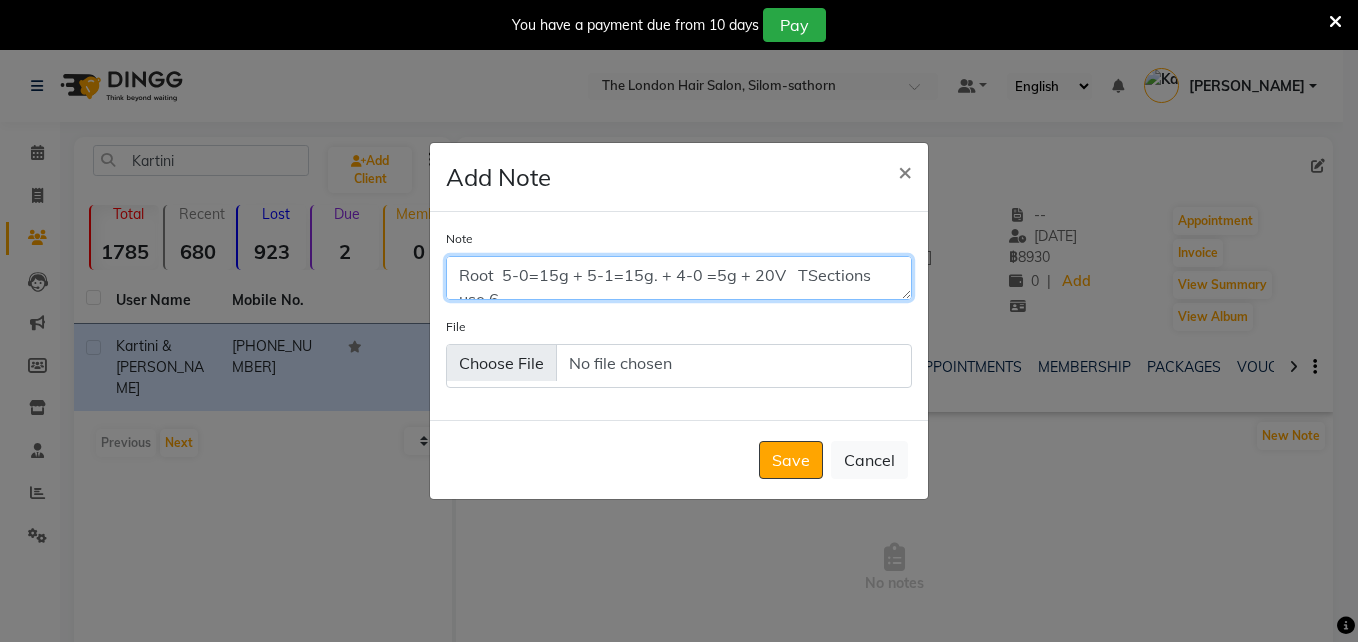 scroll, scrollTop: 10, scrollLeft: 0, axis: vertical 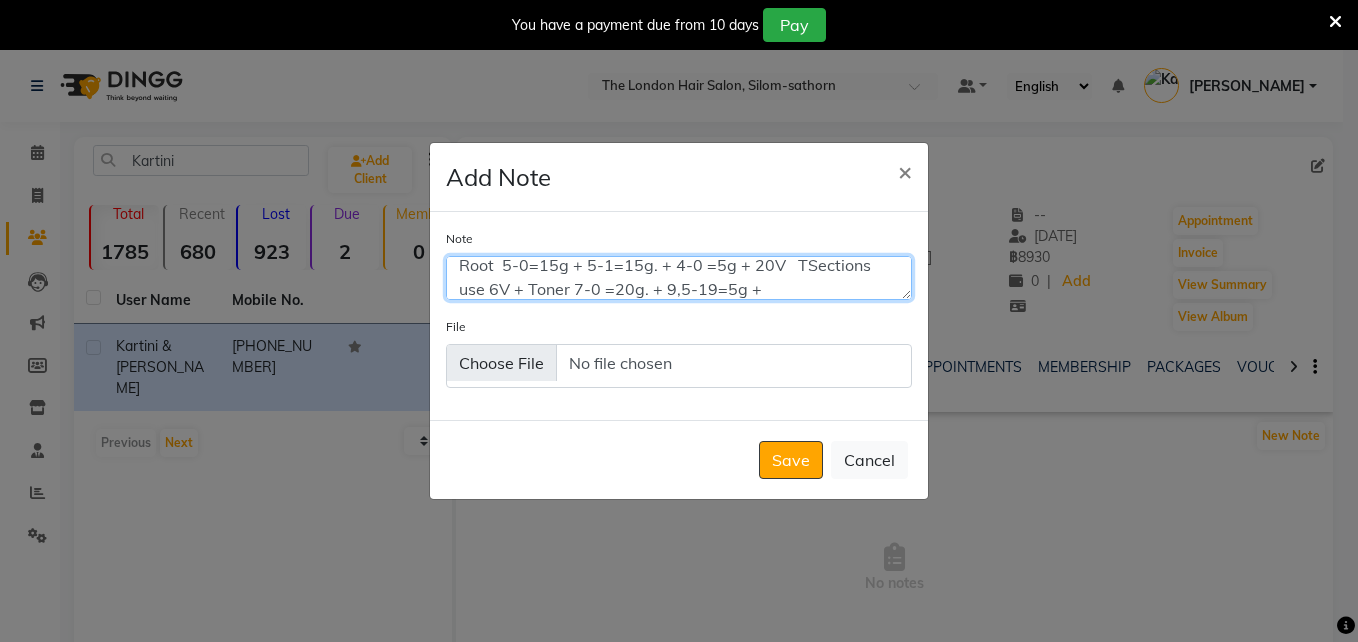 click on "Root  5-0=15g + 5-1=15g. + 4-0 =5g + 20V   TSections  use 6V + Toner 7-0 =20g. + 9,5-19=5g +" at bounding box center [679, 278] 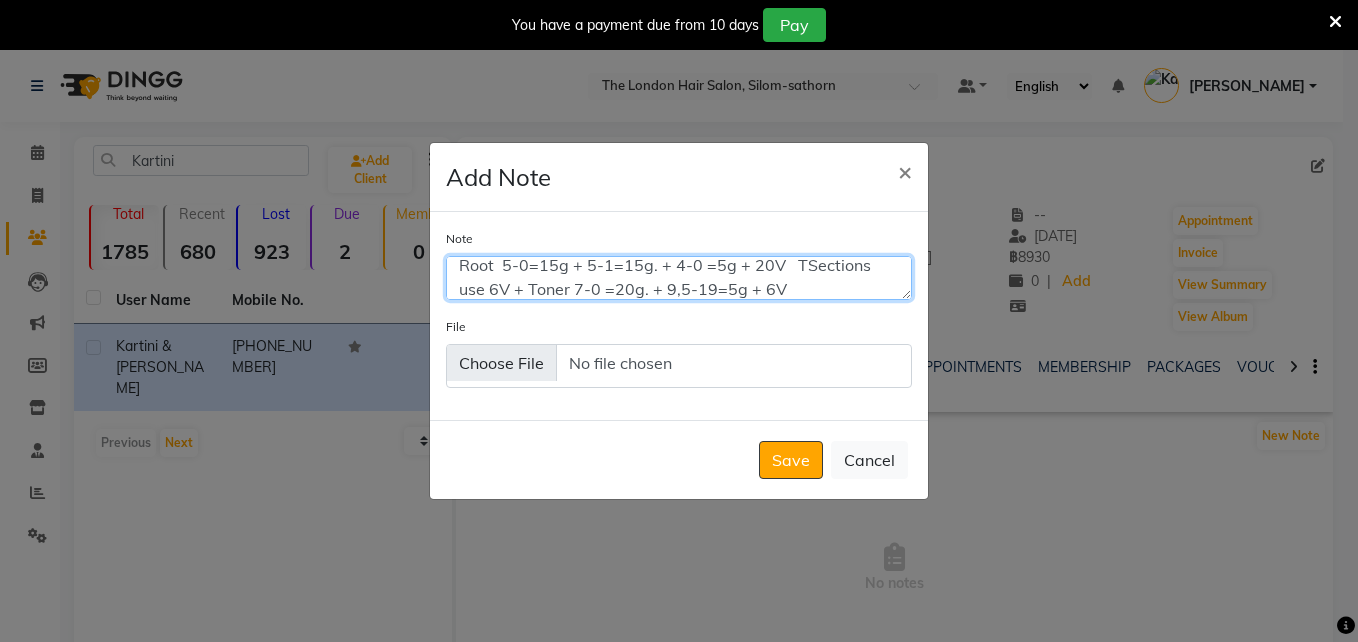 click on "Root  5-0=15g + 5-1=15g. + 4-0 =5g + 20V   TSections  use 6V + Toner 7-0 =20g. + 9,5-19=5g + 6V" at bounding box center [679, 278] 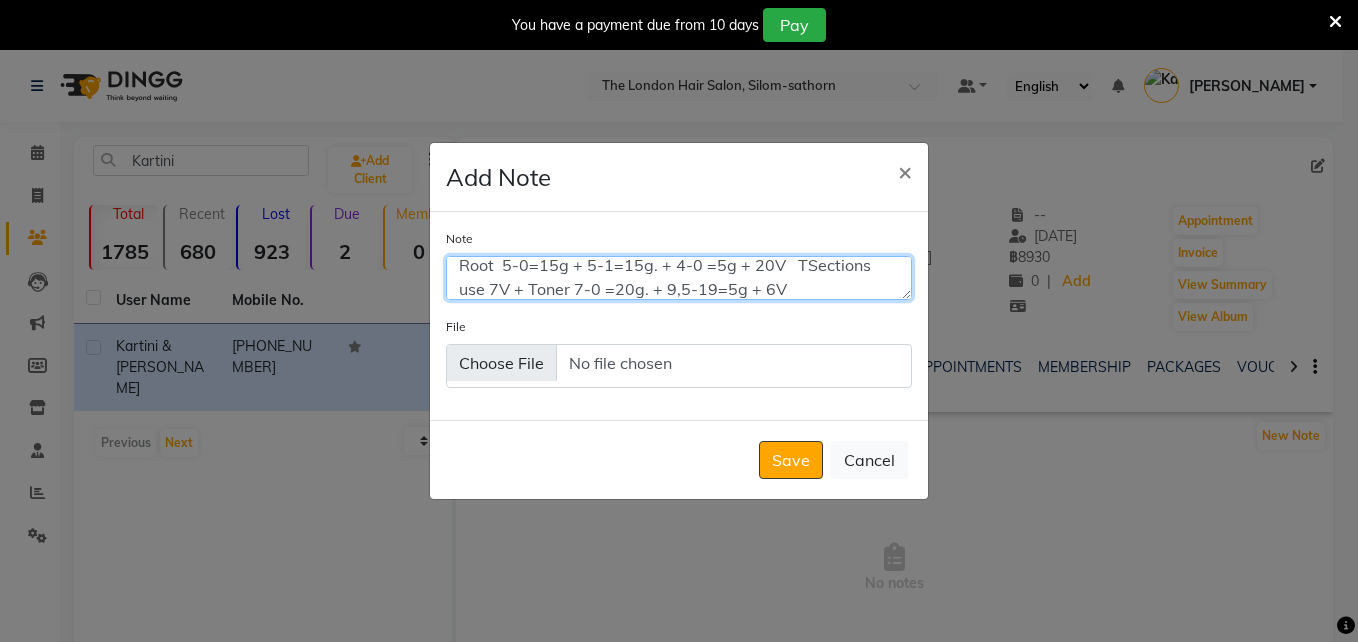 click on "Root  5-0=15g + 5-1=15g. + 4-0 =5g + 20V   TSections  use 7V + Toner 7-0 =20g. + 9,5-19=5g + 6V" at bounding box center [679, 278] 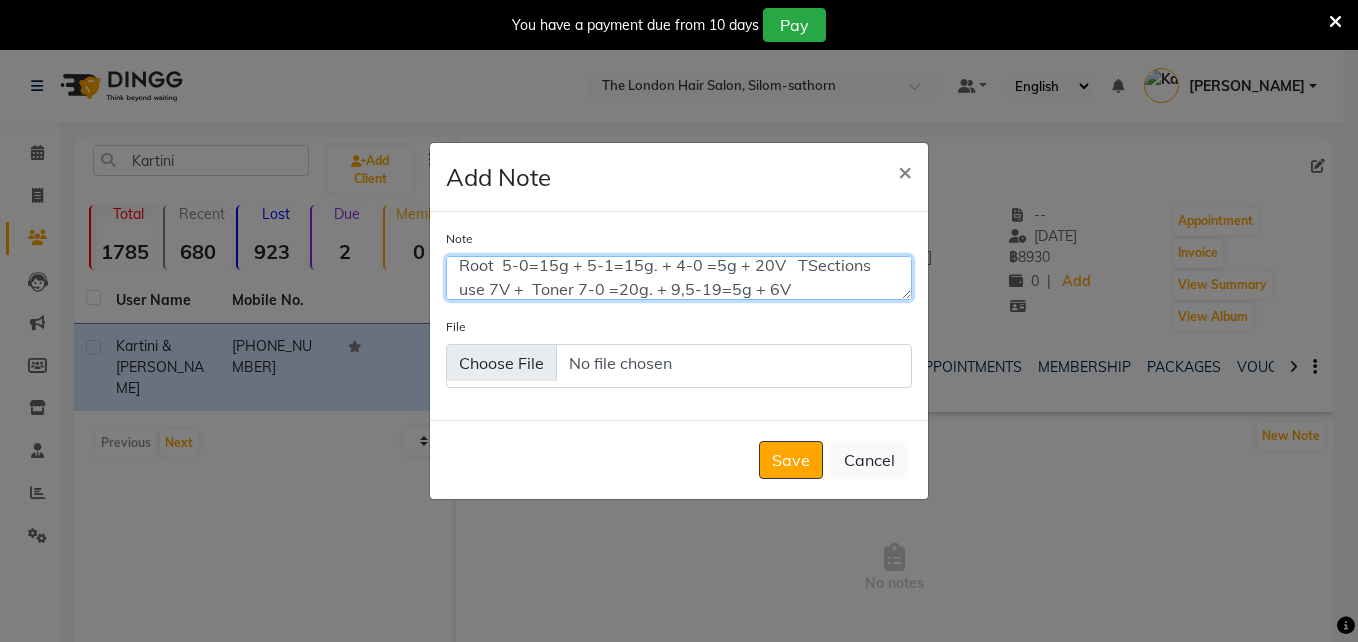 click on "Root  5-0=15g + 5-1=15g. + 4-0 =5g + 20V   TSections  use 7V +  Toner 7-0 =20g. + 9,5-19=5g + 6V" at bounding box center [679, 278] 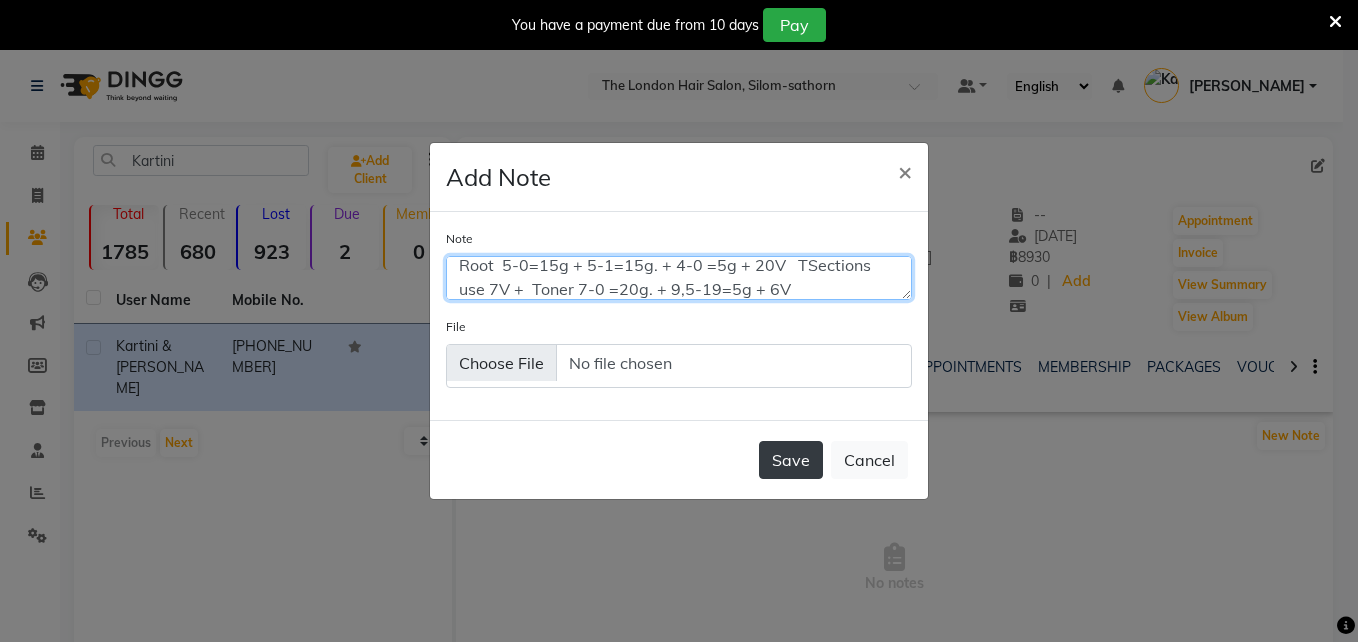 type on "Root  5-0=15g + 5-1=15g. + 4-0 =5g + 20V   TSections  use 7V +  Toner 7-0 =20g. + 9,5-19=5g + 6V" 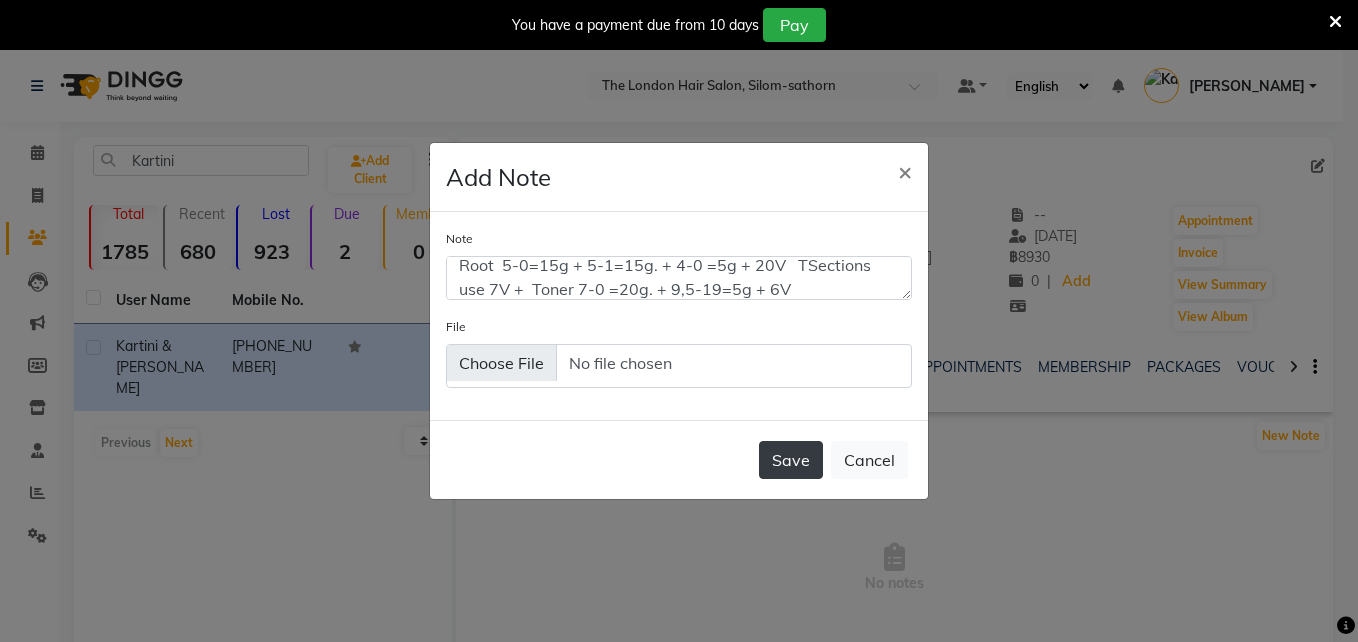 click on "Save" 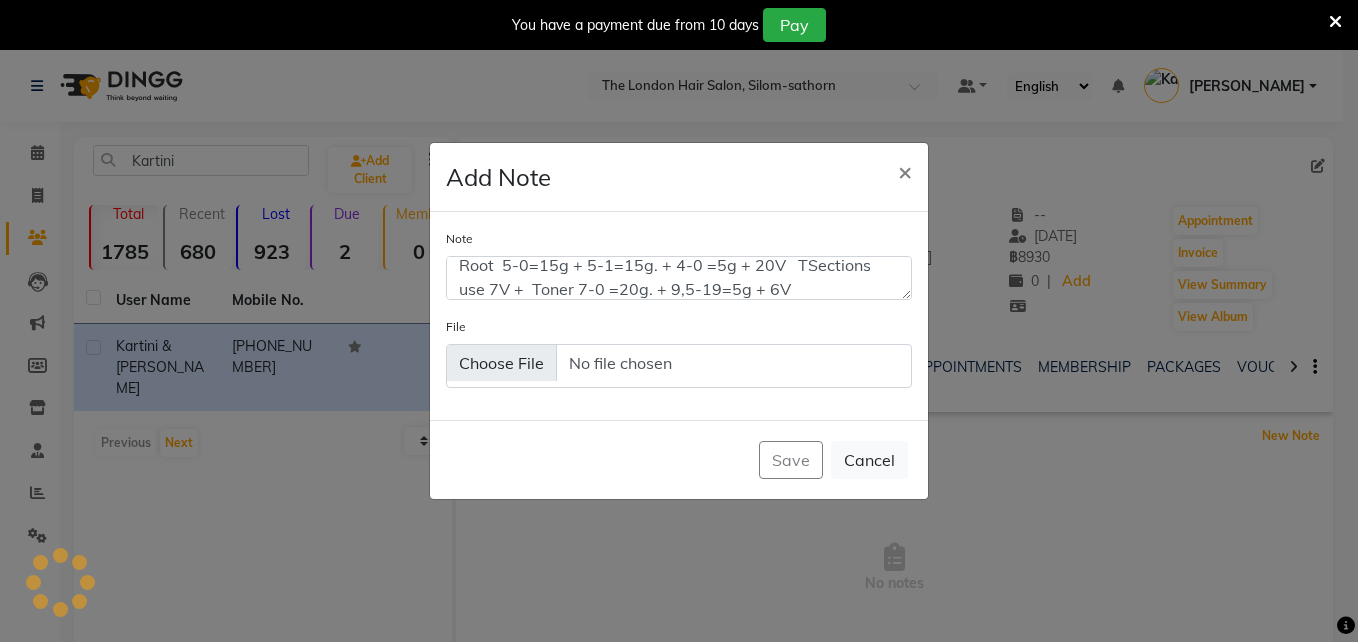 type 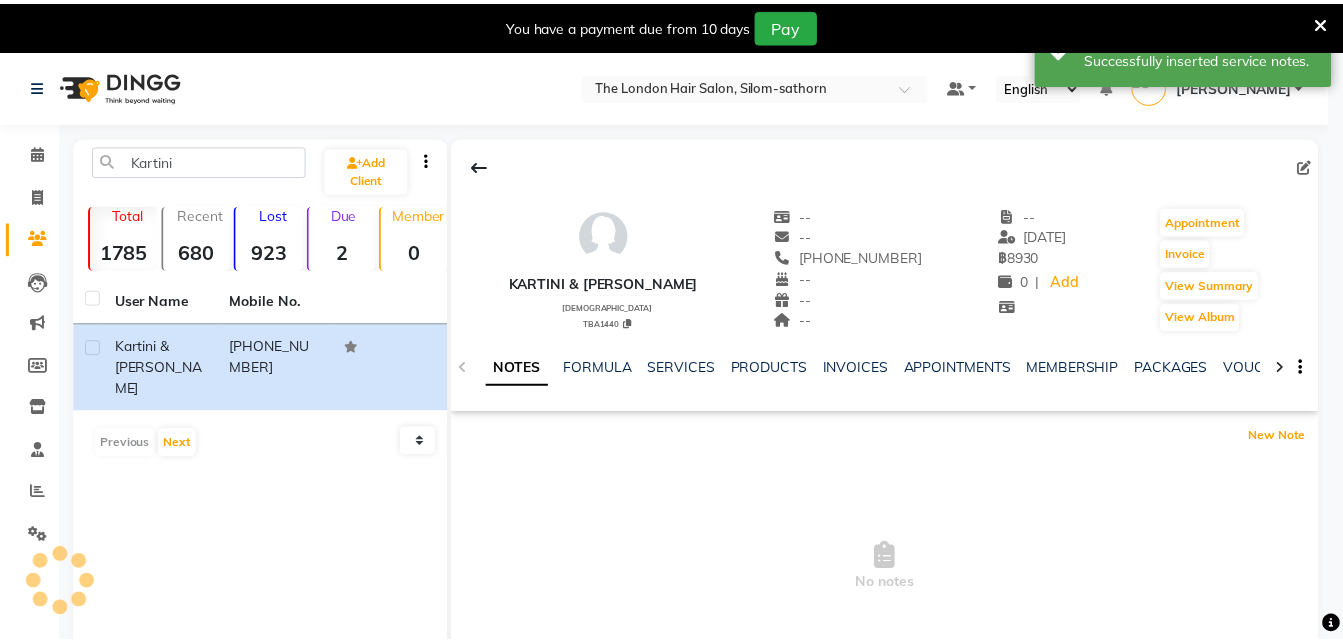scroll, scrollTop: 0, scrollLeft: 0, axis: both 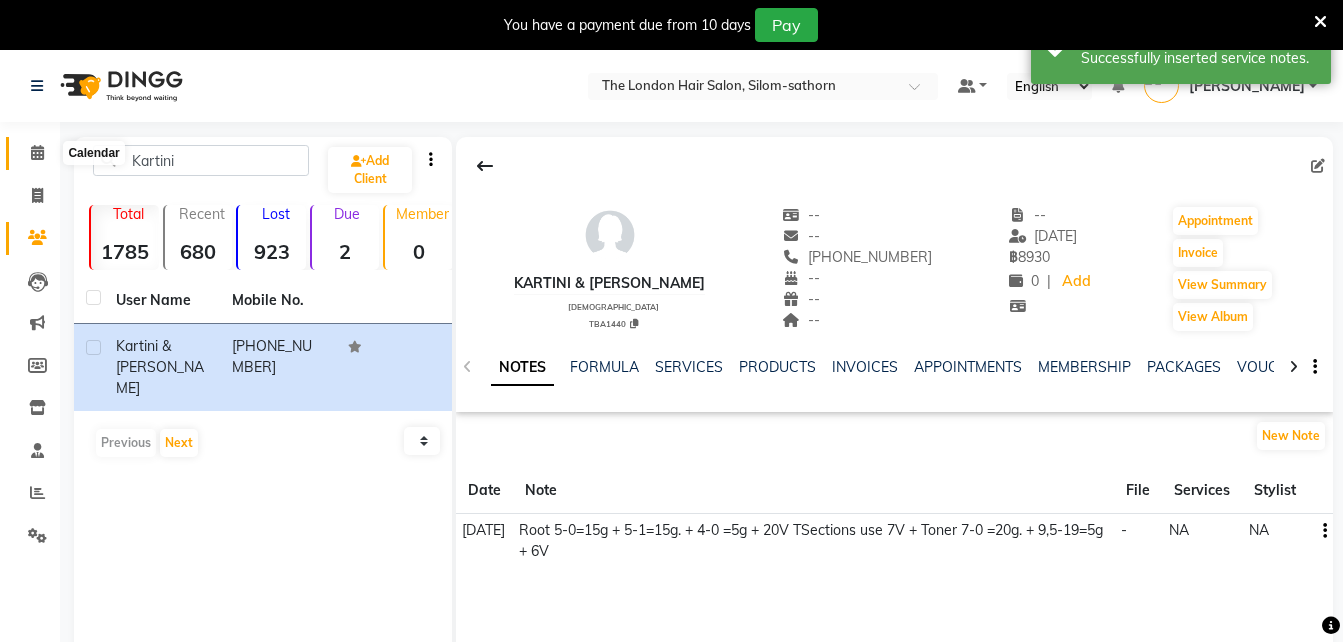 click 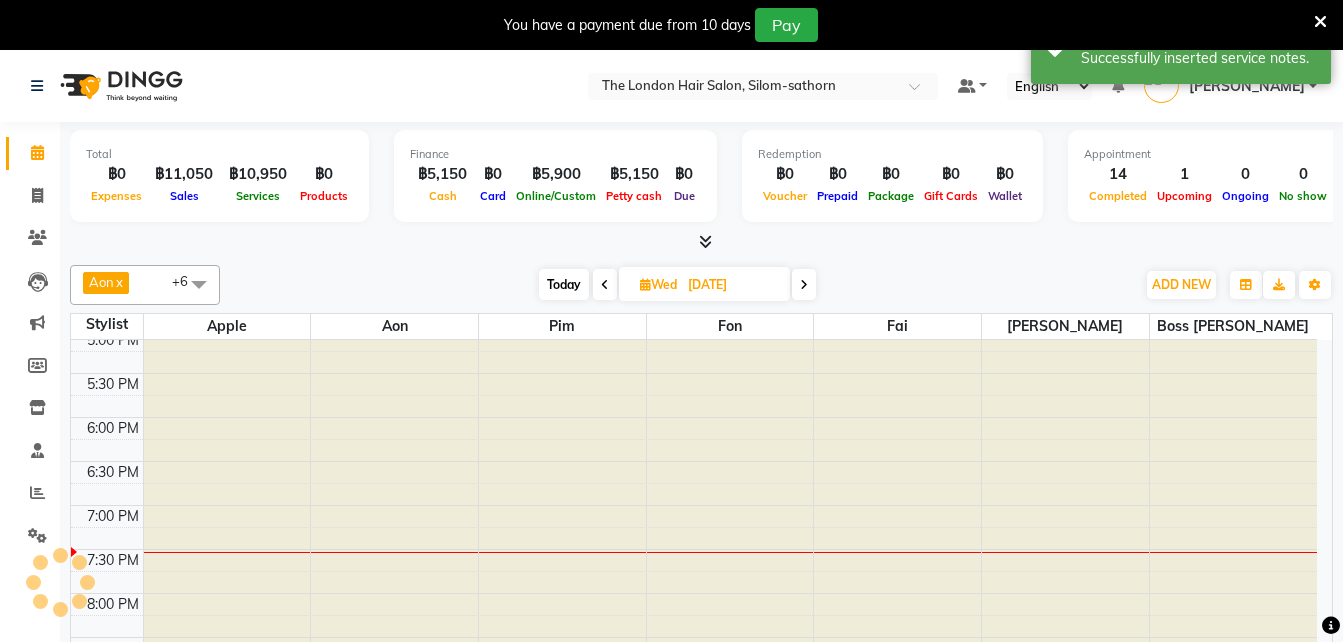 scroll, scrollTop: 0, scrollLeft: 0, axis: both 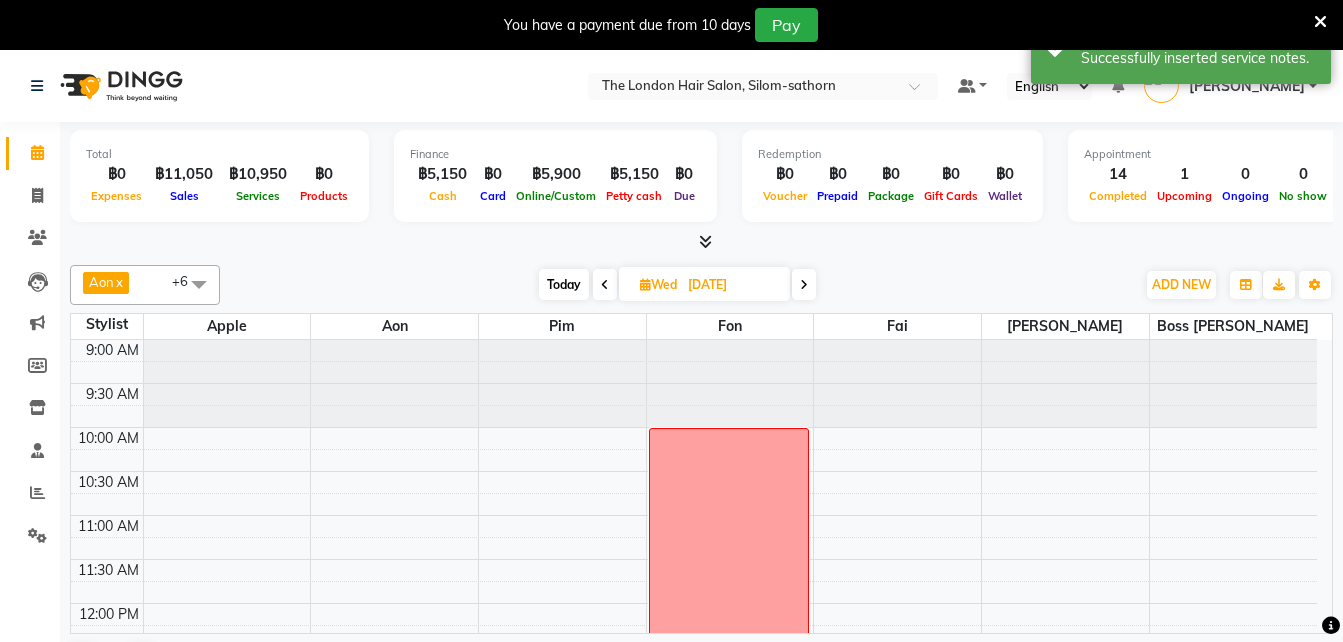 click on "Today" at bounding box center [564, 284] 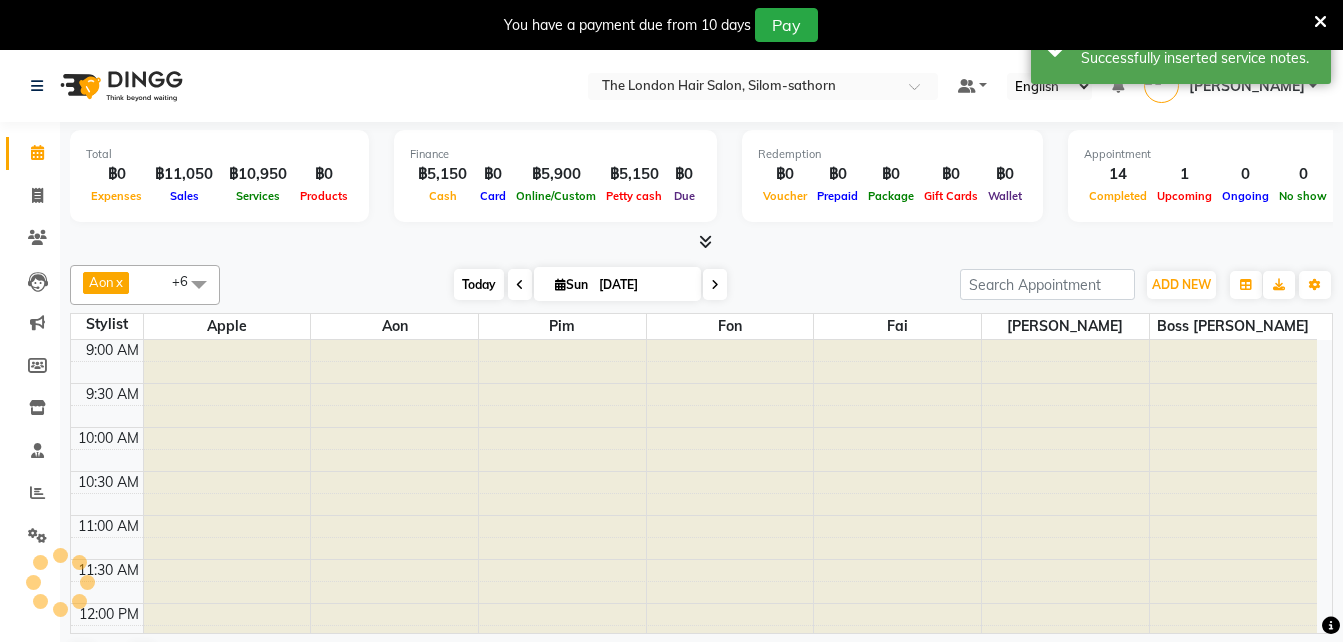 scroll, scrollTop: 762, scrollLeft: 0, axis: vertical 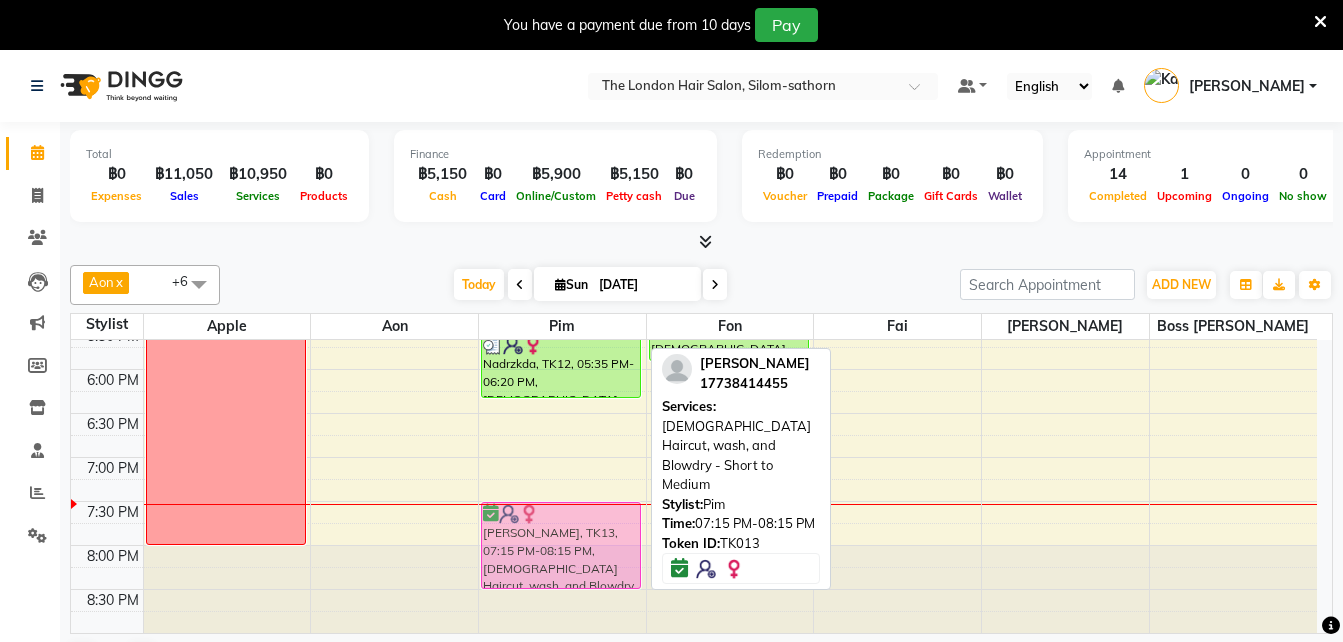 drag, startPoint x: 547, startPoint y: 510, endPoint x: 546, endPoint y: 492, distance: 18.027756 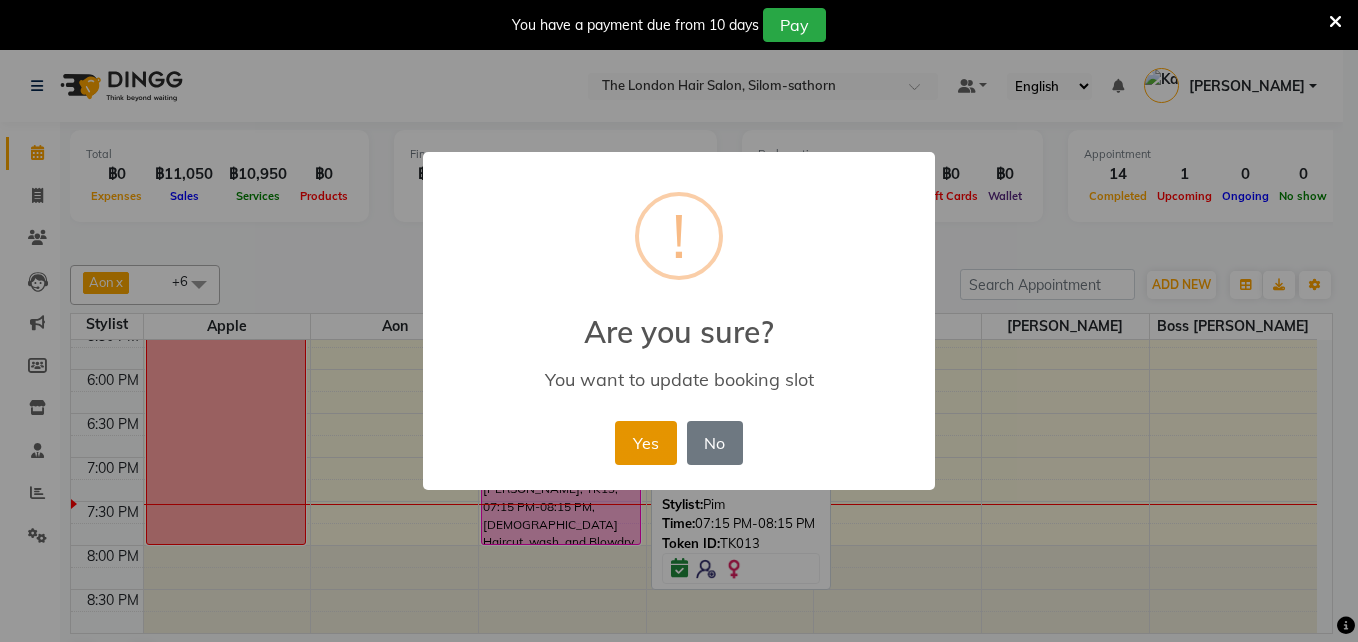 click on "Yes" at bounding box center [645, 443] 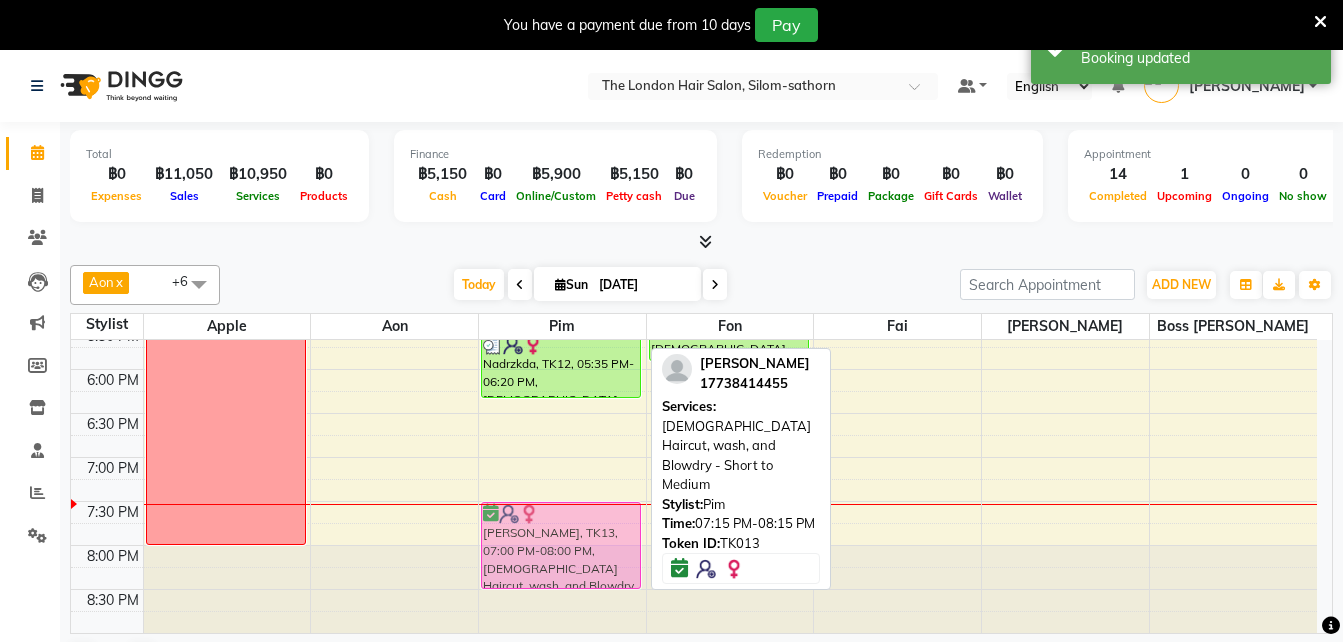 drag, startPoint x: 541, startPoint y: 498, endPoint x: 541, endPoint y: 540, distance: 42 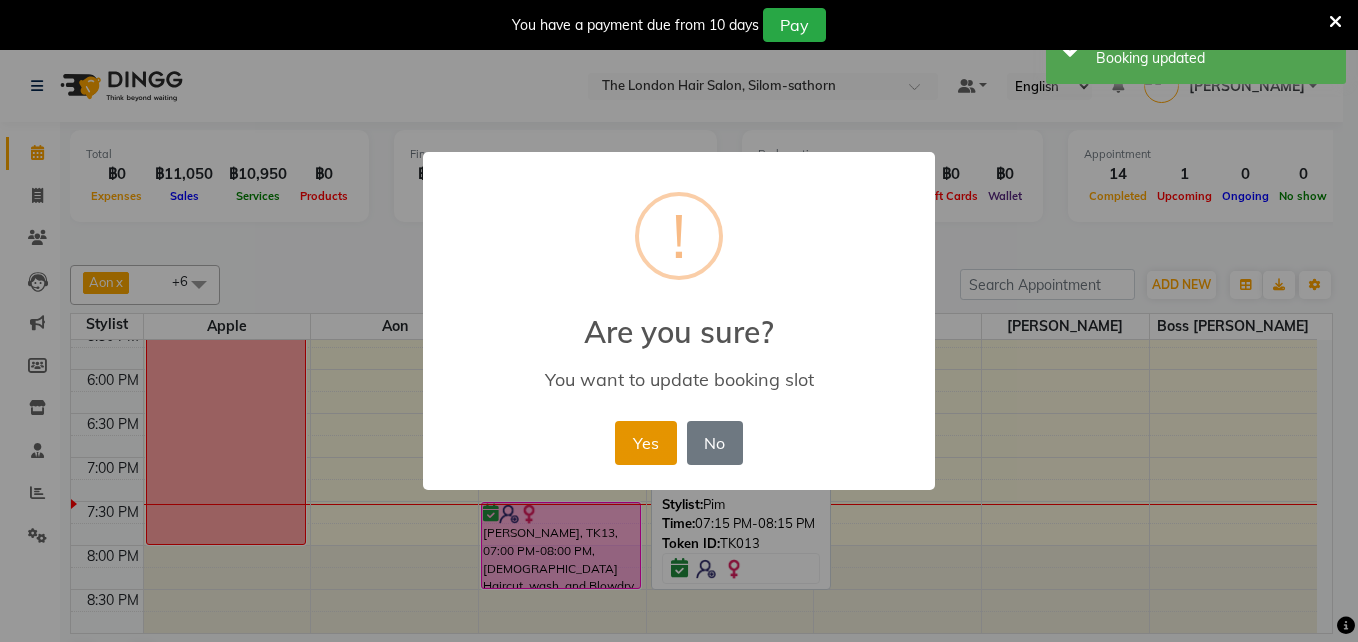 click on "Yes" at bounding box center (645, 443) 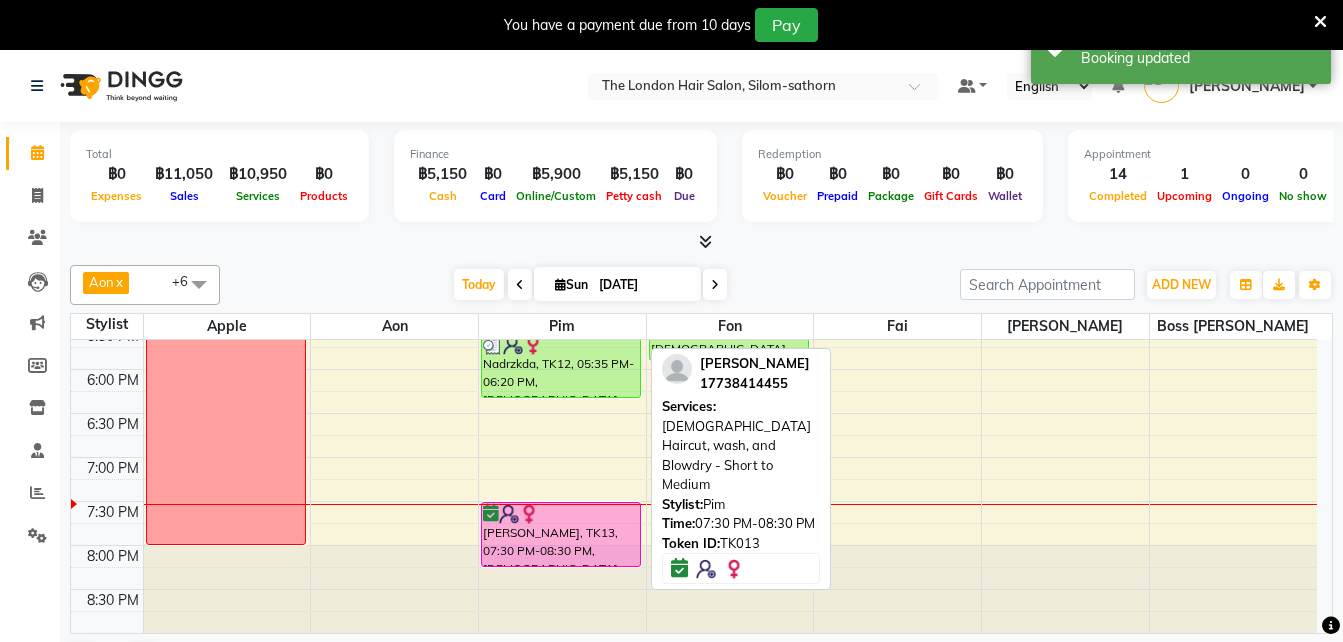 drag, startPoint x: 559, startPoint y: 588, endPoint x: 556, endPoint y: 557, distance: 31.144823 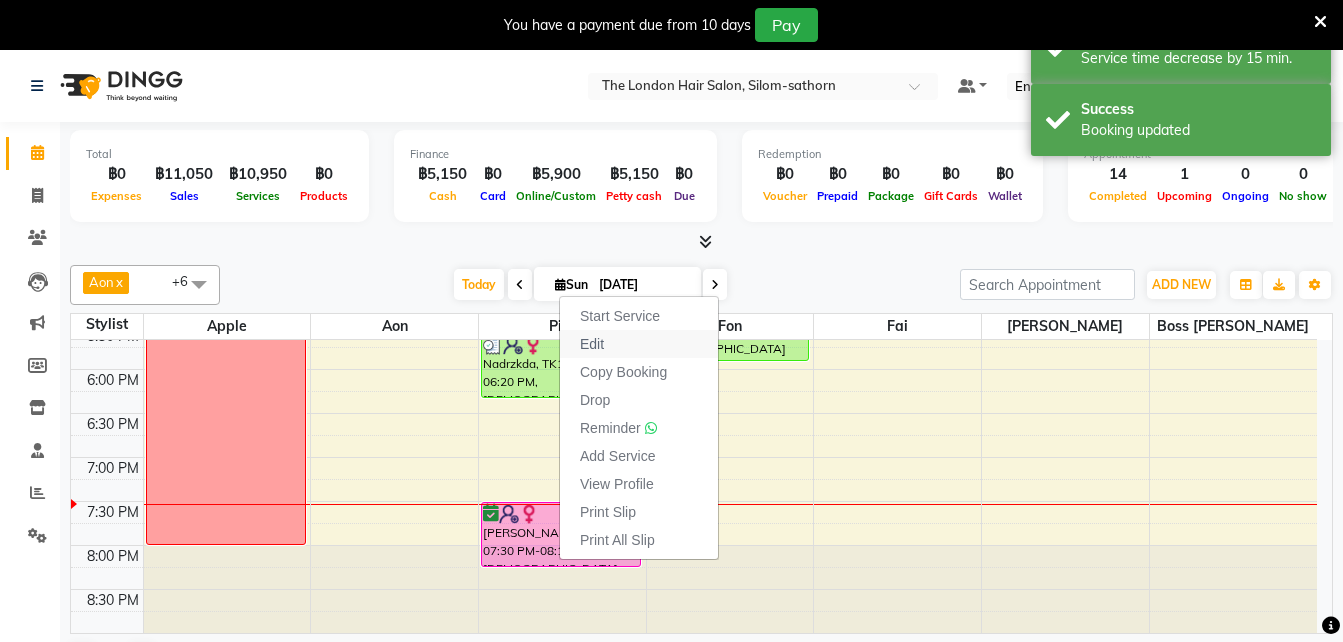click on "Edit" at bounding box center (592, 344) 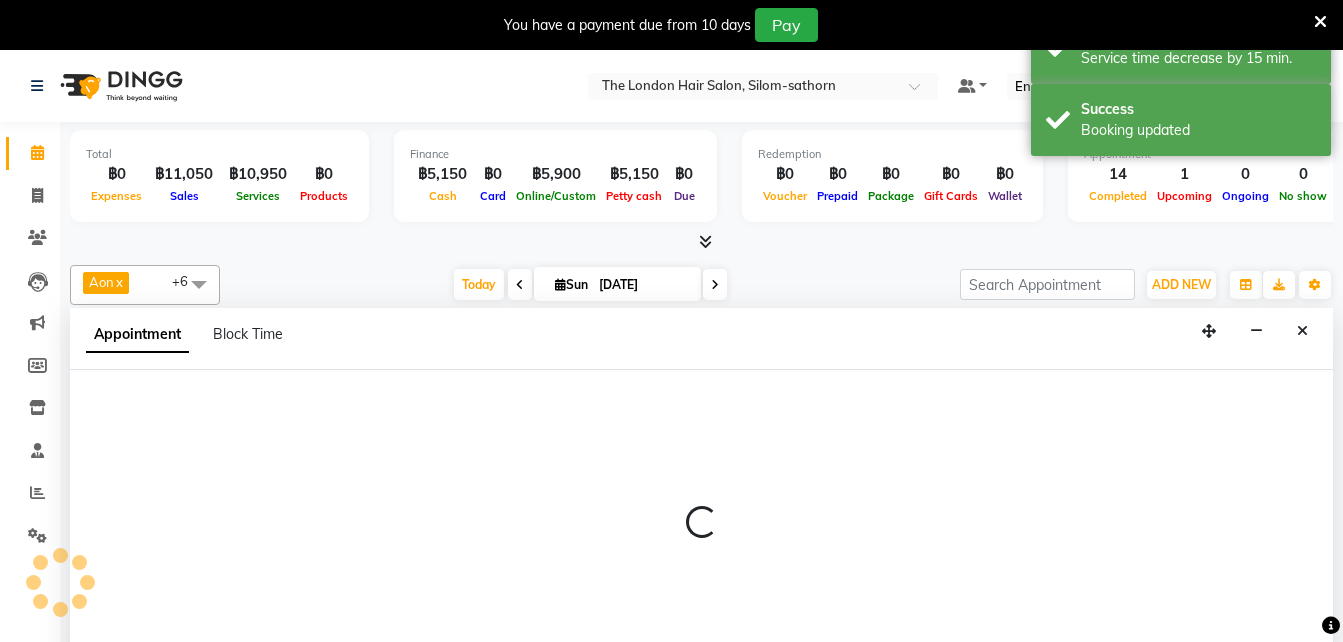 scroll, scrollTop: 51, scrollLeft: 0, axis: vertical 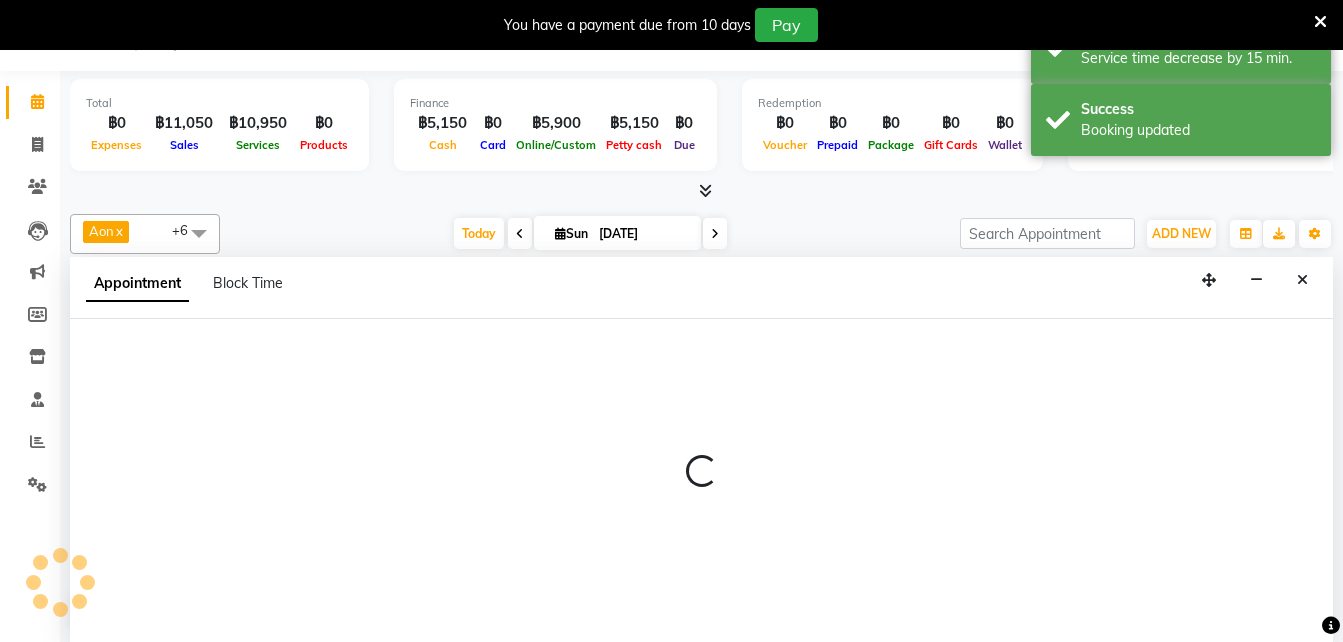 select on "tentative" 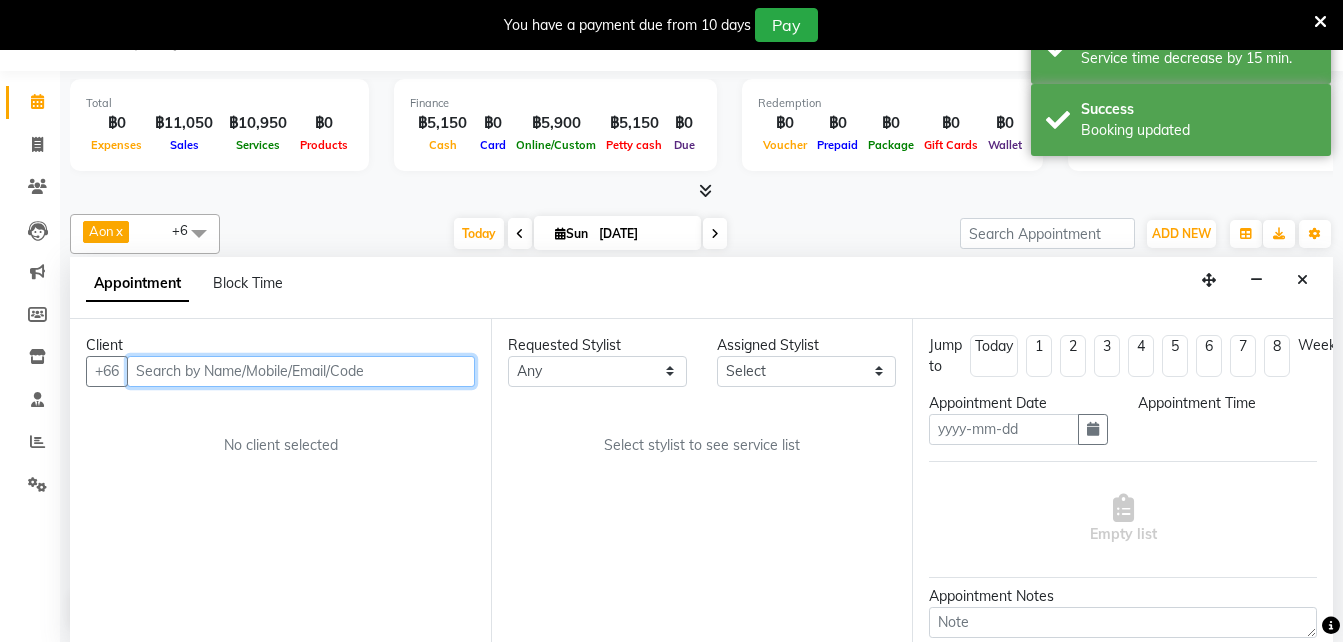 type on "[DATE]" 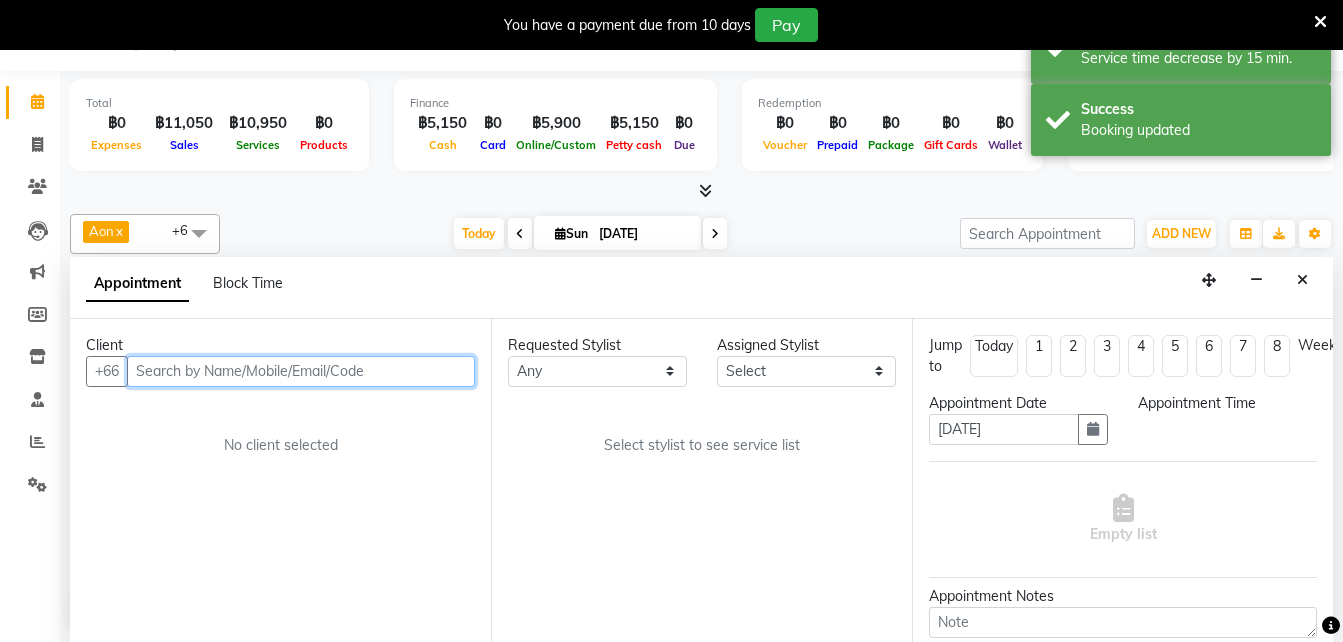 select on "confirm booking" 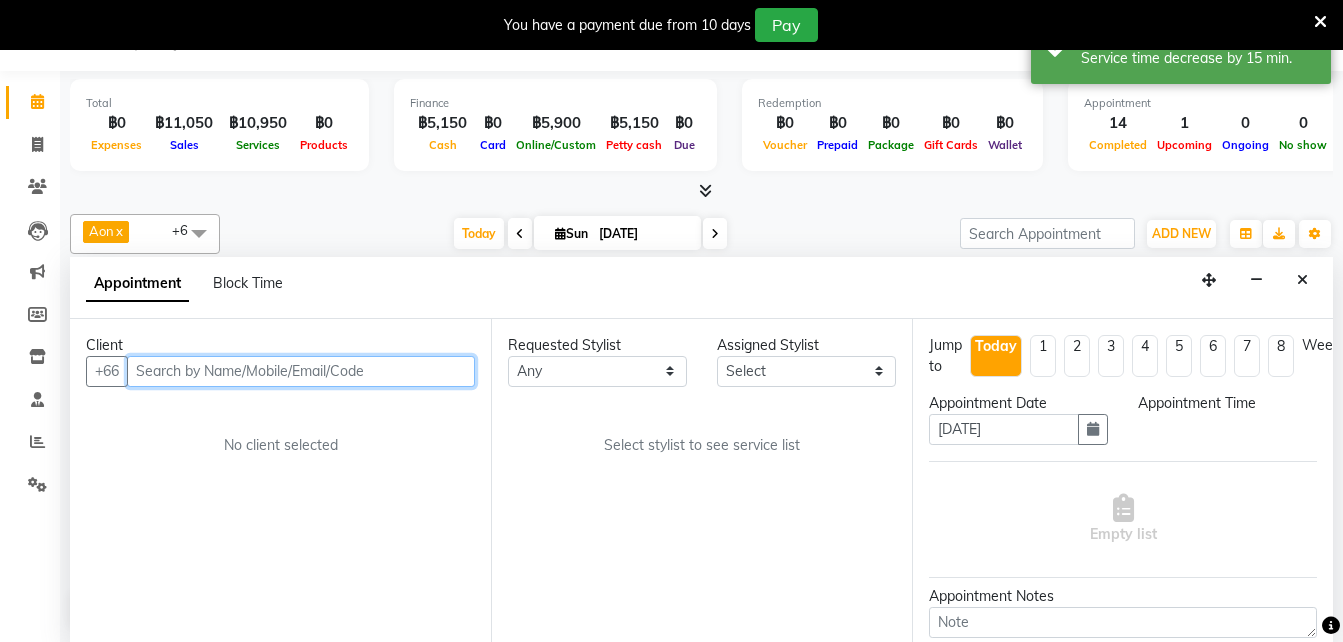 scroll, scrollTop: 0, scrollLeft: 0, axis: both 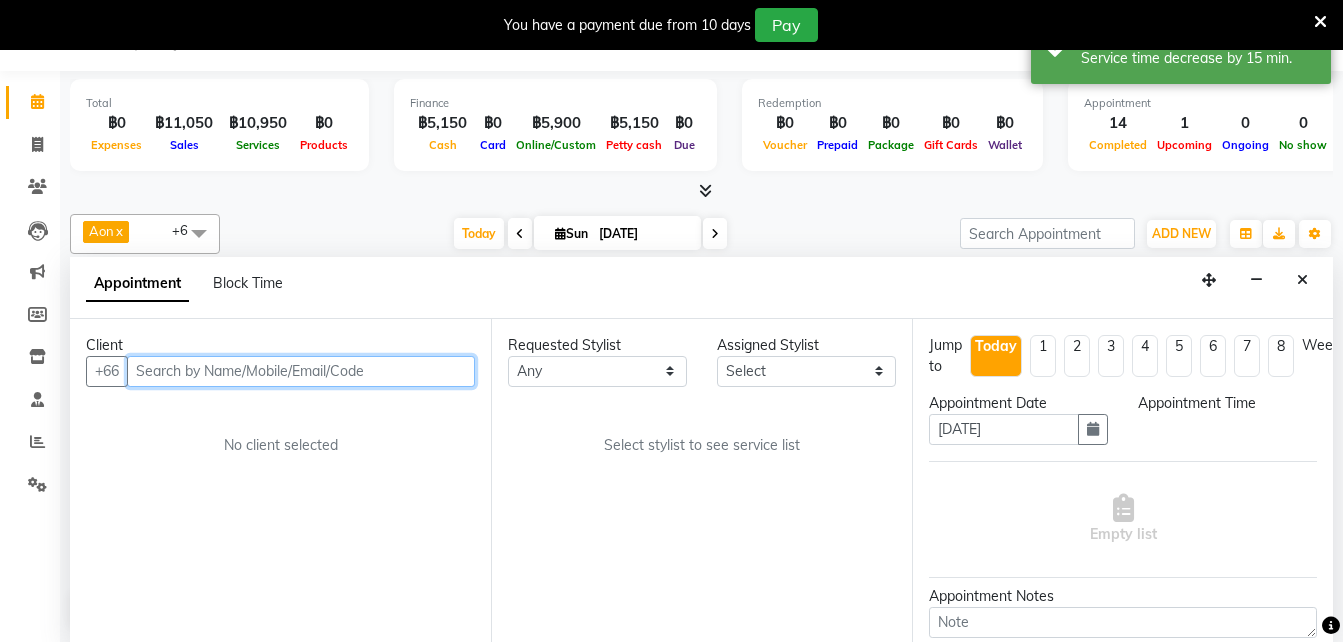 select on "1170" 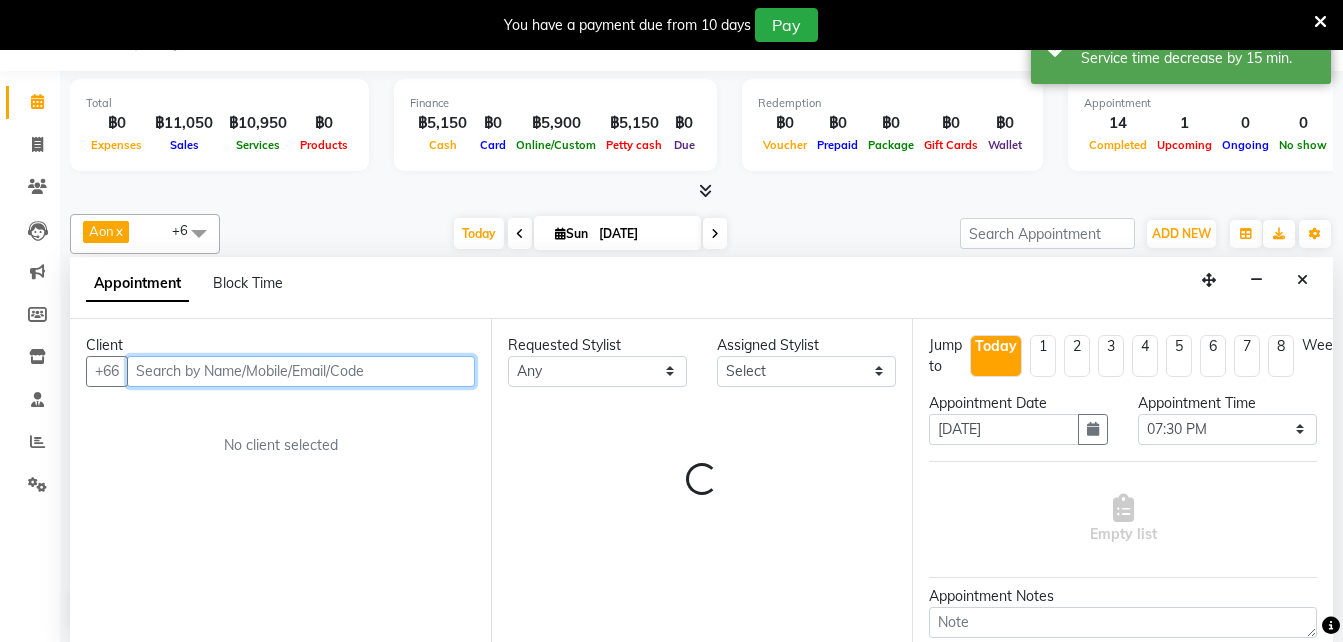 select on "65351" 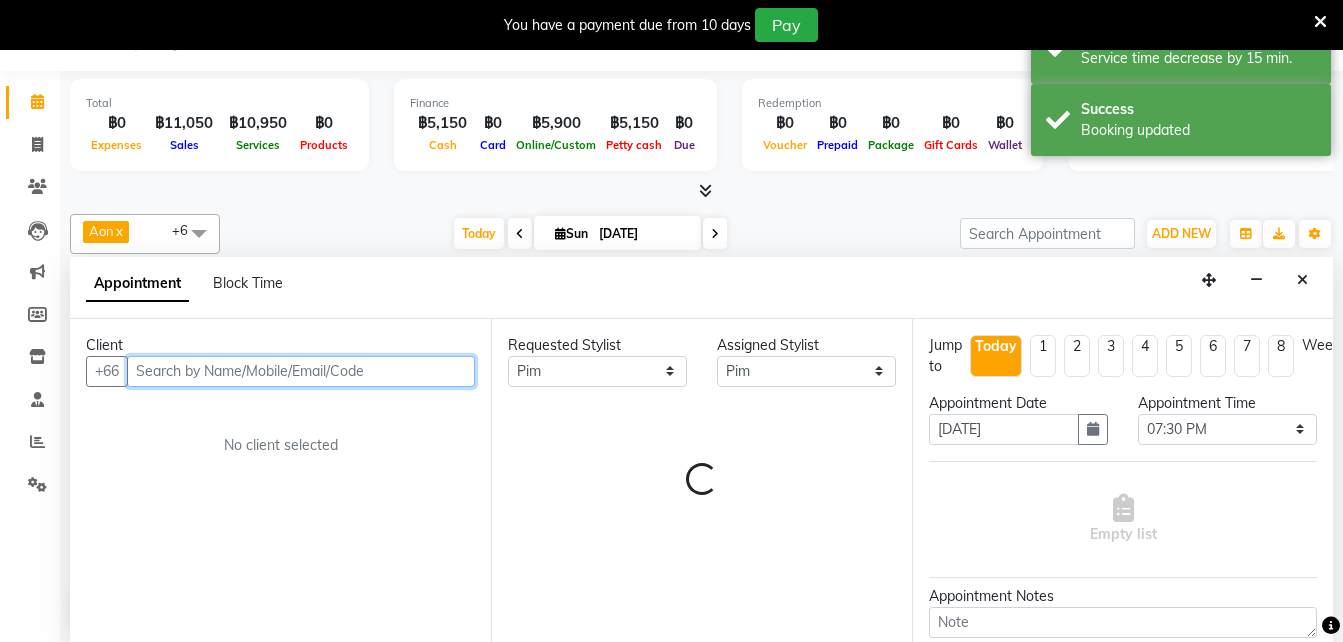 scroll, scrollTop: 762, scrollLeft: 0, axis: vertical 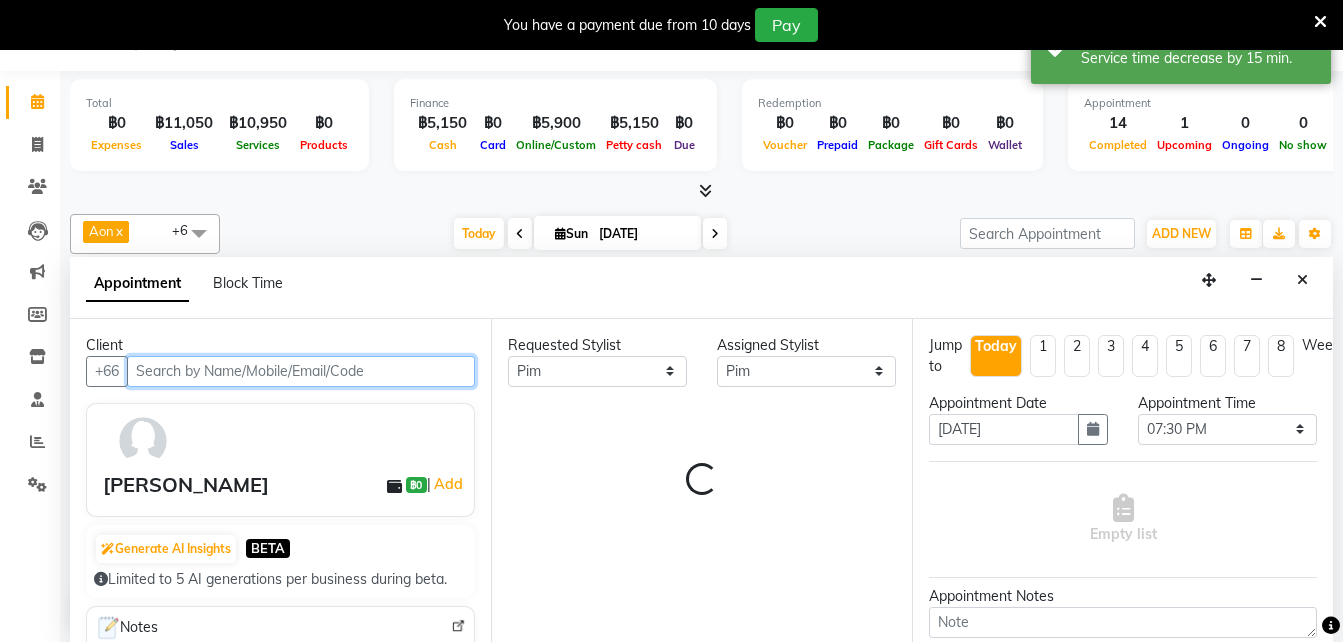select on "3480" 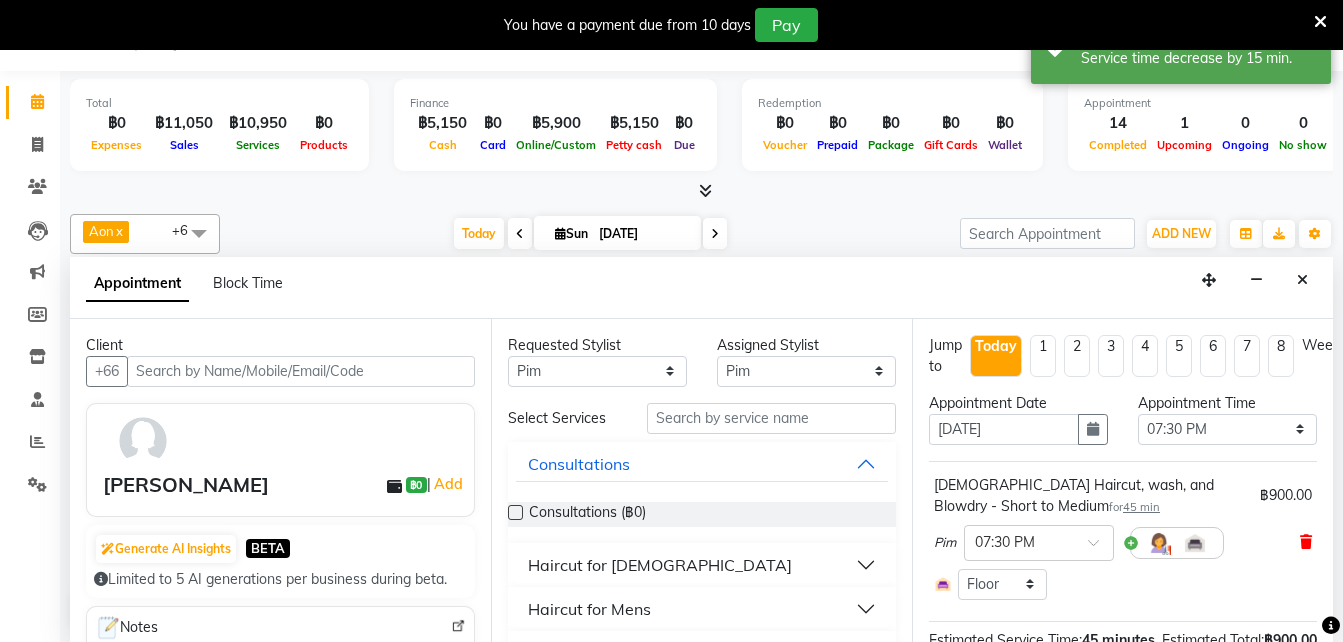 click at bounding box center [1306, 542] 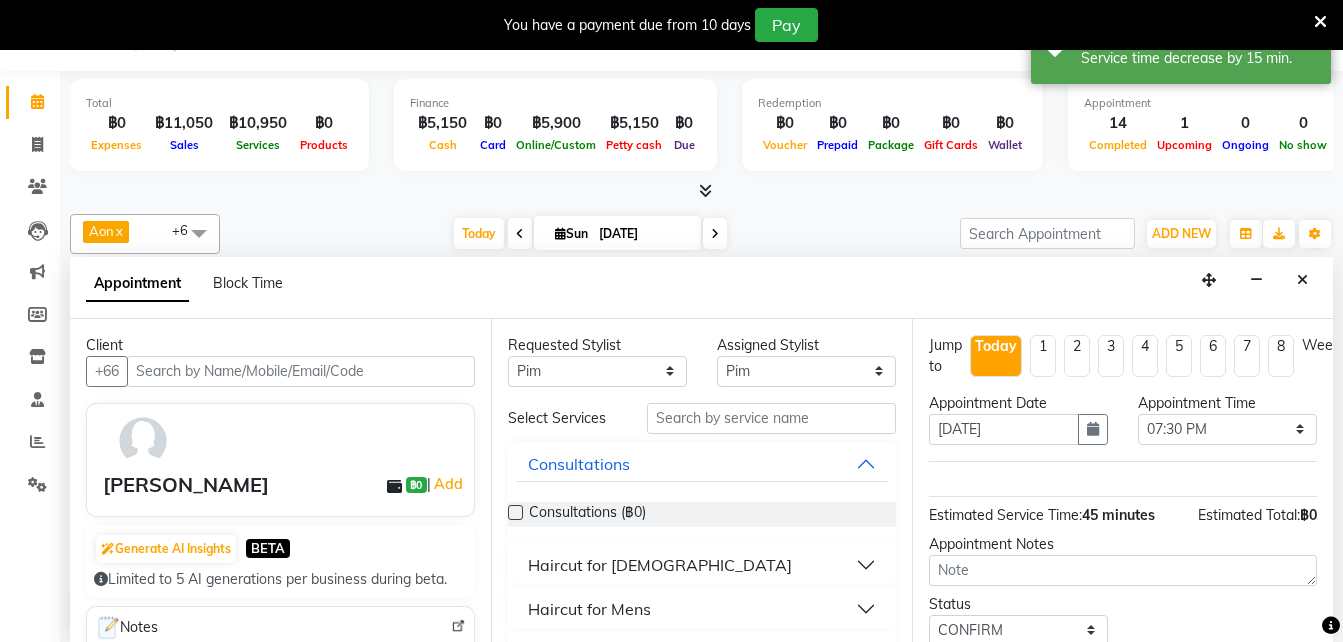 click on "Haircut for Ladies" at bounding box center (702, 565) 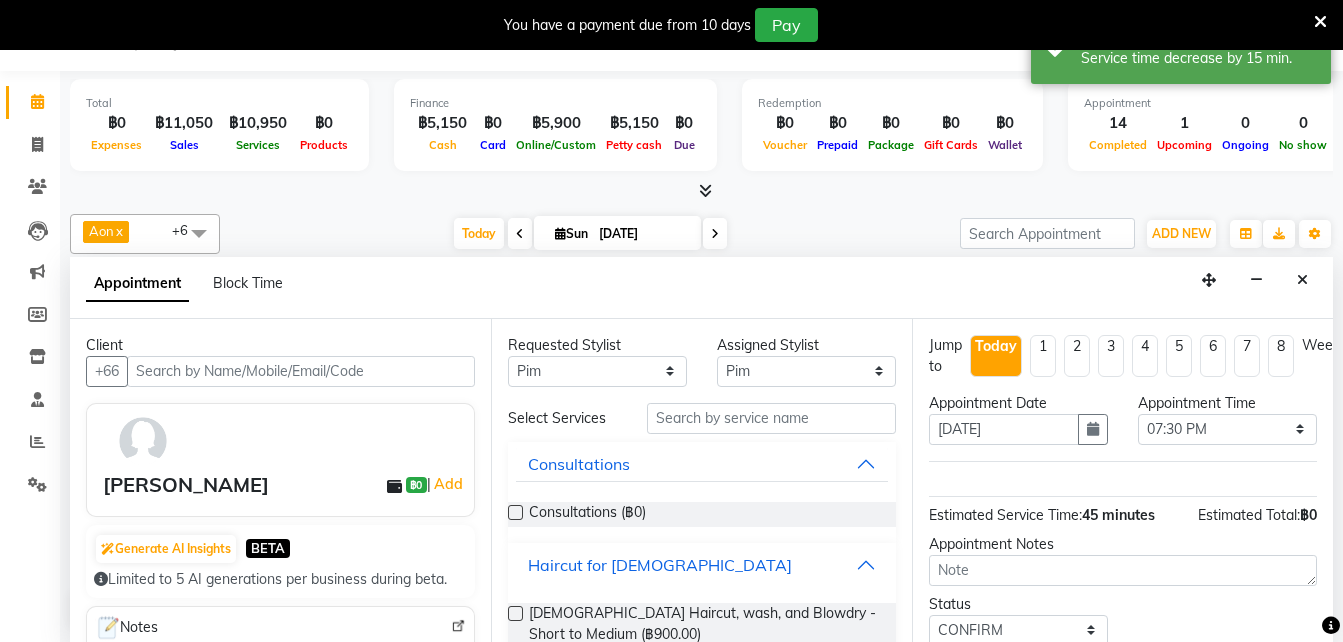 scroll, scrollTop: 95, scrollLeft: 0, axis: vertical 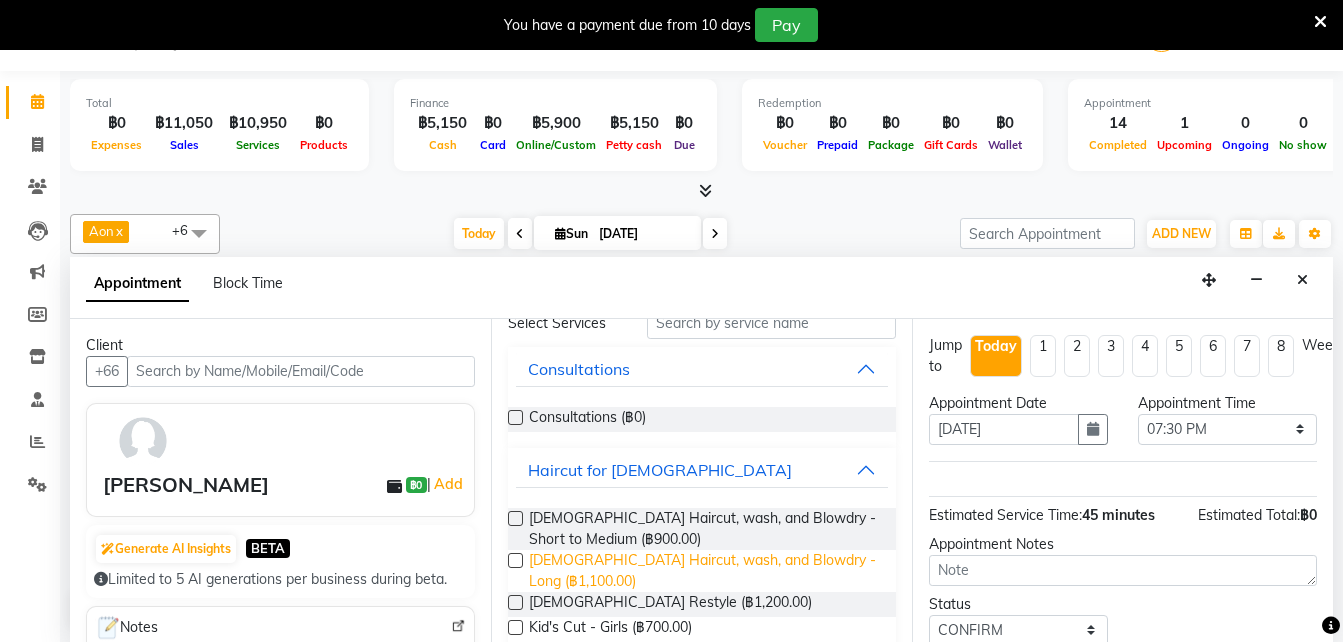 click on "Ladies Haircut, wash, and Blowdry - Long (฿1,100.00)" at bounding box center (704, 571) 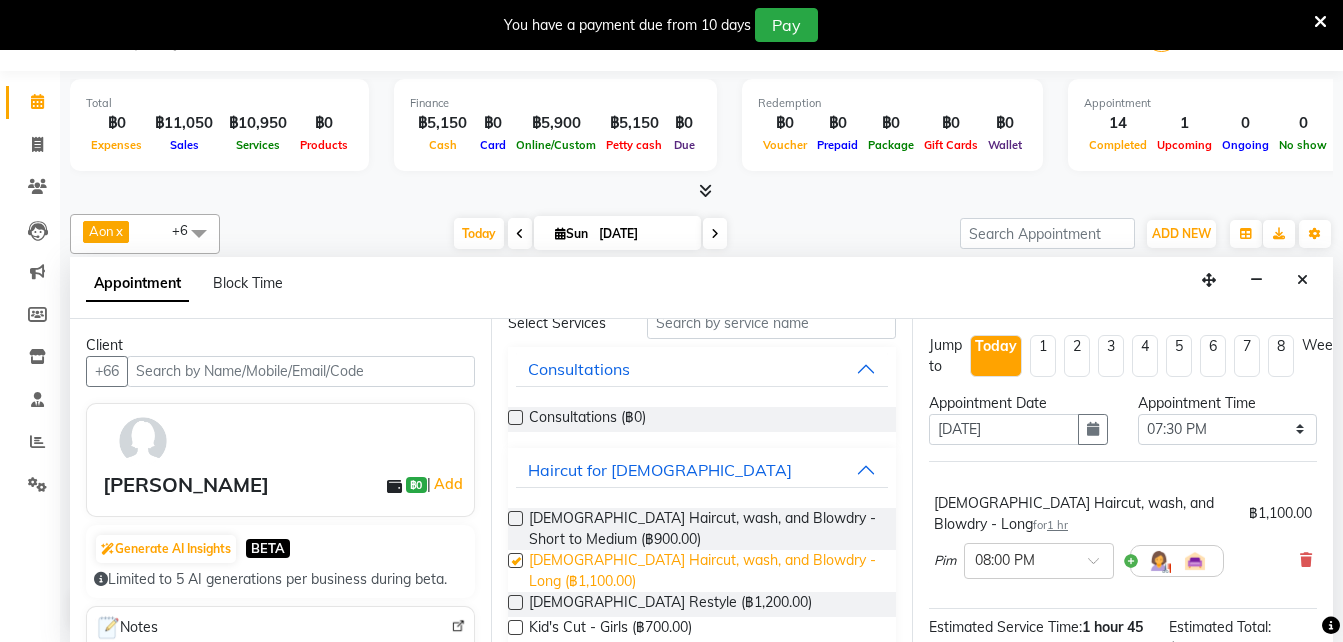 checkbox on "false" 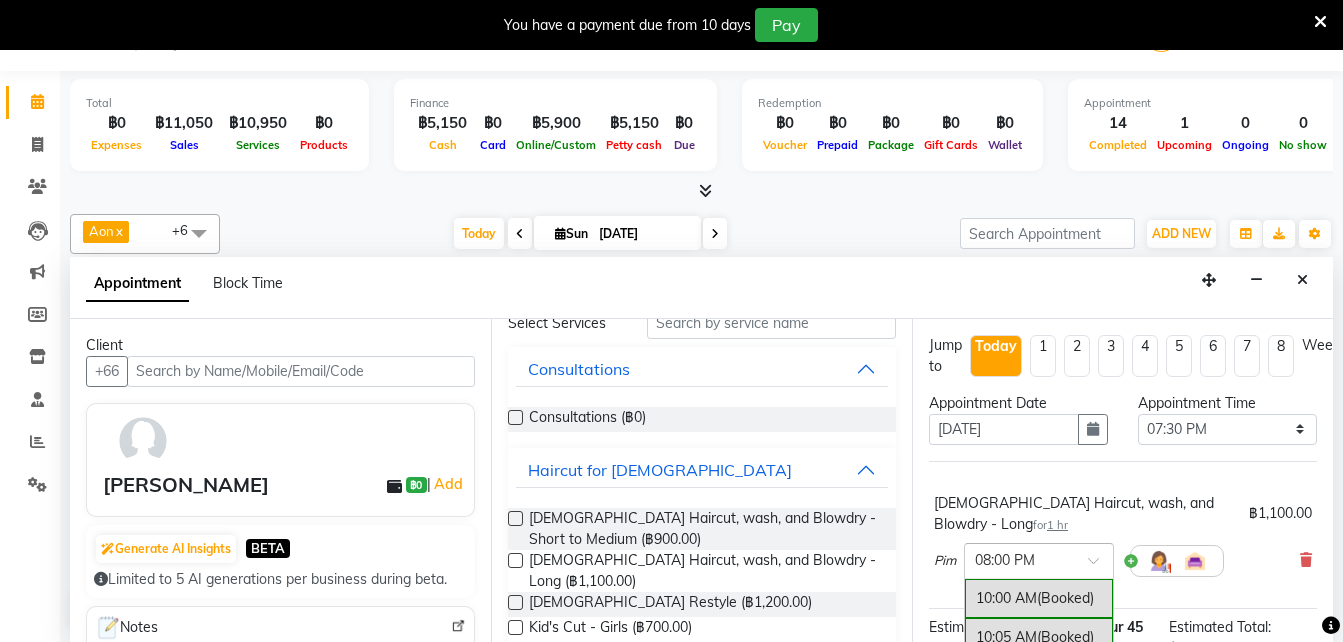 scroll, scrollTop: 4371, scrollLeft: 0, axis: vertical 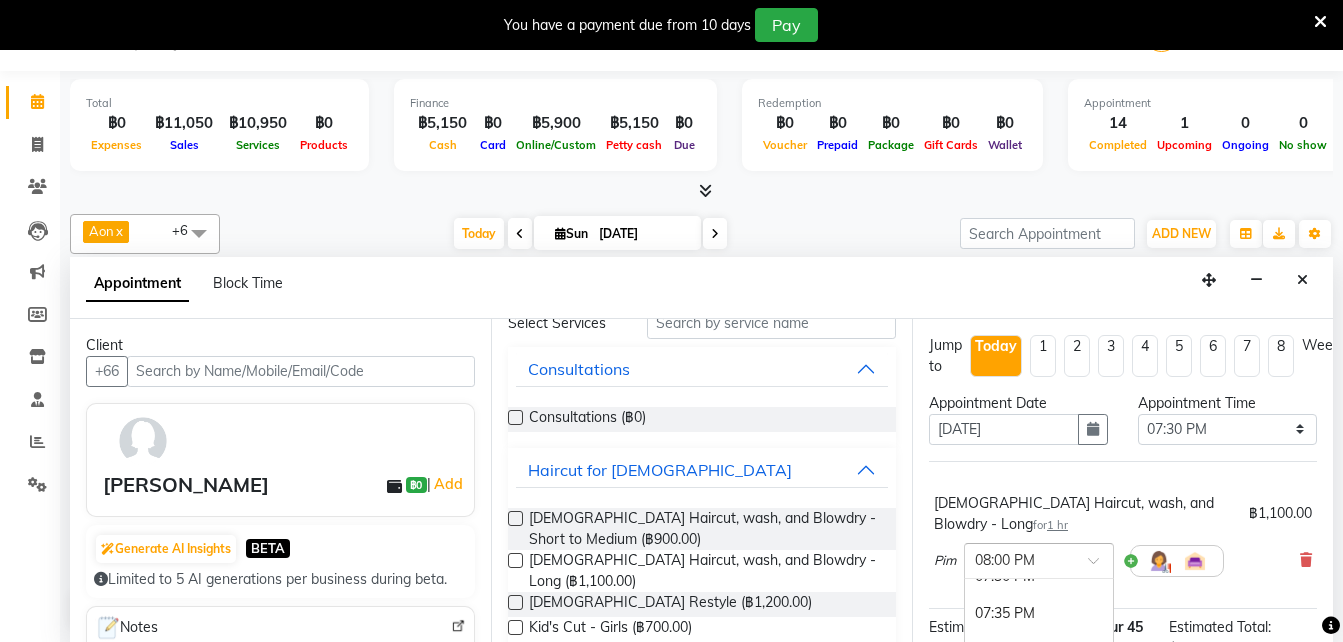 drag, startPoint x: 1090, startPoint y: 562, endPoint x: 989, endPoint y: 568, distance: 101.17806 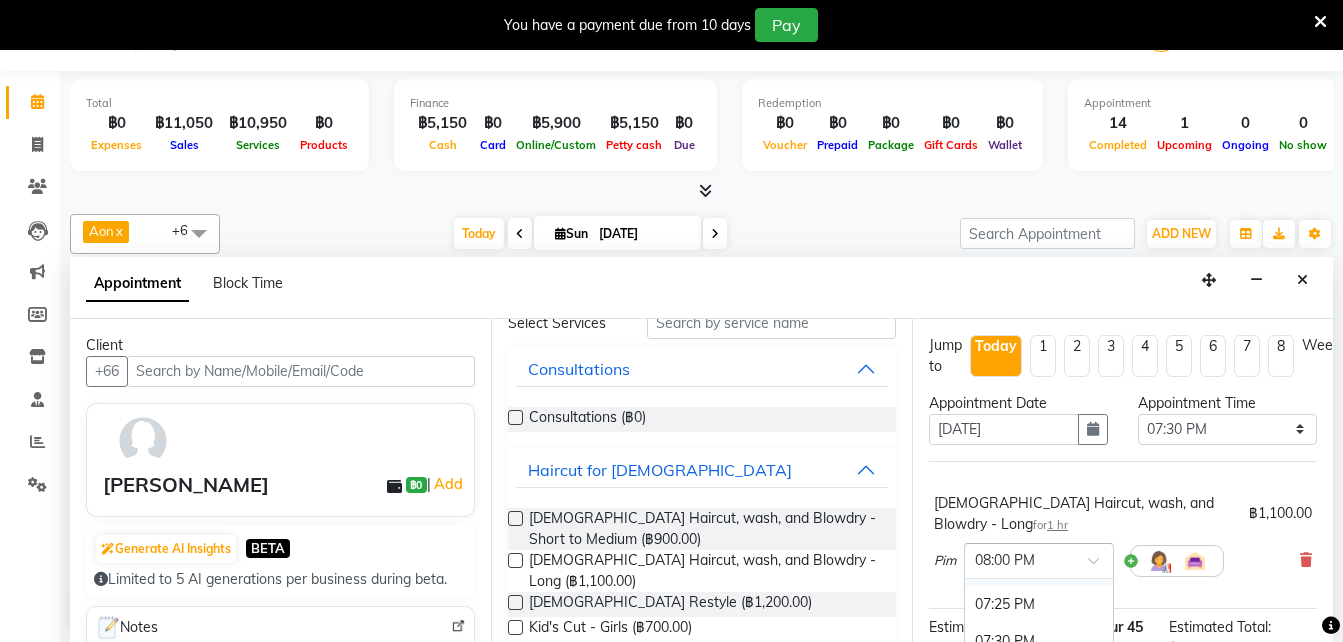 scroll, scrollTop: 4305, scrollLeft: 0, axis: vertical 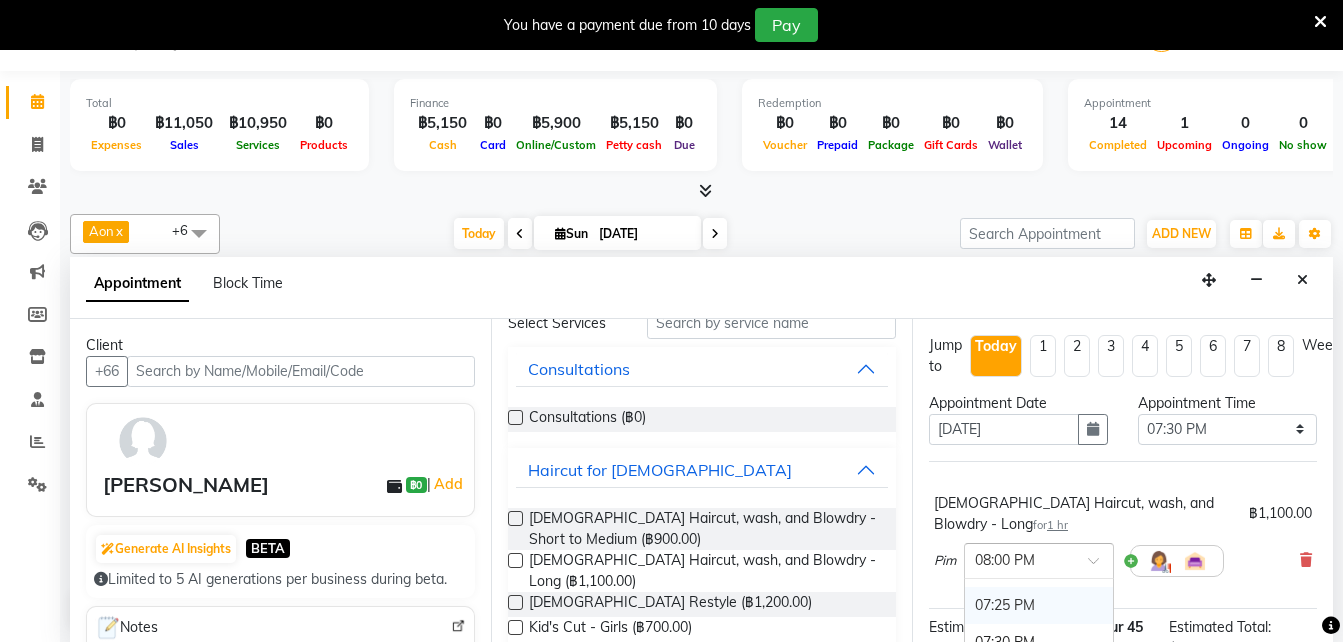 click on "07:25 PM" at bounding box center [1039, 605] 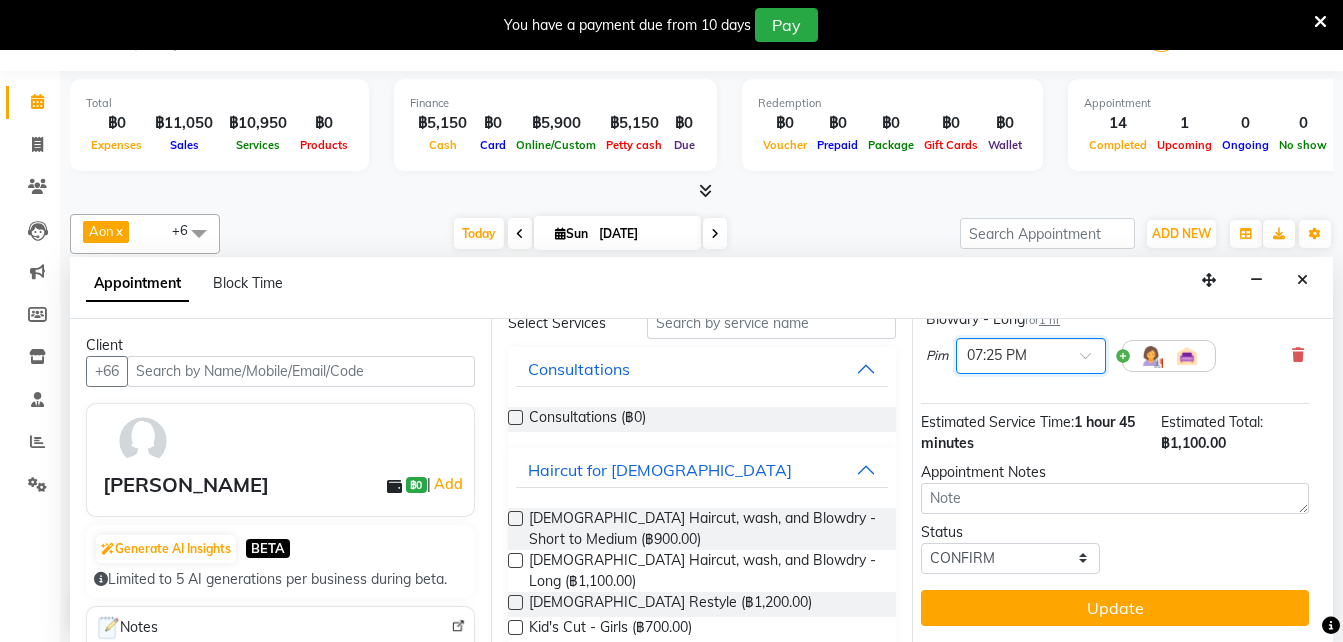 scroll, scrollTop: 220, scrollLeft: 8, axis: both 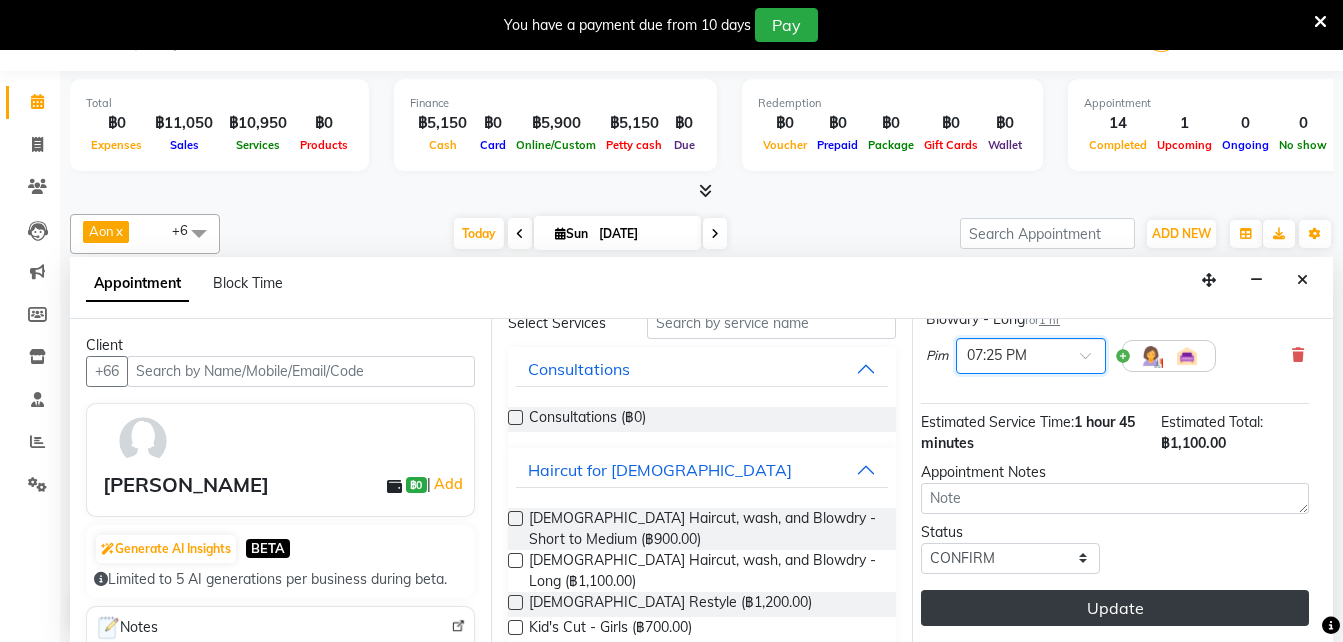 click on "Update" at bounding box center [1115, 608] 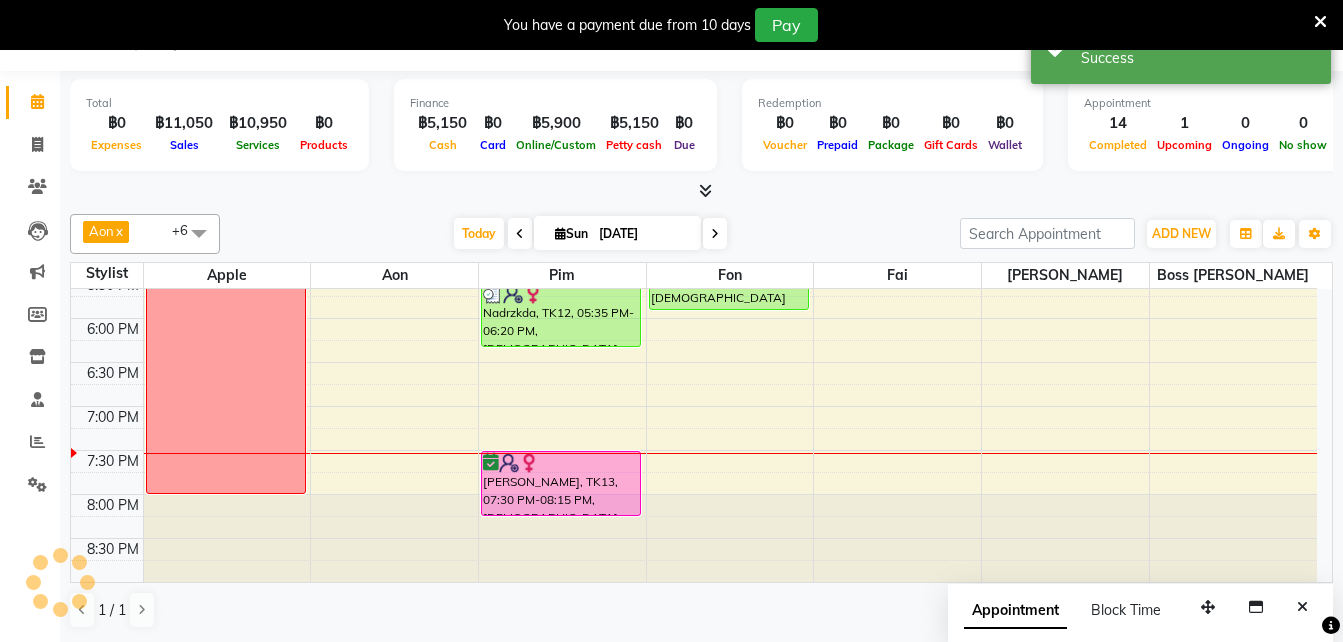 scroll, scrollTop: 0, scrollLeft: 0, axis: both 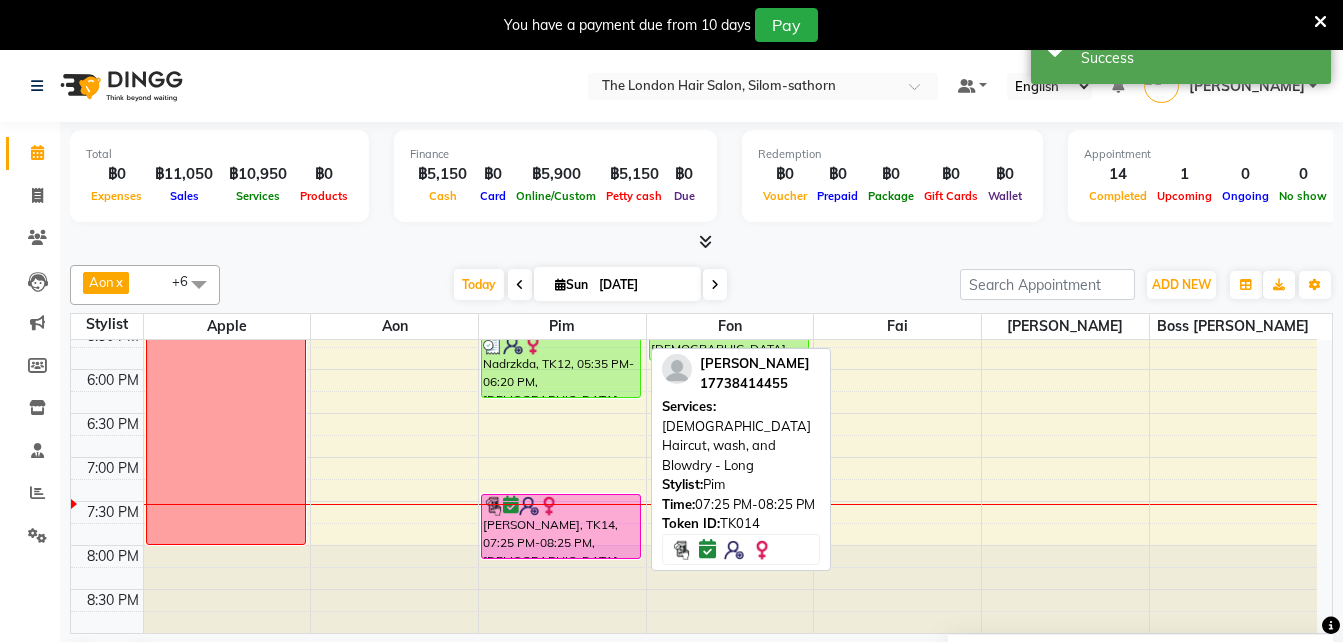 drag, startPoint x: 541, startPoint y: 579, endPoint x: 539, endPoint y: 561, distance: 18.110771 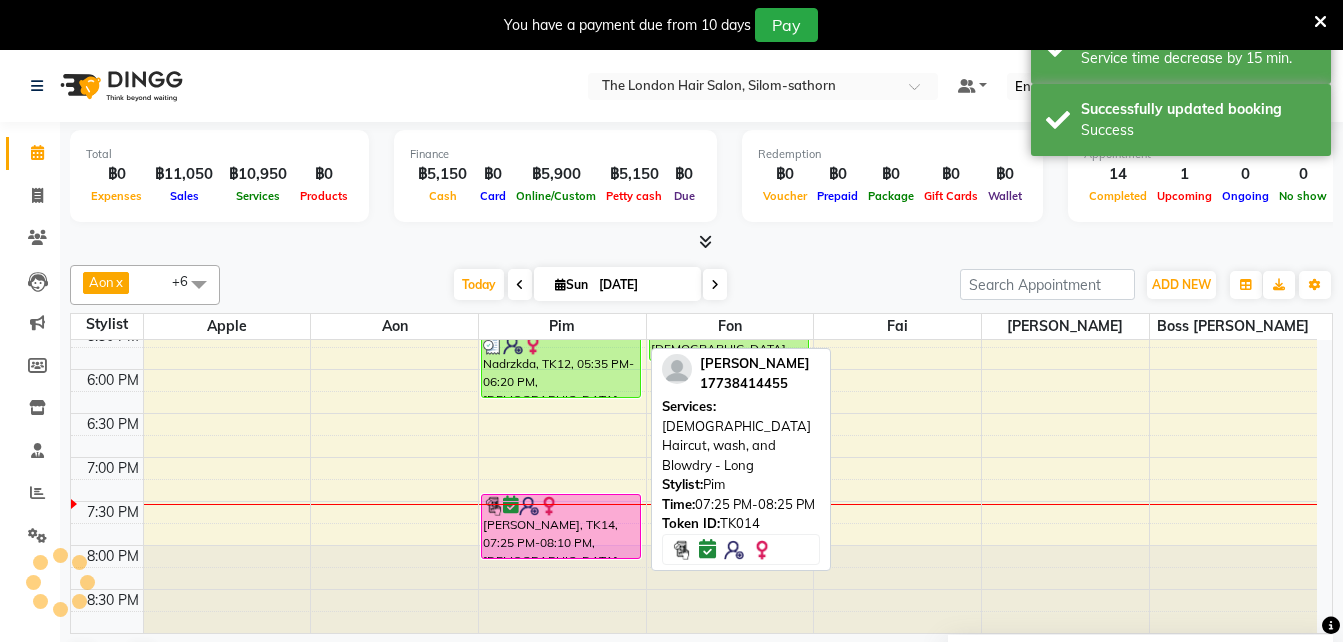 click on "[PERSON_NAME], TK14, 07:25 PM-08:10 PM, [DEMOGRAPHIC_DATA] Haircut, wash, and Blowdry - Long" at bounding box center (561, 526) 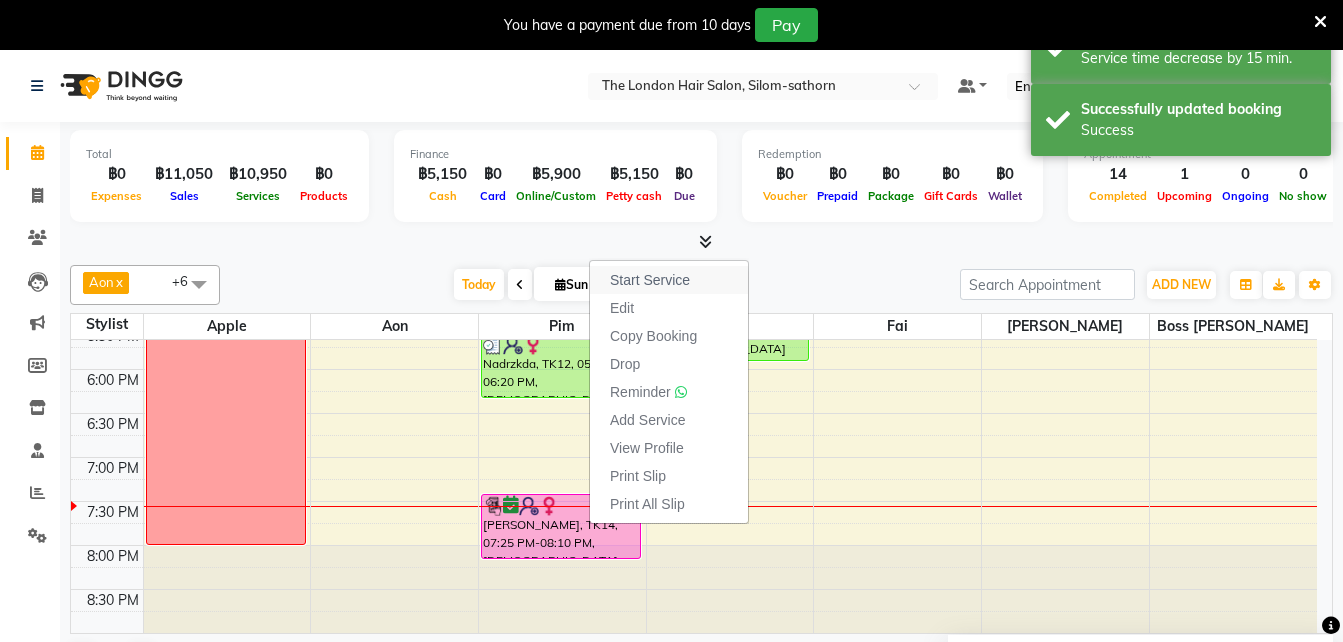 click on "Start Service" at bounding box center (650, 280) 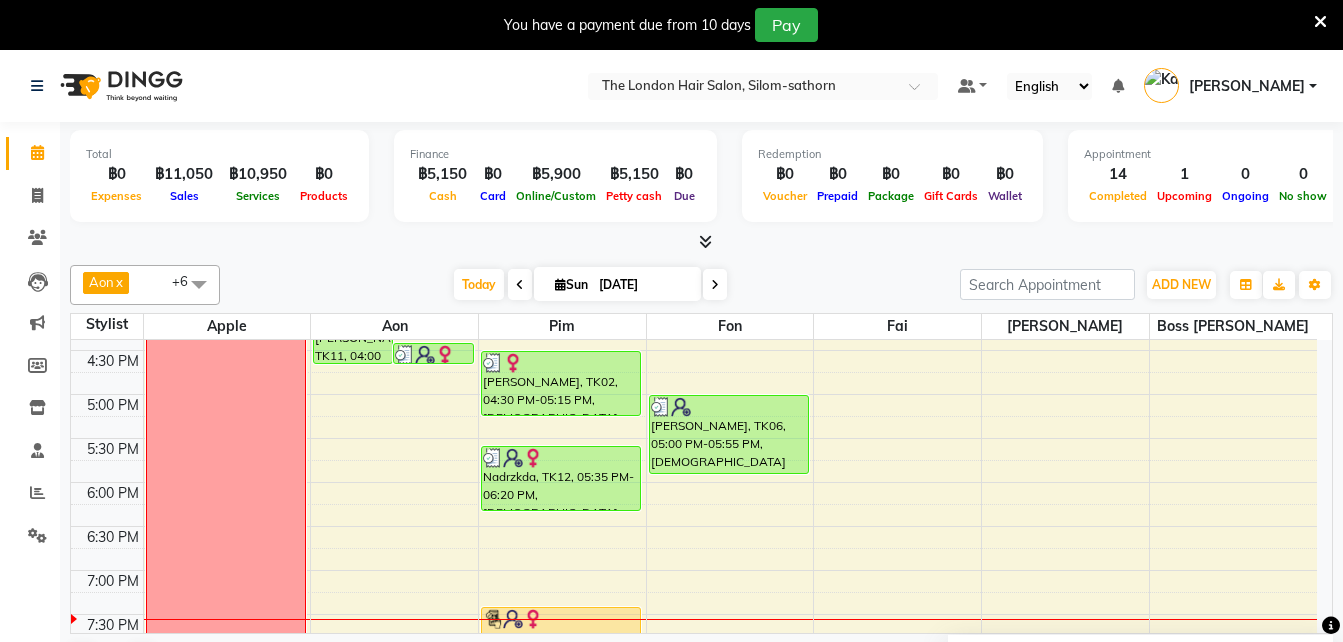 scroll, scrollTop: 762, scrollLeft: 0, axis: vertical 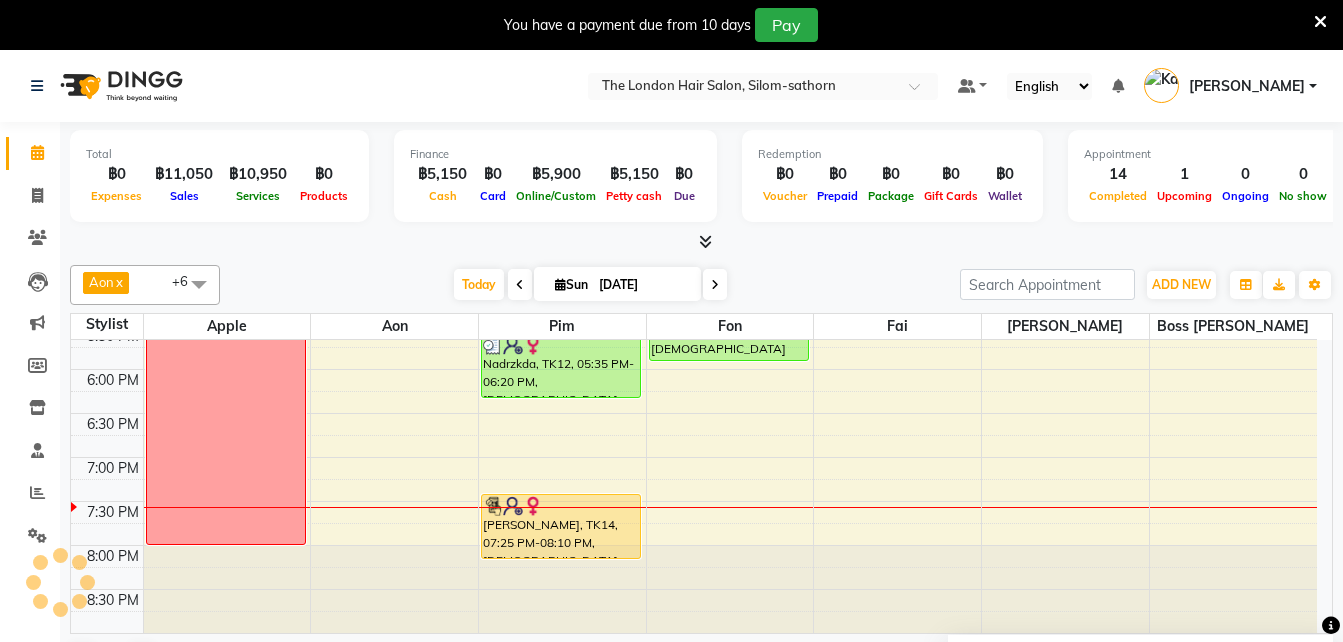 click at bounding box center (1320, 22) 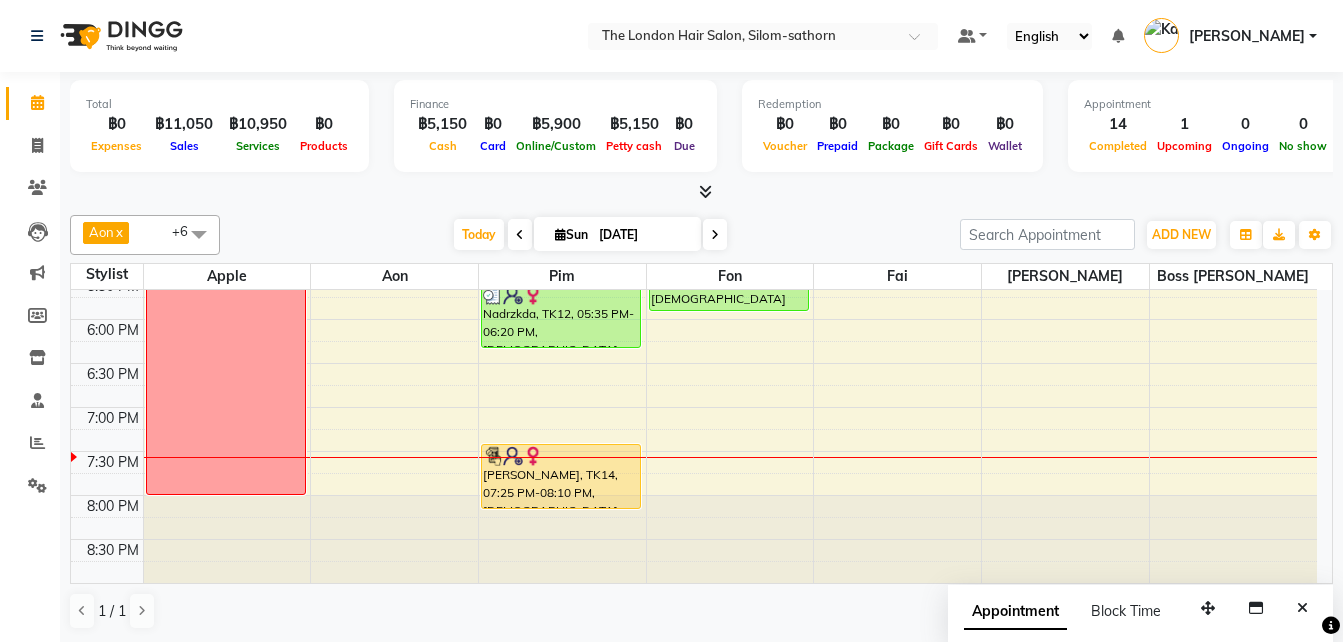 scroll, scrollTop: 1, scrollLeft: 0, axis: vertical 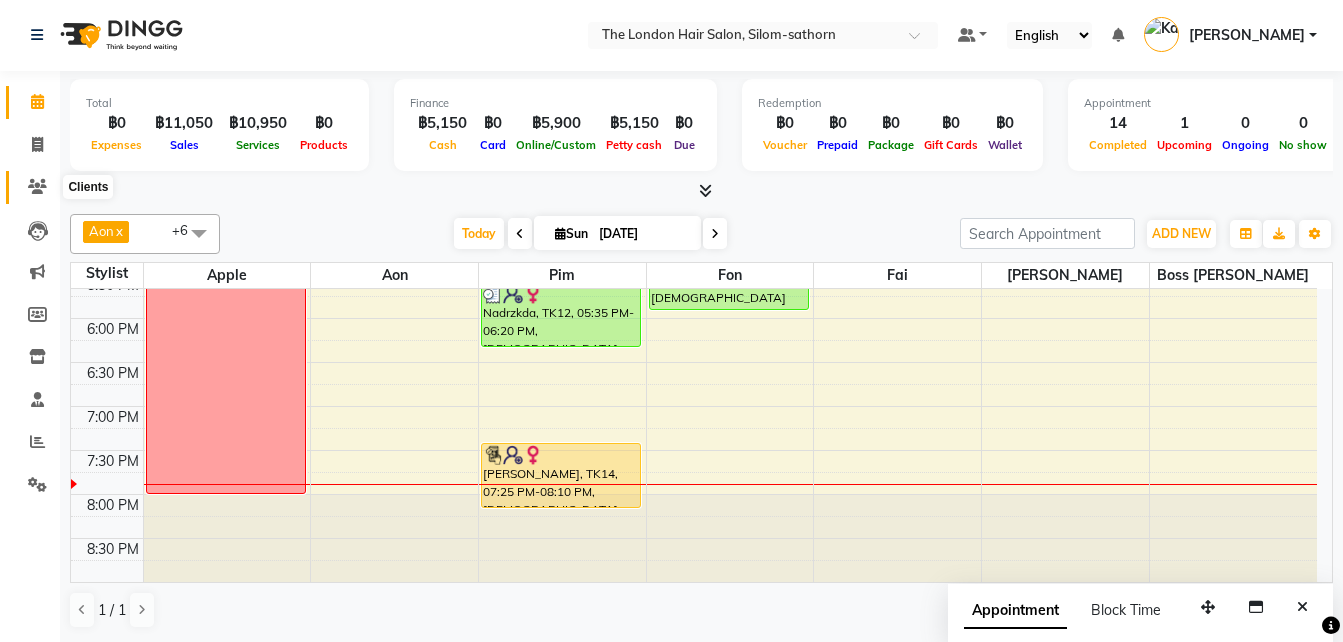 click 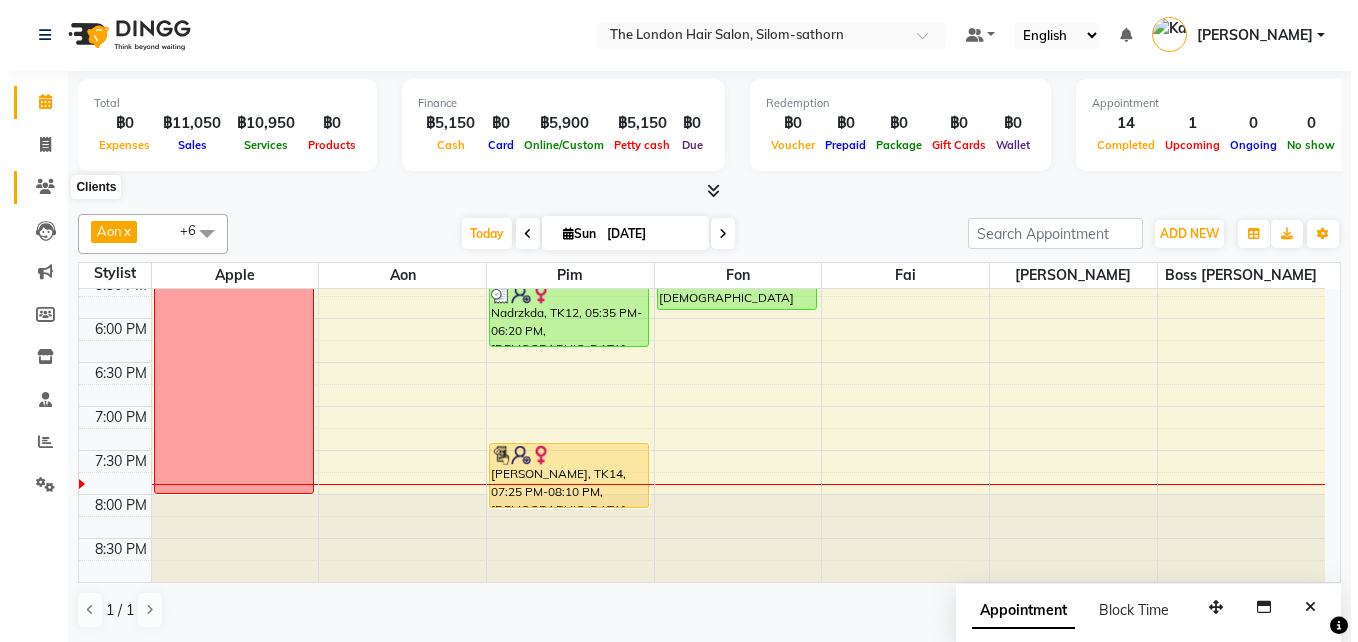 scroll, scrollTop: 0, scrollLeft: 0, axis: both 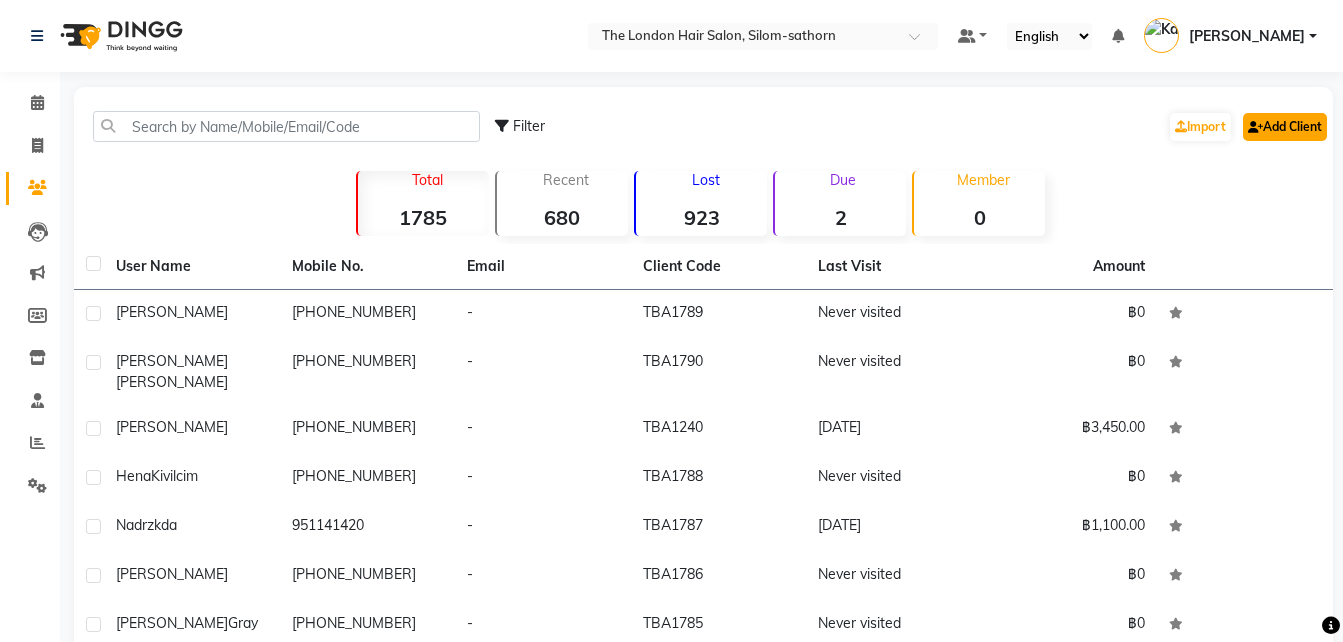 click on "Add Client" 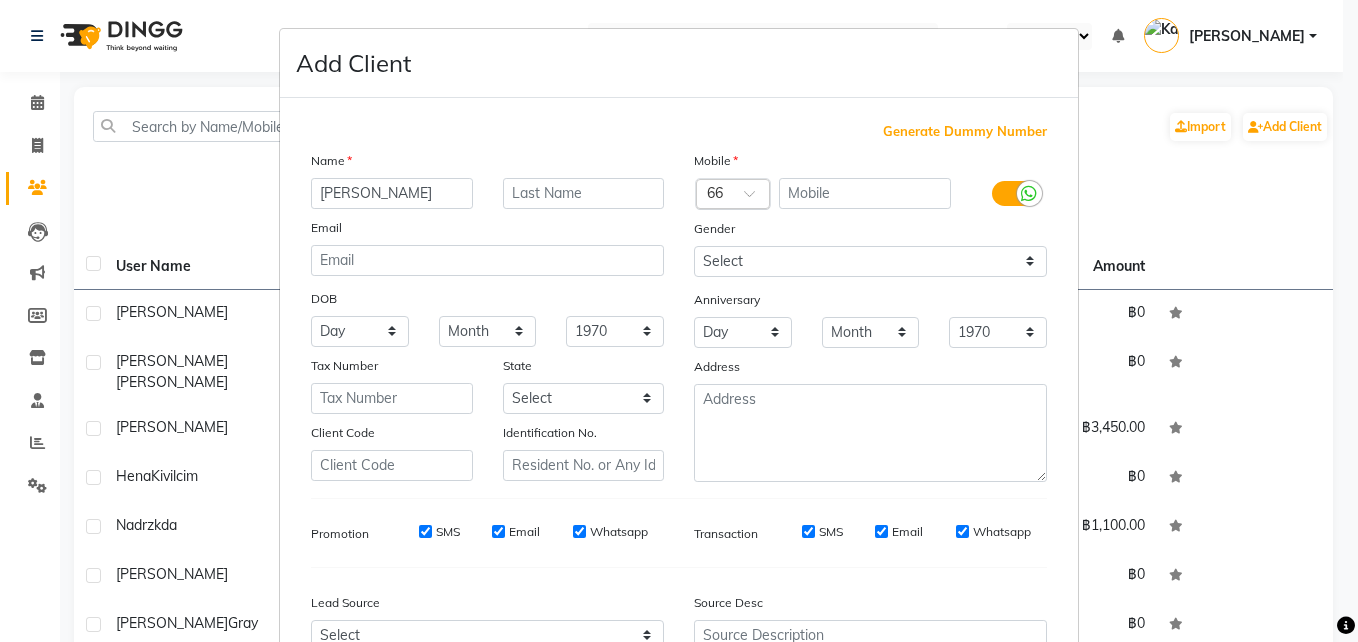 type on "[PERSON_NAME]" 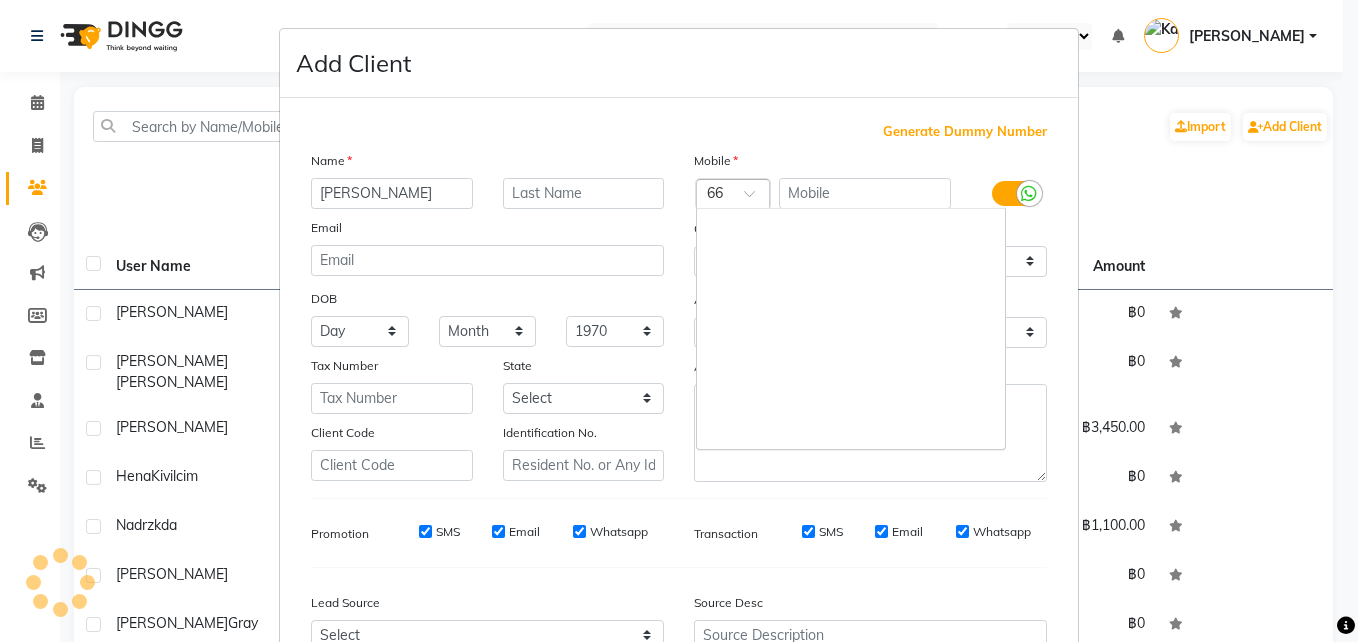 scroll, scrollTop: 7770, scrollLeft: 0, axis: vertical 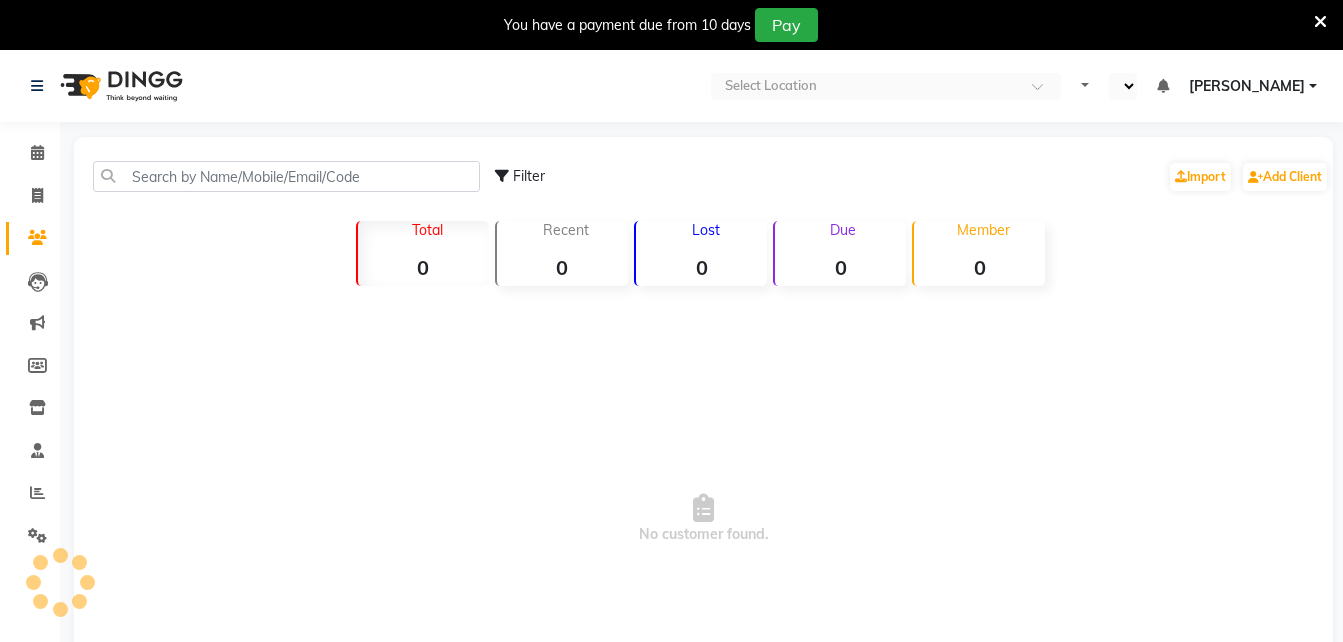select on "en" 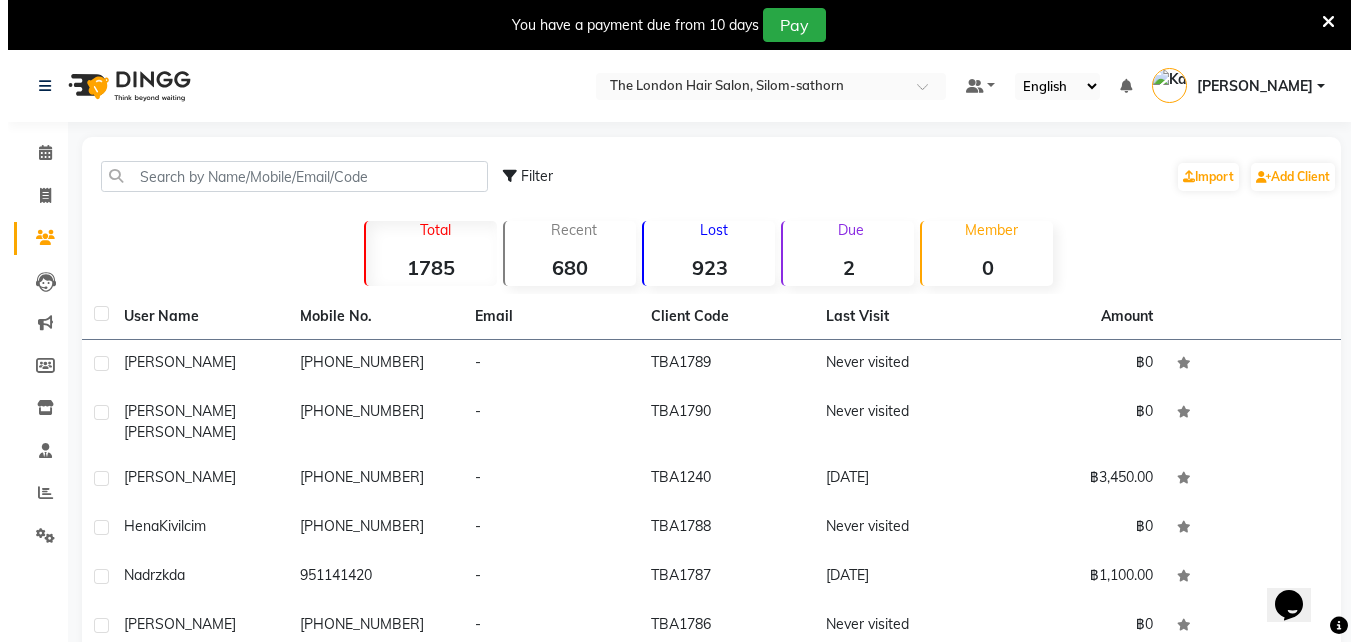 scroll, scrollTop: 0, scrollLeft: 0, axis: both 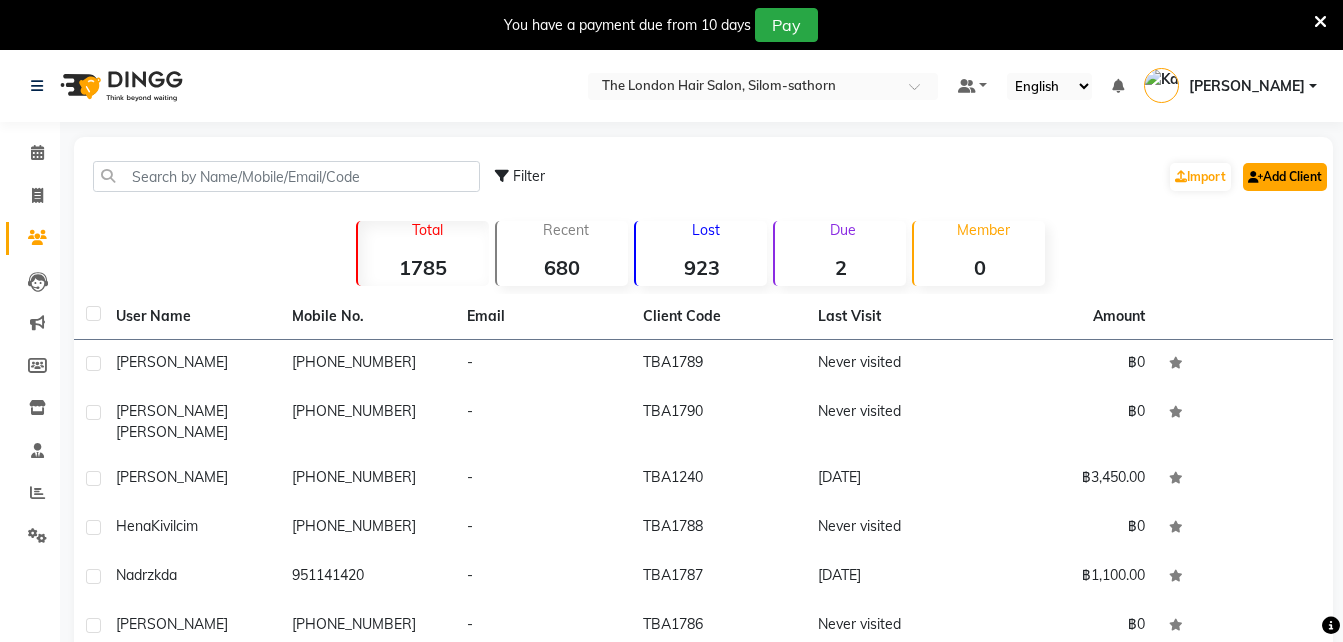 click on "Add Client" 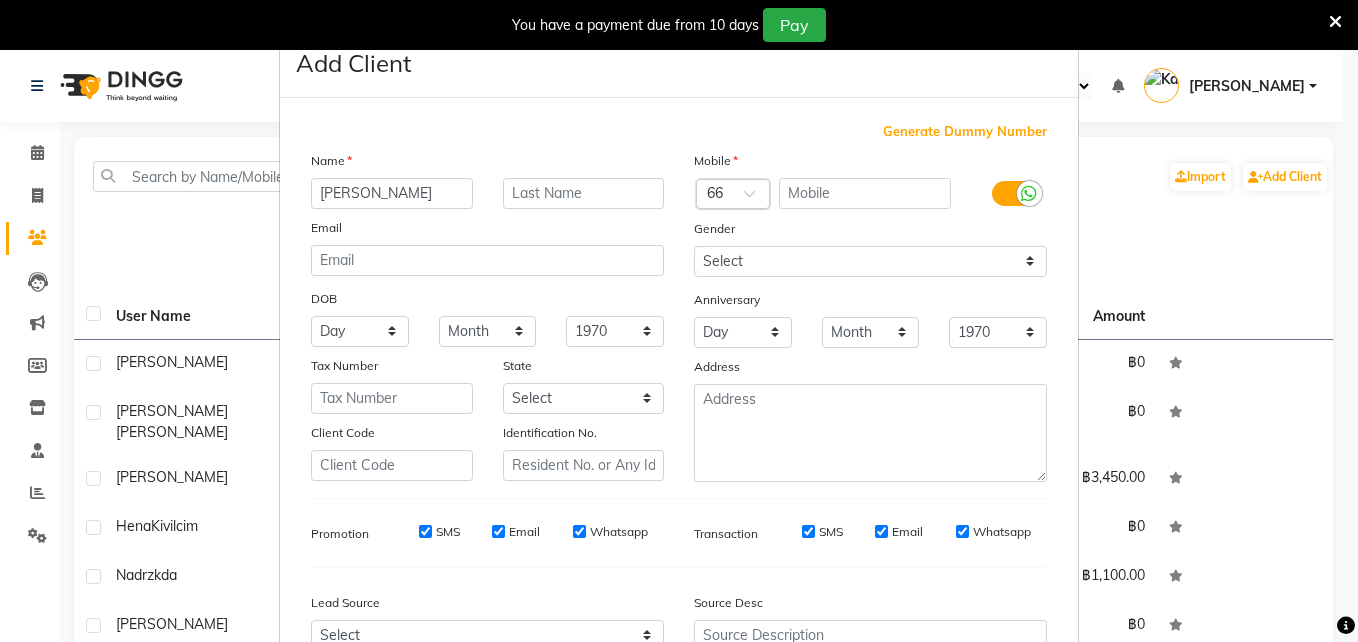 type on "[PERSON_NAME]" 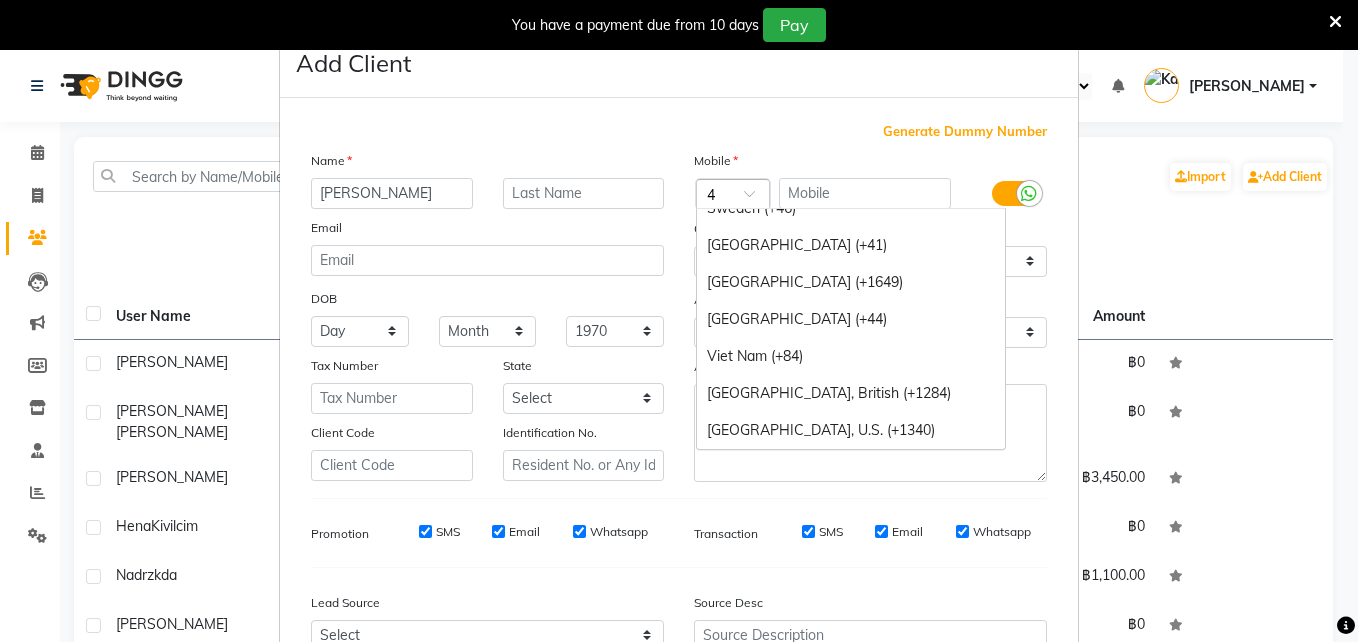 scroll, scrollTop: 1684, scrollLeft: 0, axis: vertical 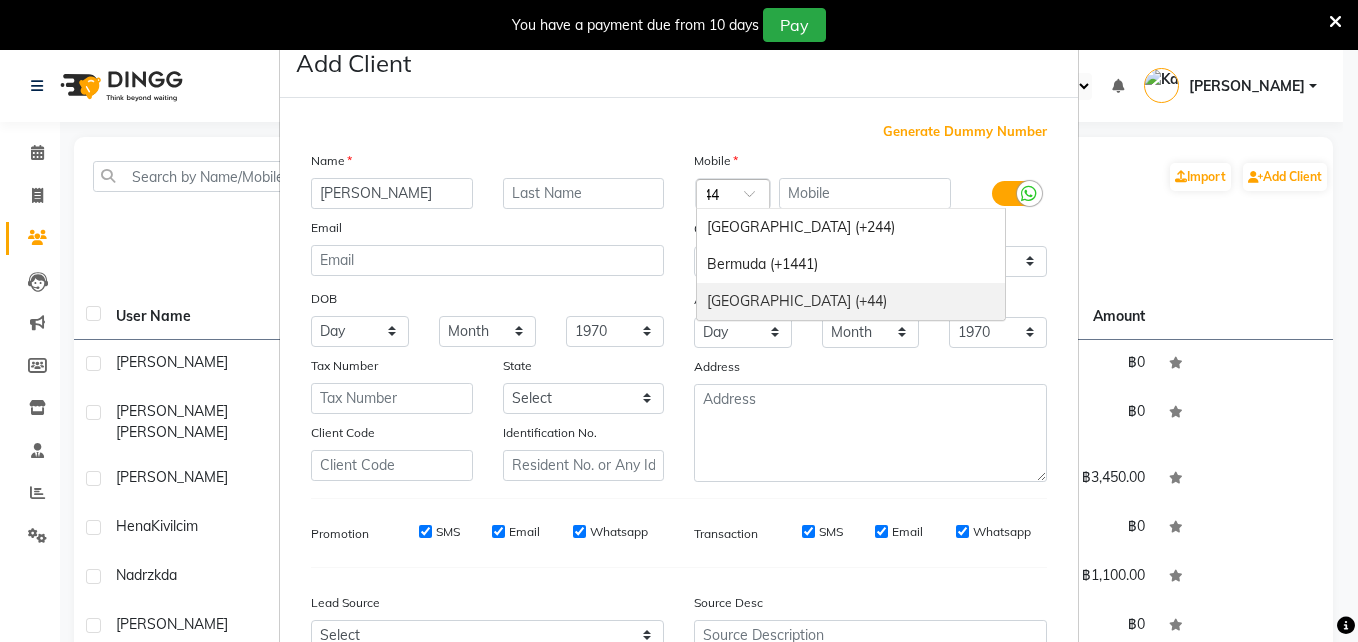 click on "[GEOGRAPHIC_DATA] (+44)" at bounding box center (851, 301) 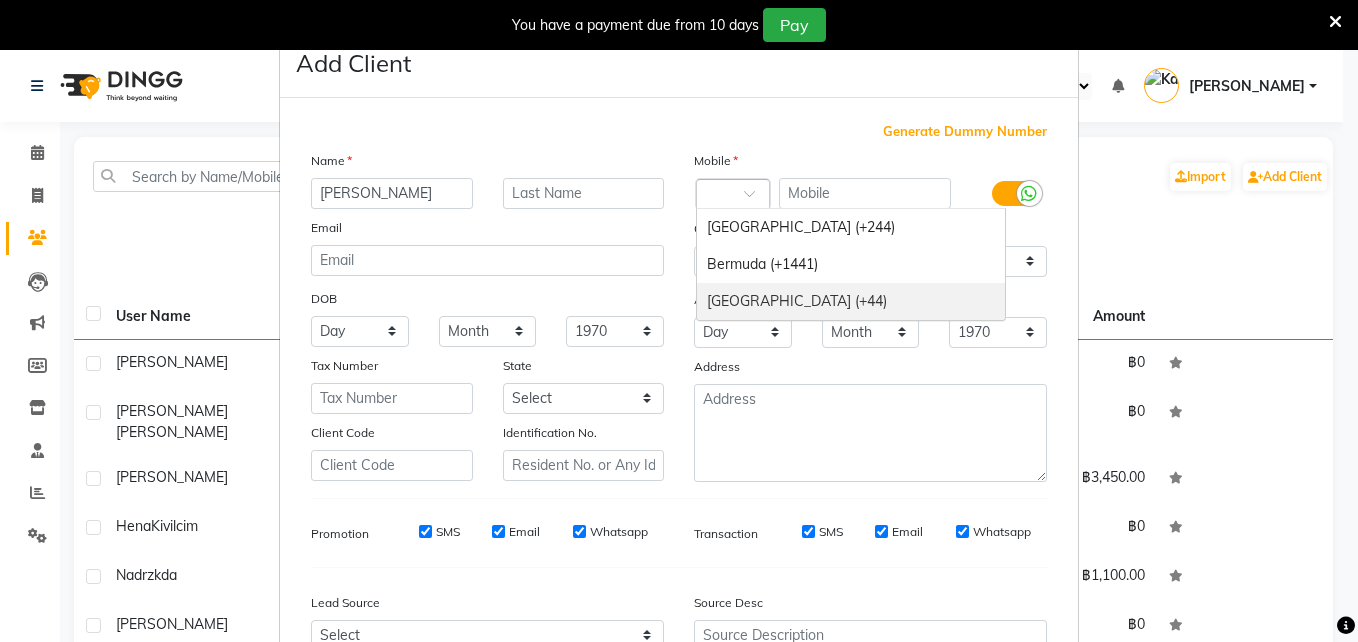scroll, scrollTop: 0, scrollLeft: 0, axis: both 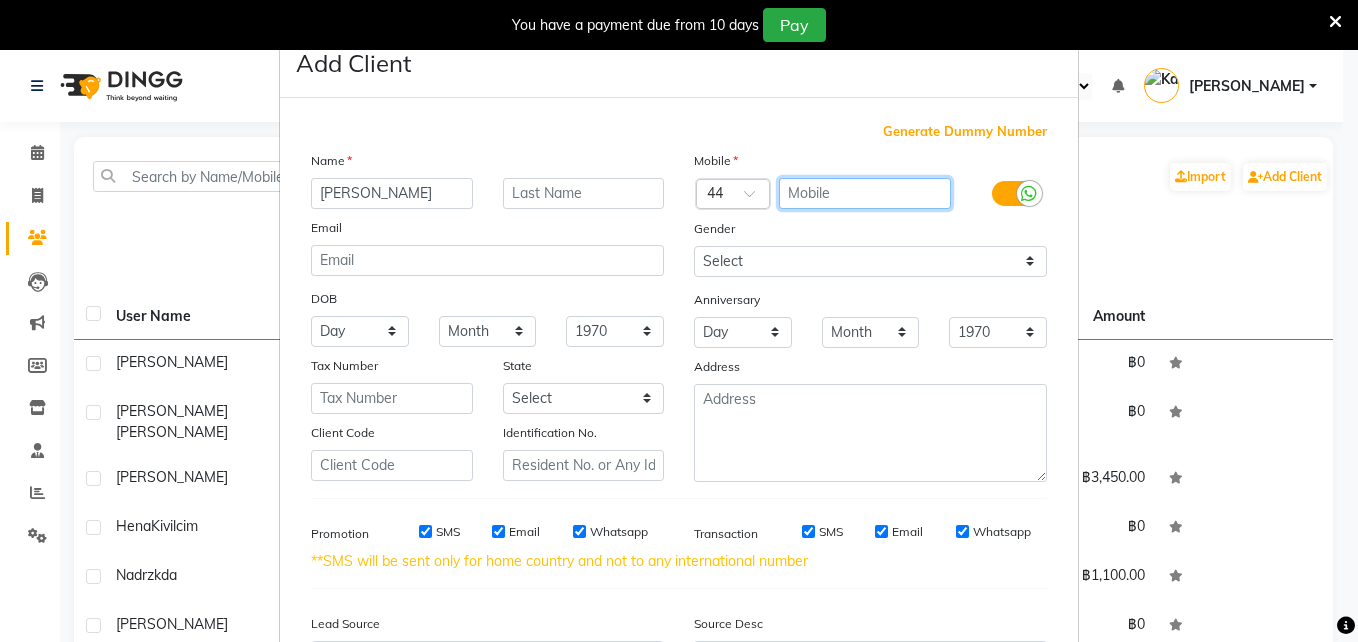 click at bounding box center [865, 193] 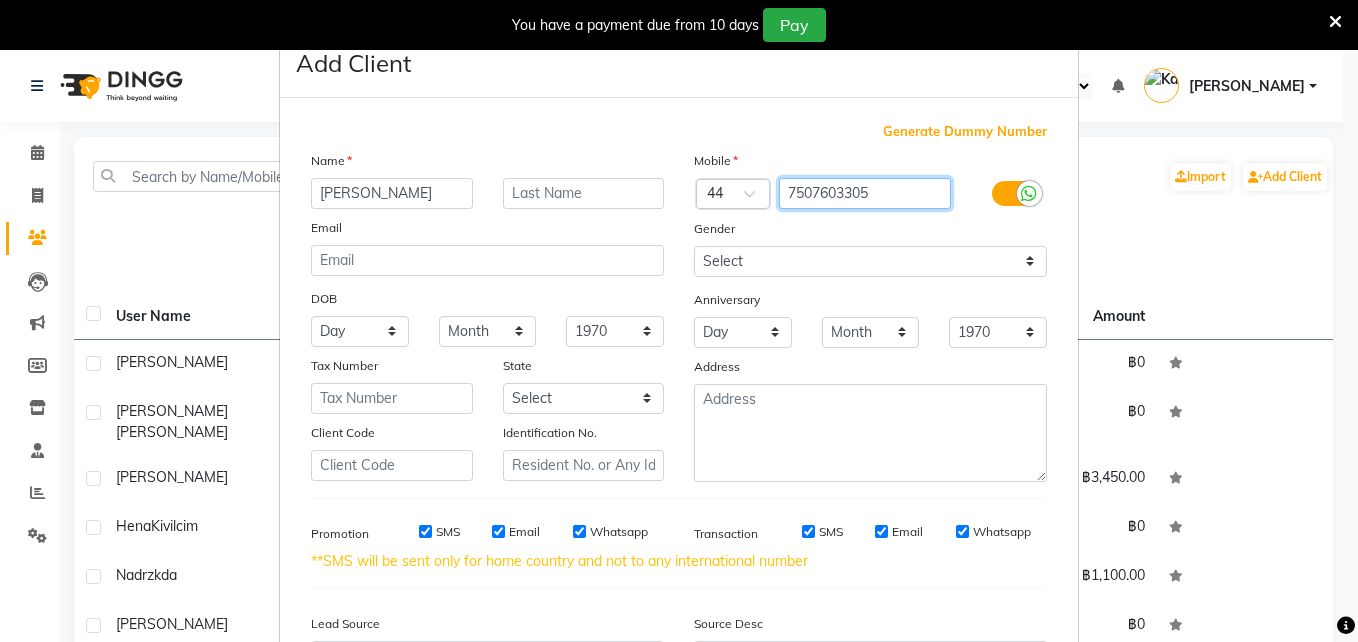type on "7507603305" 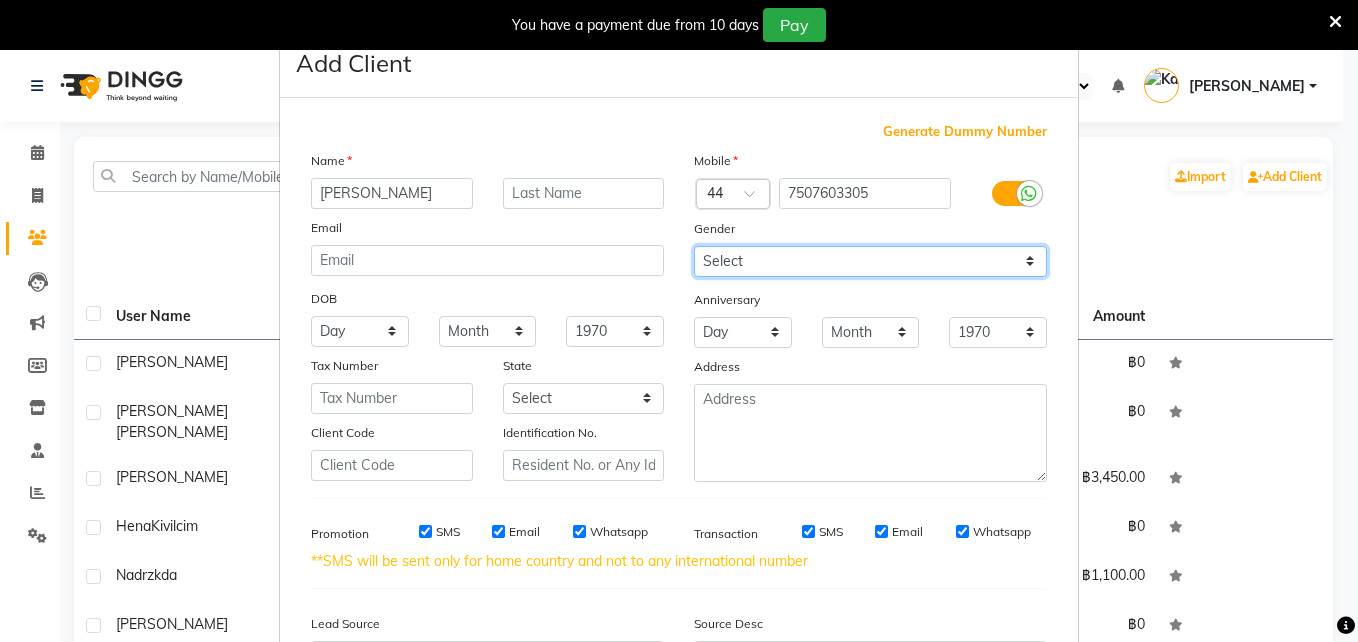 click on "Select [DEMOGRAPHIC_DATA] [DEMOGRAPHIC_DATA] Other Prefer Not To Say" at bounding box center (870, 261) 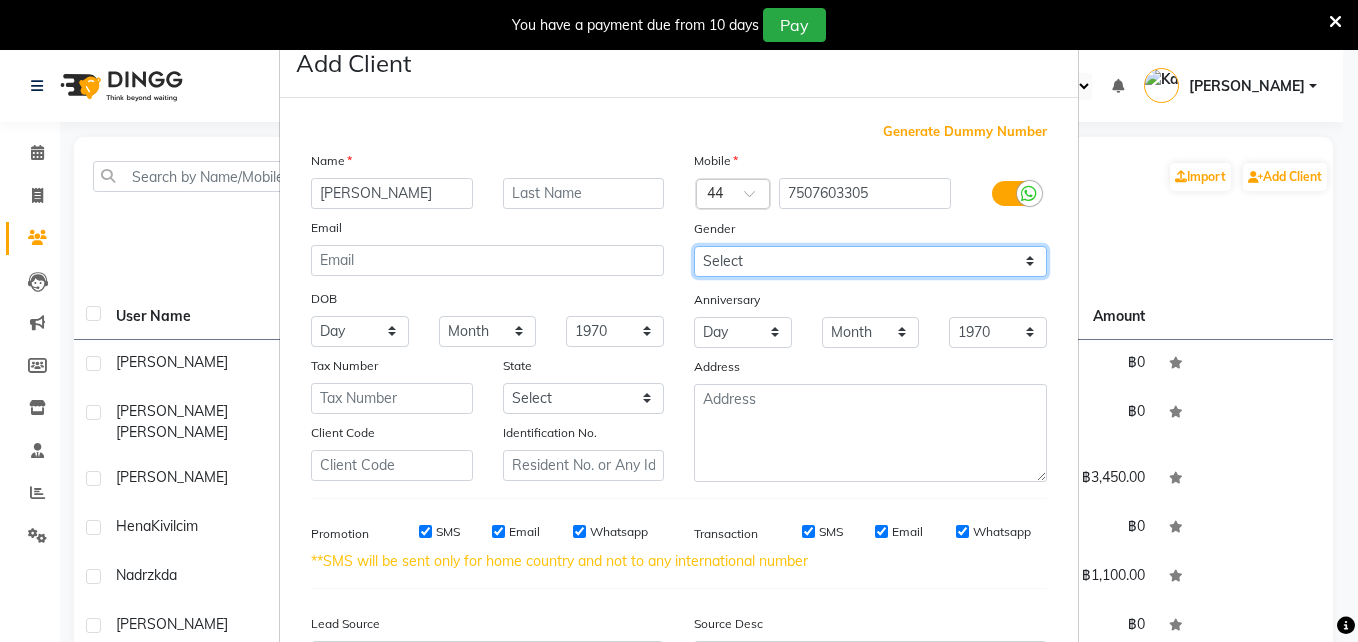 select on "[DEMOGRAPHIC_DATA]" 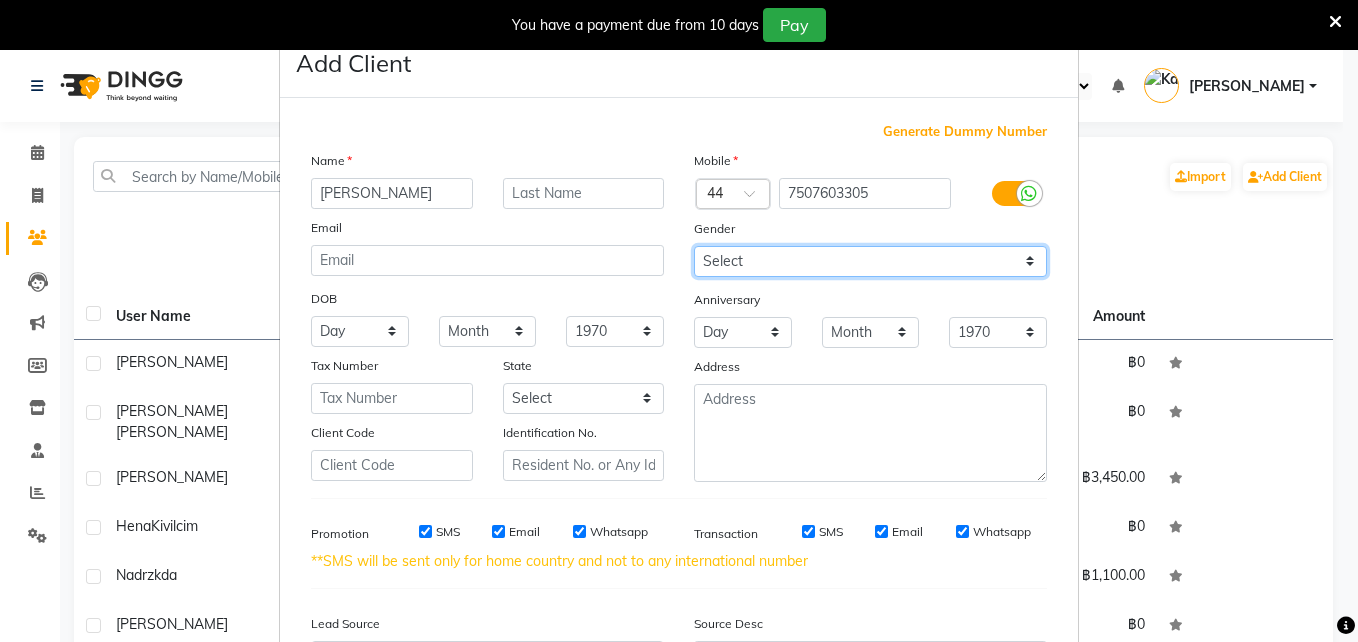 click on "Select [DEMOGRAPHIC_DATA] [DEMOGRAPHIC_DATA] Other Prefer Not To Say" at bounding box center [870, 261] 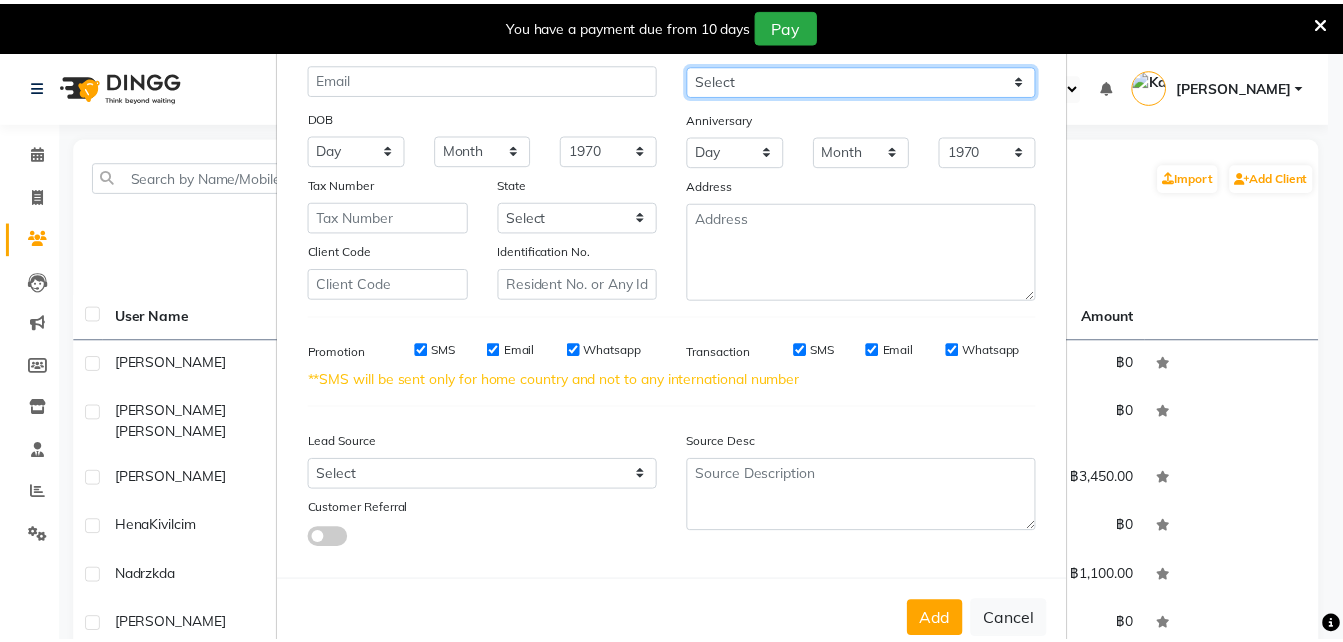 scroll, scrollTop: 228, scrollLeft: 0, axis: vertical 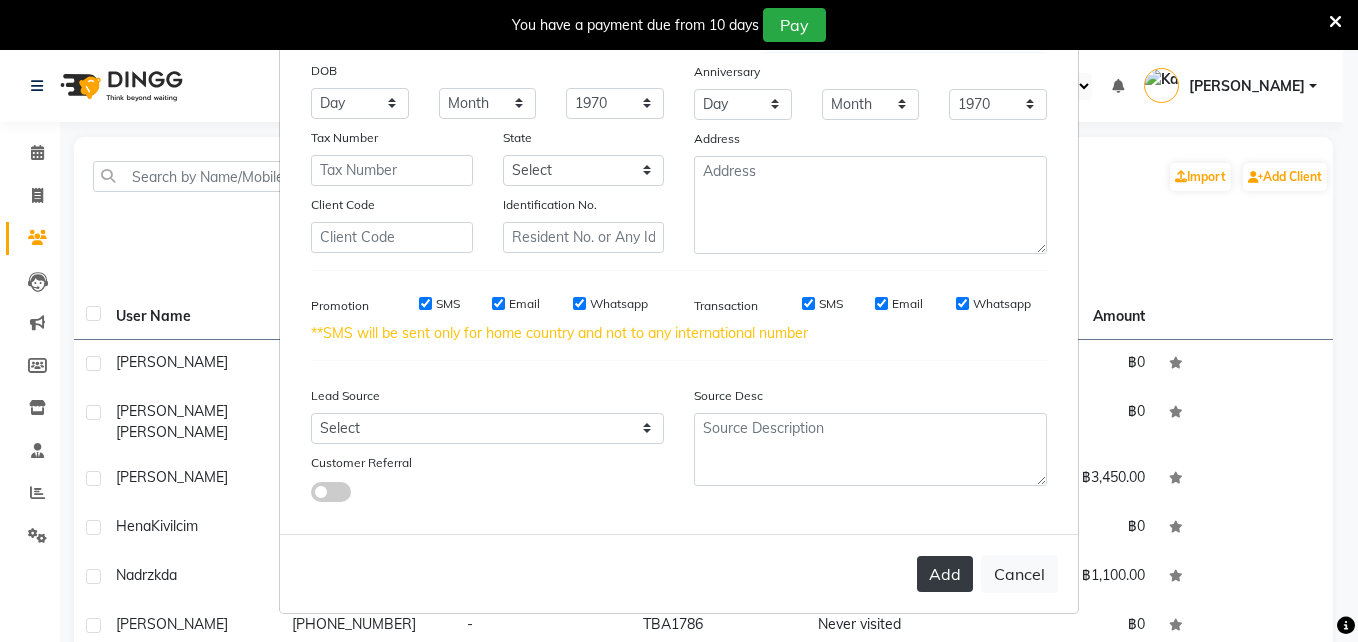 click on "Add" at bounding box center [945, 574] 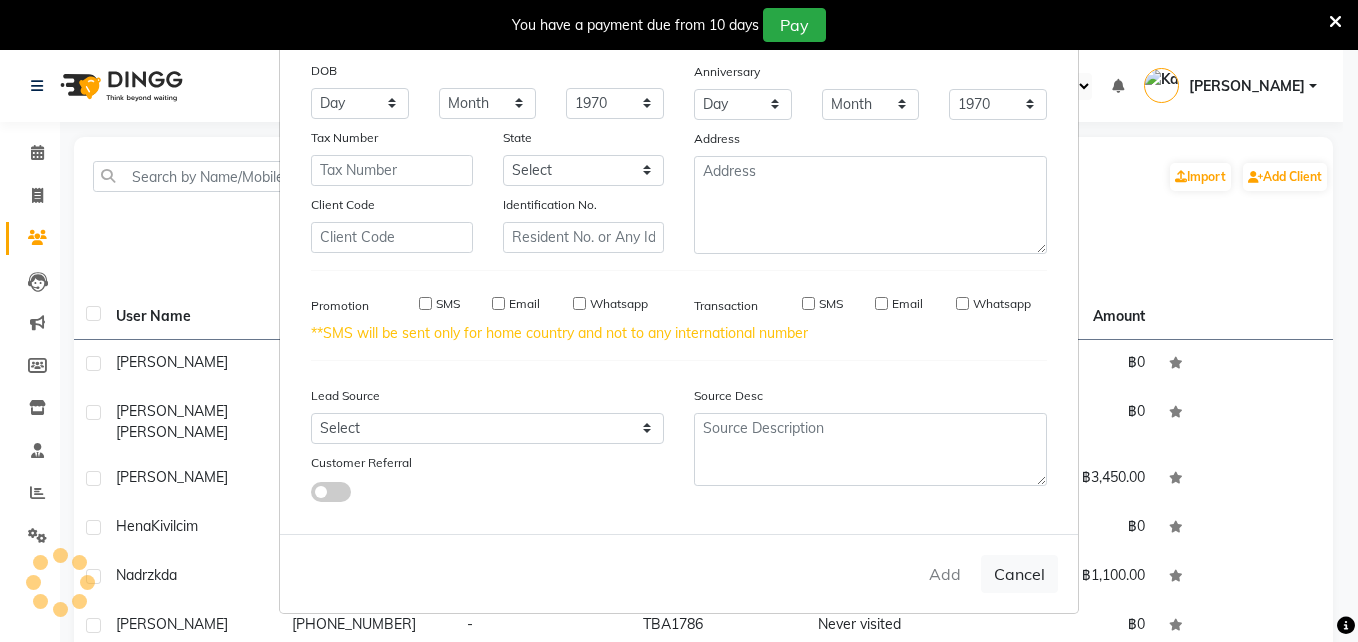 type 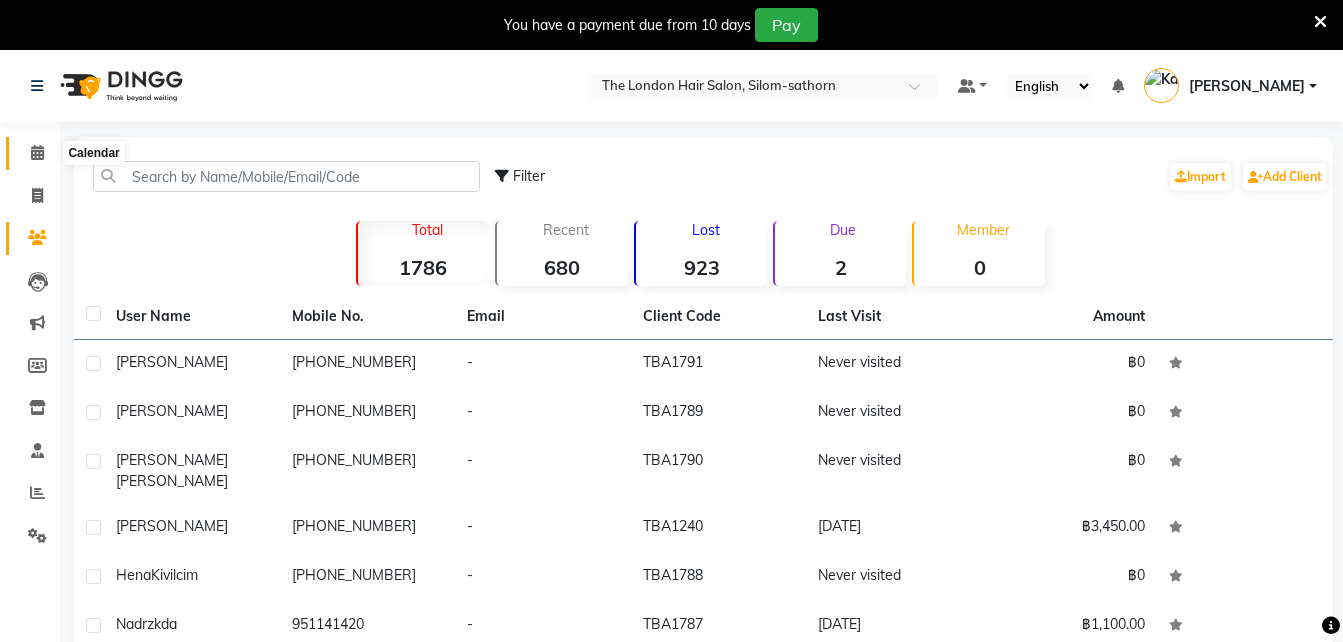 click 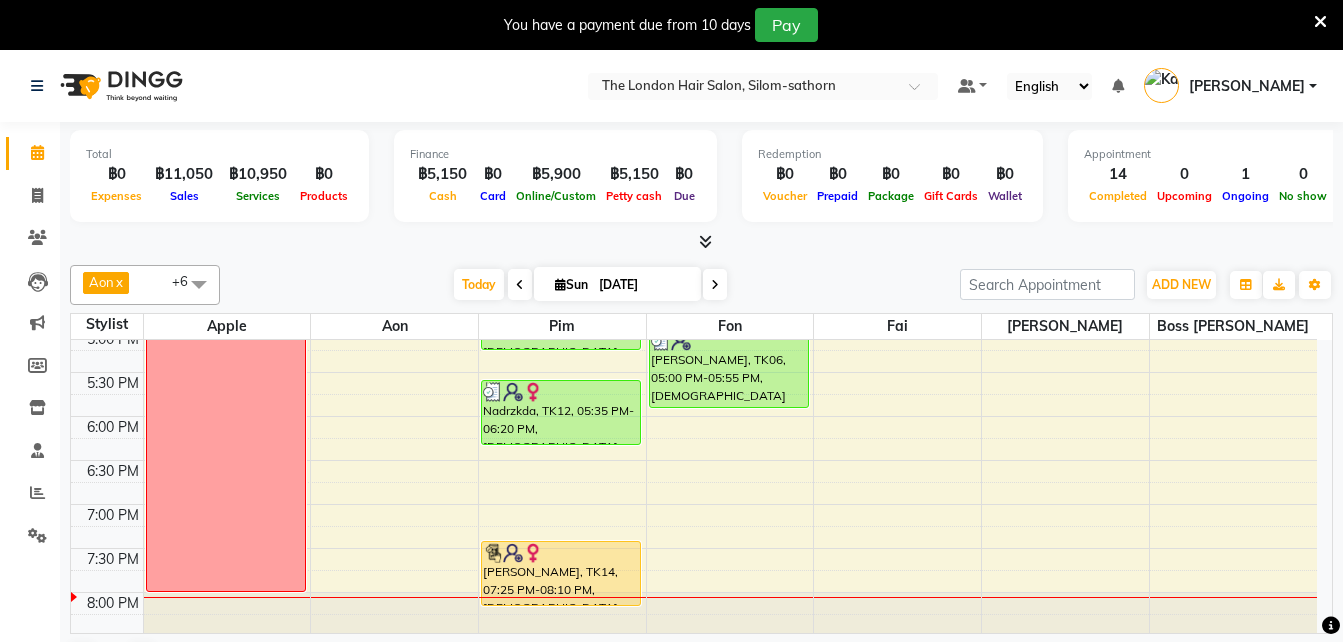 scroll, scrollTop: 762, scrollLeft: 0, axis: vertical 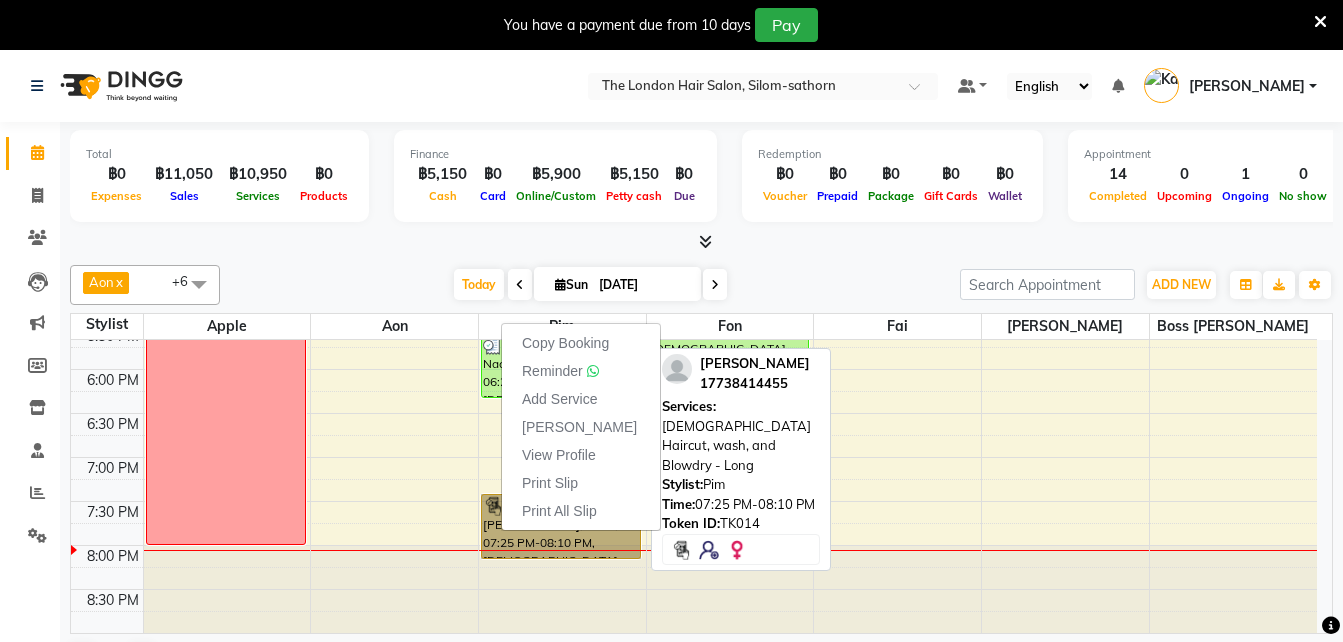 click on "[PERSON_NAME], TK14, 07:25 PM-08:10 PM, [DEMOGRAPHIC_DATA] Haircut, wash, and Blowdry - Long" at bounding box center (561, 526) 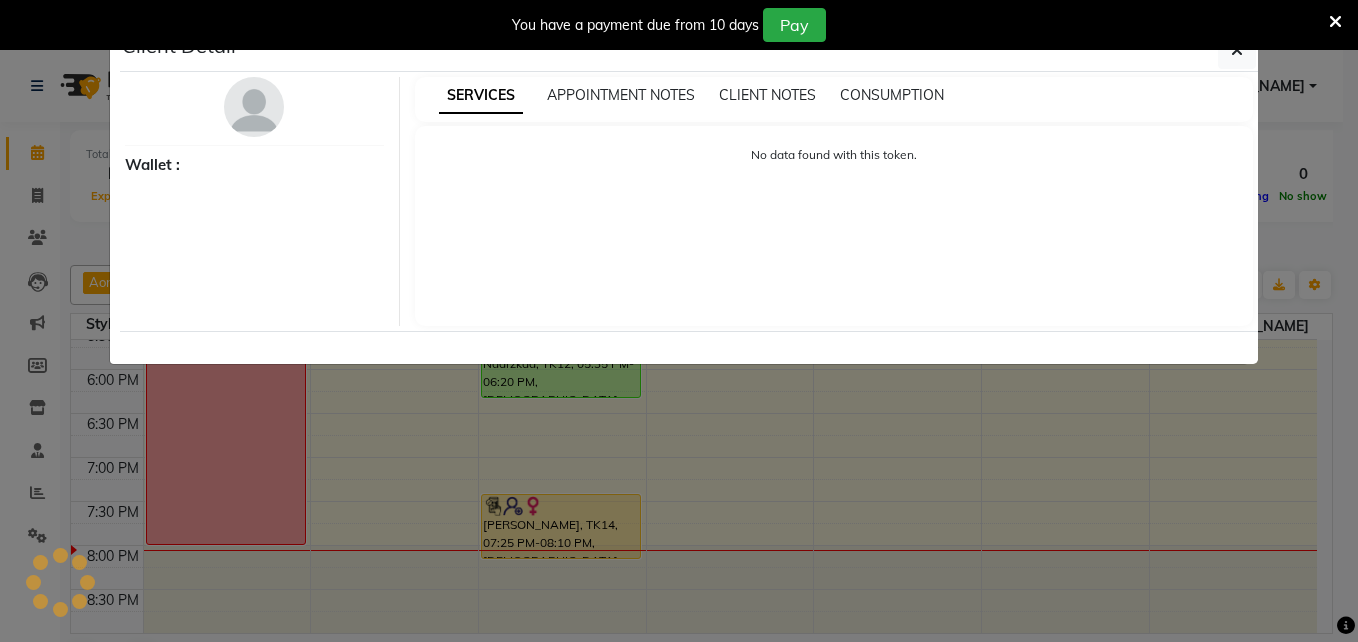 click 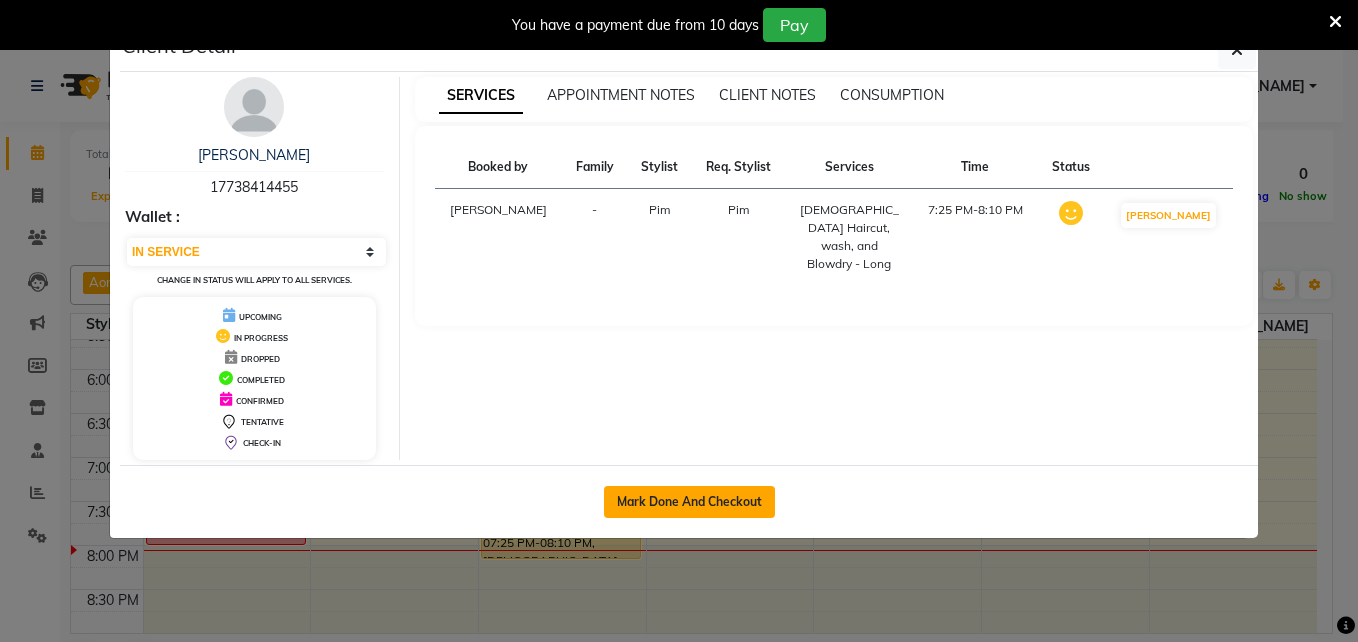 drag, startPoint x: 493, startPoint y: 529, endPoint x: 667, endPoint y: 509, distance: 175.14566 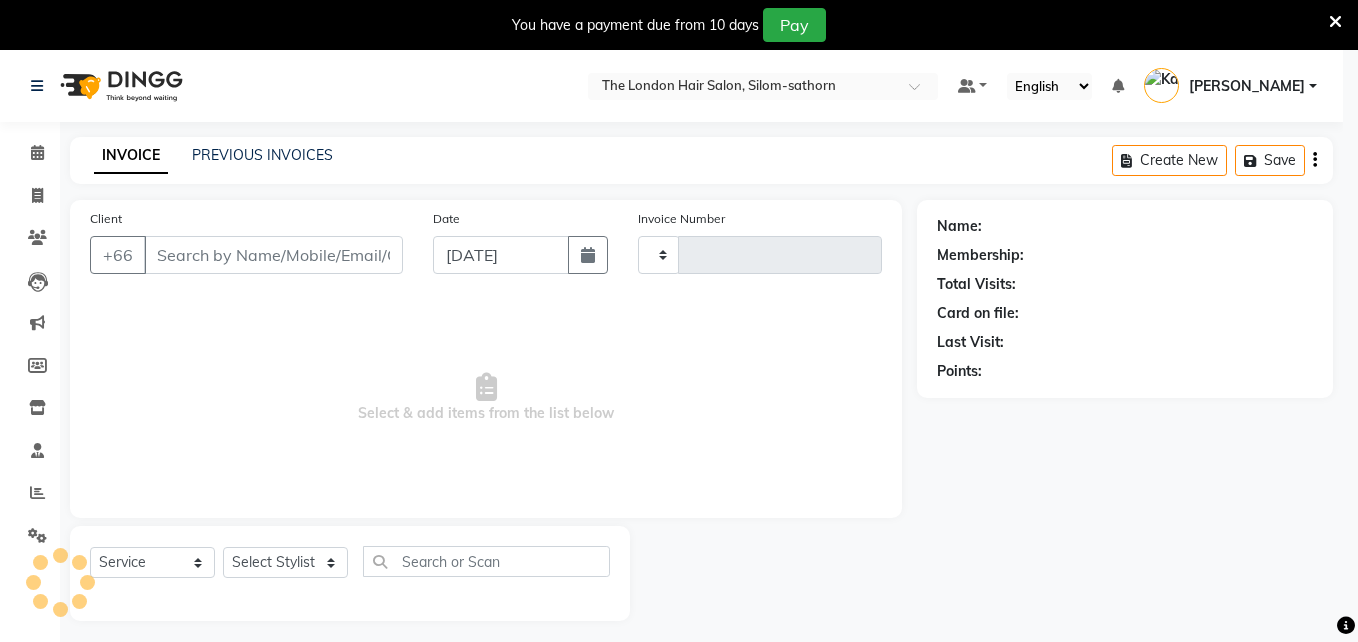 type on "0987" 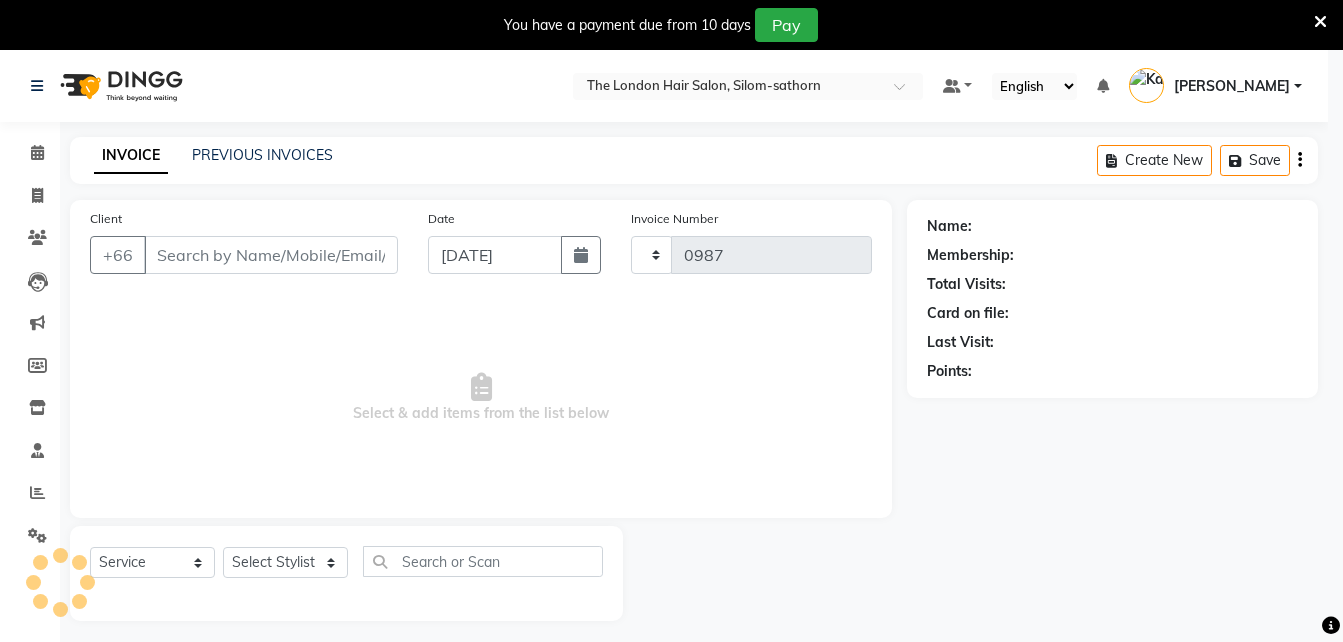 select on "6977" 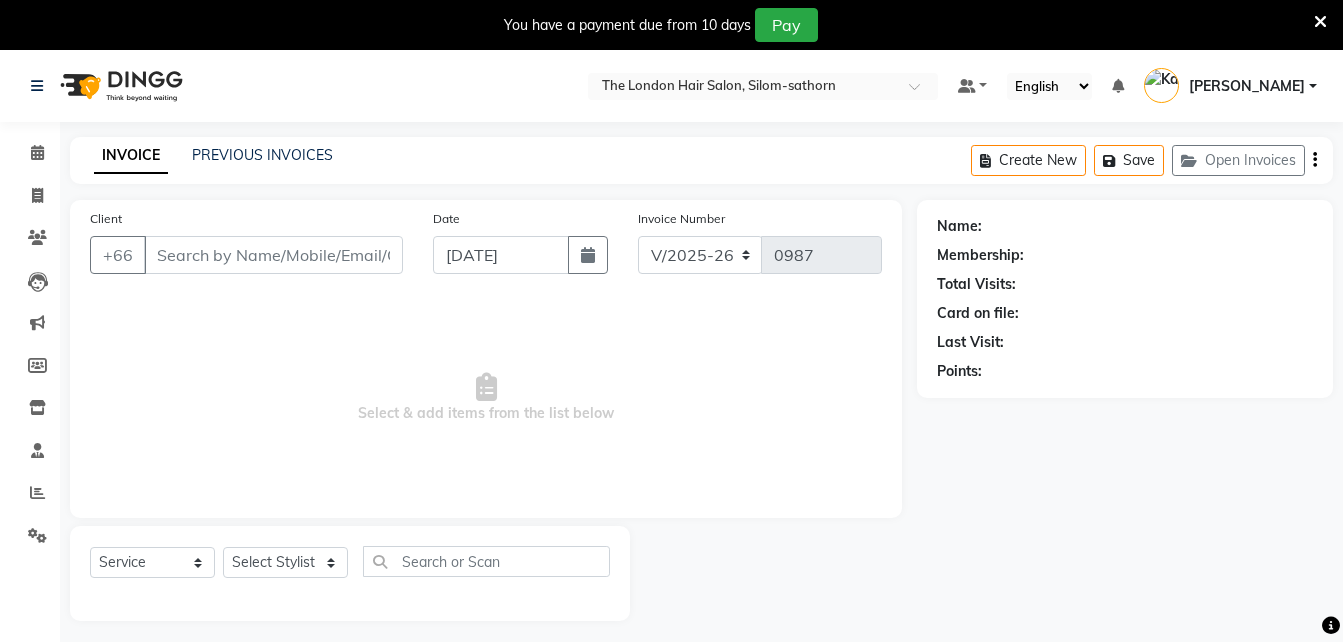 type on "17738414455" 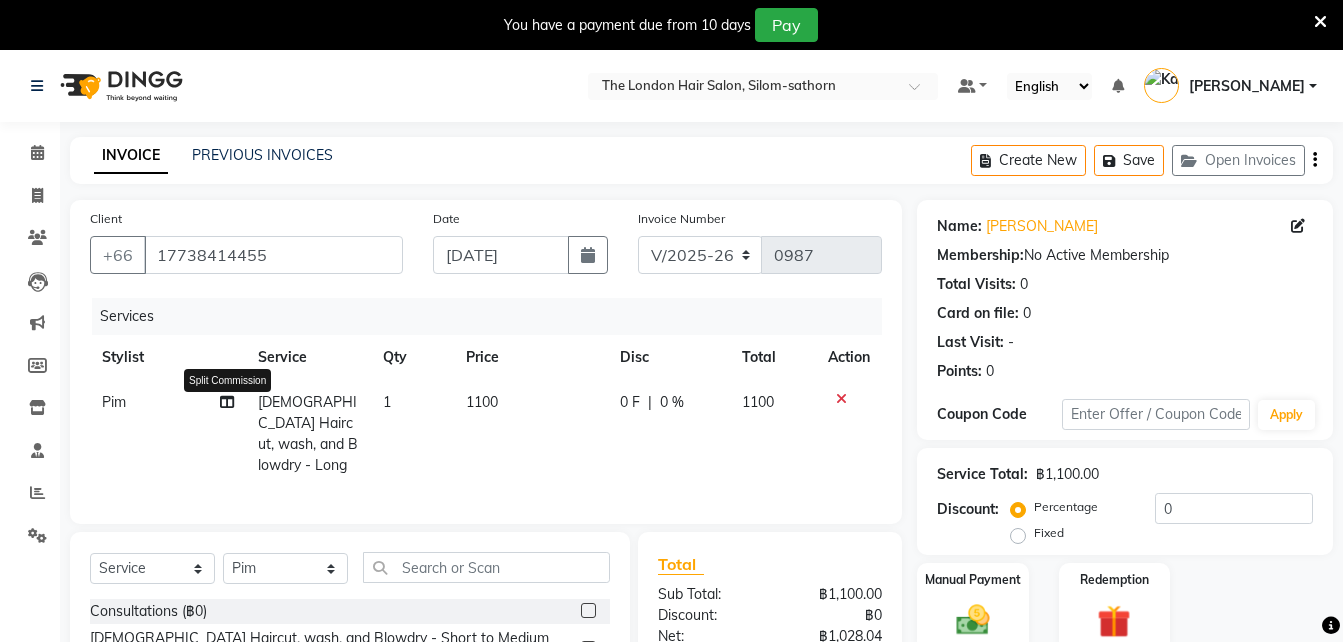 click 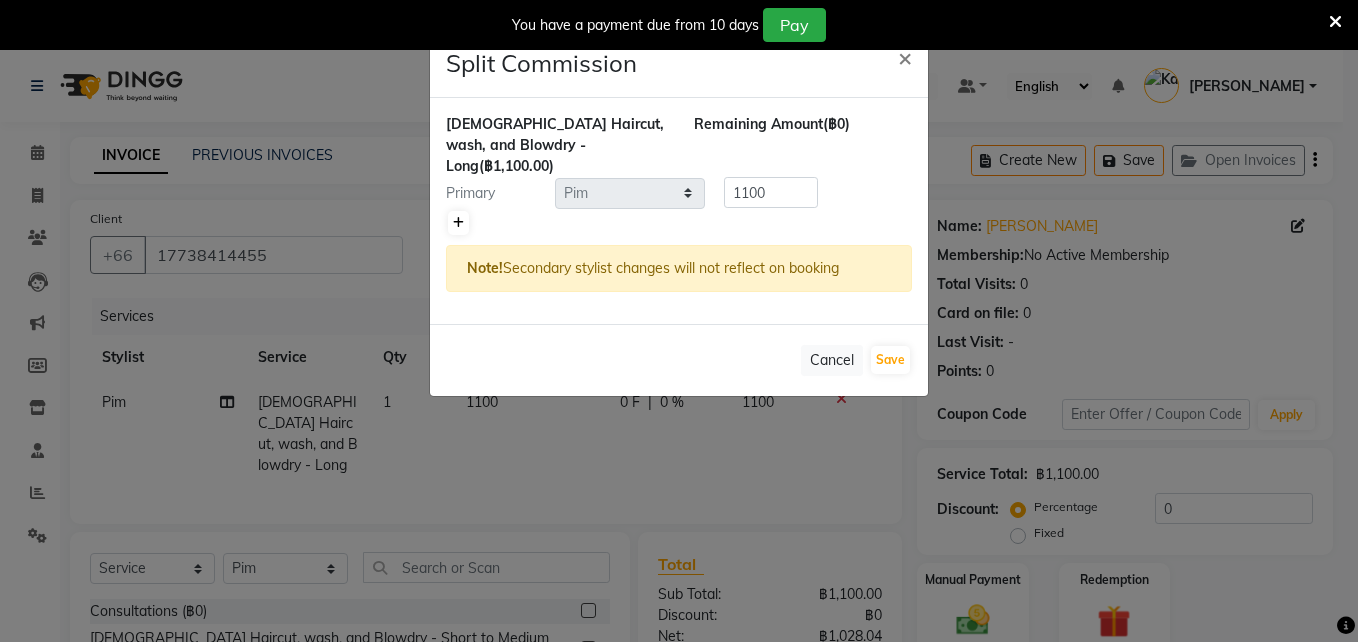 click 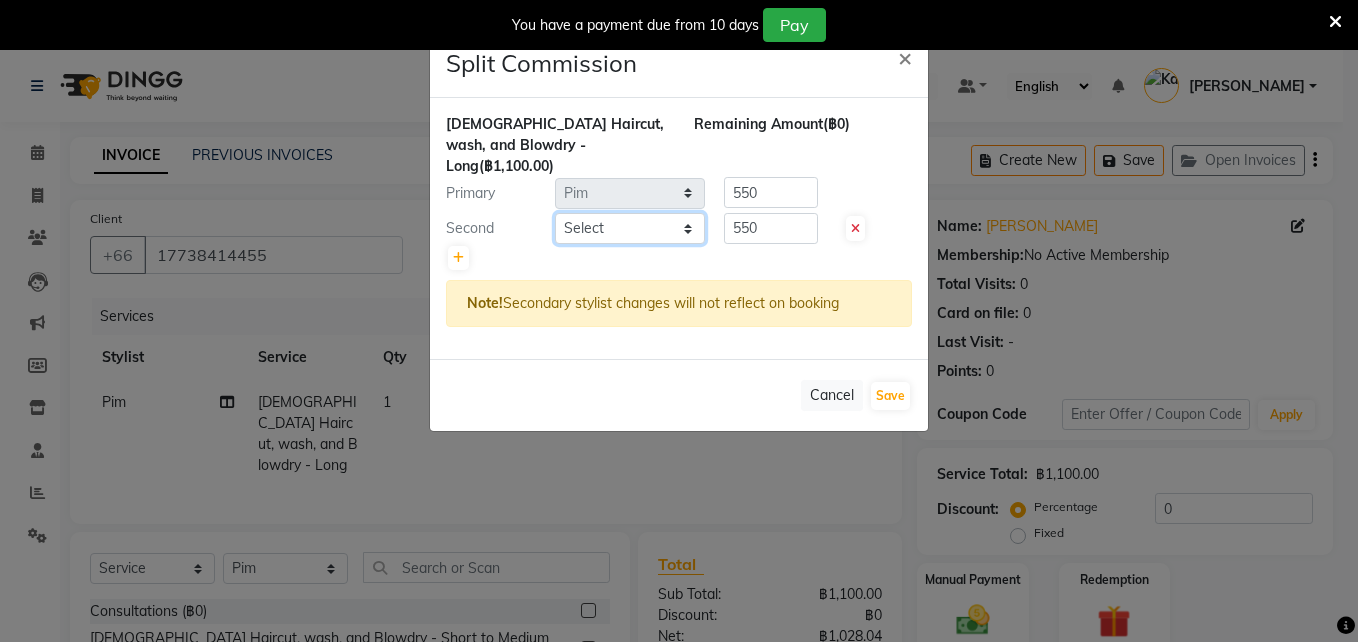 click on "Select  Aon   Apple     Boss Luke   Fai    Fon   Kate    Pim" 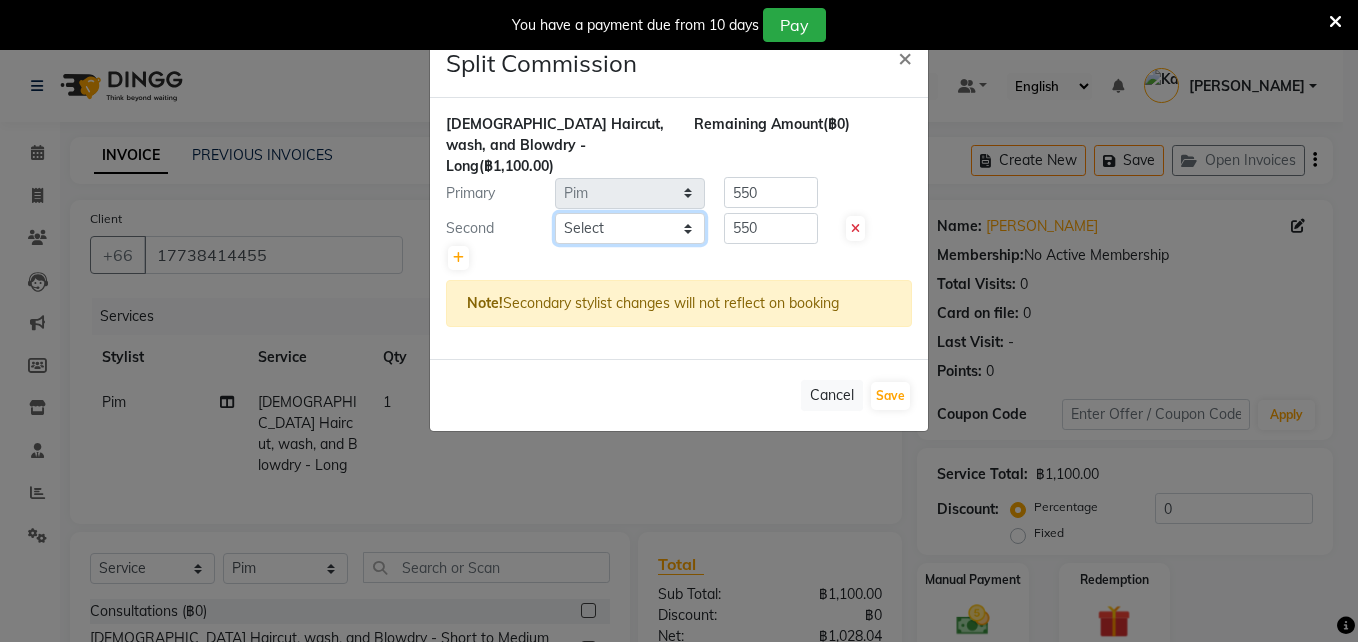 select on "56711" 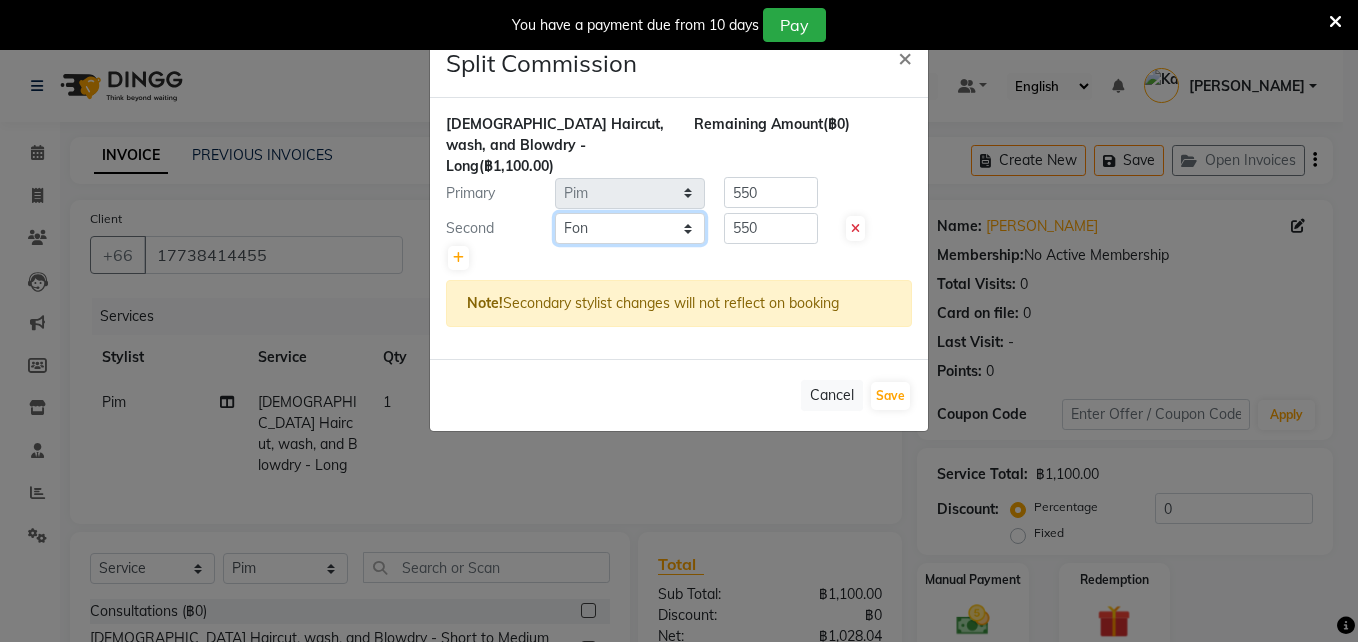 click on "Select  Aon   Apple     Boss Luke   Fai    Fon   Kate    Pim" 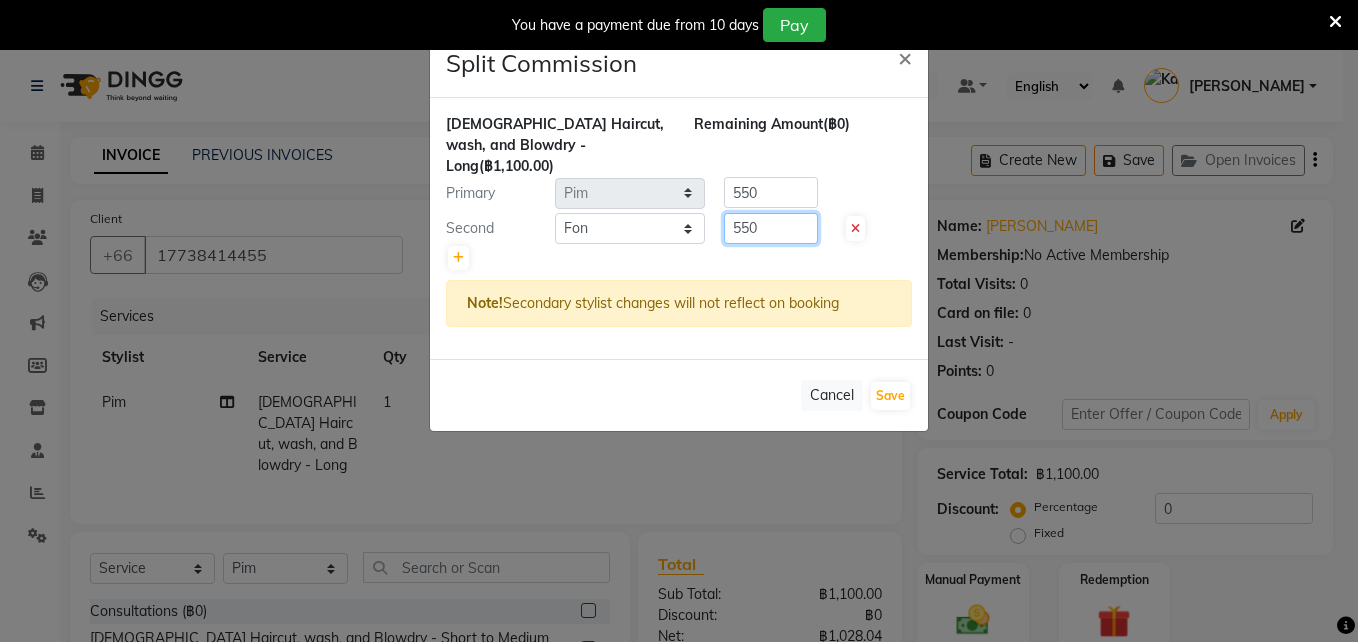 click on "550" 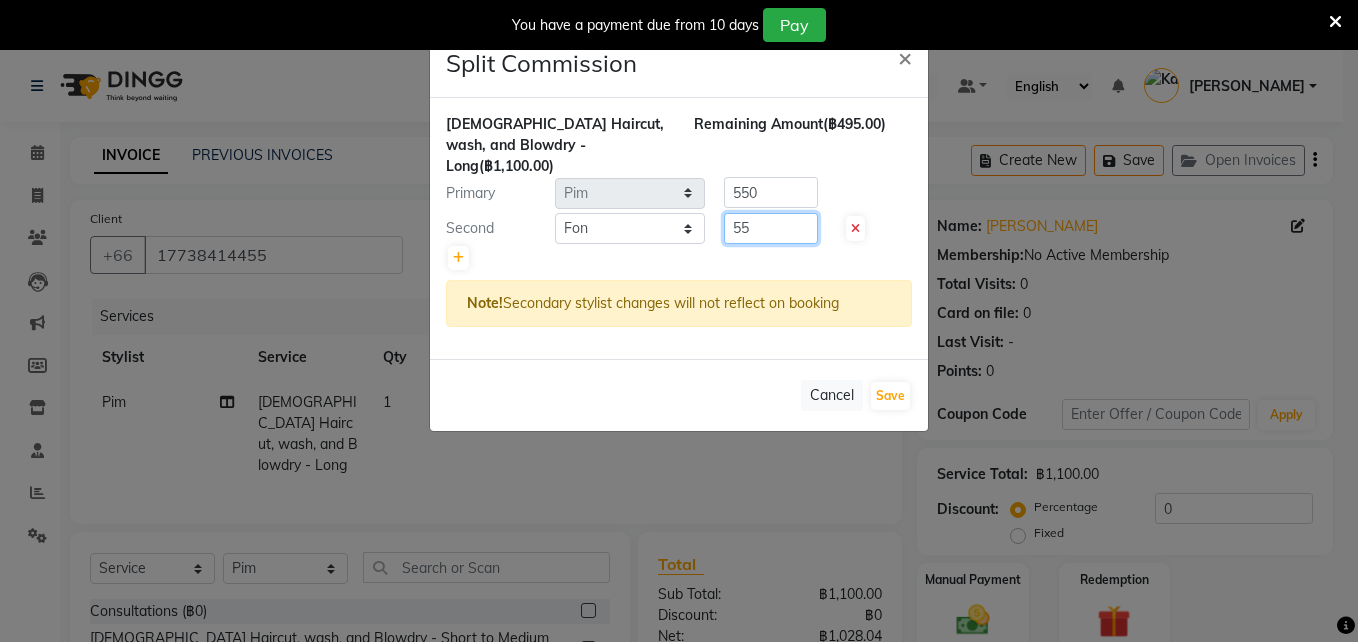 type on "5" 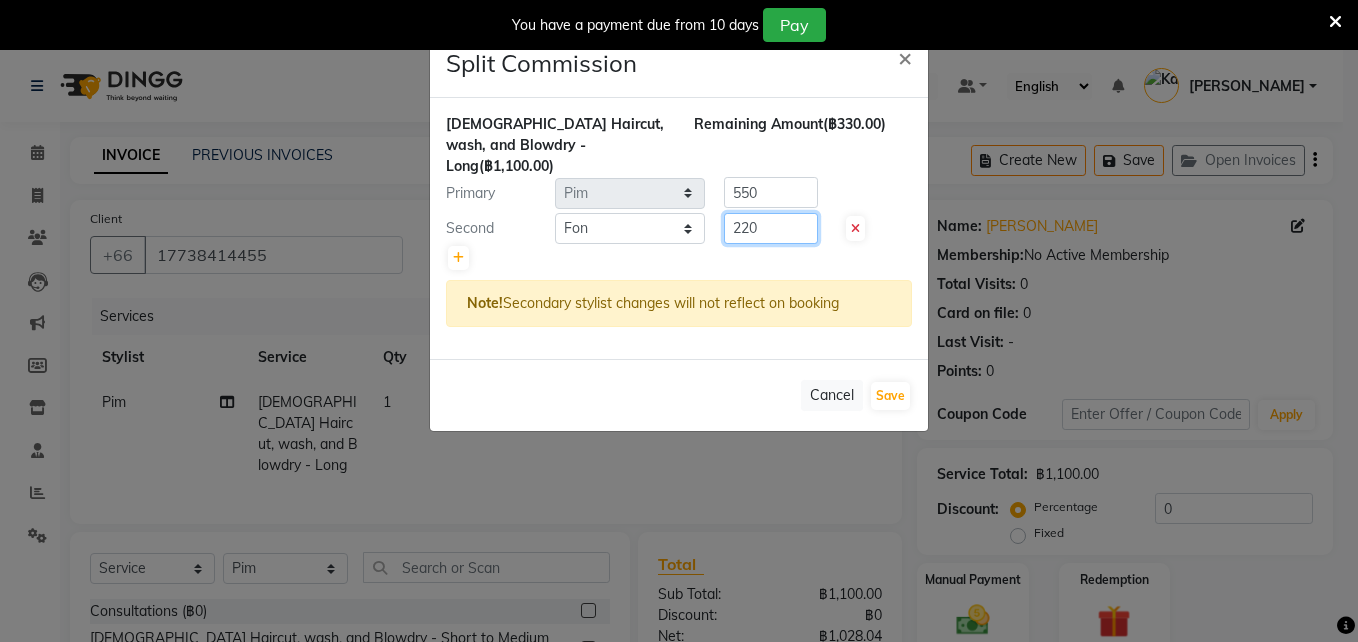 type on "220" 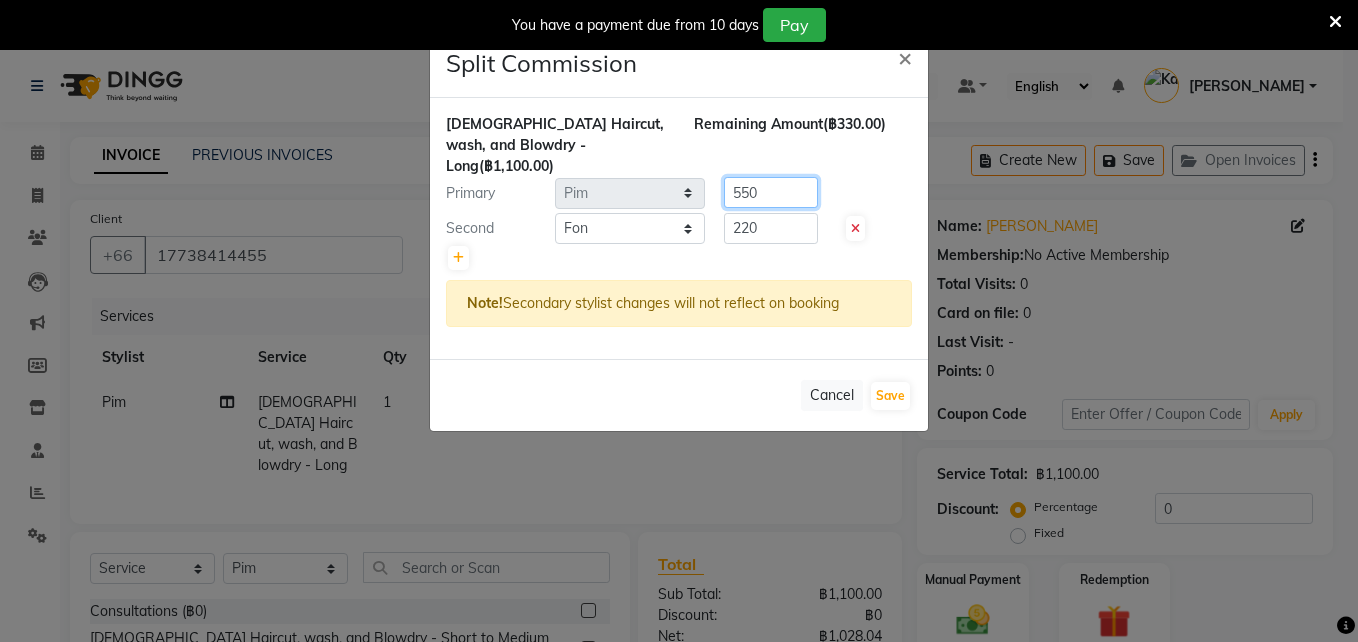 click on "550" 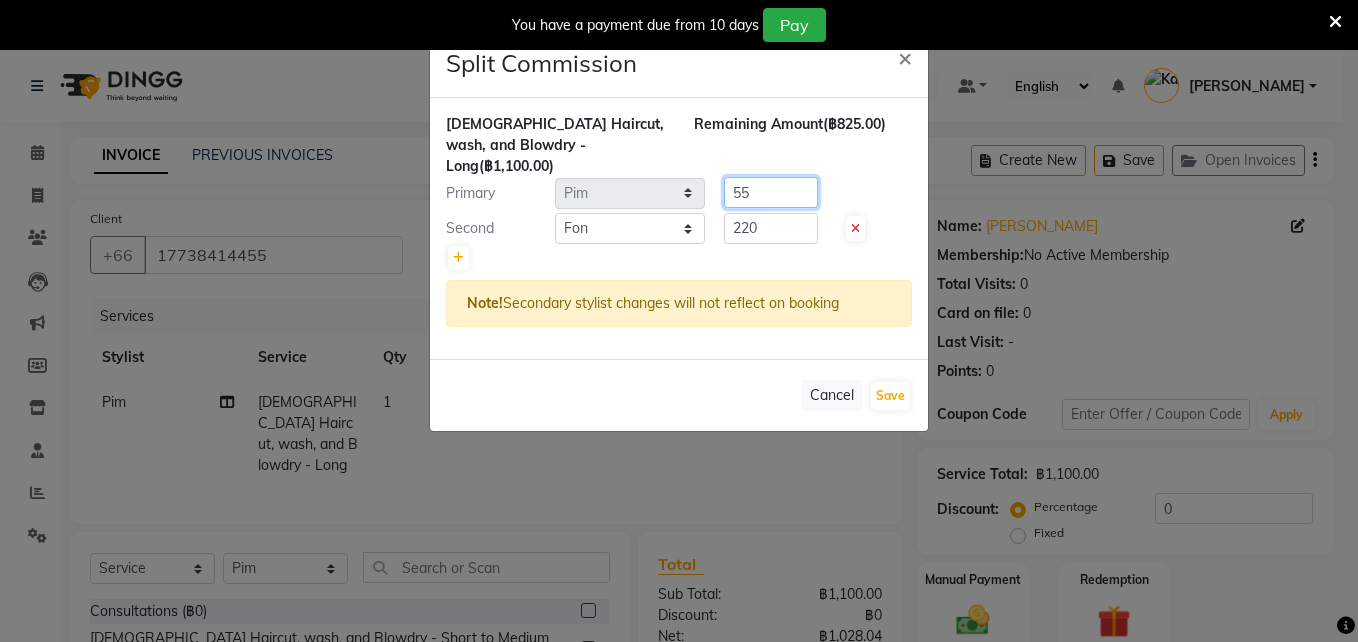 type on "5" 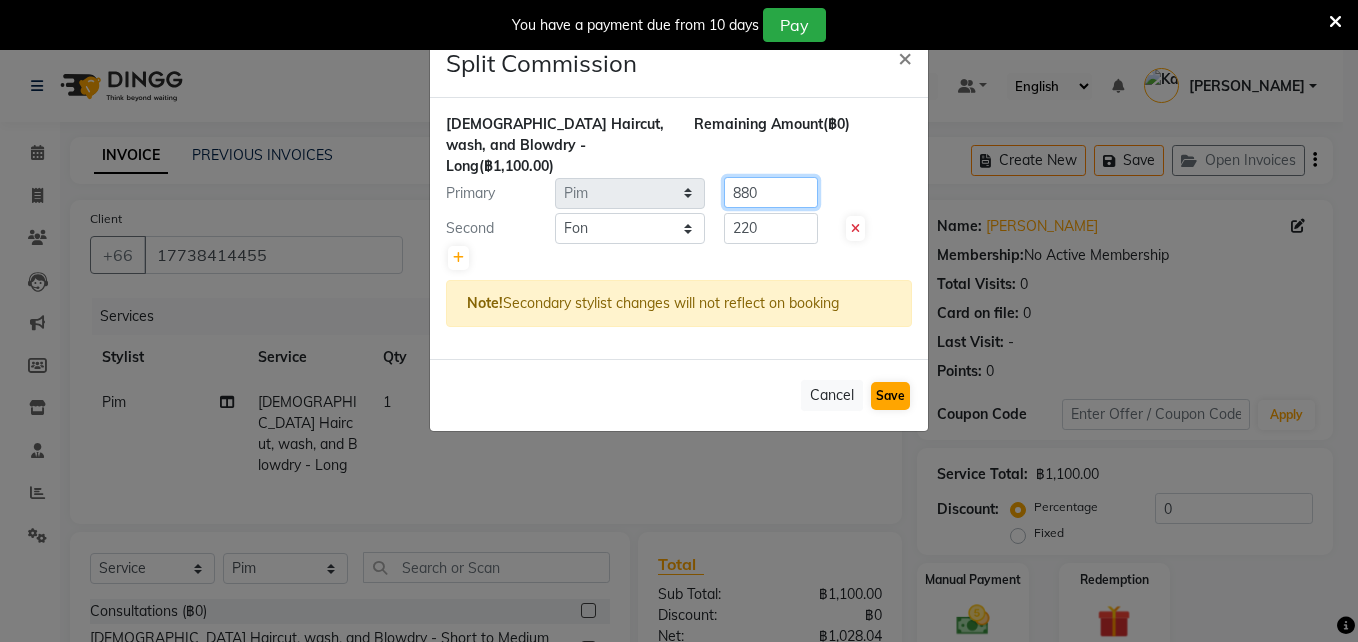type on "880" 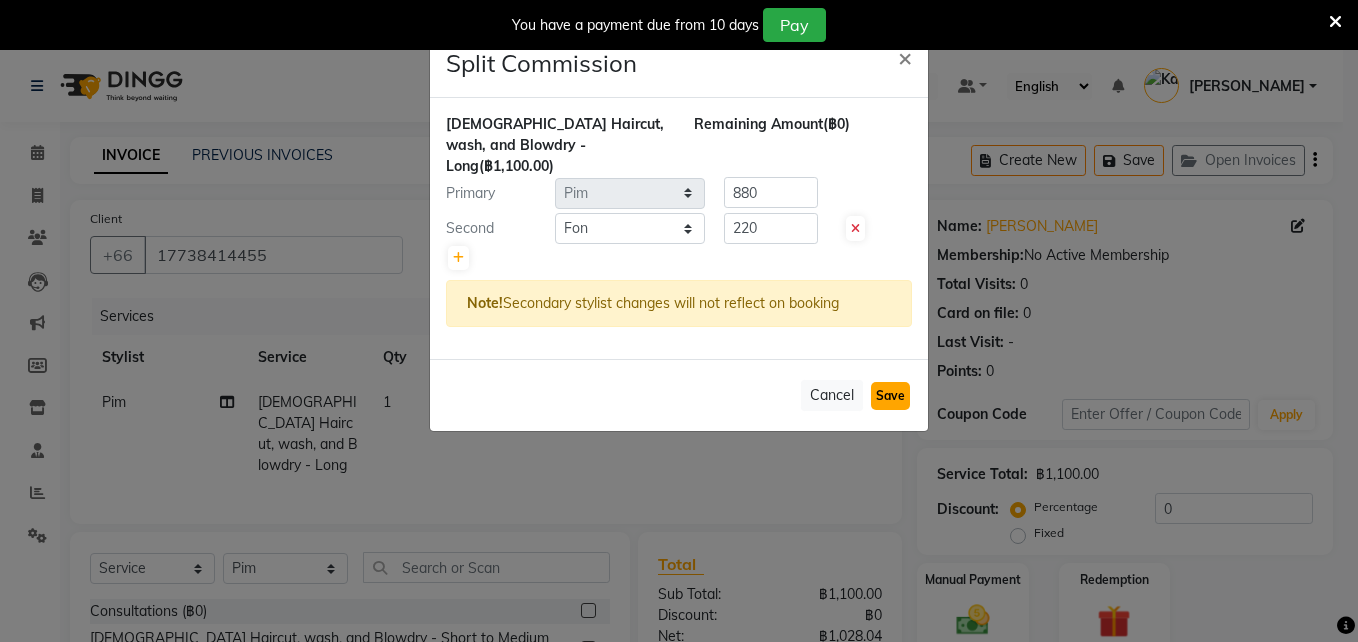 click on "Save" 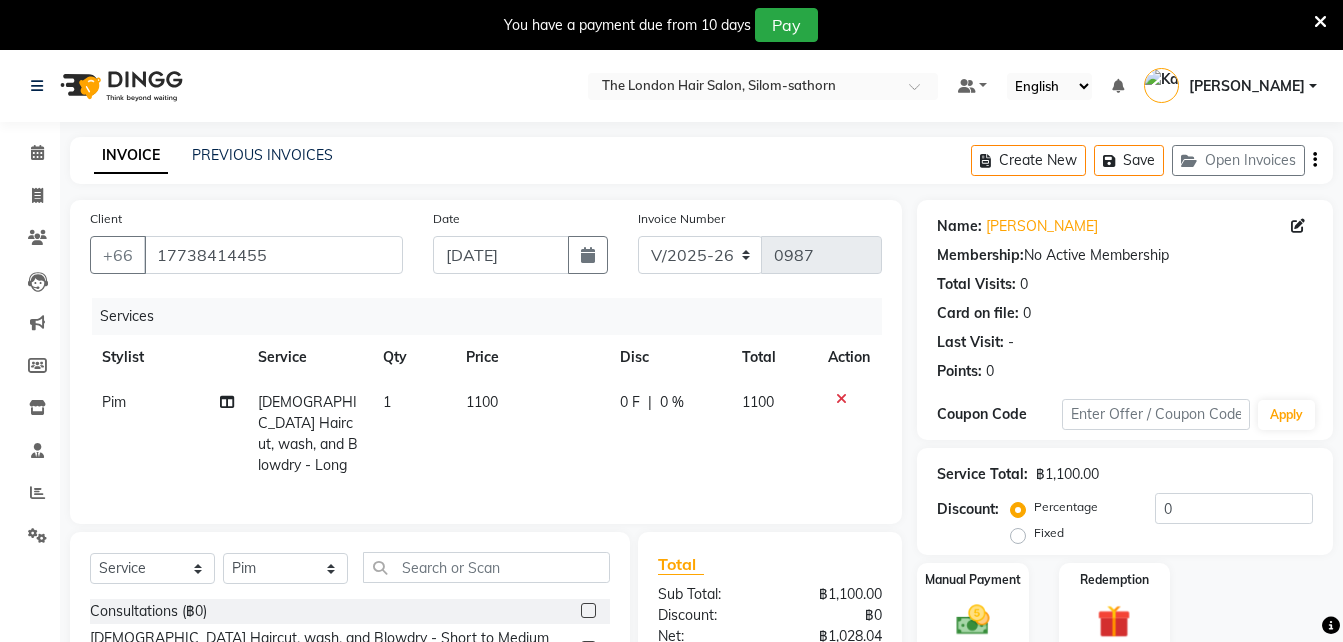 scroll, scrollTop: 209, scrollLeft: 0, axis: vertical 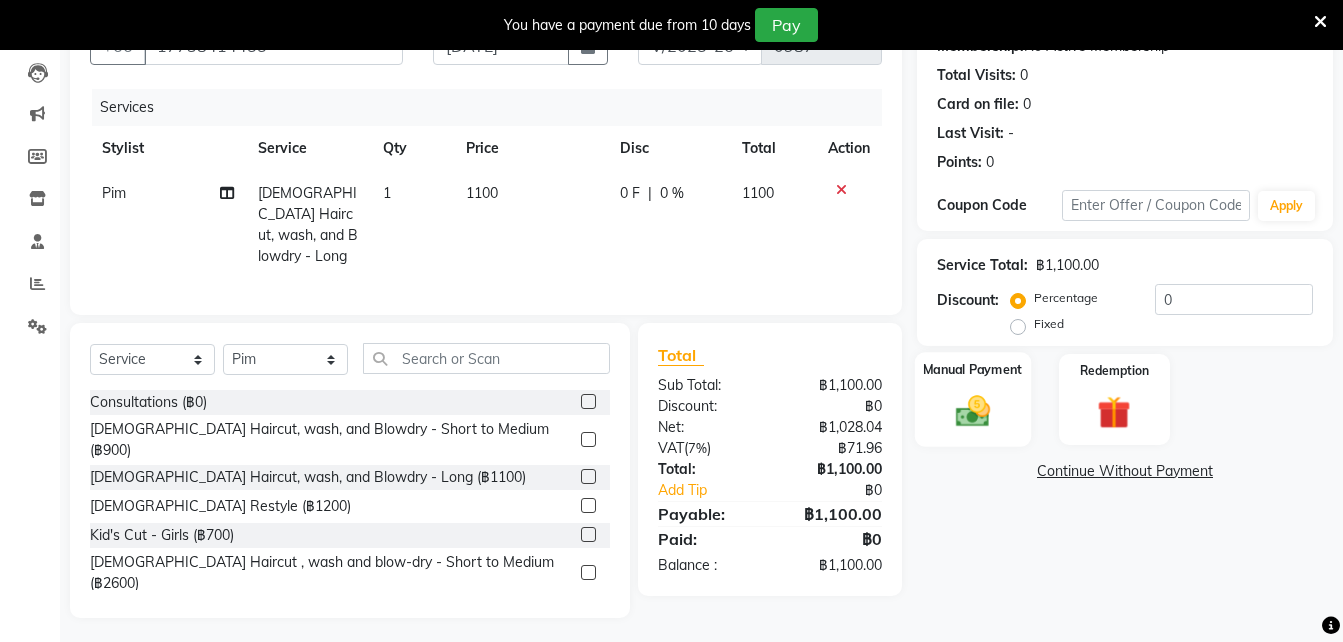 click 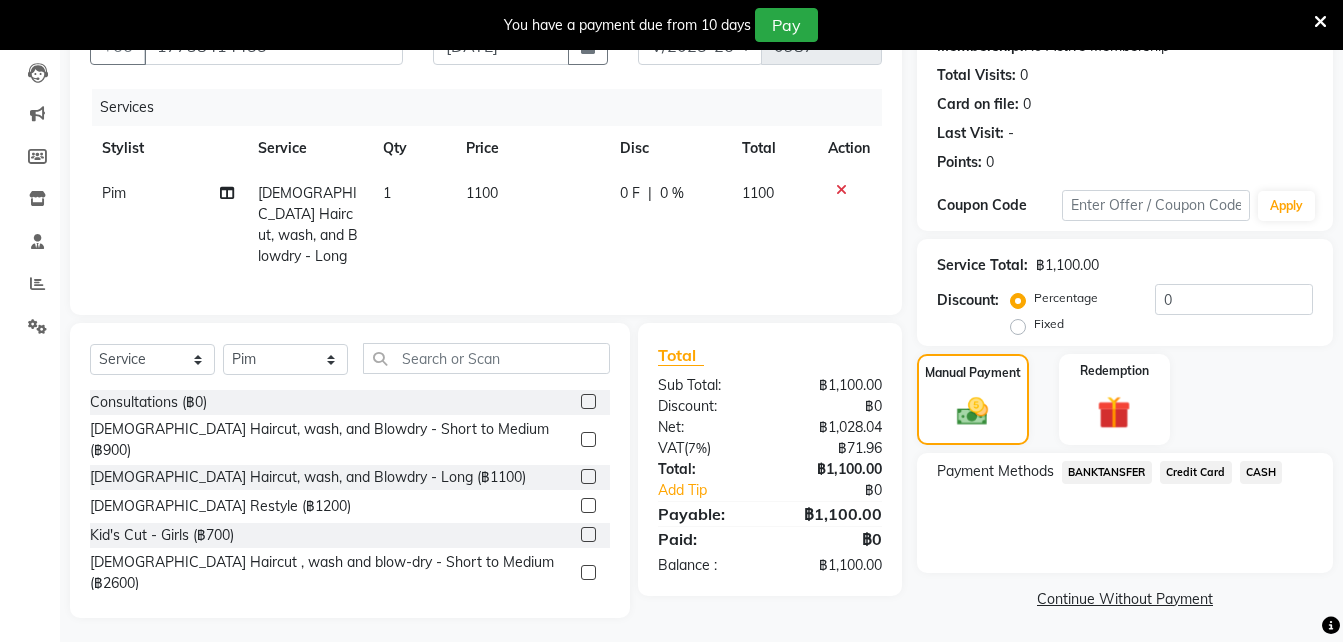 click on "Credit Card" 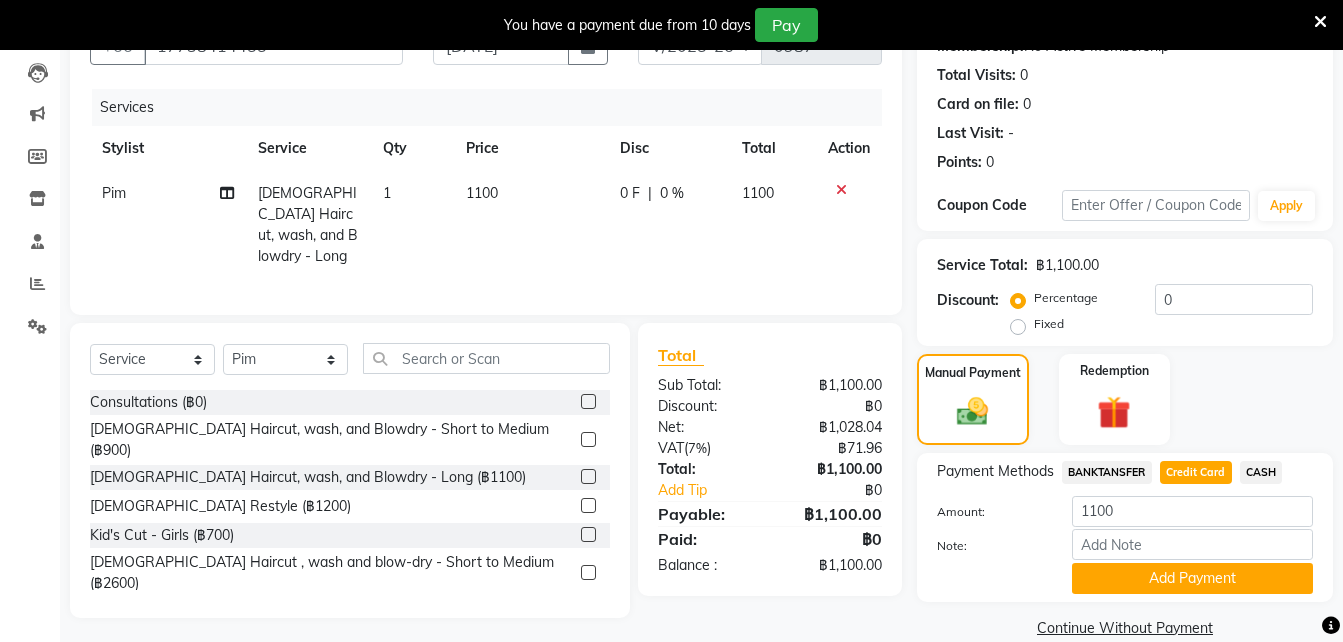scroll, scrollTop: 240, scrollLeft: 0, axis: vertical 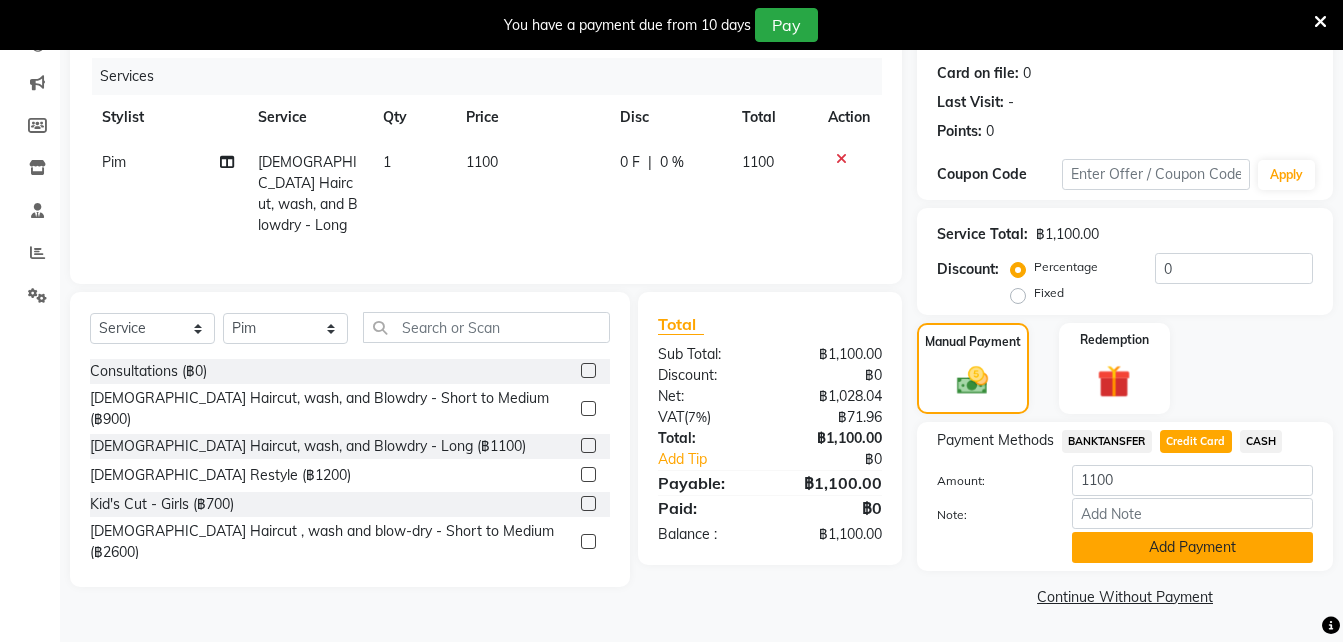 click on "Add Payment" 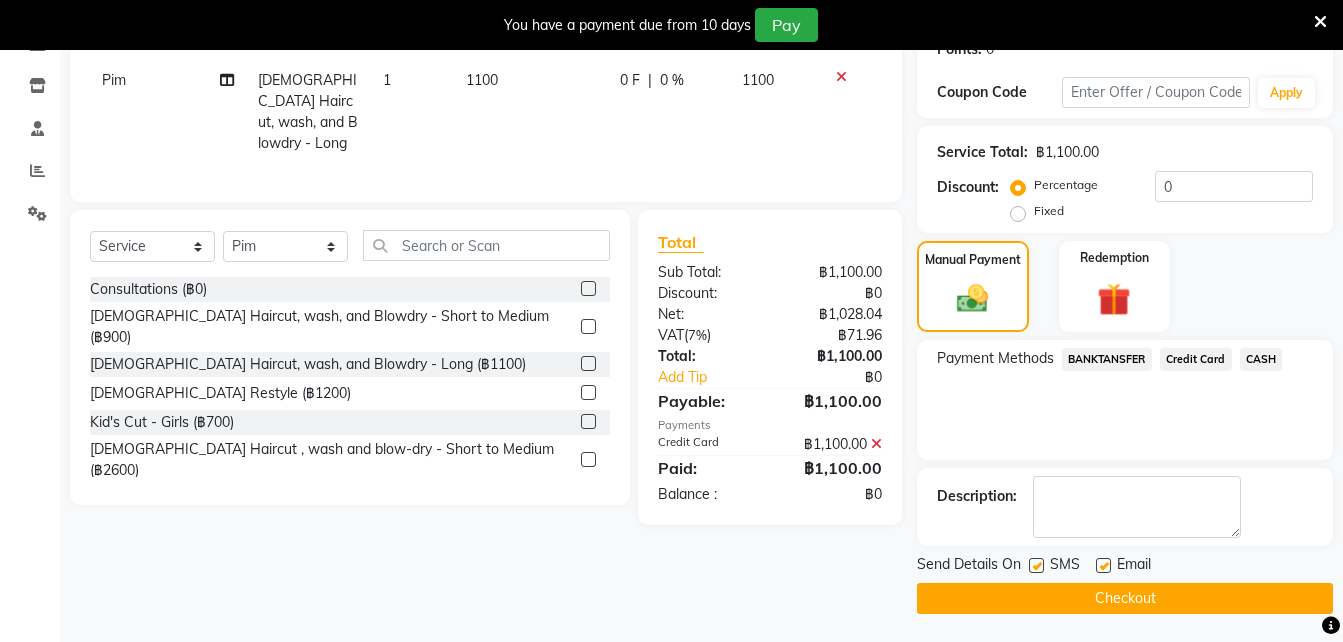 scroll, scrollTop: 324, scrollLeft: 0, axis: vertical 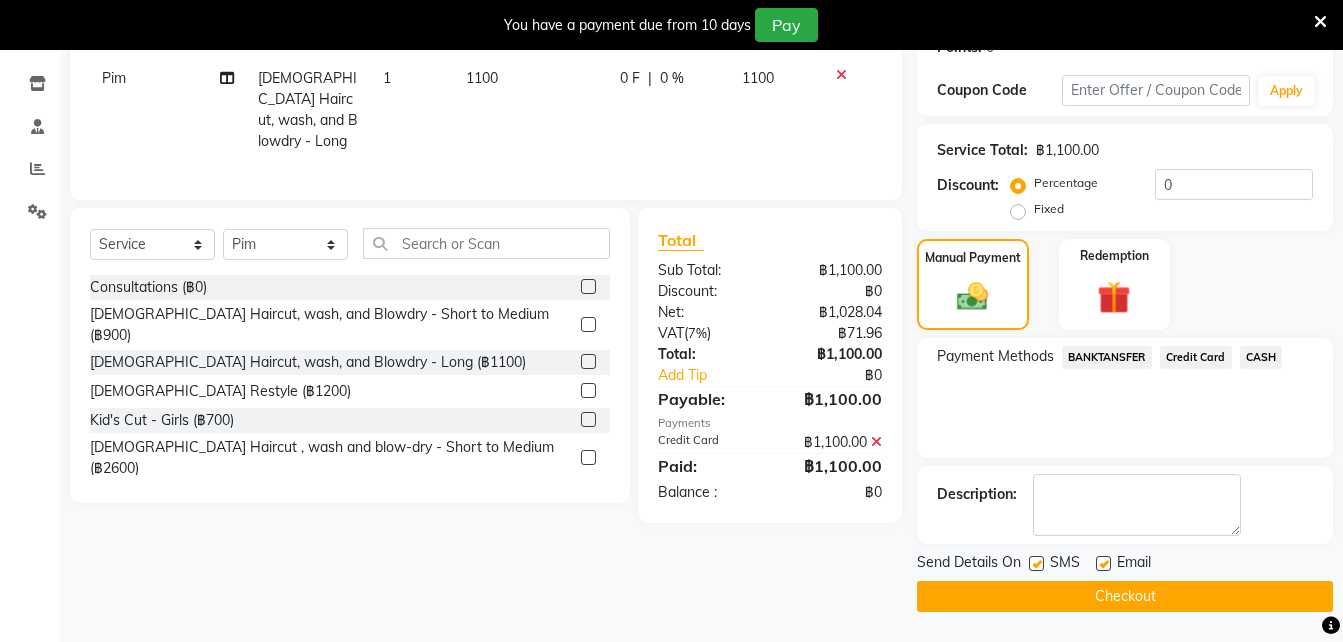 click on "Checkout" 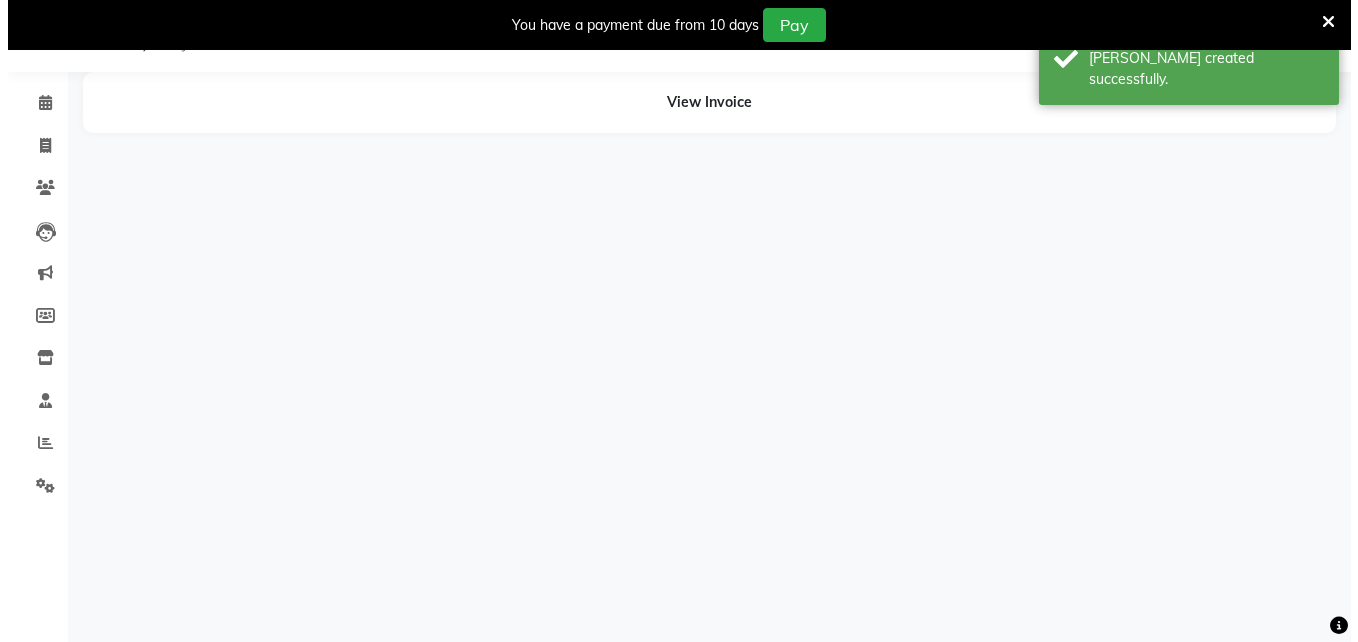 scroll, scrollTop: 50, scrollLeft: 0, axis: vertical 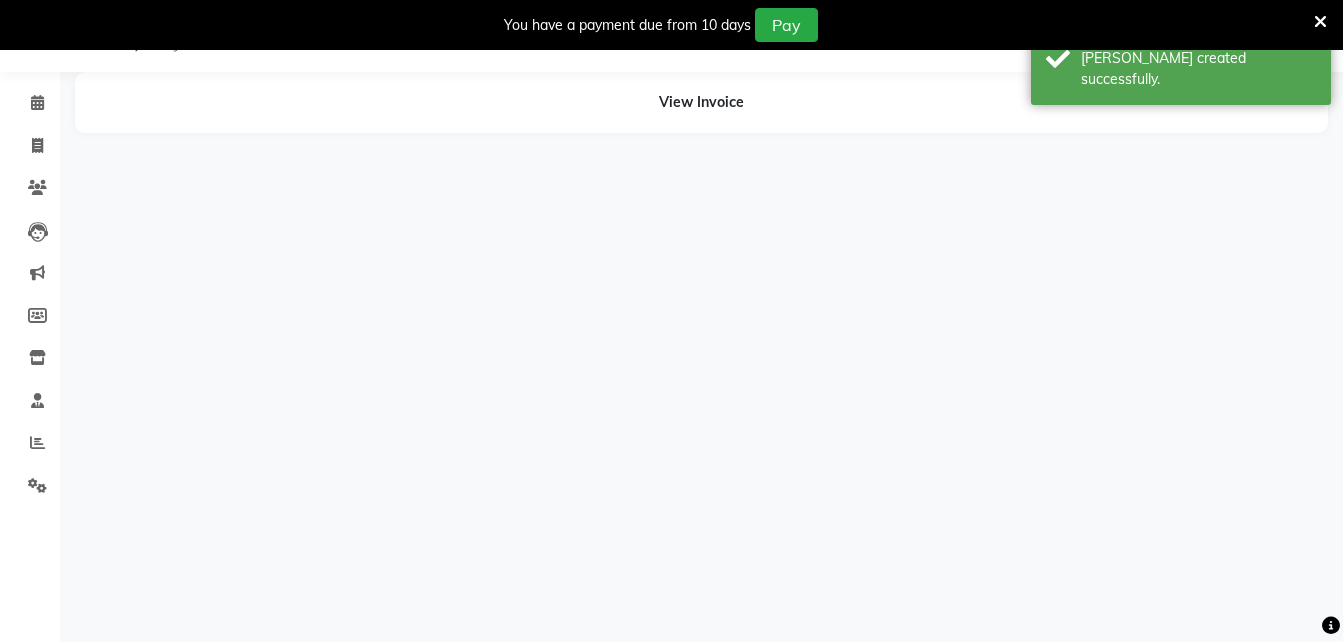 select on "65351" 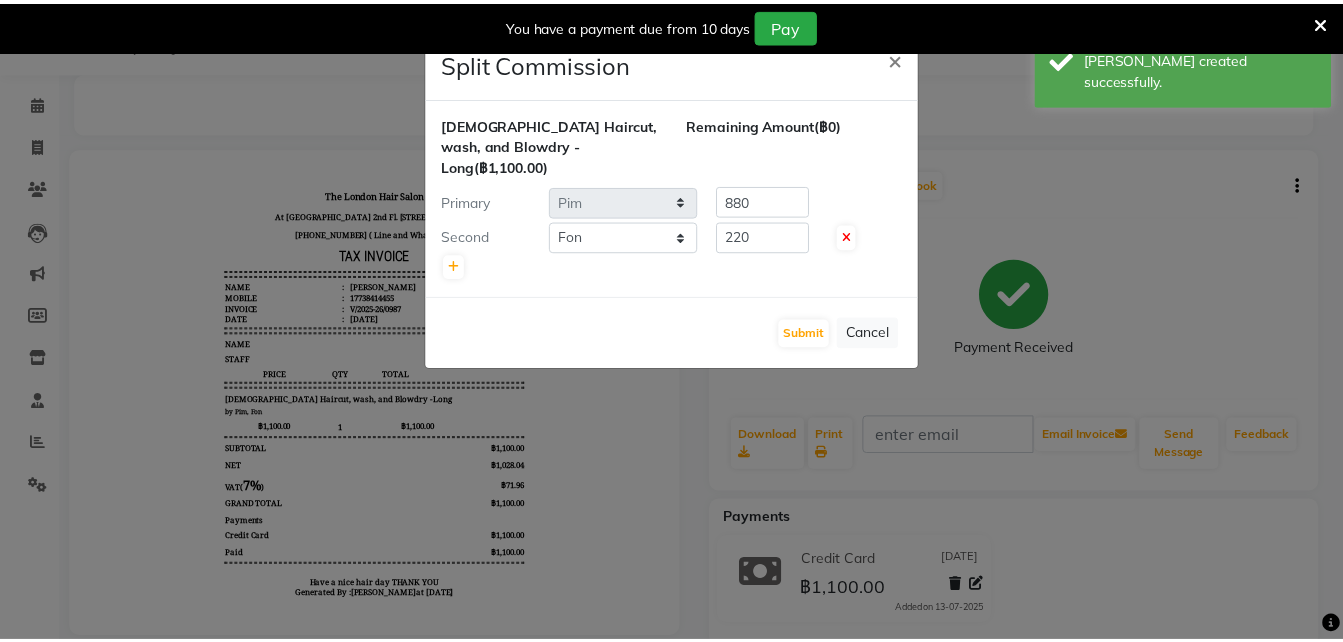 scroll, scrollTop: 0, scrollLeft: 0, axis: both 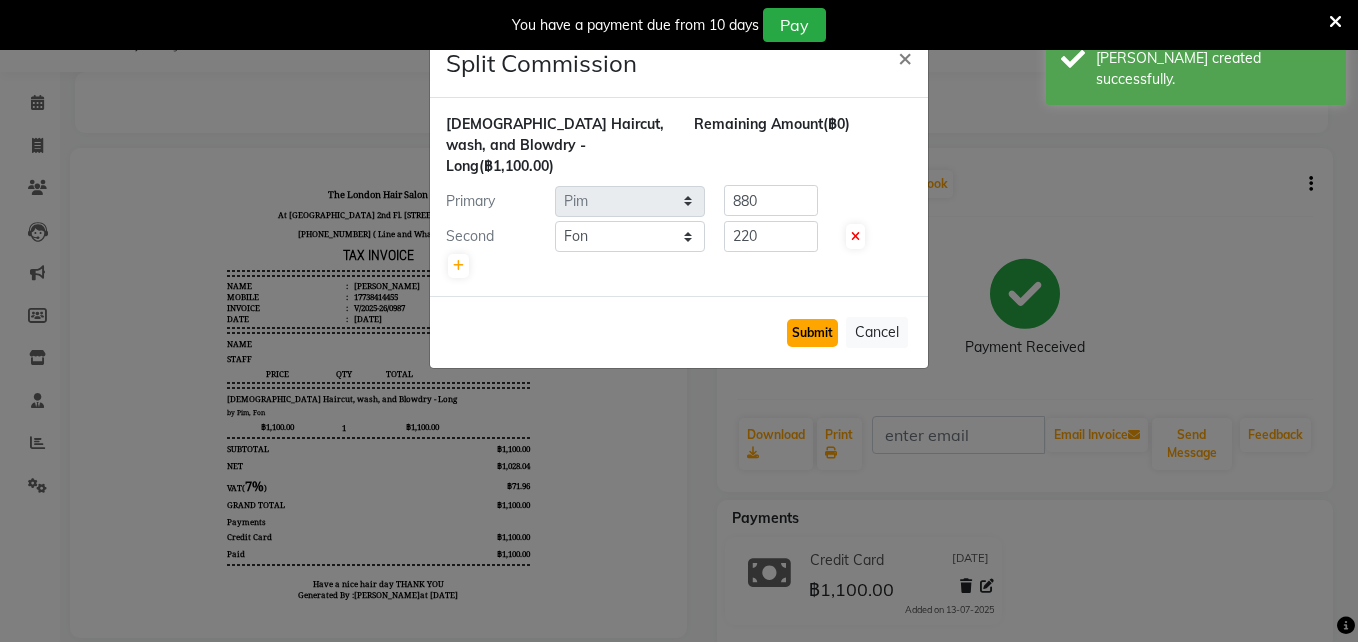 click on "Submit" 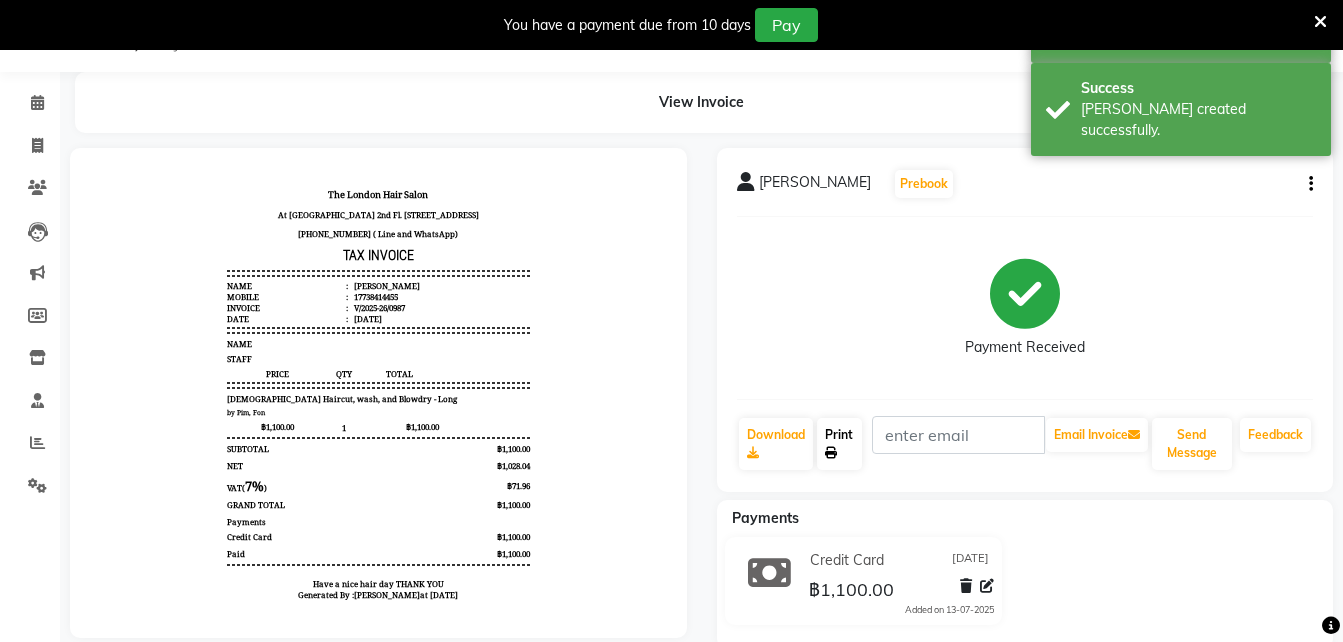 click on "Print" 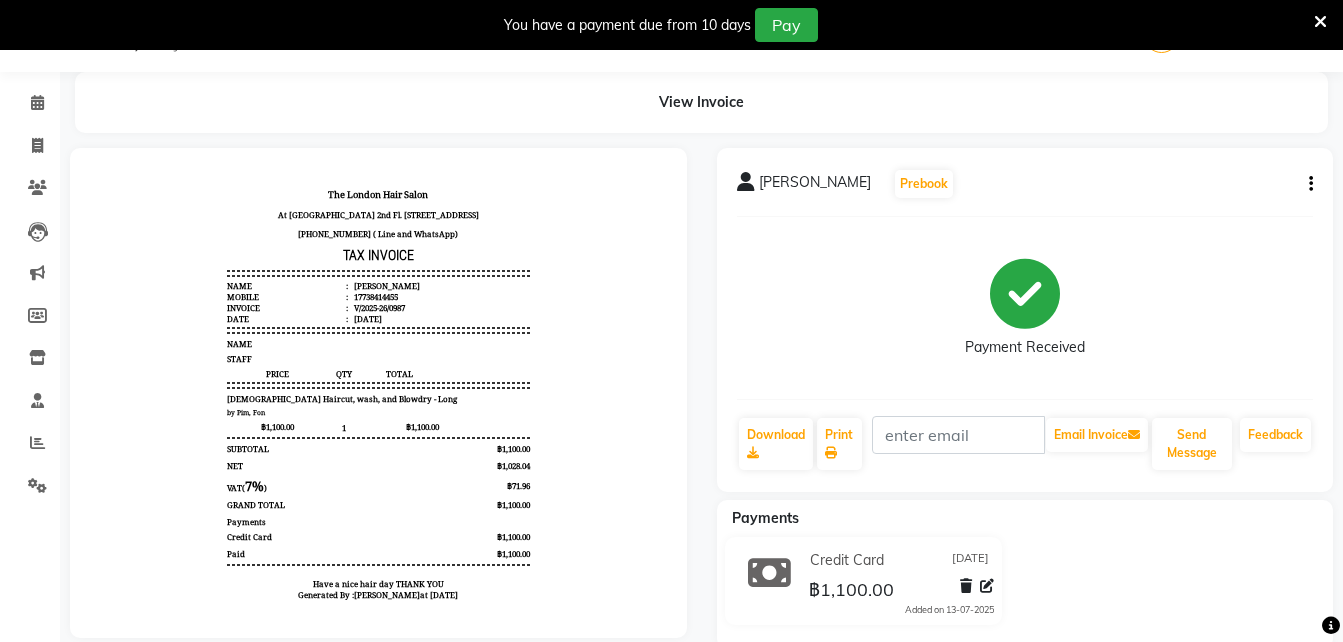 click at bounding box center [1320, 22] 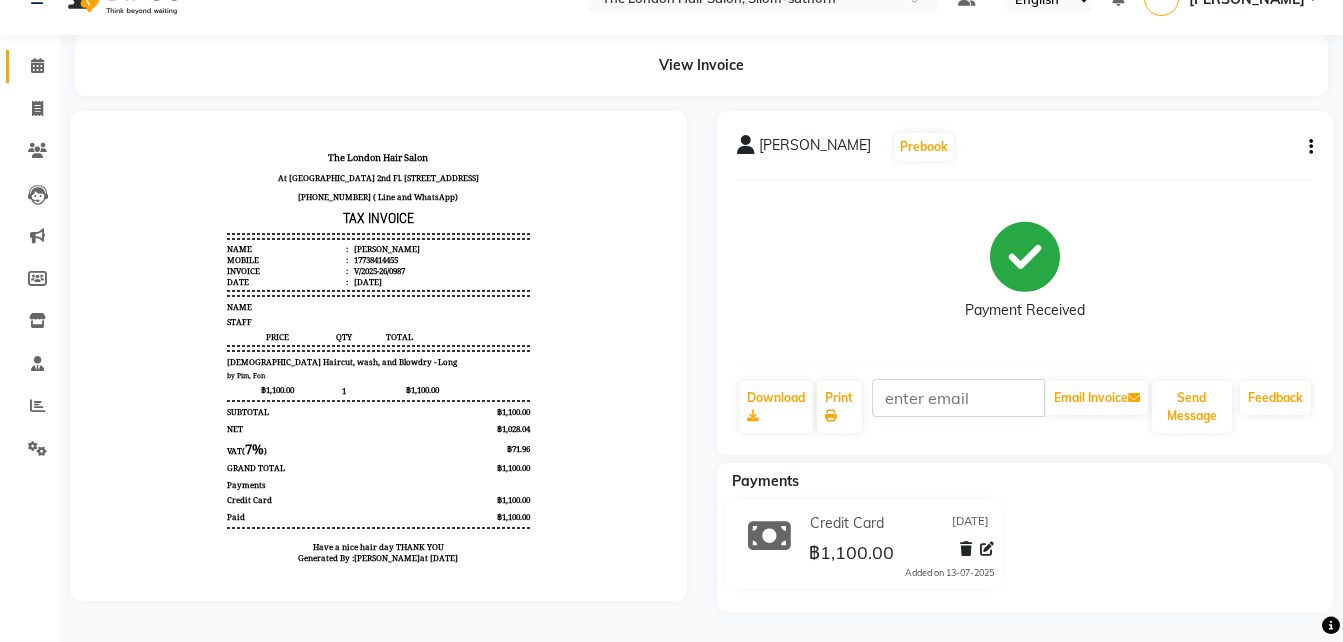 click 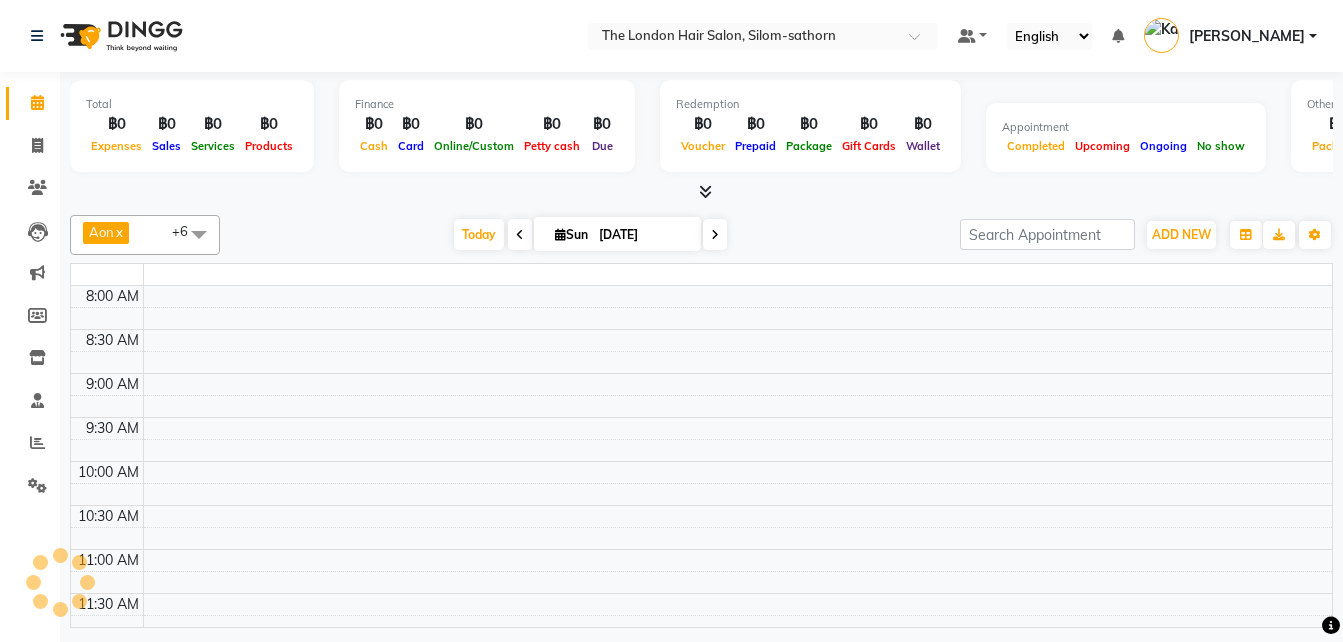 scroll, scrollTop: 0, scrollLeft: 0, axis: both 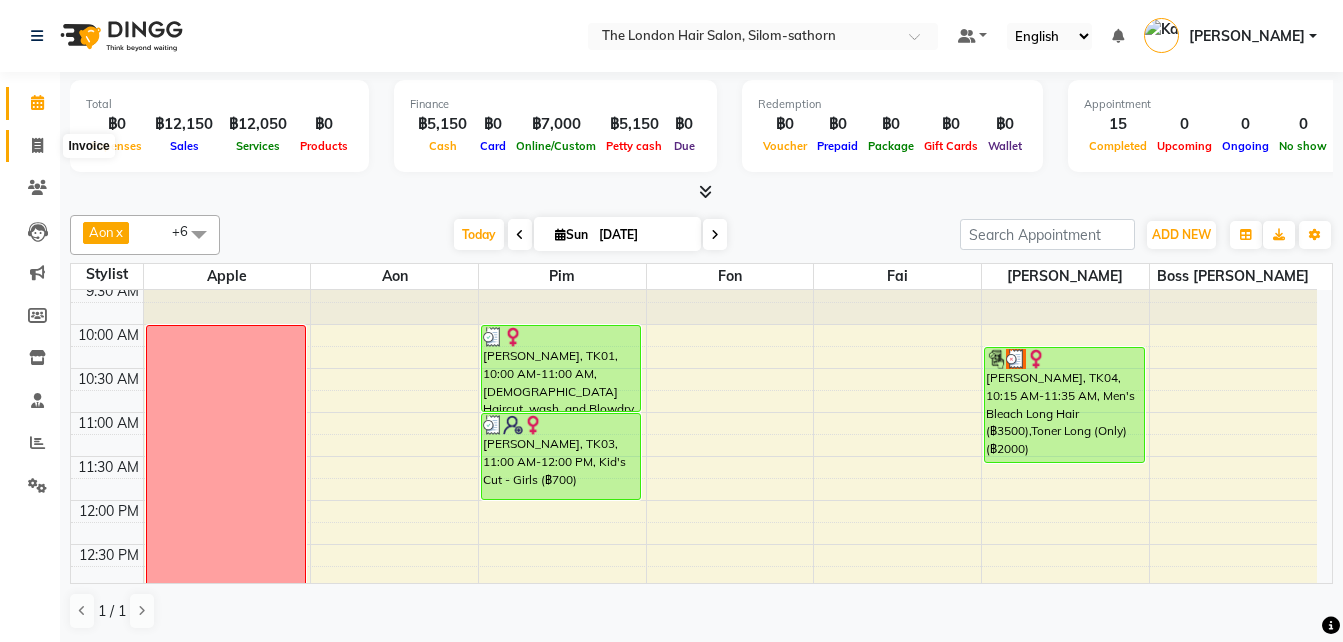 click 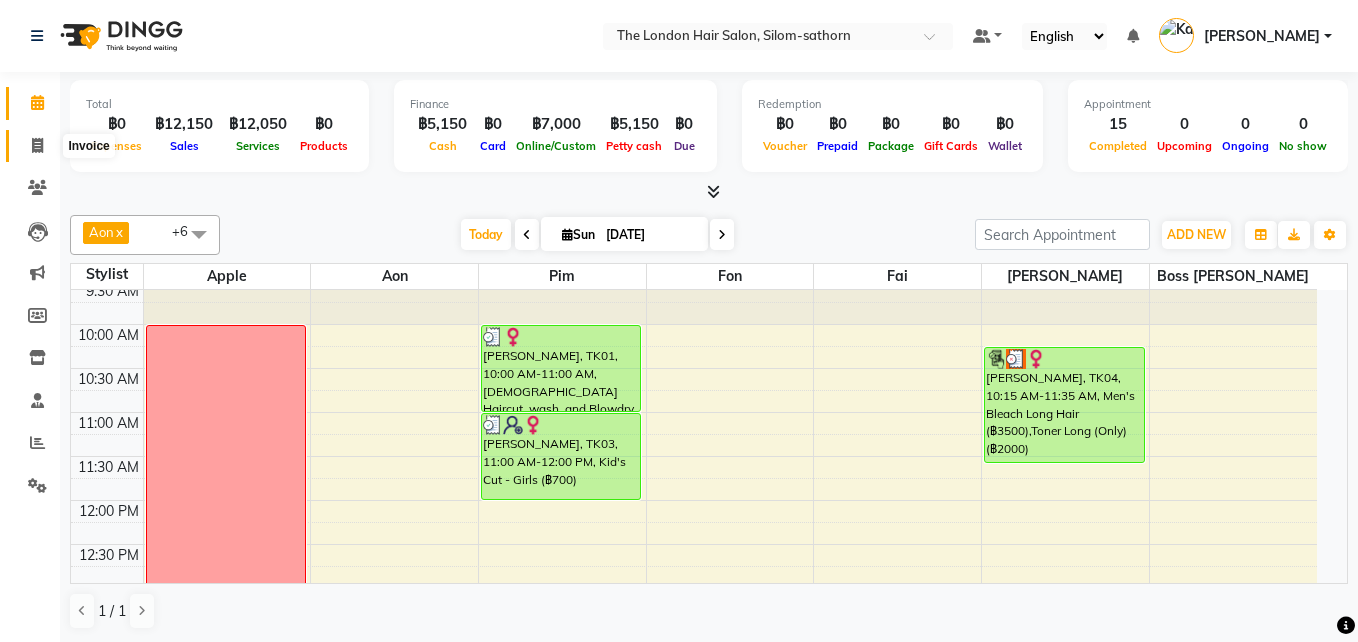 select on "service" 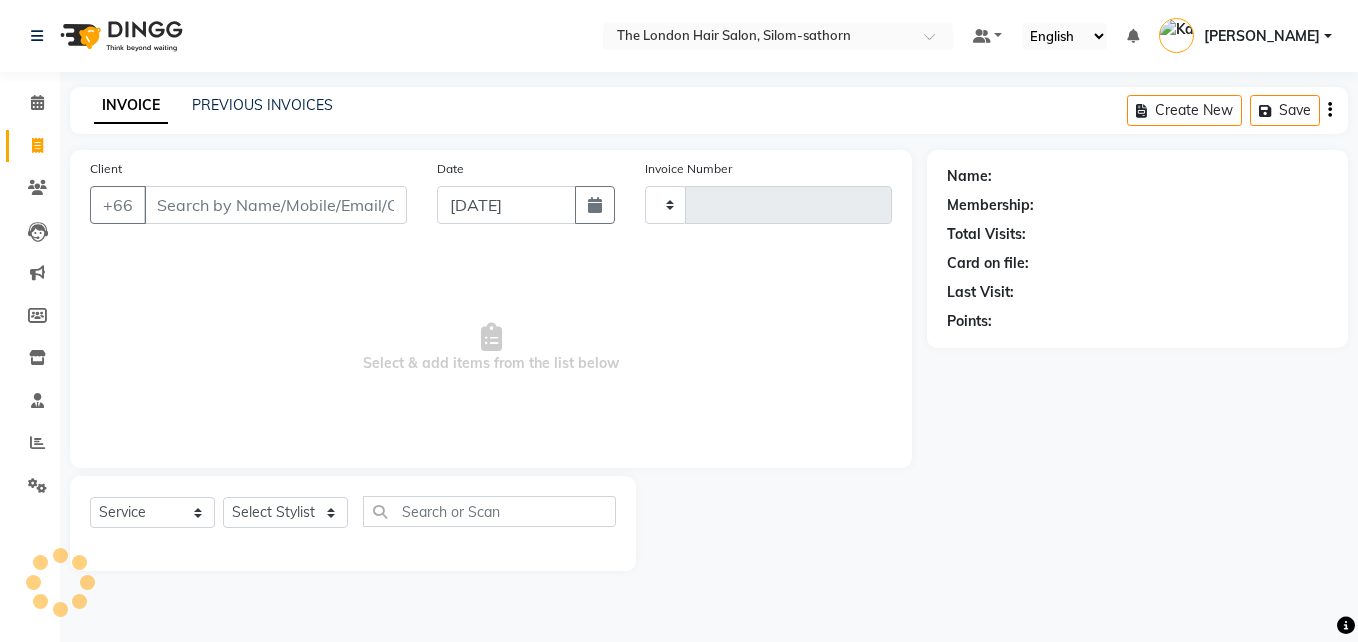 type on "0988" 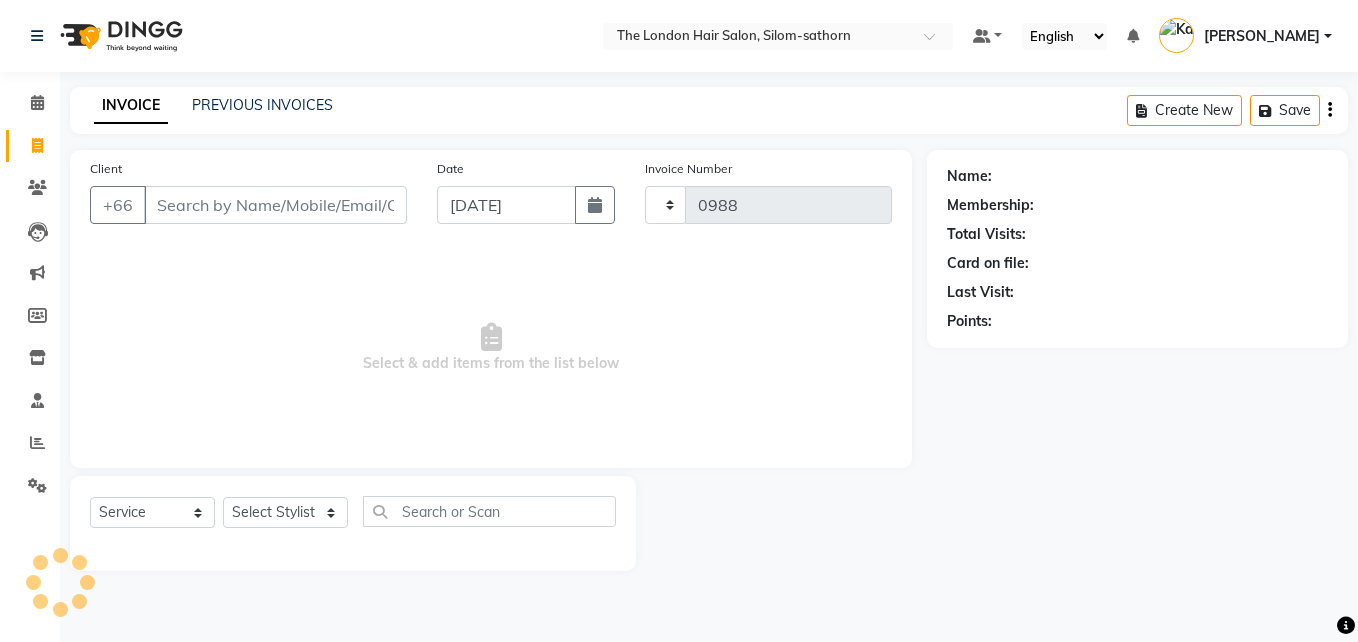 select on "6977" 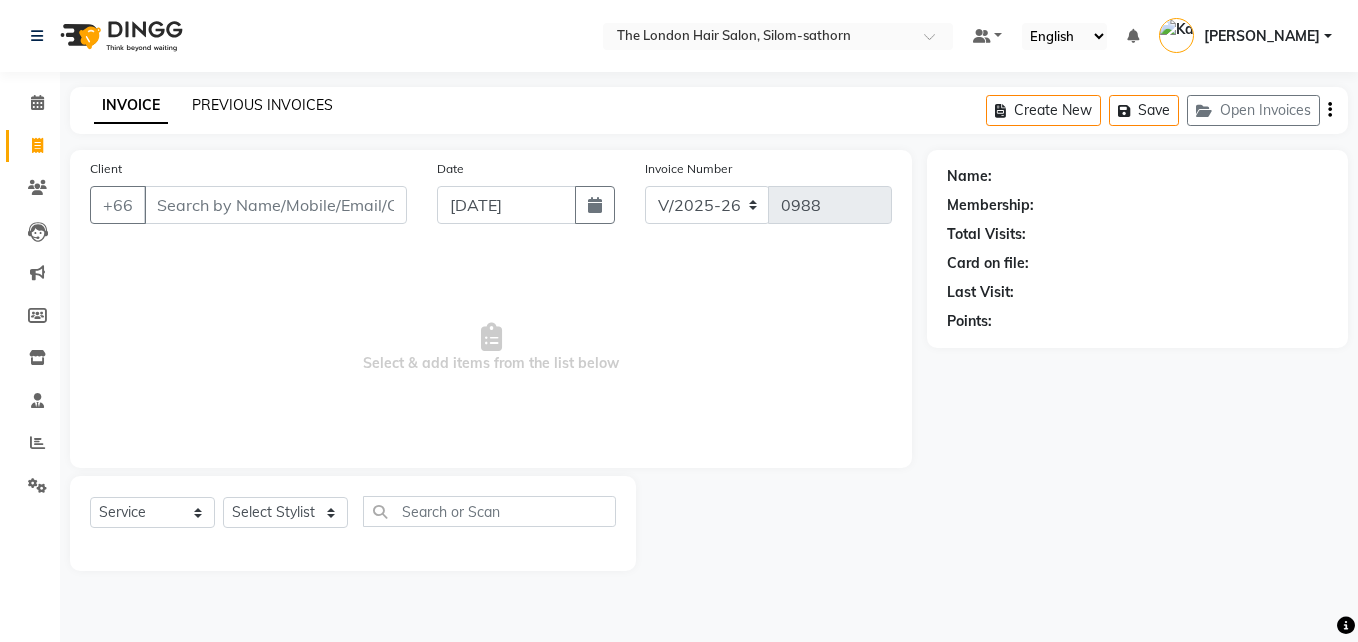 click on "PREVIOUS INVOICES" 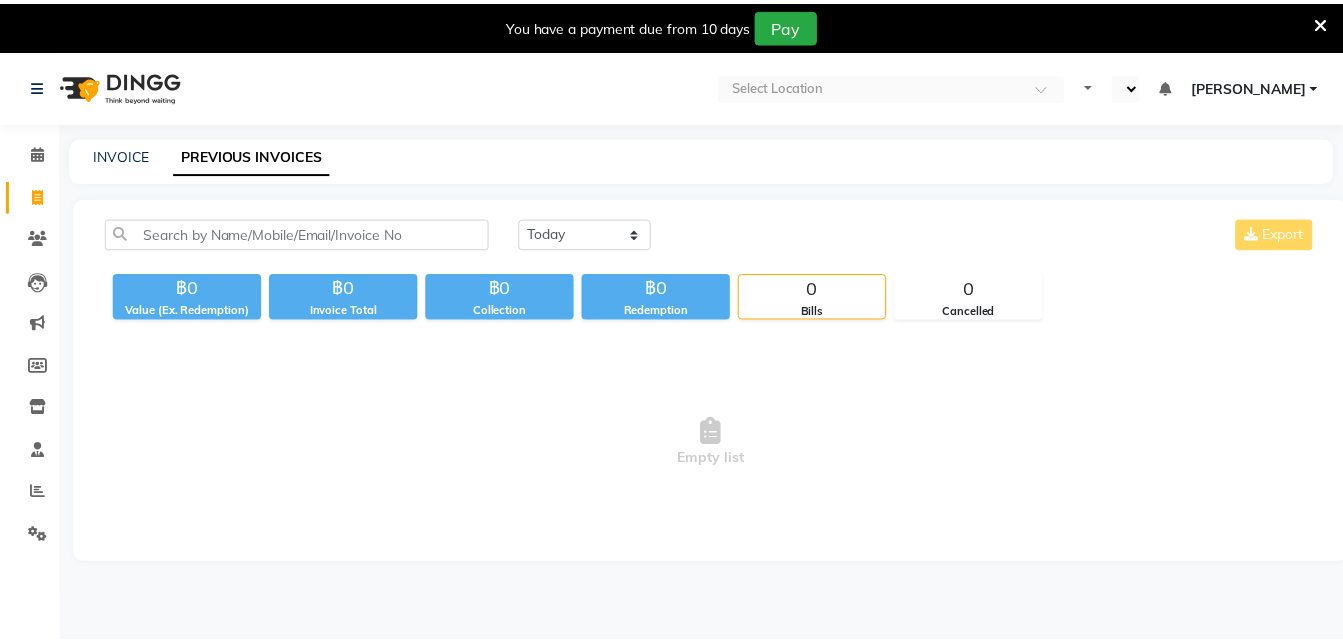scroll, scrollTop: 0, scrollLeft: 0, axis: both 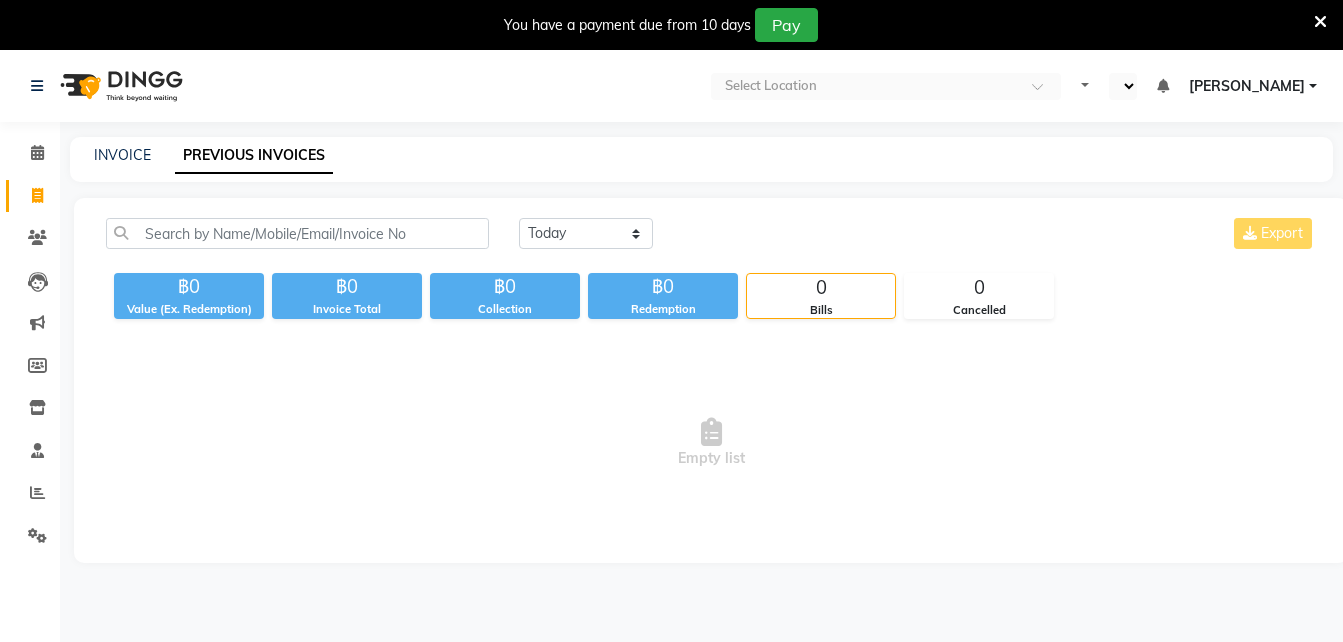 select on "en" 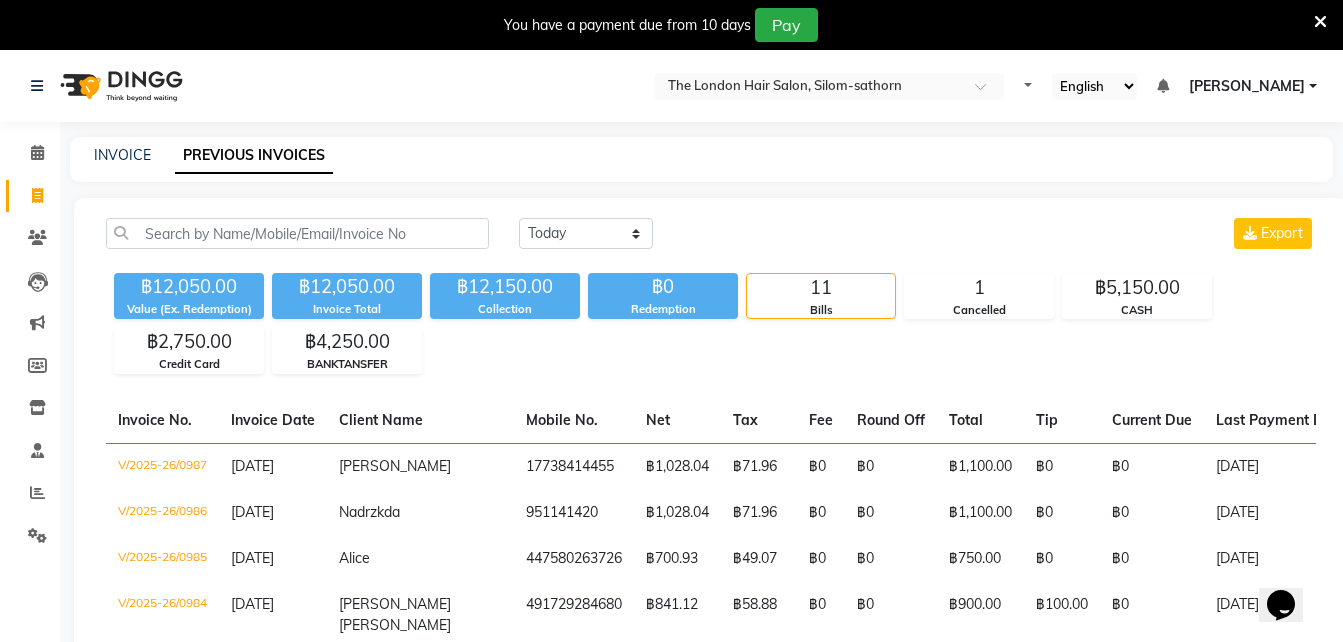 scroll, scrollTop: 0, scrollLeft: 0, axis: both 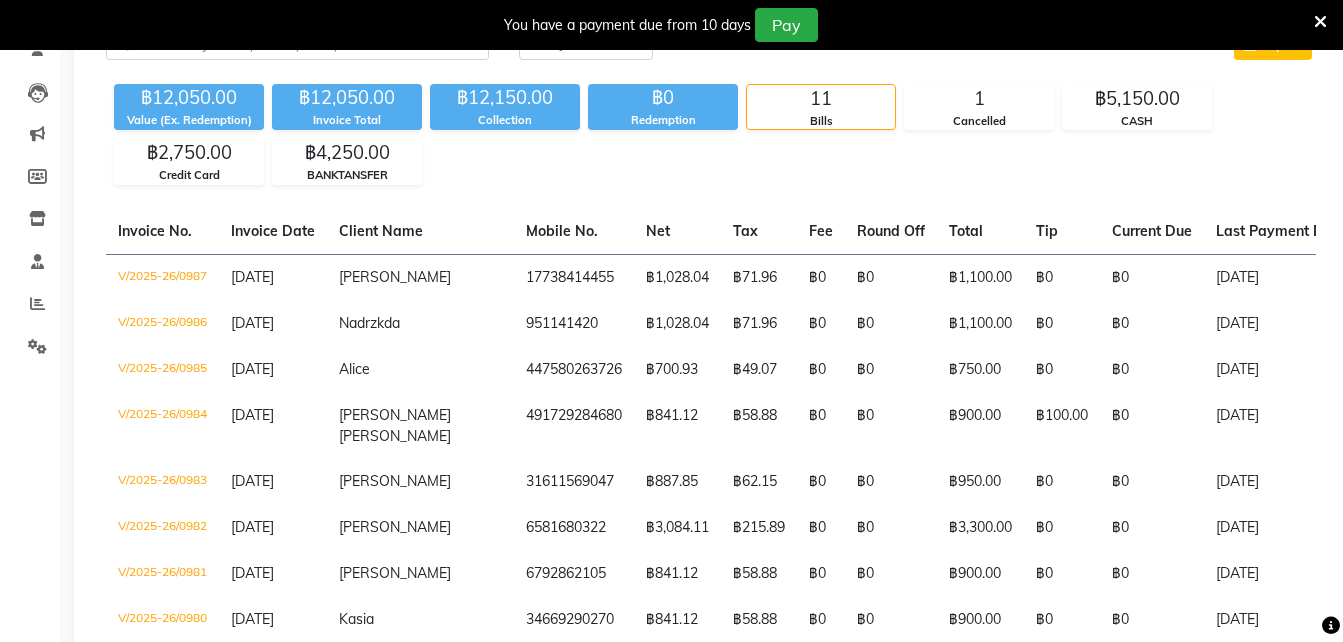 click at bounding box center [1320, 22] 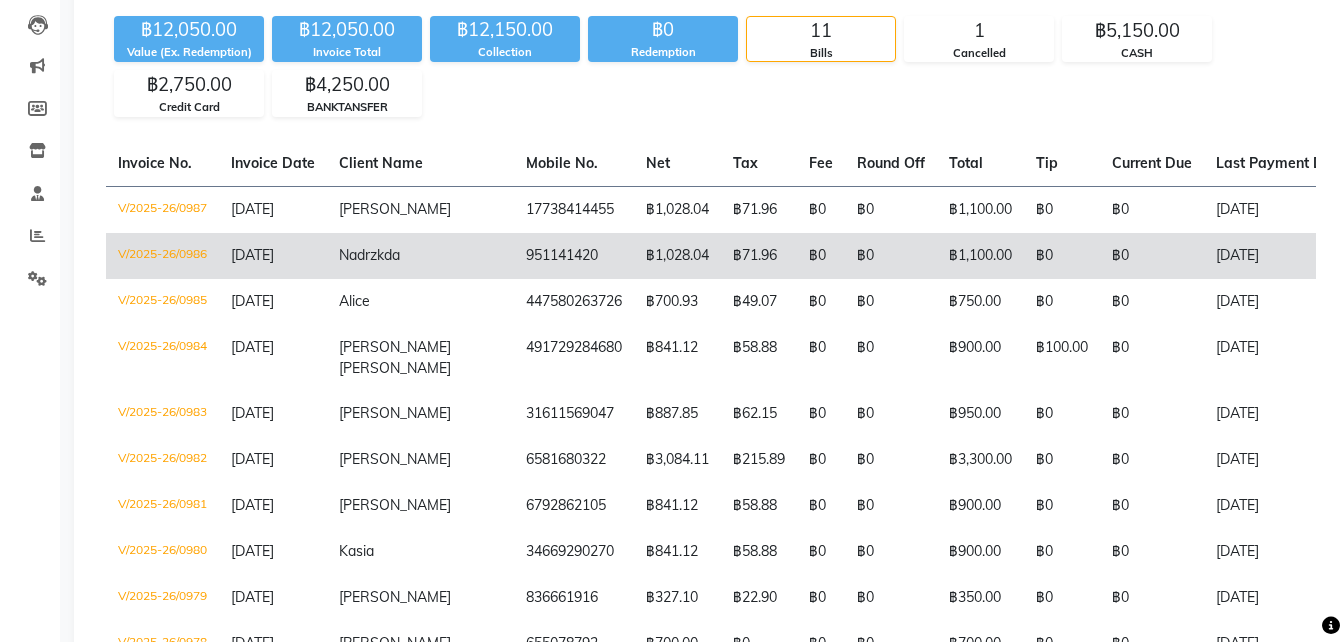 scroll, scrollTop: 0, scrollLeft: 0, axis: both 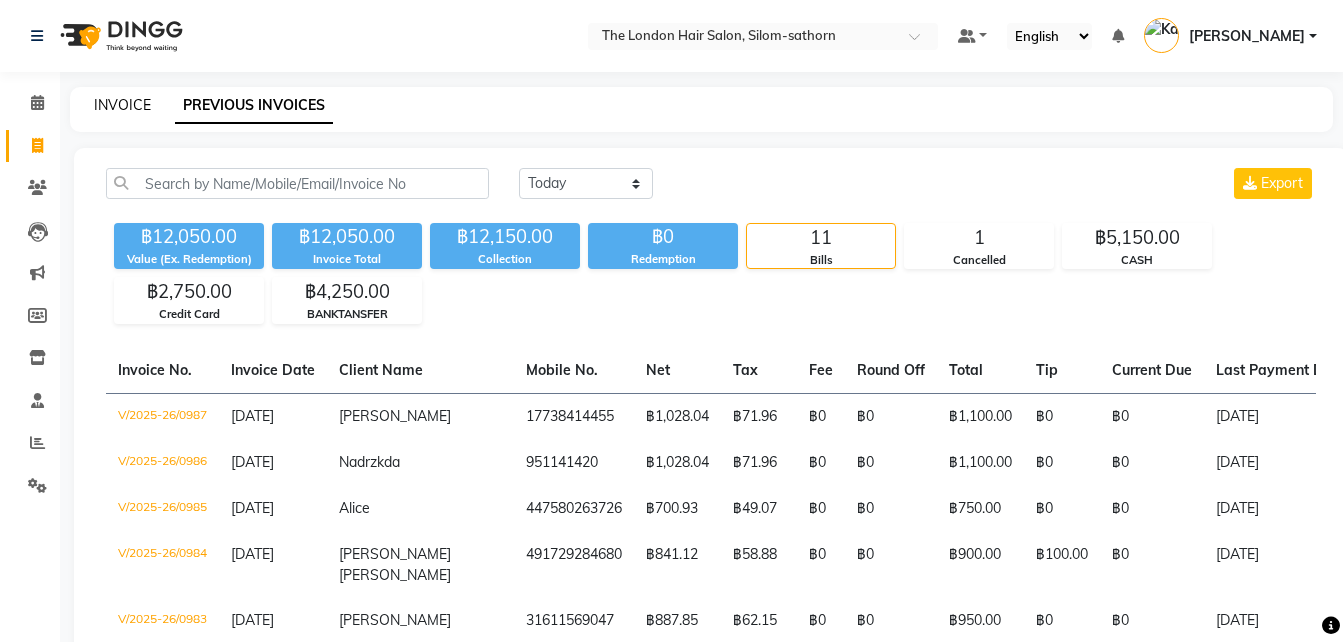 click on "INVOICE" 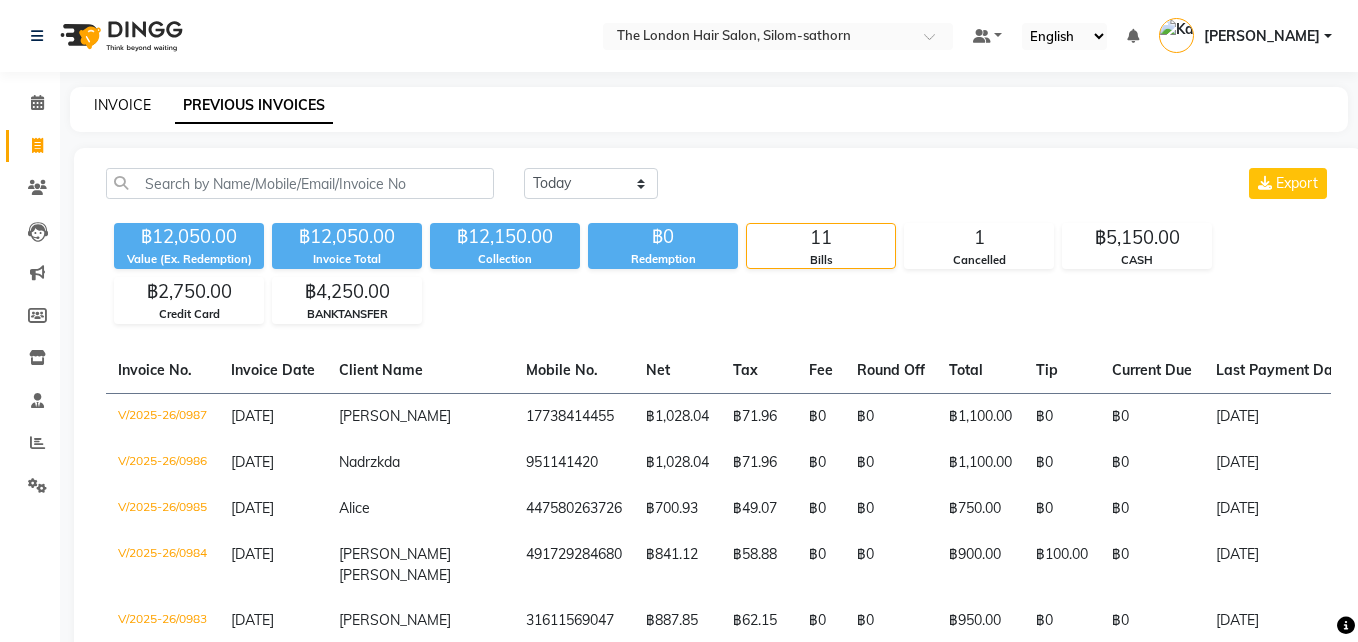 select on "service" 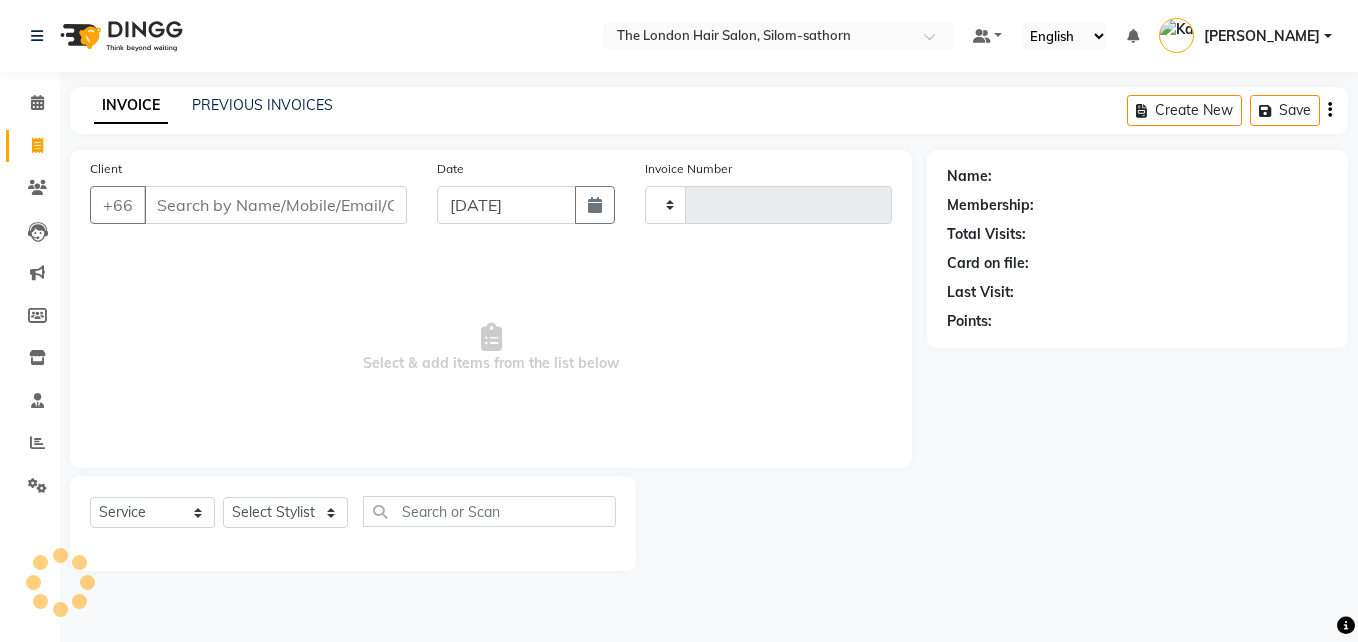 type on "0988" 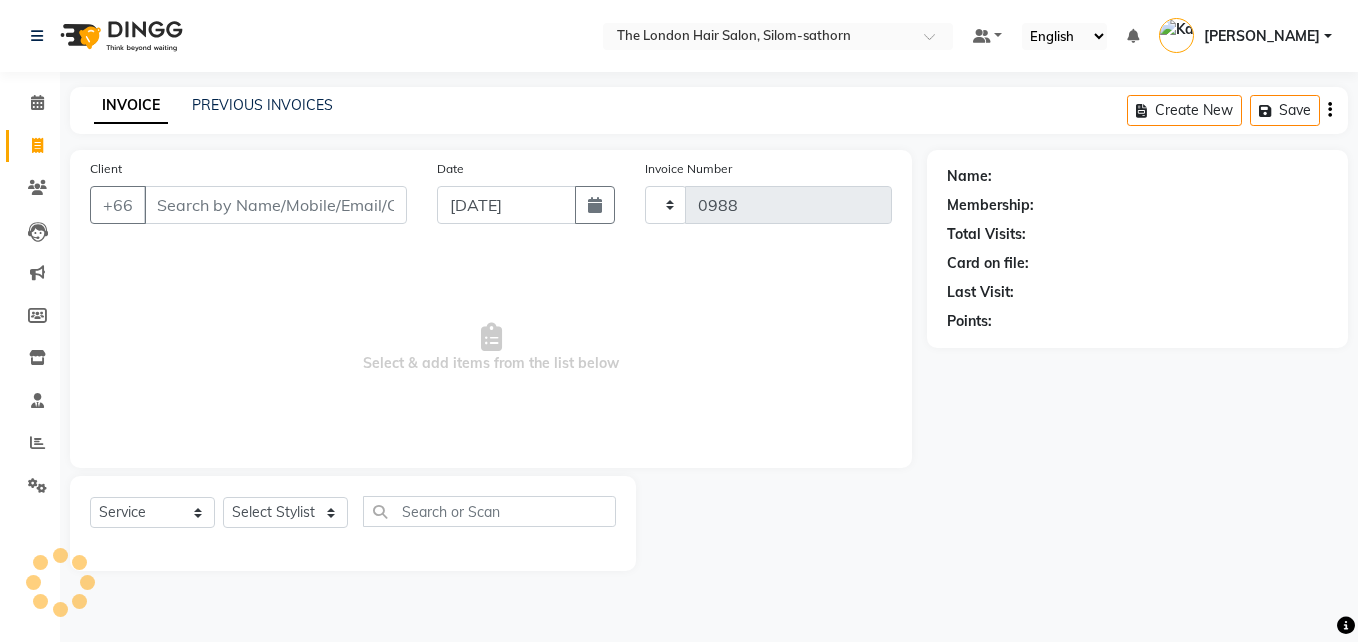 select on "6977" 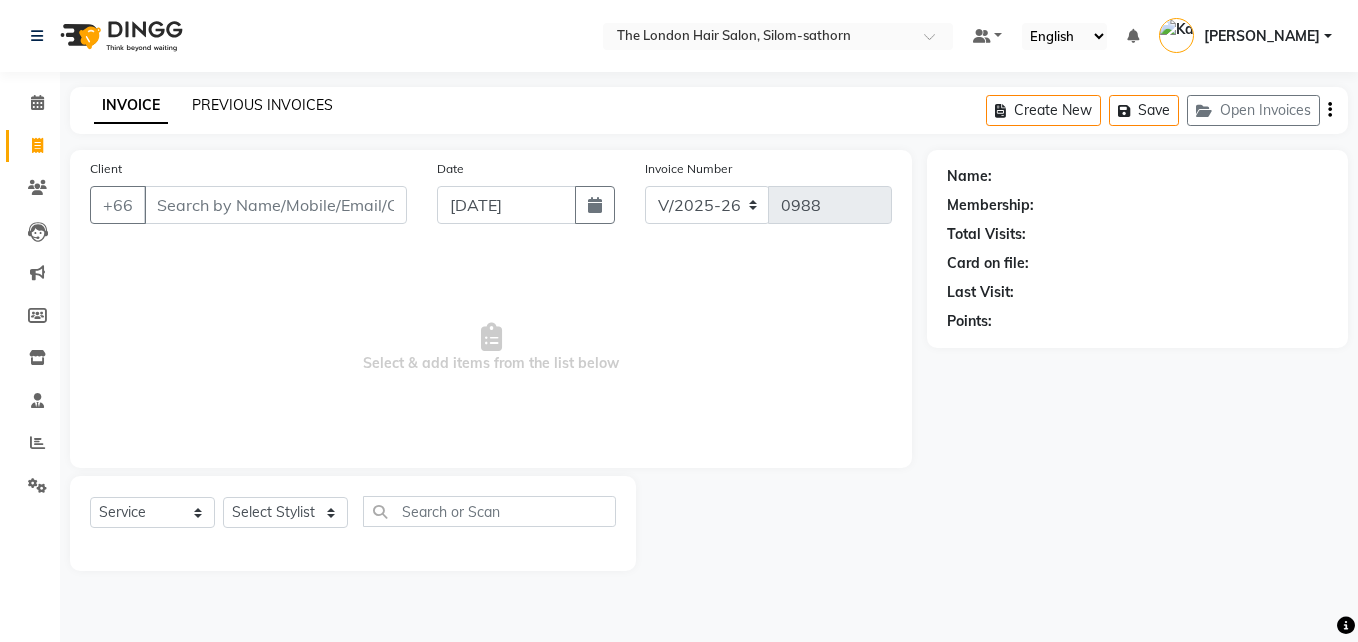 click on "PREVIOUS INVOICES" 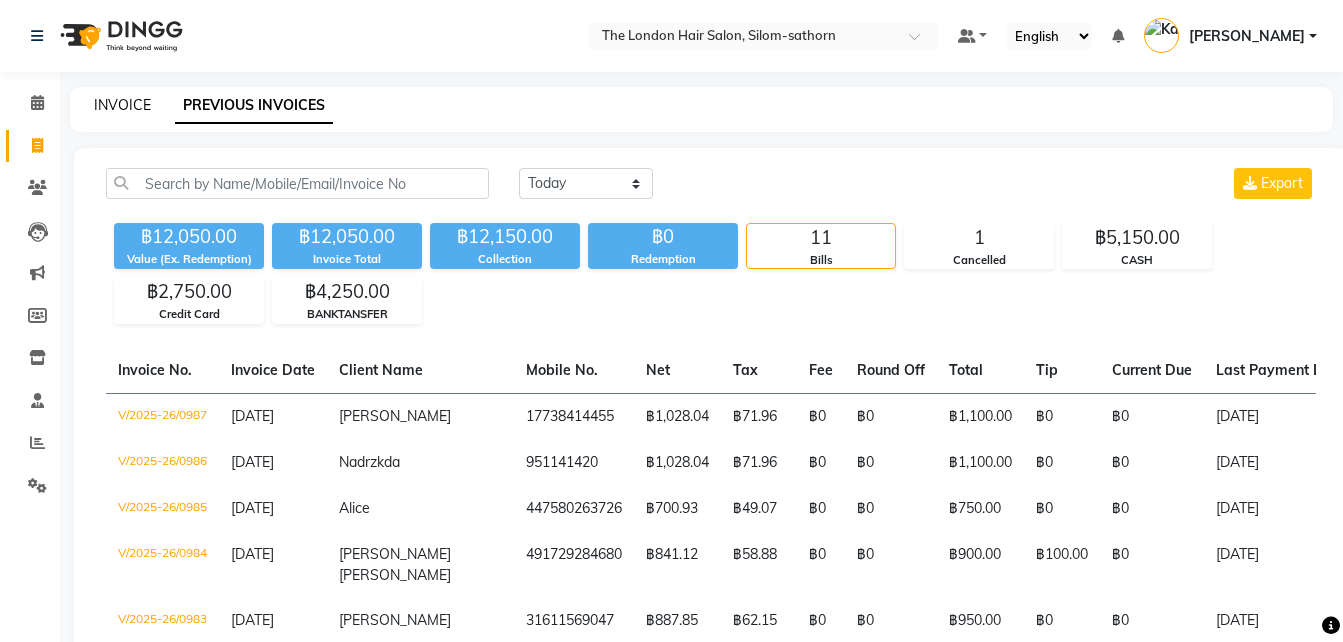 drag, startPoint x: 113, startPoint y: 102, endPoint x: 102, endPoint y: 108, distance: 12.529964 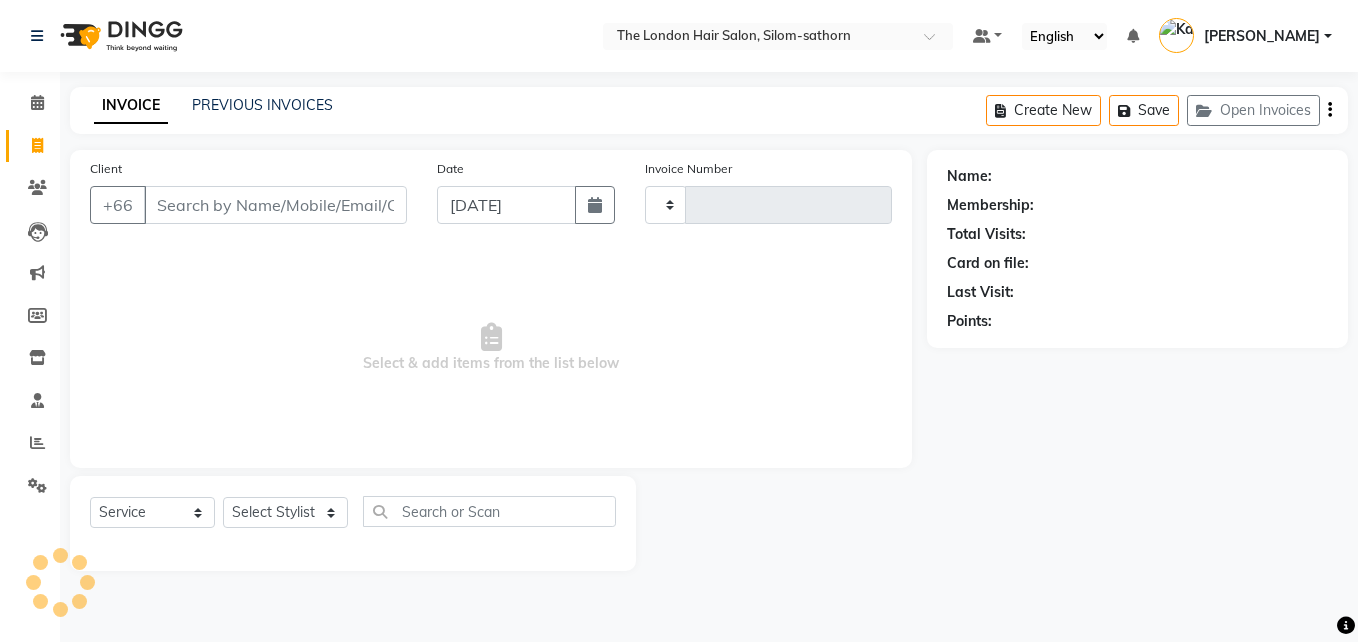 type on "0988" 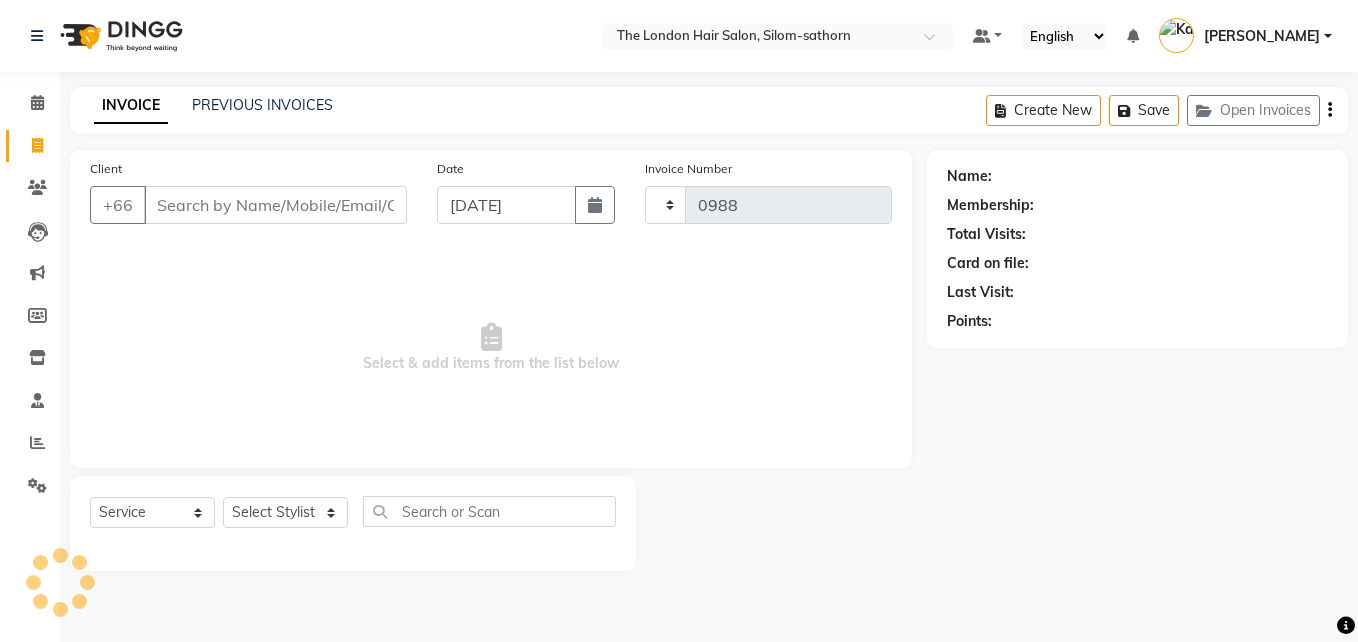 select on "6977" 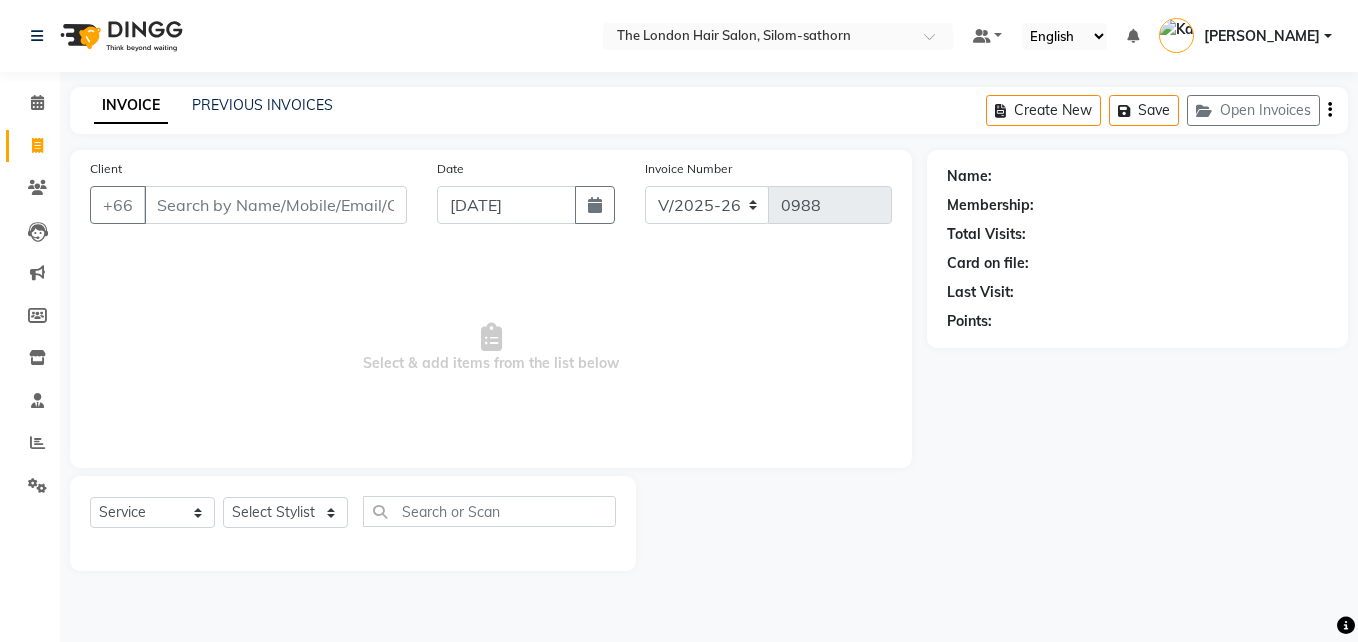 click on "Client" at bounding box center [275, 205] 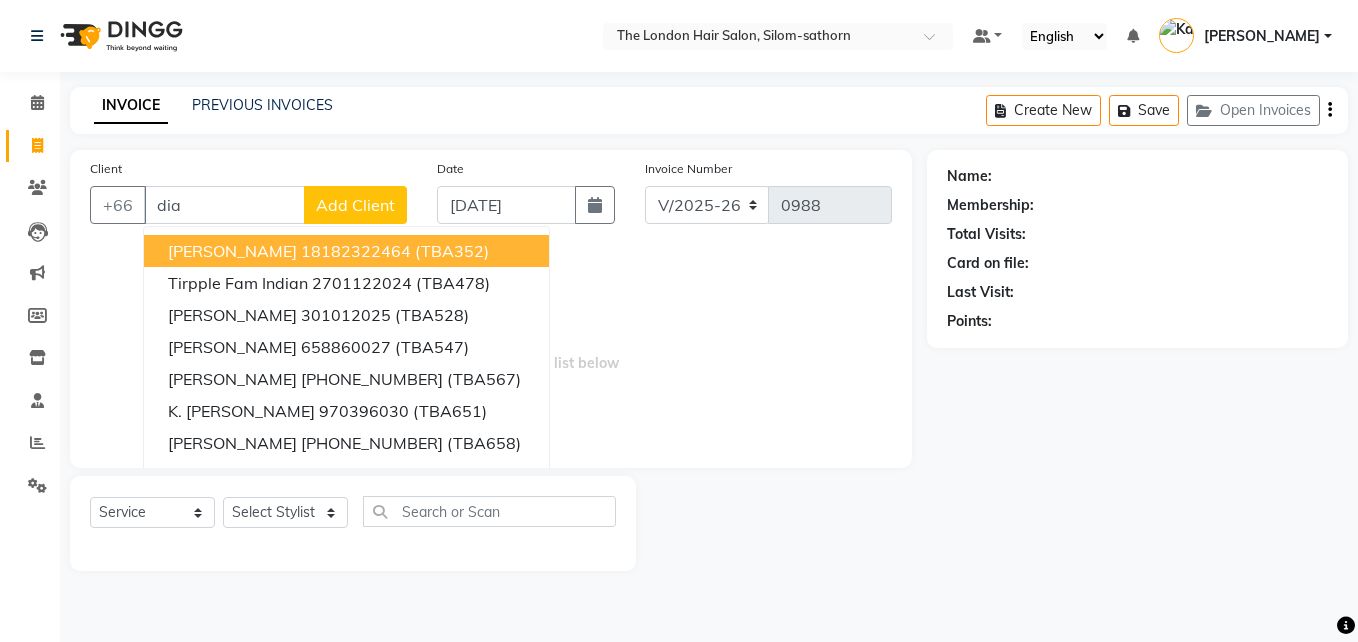 click on "18182322464" at bounding box center (356, 251) 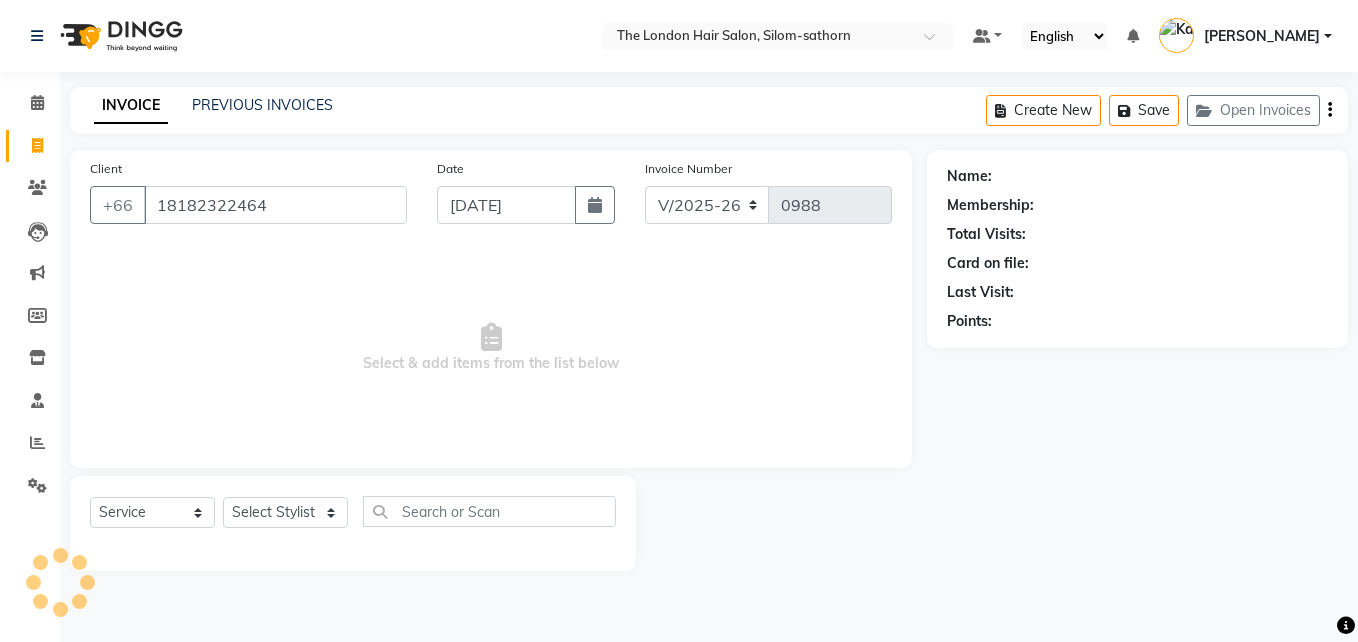type on "18182322464" 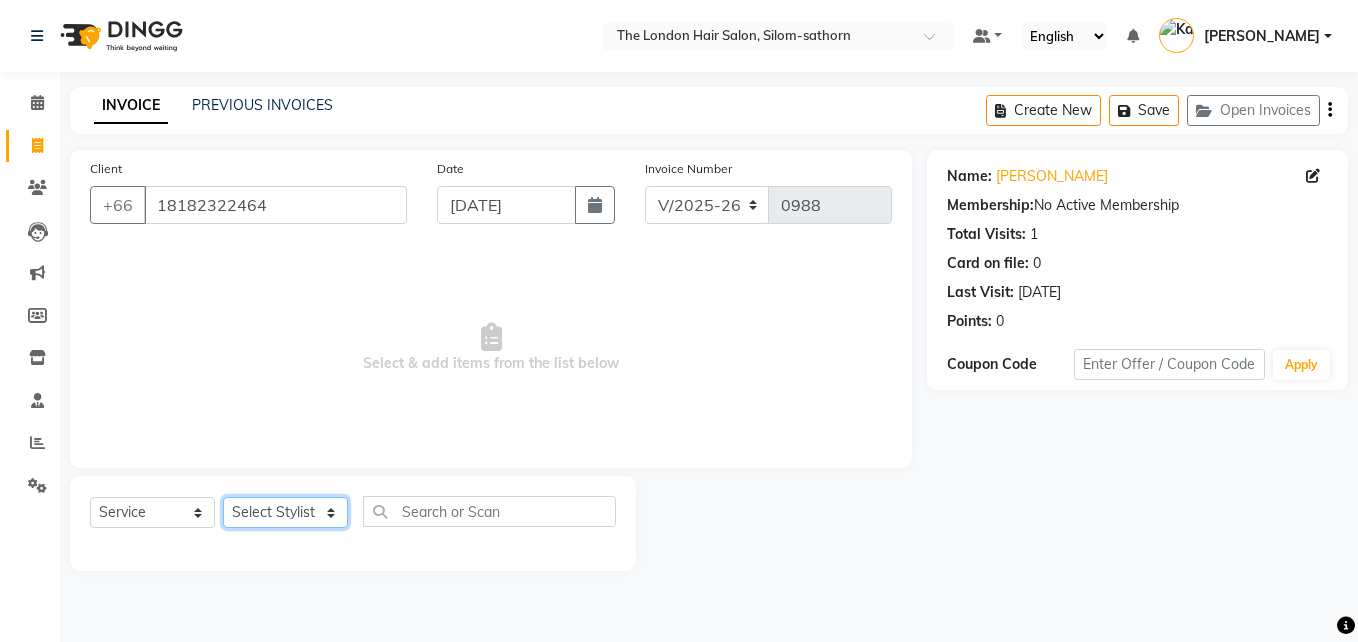 click on "Select Stylist Aon Apple   Boss [PERSON_NAME]  [PERSON_NAME]" 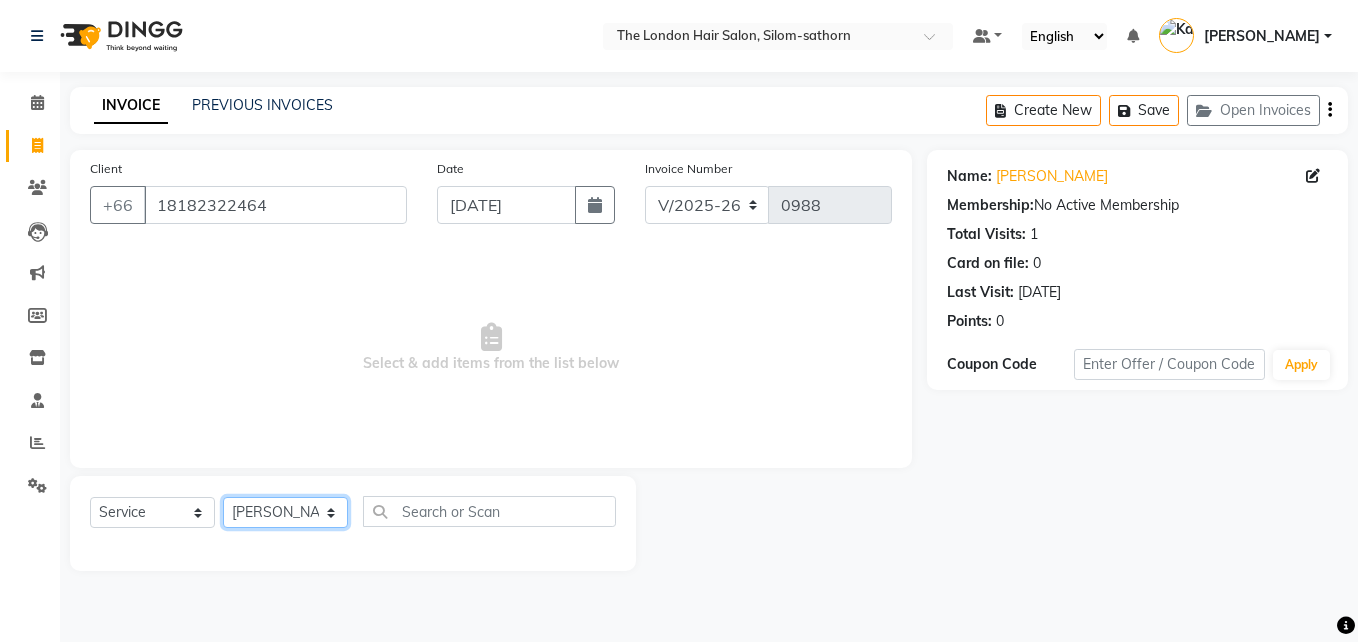 click on "Select Stylist Aon Apple   Boss [PERSON_NAME]  [PERSON_NAME]" 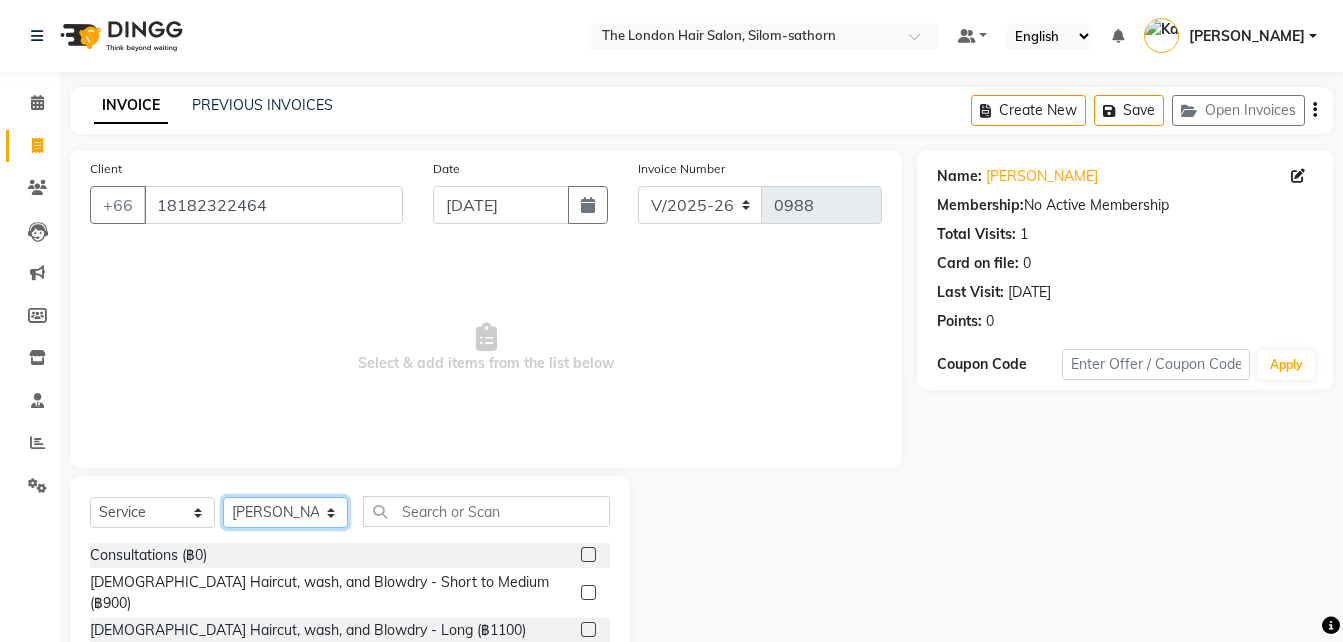 scroll, scrollTop: 159, scrollLeft: 0, axis: vertical 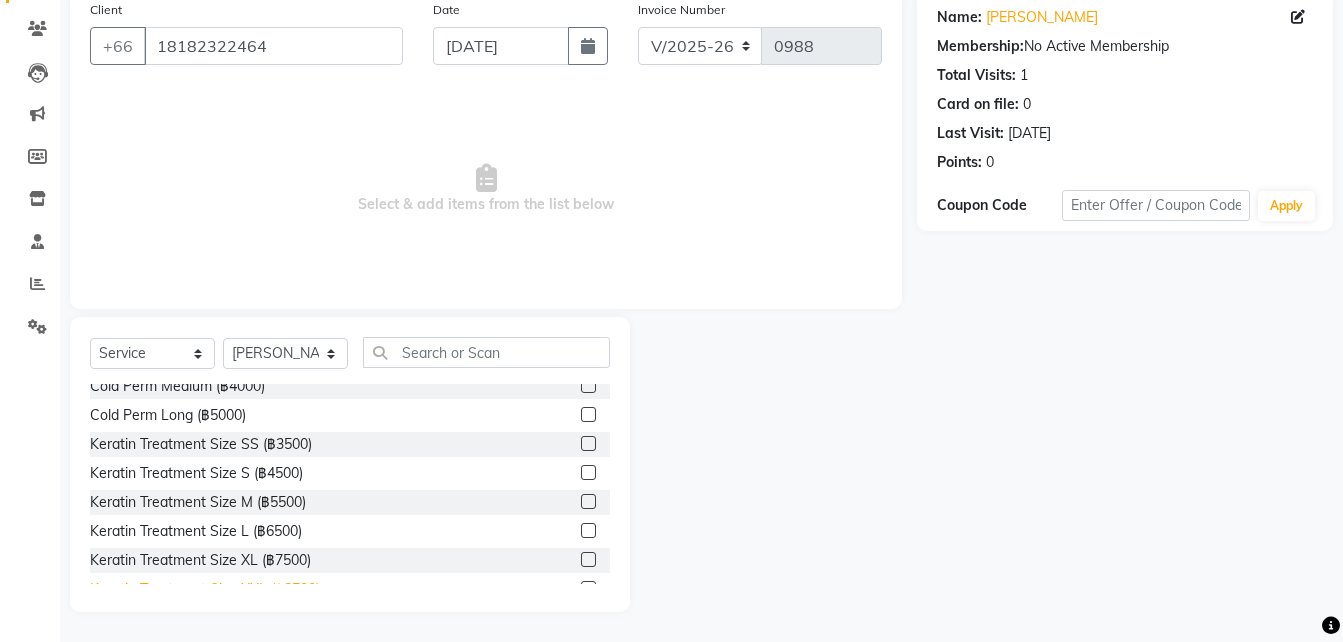 click on "Keratin Treatment Size XXL  (฿8500)" 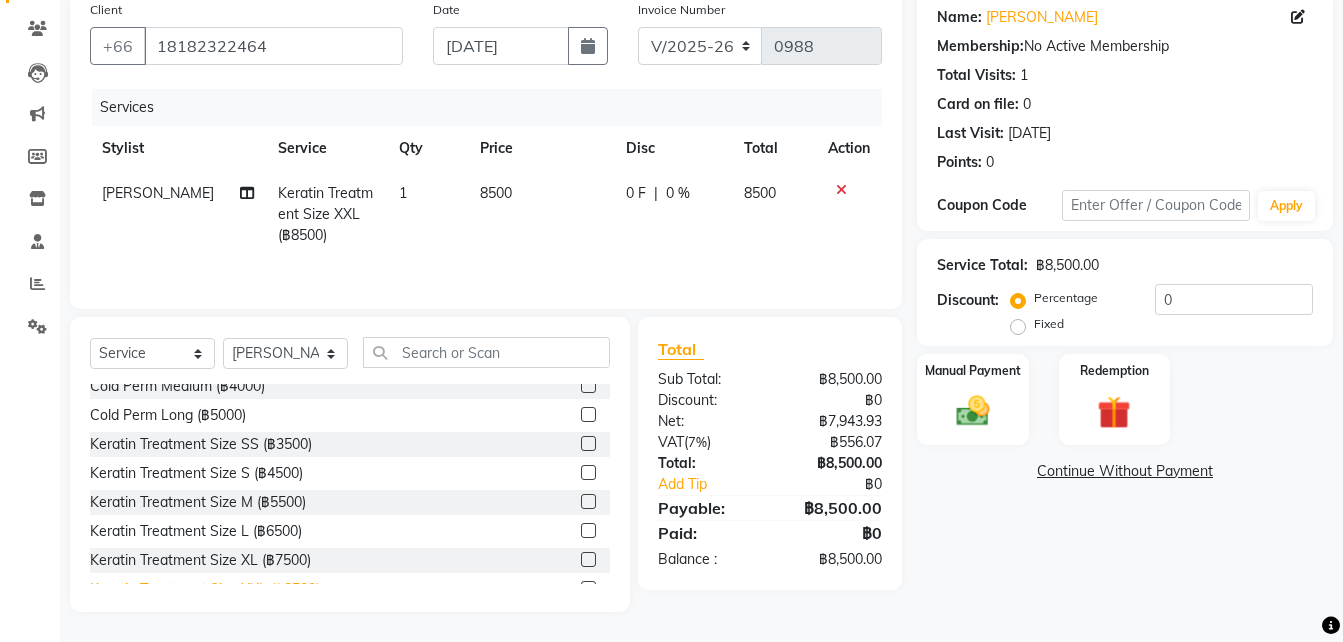 checkbox on "false" 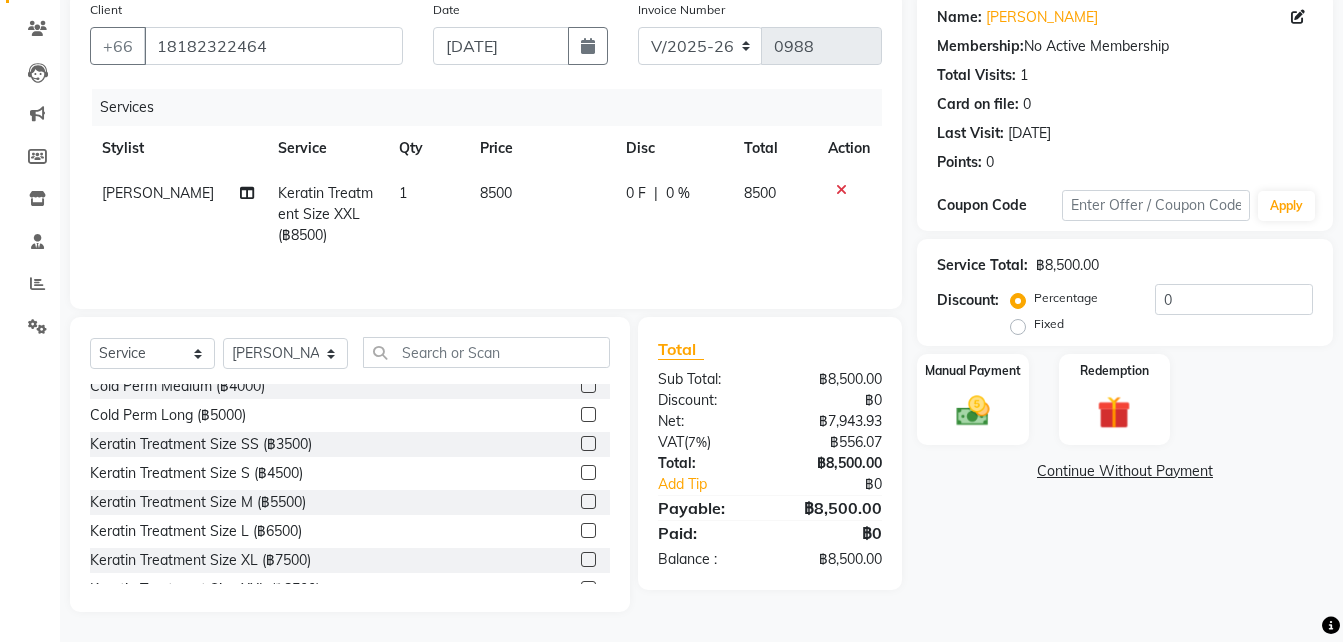click on "Extra Long and Thickness   (฿1000)" 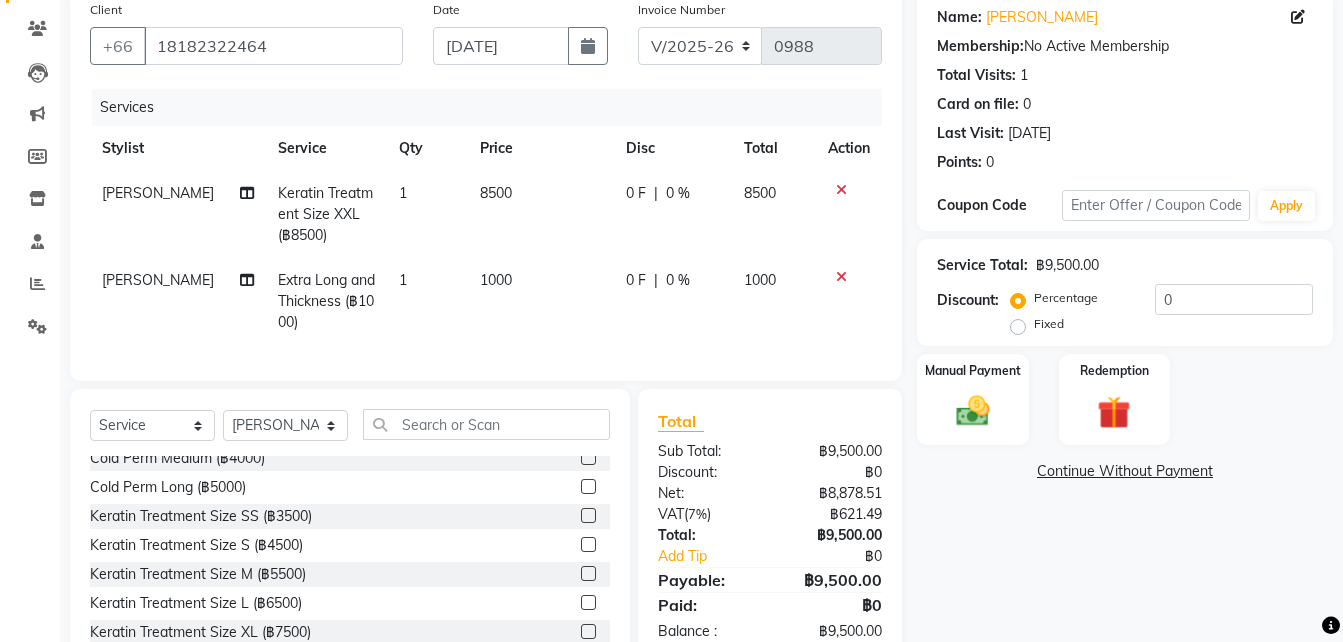 checkbox on "false" 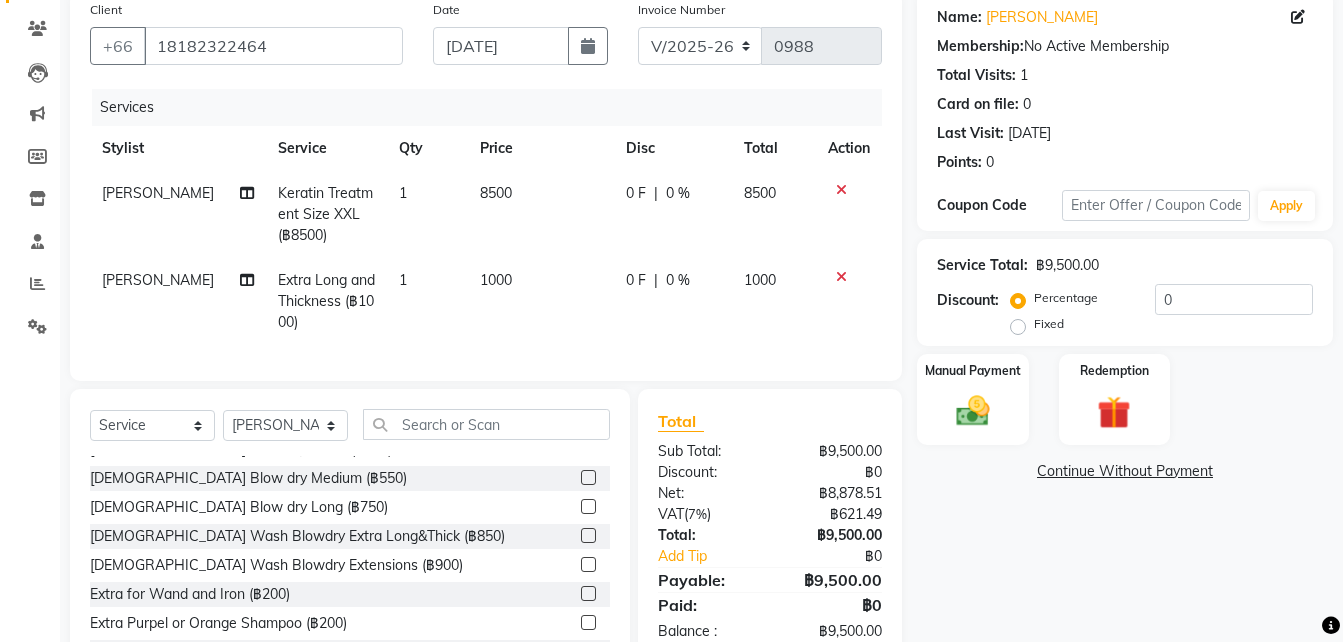 scroll, scrollTop: 388, scrollLeft: 0, axis: vertical 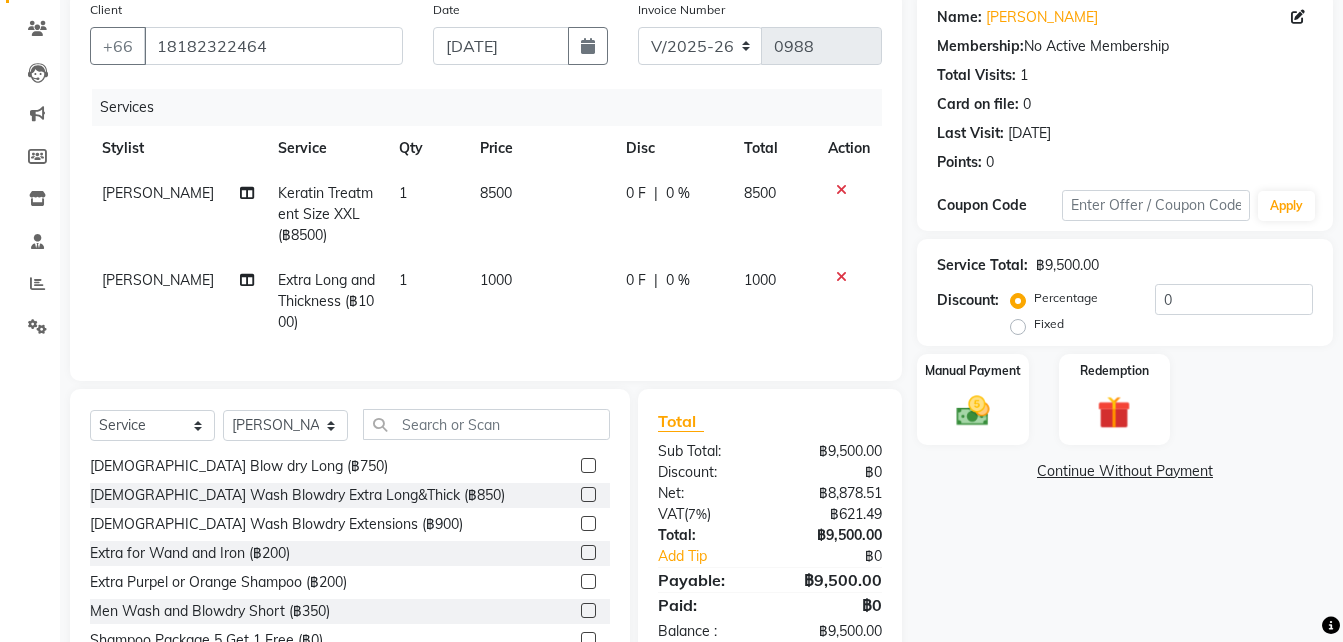 click on "Men Wash and Blowdry Short (฿350)" 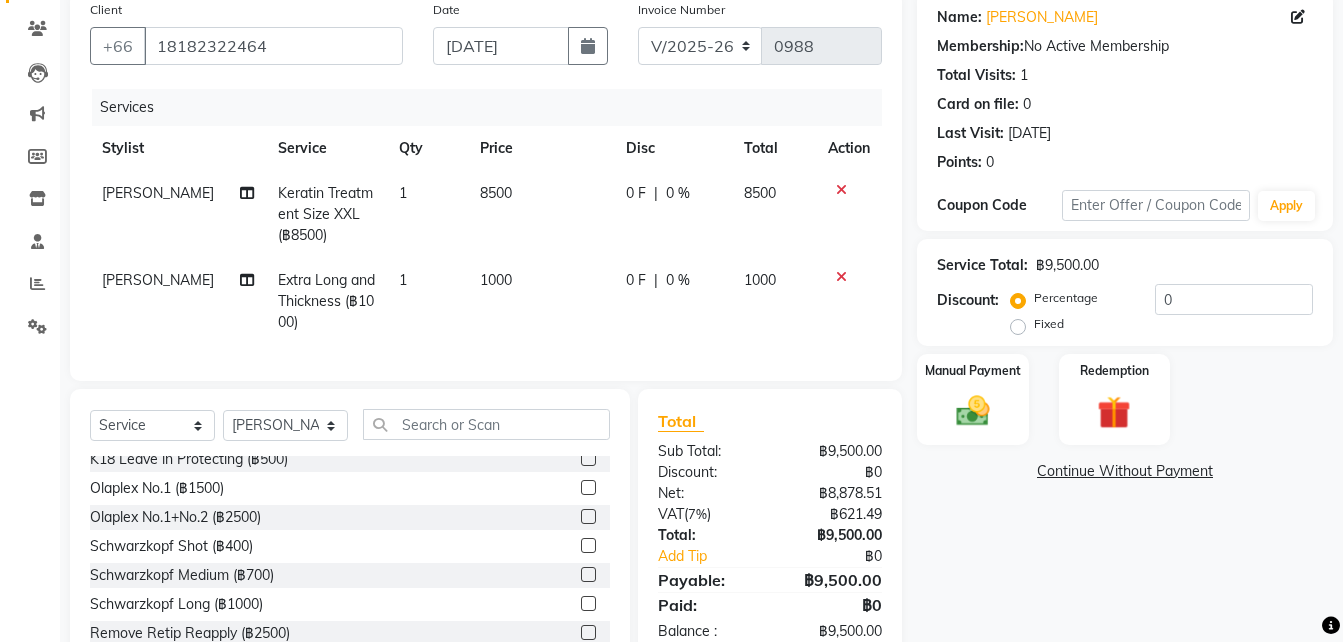 scroll, scrollTop: 2265, scrollLeft: 0, axis: vertical 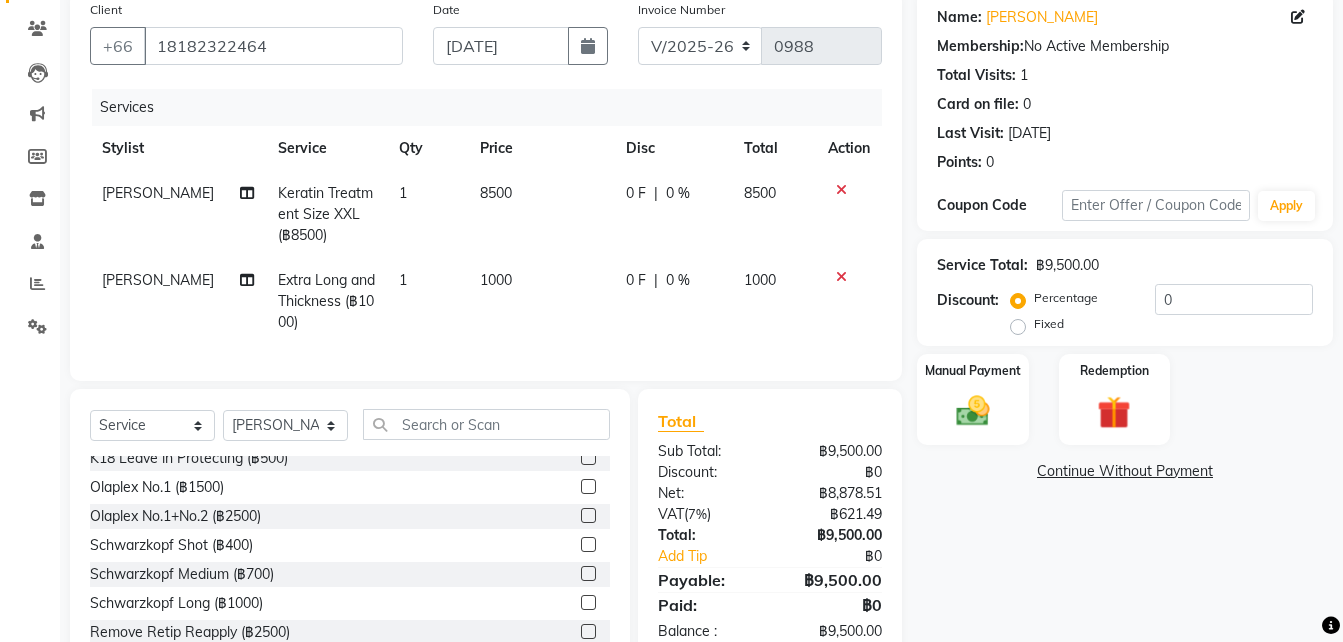 click on "Remove Retip Reapply (Not Ours)  (฿3000)" 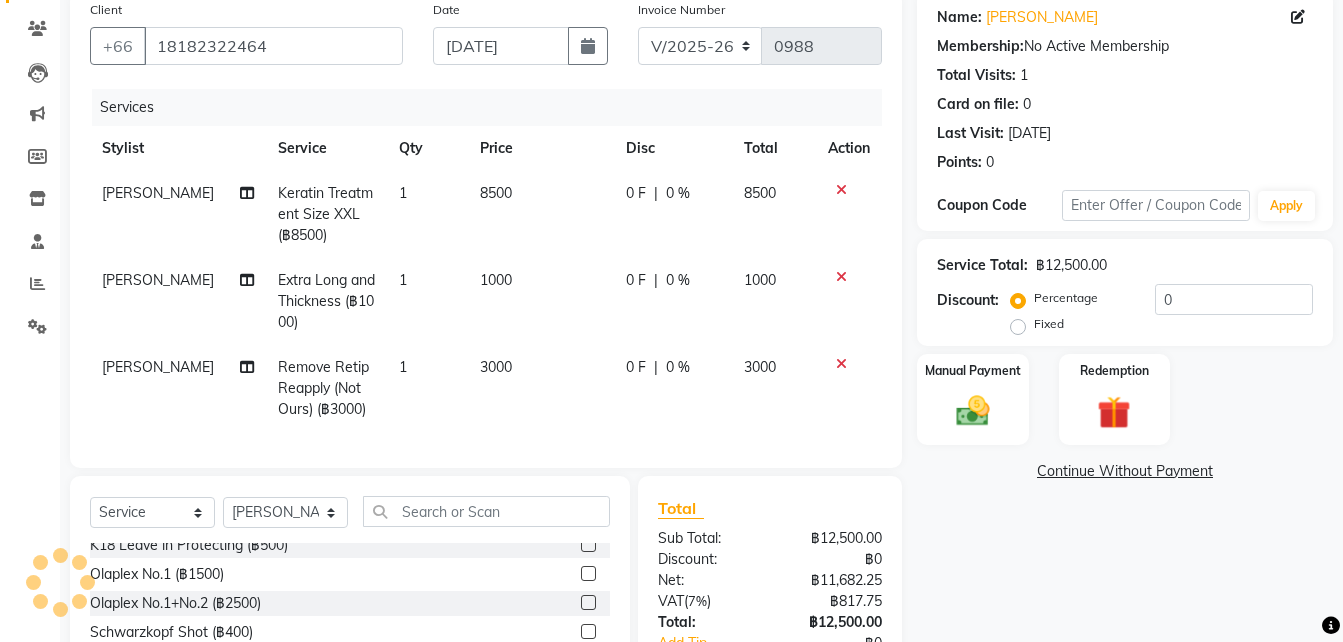 checkbox on "false" 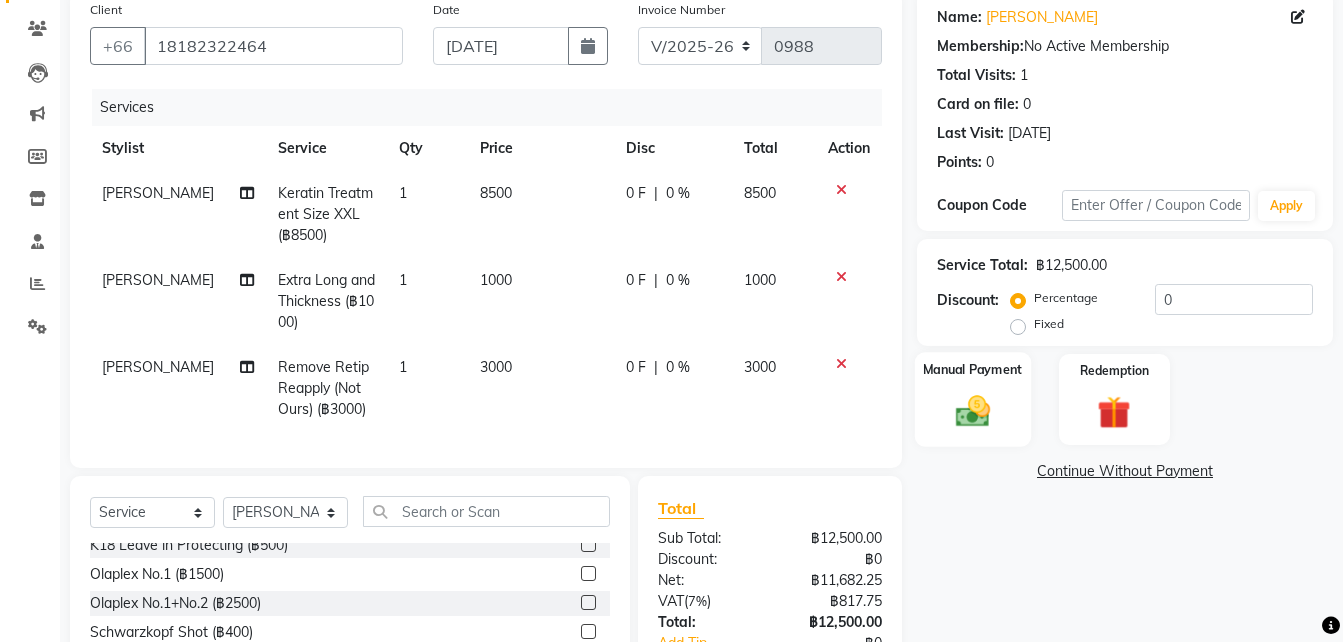drag, startPoint x: 965, startPoint y: 400, endPoint x: 951, endPoint y: 405, distance: 14.866069 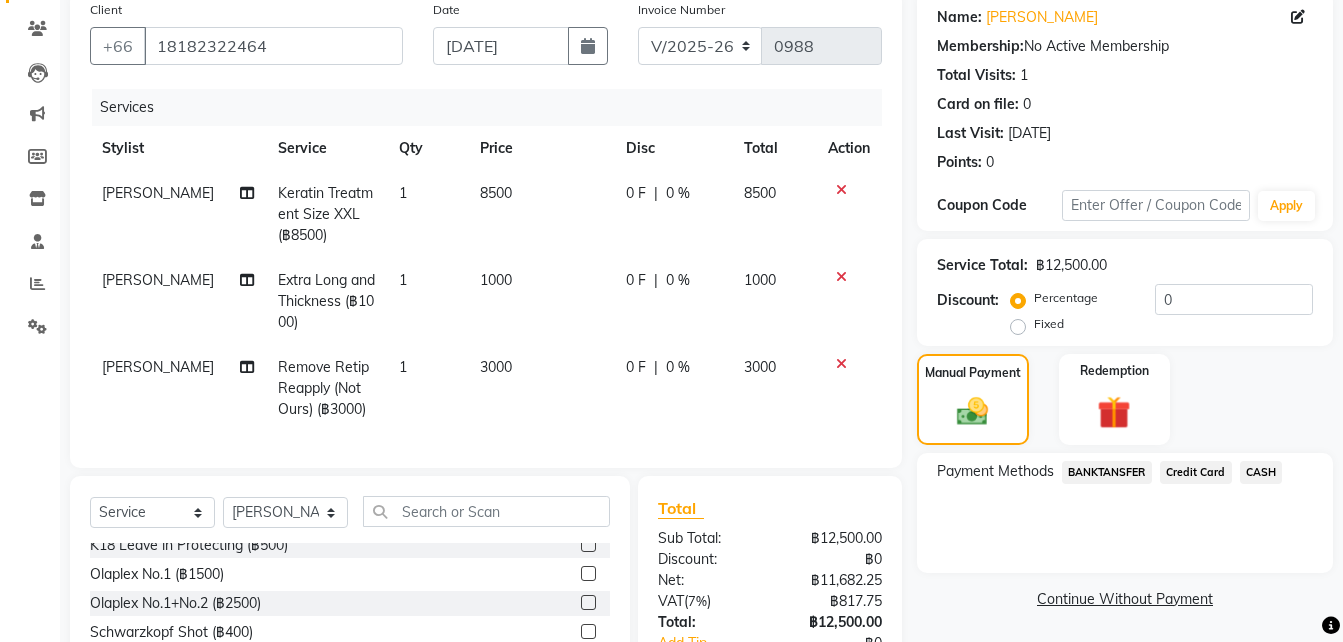 click on "CASH" 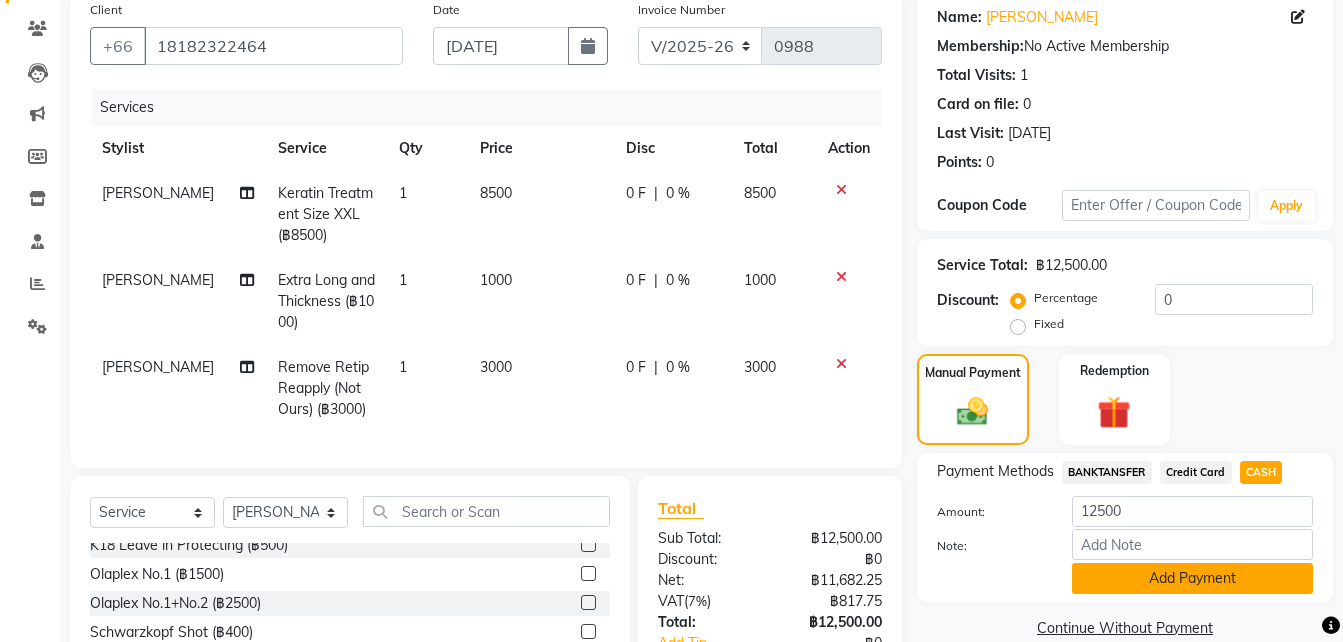 click on "Add Payment" 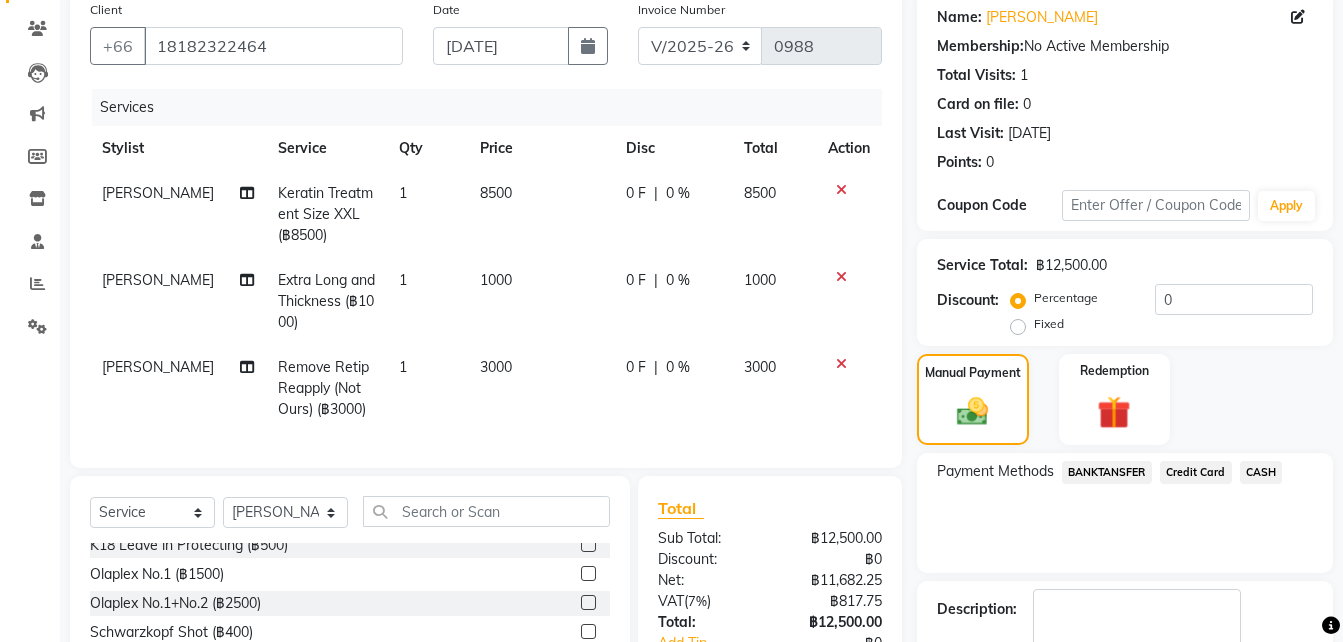 scroll, scrollTop: 382, scrollLeft: 0, axis: vertical 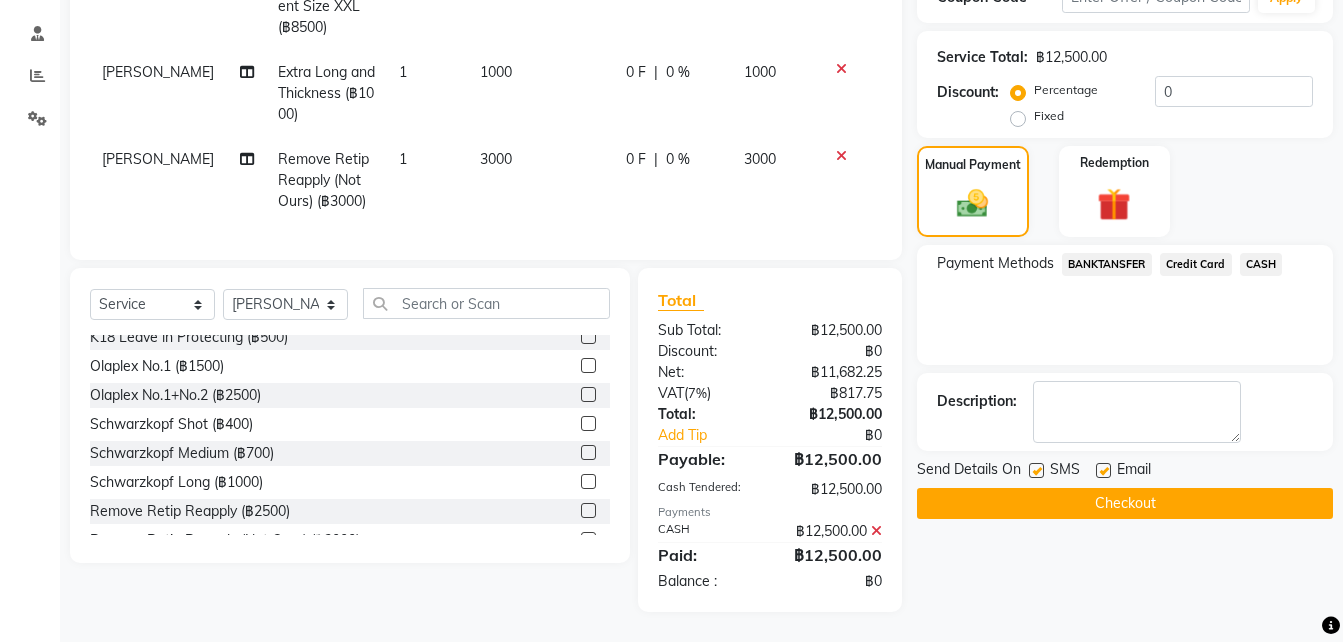 click on "Checkout" 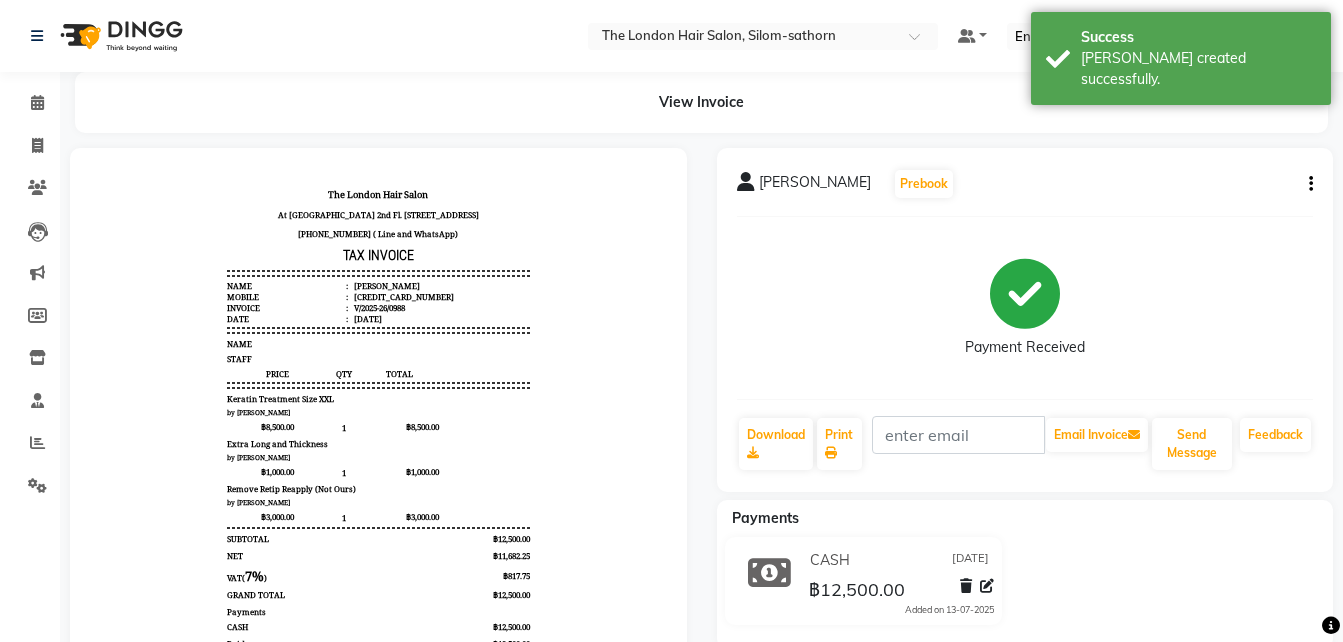 scroll, scrollTop: 0, scrollLeft: 0, axis: both 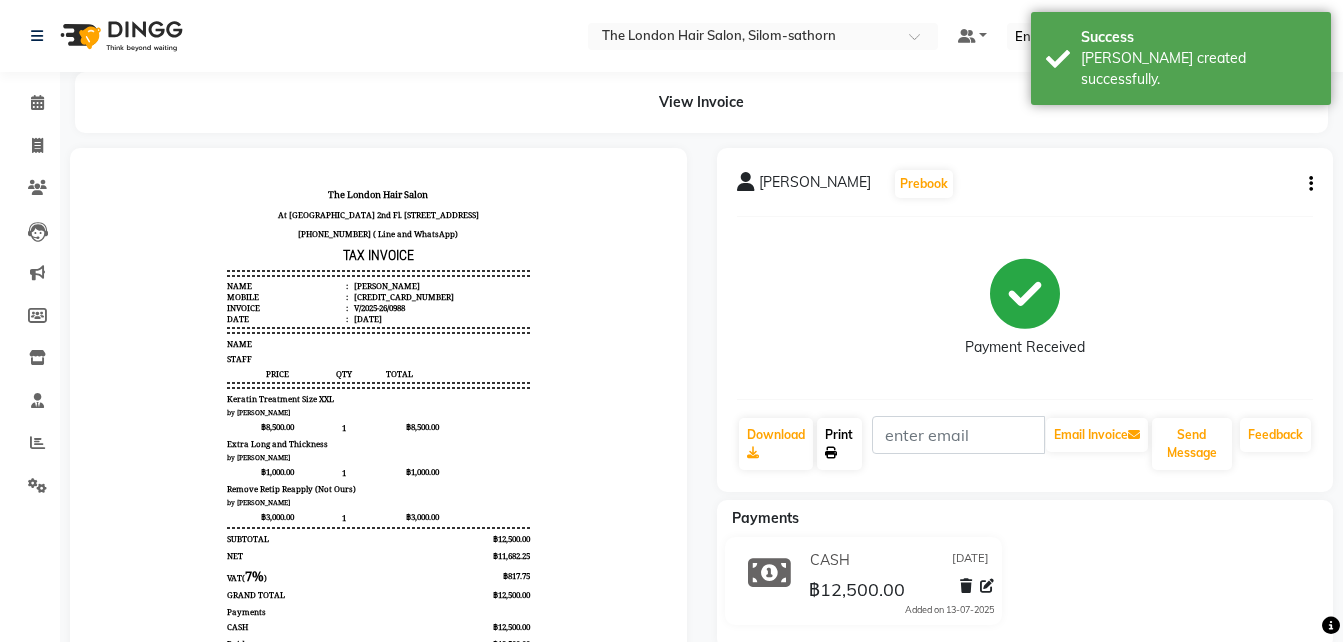 click on "Print" 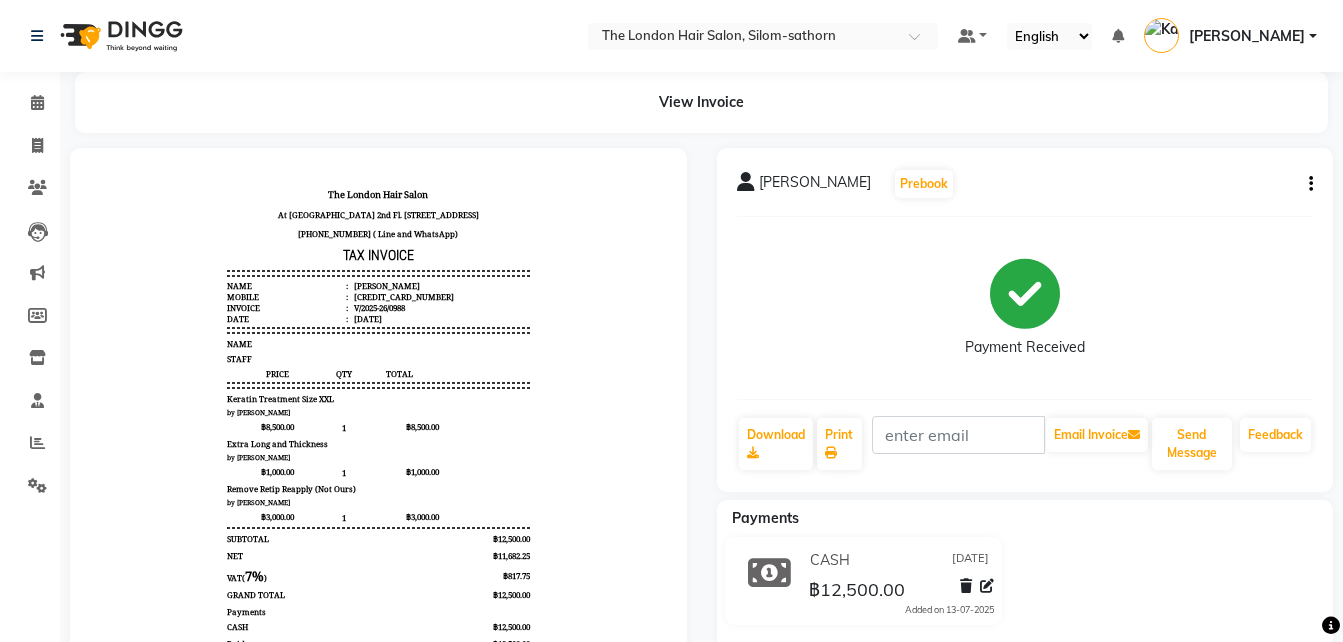 click on "Payments" 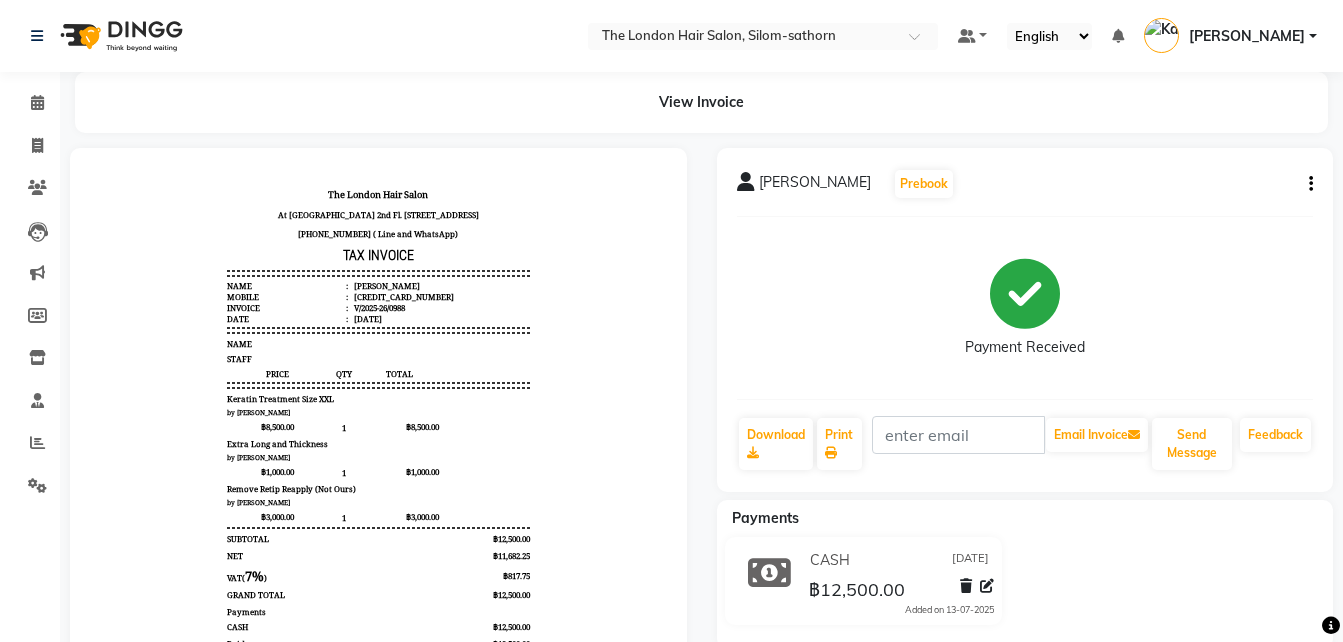 click 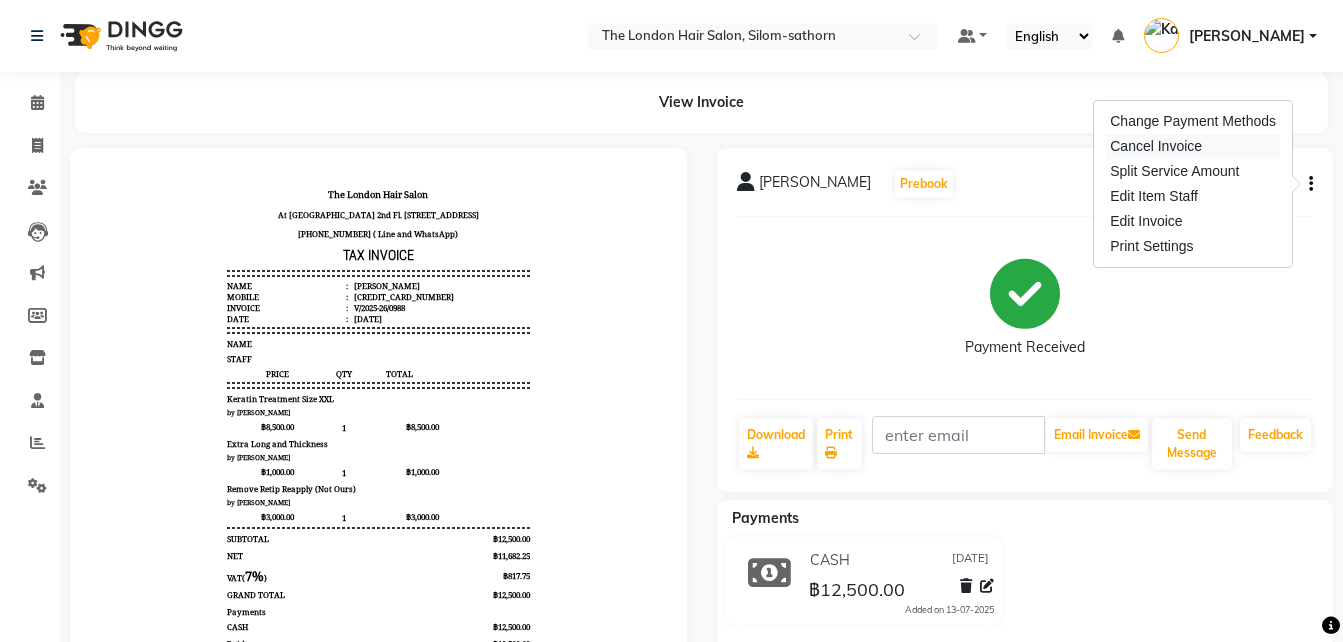 click on "Cancel Invoice" at bounding box center (1193, 146) 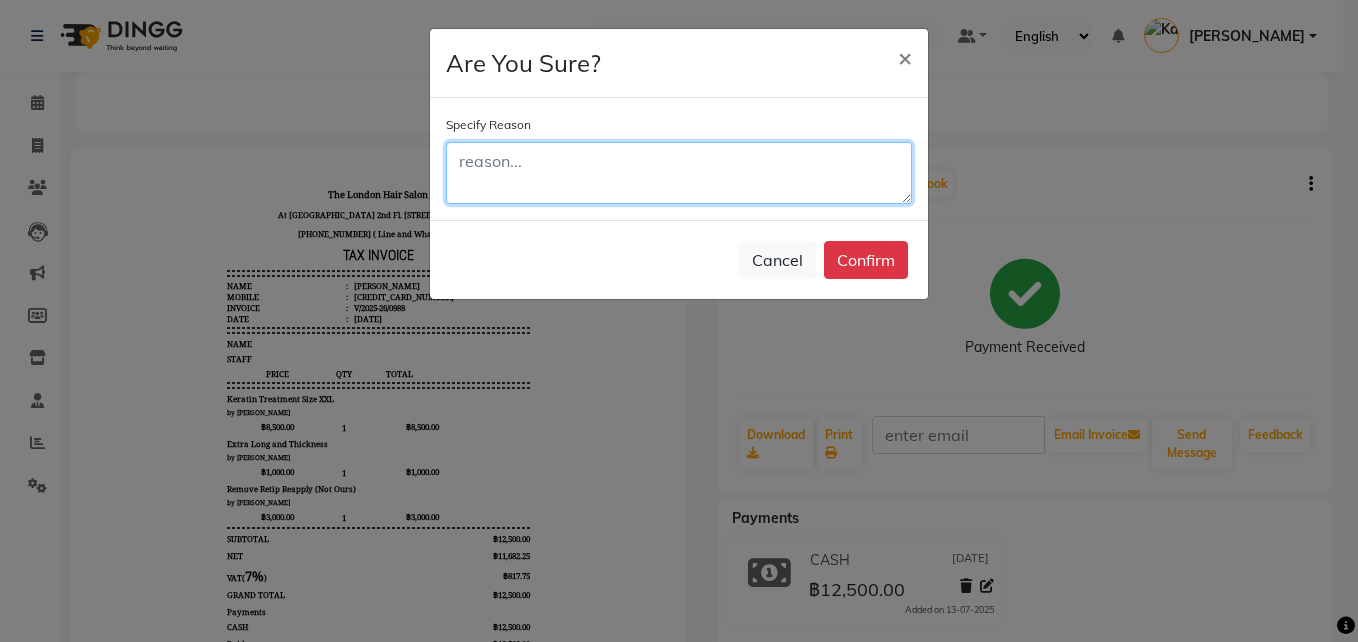 click 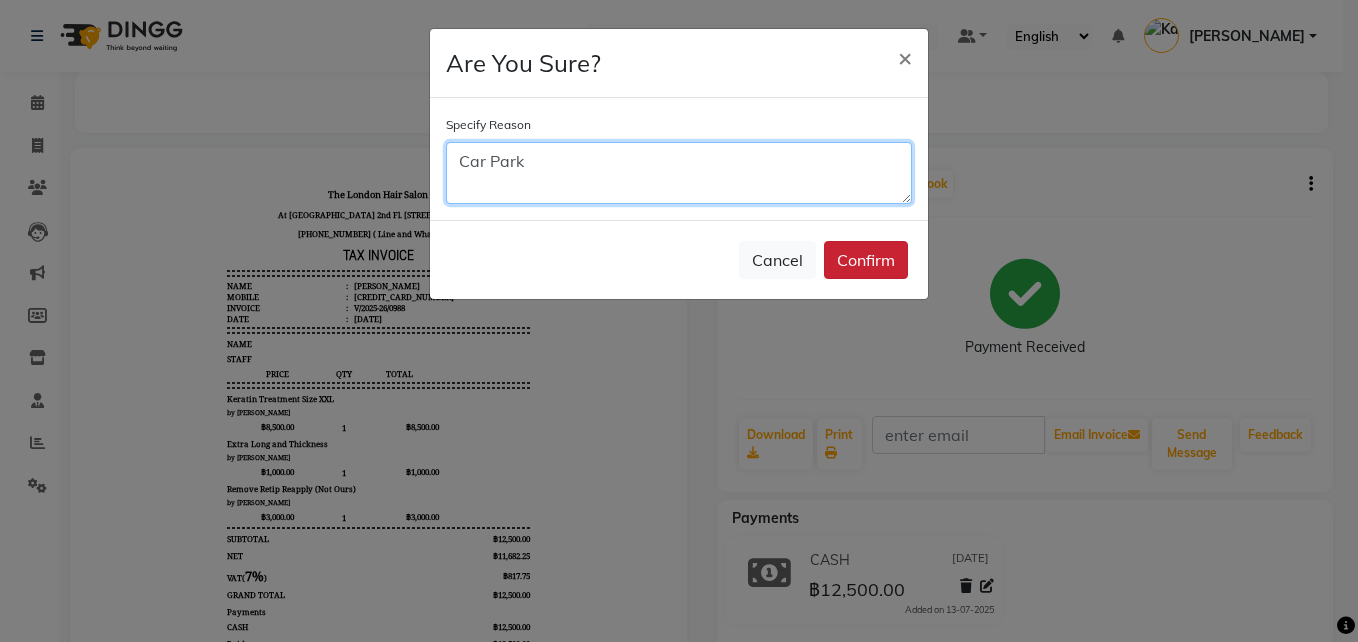 type on "Car Park" 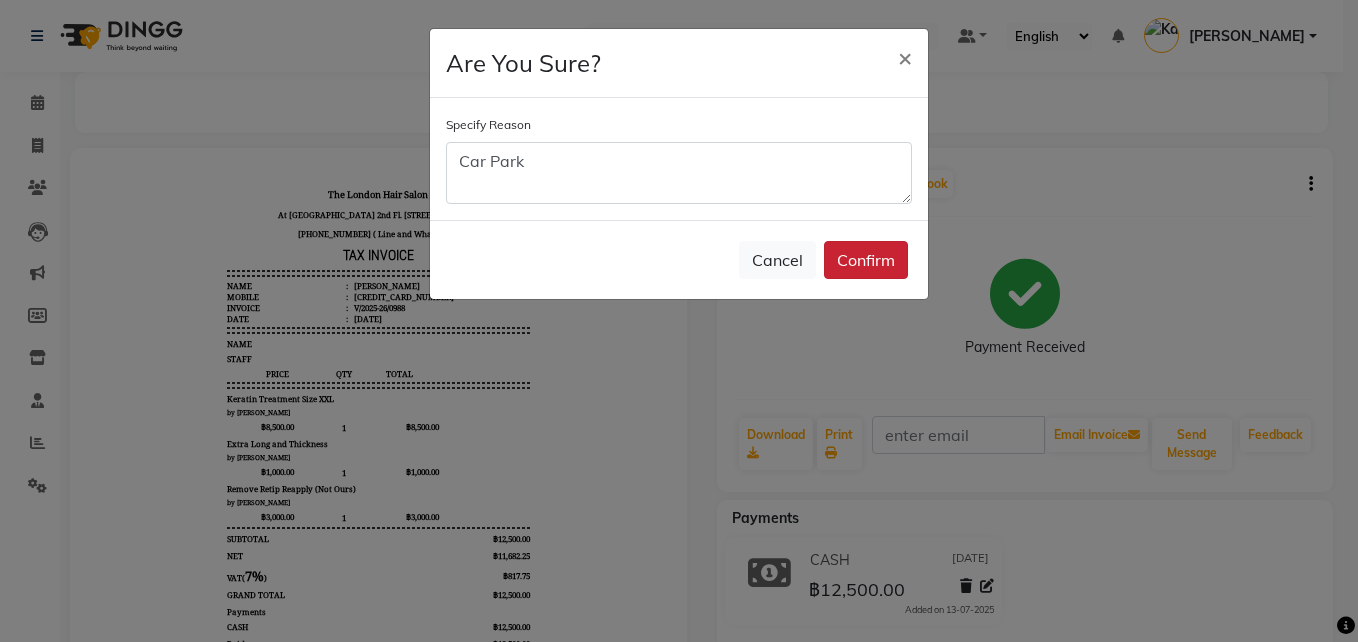click on "Confirm" 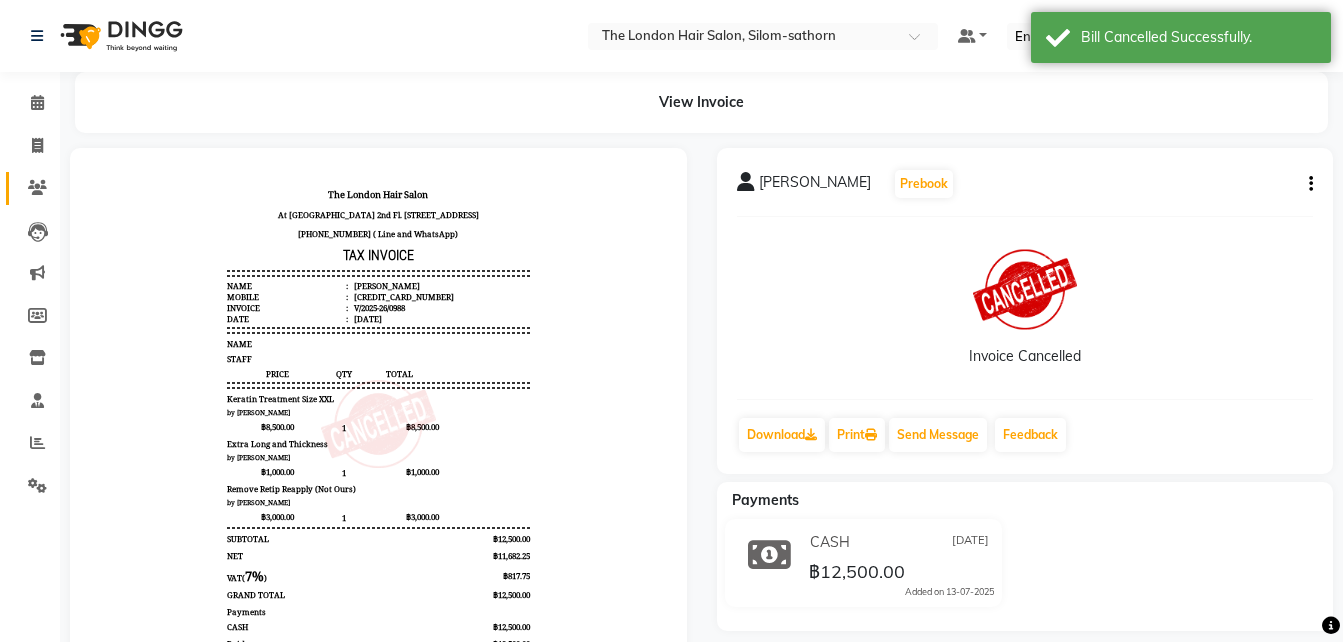 click 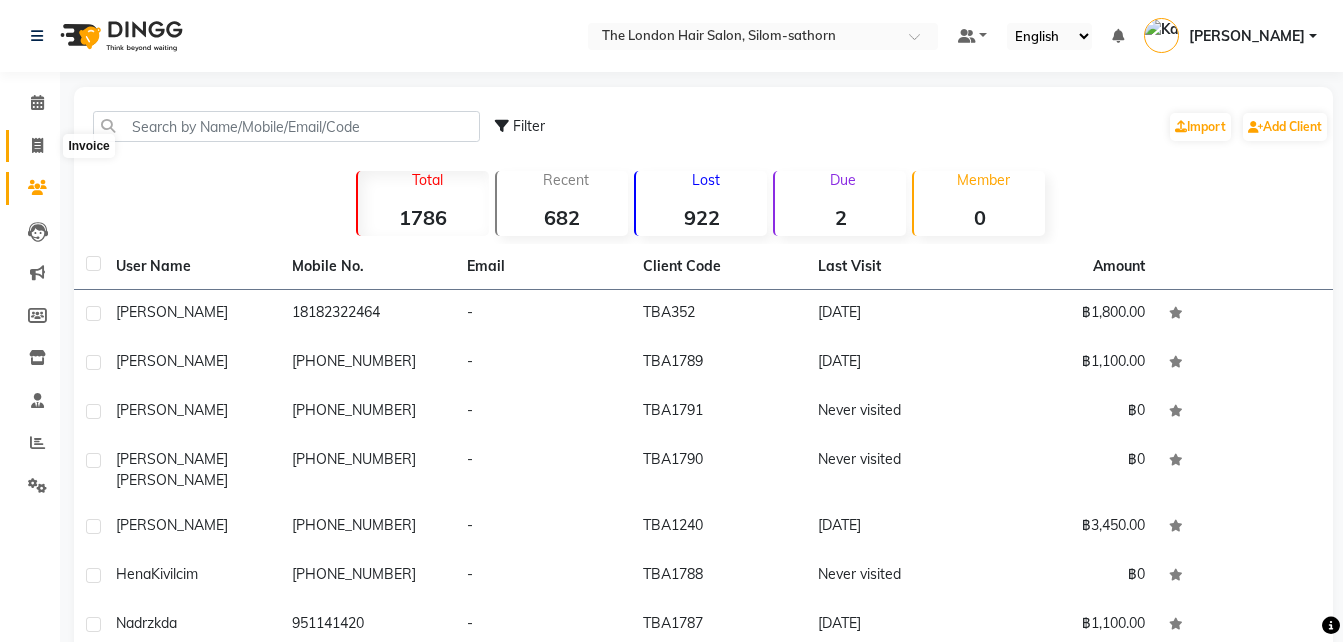 click 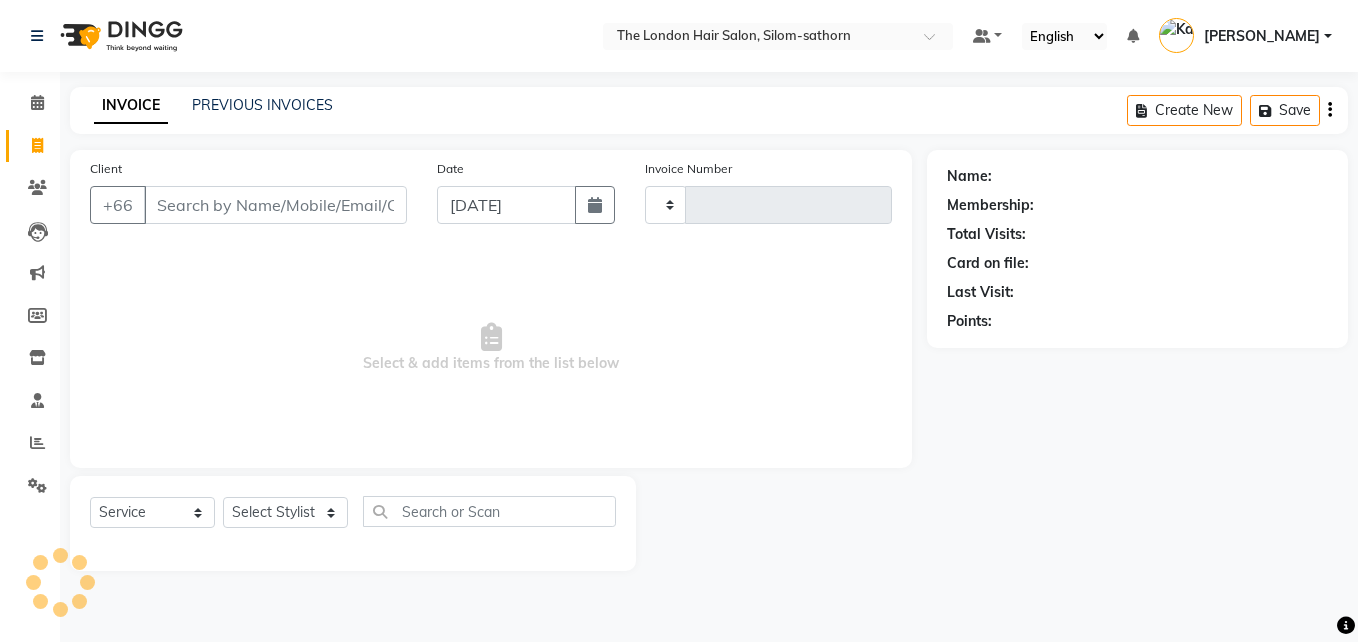 type on "0989" 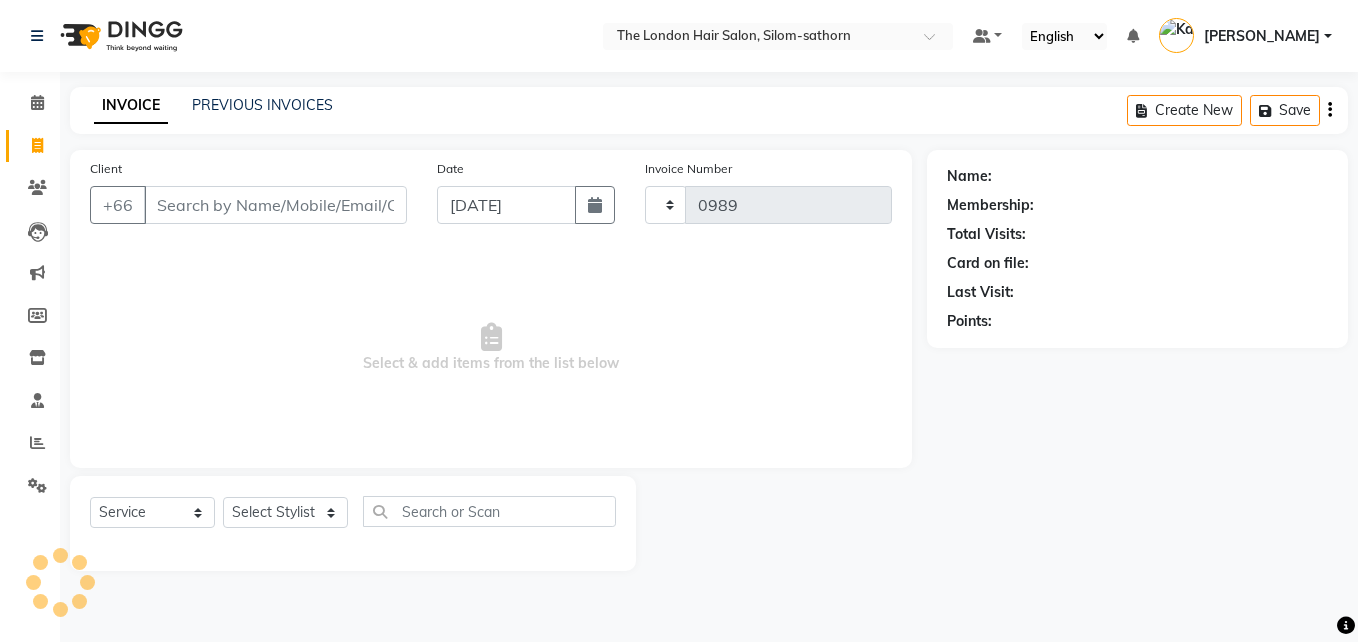 select on "6977" 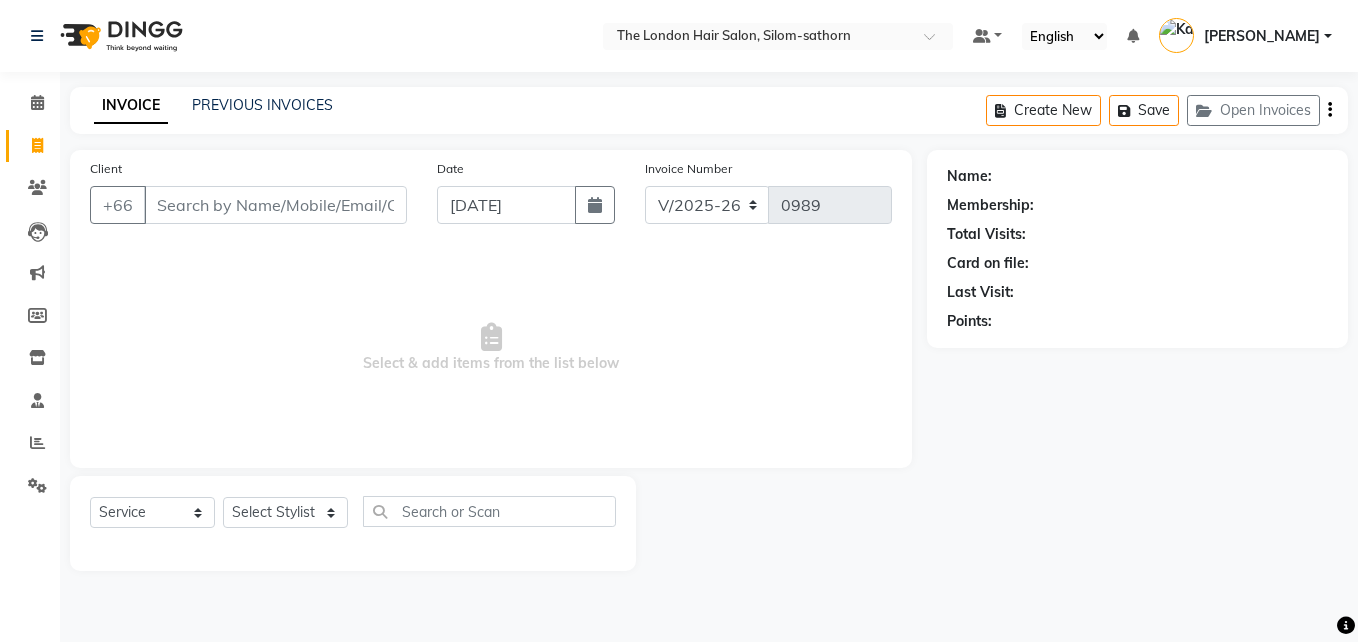 click on "Client" at bounding box center (275, 205) 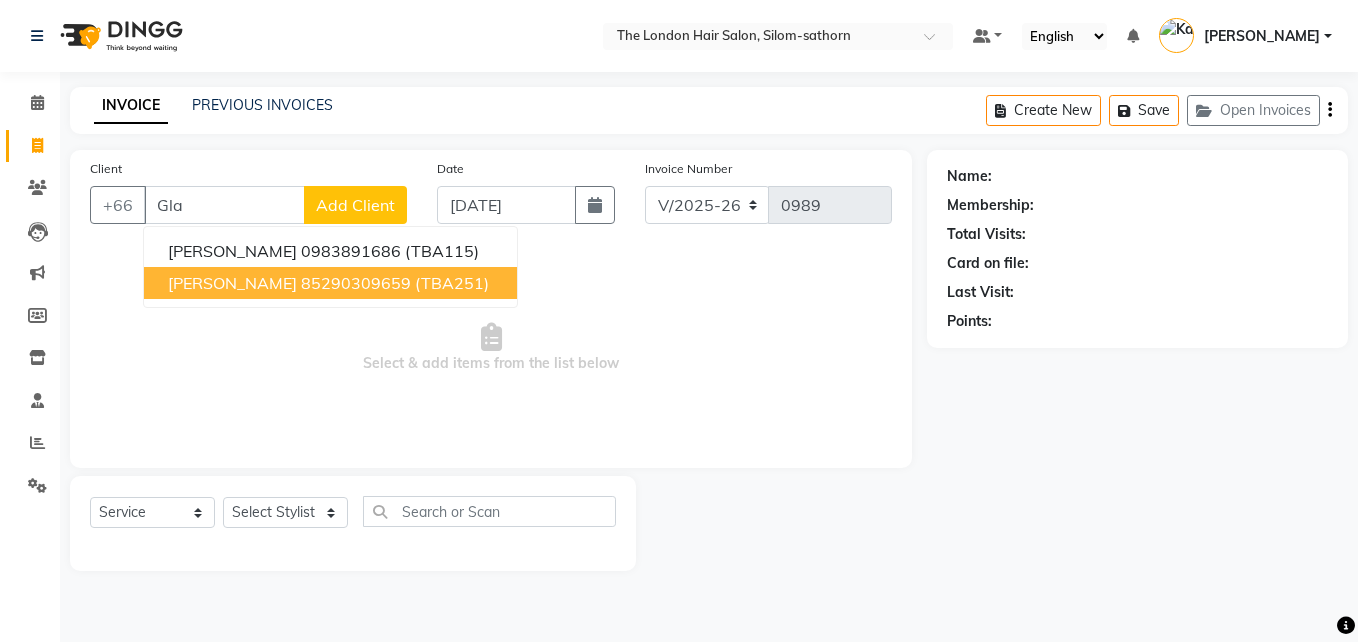 click on "[PERSON_NAME]" at bounding box center [232, 283] 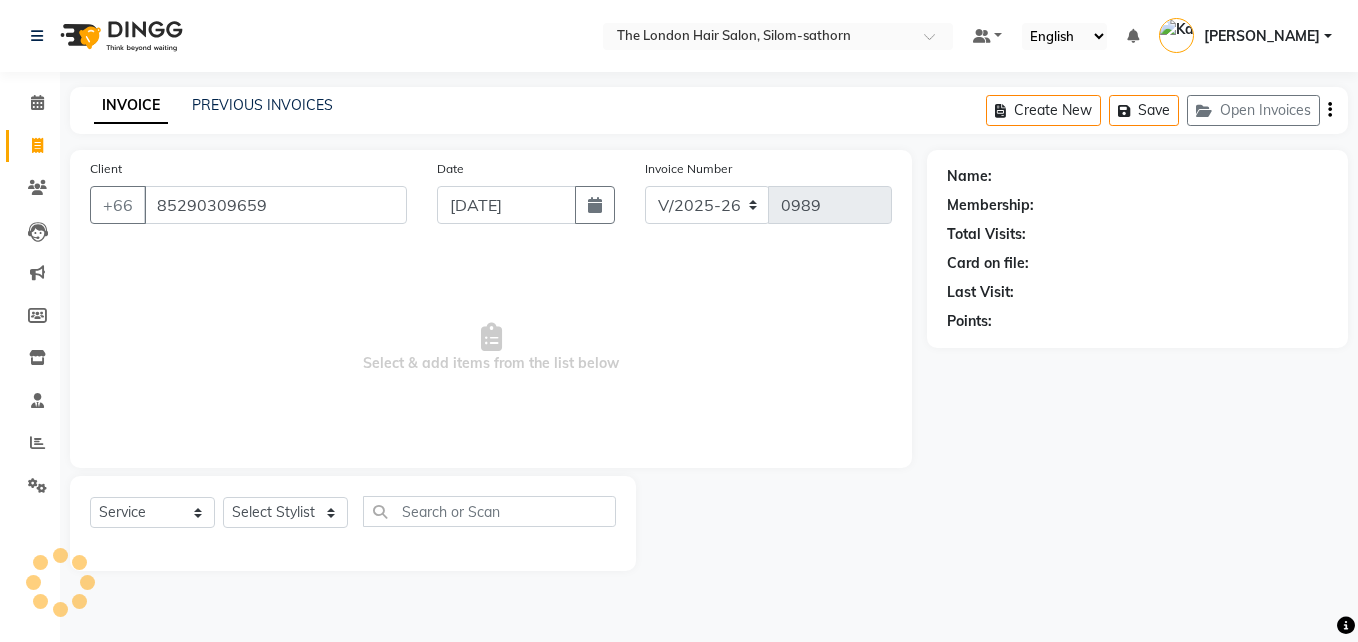 type on "85290309659" 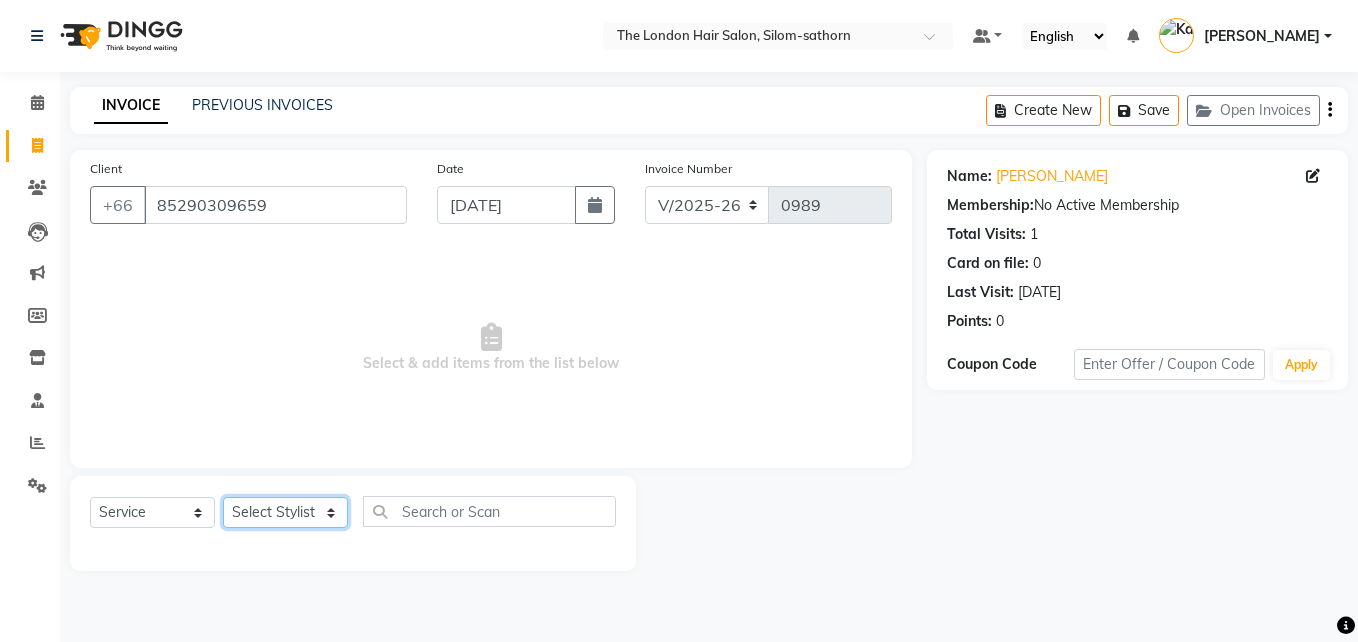 click on "Select Stylist Aon Apple   Boss [PERSON_NAME]  [PERSON_NAME]" 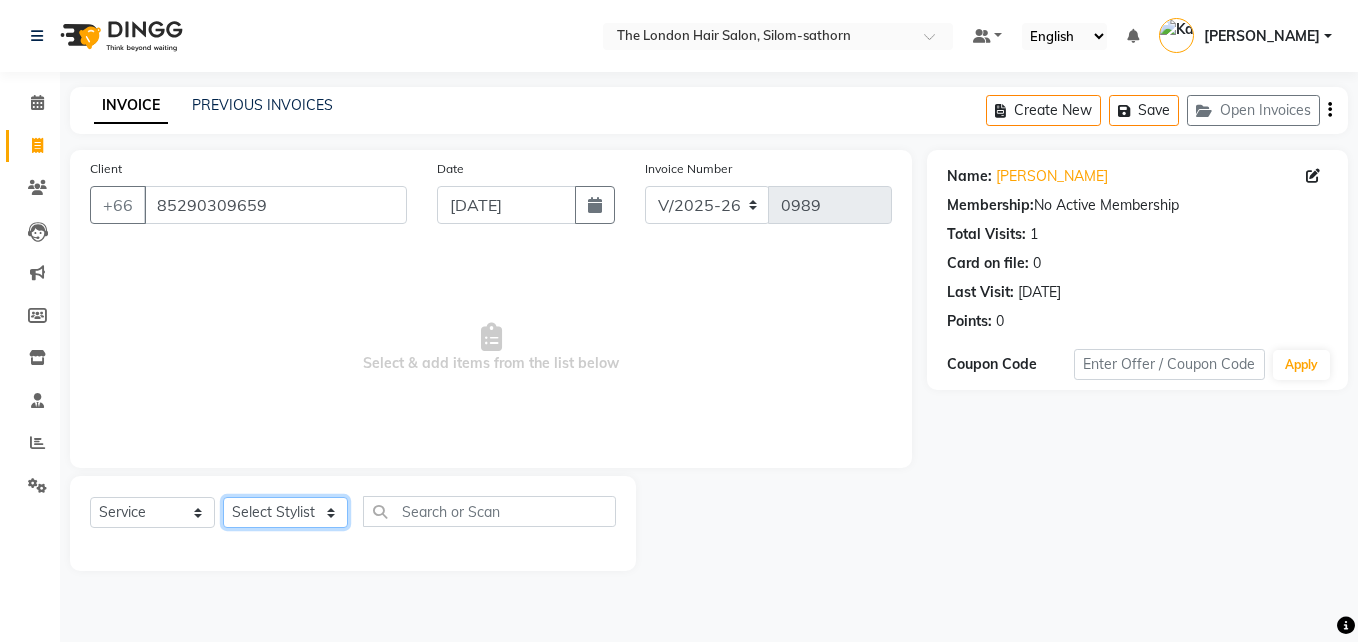 select on "56708" 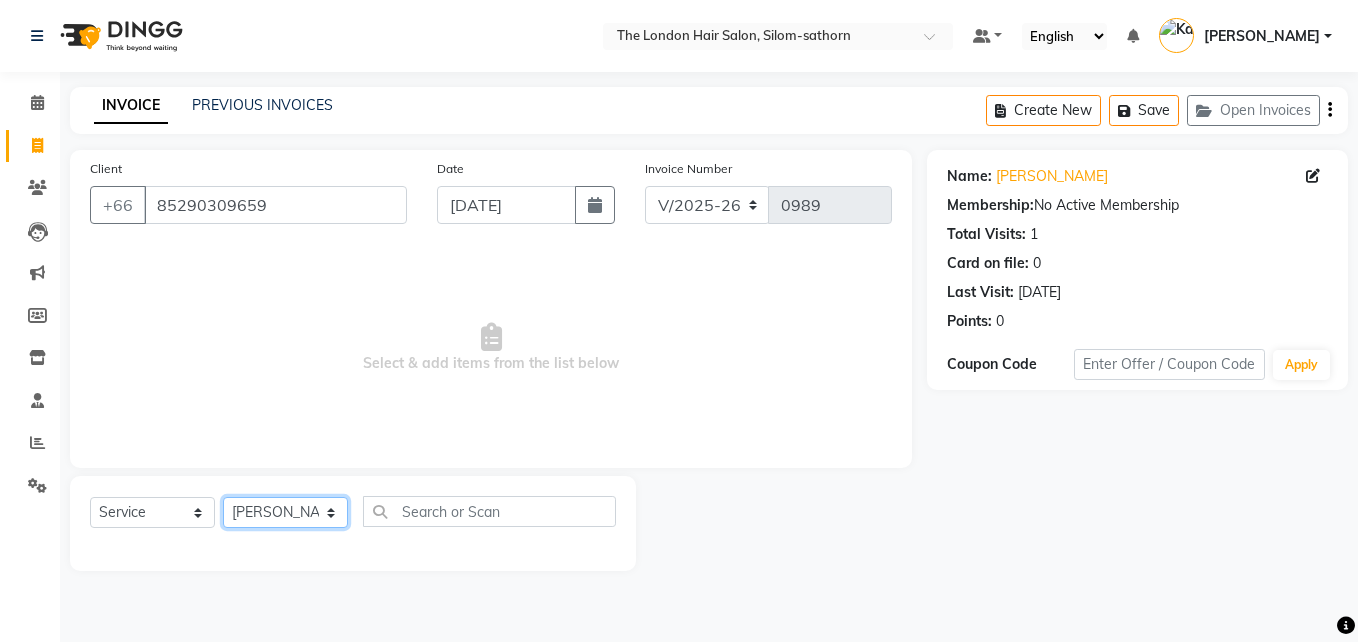 click on "Select Stylist Aon Apple   Boss [PERSON_NAME]  [PERSON_NAME]" 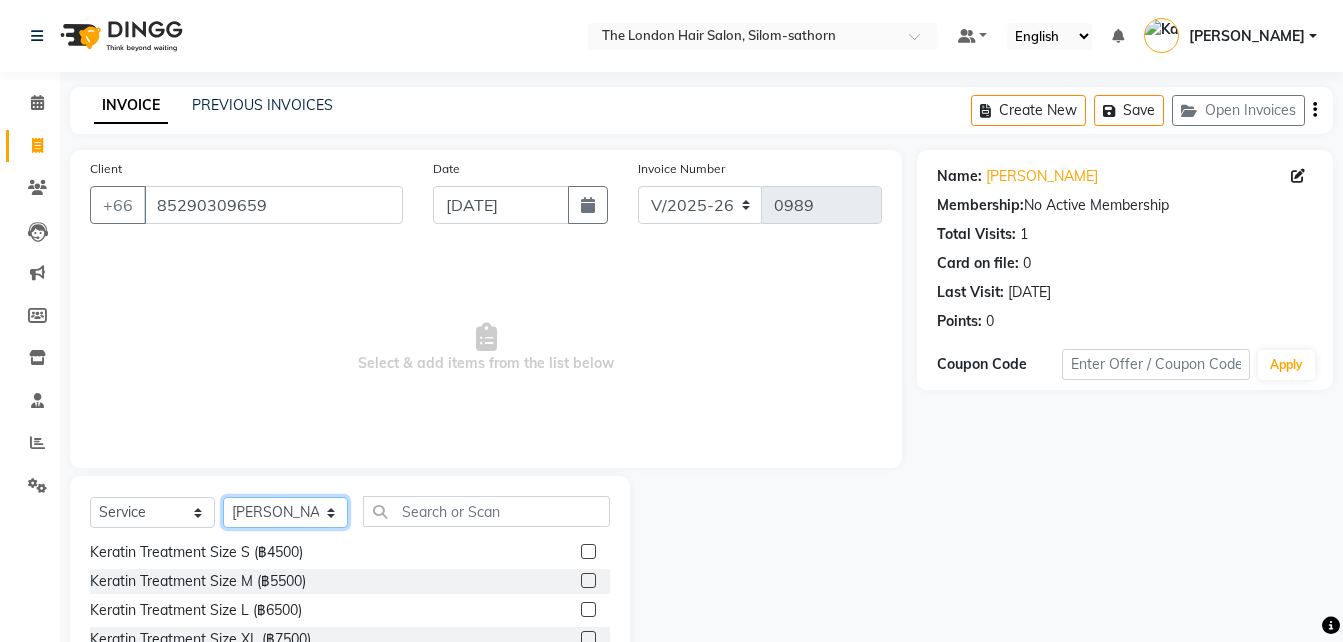 scroll, scrollTop: 1884, scrollLeft: 0, axis: vertical 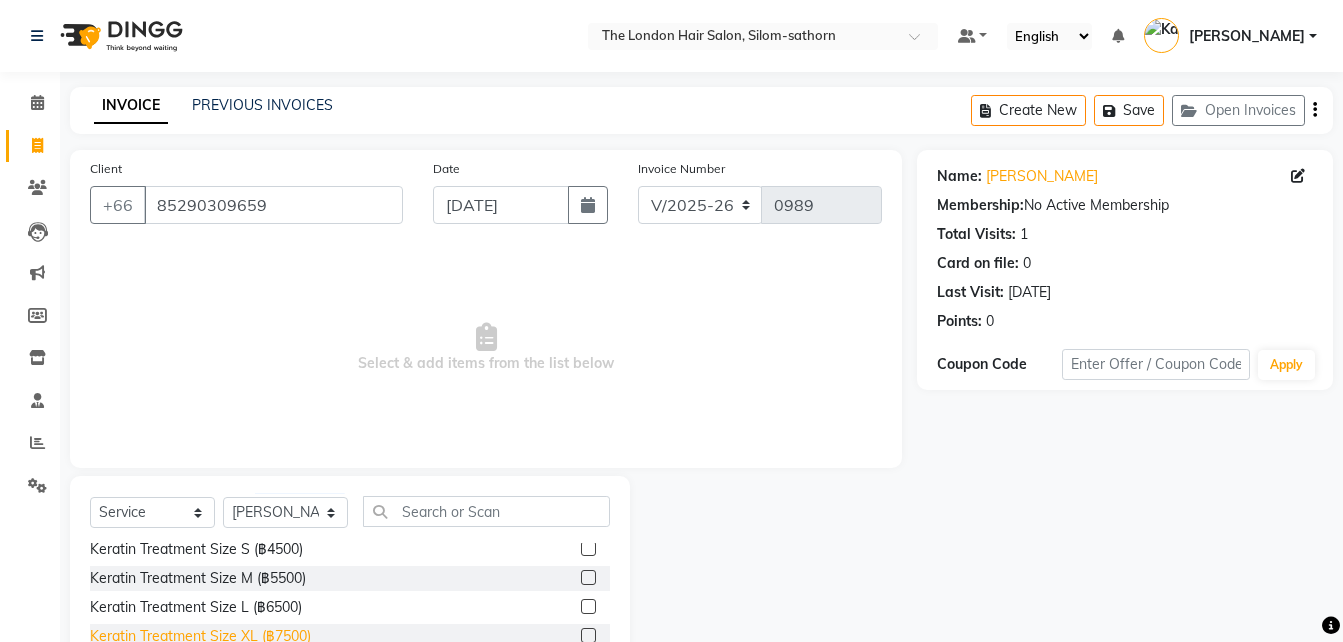 click on "Keratin Treatment Size XL (฿7500)" 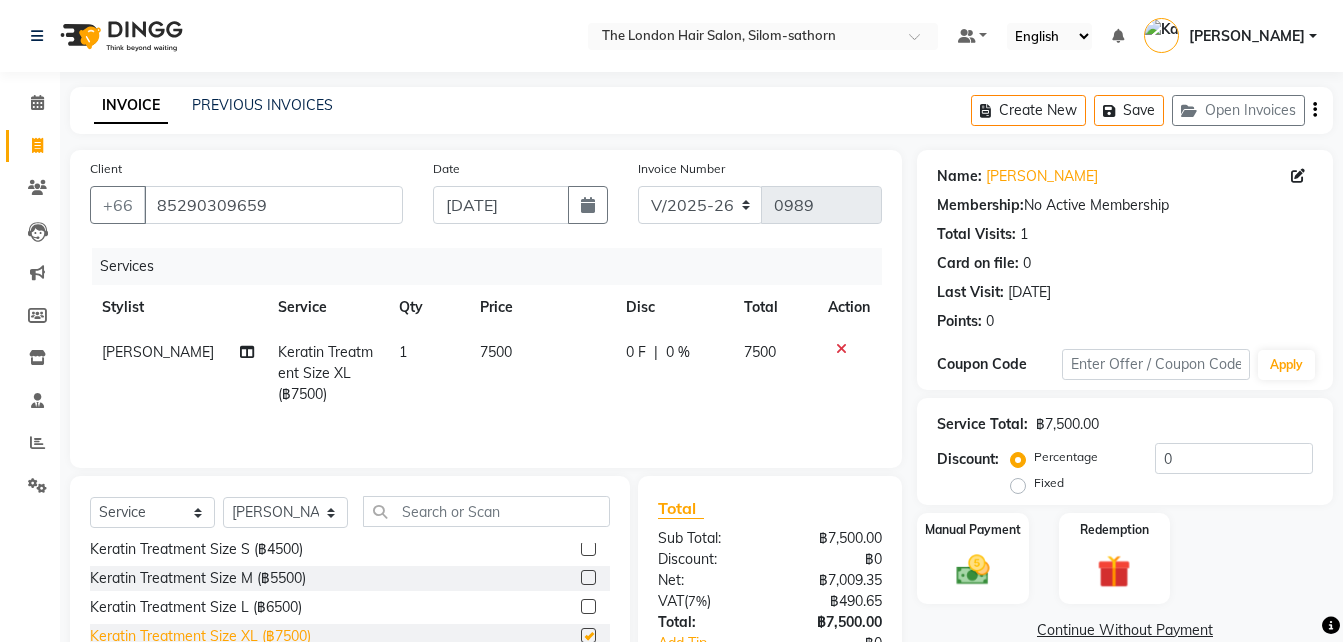 checkbox on "false" 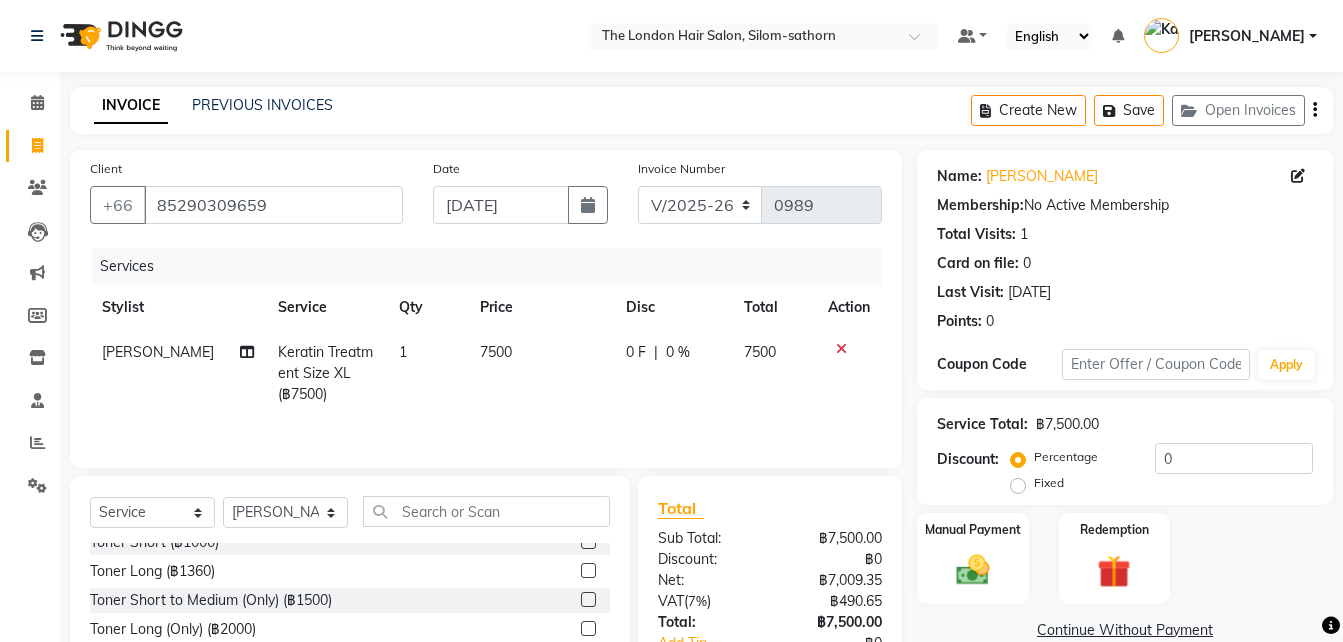 scroll, scrollTop: 1571, scrollLeft: 0, axis: vertical 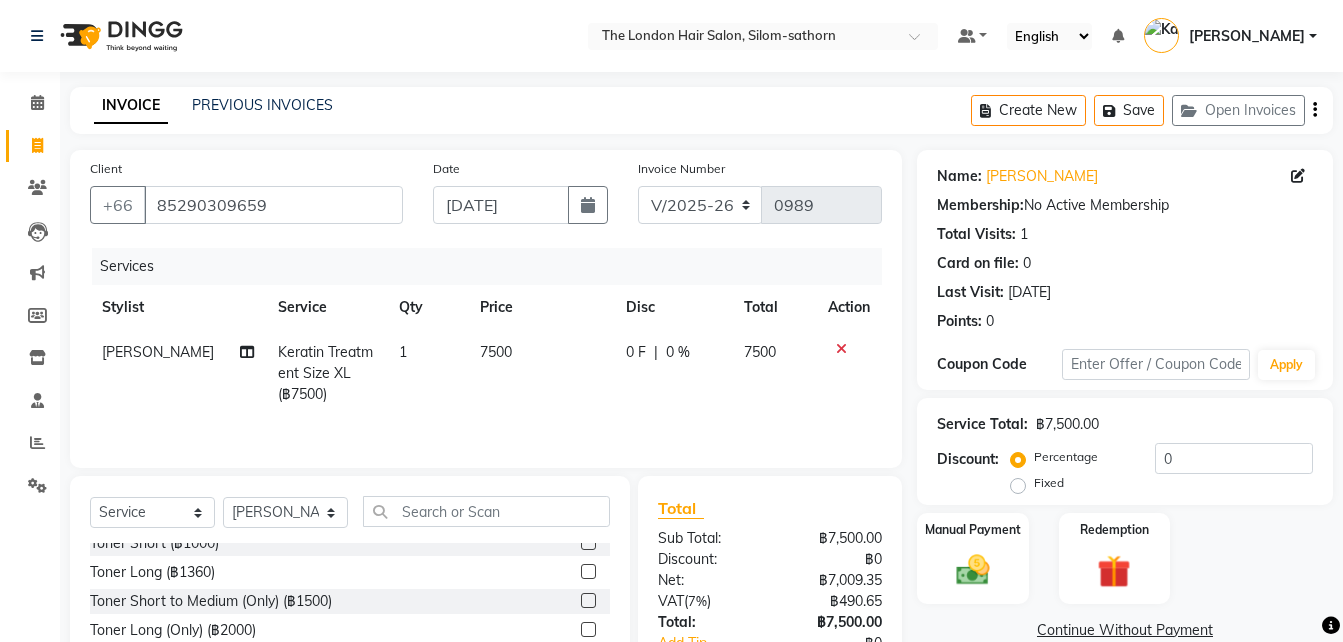 click on "Perm Digital Medium (฿5500)" 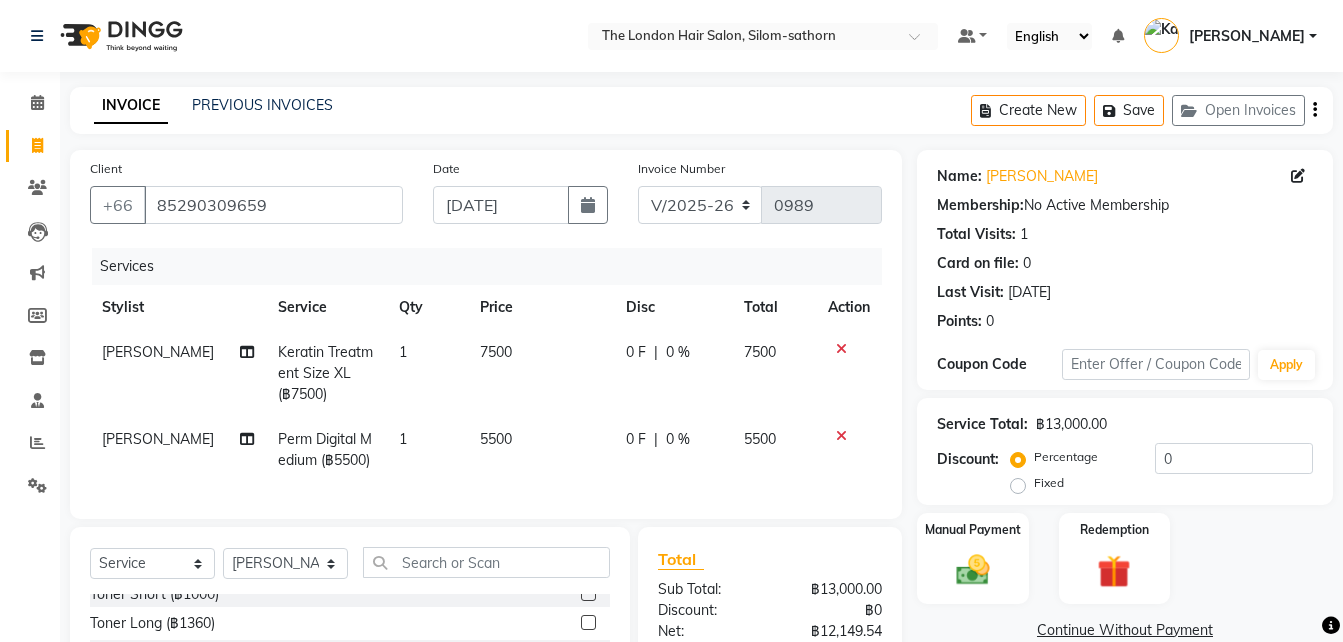 checkbox on "false" 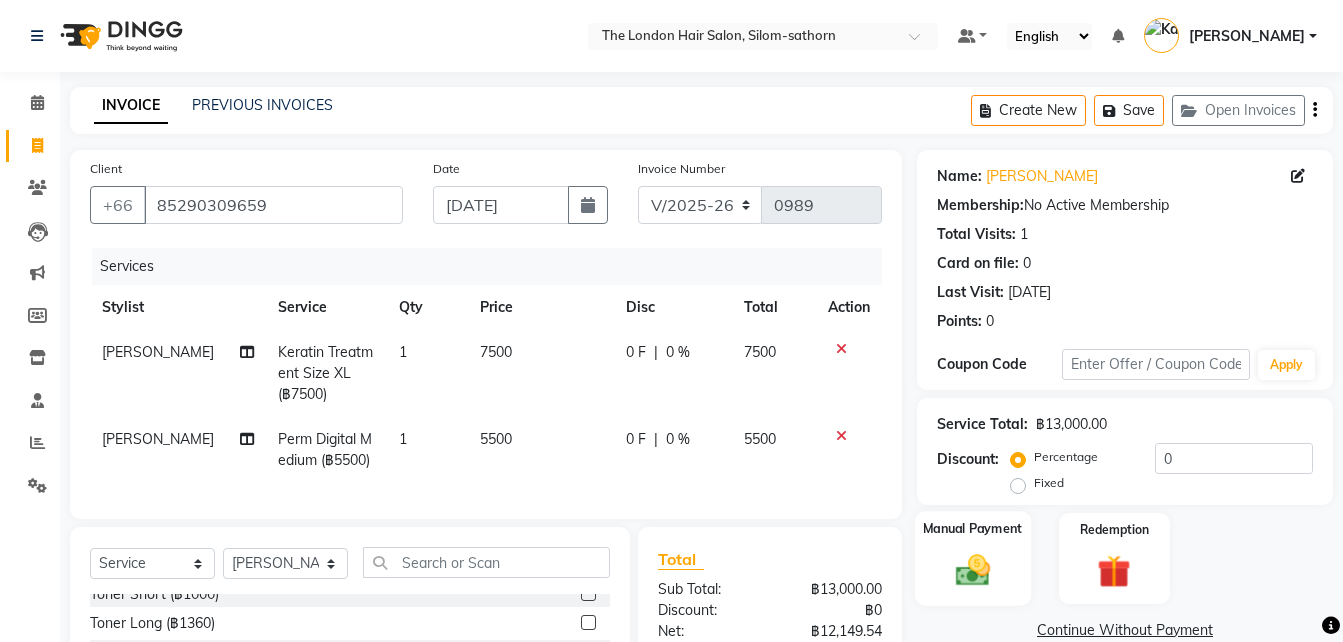 click 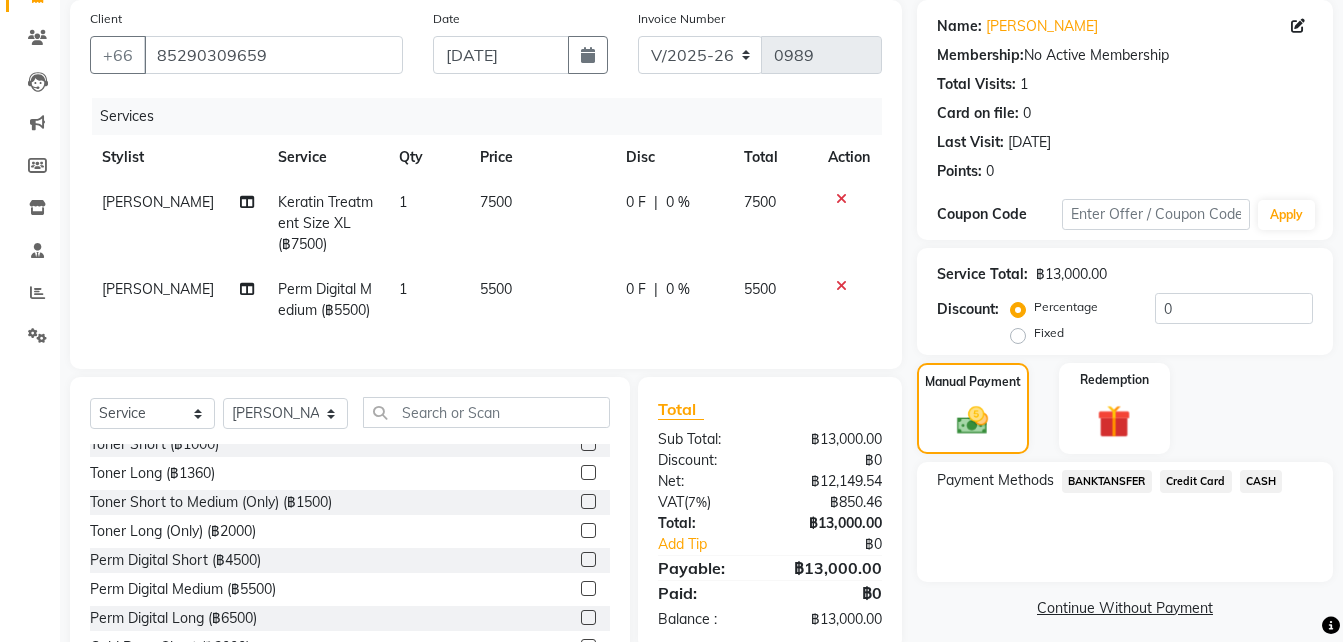 scroll, scrollTop: 151, scrollLeft: 0, axis: vertical 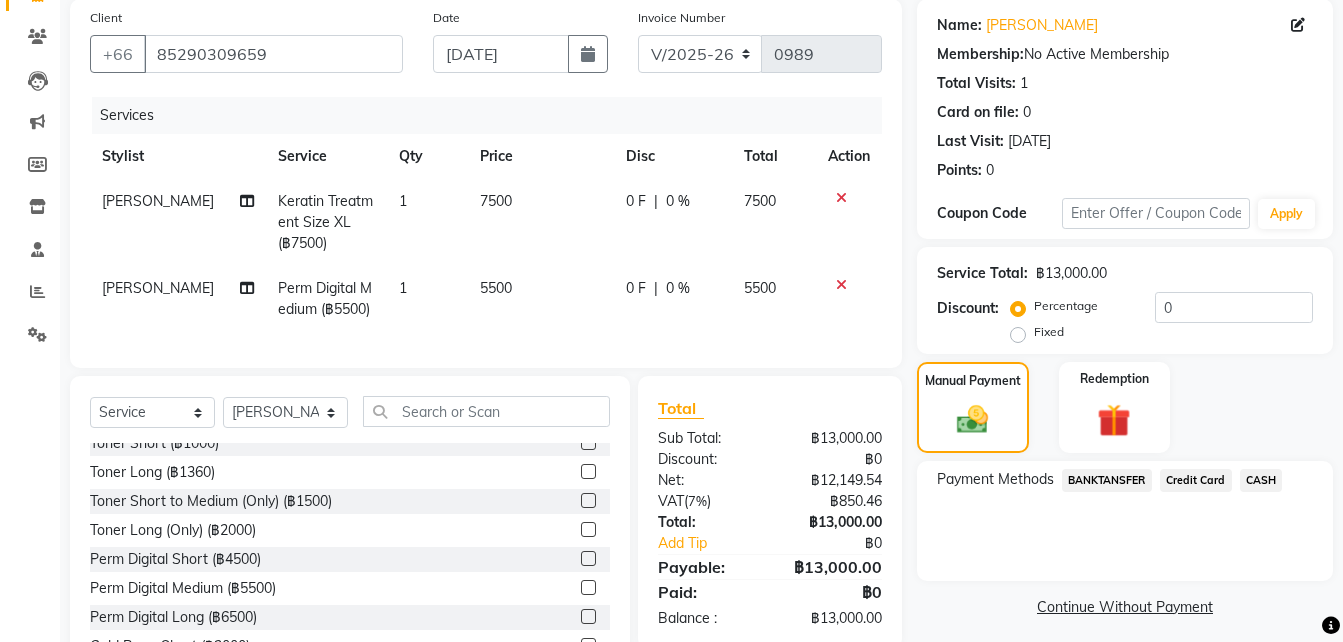 click on "BANKTANSFER" 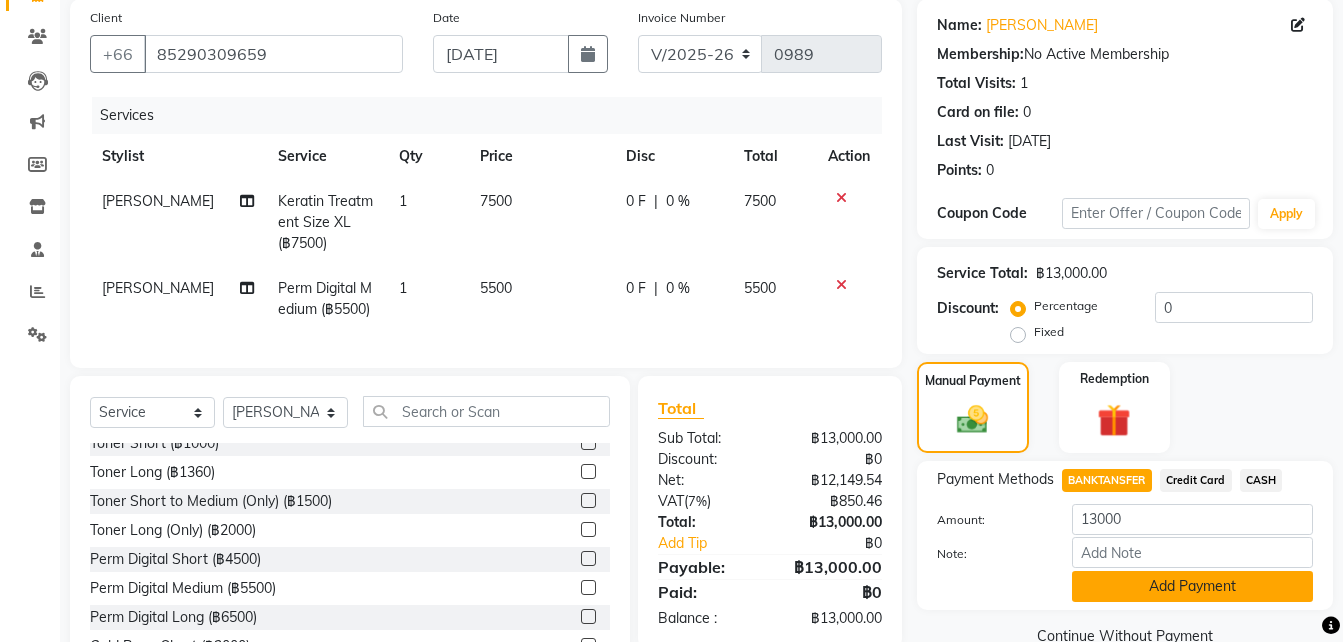click on "Add Payment" 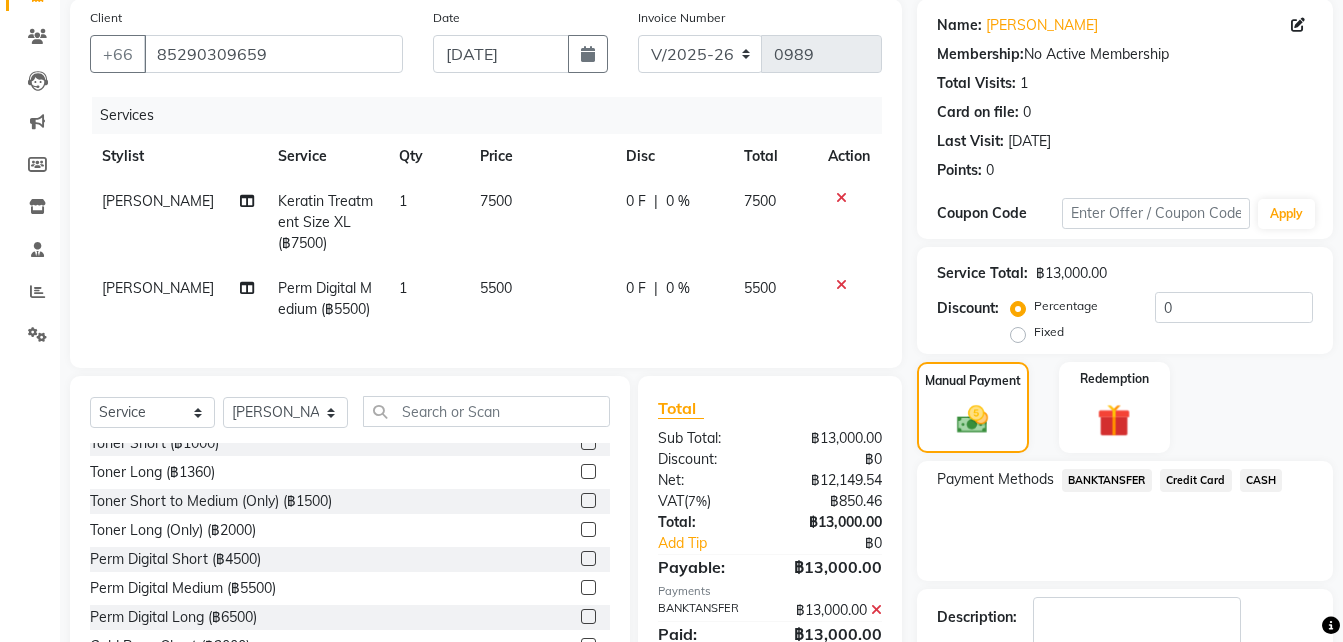 scroll, scrollTop: 274, scrollLeft: 0, axis: vertical 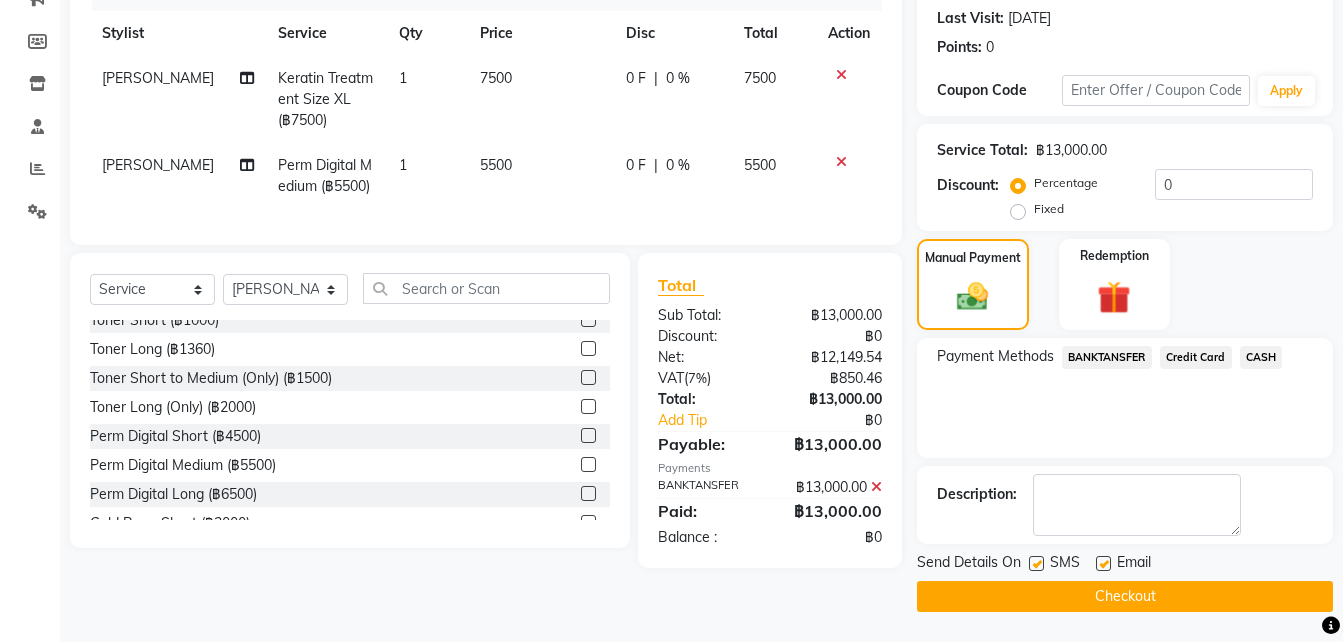 click on "Checkout" 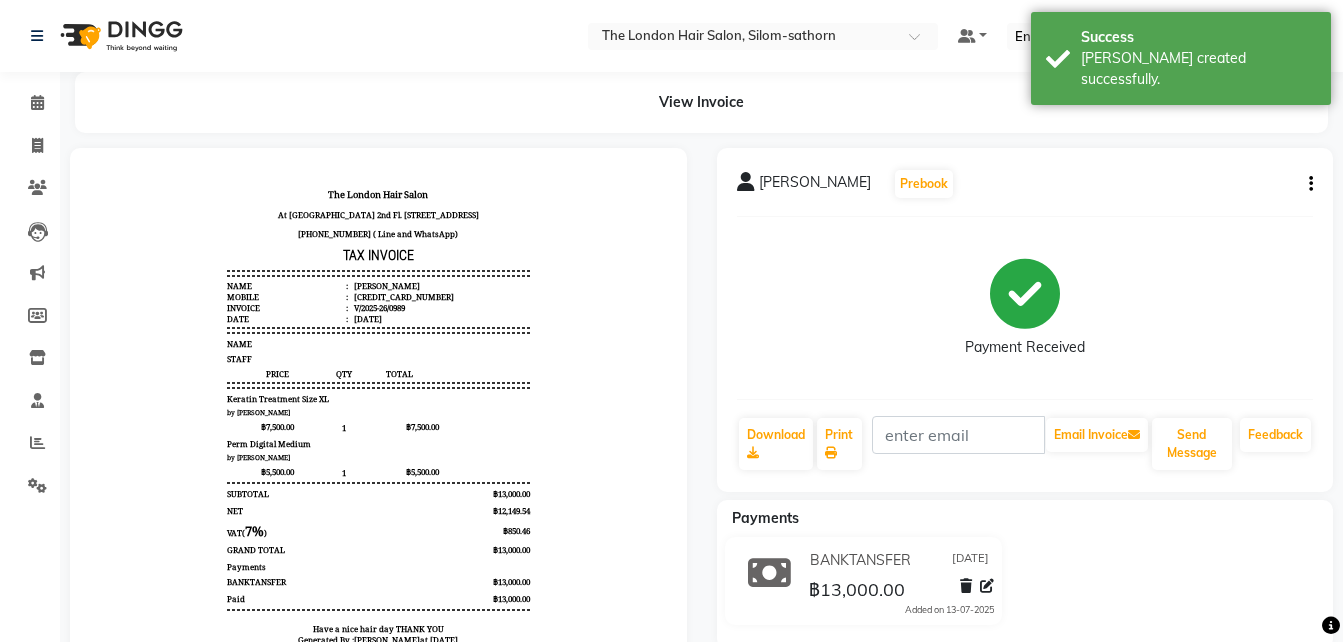 scroll, scrollTop: 0, scrollLeft: 0, axis: both 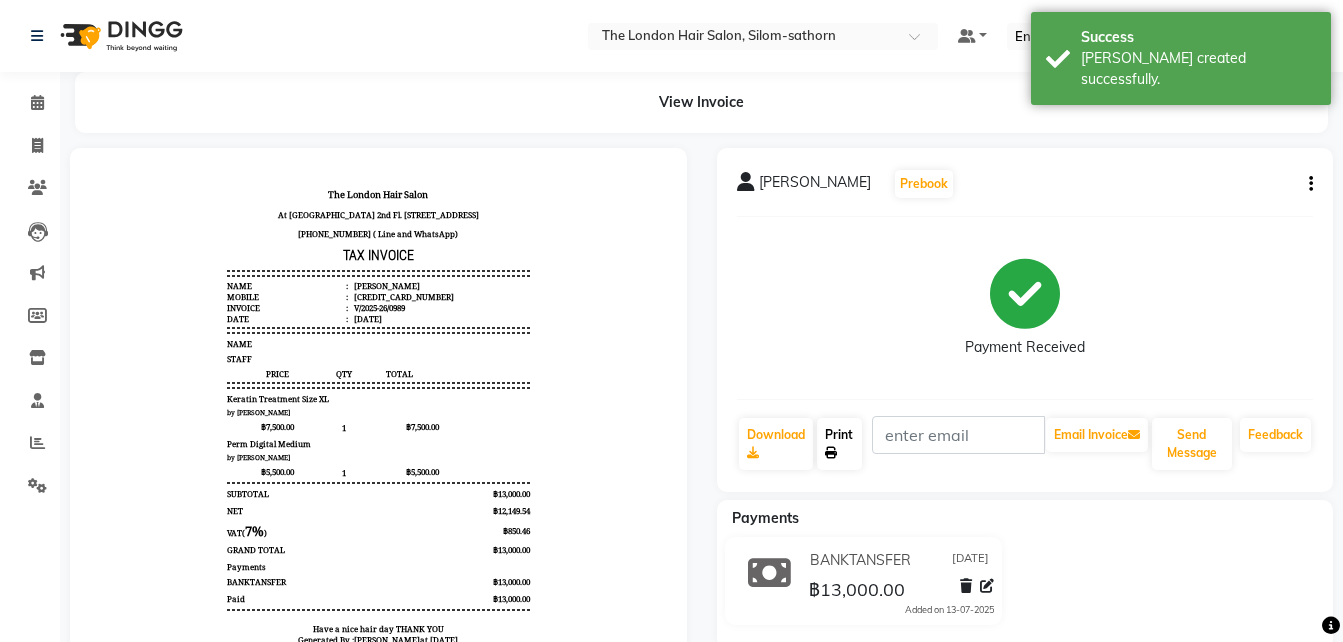 click 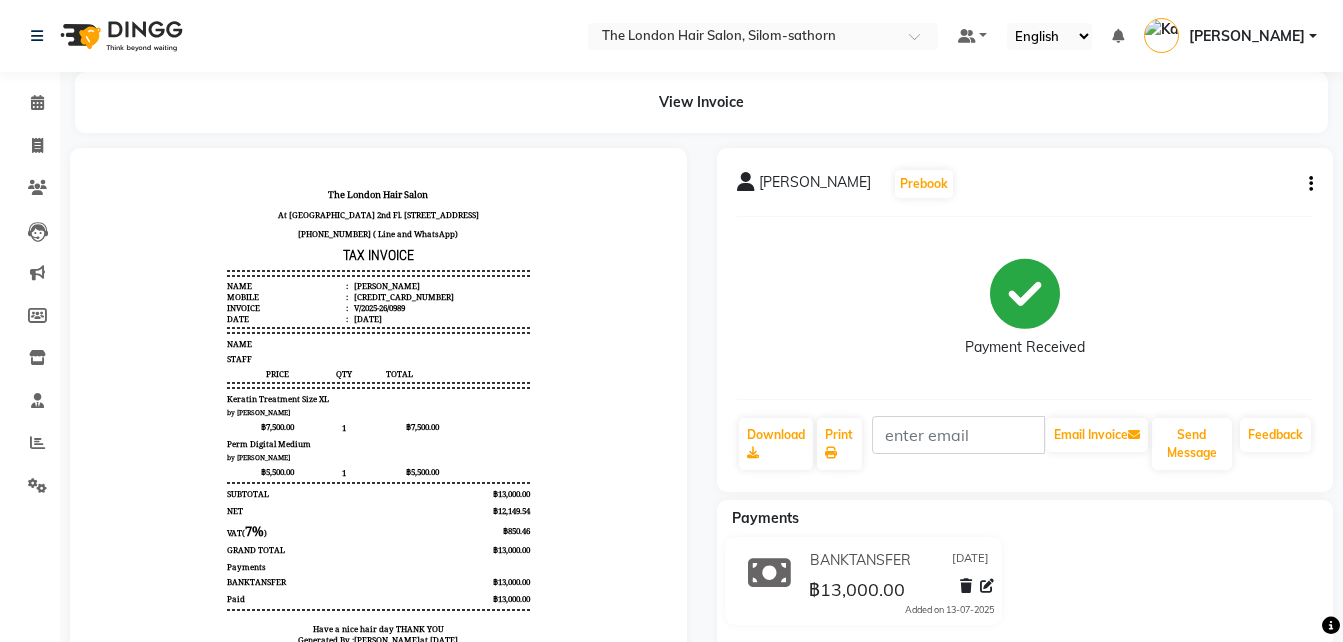 click 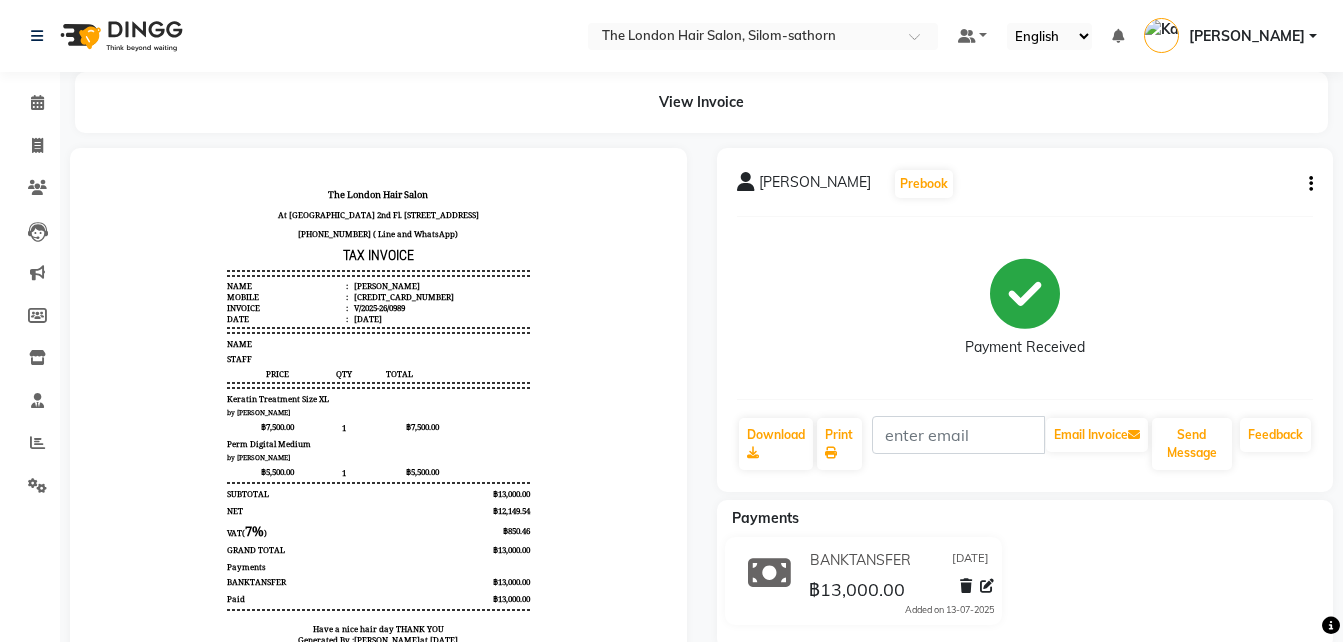 click 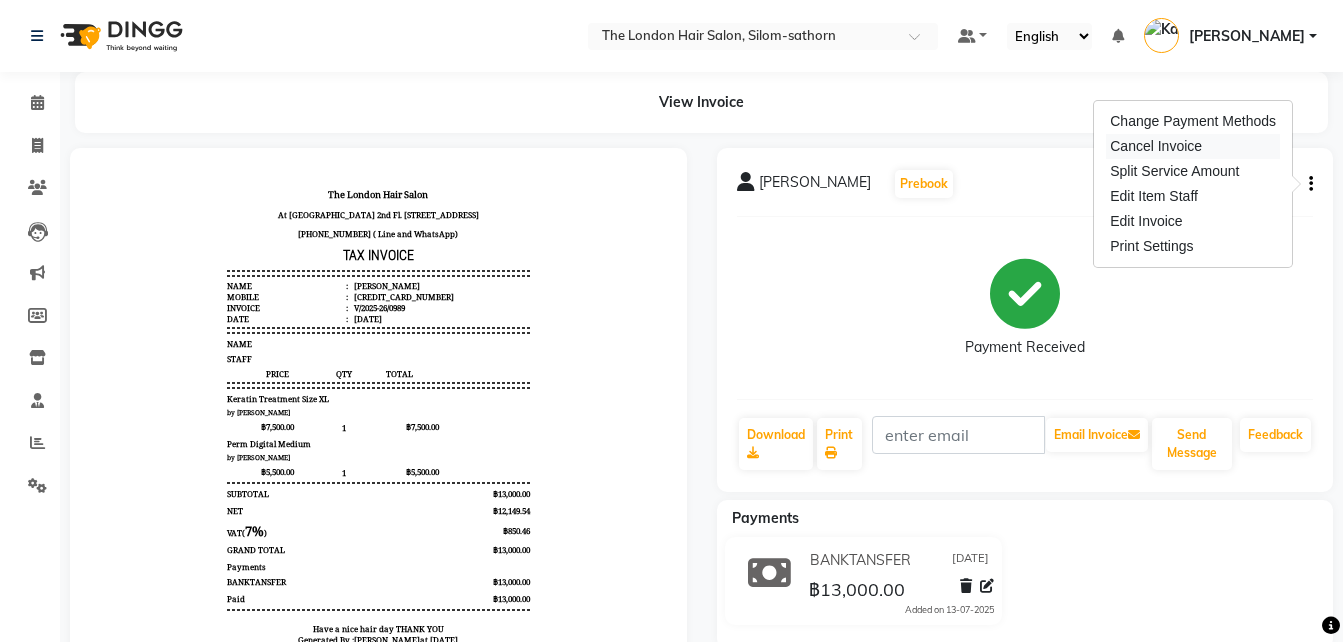 click on "Cancel Invoice" at bounding box center (1193, 146) 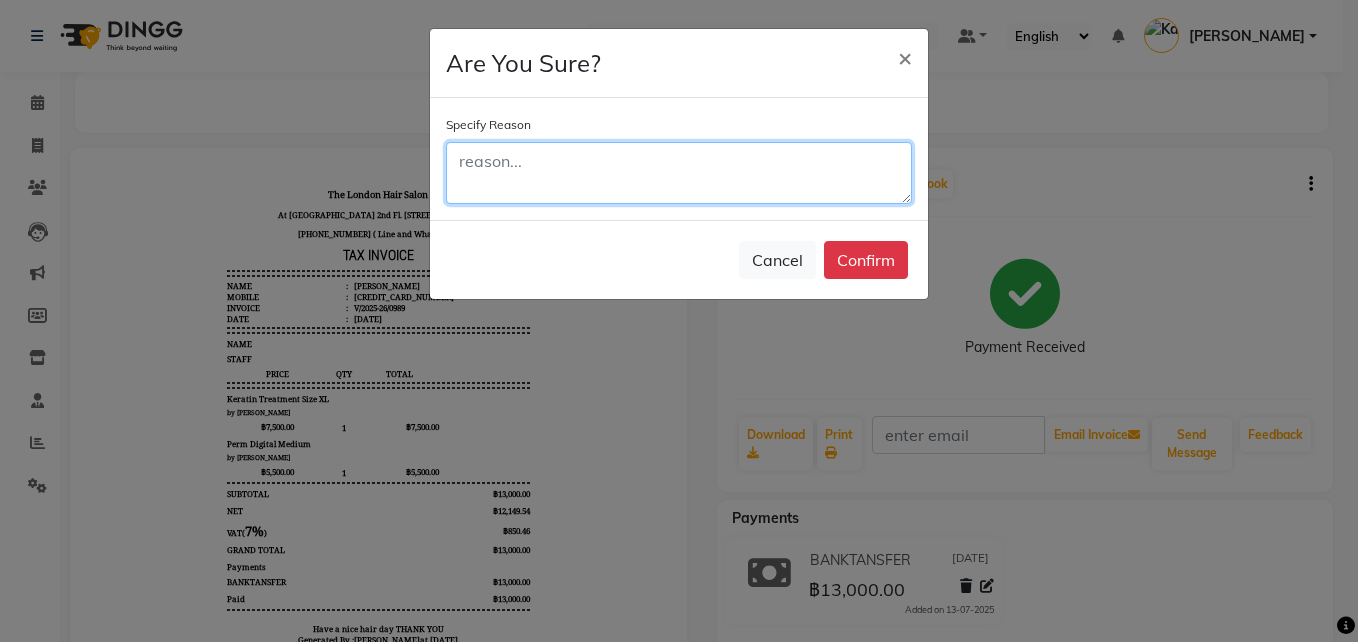 click 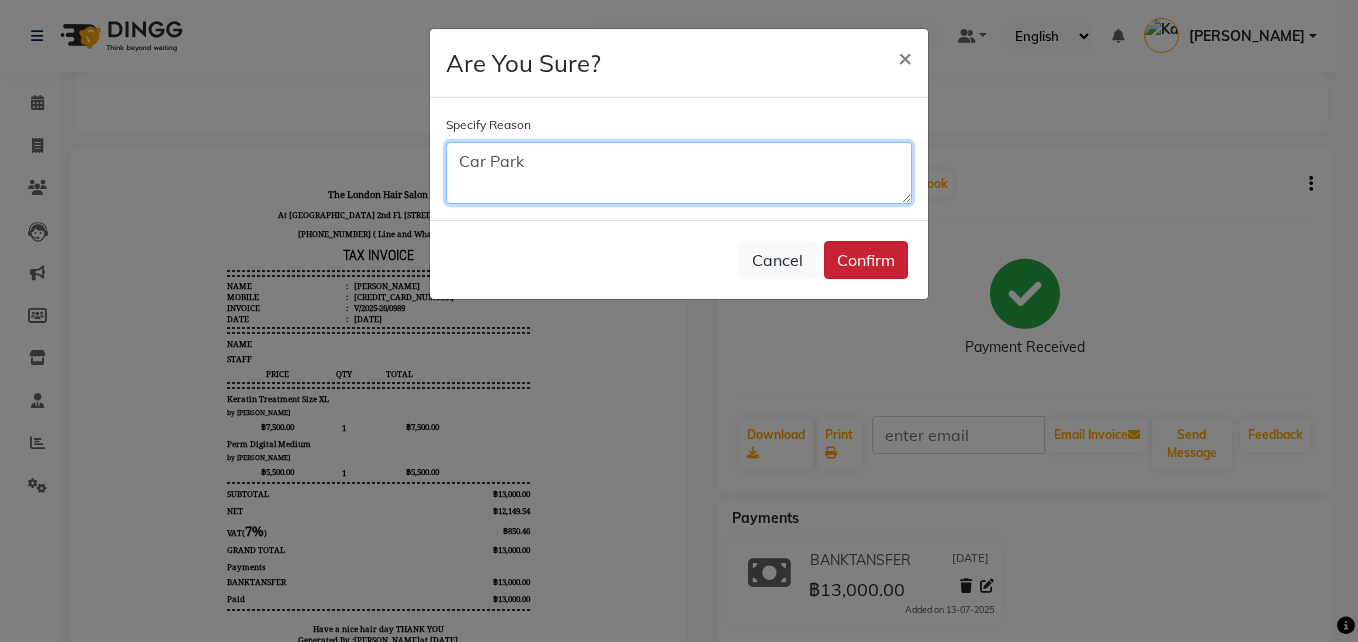 type on "Car Park" 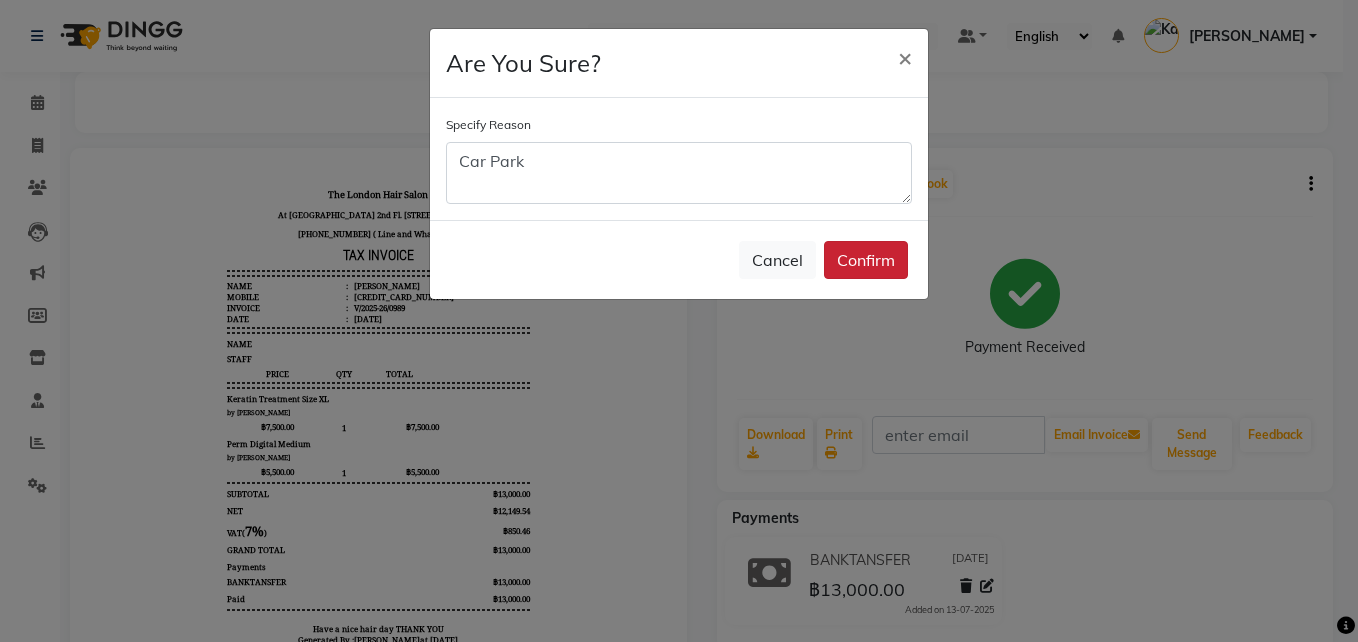 click on "Confirm" 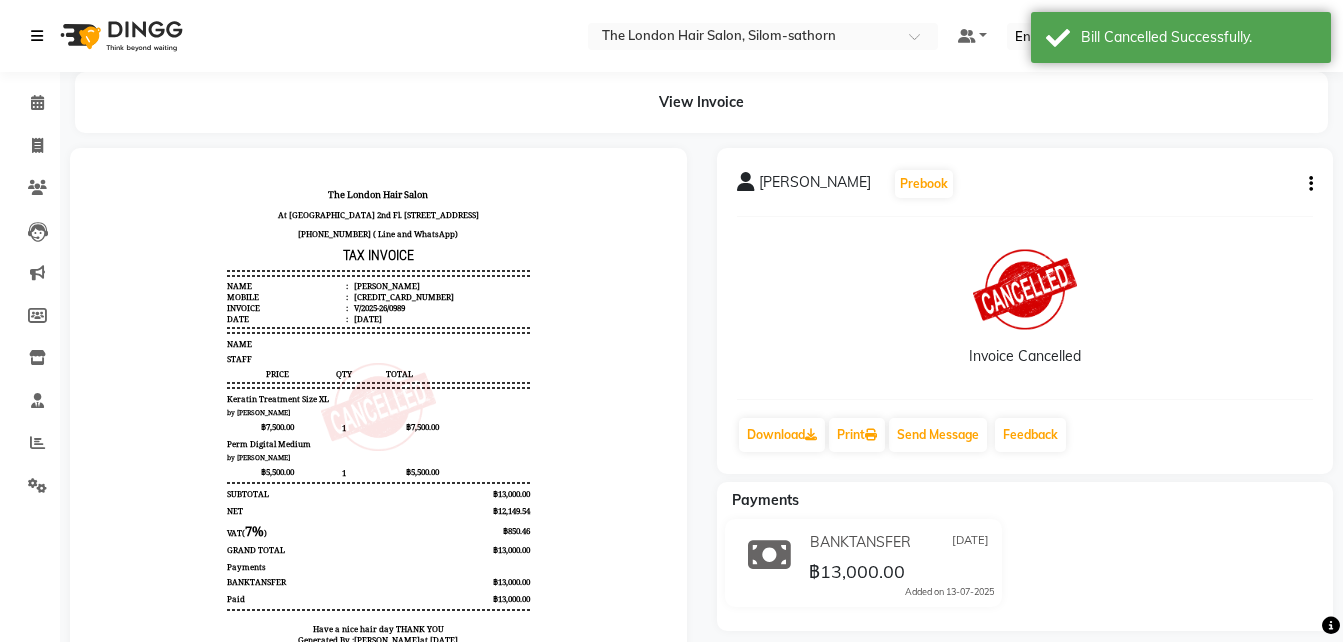 click at bounding box center [37, 36] 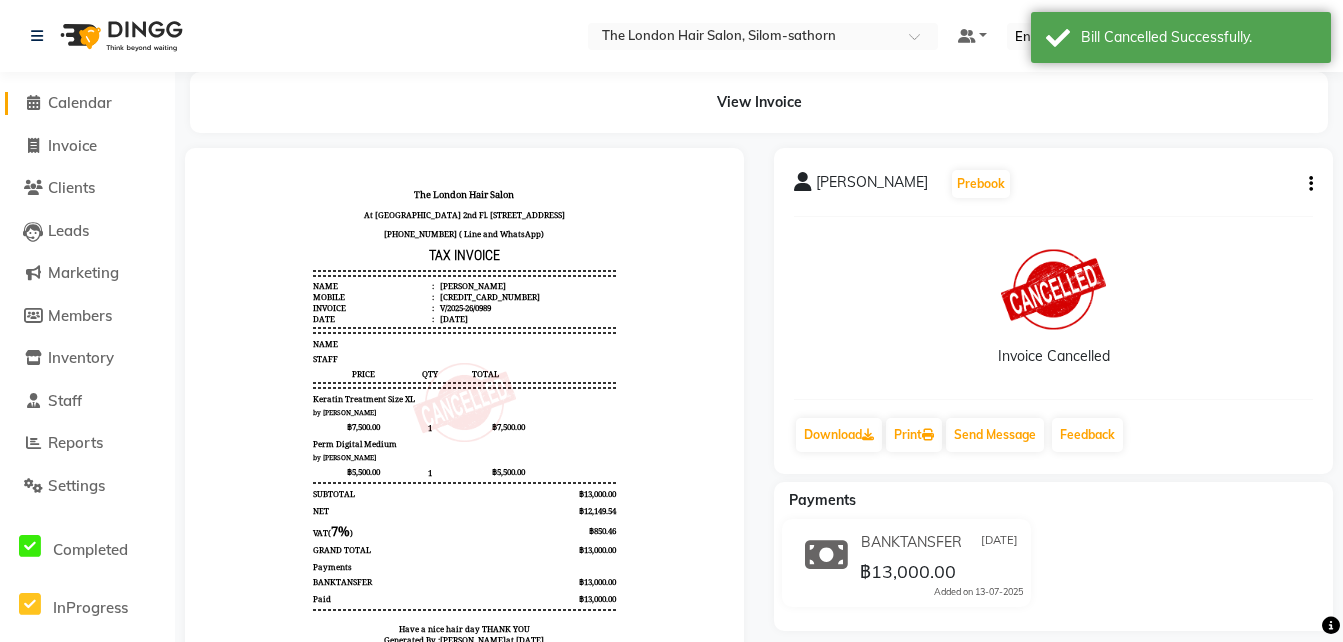 click on "Calendar" 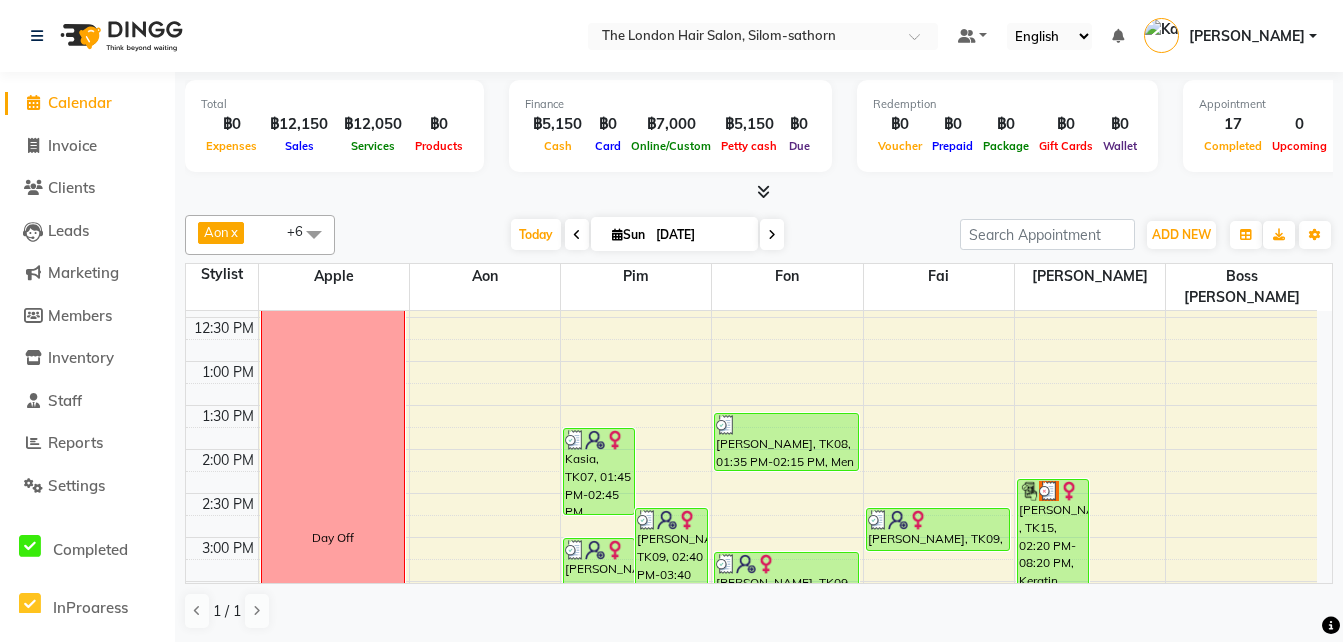 scroll, scrollTop: 0, scrollLeft: 0, axis: both 